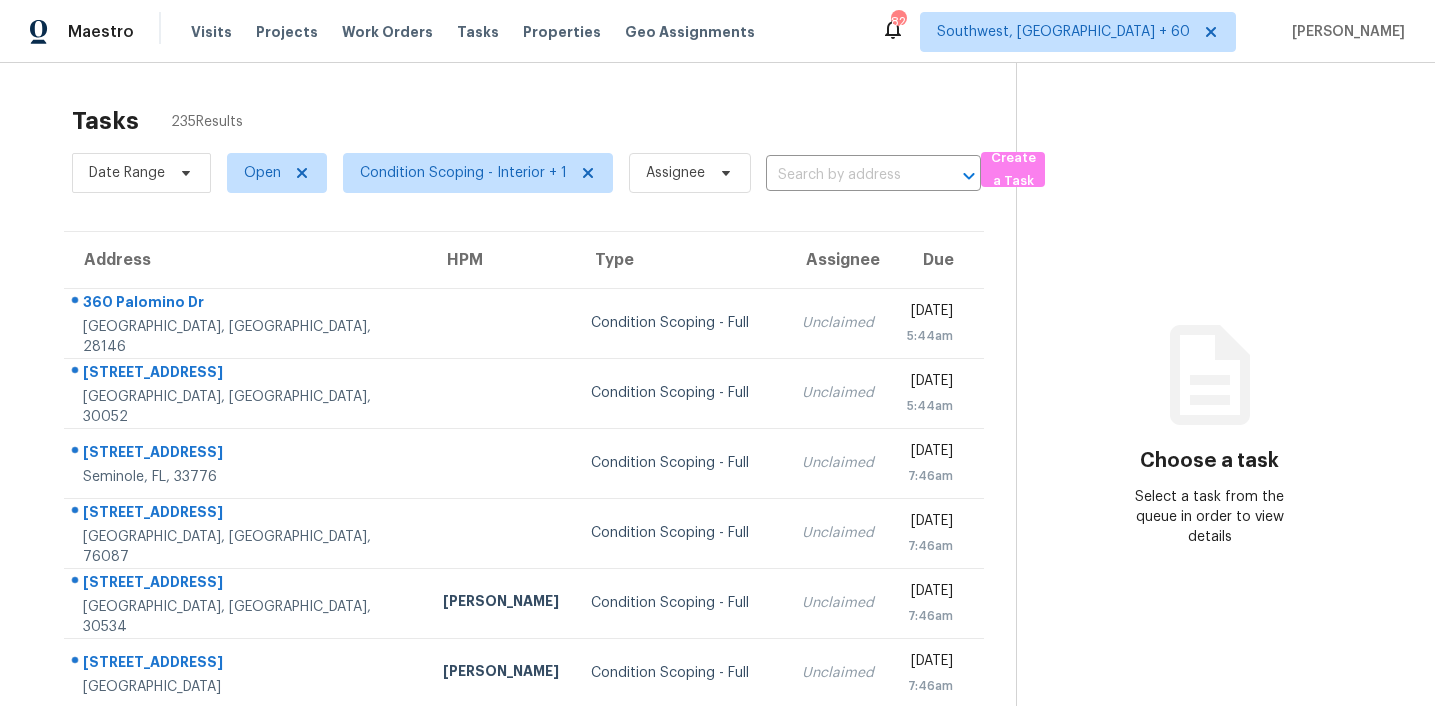scroll, scrollTop: 0, scrollLeft: 0, axis: both 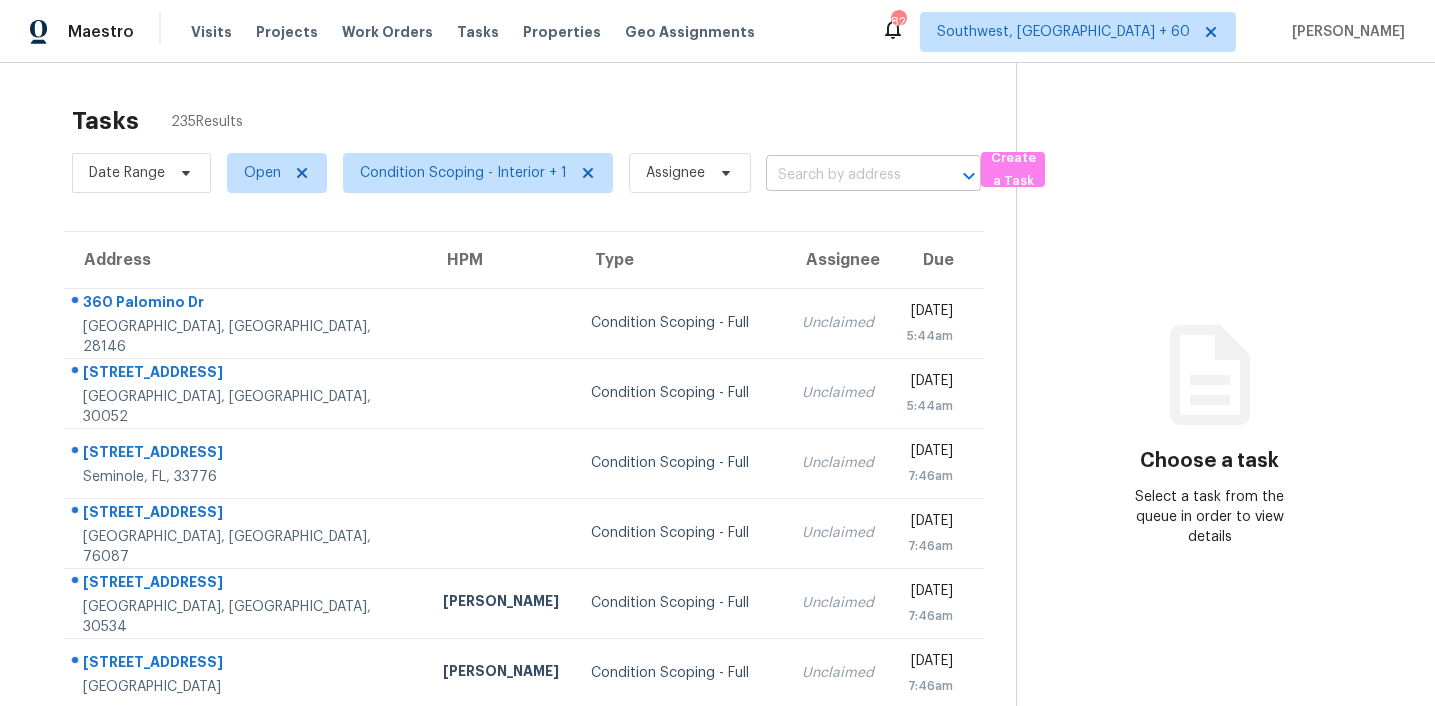 click at bounding box center (845, 175) 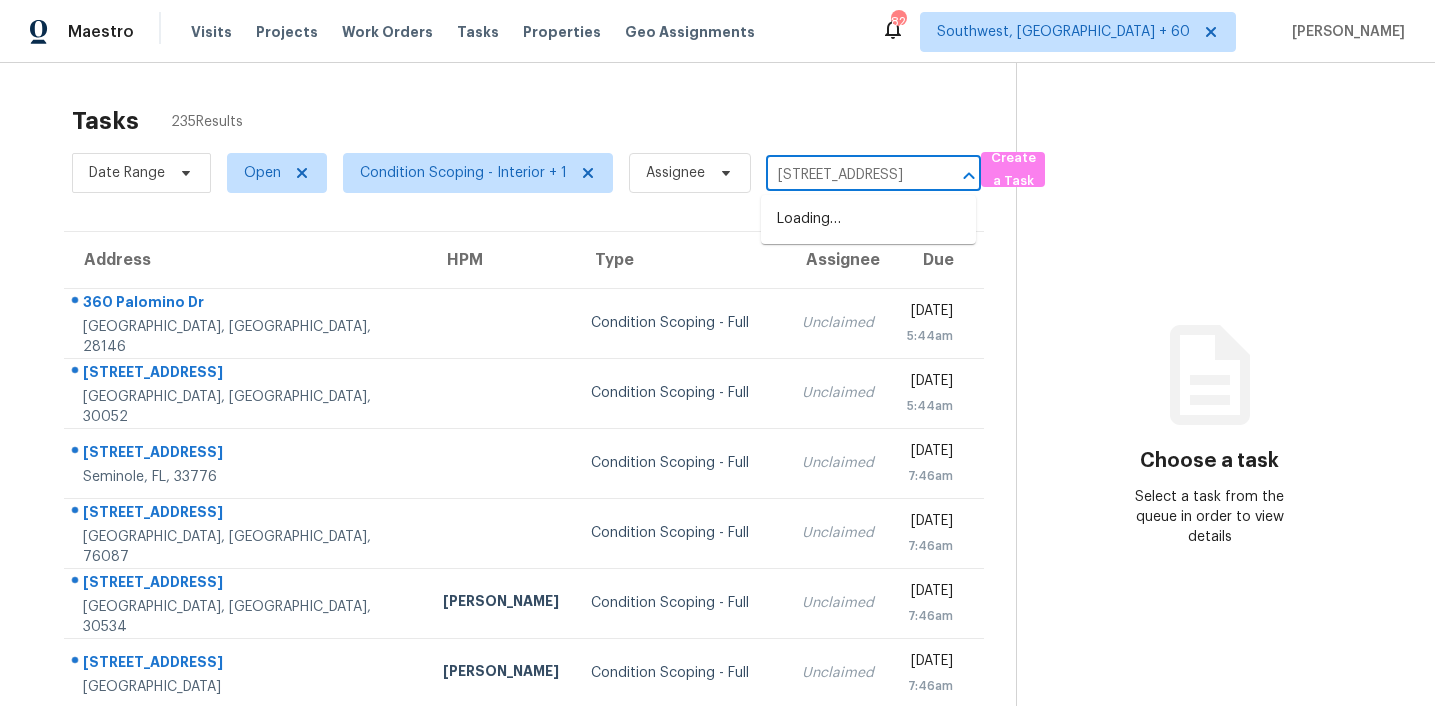 scroll, scrollTop: 0, scrollLeft: 121, axis: horizontal 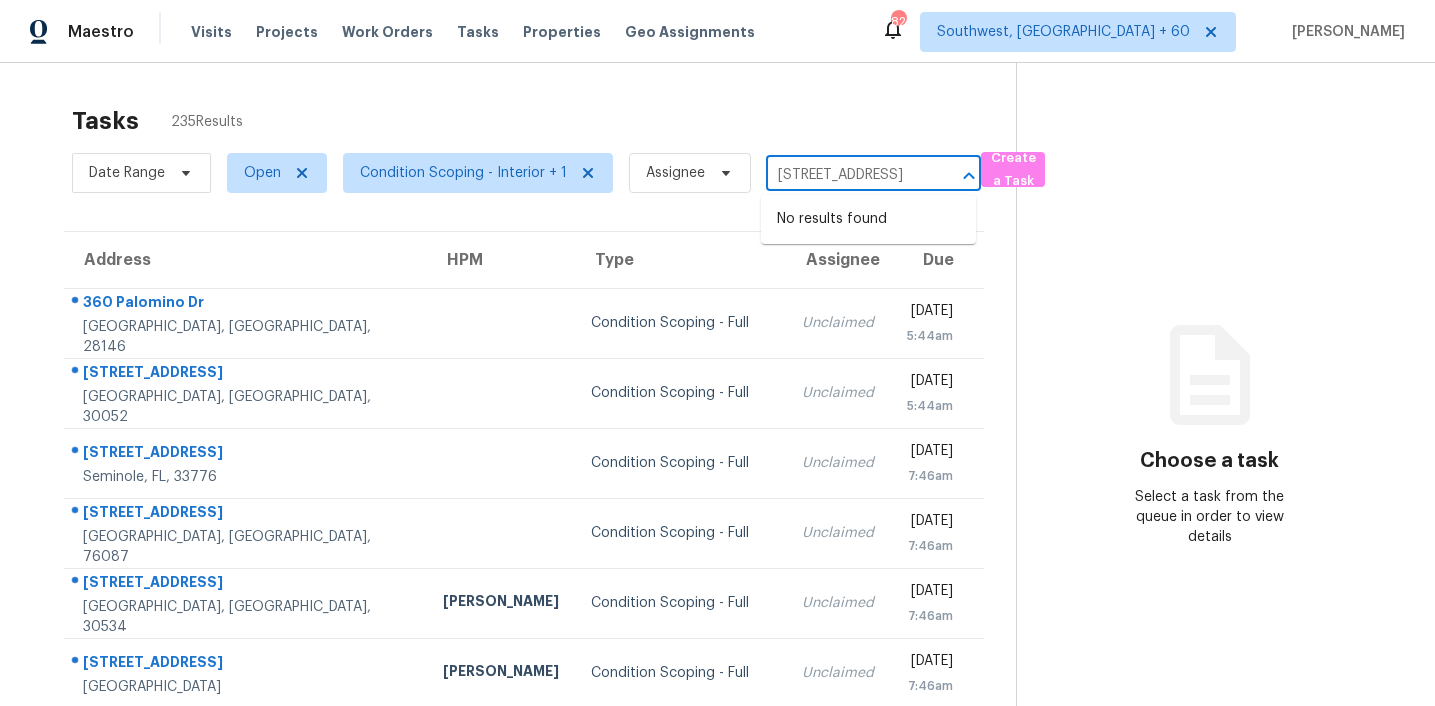 type on "2137 Post Grove Rd, Snellville, GA, 30078" 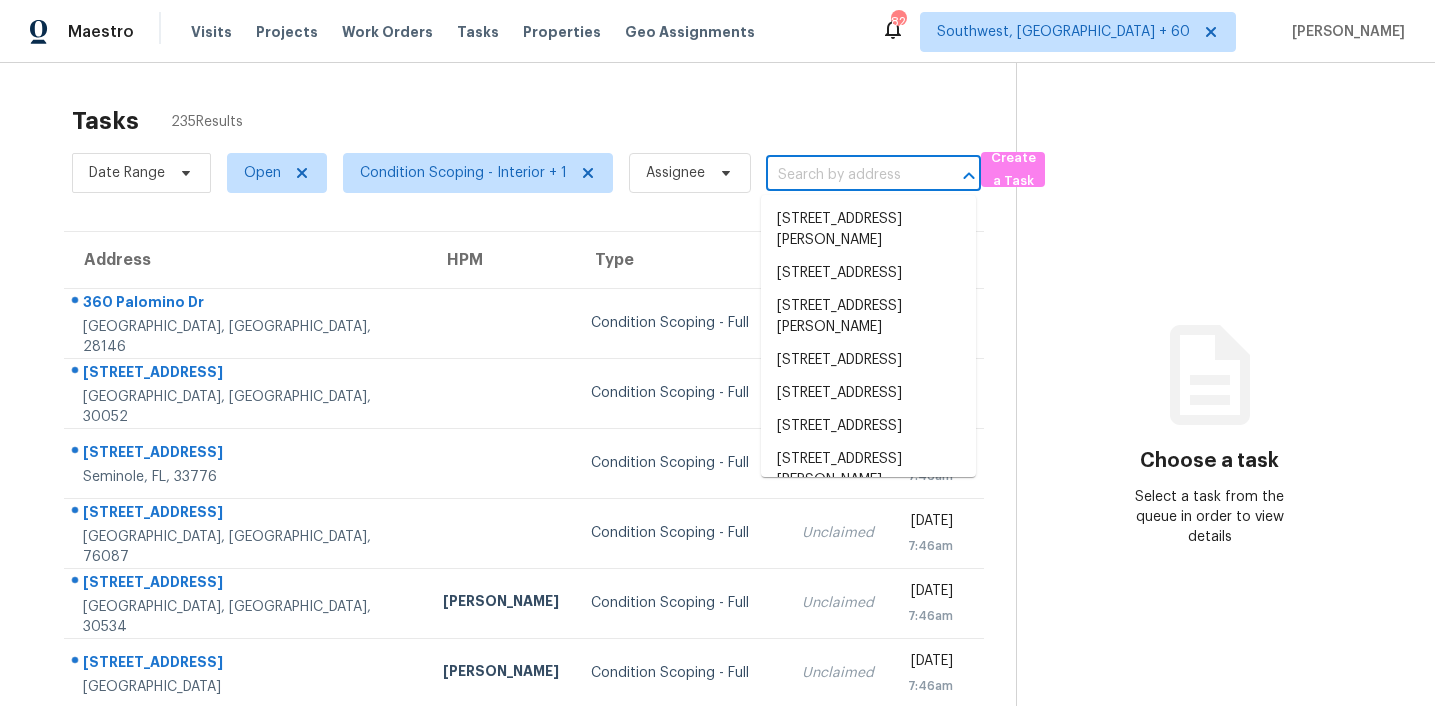 scroll, scrollTop: 0, scrollLeft: 0, axis: both 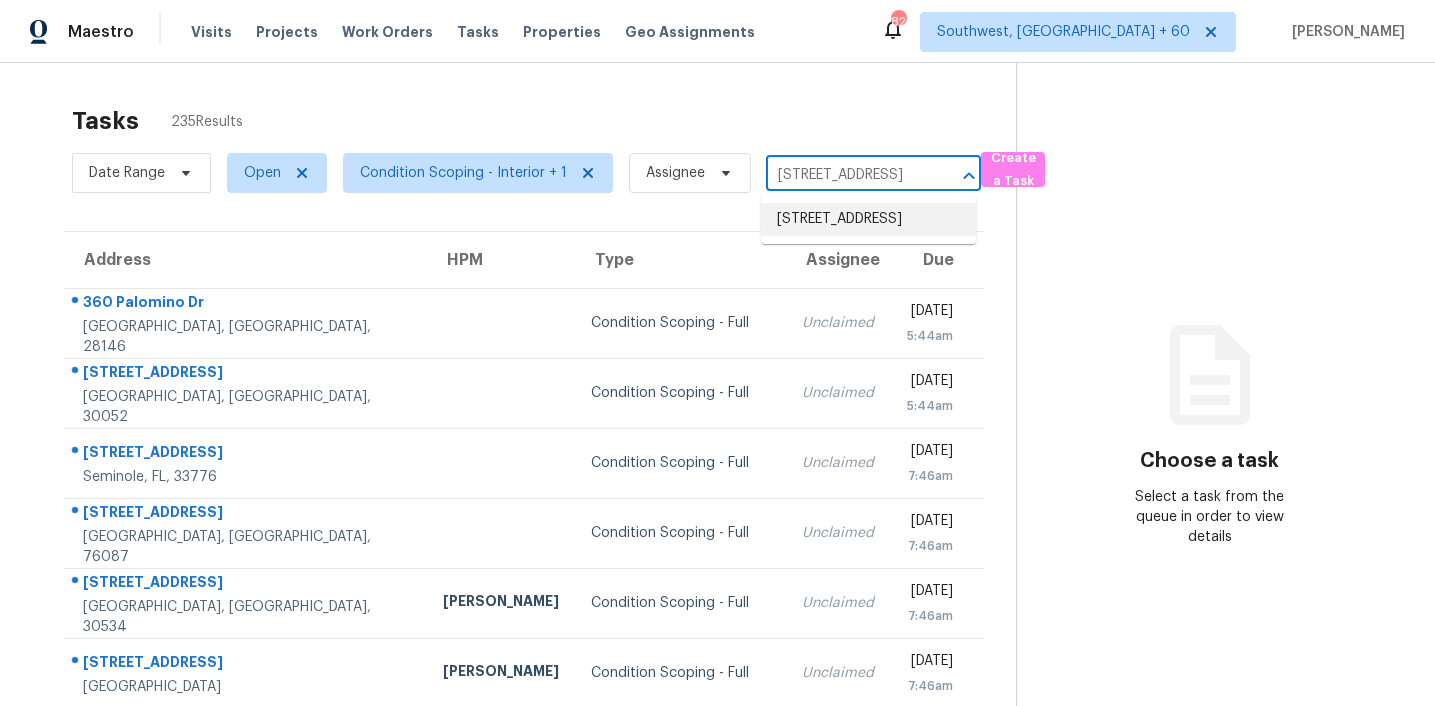 click on "210 Vintage Dr, Covington, GA 30014" at bounding box center (868, 219) 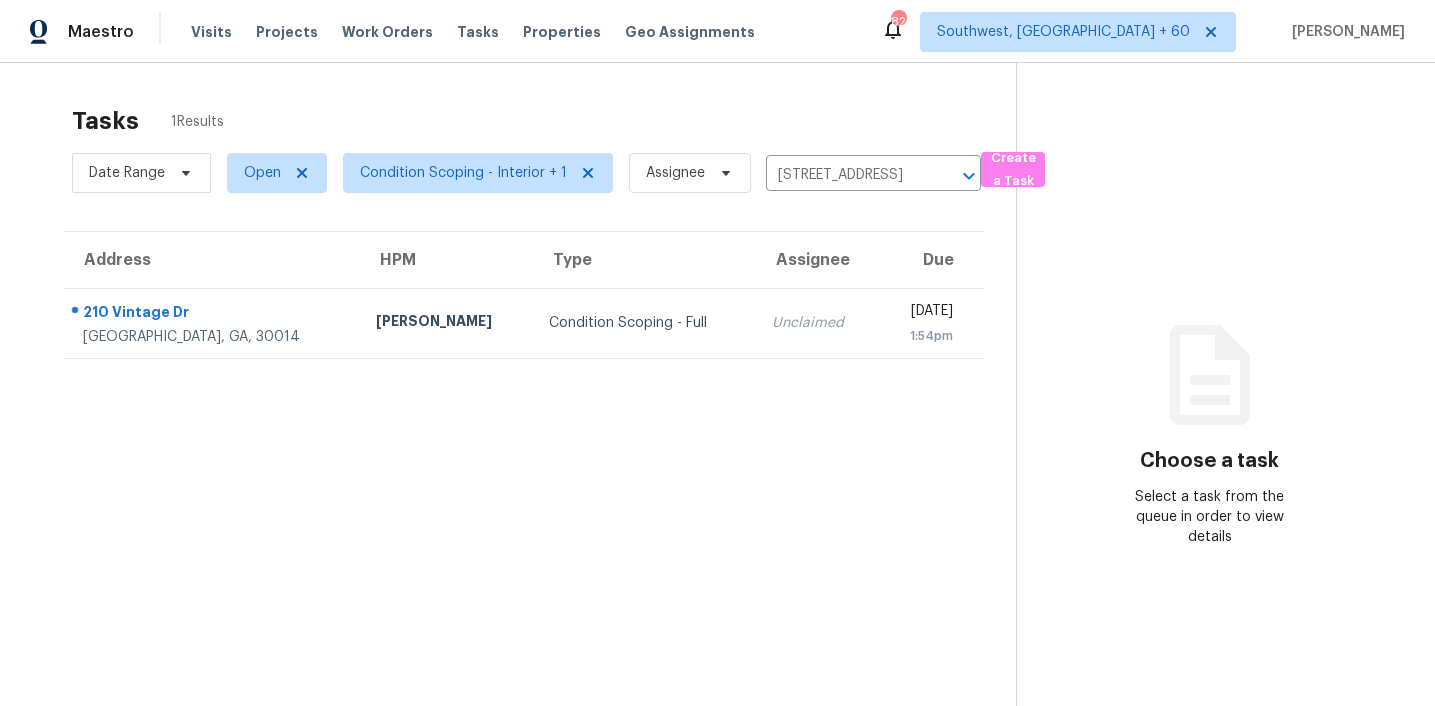 click on "Unclaimed" at bounding box center (817, 323) 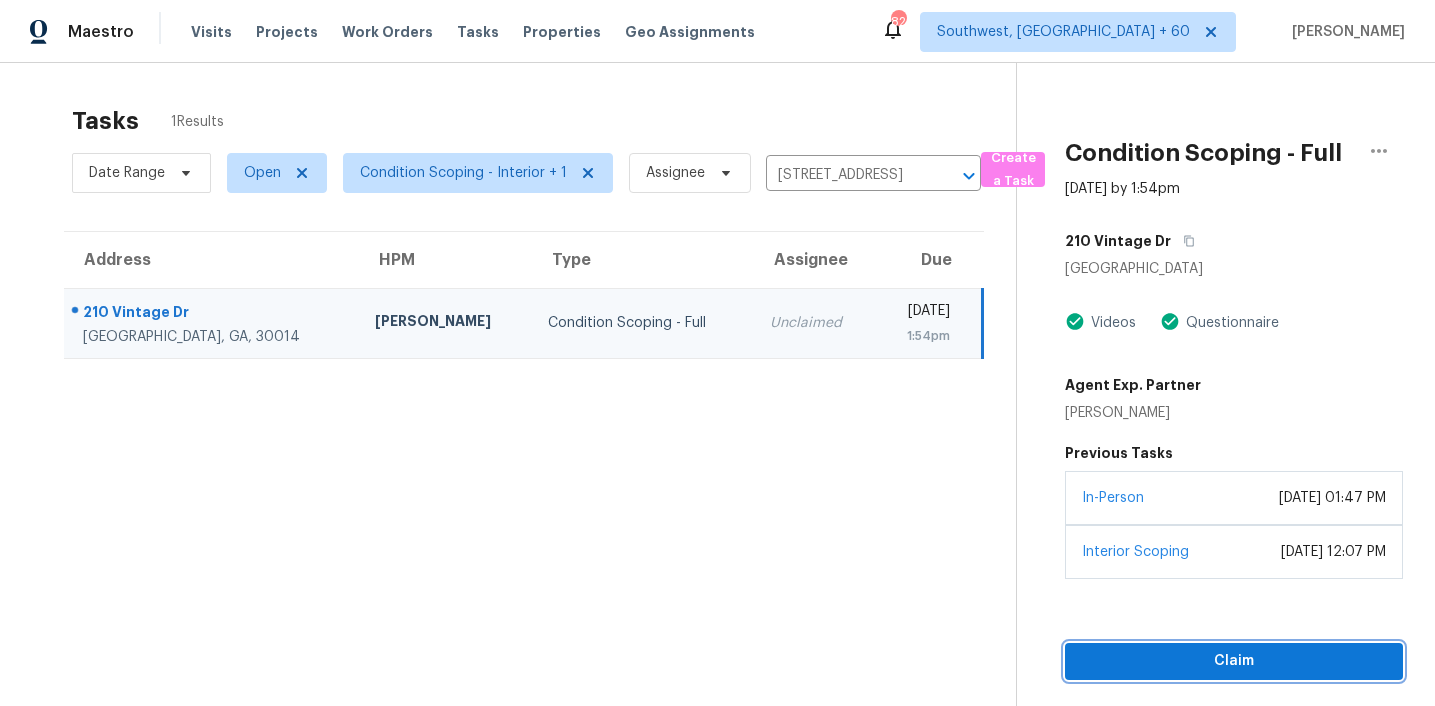 click on "Claim" at bounding box center (1234, 661) 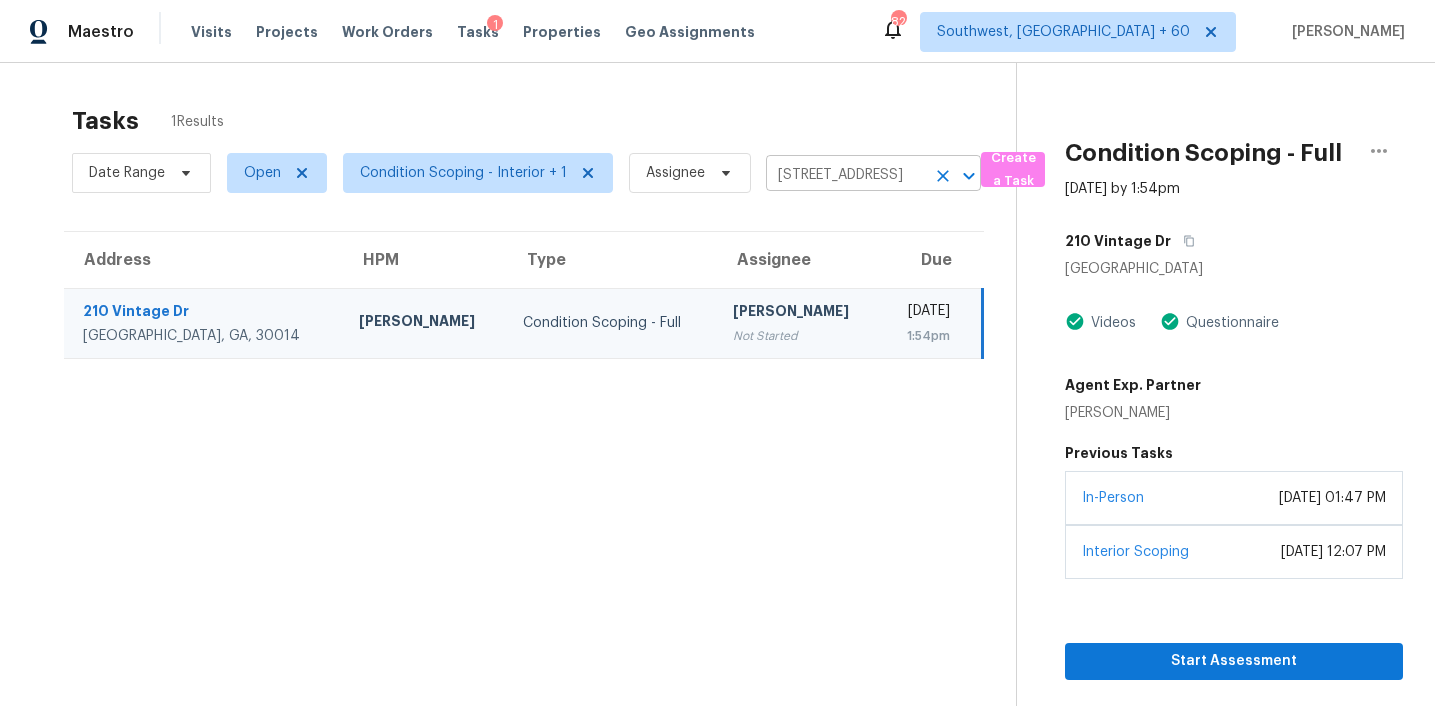 click on "[STREET_ADDRESS]" at bounding box center (845, 175) 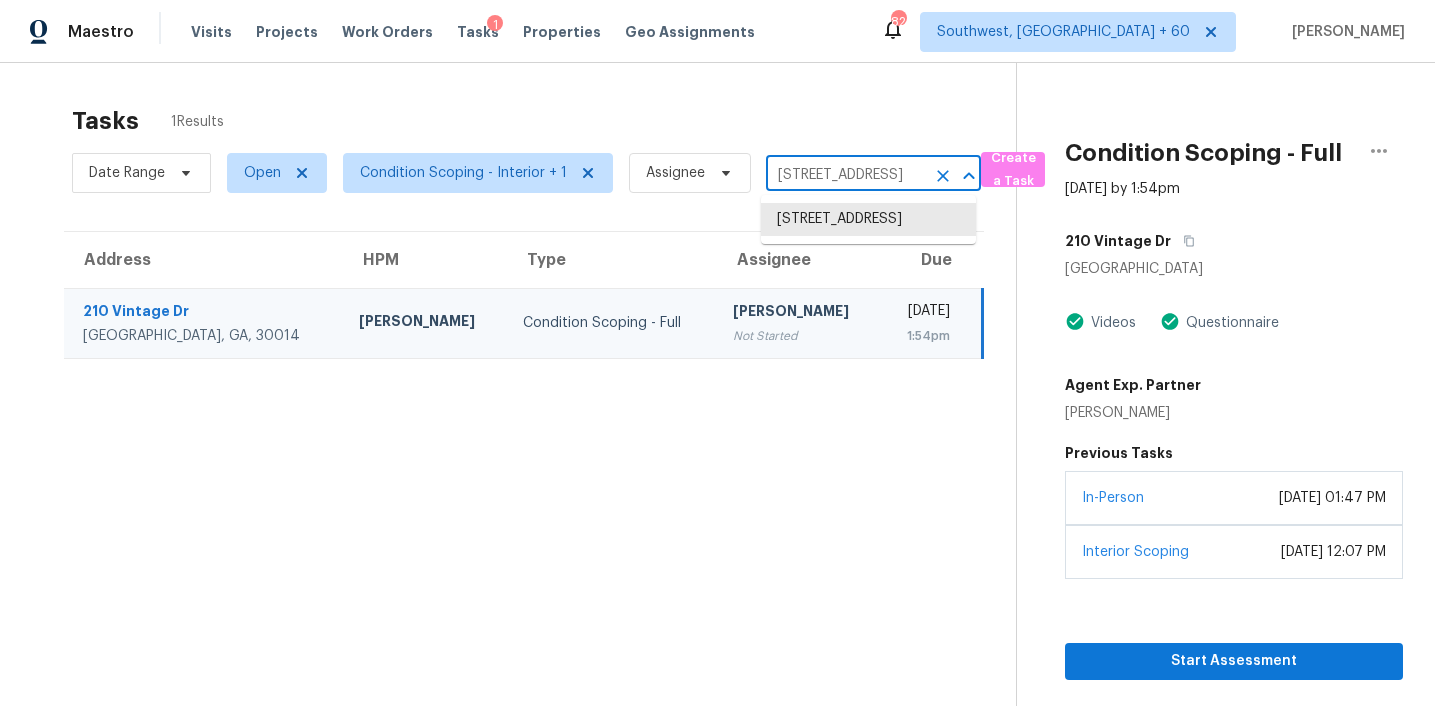 paste on "5081 Akard Ct, Suwanee, GA, 3002" 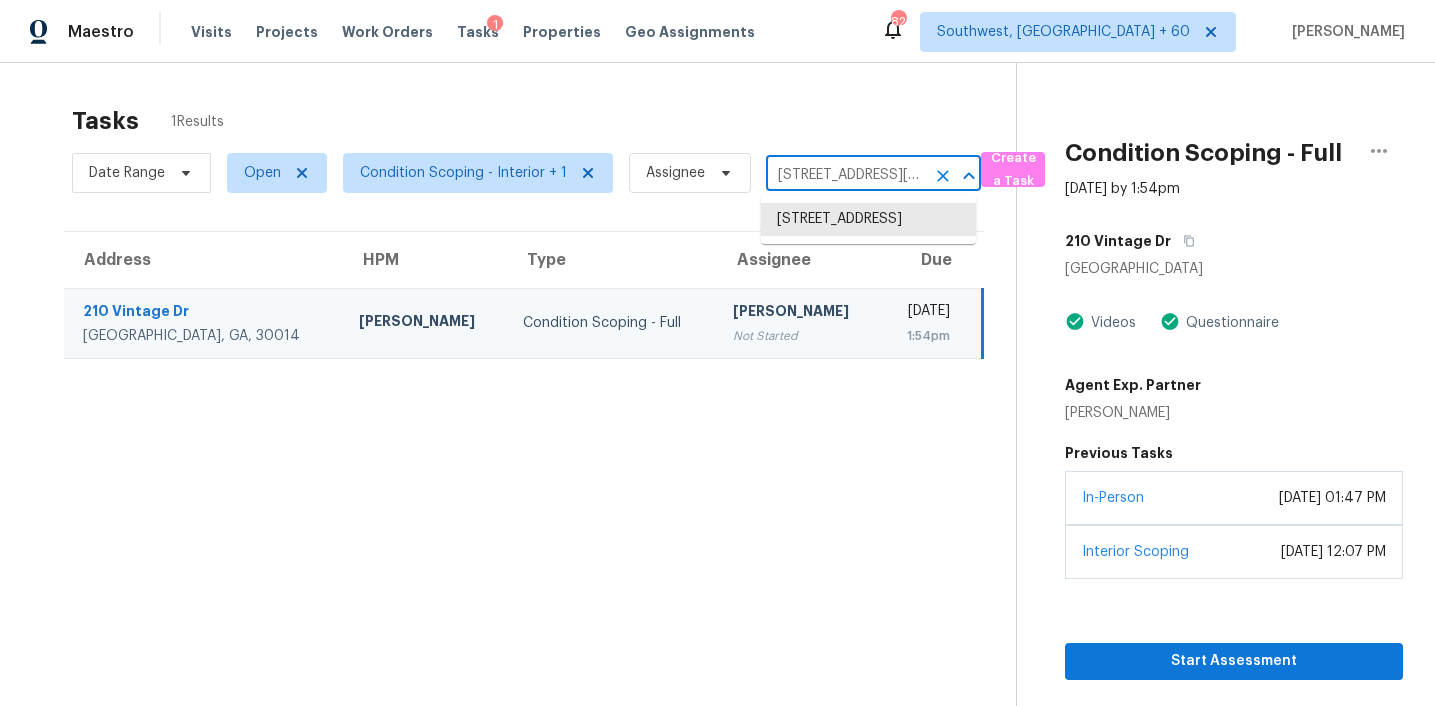 scroll, scrollTop: 0, scrollLeft: 91, axis: horizontal 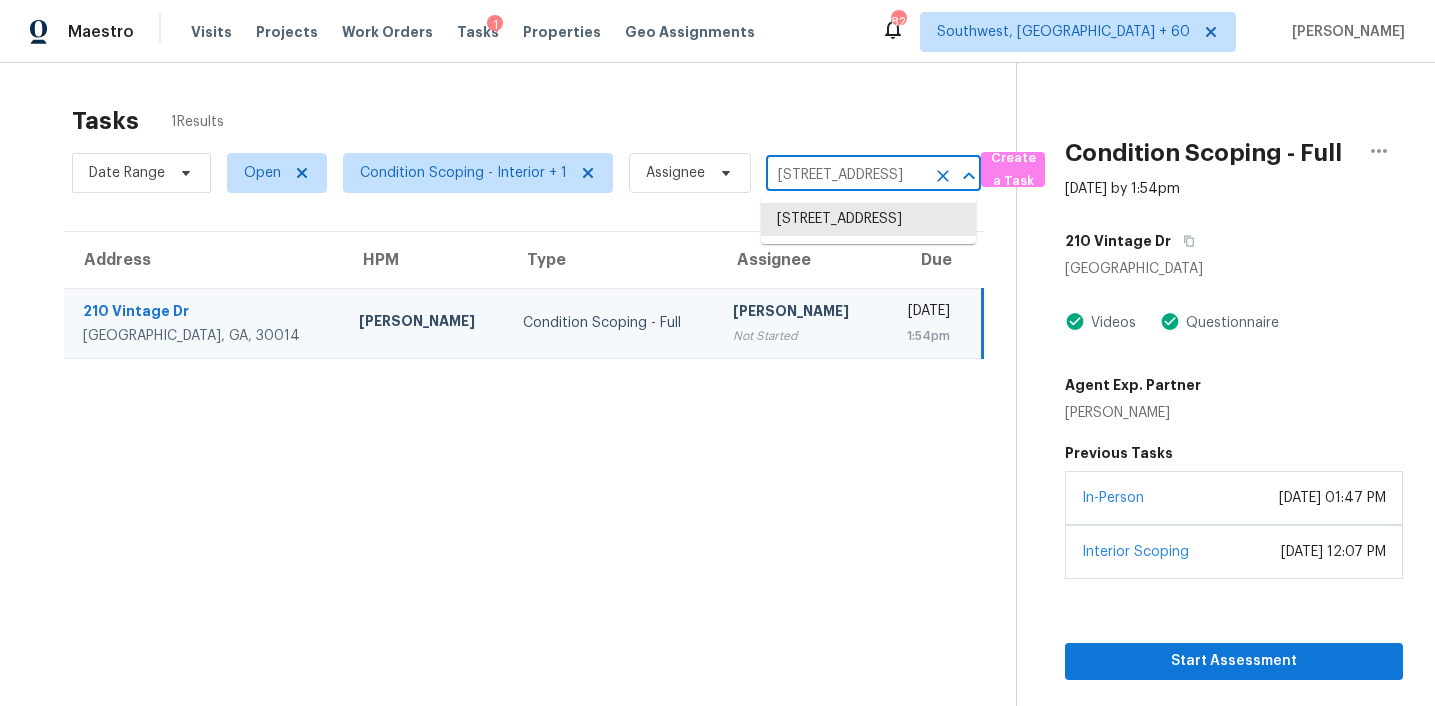 click on "[STREET_ADDRESS]" at bounding box center (845, 175) 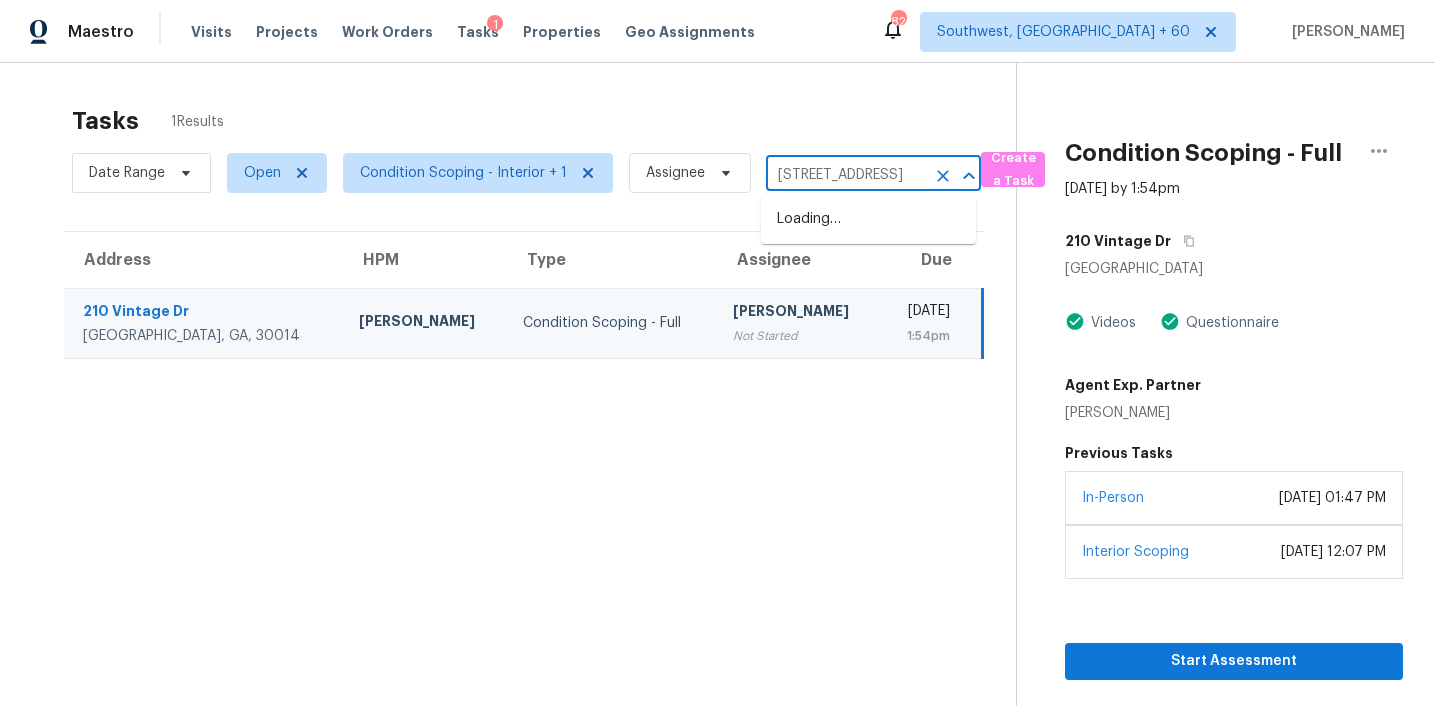 scroll, scrollTop: 0, scrollLeft: 109, axis: horizontal 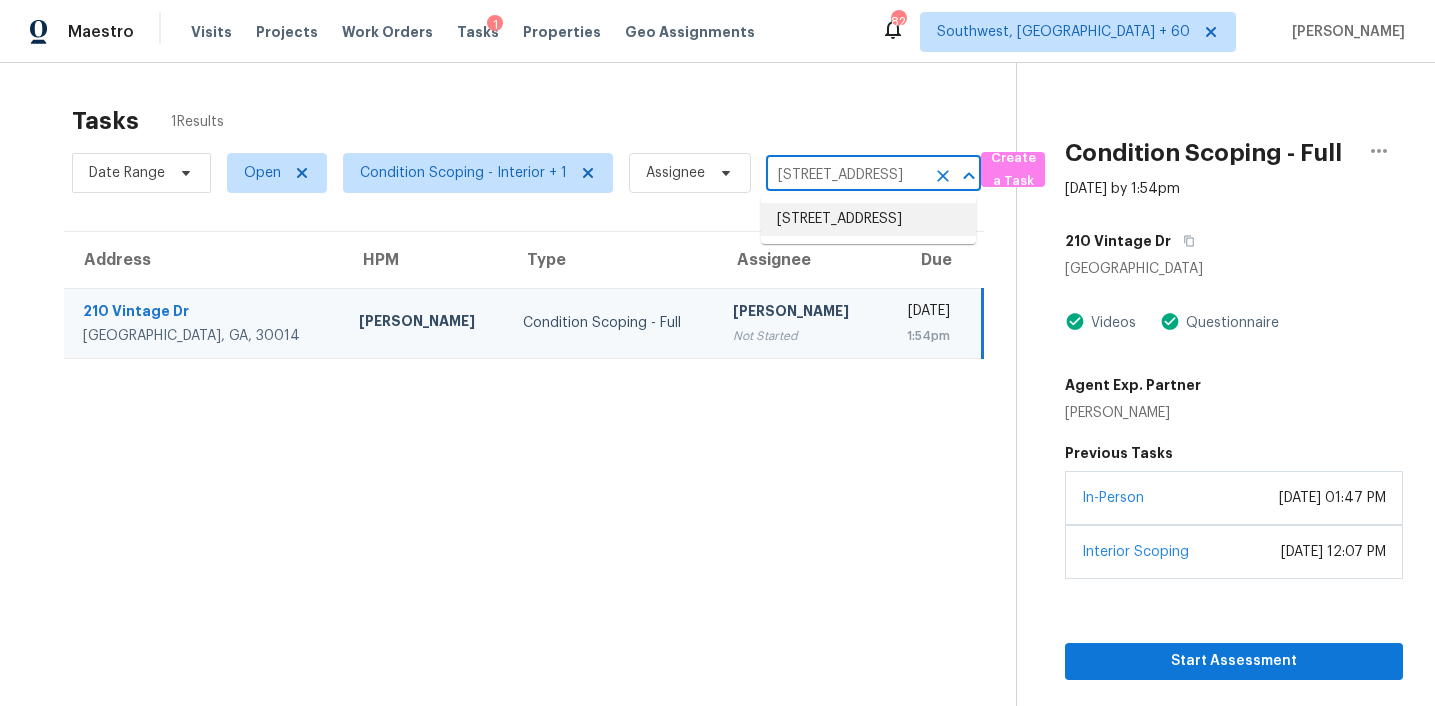 click on "[STREET_ADDRESS]" at bounding box center (845, 175) 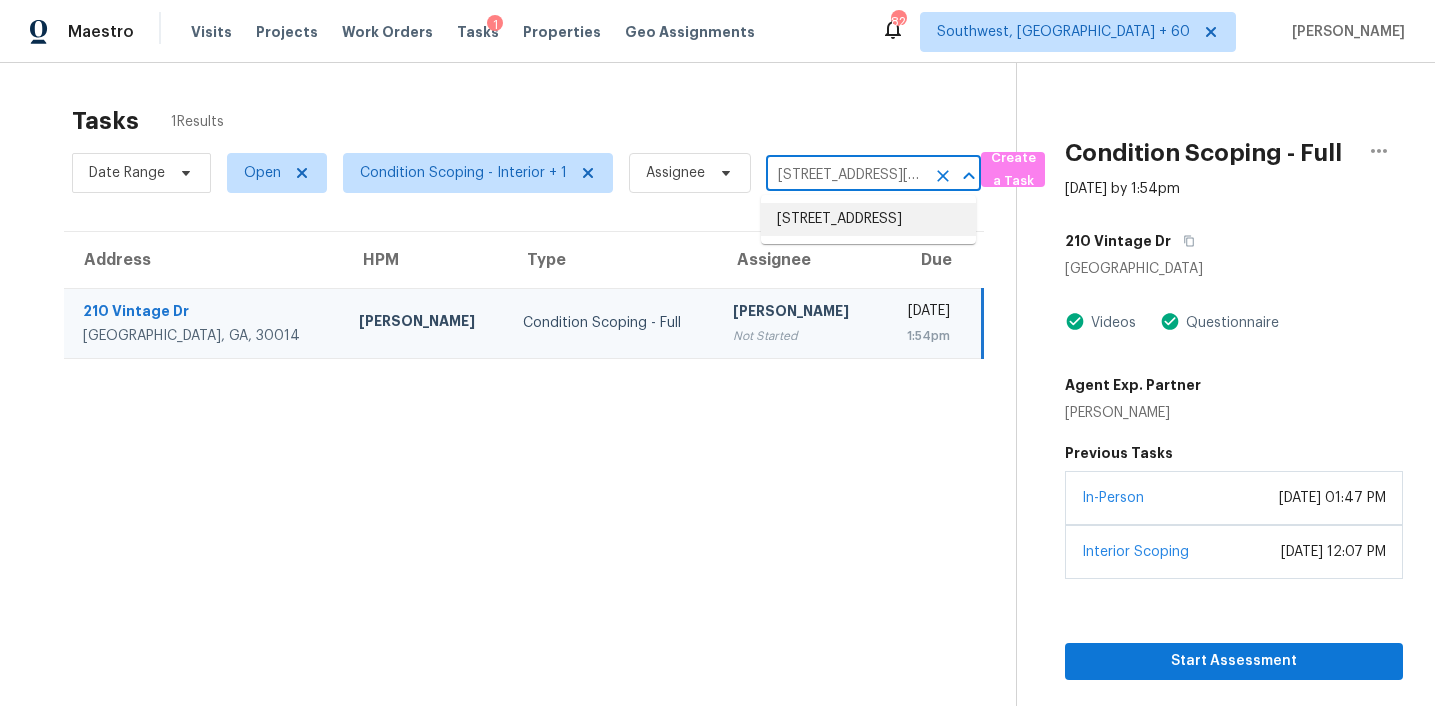 scroll, scrollTop: 0, scrollLeft: 137, axis: horizontal 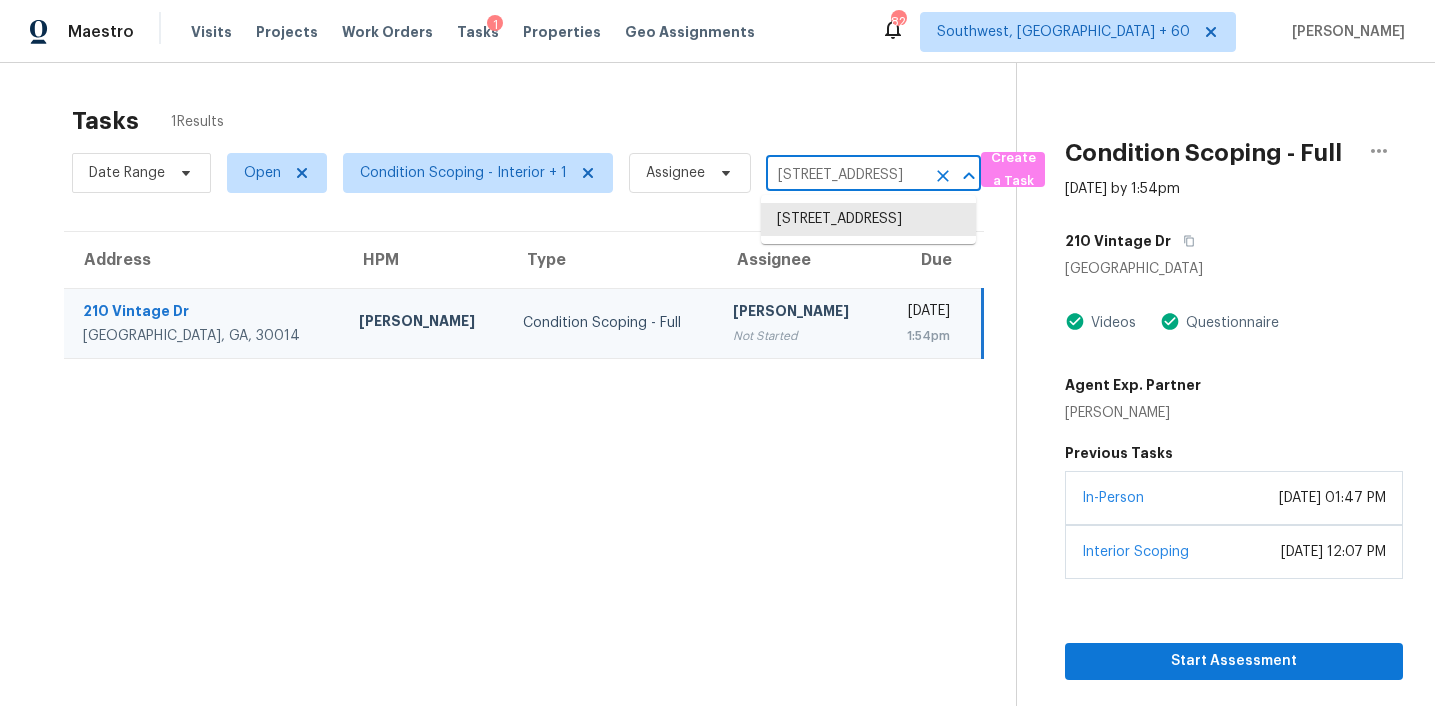 click on "210 Vintage Dr, Covington, GA 30014" at bounding box center [845, 175] 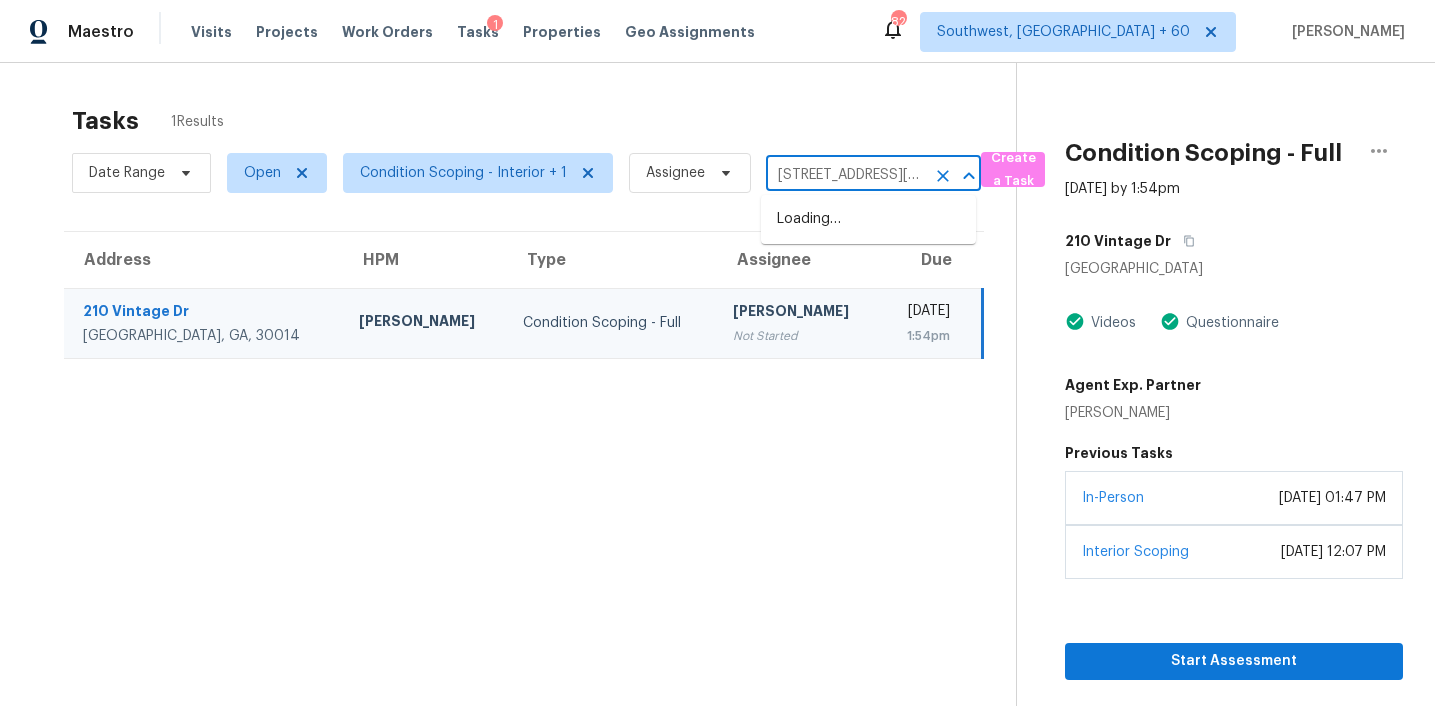 scroll, scrollTop: 0, scrollLeft: 93, axis: horizontal 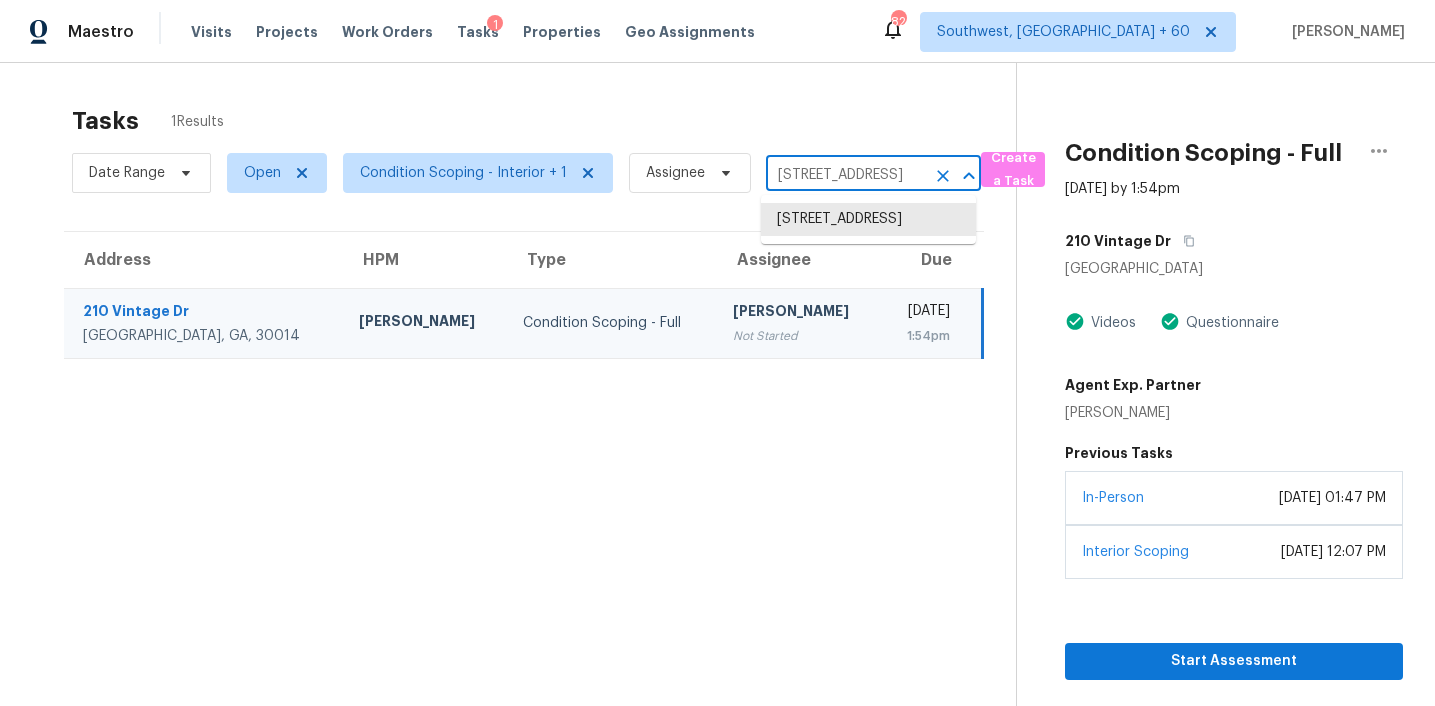 click on "210 Vintage Dr, Covington, GA 30014" at bounding box center [845, 175] 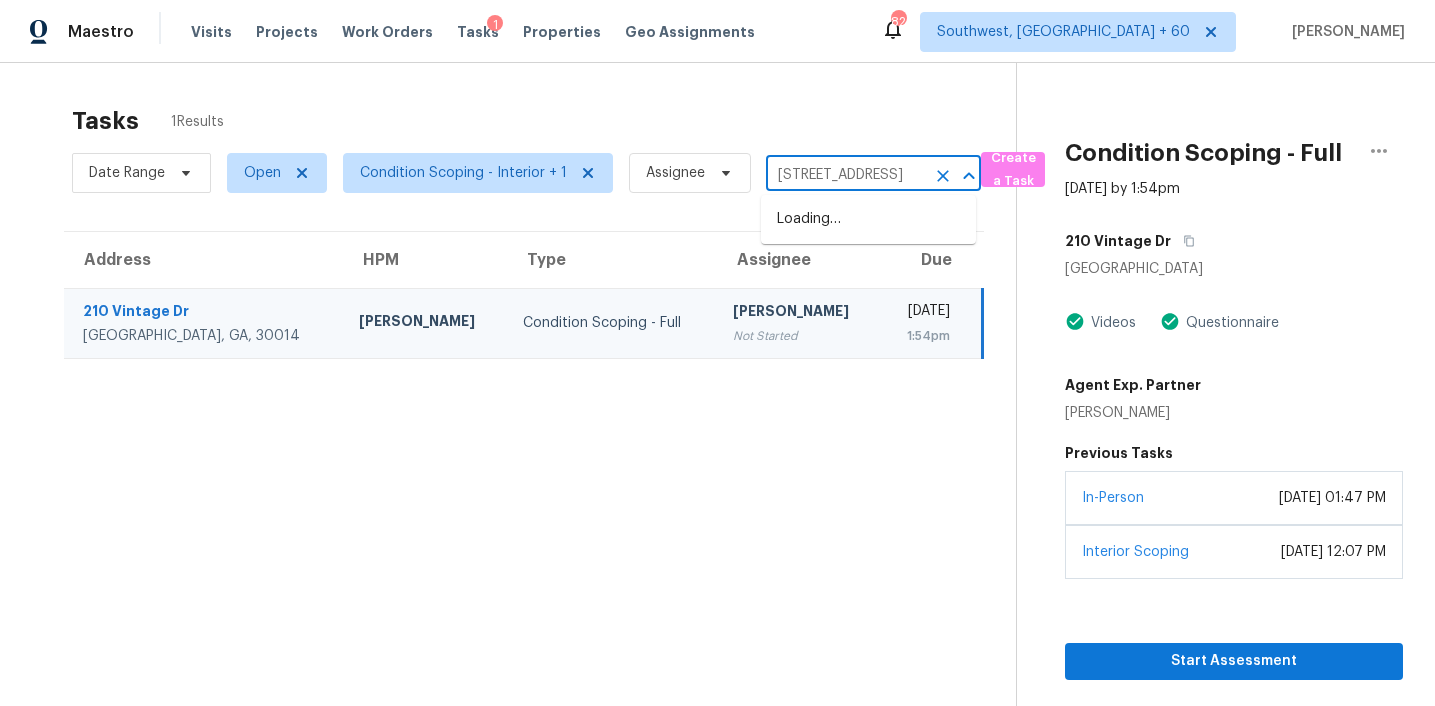 scroll, scrollTop: 0, scrollLeft: 111, axis: horizontal 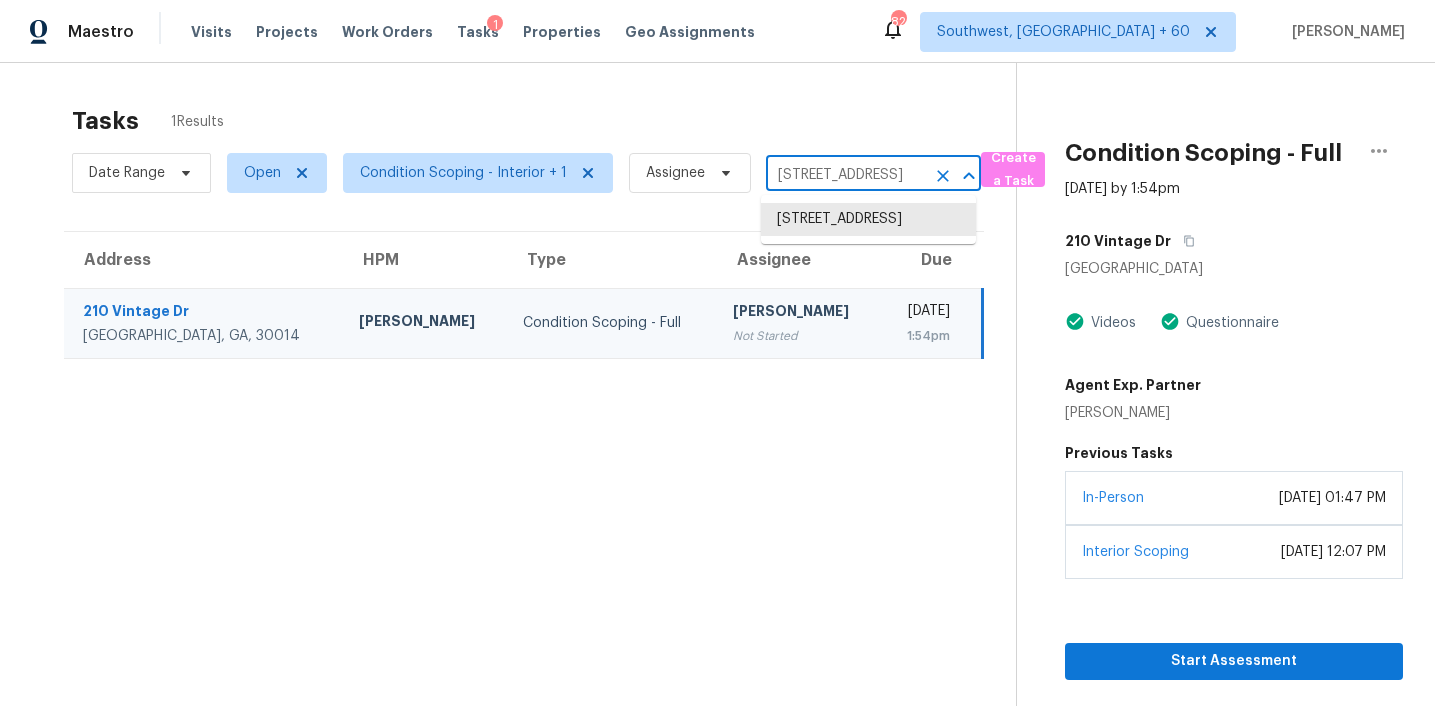 click on "210 Vintage Dr, Covington, GA 30014" at bounding box center (845, 175) 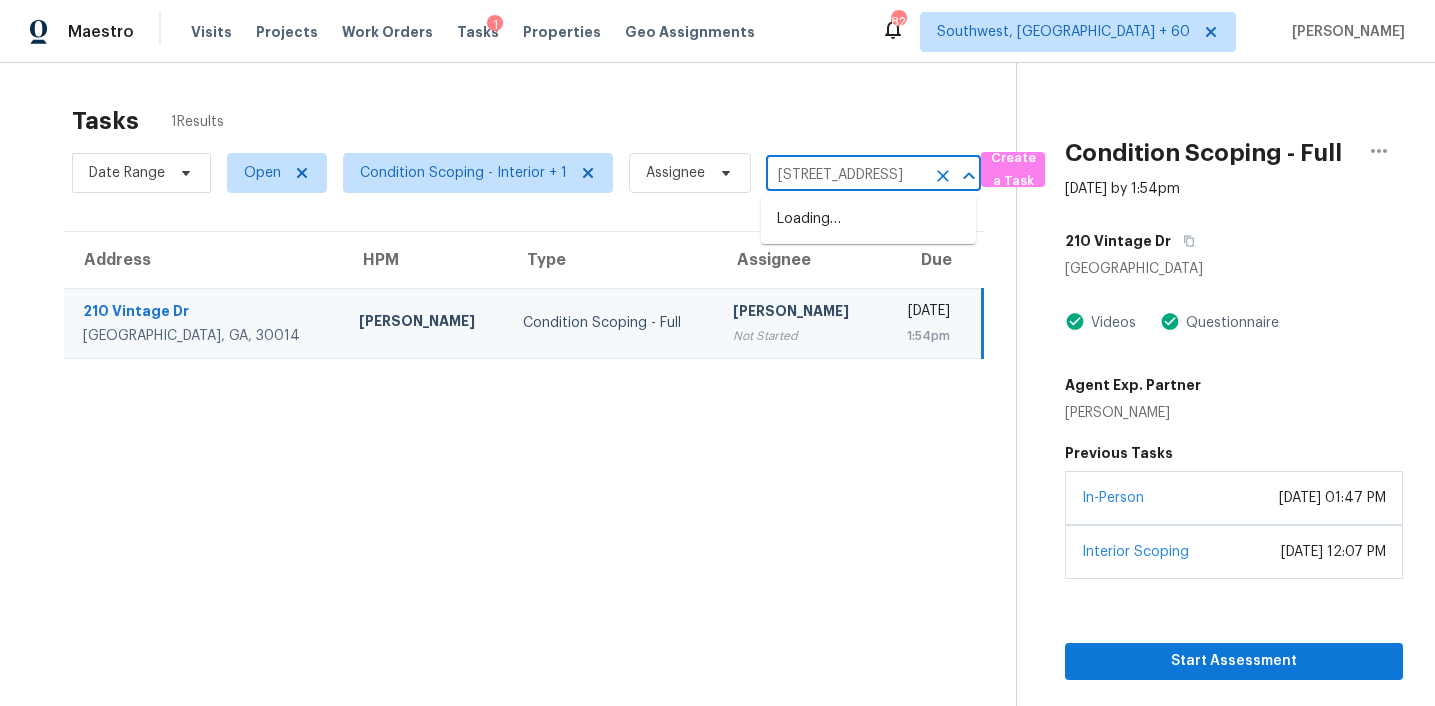 scroll, scrollTop: 0, scrollLeft: 161, axis: horizontal 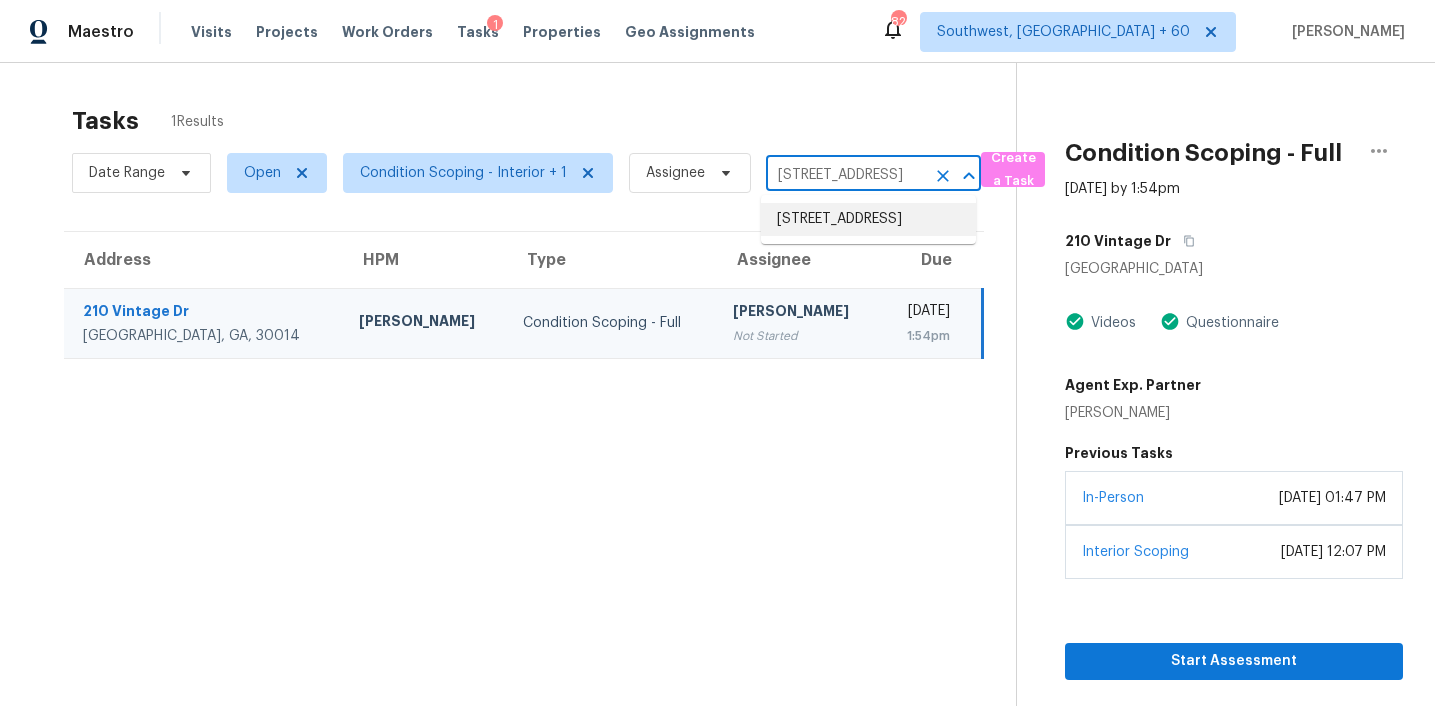 click on "210 Vintage Dr, Covington, GA 30014" at bounding box center (845, 175) 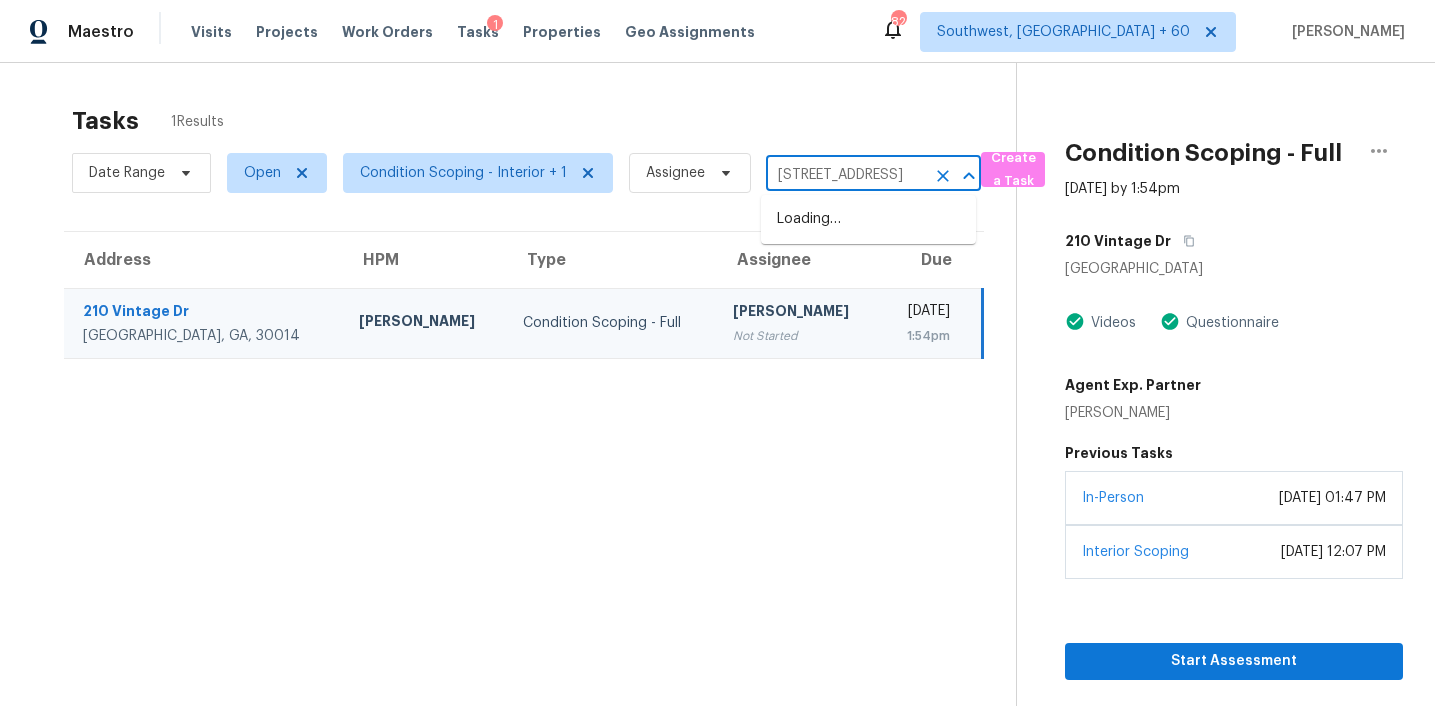 scroll, scrollTop: 0, scrollLeft: 156, axis: horizontal 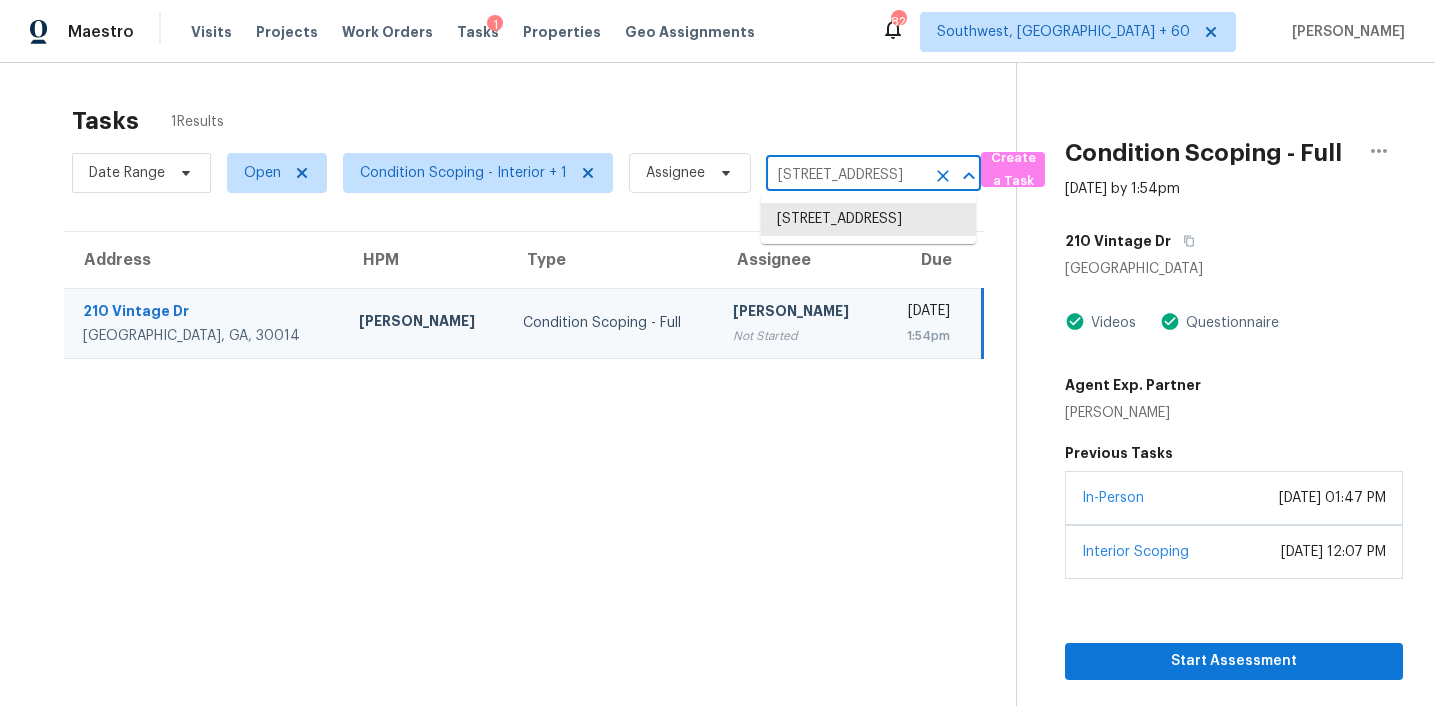 click on "210 Vintage Dr, Covington, GA 30014" at bounding box center [845, 175] 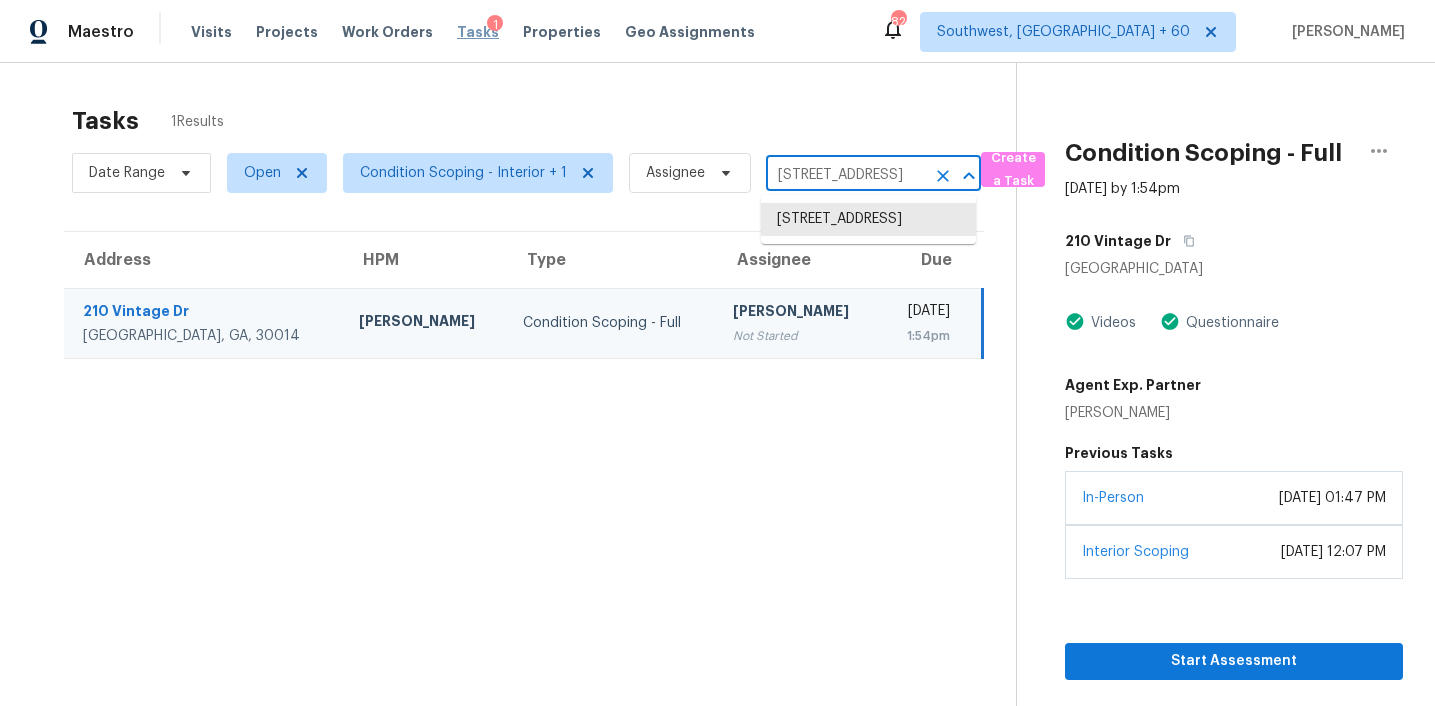 scroll, scrollTop: 0, scrollLeft: 0, axis: both 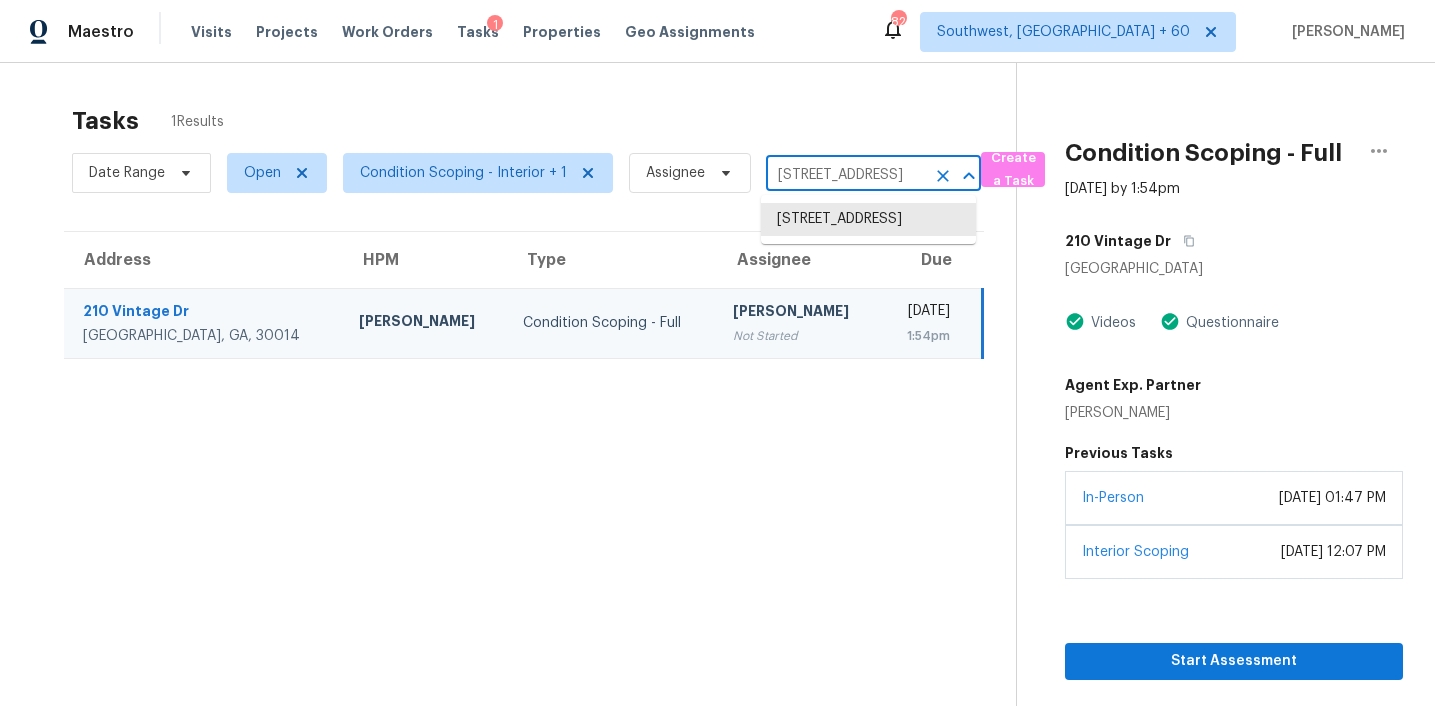 click on "210 Vintage Dr, Covington, GA 30014" at bounding box center [845, 175] 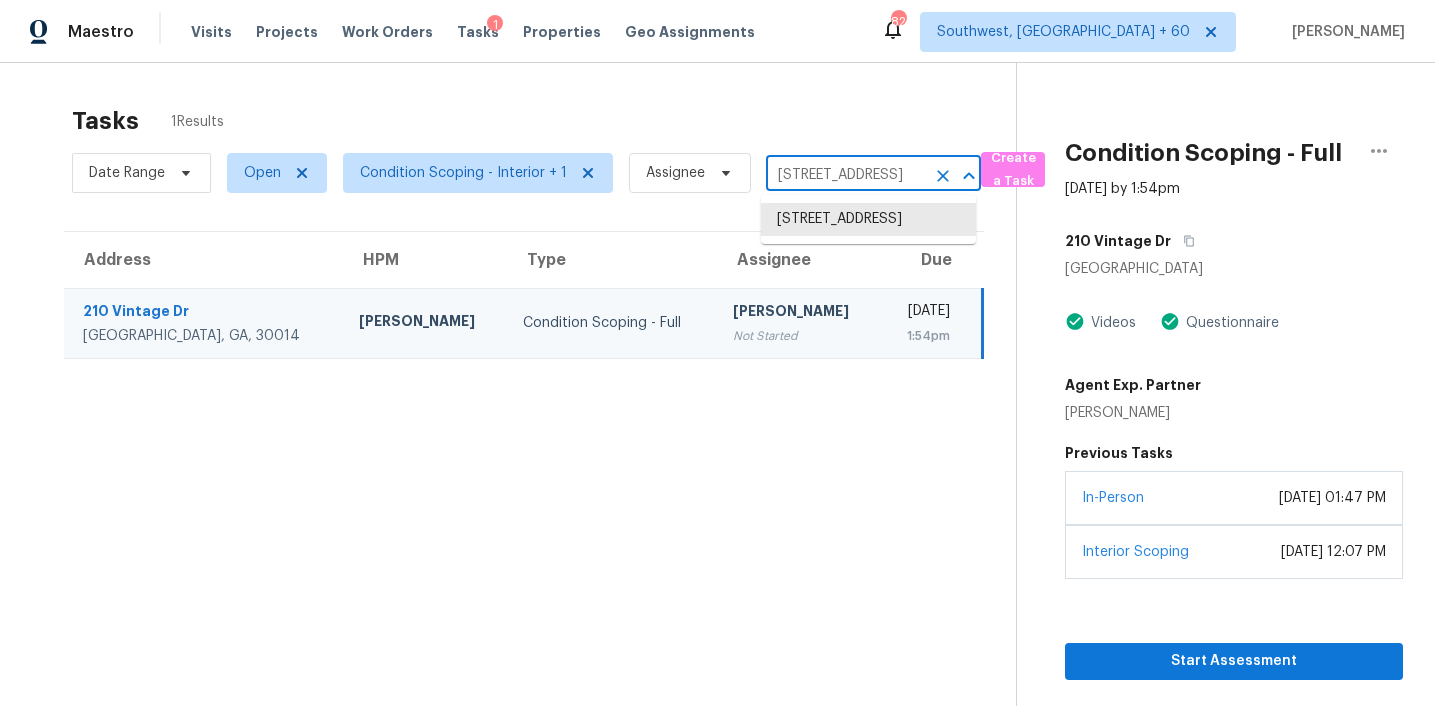 scroll, scrollTop: 0, scrollLeft: 0, axis: both 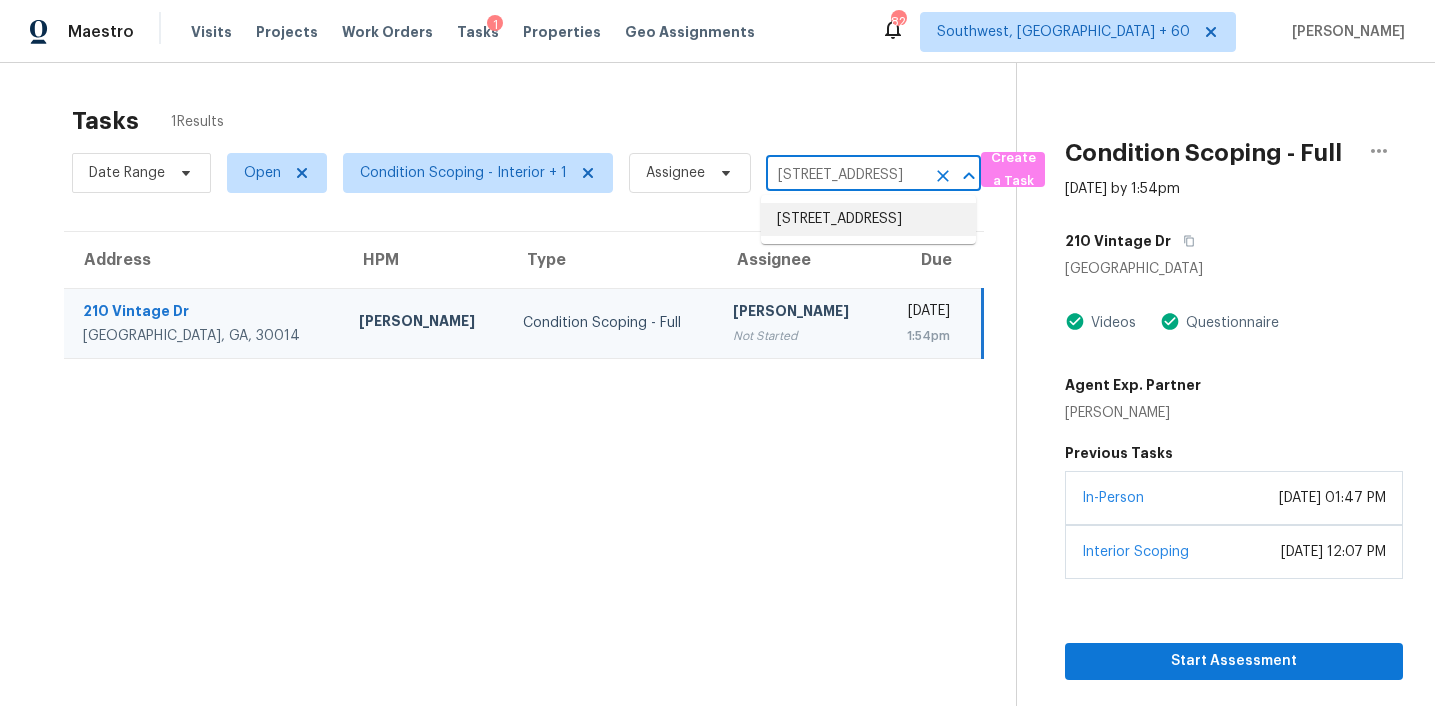 click on "210 Vintage Dr, Covington, GA 30014" at bounding box center [845, 175] 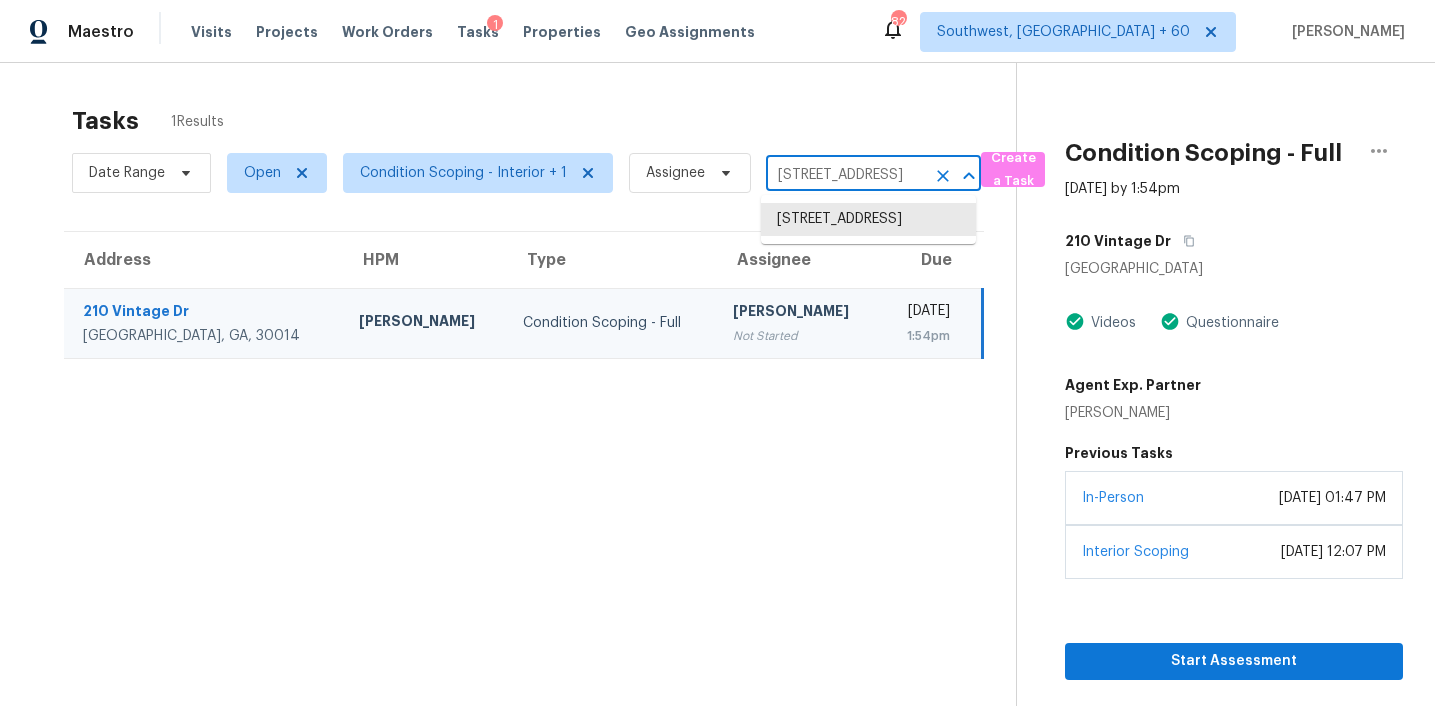 scroll, scrollTop: 0, scrollLeft: 0, axis: both 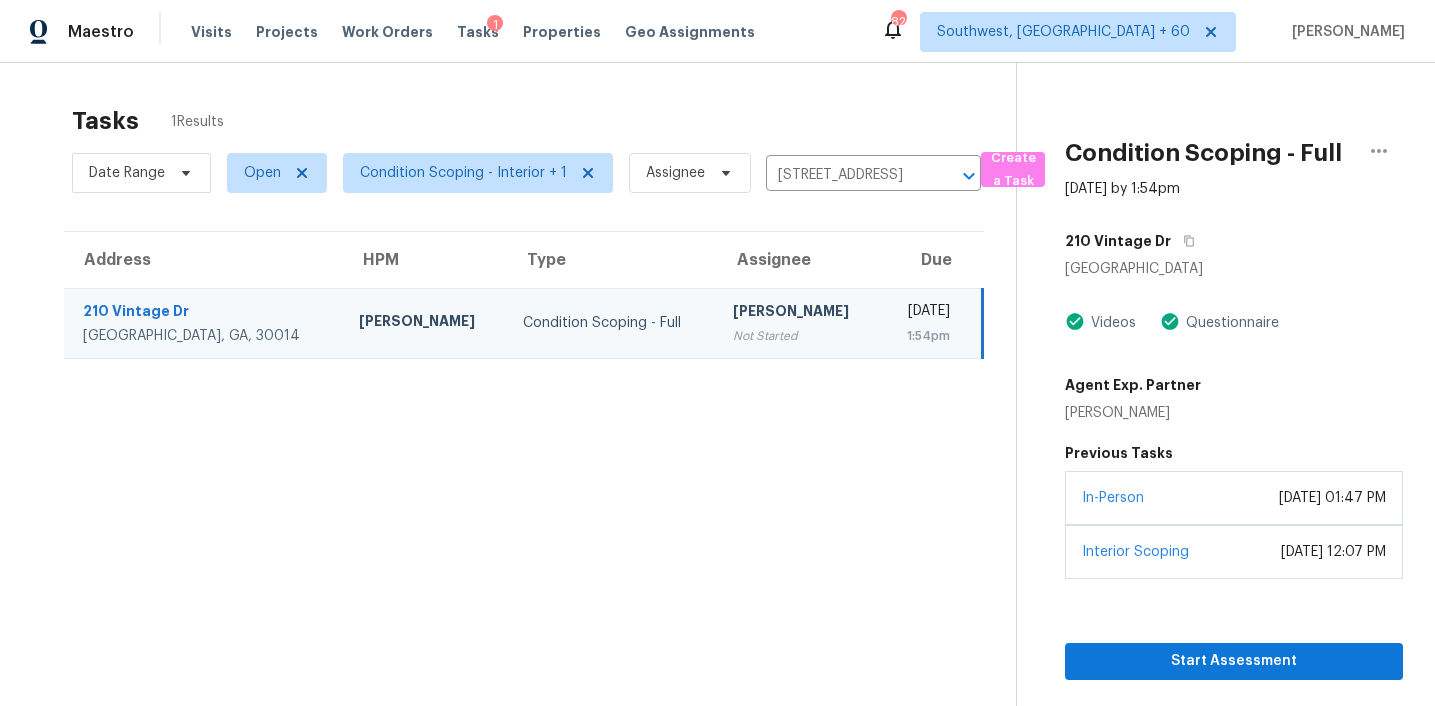 click on "Date Range Open Condition Scoping - Interior + 1 Assignee 210 Vintage Dr, Covington, GA 30014 ​" at bounding box center (526, 173) 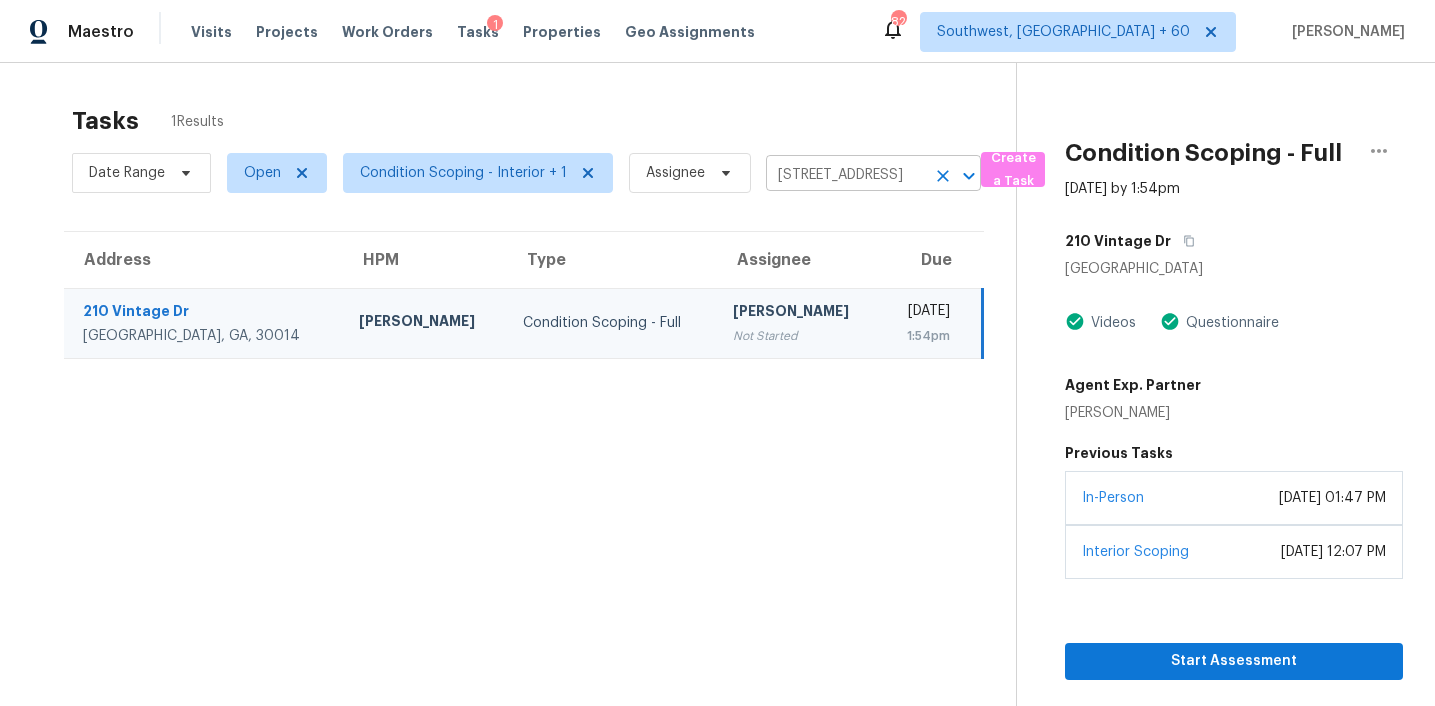 click on "210 Vintage Dr, Covington, GA 30014" at bounding box center (845, 175) 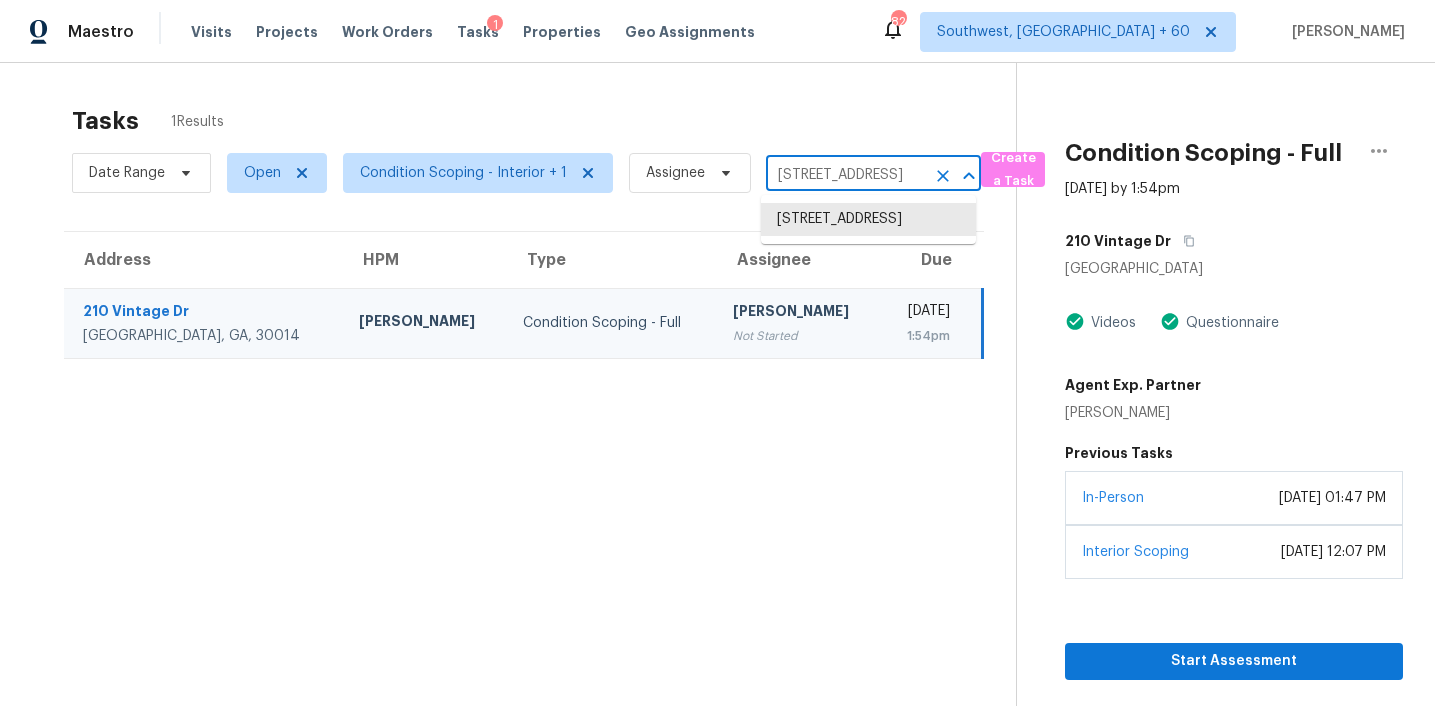 paste on "19308 Broad Shore Walk, Loxahatchee, FL, 33470" 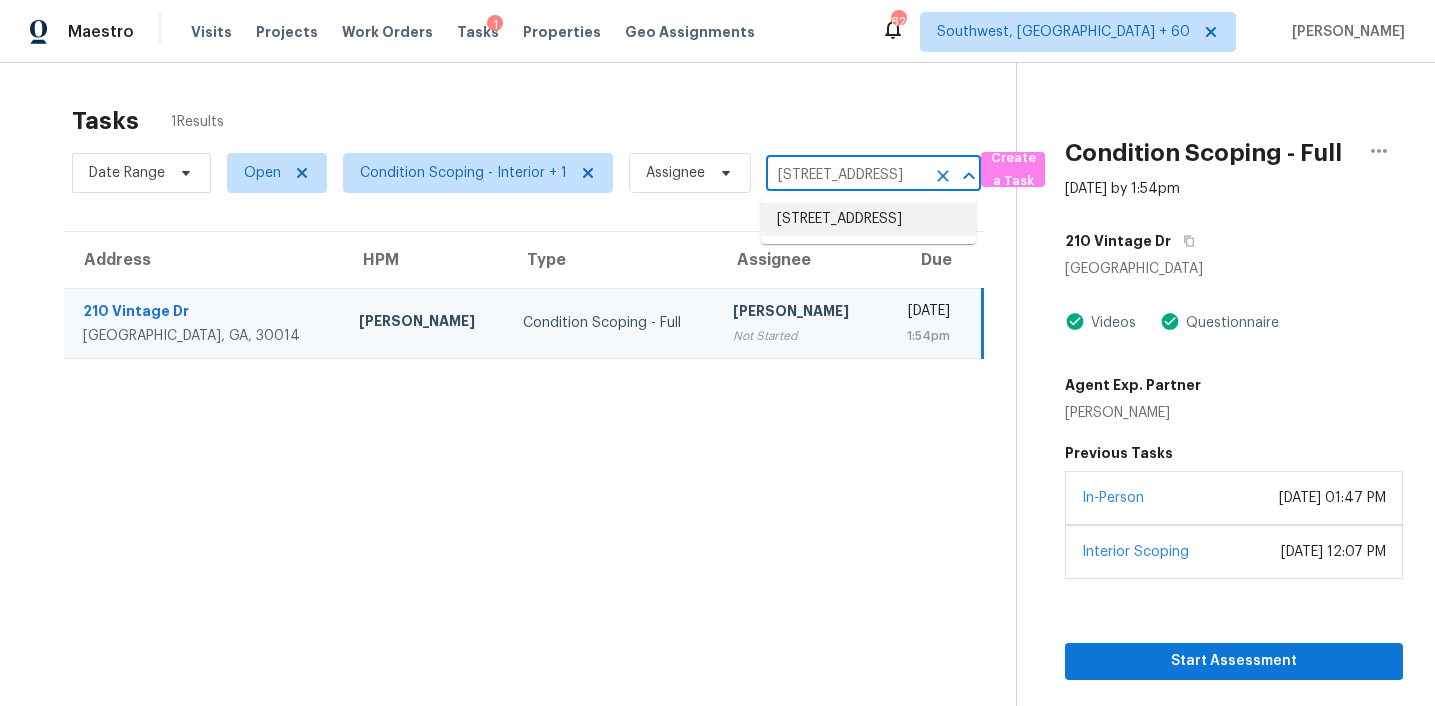 click on "19308 Broad Shore Walk, Loxahatchee, FL 33470" at bounding box center (868, 219) 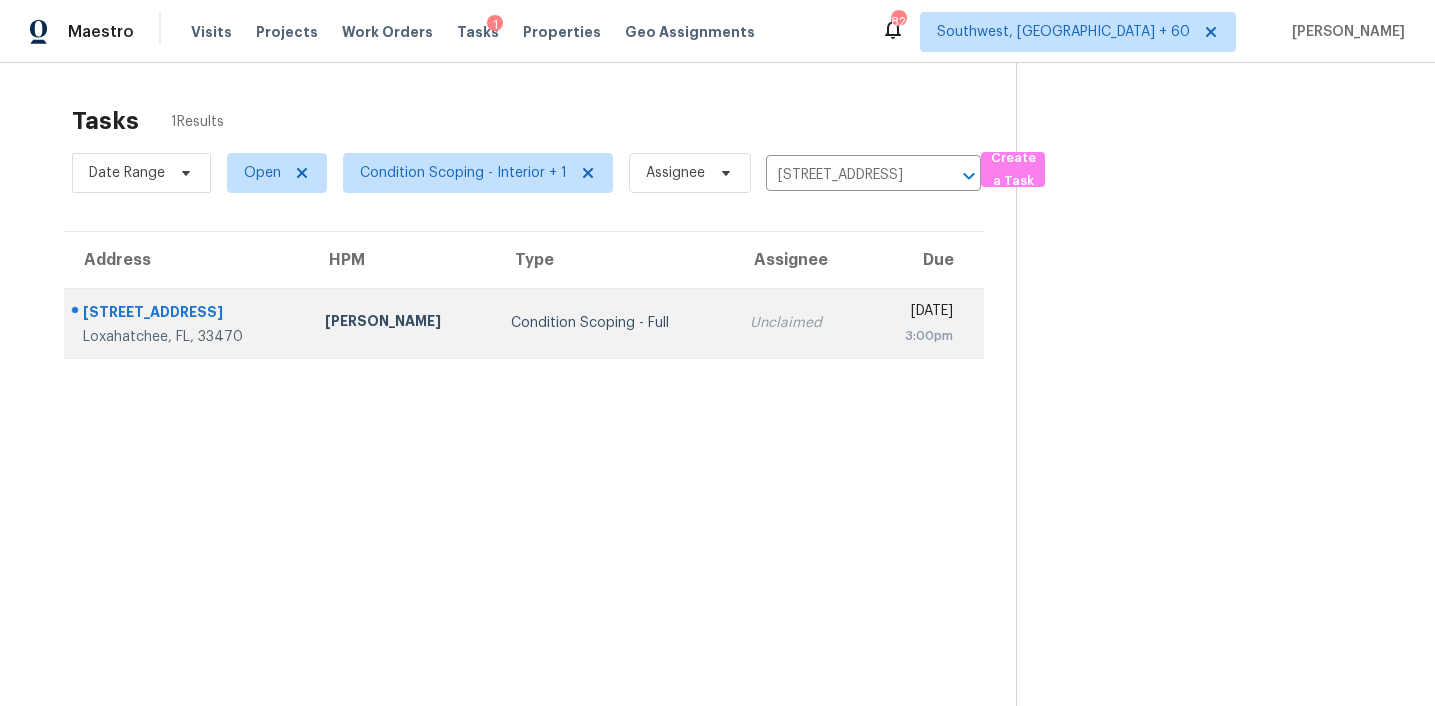 click on "Unclaimed" at bounding box center [799, 323] 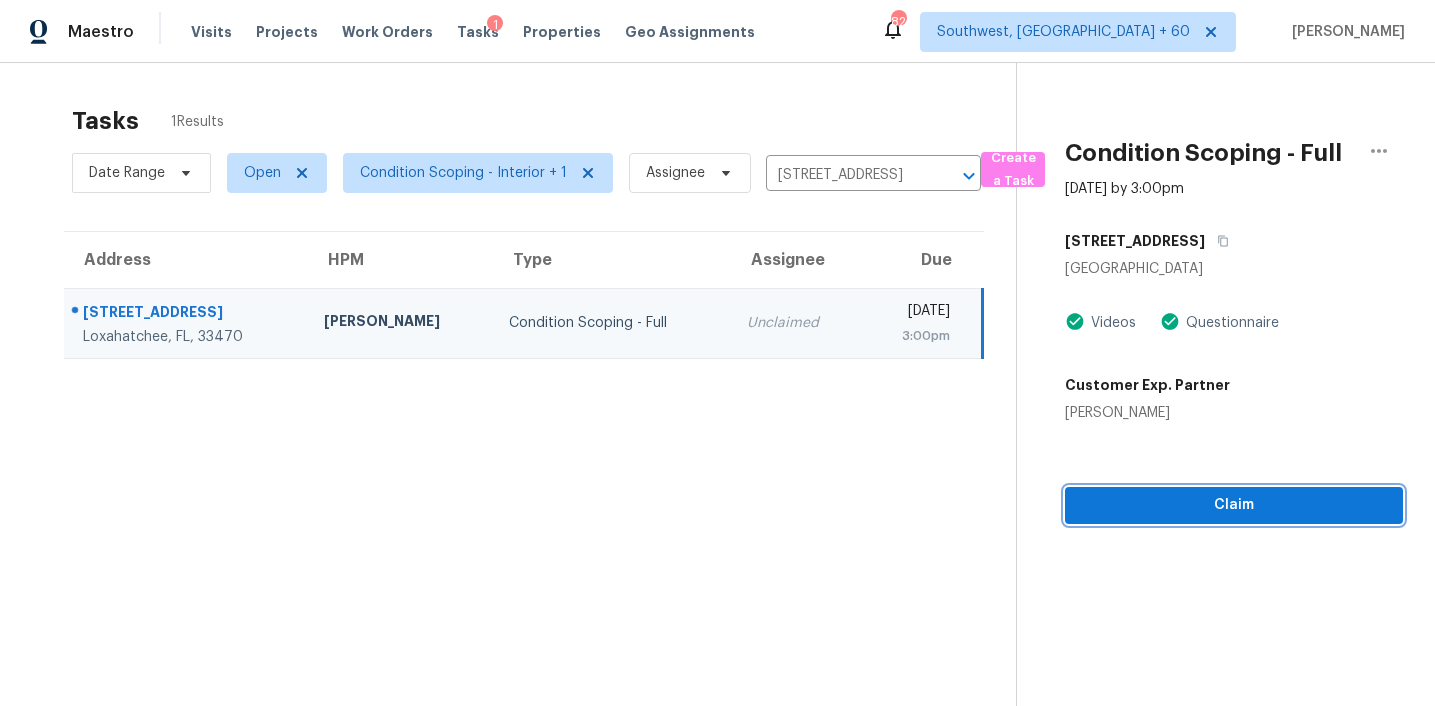 click on "Claim" at bounding box center (1234, 505) 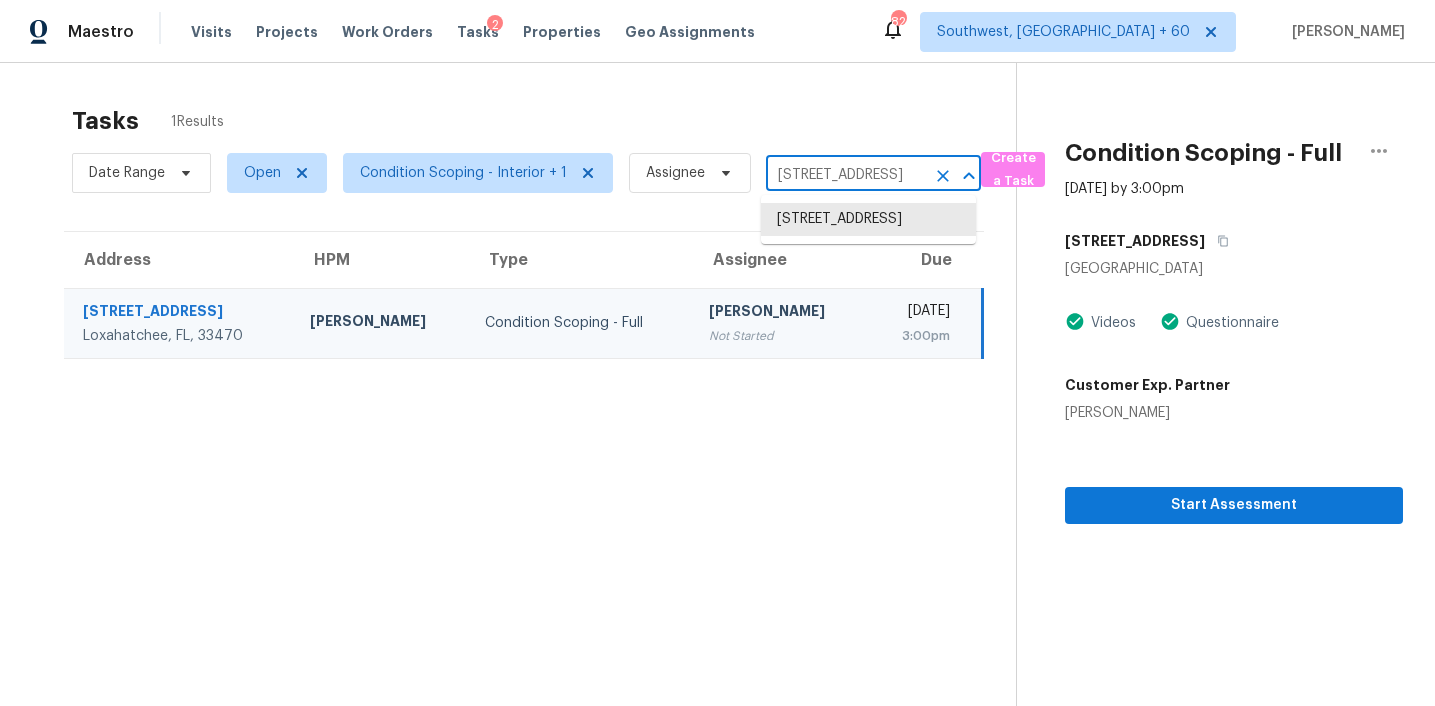 click on "19308 Broad Shore Walk, Loxahatchee, FL 33470" at bounding box center (845, 175) 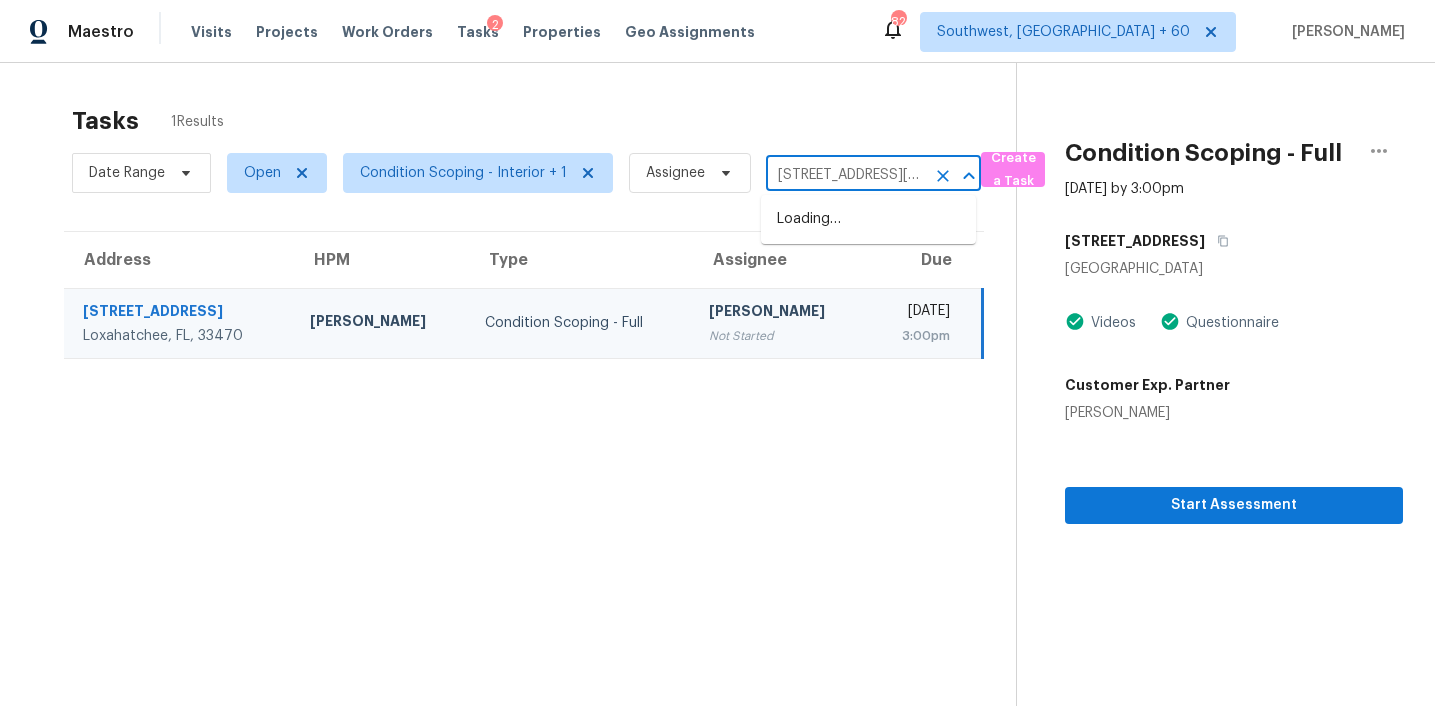 scroll, scrollTop: 0, scrollLeft: 118, axis: horizontal 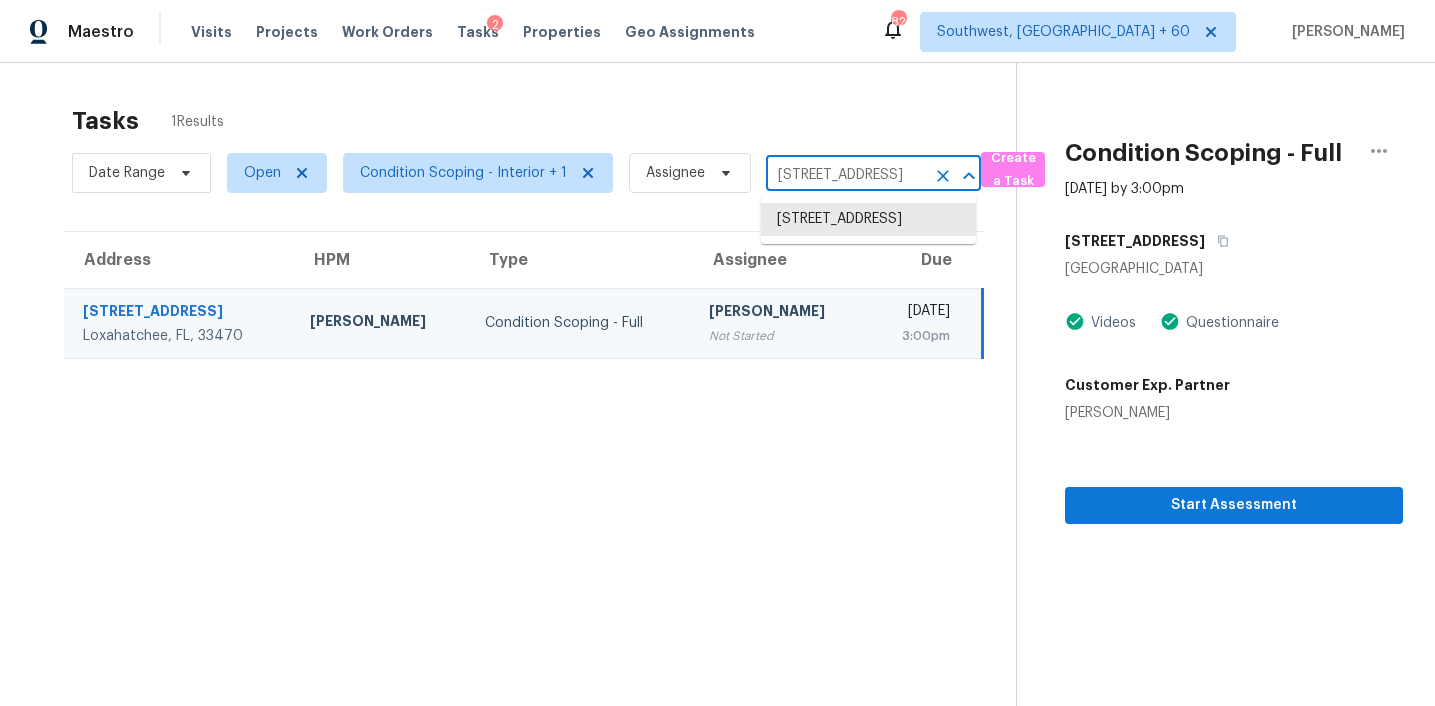 click on "19308 Broad Shore Walk, Loxahatchee, FL 33470" at bounding box center [845, 175] 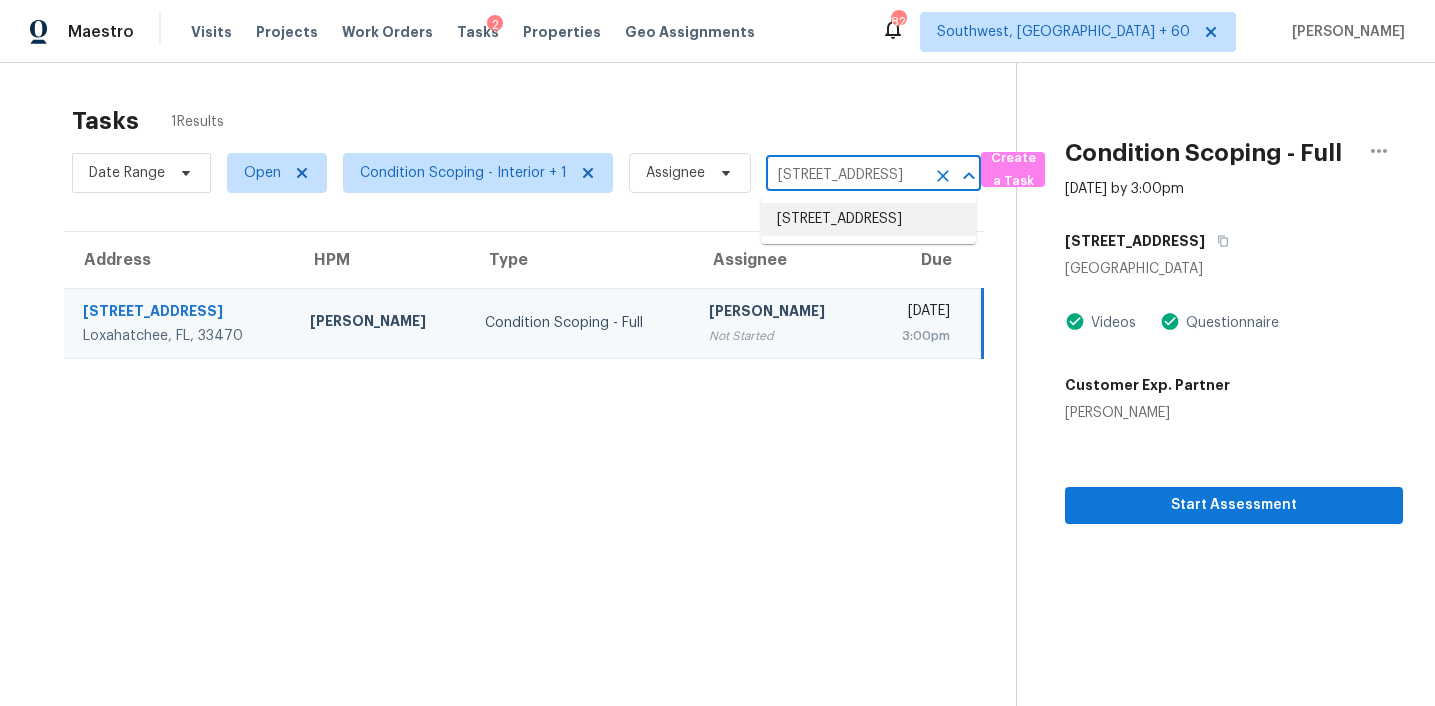 click on "19308 Broad Shore Walk, Loxahatchee, FL 33470" at bounding box center (845, 175) 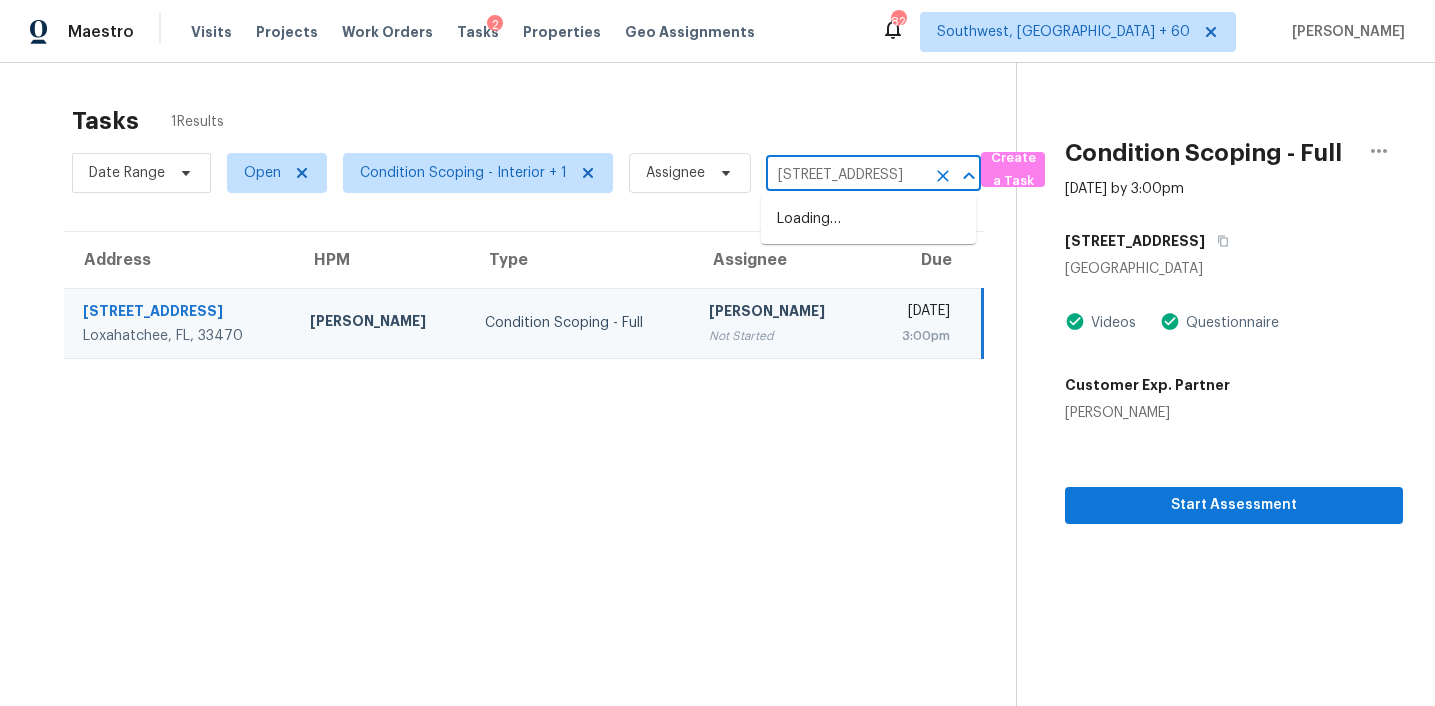 scroll, scrollTop: 0, scrollLeft: 102, axis: horizontal 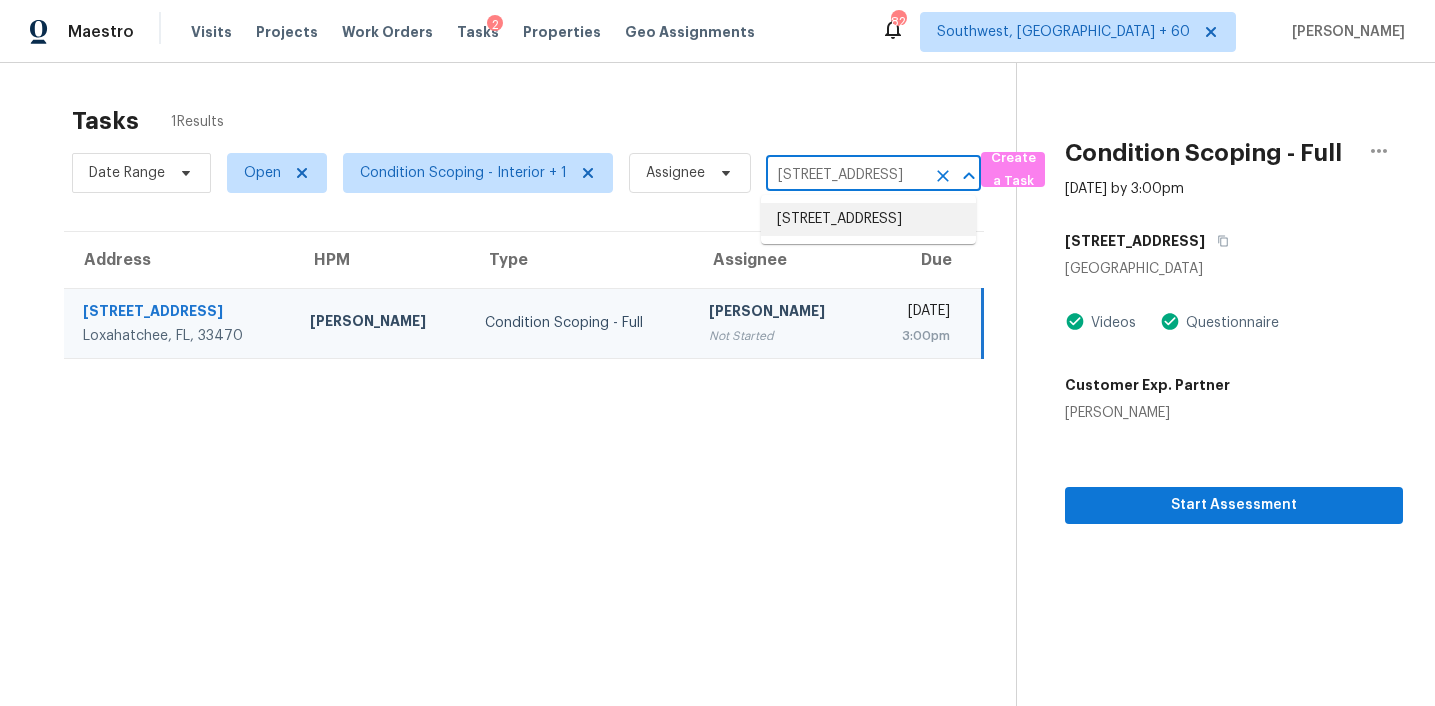 click on "567 Parkridge Dr, Vacaville, CA 95688" at bounding box center (868, 219) 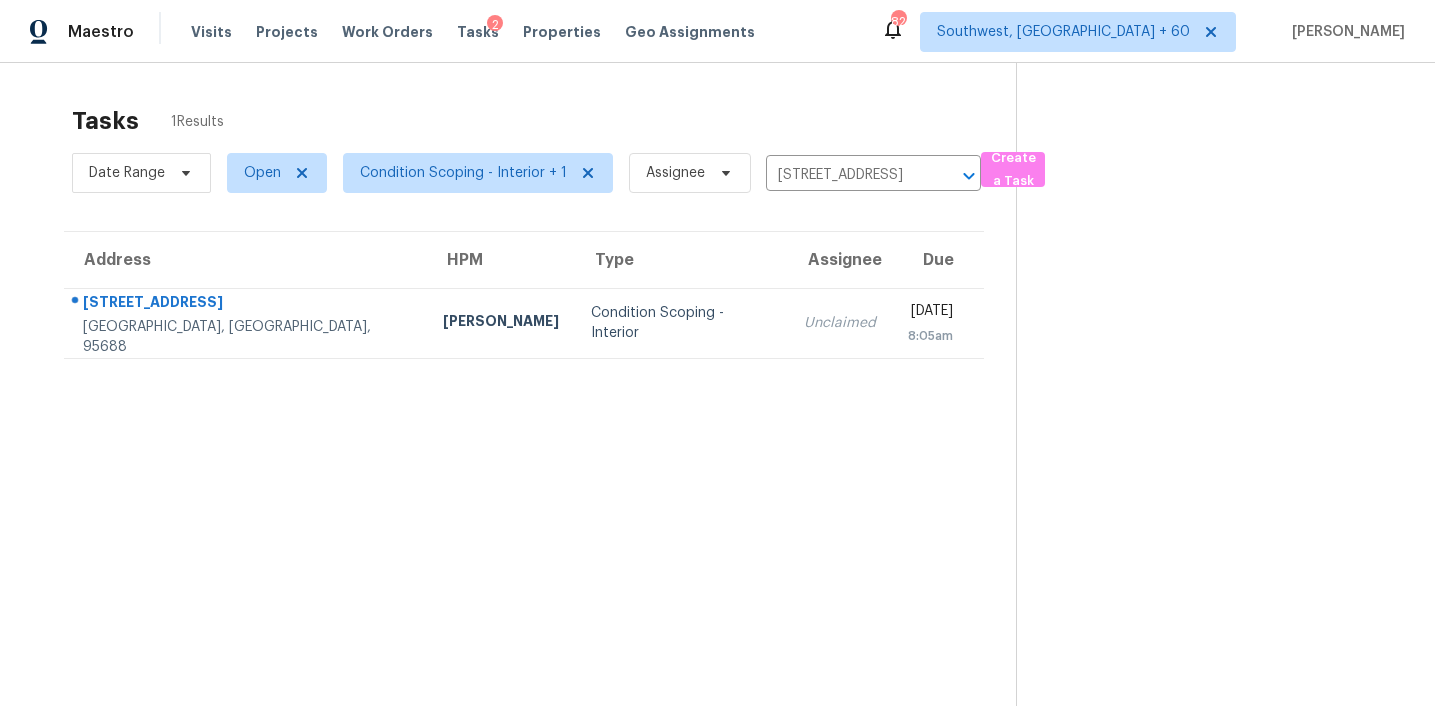 click on "Unclaimed" at bounding box center [840, 323] 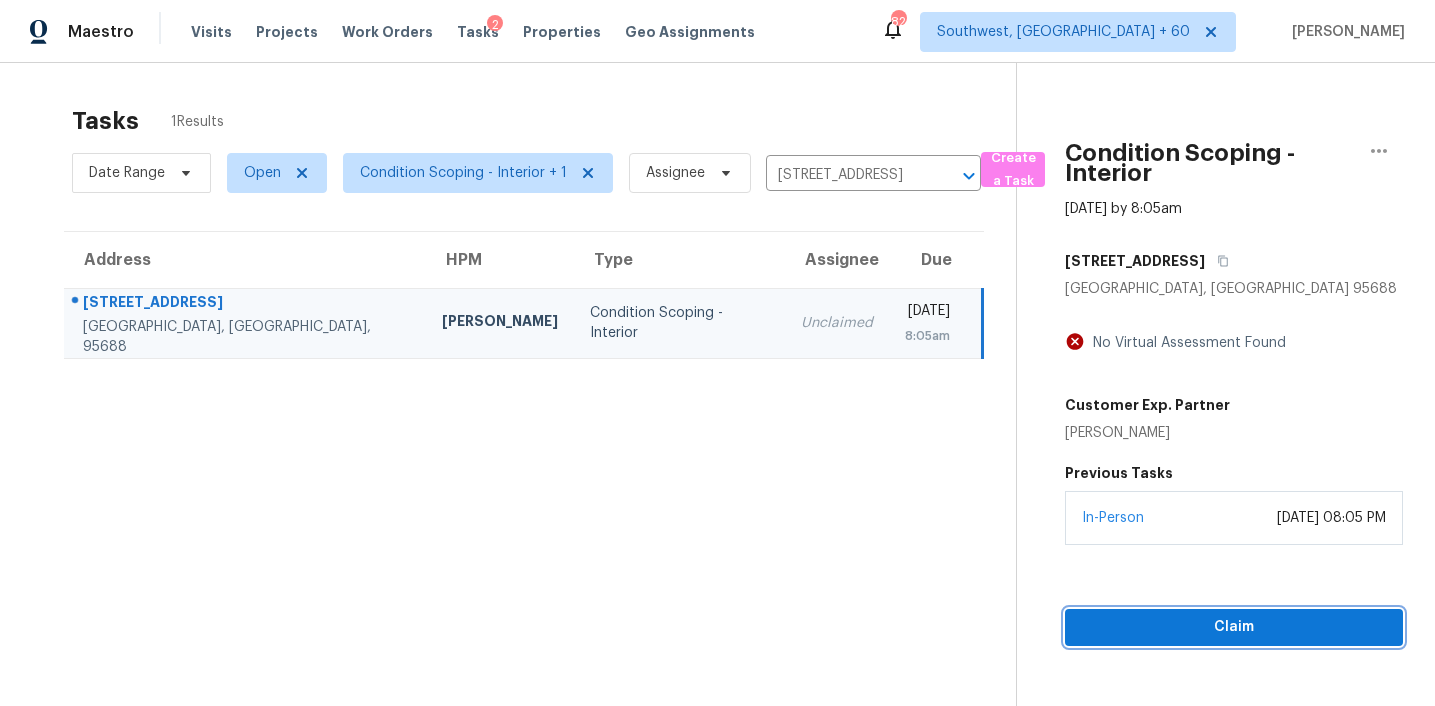 click on "Claim" at bounding box center (1234, 627) 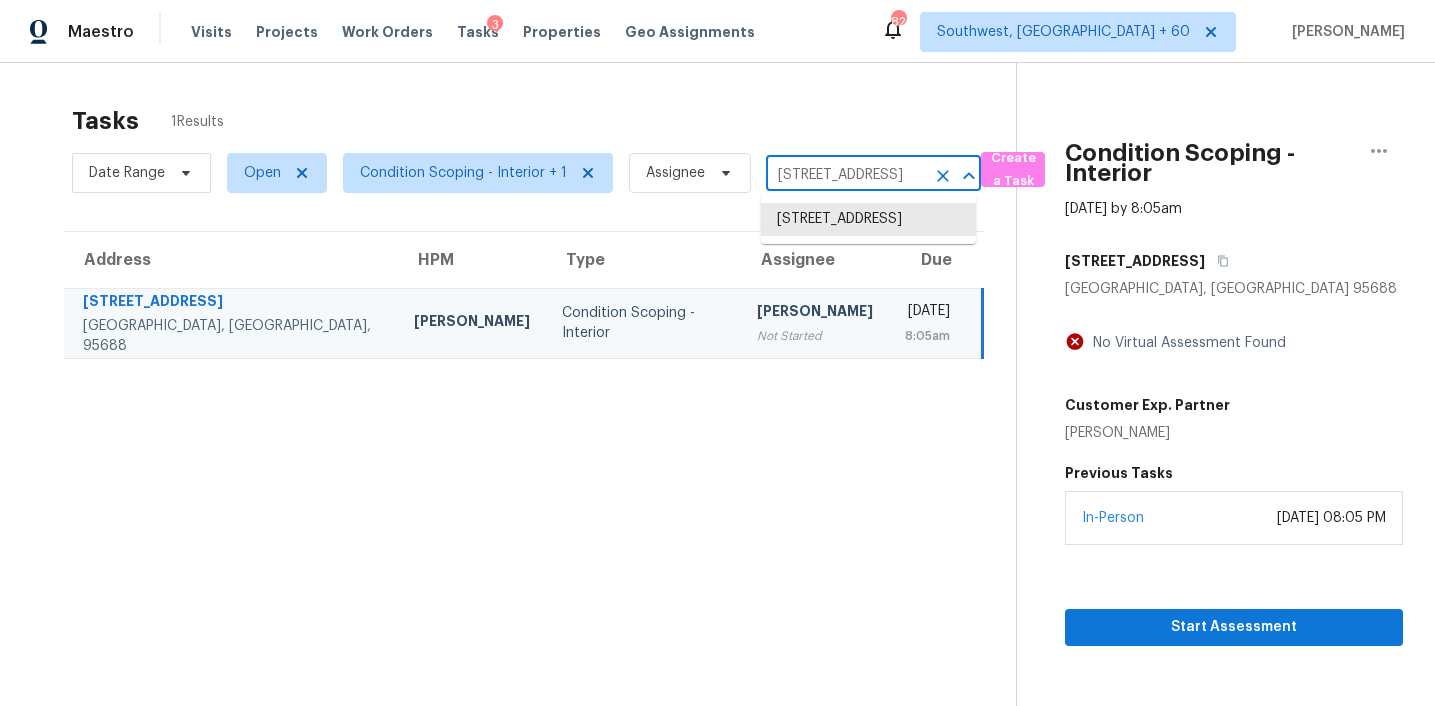 click on "567 Parkridge Dr, Vacaville, CA 95688" at bounding box center (845, 175) 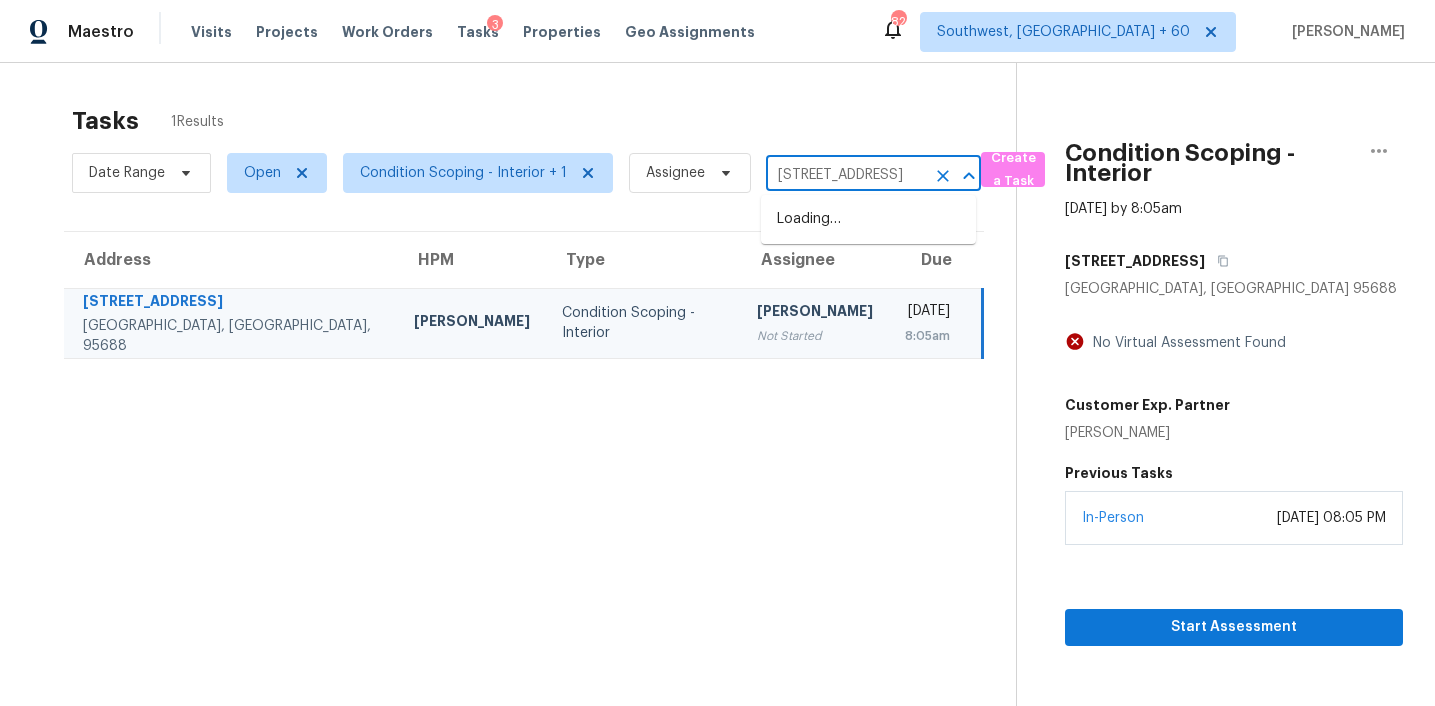 scroll, scrollTop: 0, scrollLeft: 138, axis: horizontal 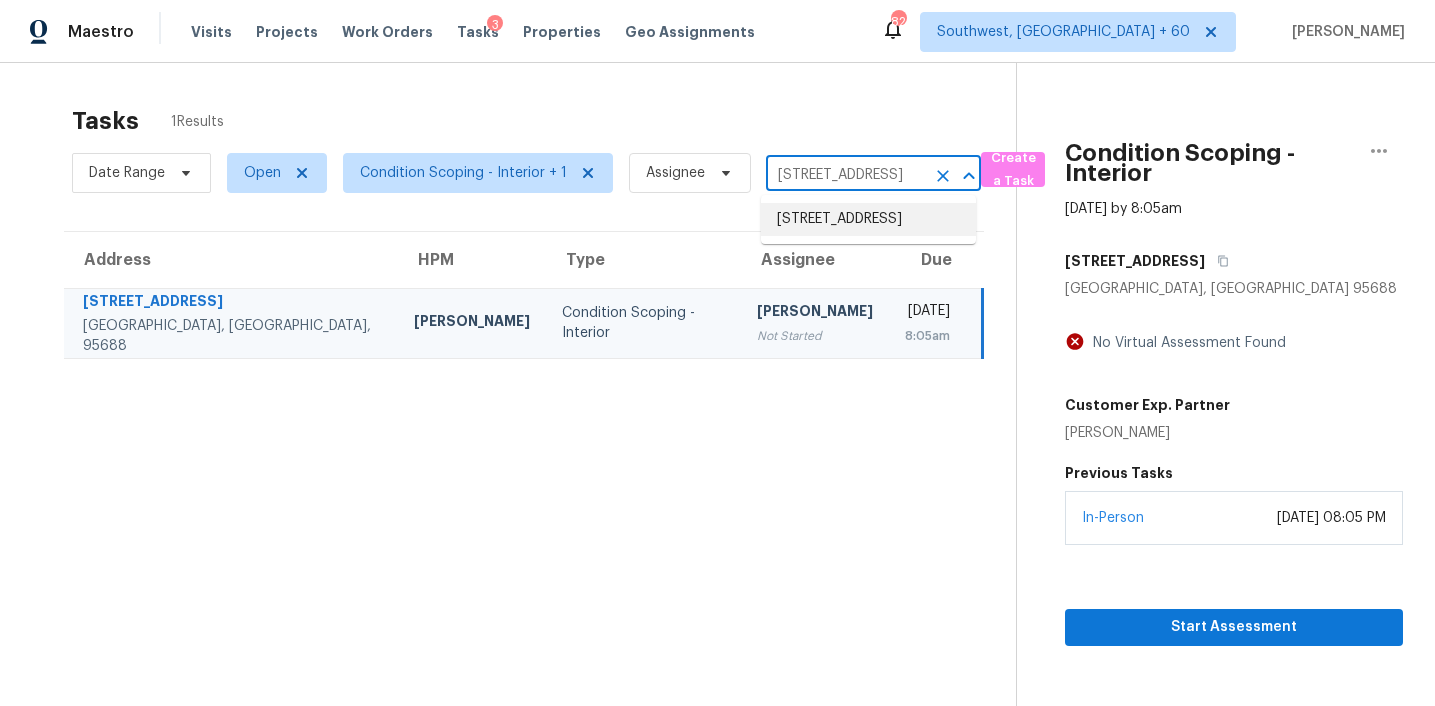 click on "889 Rivers Crossing St, Clermont, FL 34714" at bounding box center (868, 219) 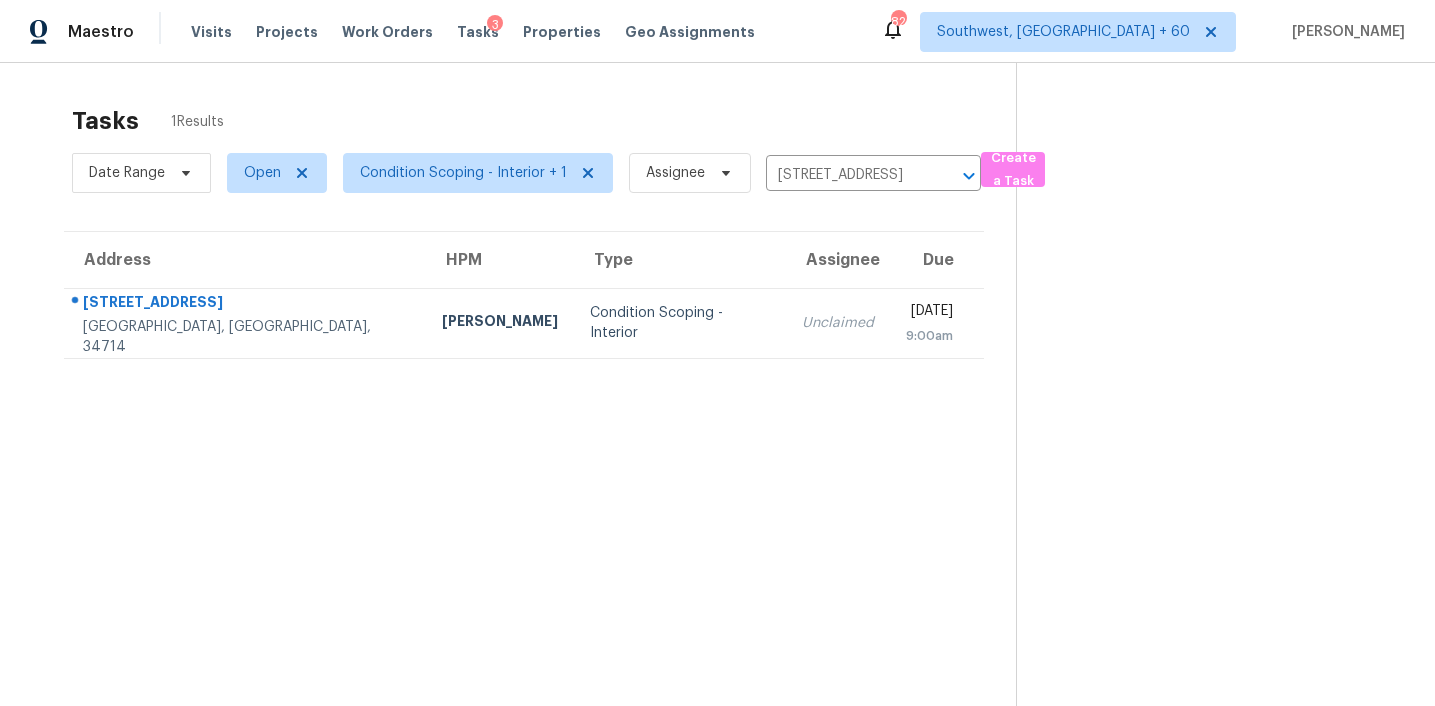 click on "Unclaimed" at bounding box center (838, 323) 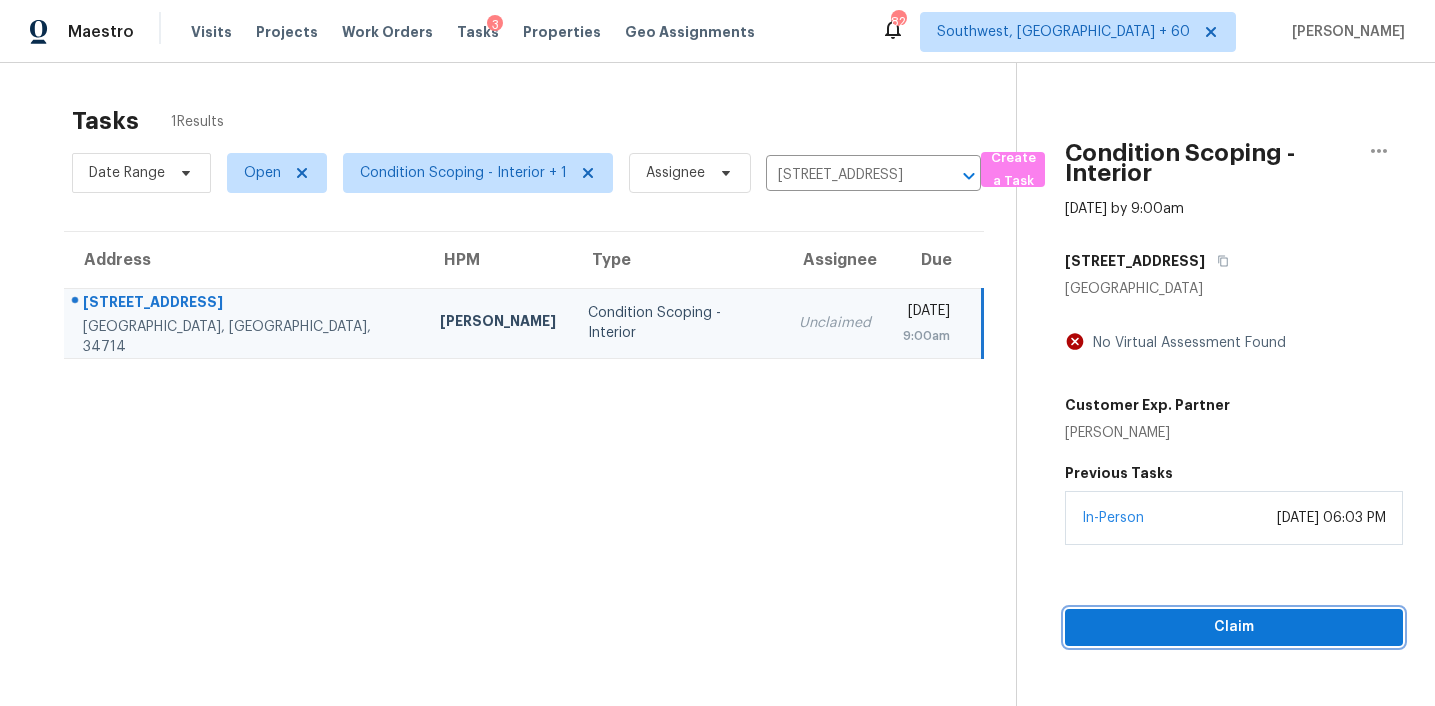 click on "Claim" at bounding box center [1234, 627] 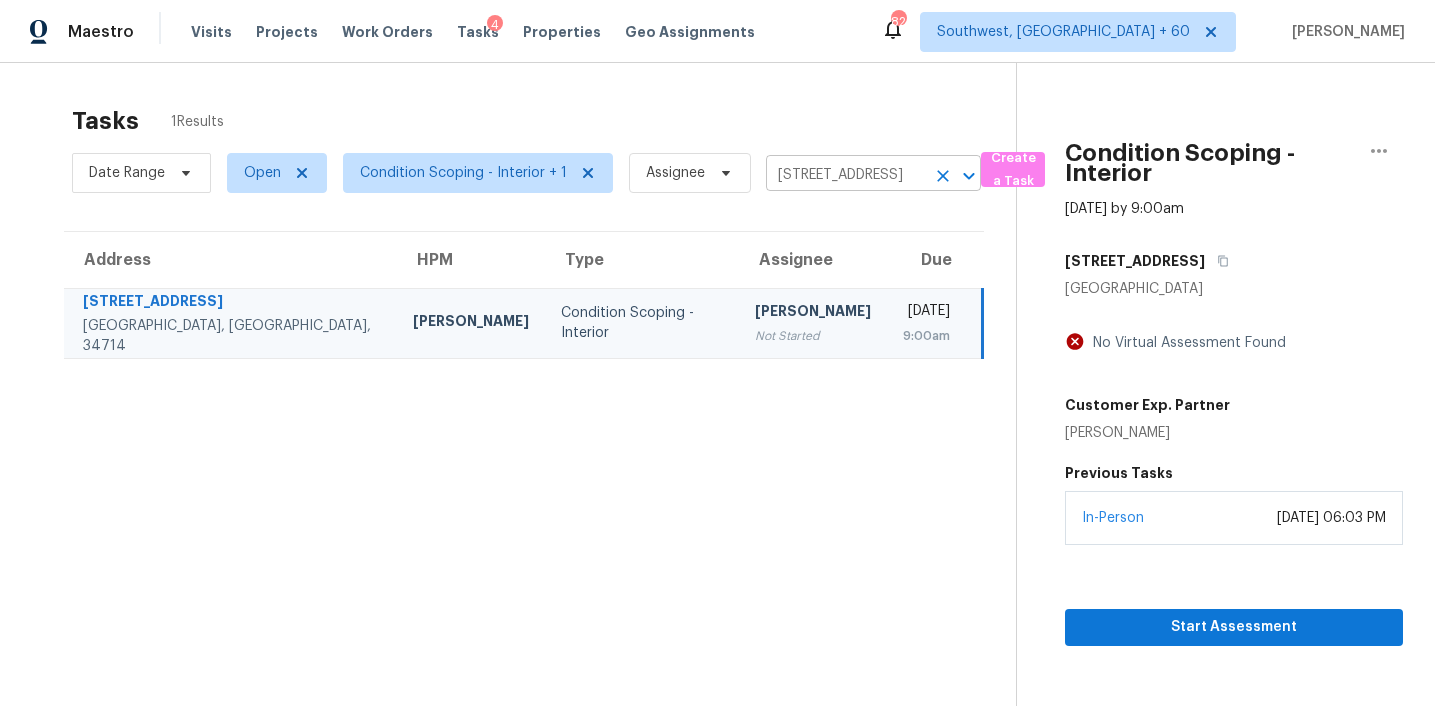 click on "889 Rivers Crossing St, Clermont, FL 34714" at bounding box center [845, 175] 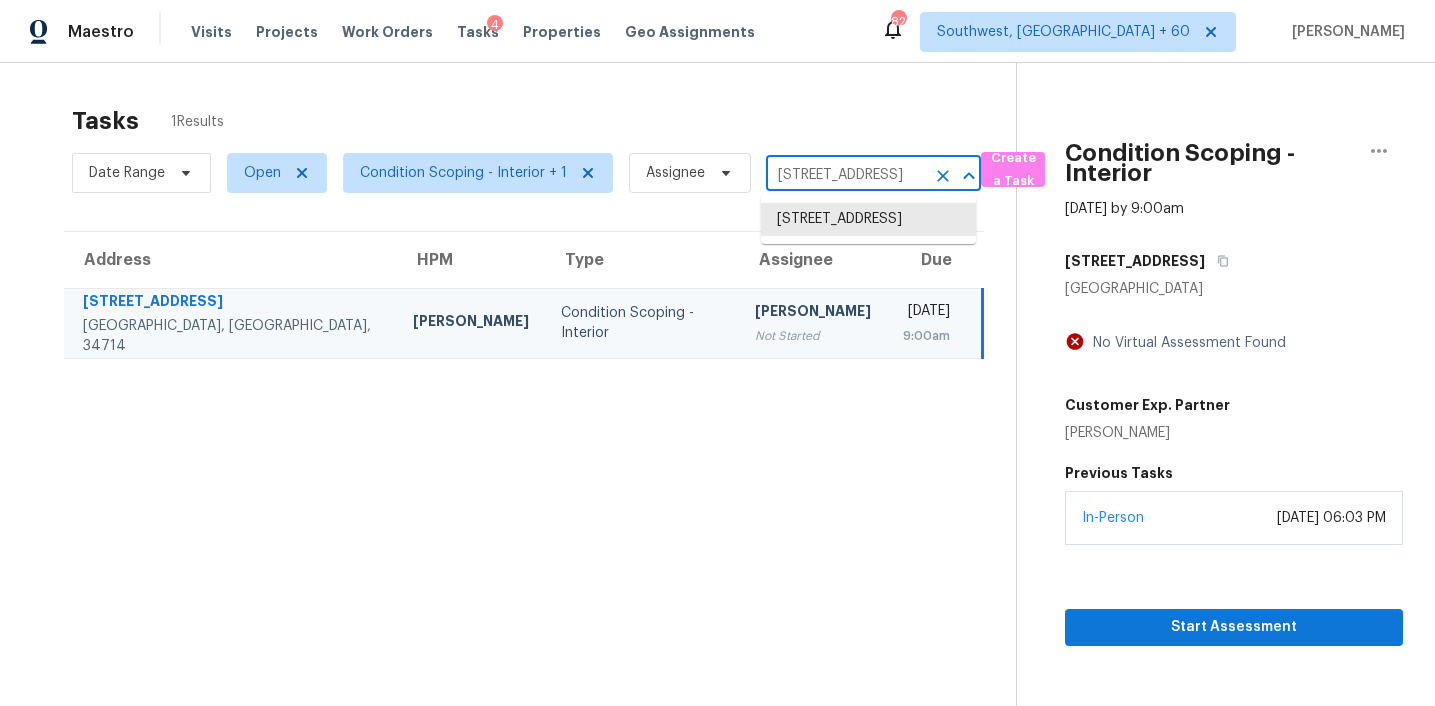 paste on "1618 Paseo Flores Dr, Suisun City, CA, 94585" 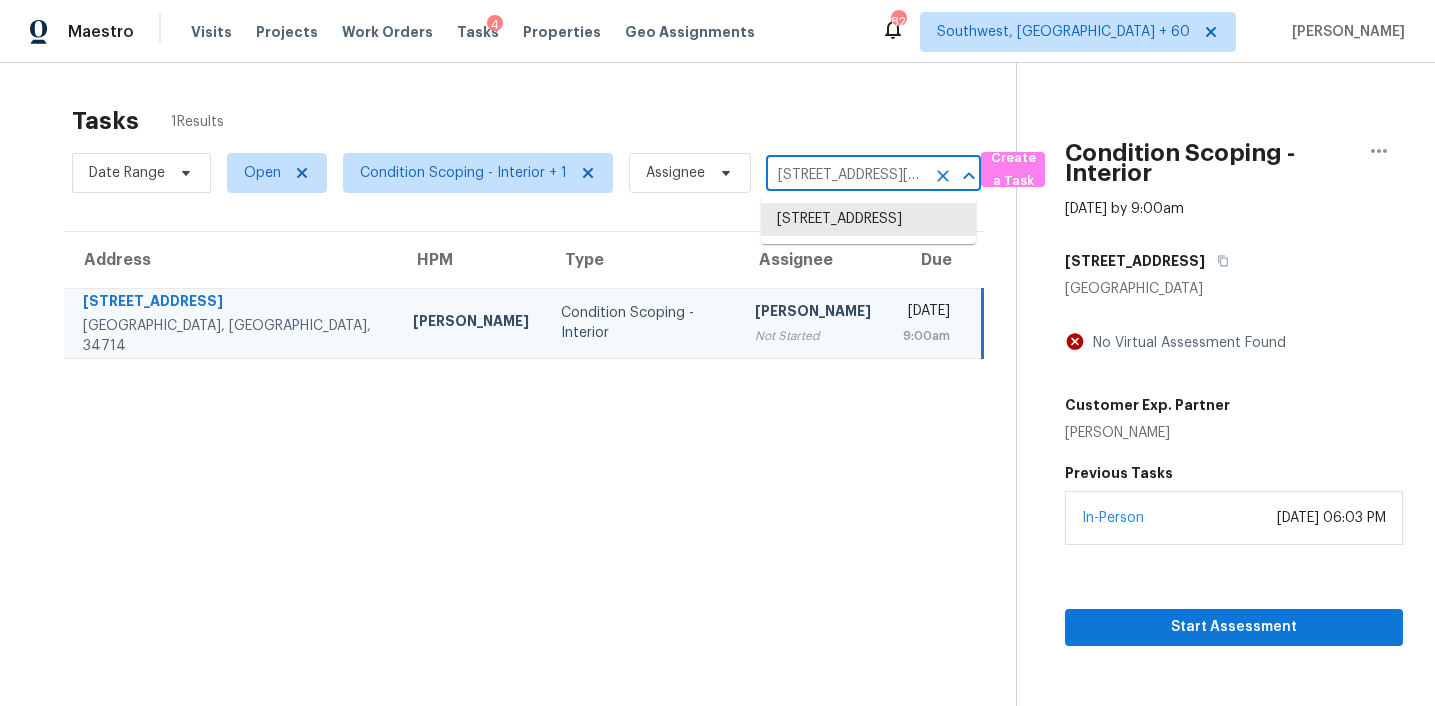 scroll, scrollTop: 0, scrollLeft: 142, axis: horizontal 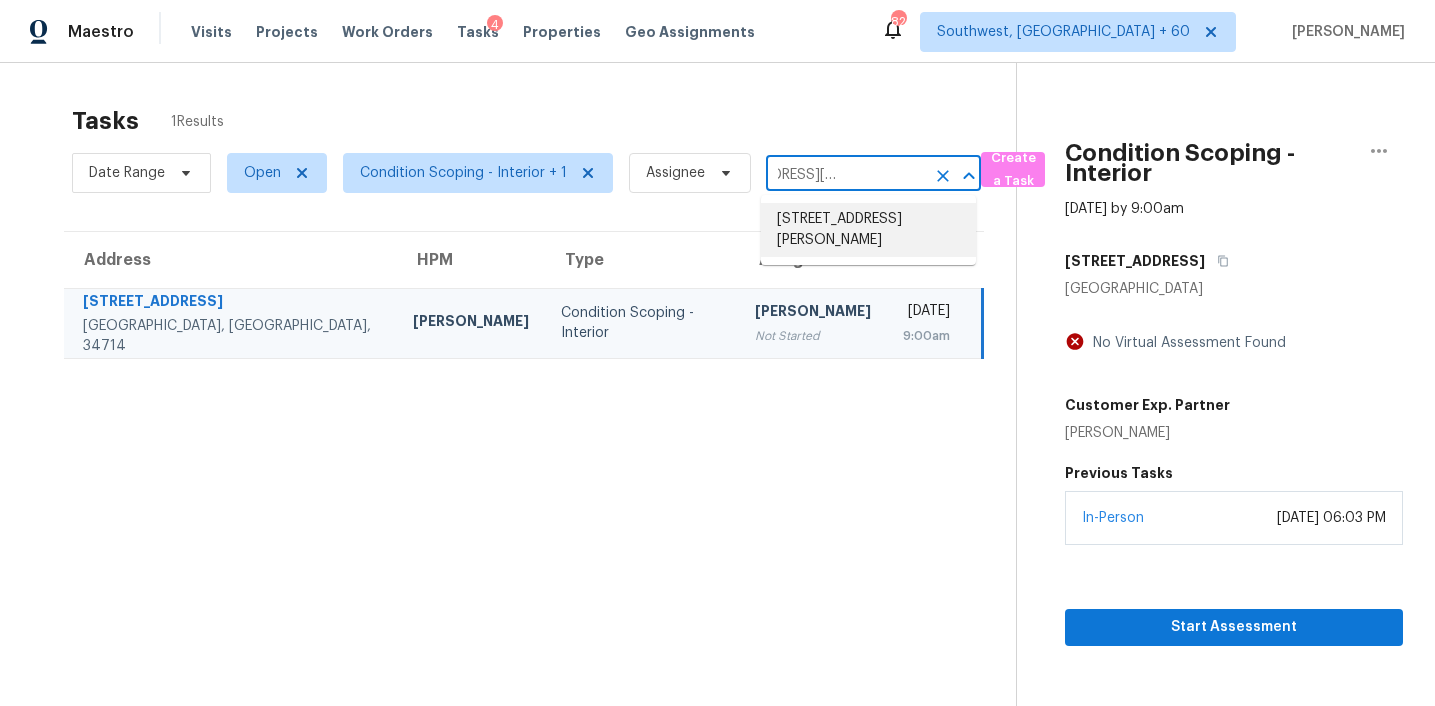click on "1618 Paseo Flores Dr, Suisun City, CA 94585" at bounding box center [868, 230] 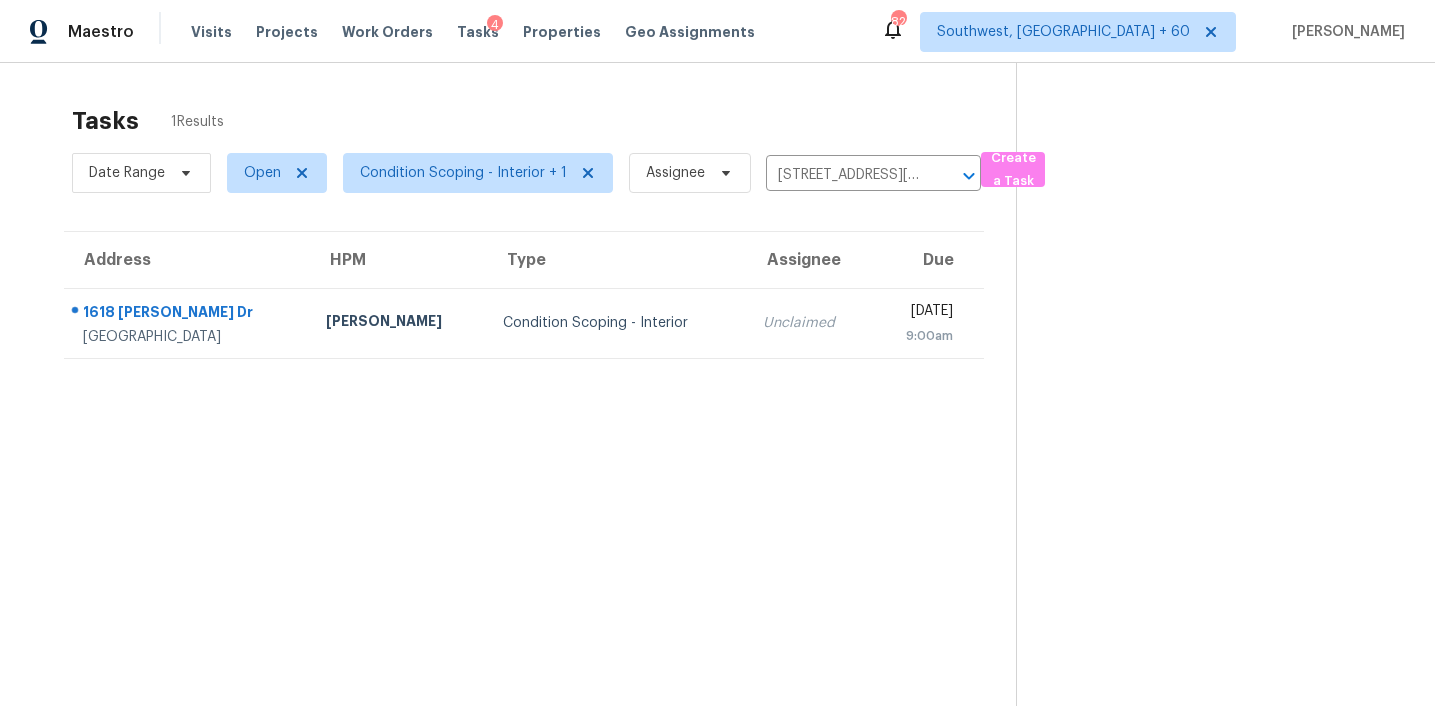click on "Unclaimed" at bounding box center [809, 323] 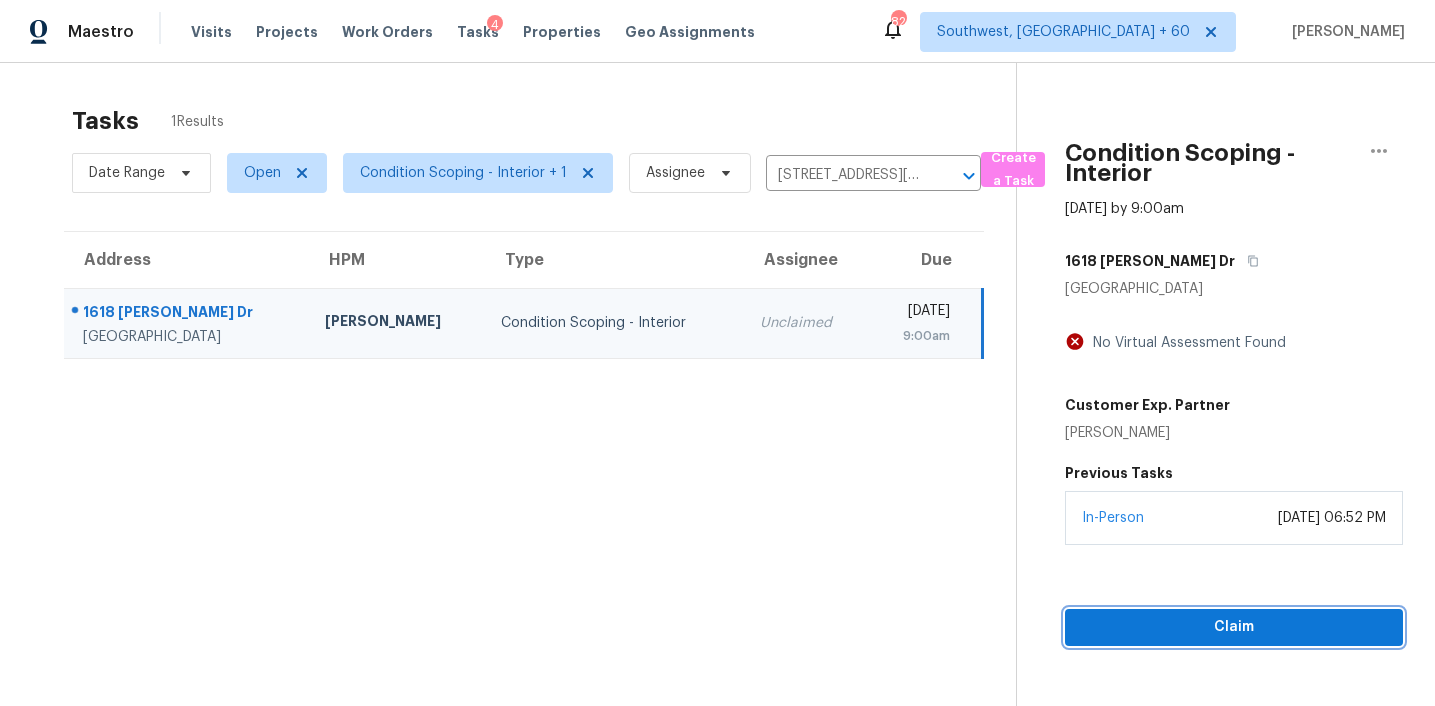 click on "Claim" at bounding box center [1234, 627] 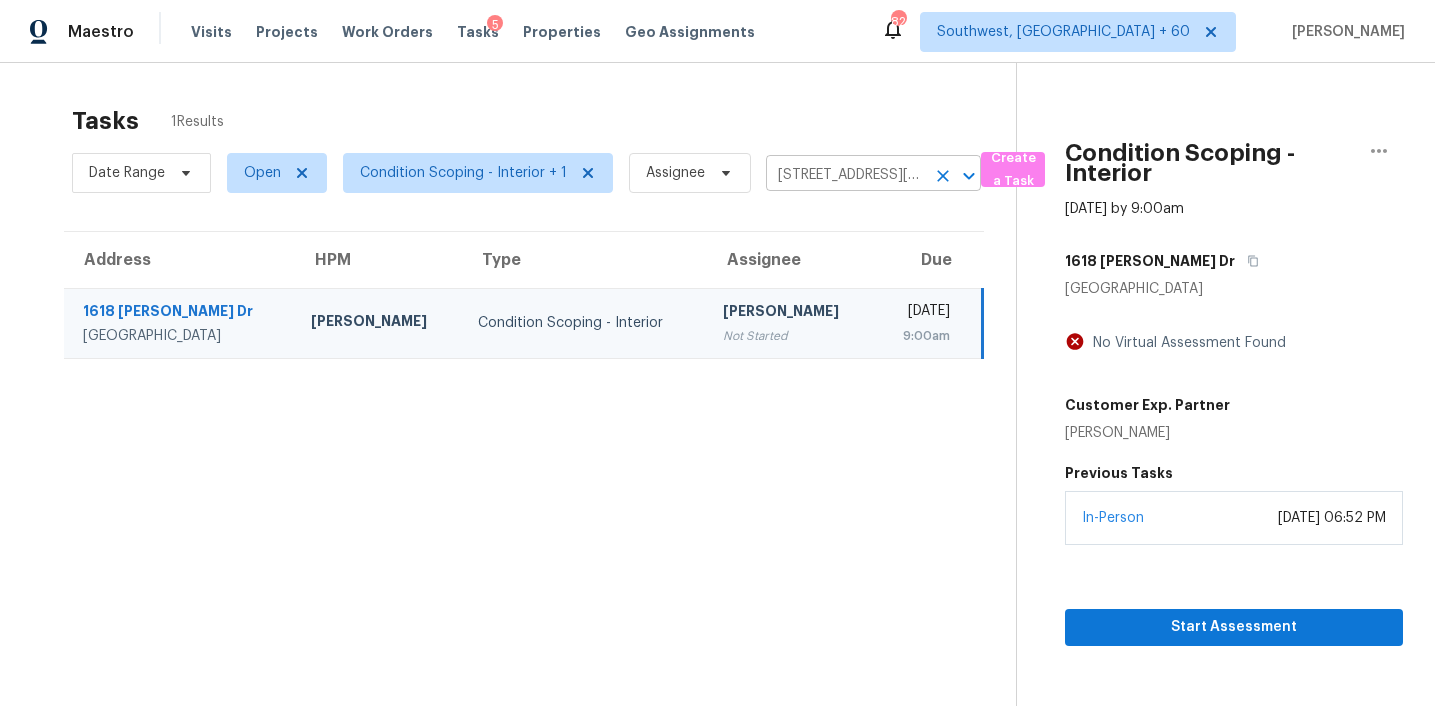 click on "1618 Paseo Flores Dr, Suisun City, CA 94585" at bounding box center [845, 175] 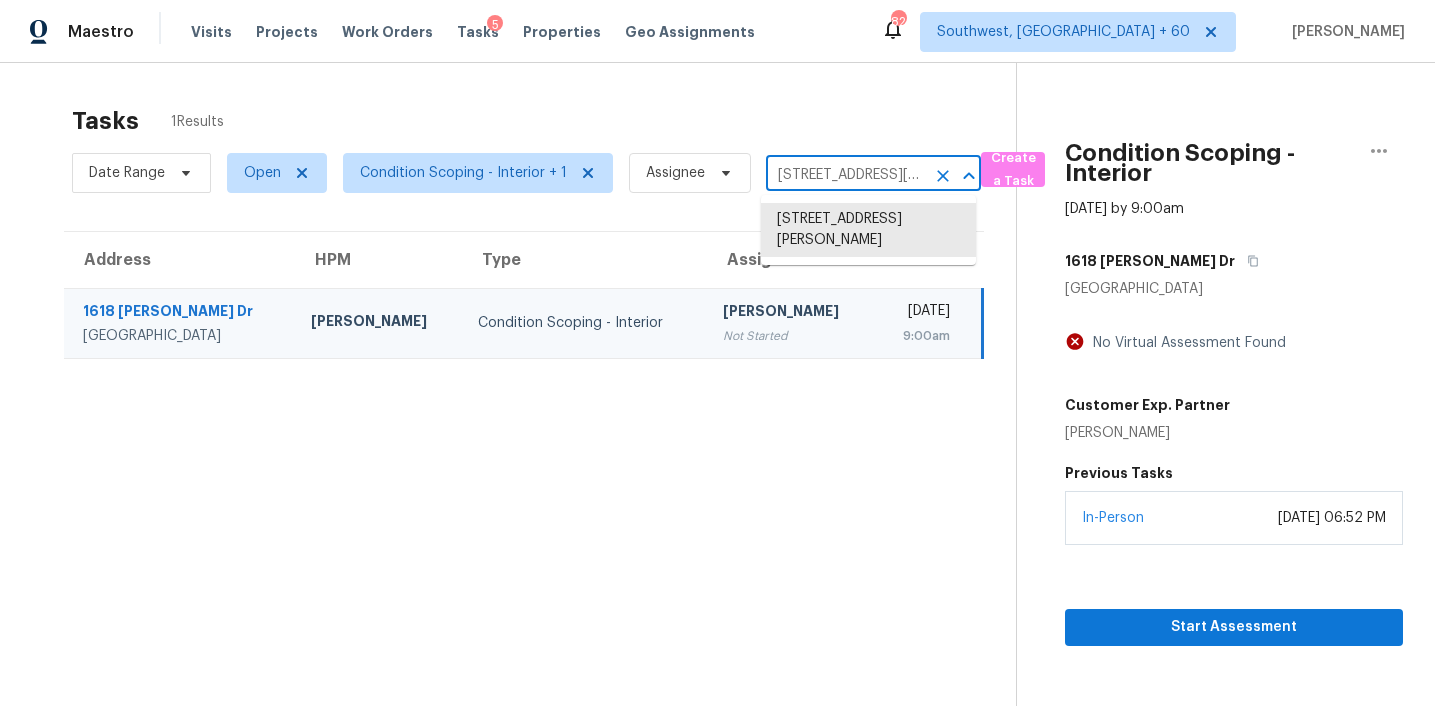 paste on "6015 Sunrise View Dr, San Antonio, TX, 78244" 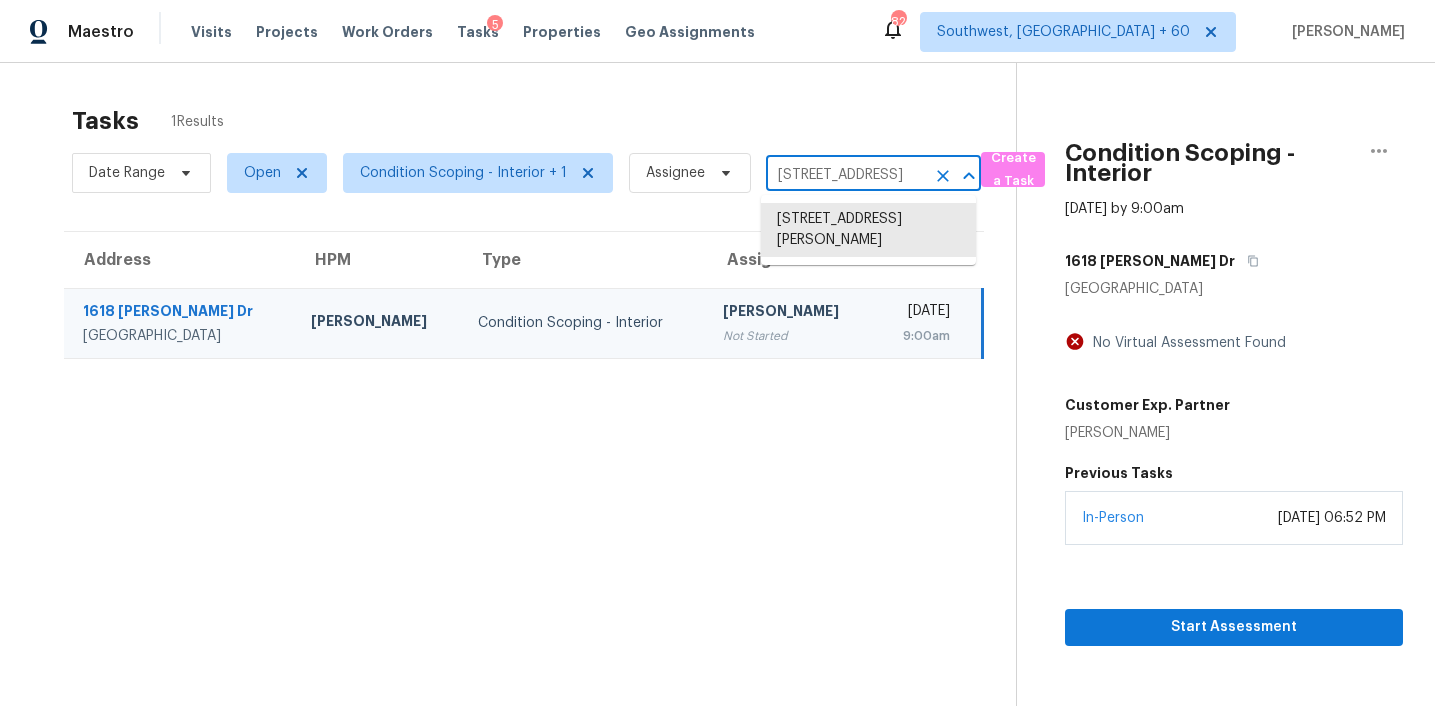 scroll, scrollTop: 0, scrollLeft: 150, axis: horizontal 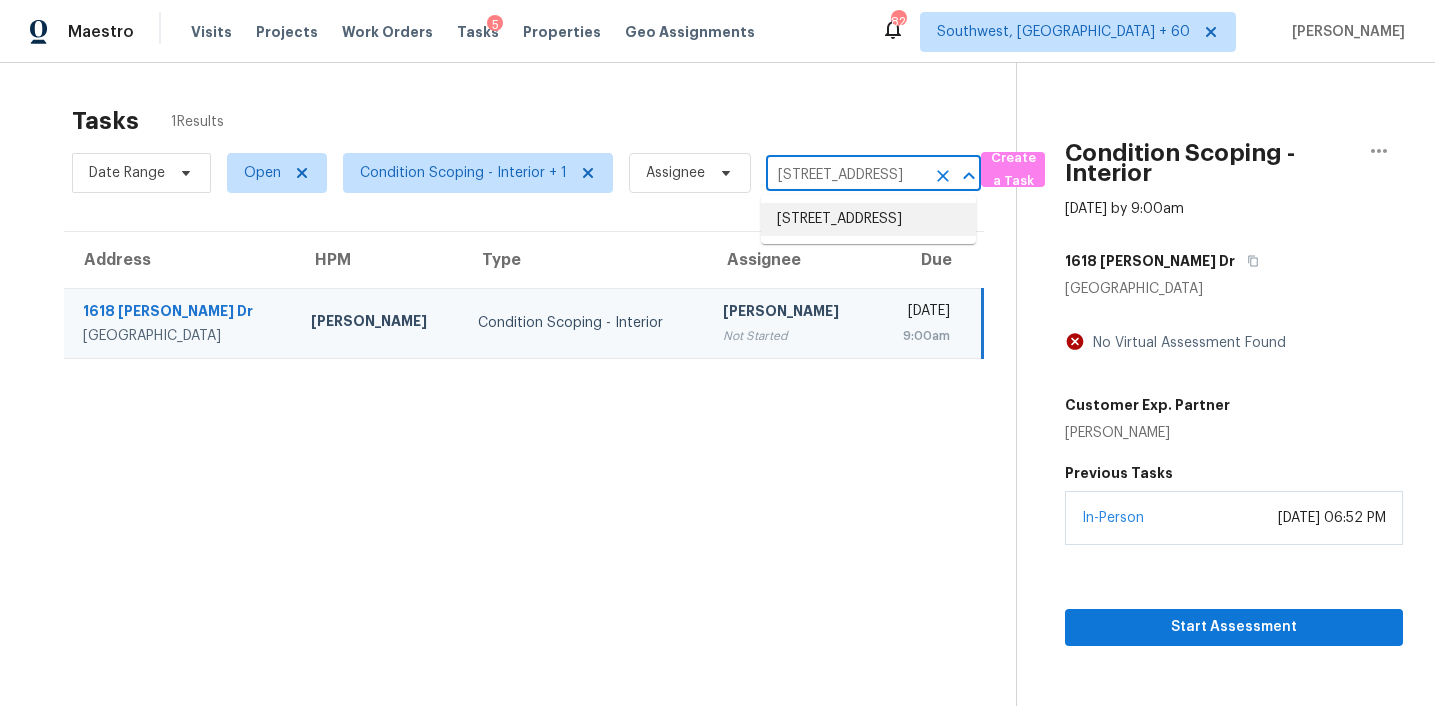 click on "6015 Sunrise View Dr, San Antonio, TX 78244" at bounding box center [868, 219] 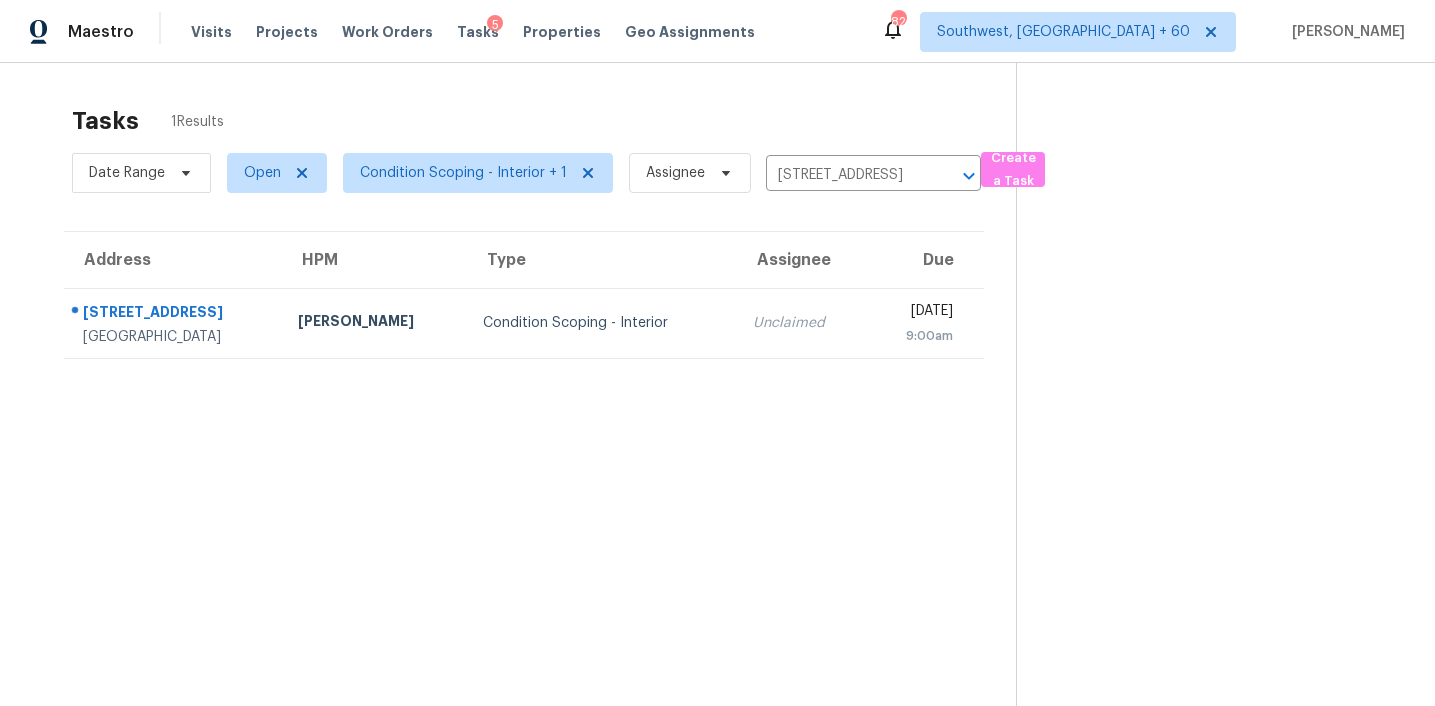 click on "Unclaimed" at bounding box center [802, 323] 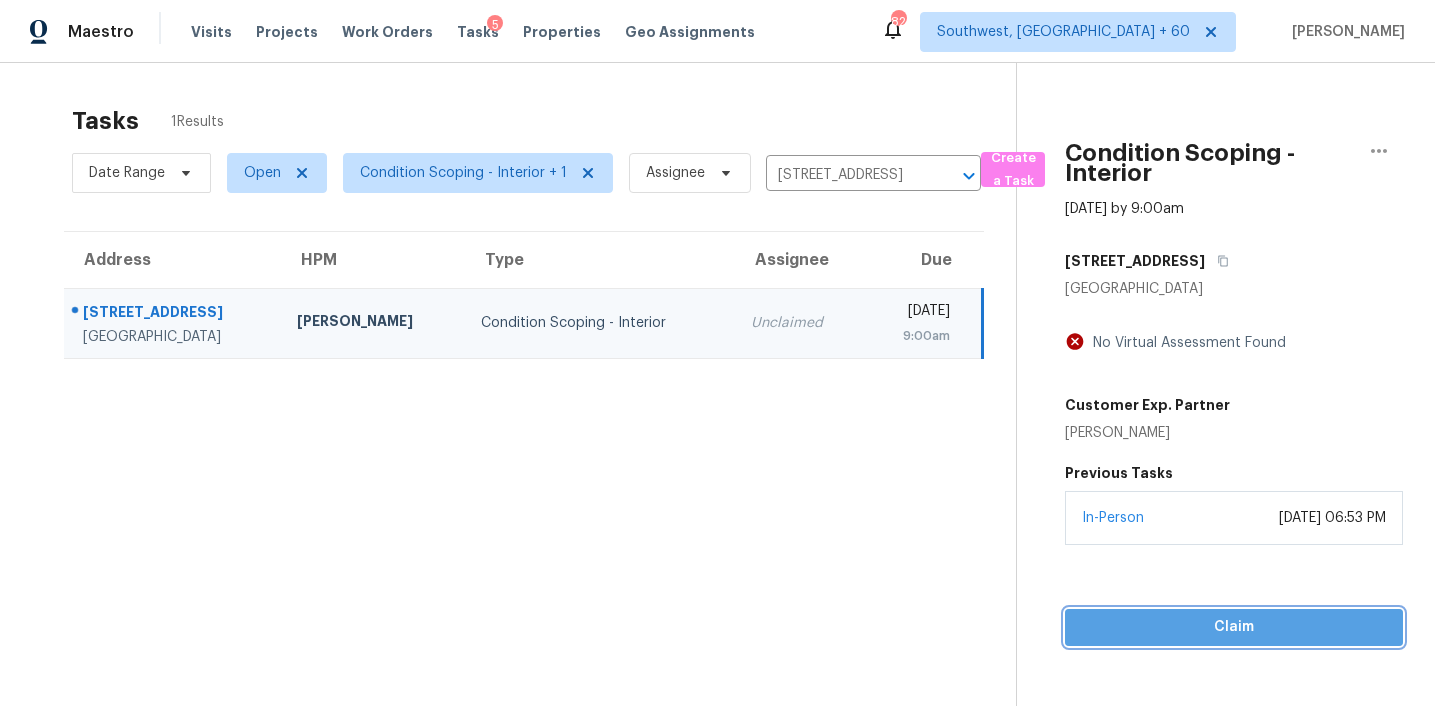 click on "Claim" at bounding box center [1234, 627] 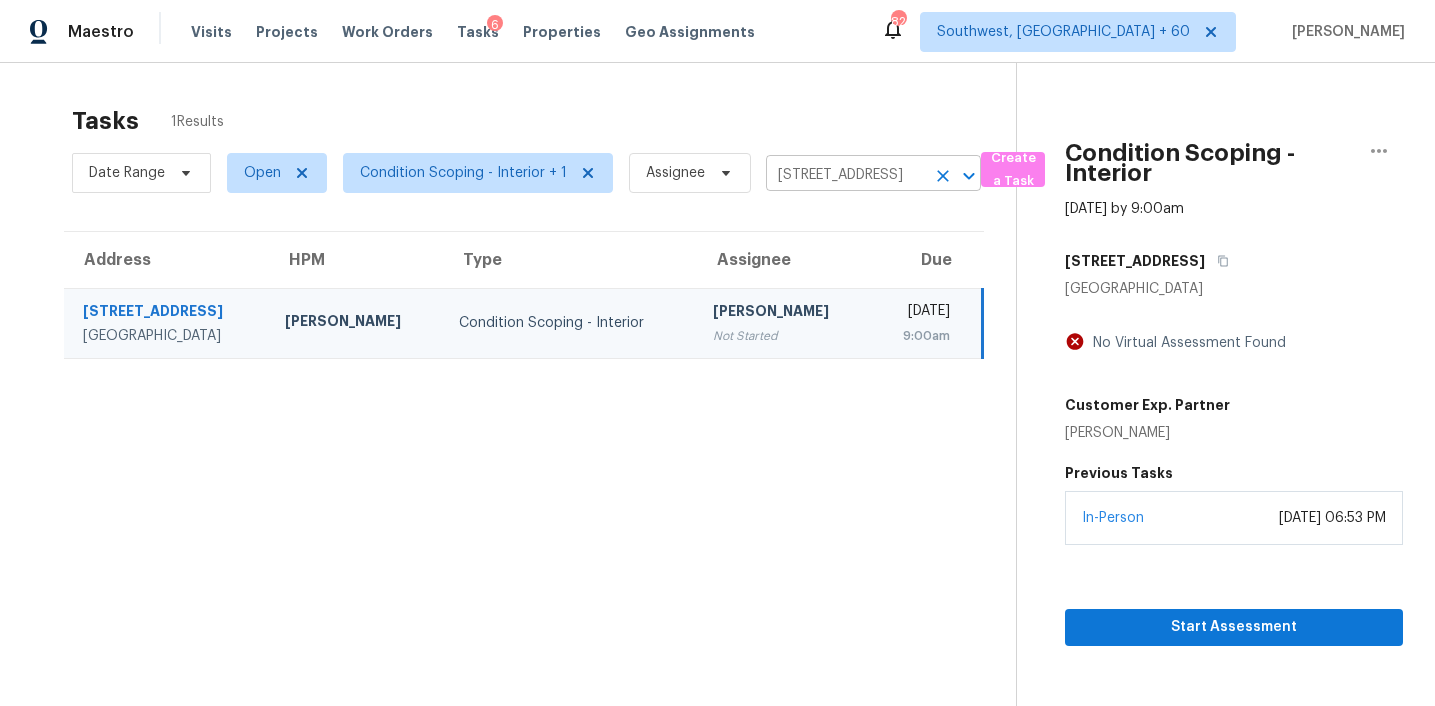 click on "6015 Sunrise View Dr, San Antonio, TX 78244" at bounding box center (845, 175) 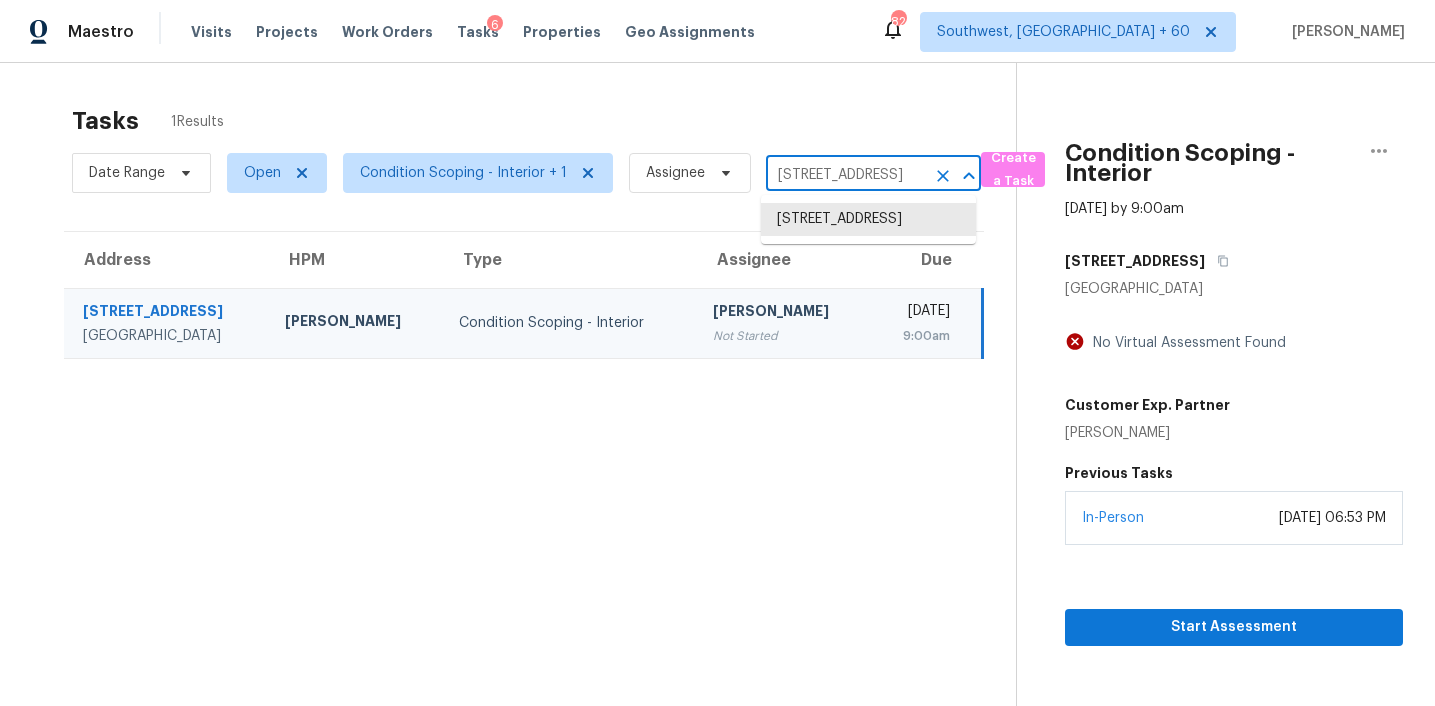 paste on "7922 E 131st Pl, Thornton, CO, 80602" 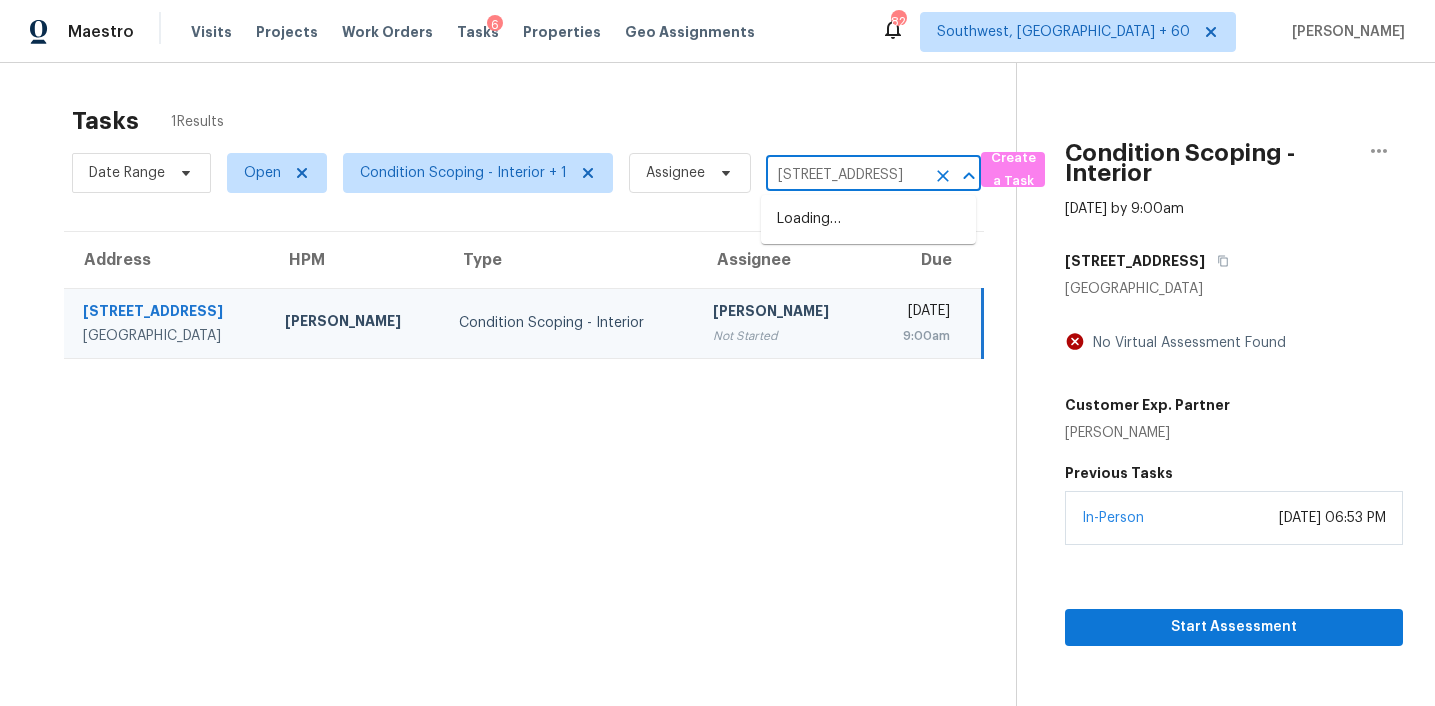 scroll, scrollTop: 0, scrollLeft: 93, axis: horizontal 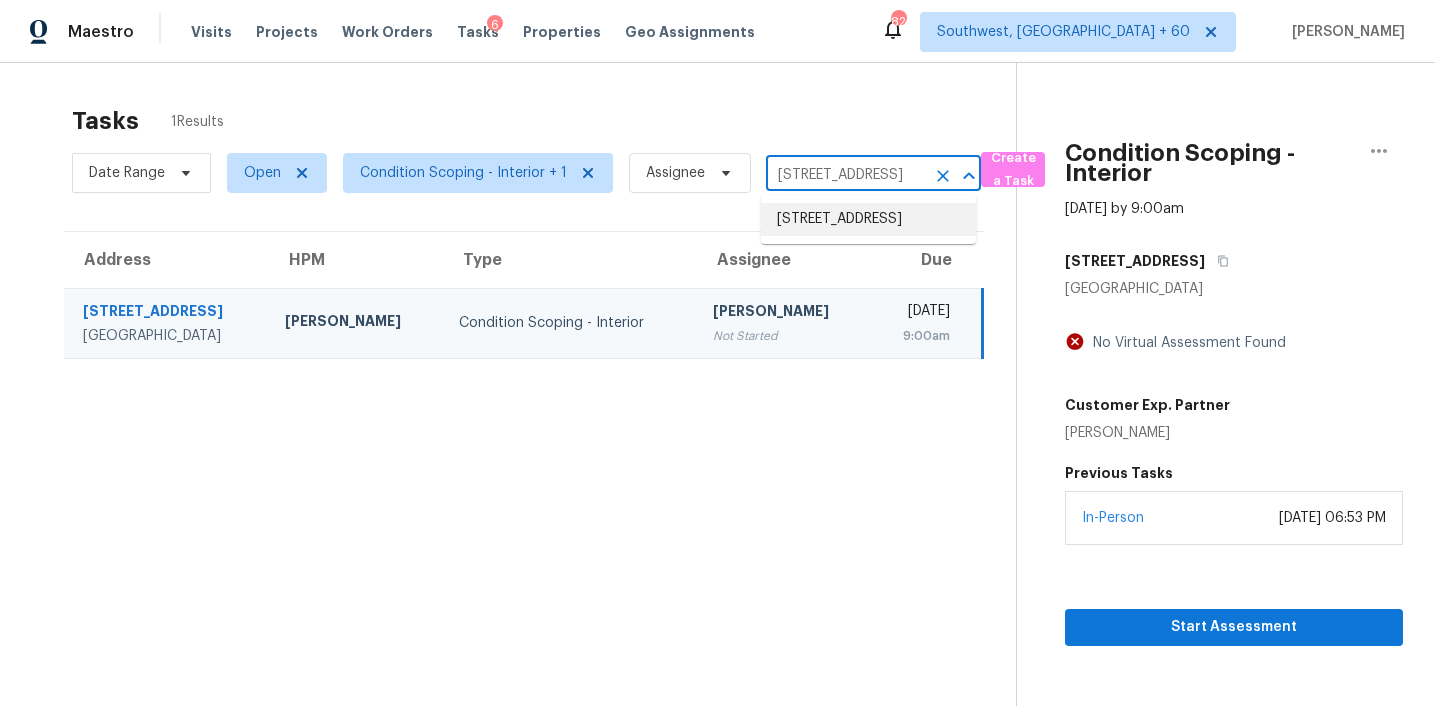 click on "7922 E 131st Pl, Thornton, CO 80602" at bounding box center (868, 219) 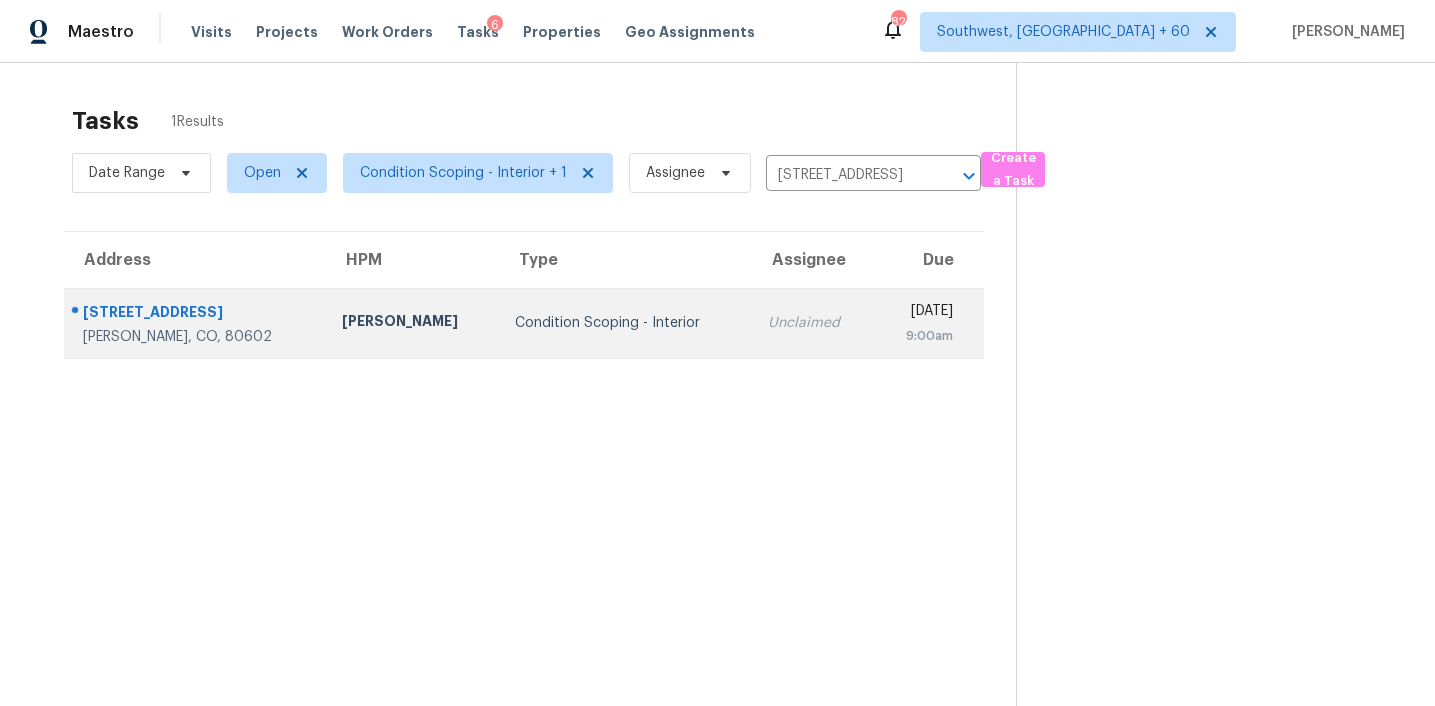 click on "Unclaimed" at bounding box center (813, 323) 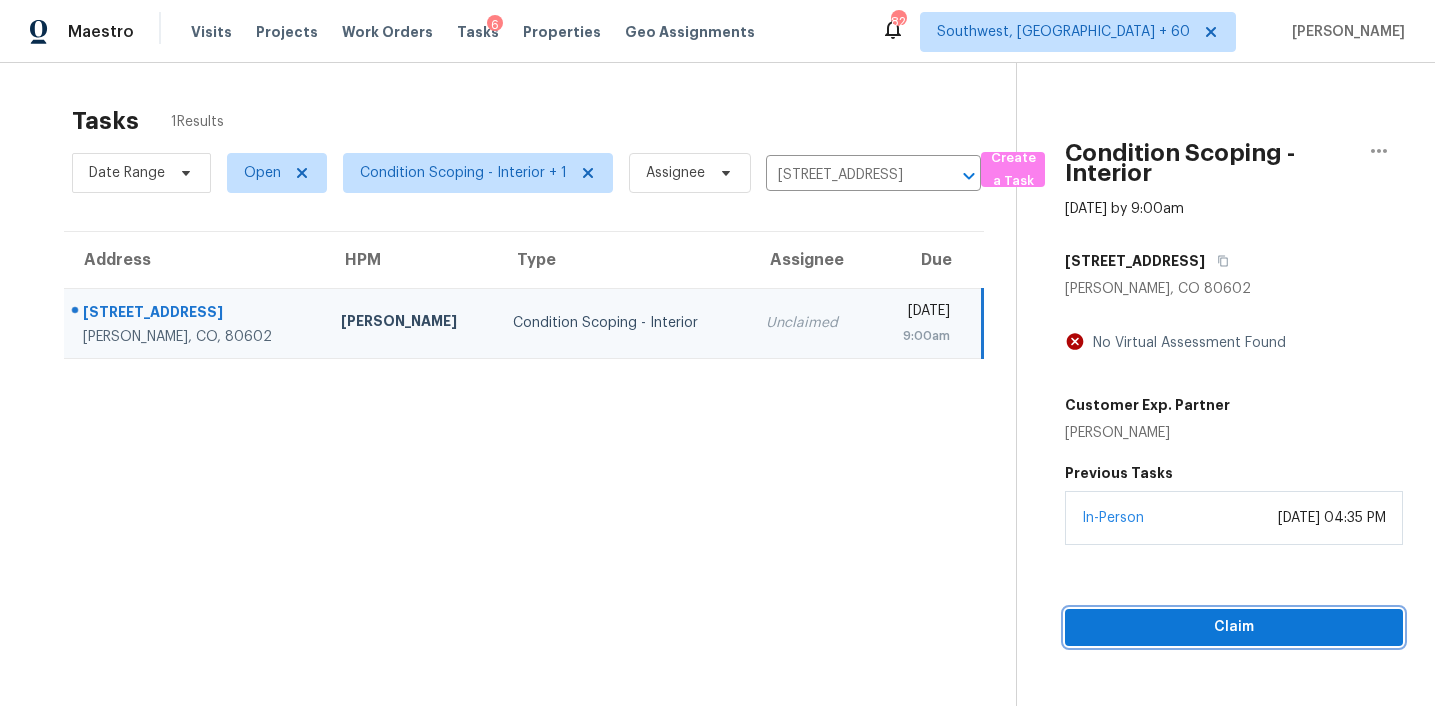 click on "Claim" at bounding box center [1234, 627] 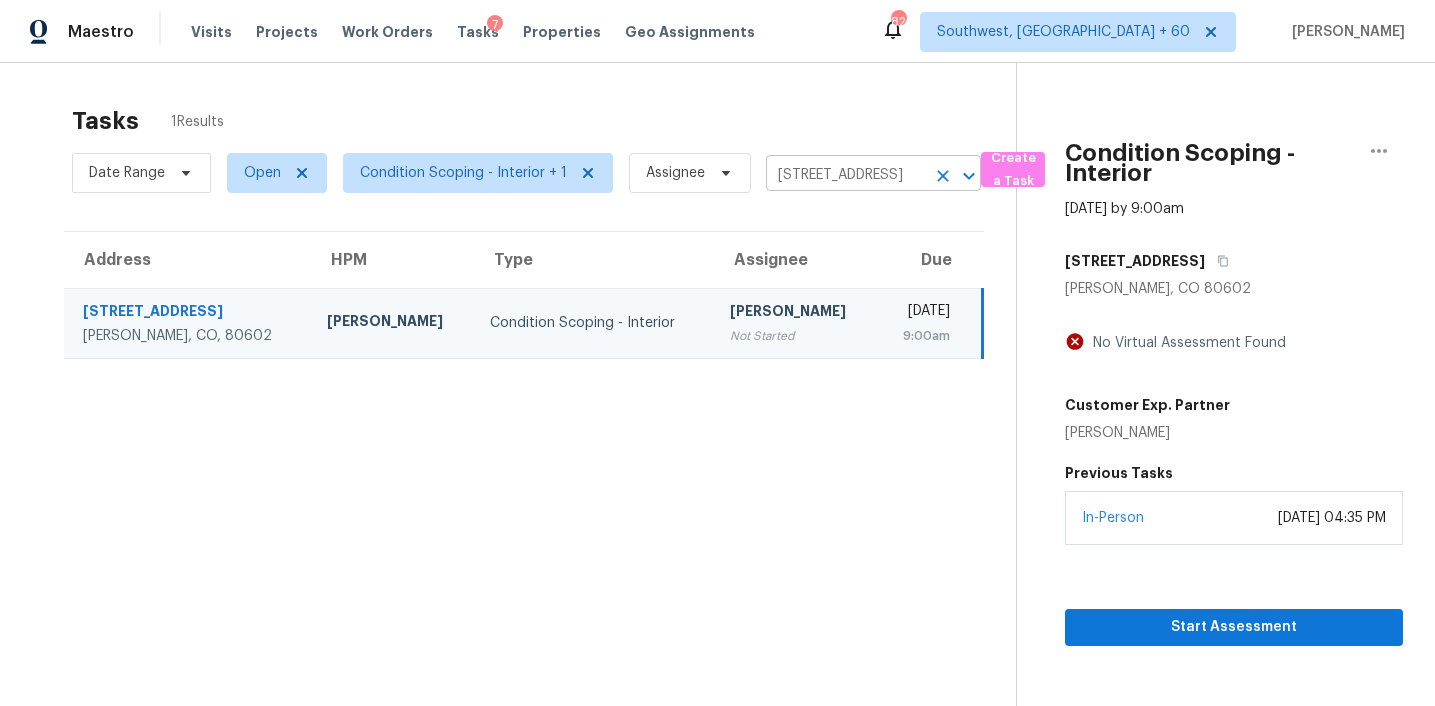 click on "7922 E 131st Pl, Thornton, CO 80602" at bounding box center [845, 175] 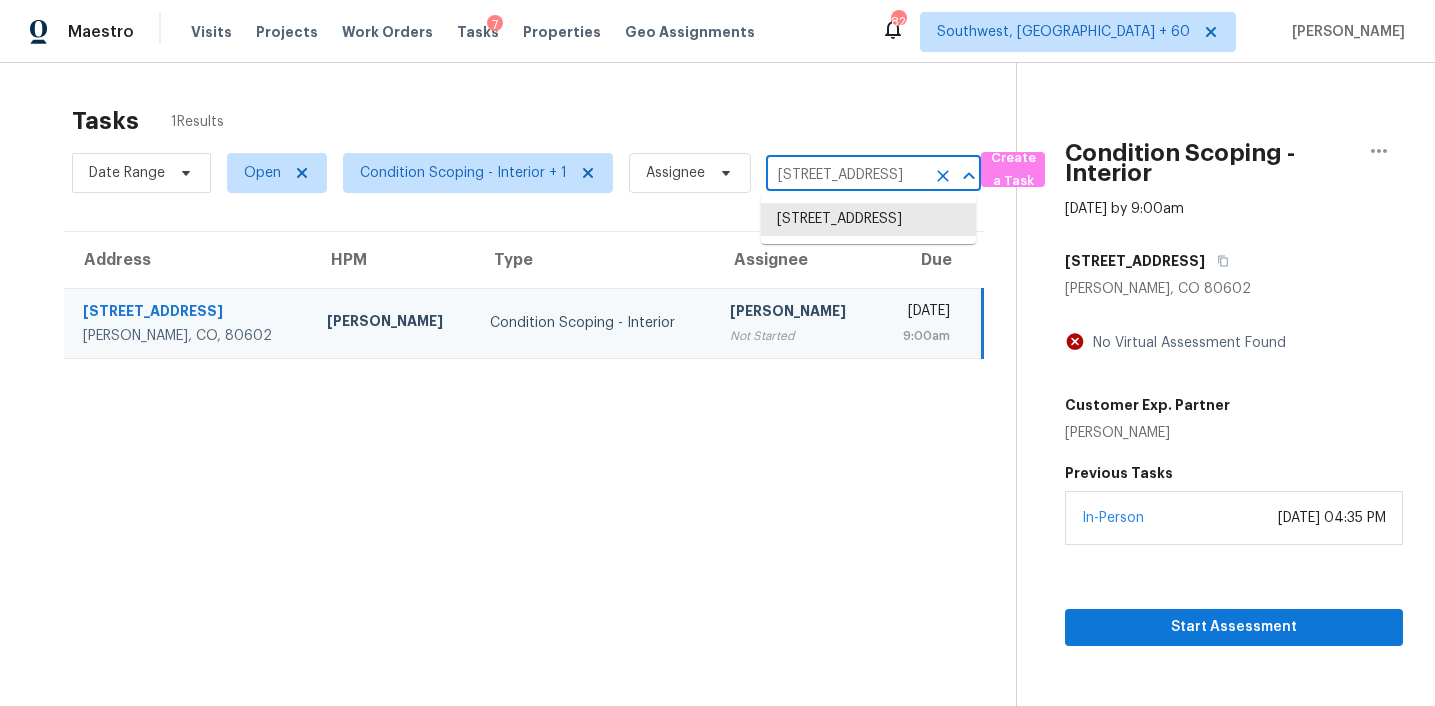 paste on "1400 Thibodeaux Dr, Round Rock, TX, 78664" 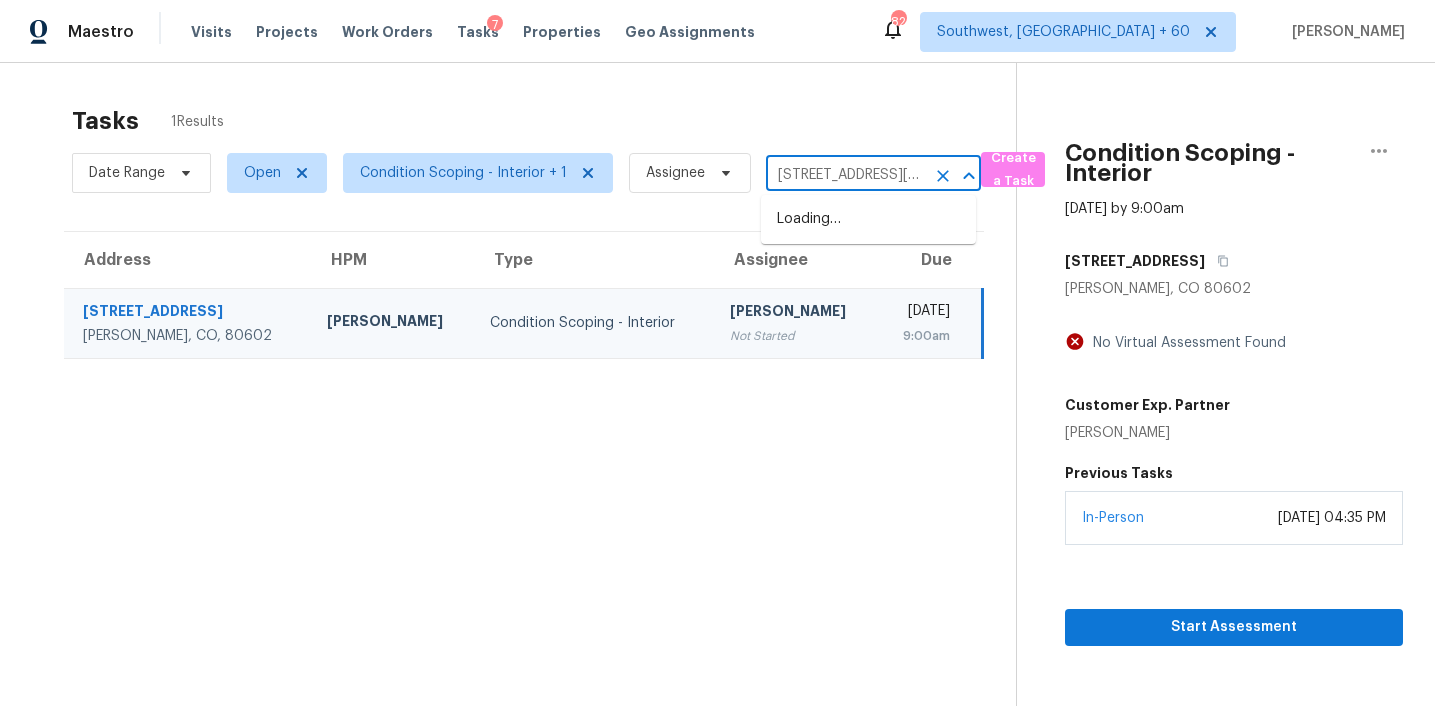 scroll, scrollTop: 0, scrollLeft: 143, axis: horizontal 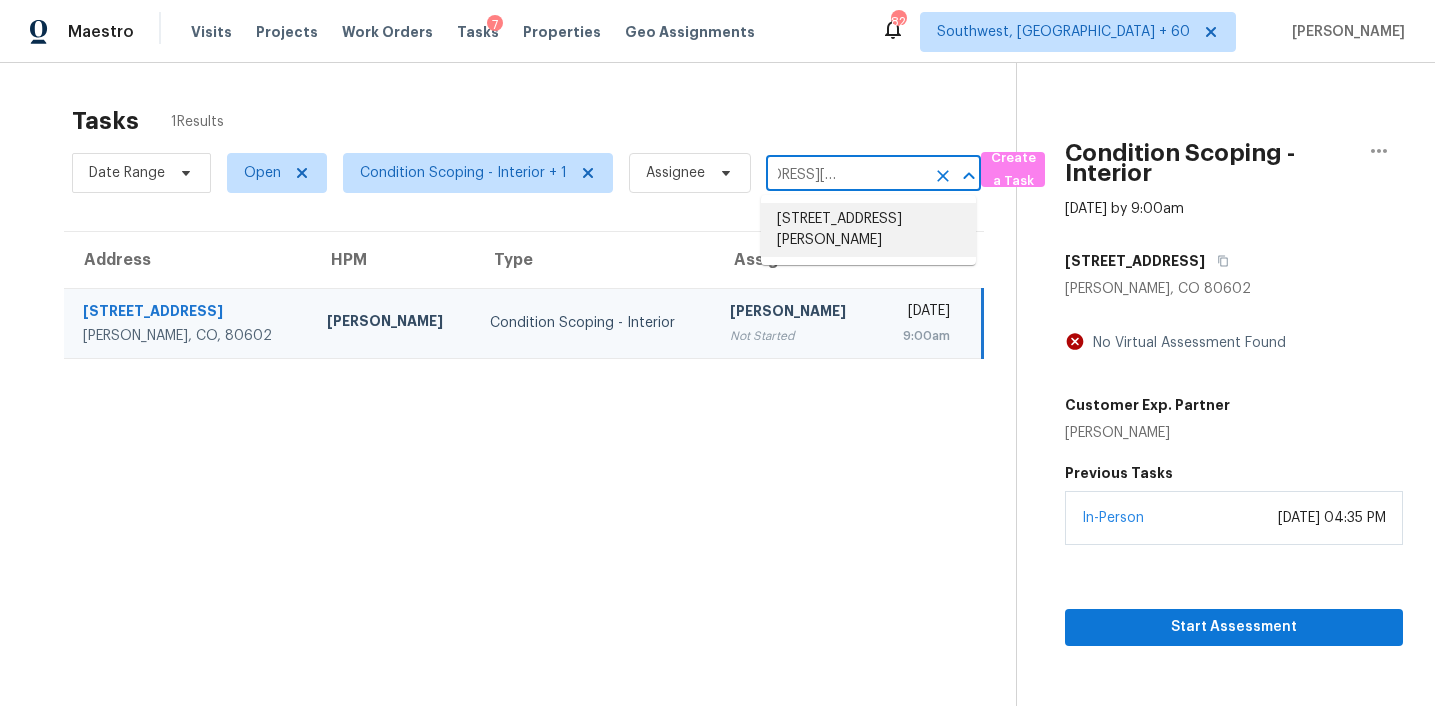 click on "1400 Thibodeaux Dr, Round Rock, TX 78664" at bounding box center [868, 230] 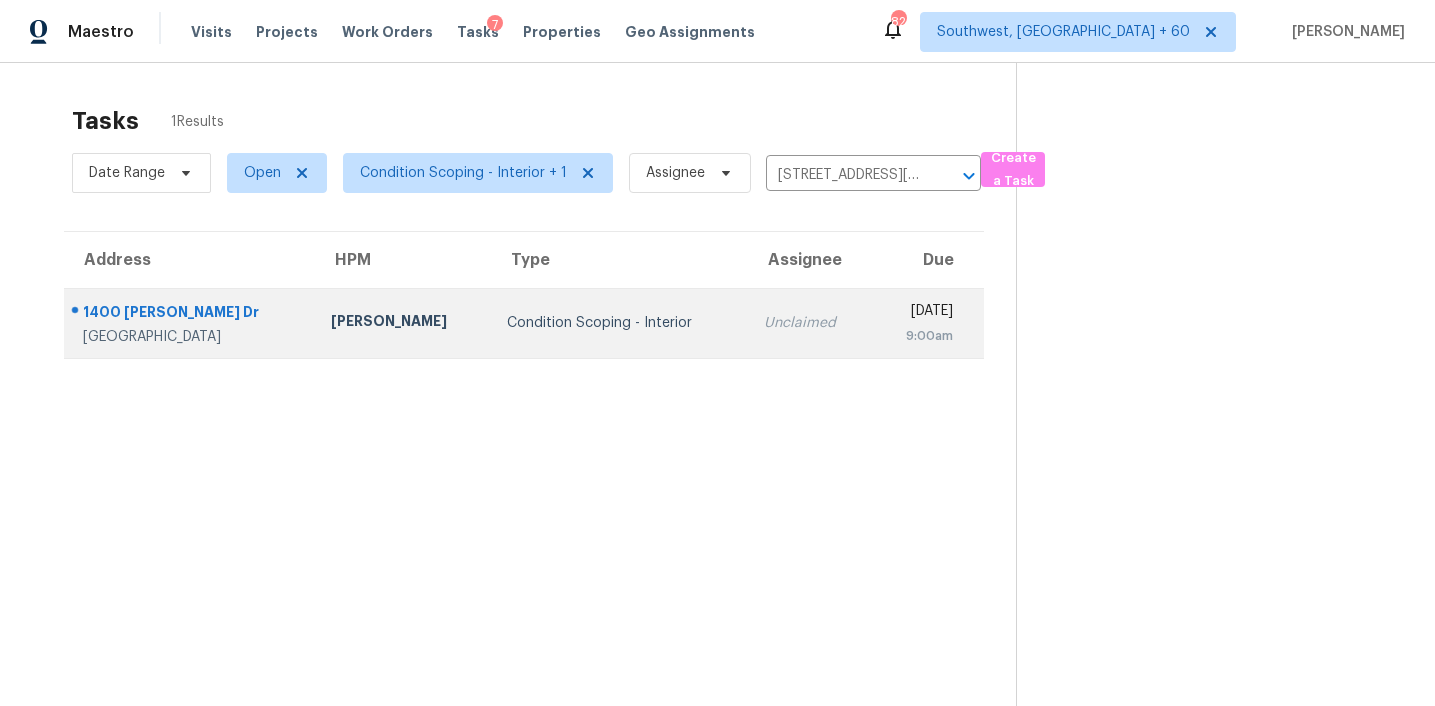 click on "Unclaimed" at bounding box center [810, 323] 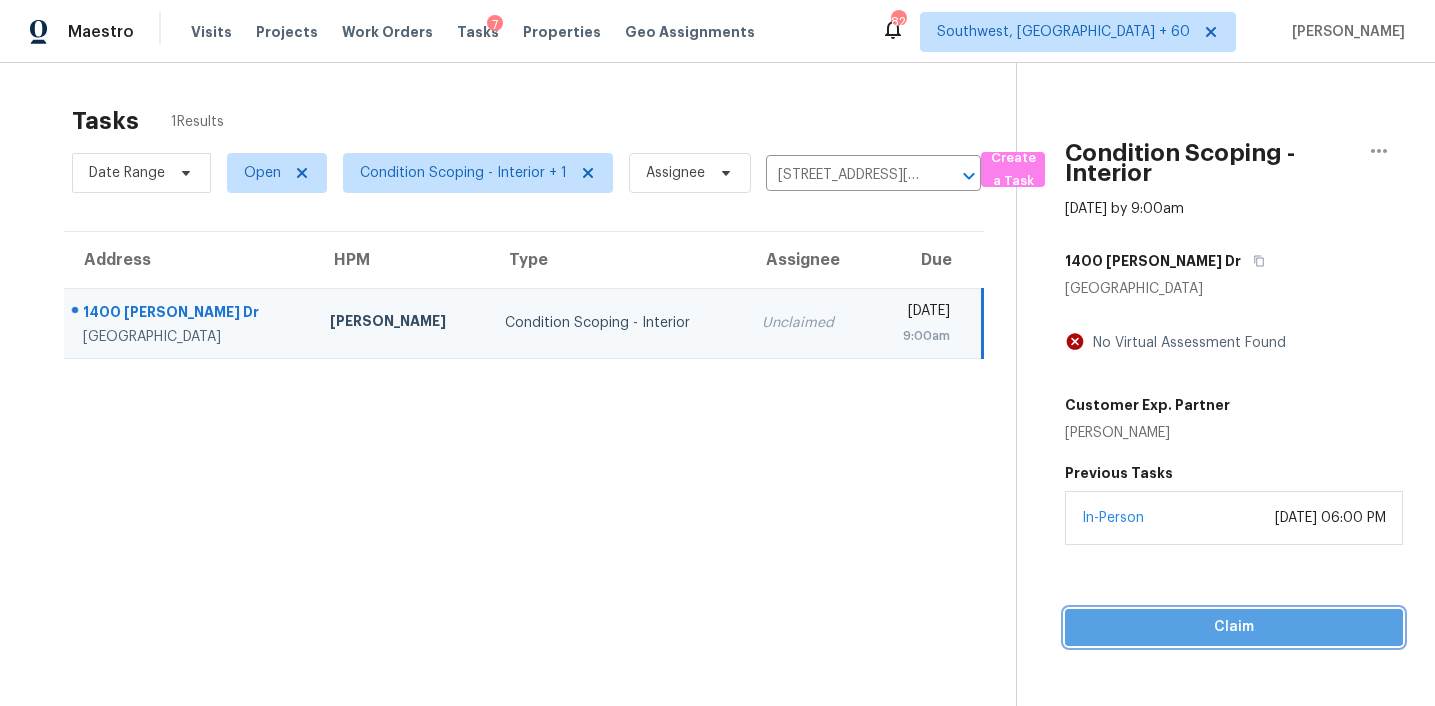 click on "Claim" at bounding box center [1234, 627] 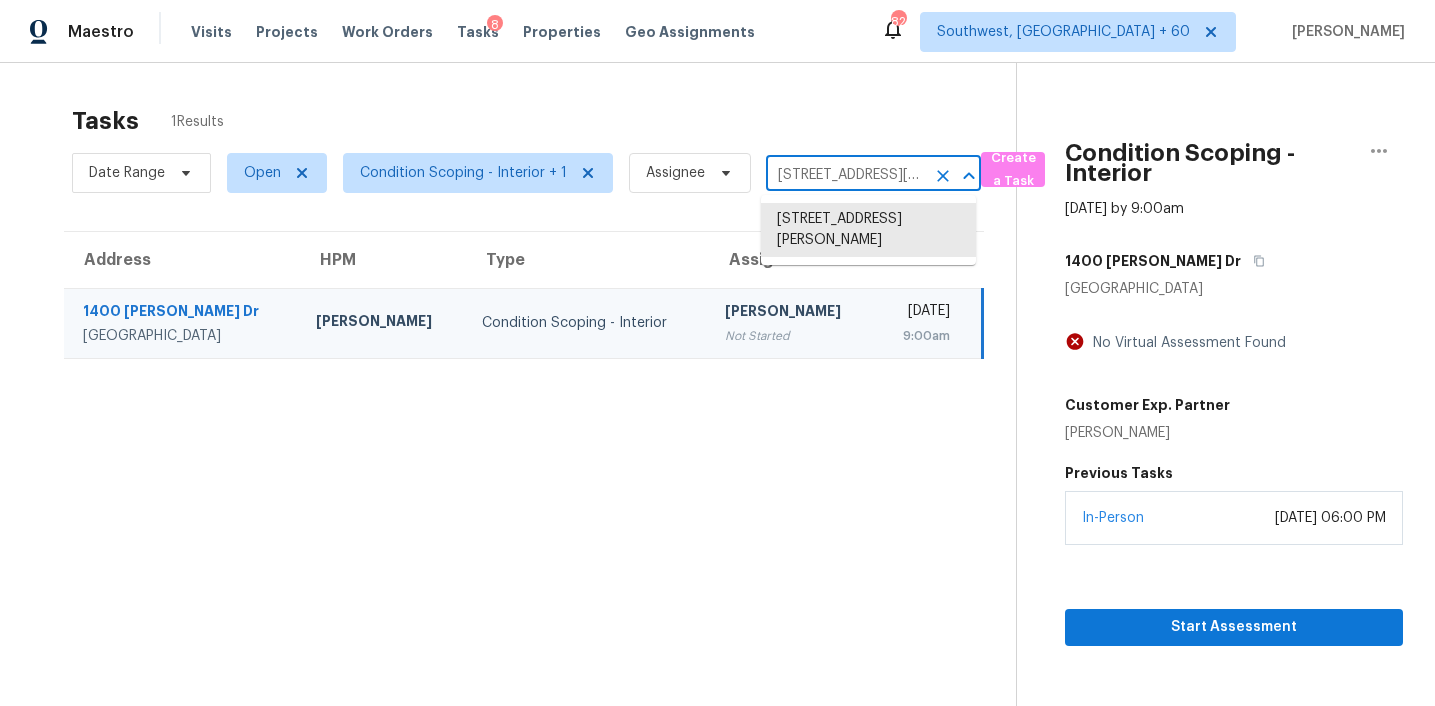 click on "1400 Thibodeaux Dr, Round Rock, TX 78664" at bounding box center [845, 175] 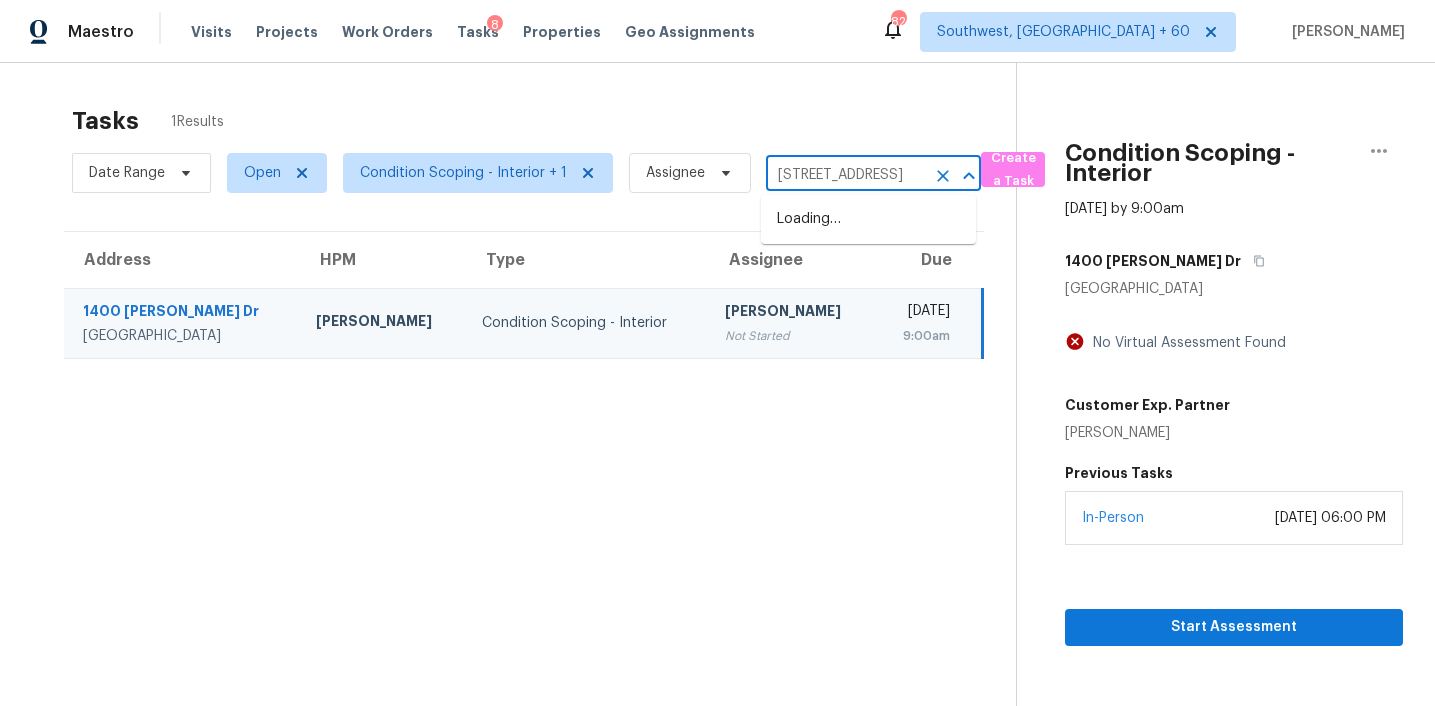 scroll, scrollTop: 0, scrollLeft: 119, axis: horizontal 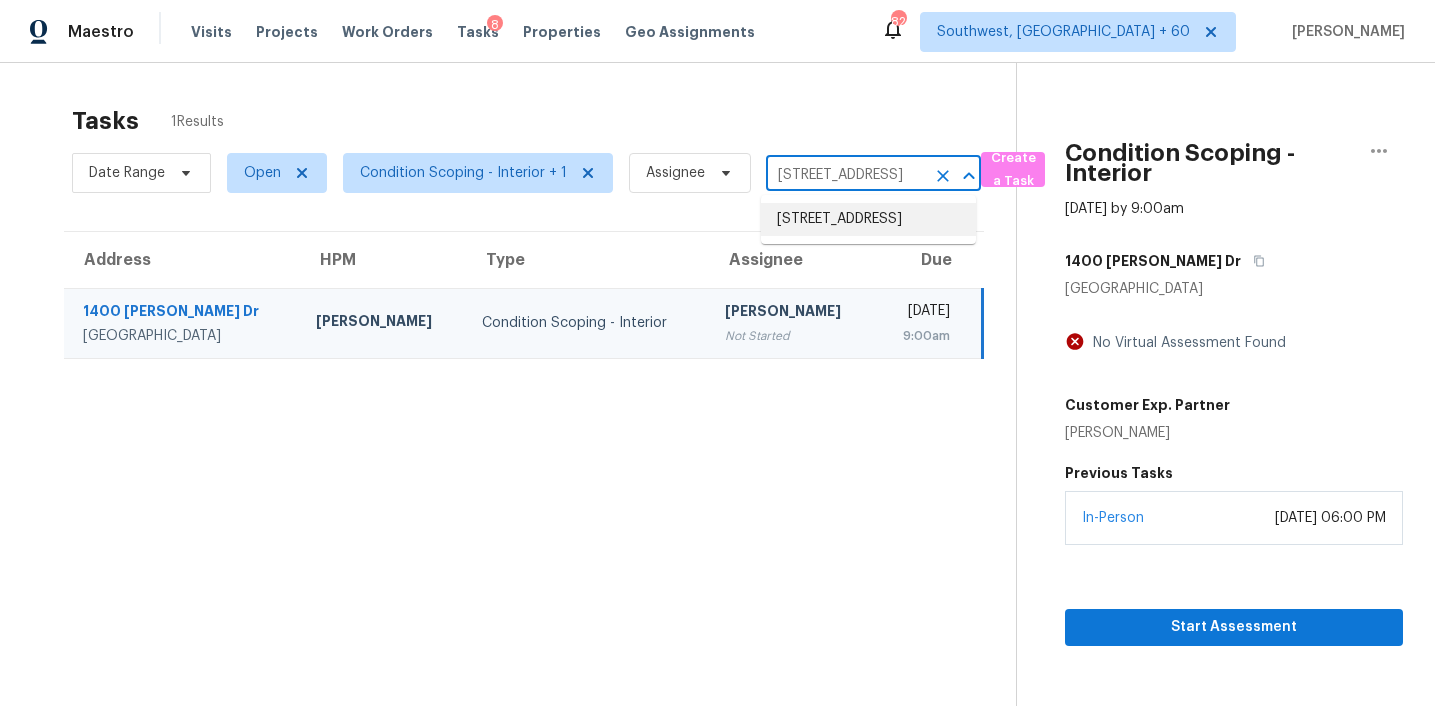 click on "7 Willow Oak Ct, Simpsonville, SC 29681" at bounding box center [868, 219] 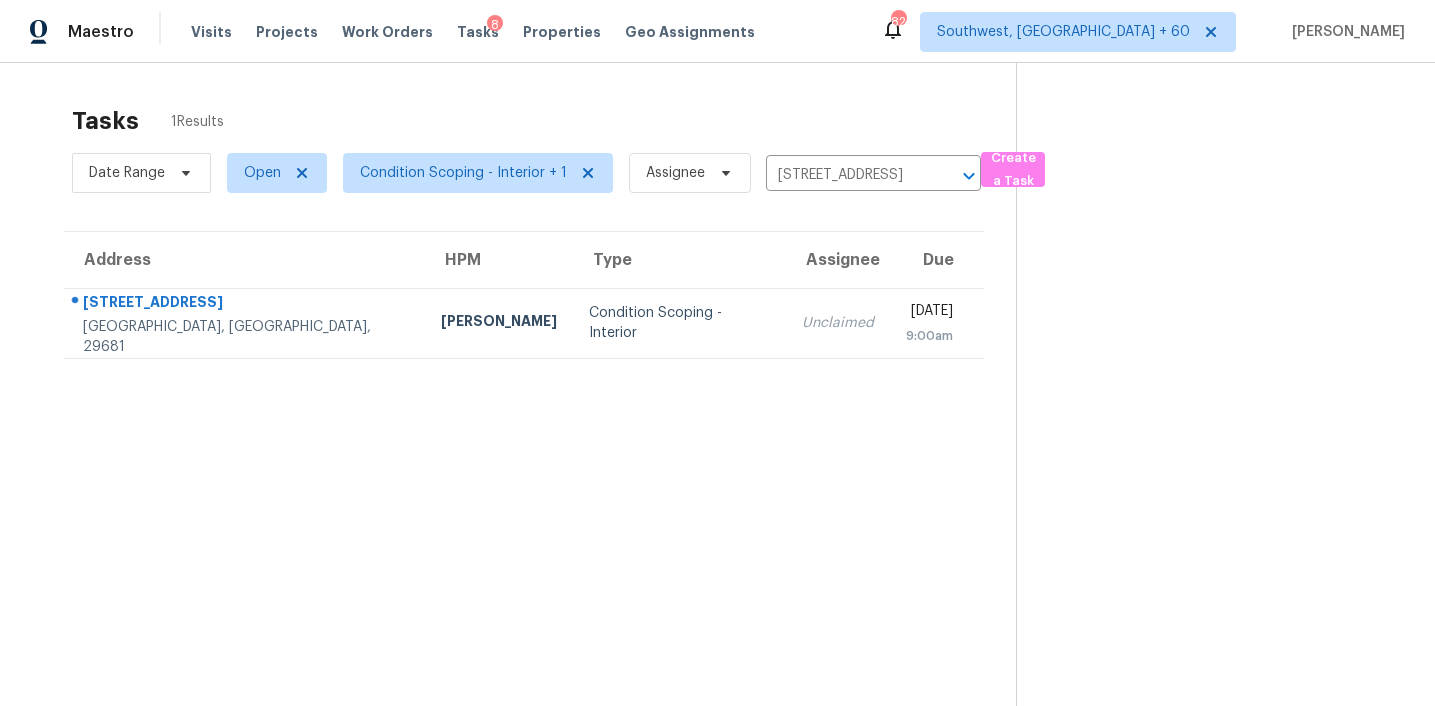 click on "Unclaimed" at bounding box center (838, 323) 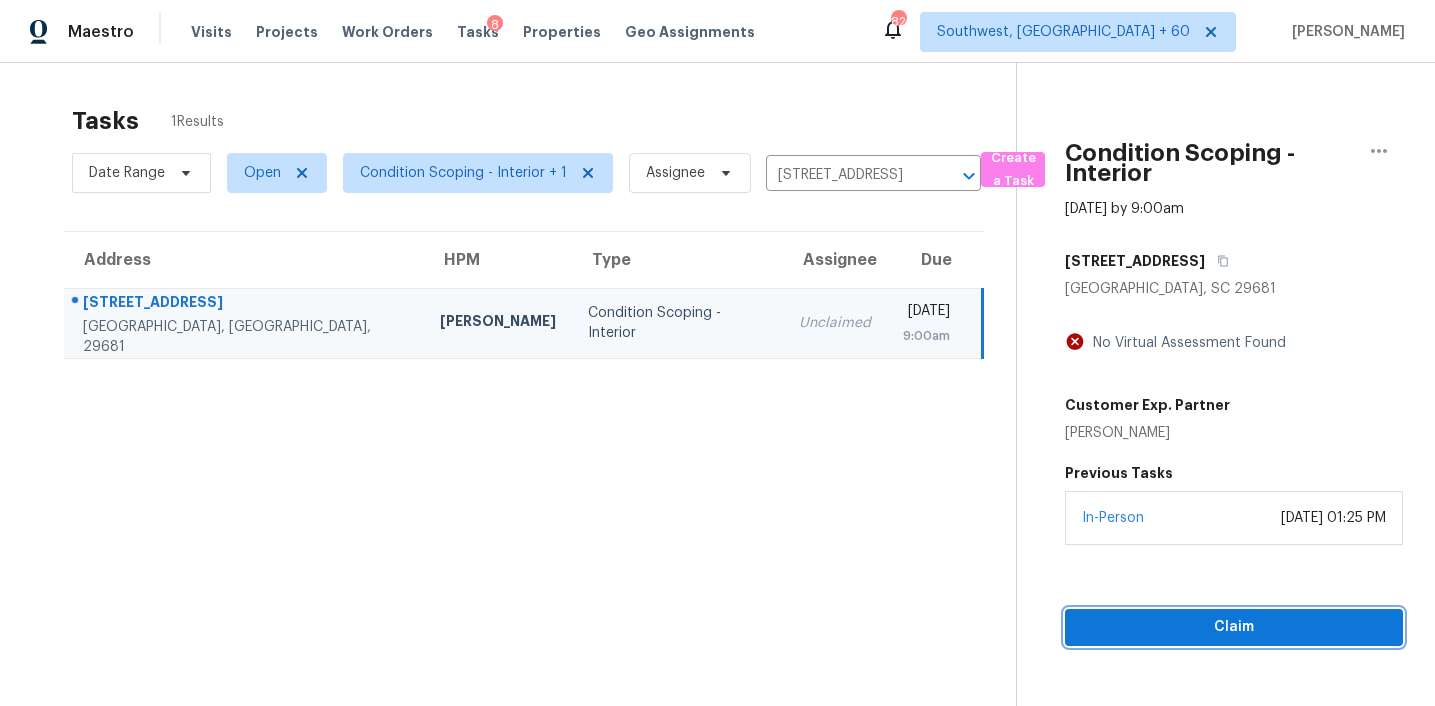 click on "Claim" at bounding box center [1234, 627] 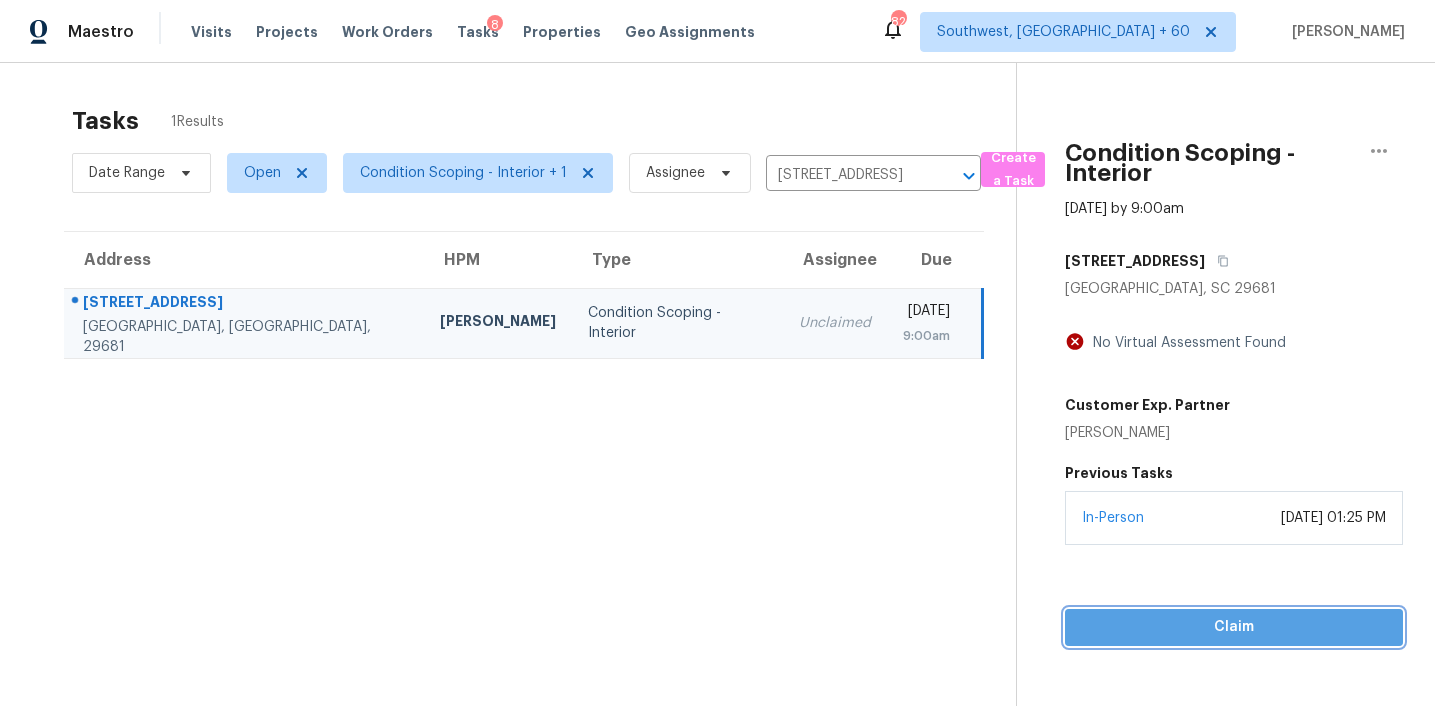click on "Claim" at bounding box center [1234, 627] 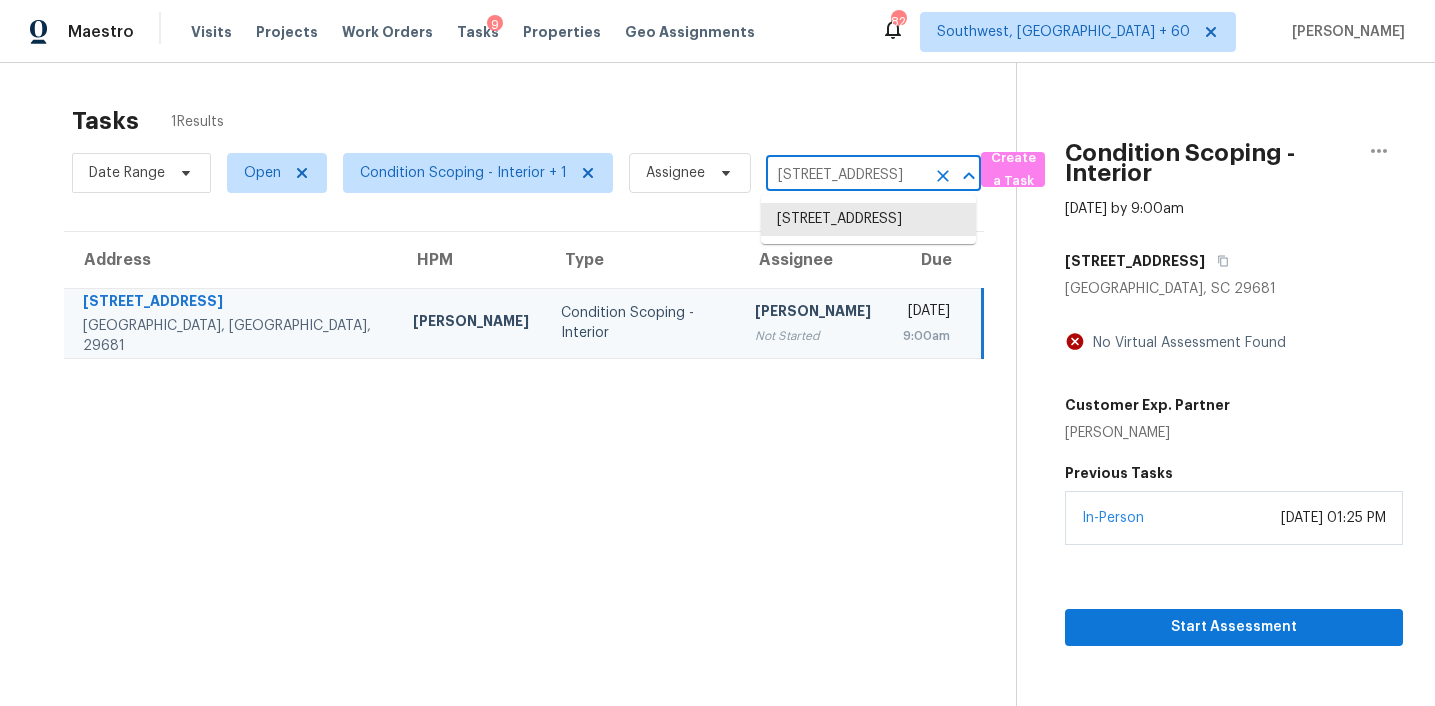 click on "7 Willow Oak Ct, Simpsonville, SC 29681" at bounding box center (845, 175) 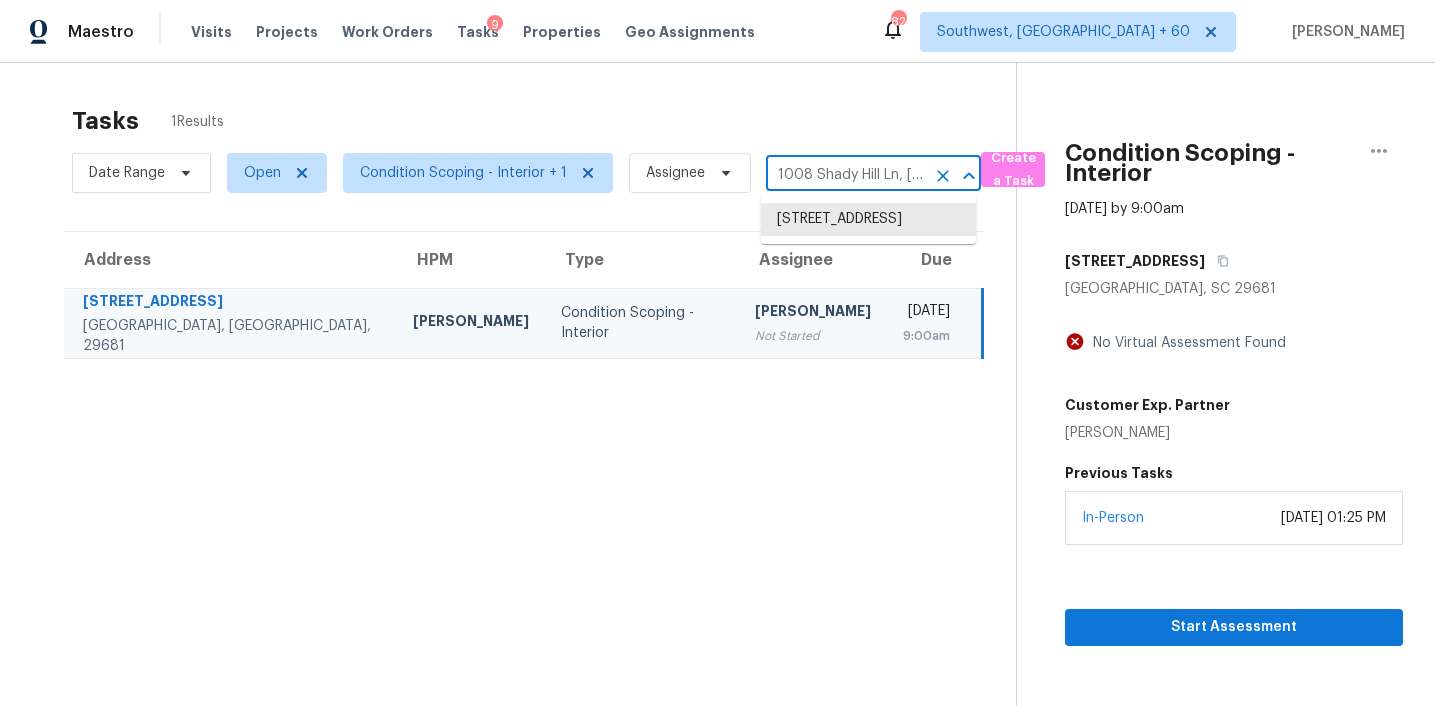 scroll, scrollTop: 0, scrollLeft: 113, axis: horizontal 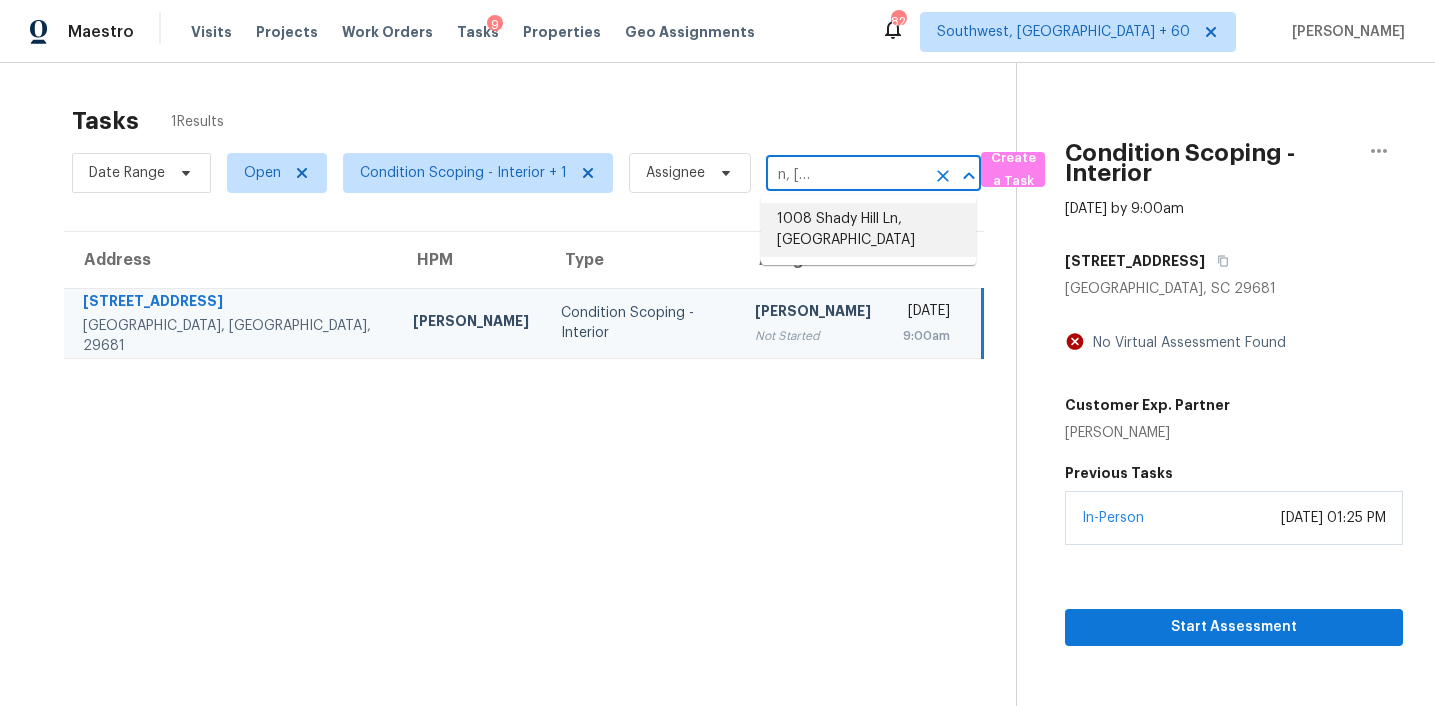 click on "1008 Shady Hill Ln, Burleson, TX 76028" at bounding box center (868, 230) 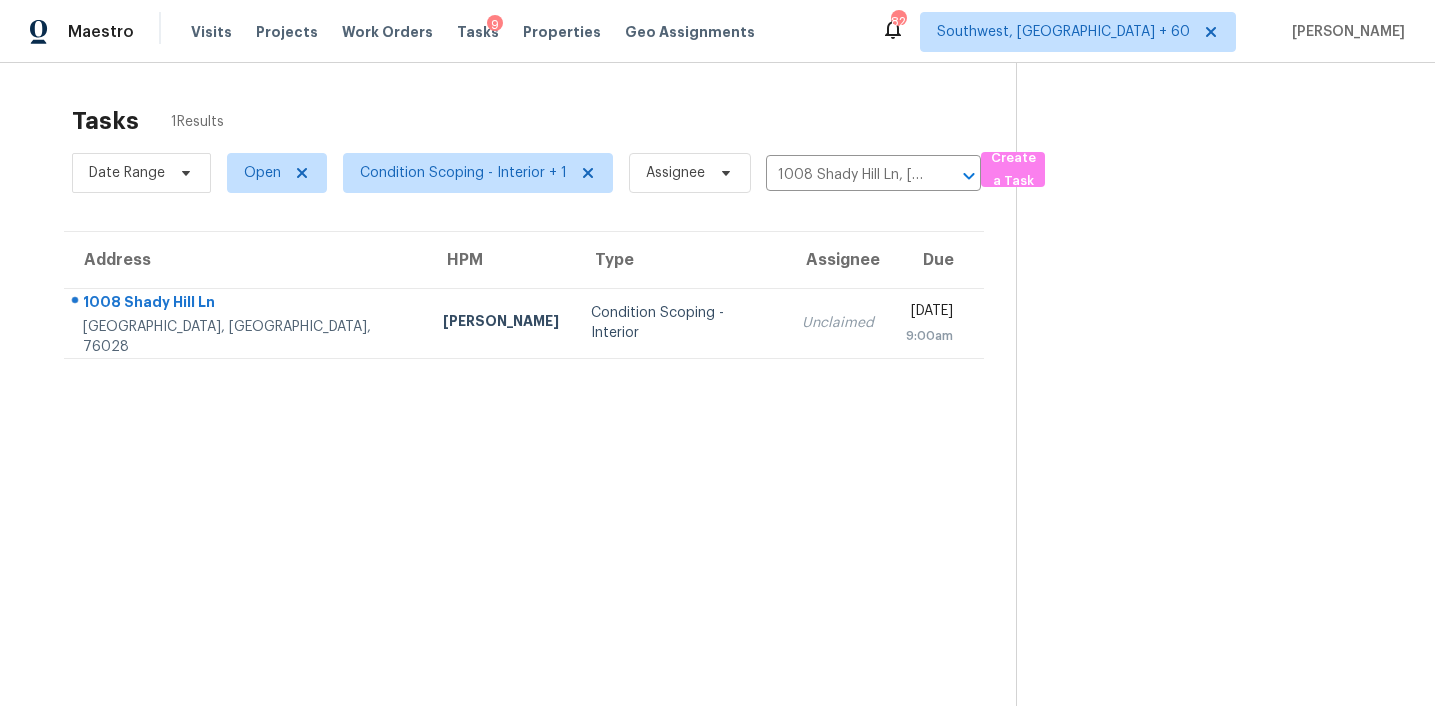 click on "Fri, Jul 18th 2025 9:00am" at bounding box center [937, 323] 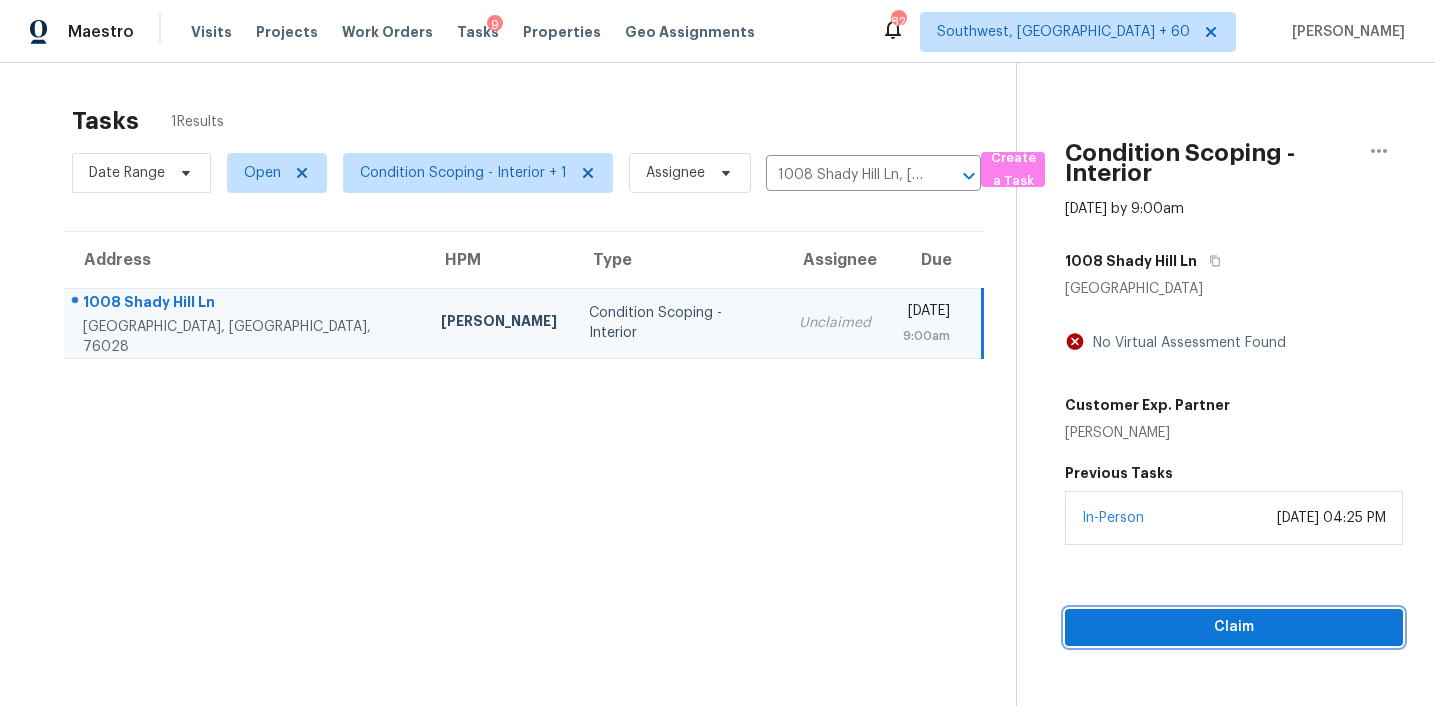 click on "Claim" at bounding box center (1234, 627) 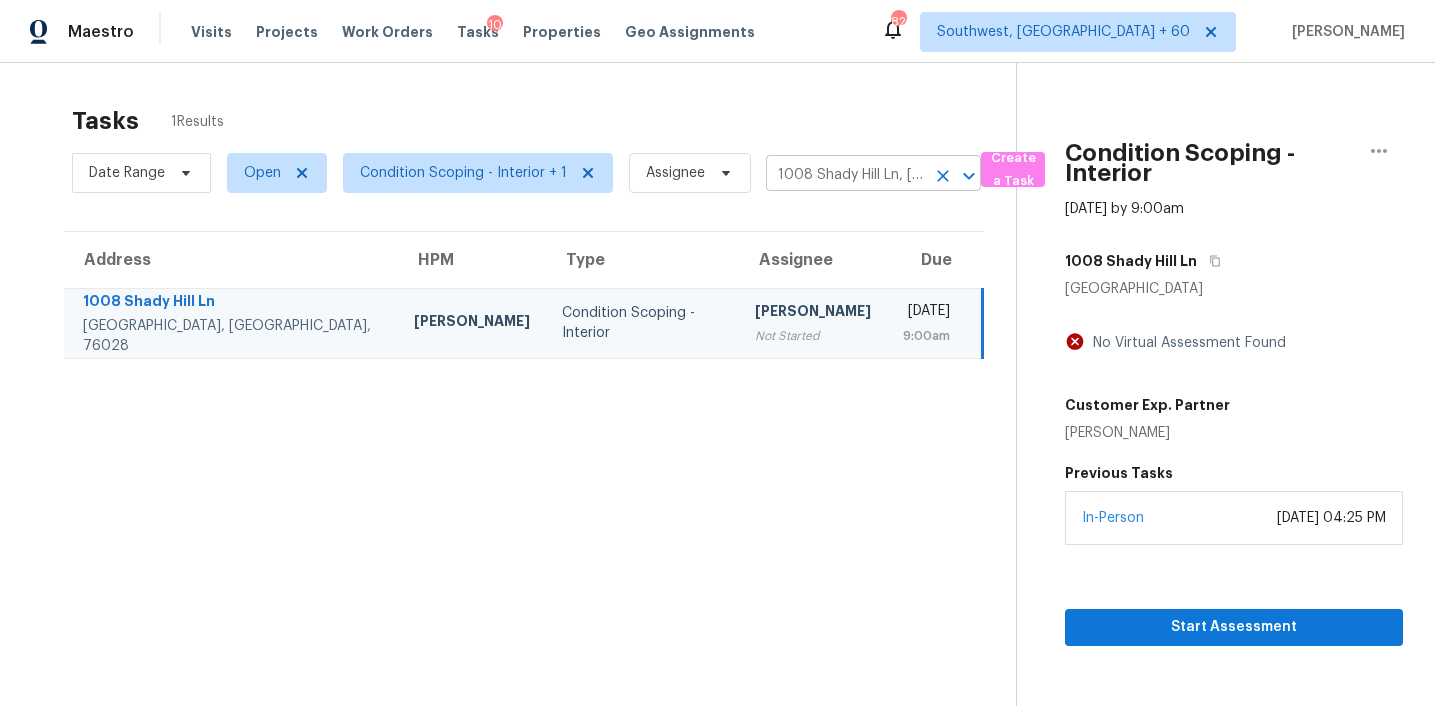 click 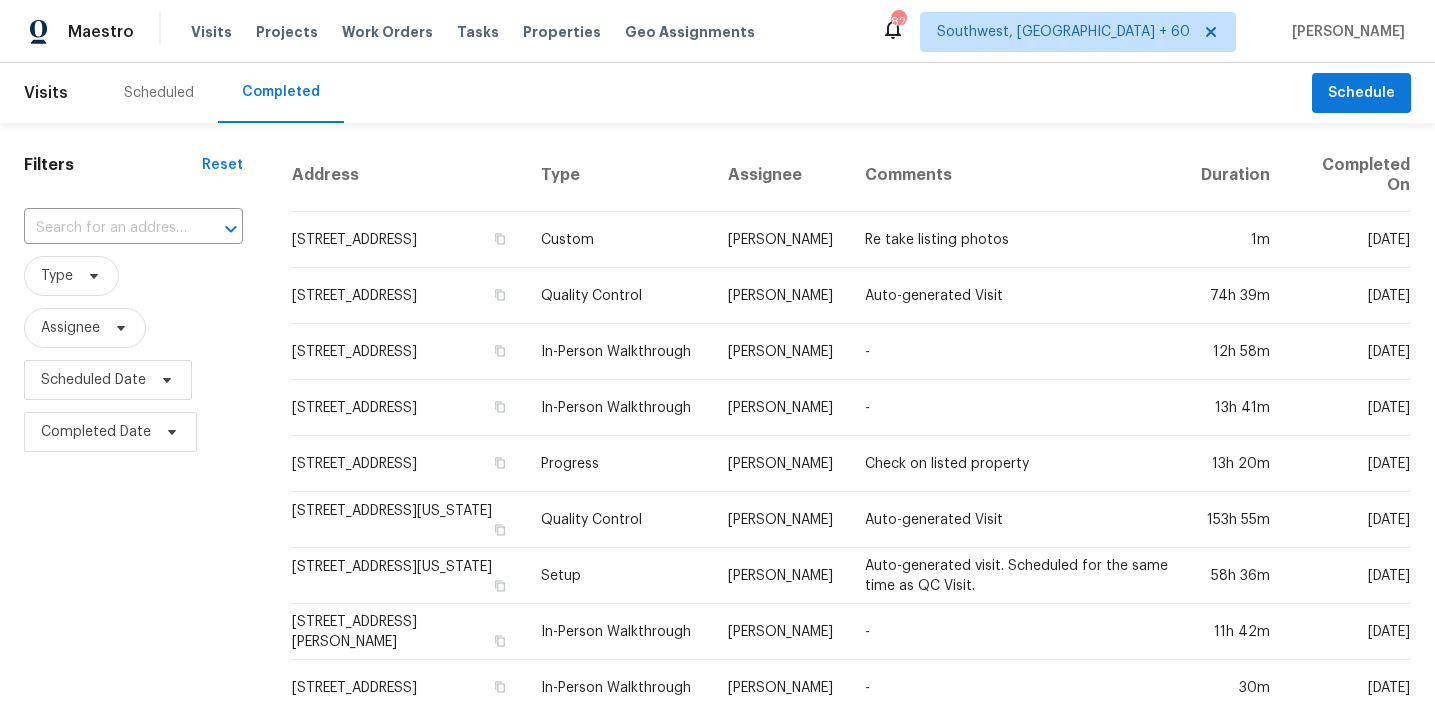 scroll, scrollTop: 0, scrollLeft: 0, axis: both 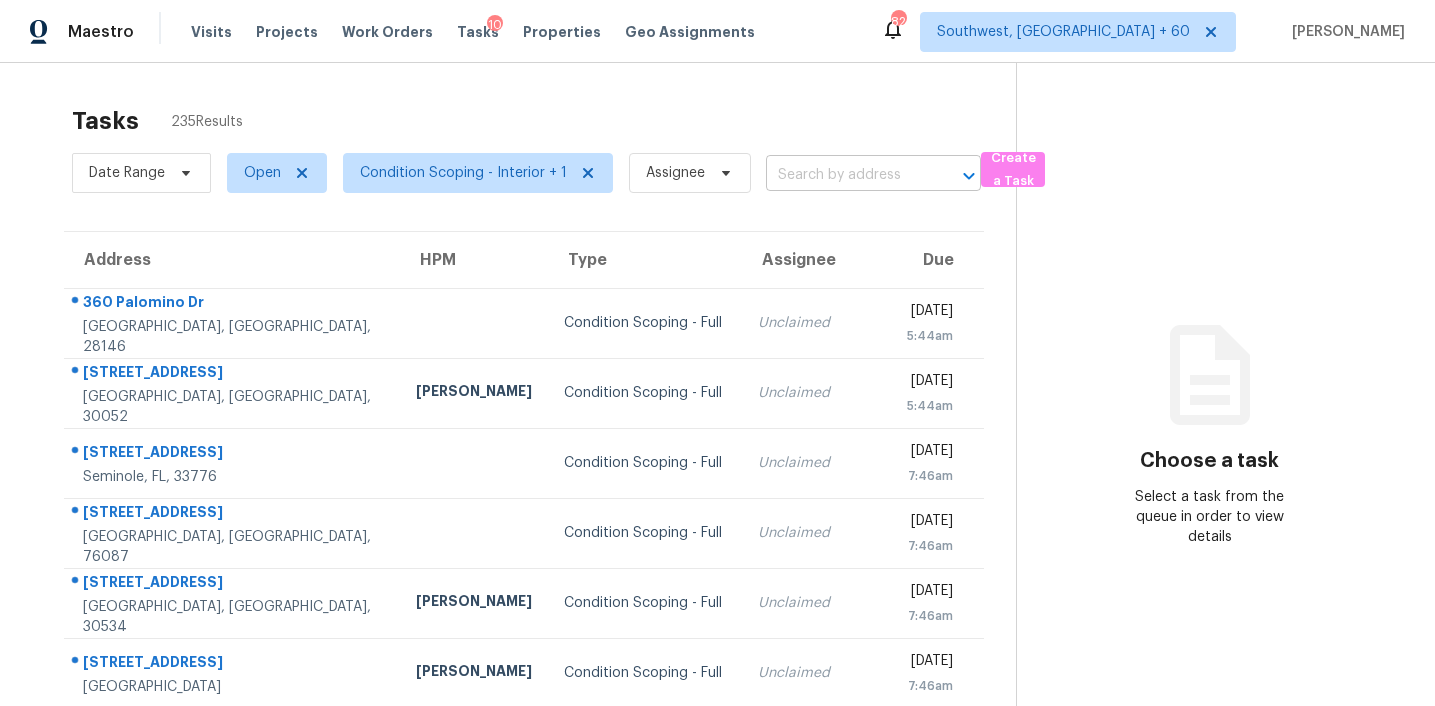 click at bounding box center [845, 175] 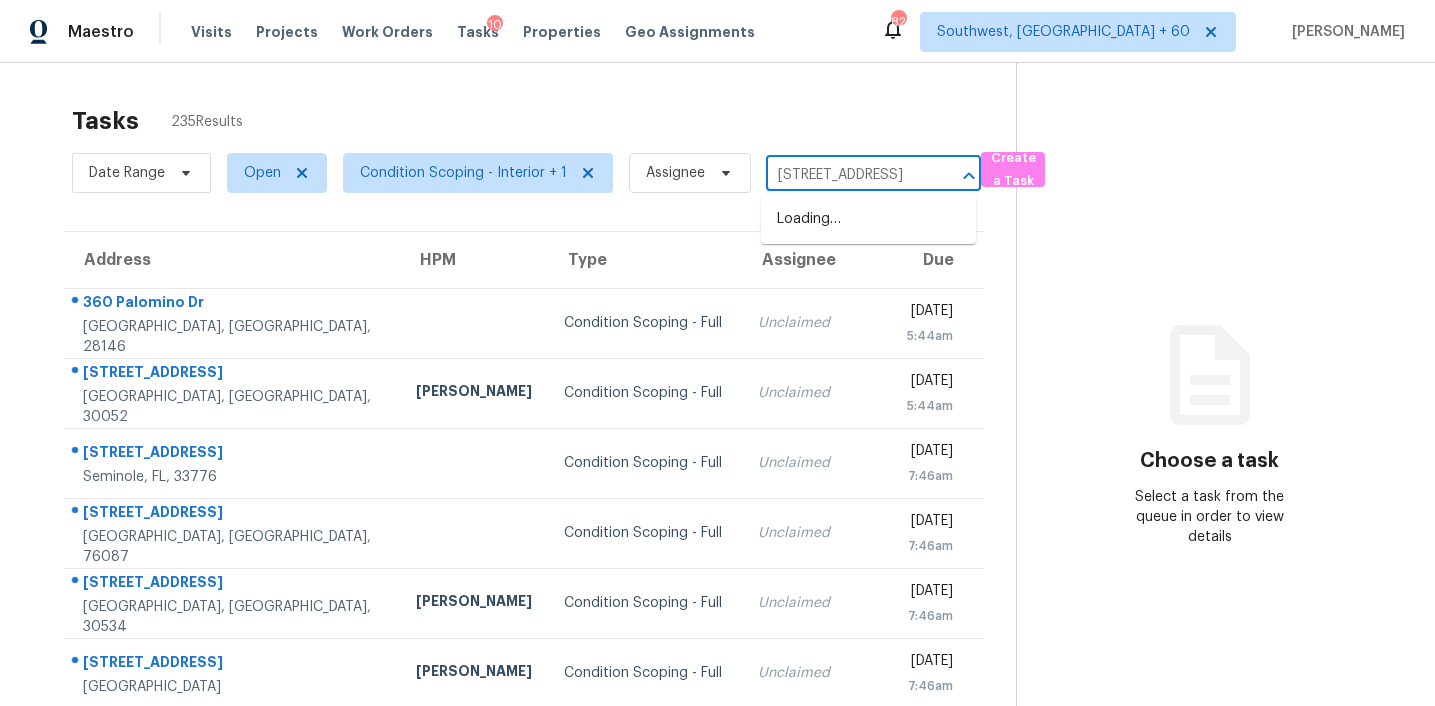 scroll, scrollTop: 0, scrollLeft: 131, axis: horizontal 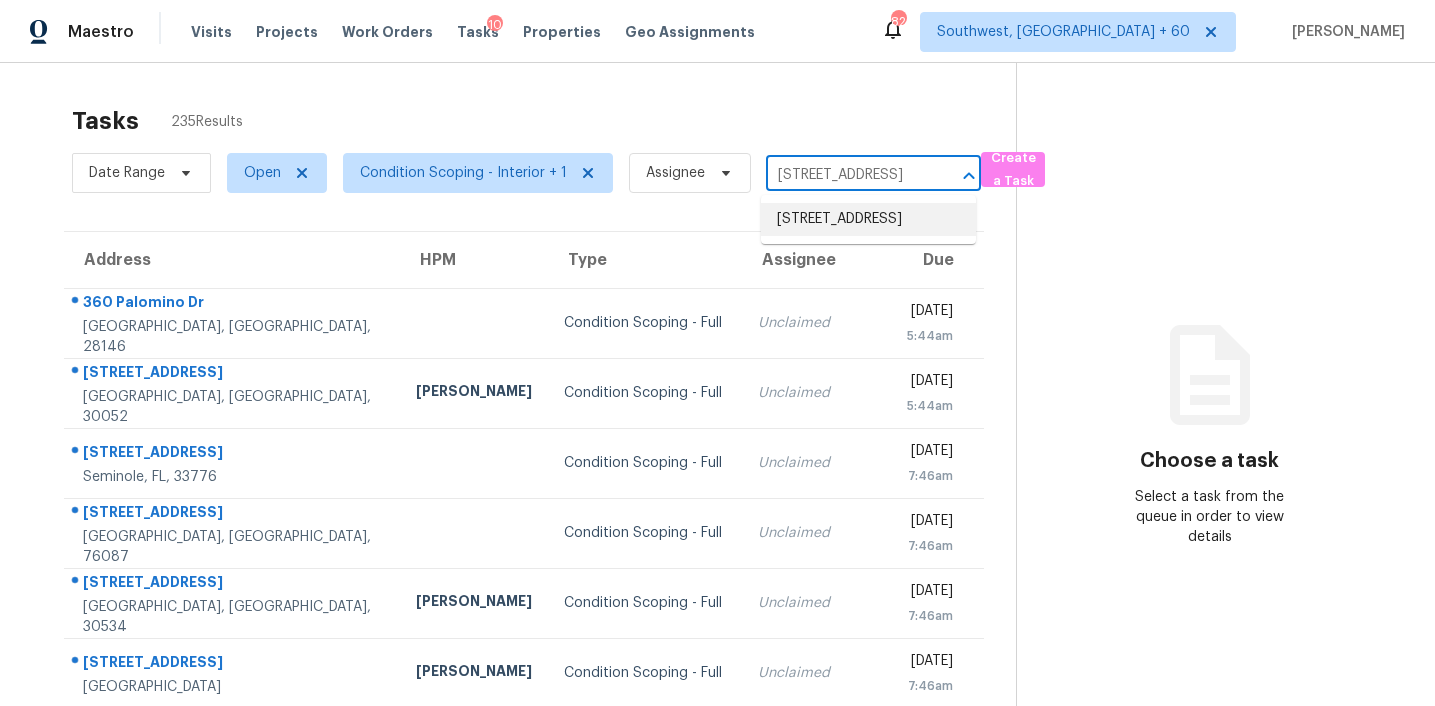 click on "3100 Wrenwood Ct, Loganville, GA 30052" at bounding box center [868, 219] 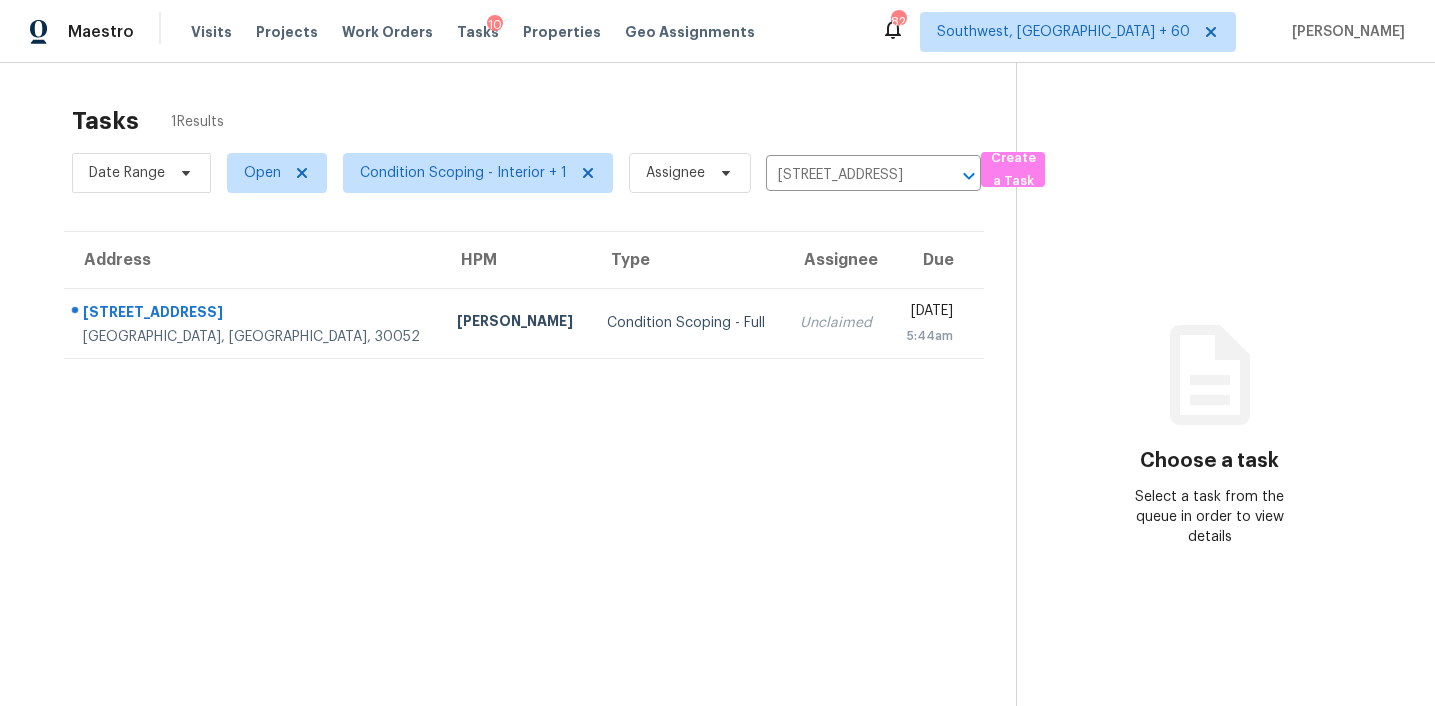 click on "Fri, Jul 18th 2025 5:44am" at bounding box center [936, 323] 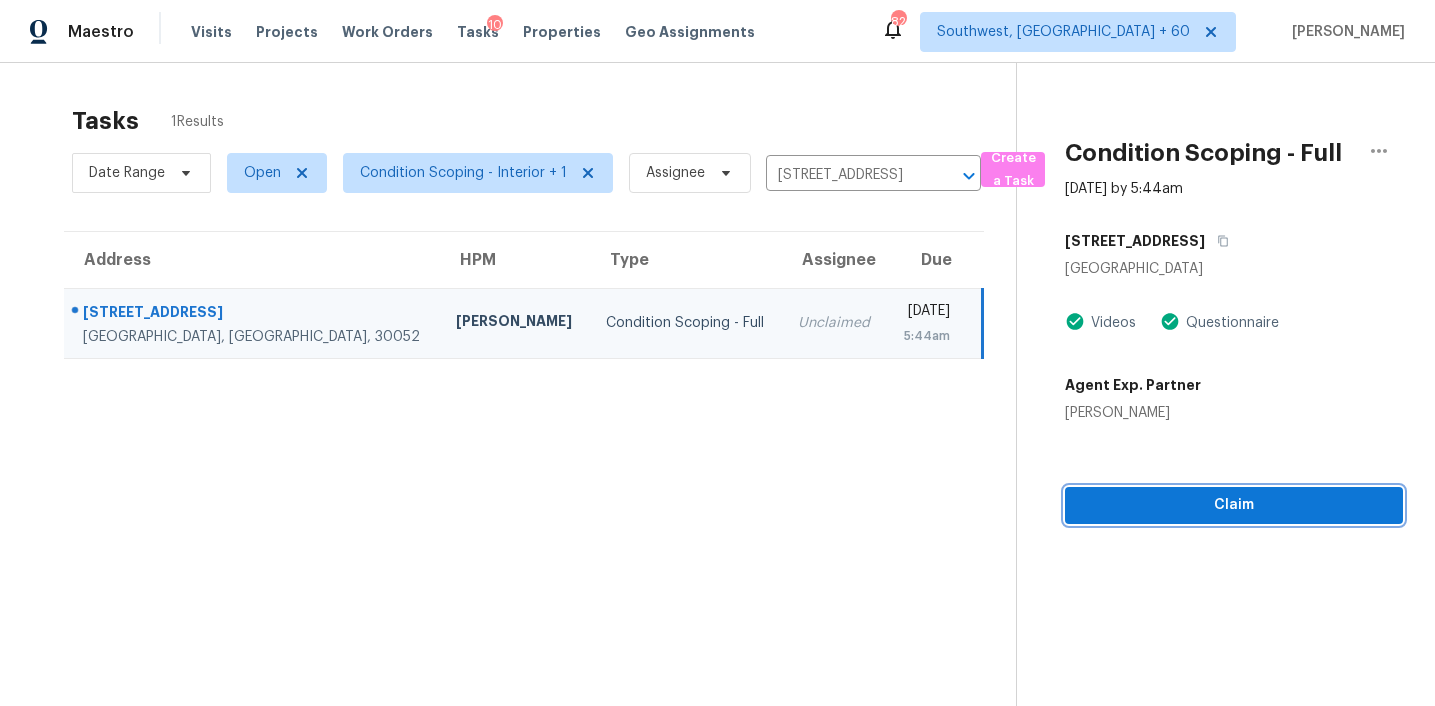 click on "Claim" at bounding box center (1234, 505) 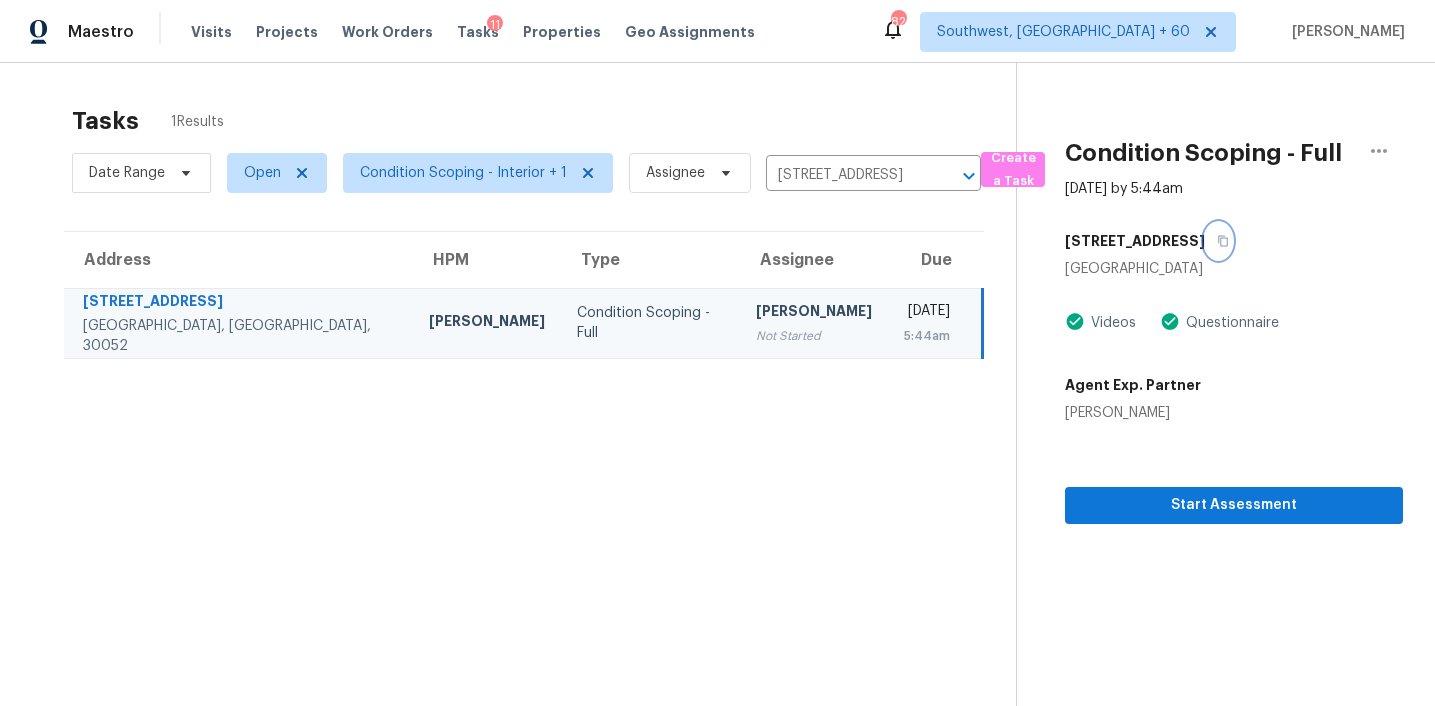 click 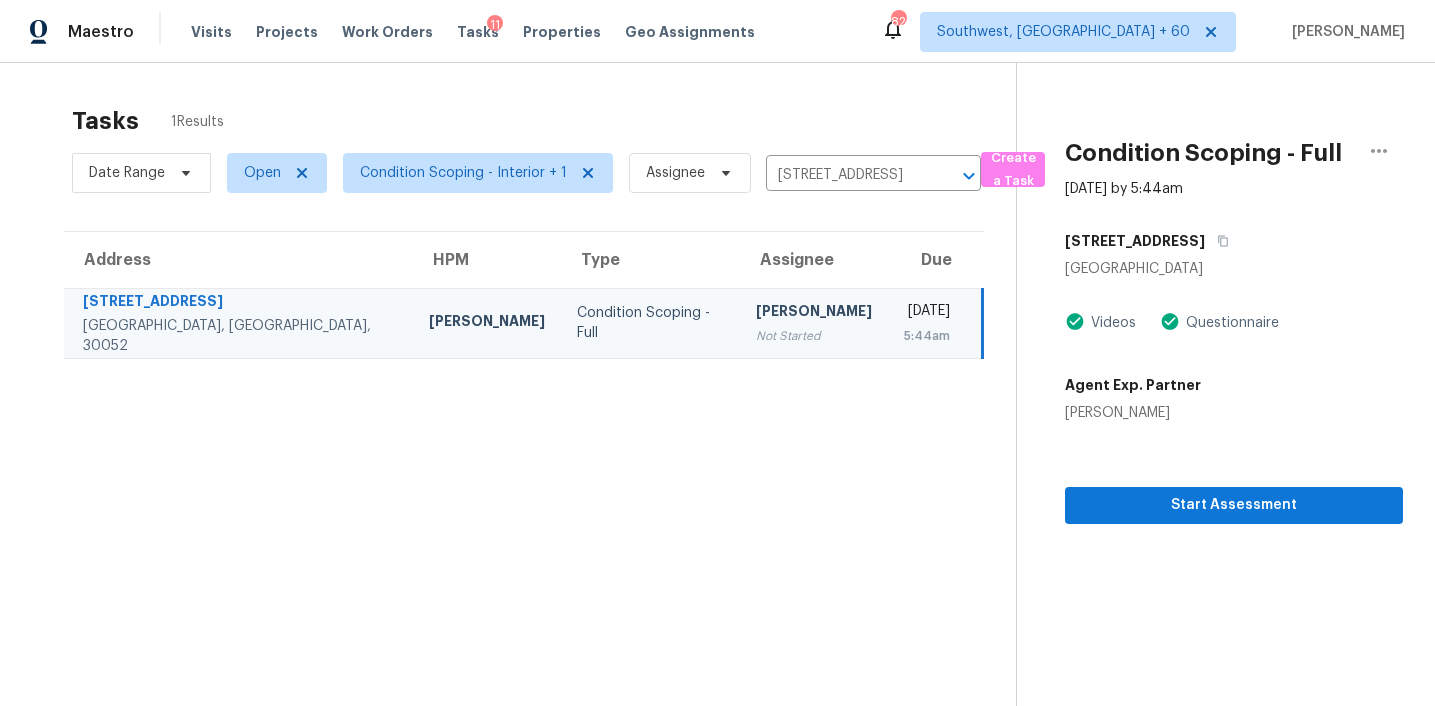 click on "Start Assessment" at bounding box center (1234, 473) 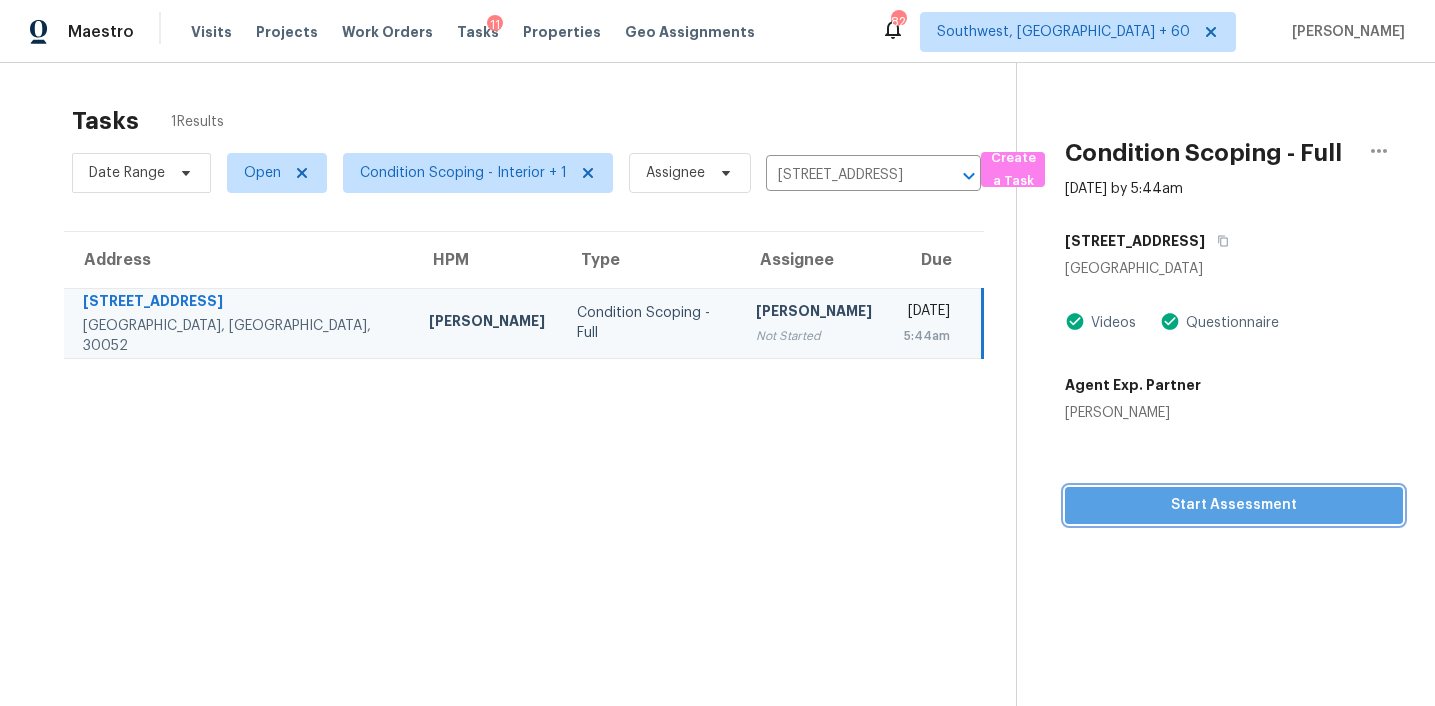 click on "Start Assessment" at bounding box center [1234, 505] 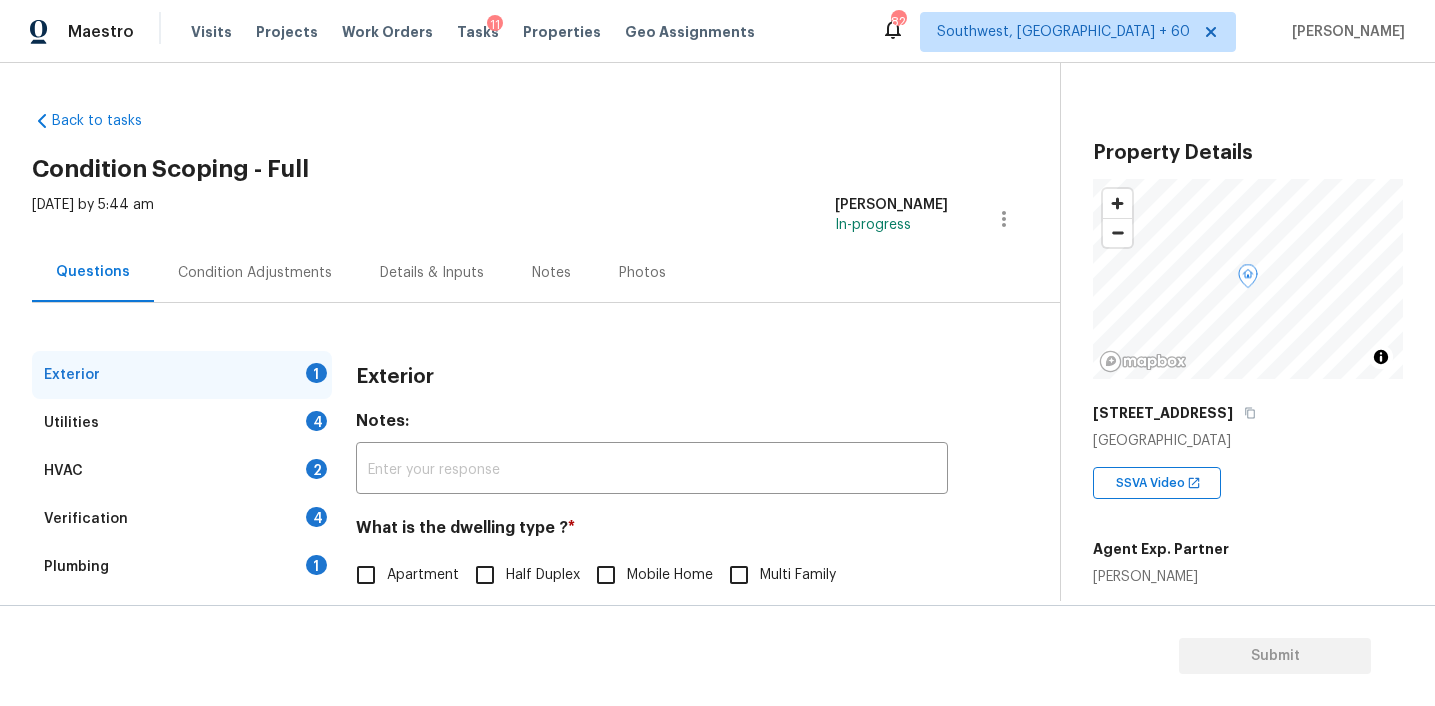 scroll, scrollTop: 257, scrollLeft: 0, axis: vertical 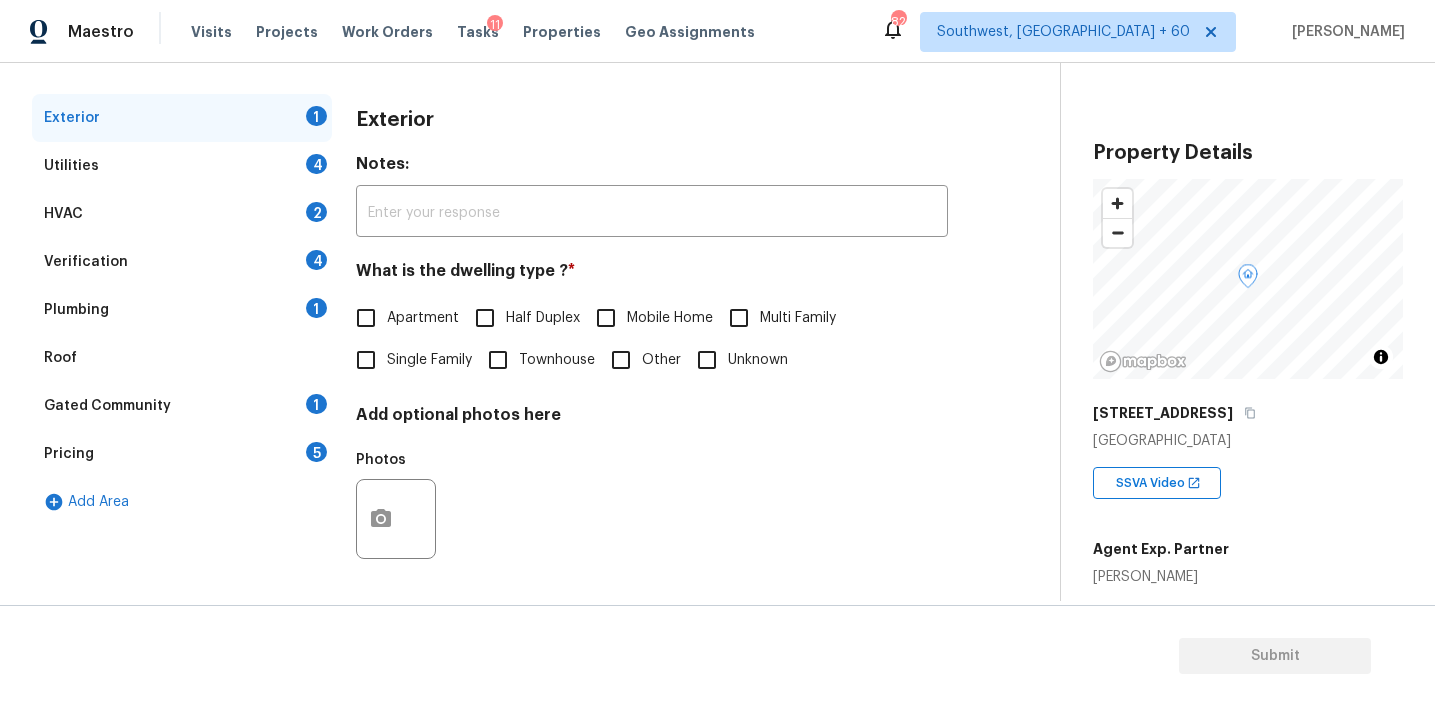 click on "Pricing 5" at bounding box center (182, 454) 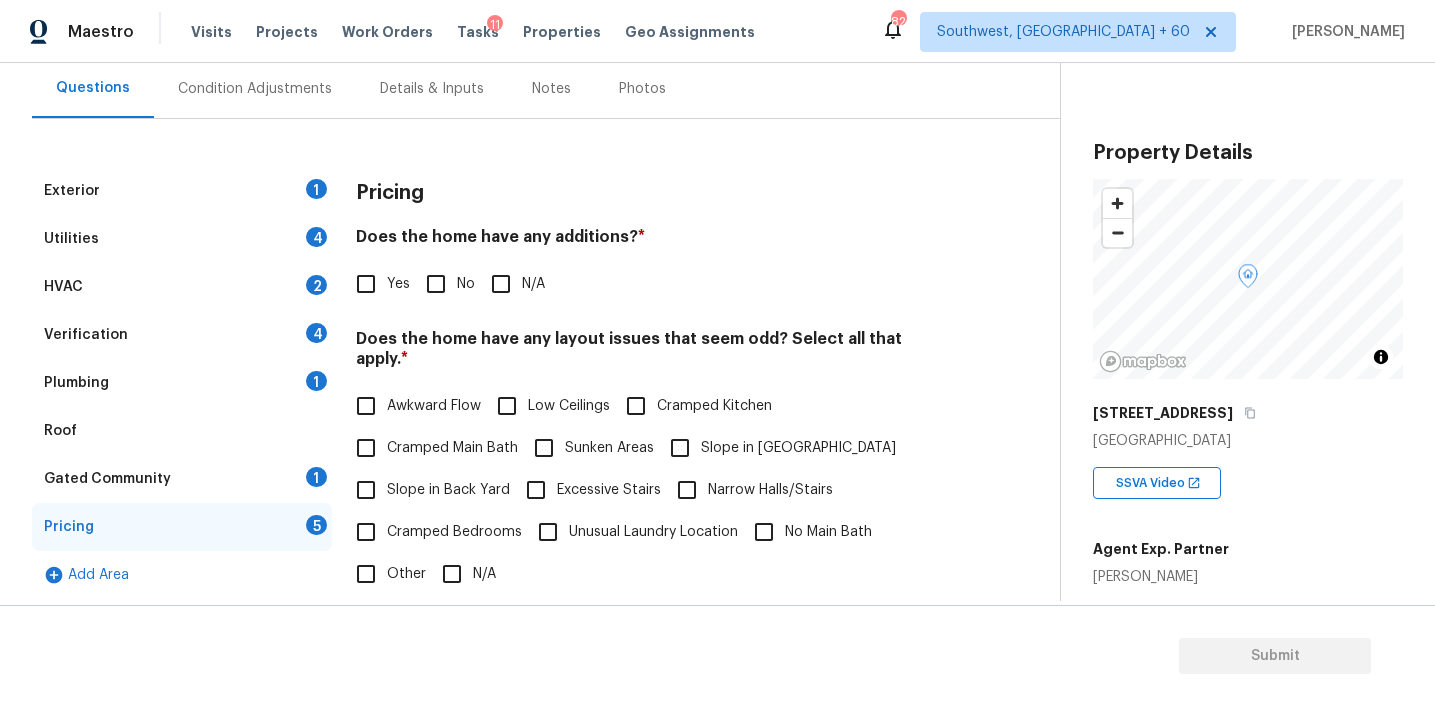 scroll, scrollTop: 190, scrollLeft: 0, axis: vertical 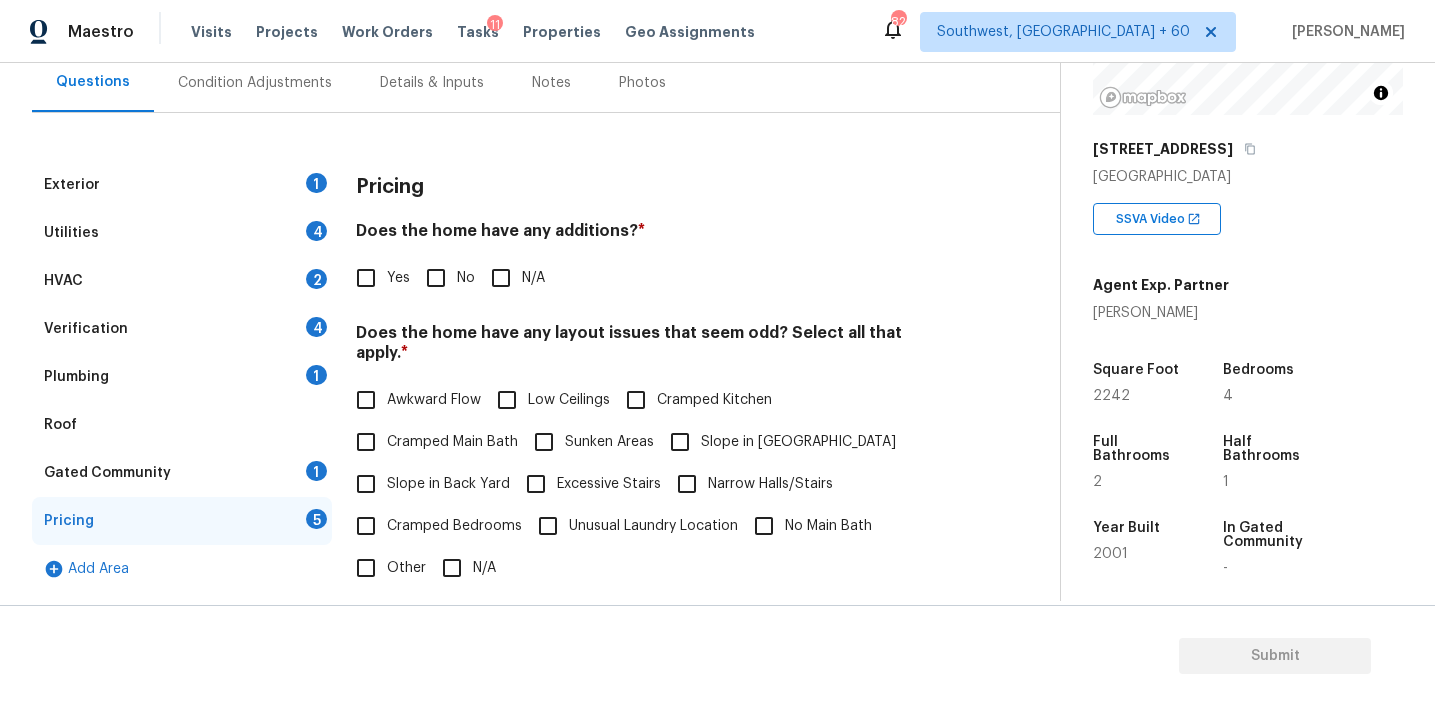 click on "Yes No N/A" at bounding box center (652, 278) 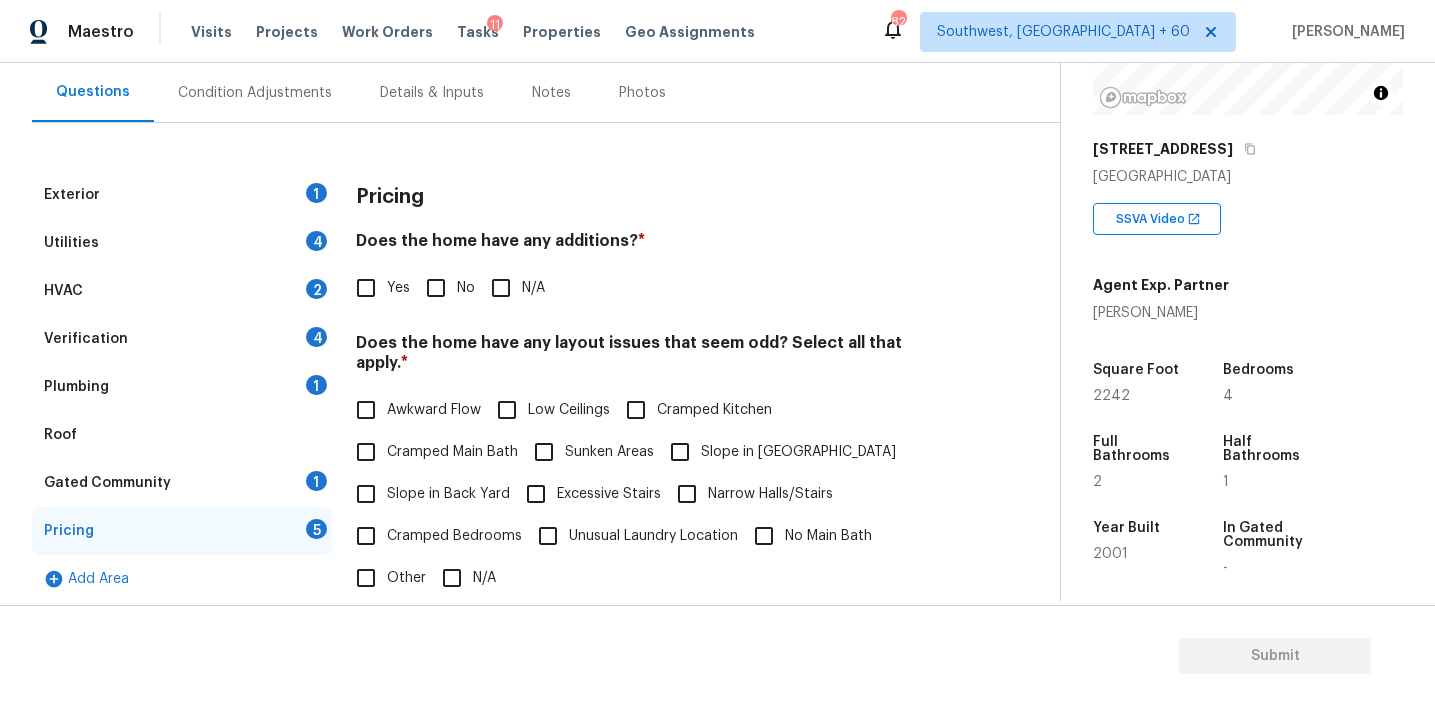scroll, scrollTop: 178, scrollLeft: 0, axis: vertical 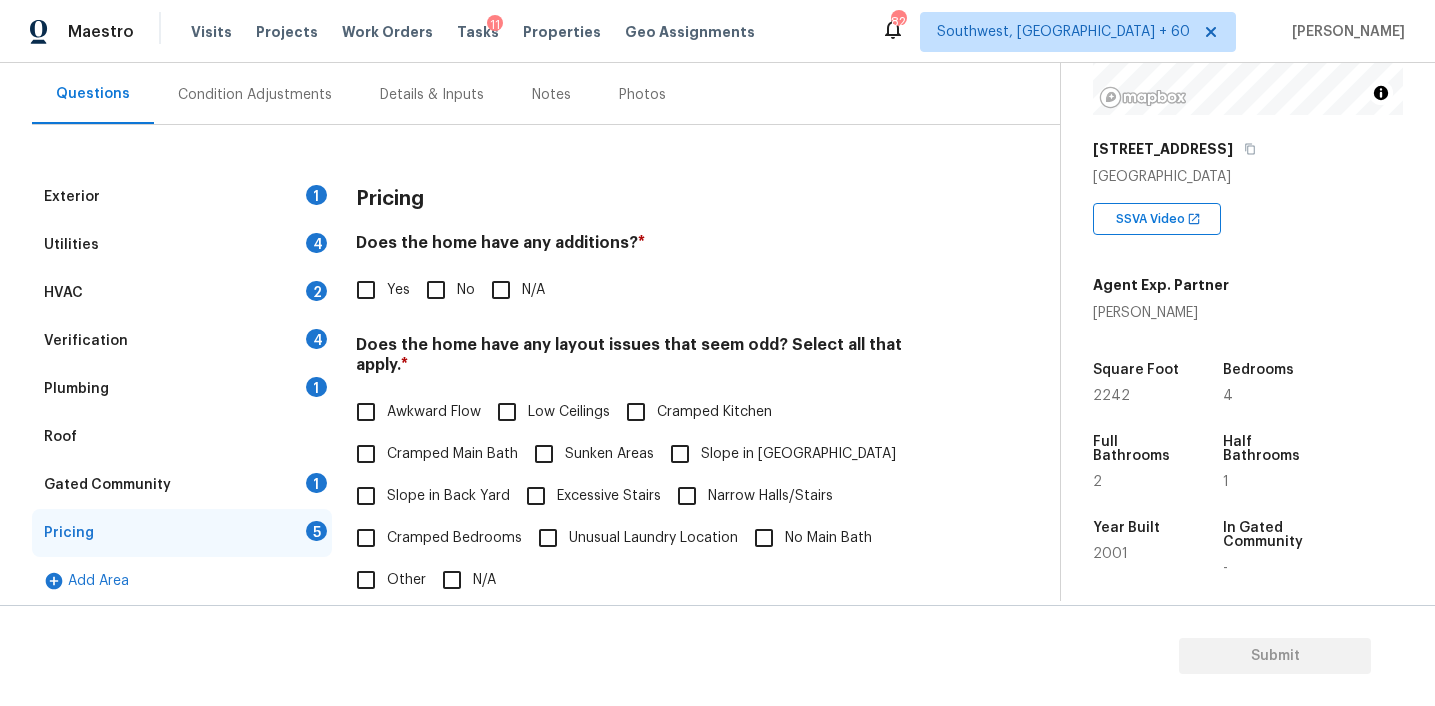 click on "No" at bounding box center [436, 290] 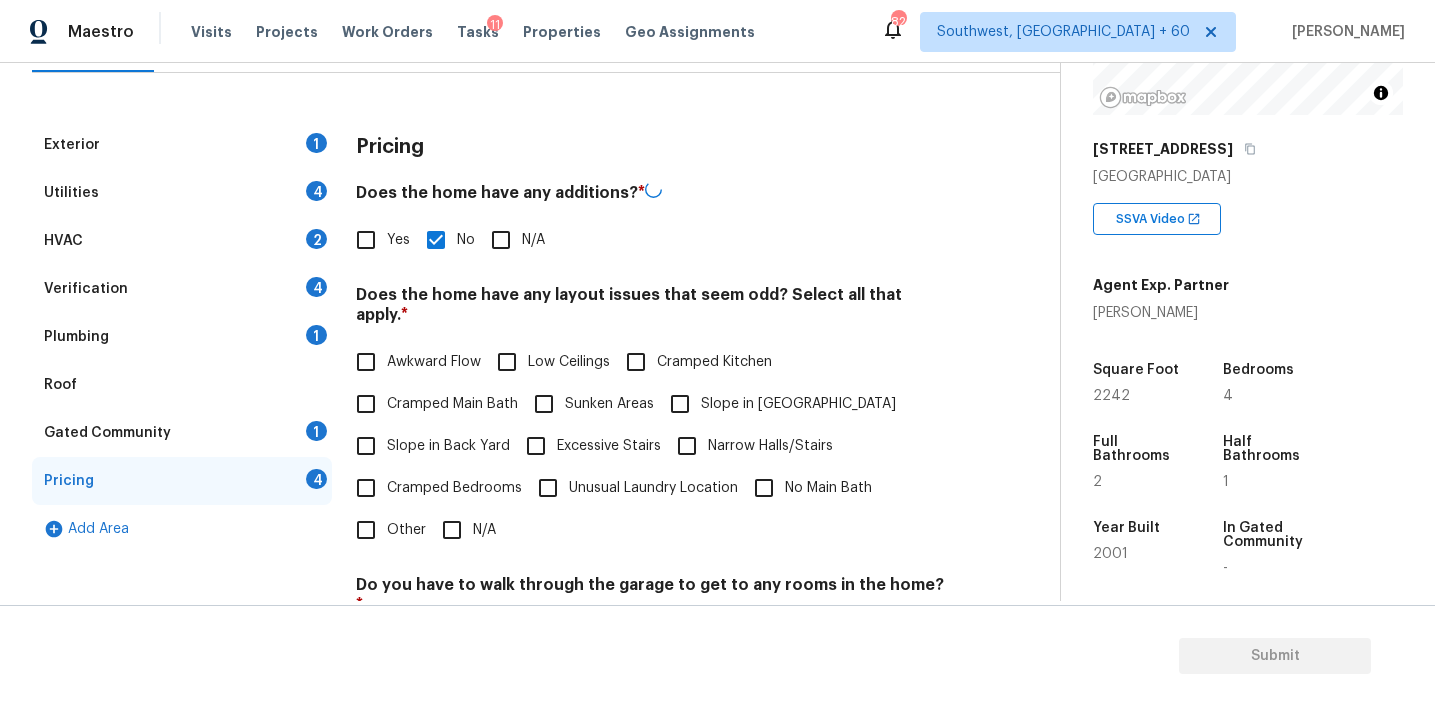 scroll, scrollTop: 277, scrollLeft: 0, axis: vertical 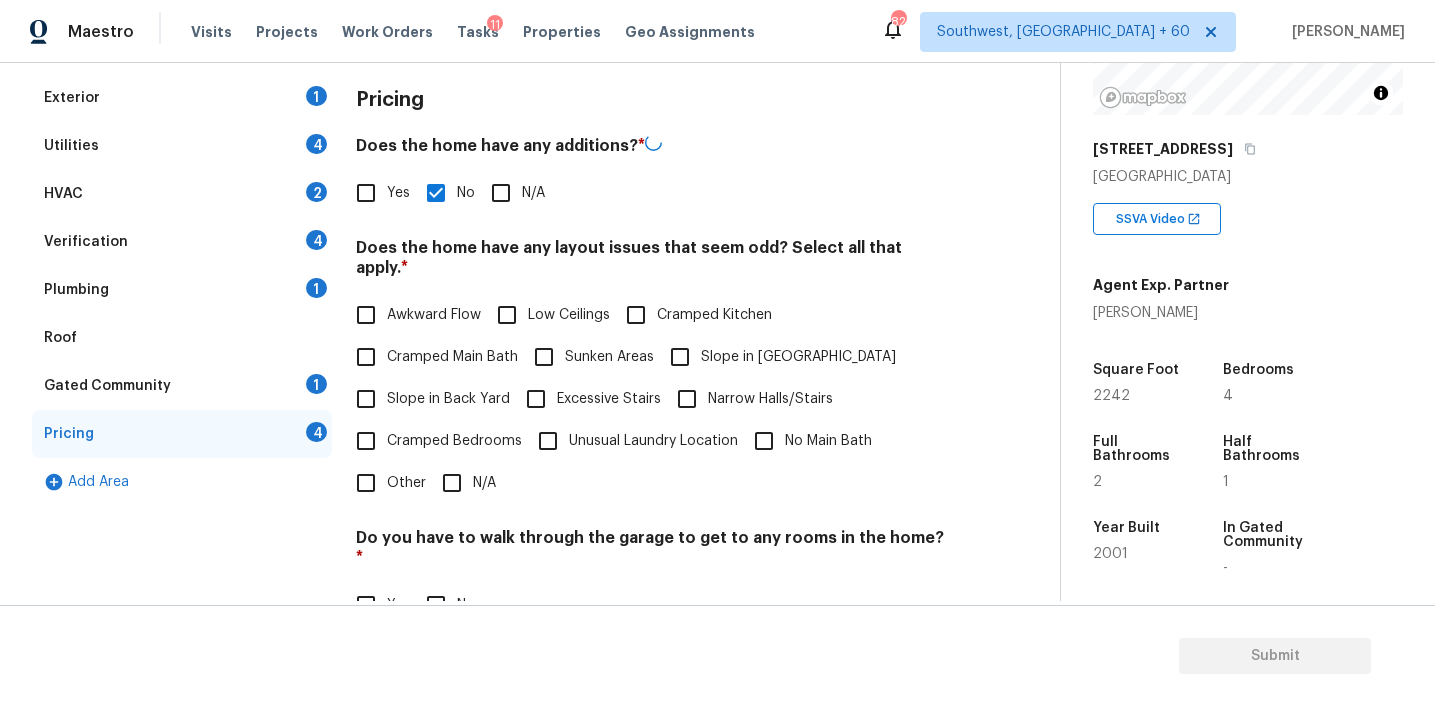 click on "Slope in Back Yard" at bounding box center [448, 399] 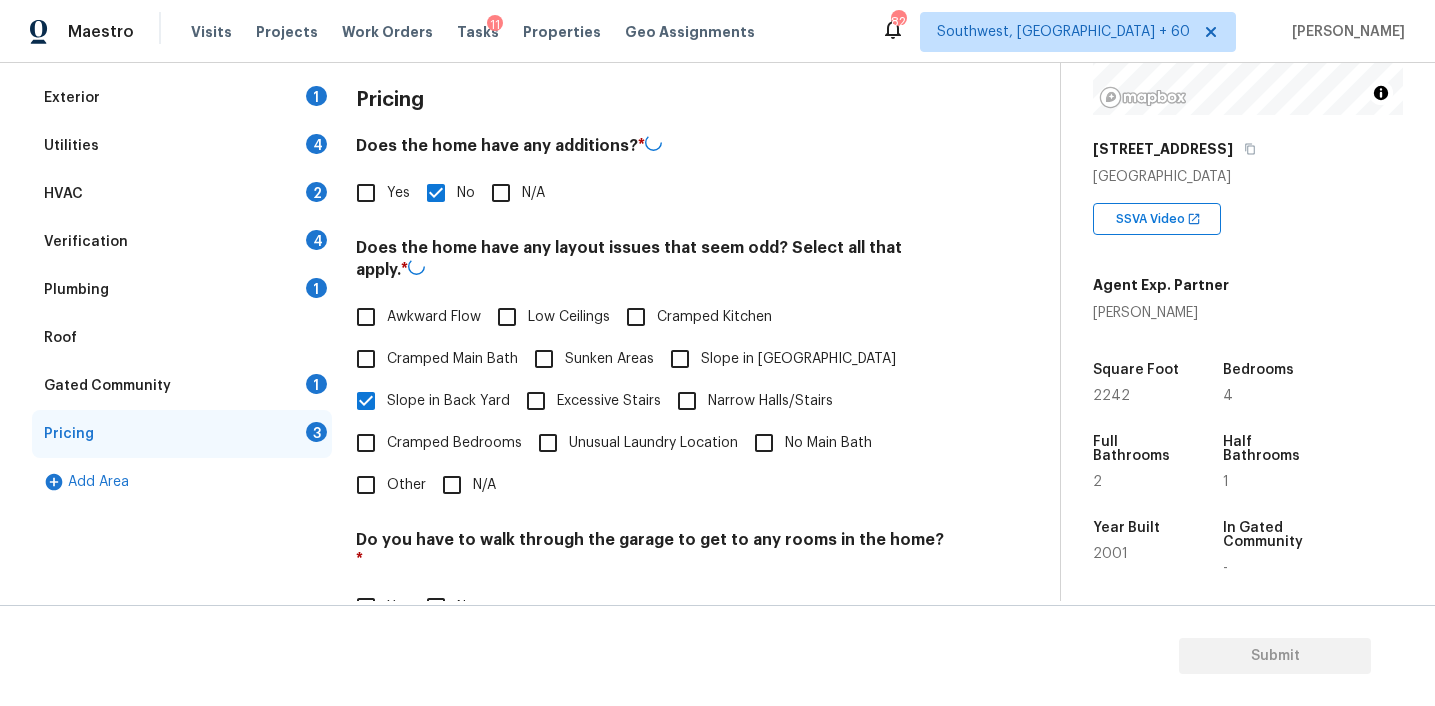 click on "Slope in [GEOGRAPHIC_DATA]" at bounding box center (680, 359) 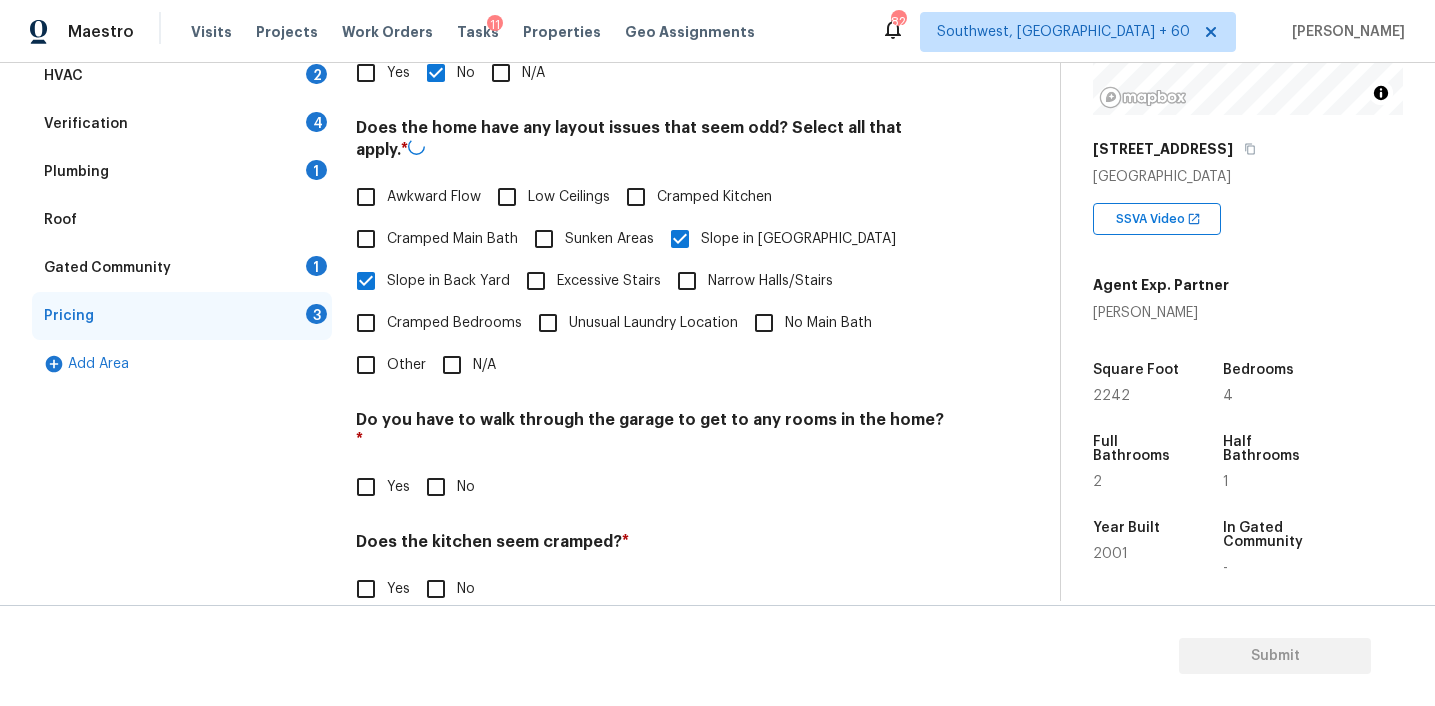 scroll, scrollTop: 494, scrollLeft: 0, axis: vertical 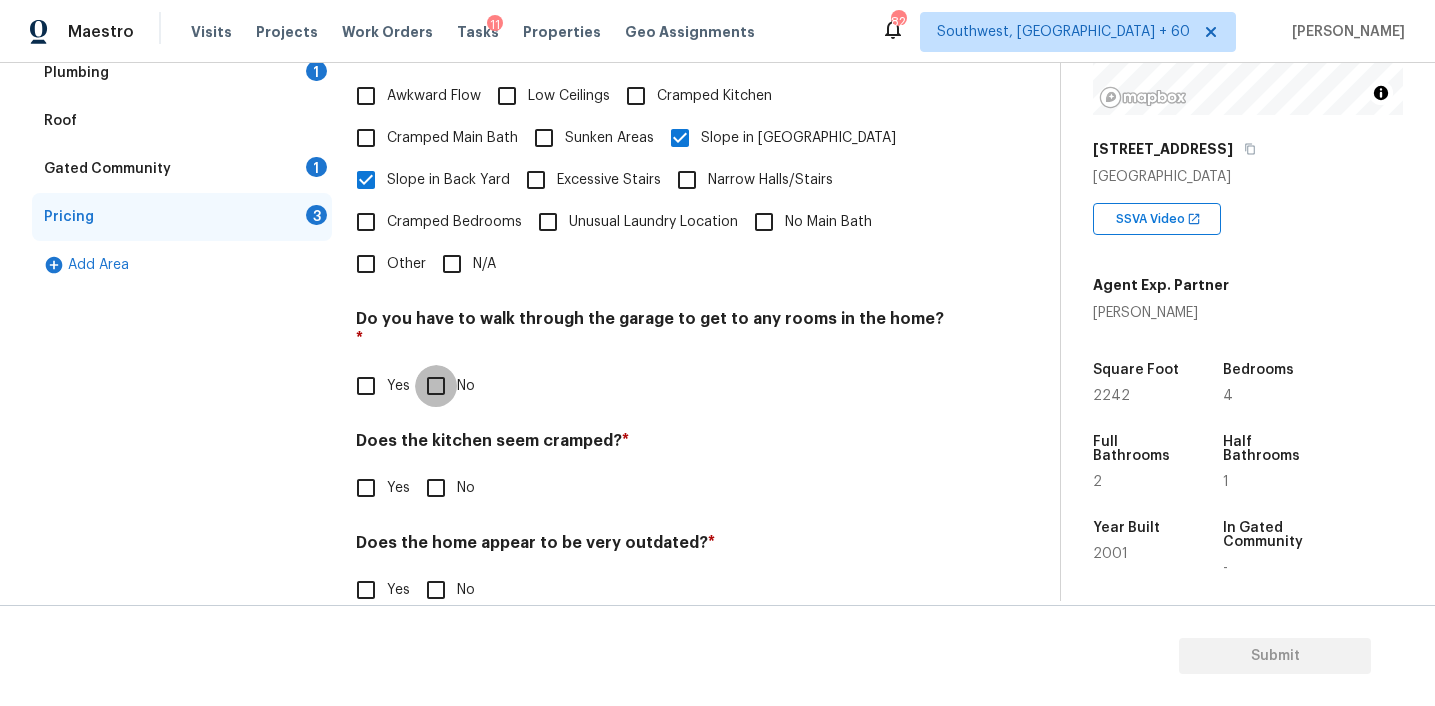 click on "No" at bounding box center [436, 386] 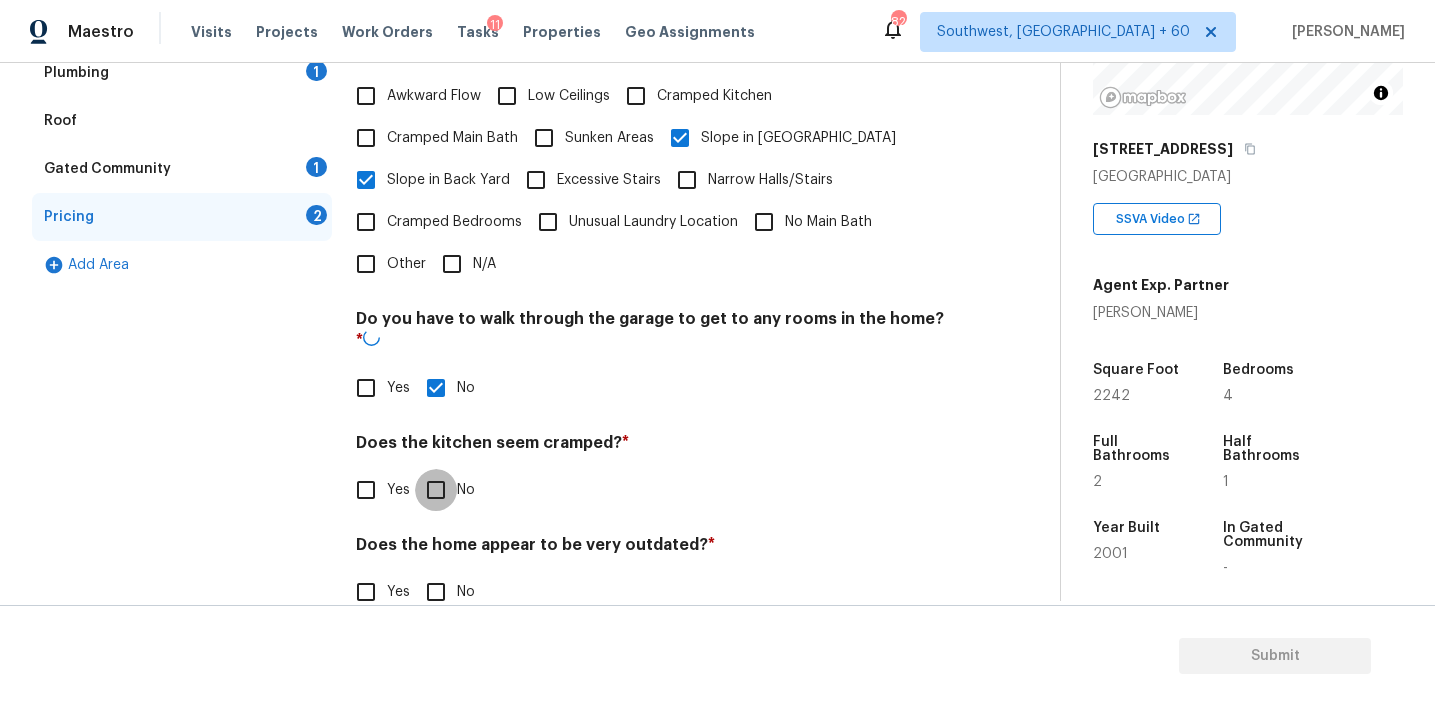 click on "No" at bounding box center (436, 490) 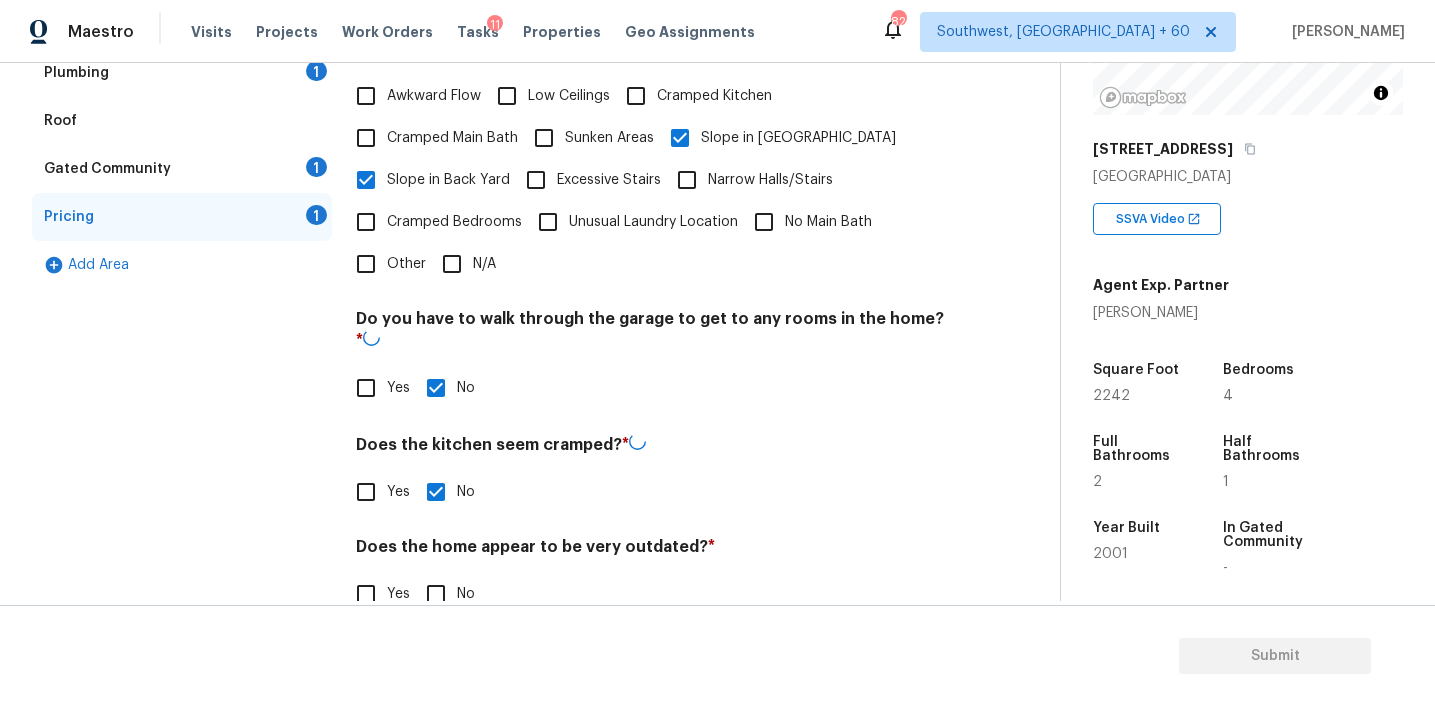 click on "No" at bounding box center [436, 594] 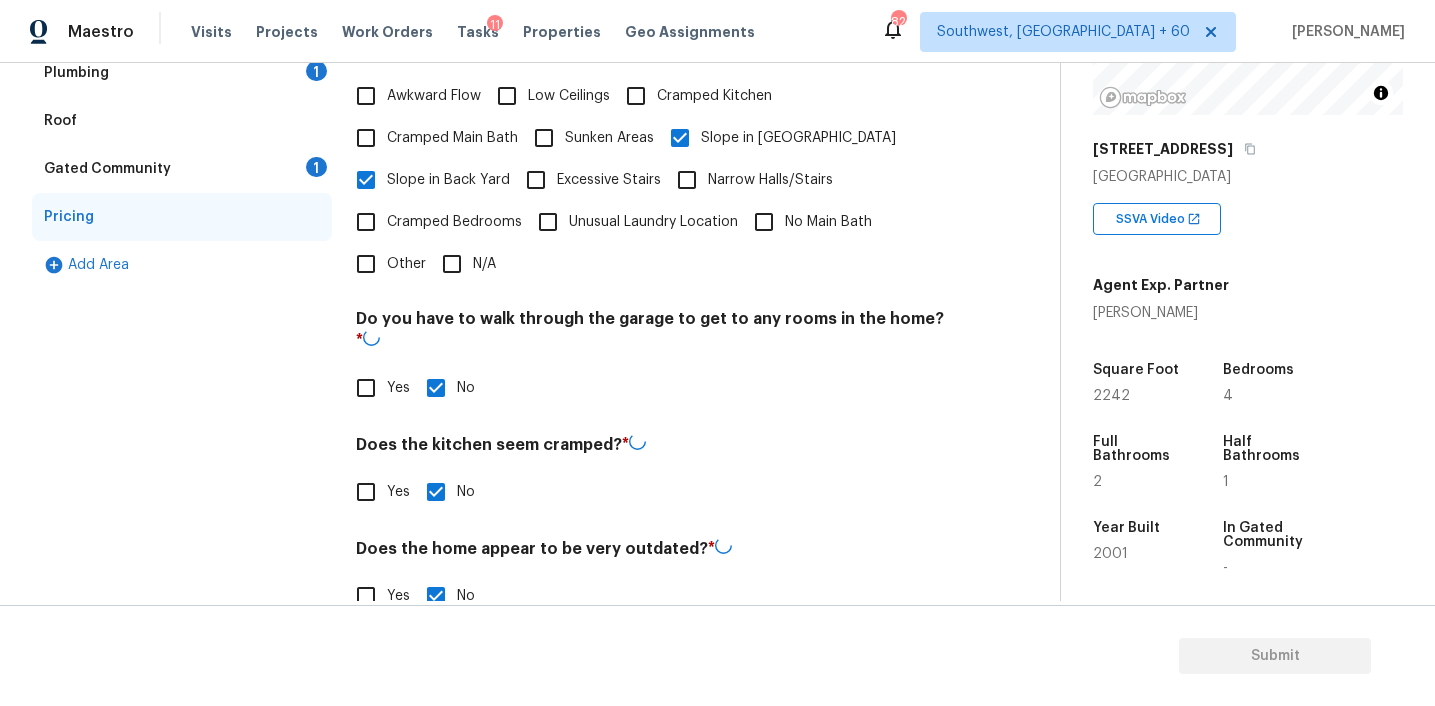 click on "Gated Community 1" at bounding box center (182, 169) 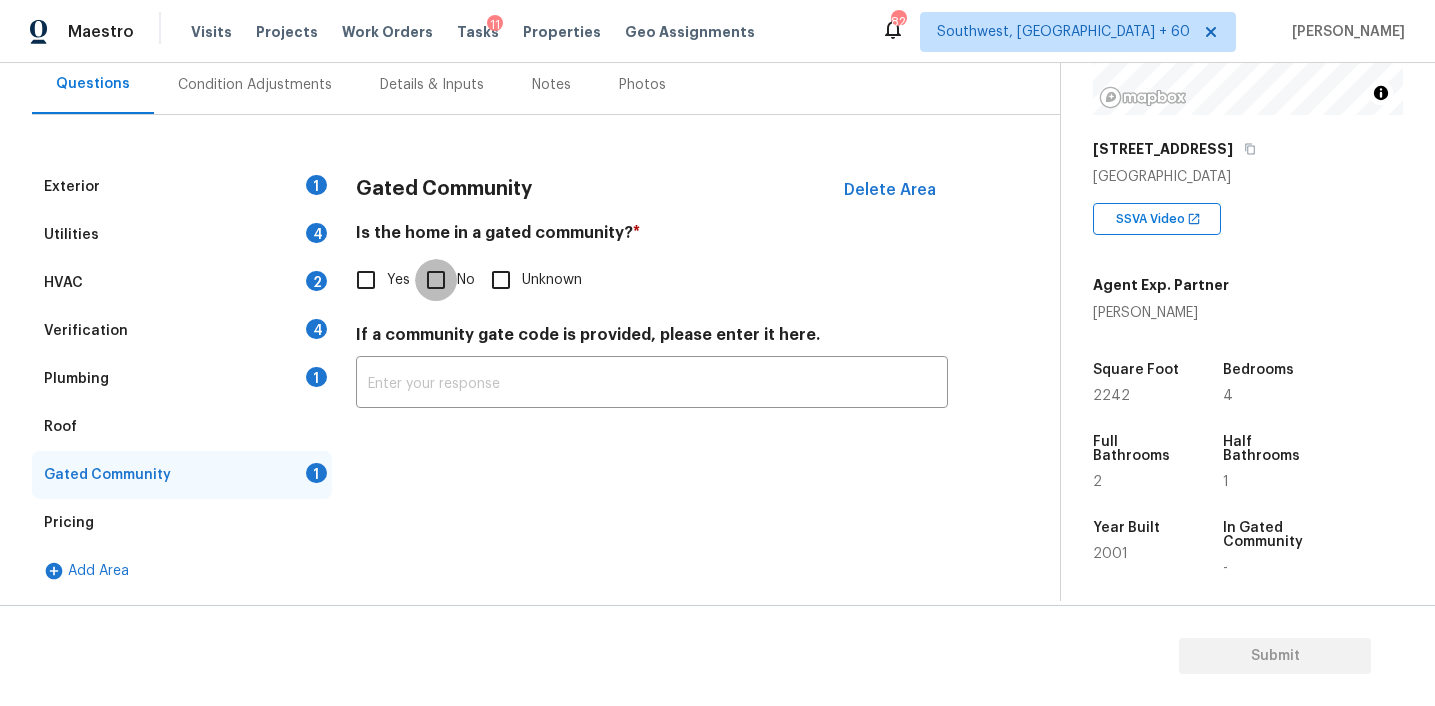 click on "No" at bounding box center (436, 280) 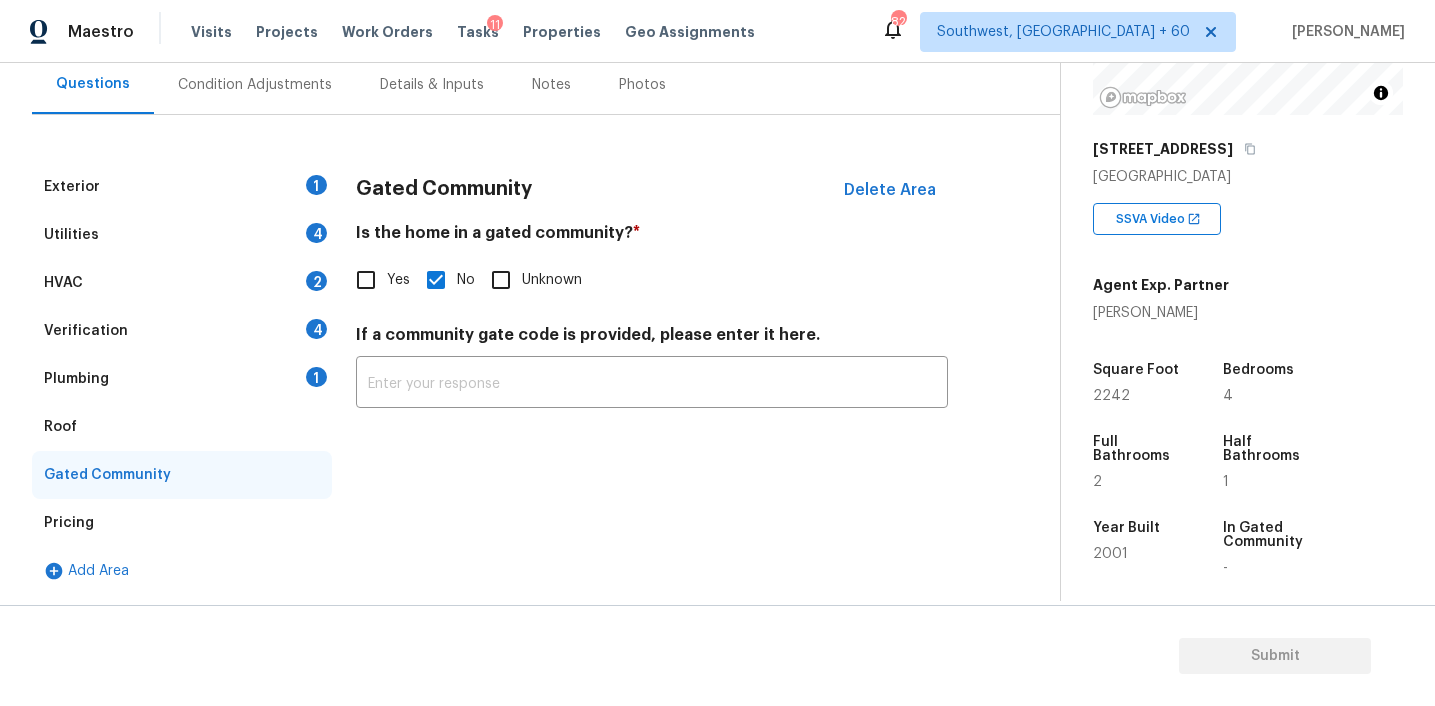 click on "Roof" at bounding box center (182, 427) 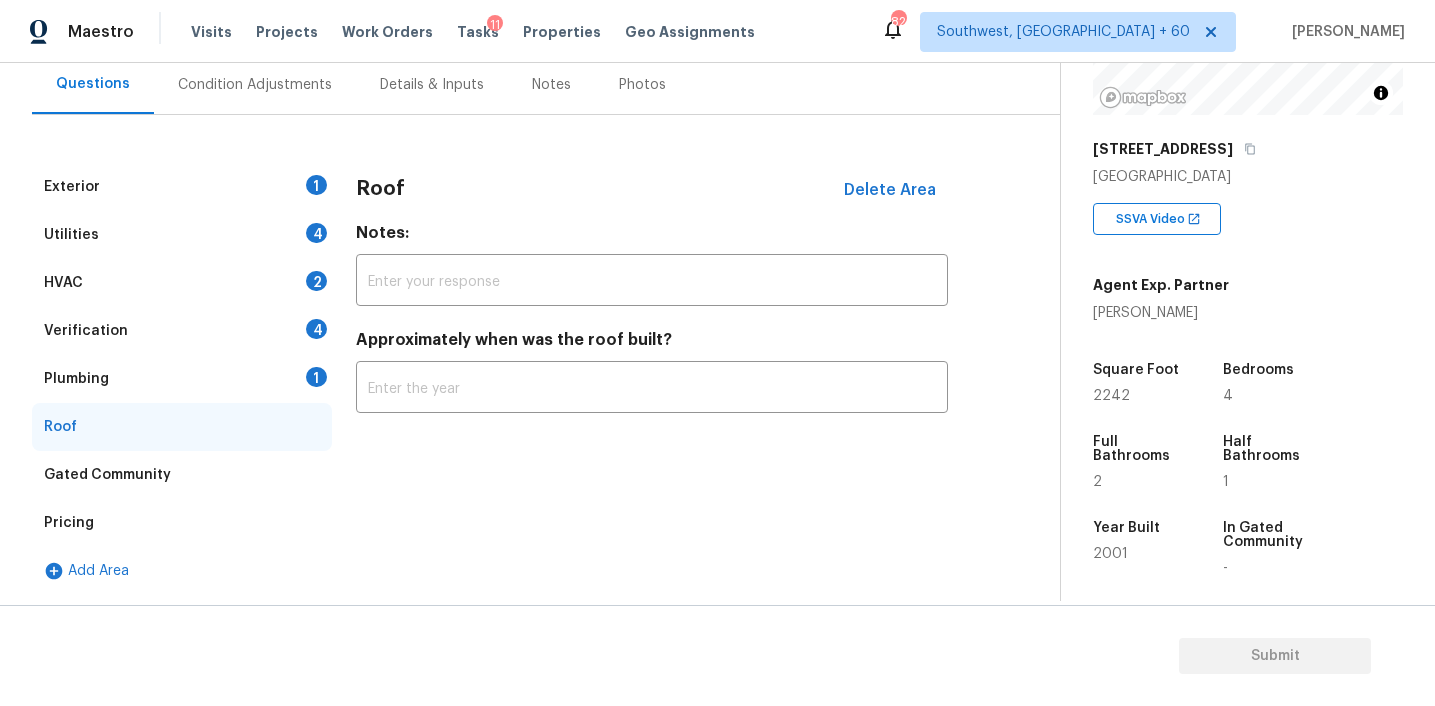 click on "Plumbing 1" at bounding box center [182, 379] 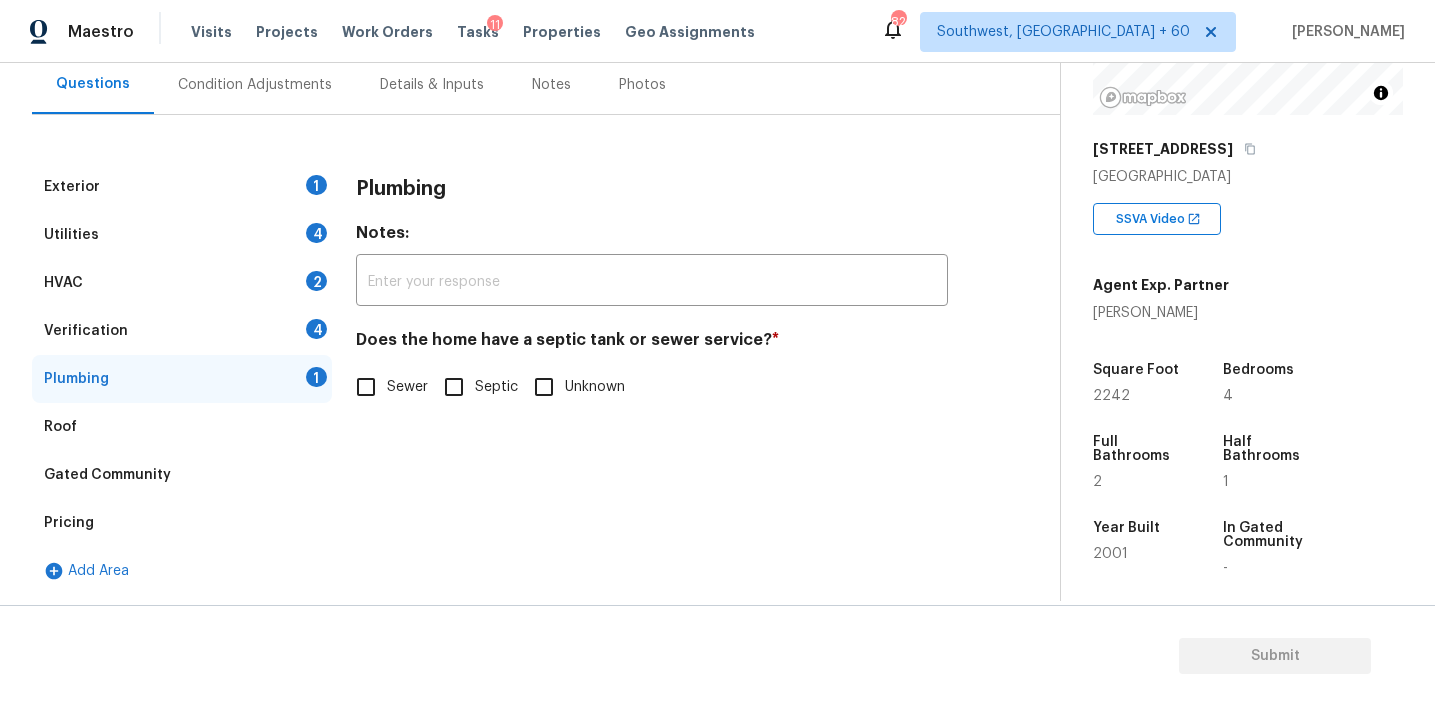 click on "Sewer" at bounding box center [366, 387] 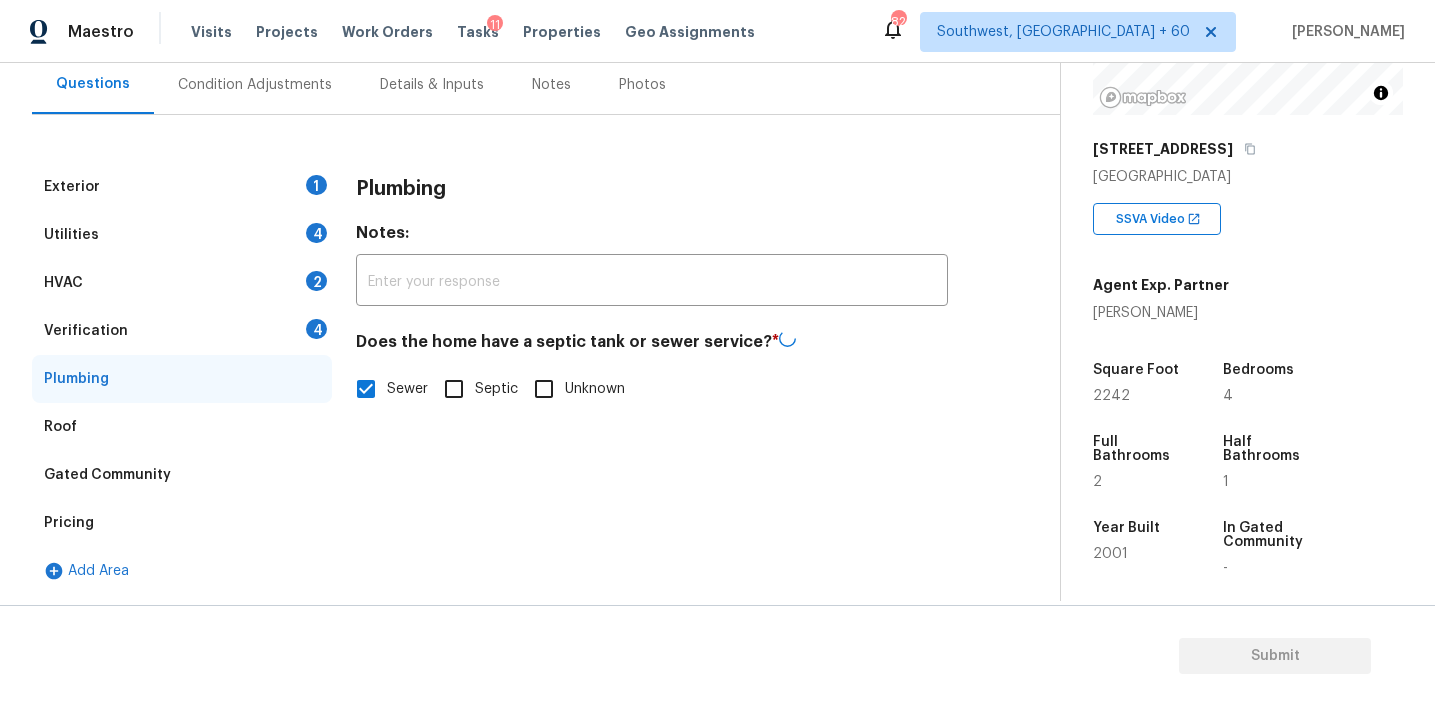 click on "Verification 4" at bounding box center [182, 331] 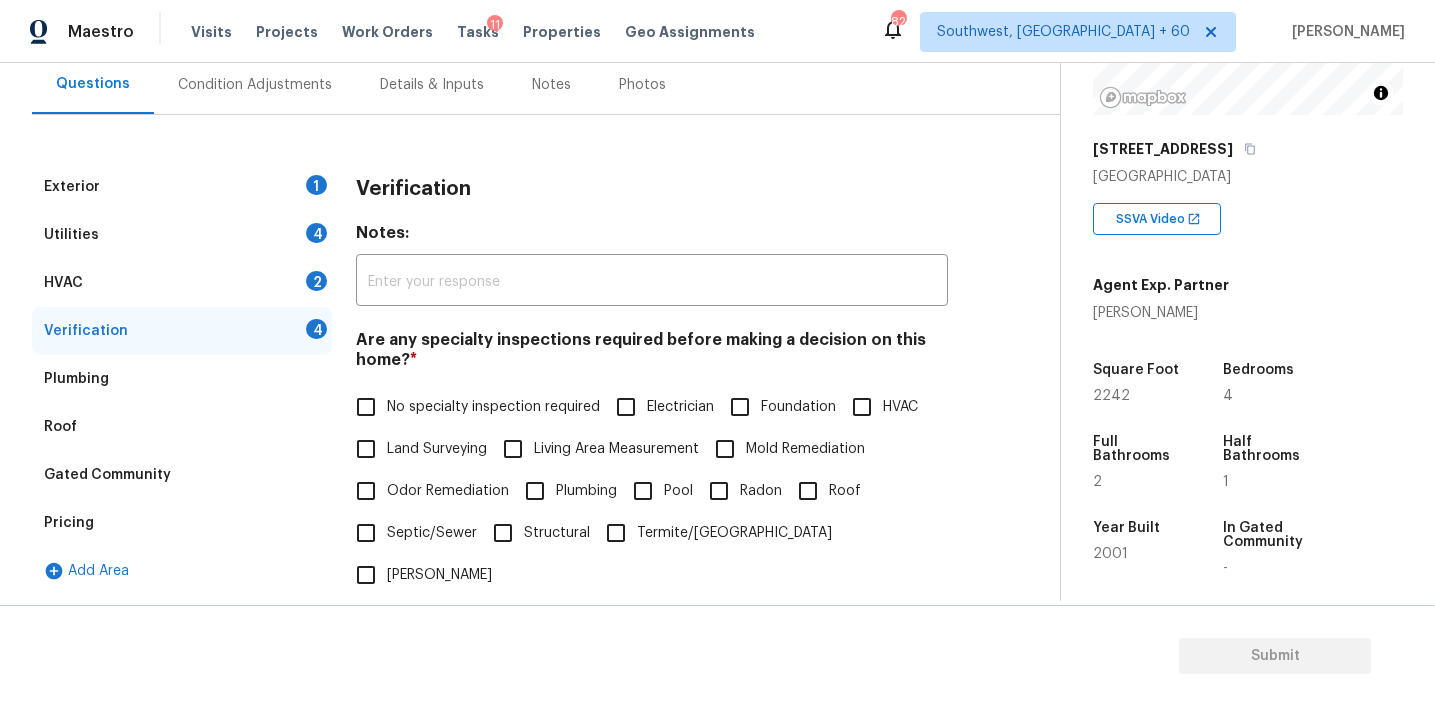 scroll, scrollTop: 460, scrollLeft: 0, axis: vertical 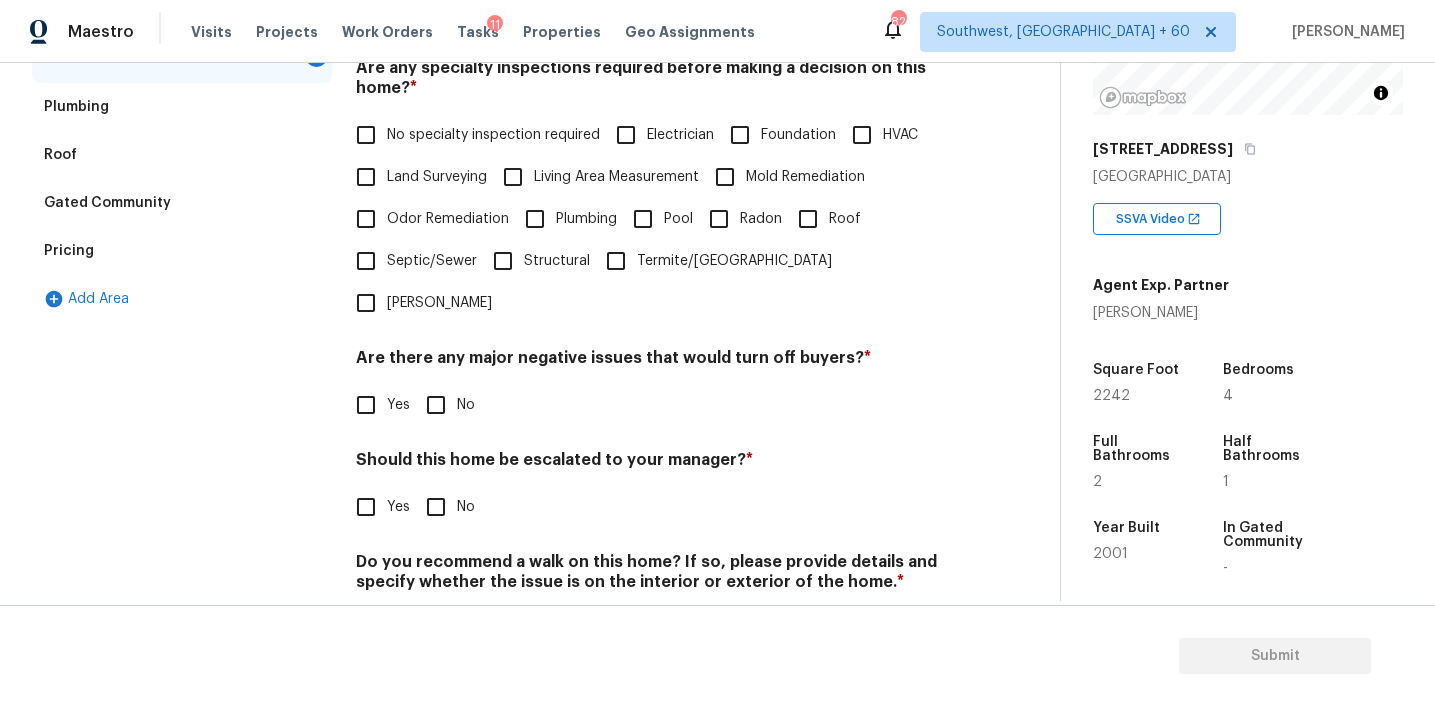 click on "No" at bounding box center (436, 405) 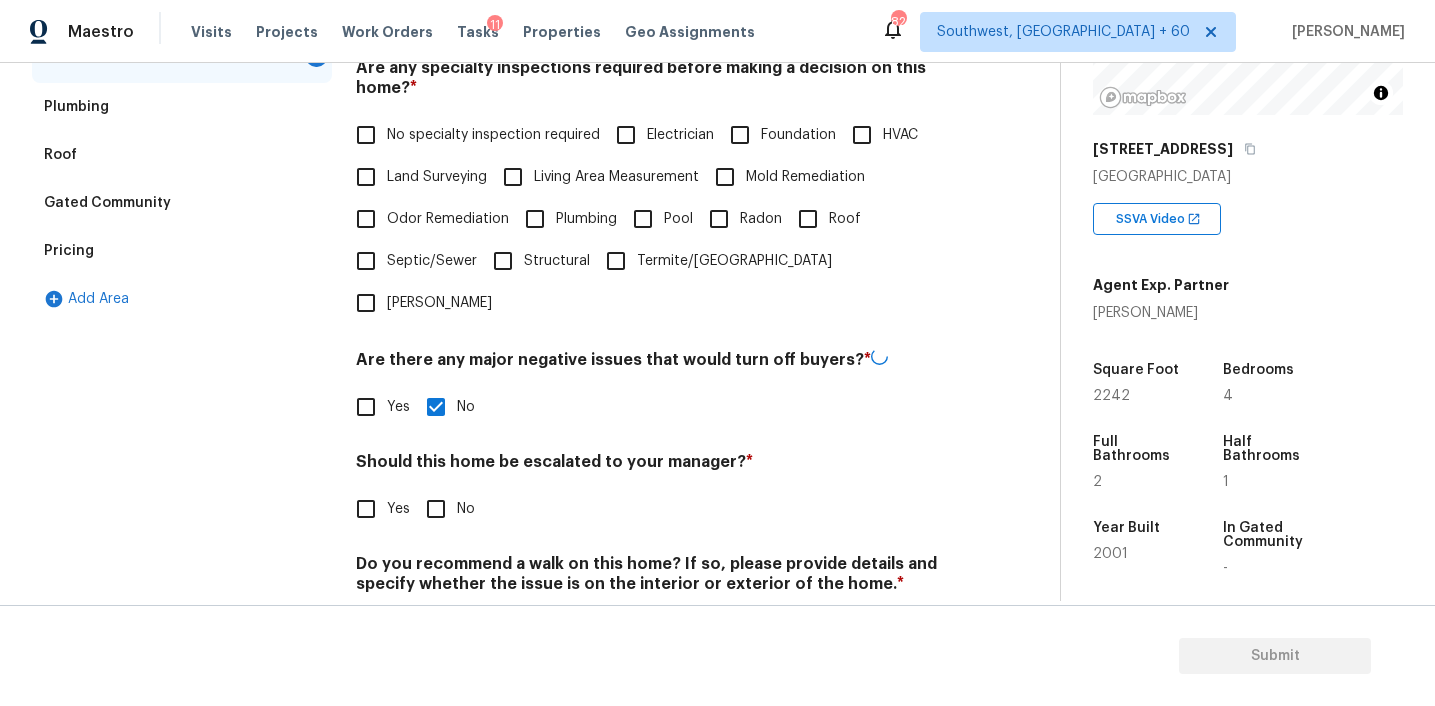 click on "Yes" at bounding box center (366, 509) 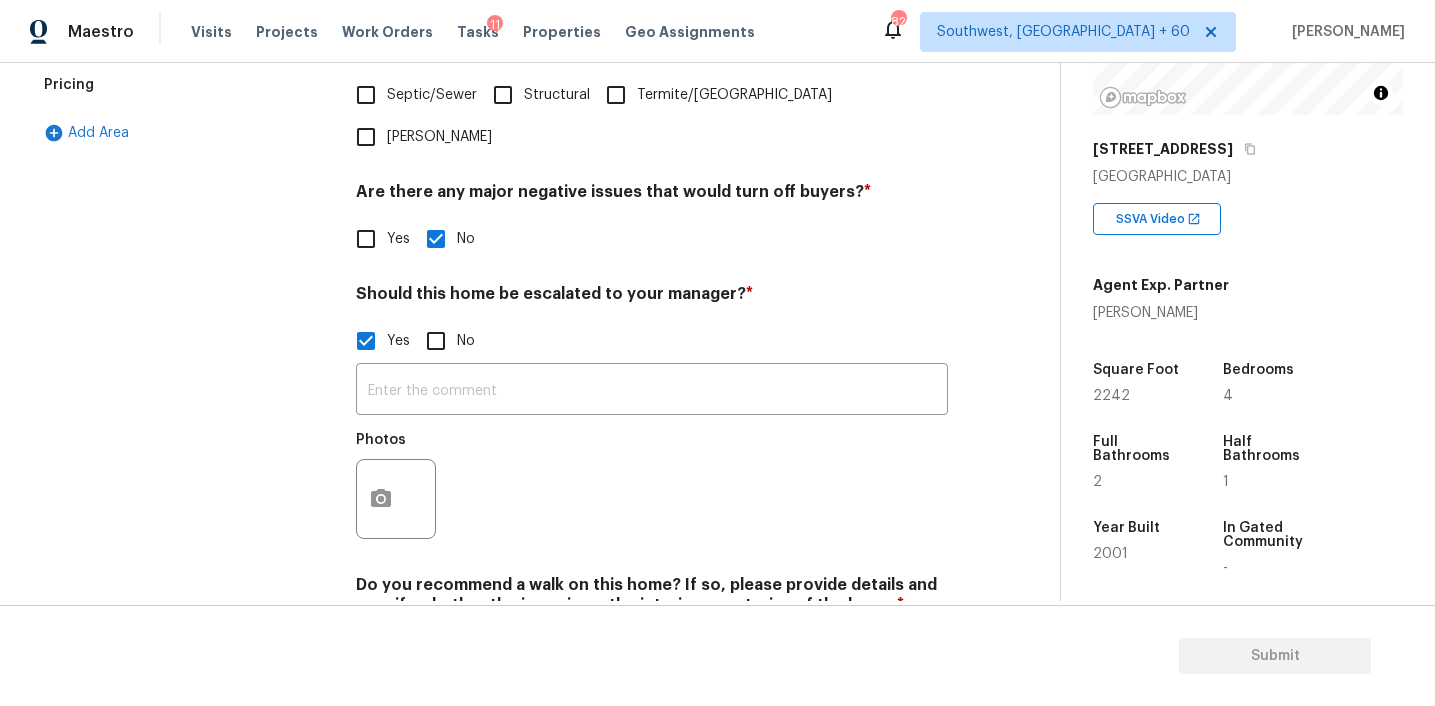scroll, scrollTop: 687, scrollLeft: 0, axis: vertical 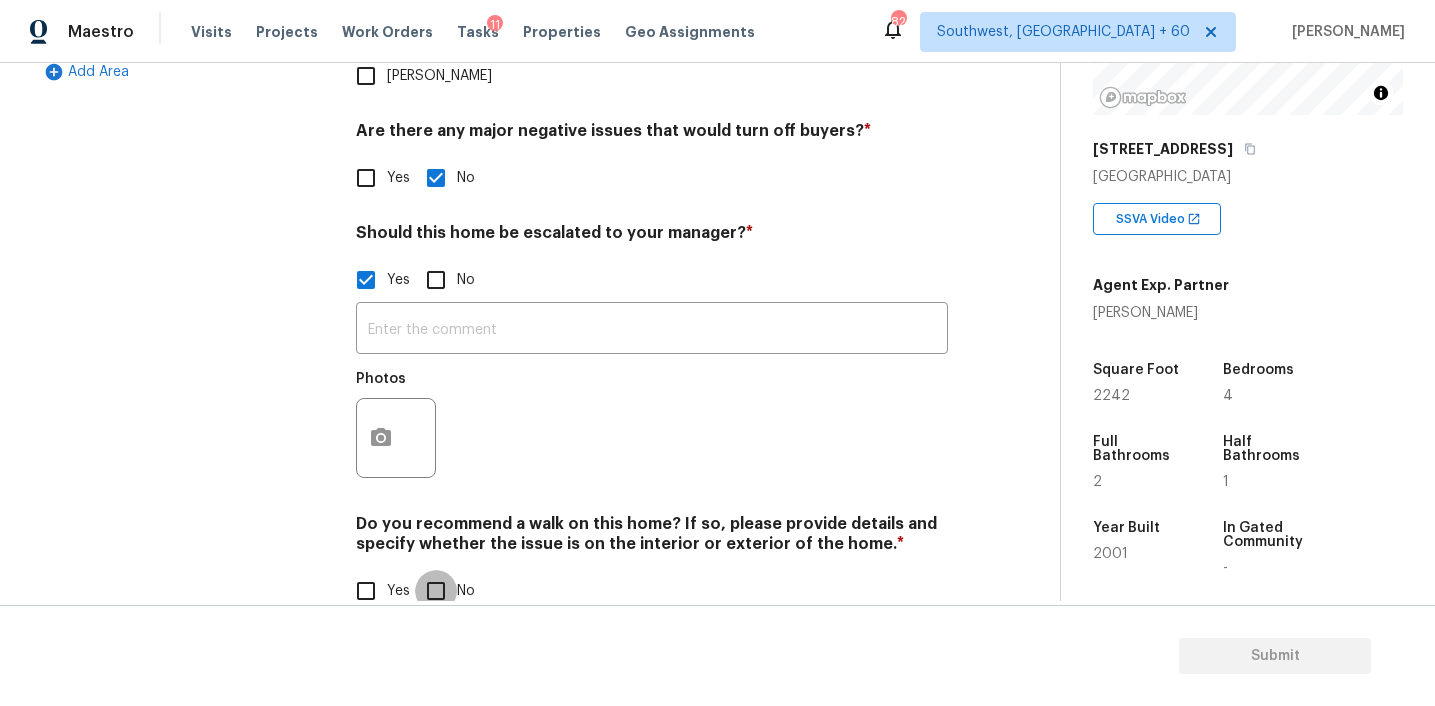 click on "No" at bounding box center (436, 591) 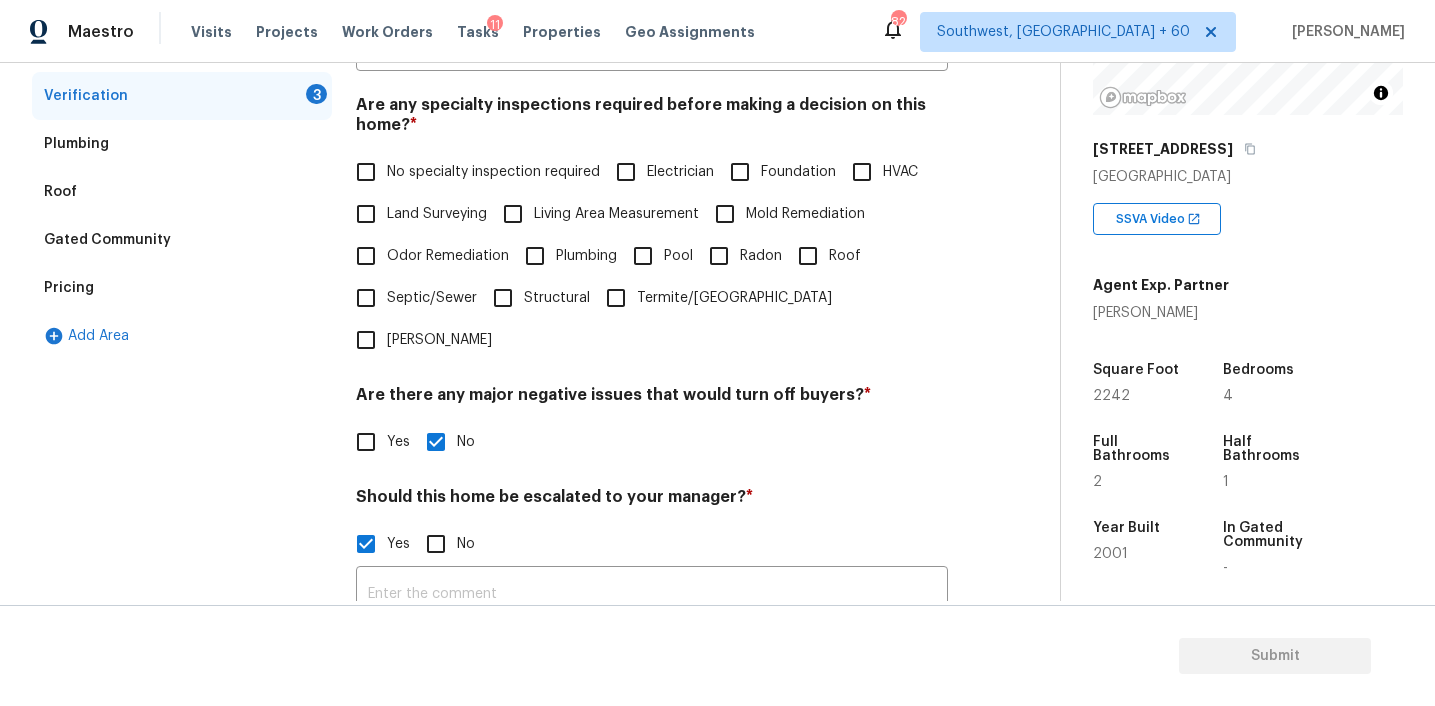 scroll, scrollTop: 409, scrollLeft: 0, axis: vertical 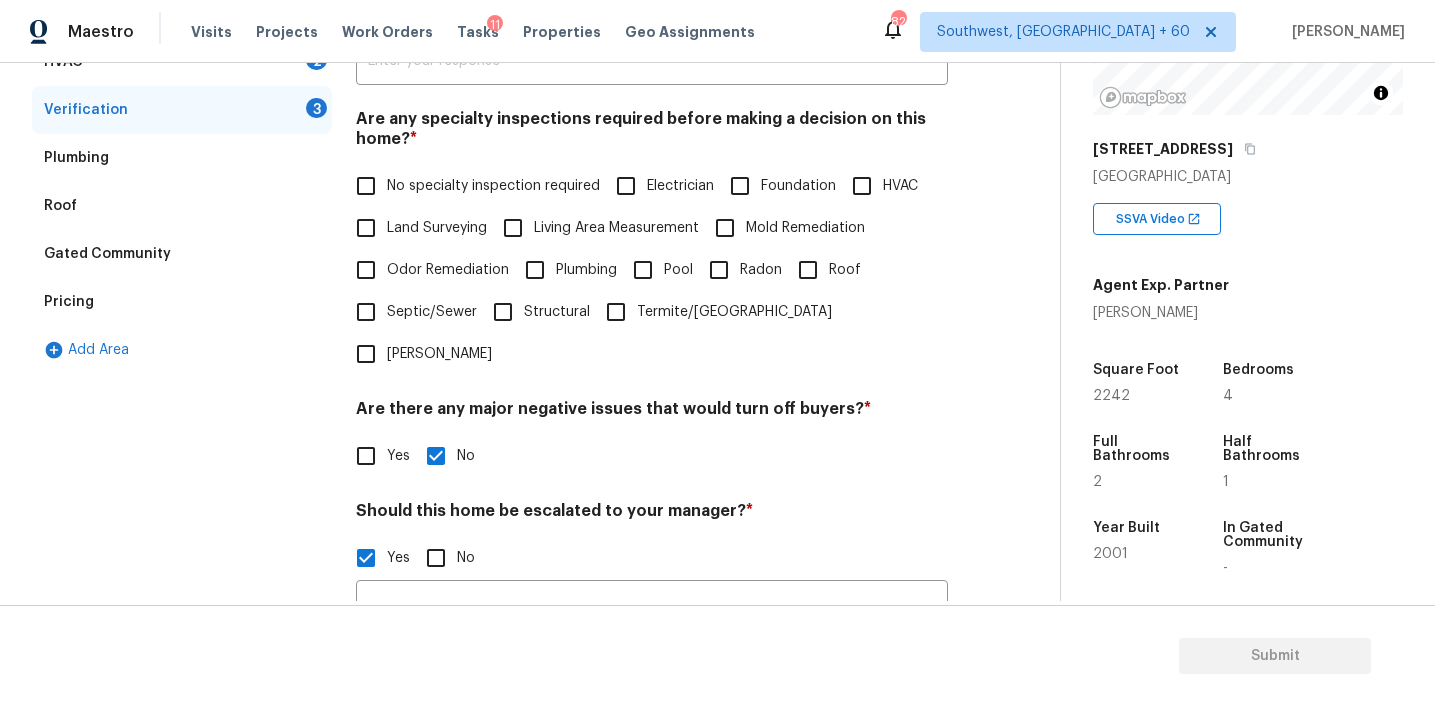 click on "HVAC" at bounding box center [900, 186] 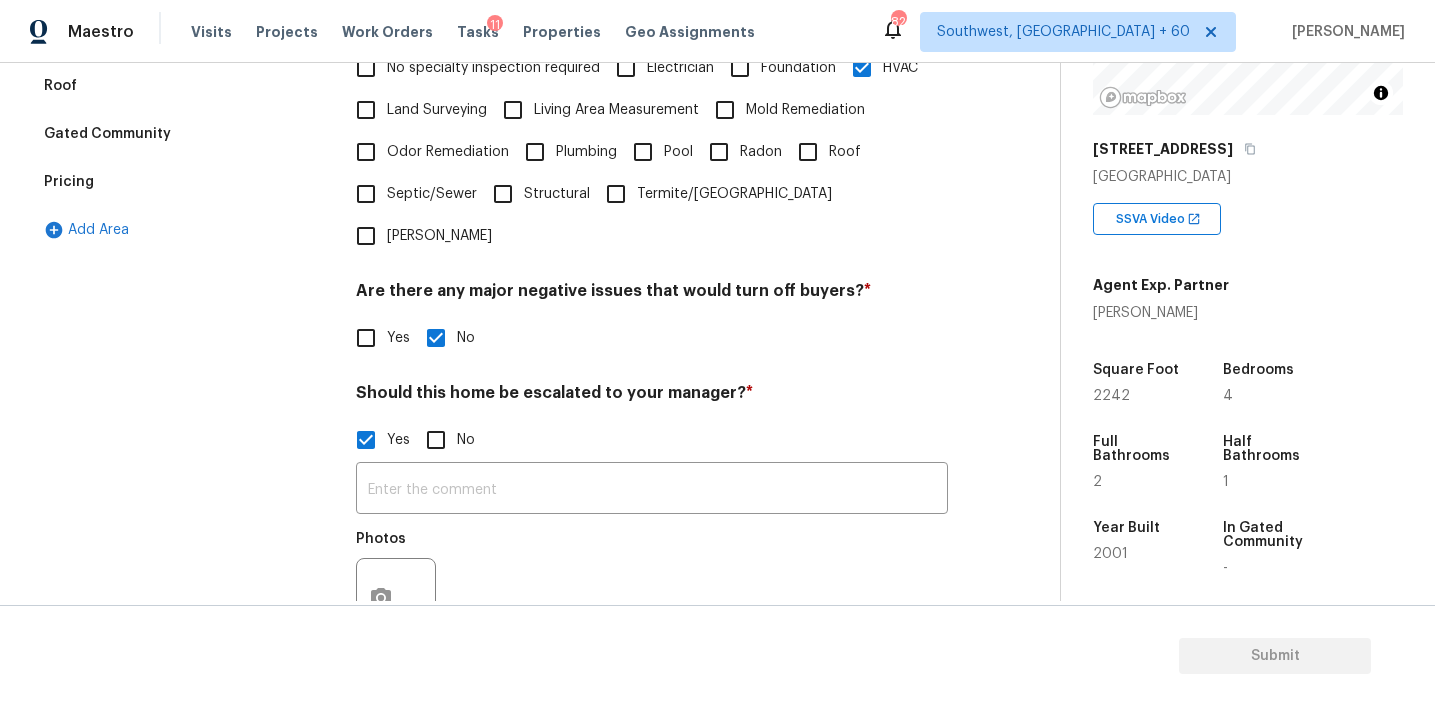 scroll, scrollTop: 646, scrollLeft: 0, axis: vertical 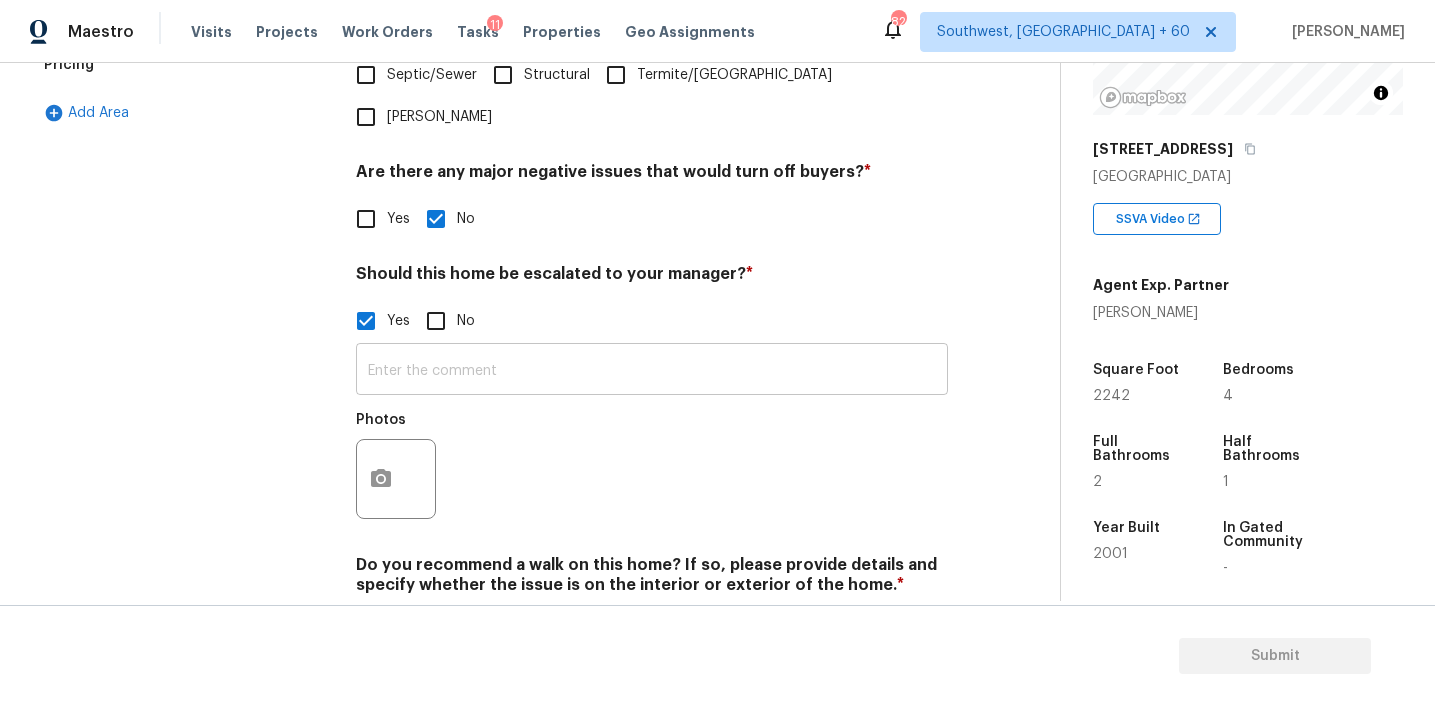 click at bounding box center (652, 371) 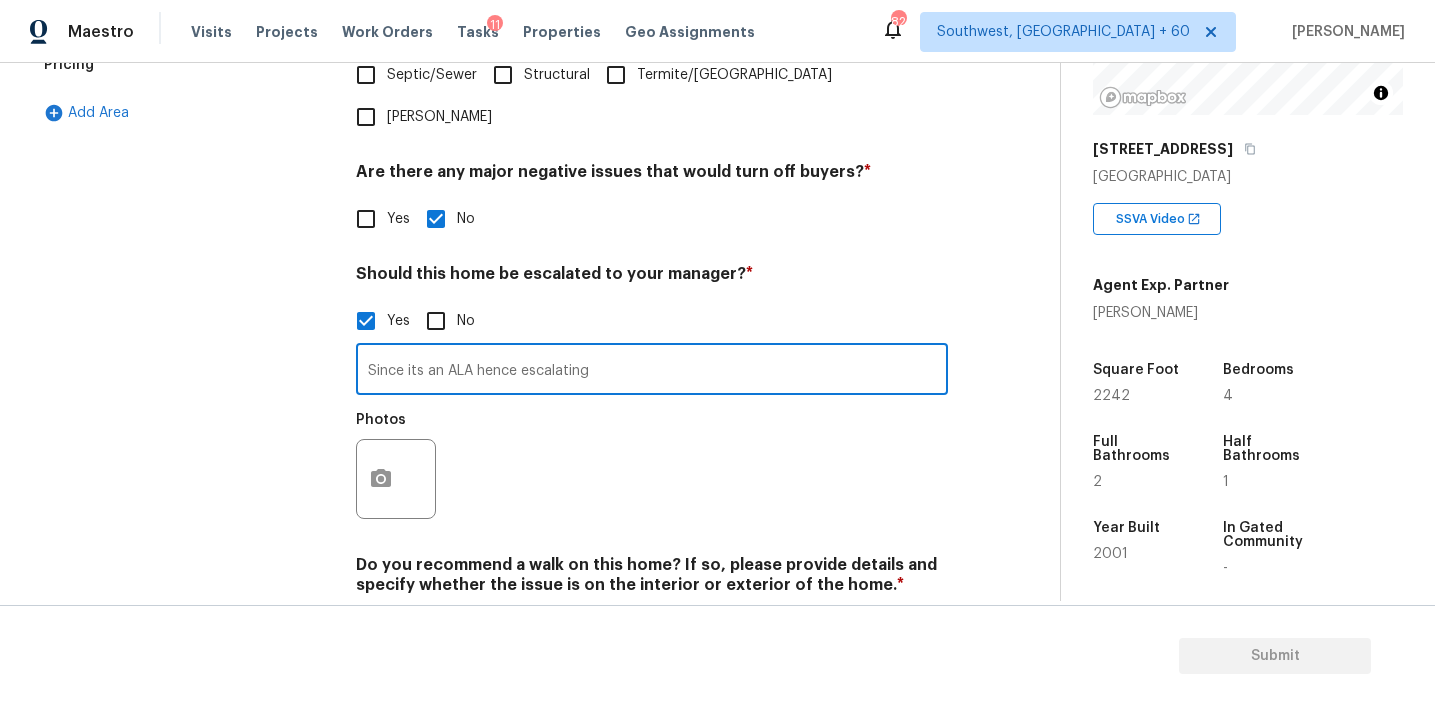type on "Since its an ALA hence escalating" 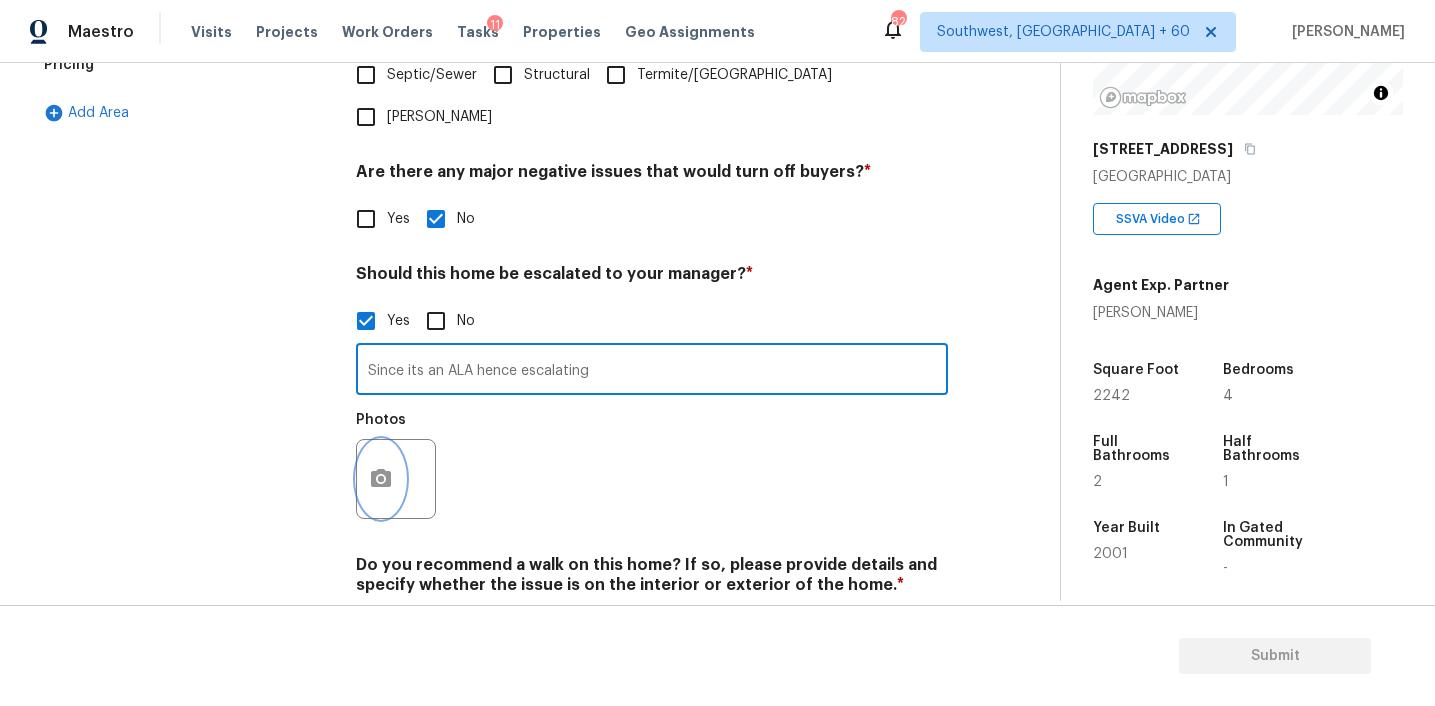 click 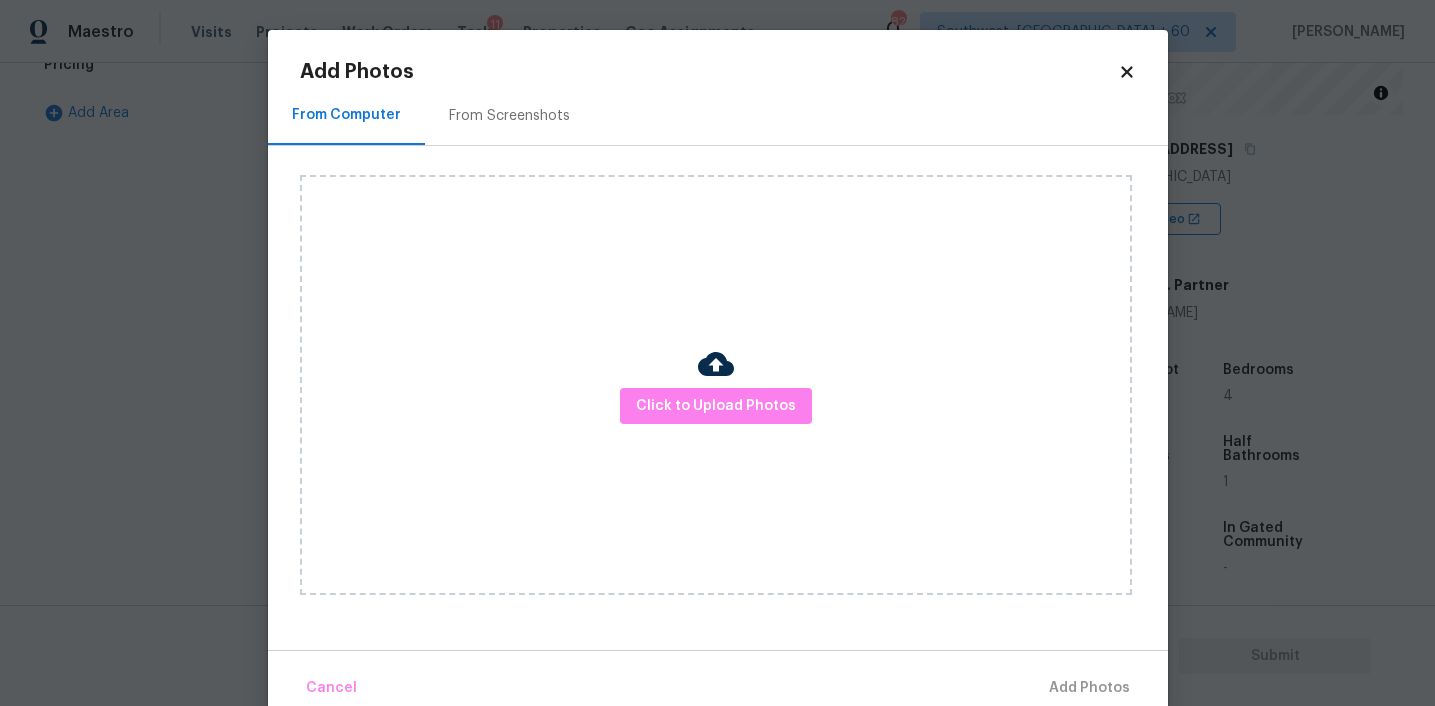click on "From Screenshots" at bounding box center [509, 116] 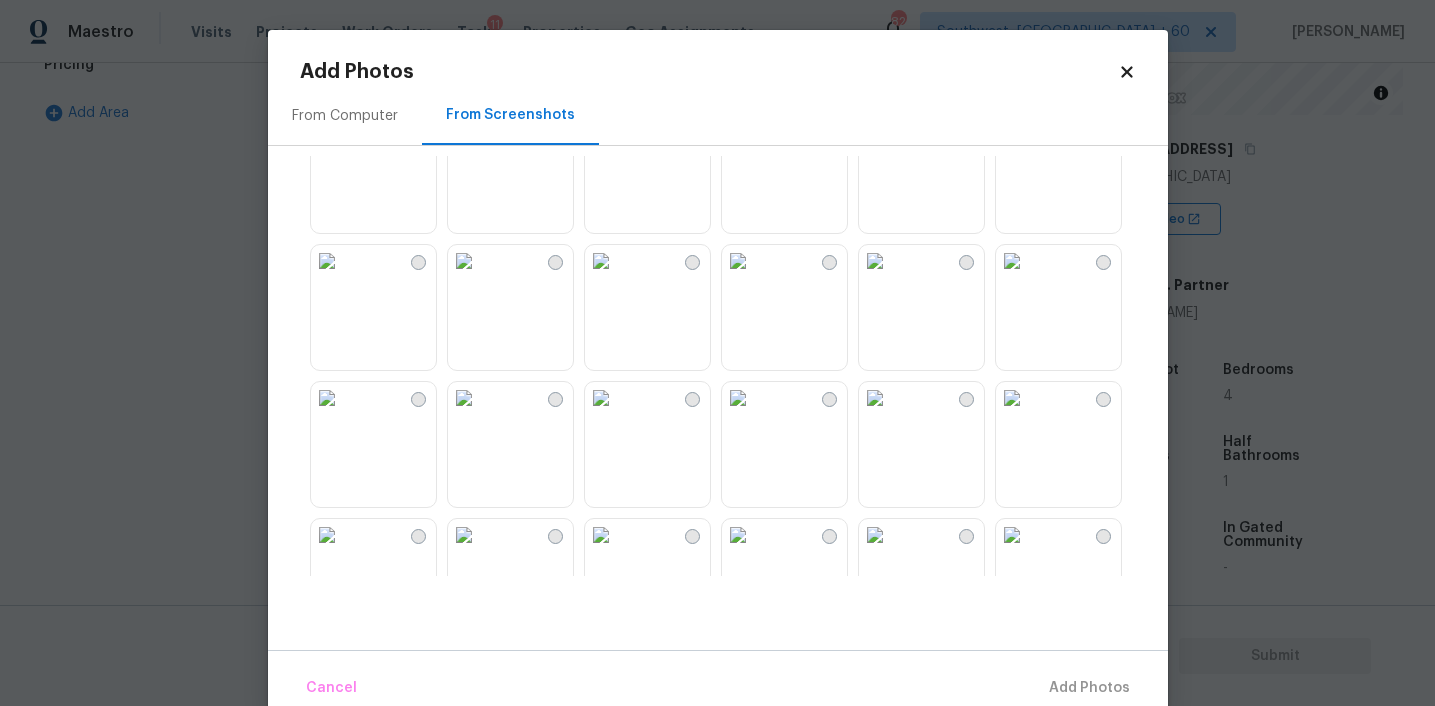 scroll, scrollTop: 0, scrollLeft: 0, axis: both 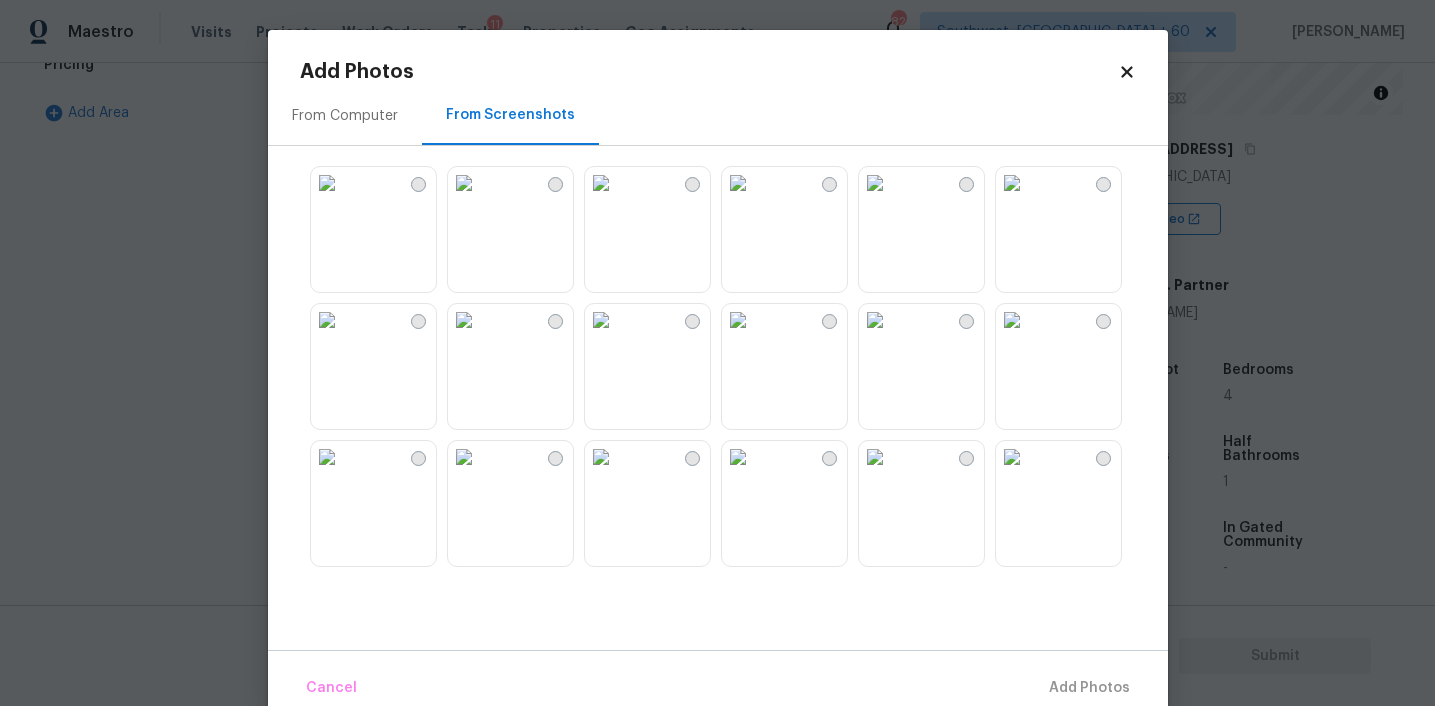 click at bounding box center (1012, 183) 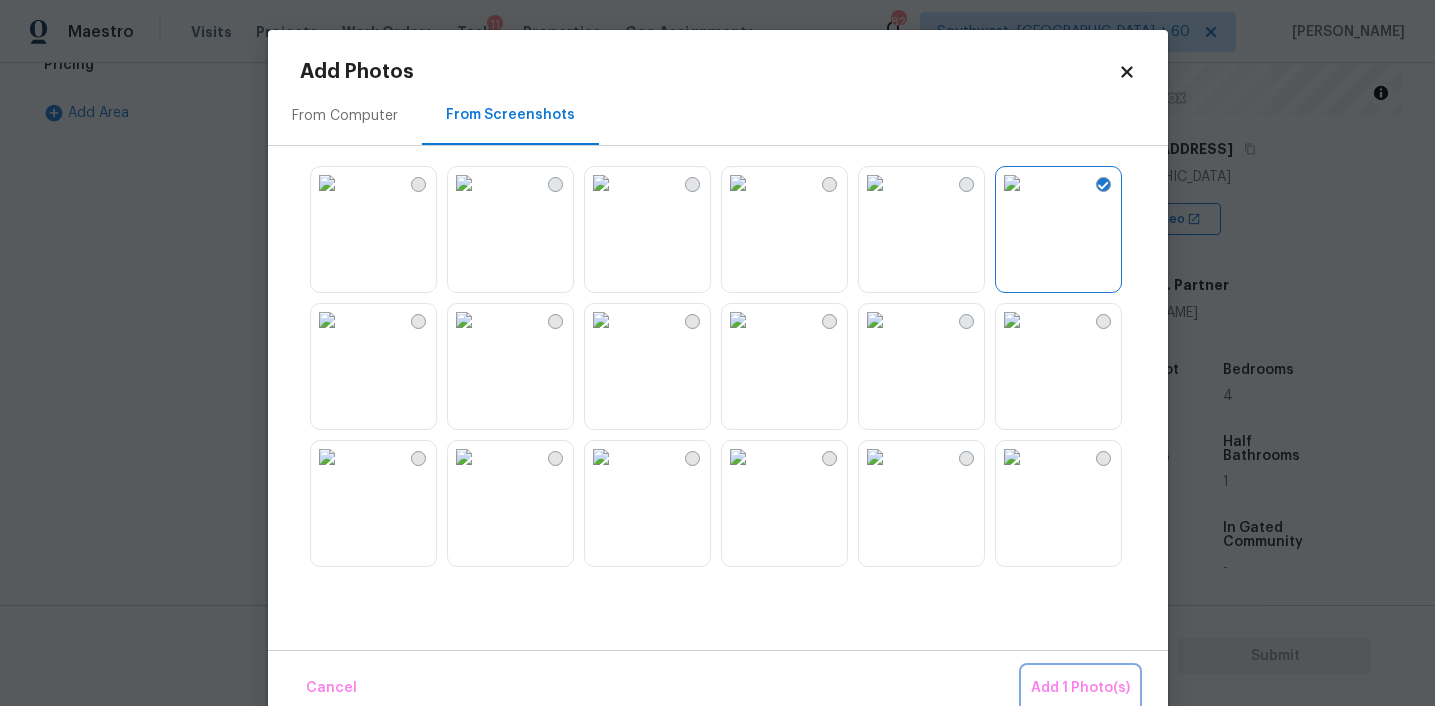 click on "Add 1 Photo(s)" at bounding box center (1080, 688) 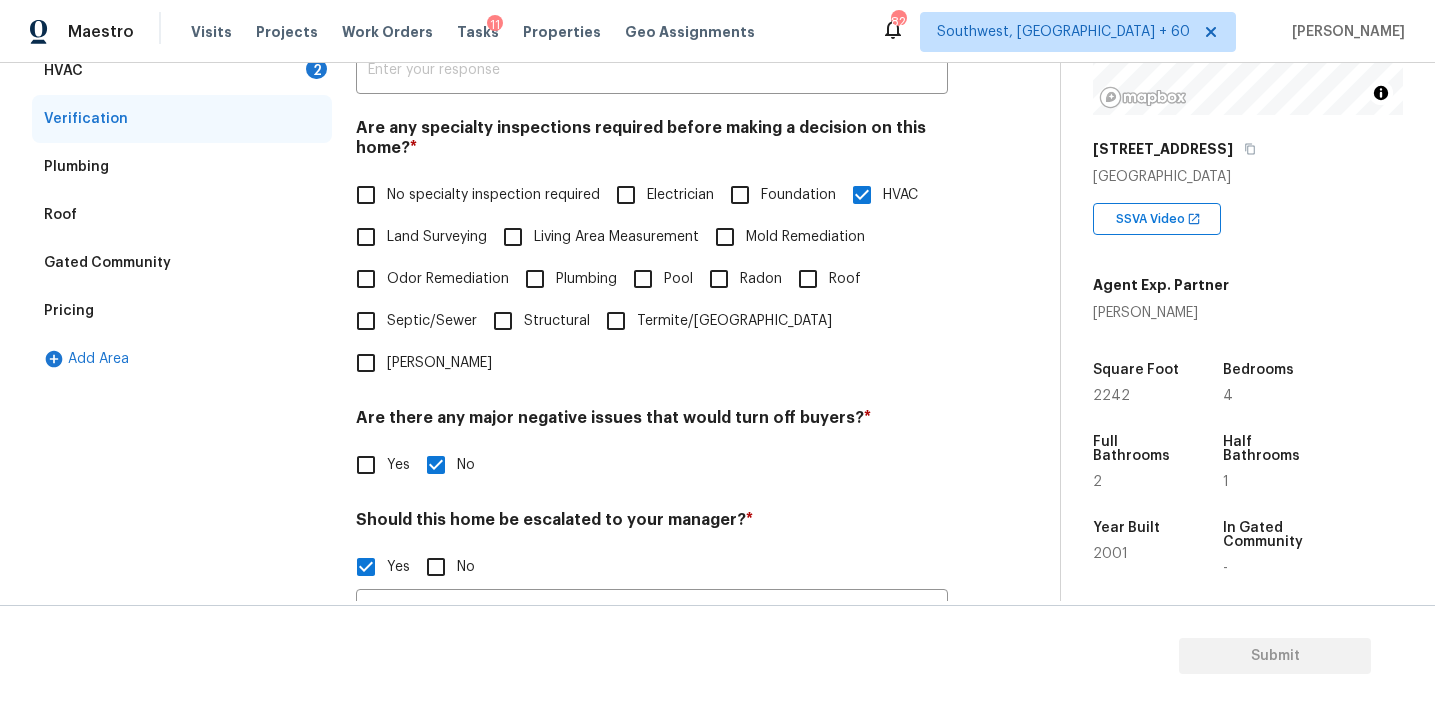 scroll, scrollTop: 306, scrollLeft: 0, axis: vertical 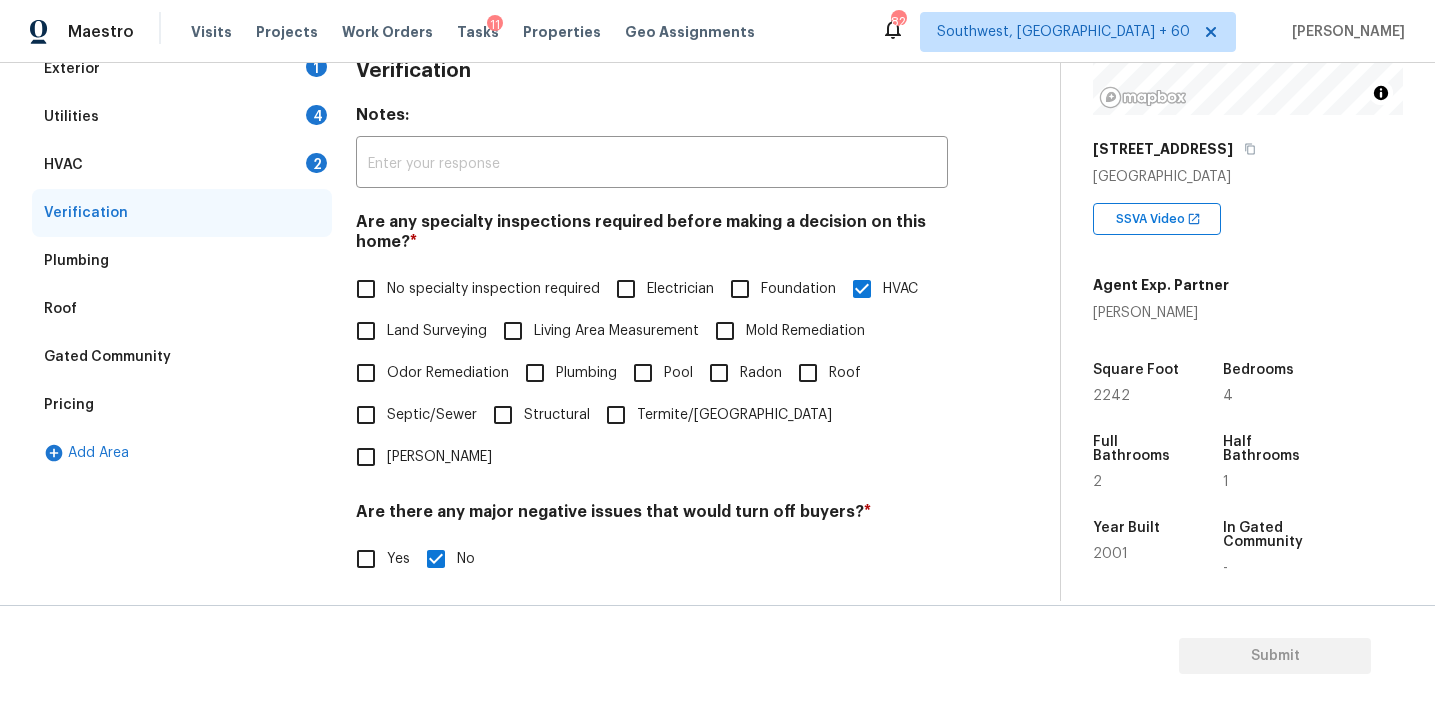 click on "HVAC 2" at bounding box center [182, 165] 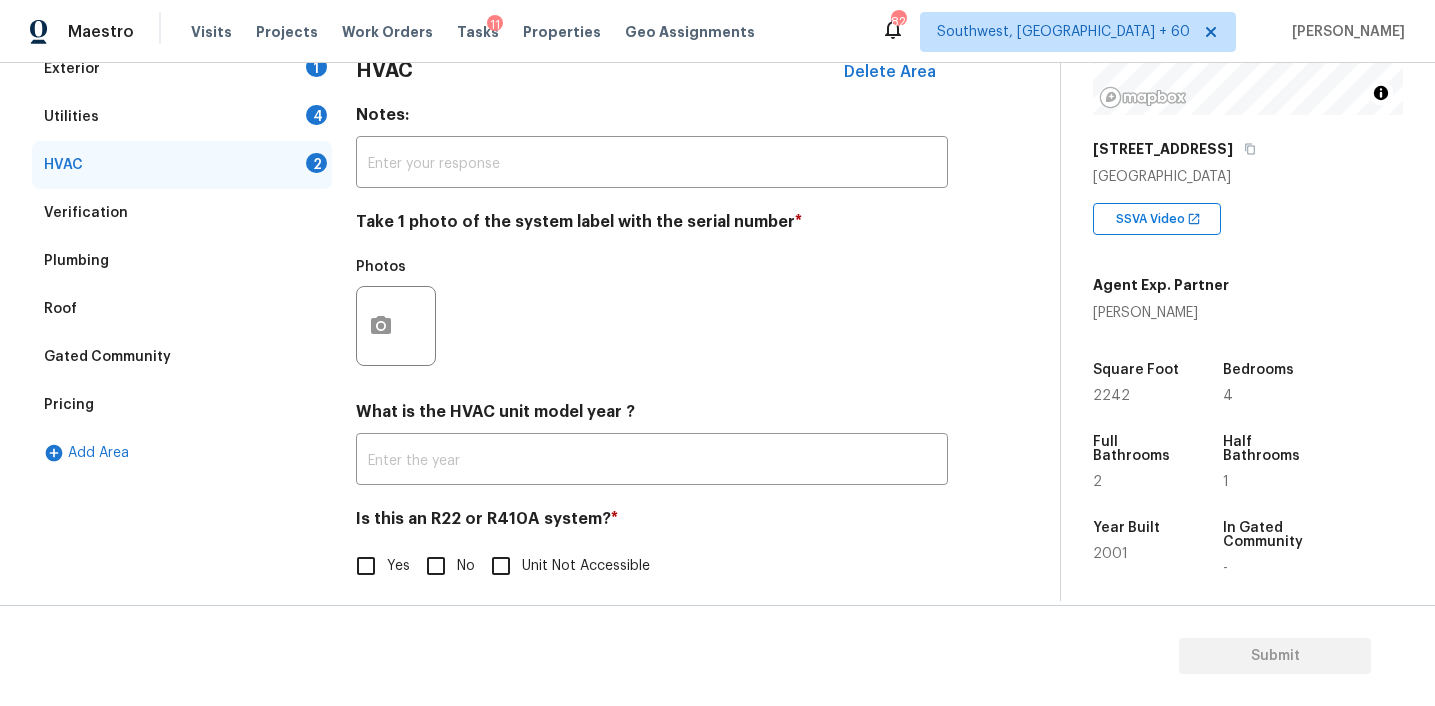 click on "No" at bounding box center [436, 566] 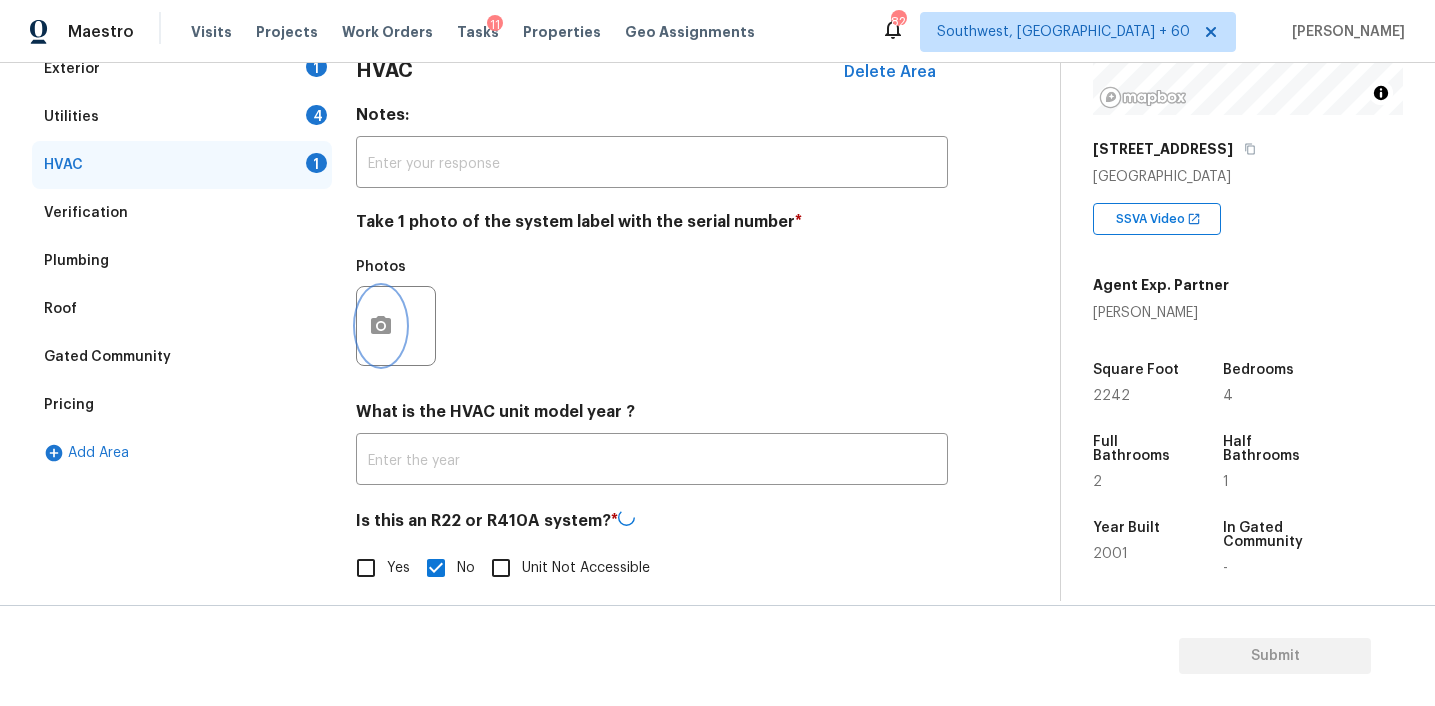 click at bounding box center [381, 326] 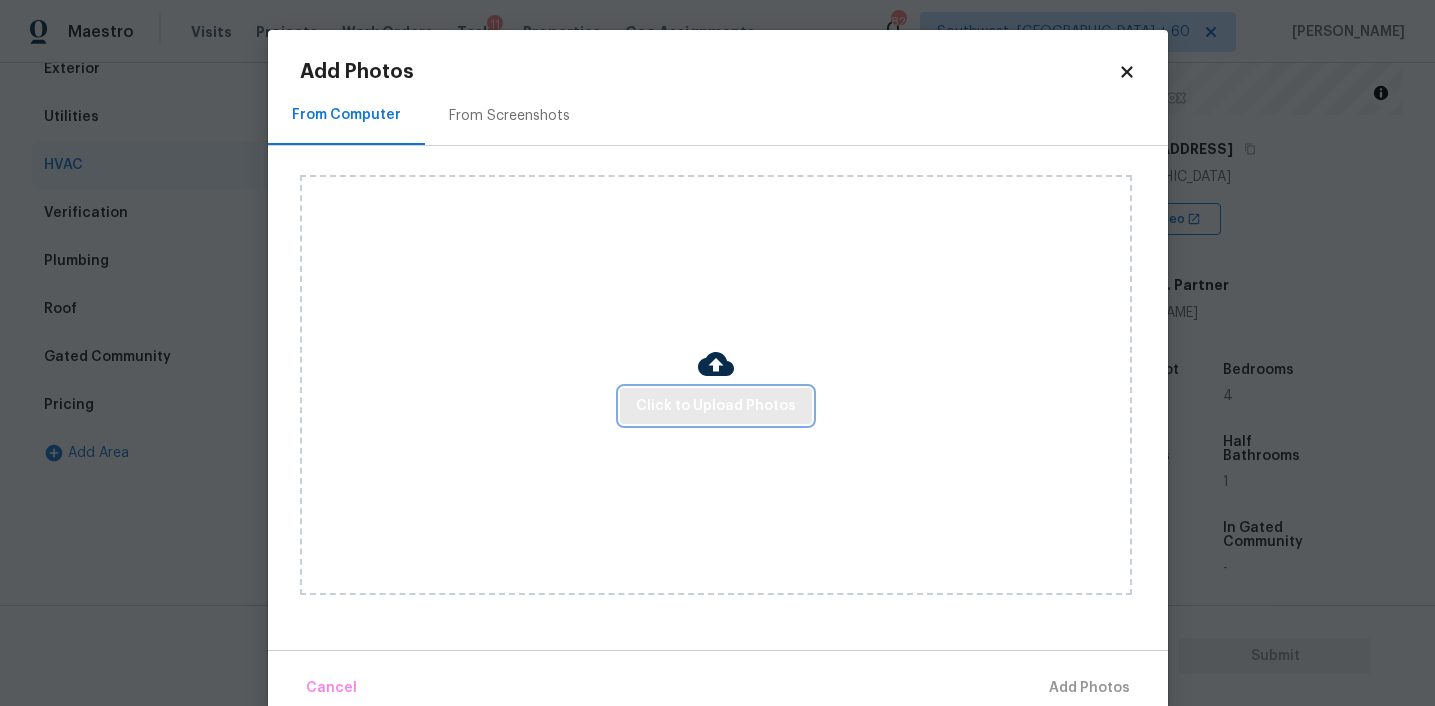 click on "Click to Upload Photos" at bounding box center [716, 406] 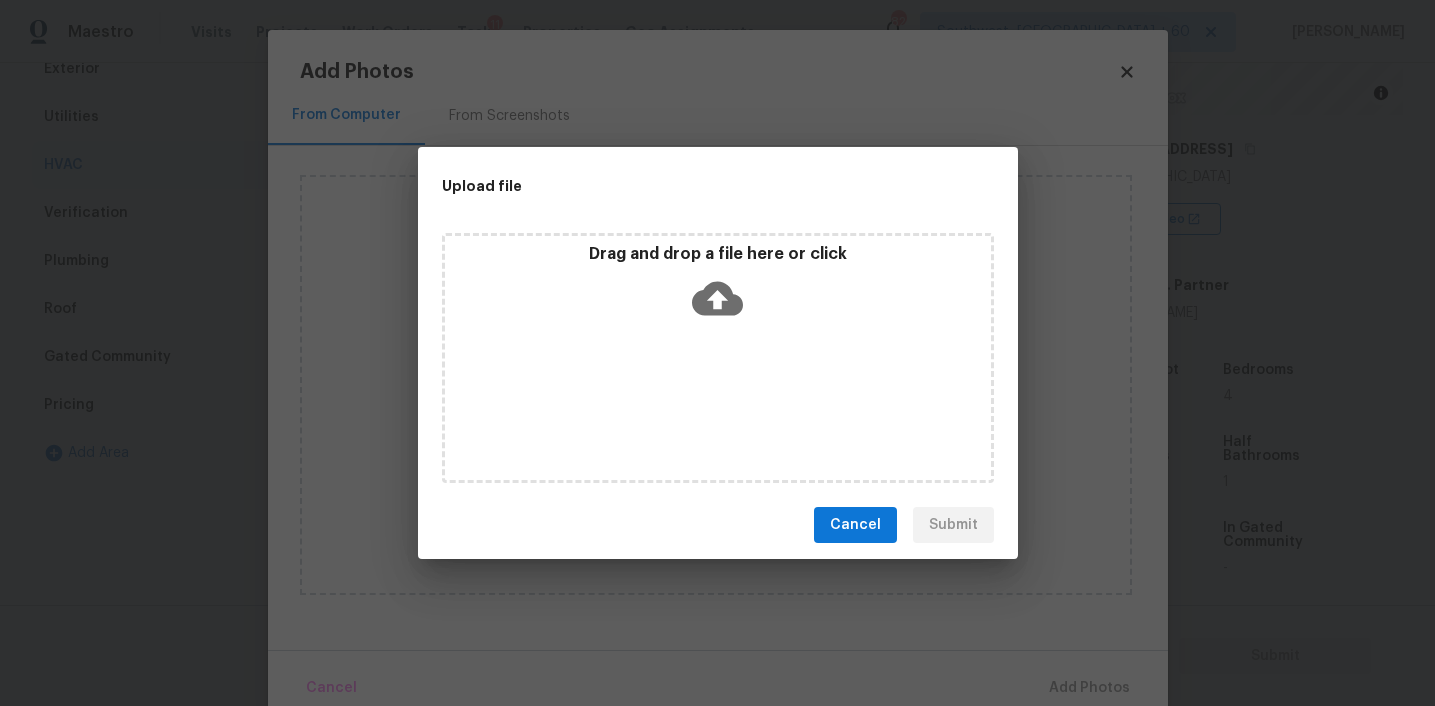 click on "Drag and drop a file here or click" at bounding box center [718, 287] 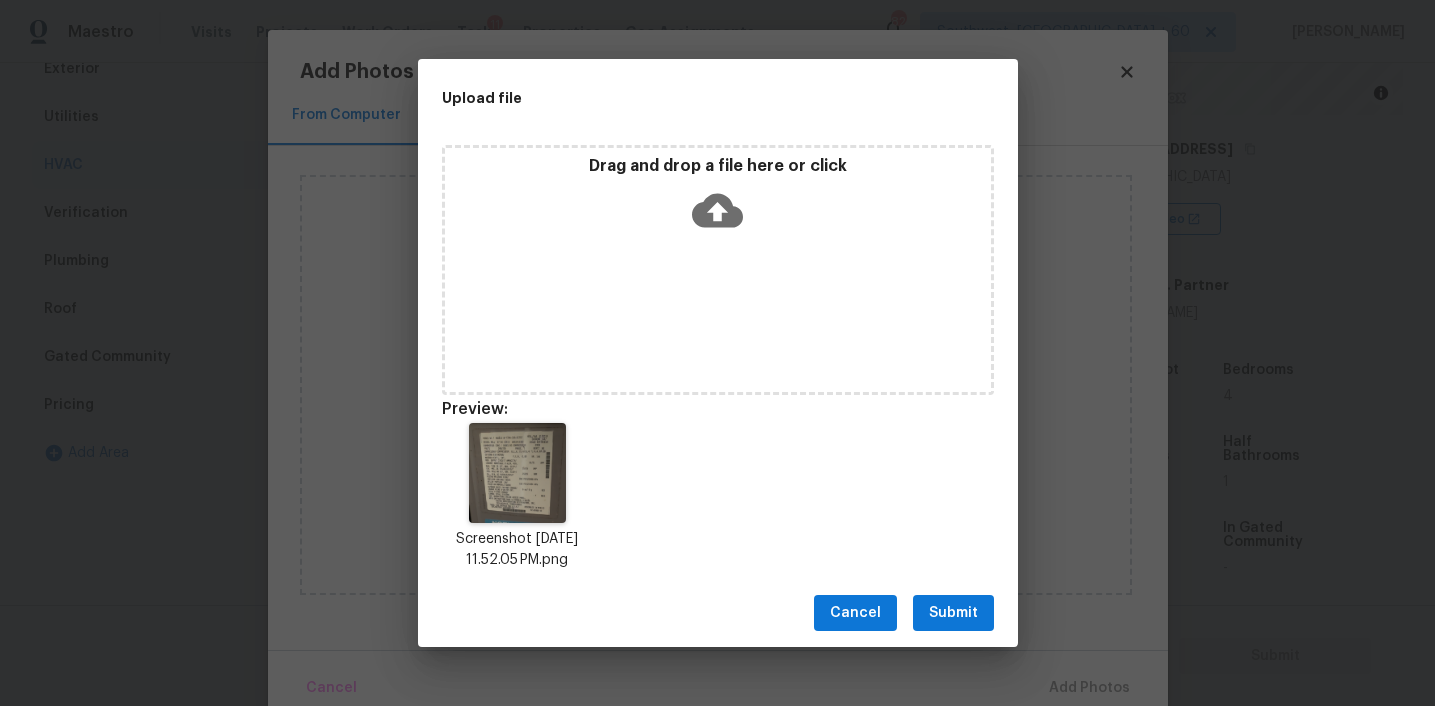 click on "Submit" at bounding box center [953, 613] 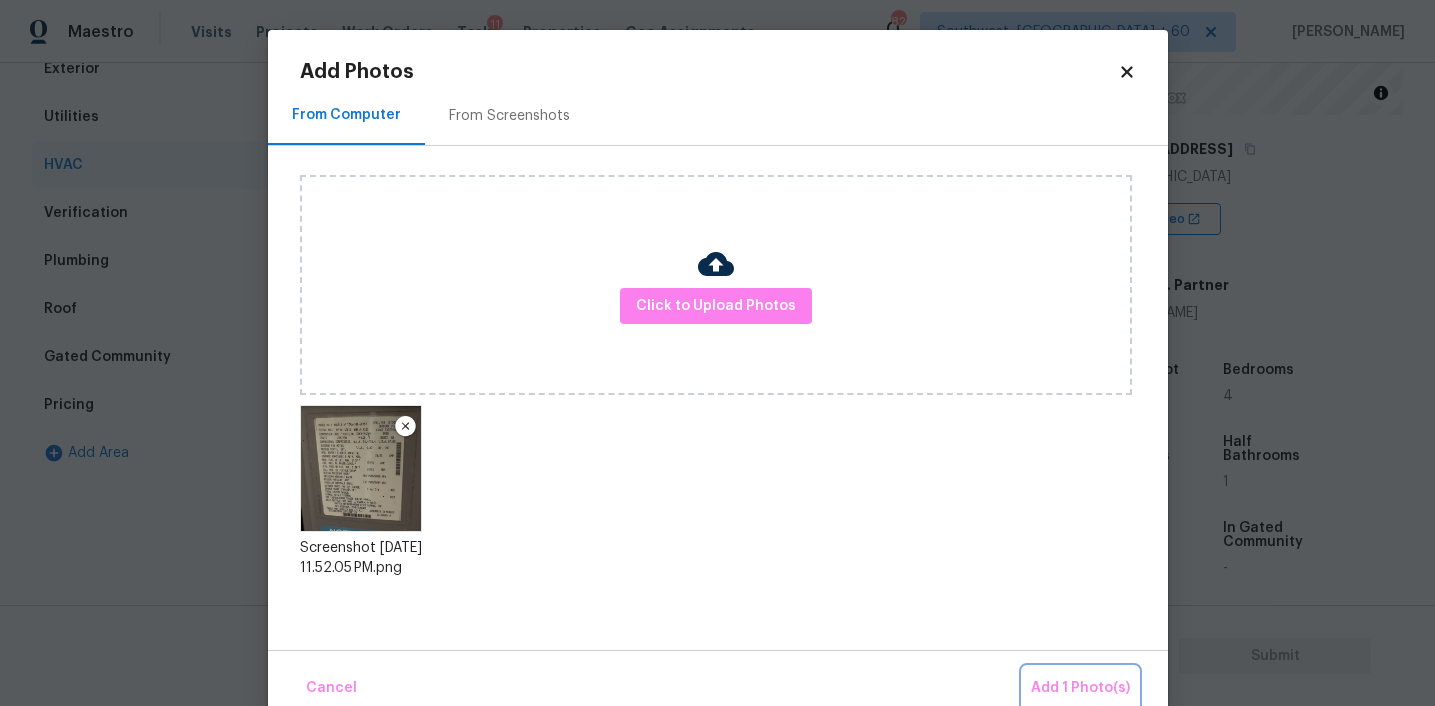 click on "Add 1 Photo(s)" at bounding box center (1080, 688) 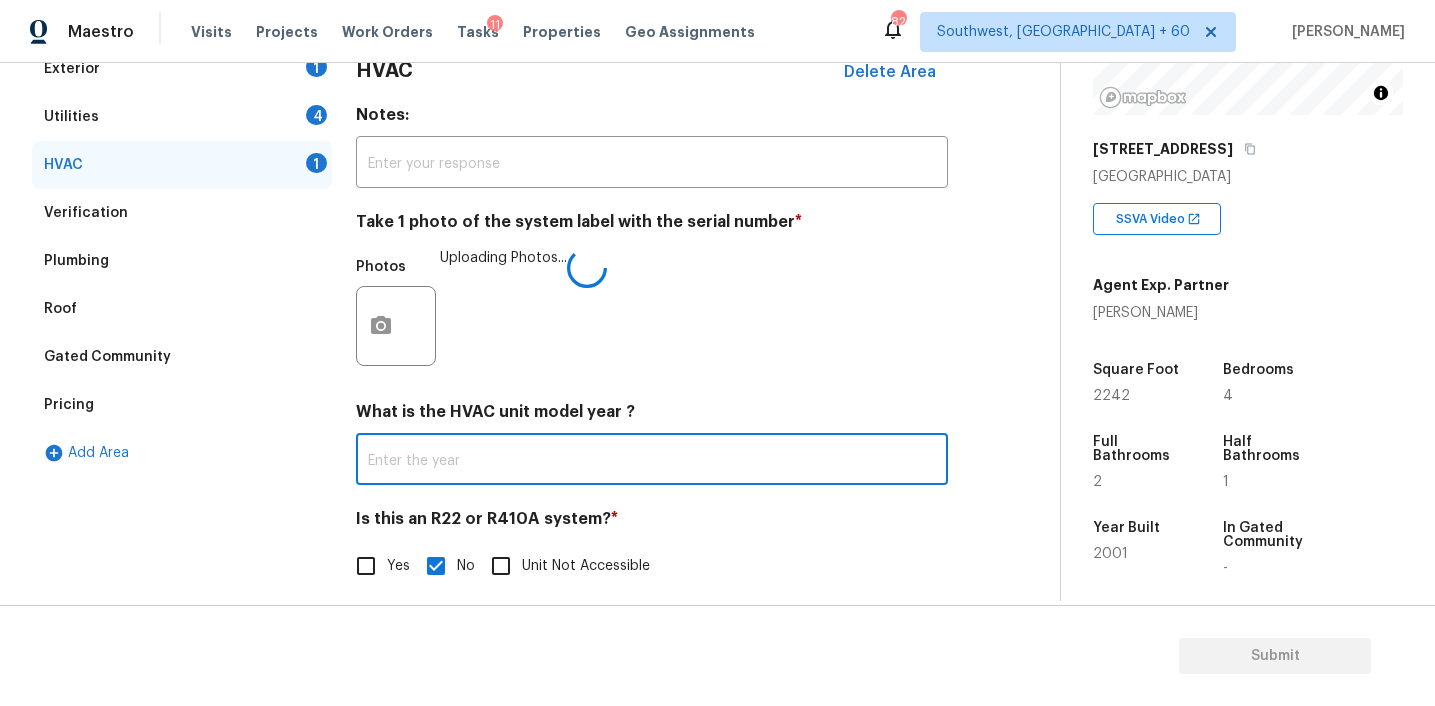 click at bounding box center (652, 461) 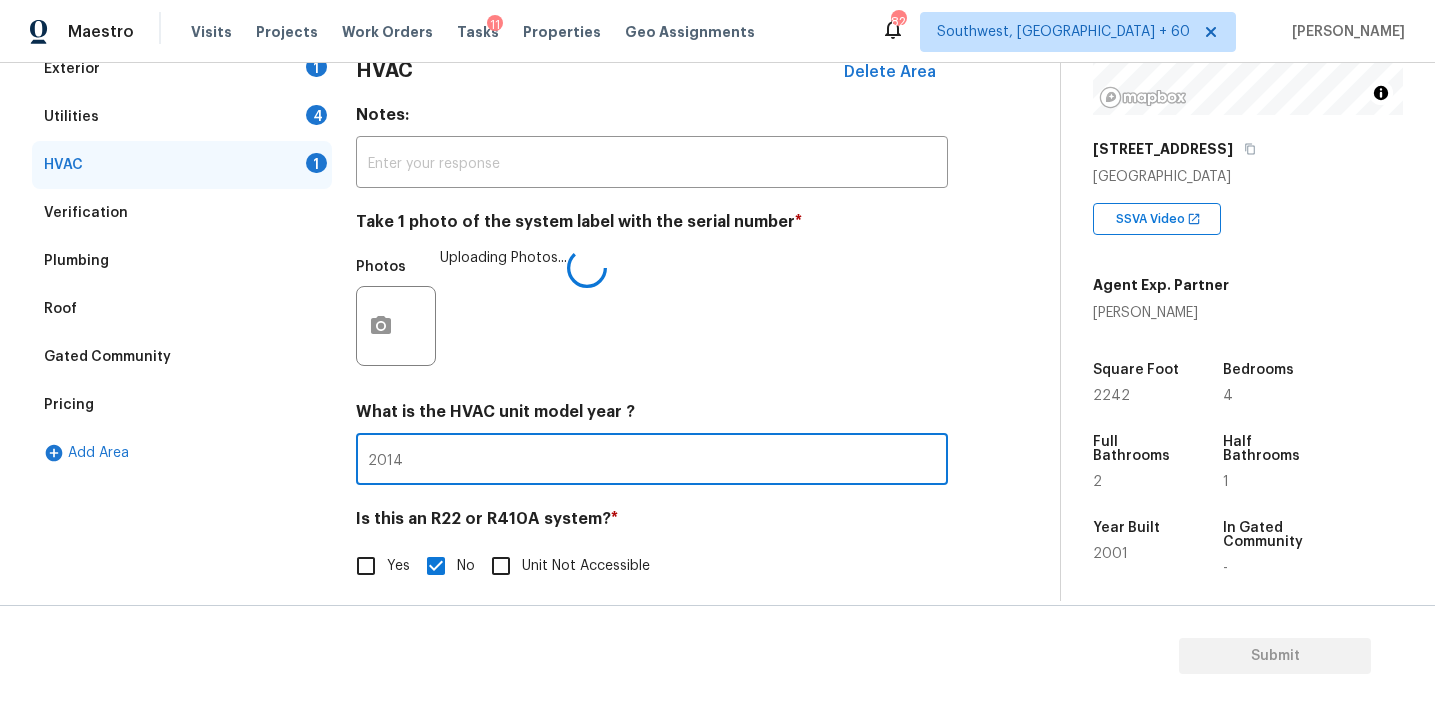 type on "2014" 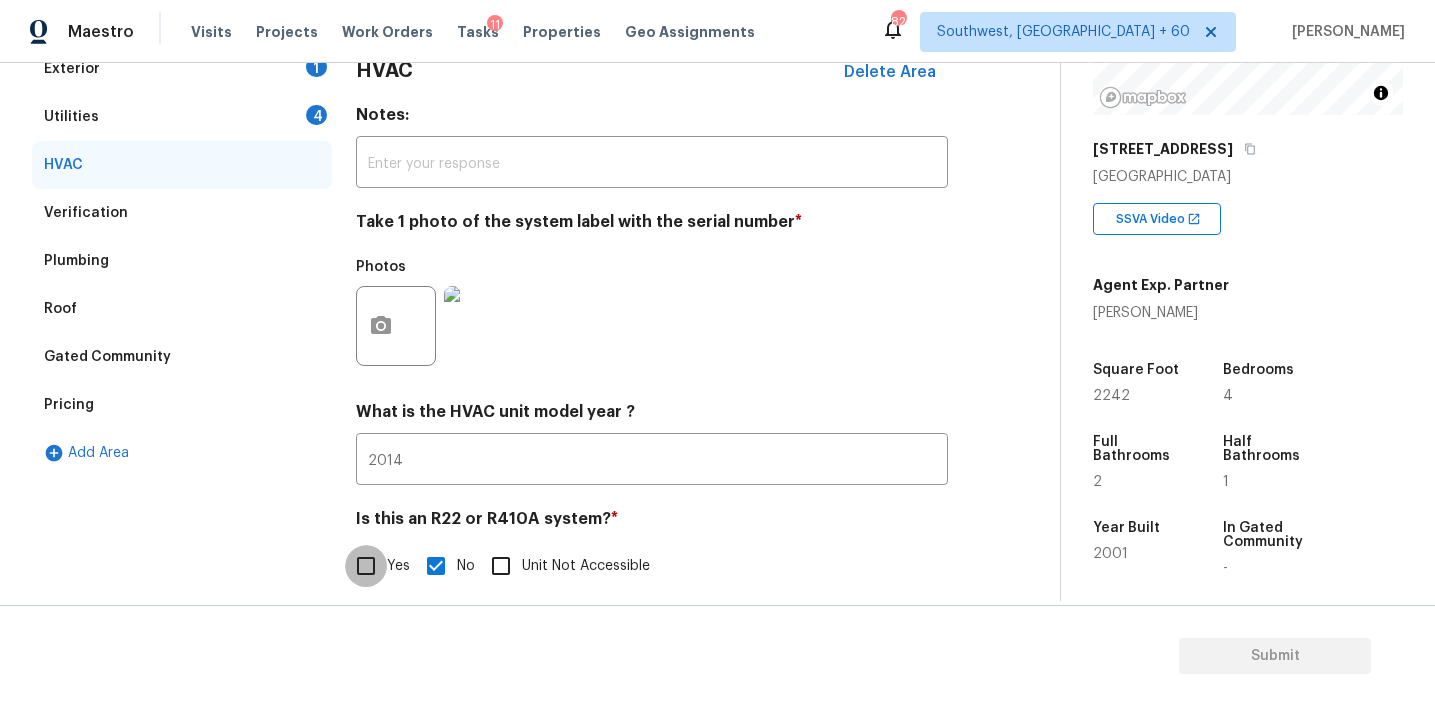 click on "4" at bounding box center [316, 115] 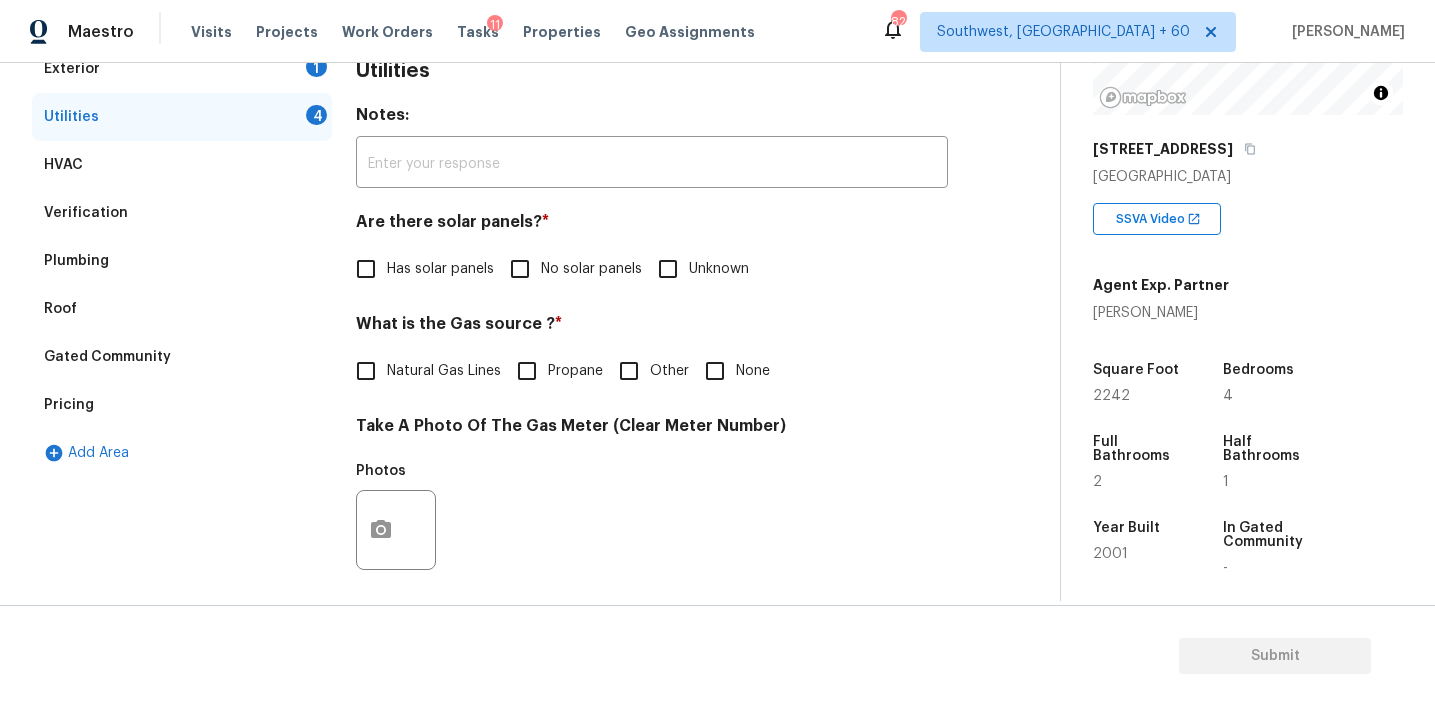 click on "No solar panels" at bounding box center (591, 269) 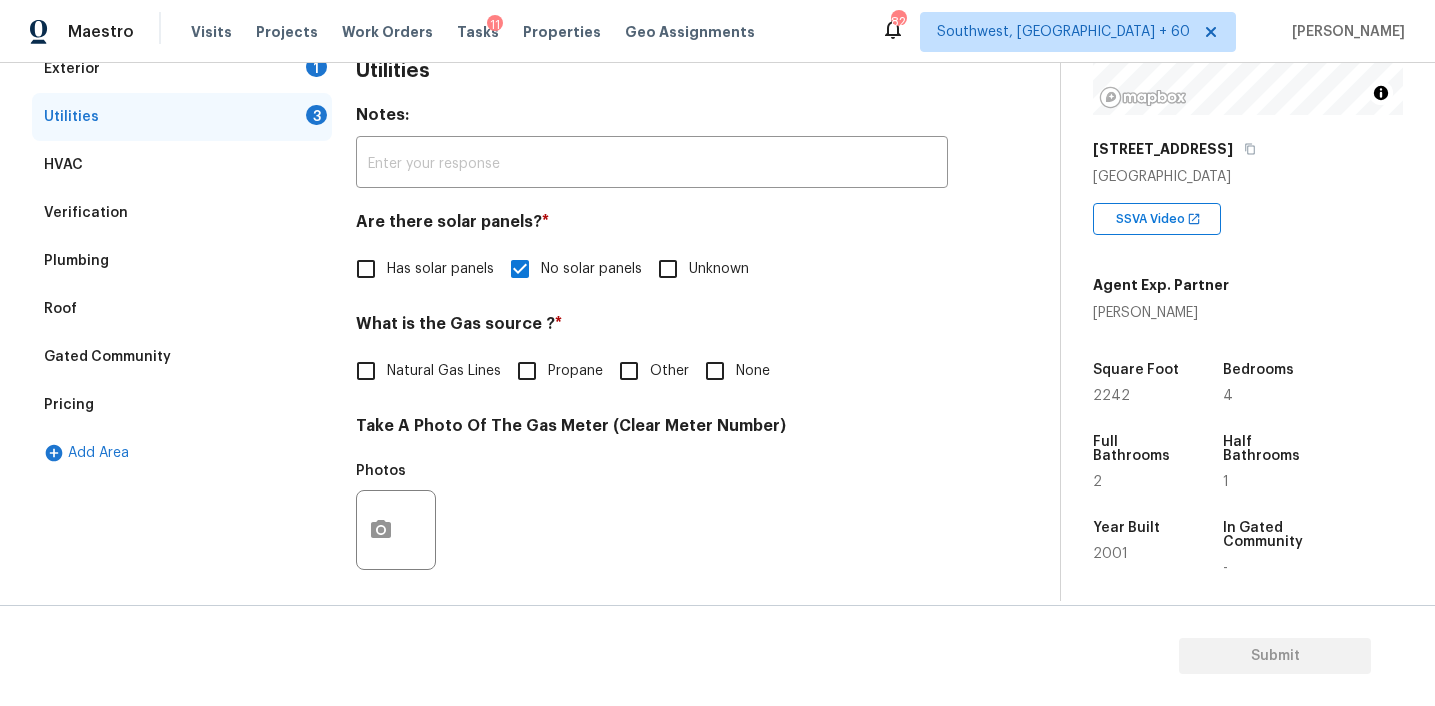 click on "None" at bounding box center (715, 371) 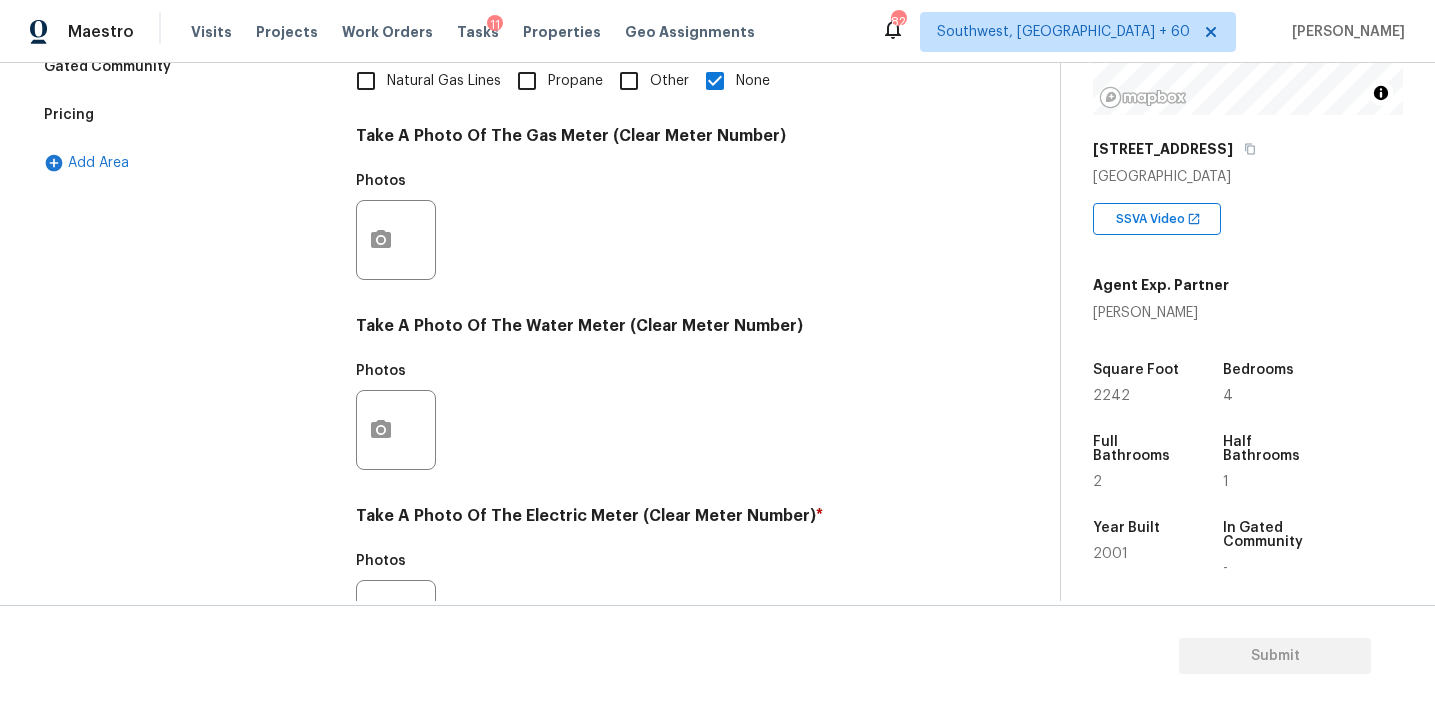 scroll, scrollTop: 799, scrollLeft: 0, axis: vertical 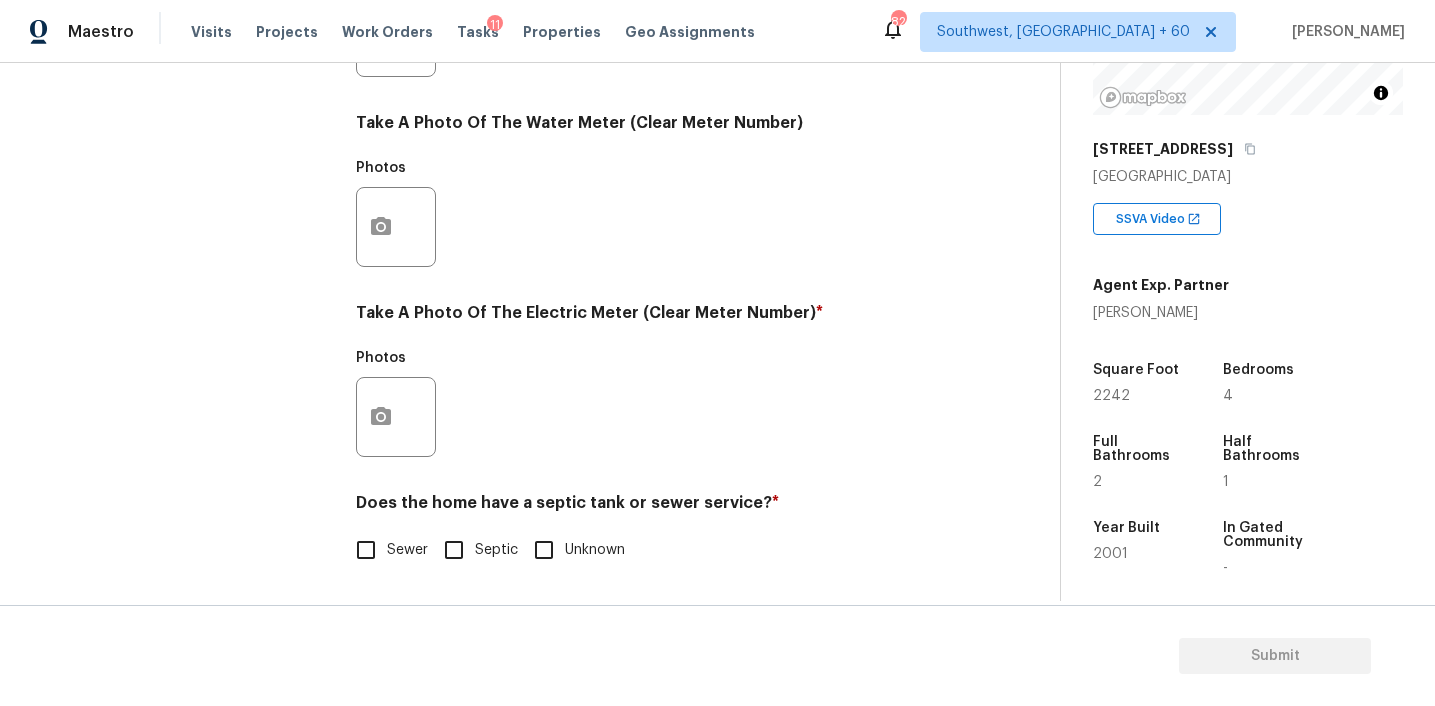click on "Sewer" at bounding box center (407, 550) 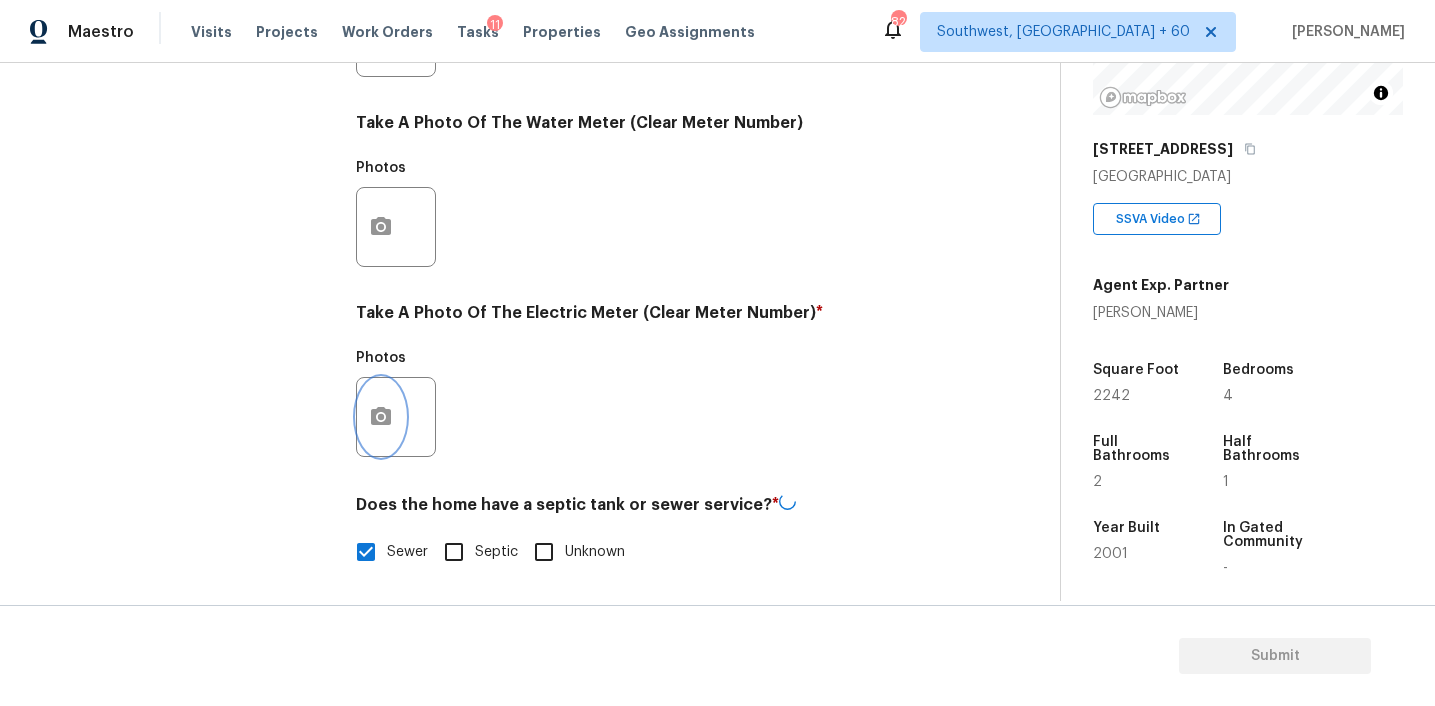 click 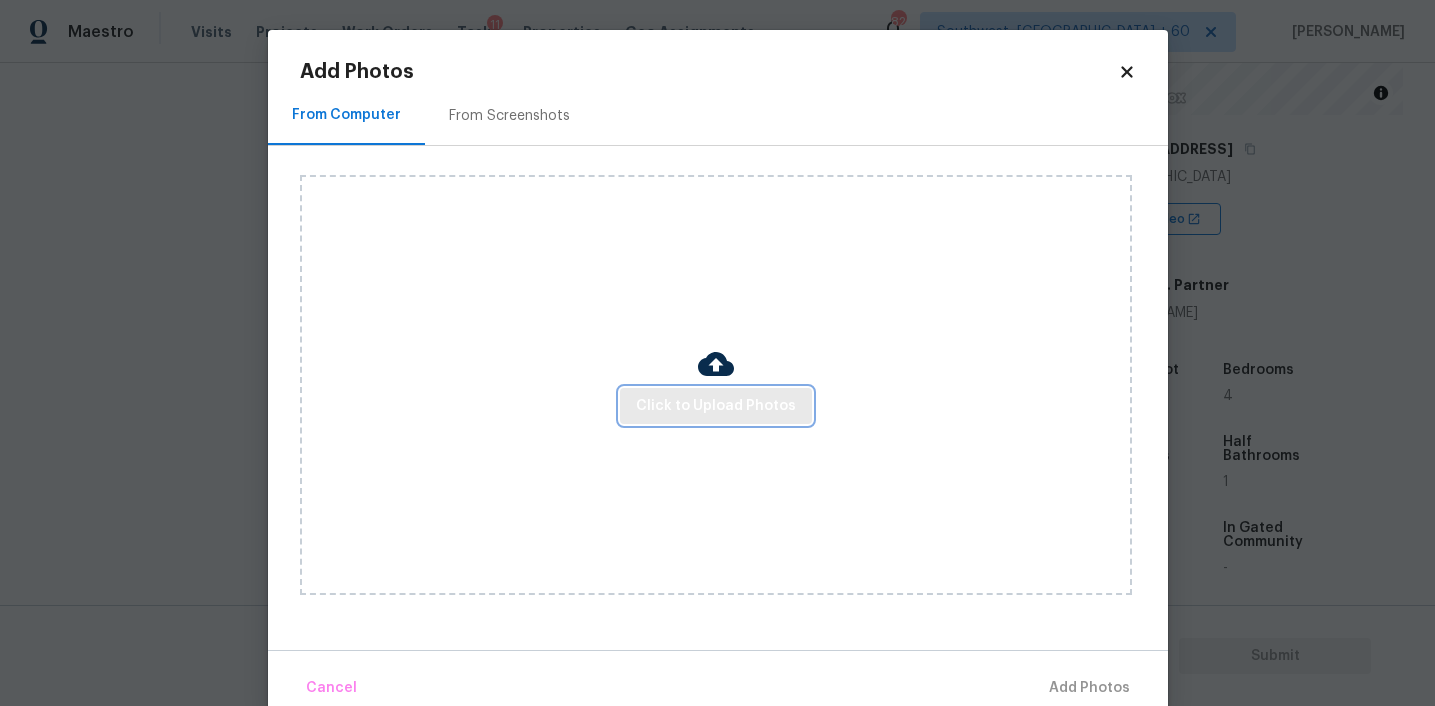 click on "Click to Upload Photos" at bounding box center (716, 406) 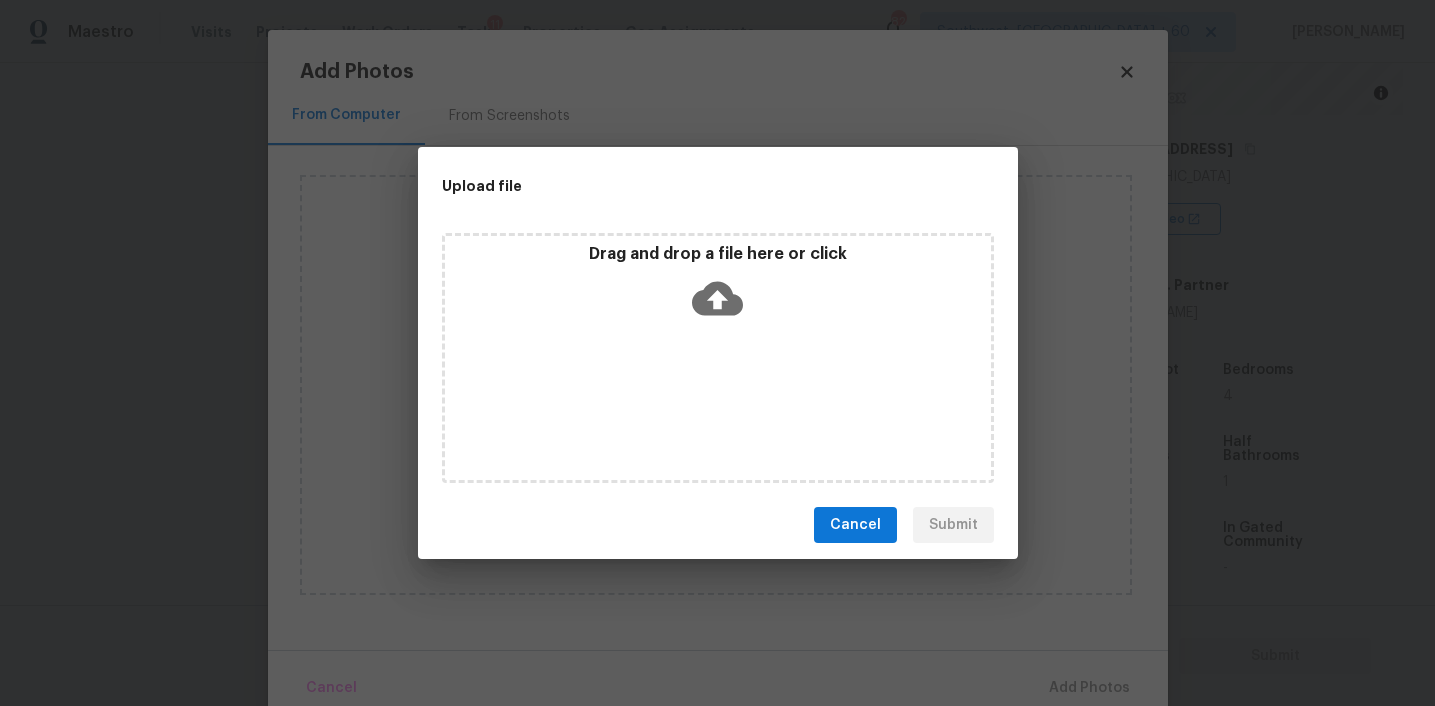 click on "Drag and drop a file here or click" at bounding box center [718, 358] 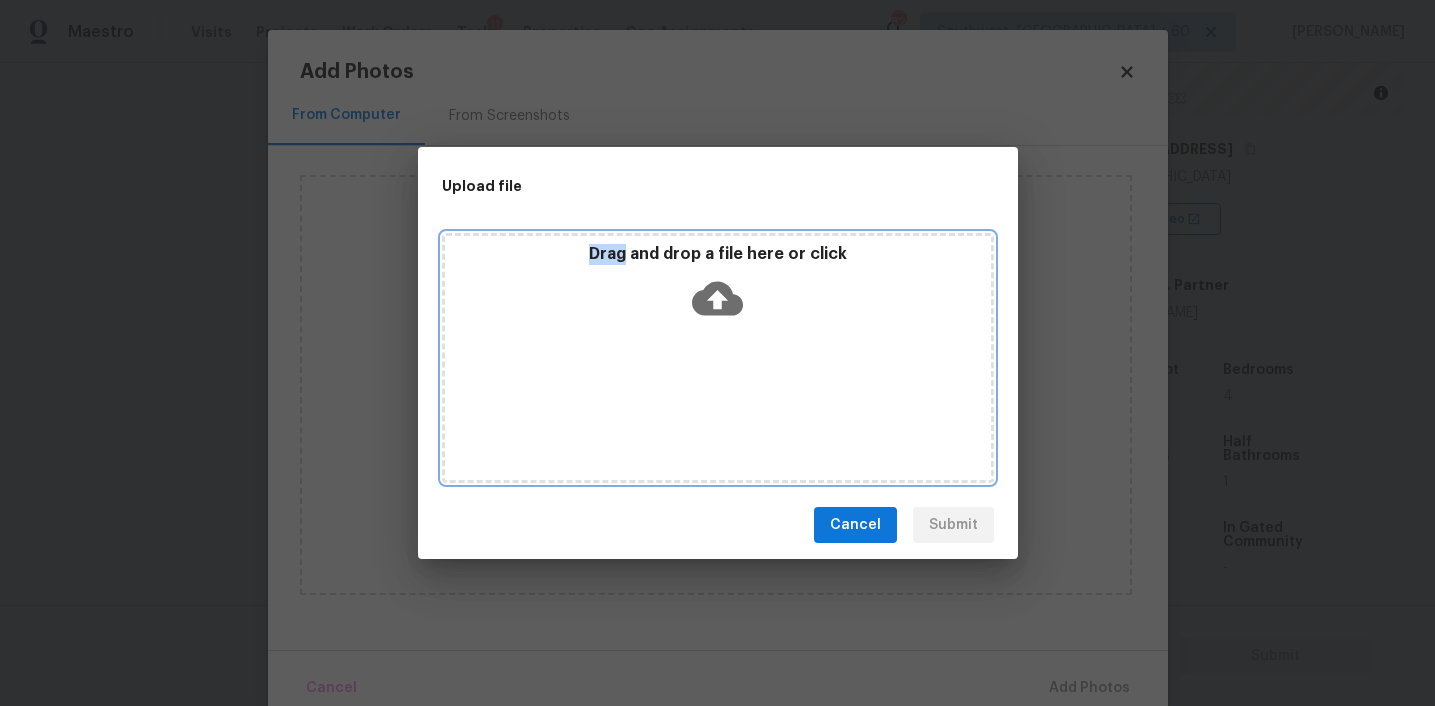 click on "Drag and drop a file here or click" at bounding box center [718, 254] 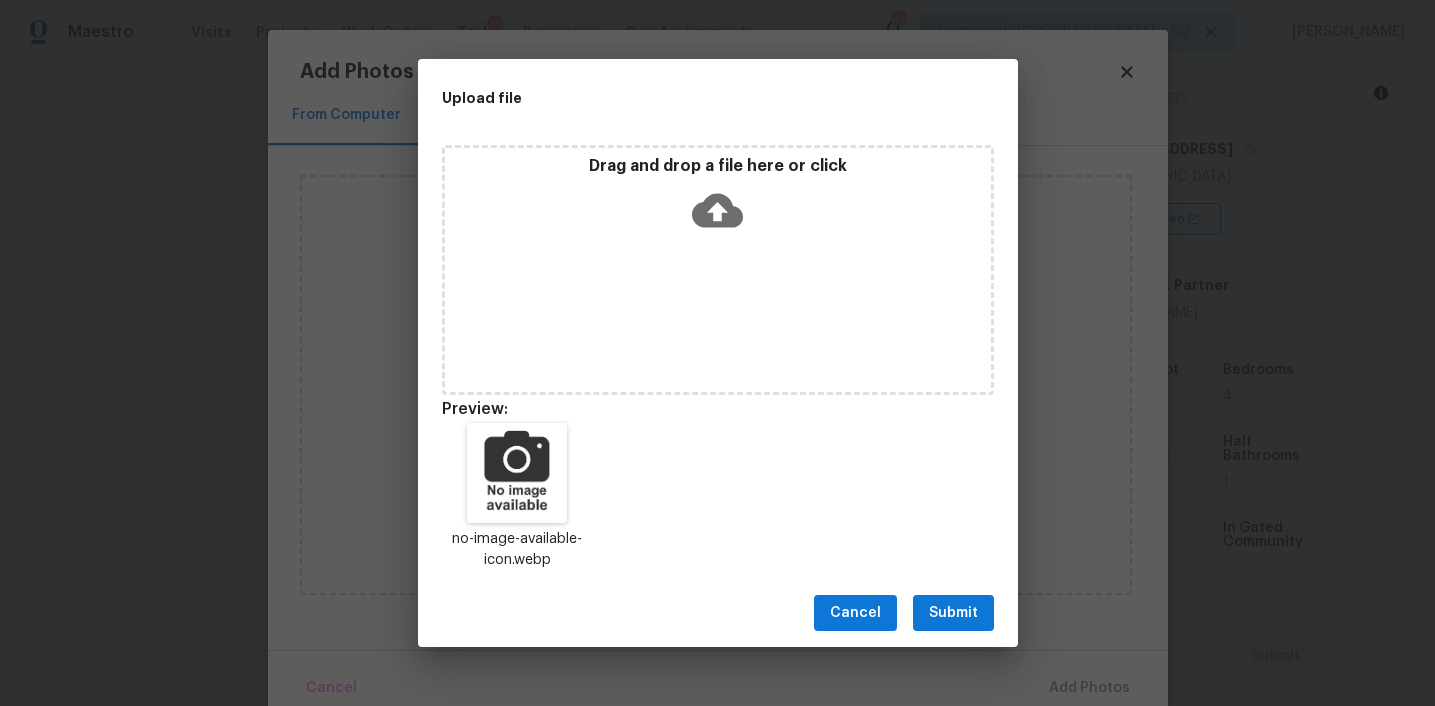click on "Submit" at bounding box center [953, 613] 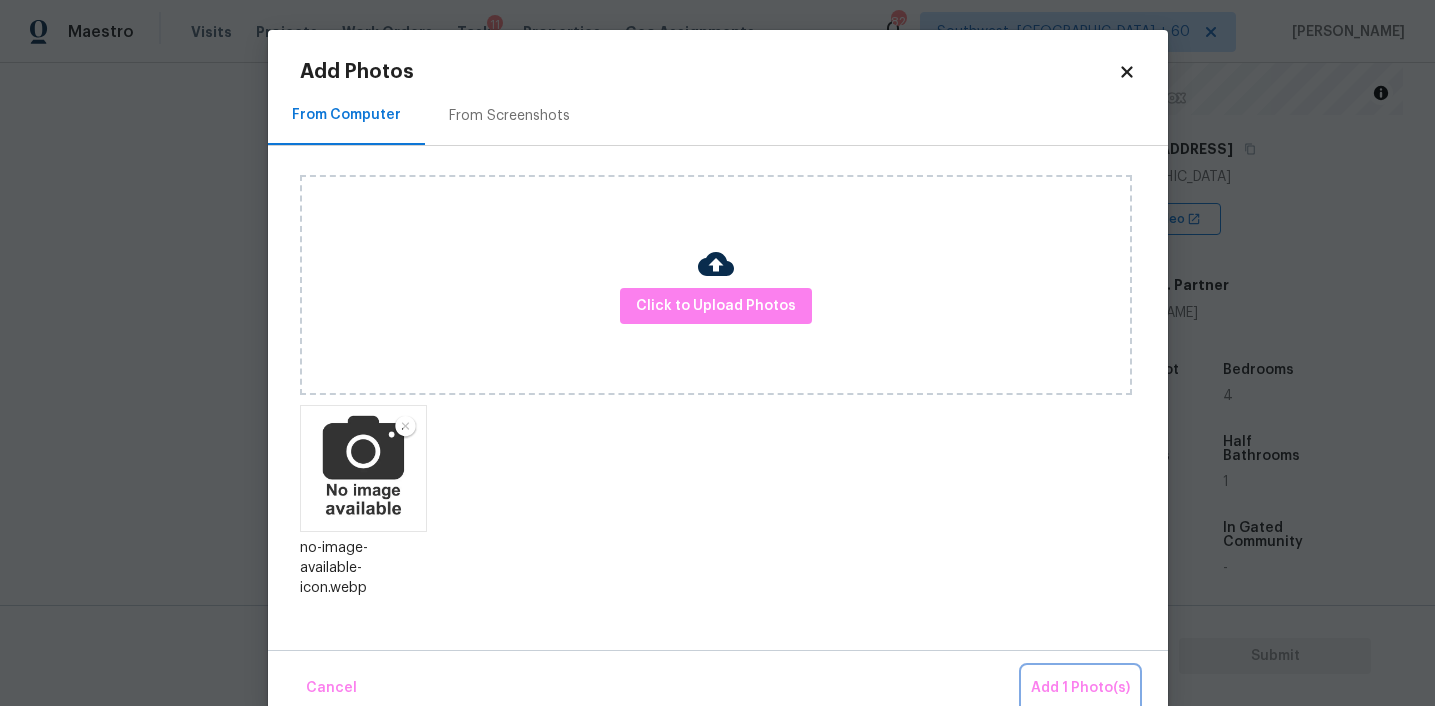 click on "Add 1 Photo(s)" at bounding box center (1080, 688) 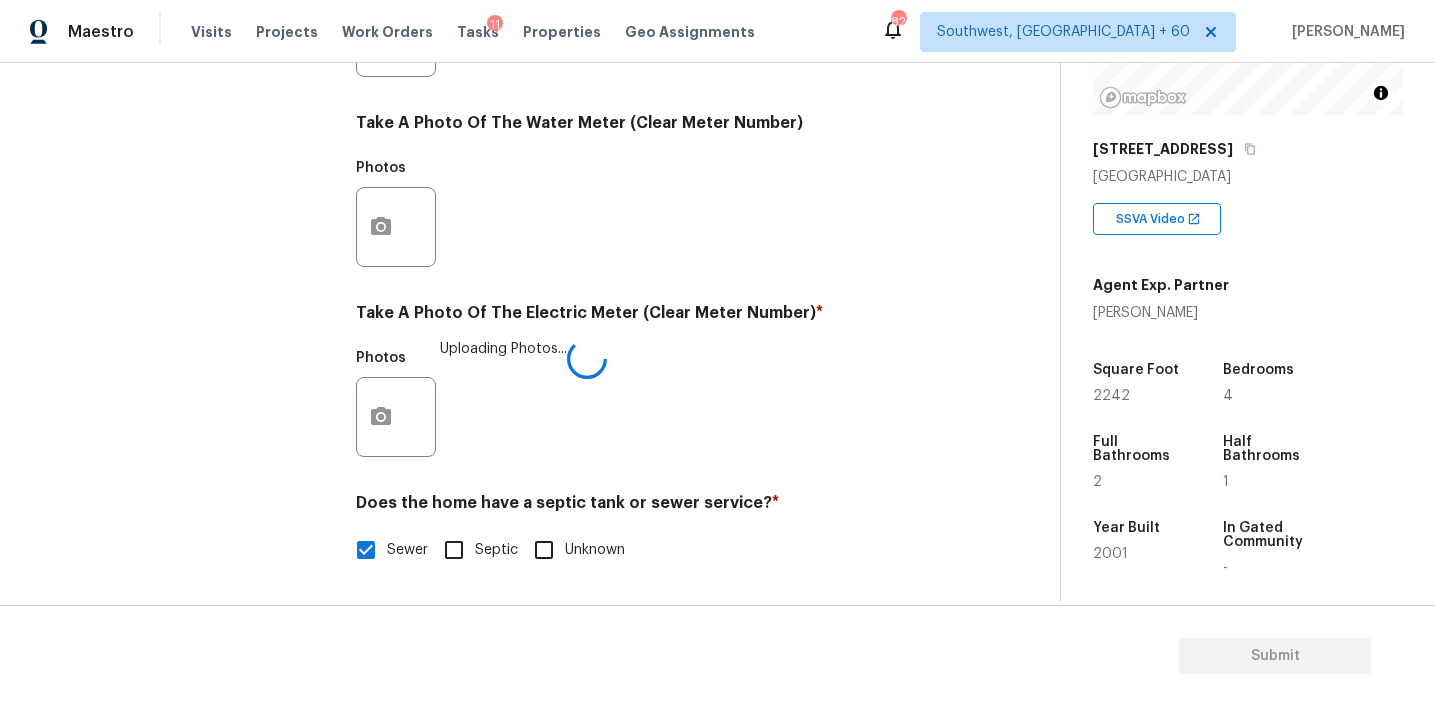 click on "Photos Uploading Photos..." at bounding box center [652, 404] 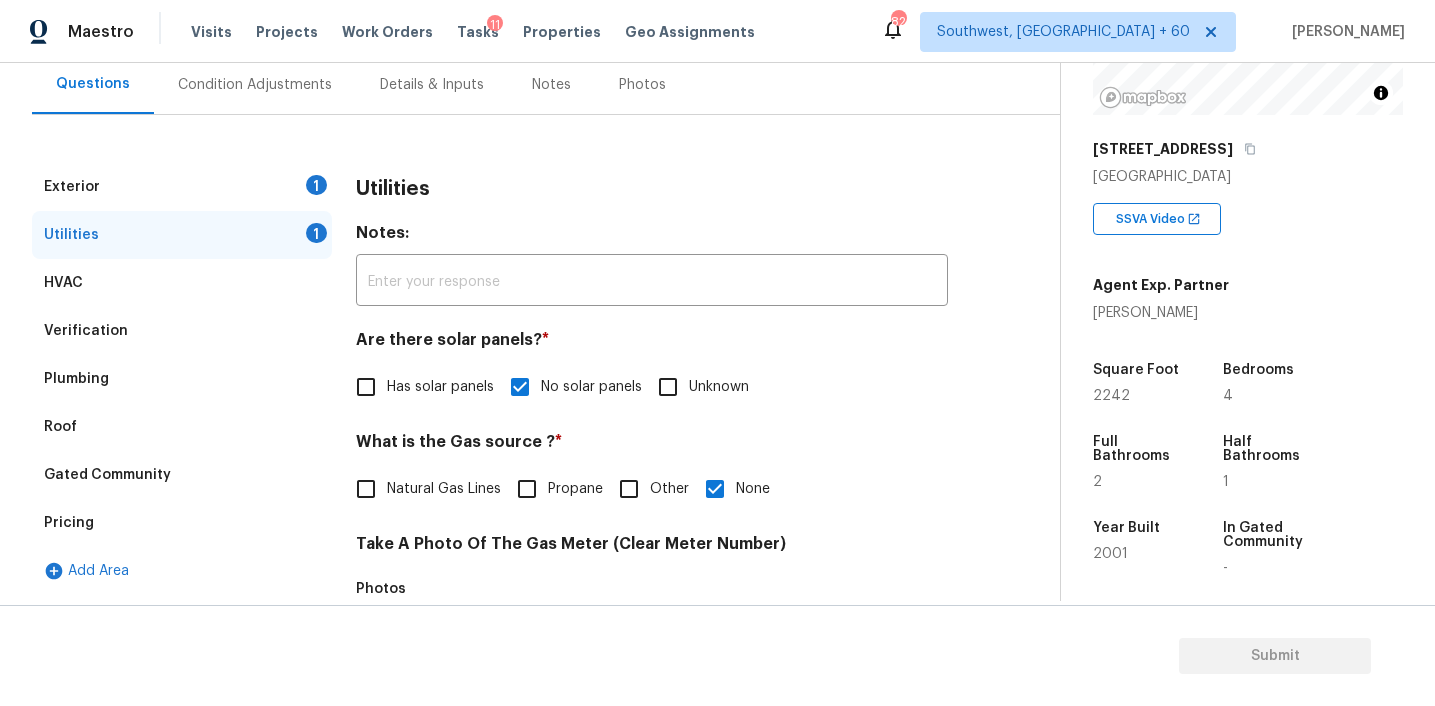 scroll, scrollTop: 188, scrollLeft: 0, axis: vertical 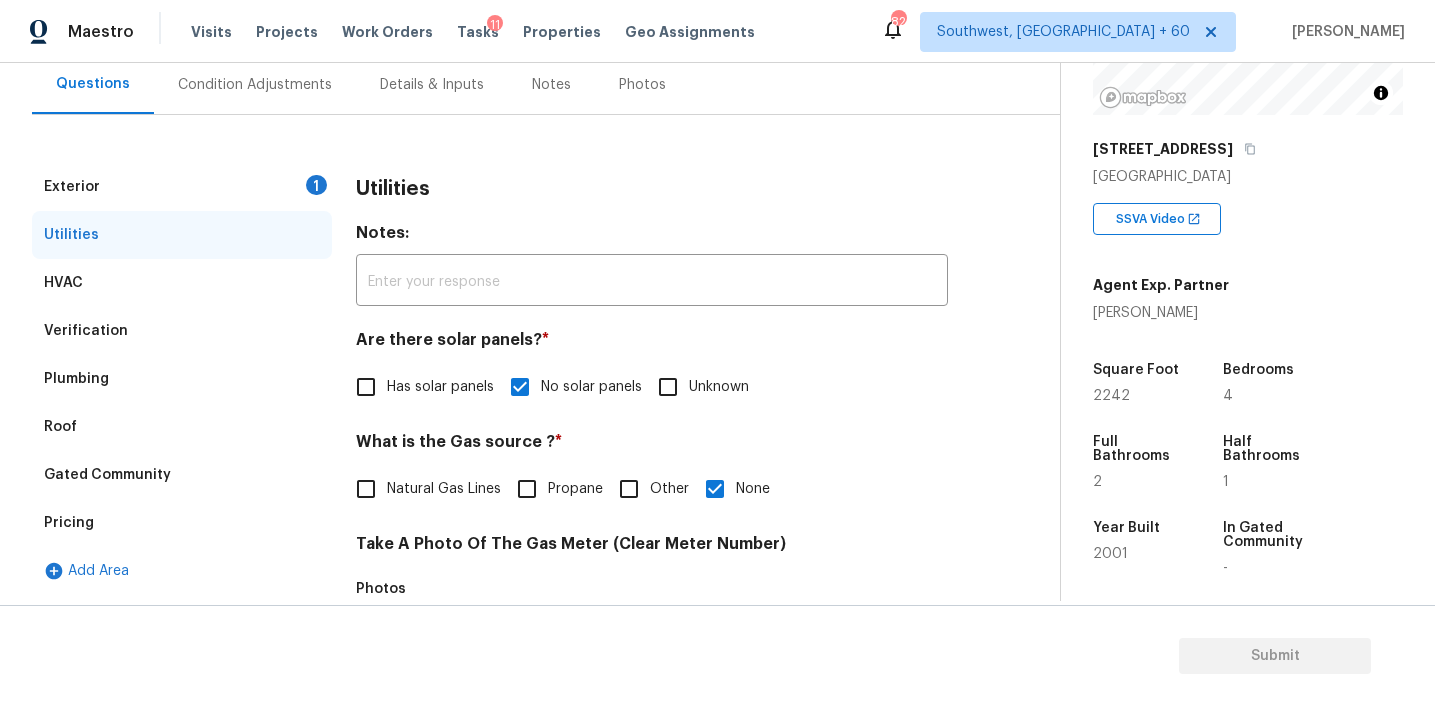 click on "Utilities" at bounding box center (393, 189) 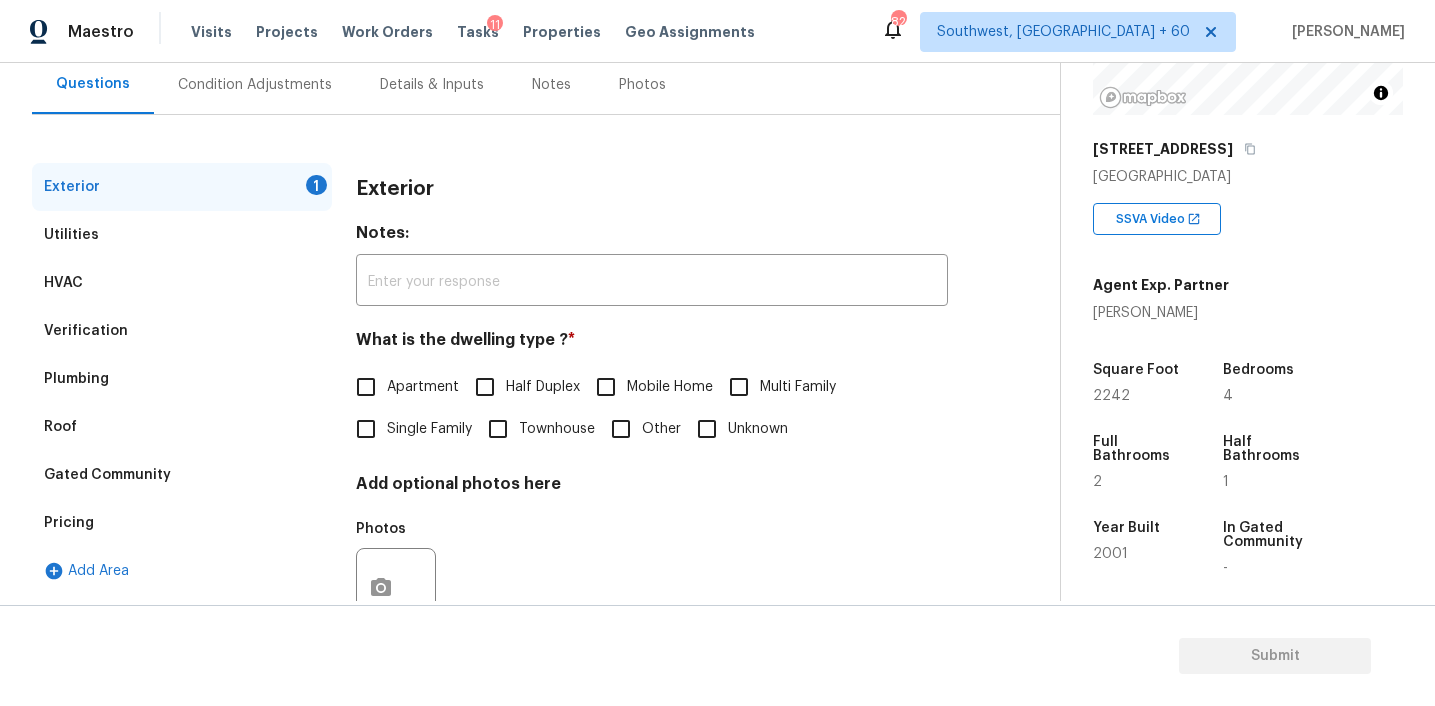 click on "Single Family" at bounding box center [429, 429] 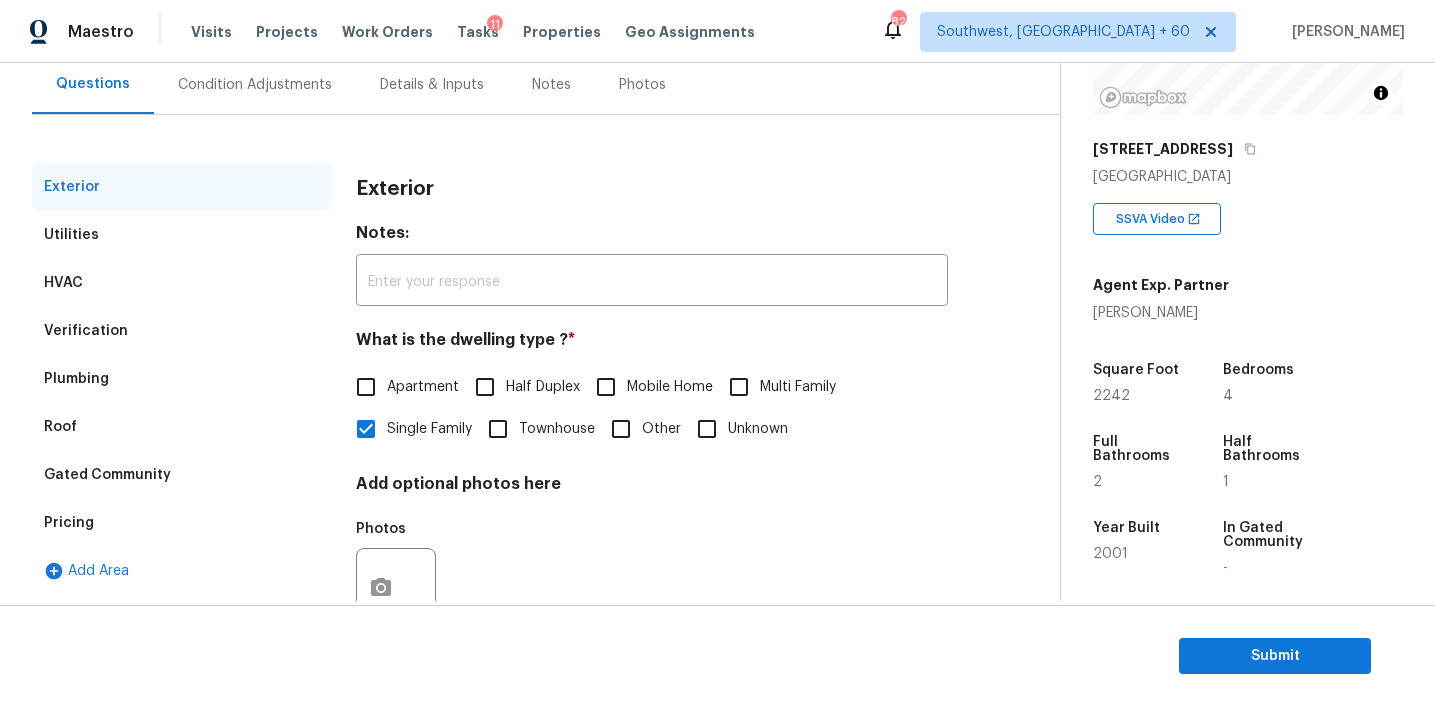 click on "Exterior" at bounding box center (652, 189) 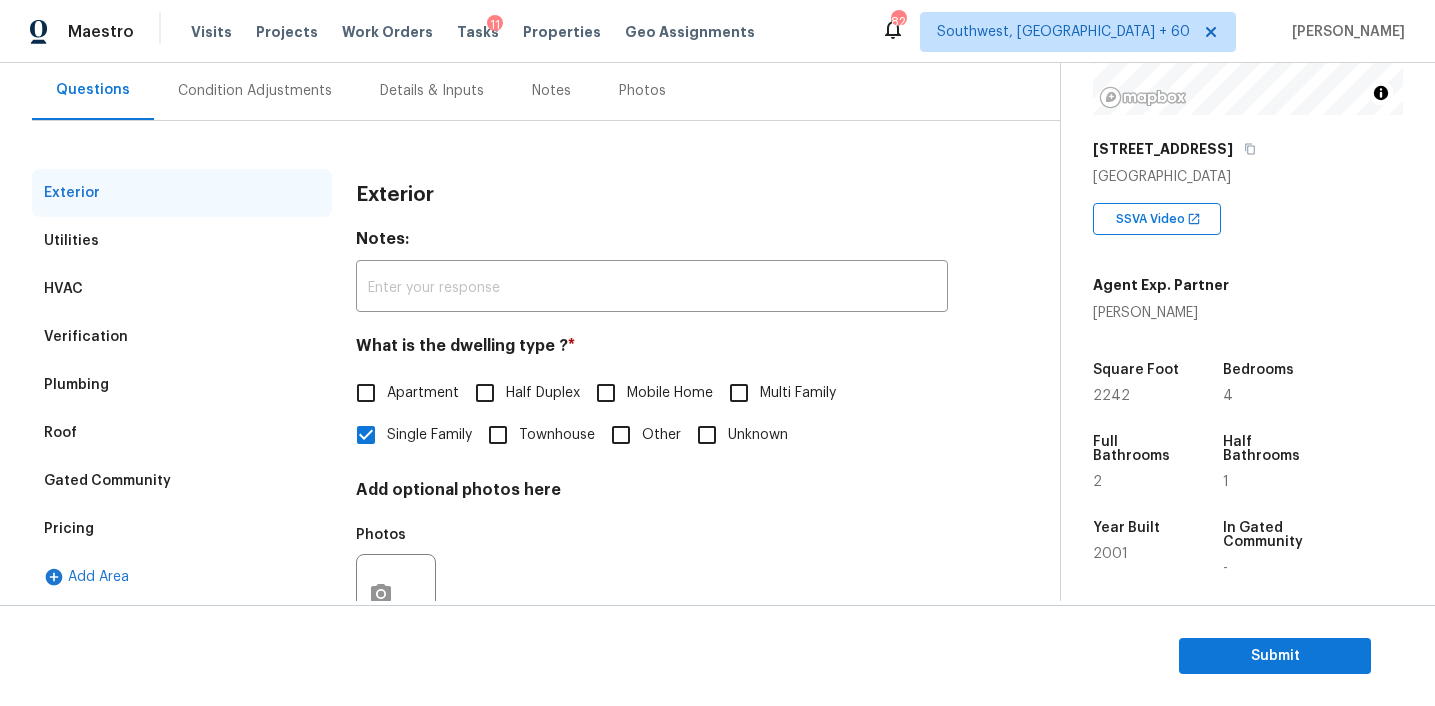 click on "Exterior" at bounding box center [395, 195] 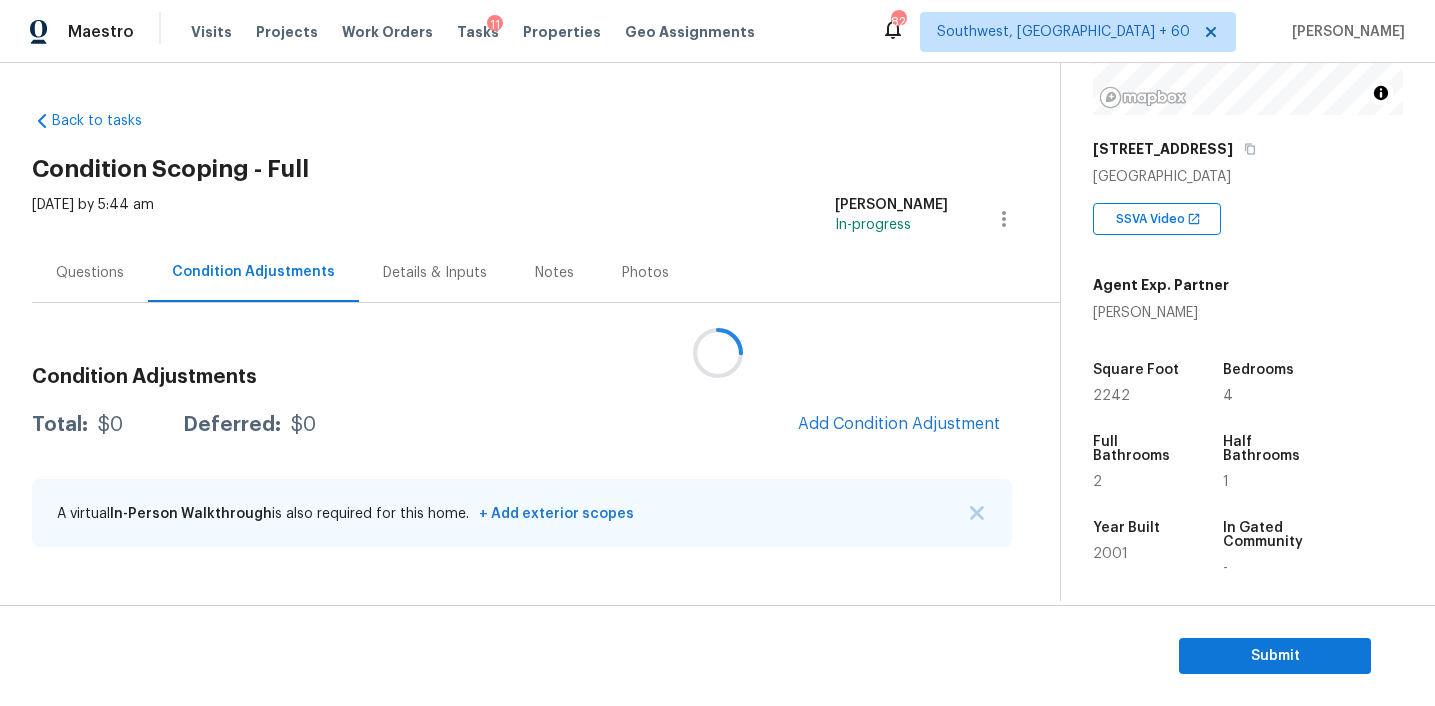 scroll, scrollTop: 0, scrollLeft: 0, axis: both 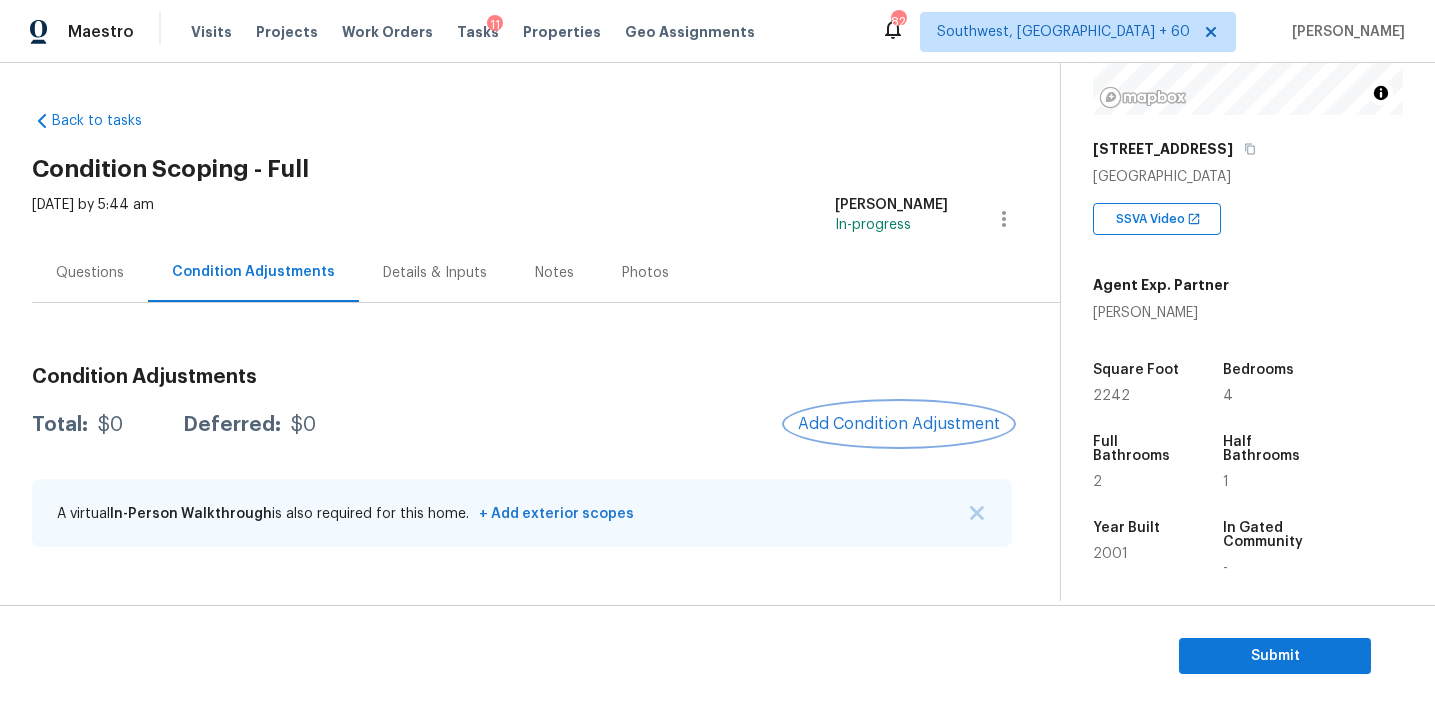 click on "Add Condition Adjustment" at bounding box center (899, 424) 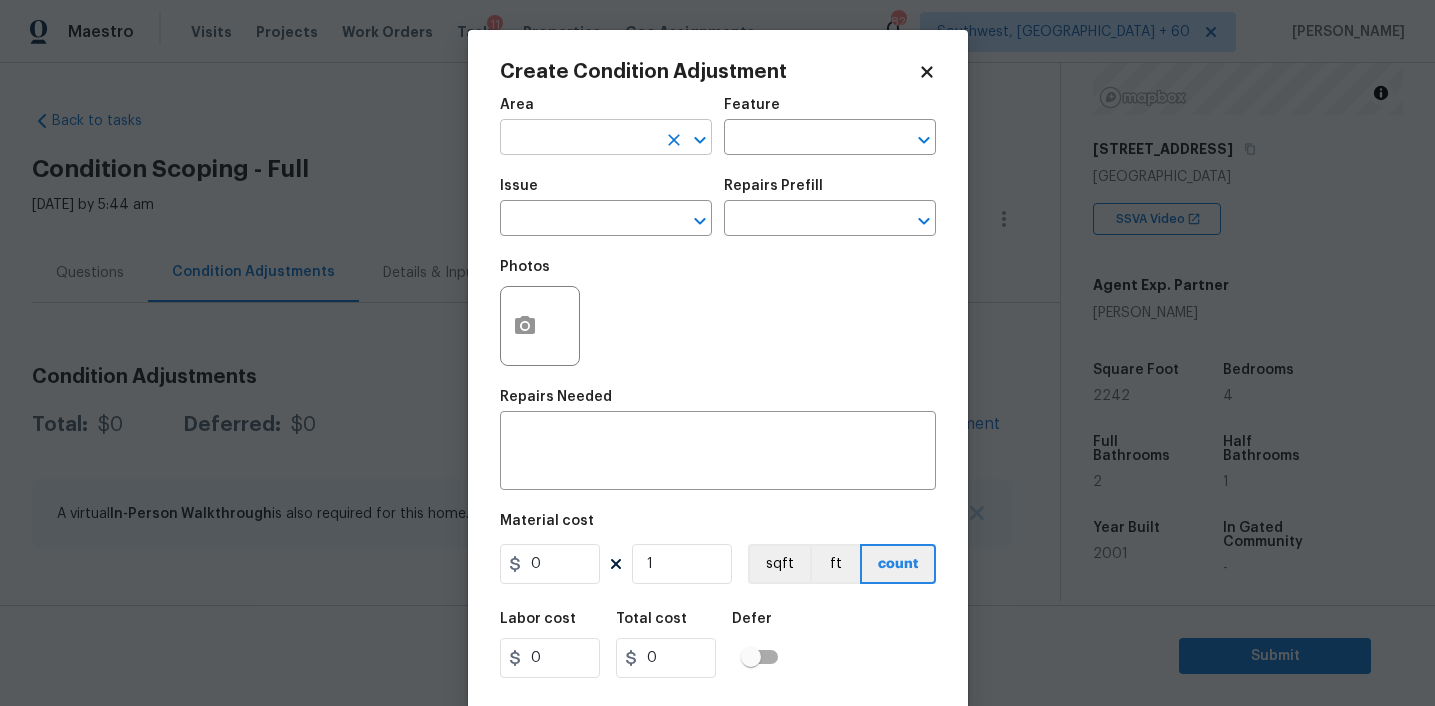 click at bounding box center (578, 139) 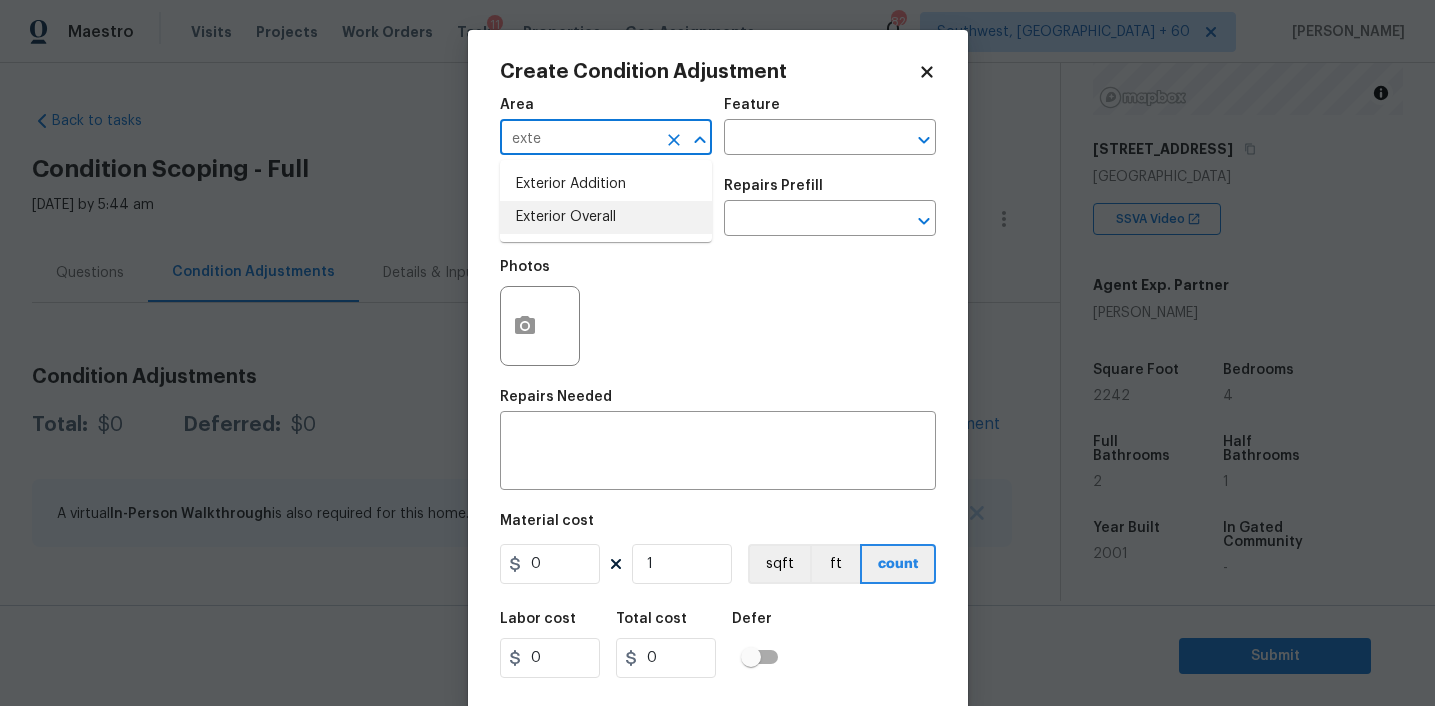 click on "Exterior Overall" at bounding box center (606, 217) 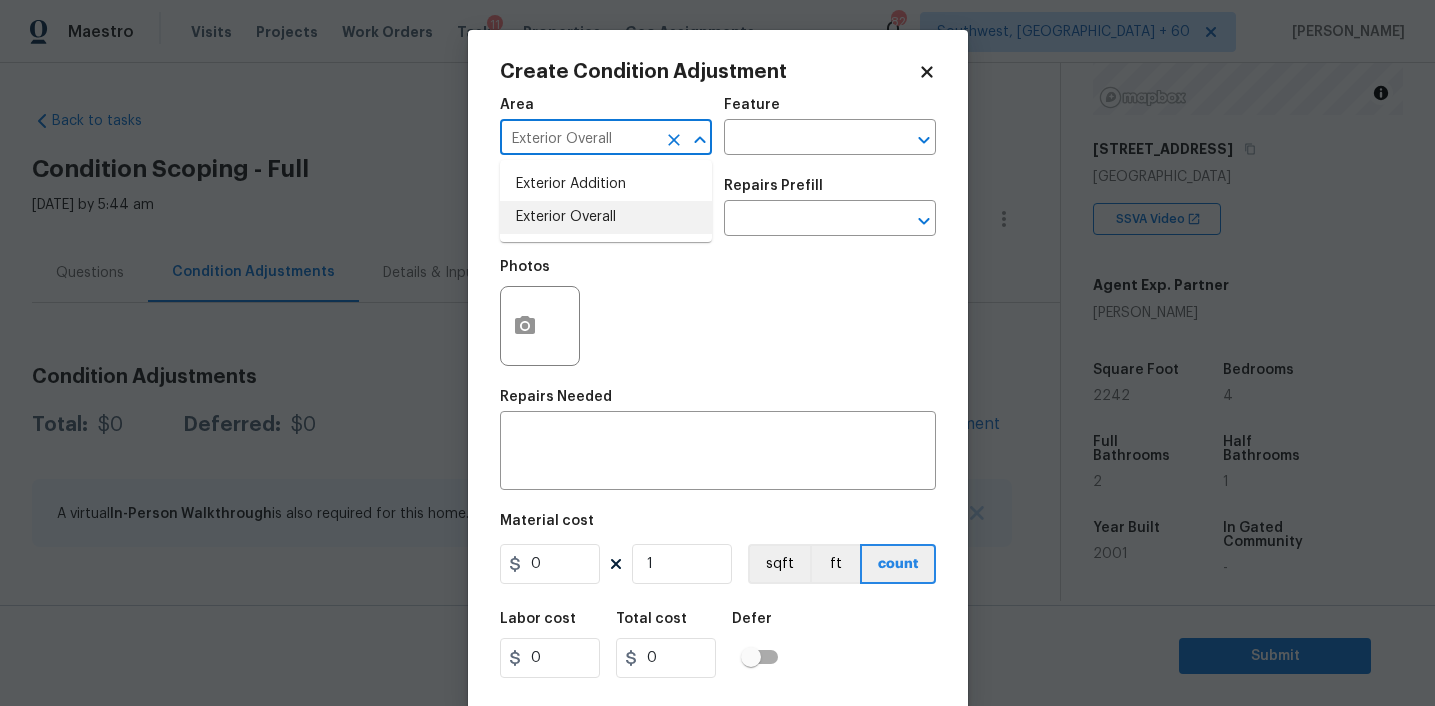 type on "Exterior Overall" 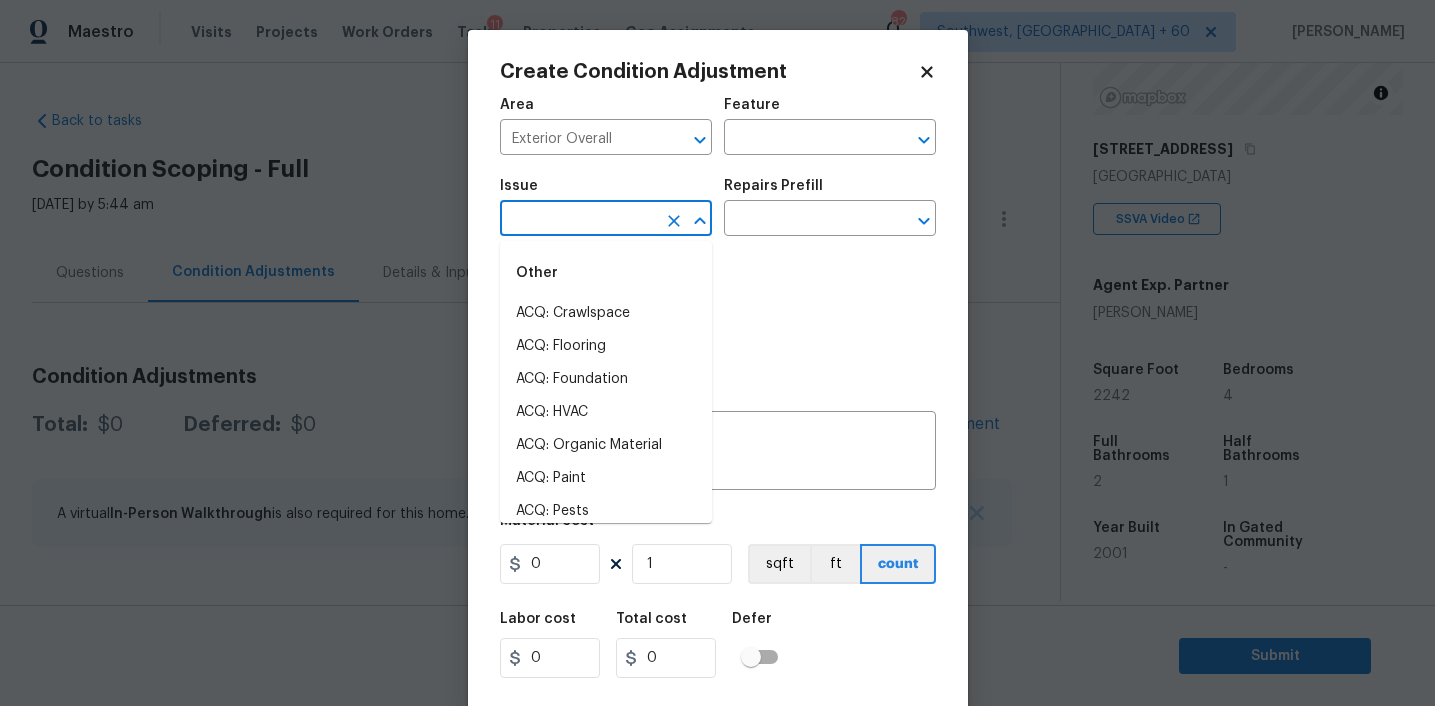 click at bounding box center [578, 220] 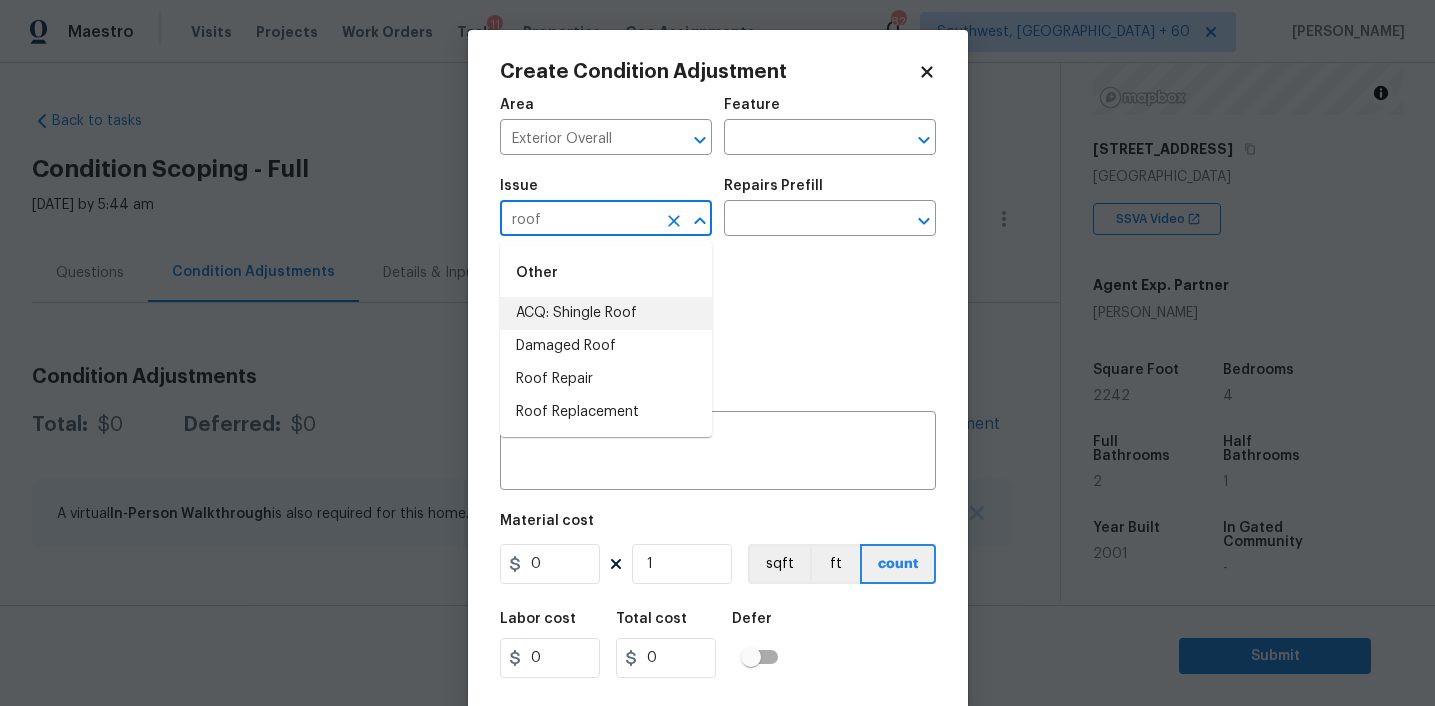 click on "ACQ: Shingle Roof" at bounding box center (606, 313) 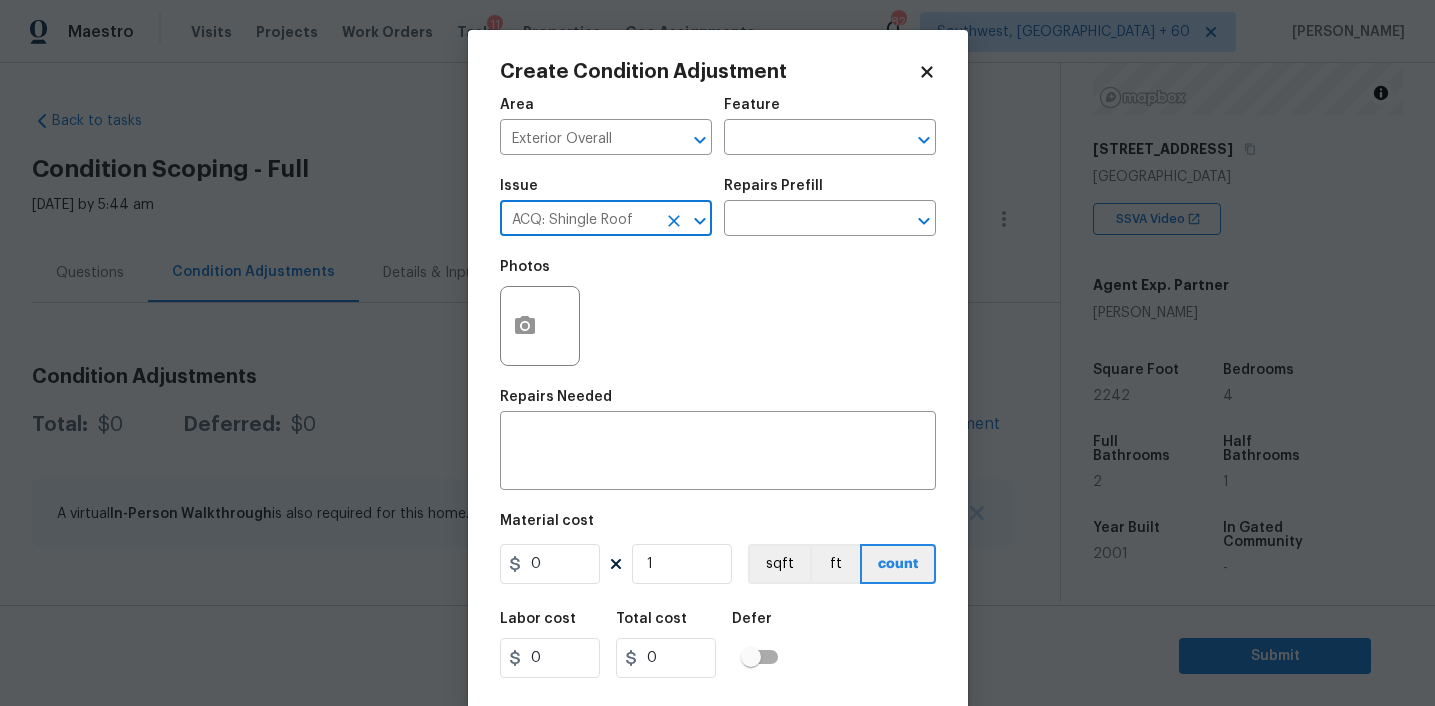 type on "ACQ: Shingle Roof" 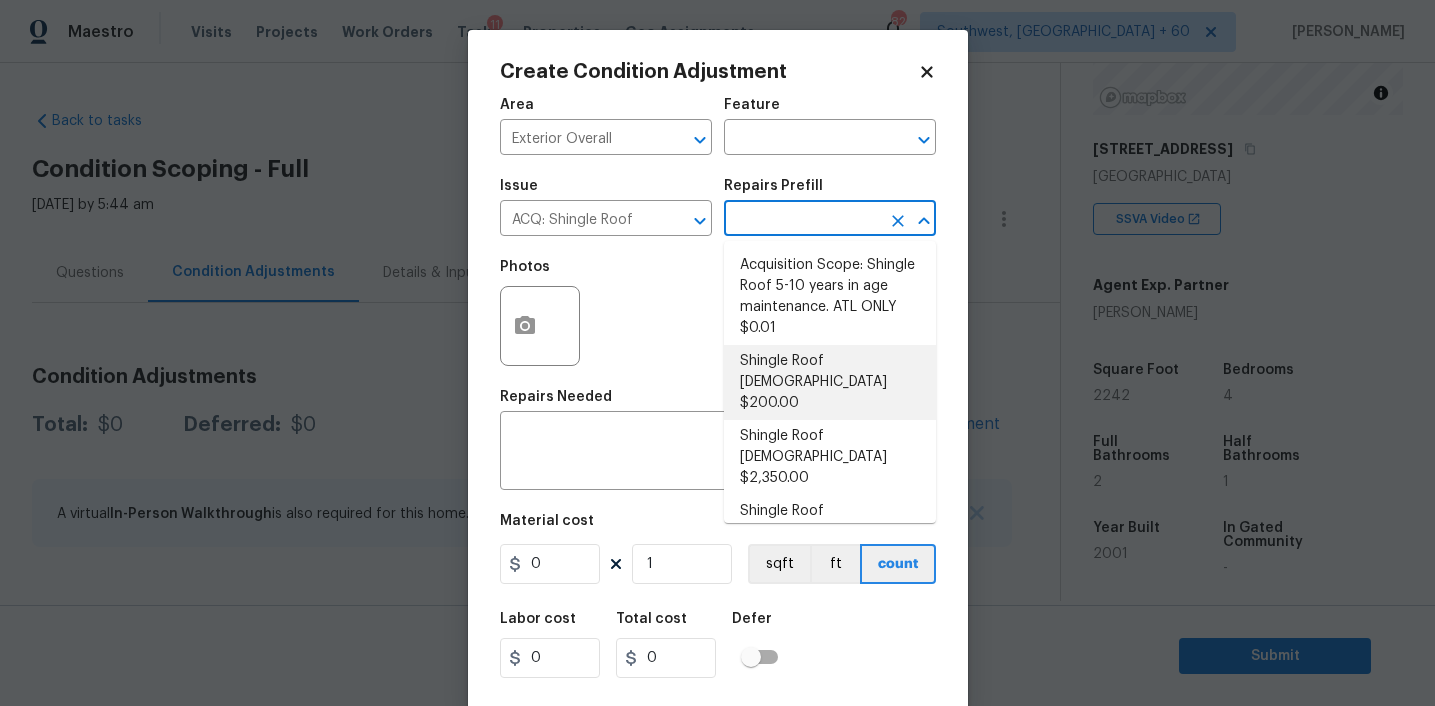 click on "Shingle Roof [DEMOGRAPHIC_DATA] $200.00" at bounding box center [830, 382] 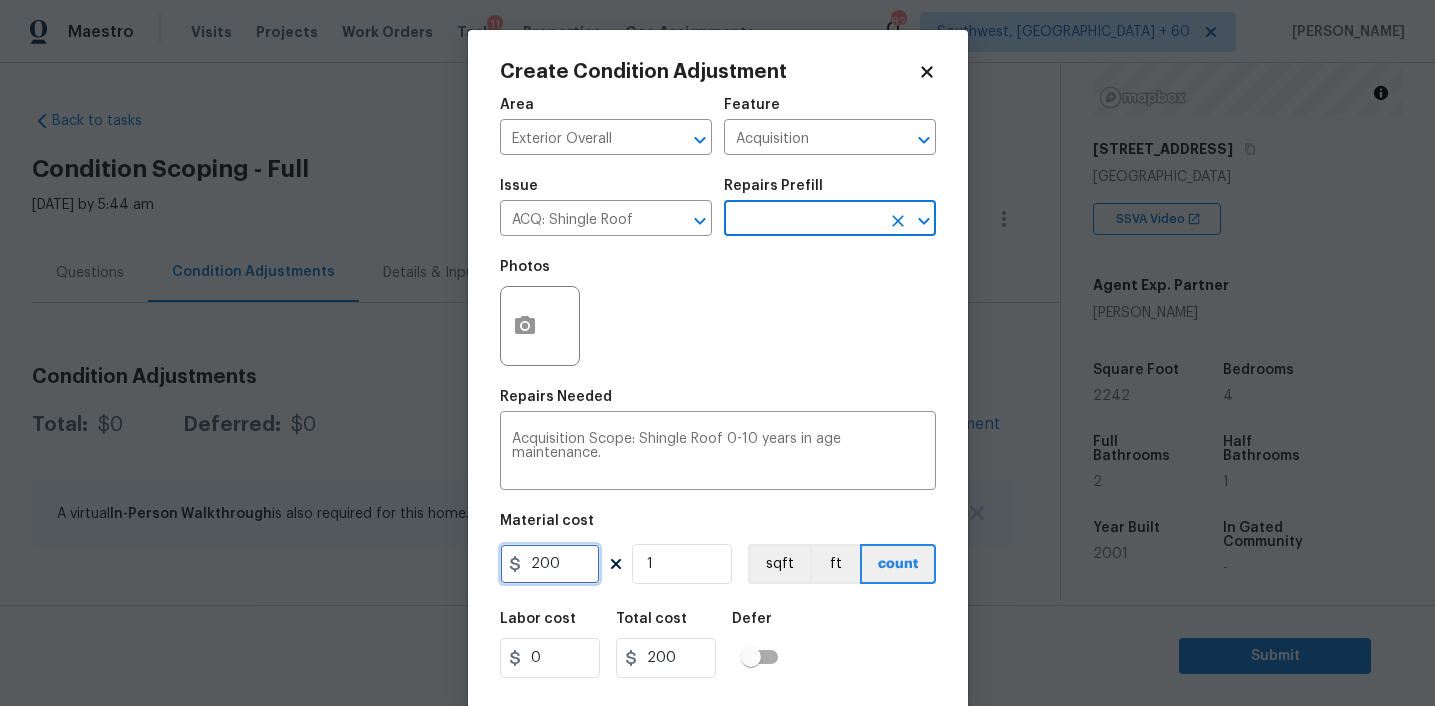 click on "200" at bounding box center [550, 564] 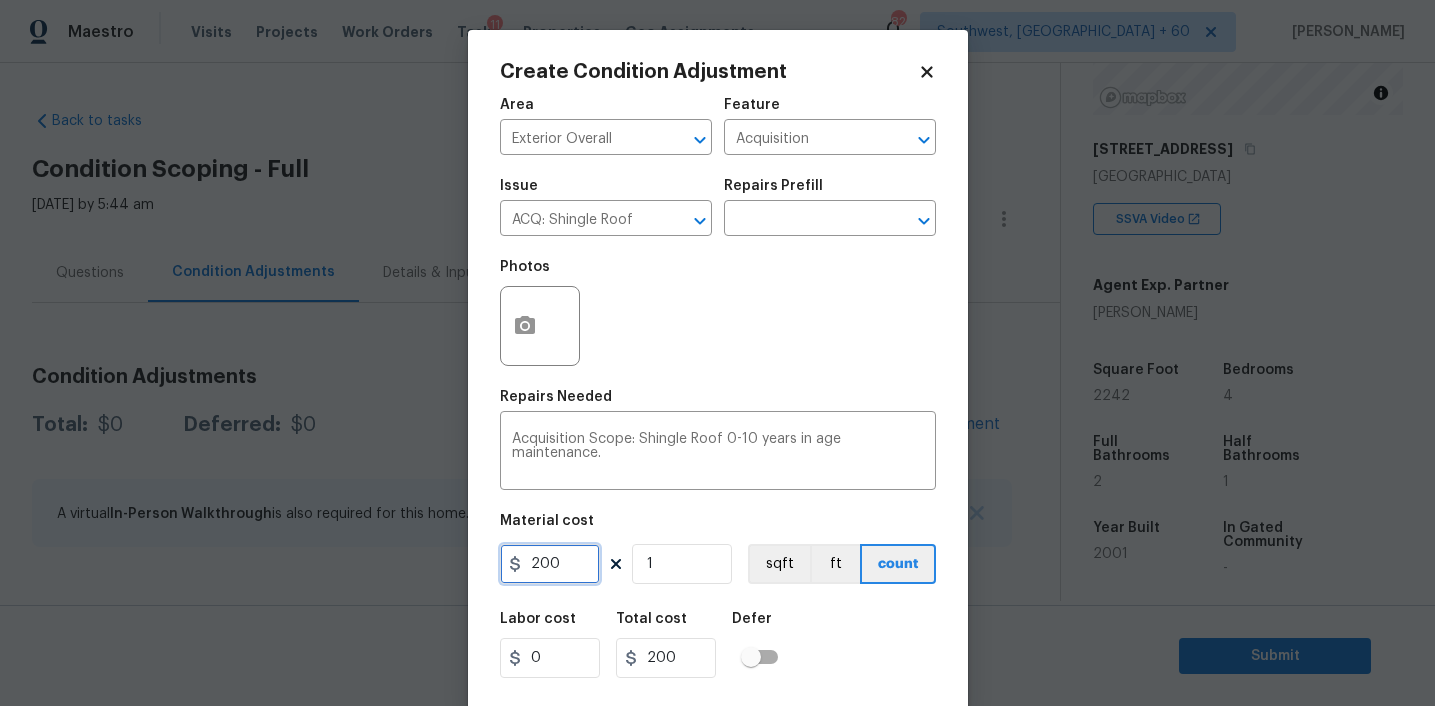 click on "200" at bounding box center (550, 564) 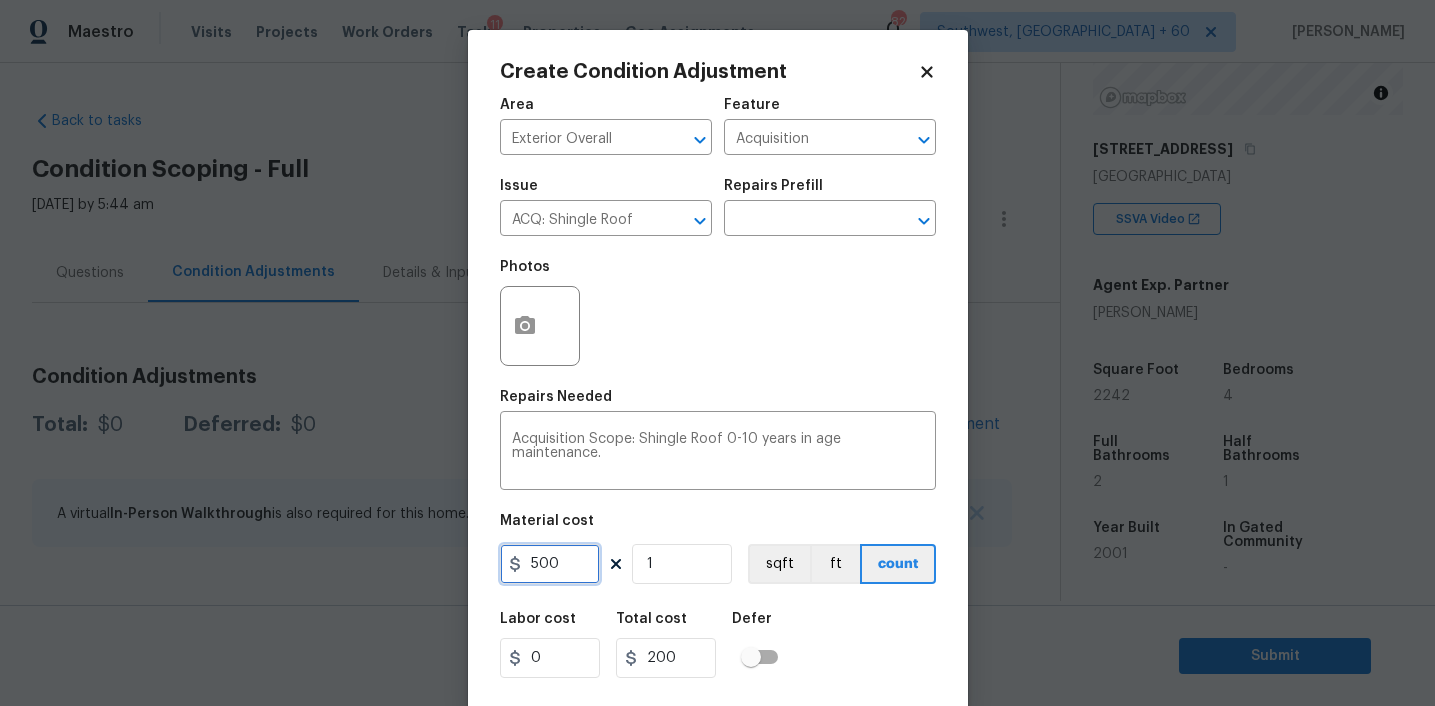 type on "500" 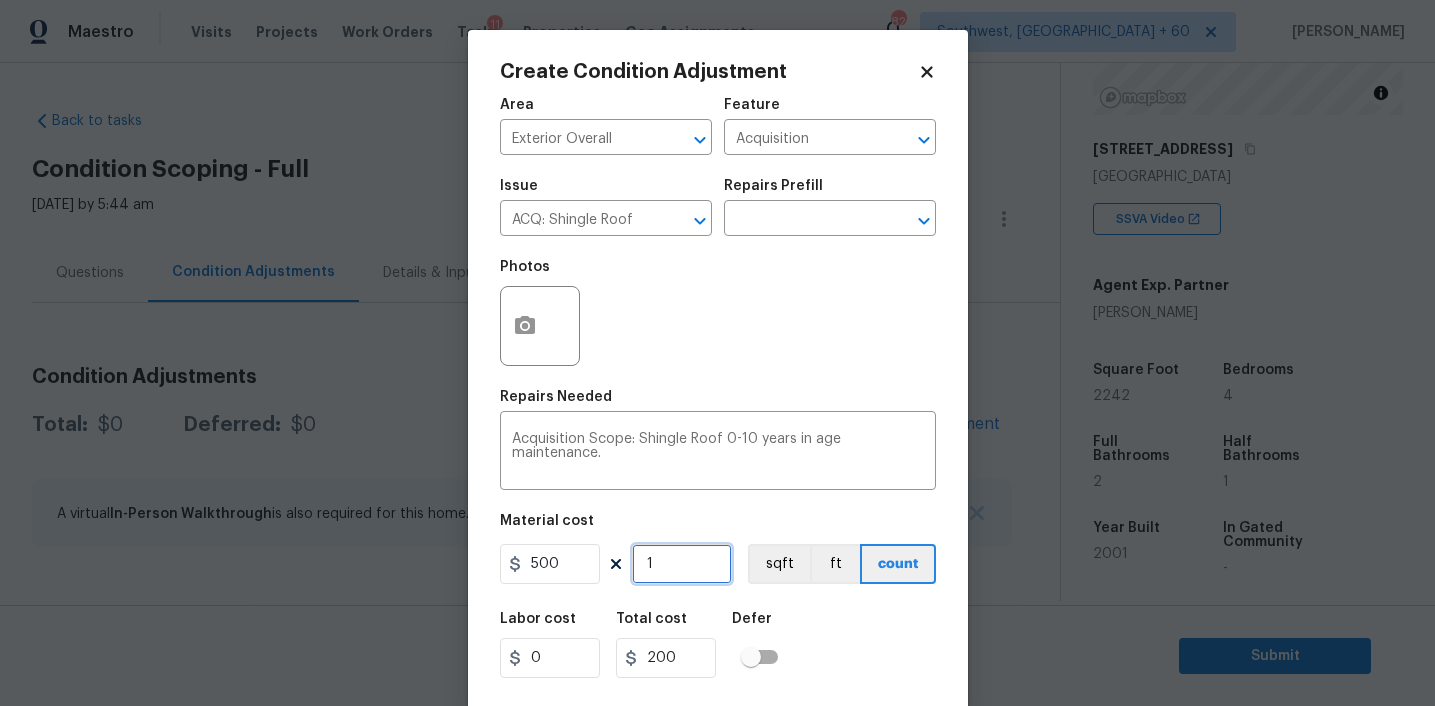 type on "500" 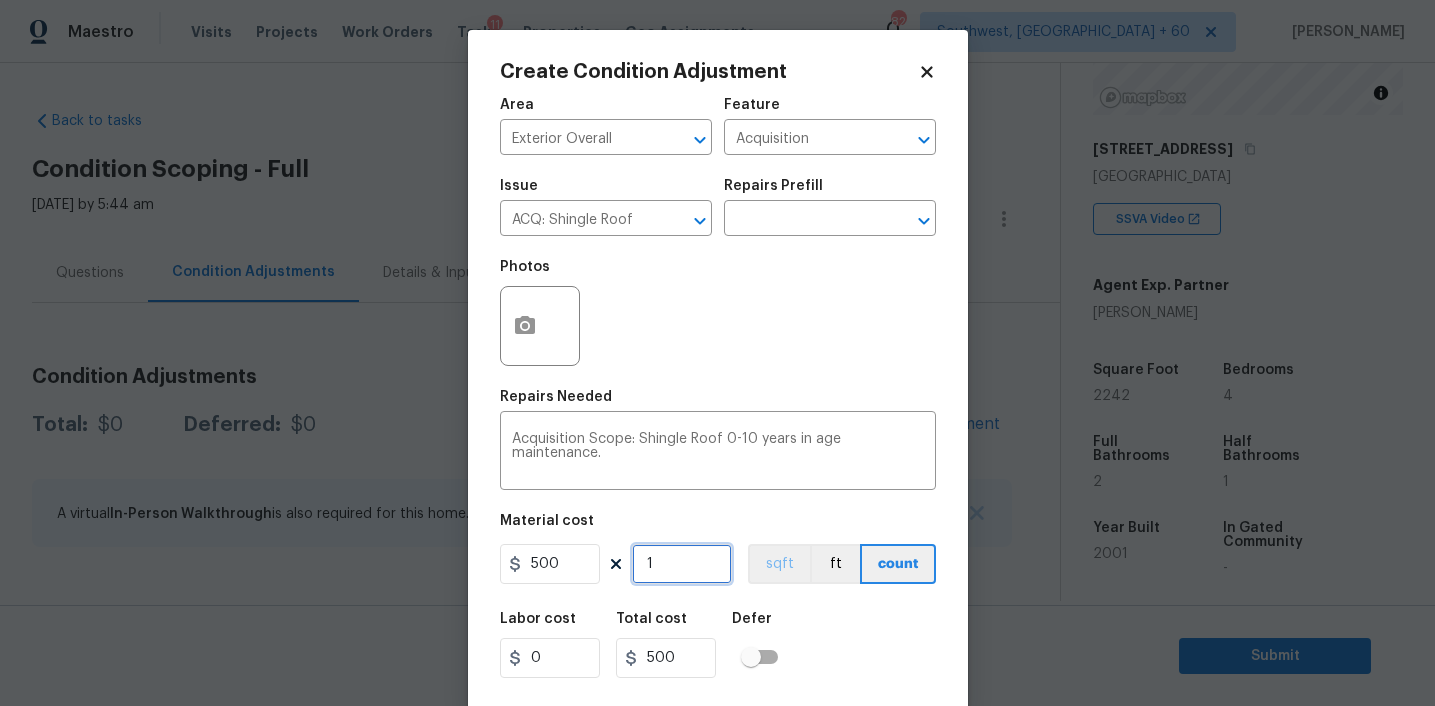 scroll, scrollTop: 41, scrollLeft: 0, axis: vertical 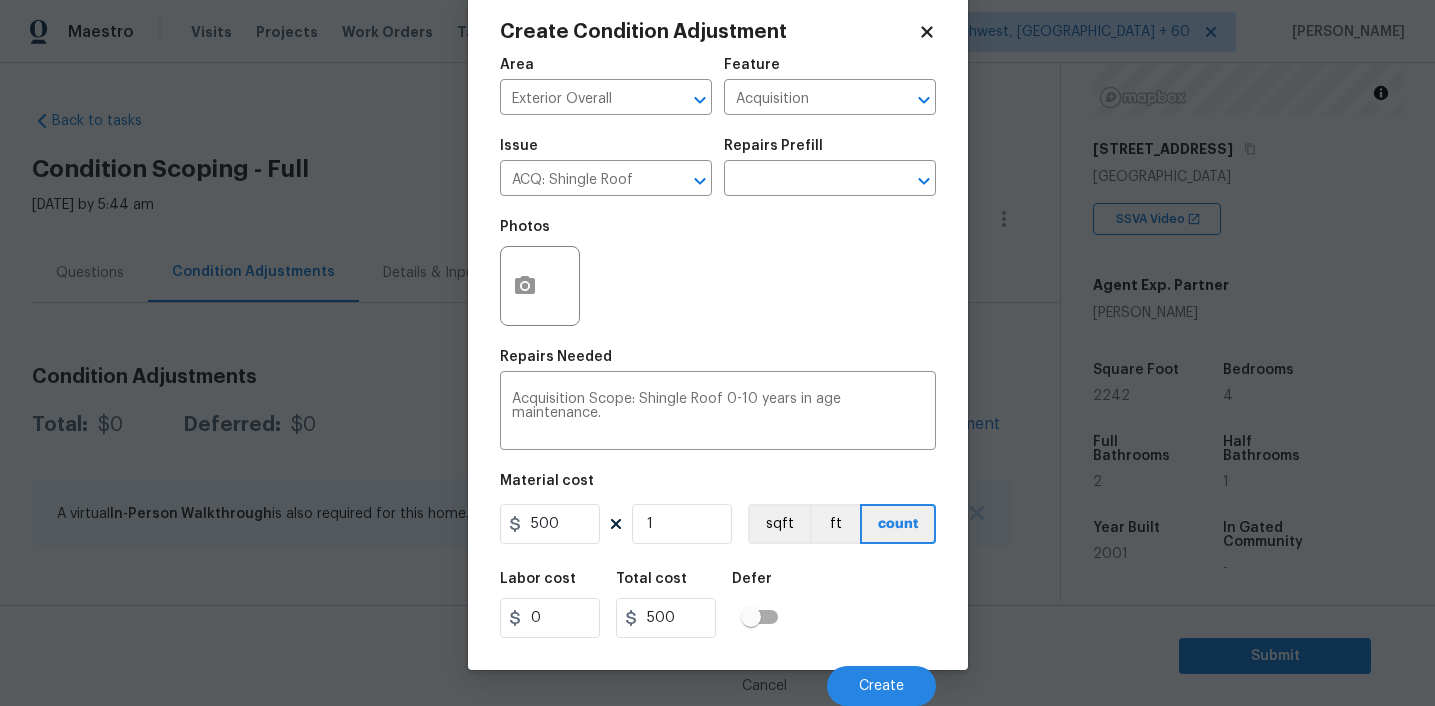 click on "Cancel Create" at bounding box center [718, 678] 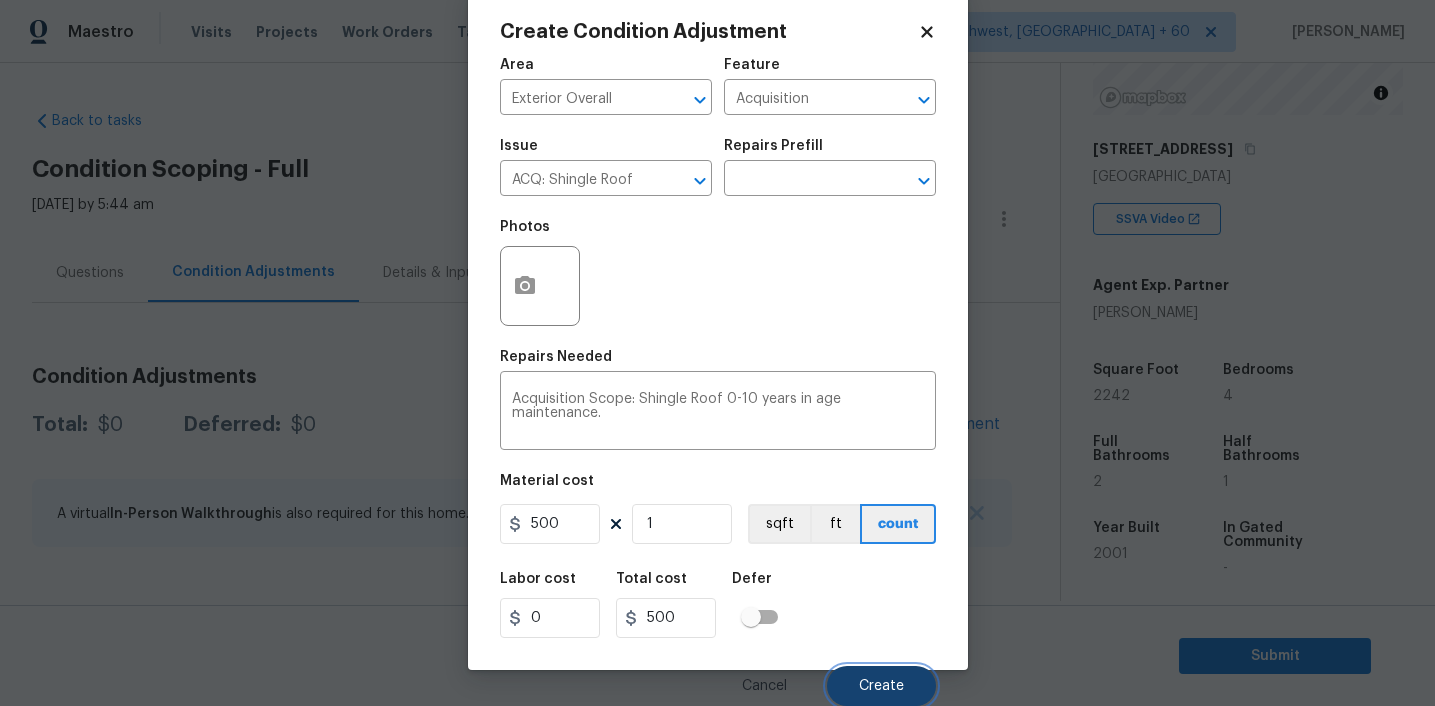 click on "Create" at bounding box center [881, 686] 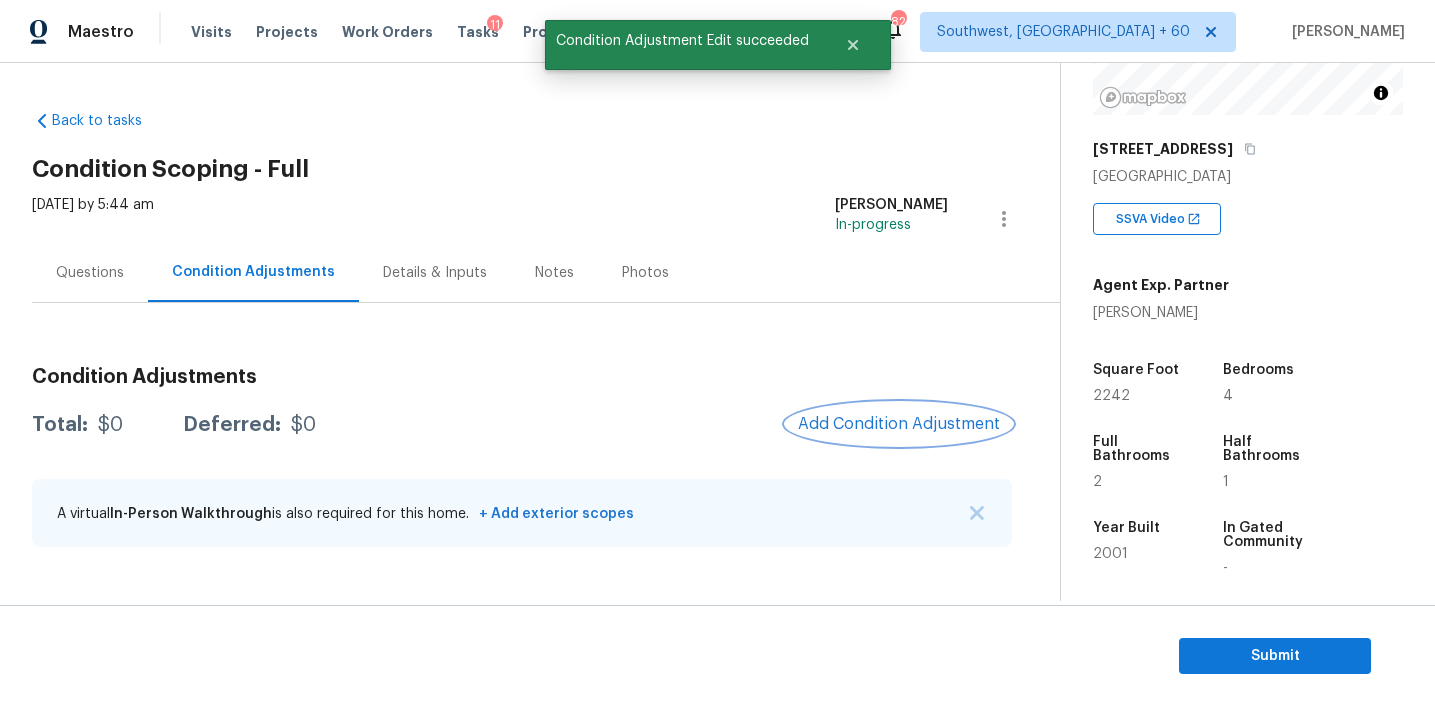 scroll, scrollTop: 0, scrollLeft: 0, axis: both 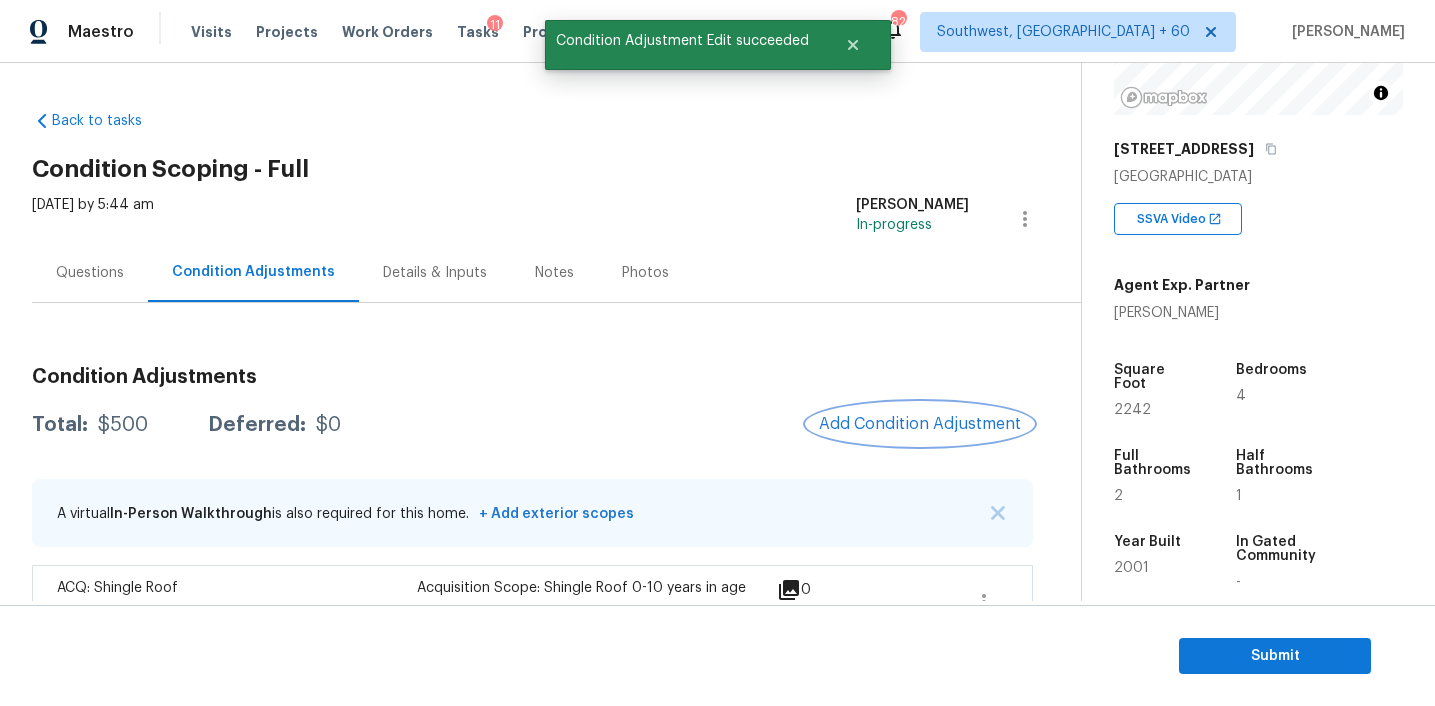 click on "Add Condition Adjustment" at bounding box center (920, 424) 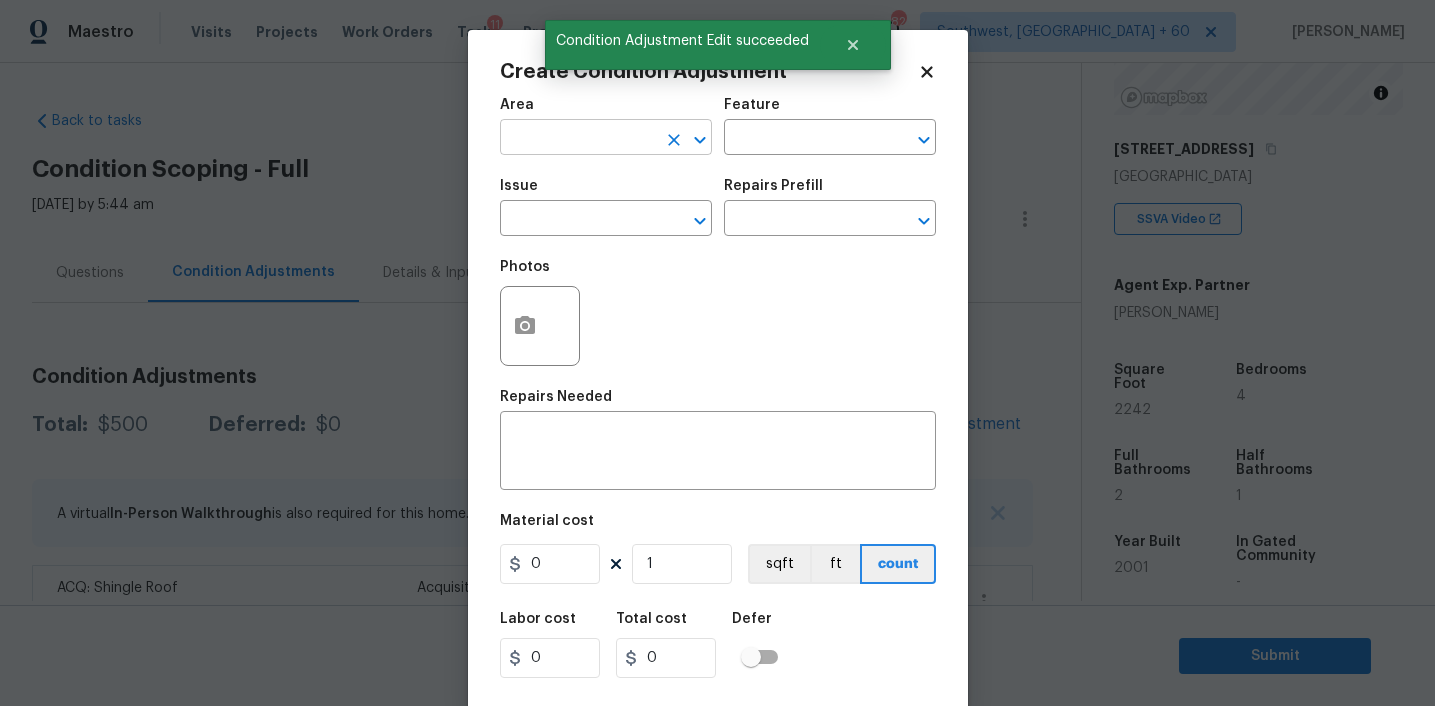 click at bounding box center (578, 139) 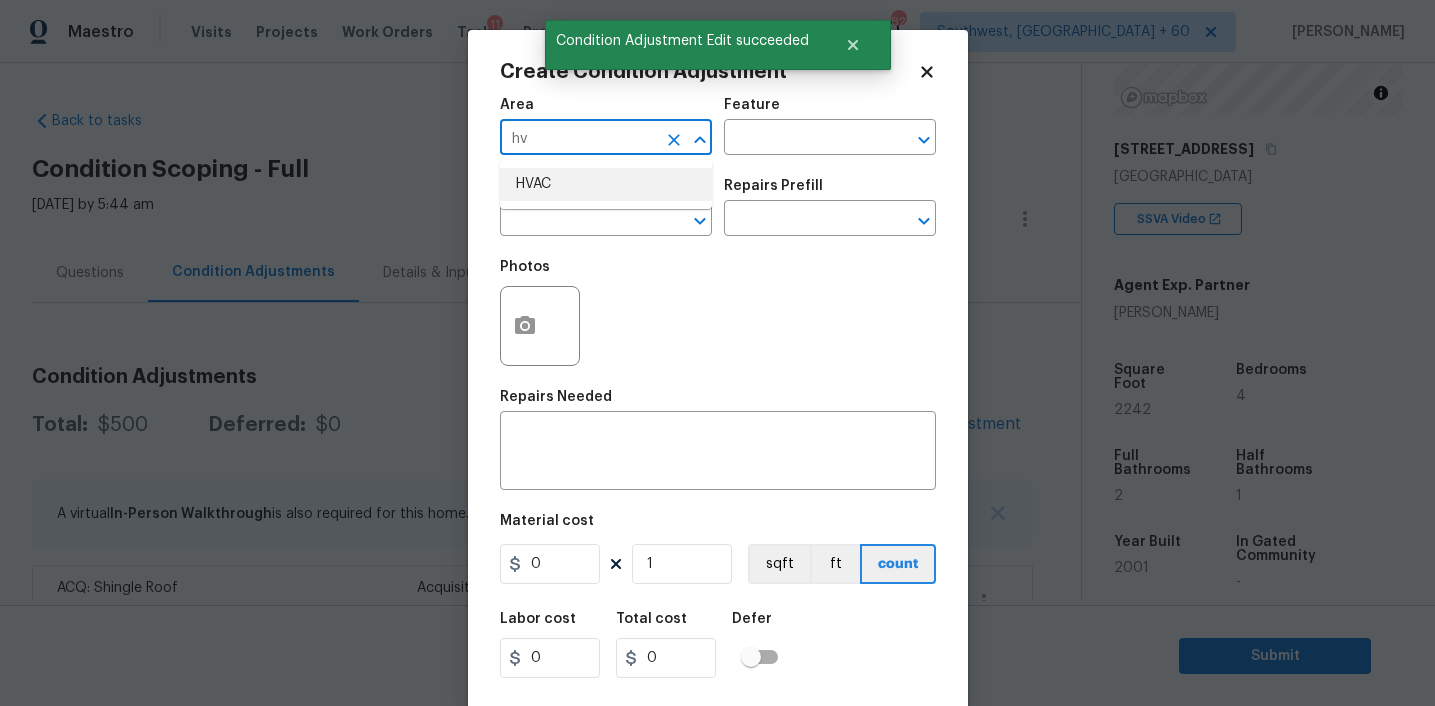 click on "HVAC" at bounding box center (606, 184) 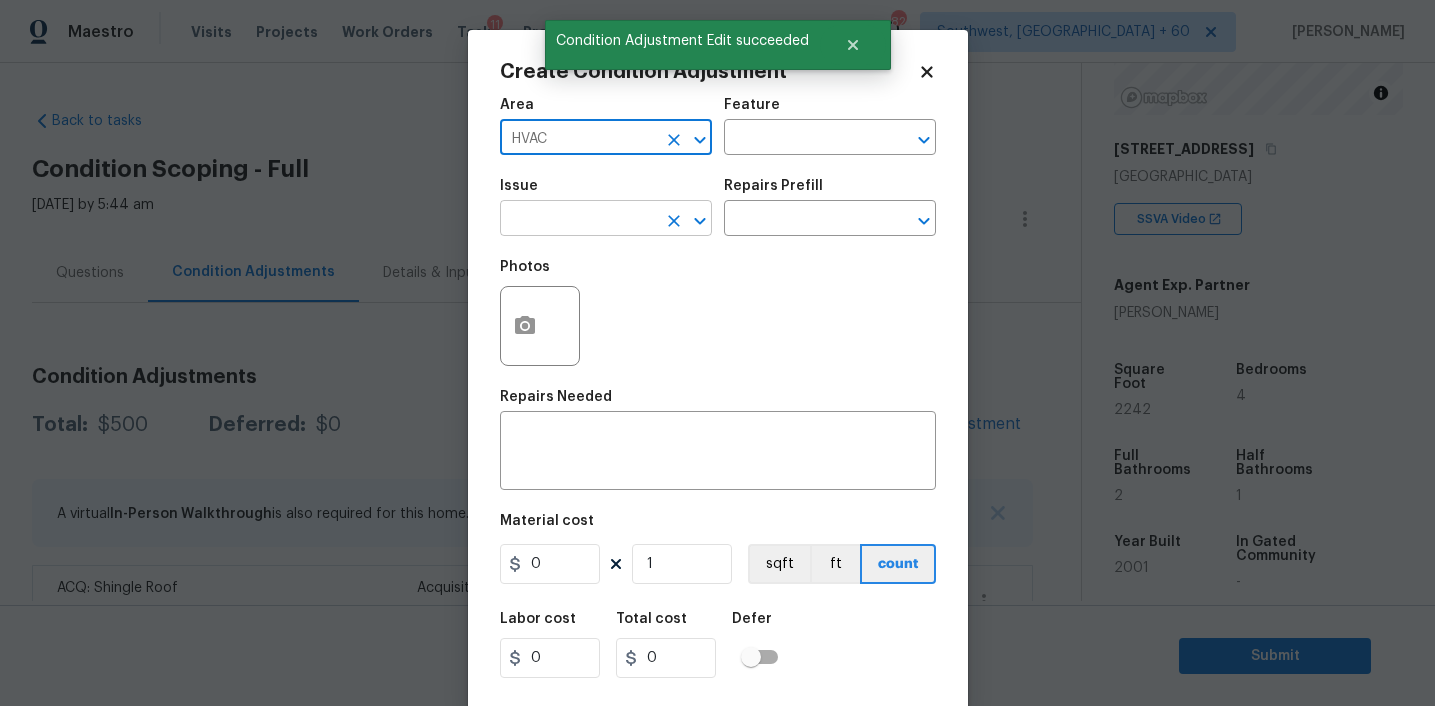 type on "HVAC" 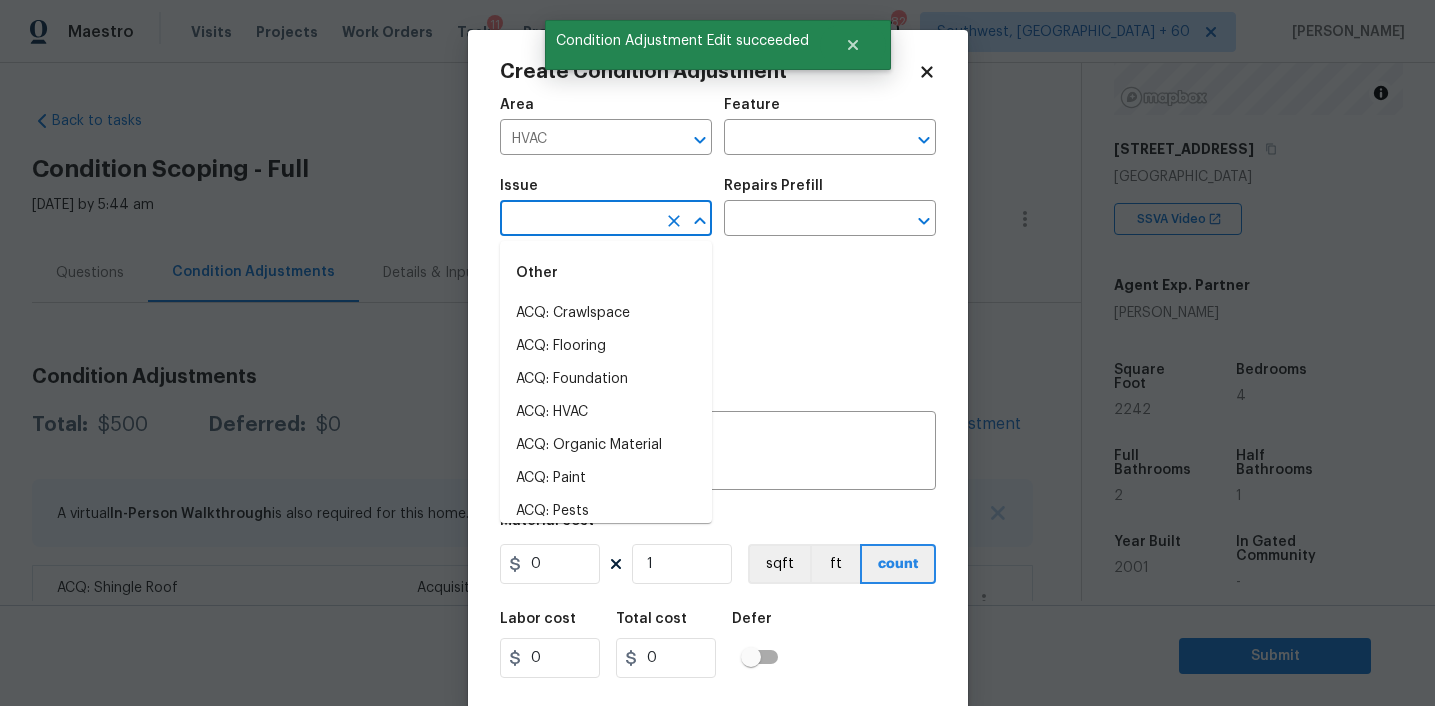 click at bounding box center (578, 220) 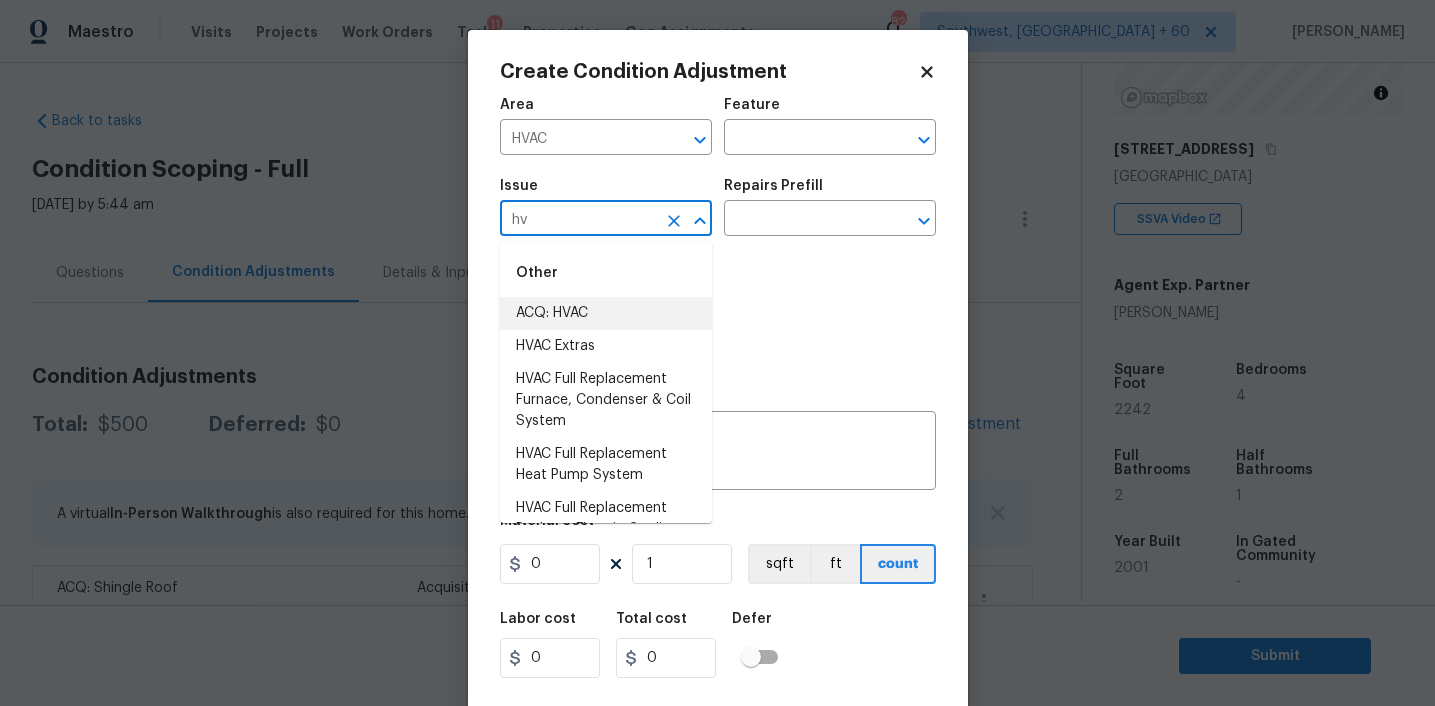 click on "ACQ: HVAC" at bounding box center (606, 313) 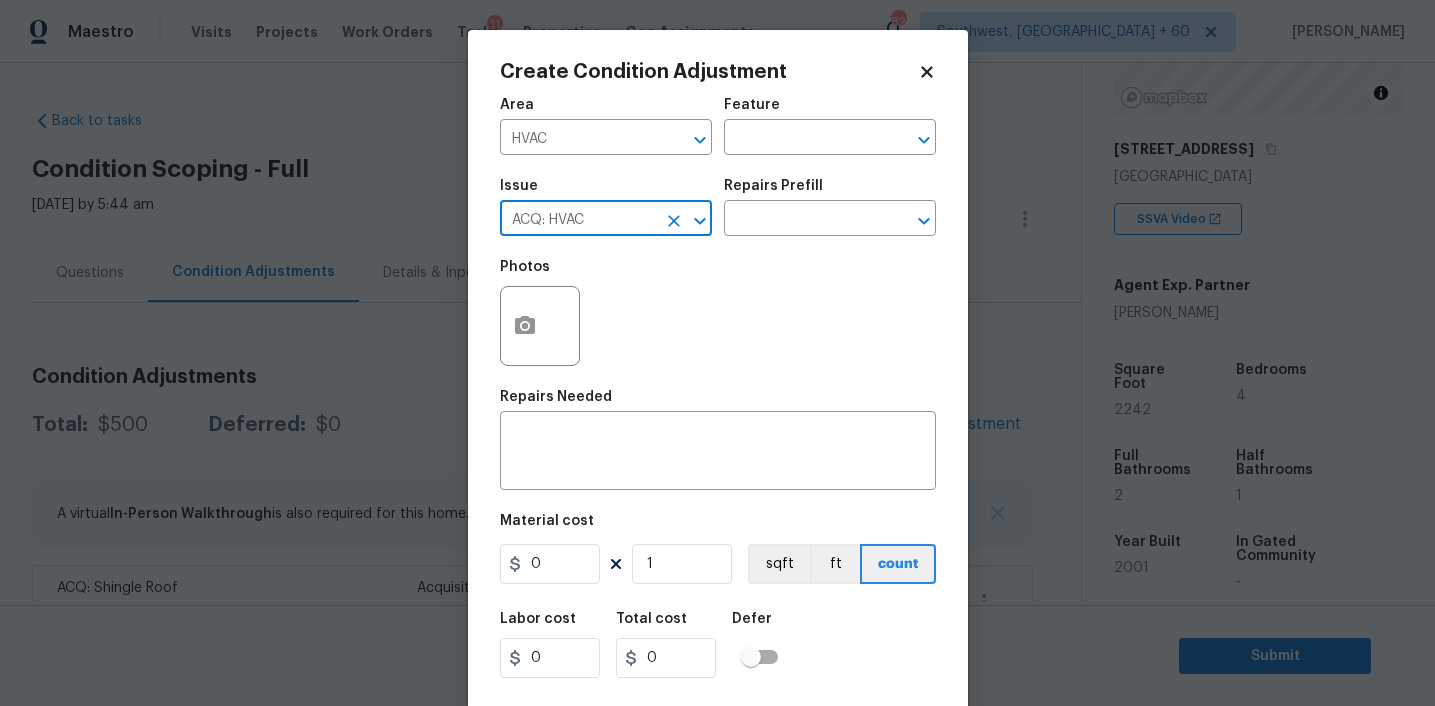 type on "ACQ: HVAC" 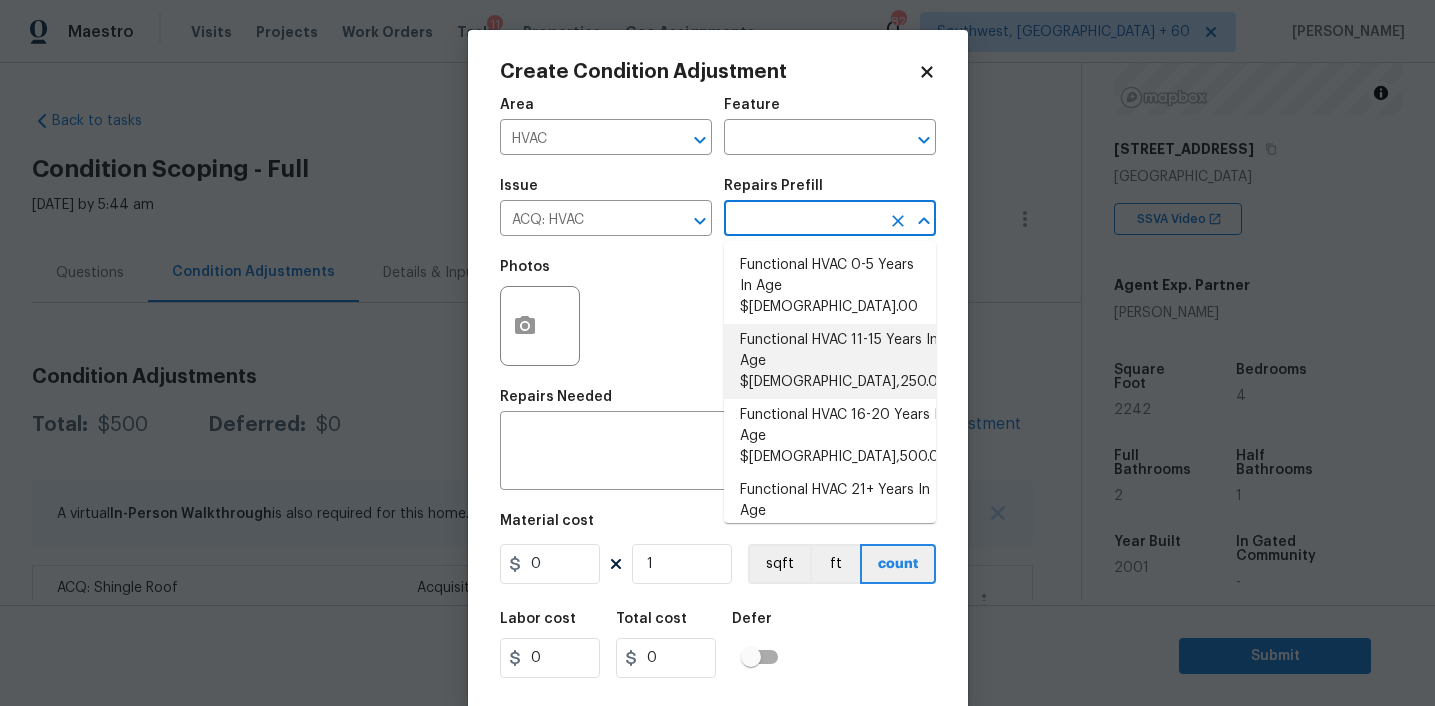 click on "Functional HVAC 11-15 Years In Age $3,250.00" at bounding box center [830, 361] 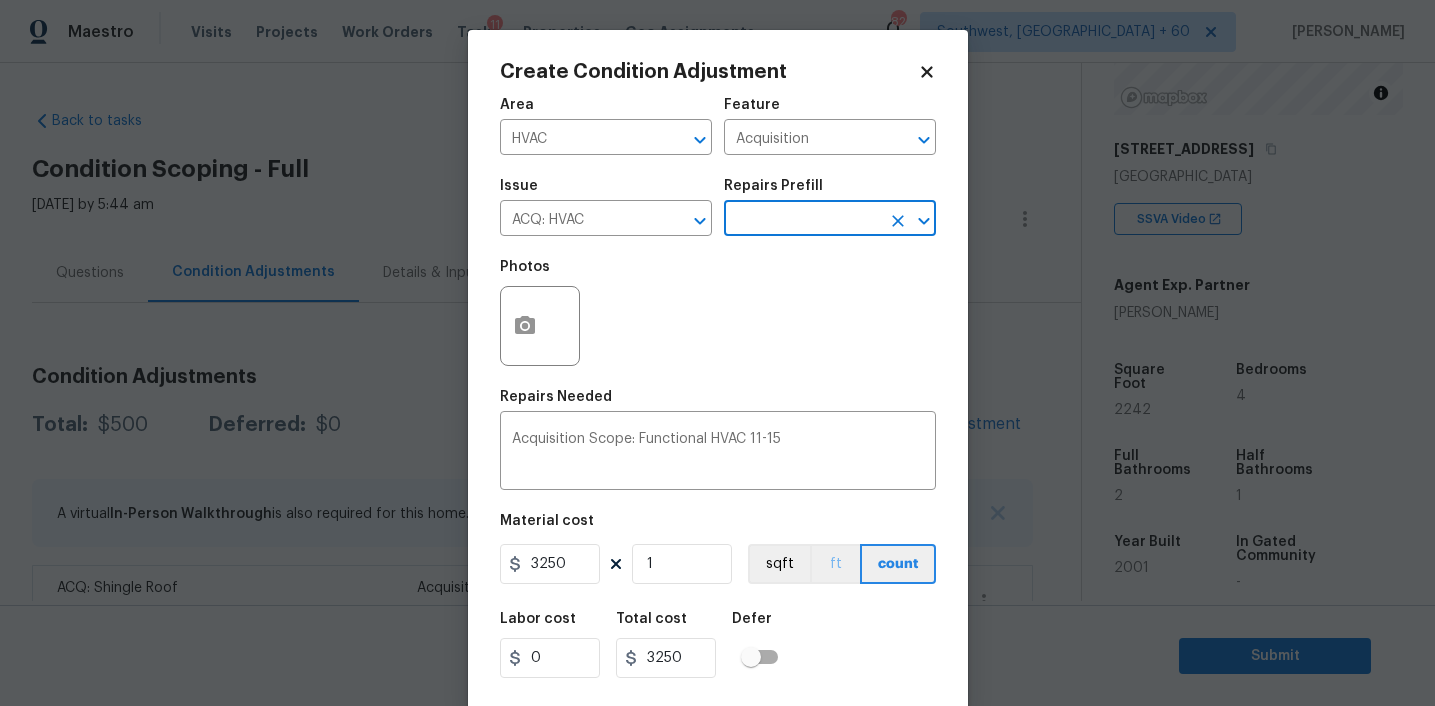scroll, scrollTop: 41, scrollLeft: 0, axis: vertical 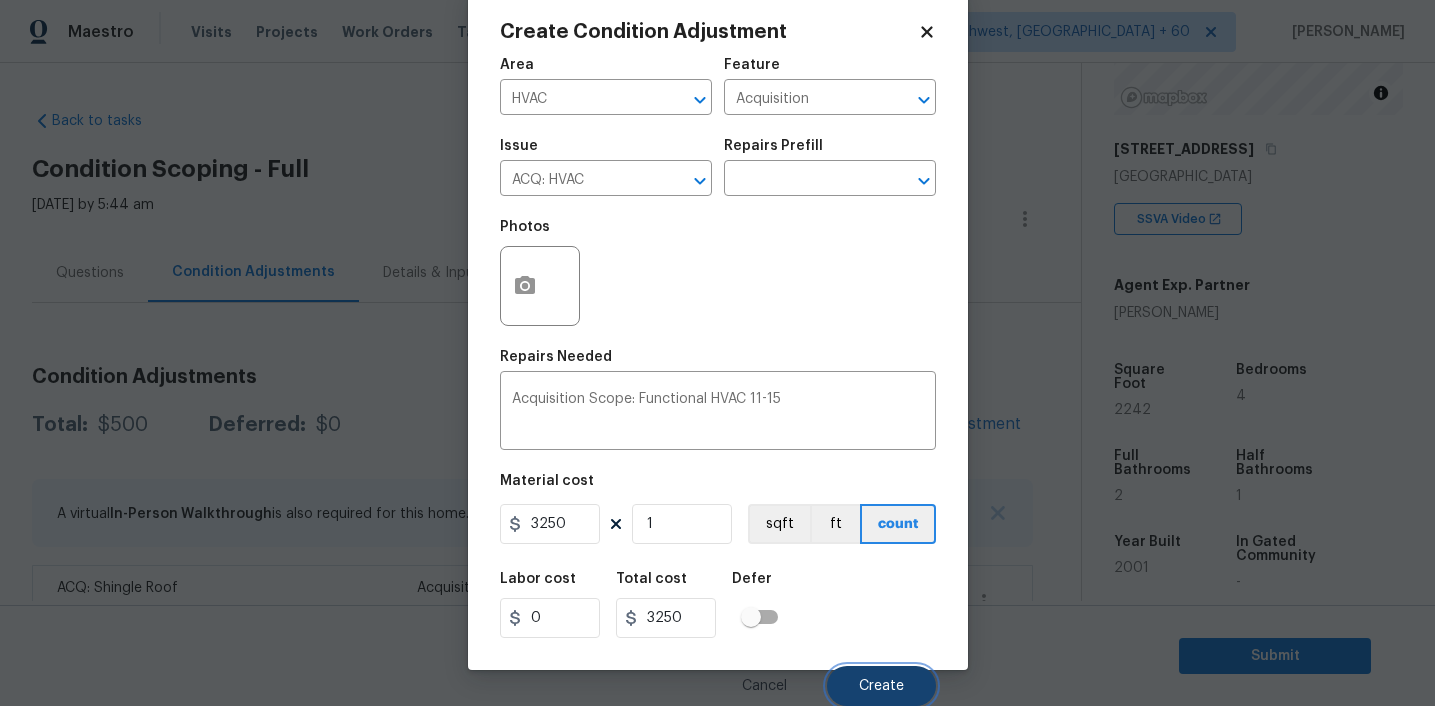 click on "Create" at bounding box center [881, 686] 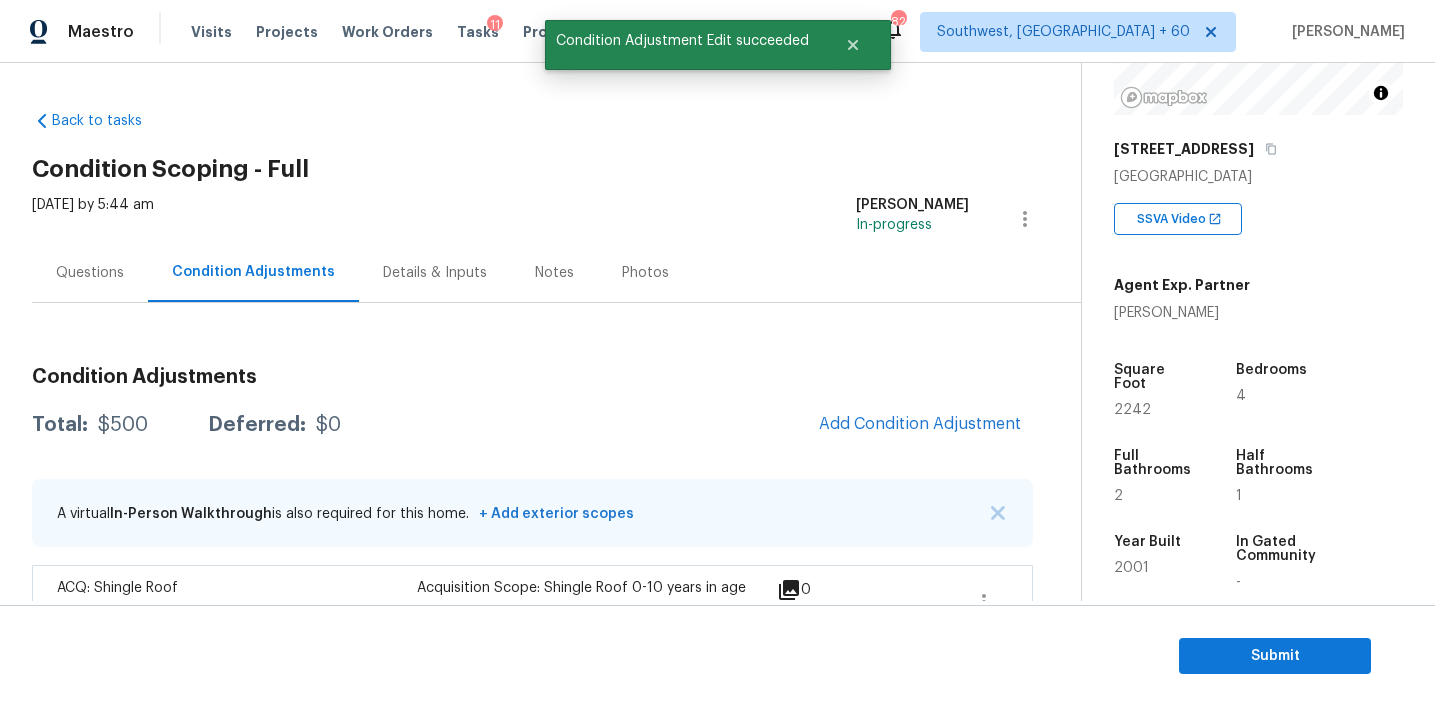scroll, scrollTop: 34, scrollLeft: 0, axis: vertical 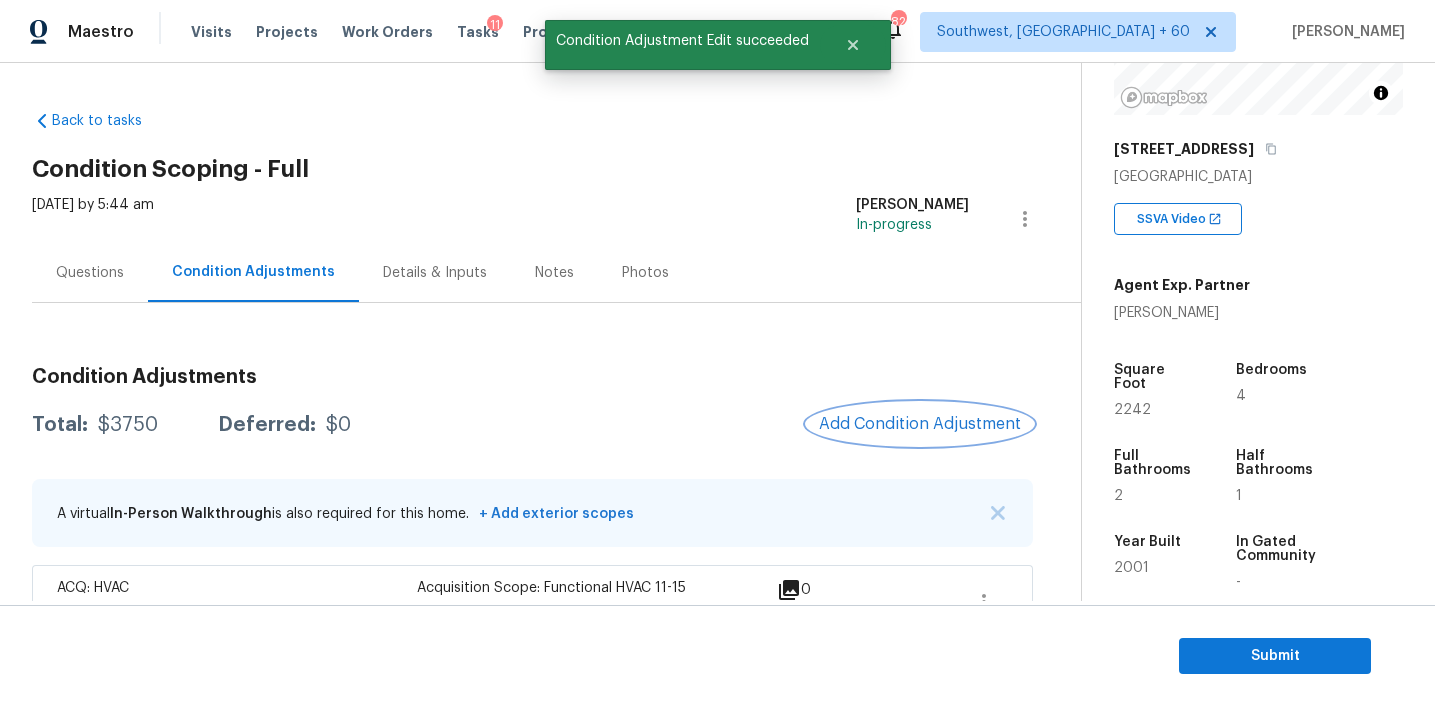 click on "Add Condition Adjustment" at bounding box center [920, 424] 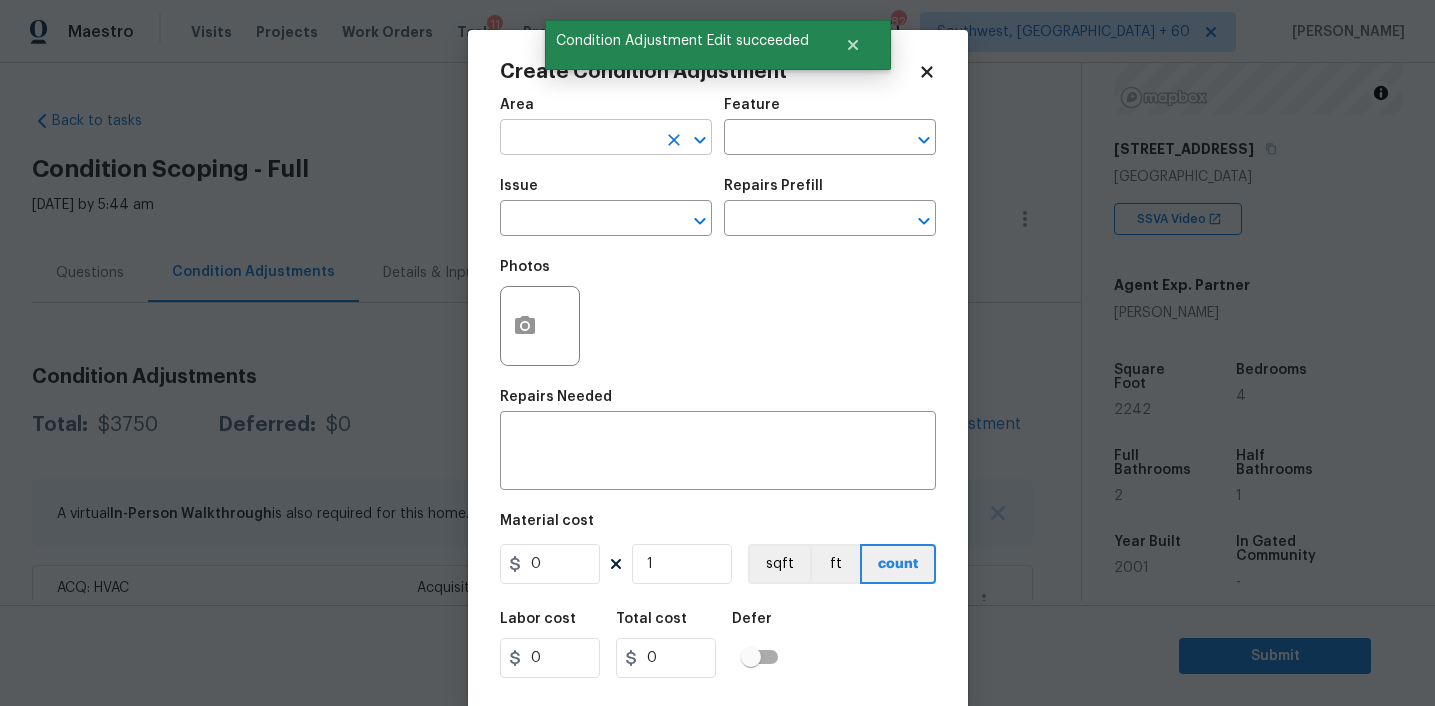 click at bounding box center [578, 139] 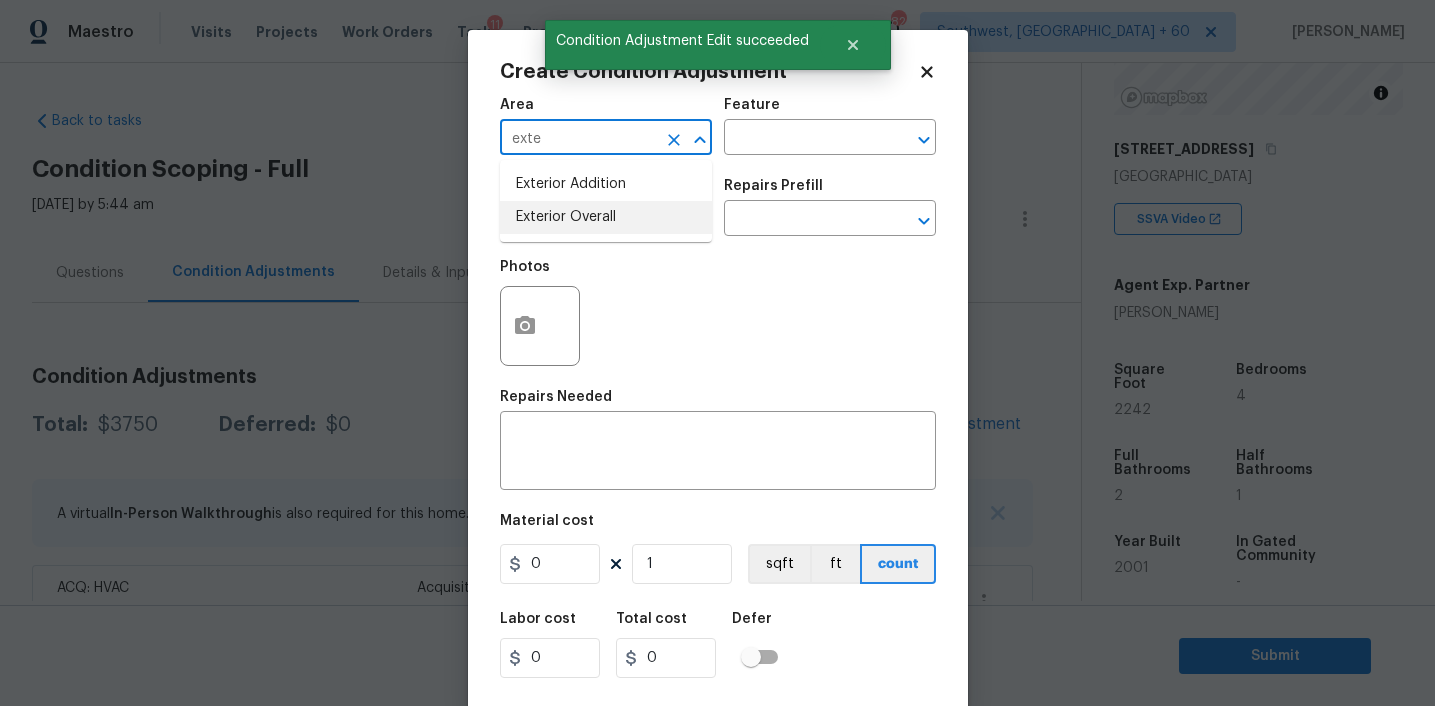 click on "Exterior Overall" at bounding box center [606, 217] 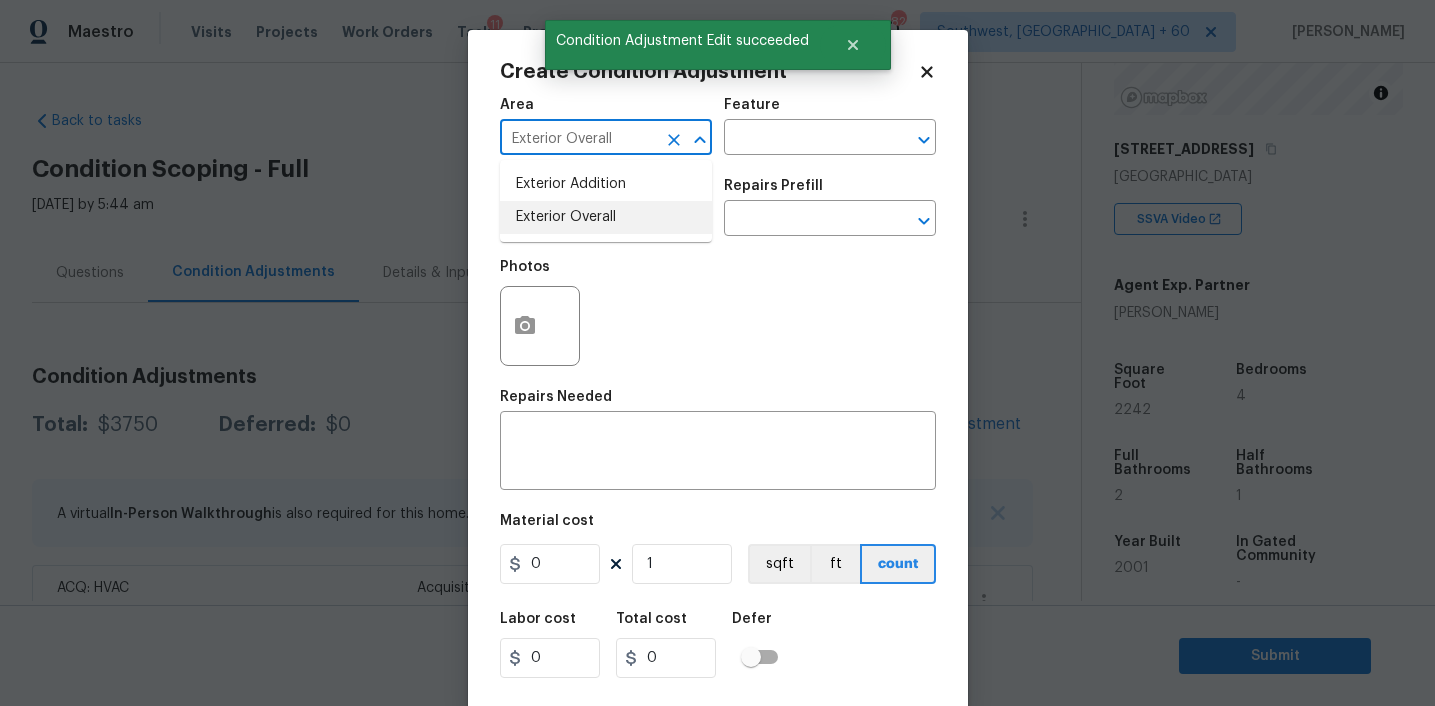 type on "Exterior Overall" 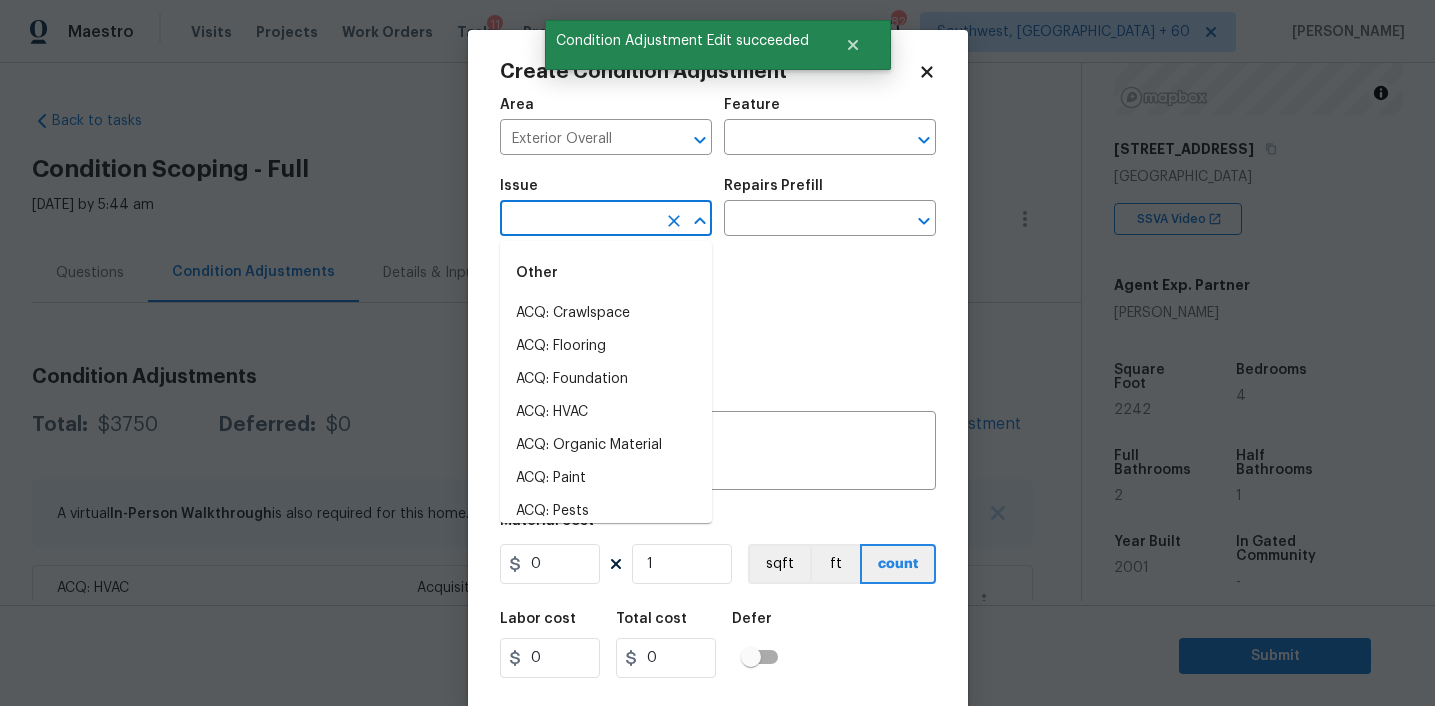 click at bounding box center [578, 220] 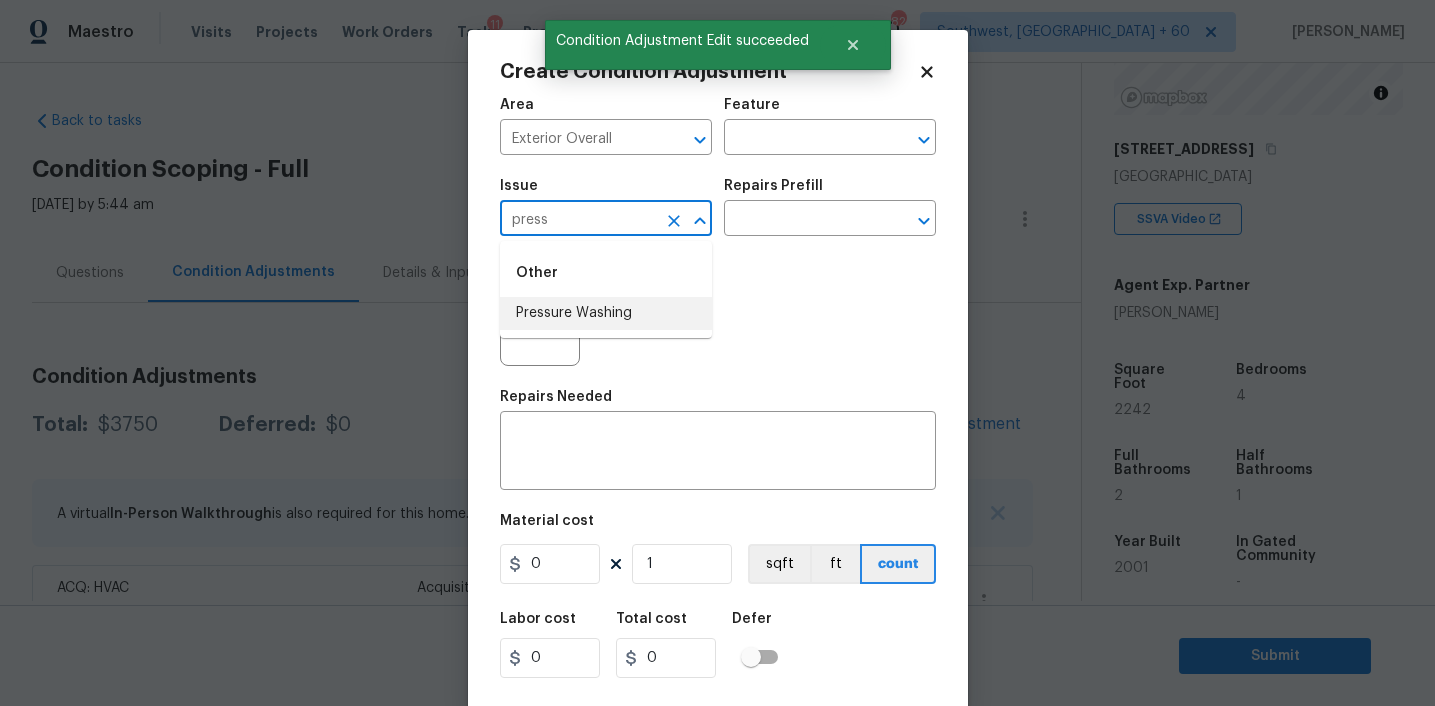 click on "Pressure Washing" at bounding box center (606, 313) 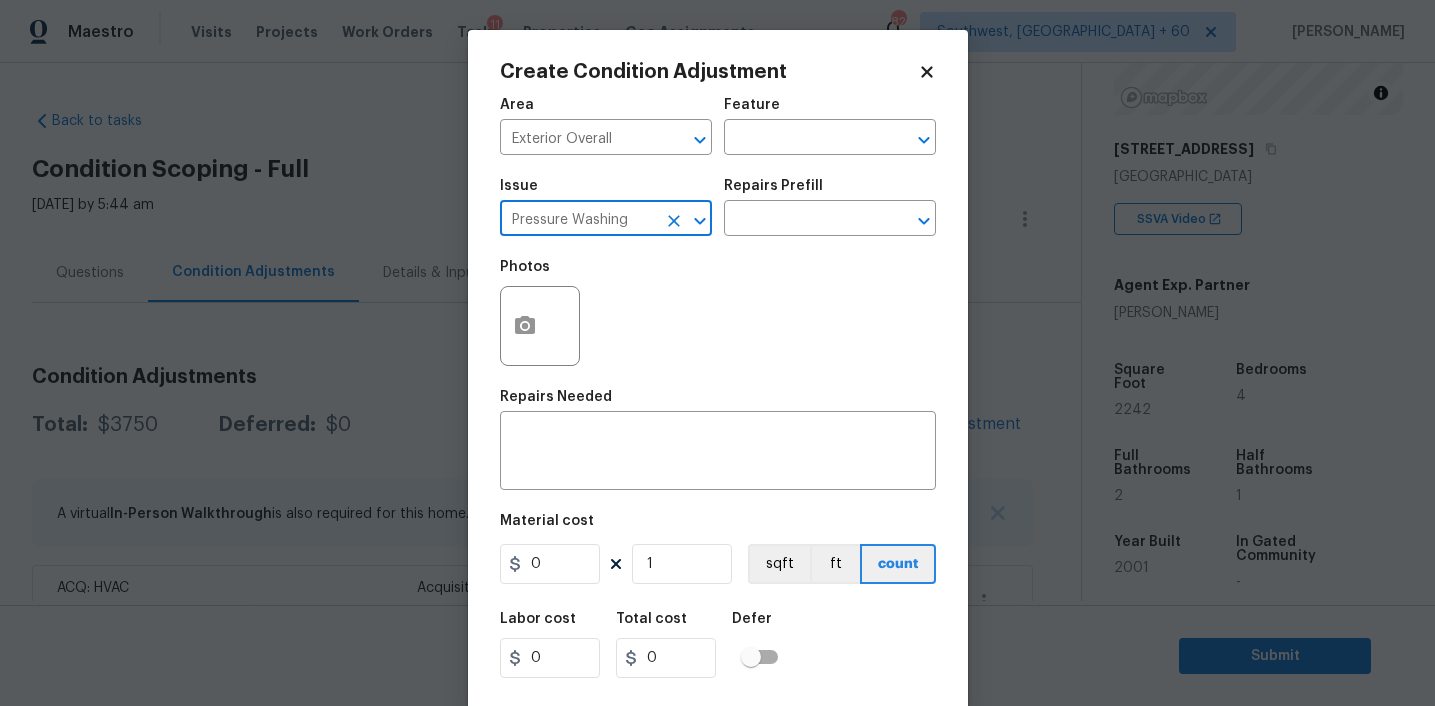 type on "Pressure Washing" 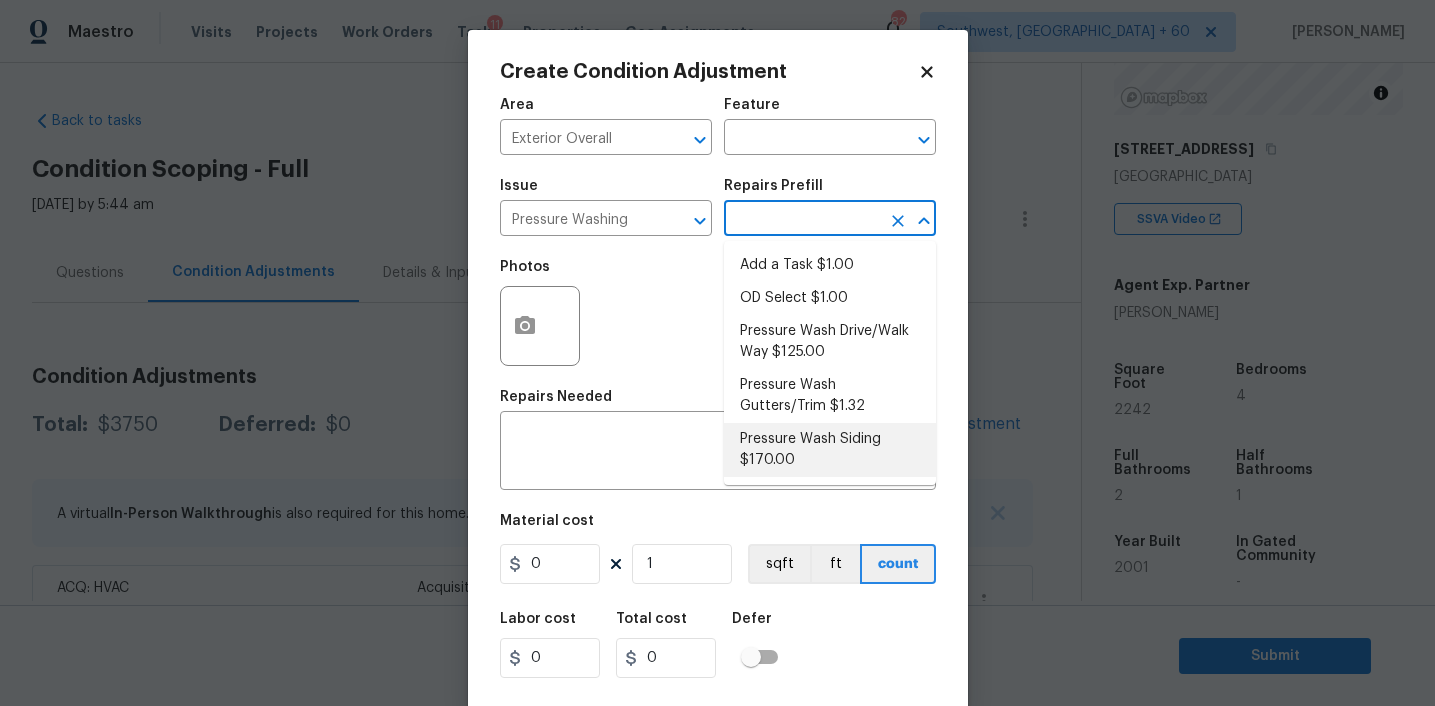 click on "Pressure Wash Siding $170.00" at bounding box center (830, 450) 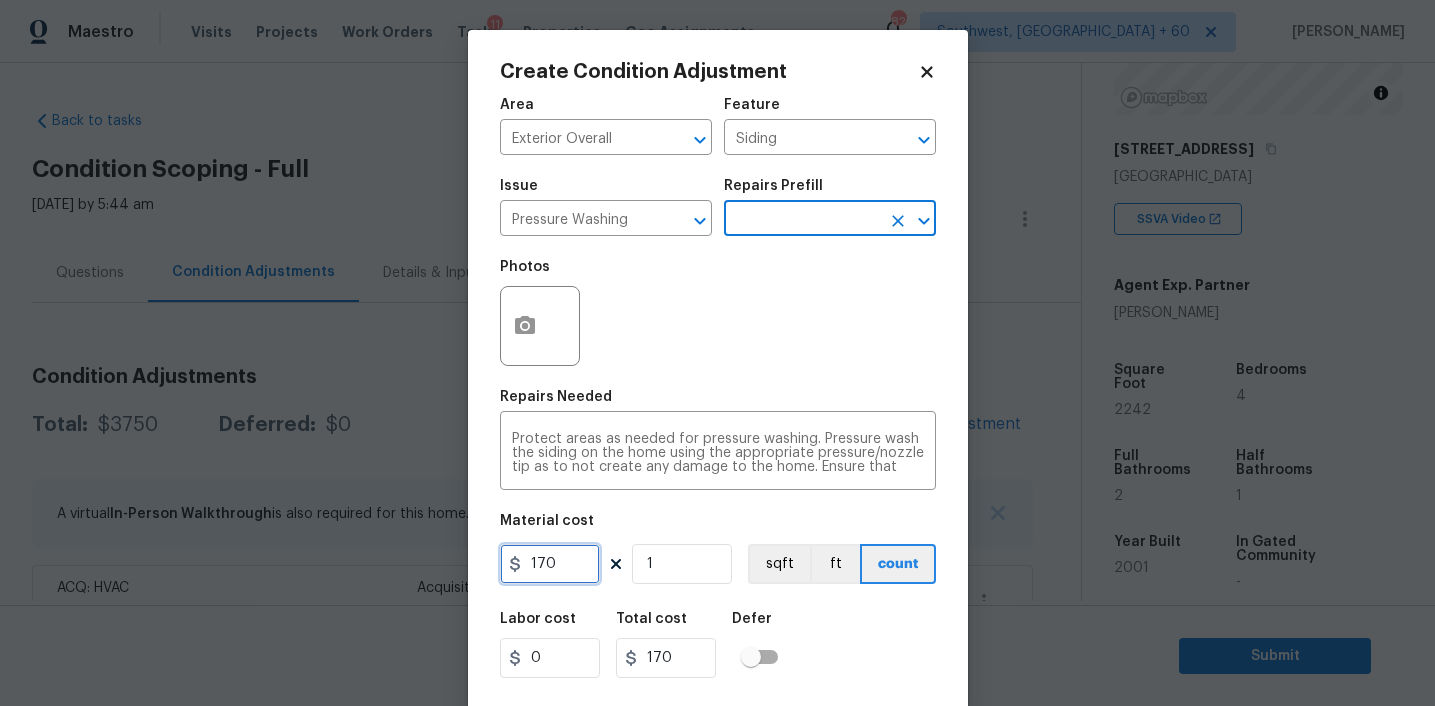 click on "170" at bounding box center (550, 564) 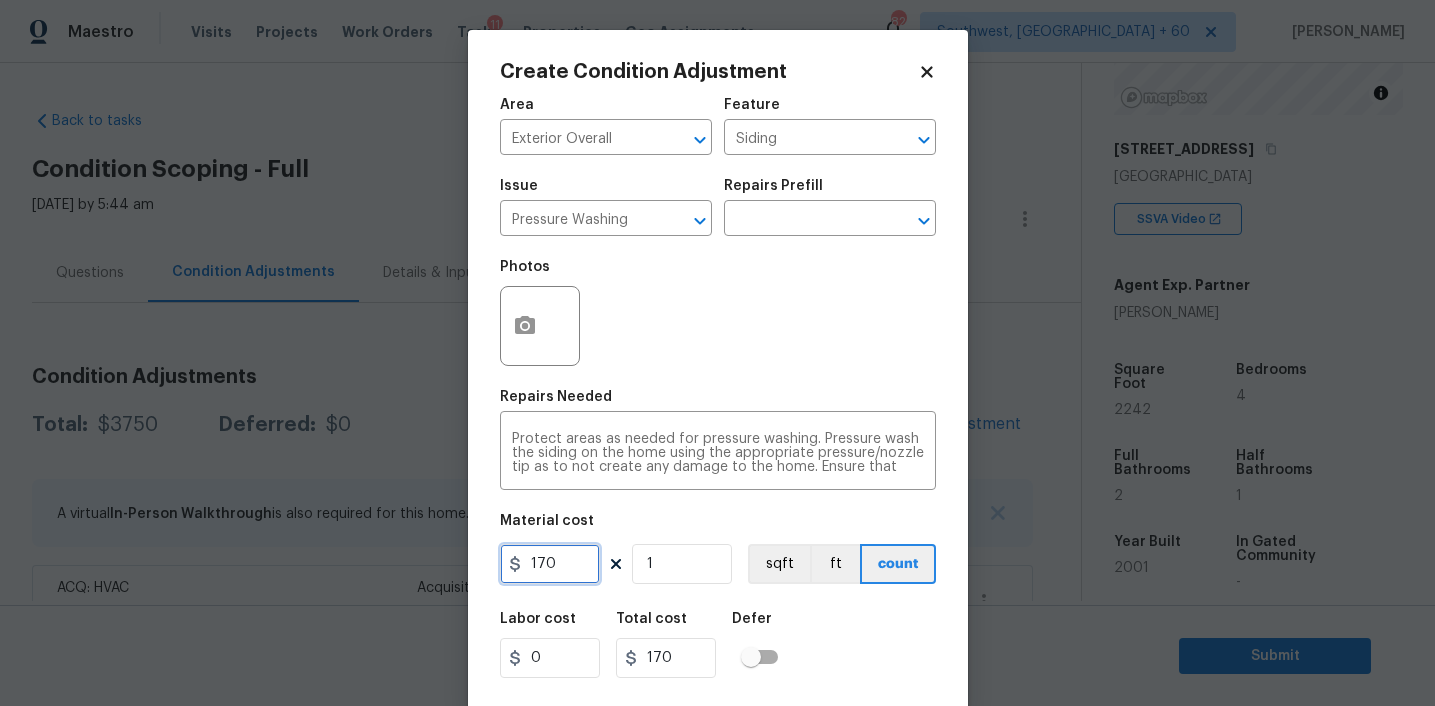 click on "170" at bounding box center [550, 564] 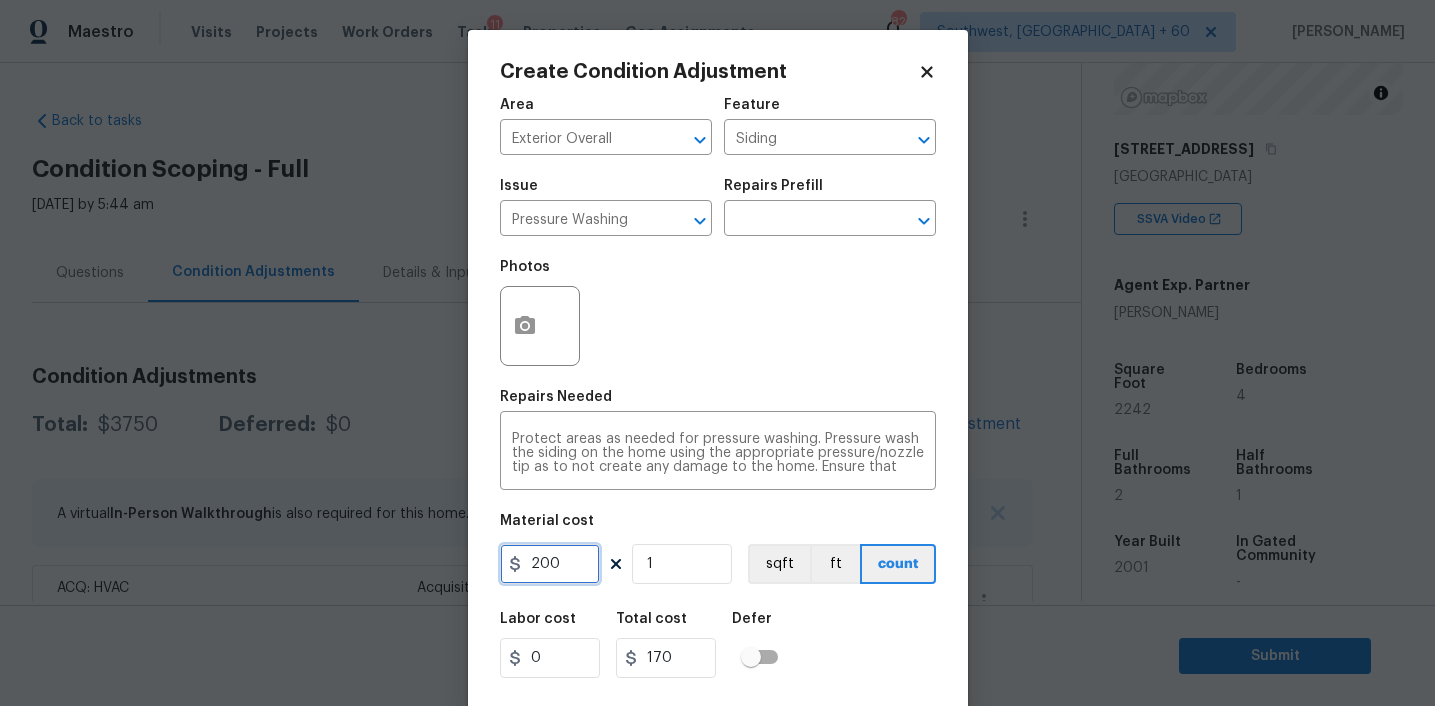 type on "200" 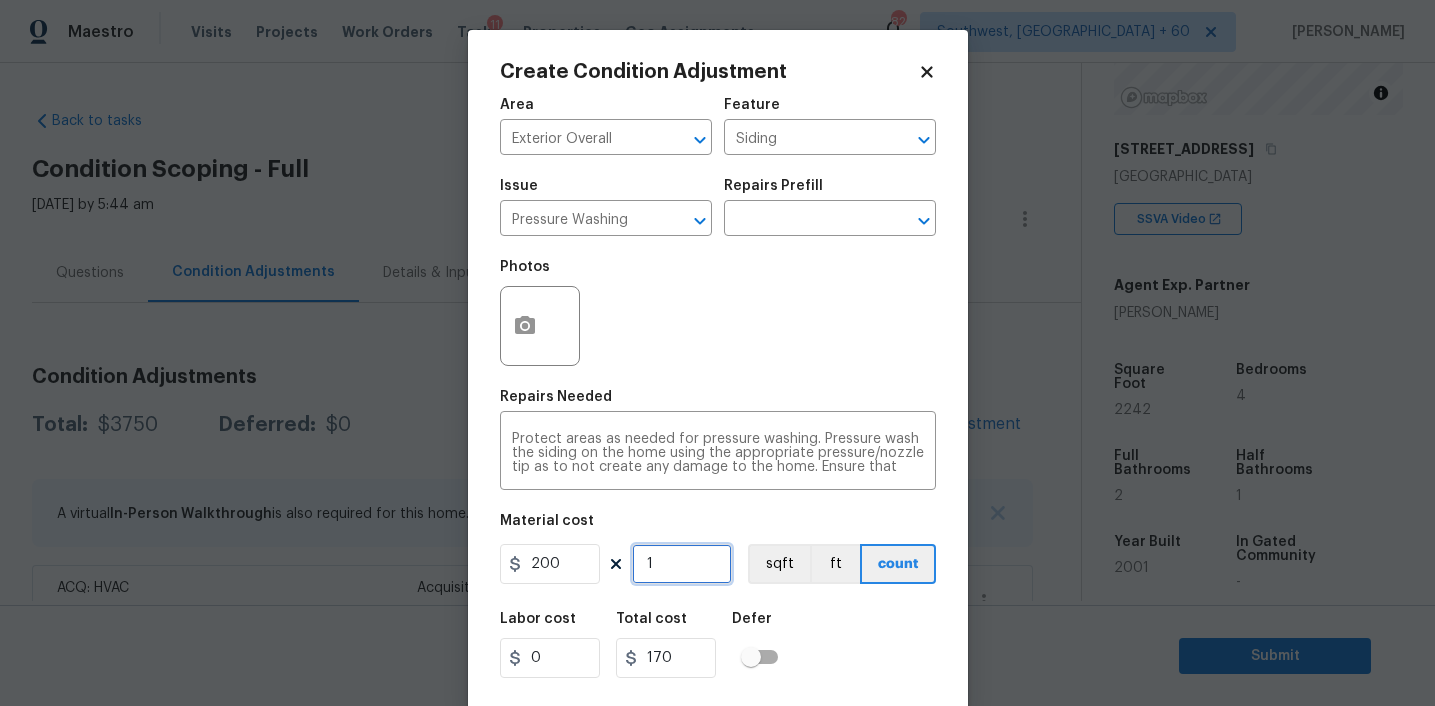 type on "200" 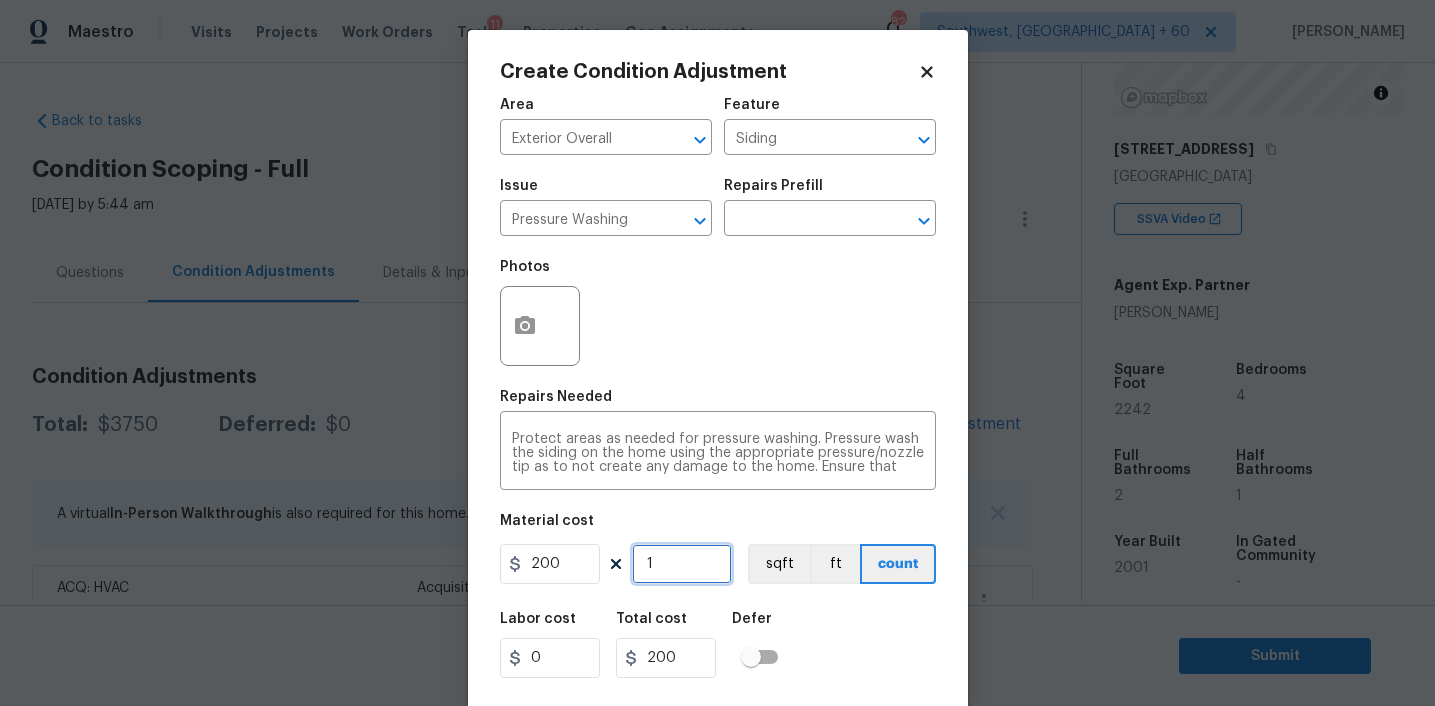 scroll, scrollTop: 41, scrollLeft: 0, axis: vertical 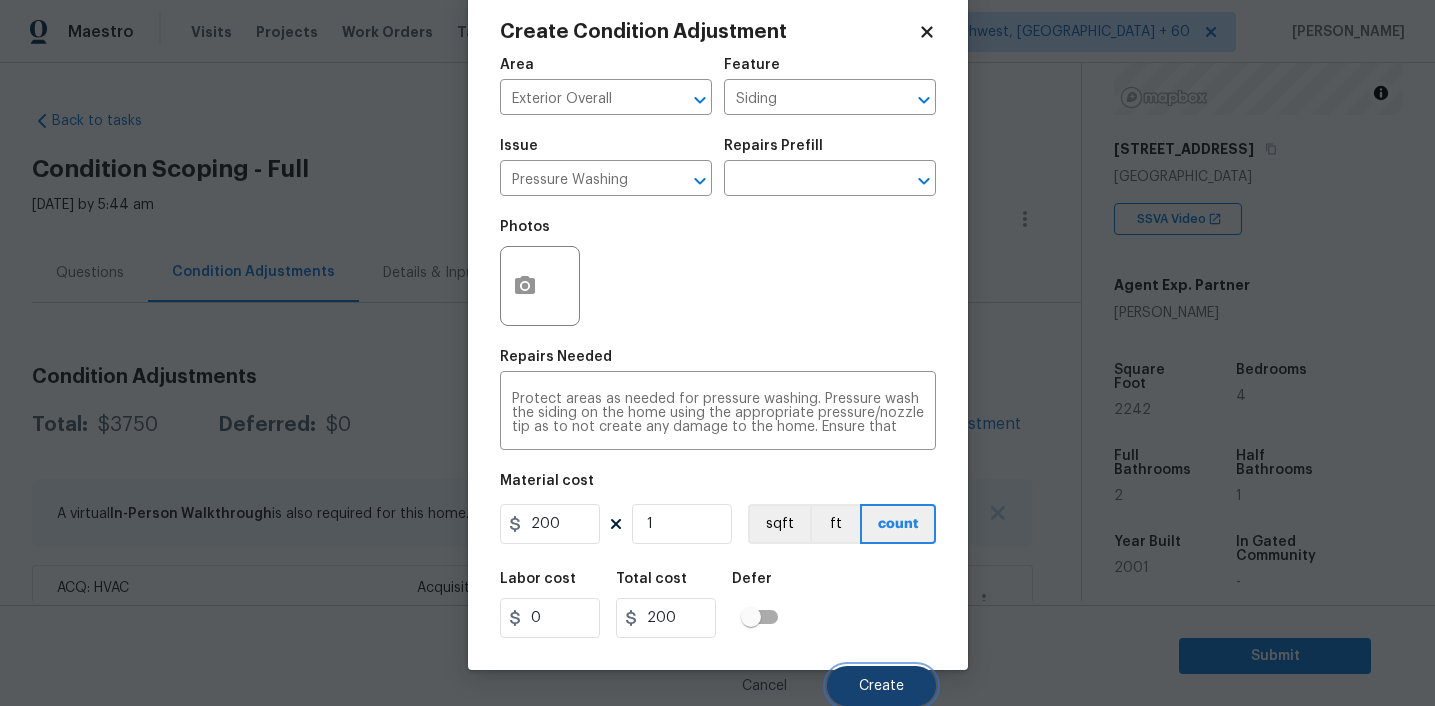 click on "Create" at bounding box center [881, 686] 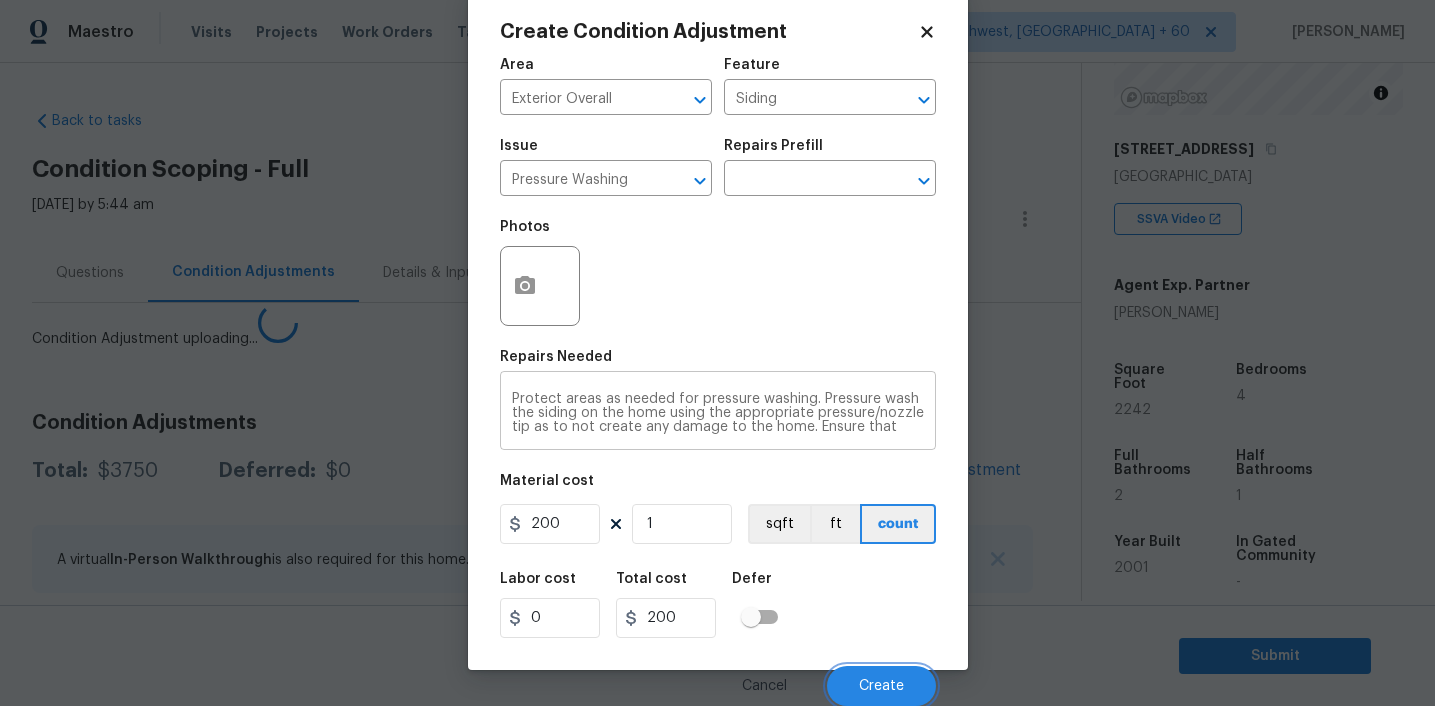 scroll, scrollTop: 34, scrollLeft: 0, axis: vertical 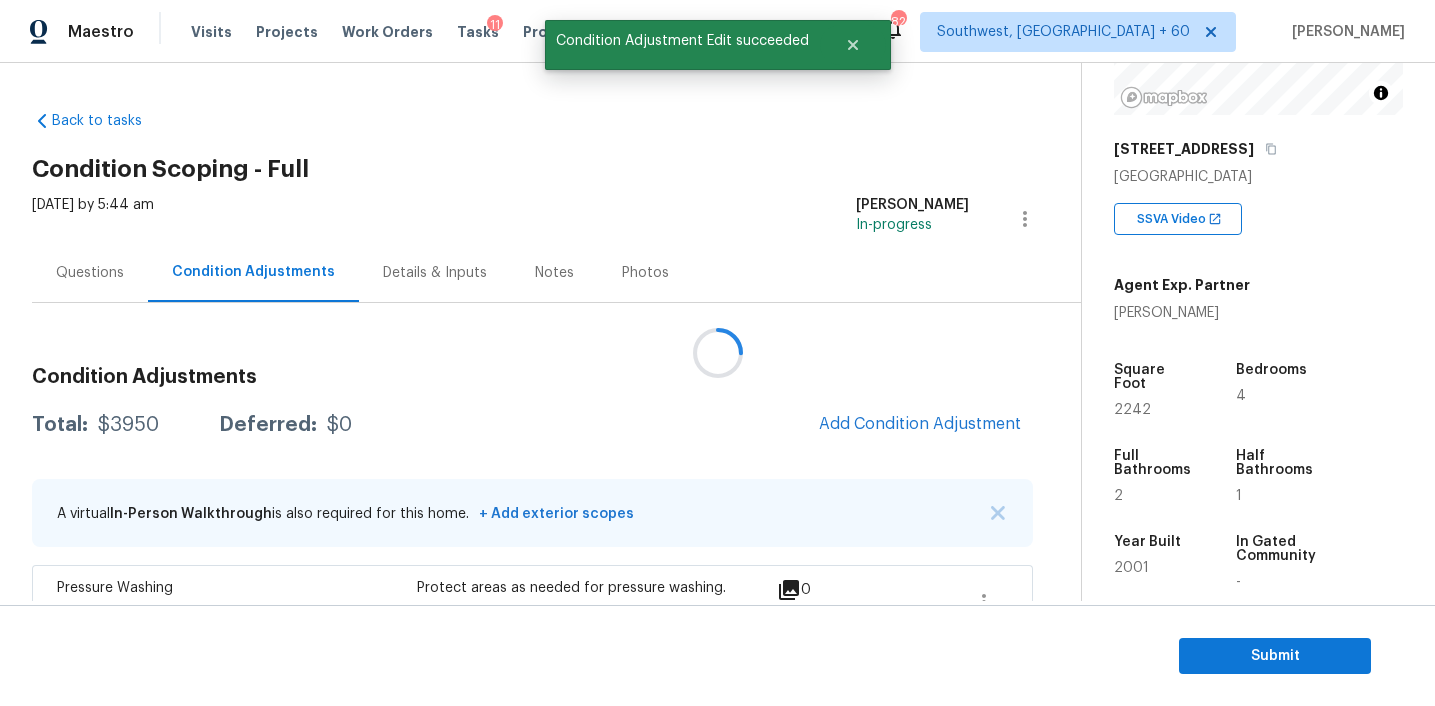 click at bounding box center (717, 353) 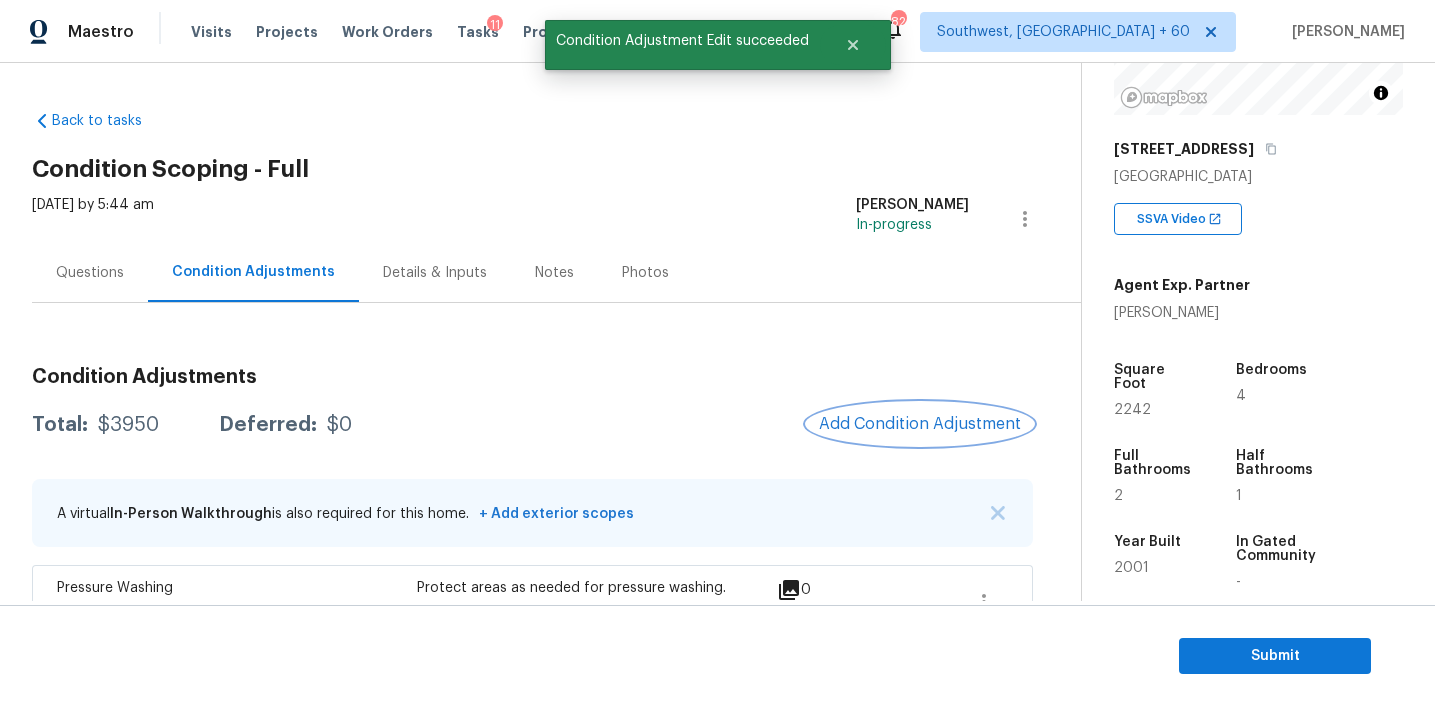 click on "Add Condition Adjustment" at bounding box center [920, 424] 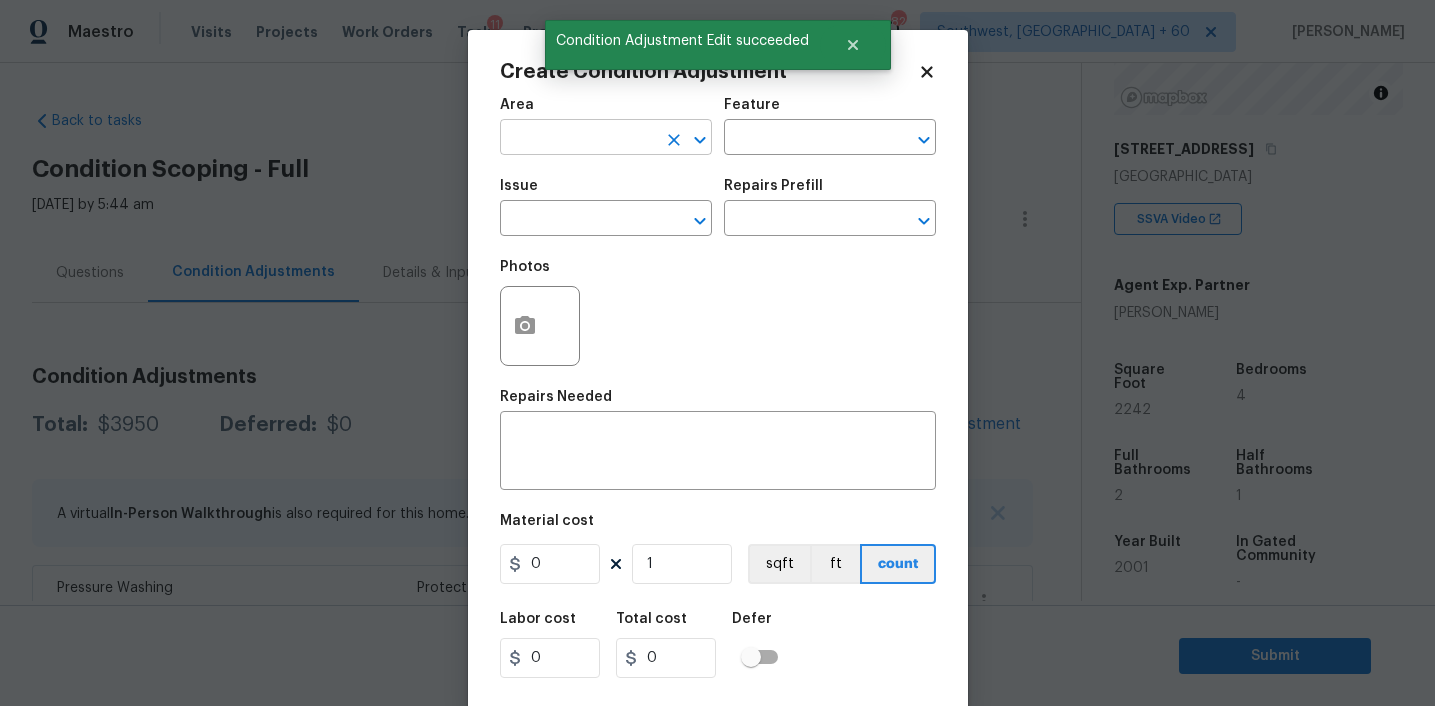 click at bounding box center [578, 139] 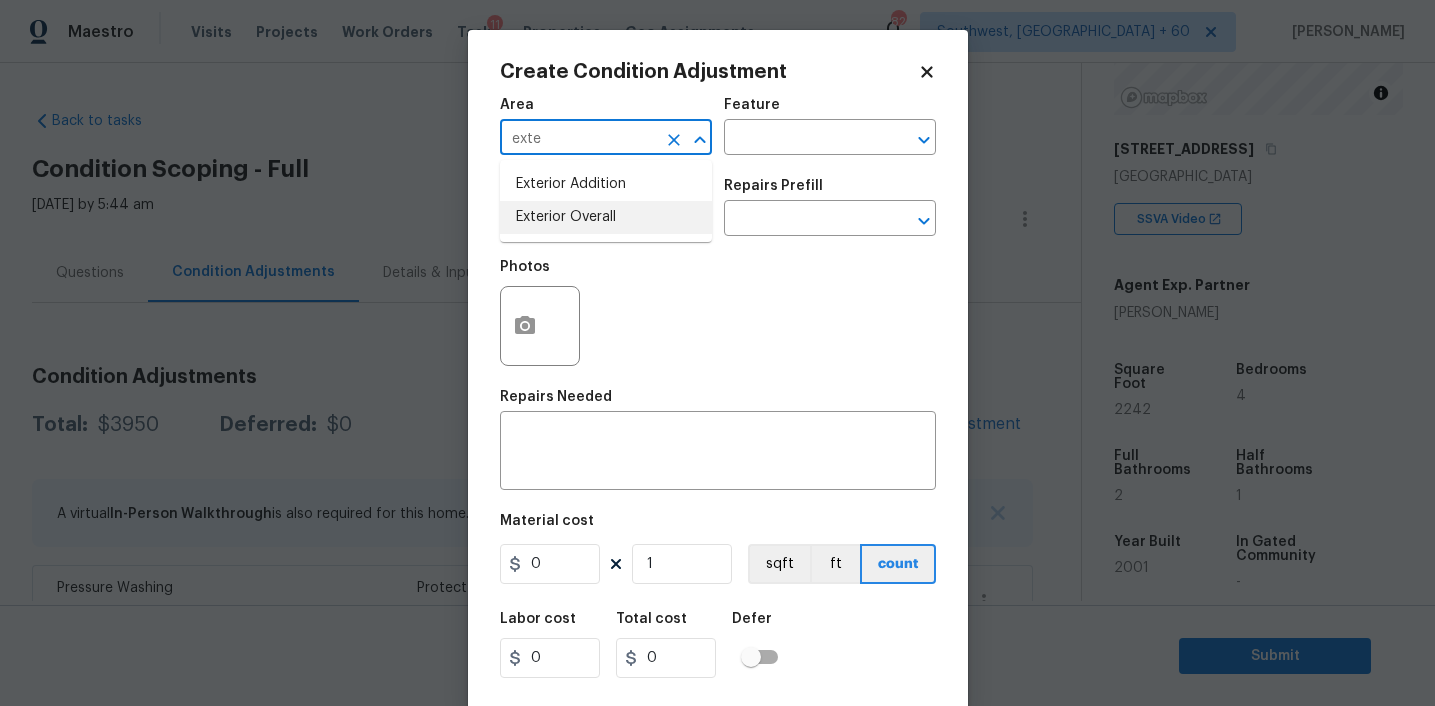 click on "Exterior Overall" at bounding box center [606, 217] 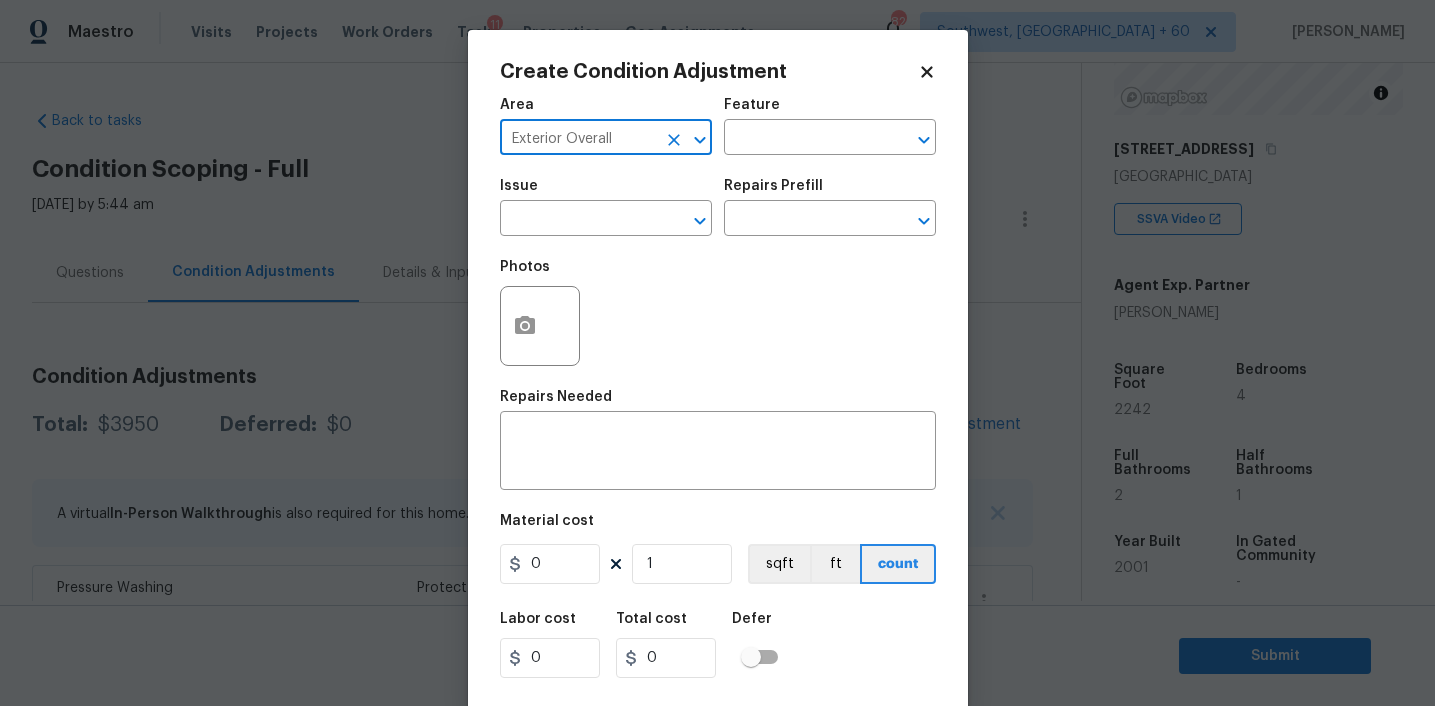 type on "Exterior Overall" 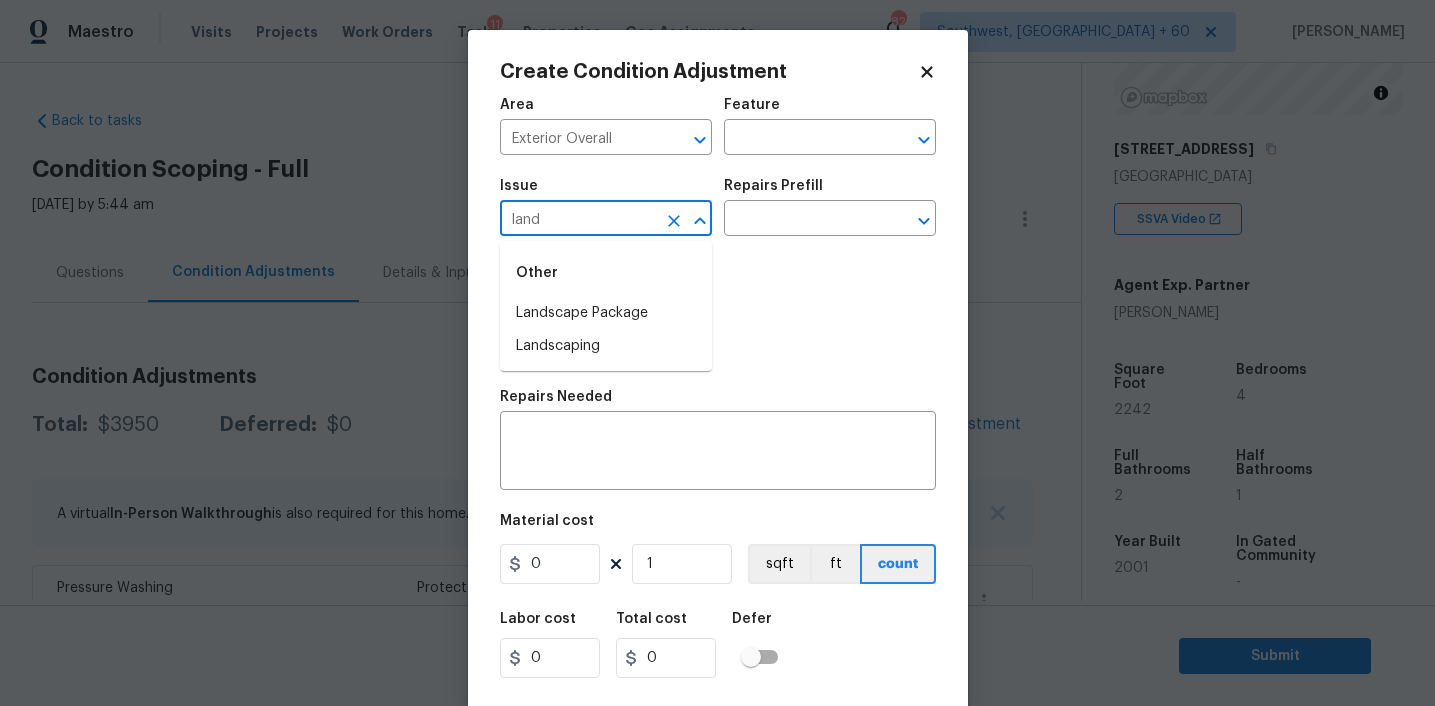 click on "Landscape Package" at bounding box center [606, 313] 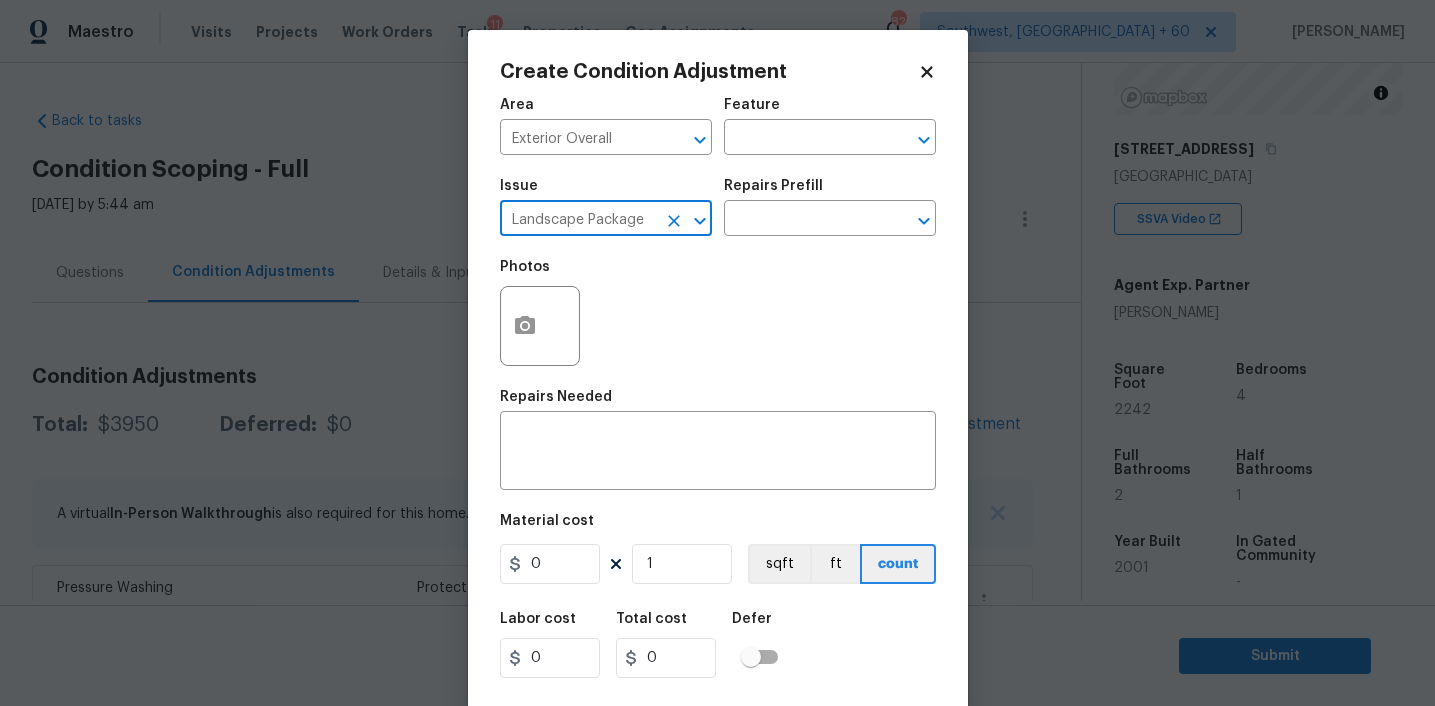 type on "Landscape Package" 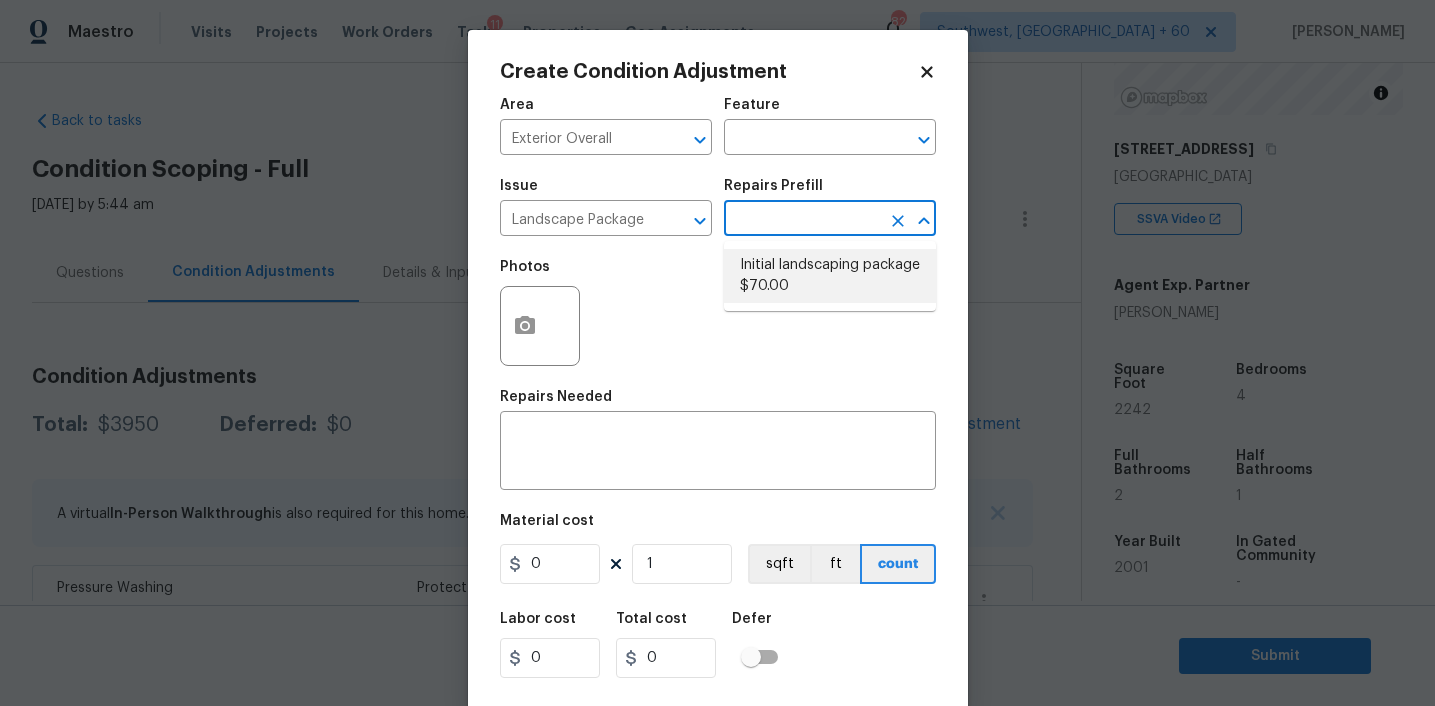 click on "Initial landscaping package $70.00" at bounding box center (830, 276) 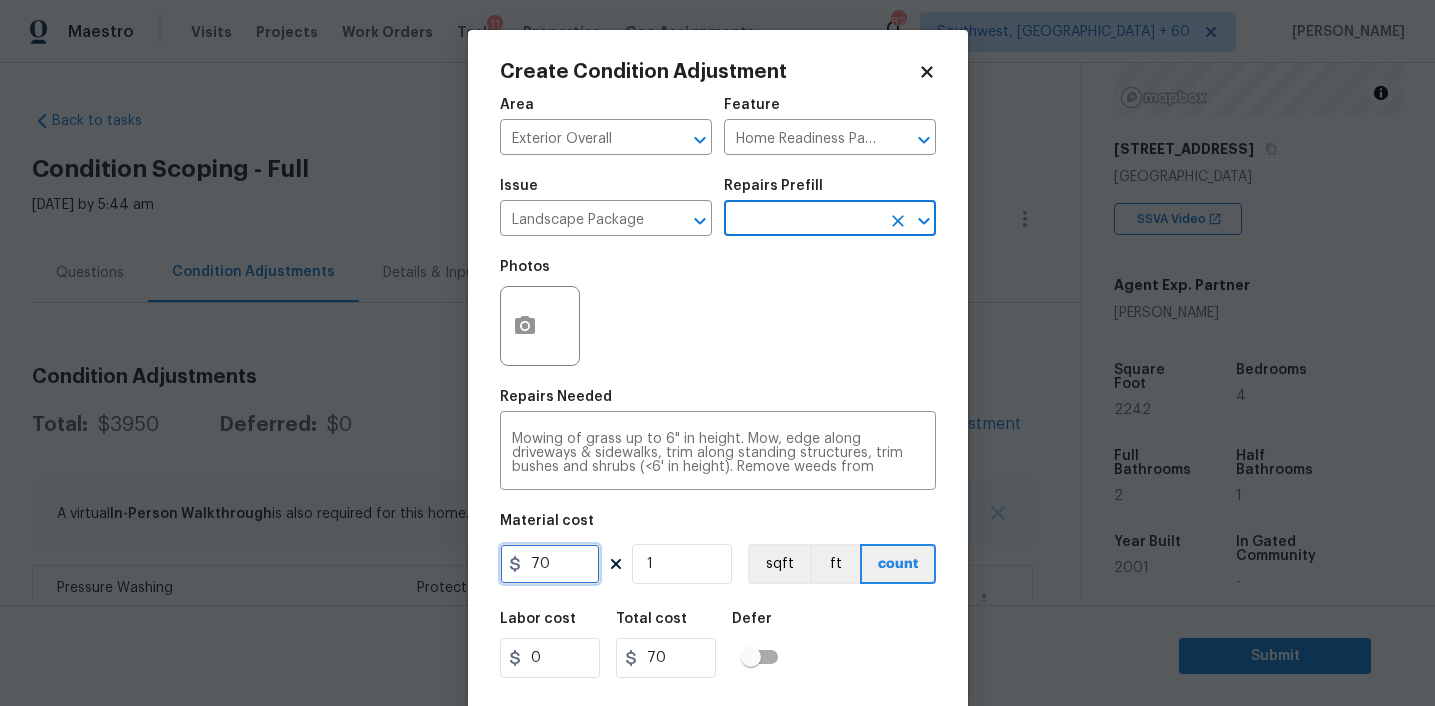 click on "70" at bounding box center (550, 564) 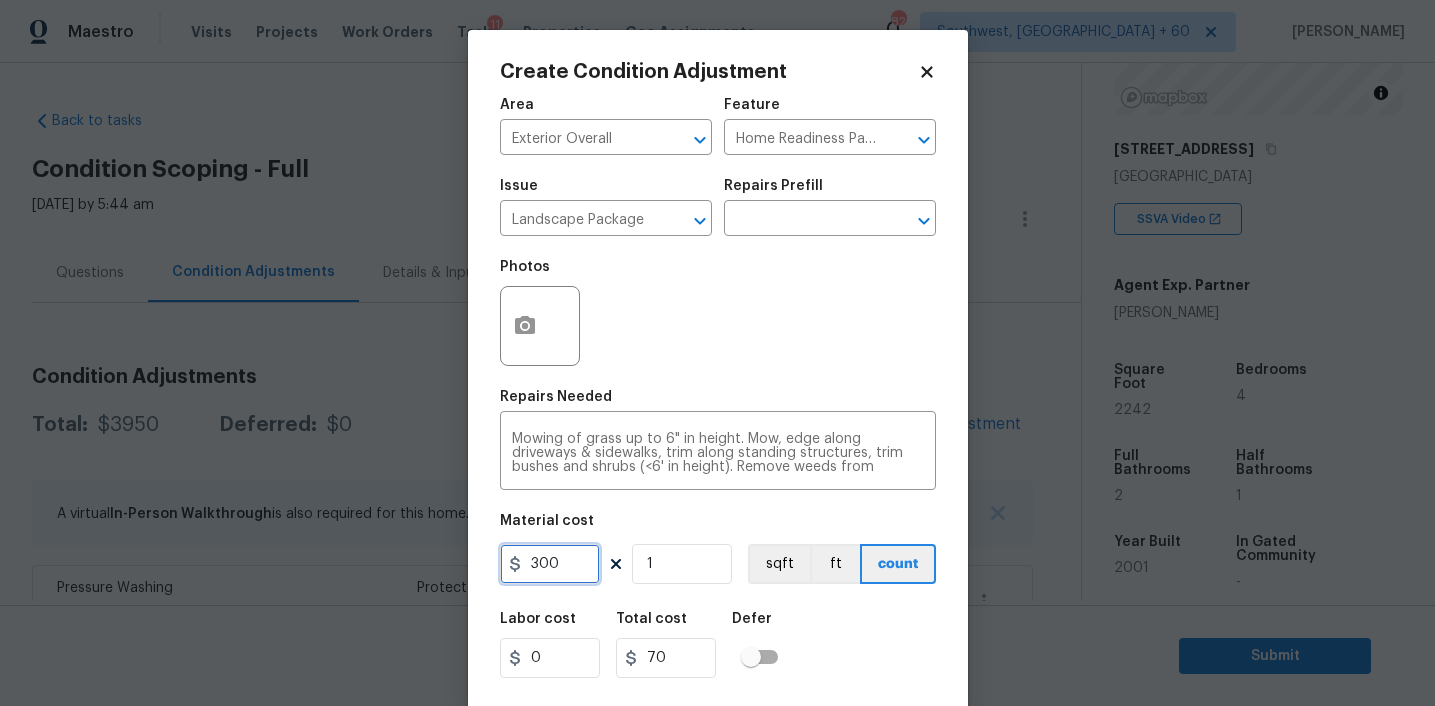 type on "300" 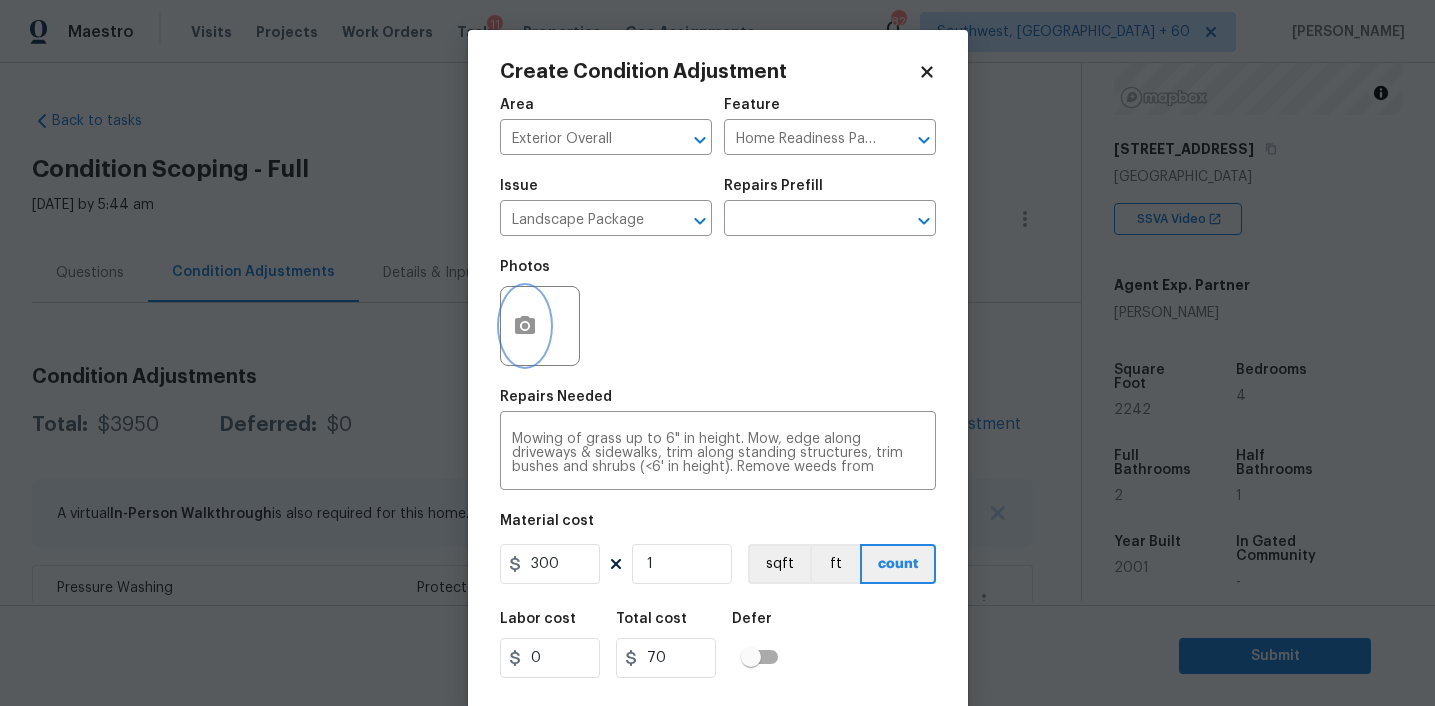 type on "300" 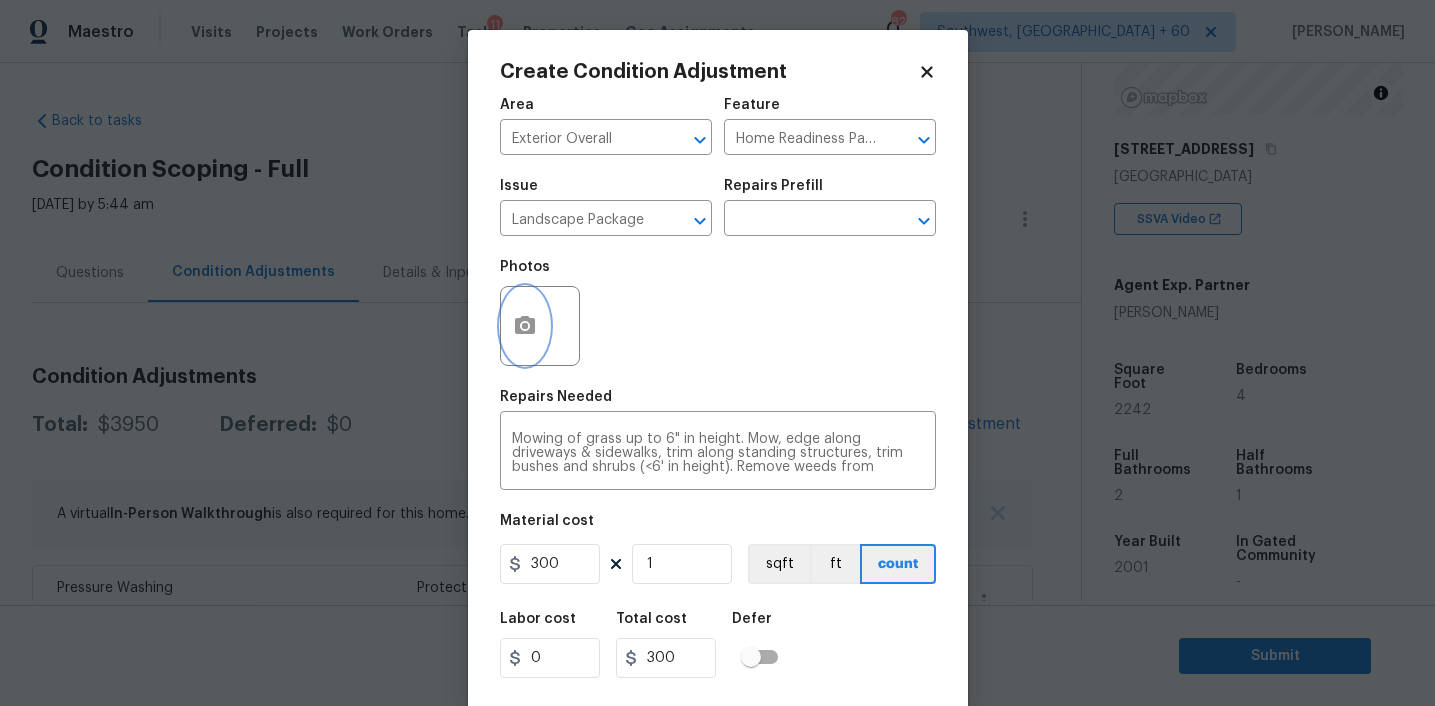 click 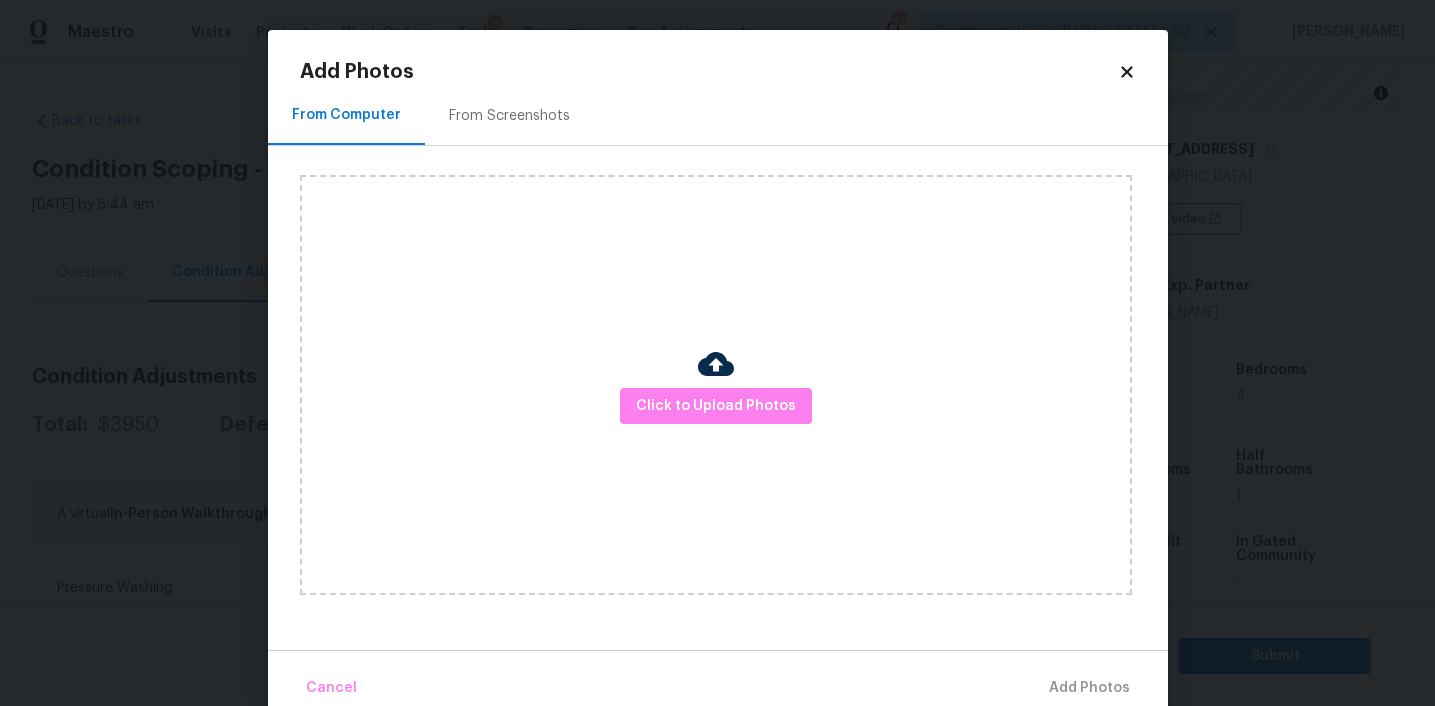 click on "From Screenshots" at bounding box center [509, 116] 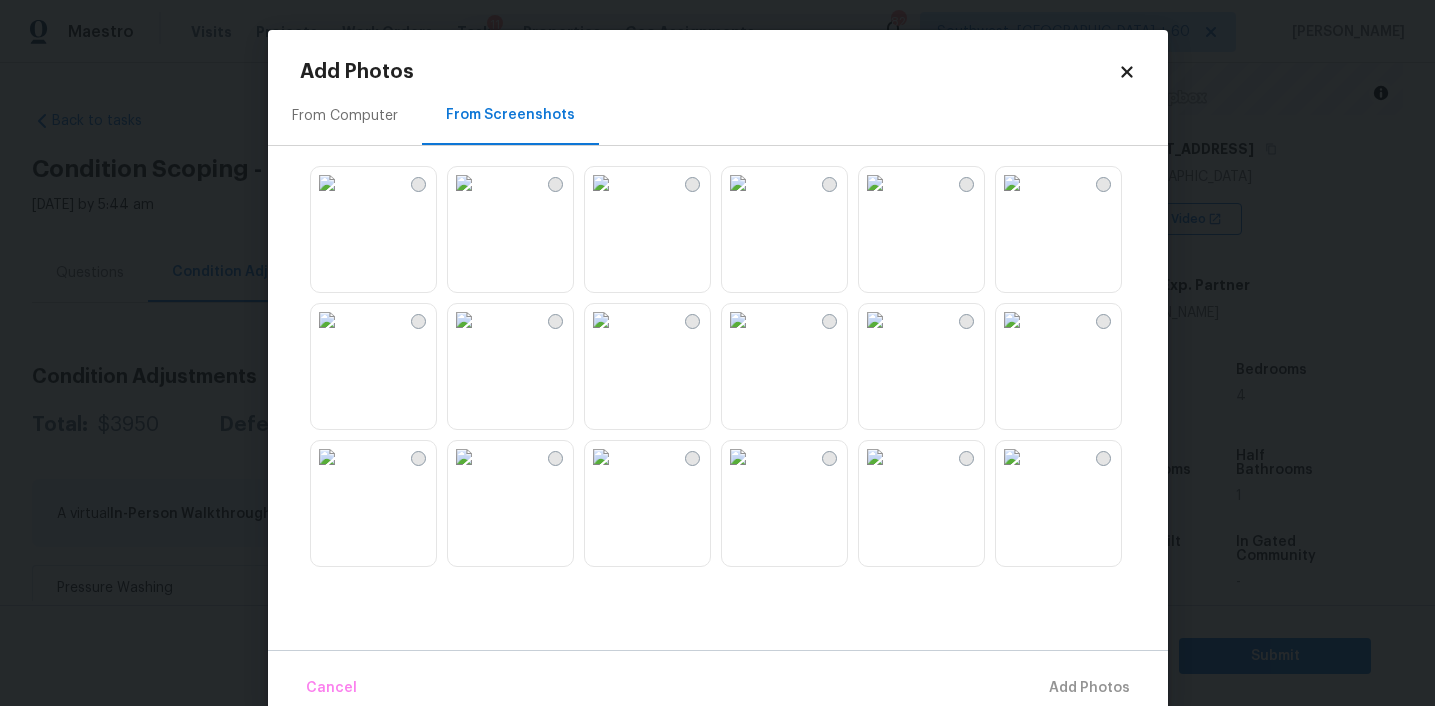 click at bounding box center [464, 183] 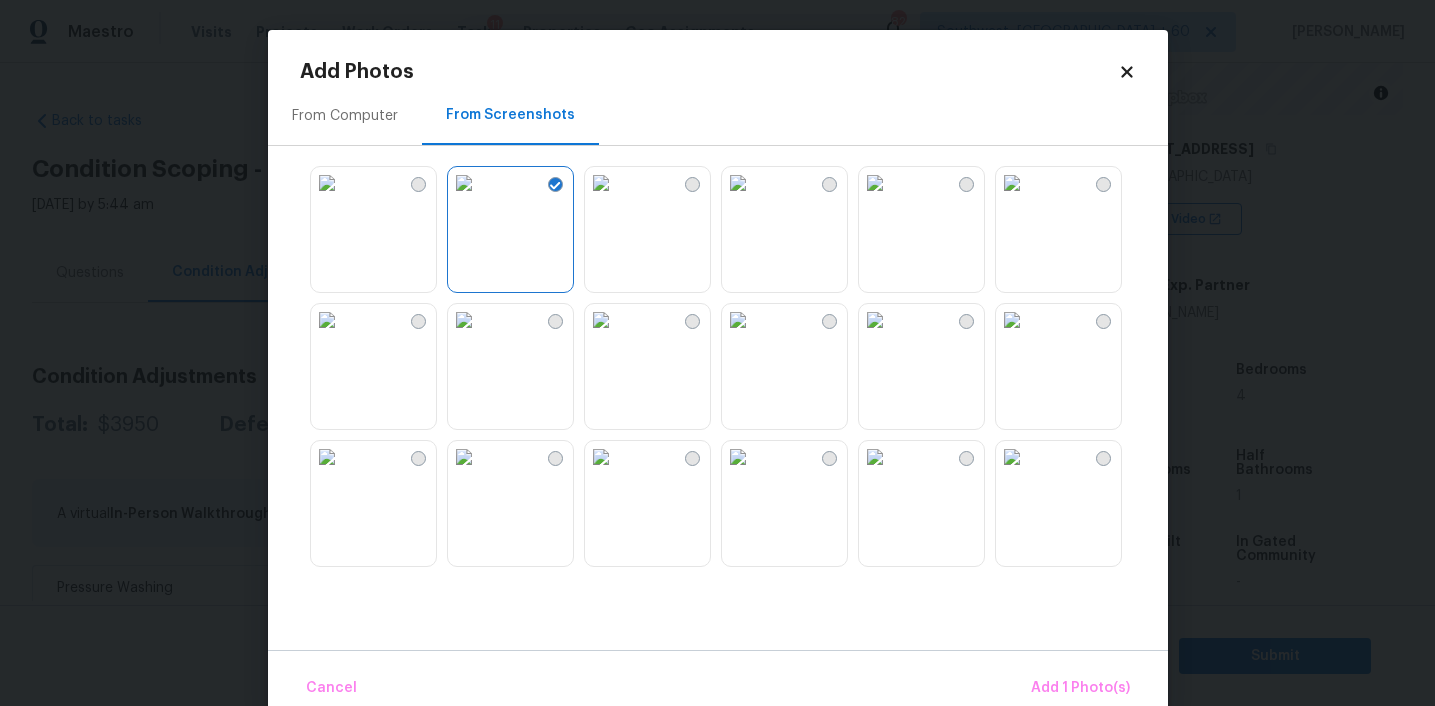 click at bounding box center [601, 183] 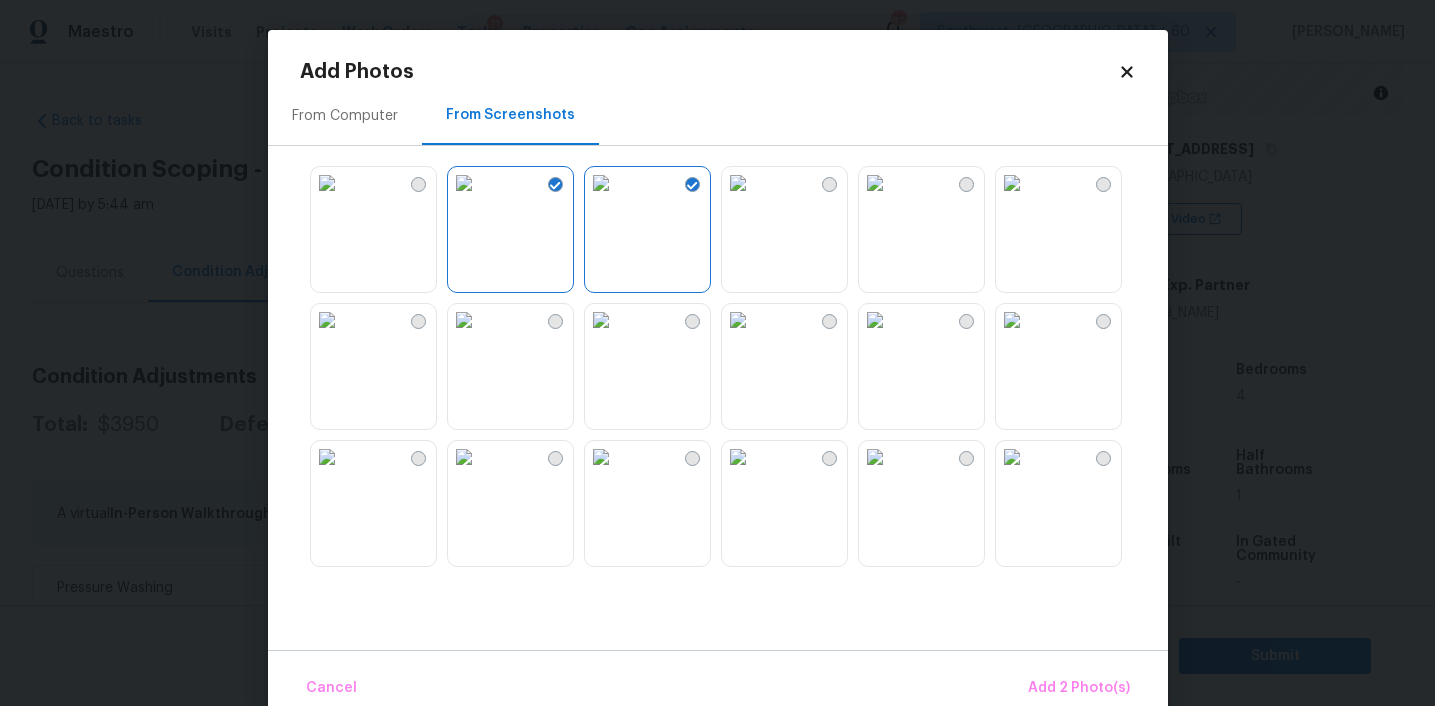 click at bounding box center [738, 183] 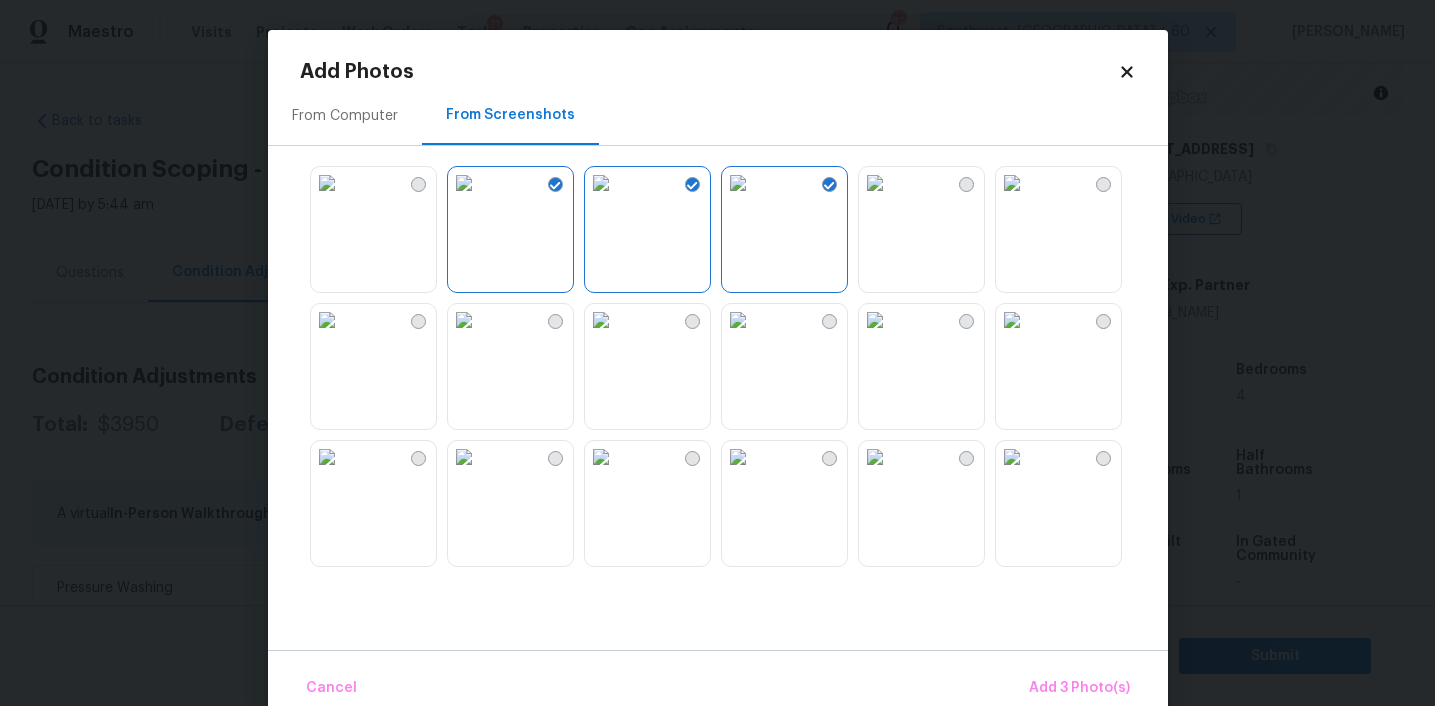 click at bounding box center [875, 183] 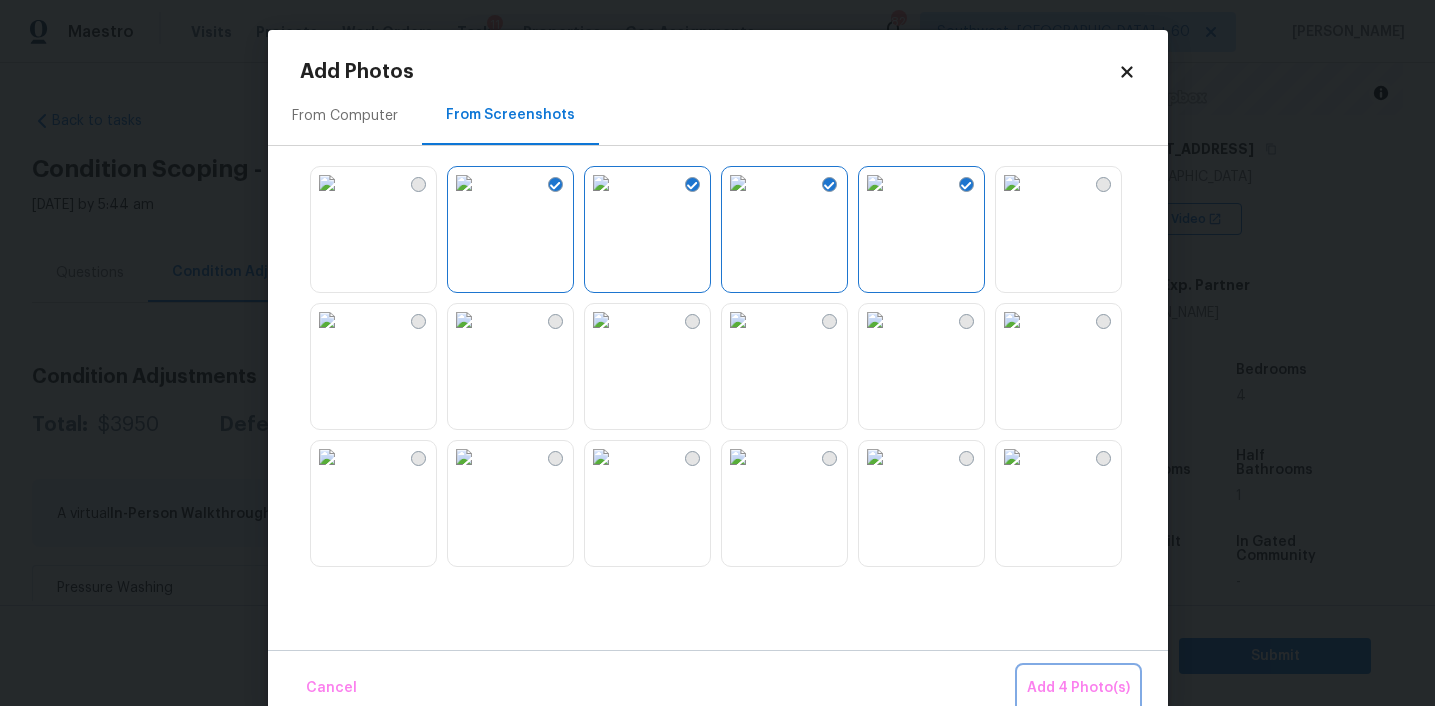 click on "Add 4 Photo(s)" at bounding box center [1078, 688] 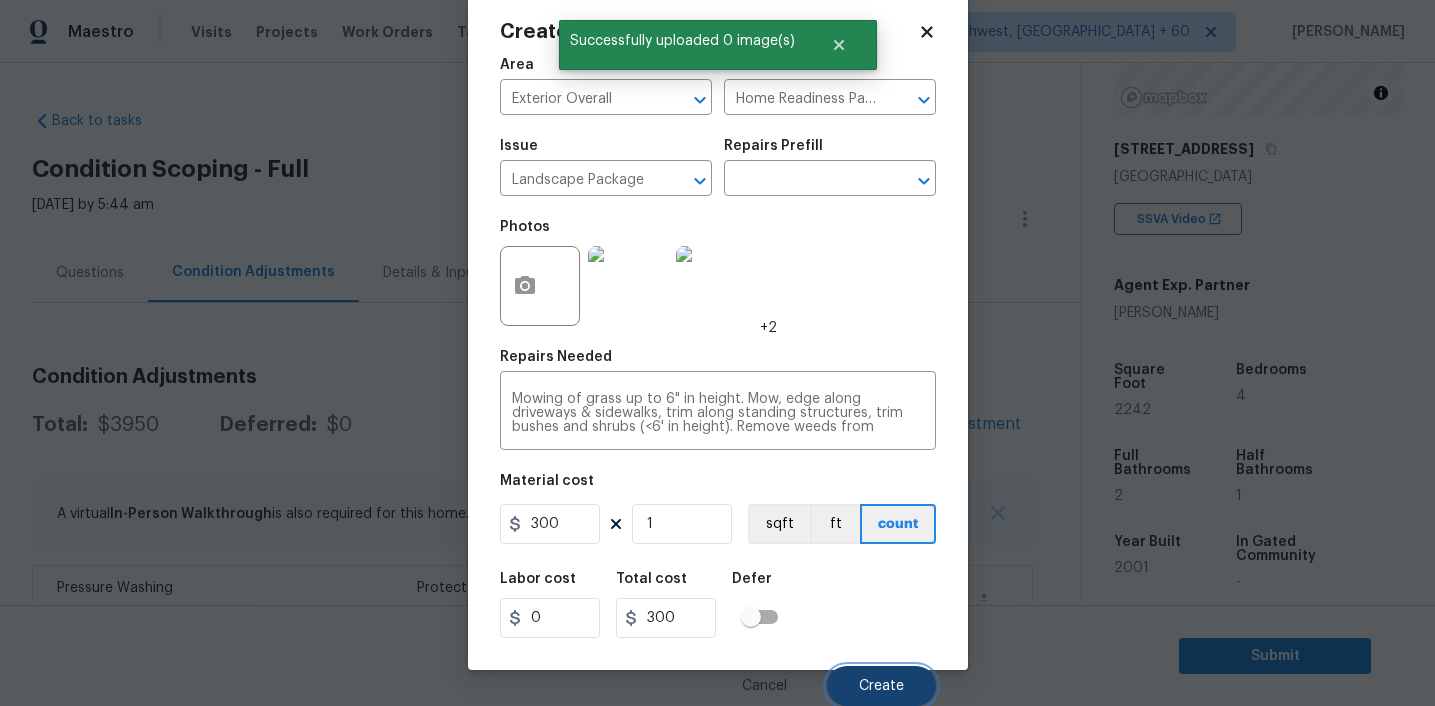 click on "Create" at bounding box center [881, 686] 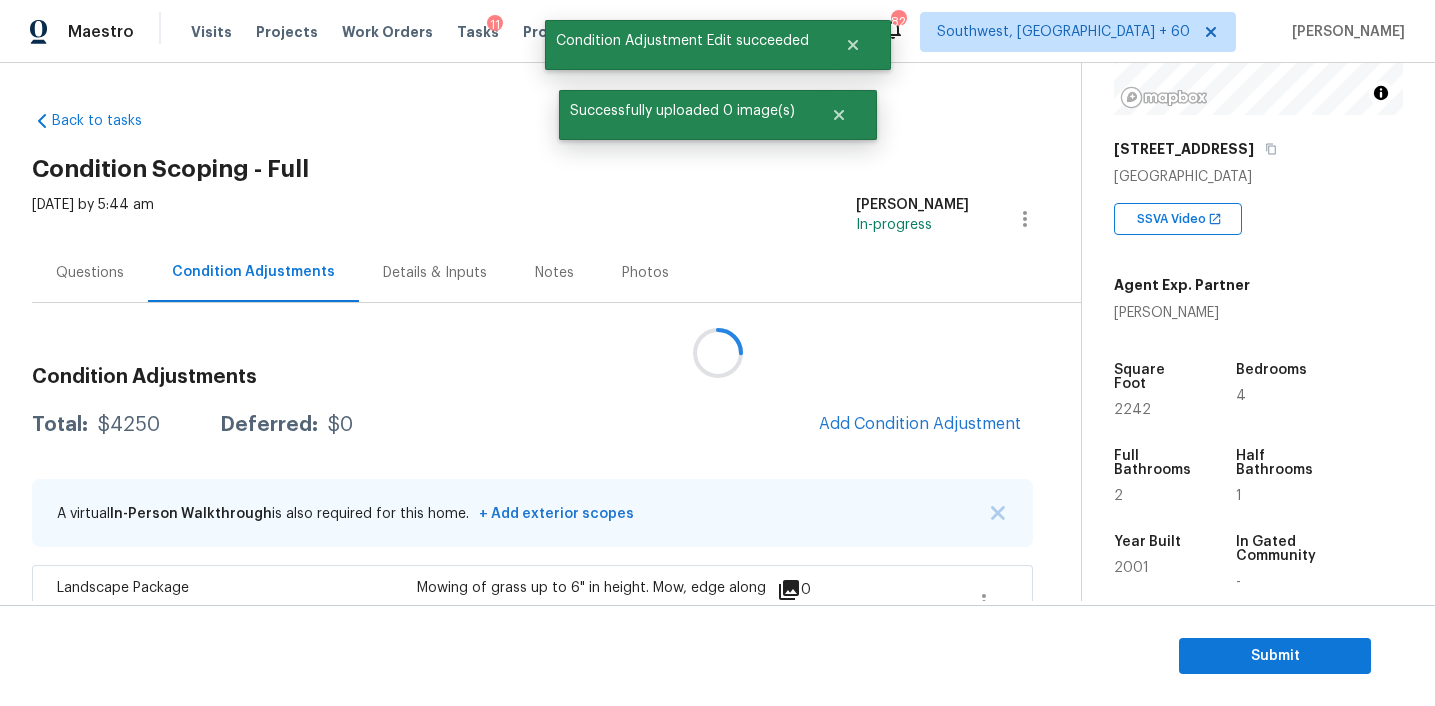 scroll, scrollTop: 34, scrollLeft: 0, axis: vertical 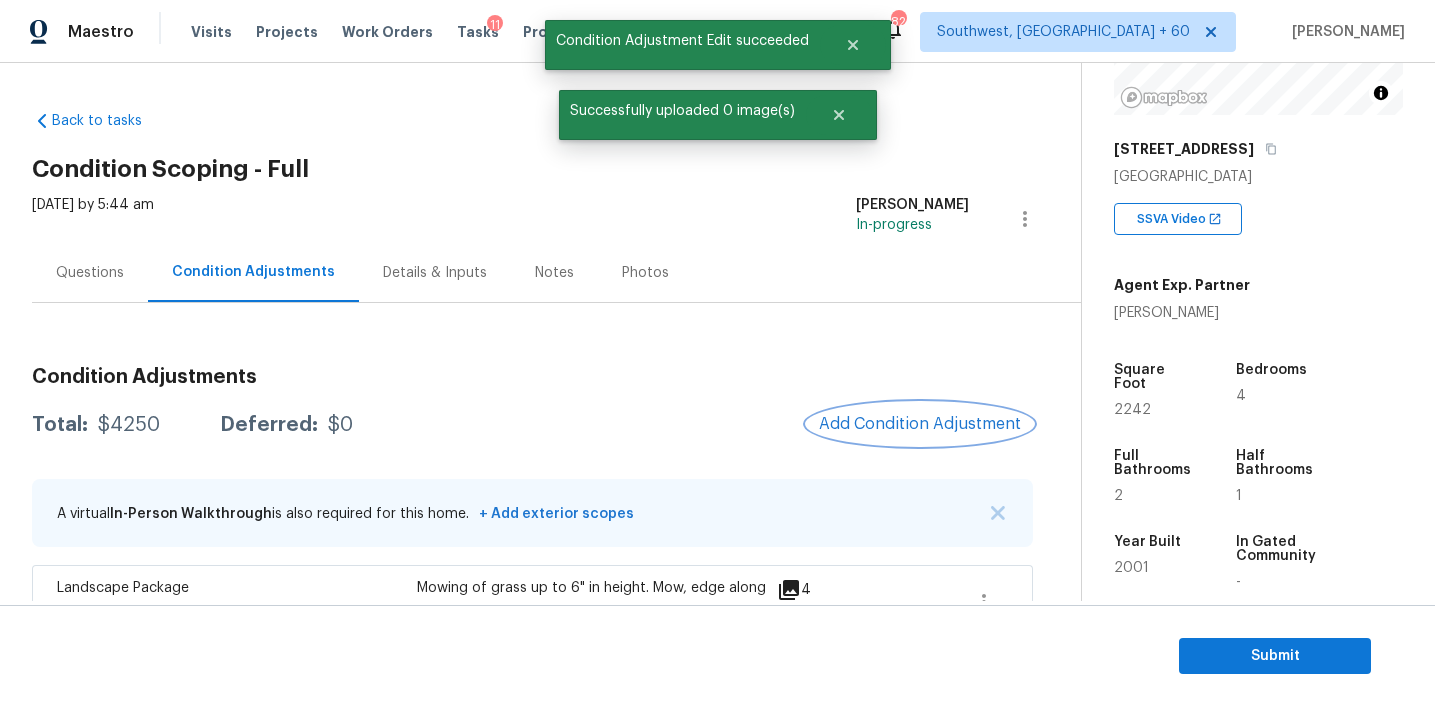 click on "Add Condition Adjustment" at bounding box center [920, 424] 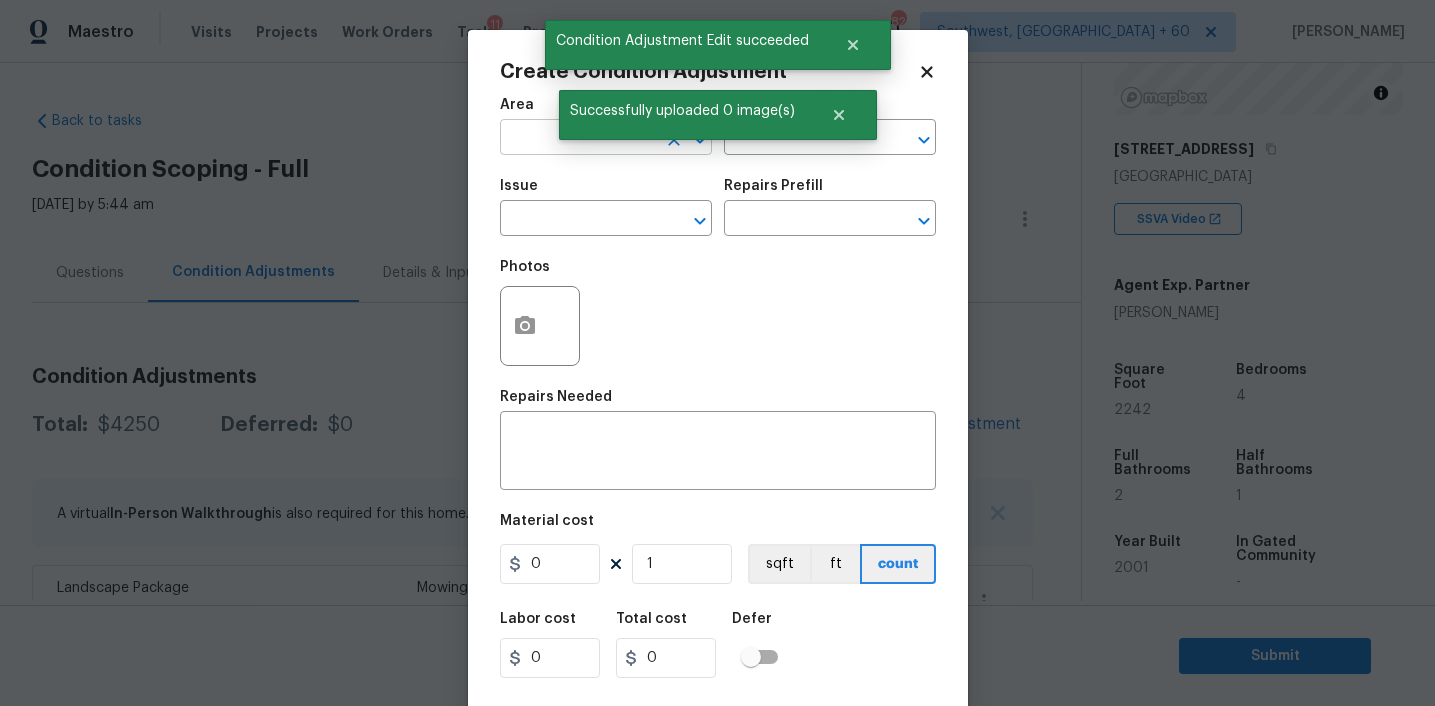 click at bounding box center (578, 139) 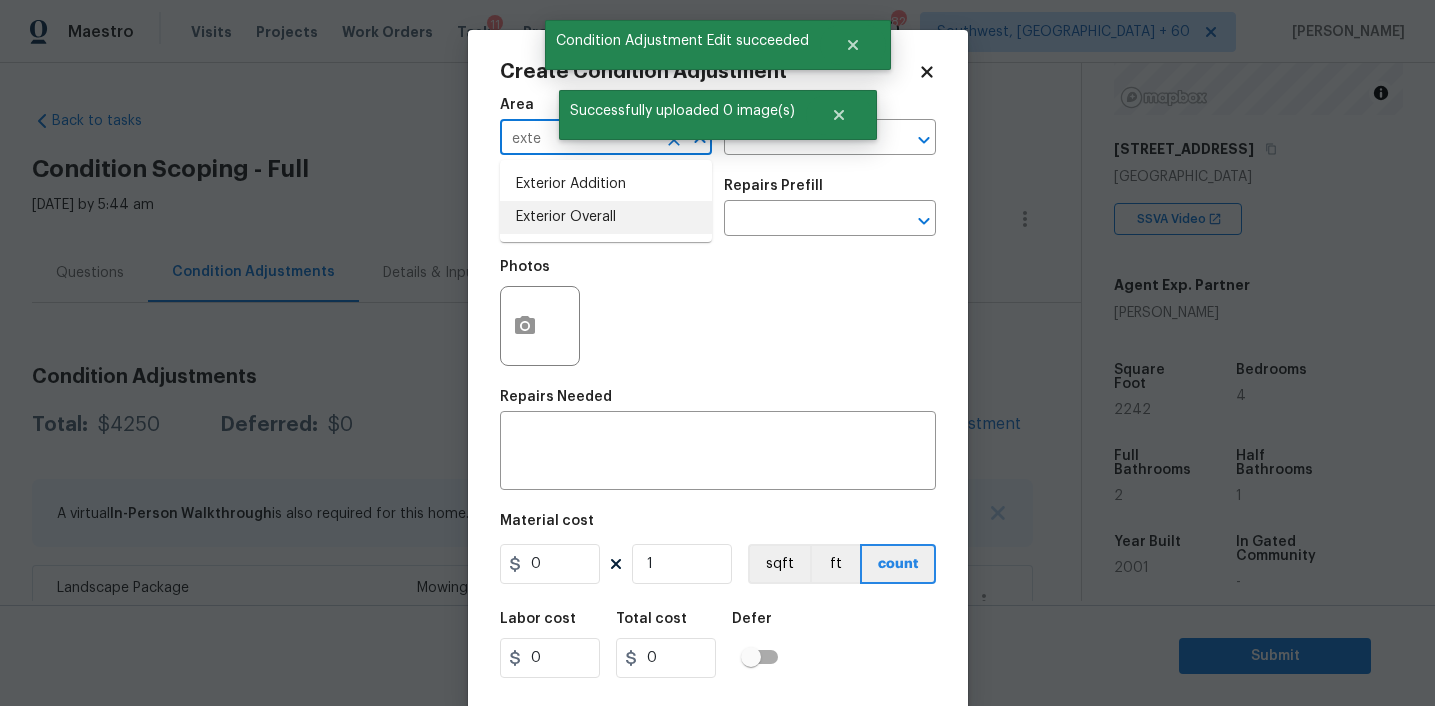 click on "Exterior Overall" at bounding box center (606, 217) 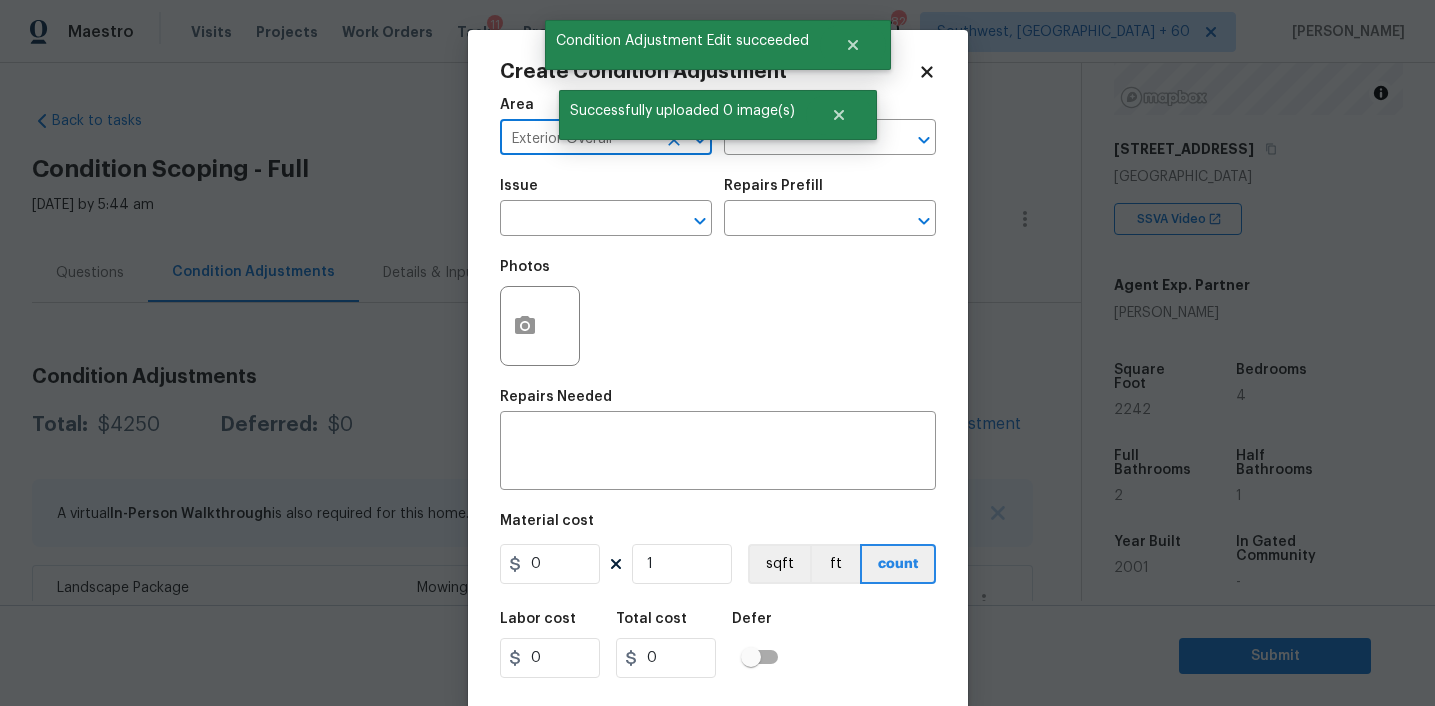 type on "Exterior Overall" 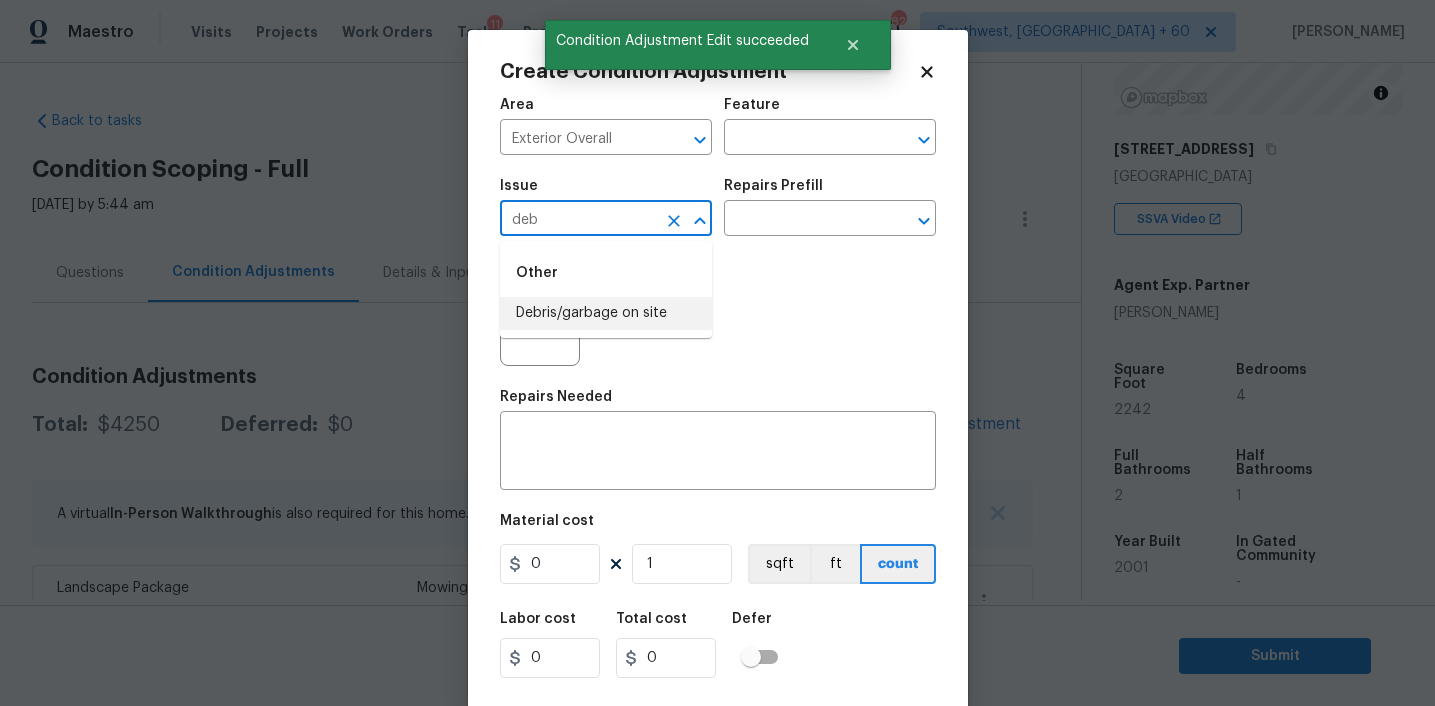 click on "Debris/garbage on site" at bounding box center [606, 313] 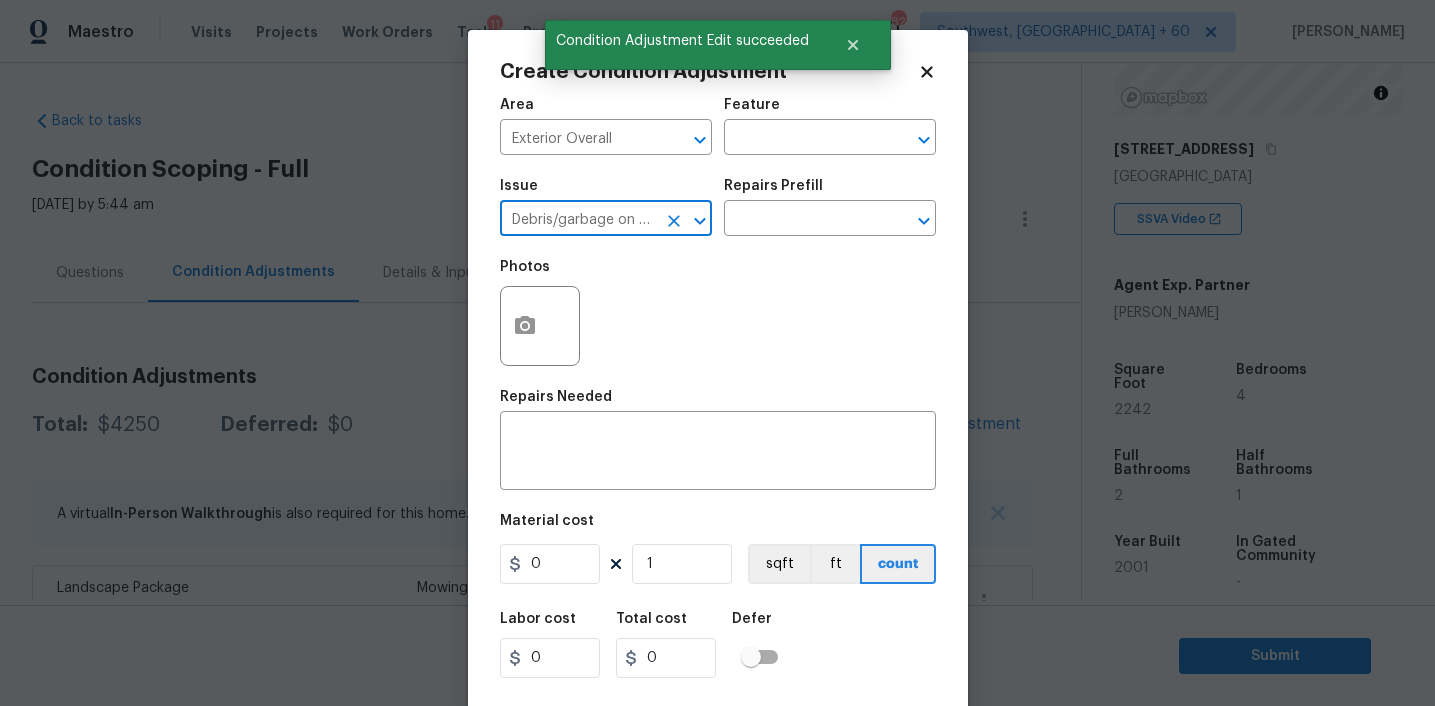 type on "Debris/garbage on site" 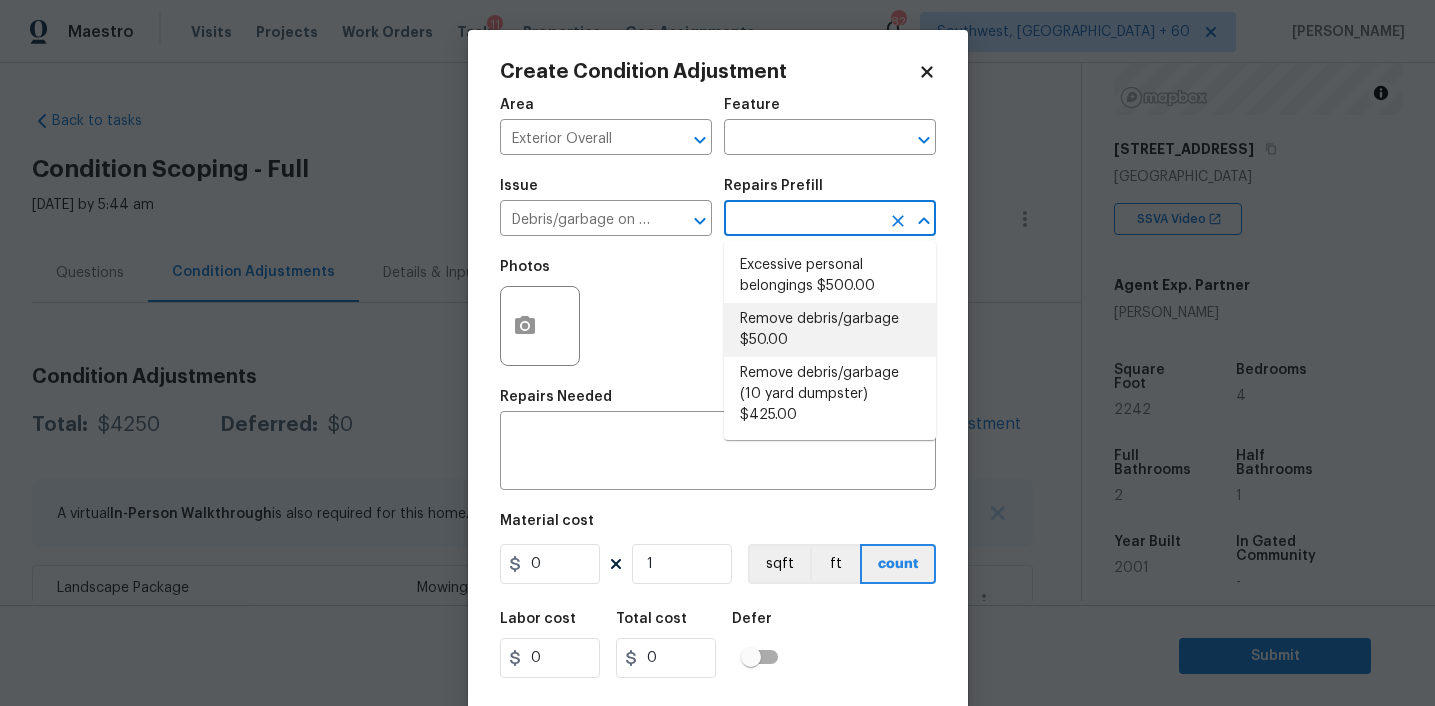 click on "Remove debris/garbage $50.00" at bounding box center (830, 330) 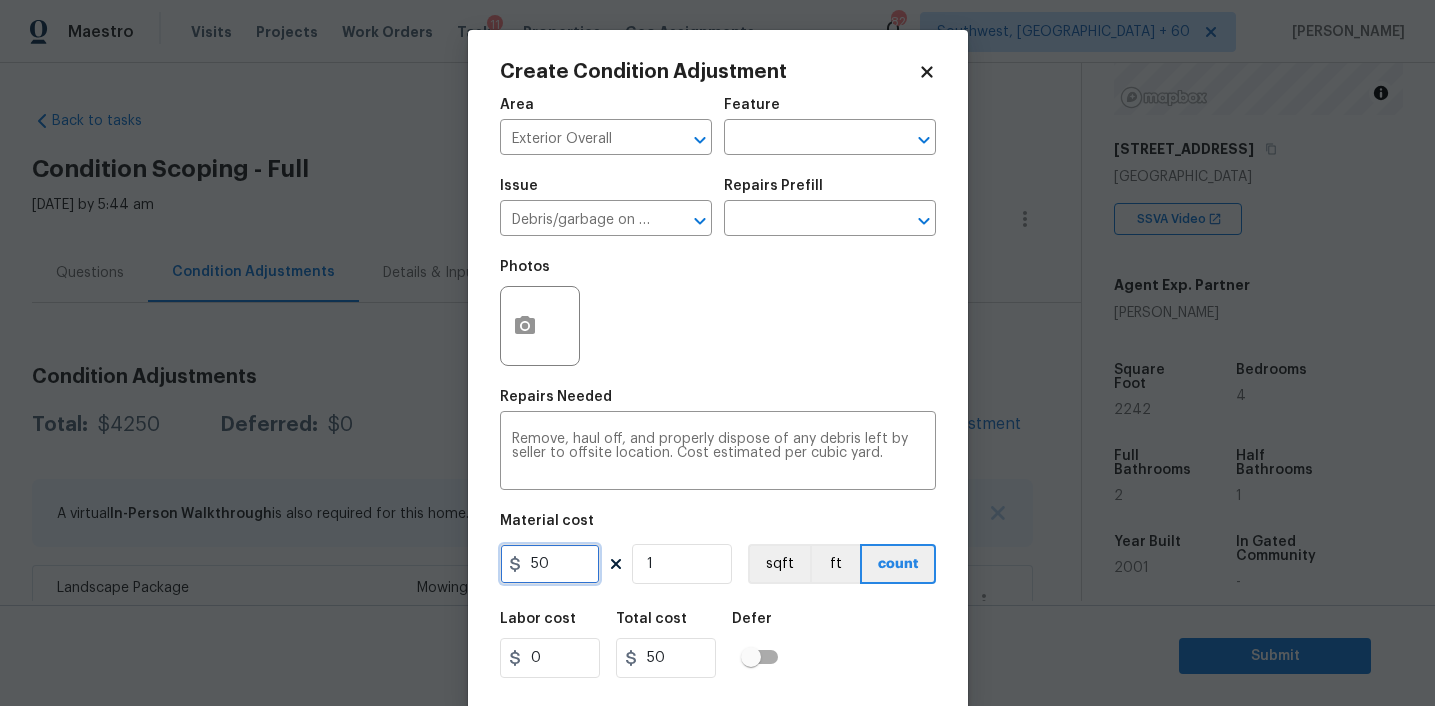 click on "50" at bounding box center [550, 564] 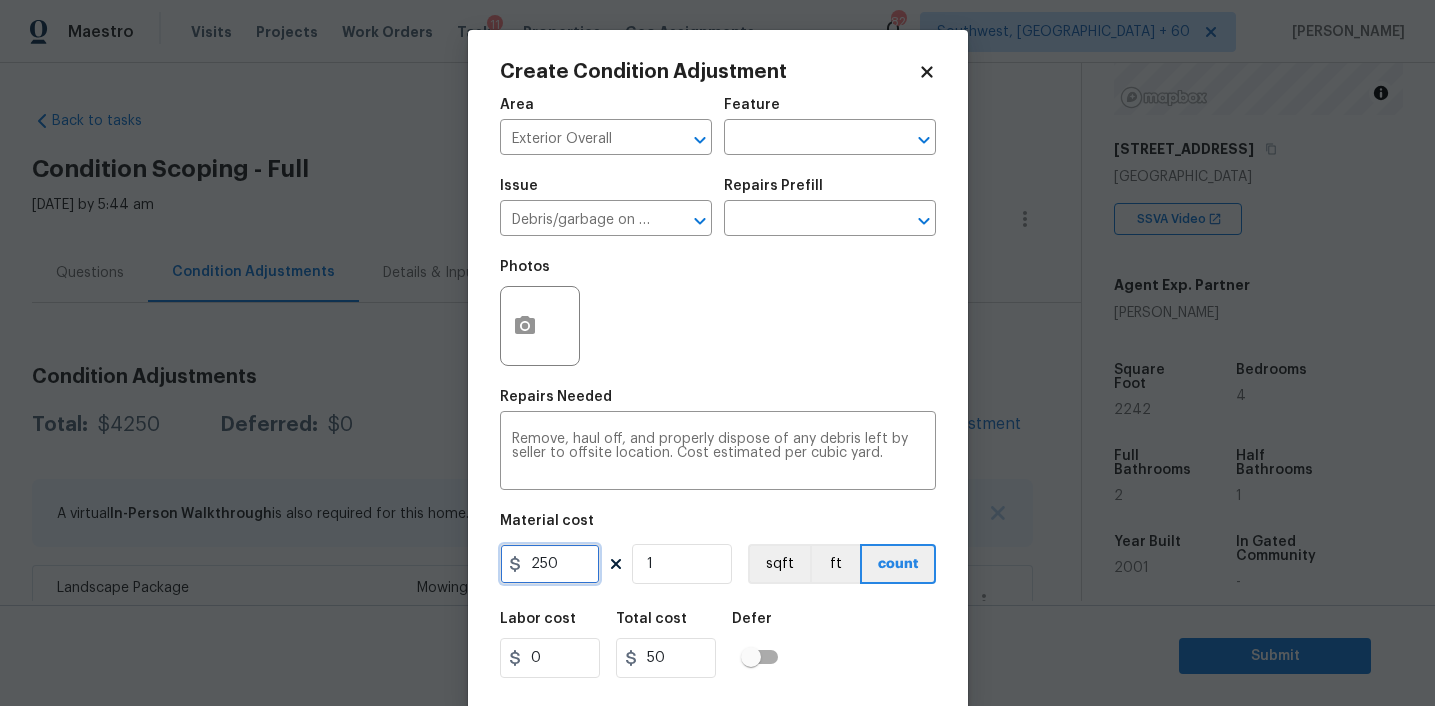 type on "250" 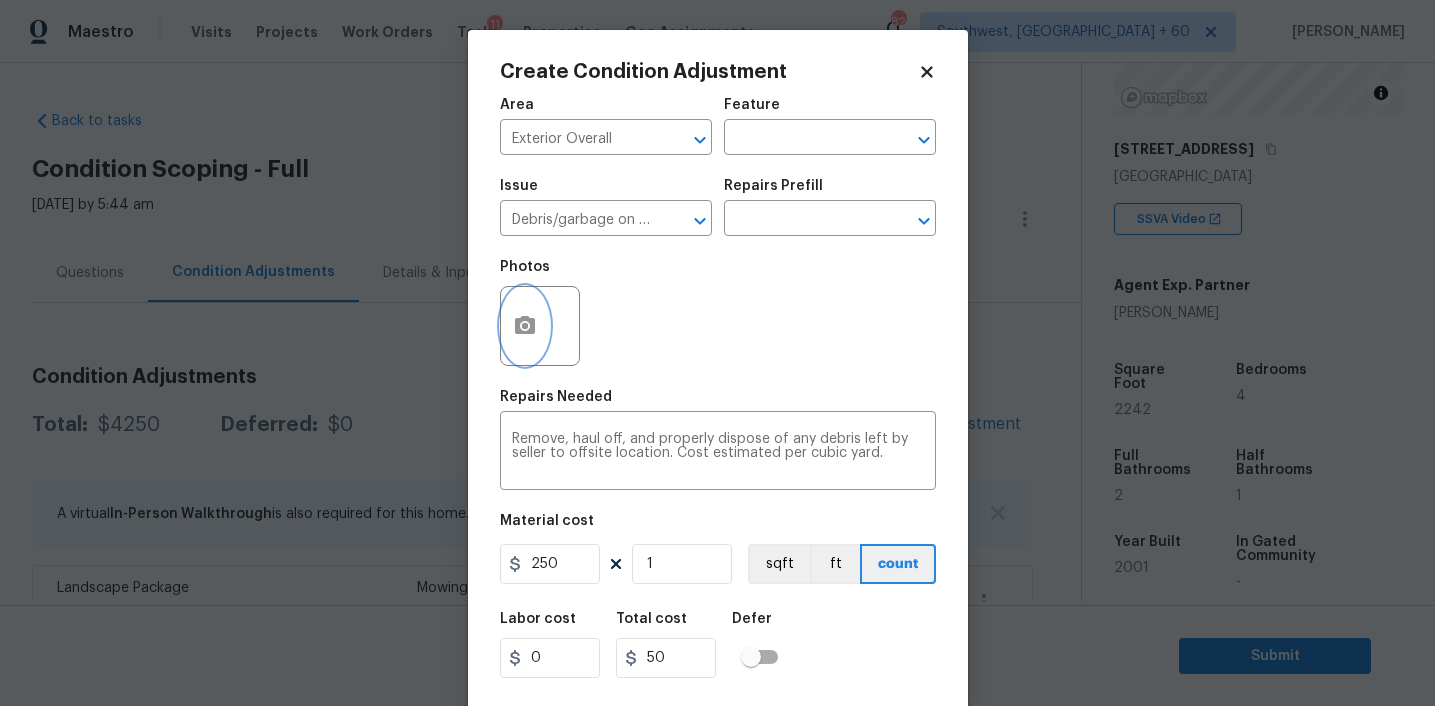 type on "250" 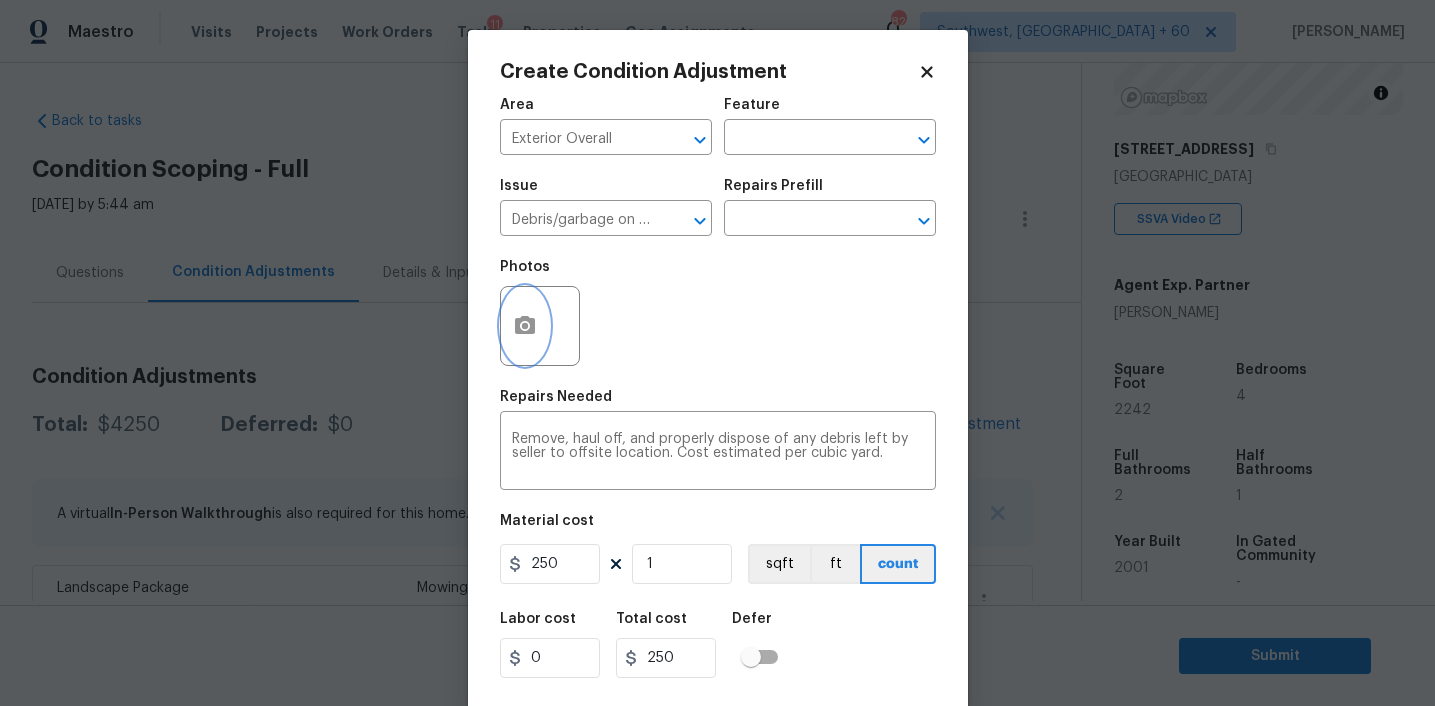 click 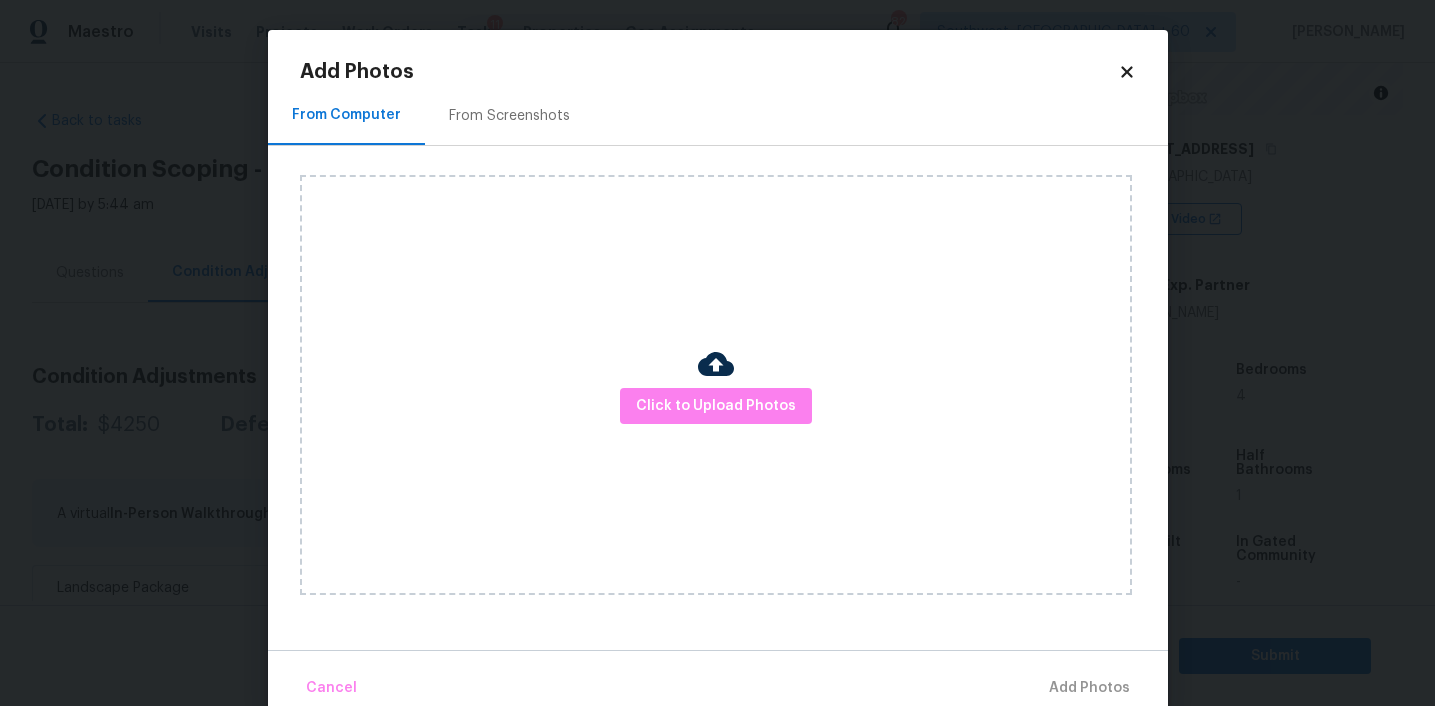 click on "From Screenshots" at bounding box center [509, 116] 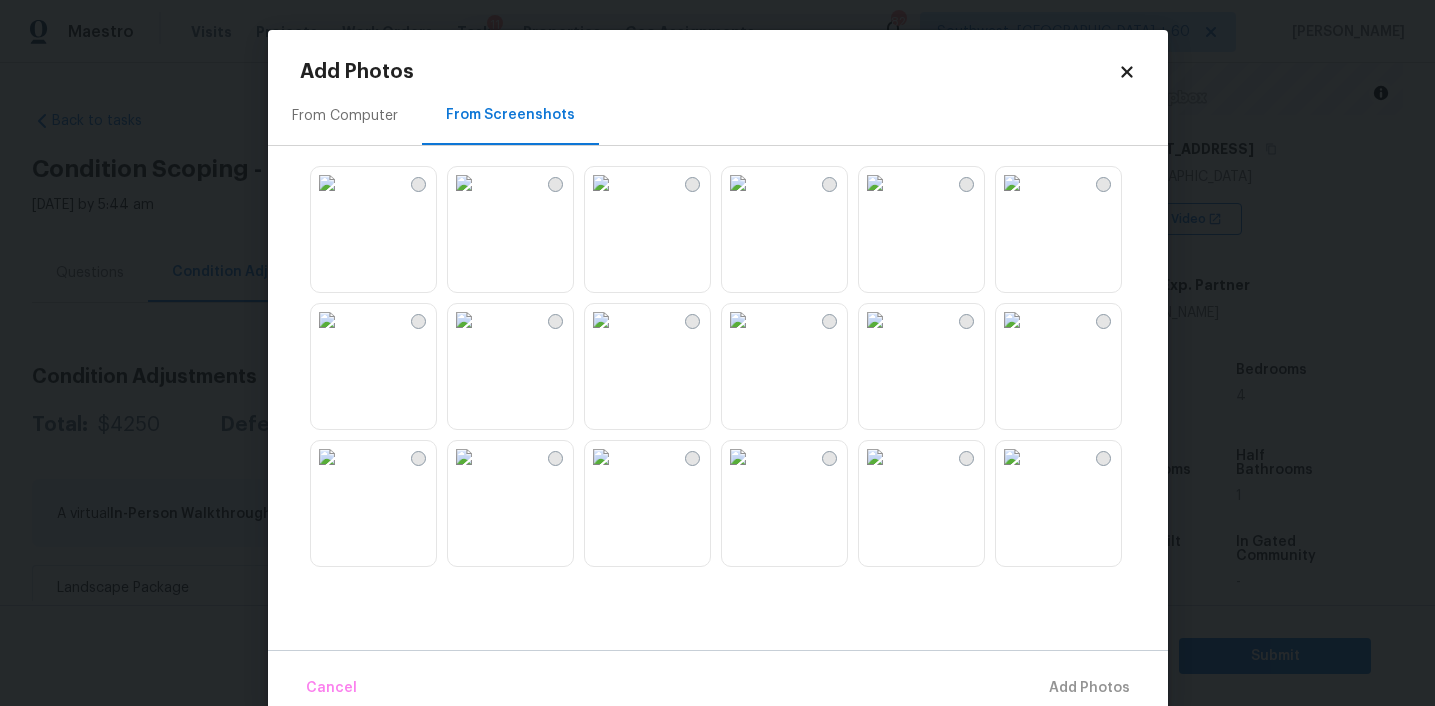 click at bounding box center [601, 457] 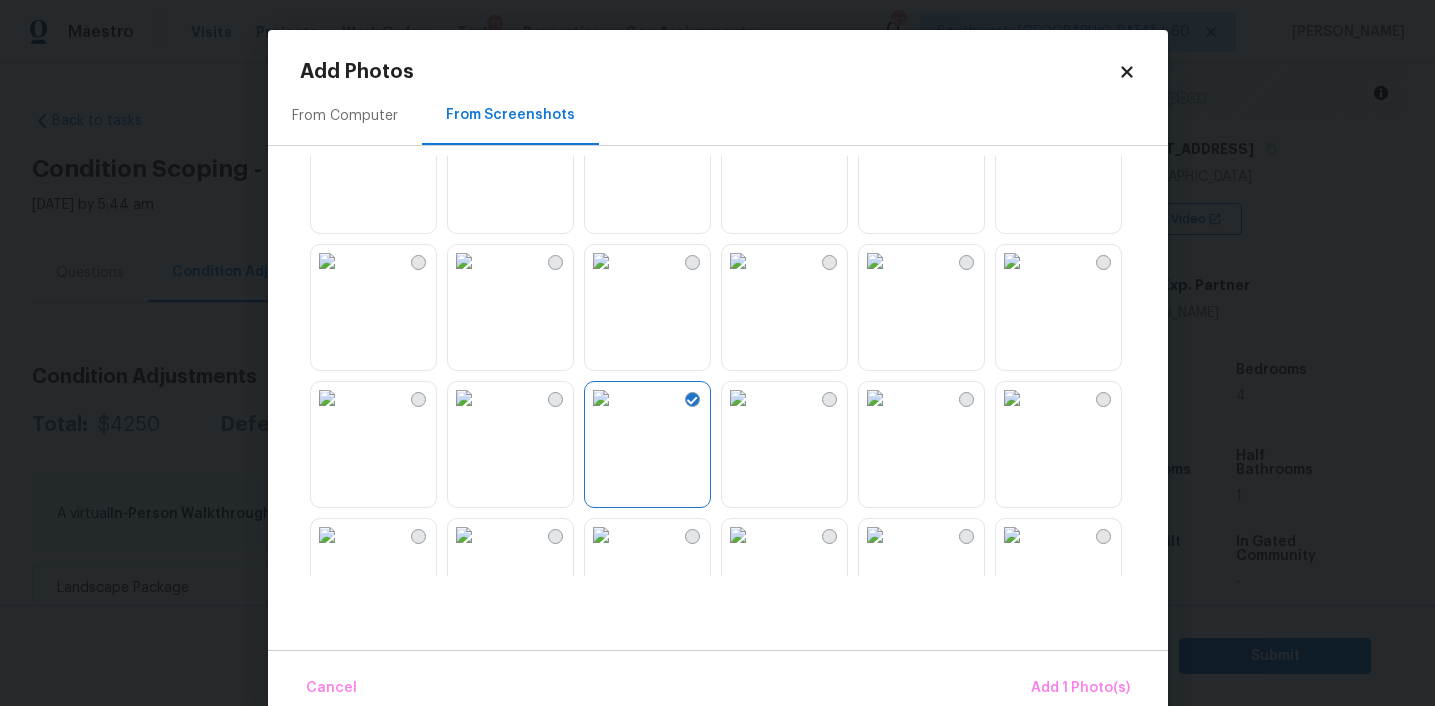 scroll, scrollTop: 52, scrollLeft: 0, axis: vertical 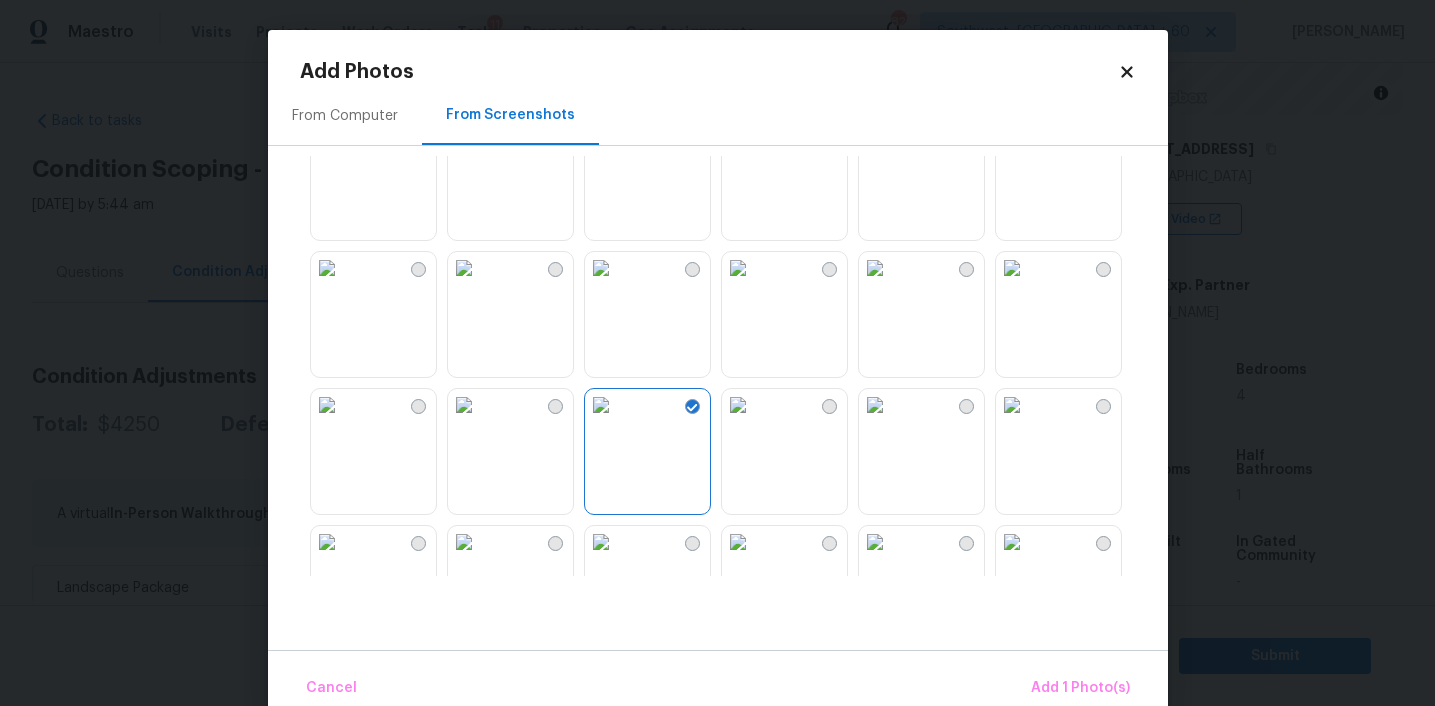 click at bounding box center (738, 131) 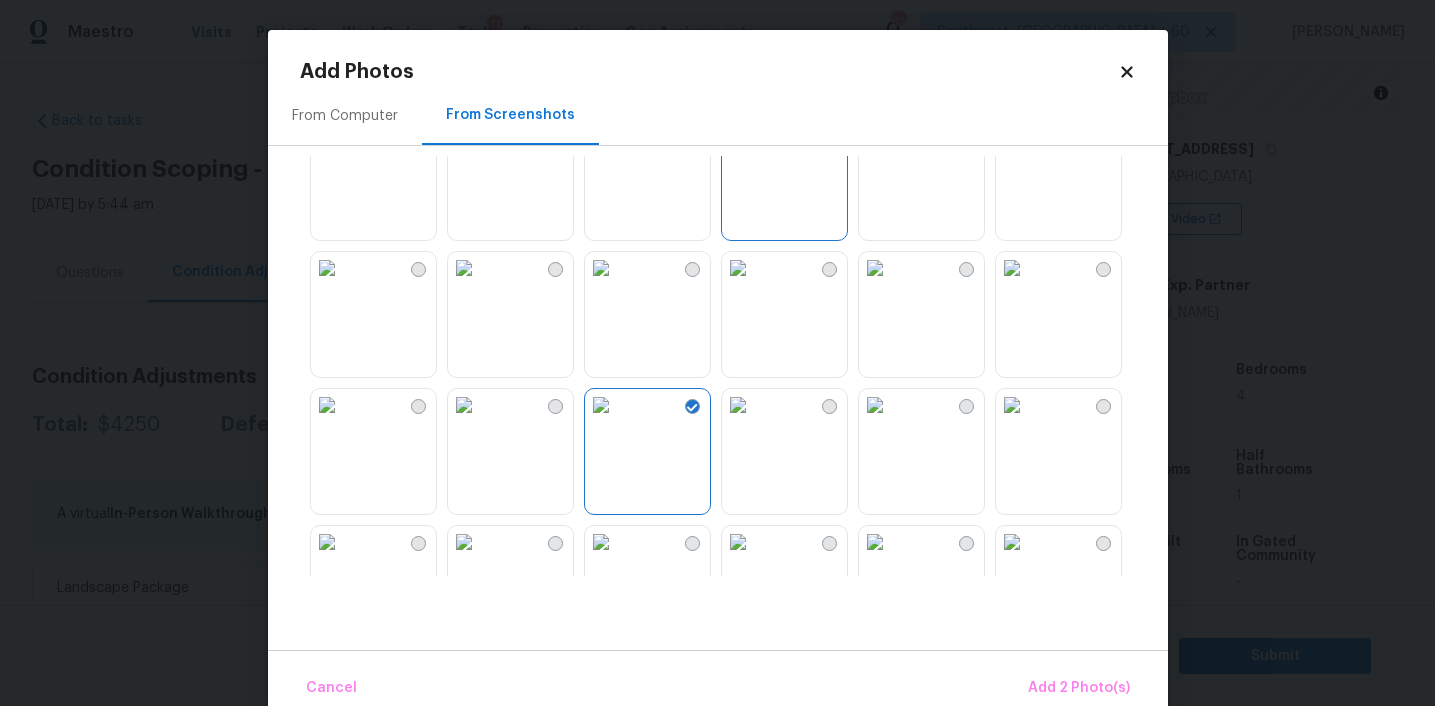 click at bounding box center [875, 131] 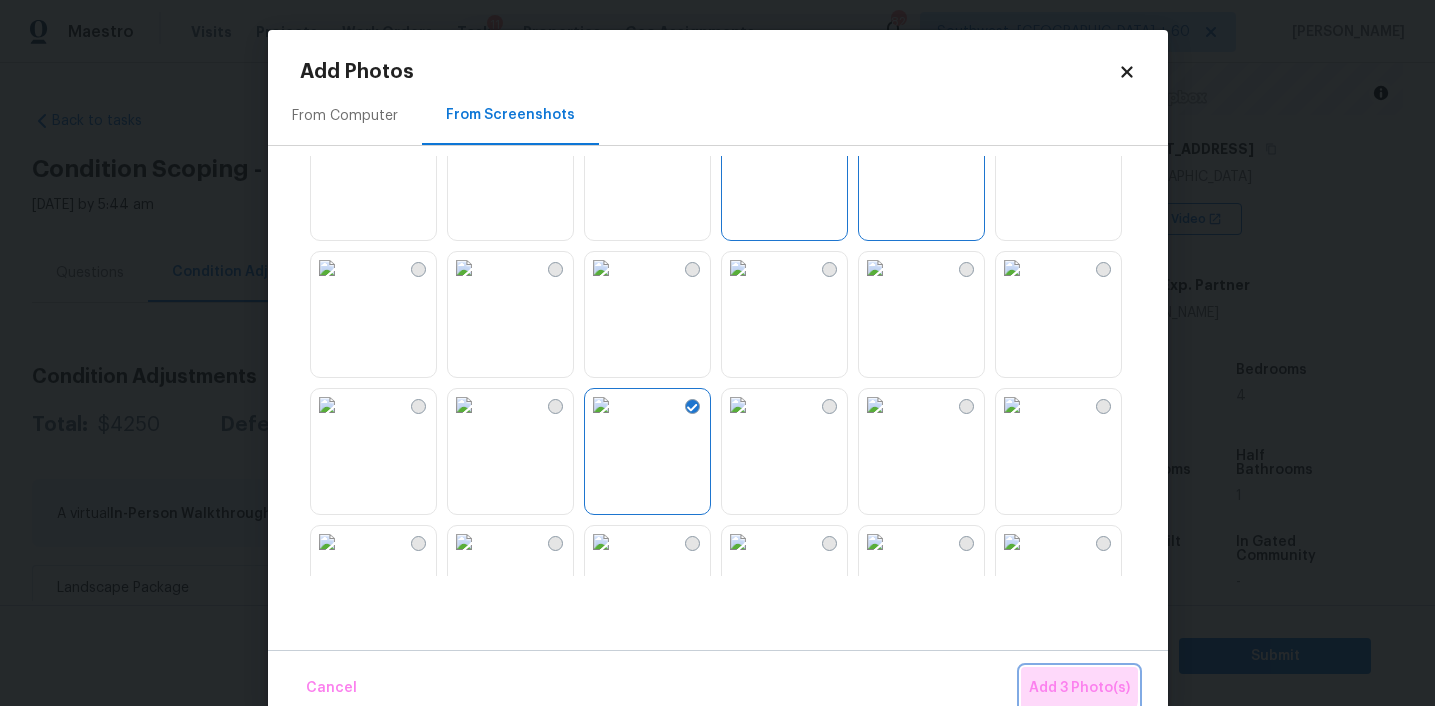 click on "Add 3 Photo(s)" at bounding box center (1079, 688) 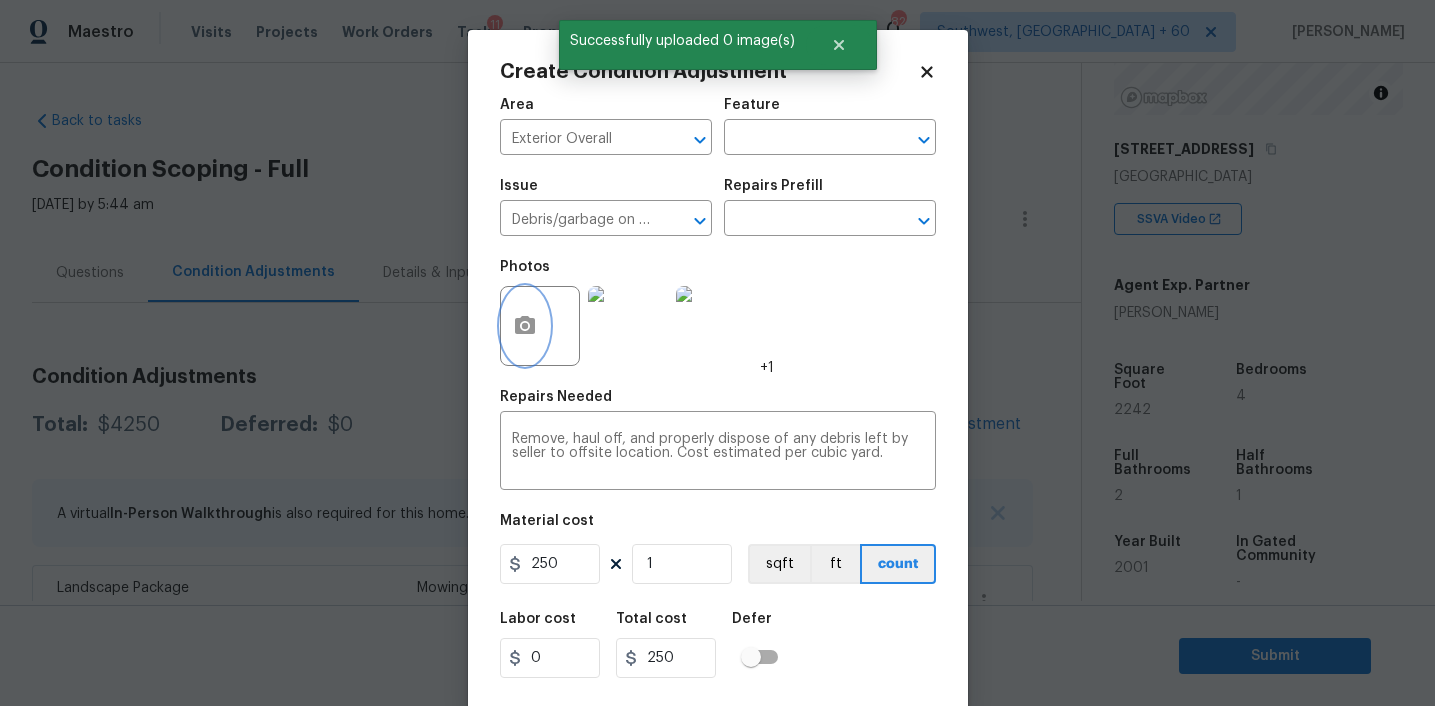 scroll, scrollTop: 41, scrollLeft: 0, axis: vertical 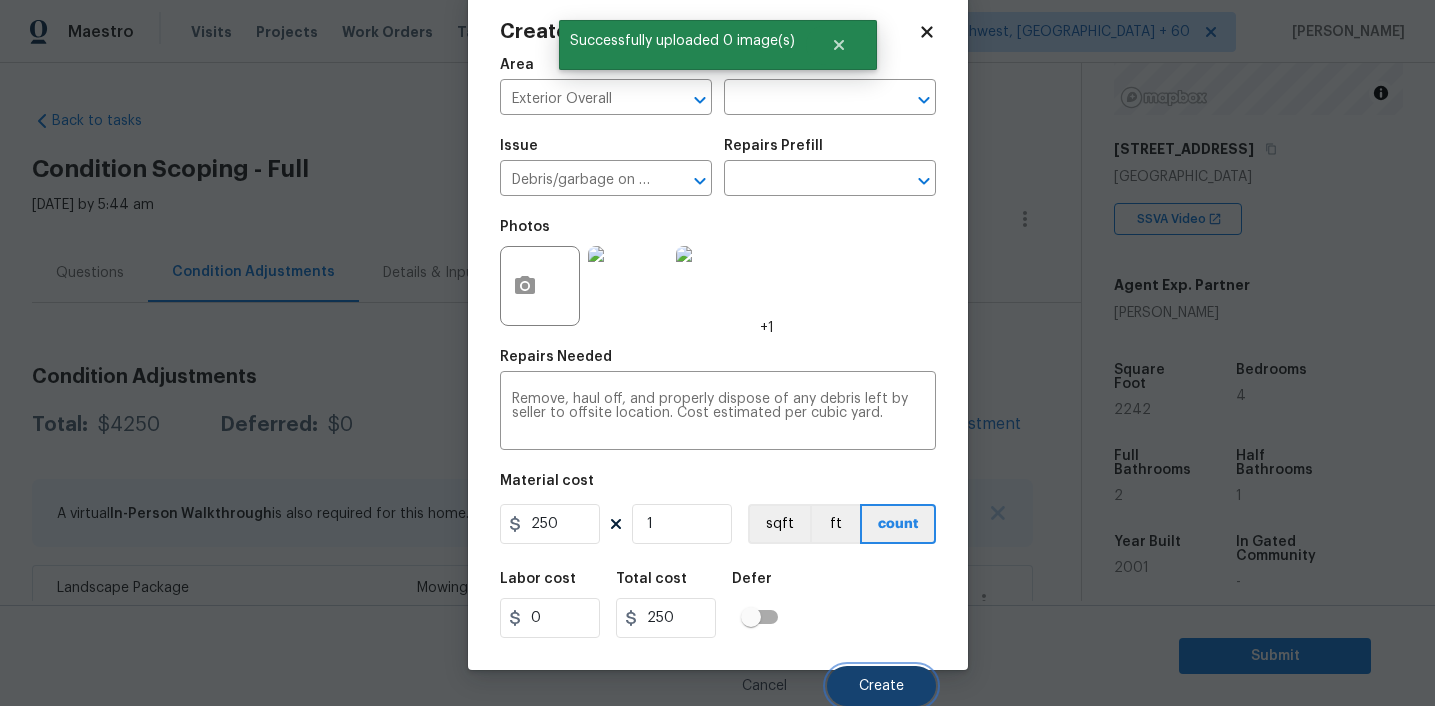 click on "Create" at bounding box center [881, 686] 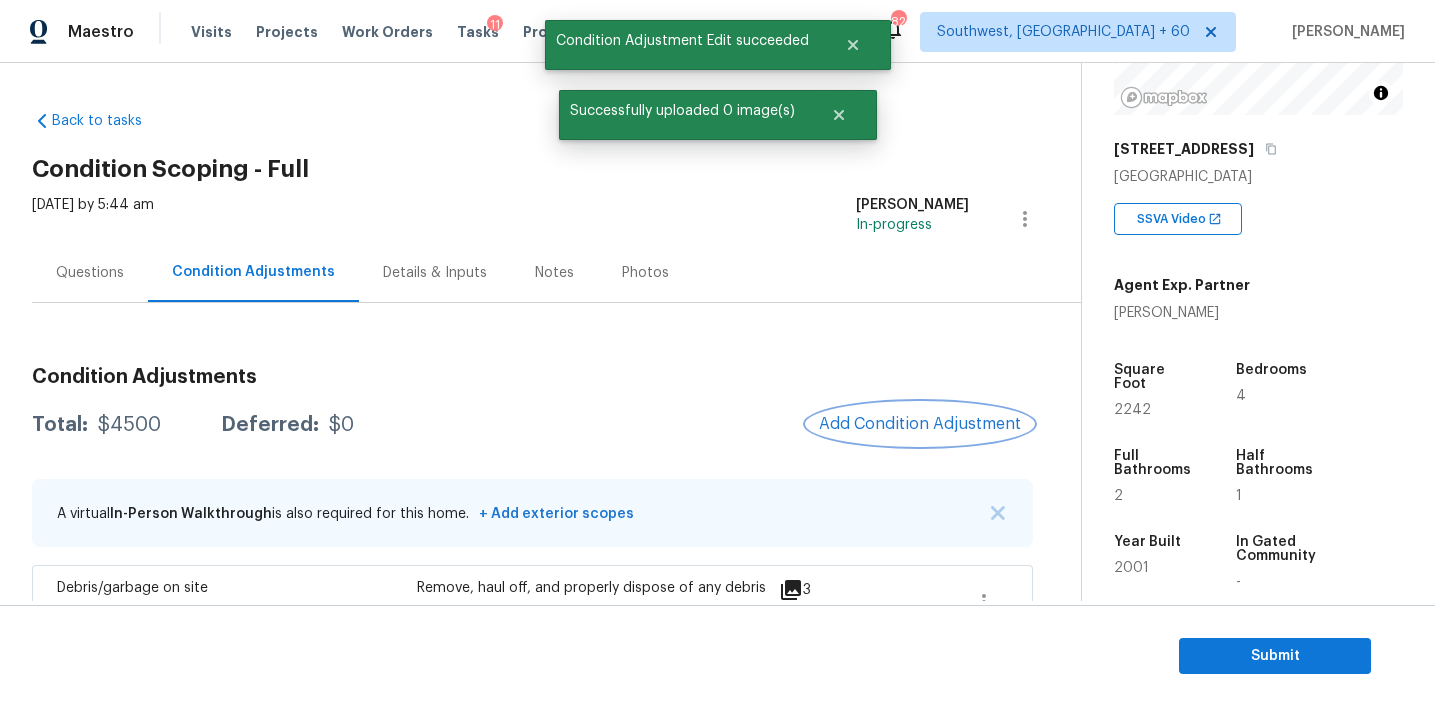 scroll, scrollTop: 0, scrollLeft: 0, axis: both 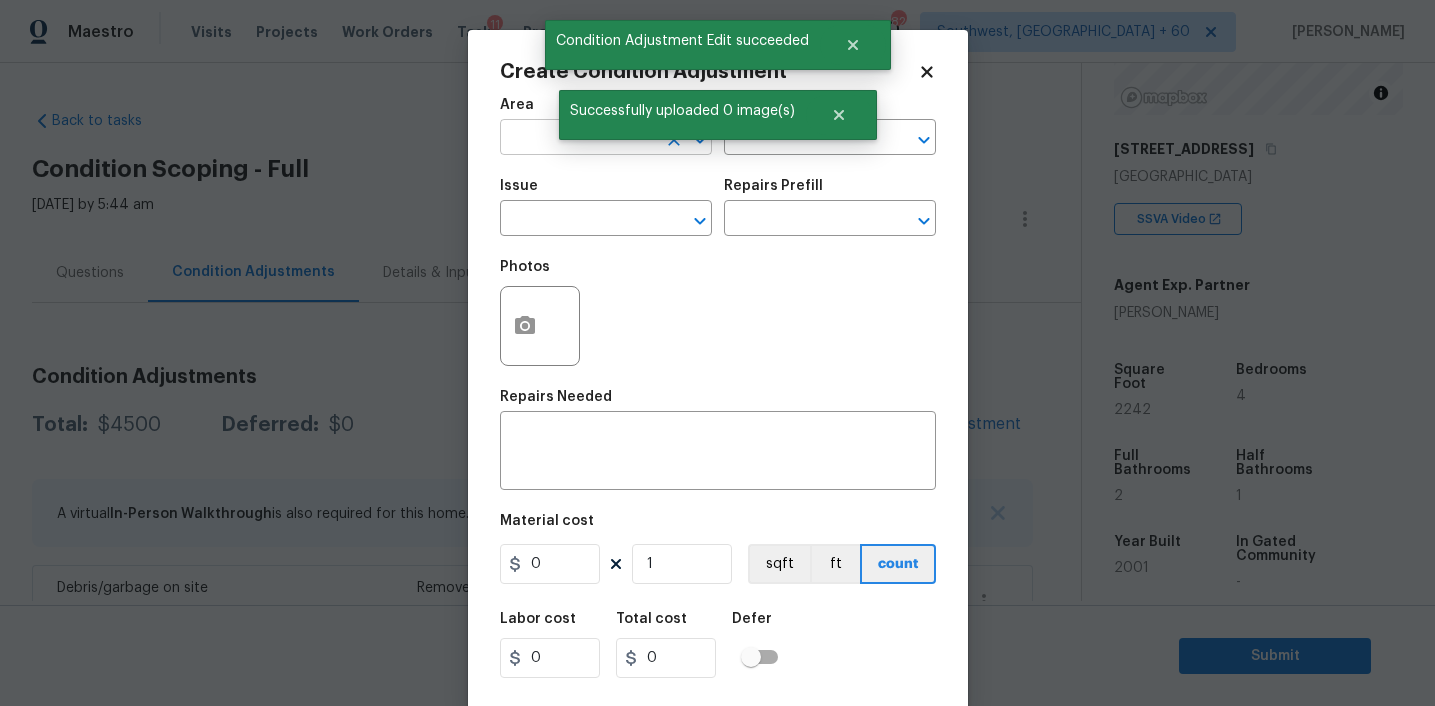 click at bounding box center [578, 139] 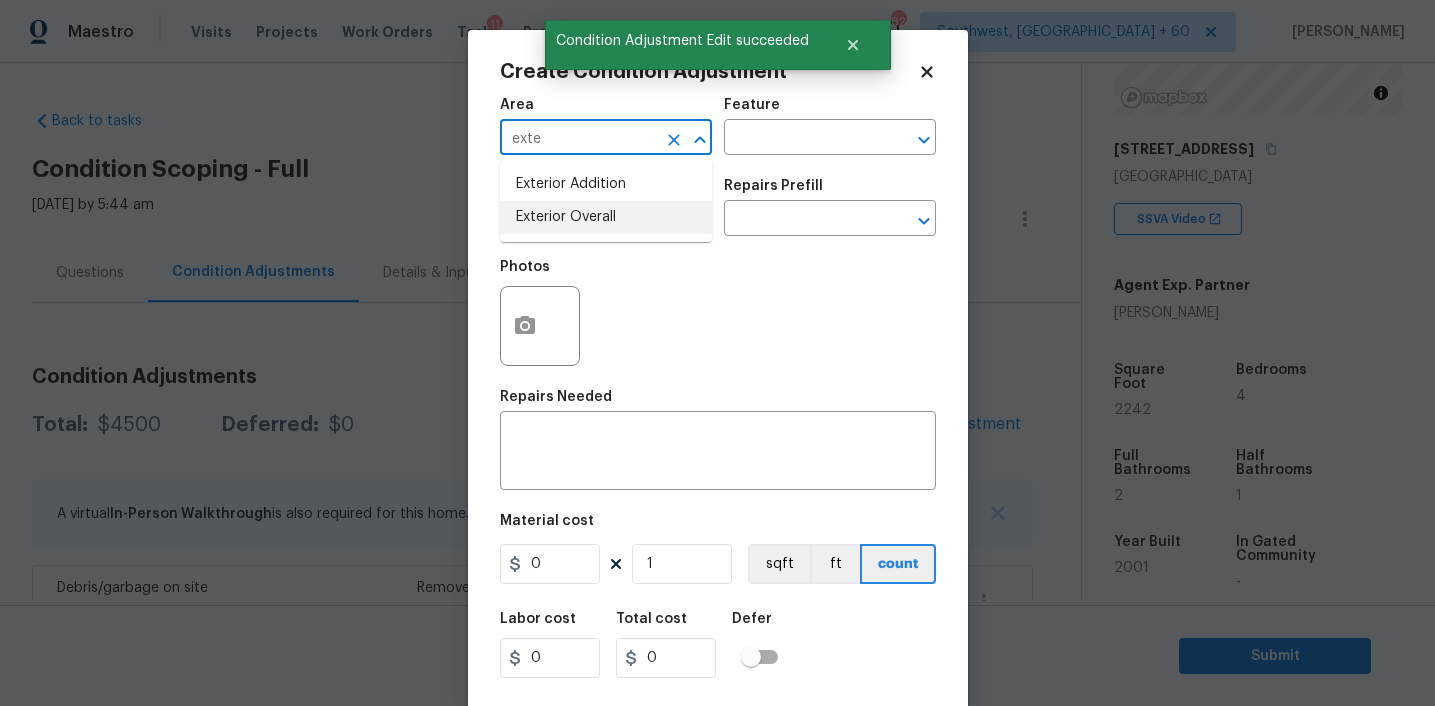 click on "Exterior Overall" at bounding box center (606, 217) 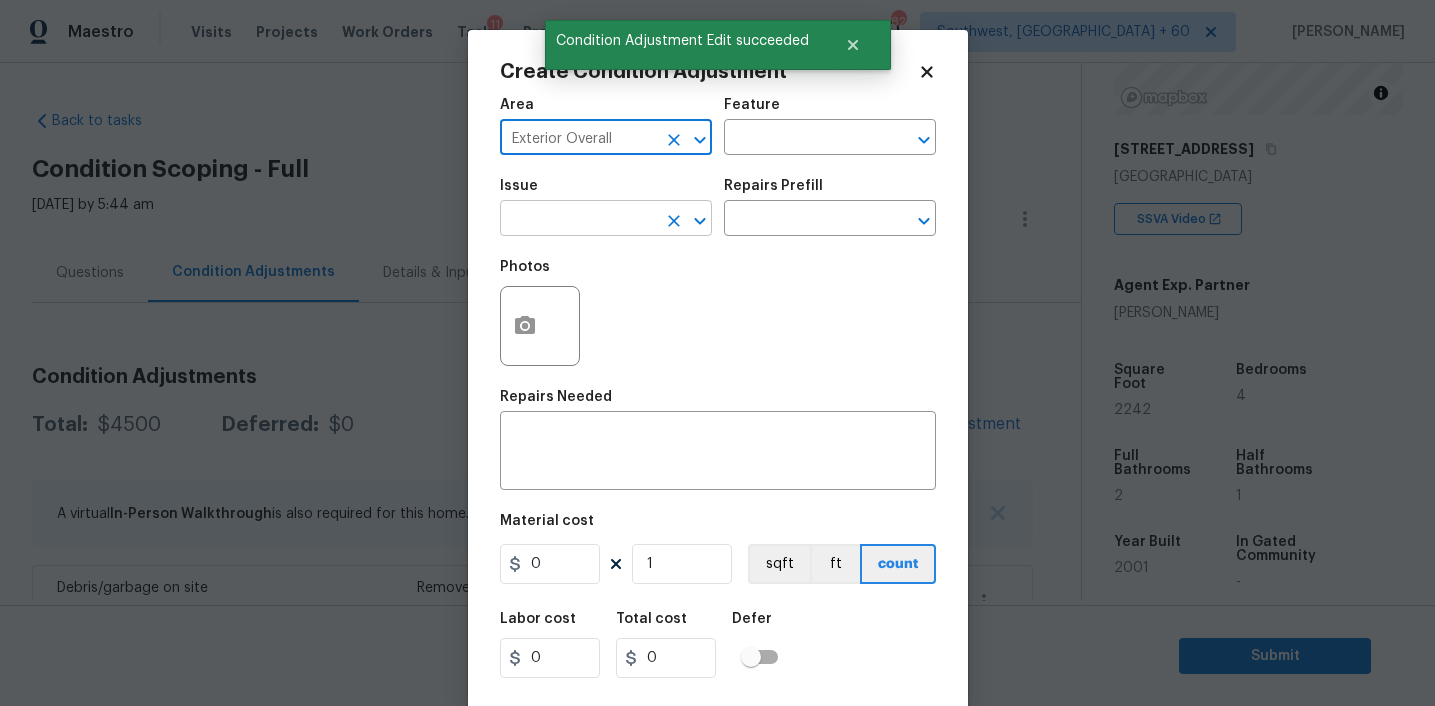type on "Exterior Overall" 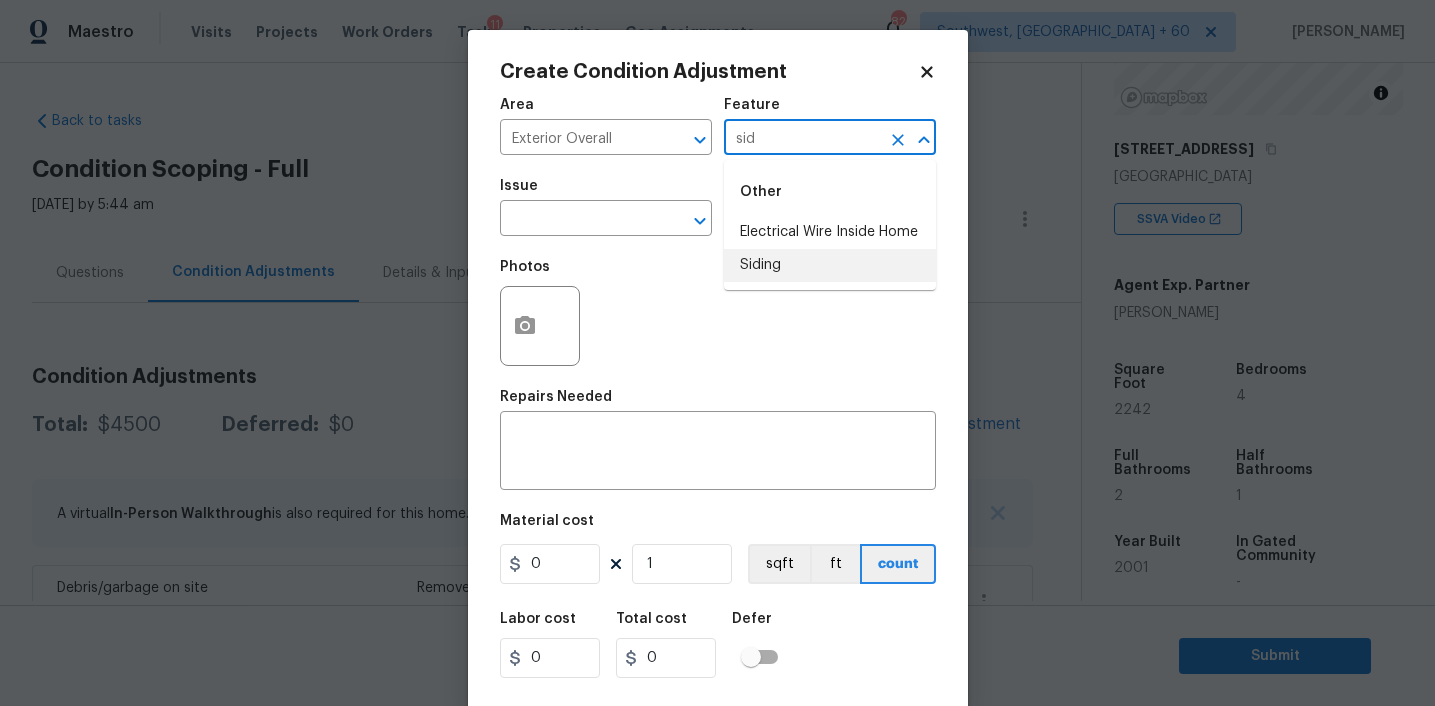 click on "Siding" at bounding box center [830, 265] 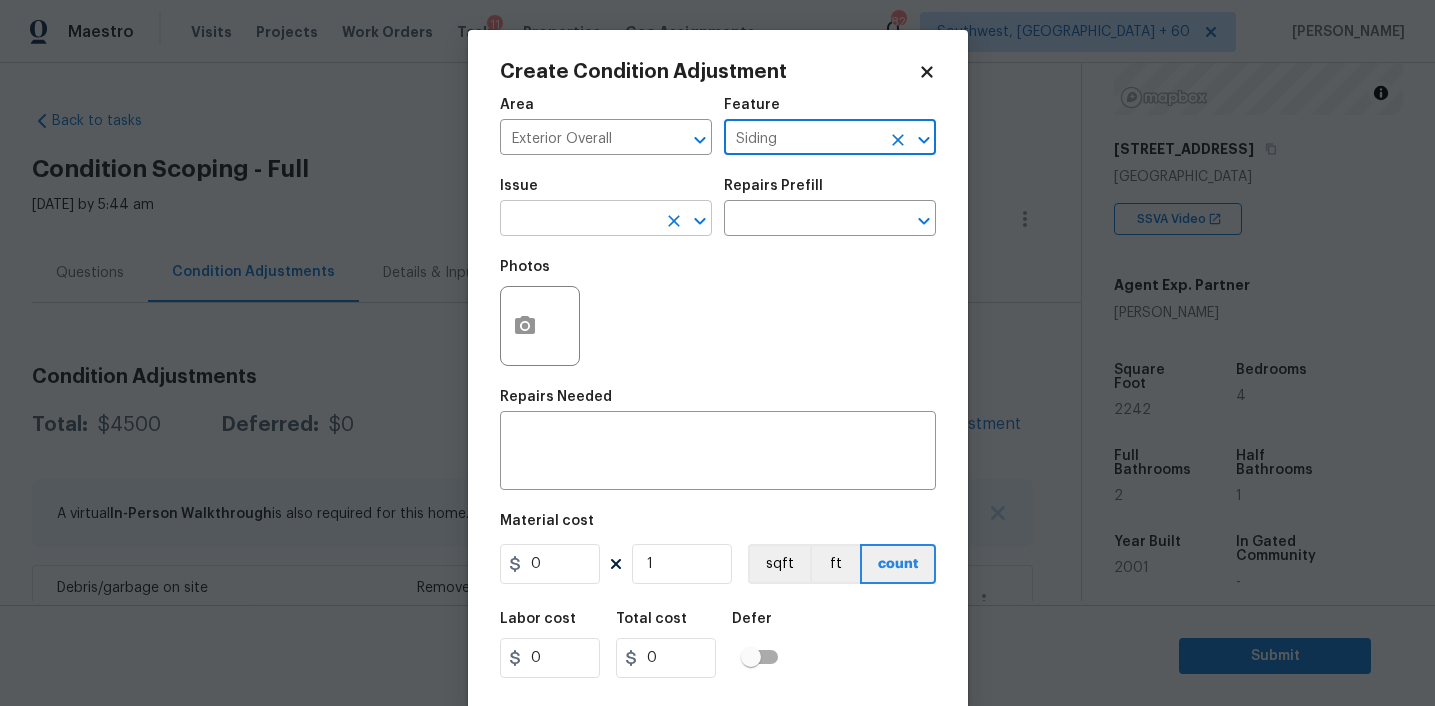 type on "Siding" 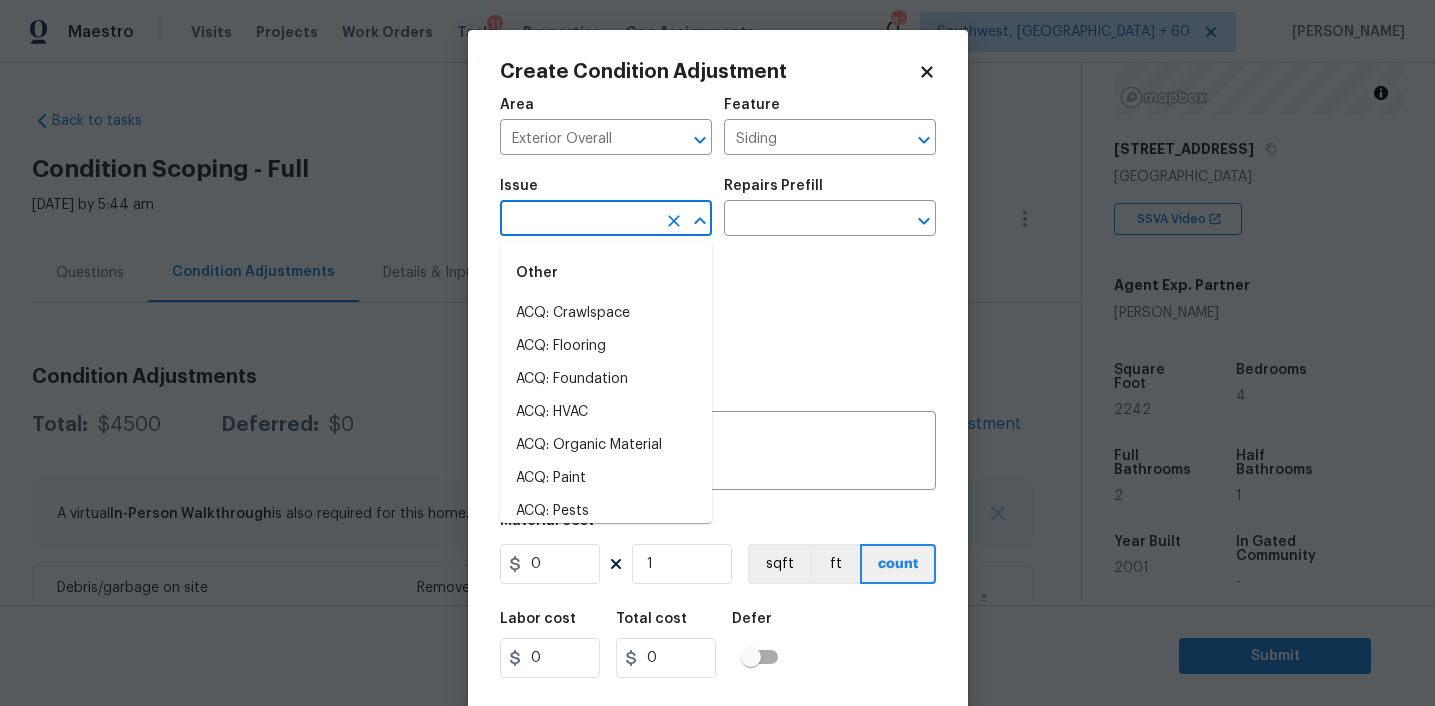 type on "s" 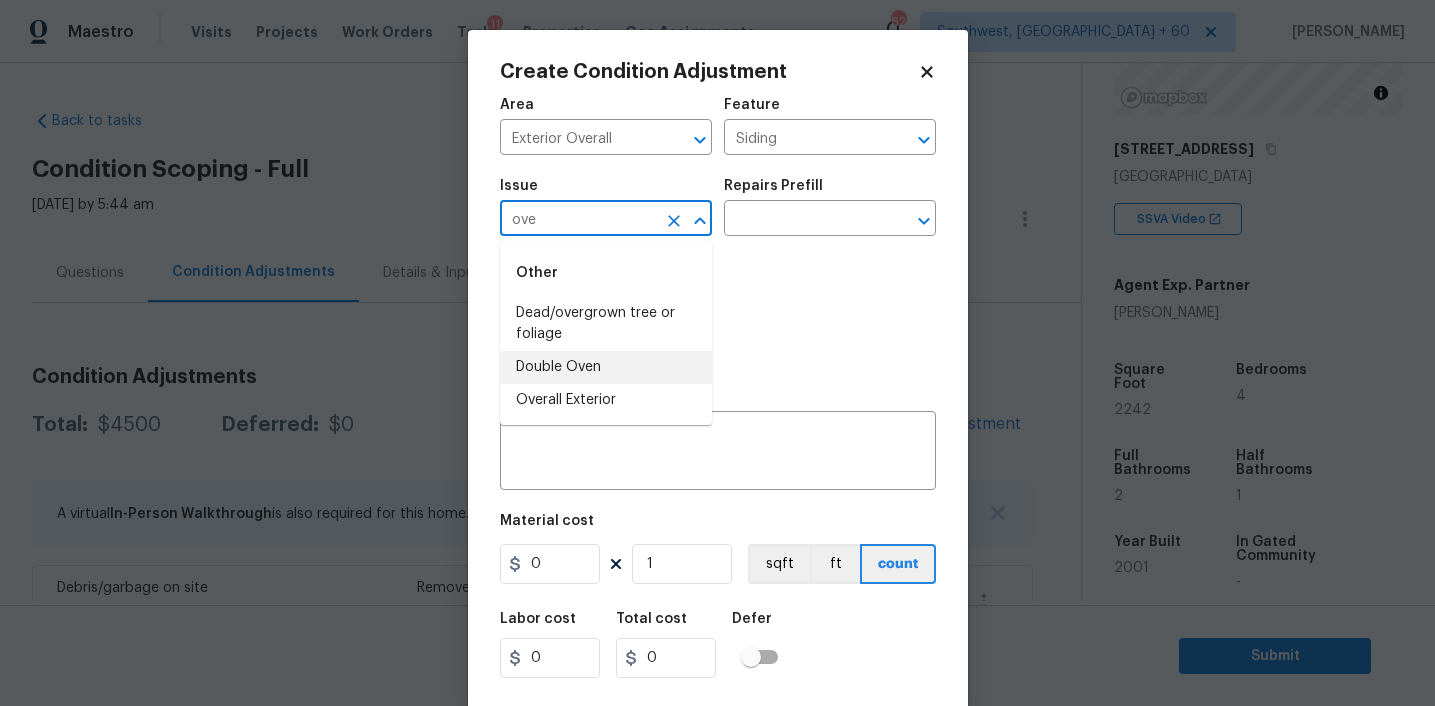 click on "Overall Exterior" at bounding box center [606, 400] 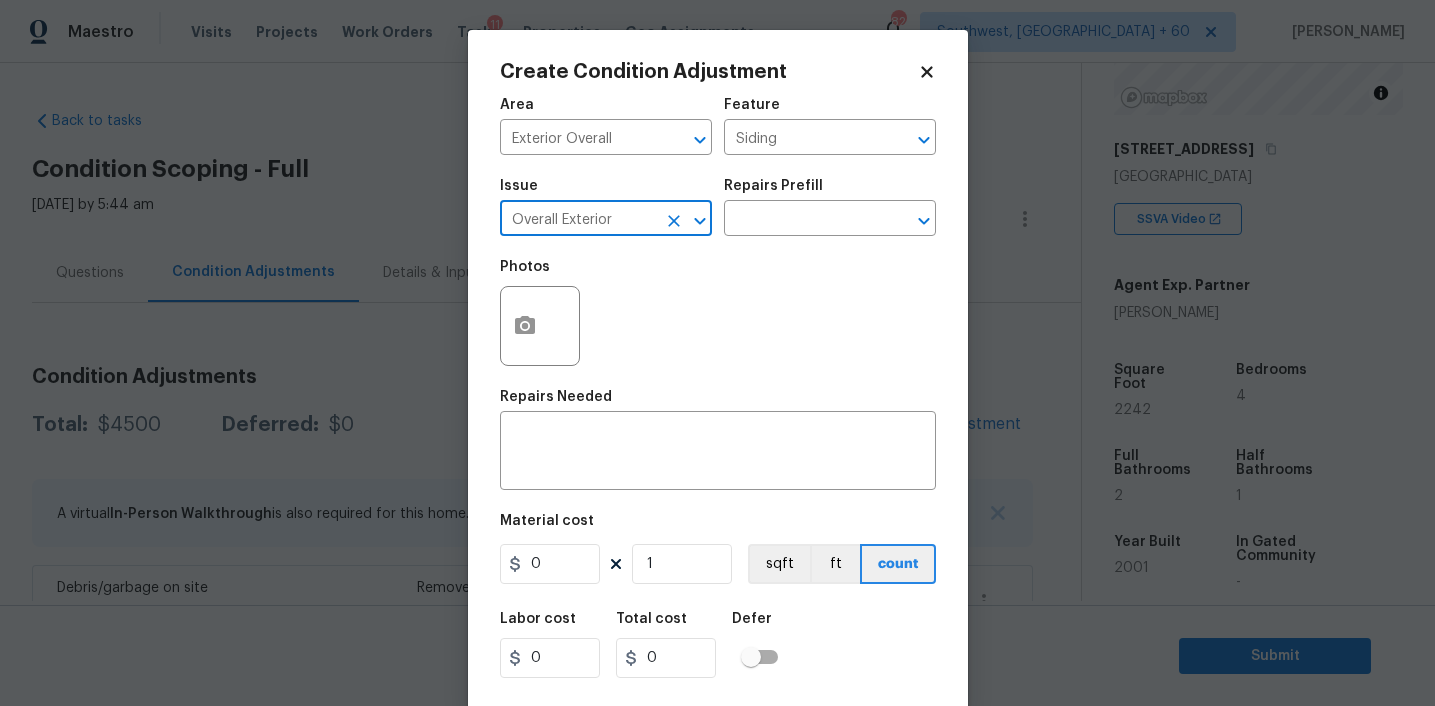 type on "Overall Exterior" 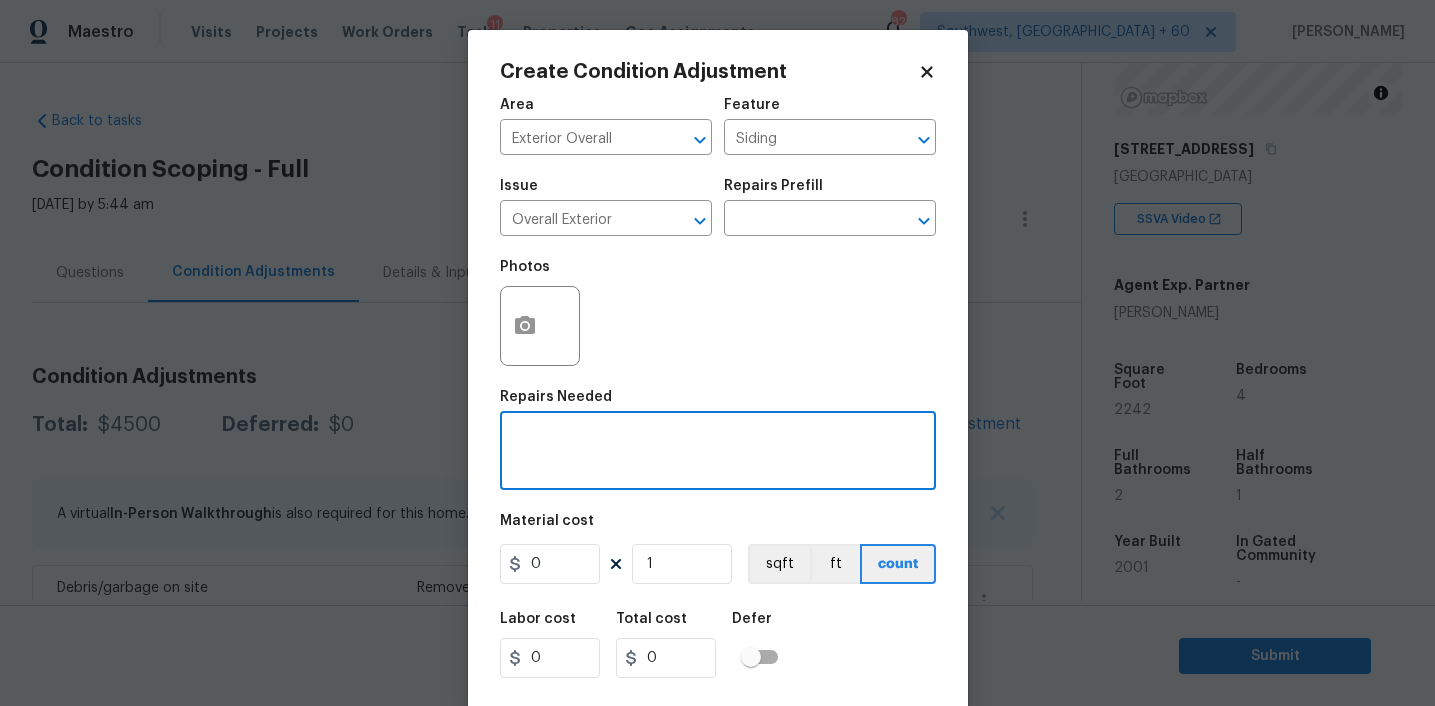click at bounding box center [718, 453] 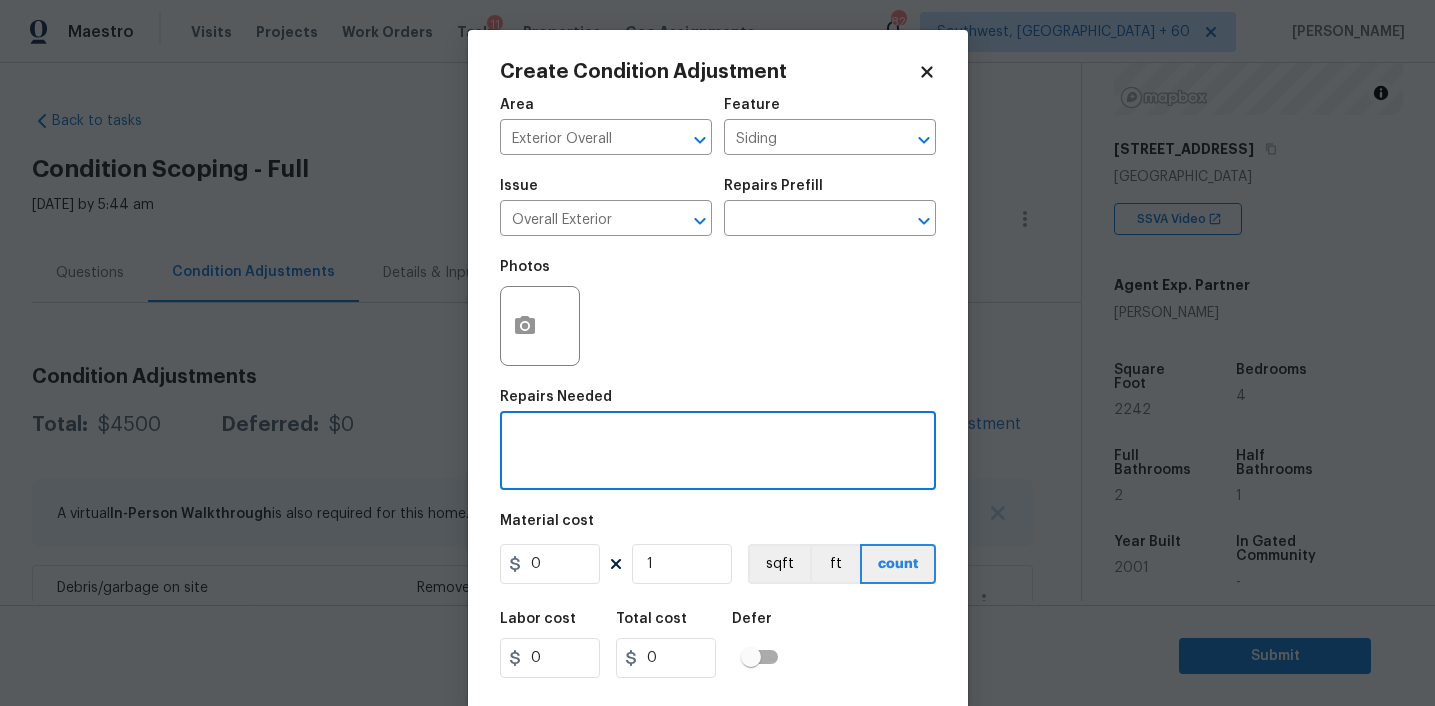 paste on "Overall exterior repairs (siding, stucco, fencing, decking, soffit, eaves, trims, fascia, facade, shutters, frames, gutters etc)" 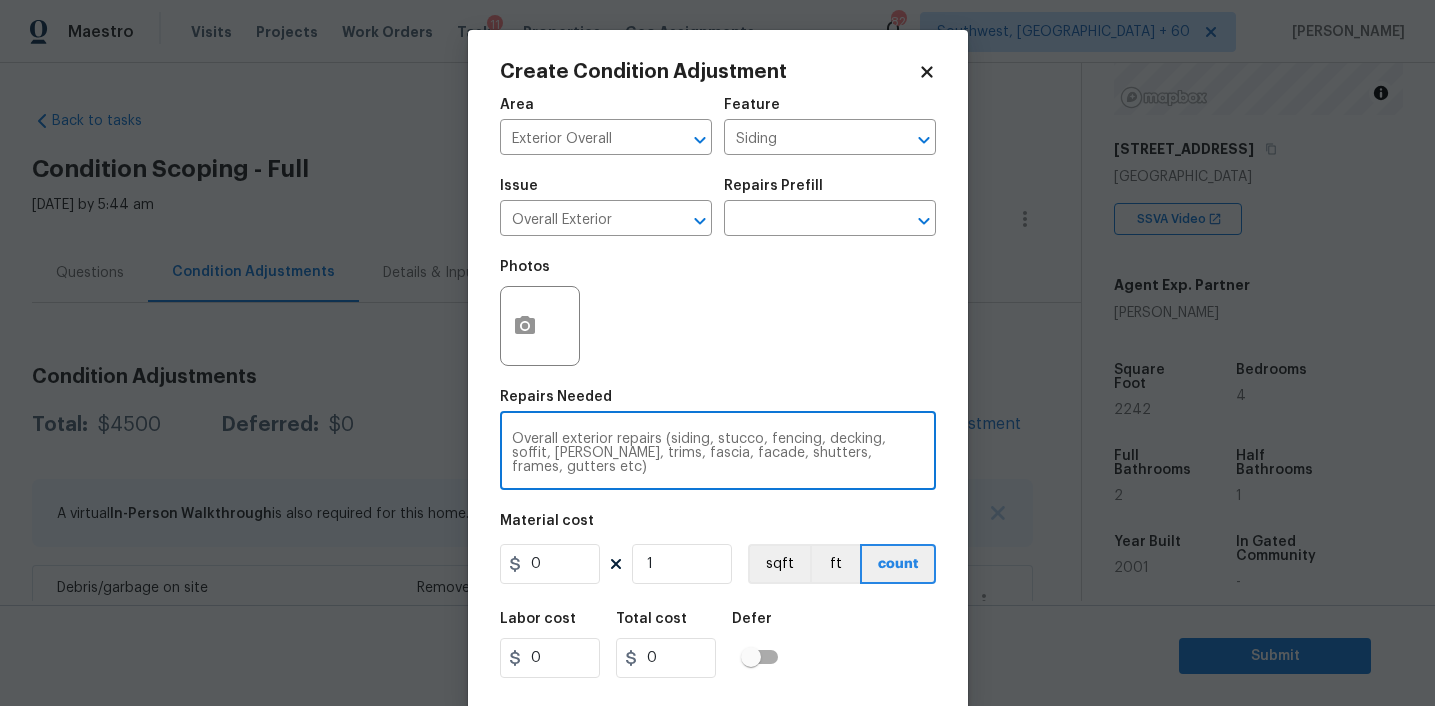 click on "Overall exterior repairs (siding, stucco, fencing, decking, soffit, eaves, trims, fascia, facade, shutters, frames, gutters etc)" at bounding box center [718, 453] 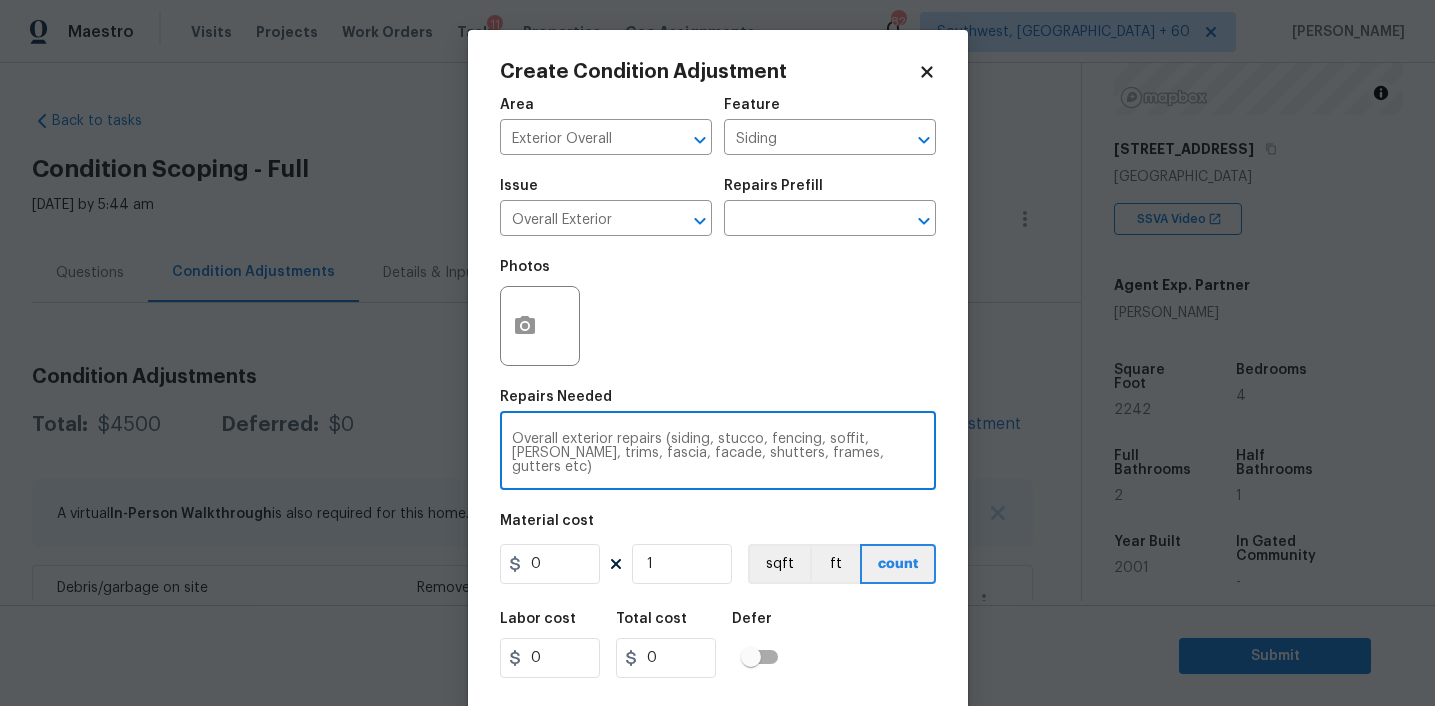 type on "Overall exterior repairs (siding, stucco, fencing, soffit, eaves, trims, fascia, facade, shutters, frames, gutters etc)" 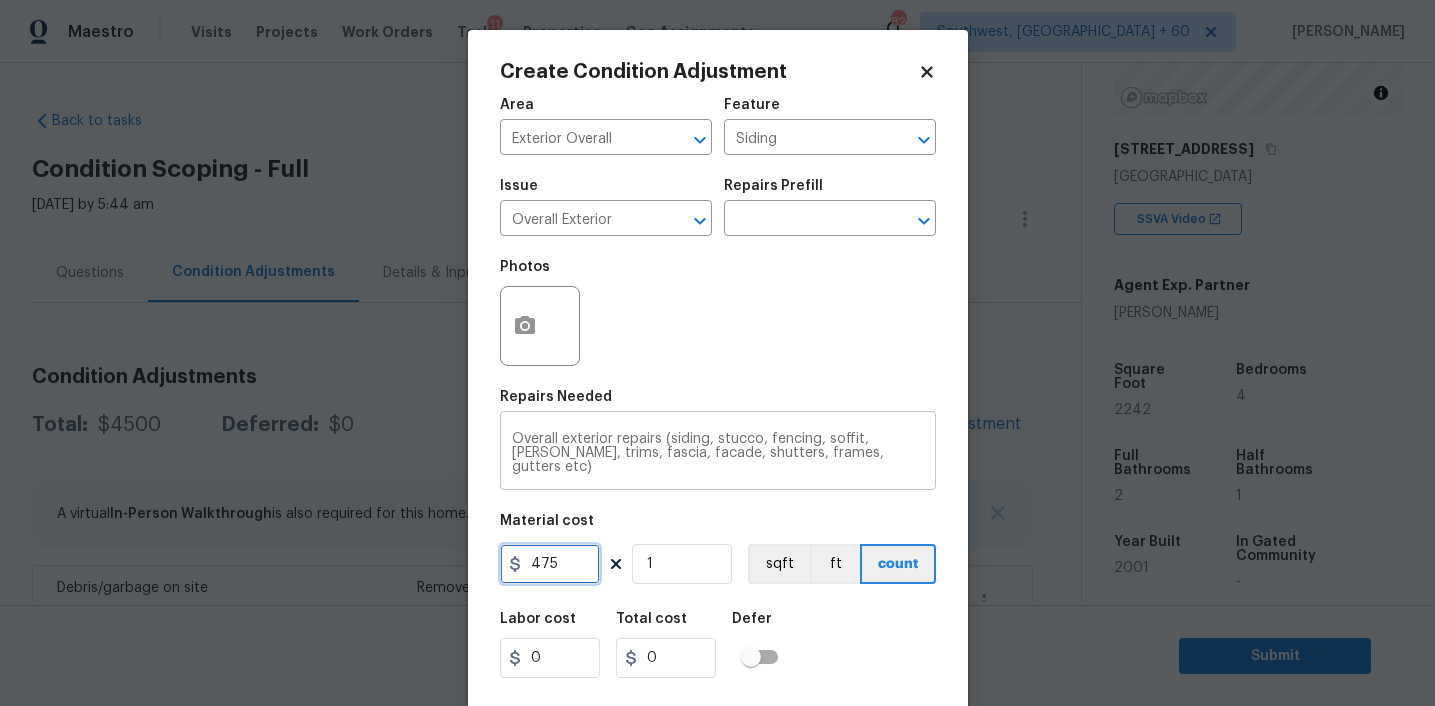 type on "475" 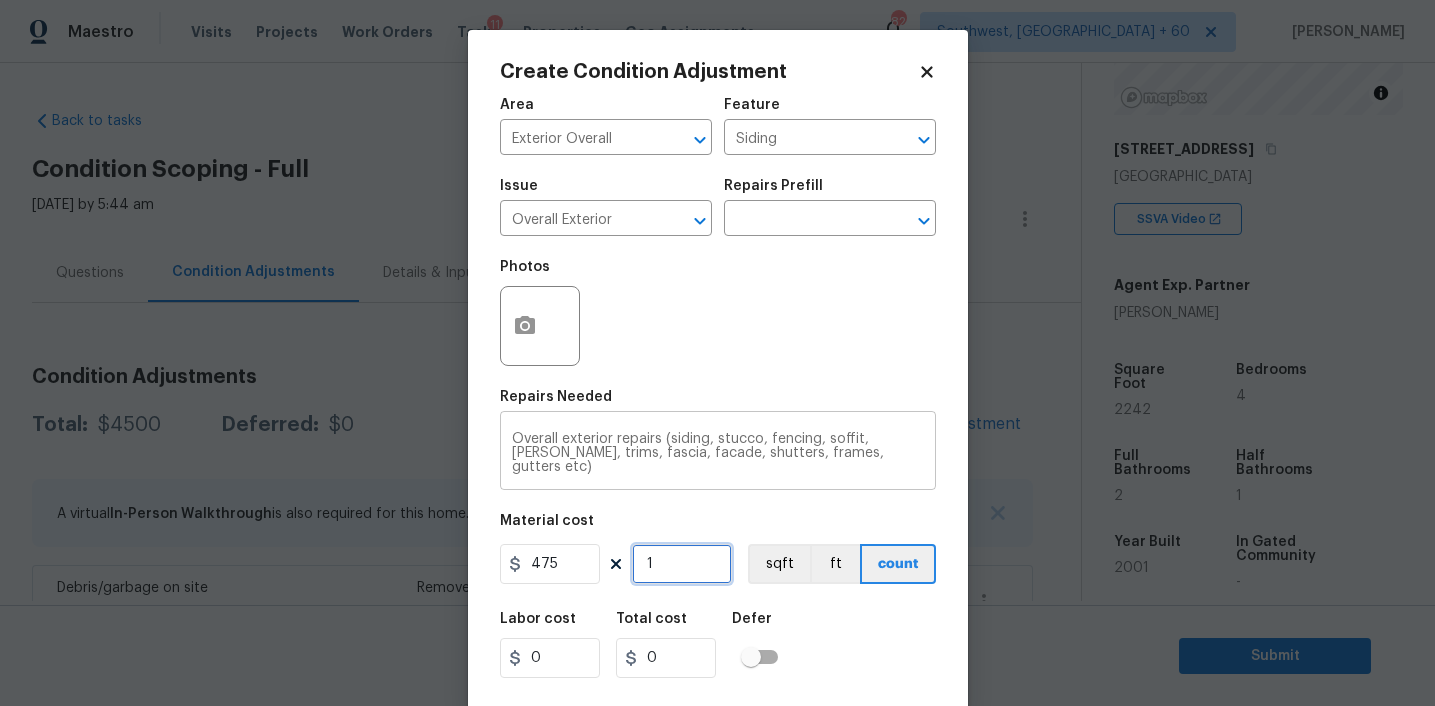 type on "475" 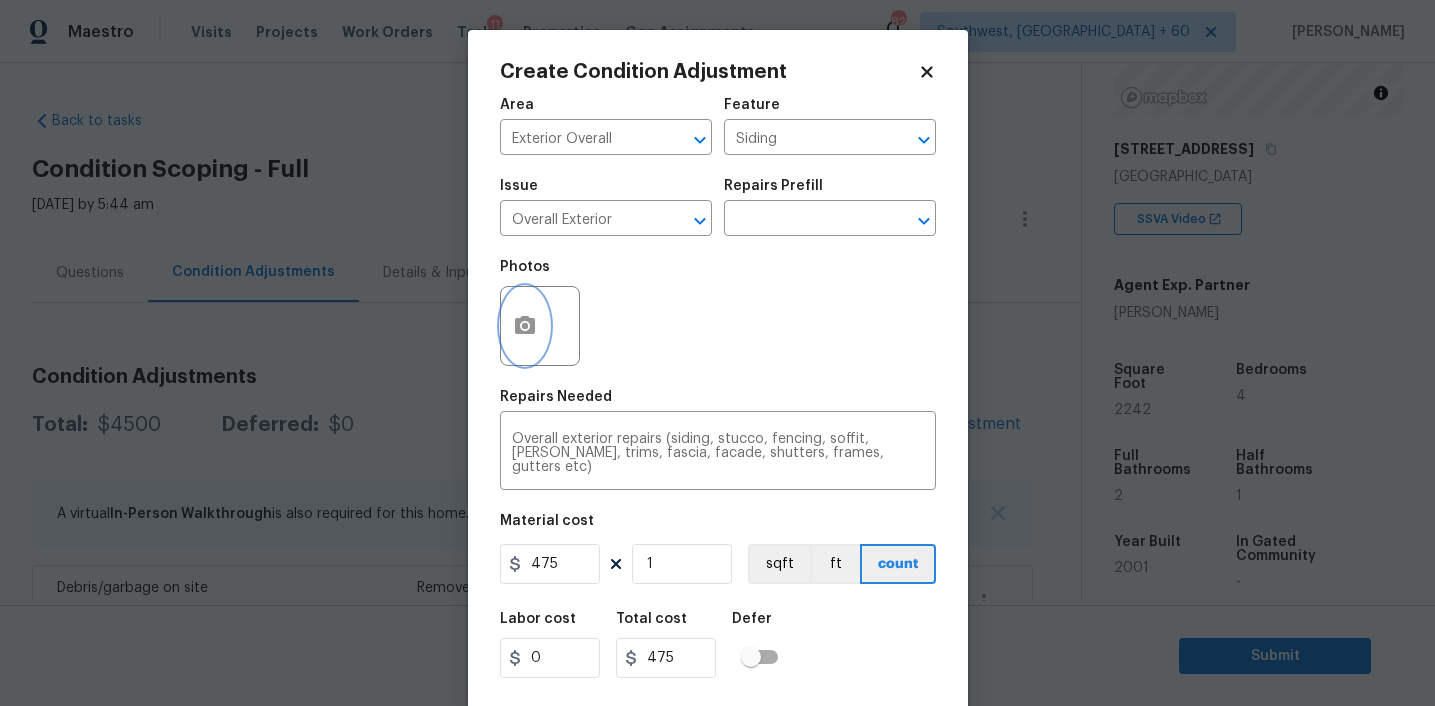 click 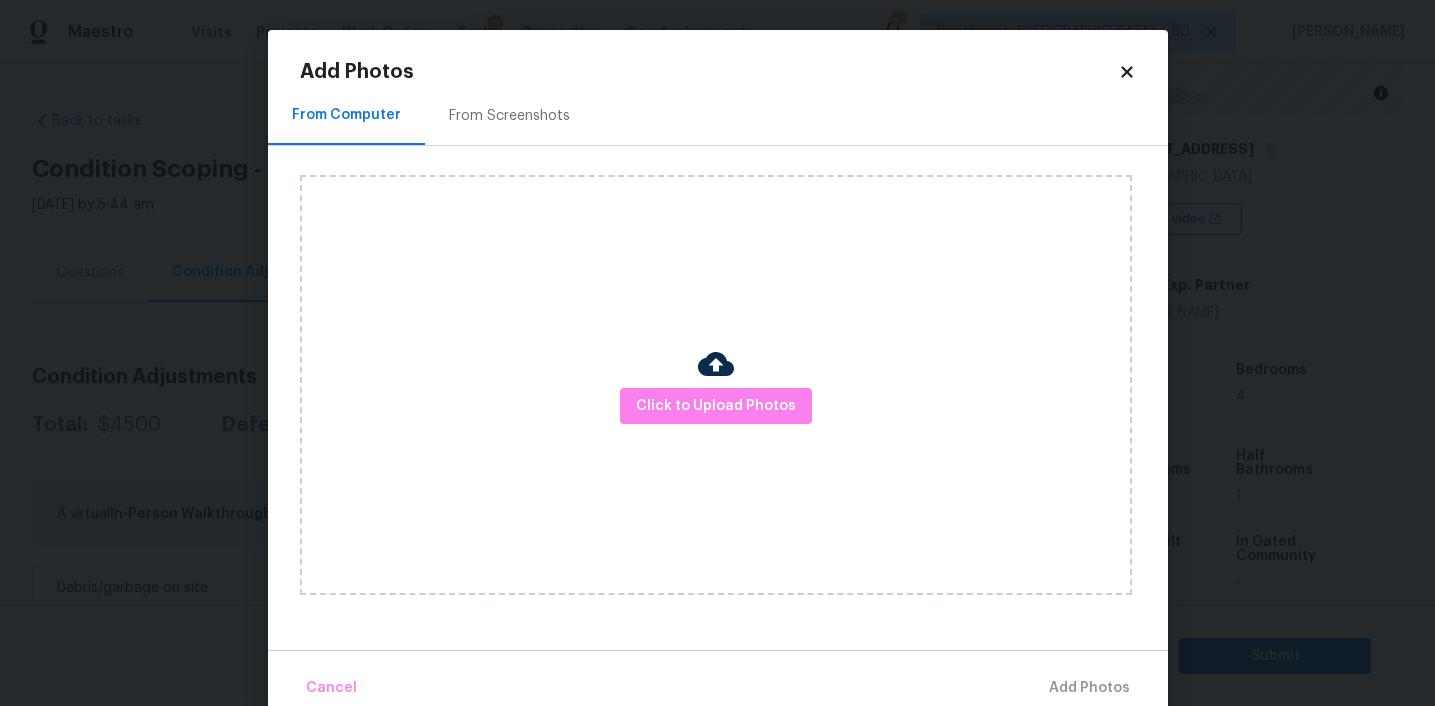 click on "From Screenshots" at bounding box center [509, 115] 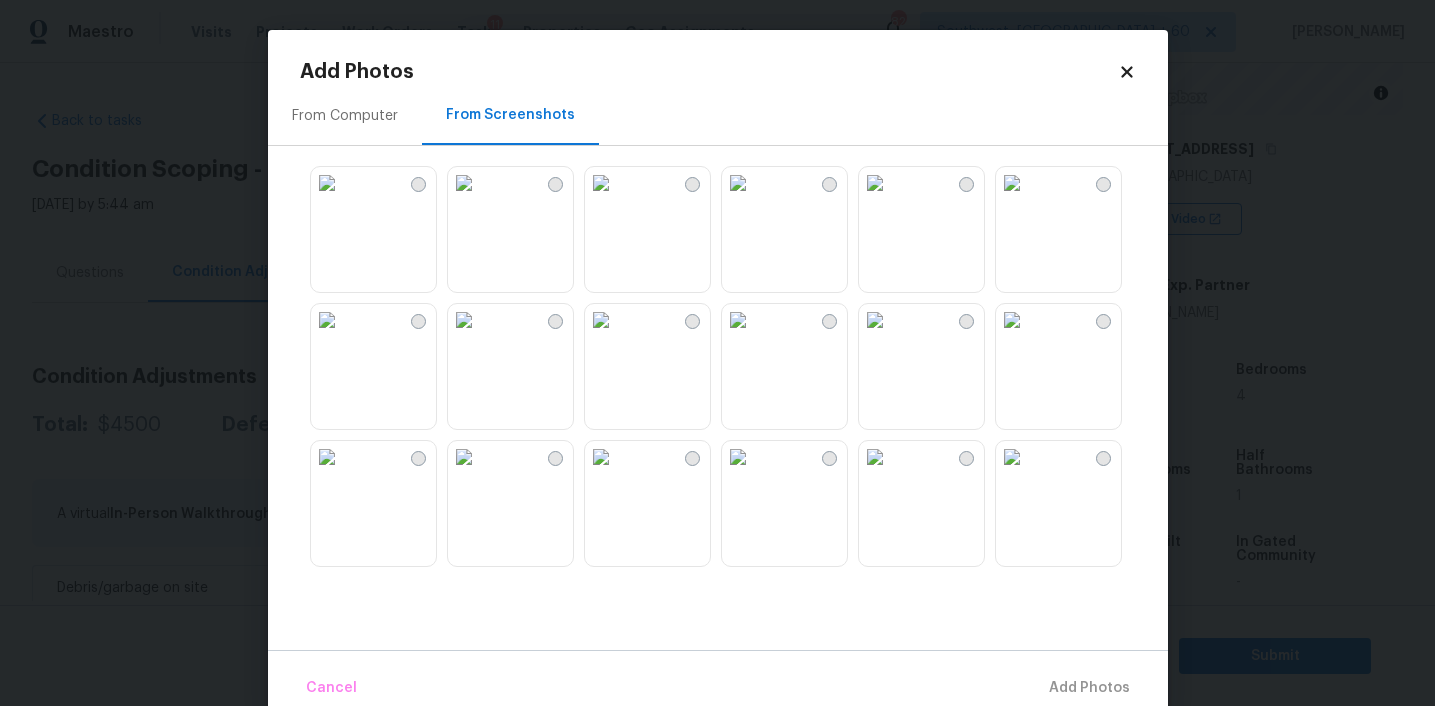 click at bounding box center [464, 183] 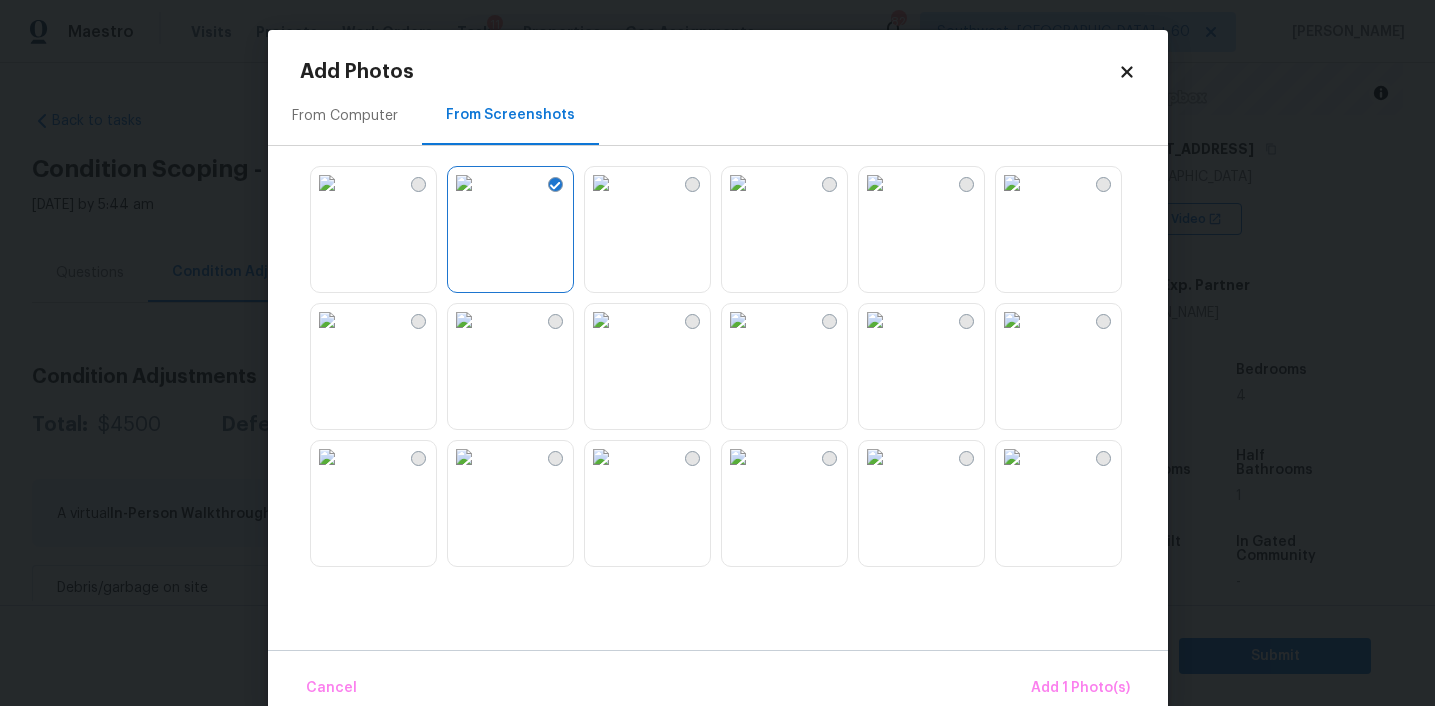 click at bounding box center (601, 183) 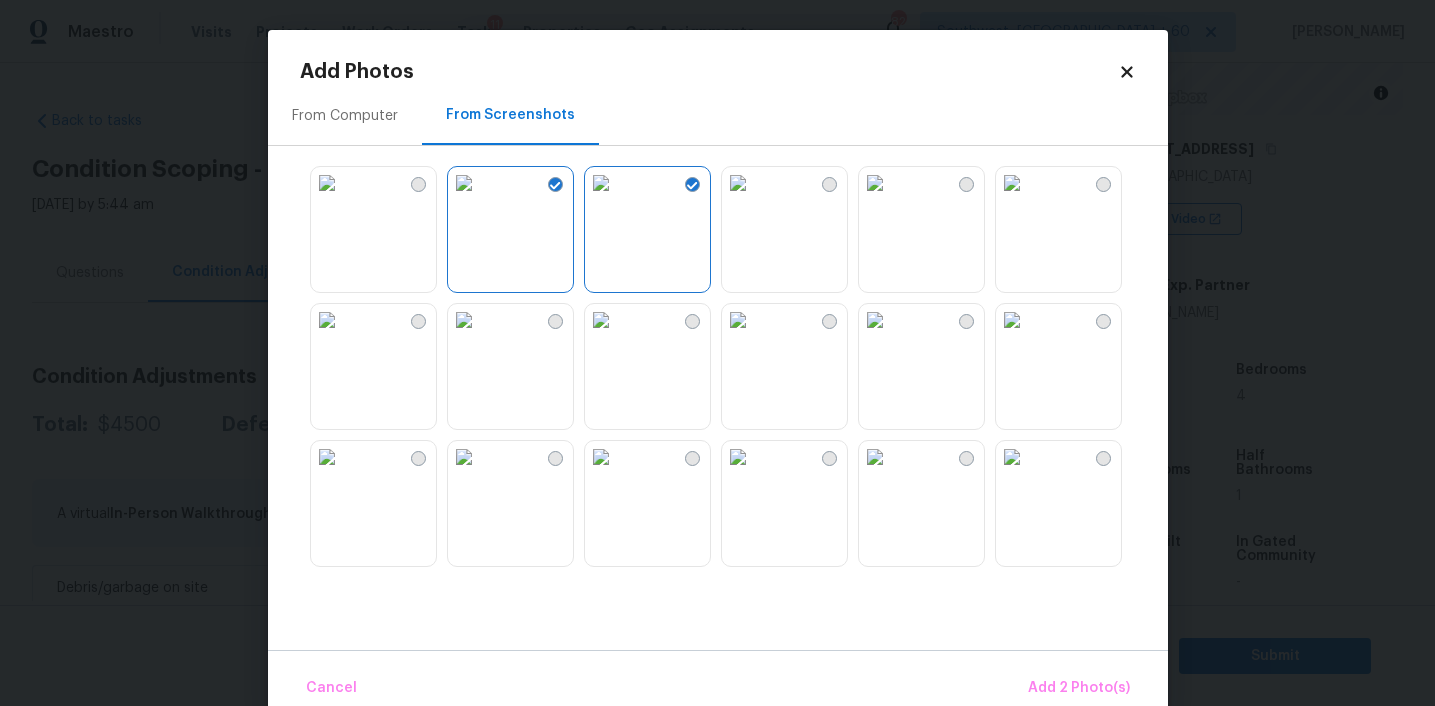 click at bounding box center (738, 183) 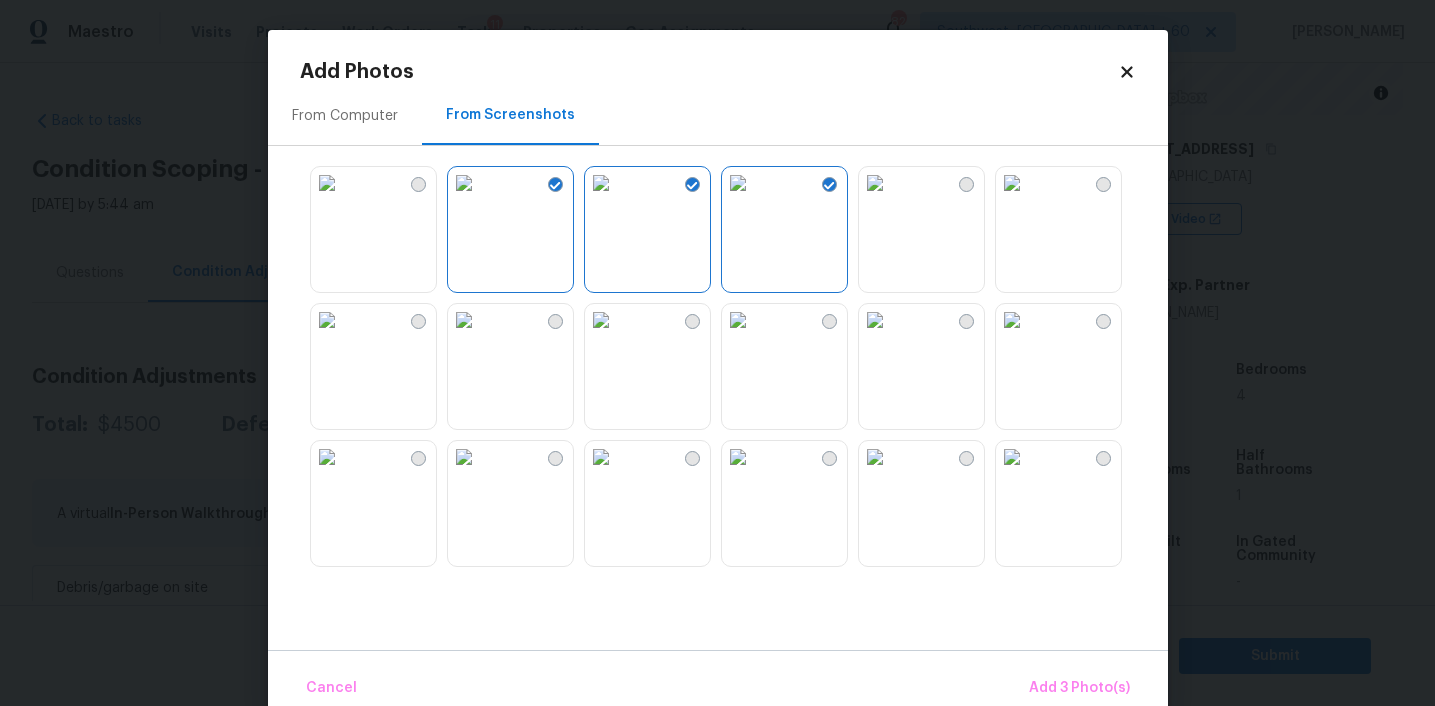click at bounding box center [875, 183] 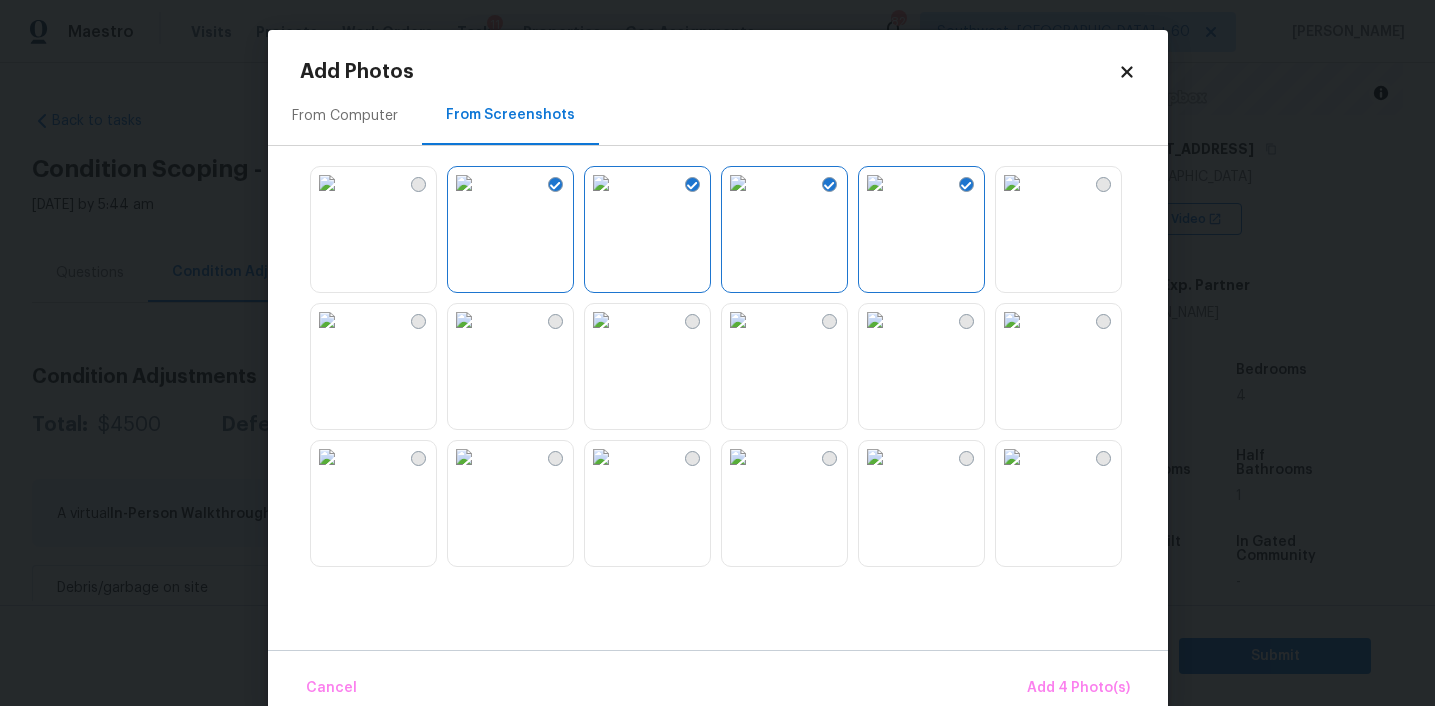 click at bounding box center [601, 320] 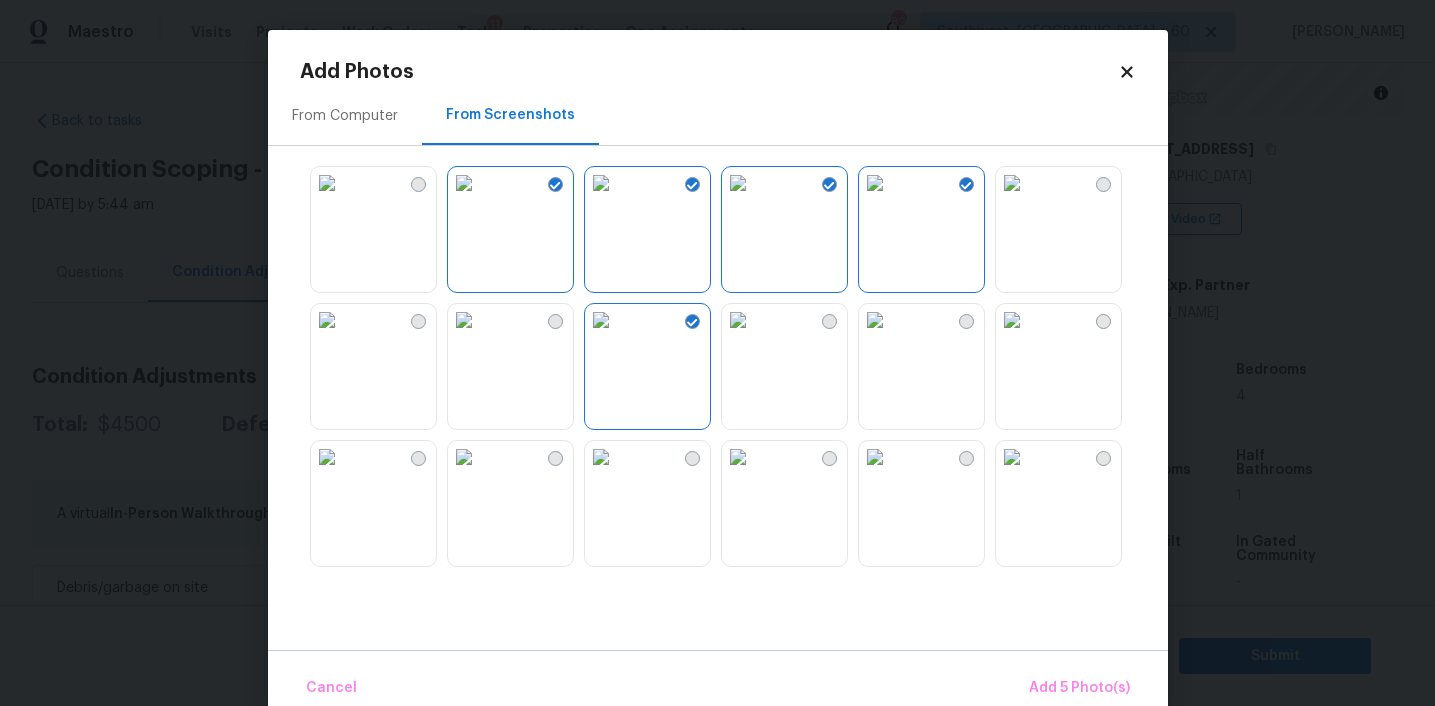 scroll, scrollTop: 254, scrollLeft: 0, axis: vertical 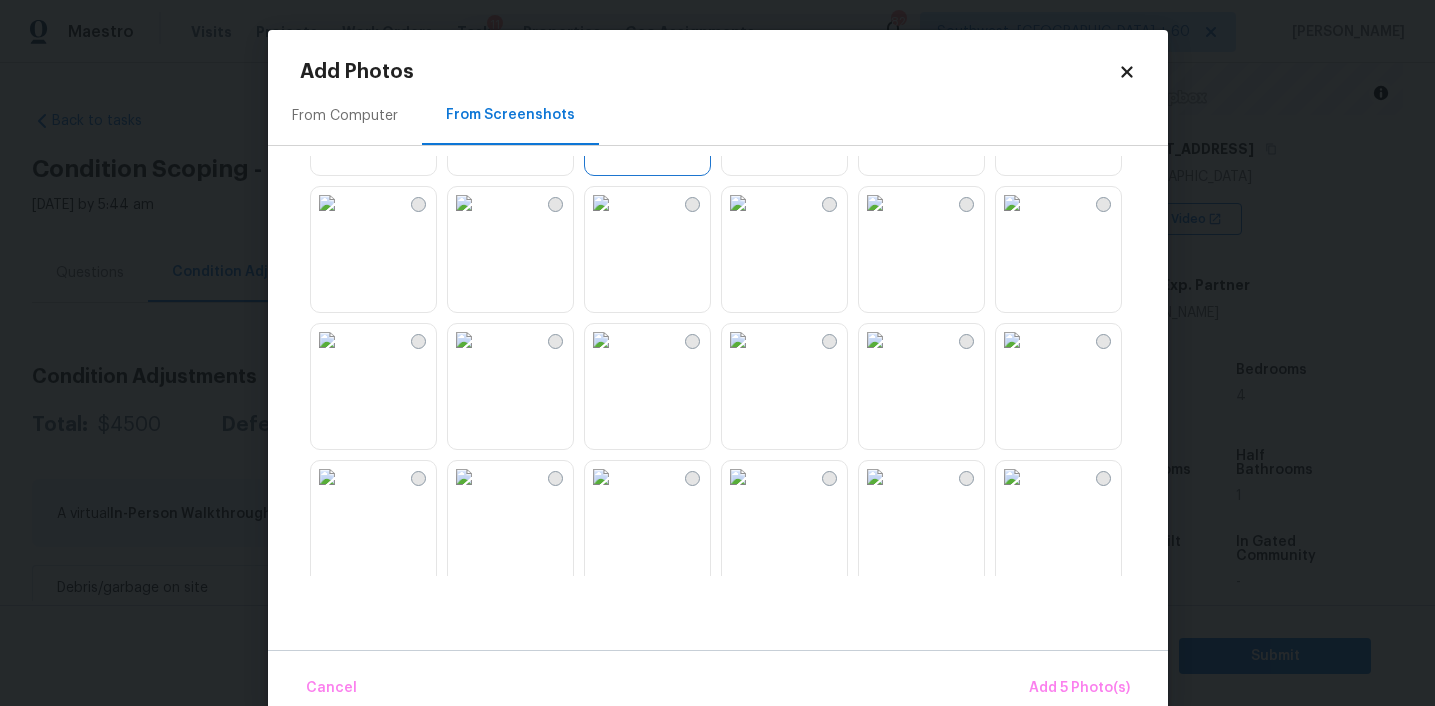 click at bounding box center [464, 203] 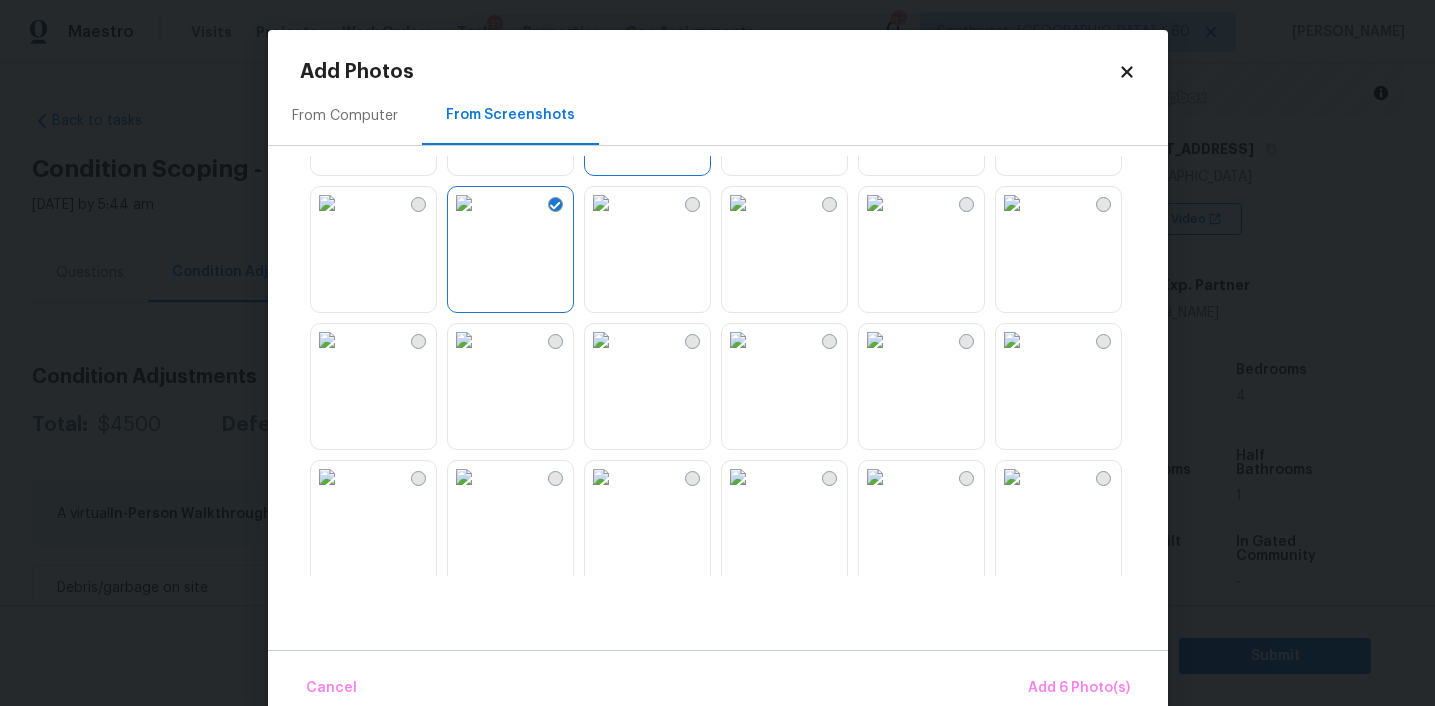 click at bounding box center (464, 203) 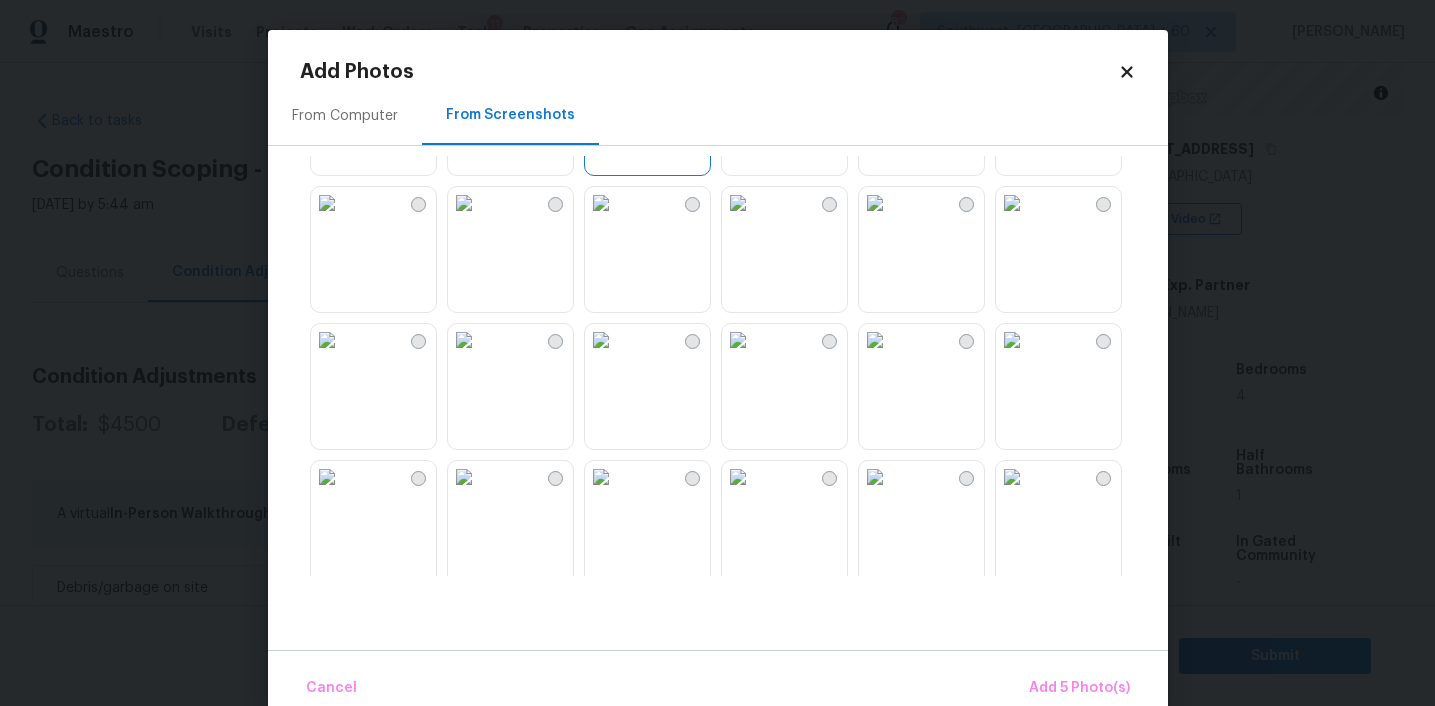 click at bounding box center [601, 203] 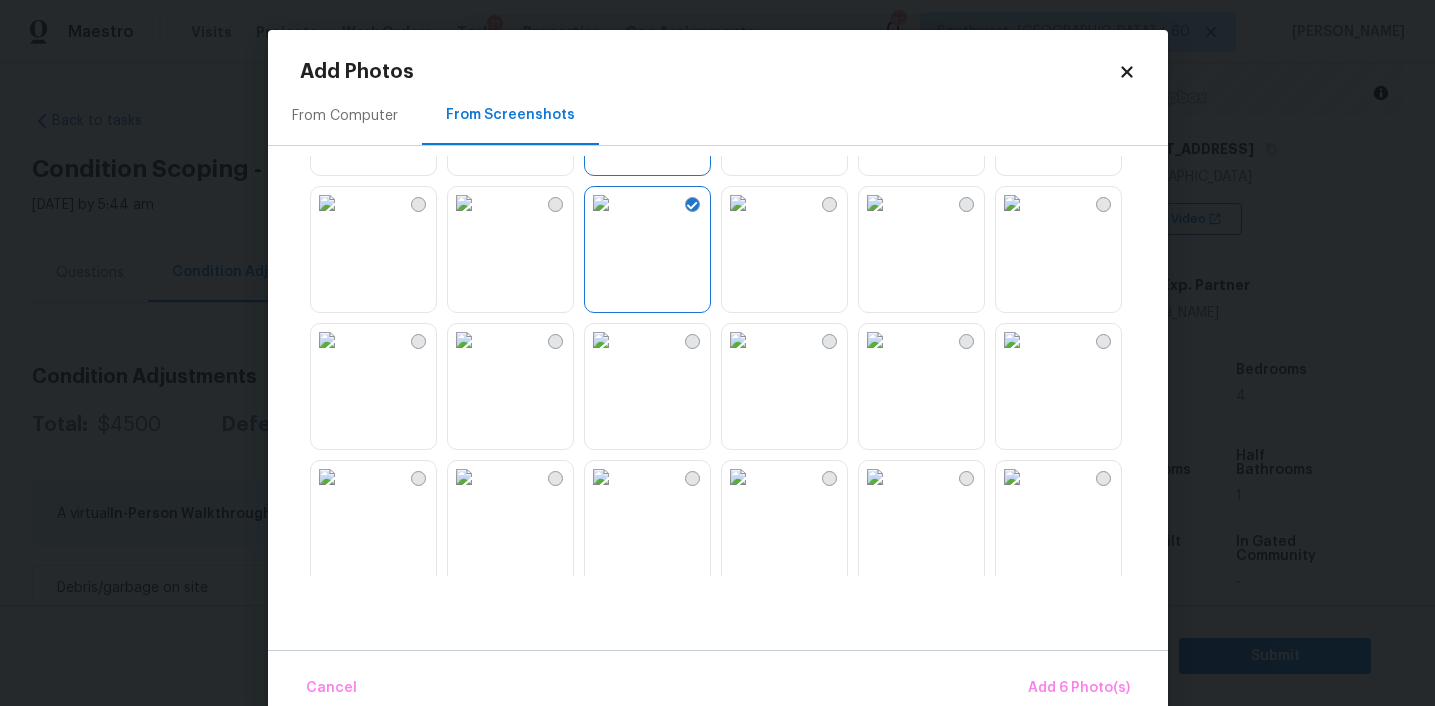 click at bounding box center (601, 203) 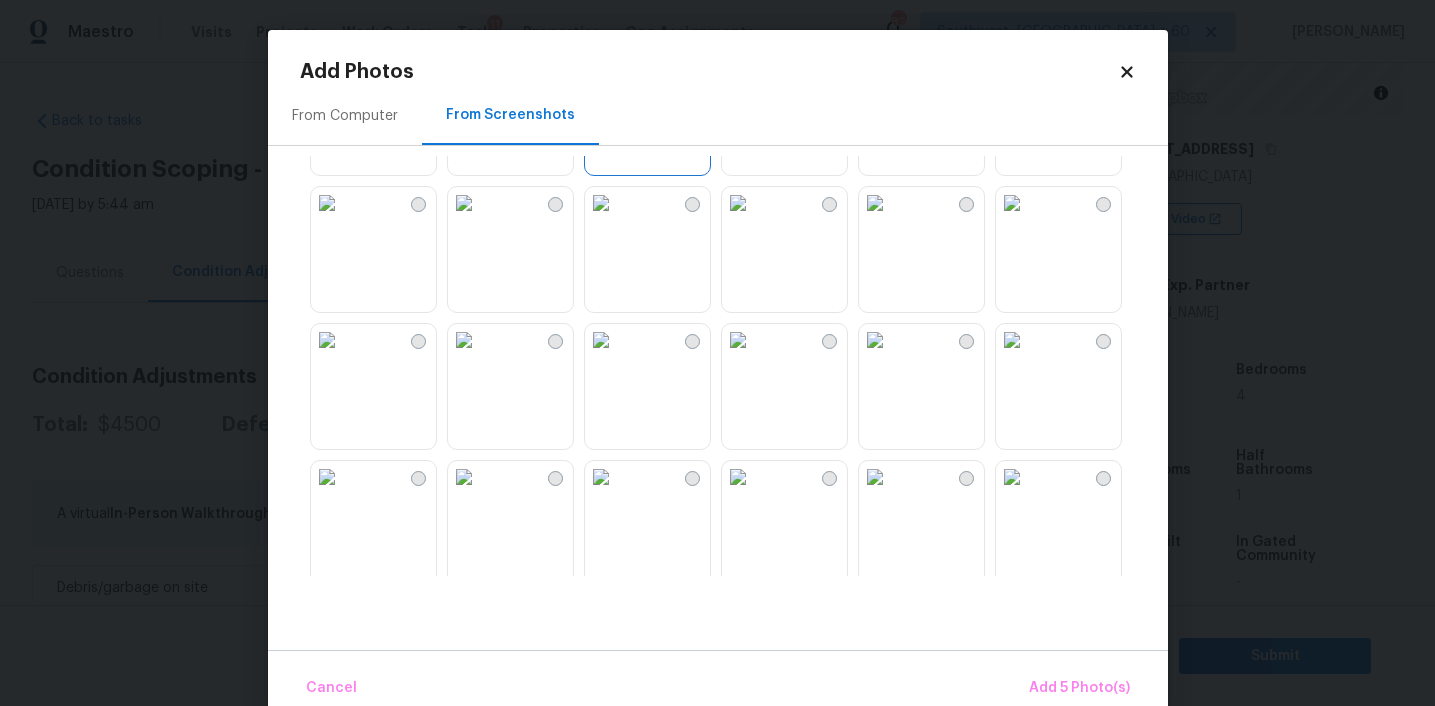 click at bounding box center [464, 340] 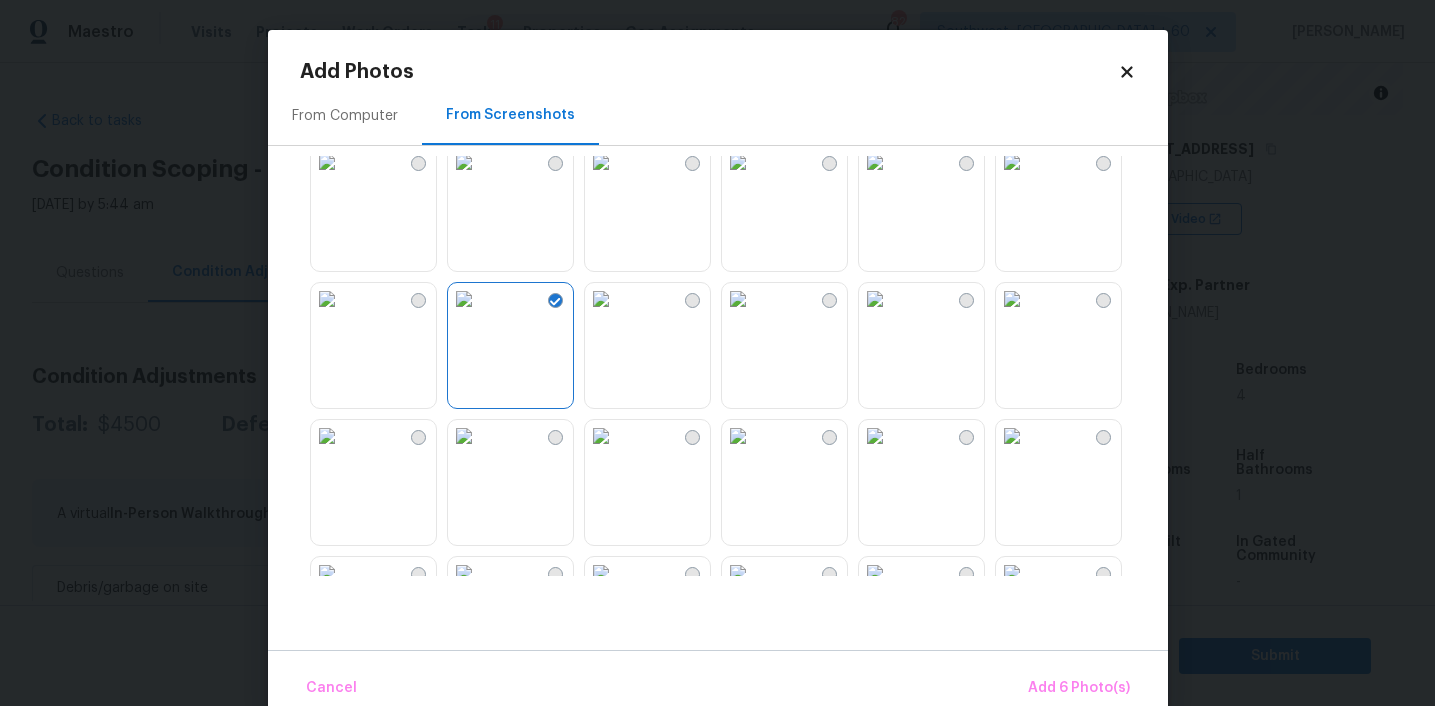 scroll, scrollTop: 345, scrollLeft: 0, axis: vertical 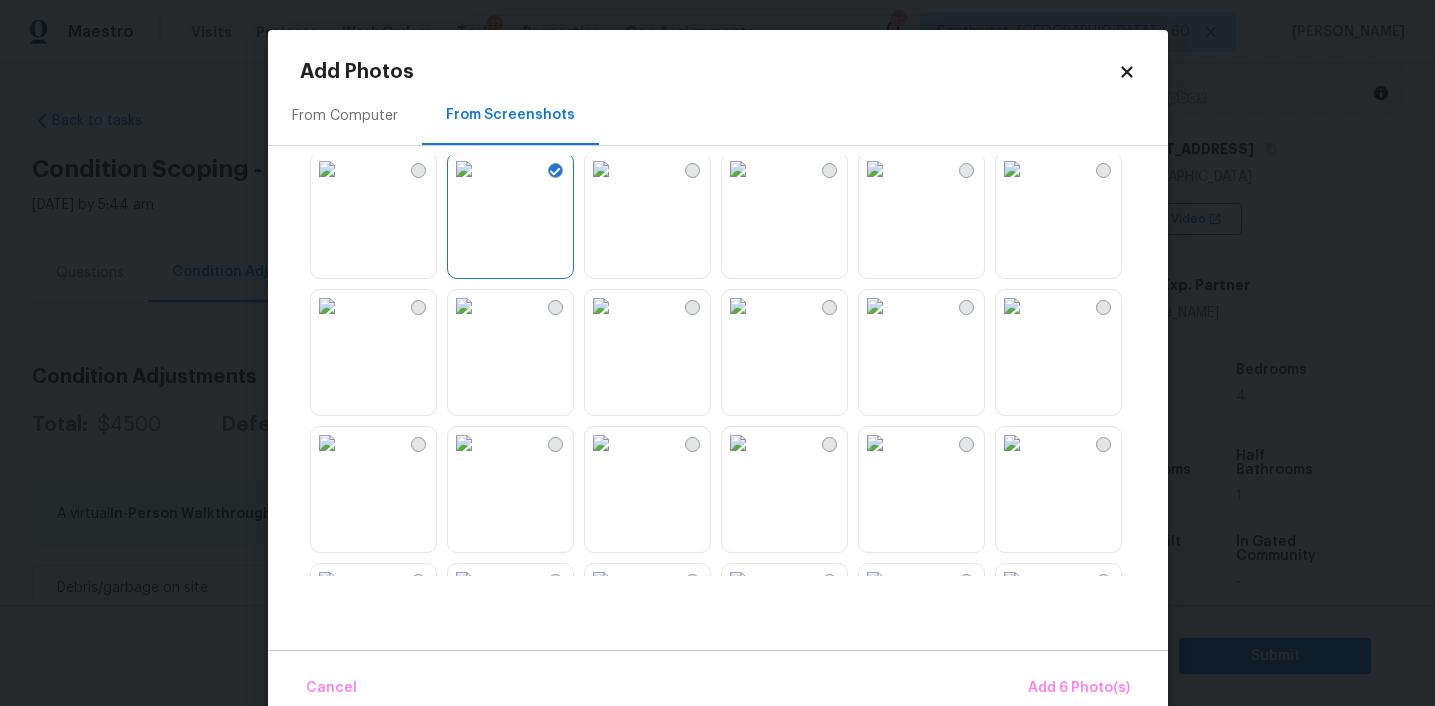 click at bounding box center [738, 306] 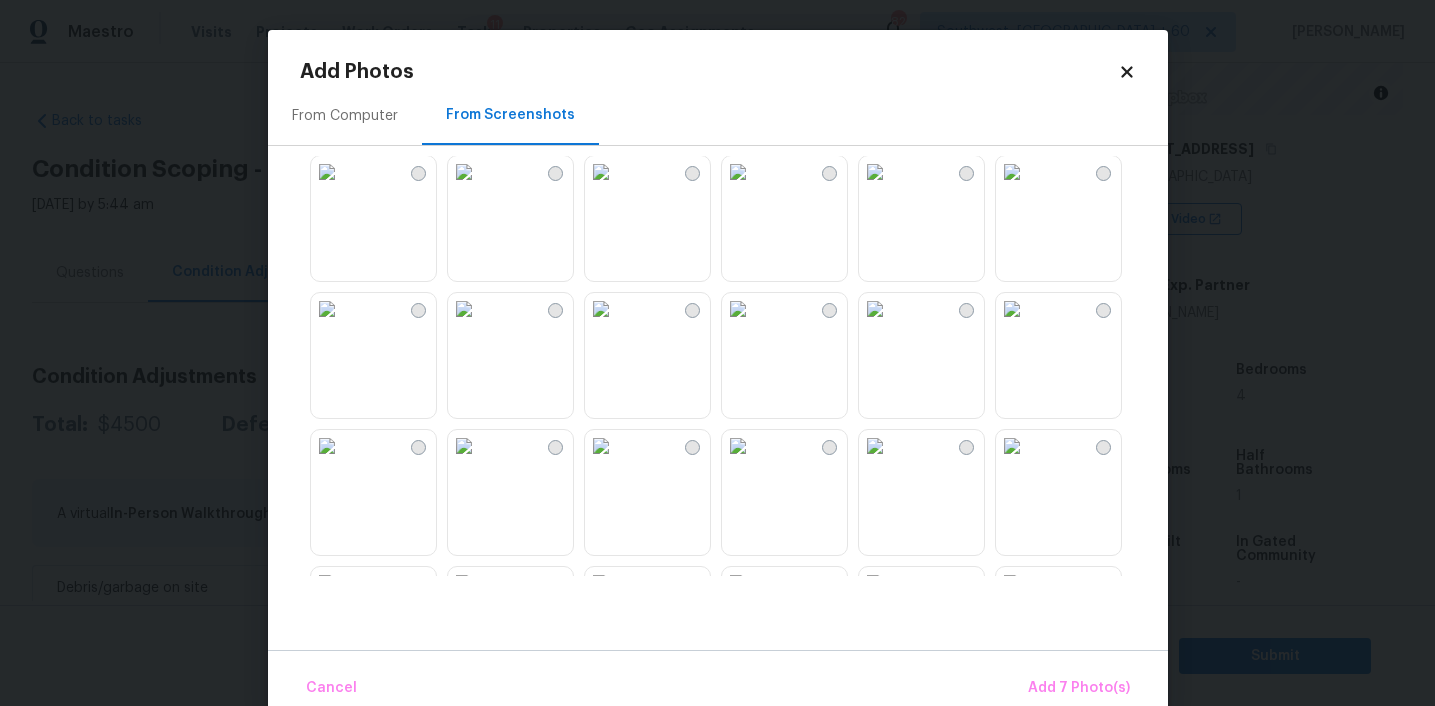 scroll, scrollTop: 721, scrollLeft: 0, axis: vertical 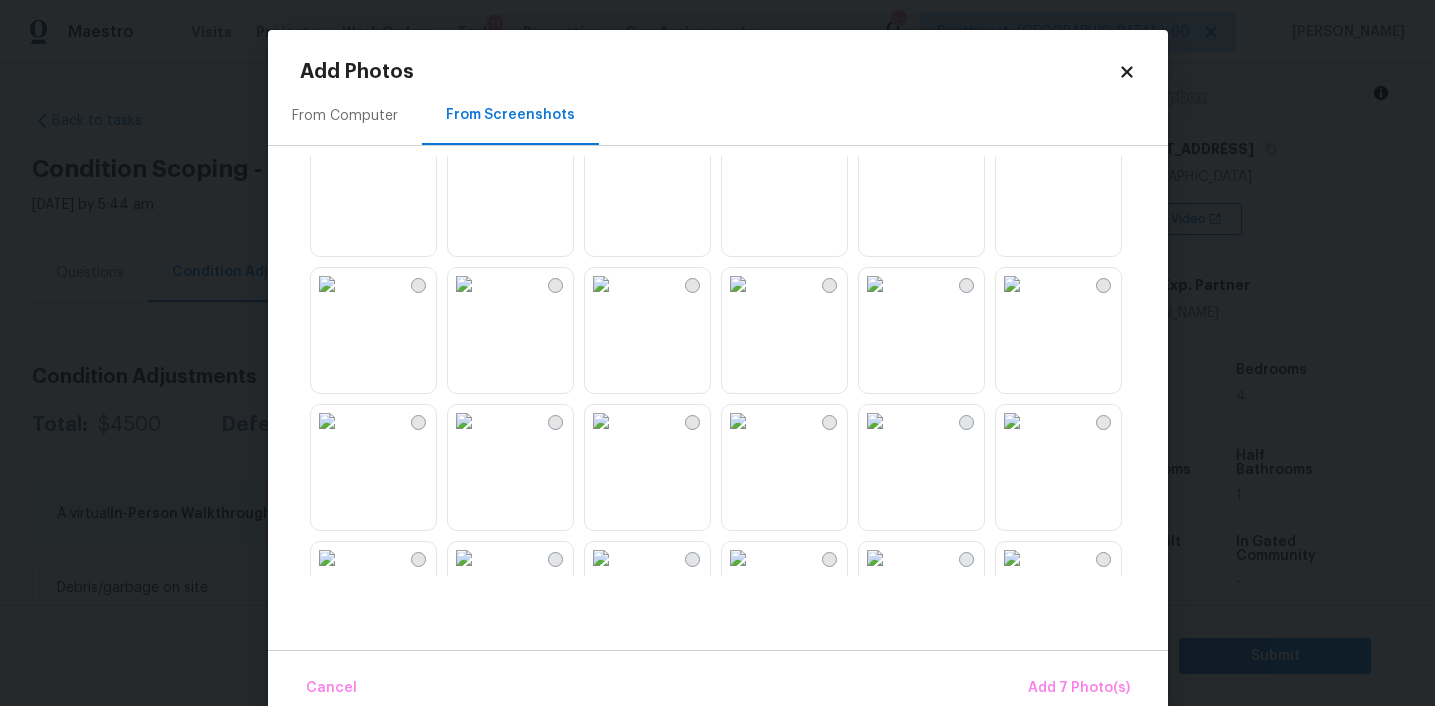 click at bounding box center (601, 284) 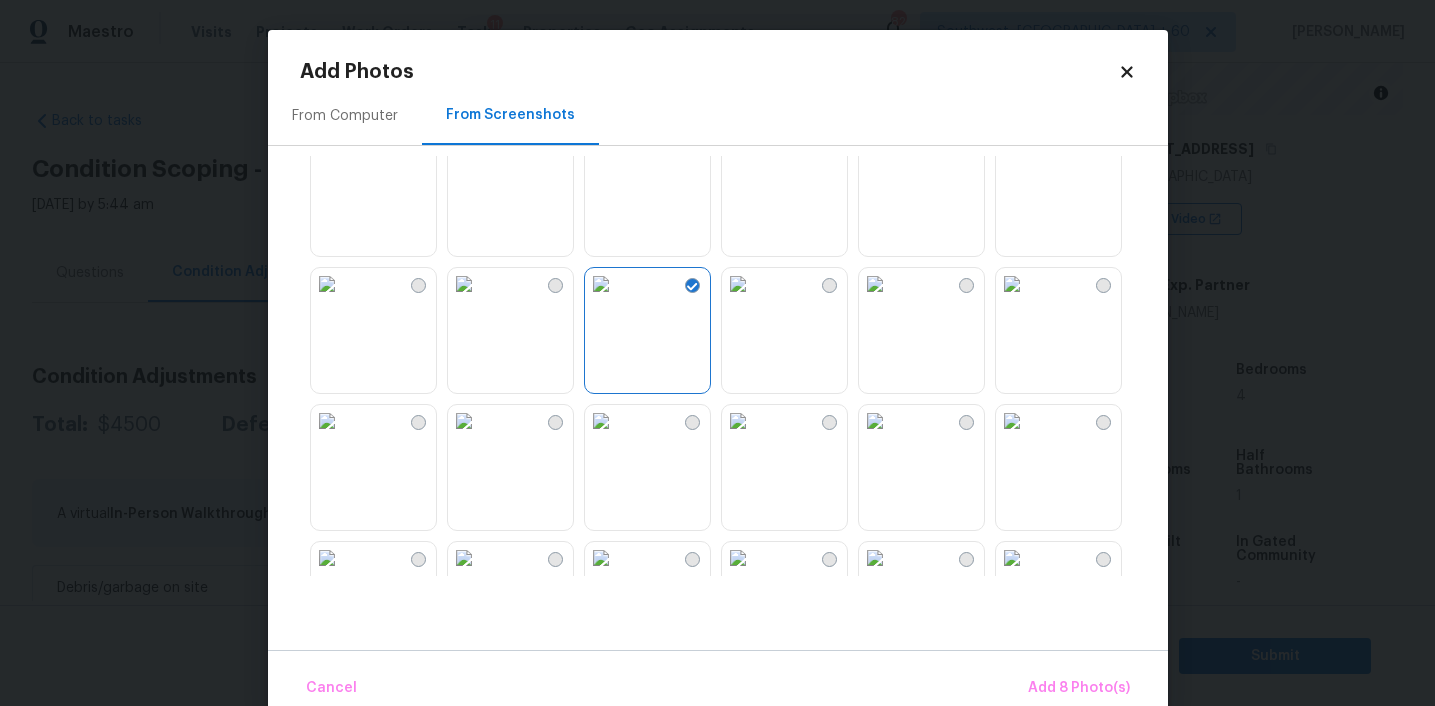 click at bounding box center (601, 284) 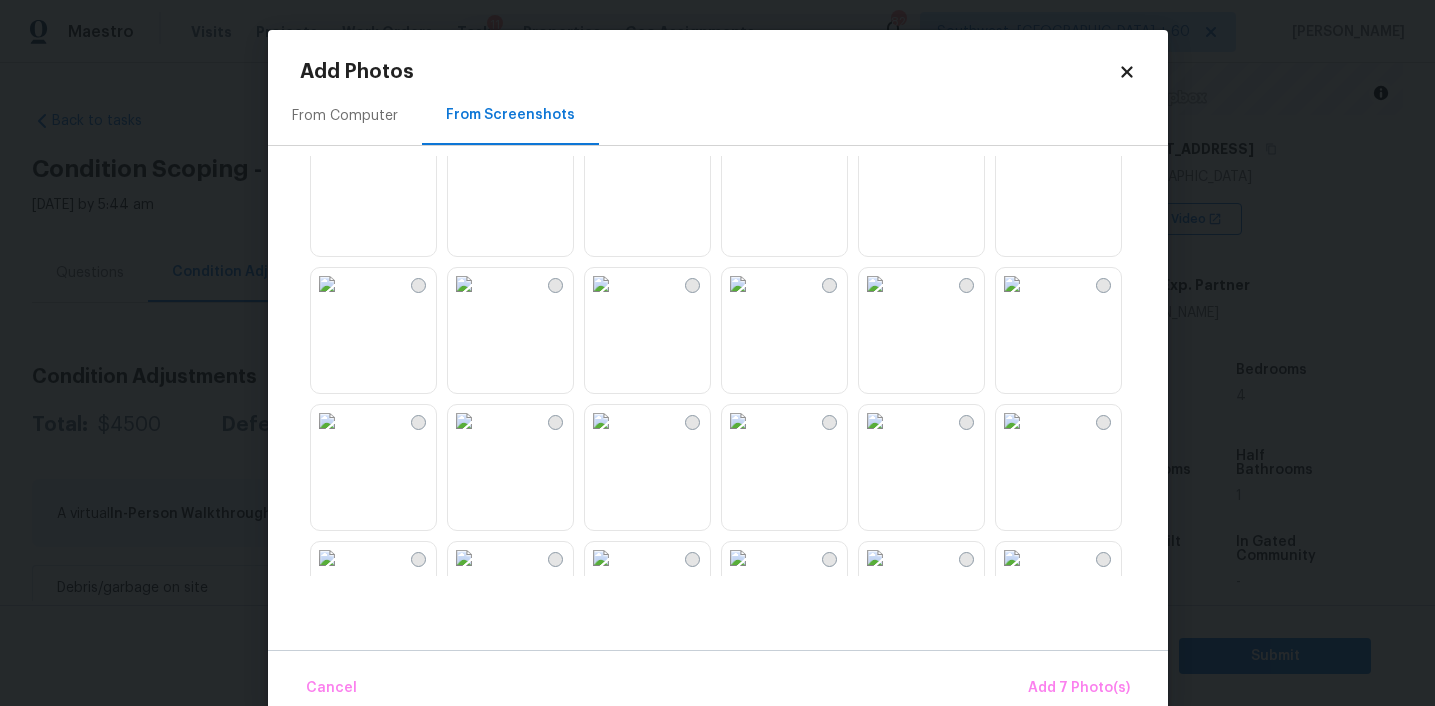 click at bounding box center (327, 421) 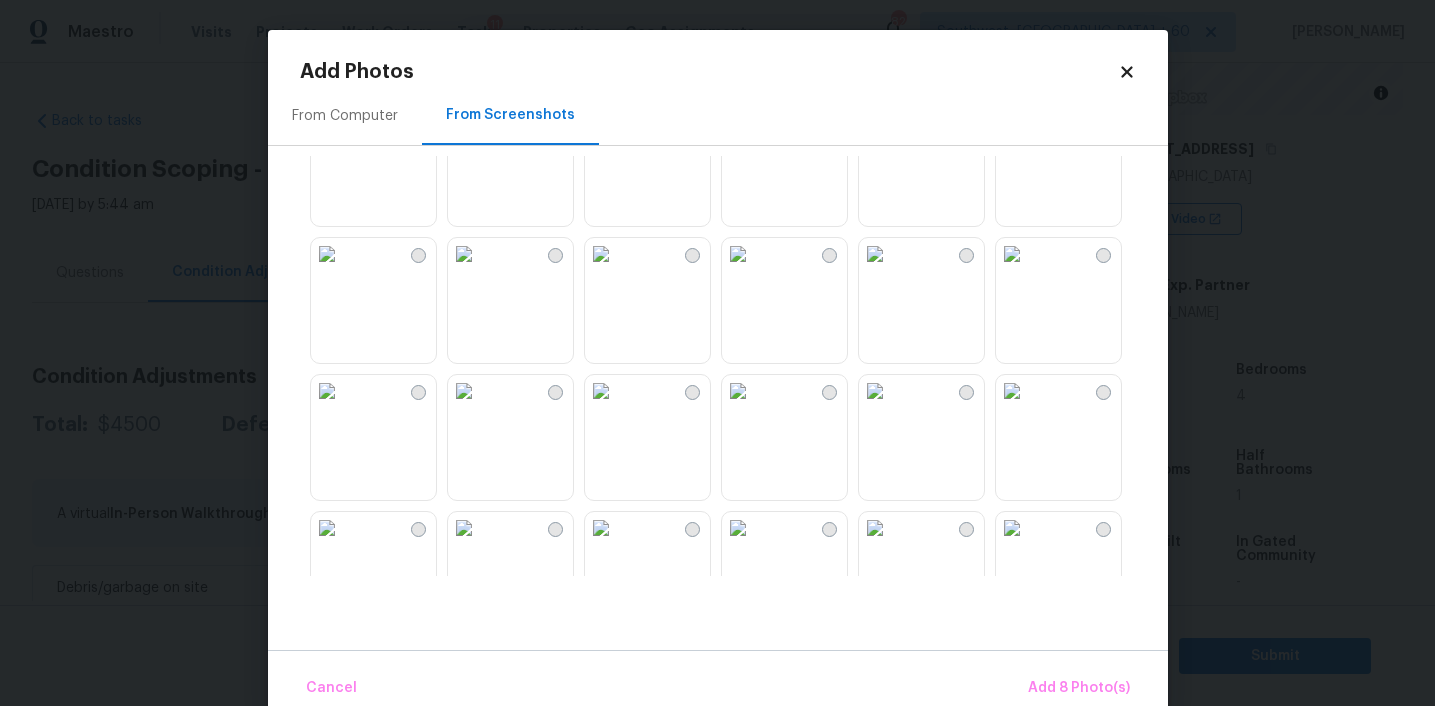 scroll, scrollTop: 1239, scrollLeft: 0, axis: vertical 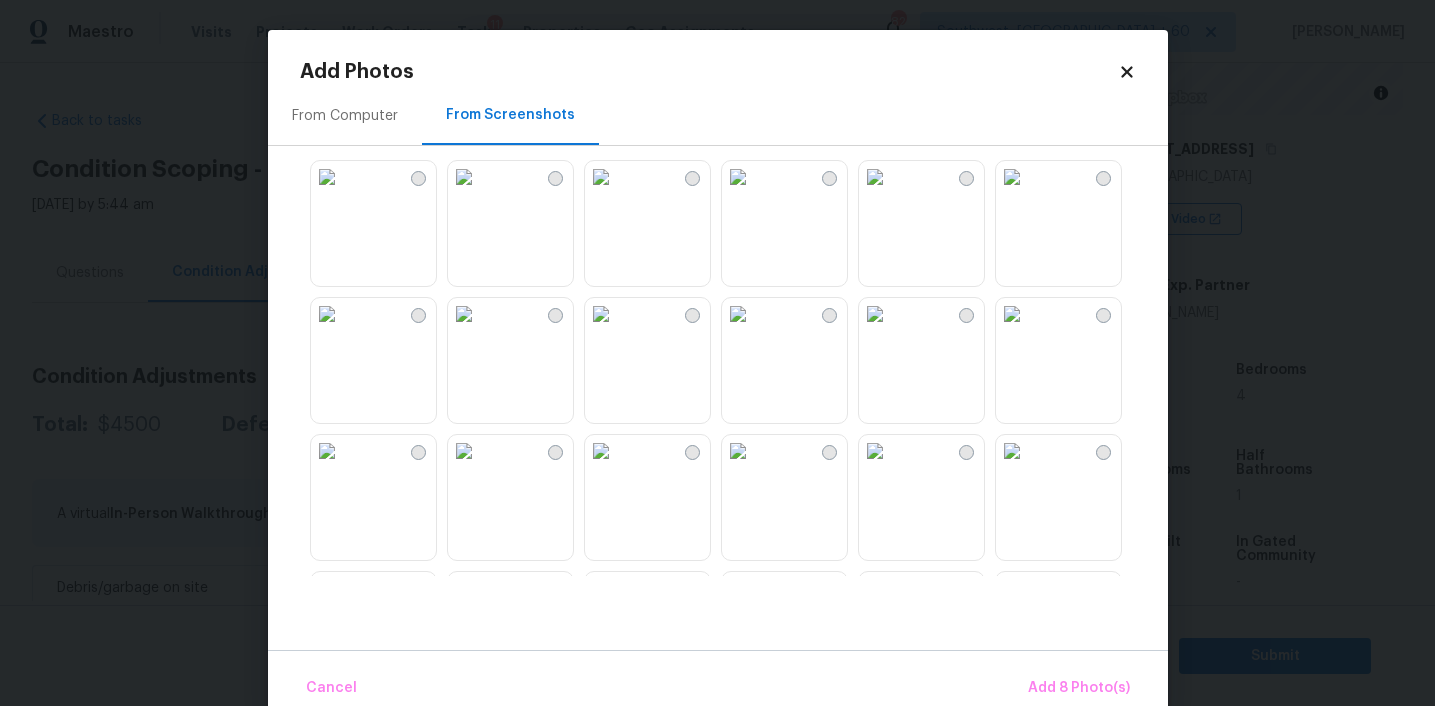 click at bounding box center (327, 314) 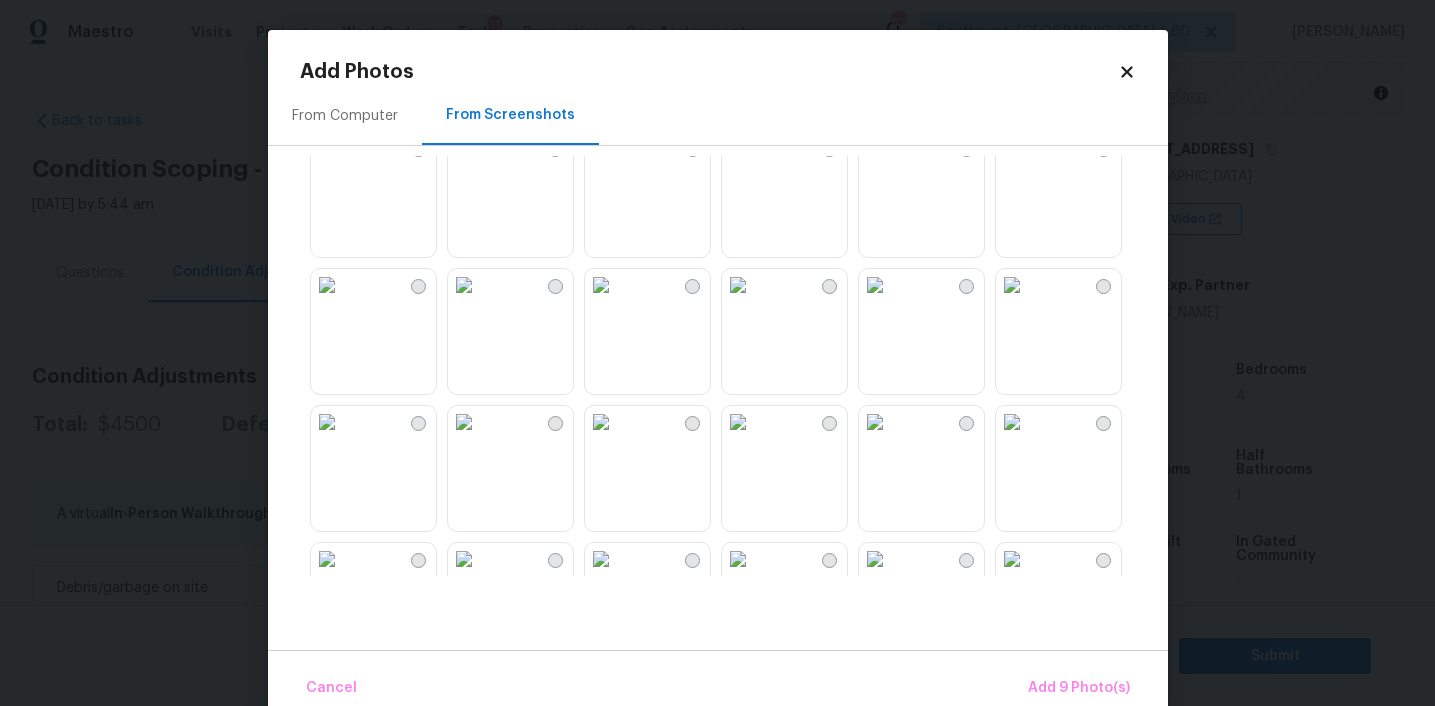 scroll, scrollTop: 1611, scrollLeft: 0, axis: vertical 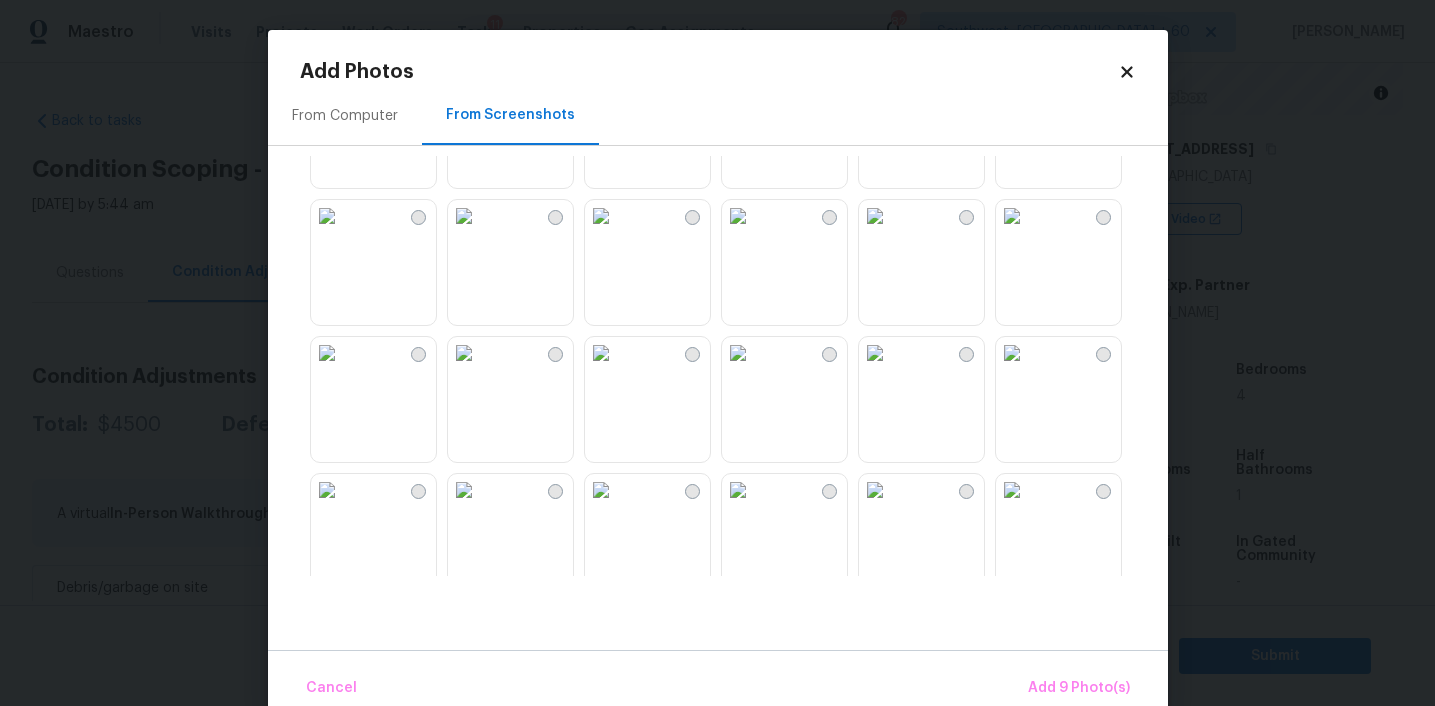 click at bounding box center (1012, 79) 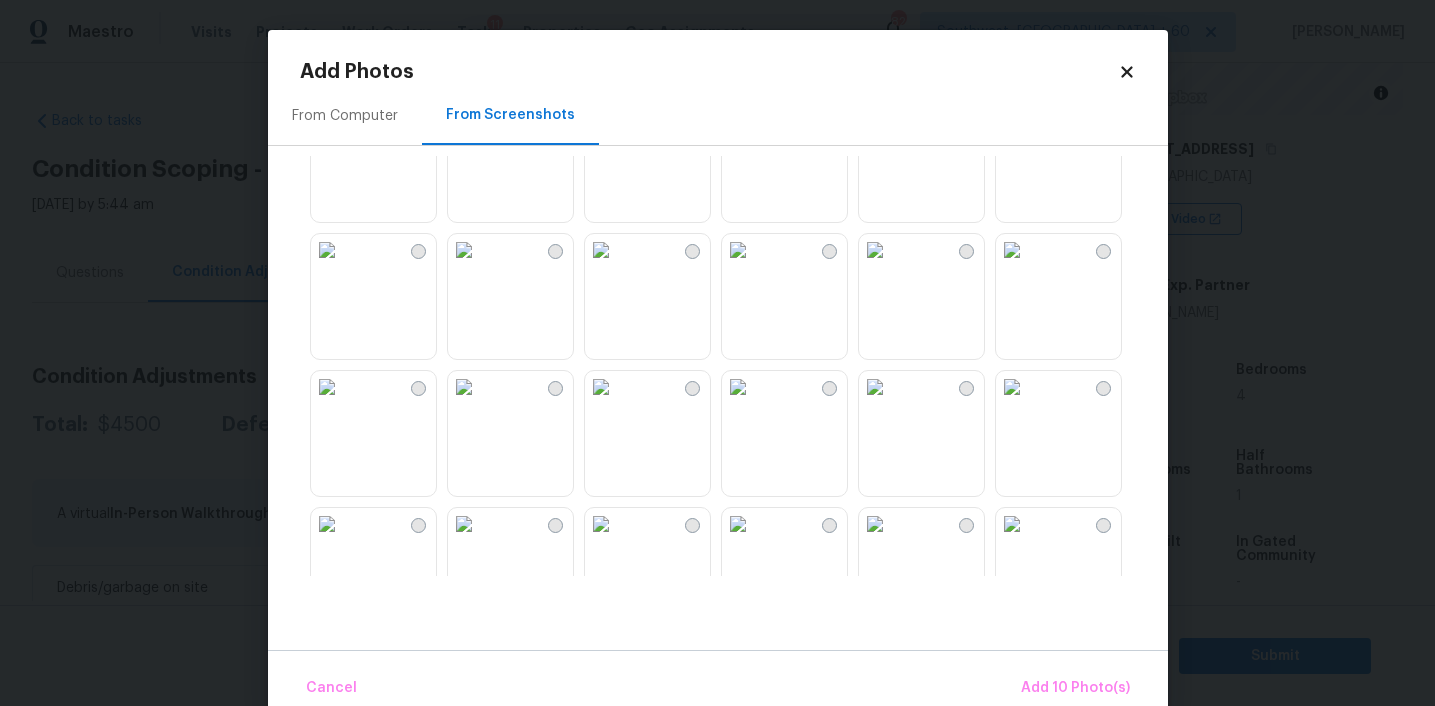 scroll, scrollTop: 1720, scrollLeft: 0, axis: vertical 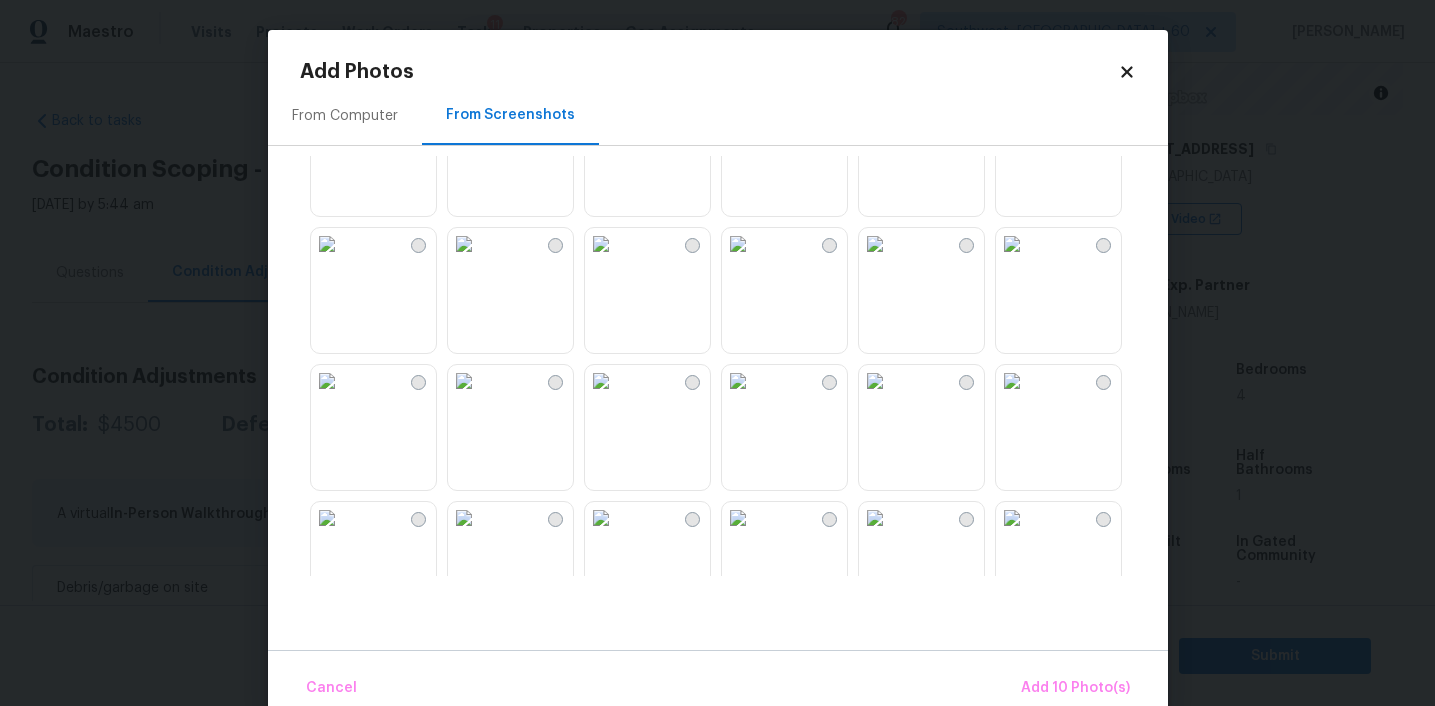click at bounding box center [464, 244] 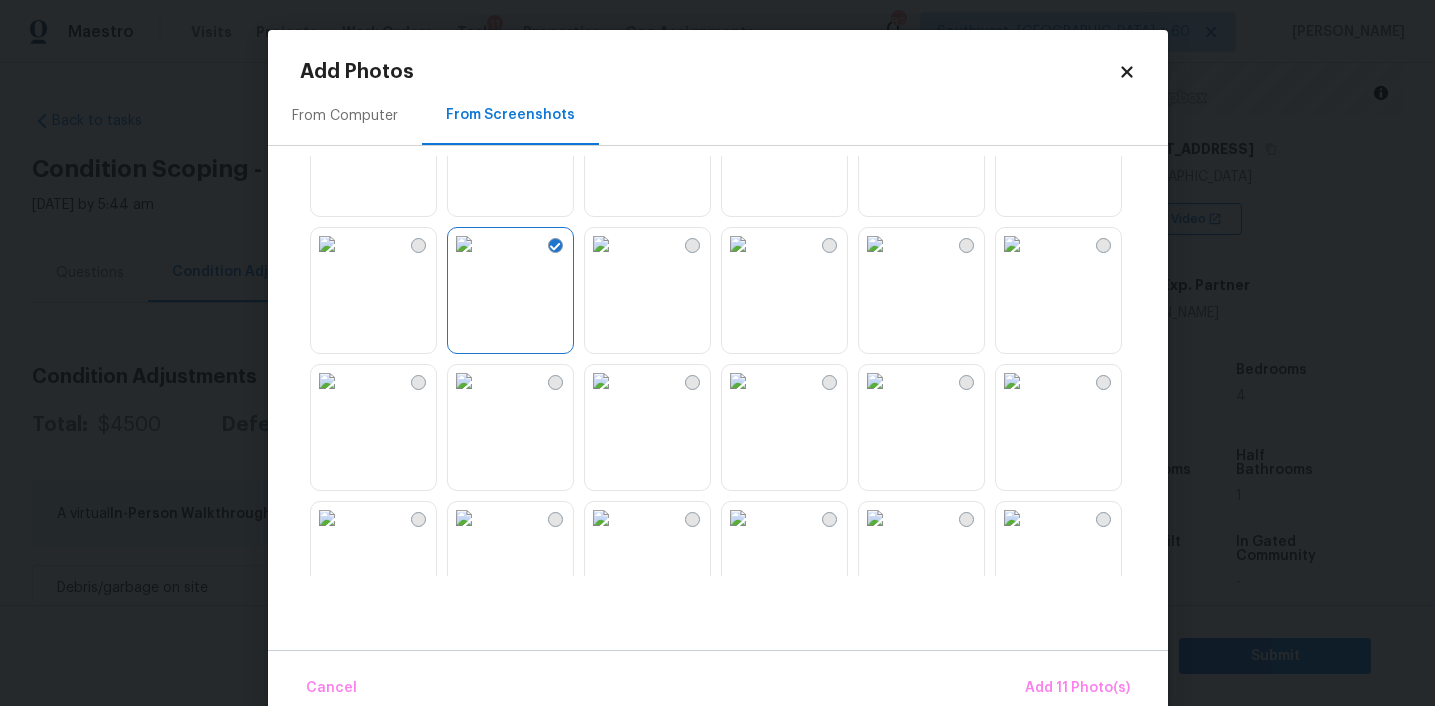 scroll, scrollTop: 1910, scrollLeft: 0, axis: vertical 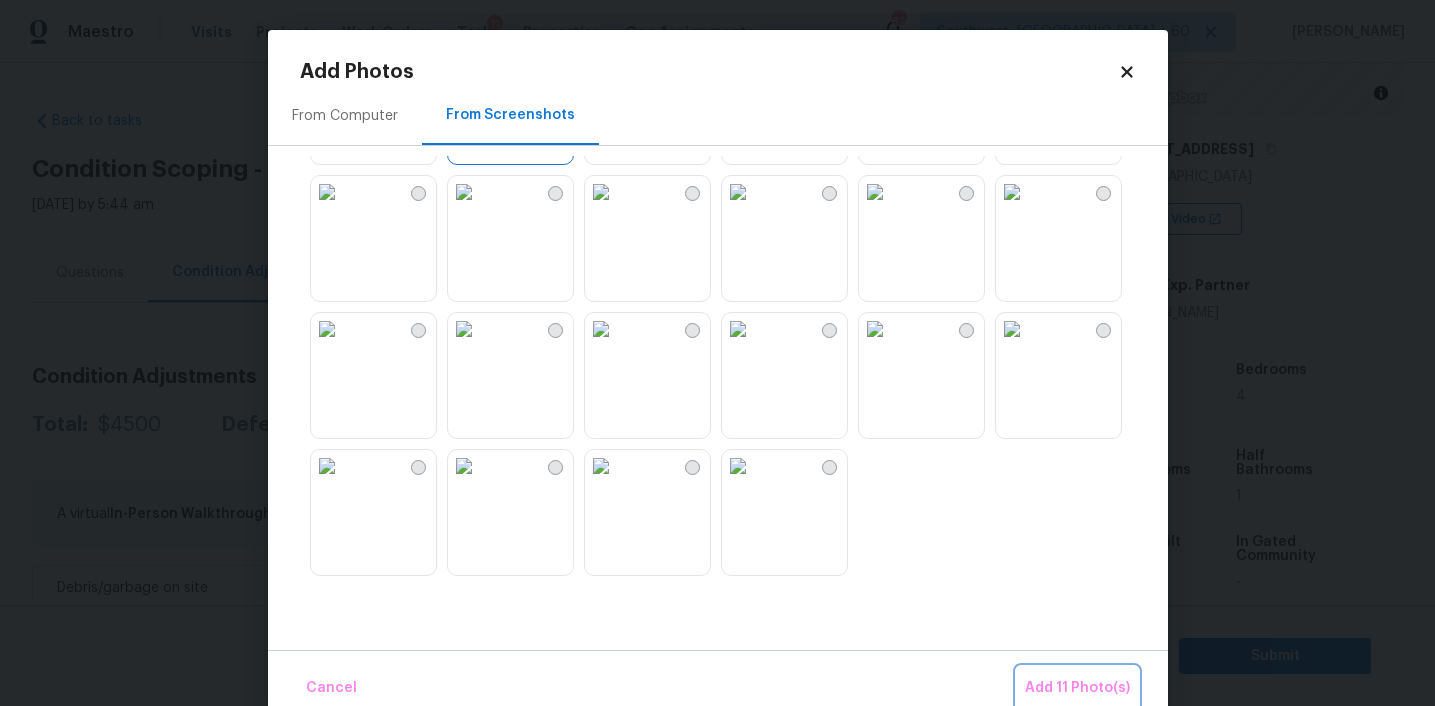 click on "Add 11 Photo(s)" at bounding box center (1077, 688) 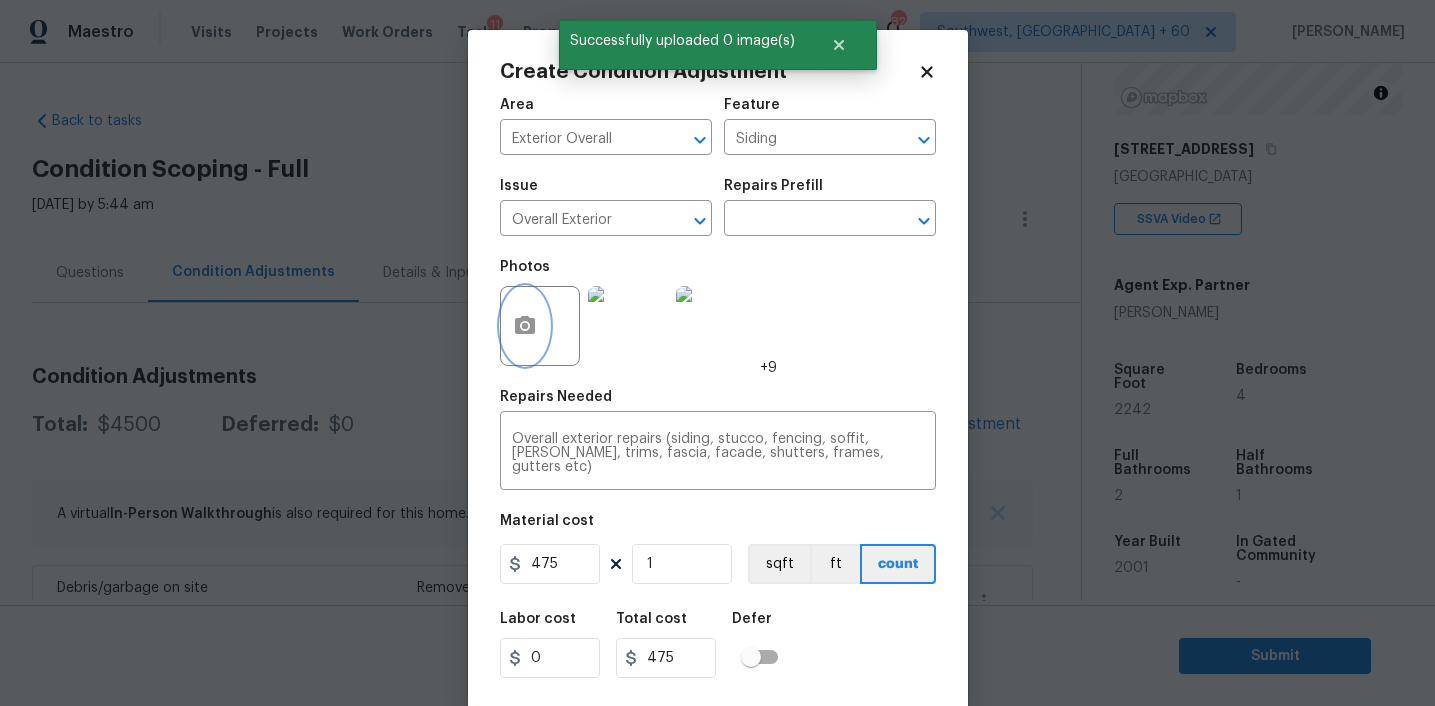 scroll, scrollTop: 41, scrollLeft: 0, axis: vertical 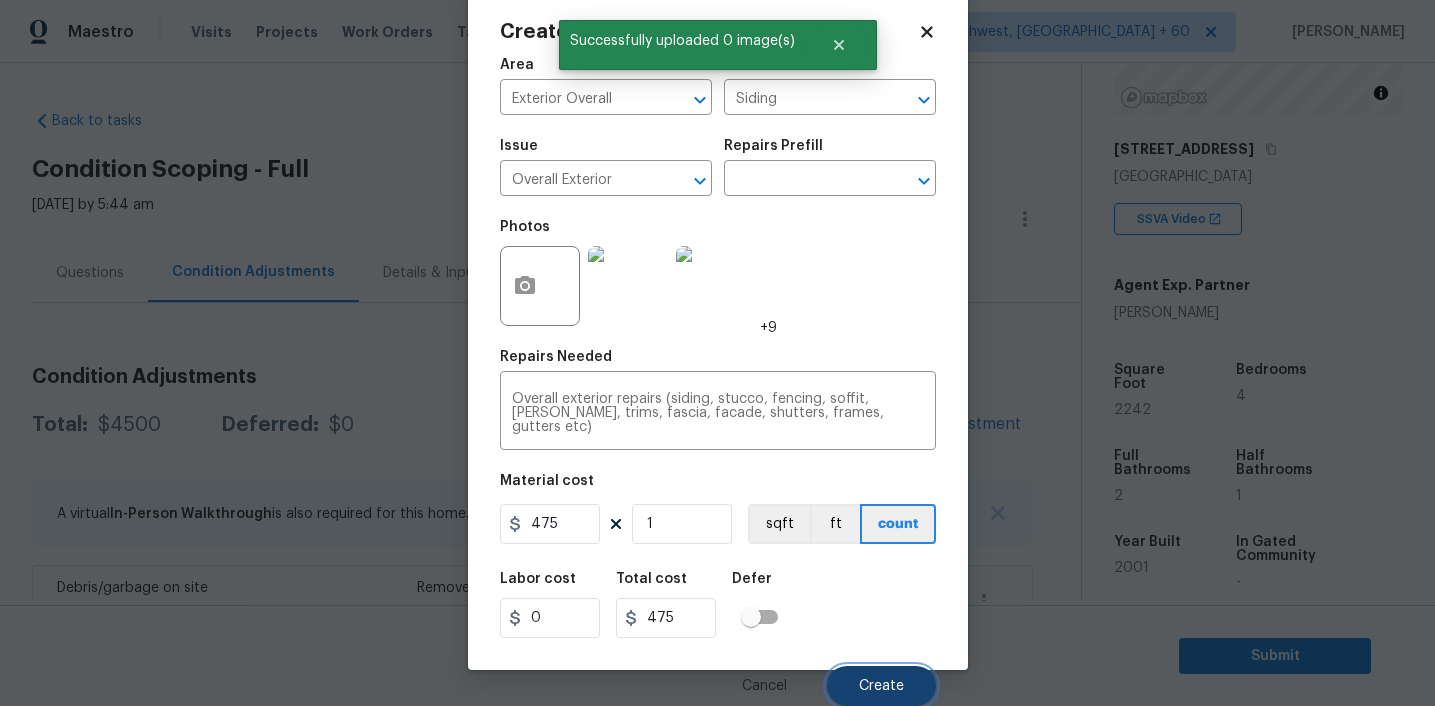 click on "Create" at bounding box center [881, 686] 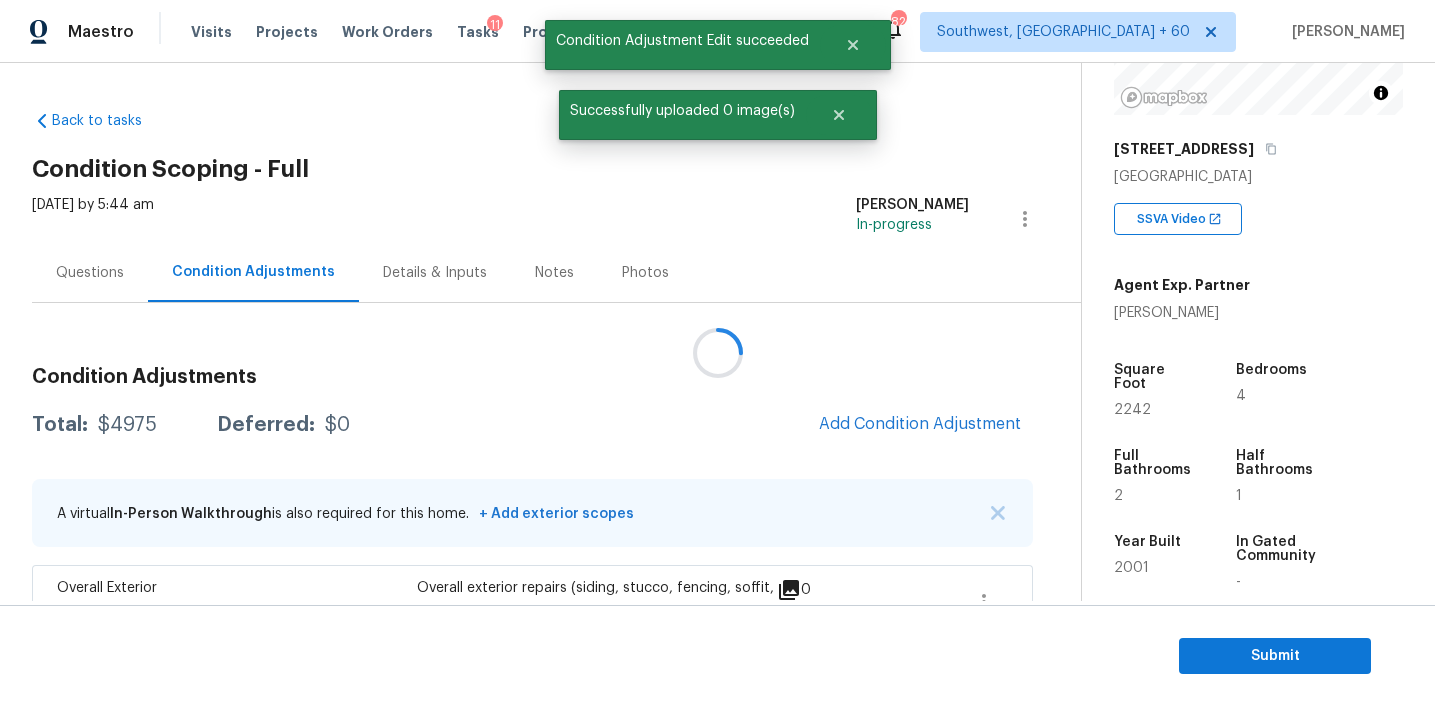 scroll, scrollTop: 0, scrollLeft: 0, axis: both 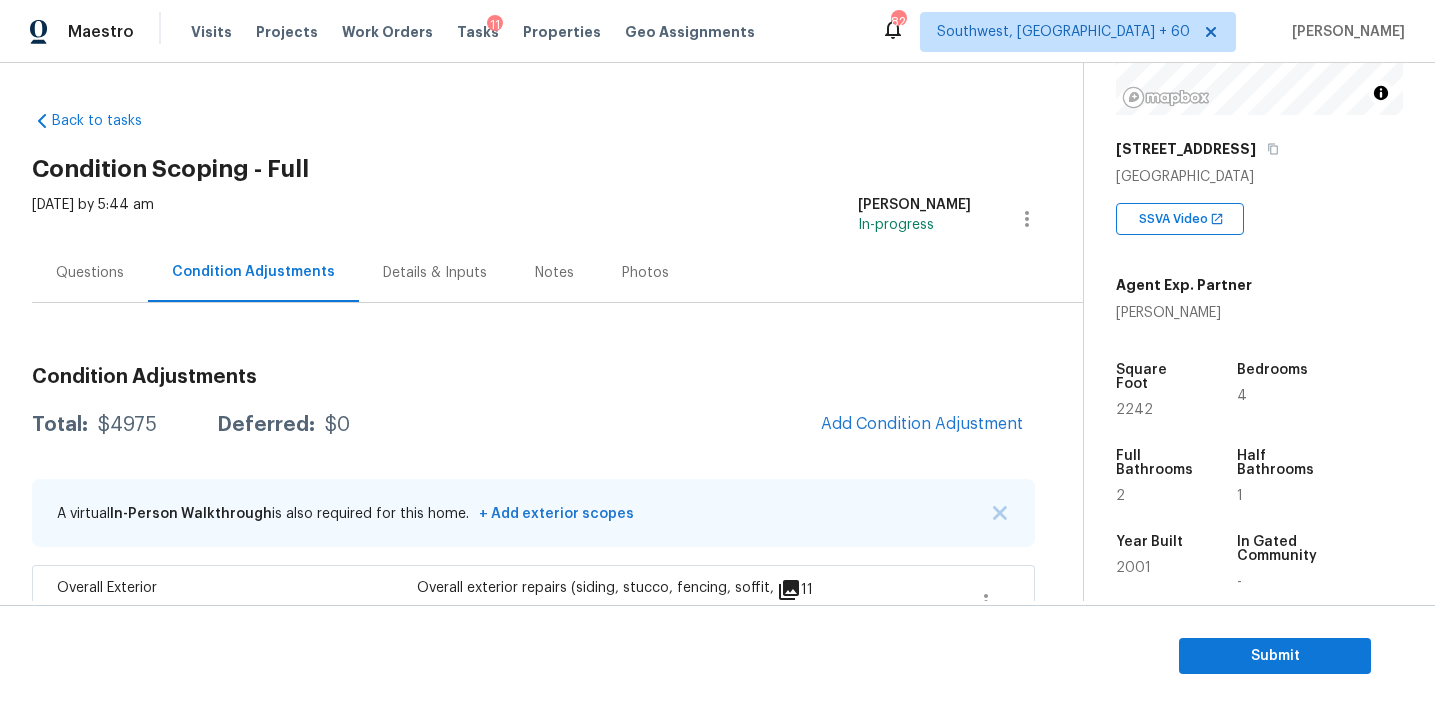 click on "Condition Adjustments" at bounding box center [533, 377] 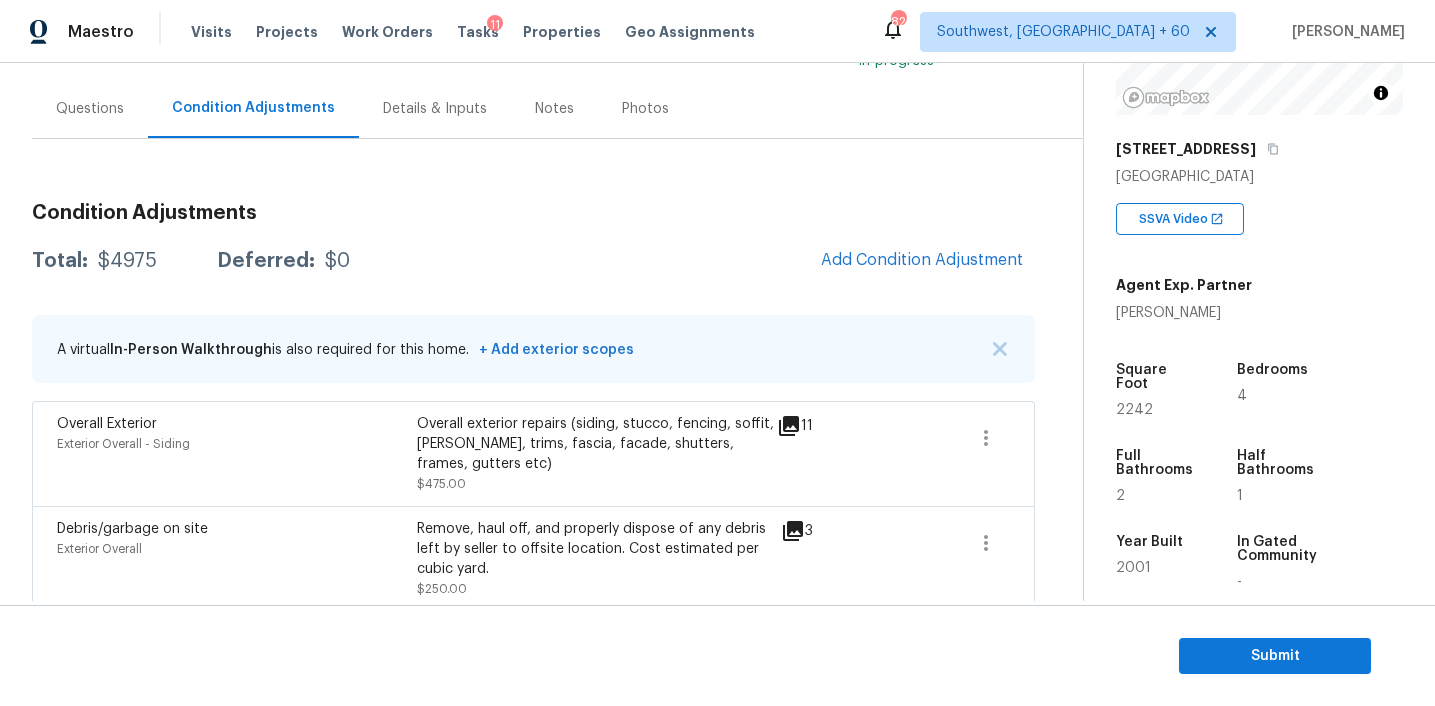 scroll, scrollTop: 168, scrollLeft: 0, axis: vertical 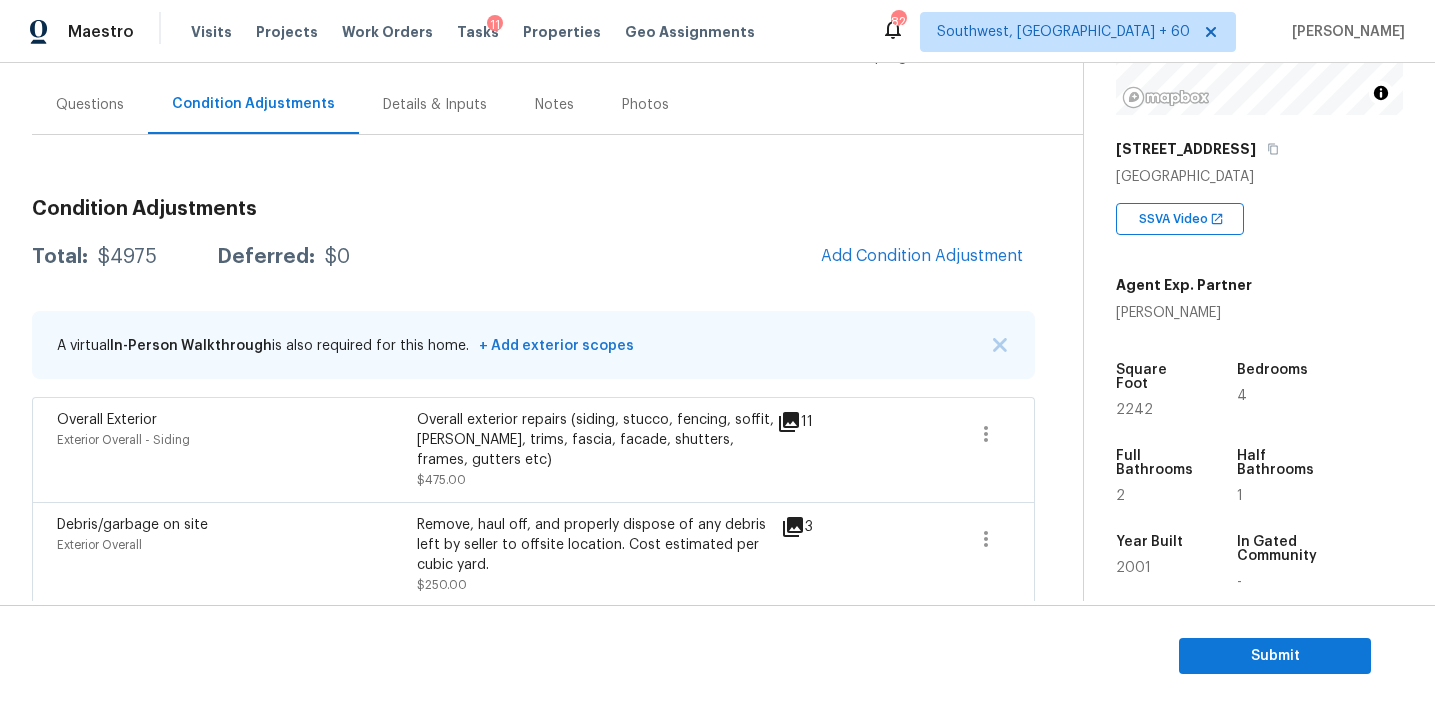 click on "Total:  $4975 Deferred:  $0 Add Condition Adjustment" at bounding box center (533, 257) 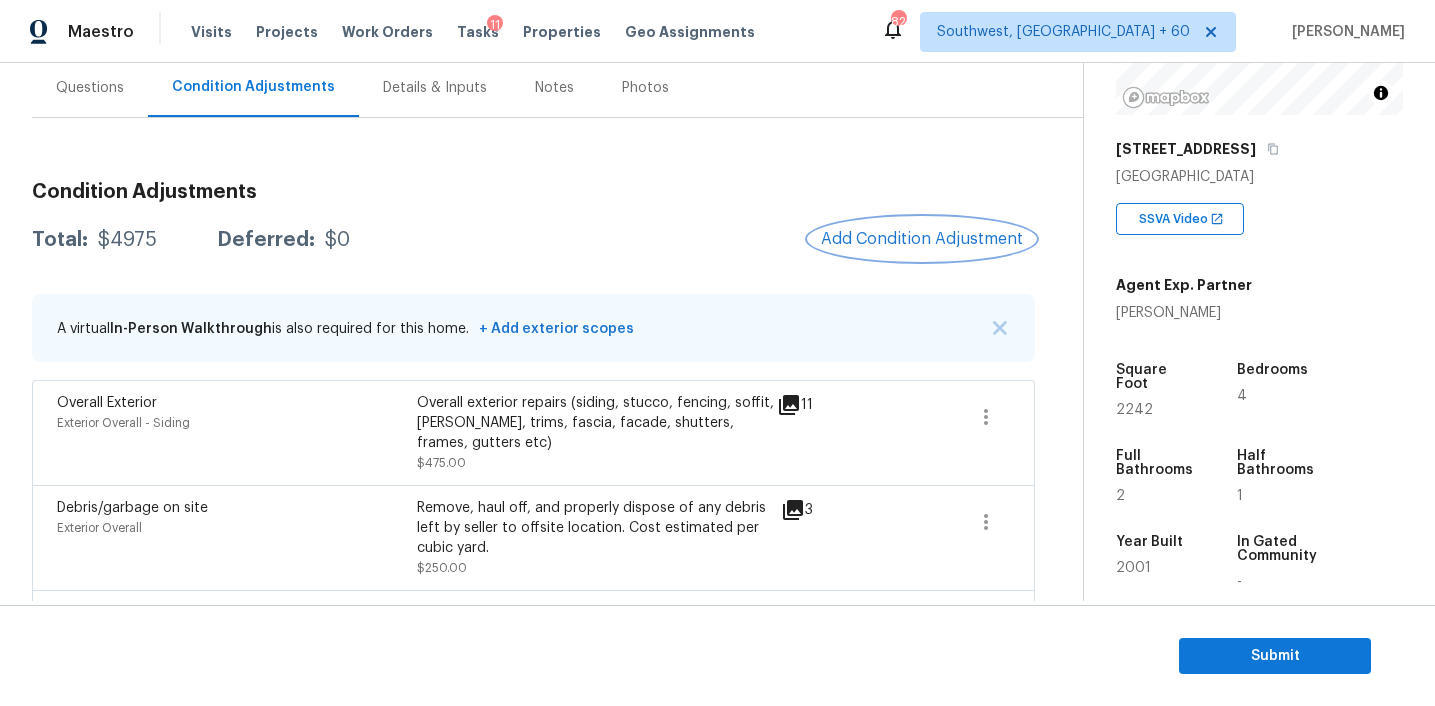 click on "Add Condition Adjustment" at bounding box center [922, 239] 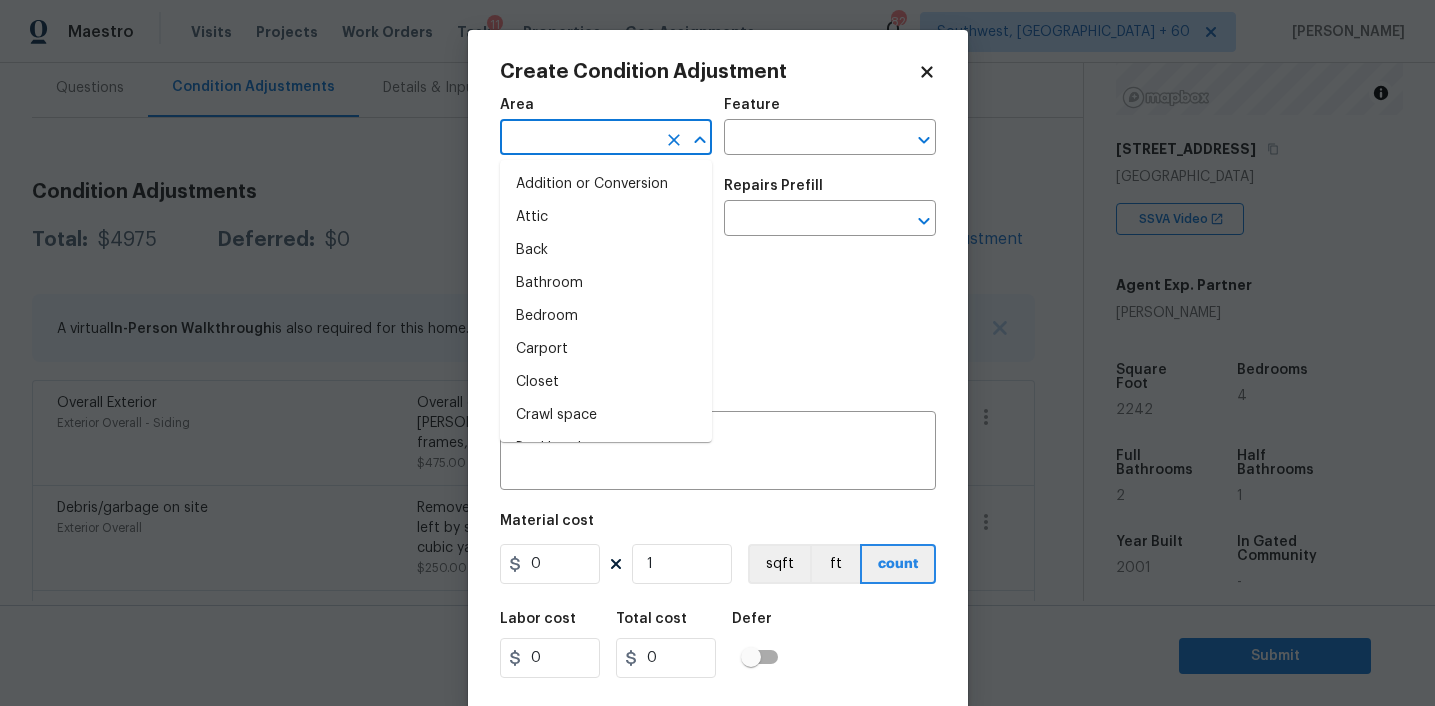 click at bounding box center [578, 139] 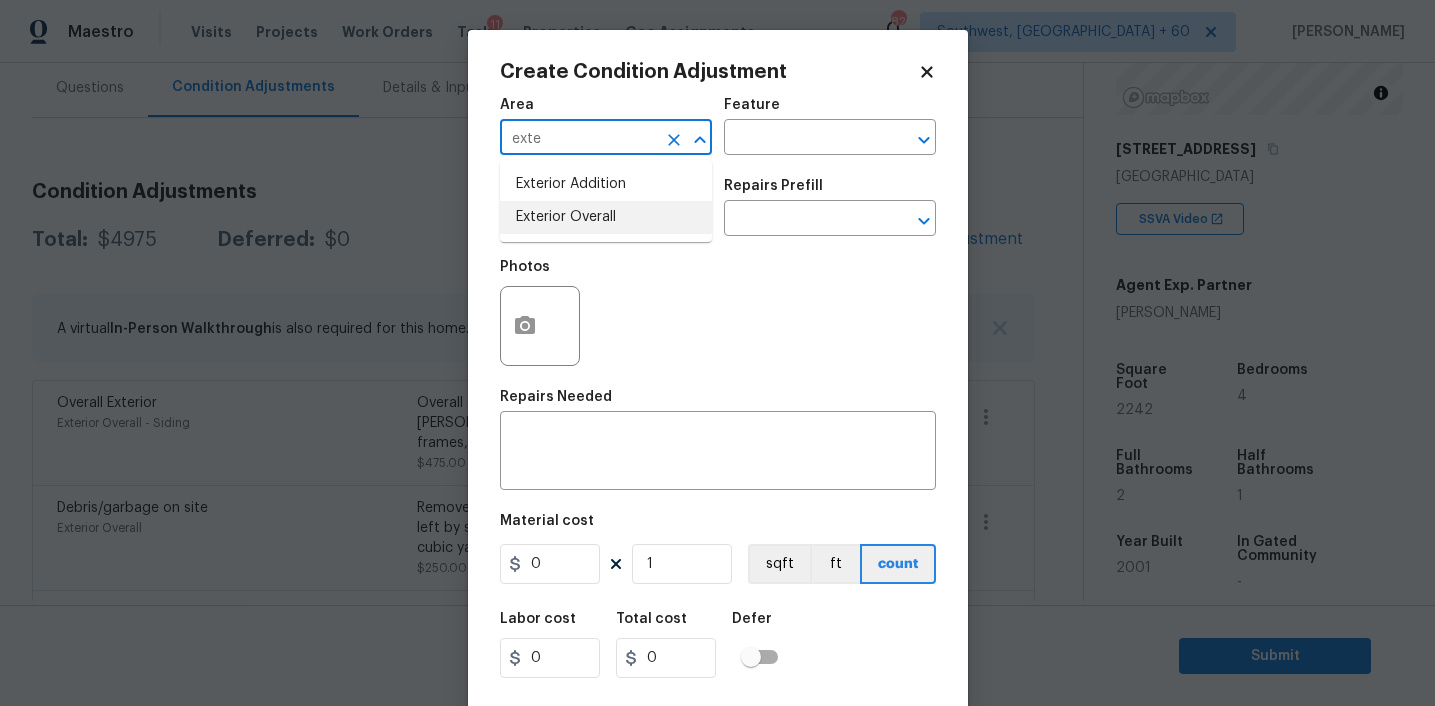click on "Exterior Overall" at bounding box center (606, 217) 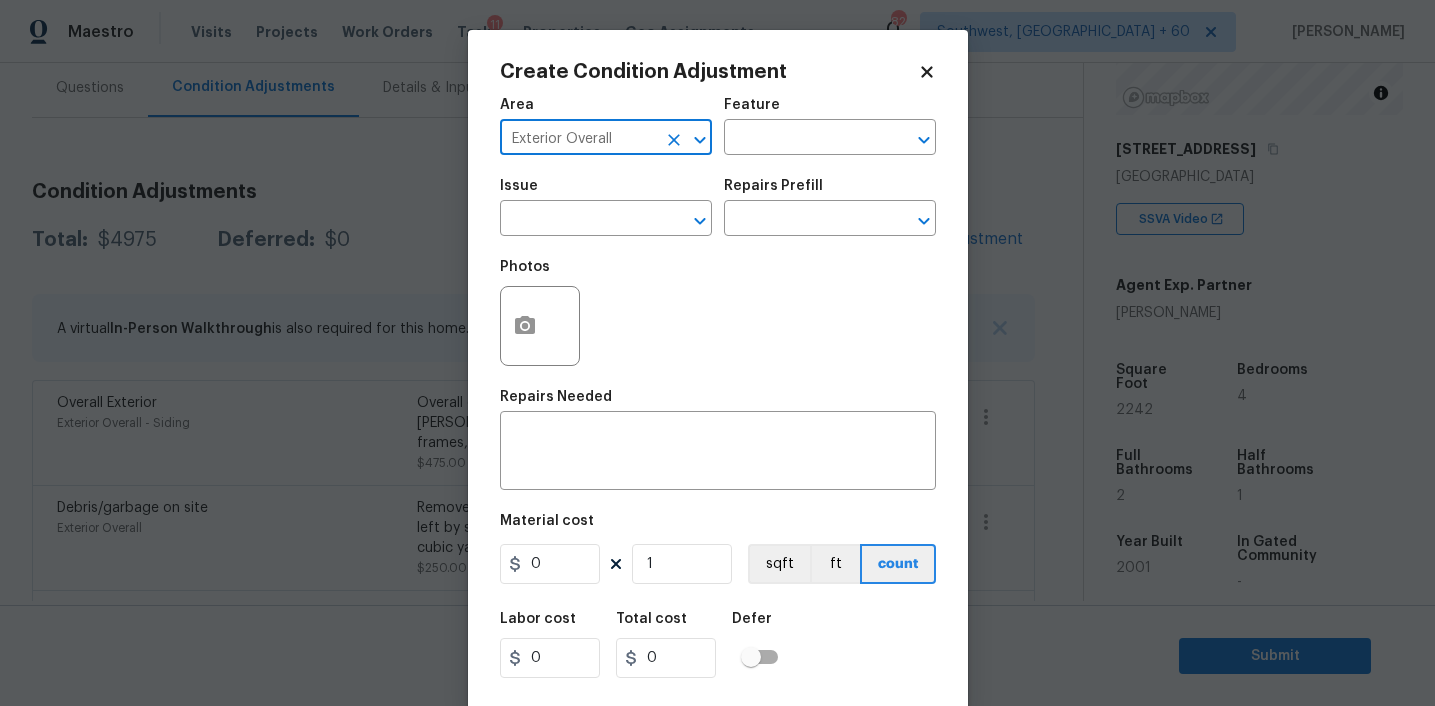 type on "Exterior Overall" 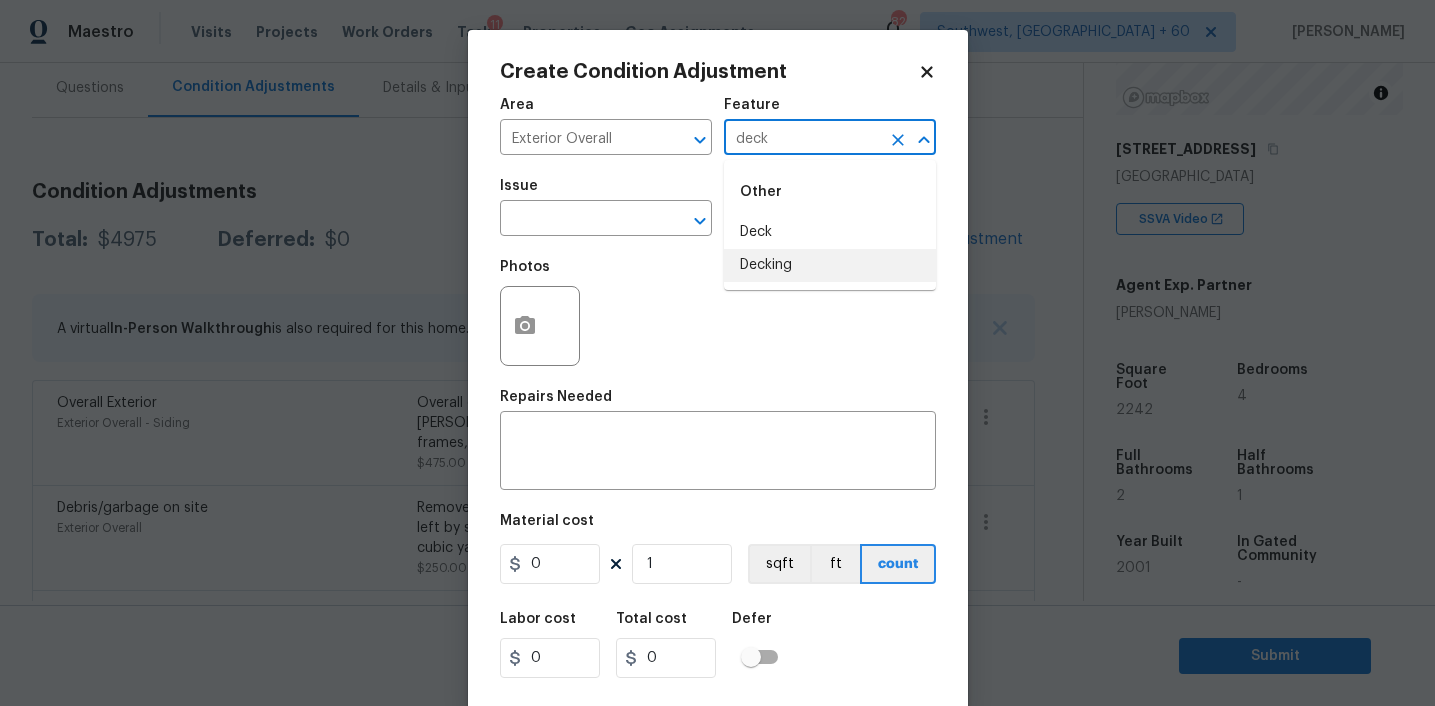 click on "Decking" at bounding box center [830, 265] 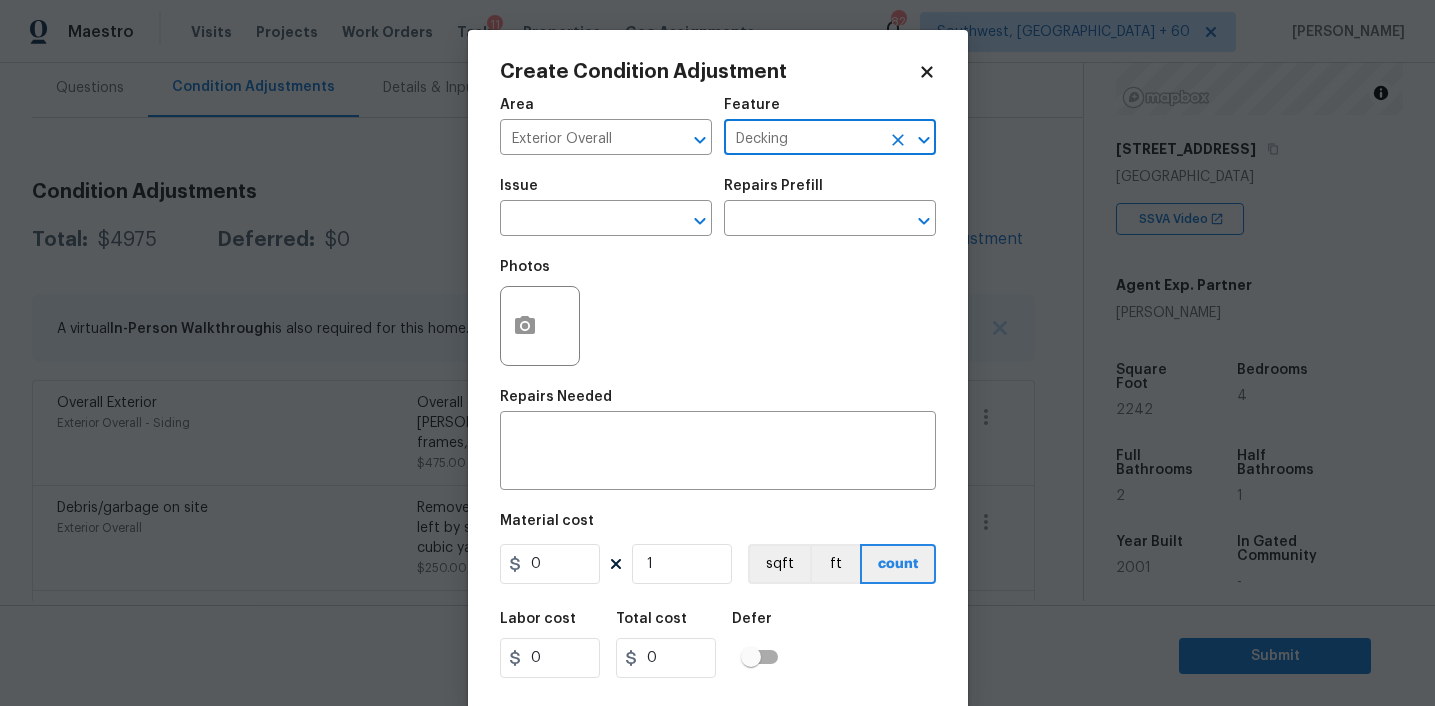 click on "Decking" at bounding box center [802, 139] 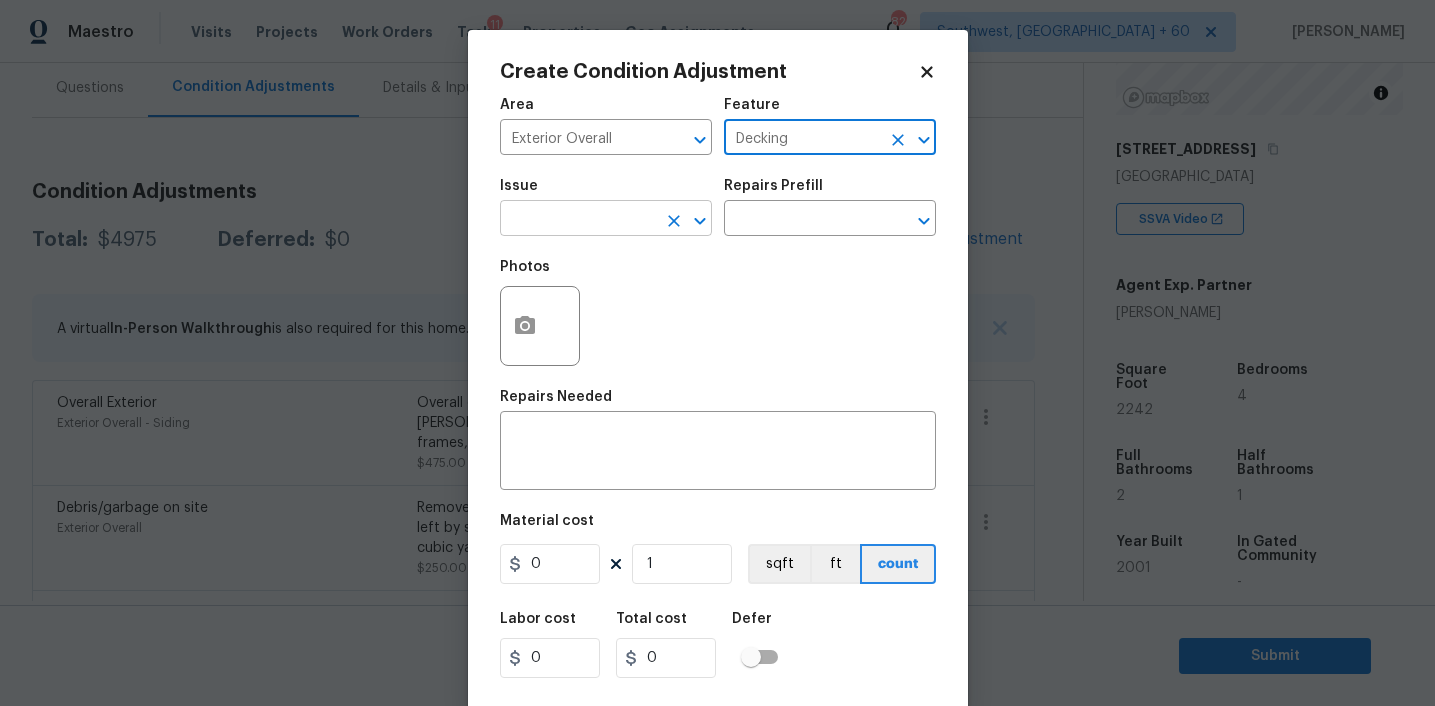 type on "Decking" 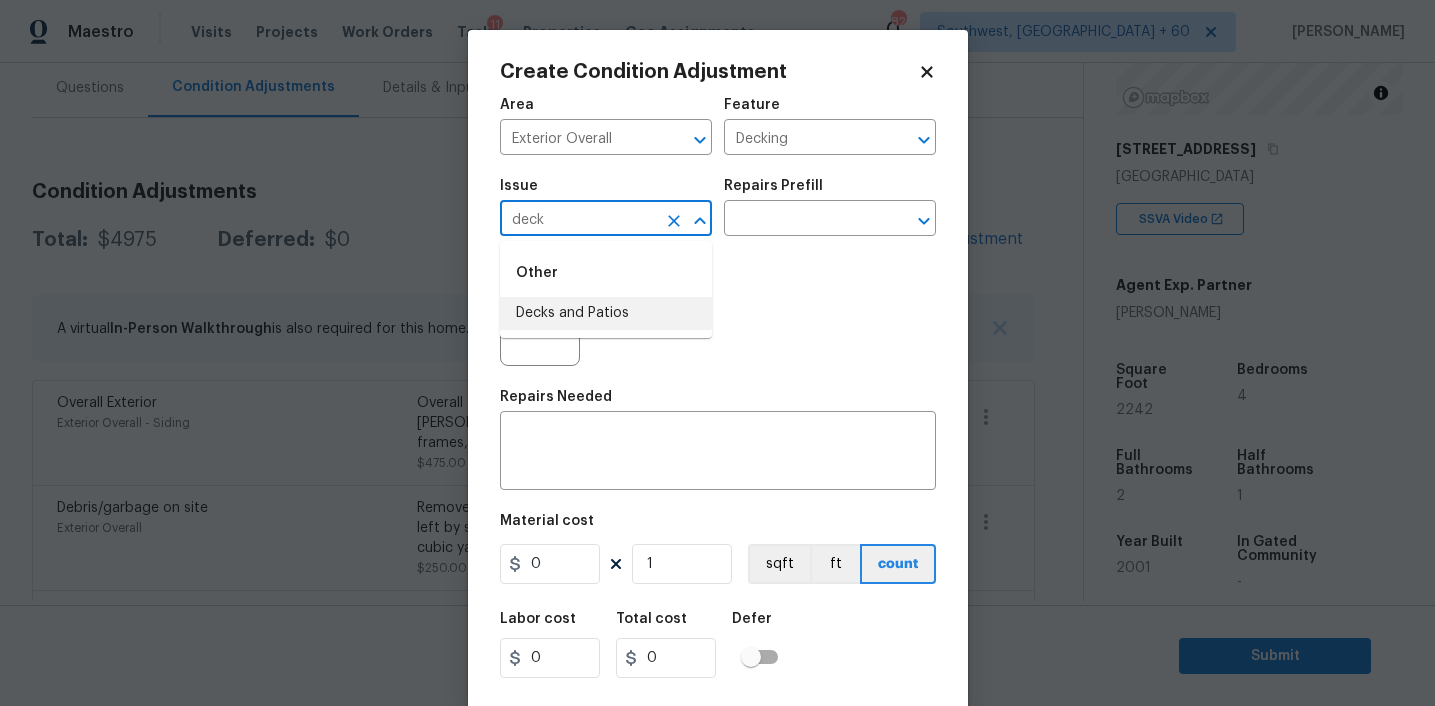 click on "Decks and Patios" at bounding box center [606, 313] 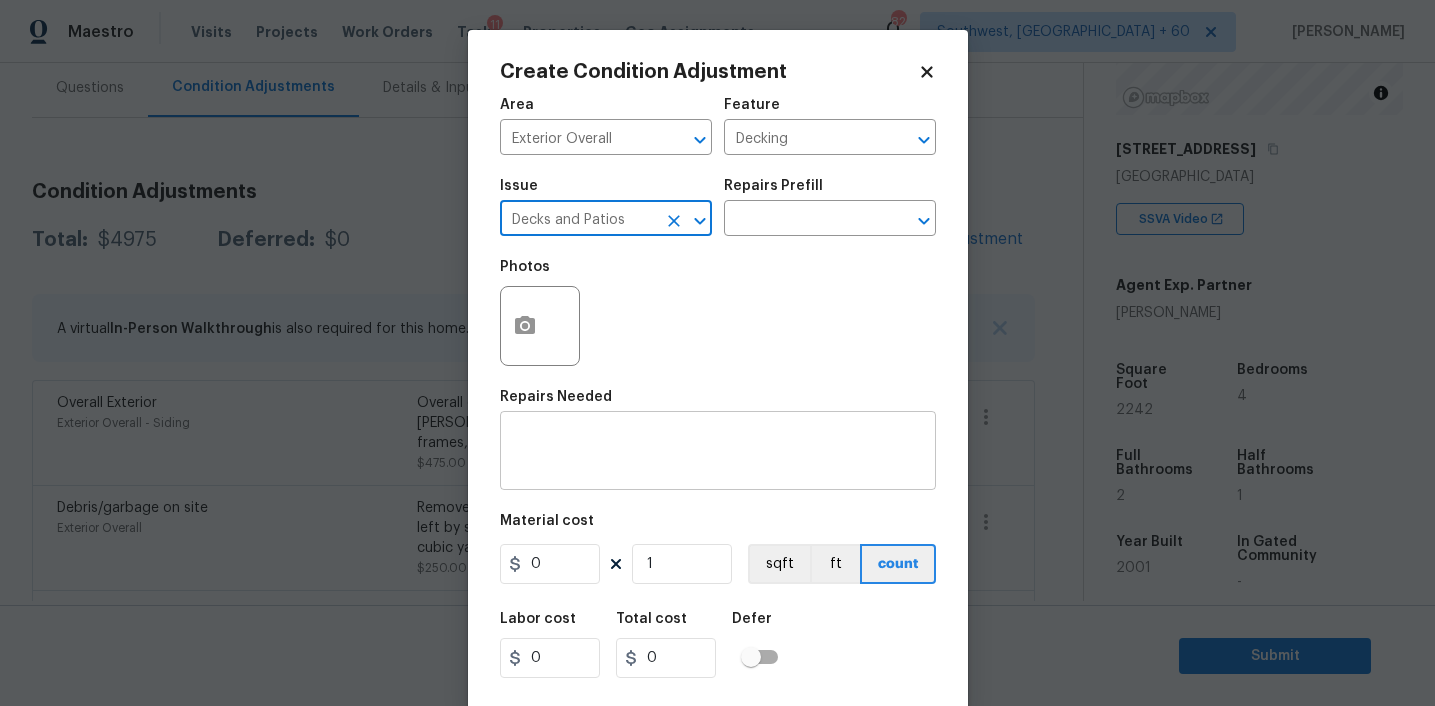 type on "Decks and Patios" 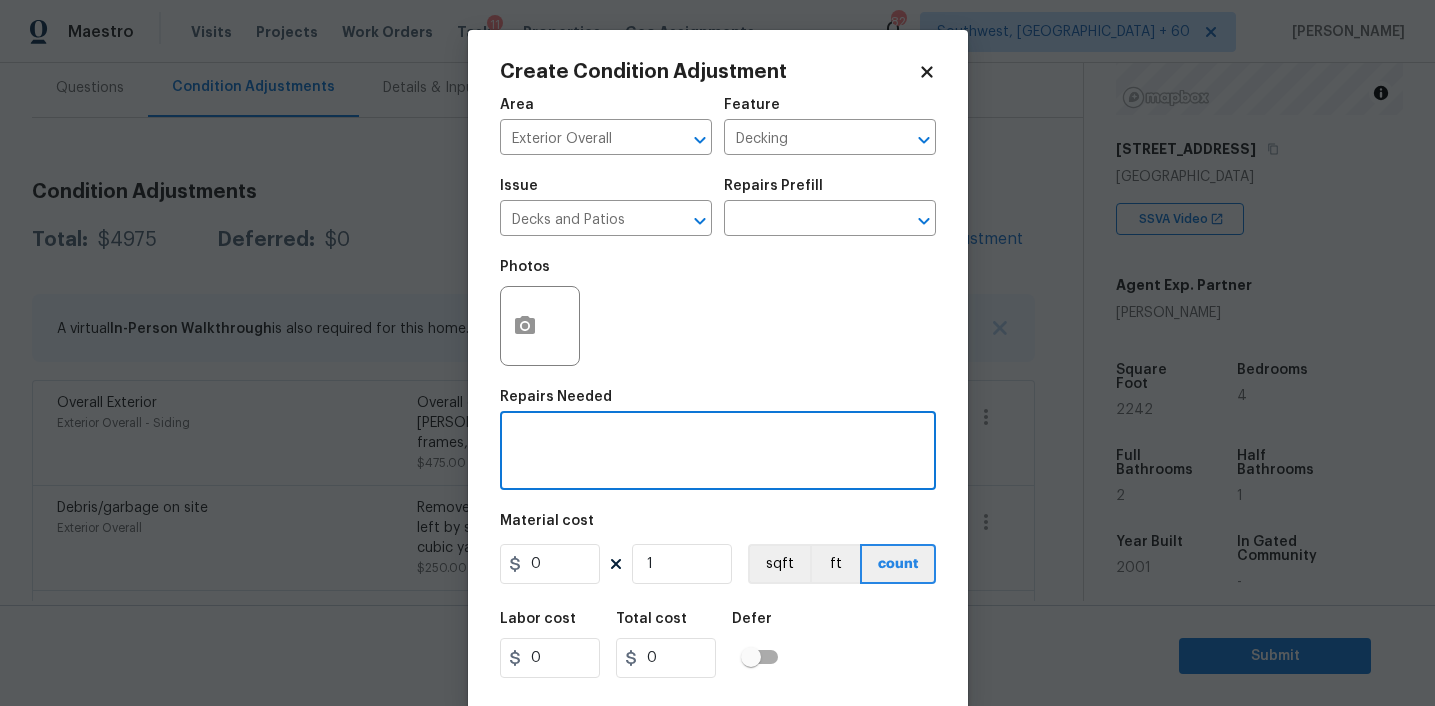 paste on "Decking" 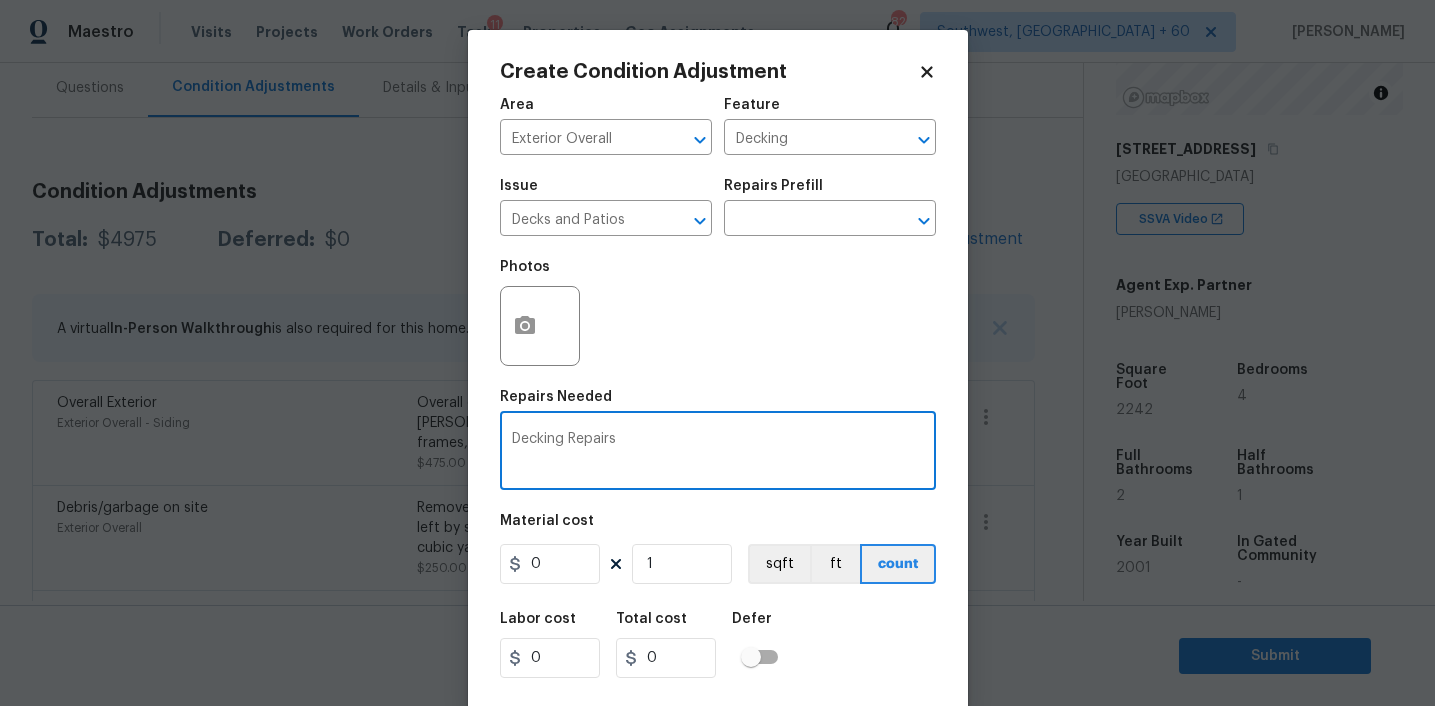 type on "Decking Repairs" 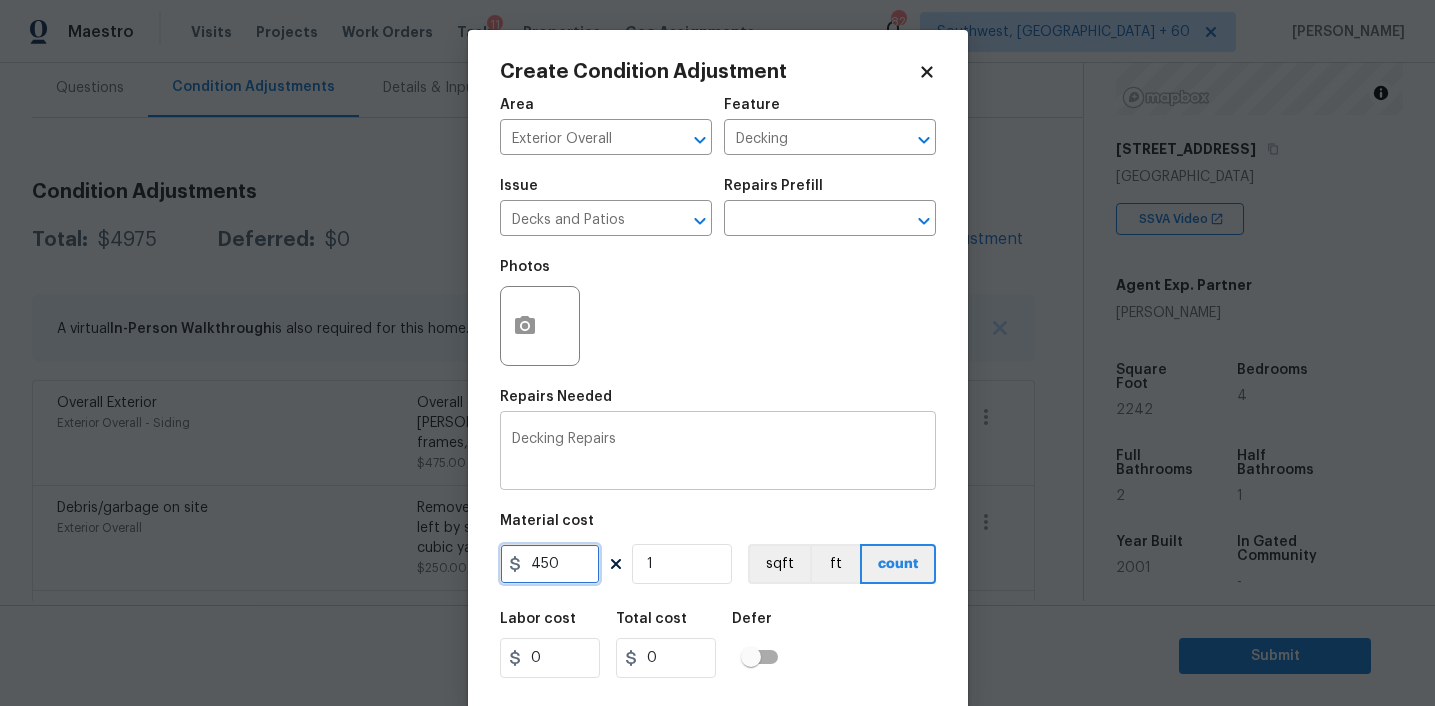 type on "450" 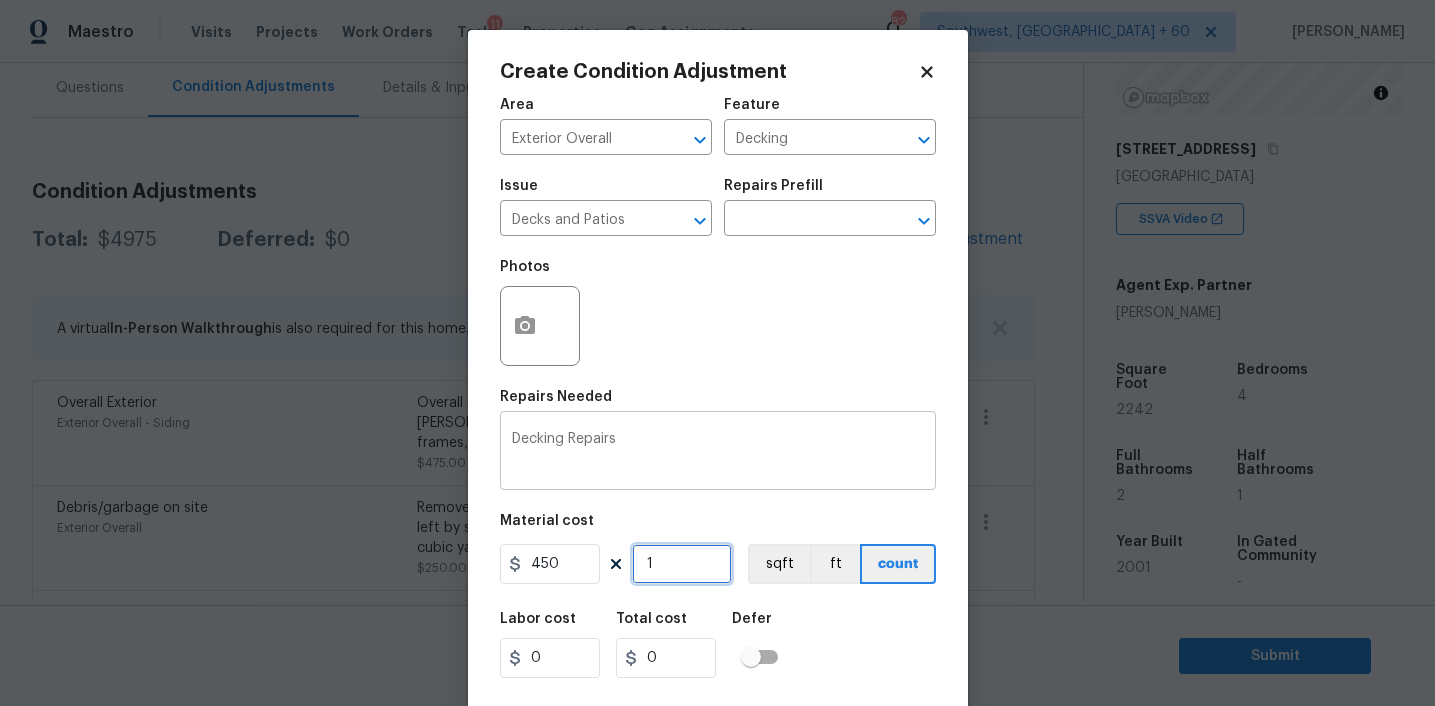 type on "450" 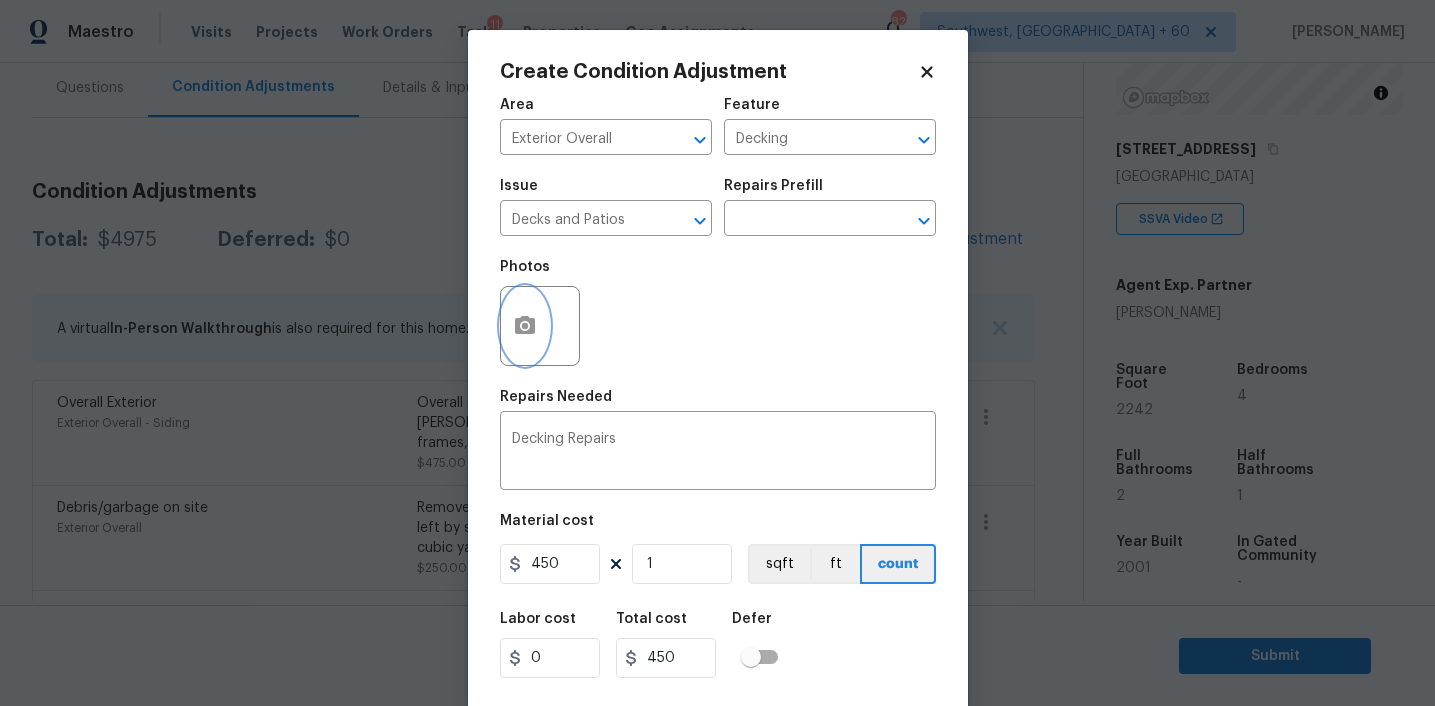 click 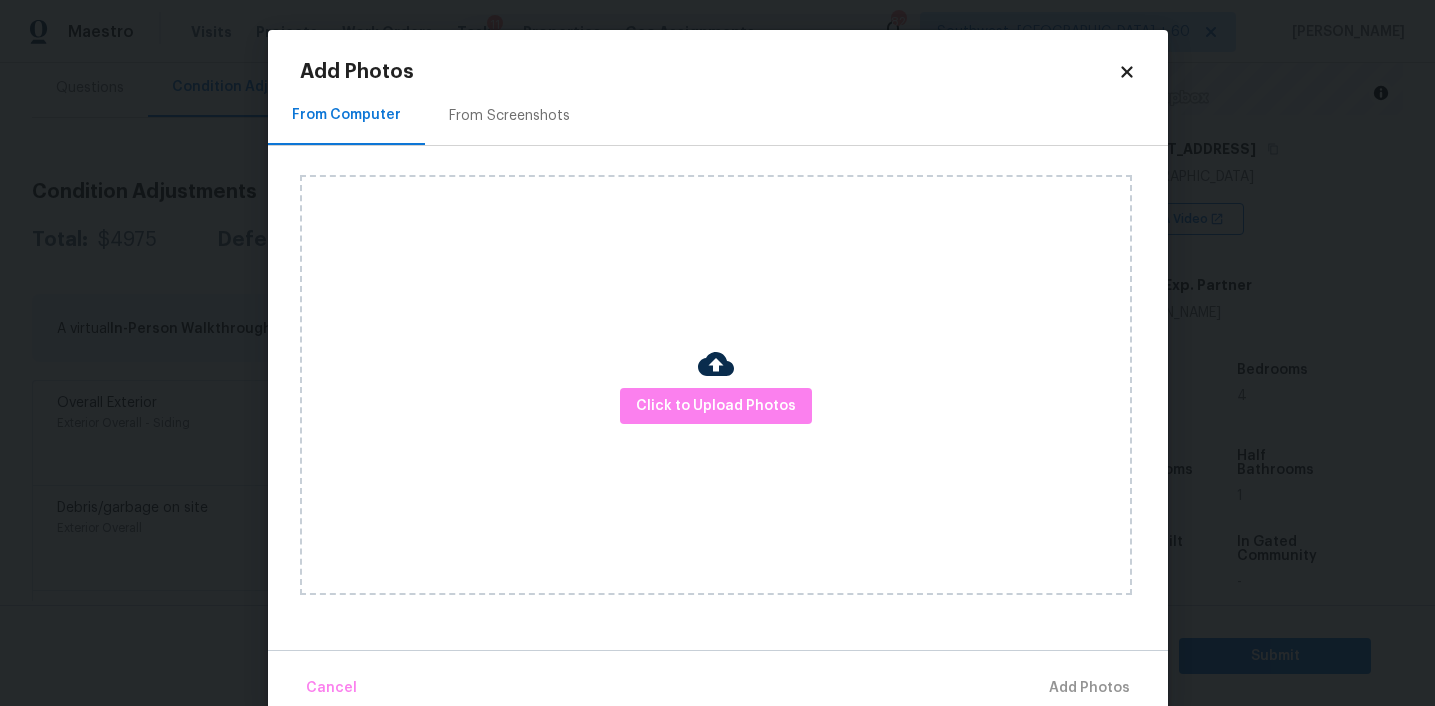 click on "Add Photos From Computer From Screenshots Click to Upload Photos Cancel Add Photos" at bounding box center [718, 386] 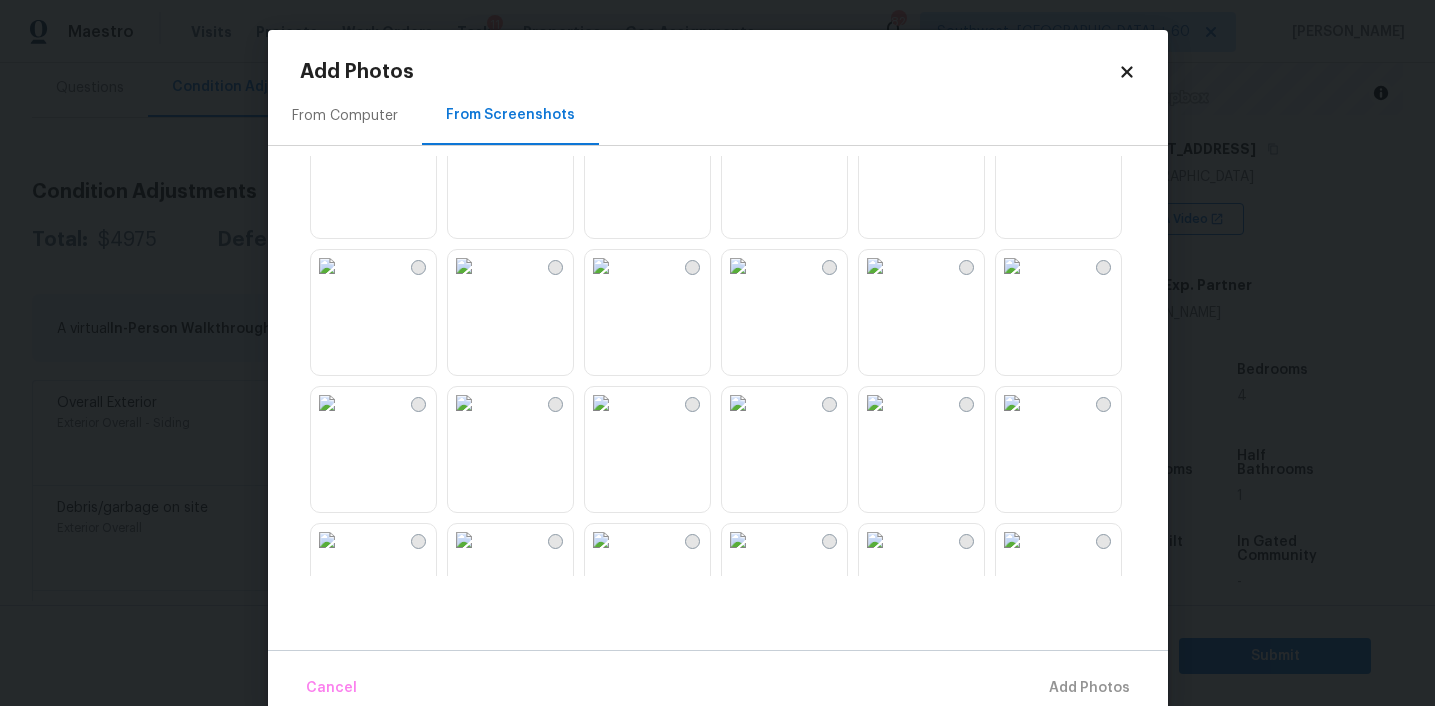 scroll, scrollTop: 972, scrollLeft: 0, axis: vertical 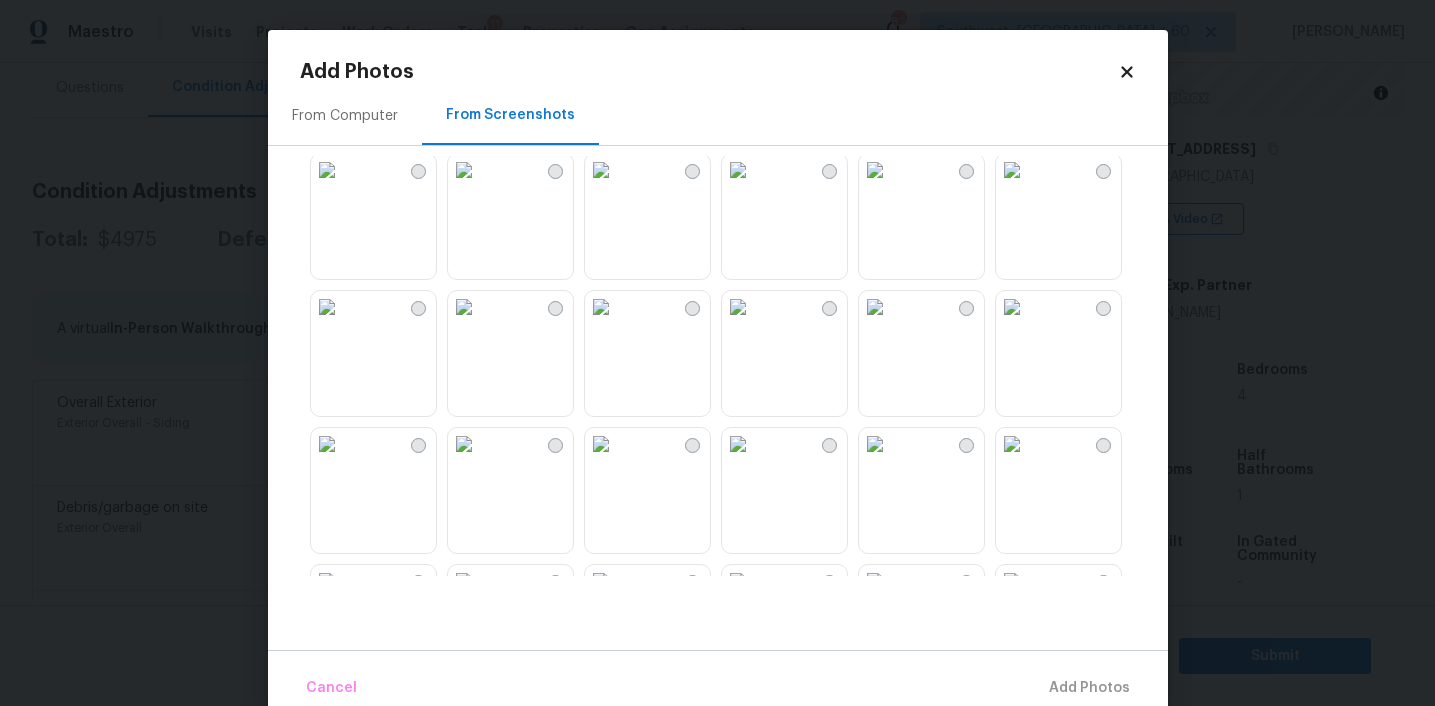 click at bounding box center (875, 307) 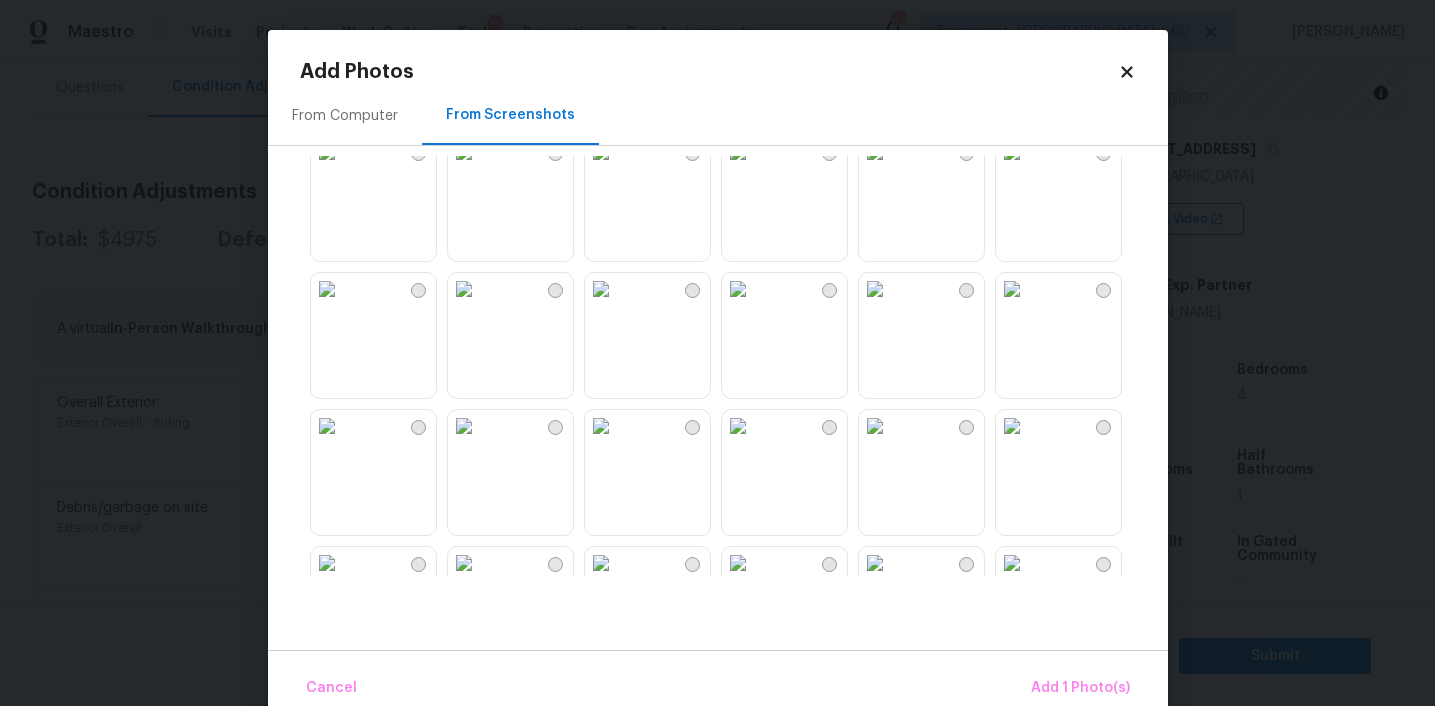 scroll, scrollTop: 573, scrollLeft: 0, axis: vertical 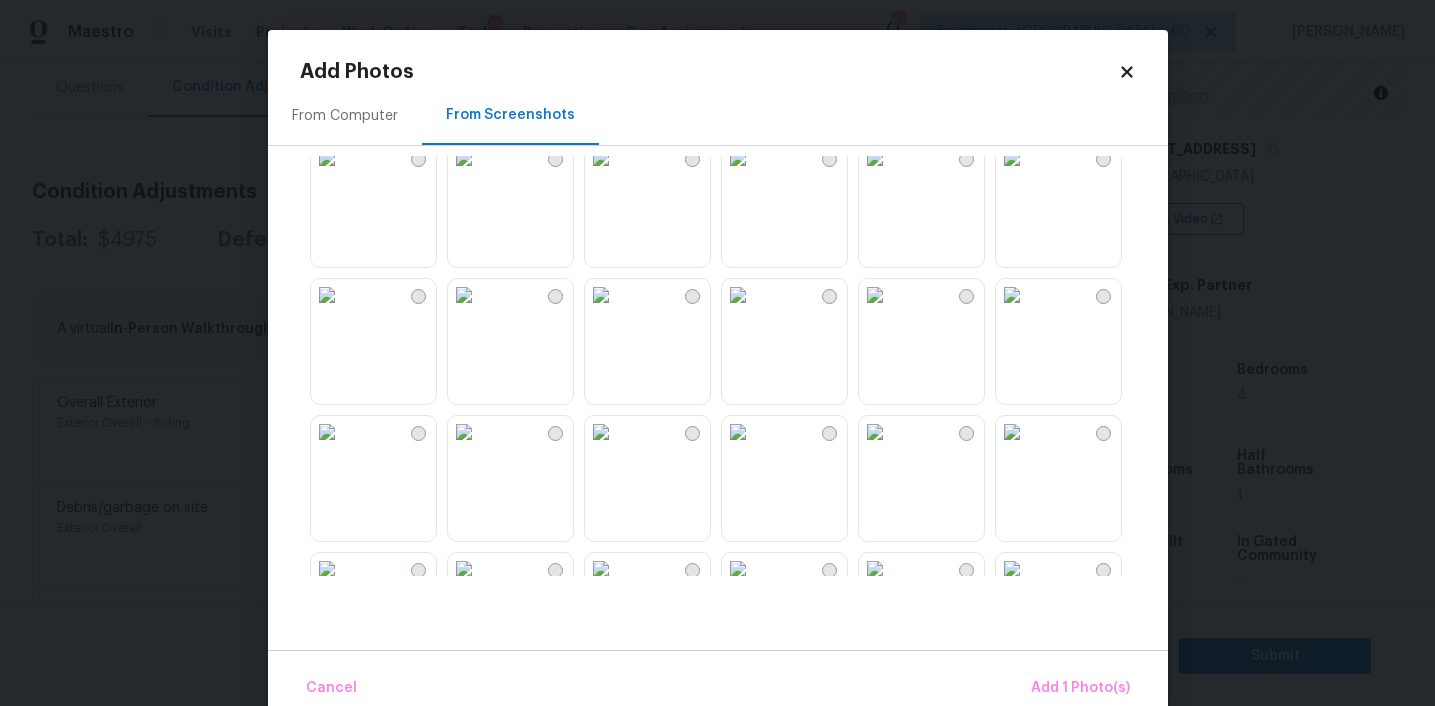 click at bounding box center [601, 432] 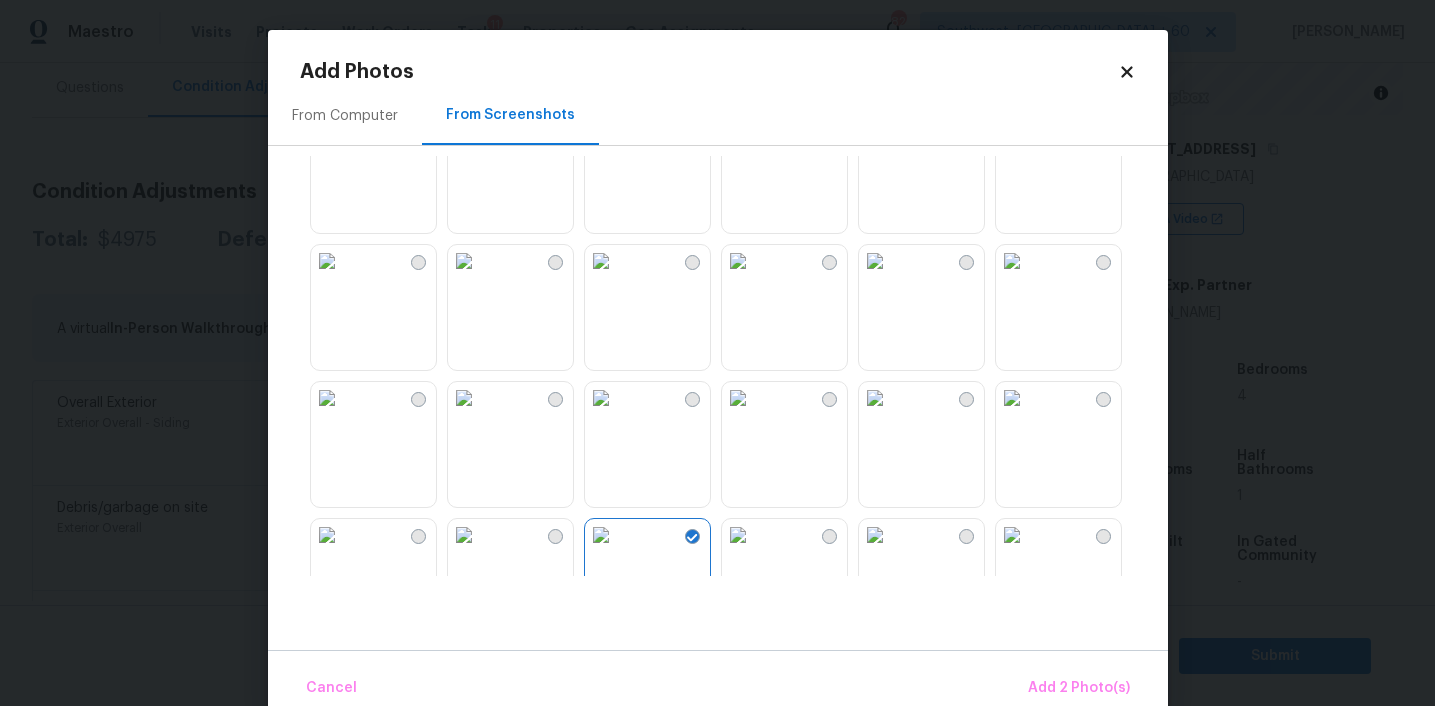 scroll, scrollTop: 403, scrollLeft: 0, axis: vertical 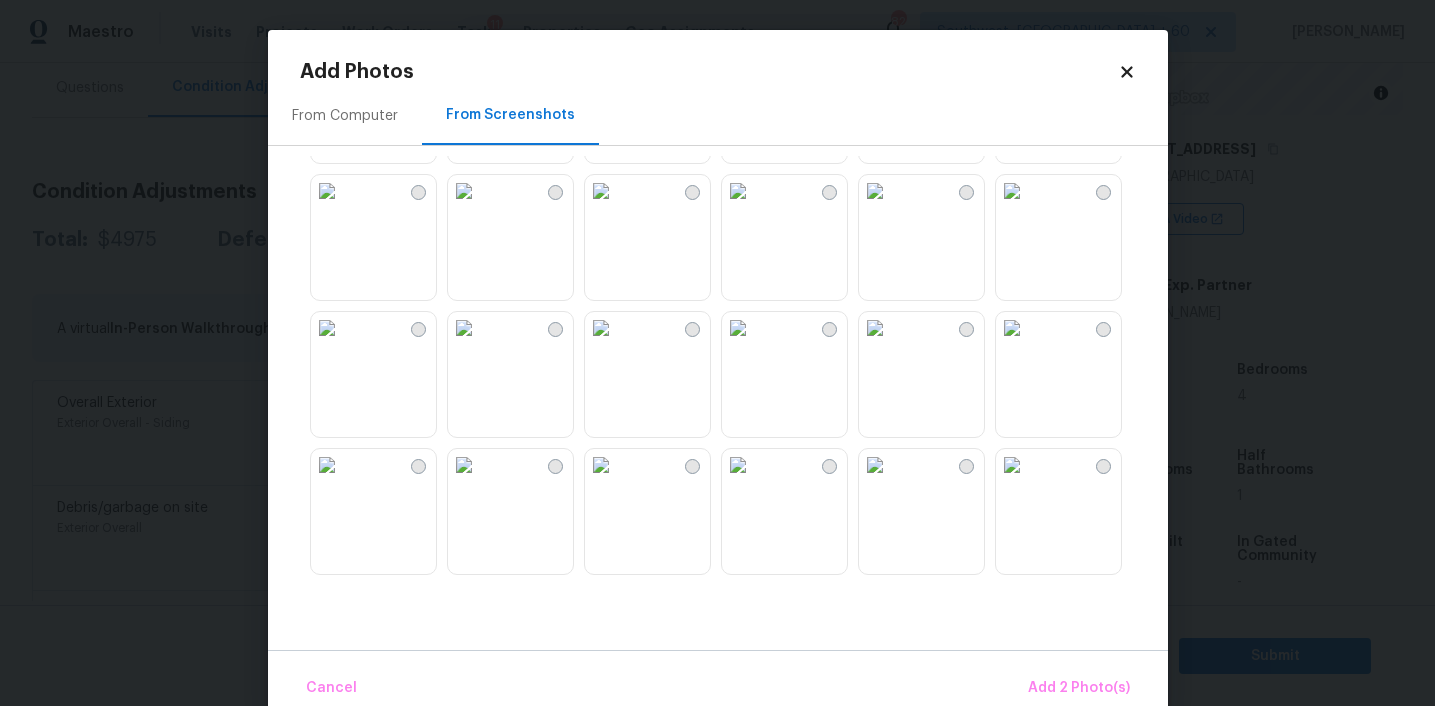 click at bounding box center (1012, 328) 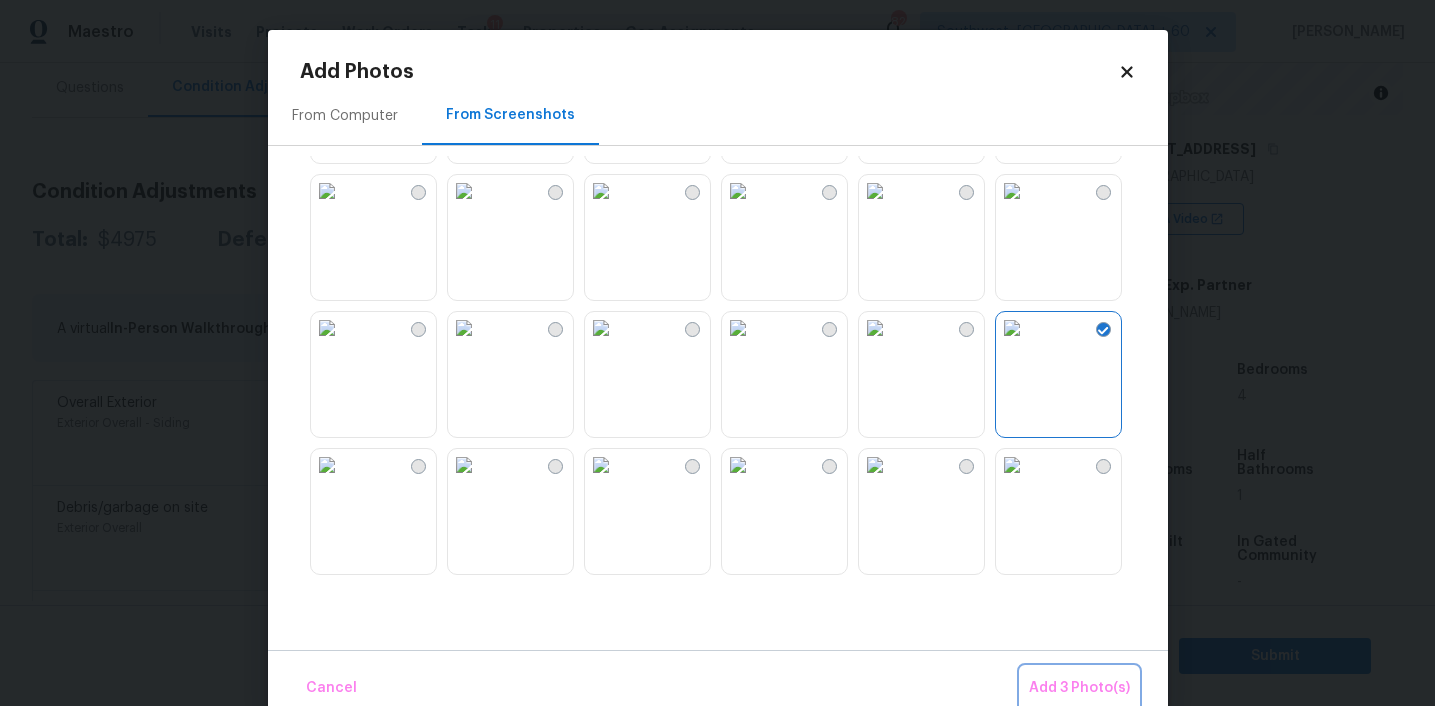 click on "Add 3 Photo(s)" at bounding box center (1079, 688) 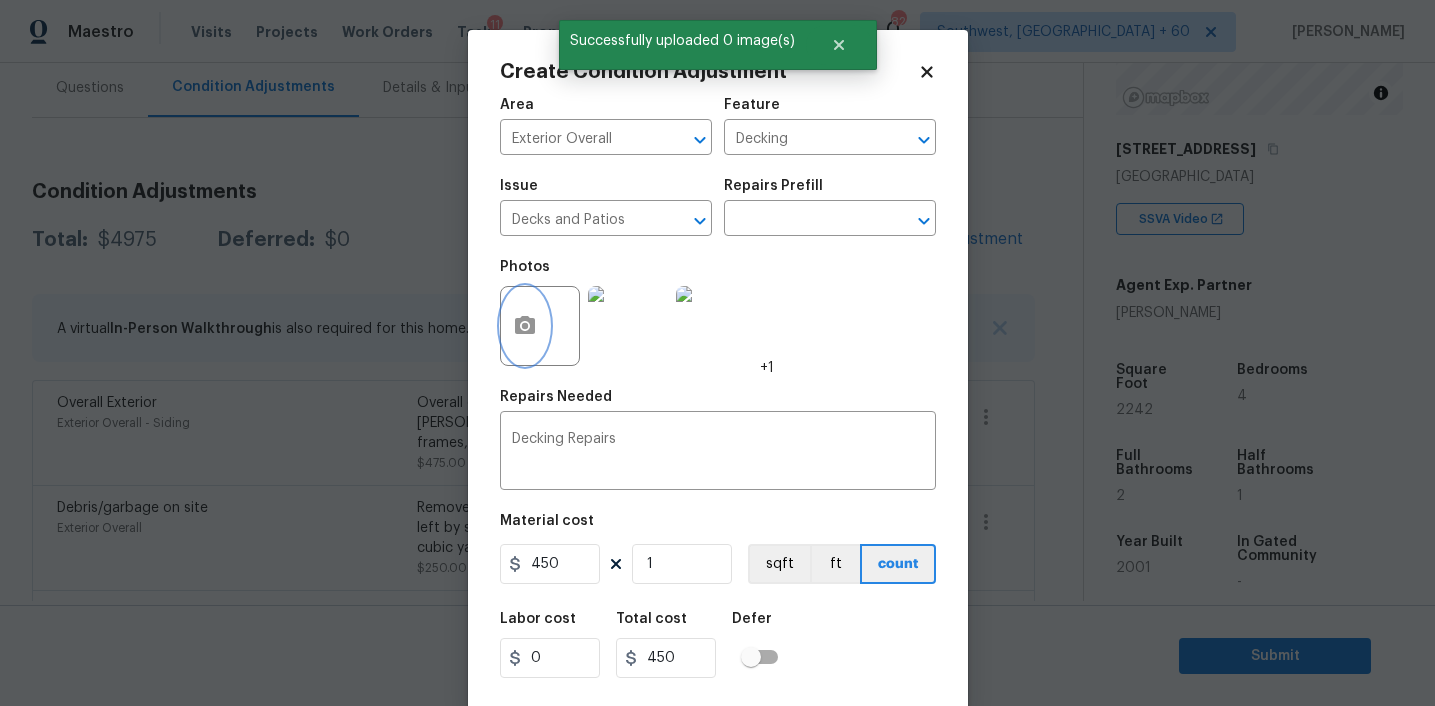 scroll, scrollTop: 41, scrollLeft: 0, axis: vertical 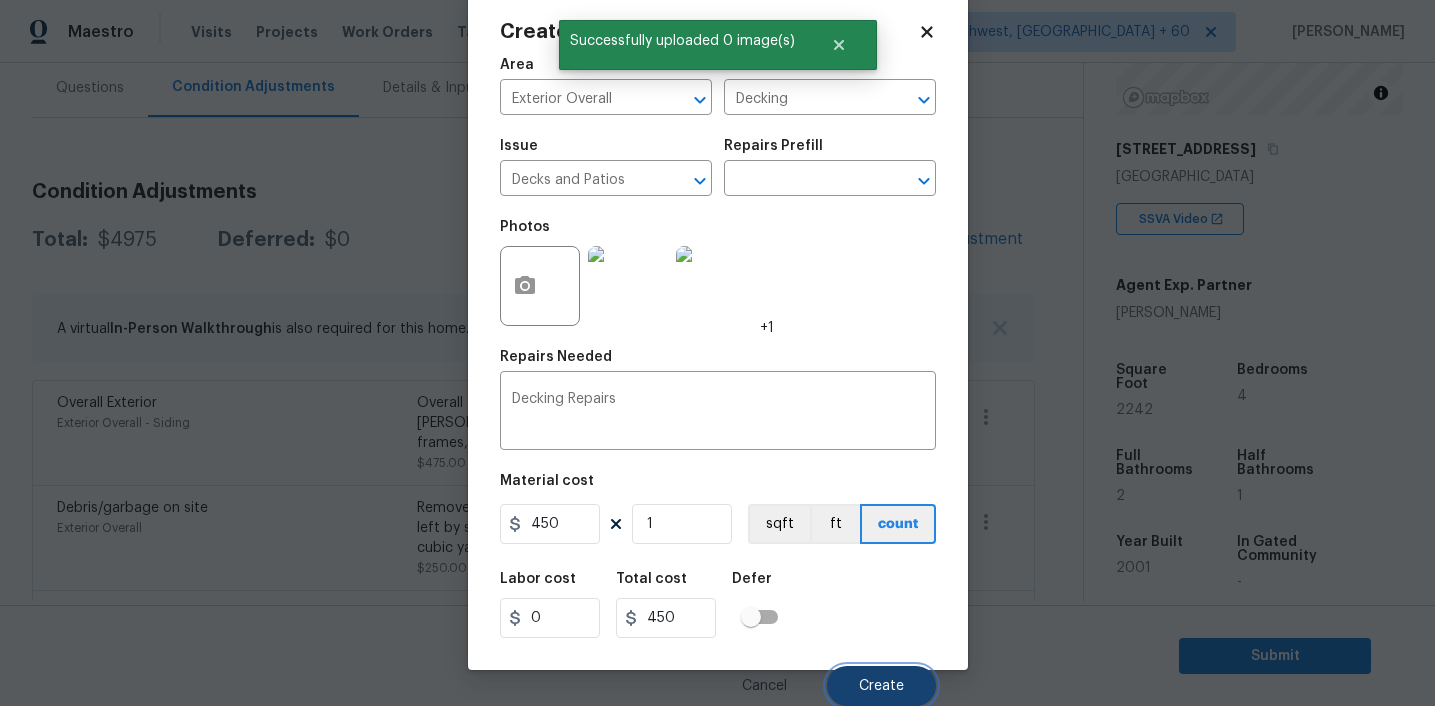 click on "Create" at bounding box center [881, 686] 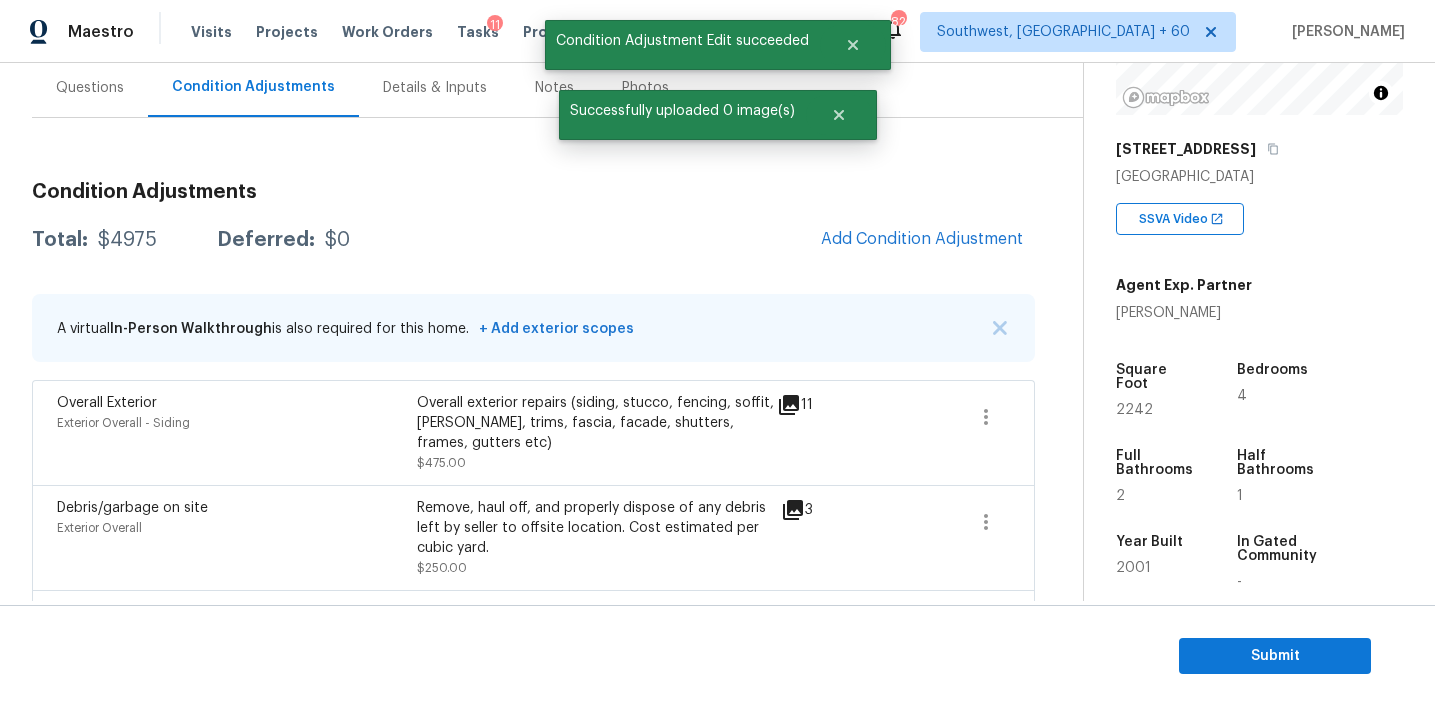 scroll, scrollTop: 34, scrollLeft: 0, axis: vertical 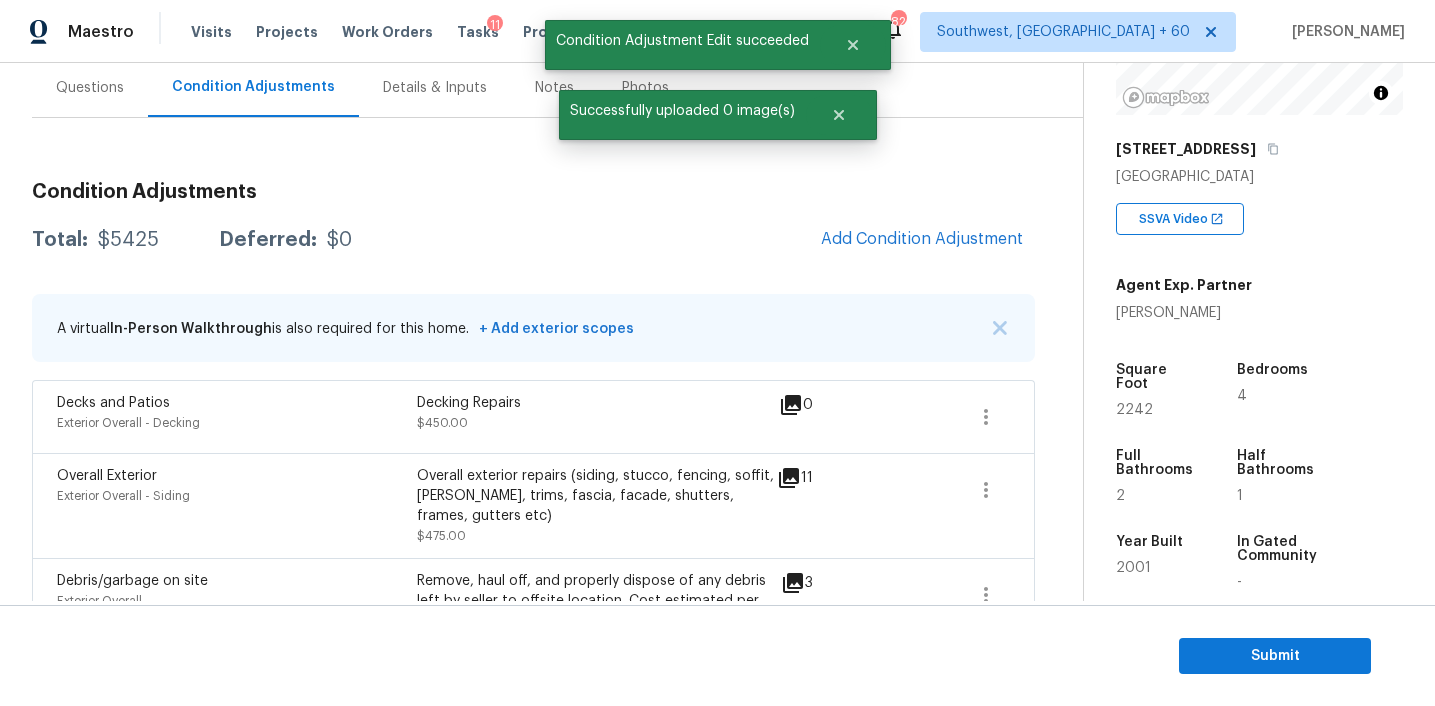 click on "Total:  $5425 Deferred:  $0 Add Condition Adjustment" at bounding box center (533, 240) 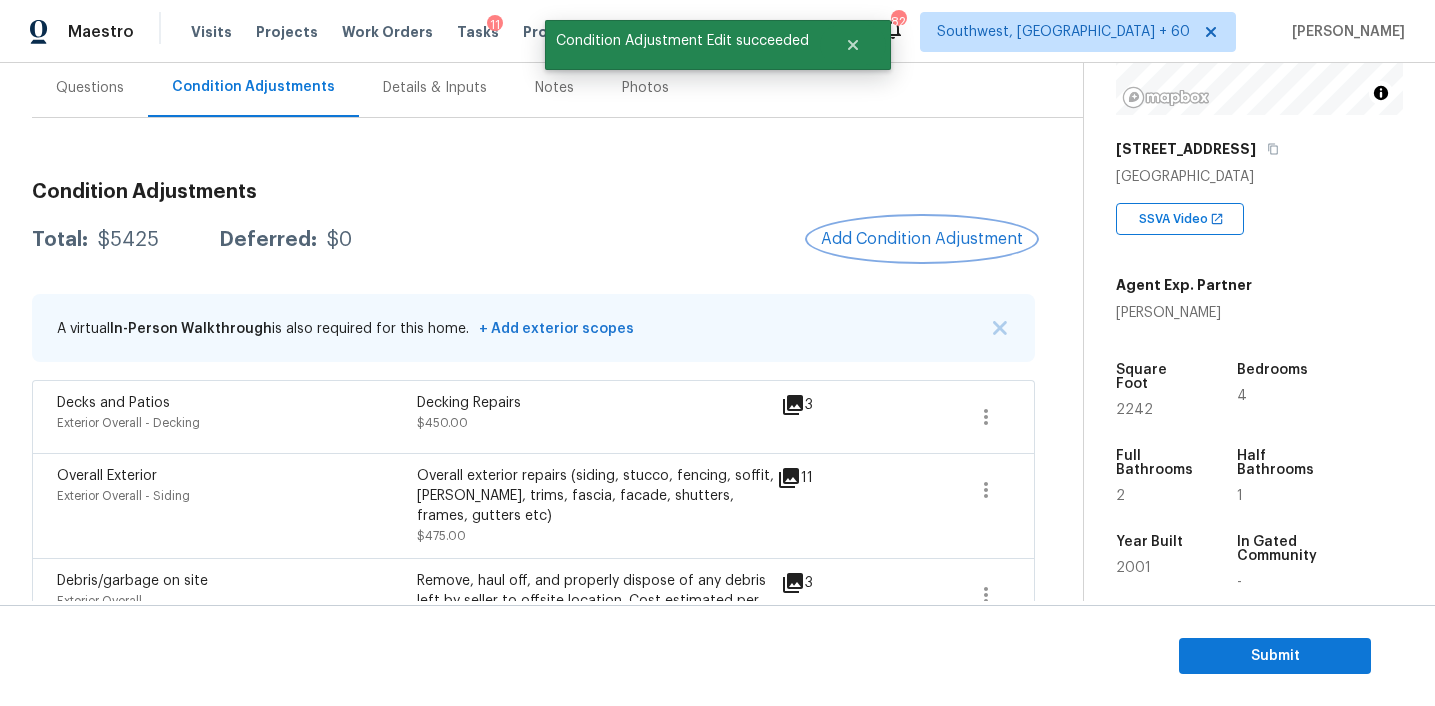 click on "Add Condition Adjustment" at bounding box center (922, 239) 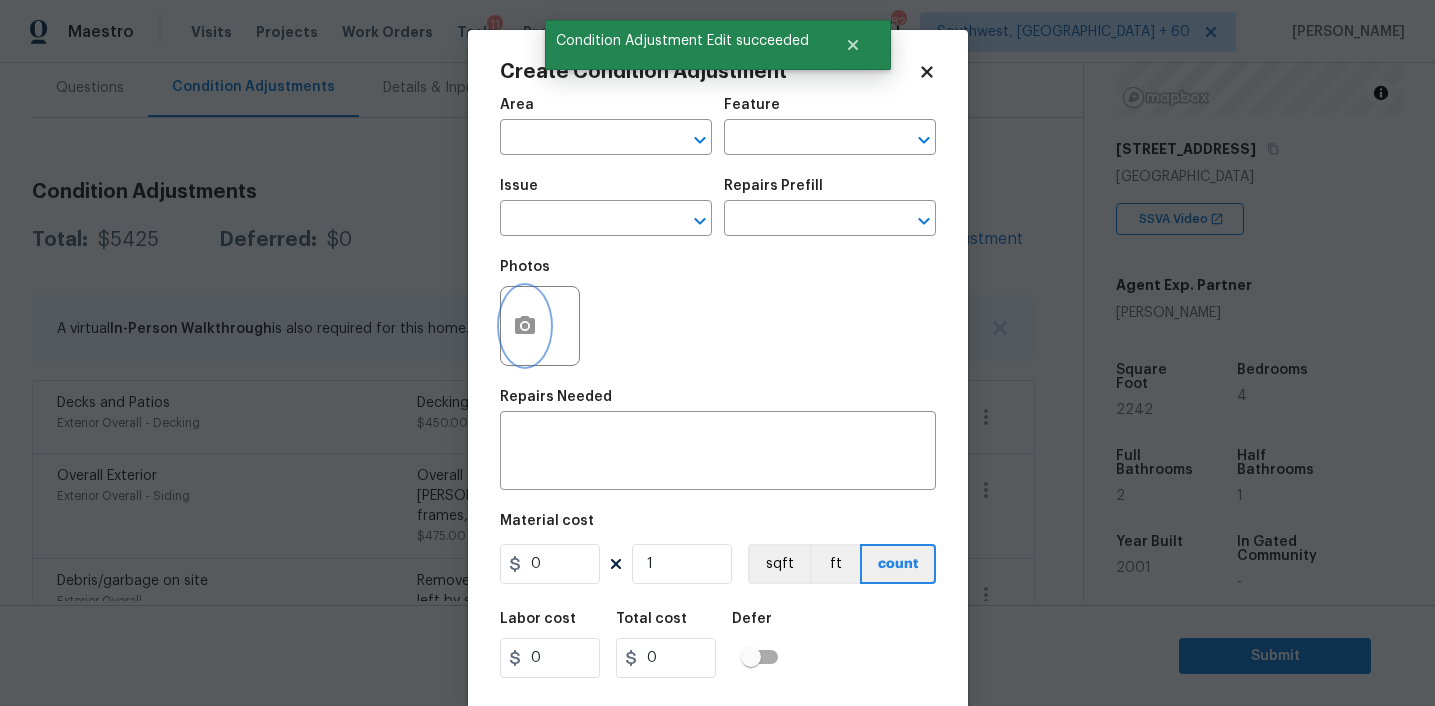 click at bounding box center [525, 326] 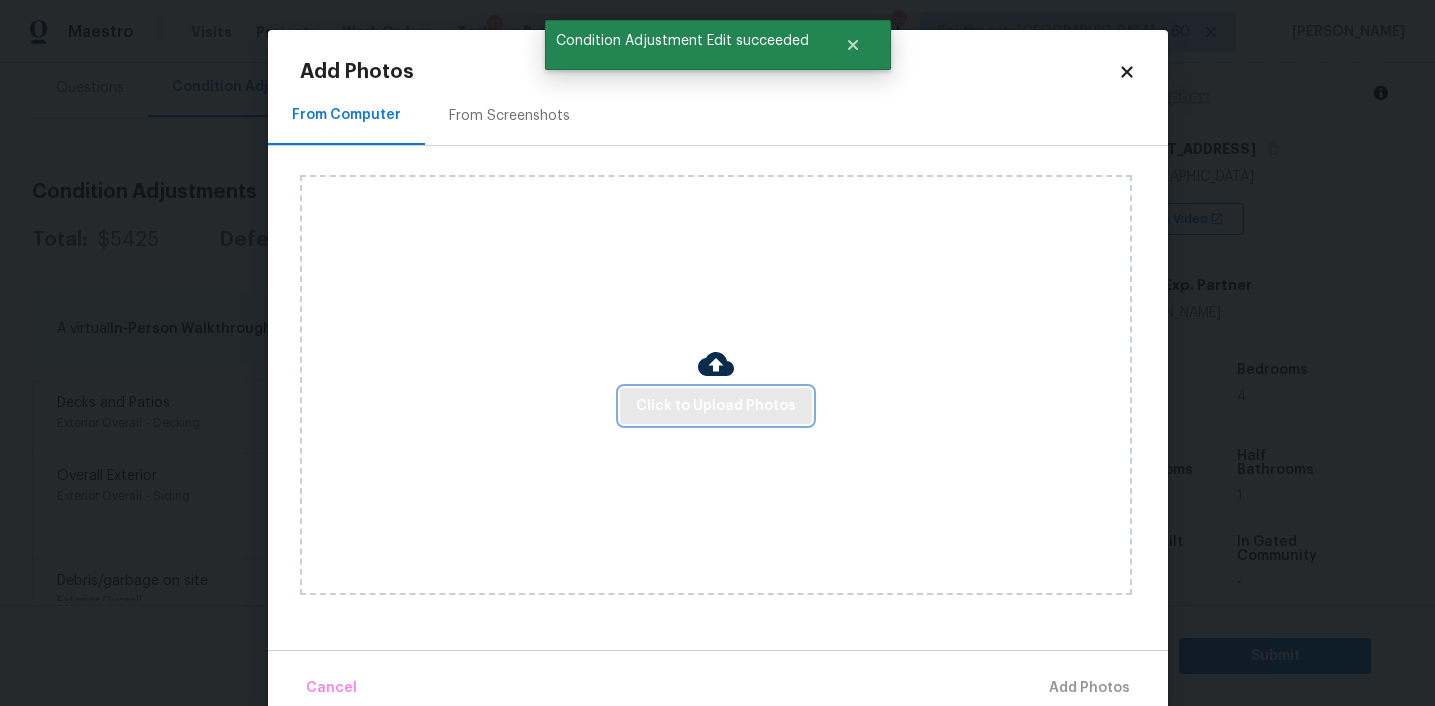 click on "Click to Upload Photos" at bounding box center (716, 406) 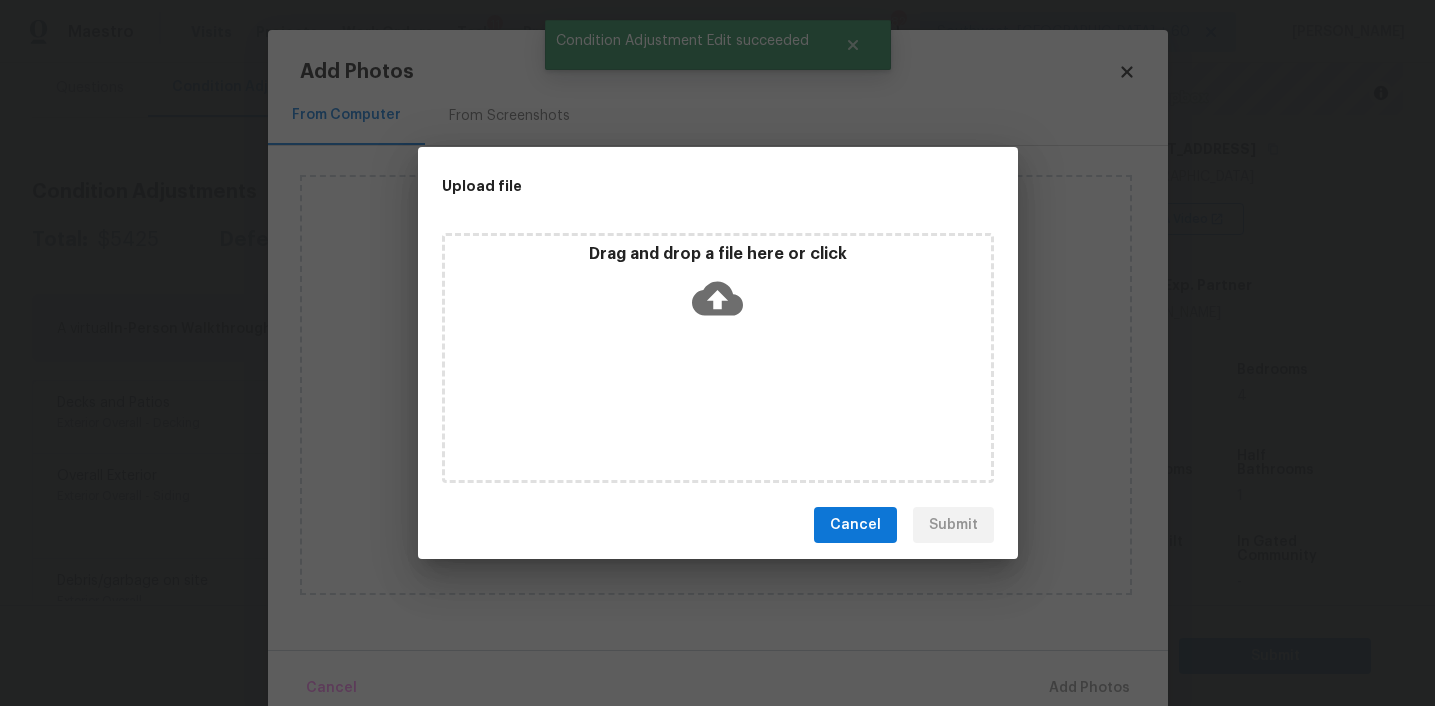click on "Drag and drop a file here or click" at bounding box center (718, 287) 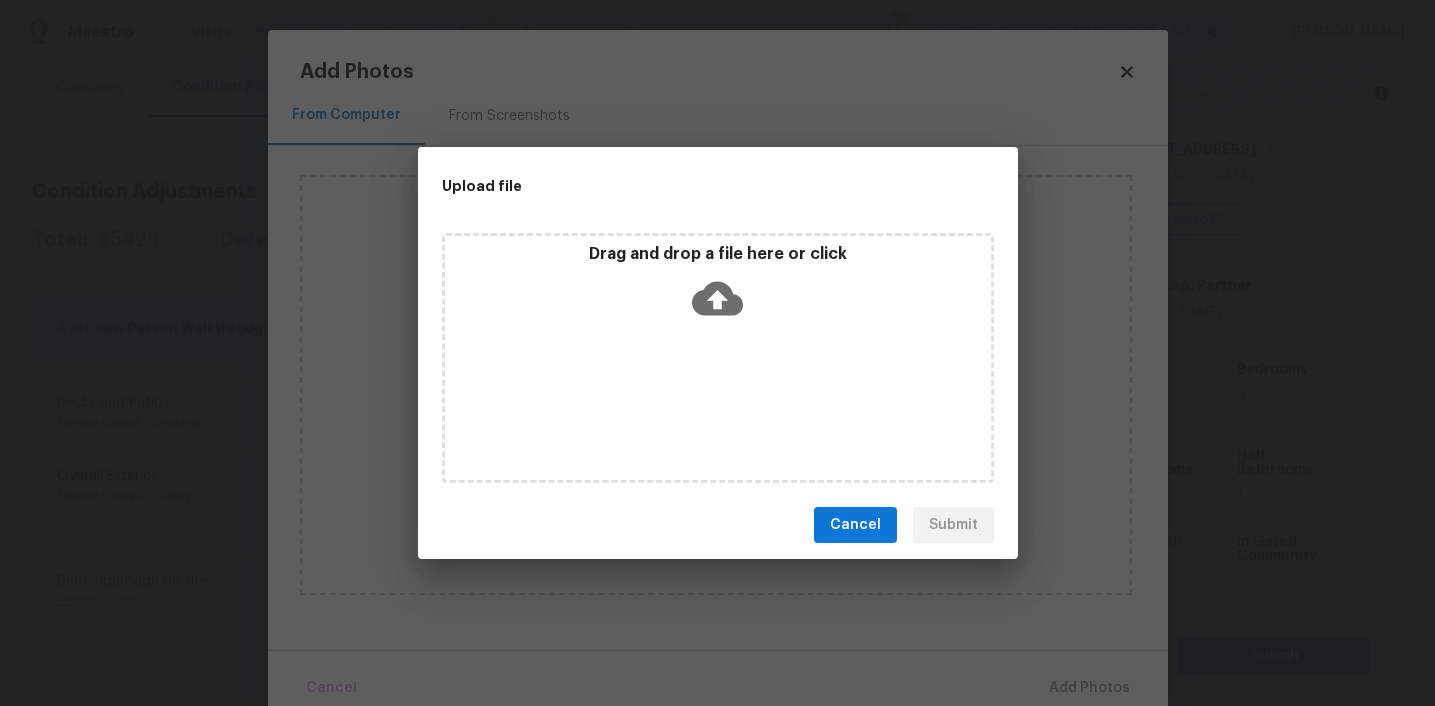 click on "Cancel" at bounding box center [855, 525] 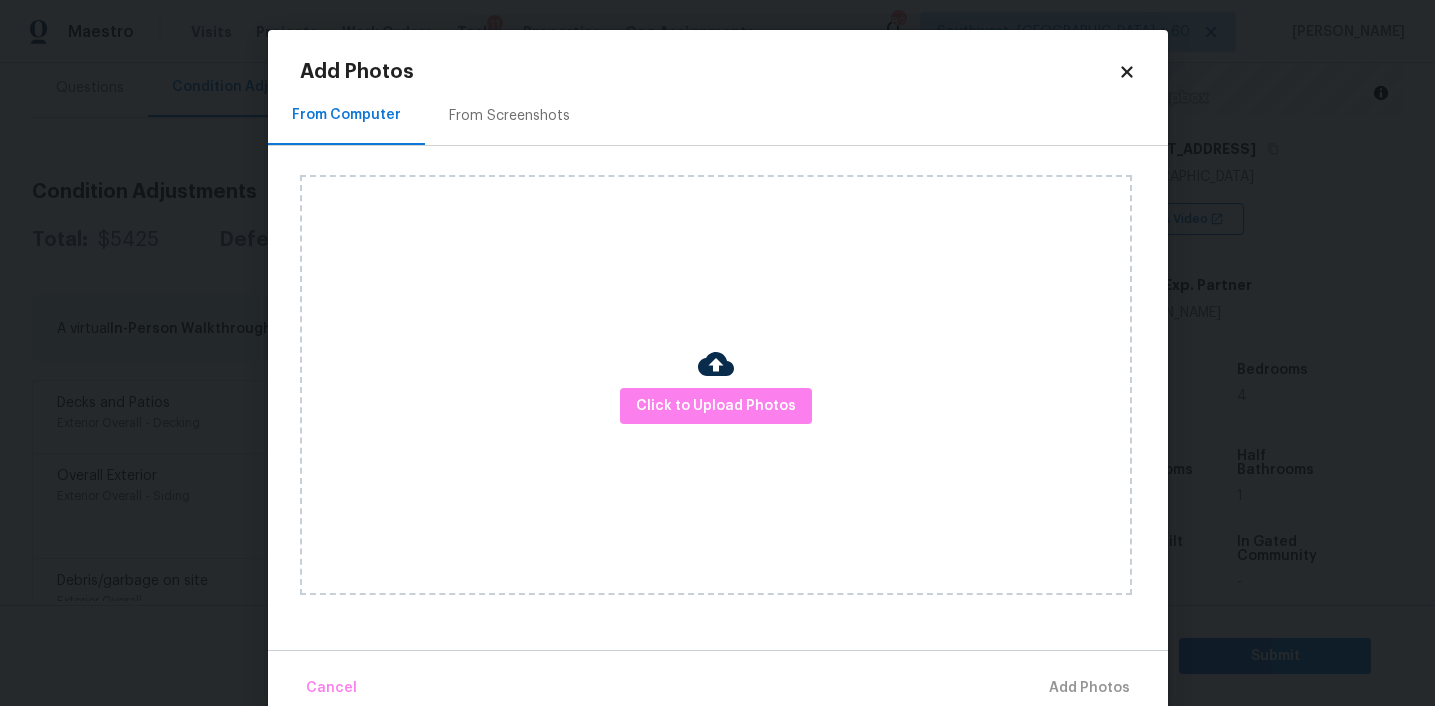 click 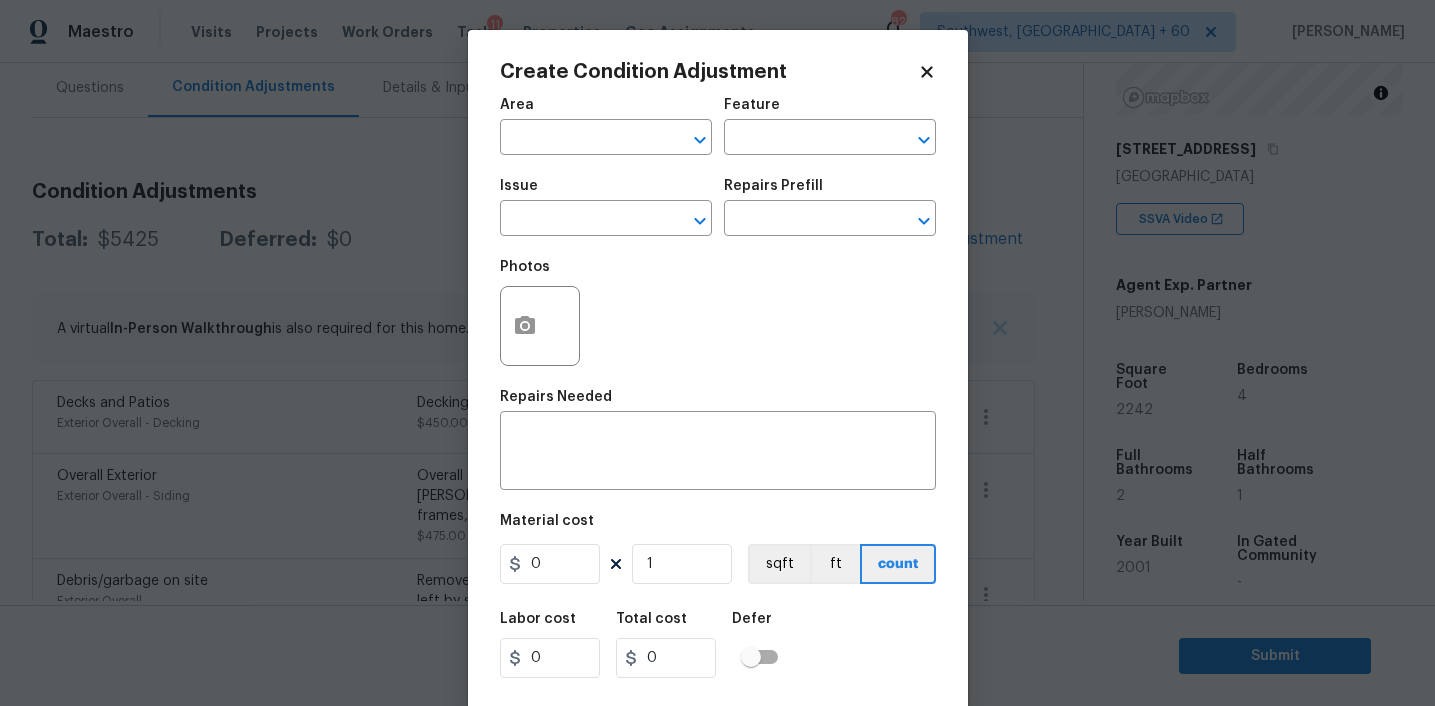 click on "Maestro Visits Projects Work Orders Tasks 11 Properties Geo Assignments 826 Southwest, FL + 60 Afran Peeran Back to tasks Condition Scoping - Full Fri, Jul 18 2025 by 5:44 am   Afran Peeran In-progress Questions Condition Adjustments Details & Inputs Notes Photos Condition Adjustments Total:  $5425 Deferred:  $0 Add Condition Adjustment A virtual  In-Person Walkthrough  is also required for this home.   + Add exterior scopes Decks and Patios Exterior Overall - Decking Decking Repairs $450.00   3 Overall Exterior Exterior Overall - Siding Overall exterior repairs (siding, stucco, fencing, soffit, eaves, trims, fascia, facade, shutters, frames, gutters etc)
$475.00   11 Debris/garbage on site Exterior Overall Remove, haul off, and properly dispose of any debris left by seller to offsite location. Cost estimated per cubic yard. $250.00   3 Landscape Package Exterior Overall - Home Readiness Packages $300.00   4 Pressure Washing Exterior Overall - Siding $200.00   0 ACQ: HVAC HVAC - Acquisition $3,250.00   0" at bounding box center (717, 353) 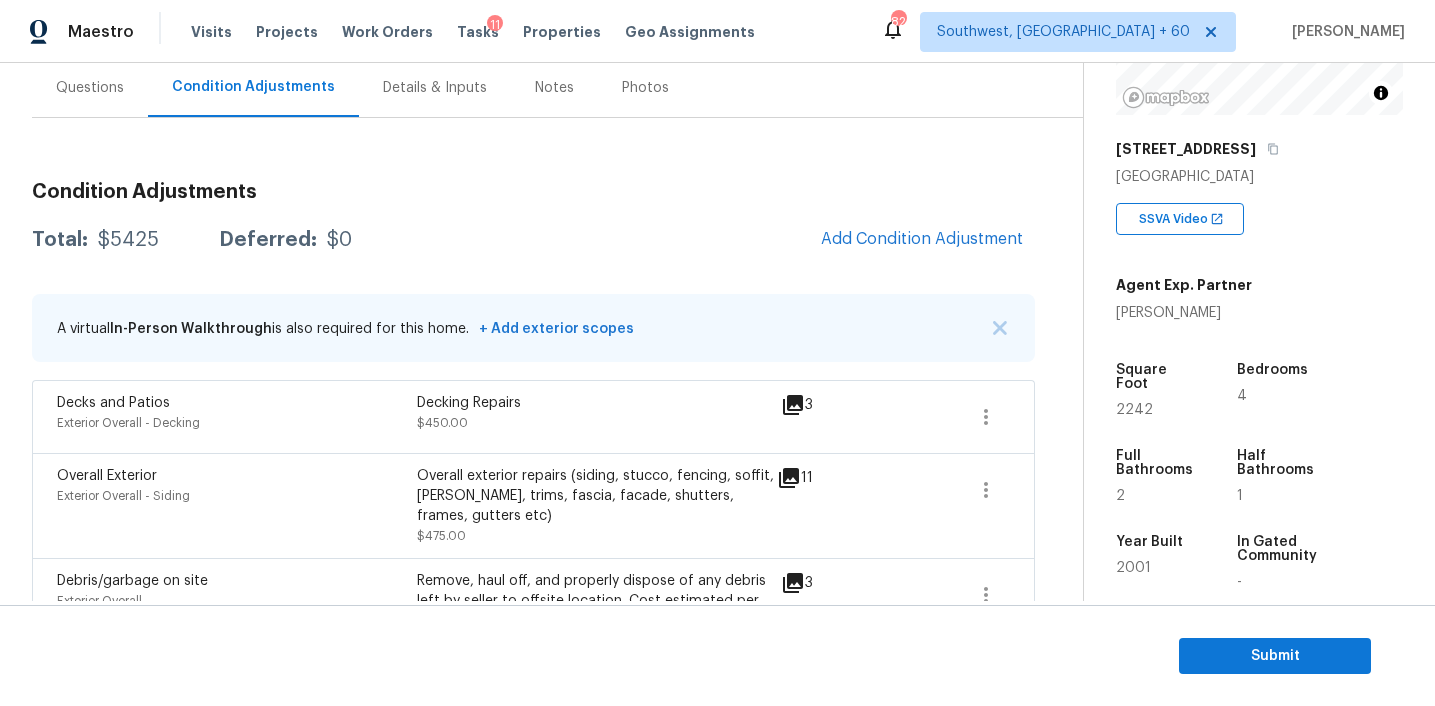 click on "Questions" at bounding box center [90, 88] 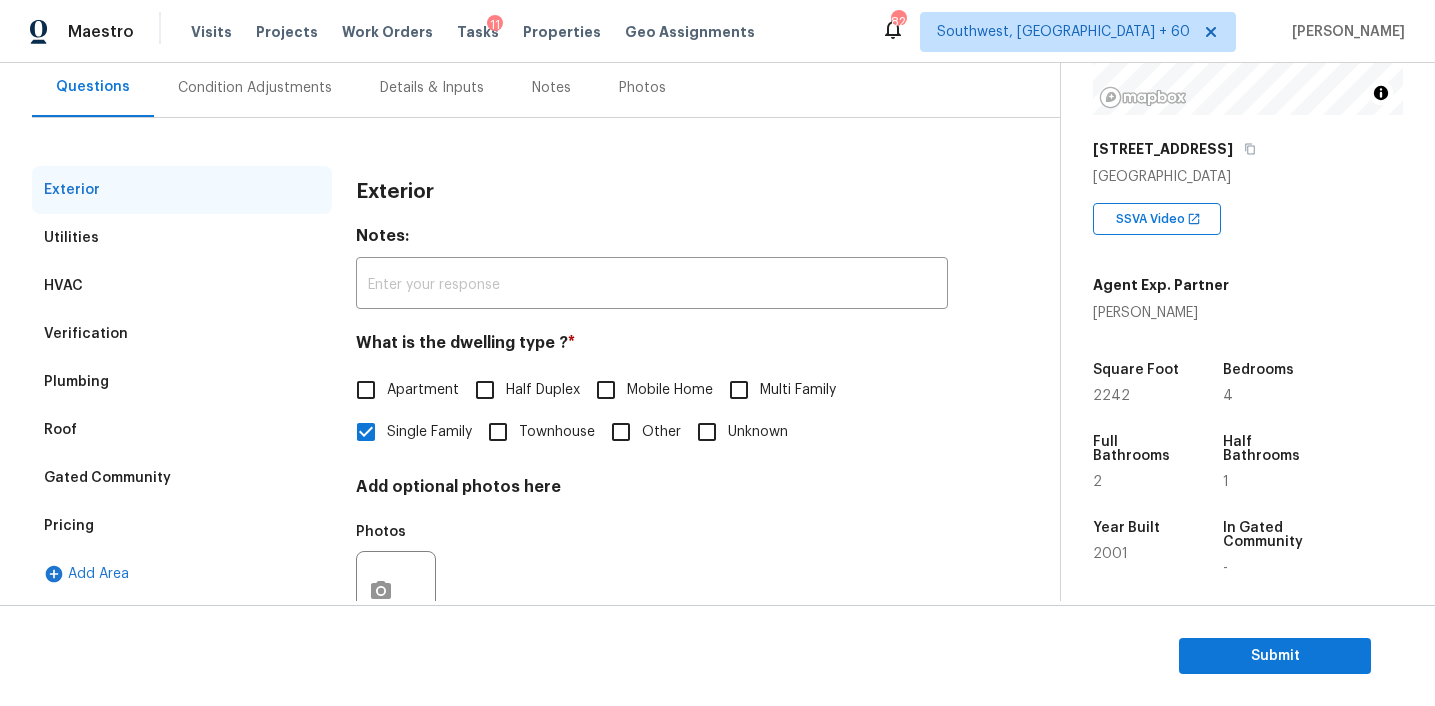 scroll, scrollTop: 184, scrollLeft: 0, axis: vertical 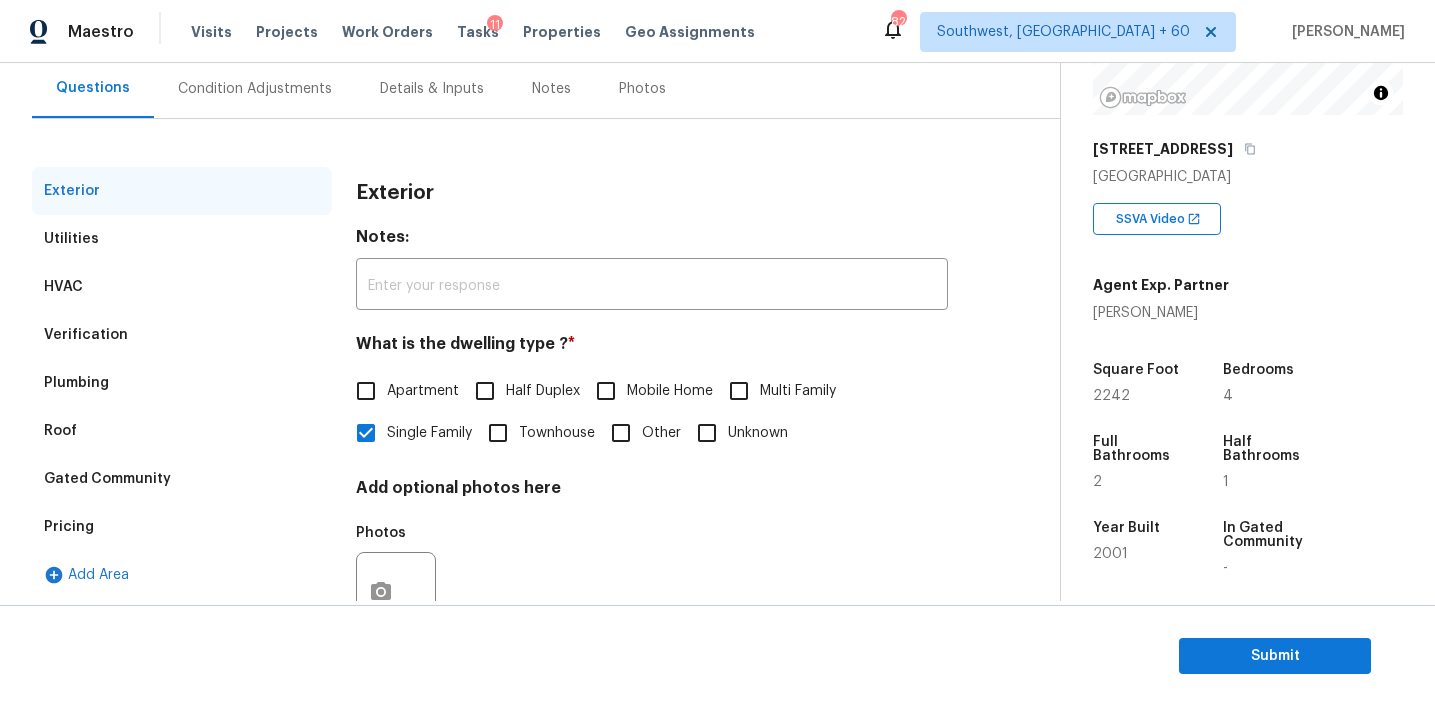 click on "Utilities" at bounding box center [182, 239] 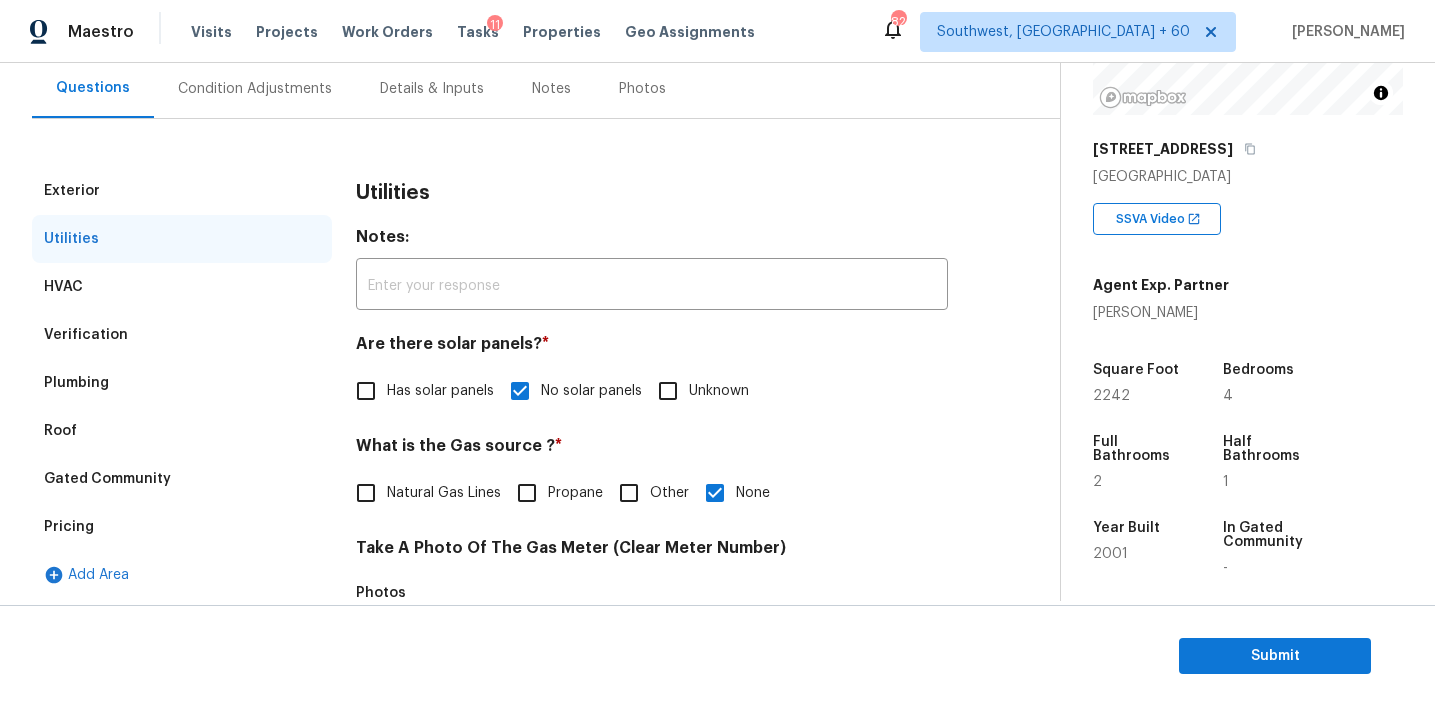 scroll, scrollTop: 799, scrollLeft: 0, axis: vertical 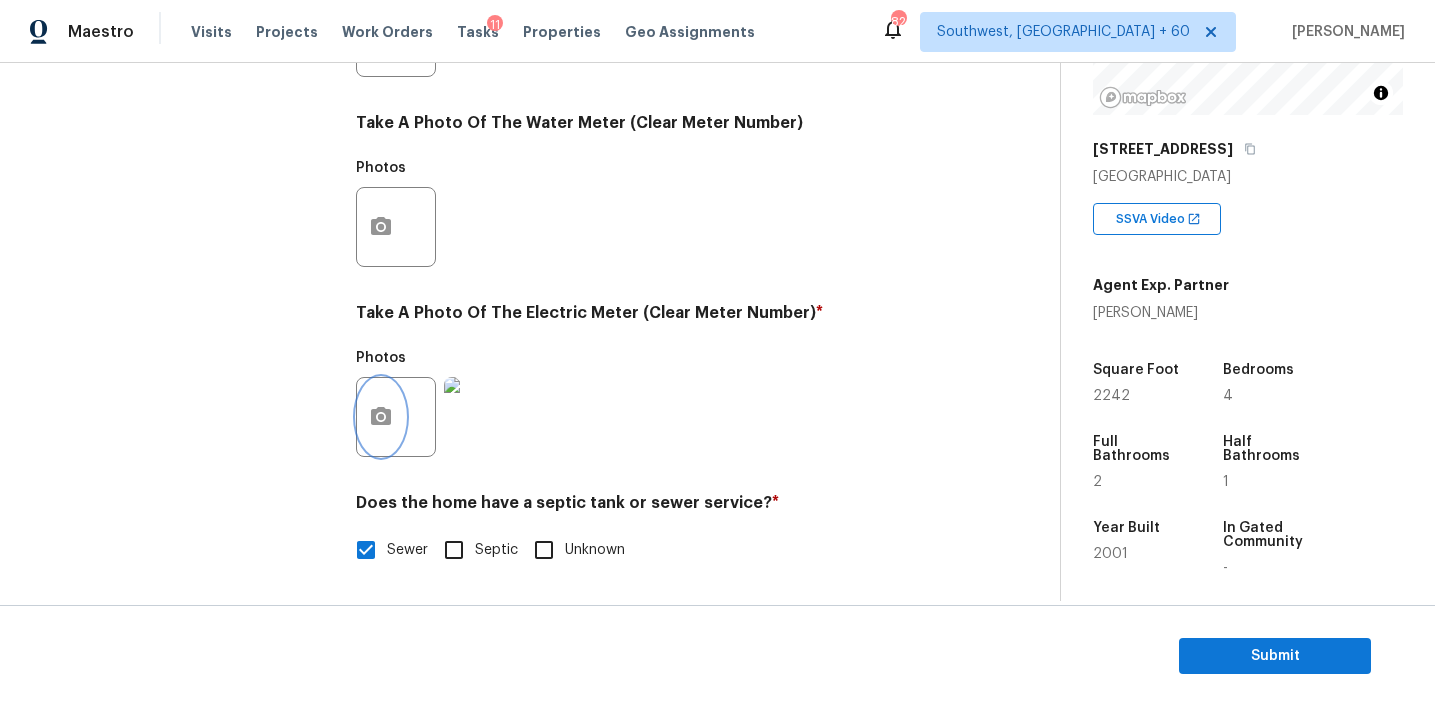 click 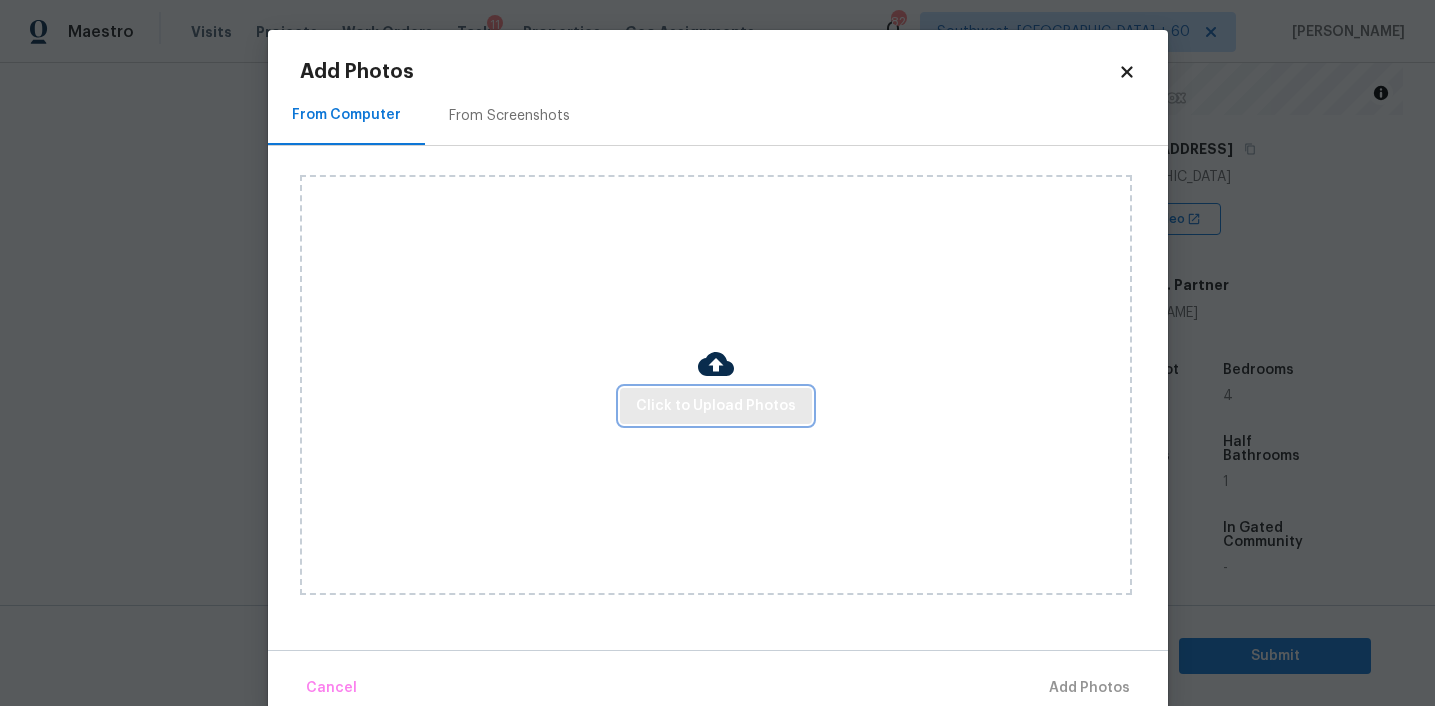 click on "Click to Upload Photos" at bounding box center [716, 406] 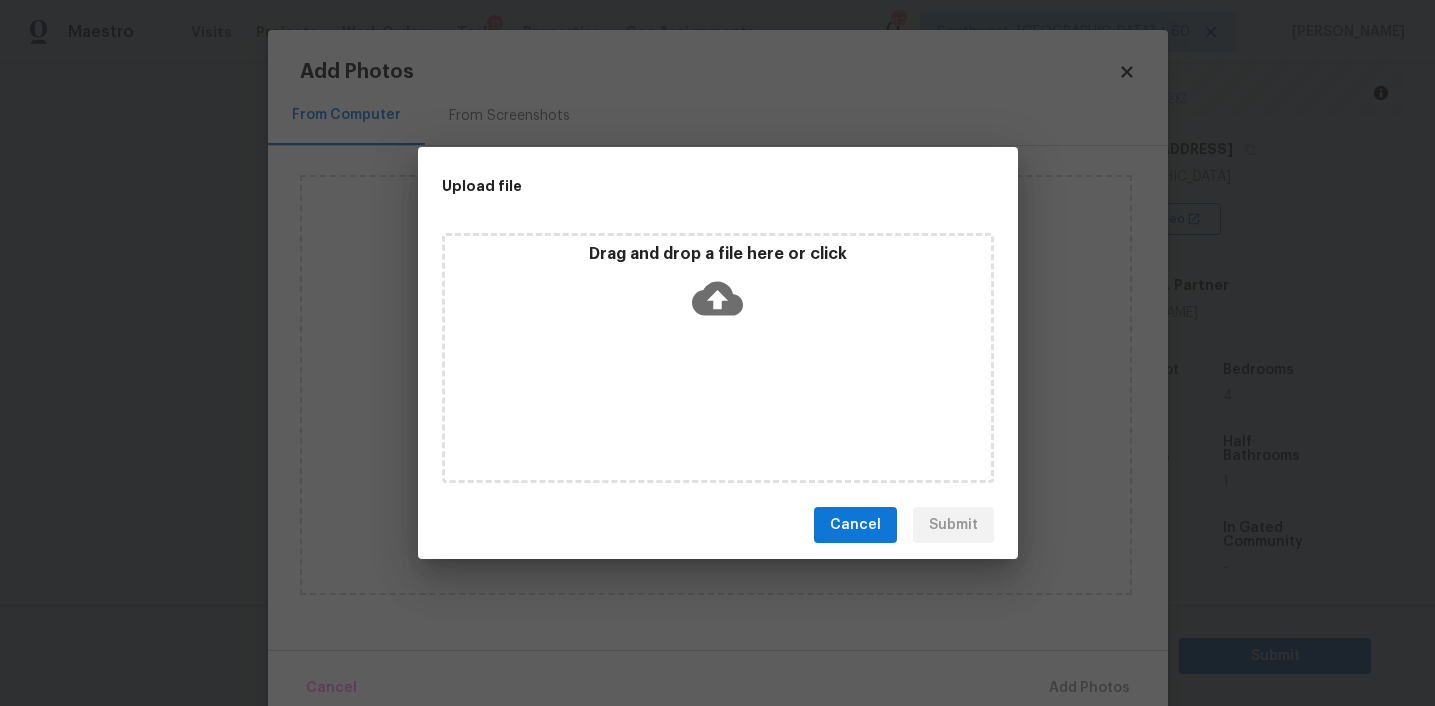 click on "Drag and drop a file here or click" at bounding box center (718, 287) 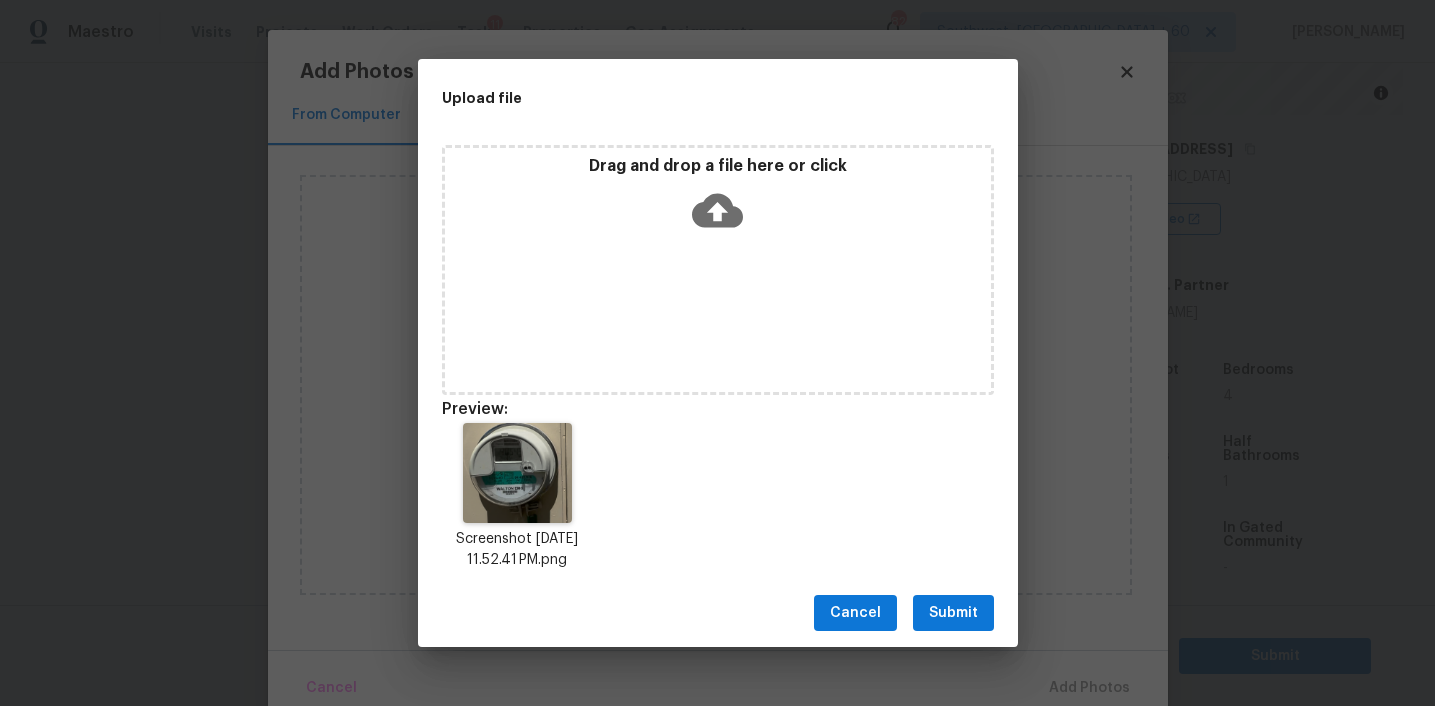 click on "Submit" at bounding box center (953, 613) 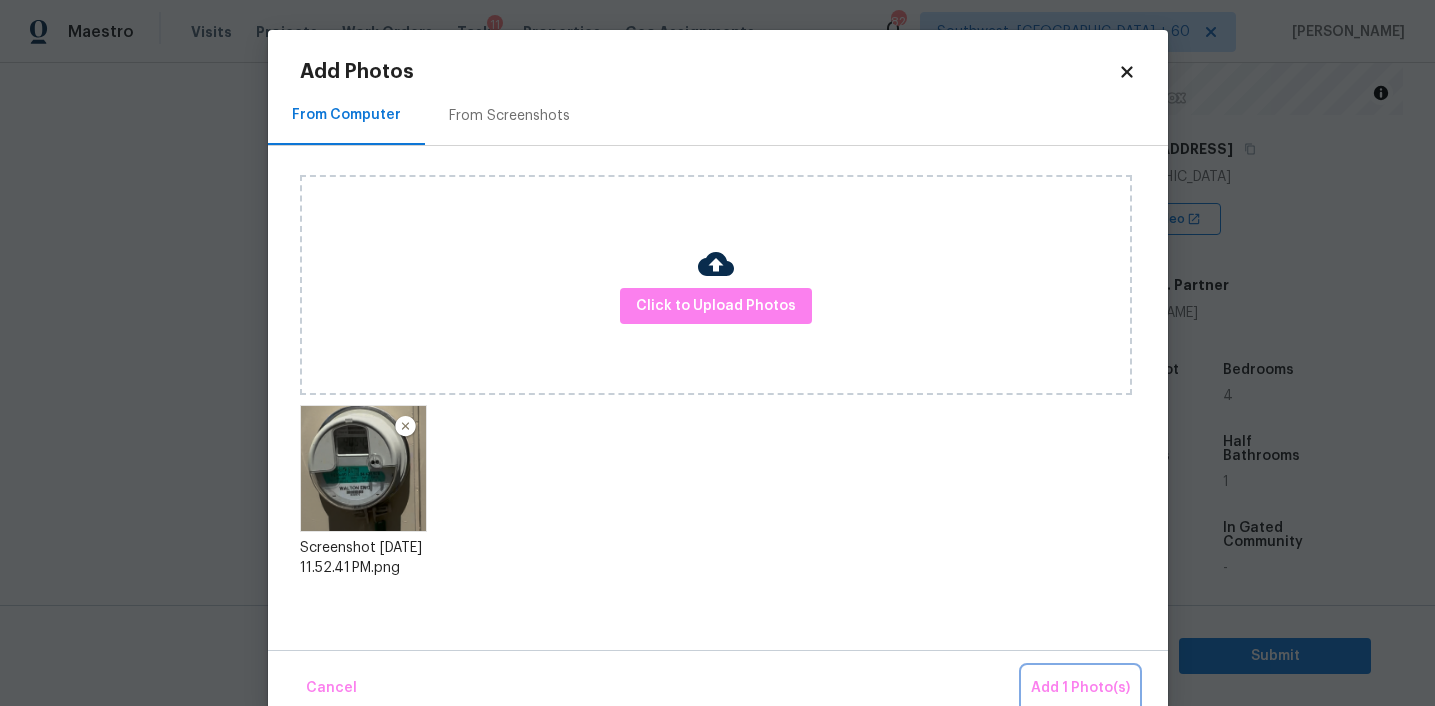 click on "Add 1 Photo(s)" at bounding box center [1080, 688] 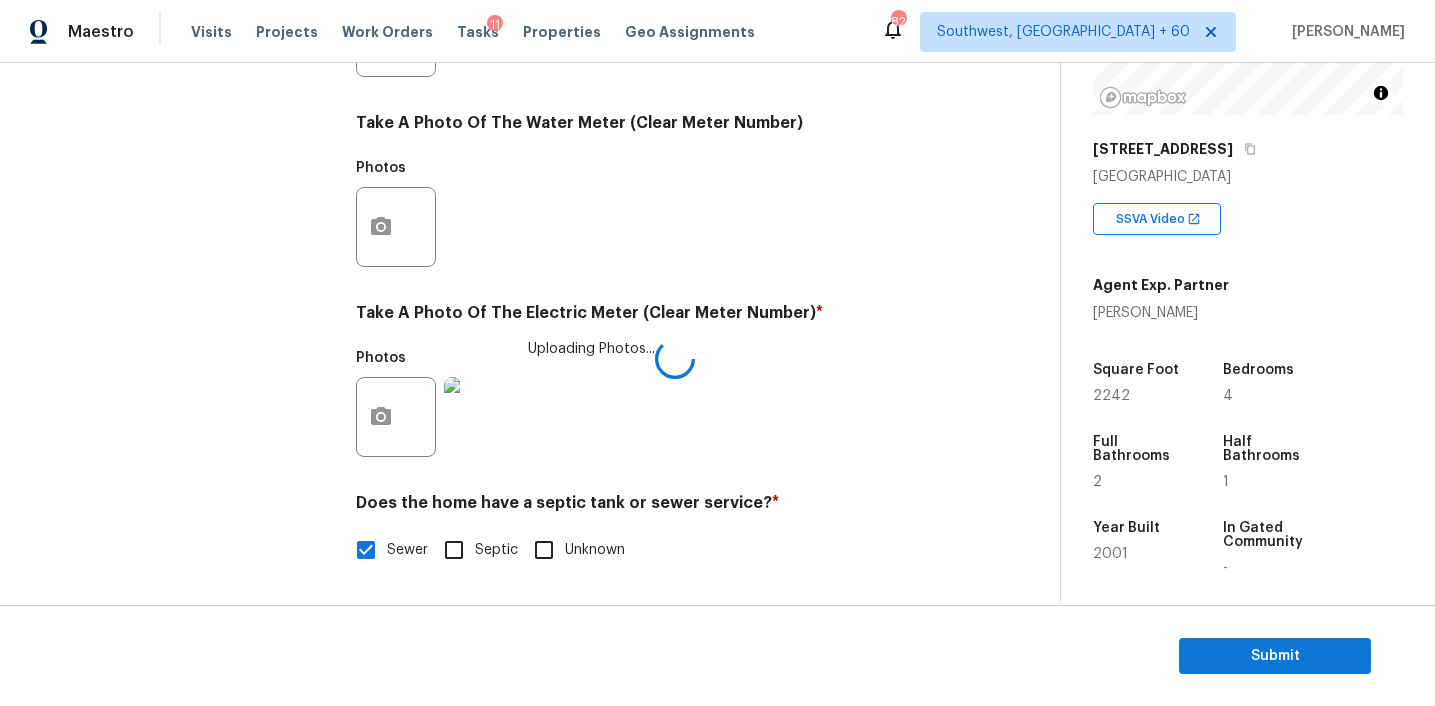 click at bounding box center (484, 417) 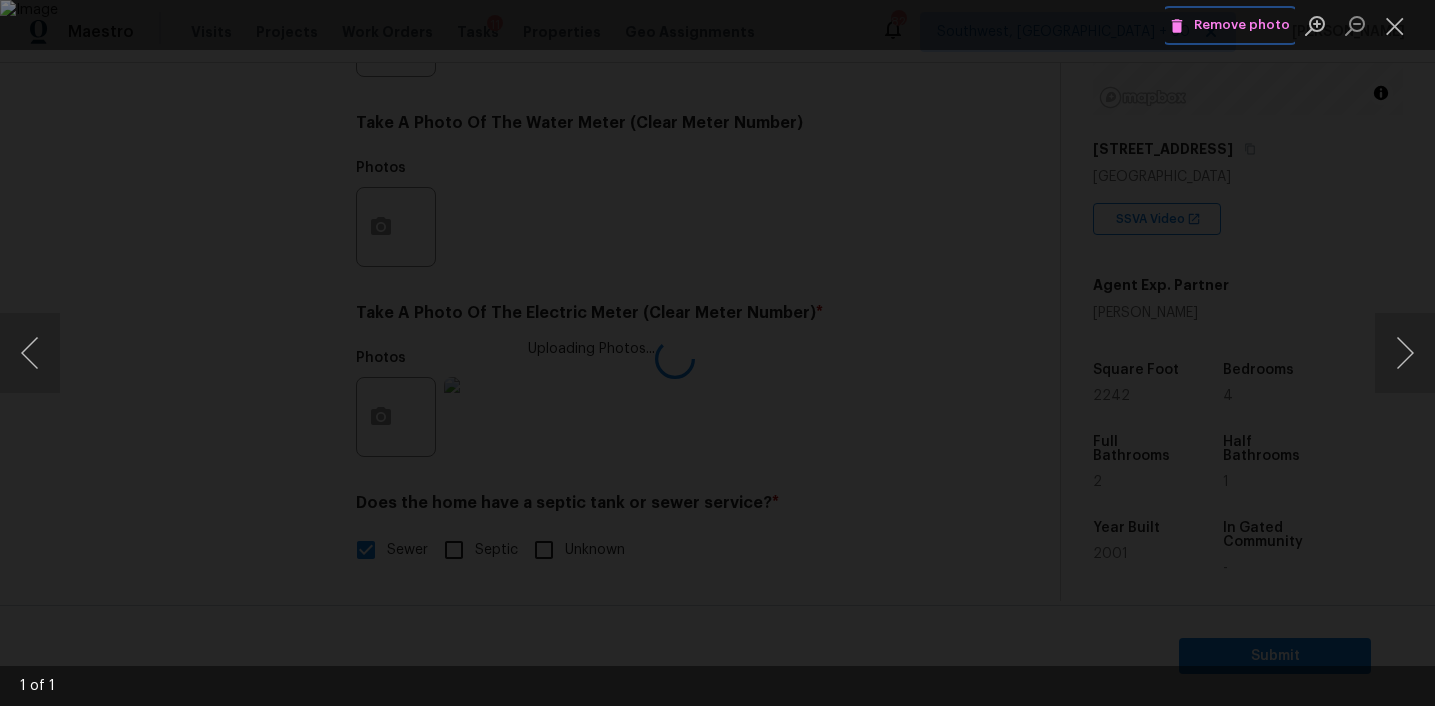 click on "Remove photo" at bounding box center [1230, 25] 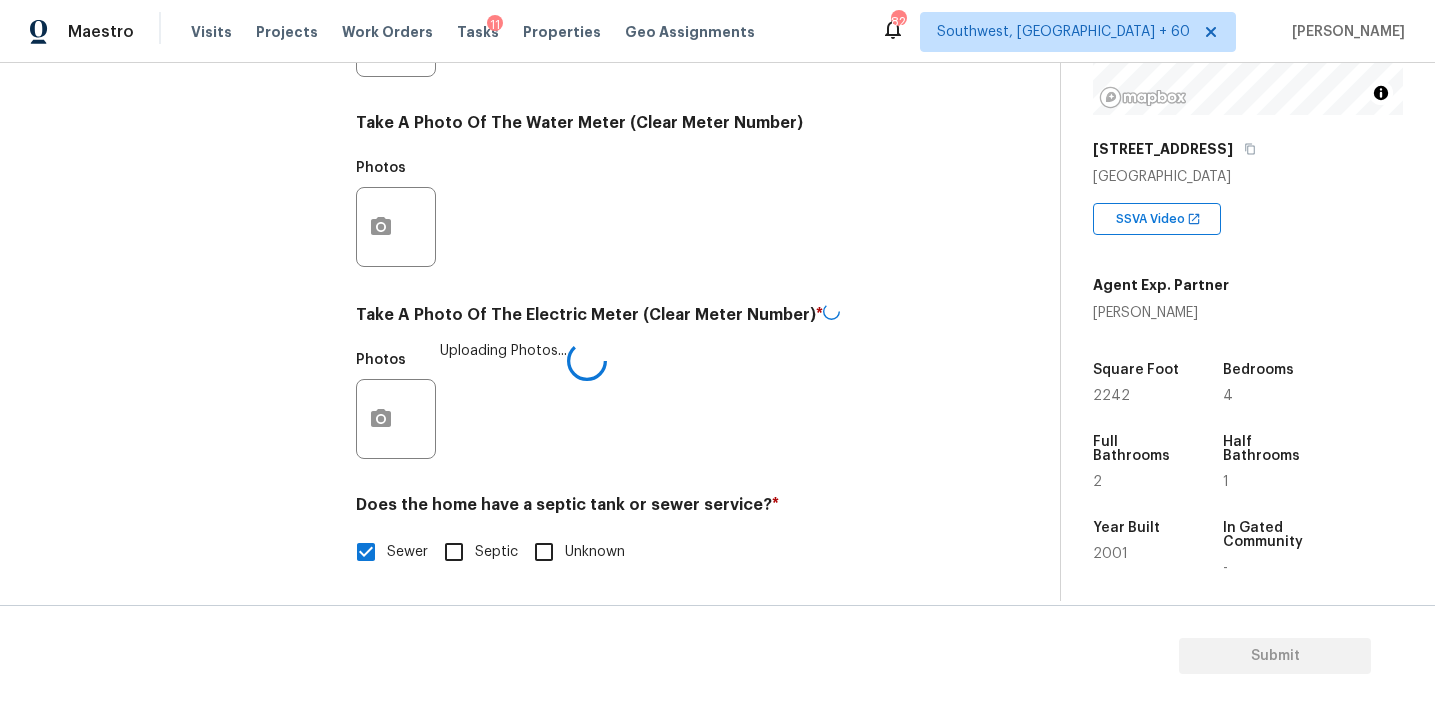 click on "Photos" at bounding box center [652, 214] 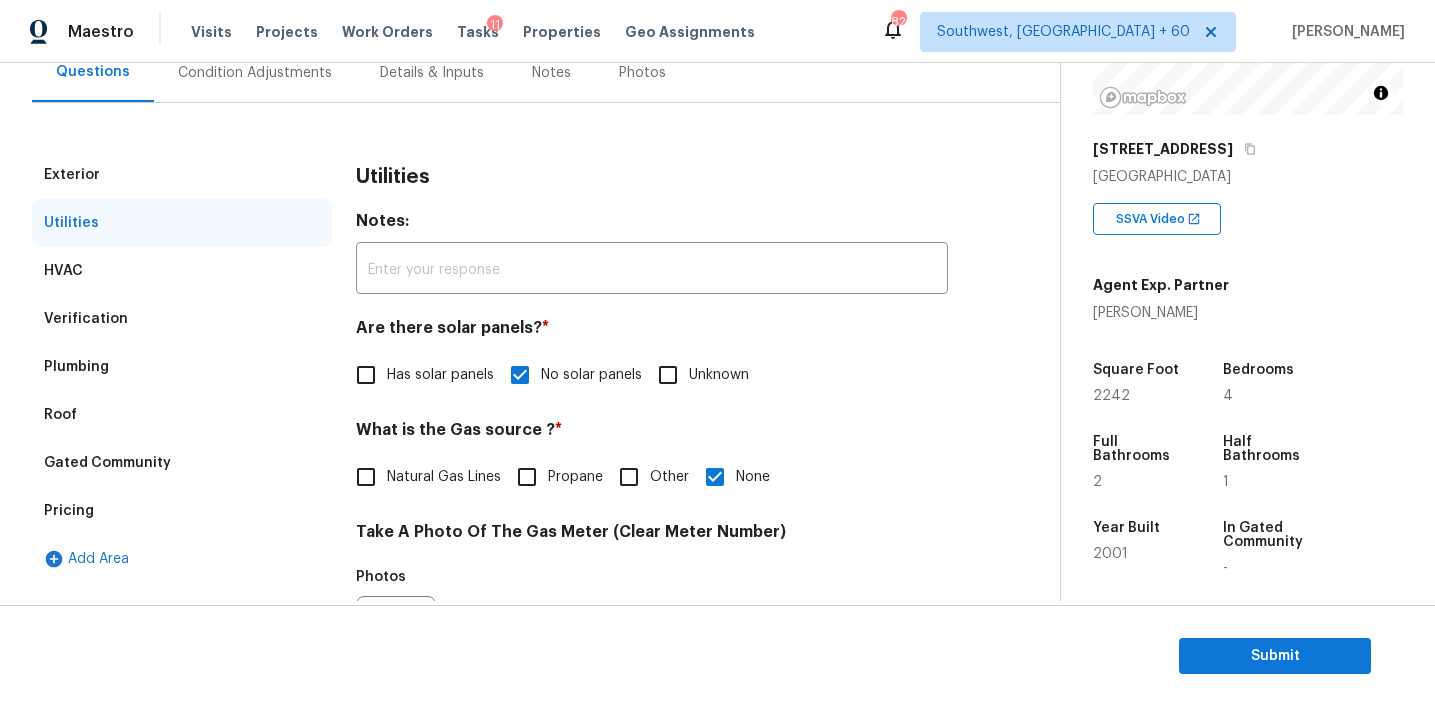 scroll, scrollTop: 177, scrollLeft: 0, axis: vertical 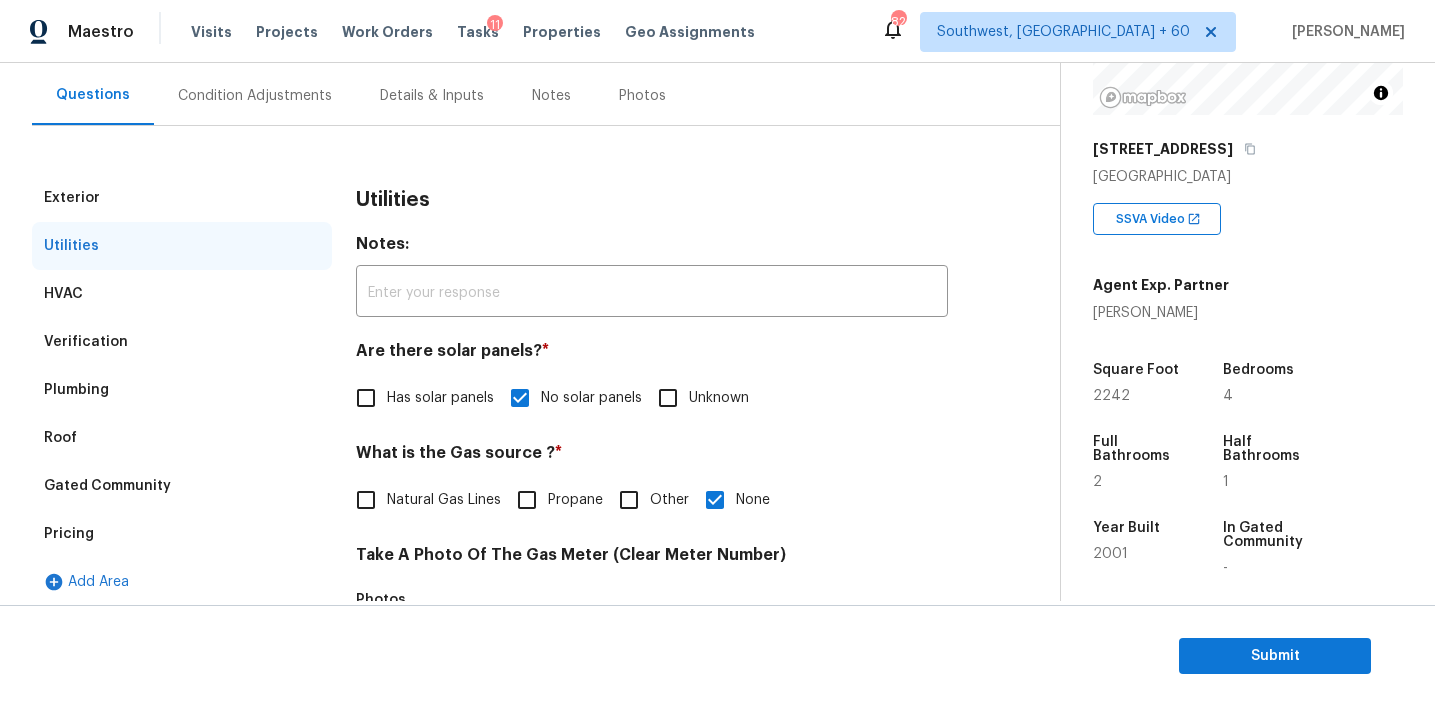 click on "Condition Adjustments" at bounding box center (255, 95) 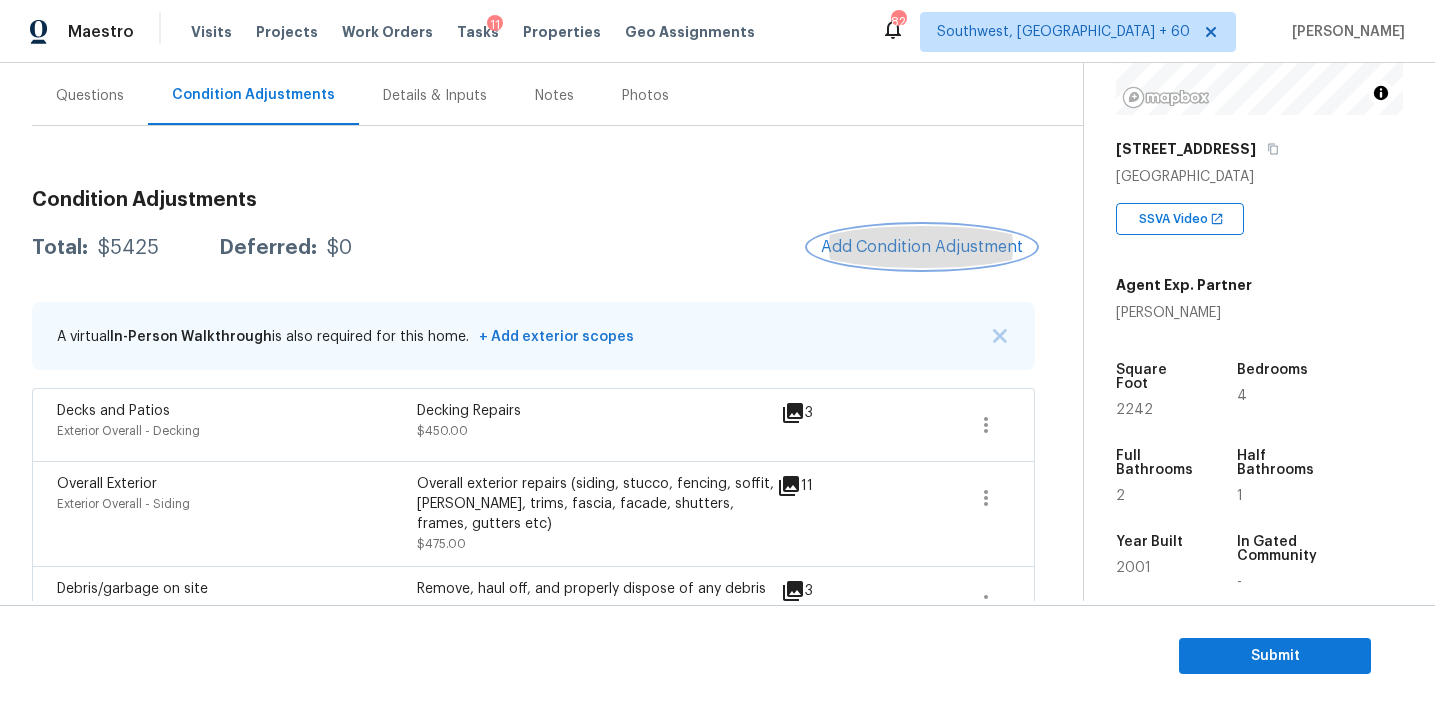 click on "Add Condition Adjustment" at bounding box center (922, 247) 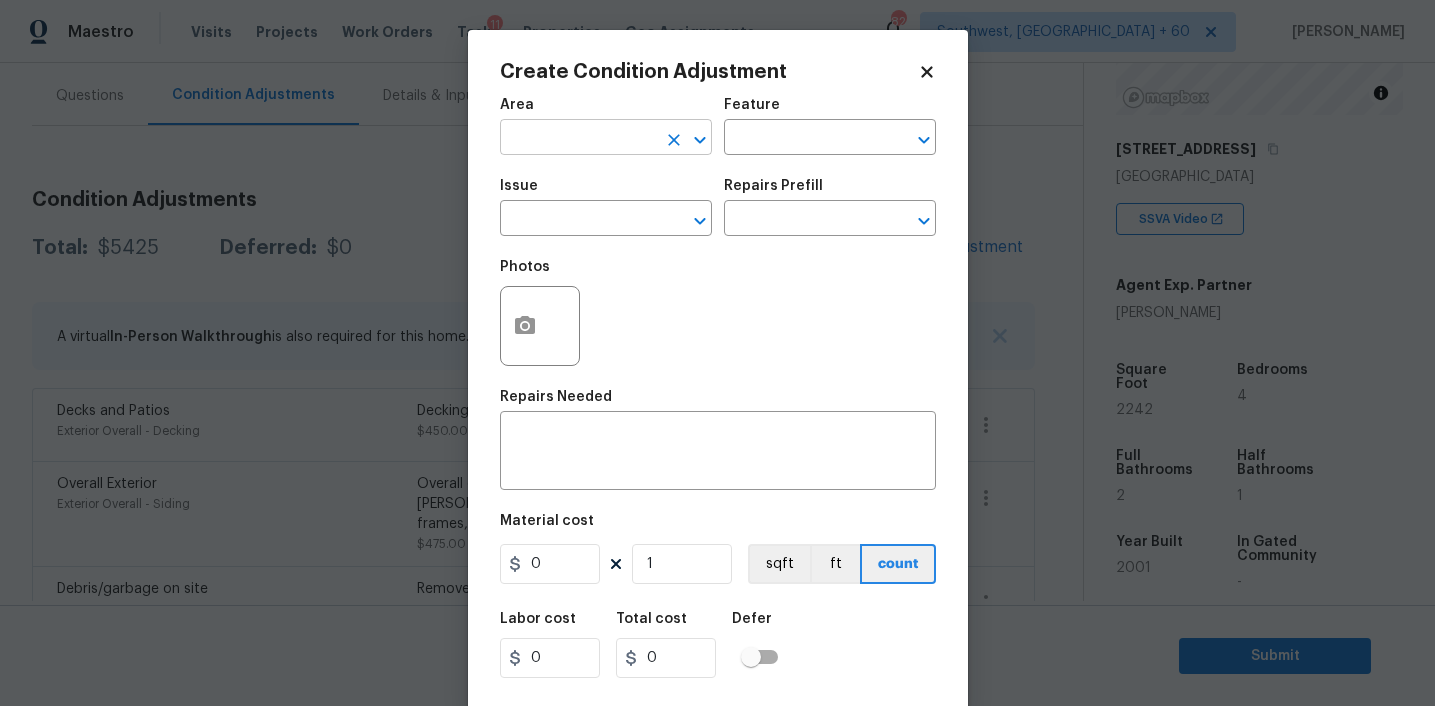 click at bounding box center (578, 139) 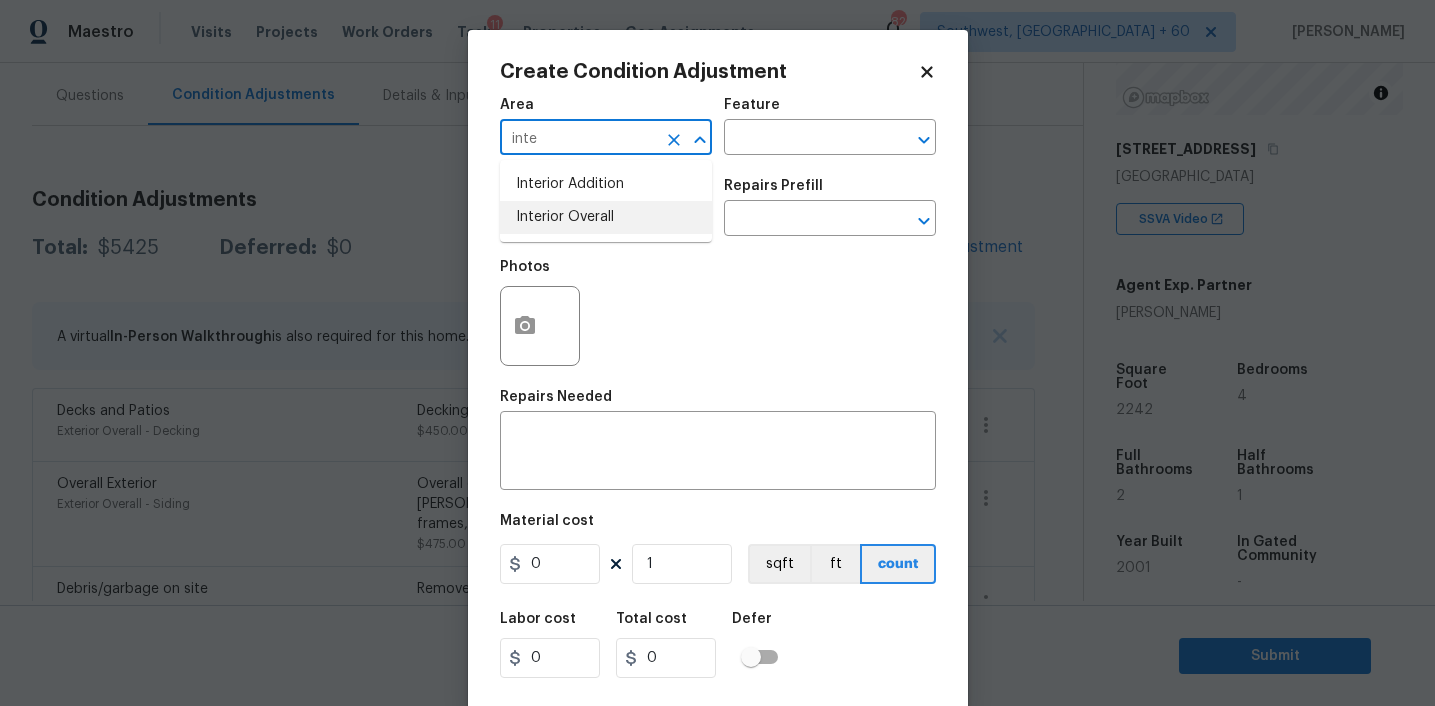 click on "Interior Overall" at bounding box center [606, 217] 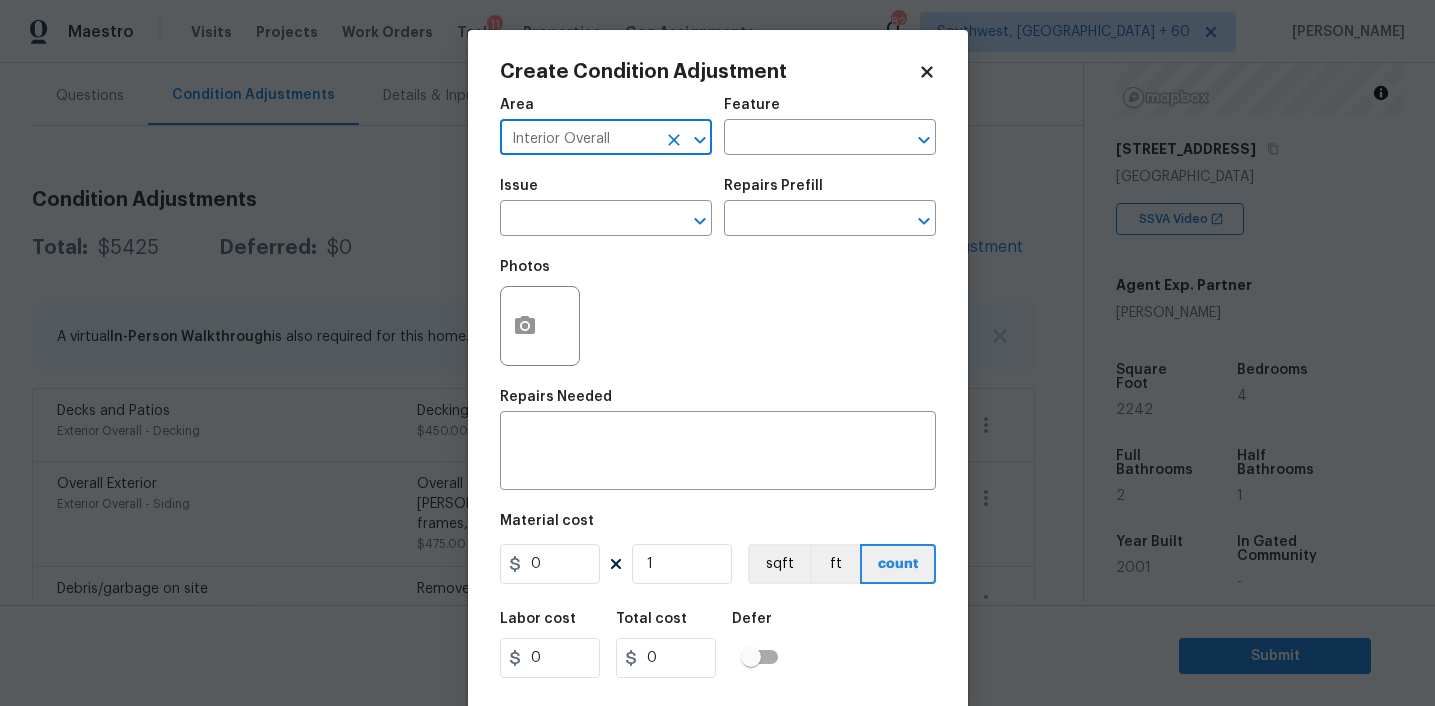 type on "Interior Overall" 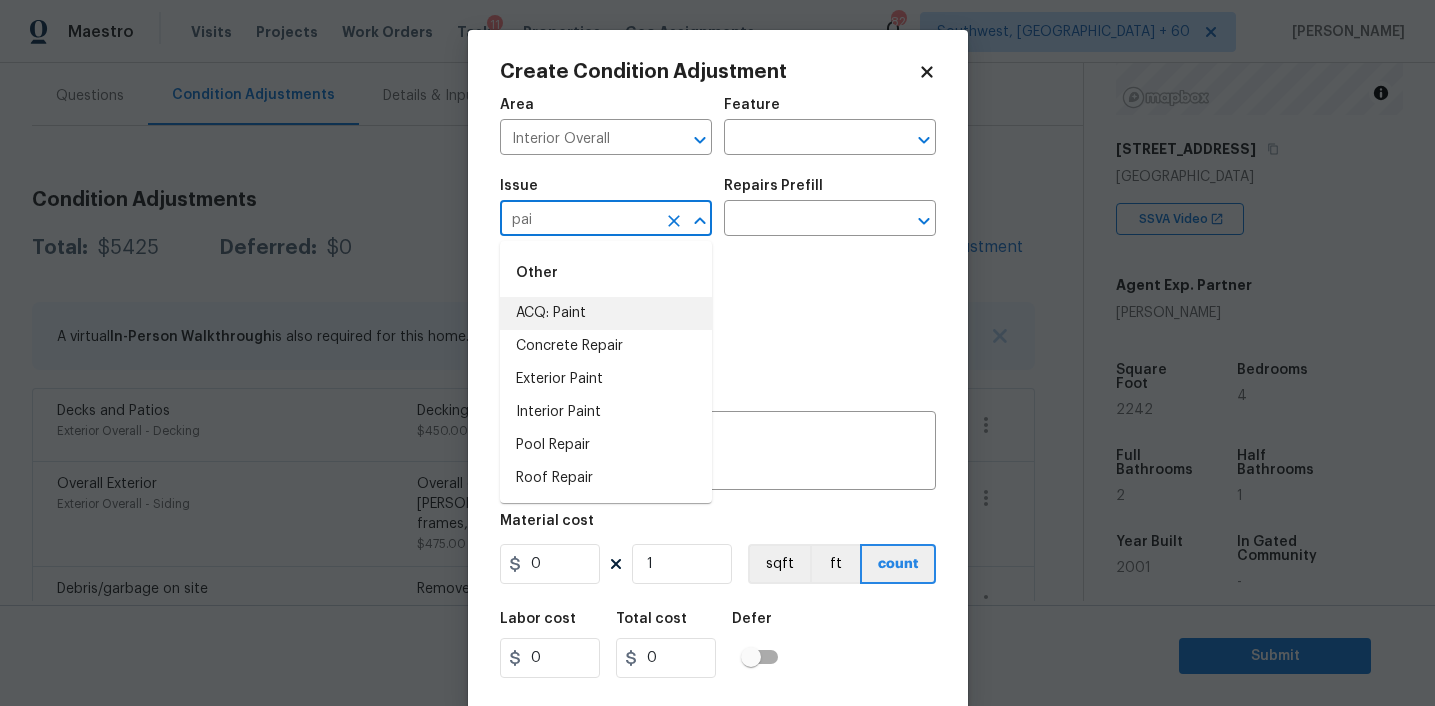 click on "ACQ: Paint" at bounding box center (606, 313) 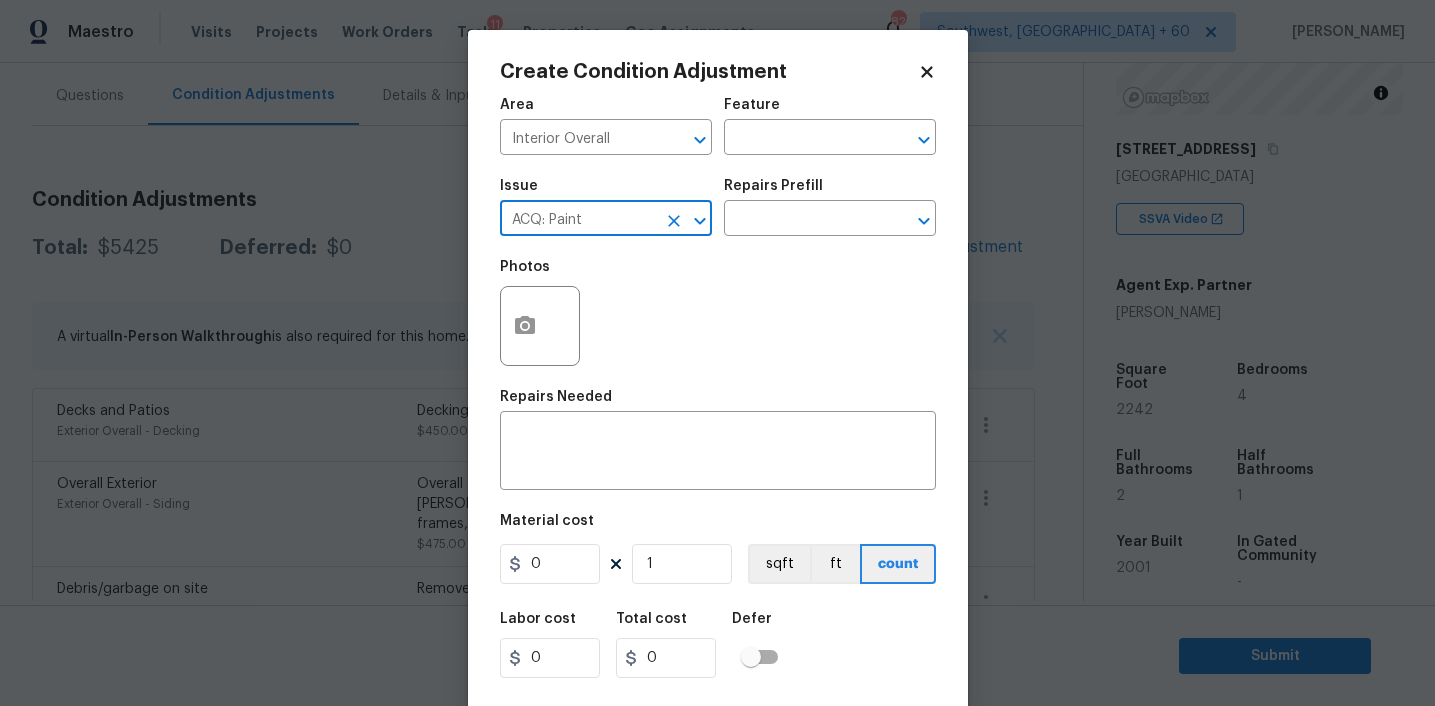 type on "ACQ: Paint" 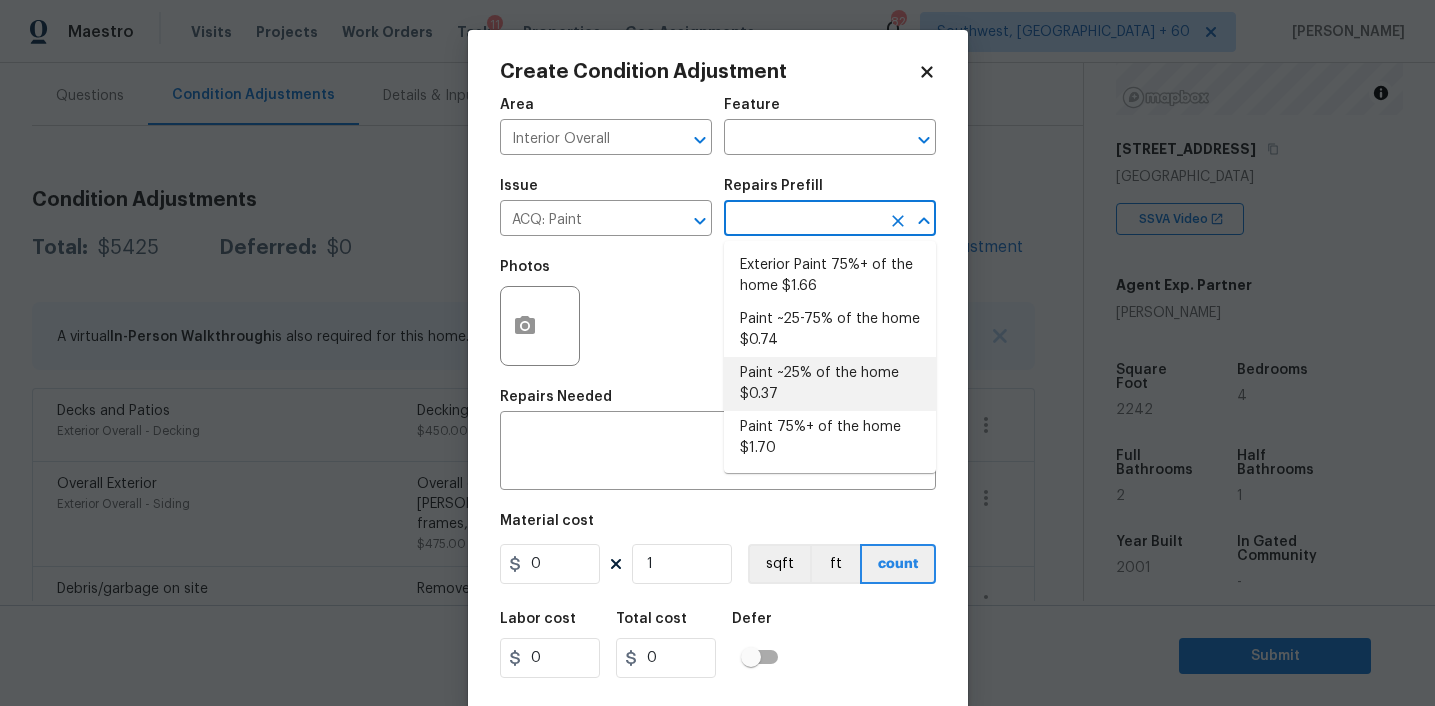click on "Paint ~25% of the home $0.37" at bounding box center [830, 384] 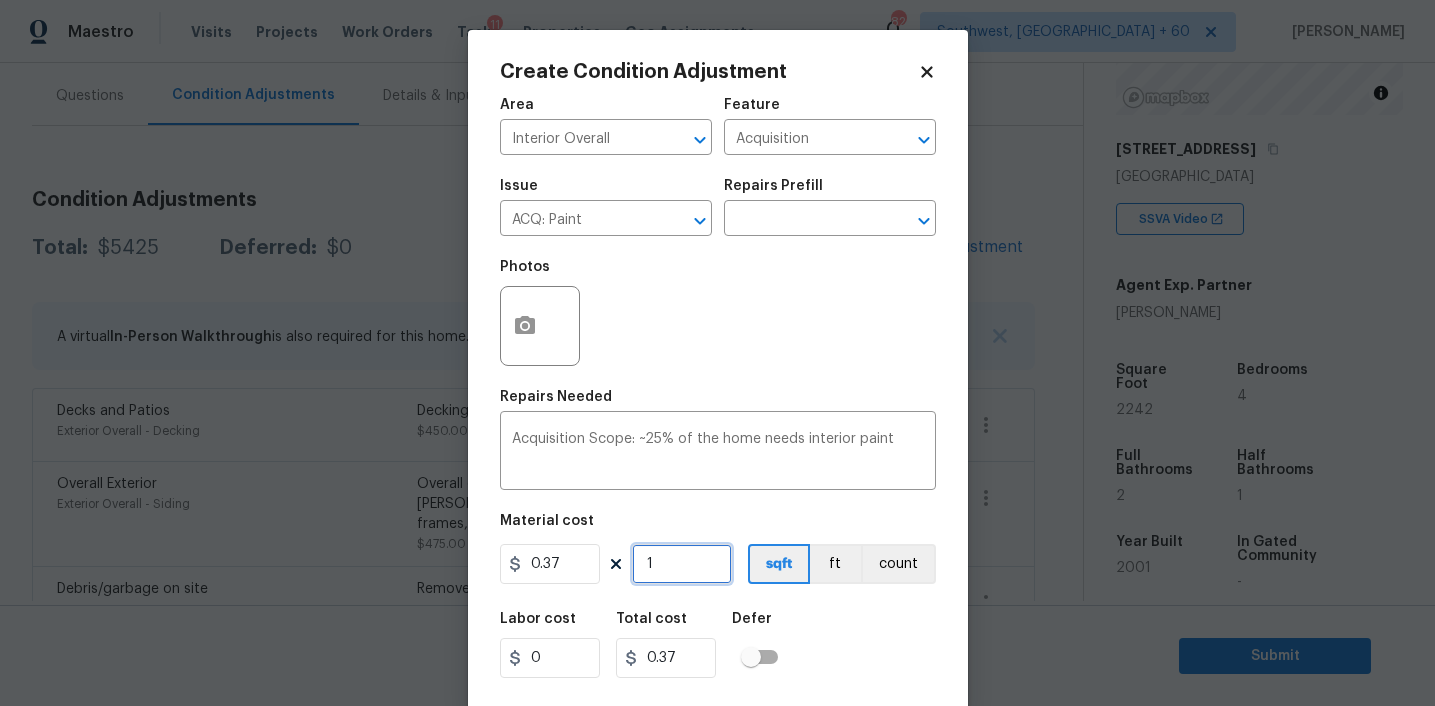 click on "1" at bounding box center [682, 564] 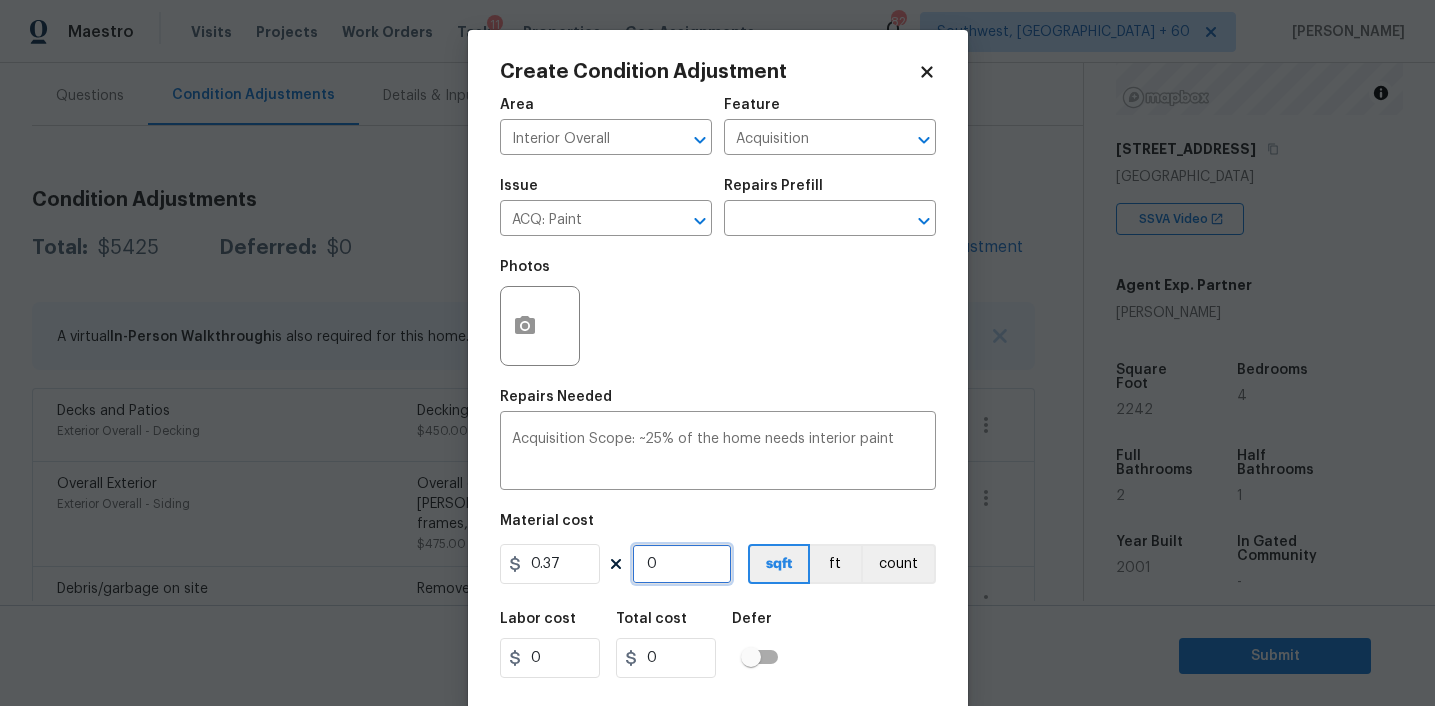 type on "2" 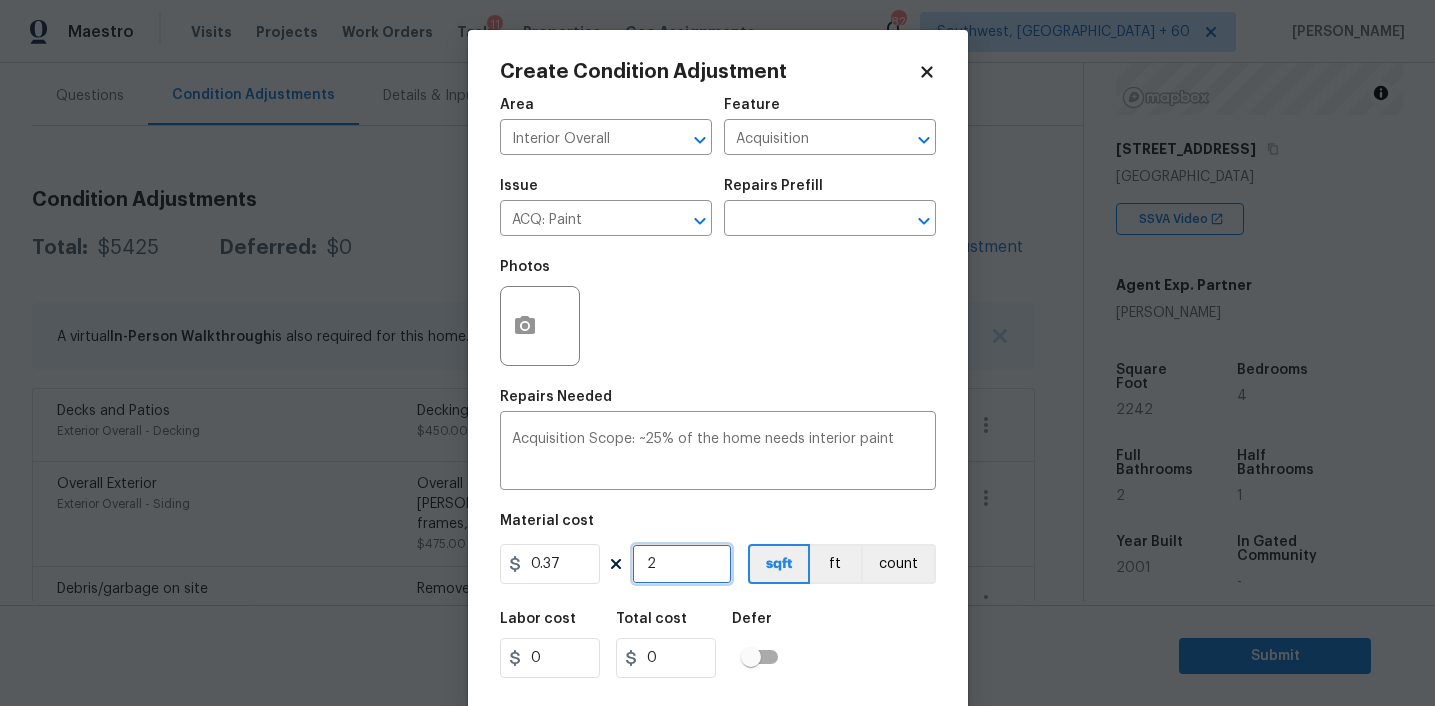 type on "0.74" 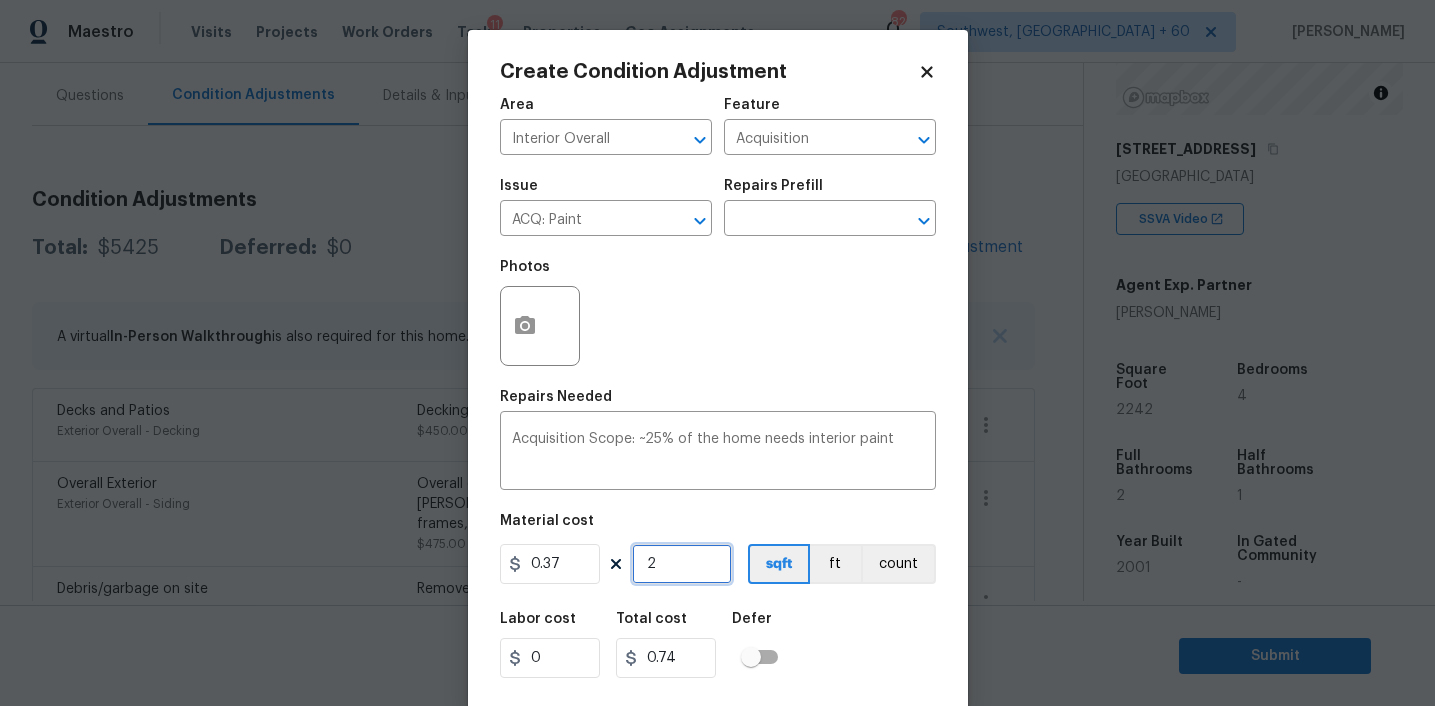 type on "22" 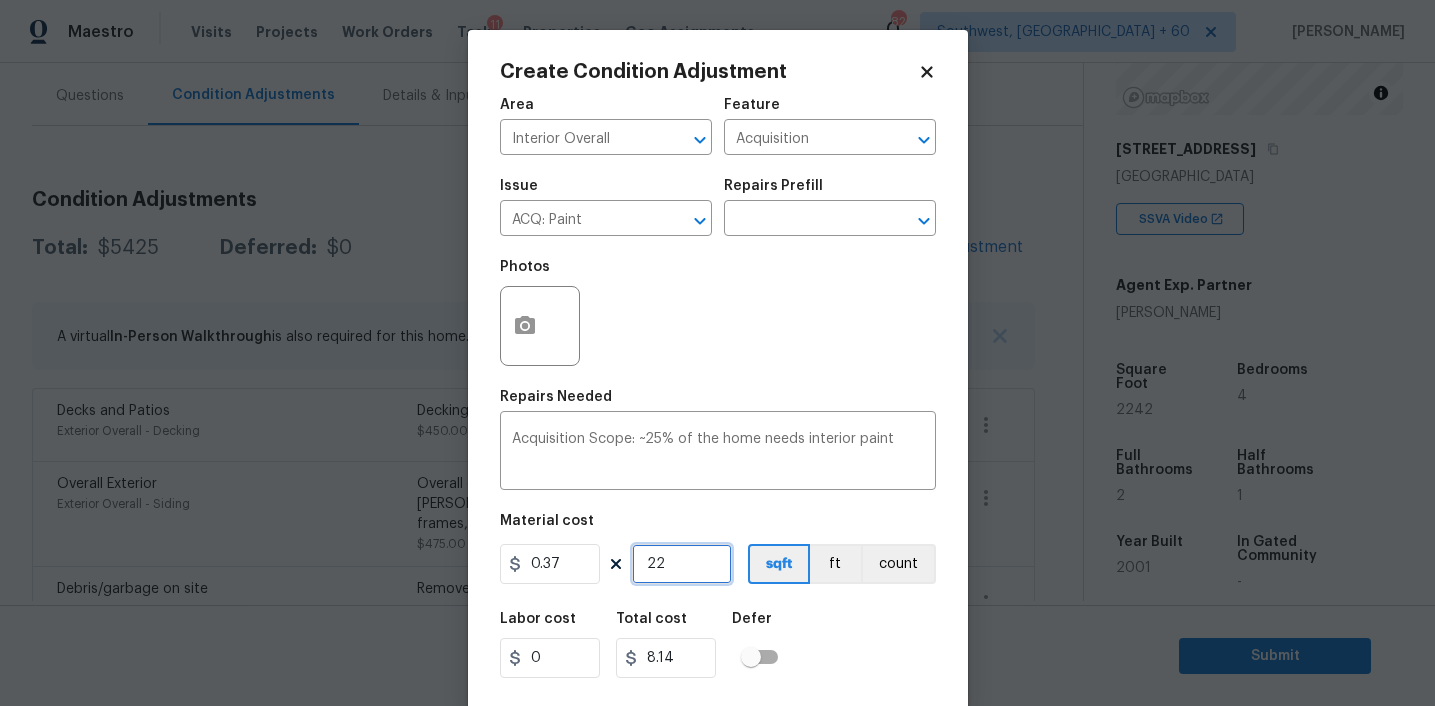 type on "224" 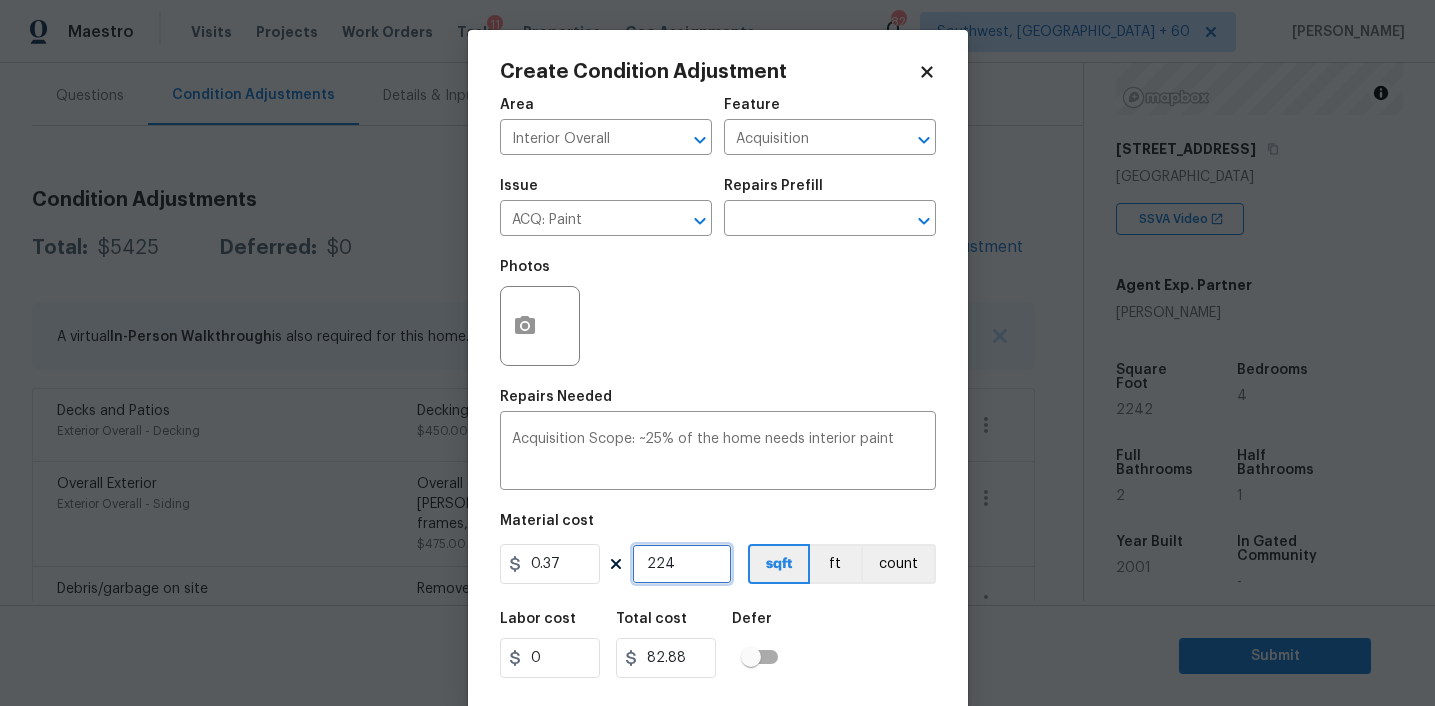 type on "2242" 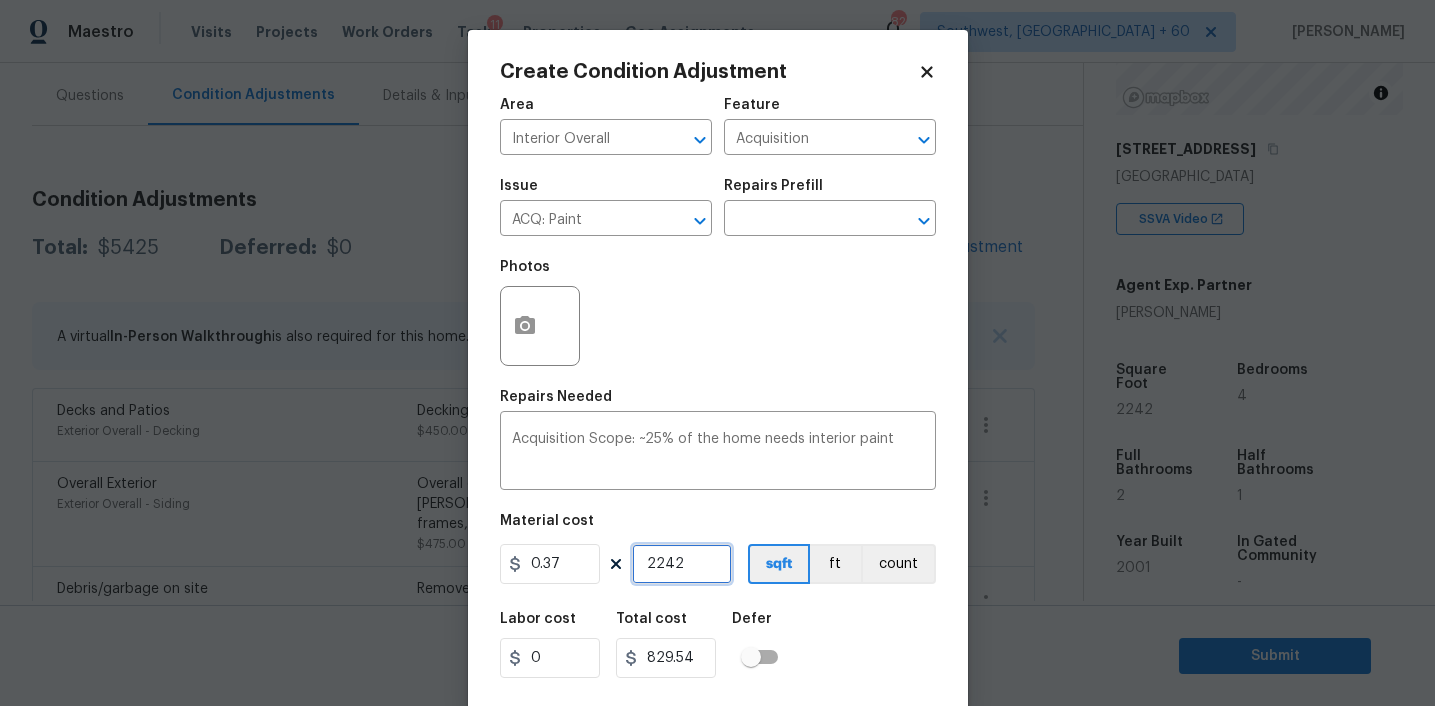 scroll, scrollTop: 41, scrollLeft: 0, axis: vertical 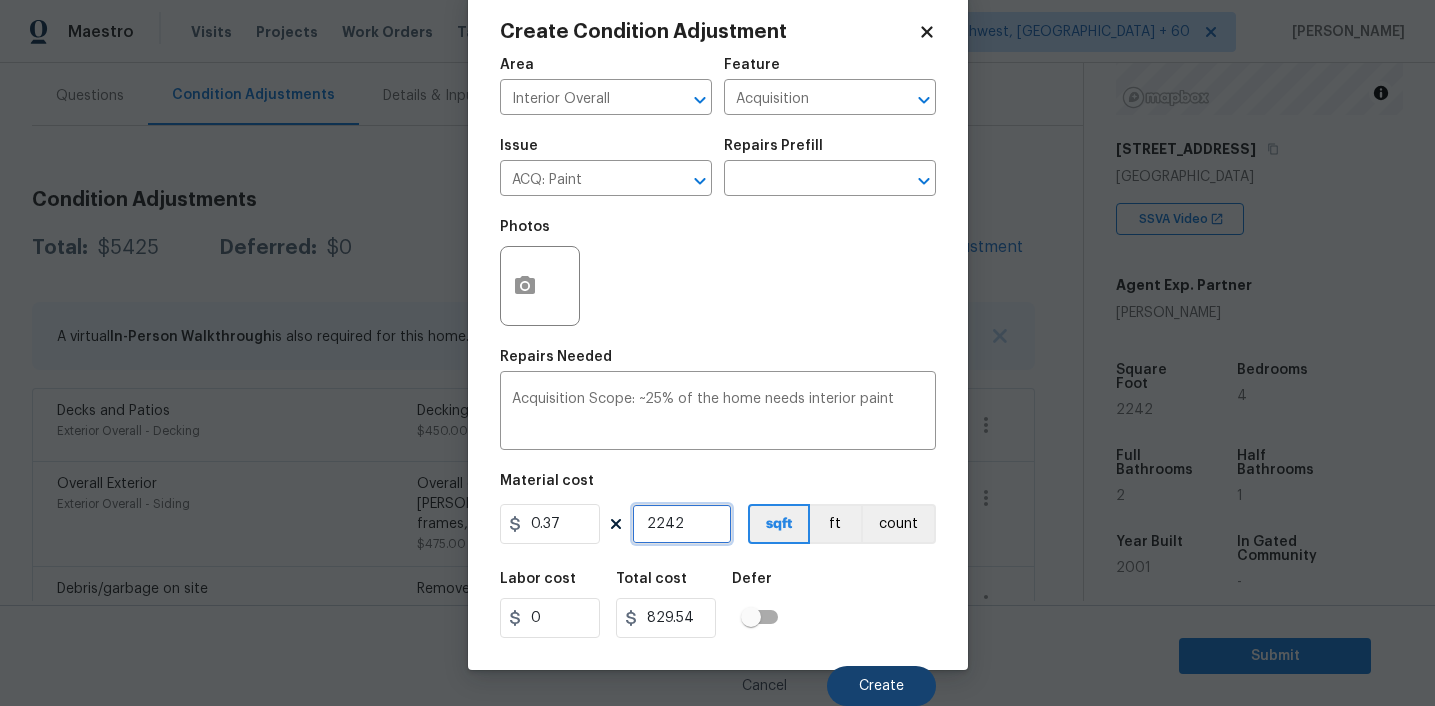 type on "2242" 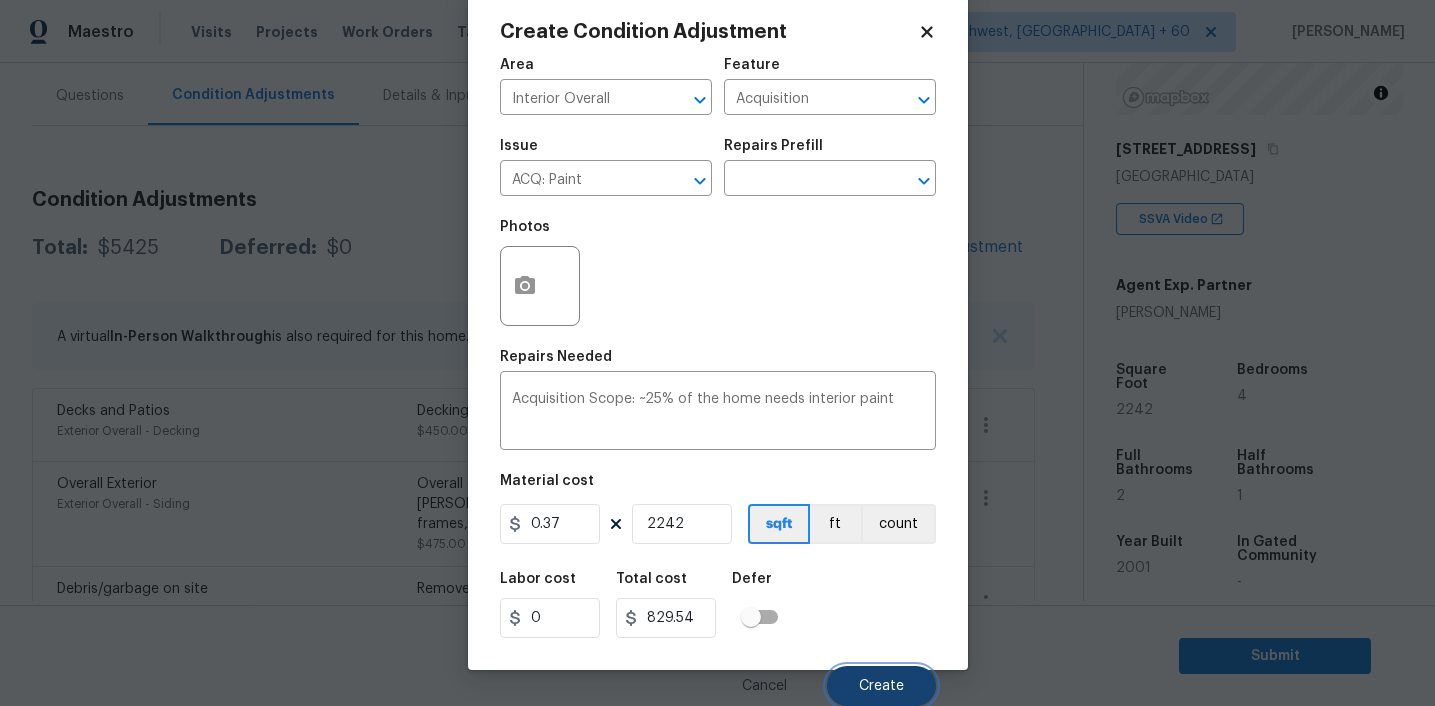 click on "Create" at bounding box center [881, 686] 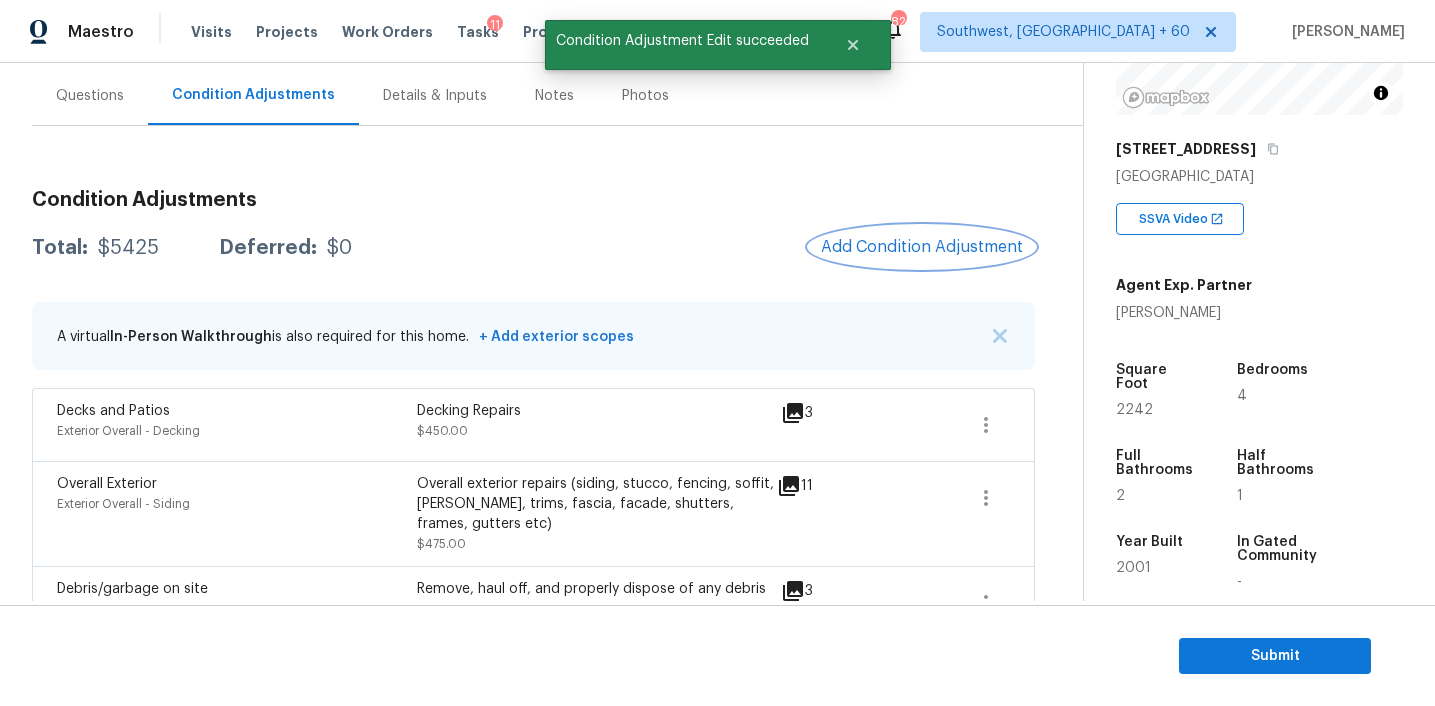 scroll, scrollTop: 0, scrollLeft: 0, axis: both 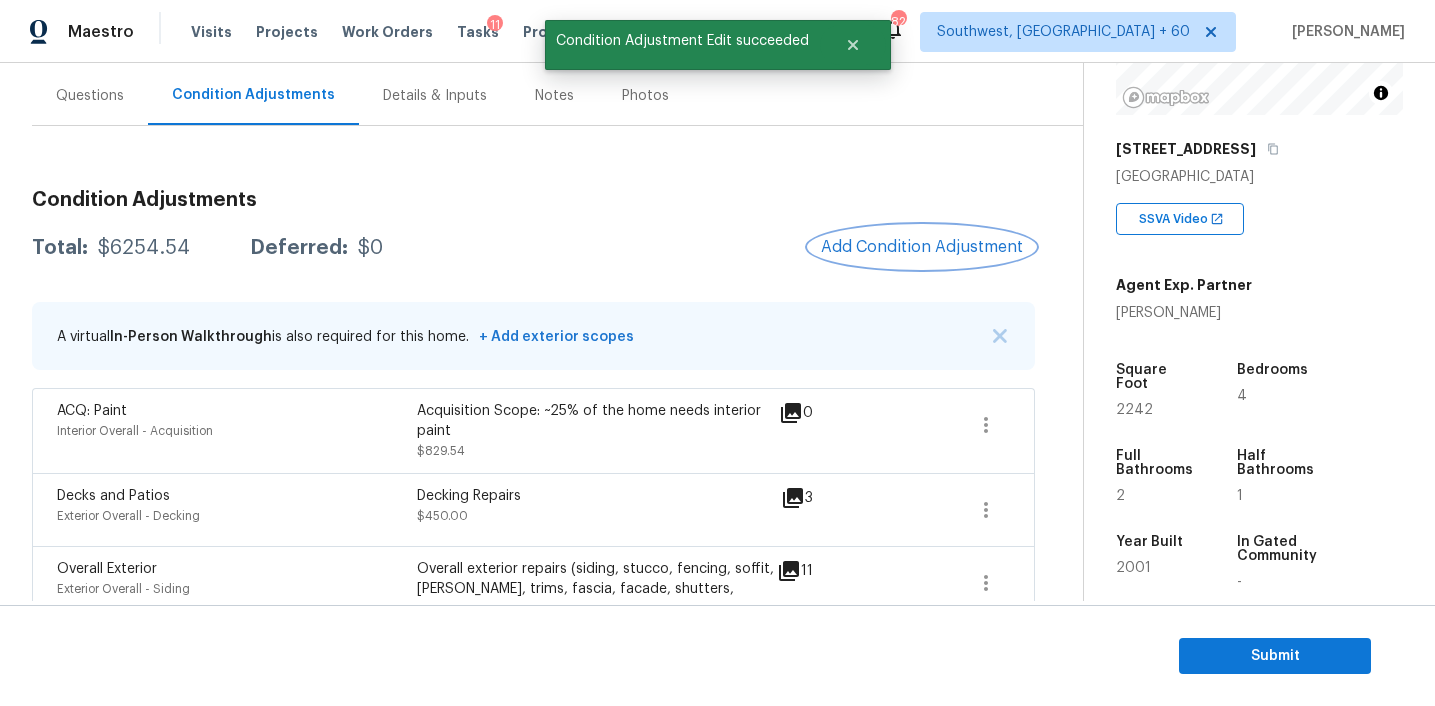 click on "Add Condition Adjustment" at bounding box center (922, 247) 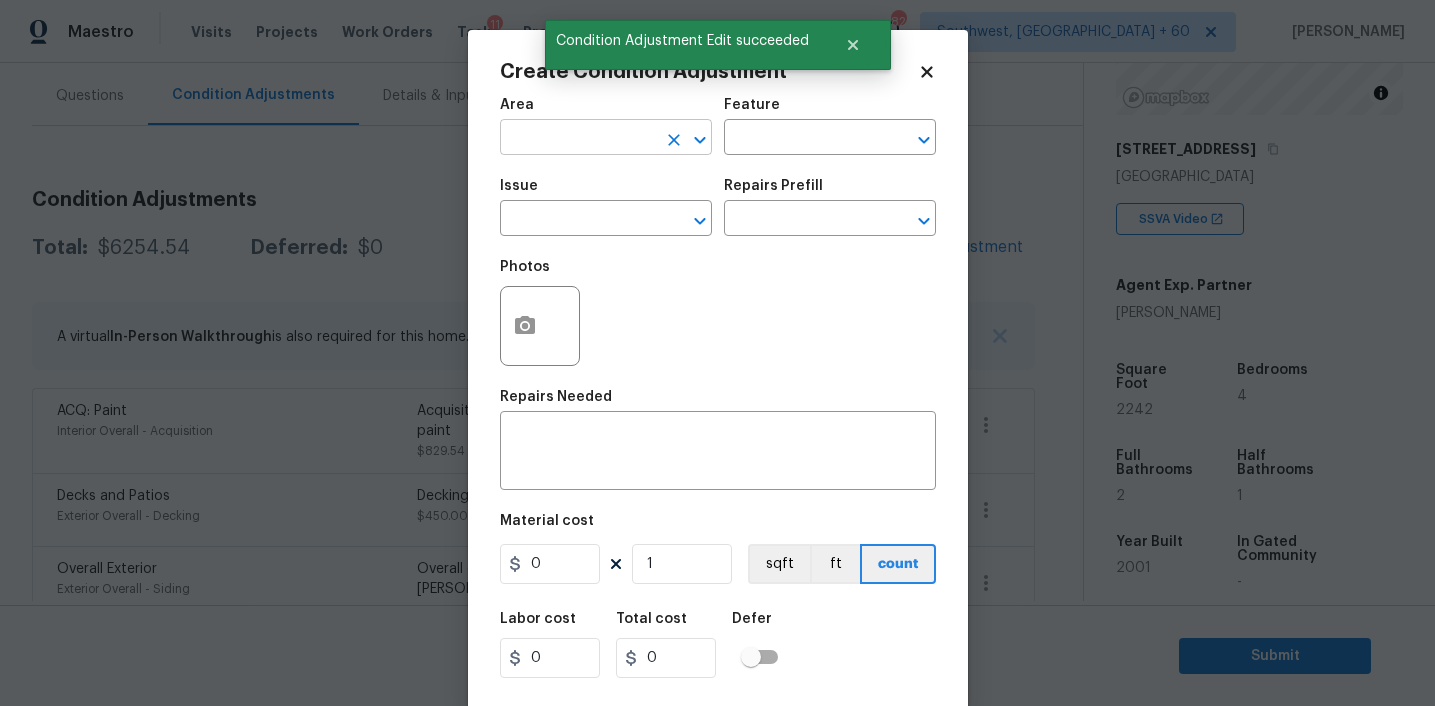 click at bounding box center (578, 139) 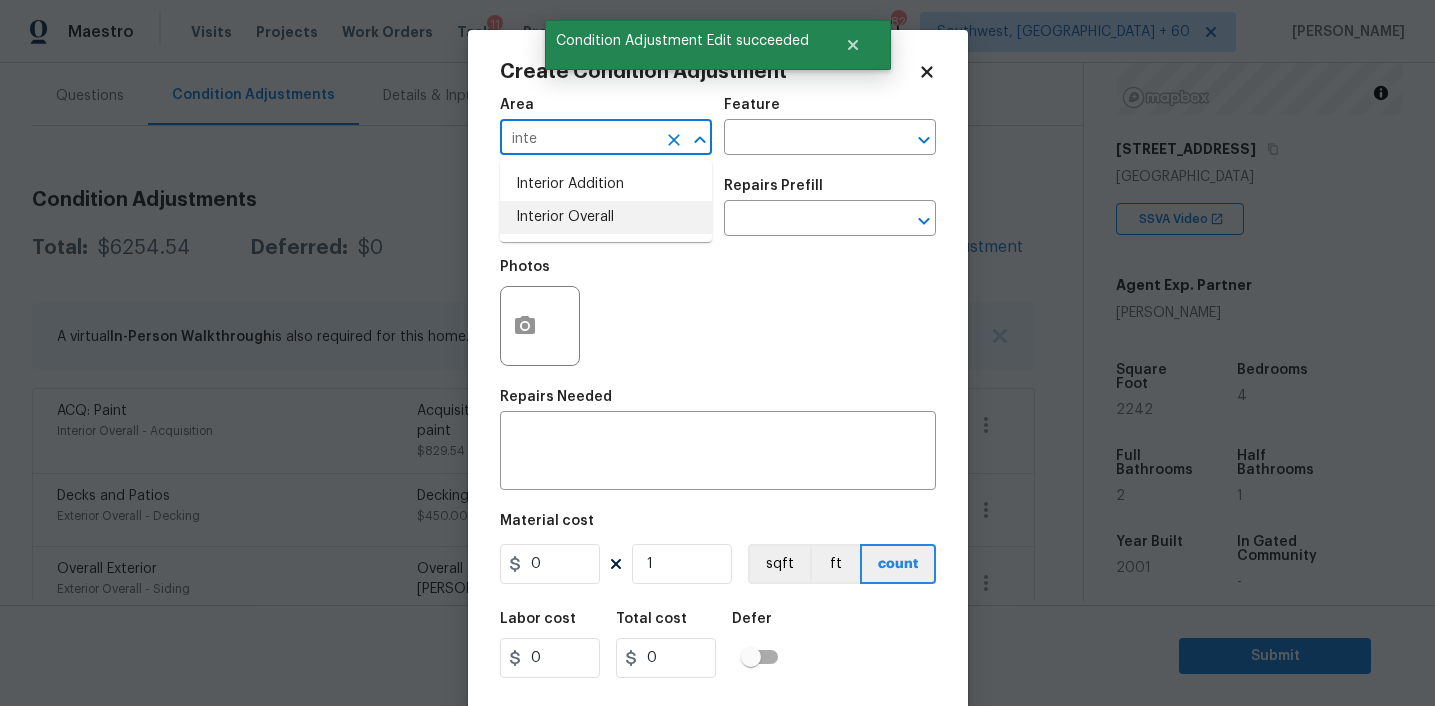 click on "Interior Overall" at bounding box center [606, 217] 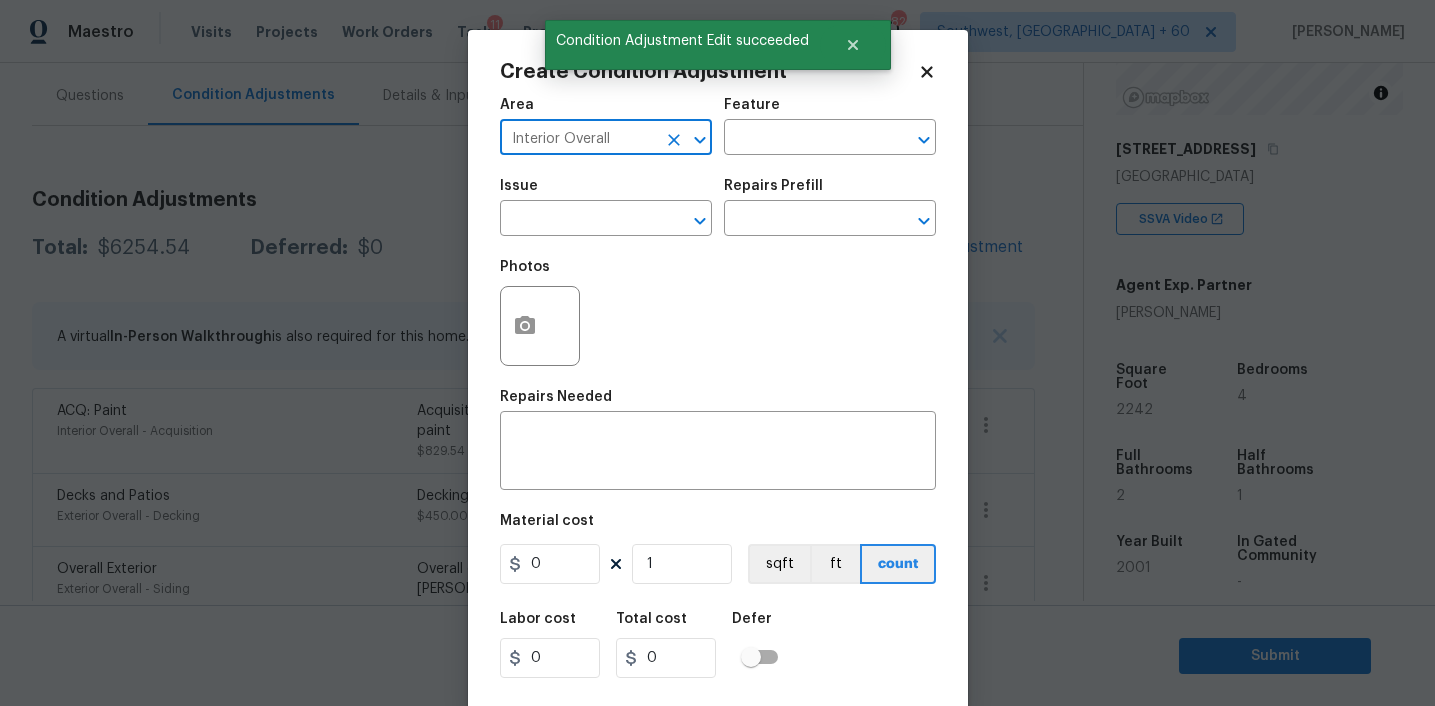 type on "Interior Overall" 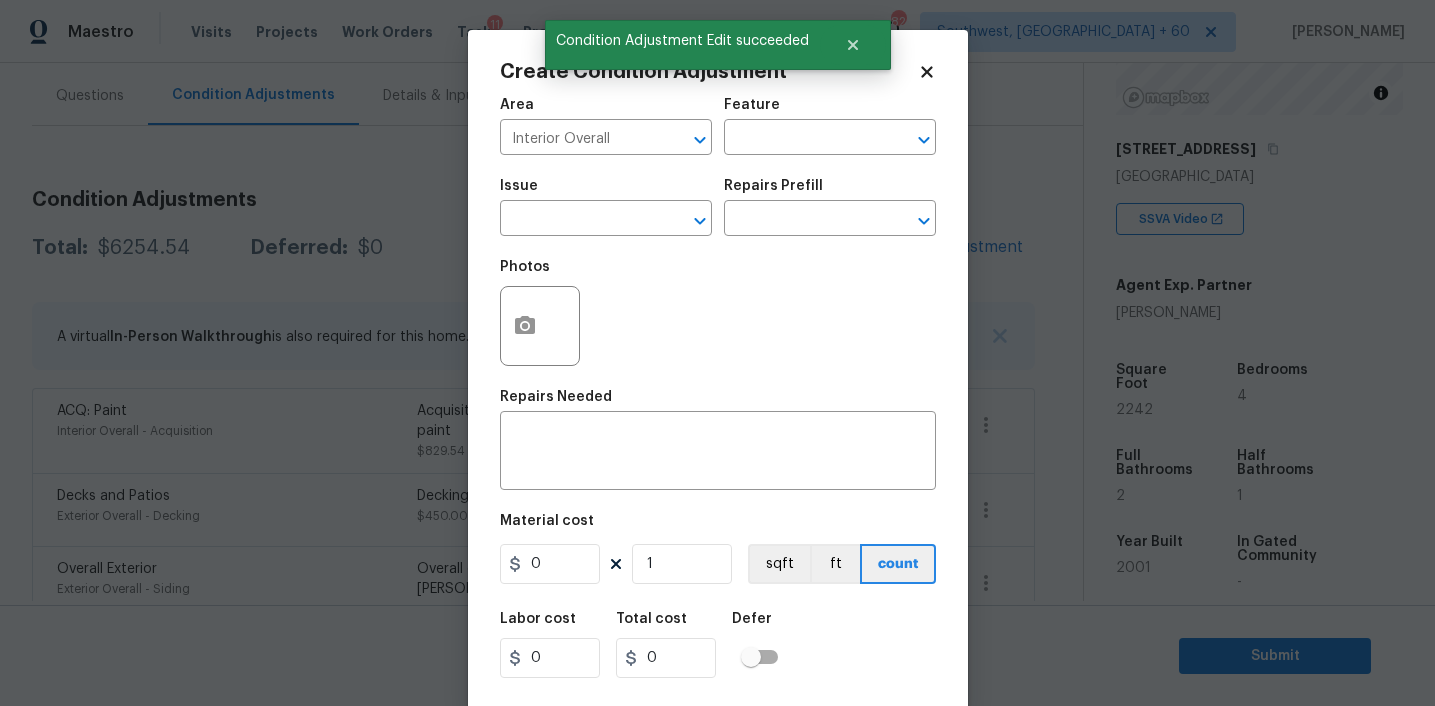 click on "Photos" at bounding box center (542, 273) 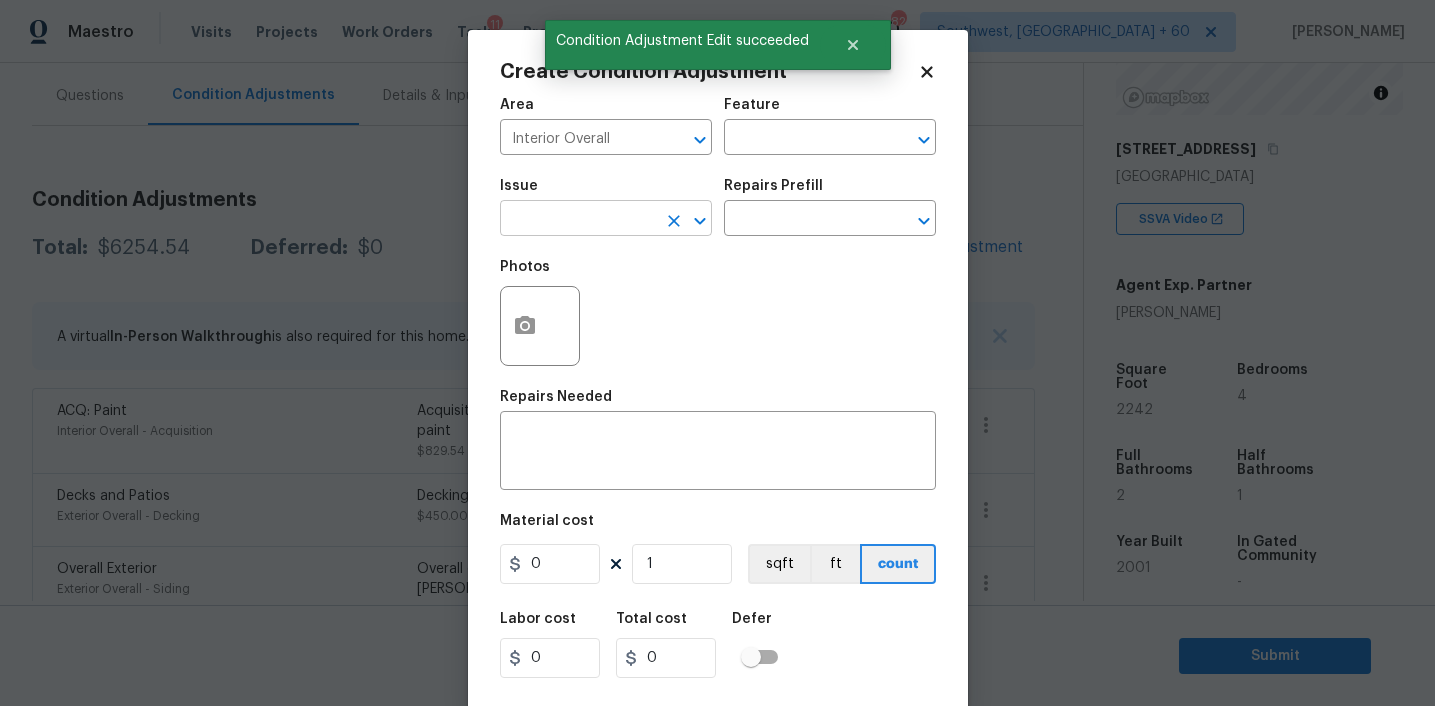 click at bounding box center [578, 220] 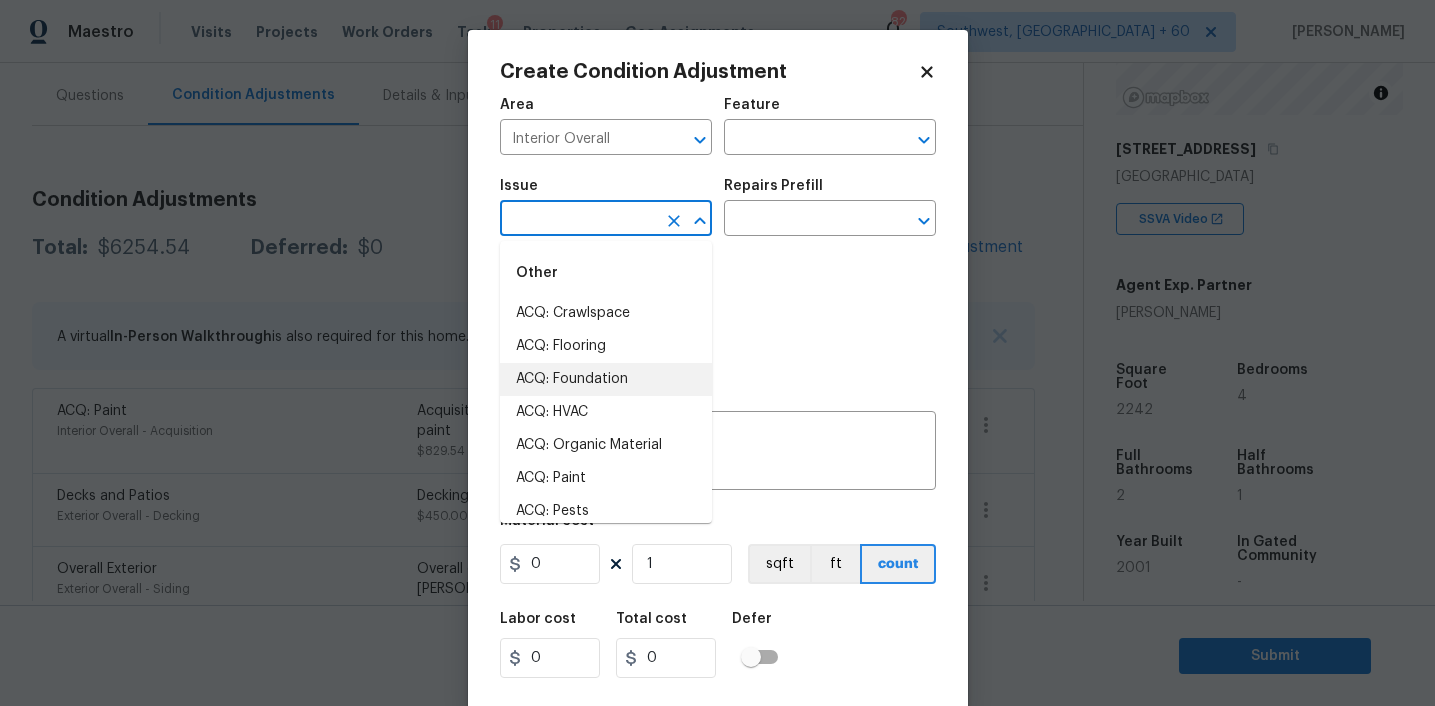 click on "ACQ: Flooring" at bounding box center (606, 346) 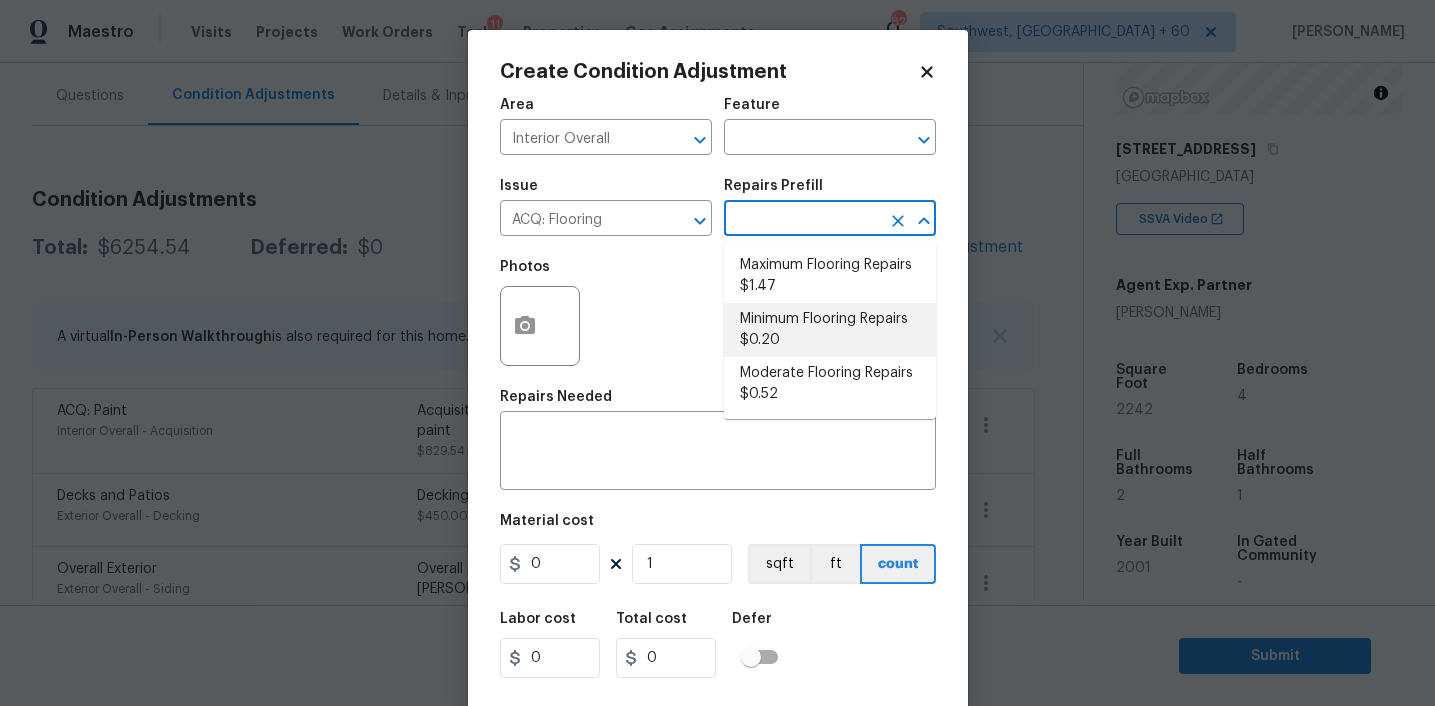 click on "Minimum Flooring Repairs $0.20" at bounding box center [830, 330] 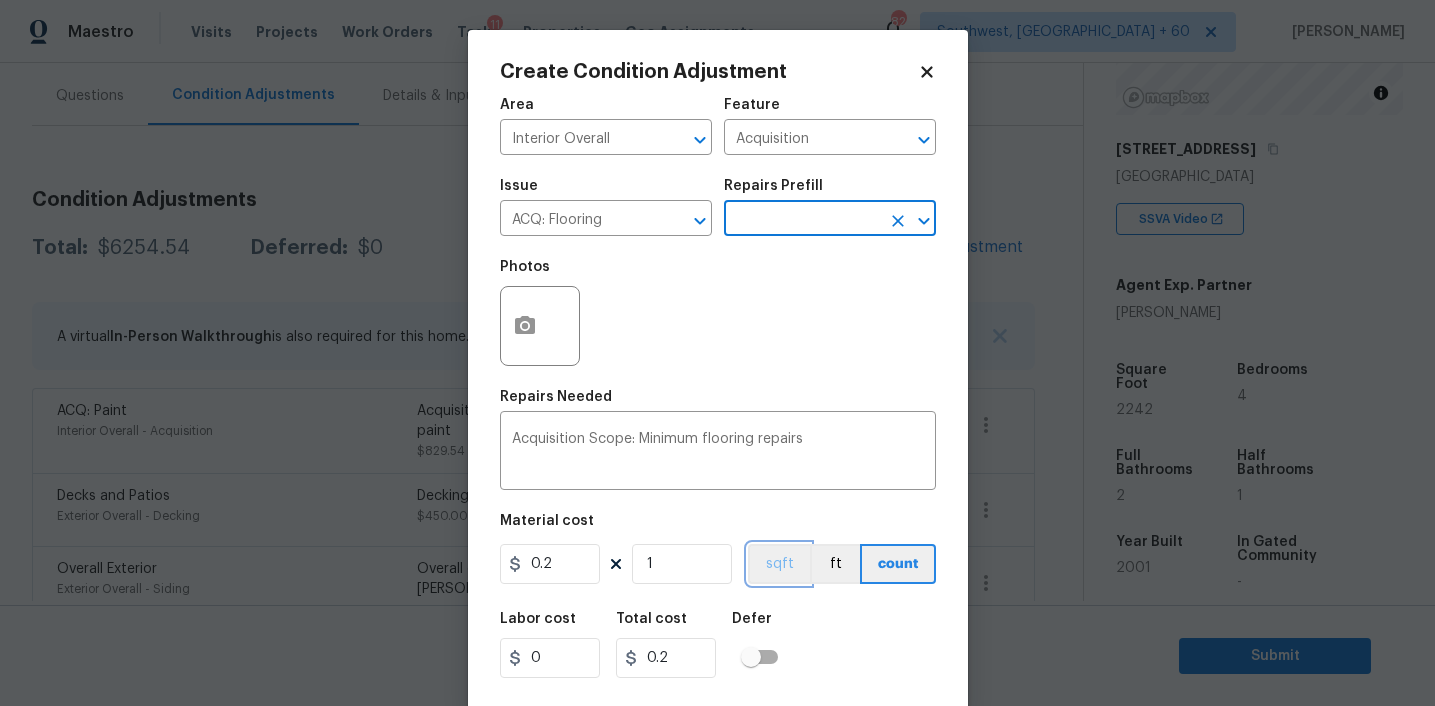 click on "sqft" at bounding box center (779, 564) 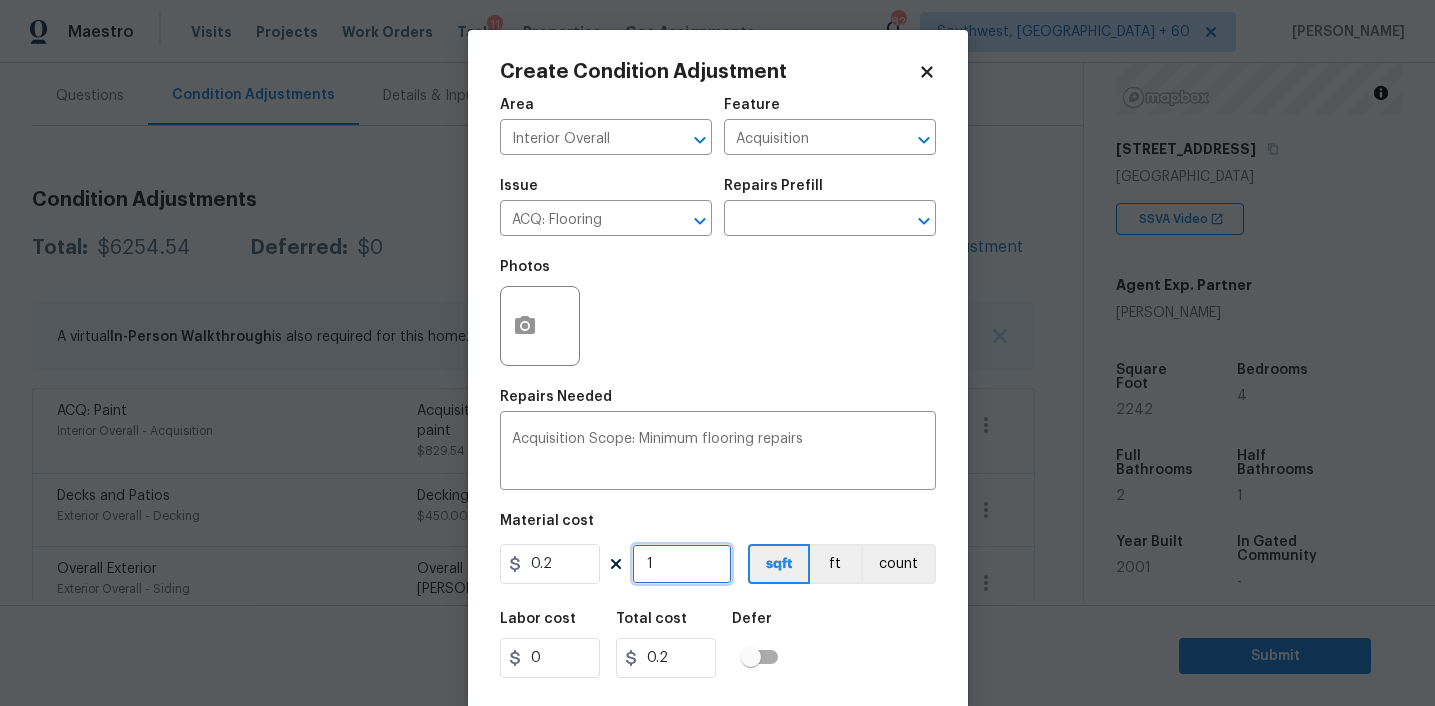 click on "1" at bounding box center (682, 564) 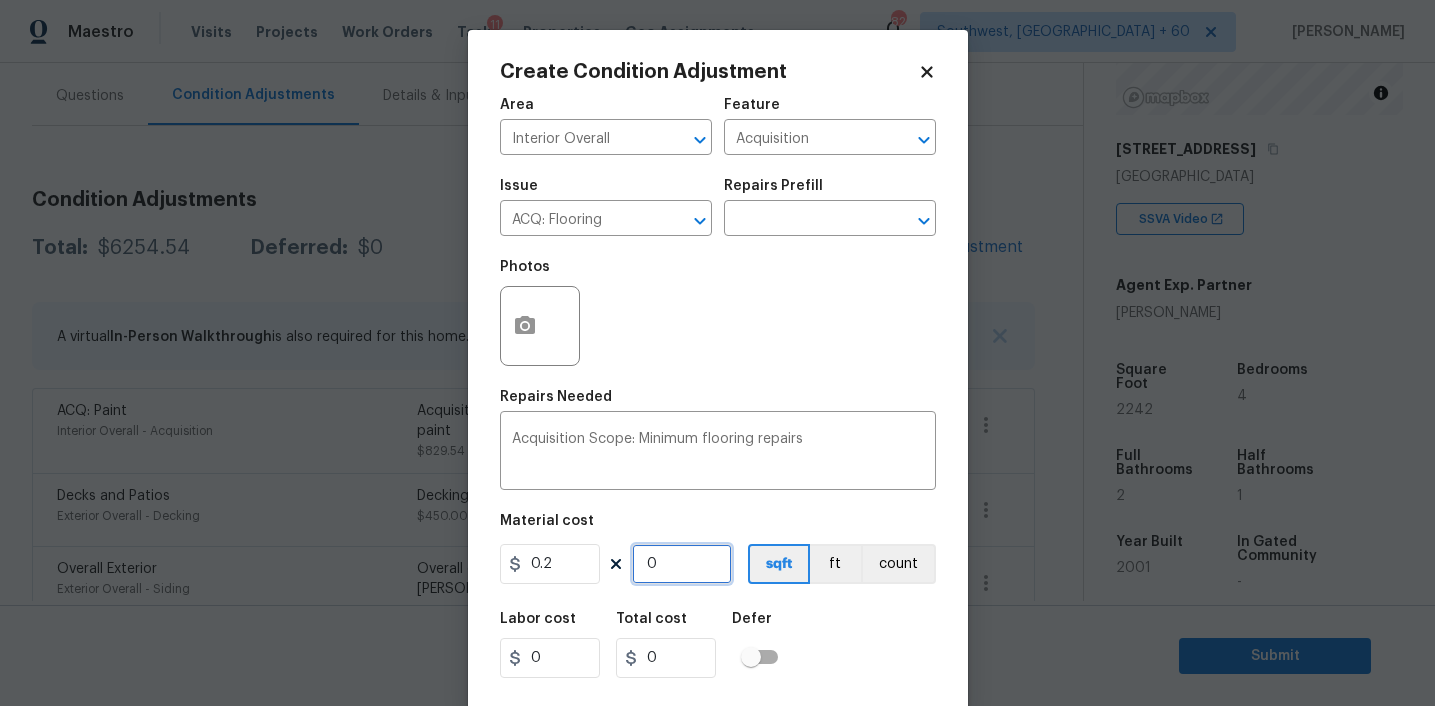 paste on "2242" 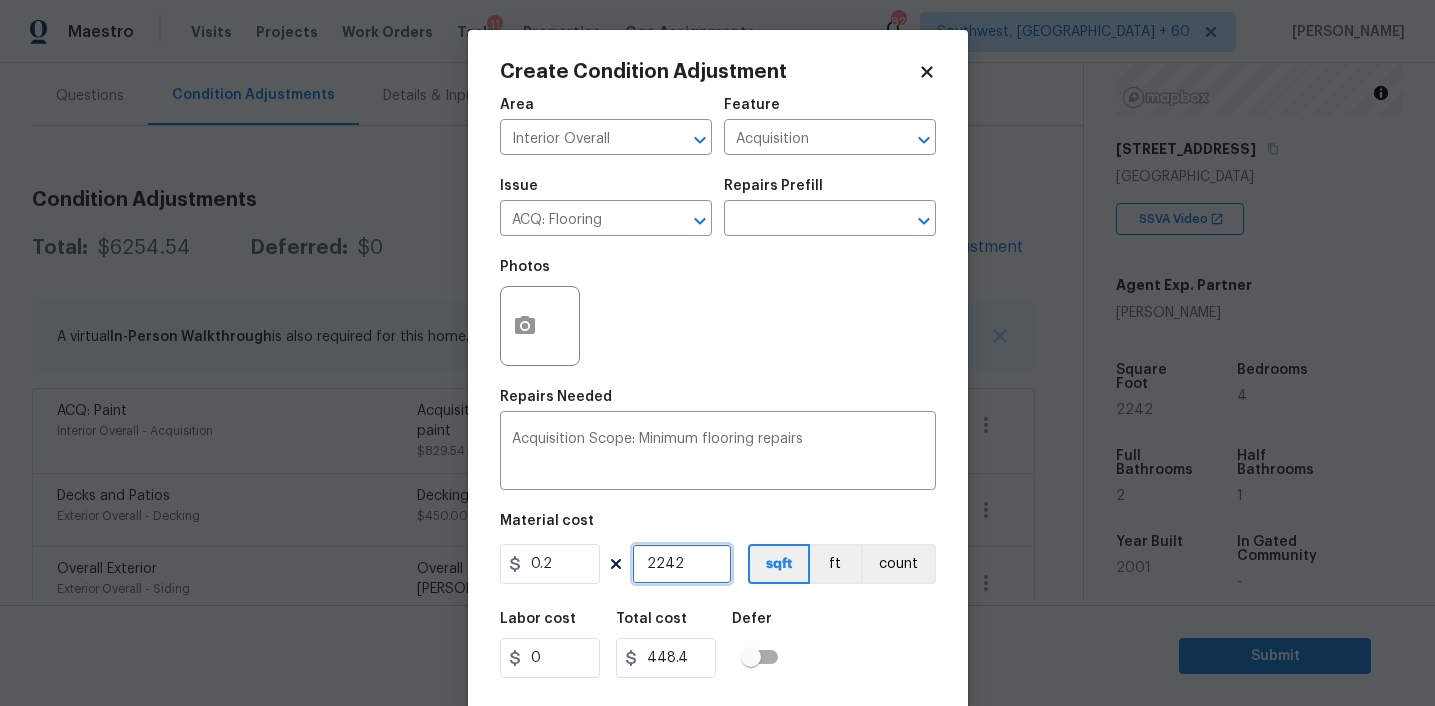 type on "2242" 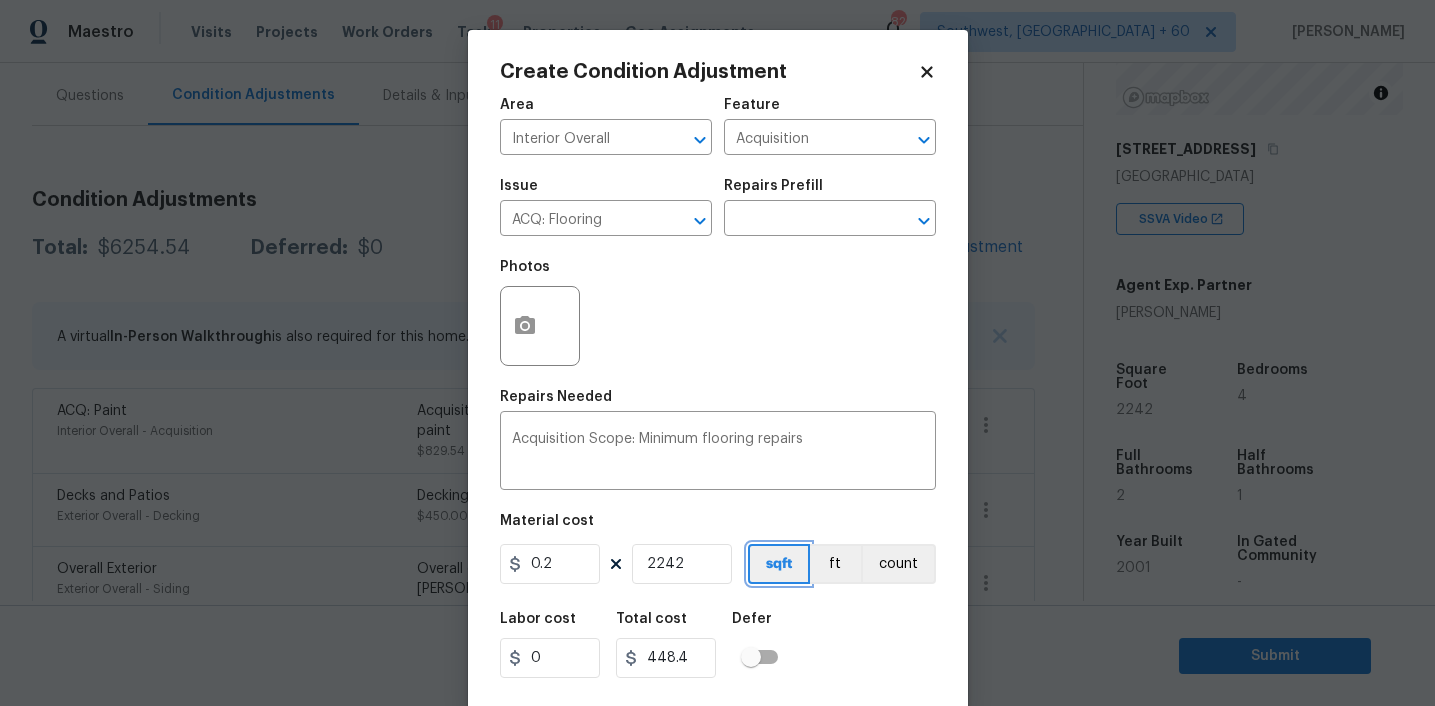 type 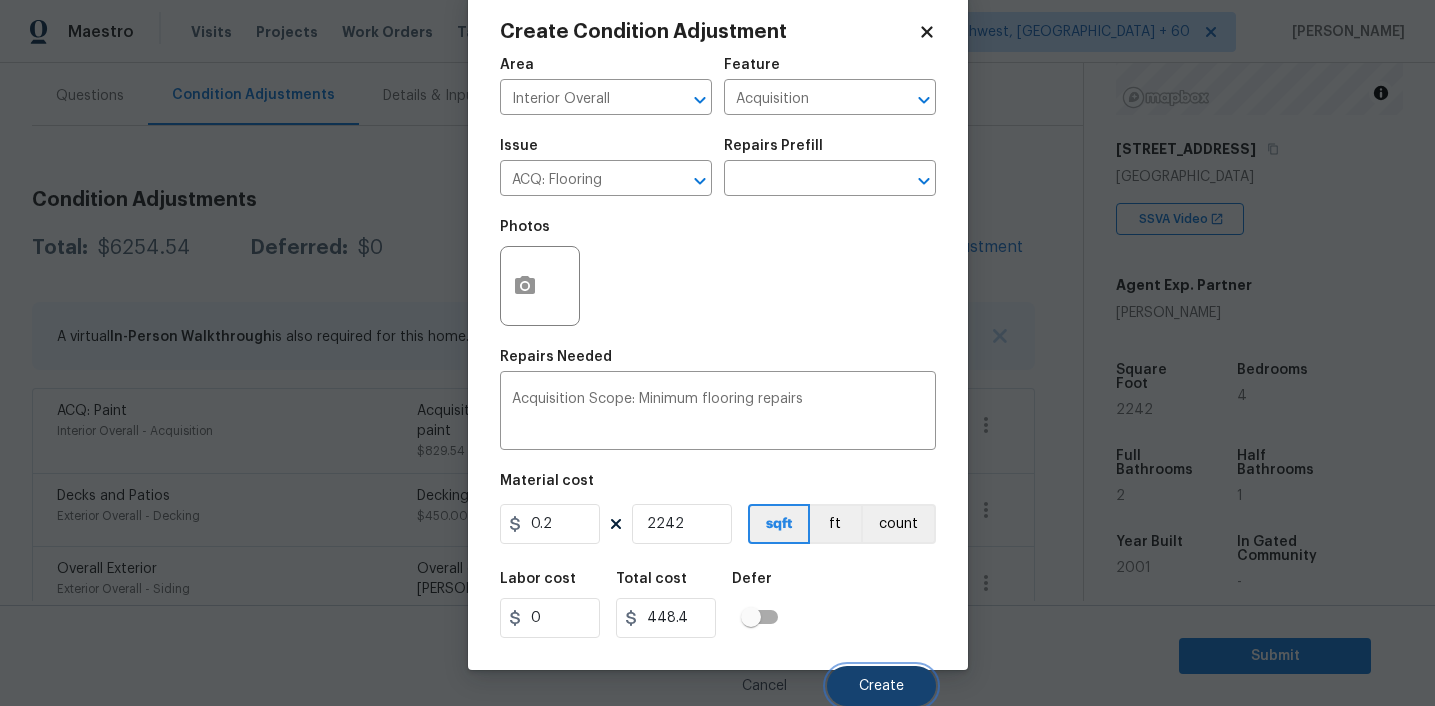 click on "Create" at bounding box center (881, 686) 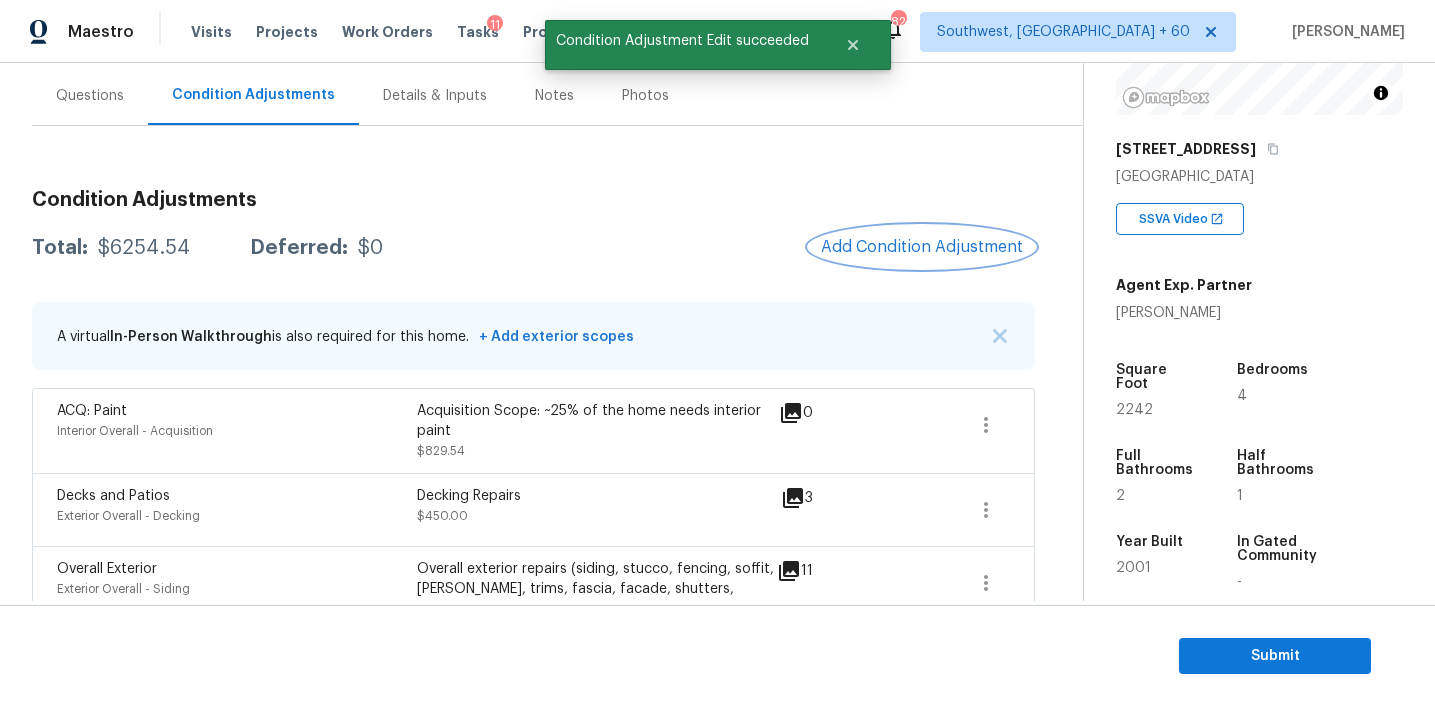 scroll, scrollTop: 0, scrollLeft: 0, axis: both 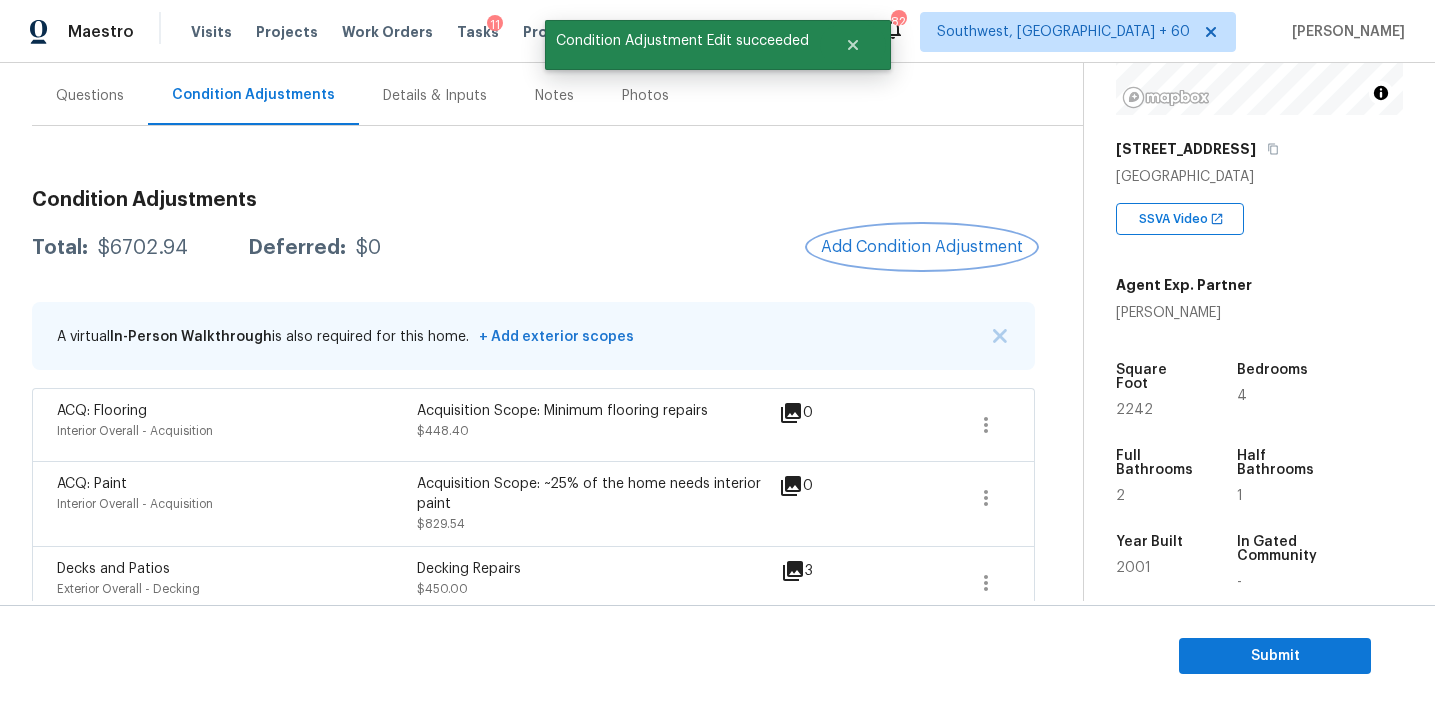 click on "Add Condition Adjustment" at bounding box center [922, 247] 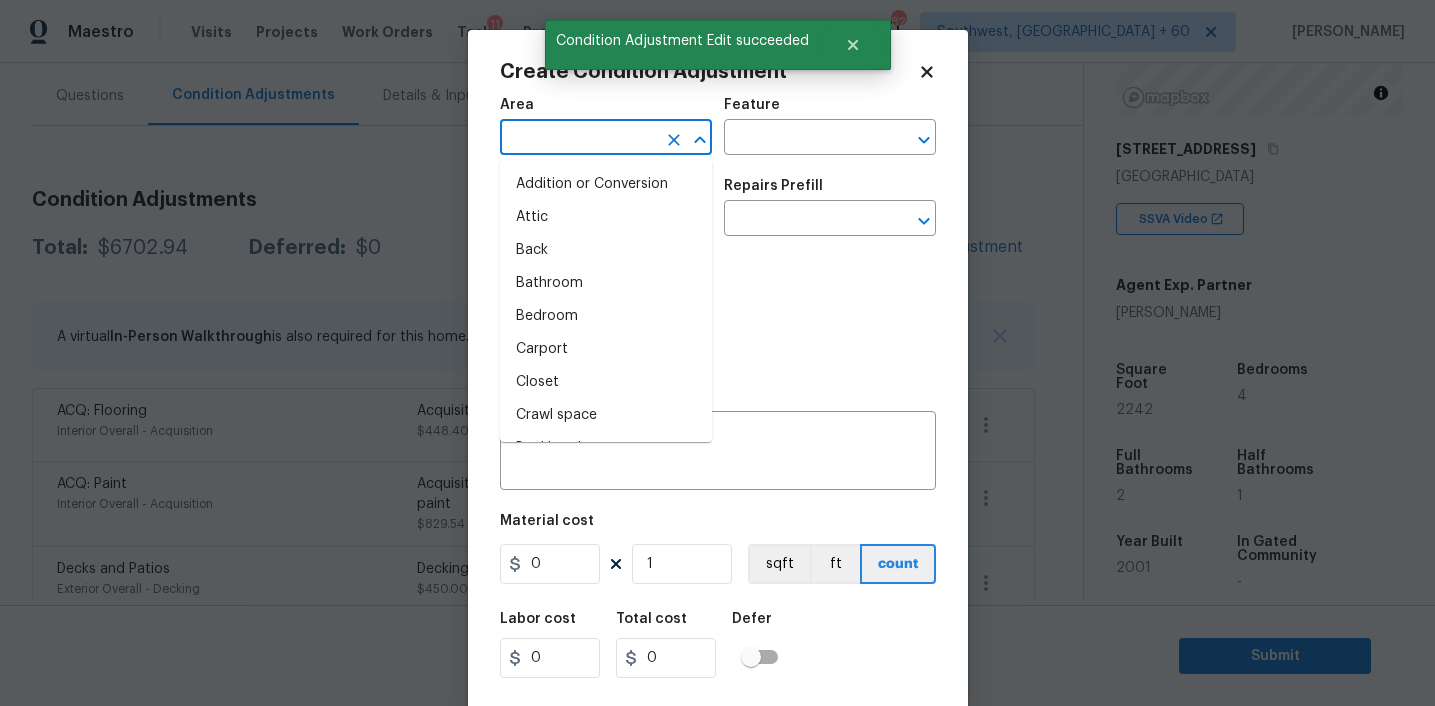 click at bounding box center [578, 139] 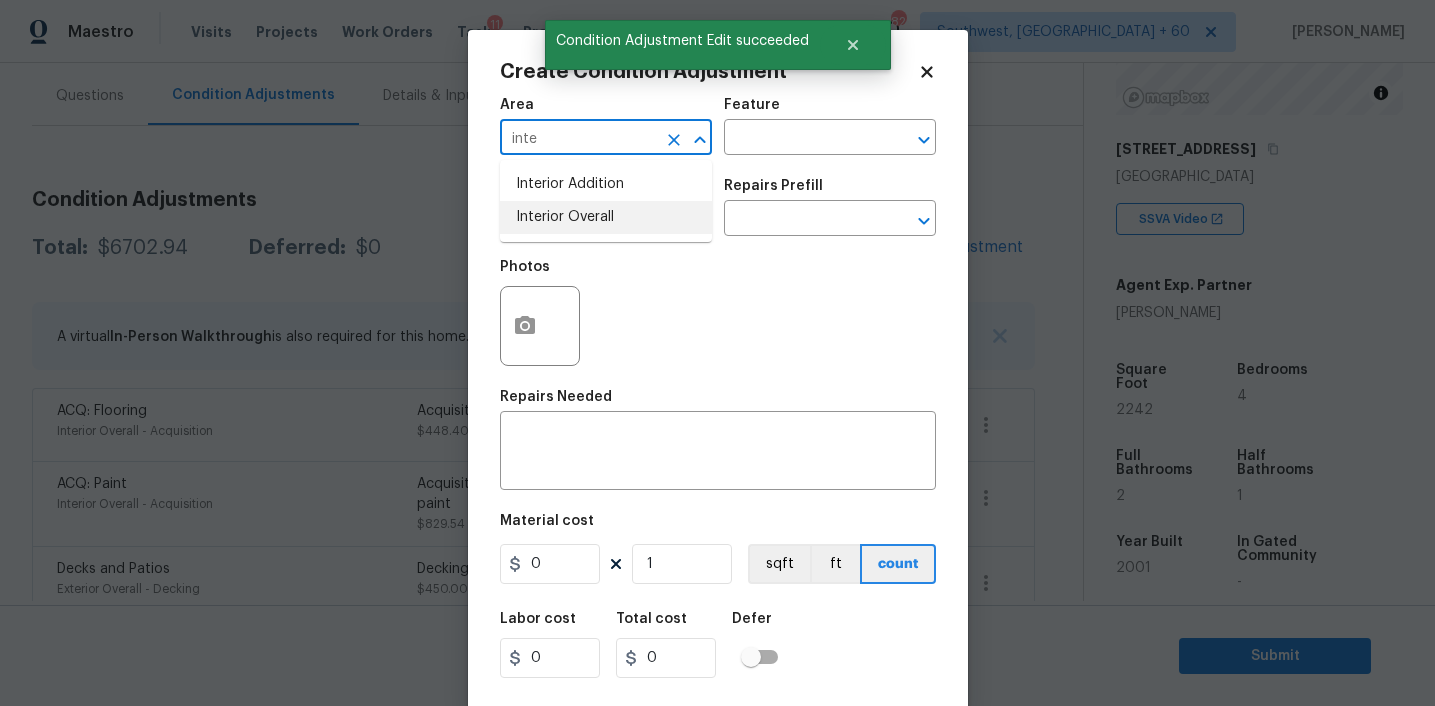 click on "Interior Overall" at bounding box center (606, 217) 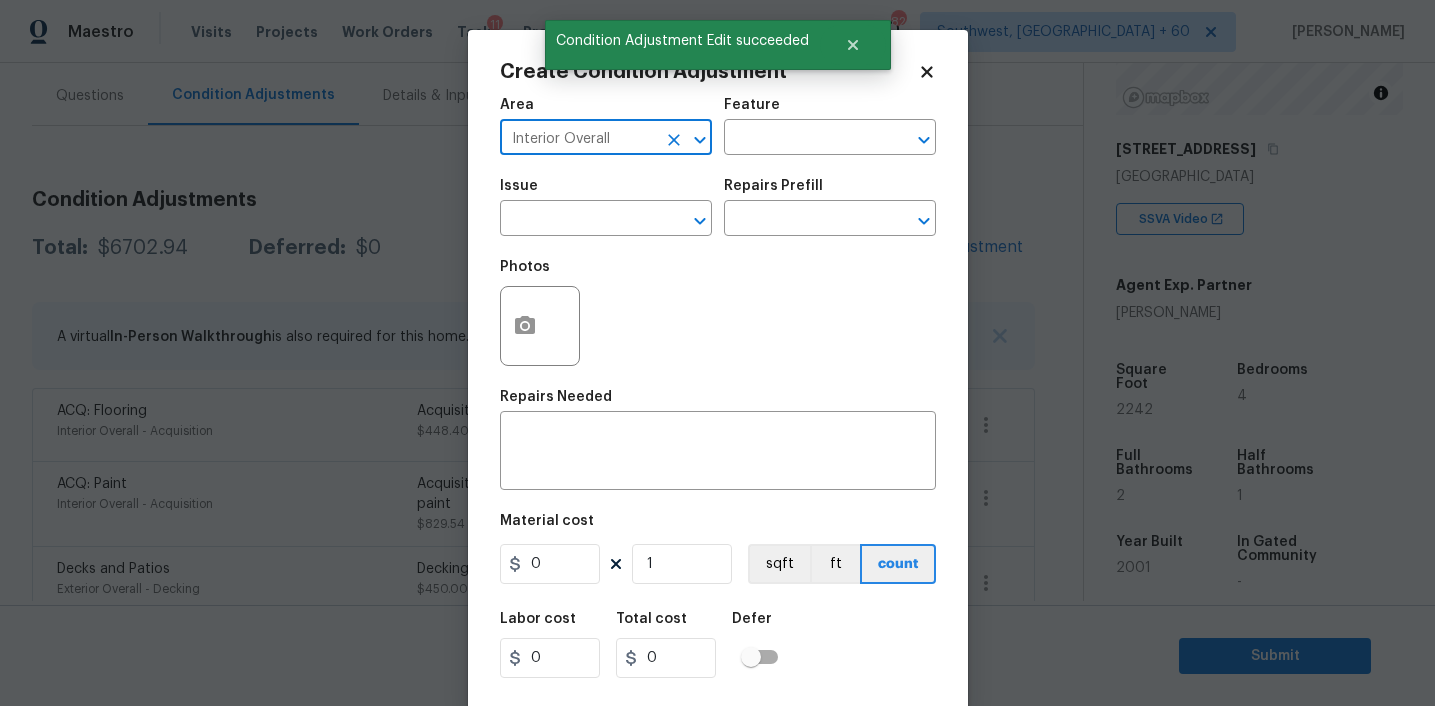 type on "Interior Overall" 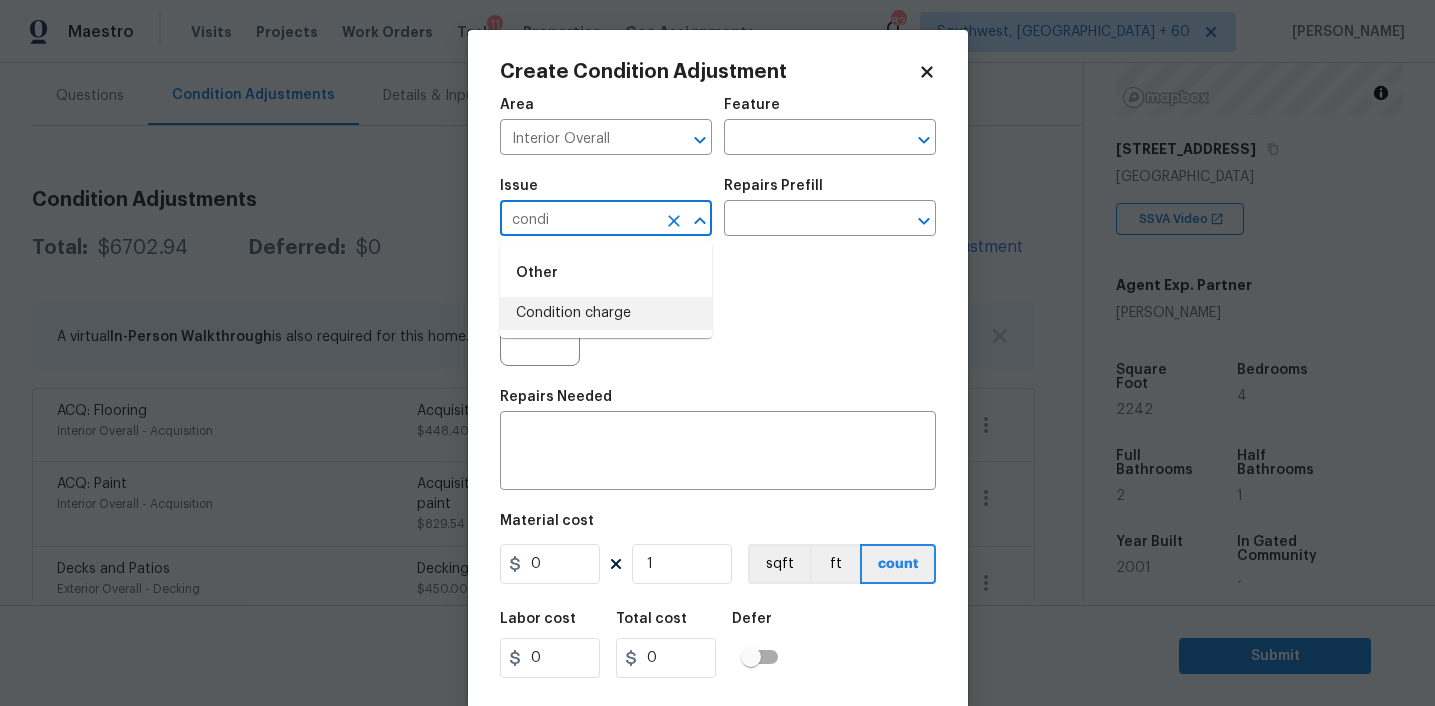 click on "Condition charge" at bounding box center (606, 313) 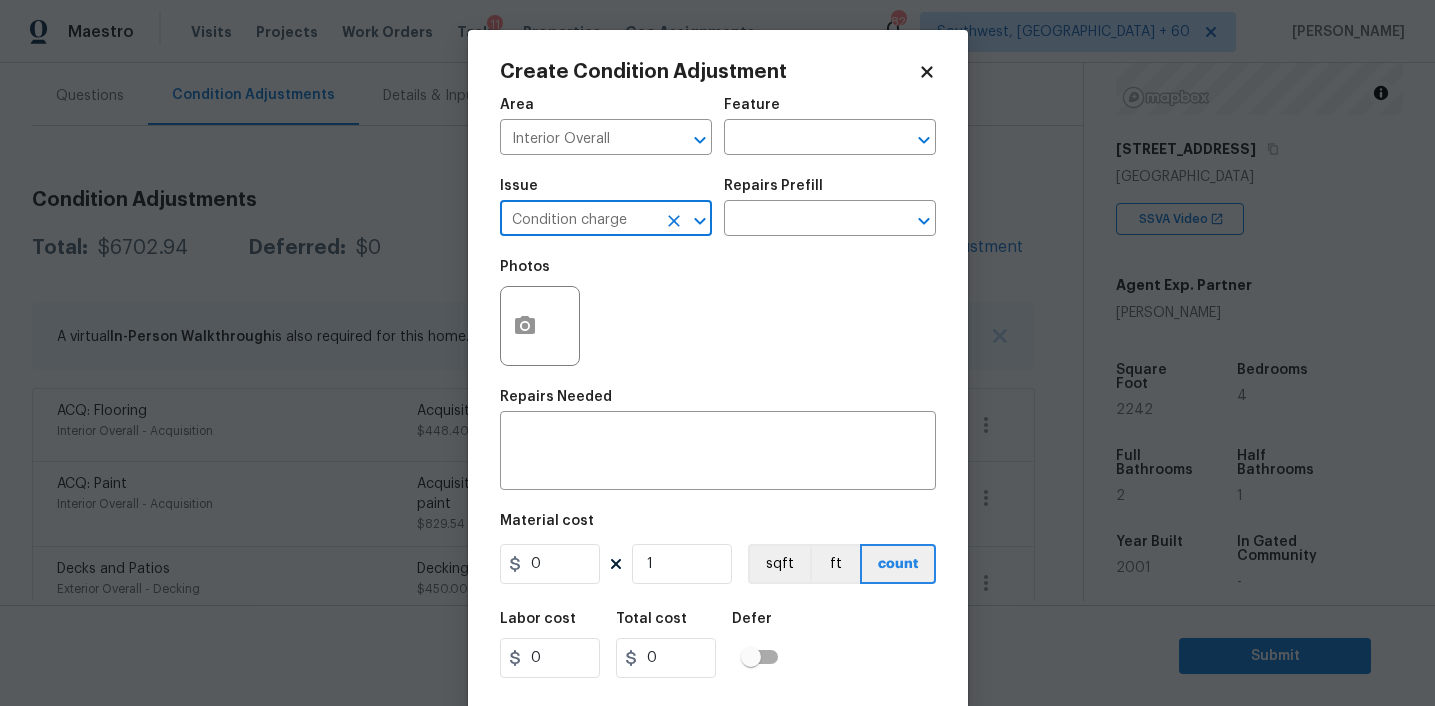 type on "Condition charge" 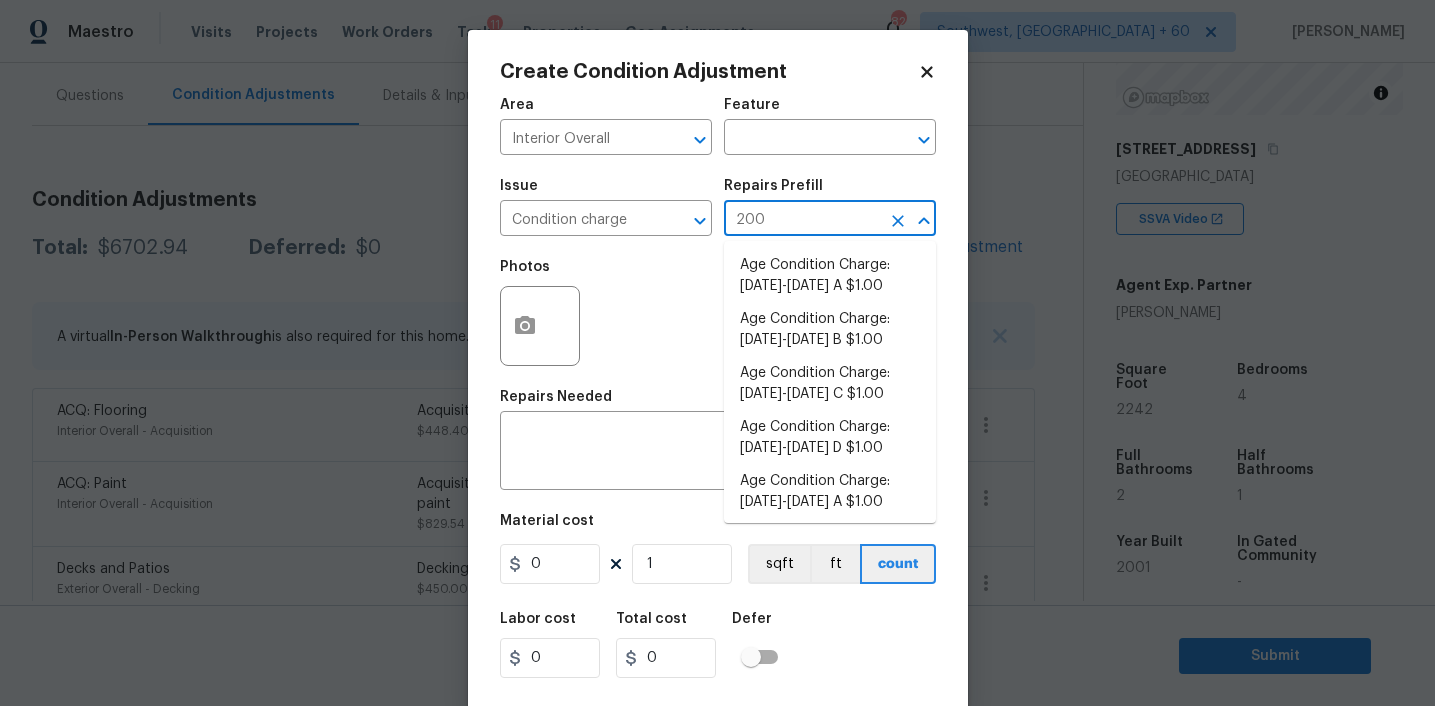 type on "2008" 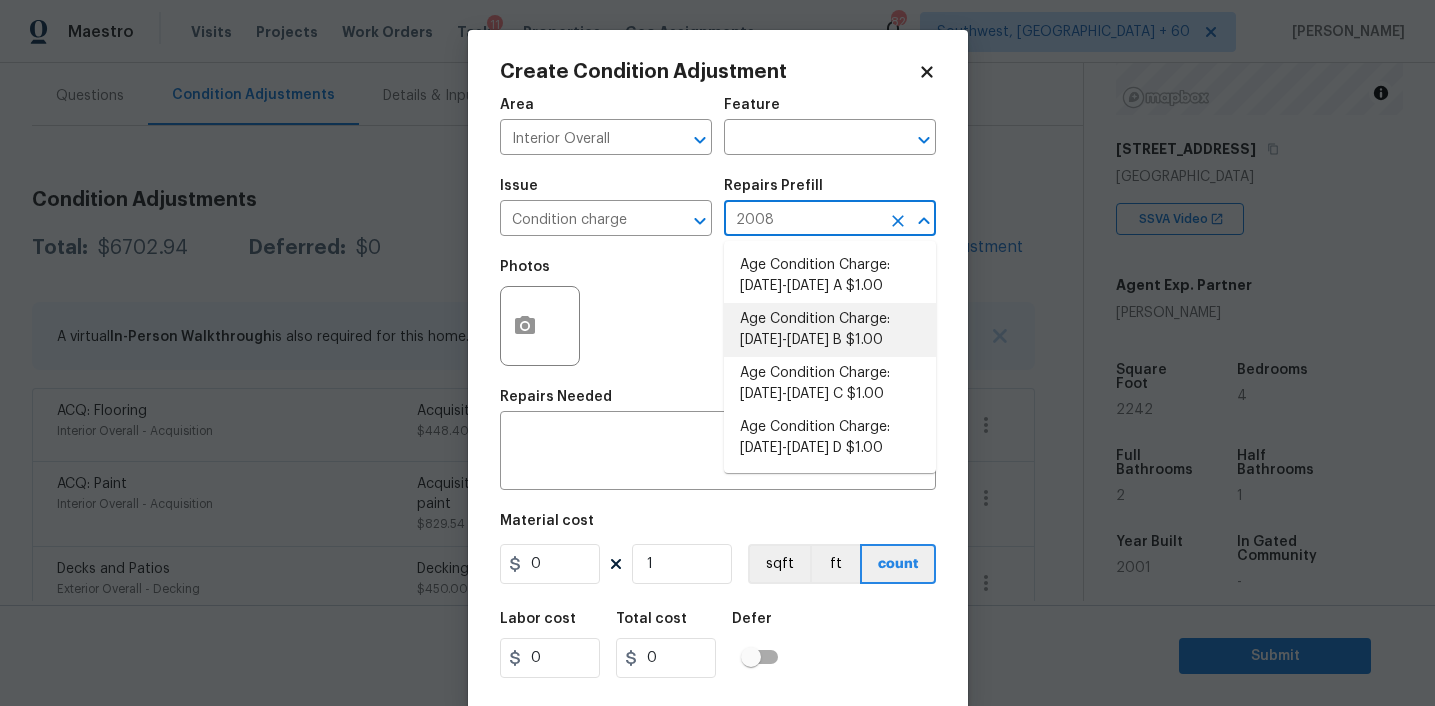 click on "Age Condition Charge: 1993-2008 B	 $1.00" at bounding box center [830, 330] 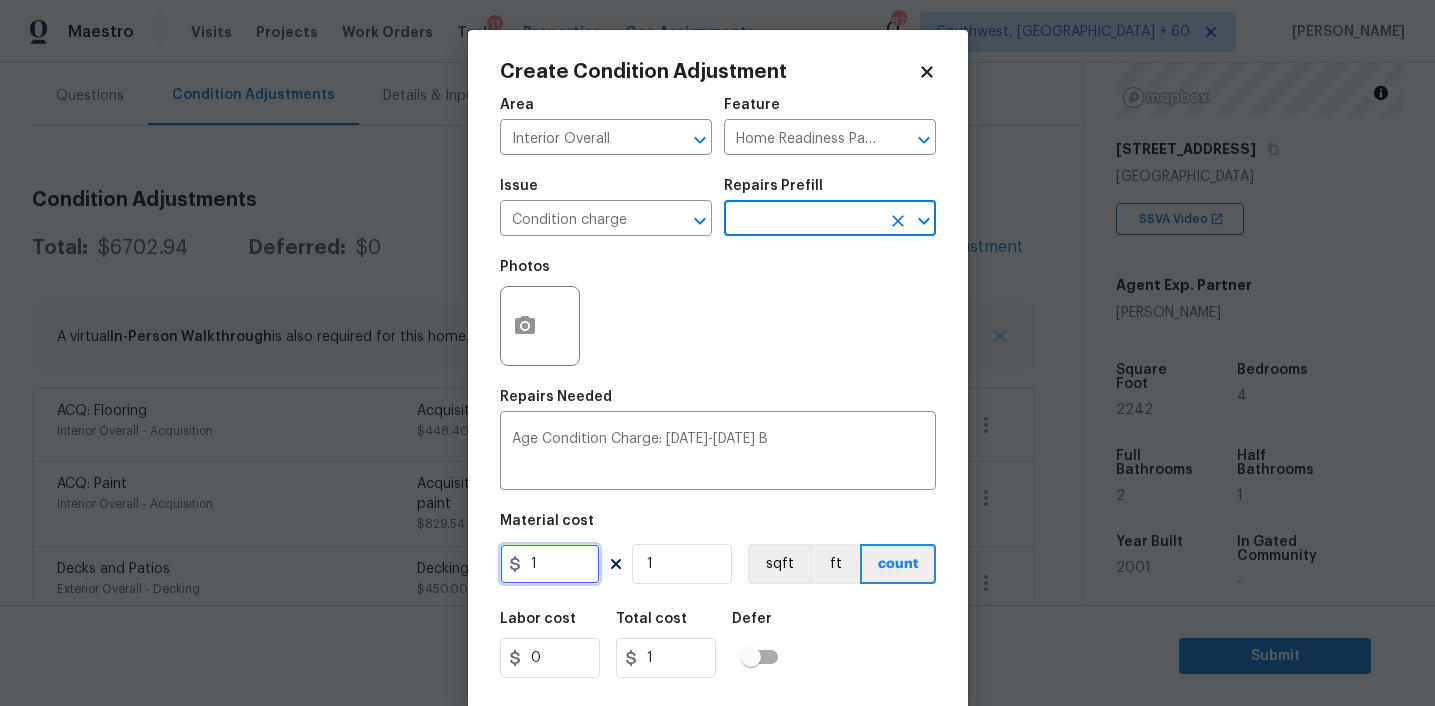 click on "1" at bounding box center [550, 564] 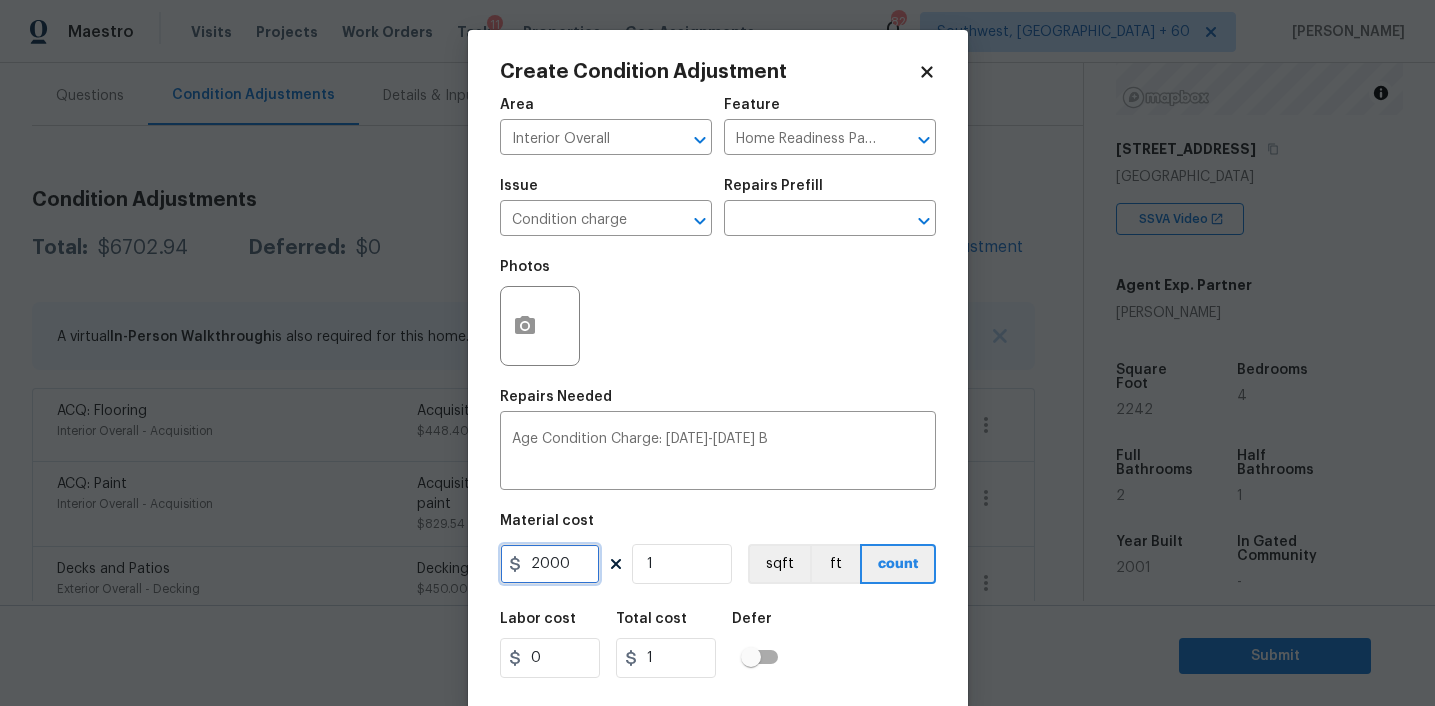 type on "2000" 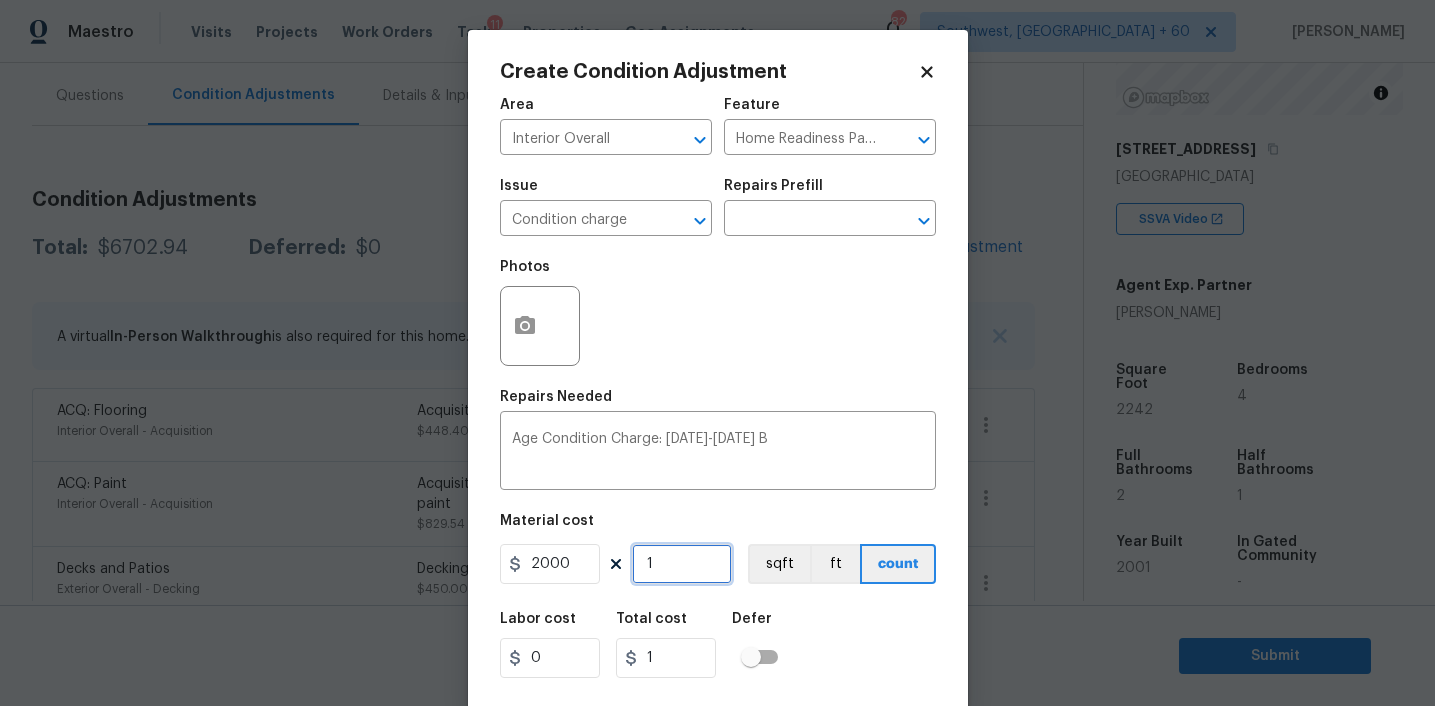 type on "2000" 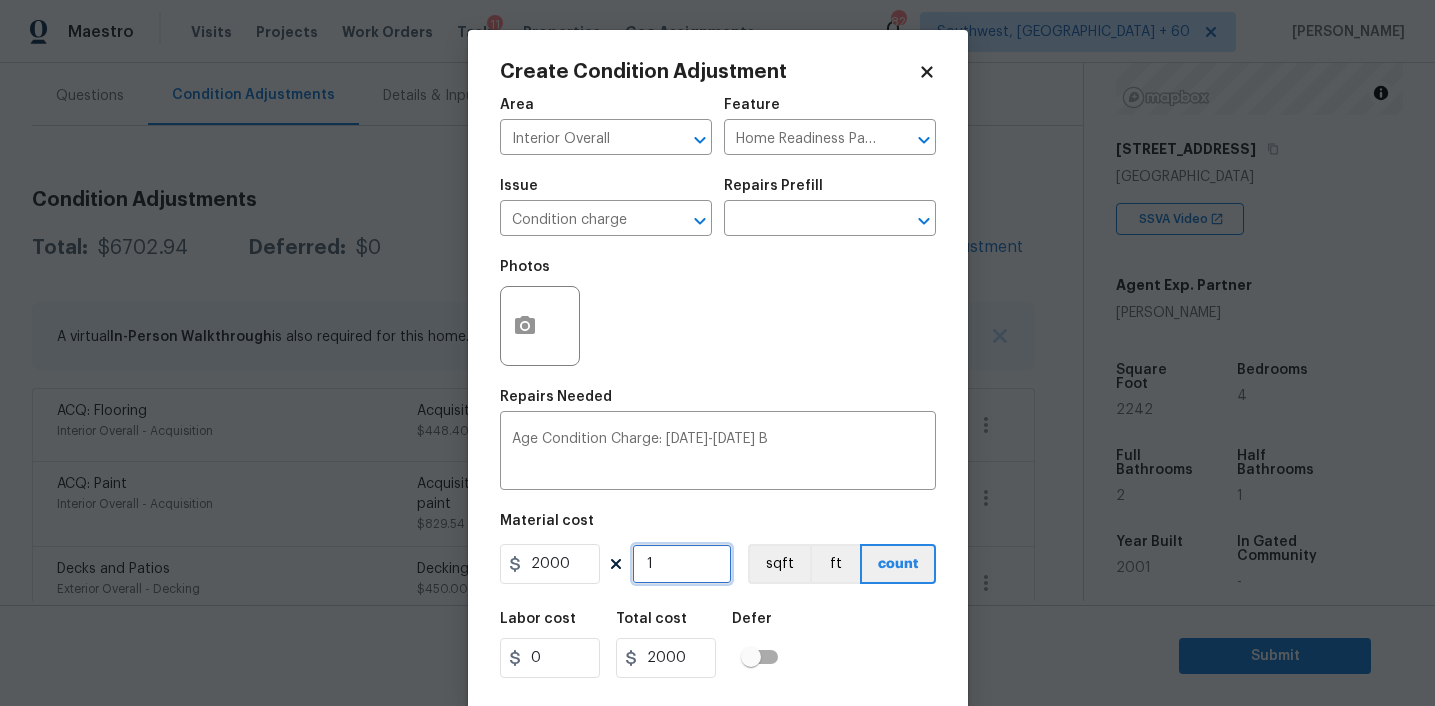 scroll, scrollTop: 41, scrollLeft: 0, axis: vertical 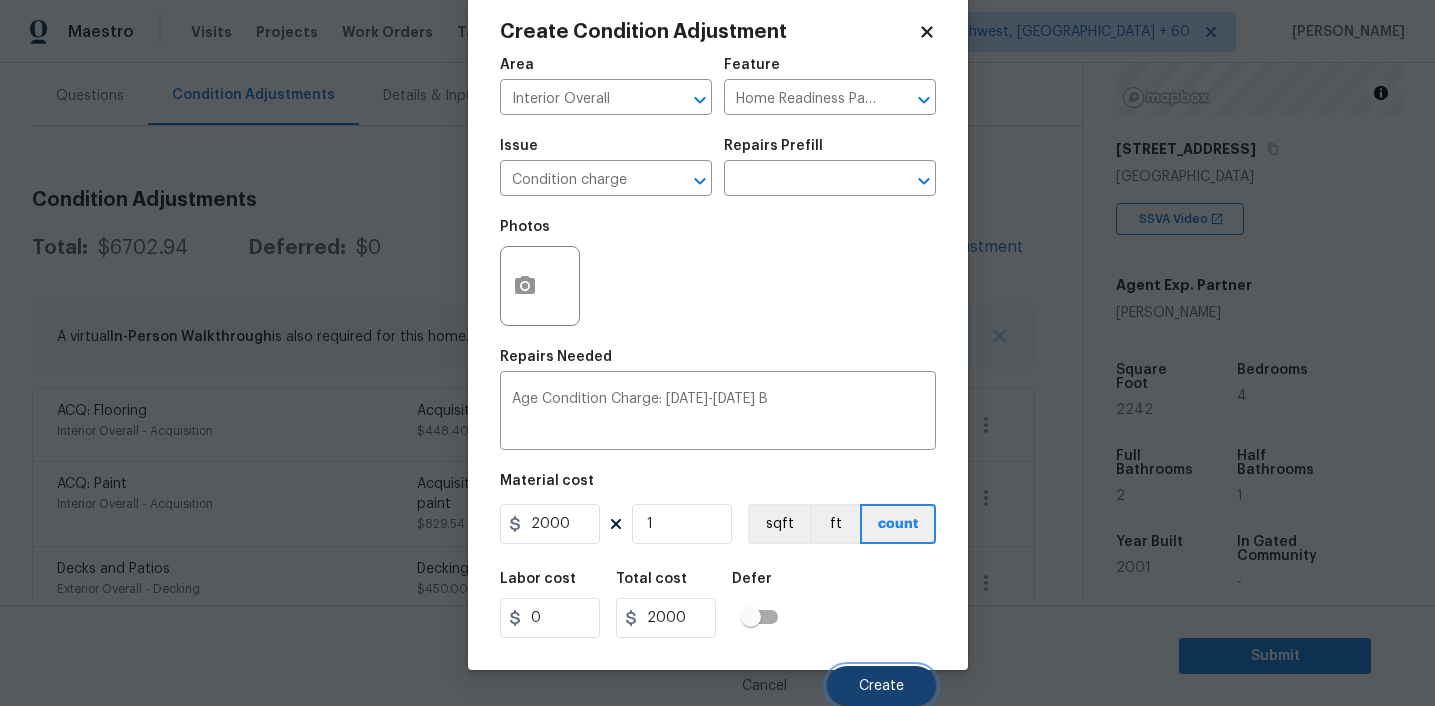 click on "Create" at bounding box center [881, 686] 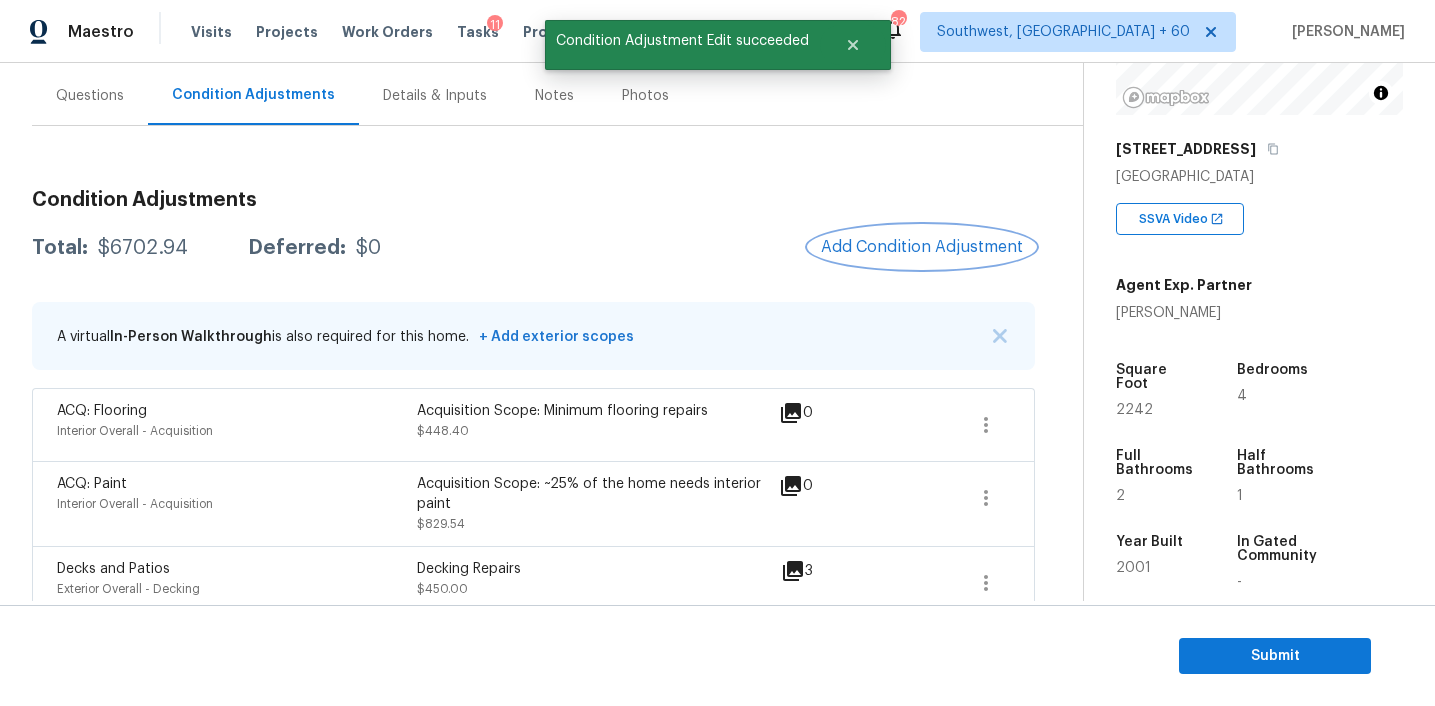 scroll, scrollTop: 0, scrollLeft: 0, axis: both 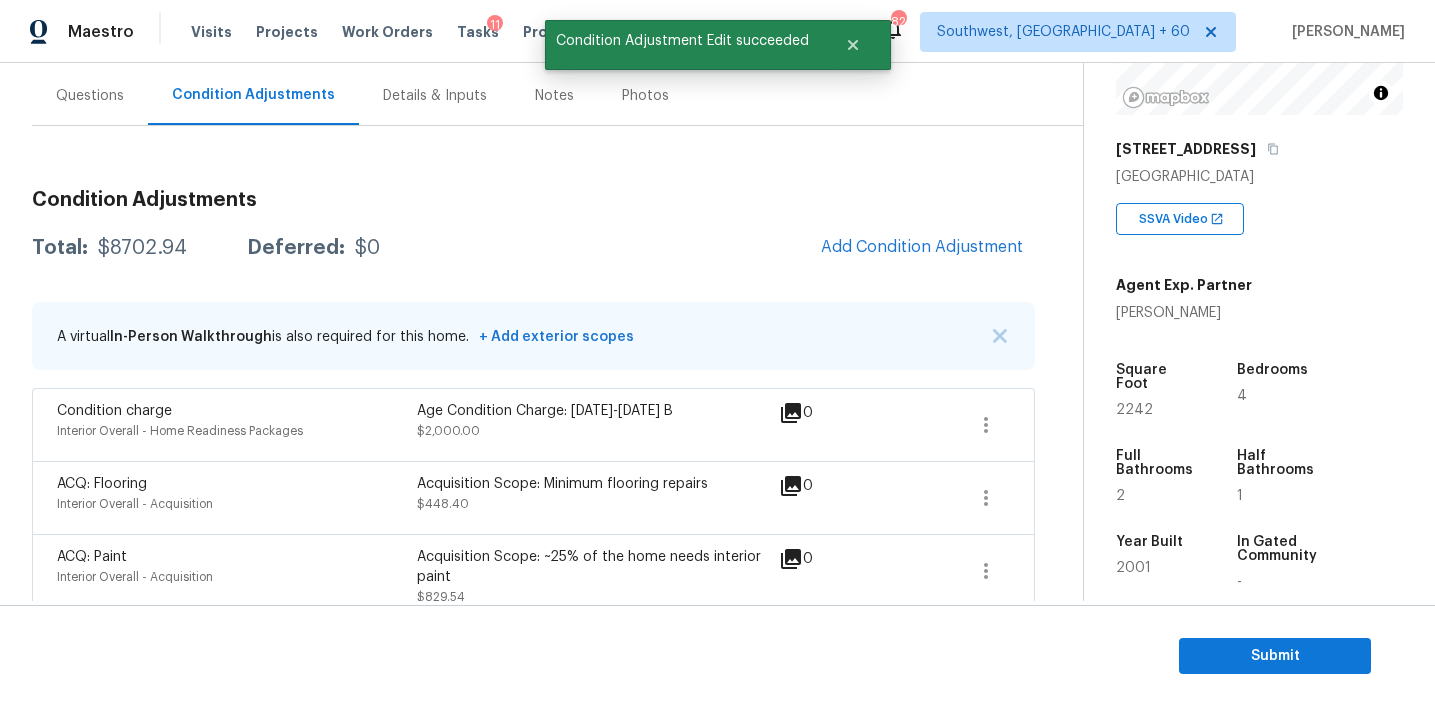 click on "$8702.94" at bounding box center (142, 248) 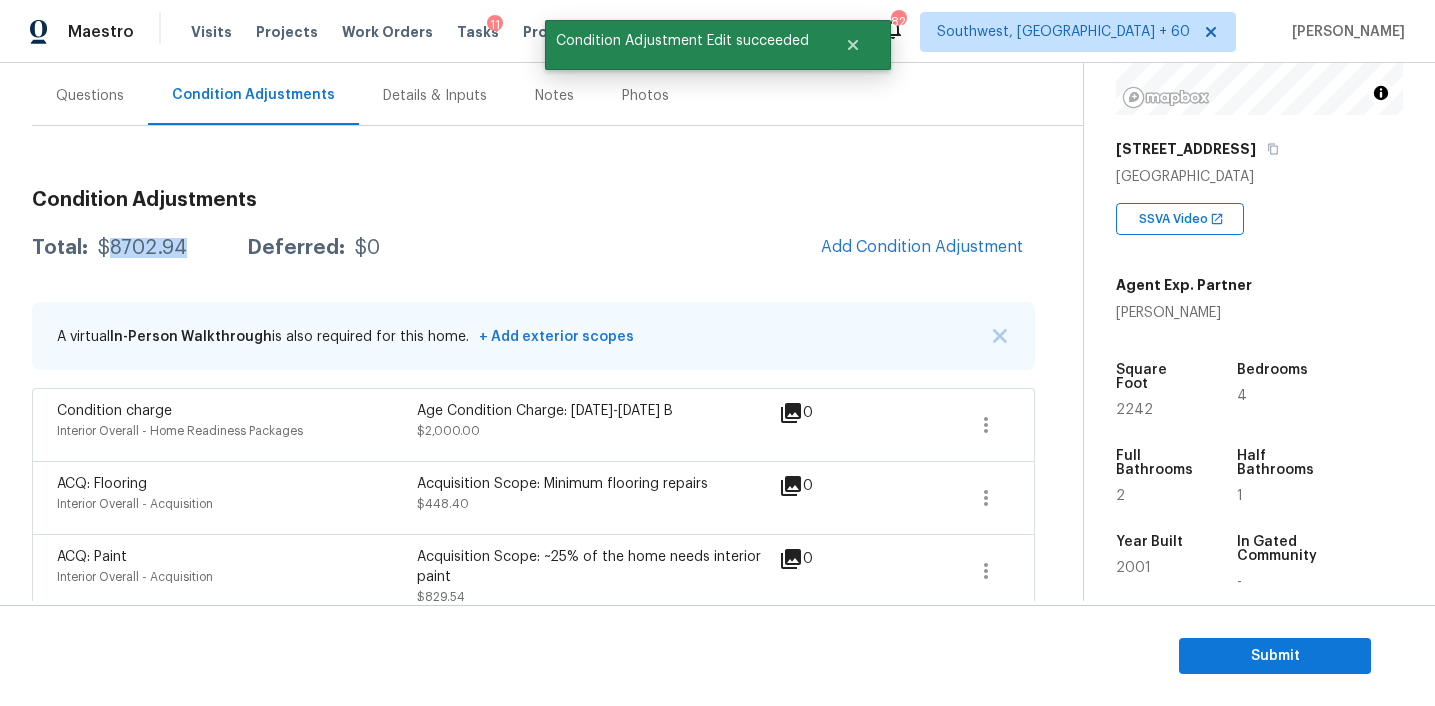 click on "$8702.94" at bounding box center [142, 248] 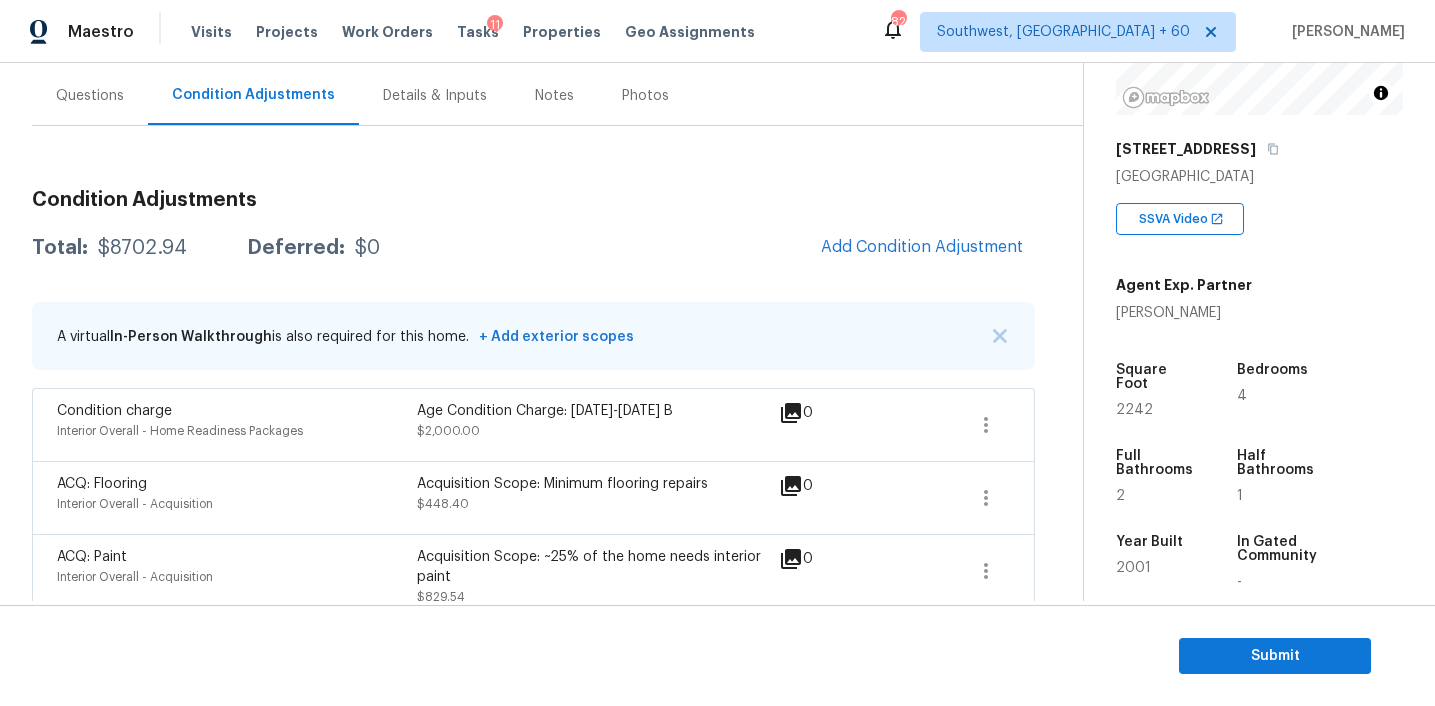 click on "Condition Adjustments Total:  $8702.94 Deferred:  $0 Add Condition Adjustment A virtual  In-Person Walkthrough  is also required for this home.   + Add exterior scopes Condition charge Interior Overall - Home Readiness Packages Age Condition Charge: 1993-2008 B	 $2,000.00   0 ACQ: Flooring Interior Overall - Acquisition Acquisition Scope: Minimum flooring repairs $448.40   0 ACQ: Paint Interior Overall - Acquisition Acquisition Scope: ~25% of the home needs interior paint $829.54   0 Decks and Patios Exterior Overall - Decking Decking Repairs $450.00   3 Overall Exterior Exterior Overall - Siding Overall exterior repairs (siding, stucco, fencing, soffit, eaves, trims, fascia, facade, shutters, frames, gutters etc)
$475.00   11 Debris/garbage on site Exterior Overall Remove, haul off, and properly dispose of any debris left by seller to offsite location. Cost estimated per cubic yard. $250.00   3 Landscape Package Exterior Overall - Home Readiness Packages $300.00   4 Pressure Washing $200.00   0 ACQ: HVAC" at bounding box center [533, 778] 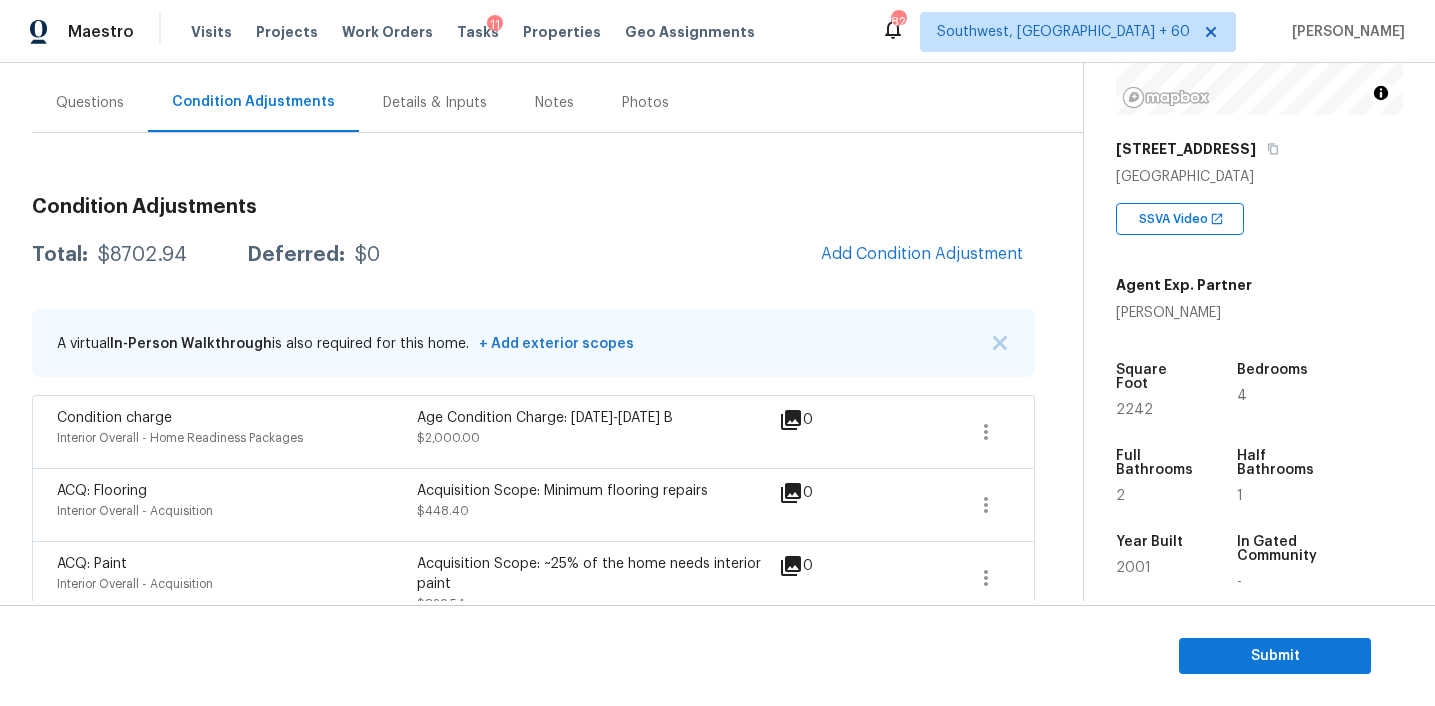 scroll, scrollTop: 172, scrollLeft: 0, axis: vertical 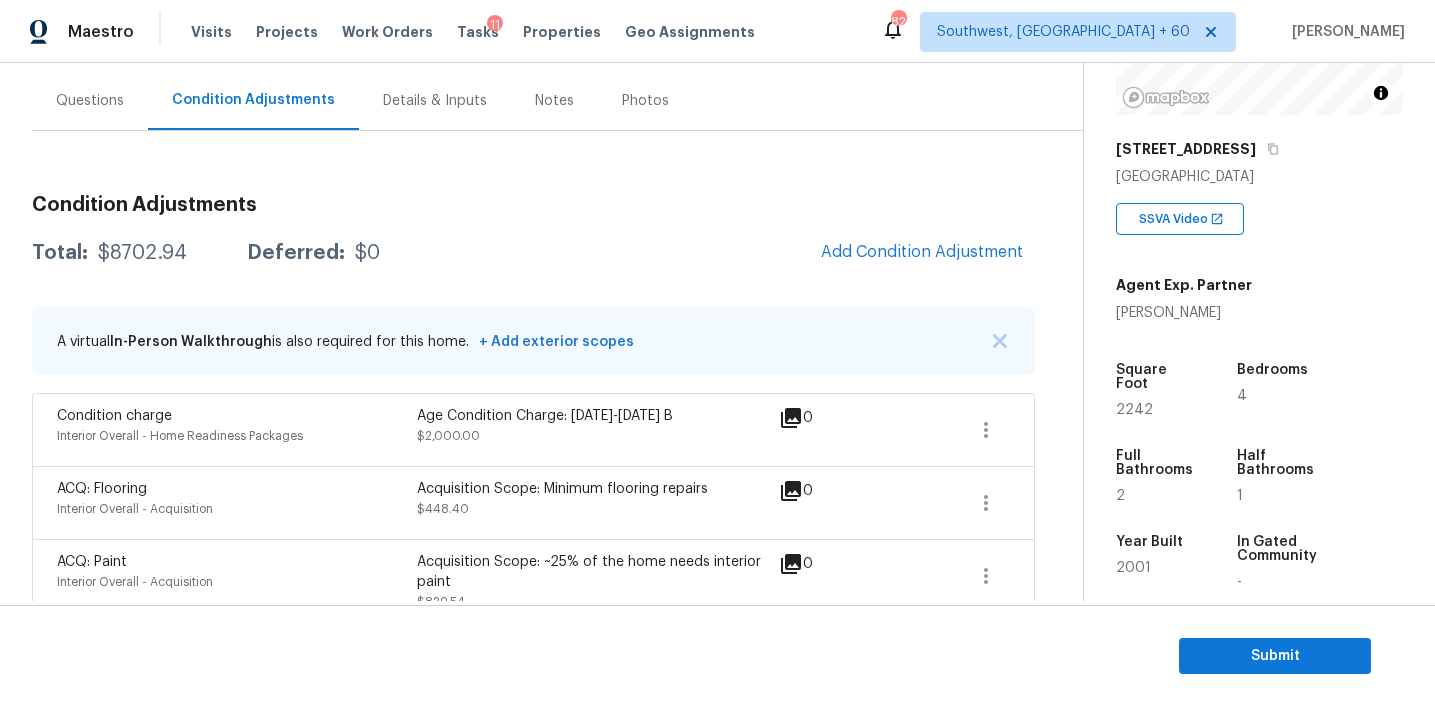 click on "Questions" at bounding box center (90, 100) 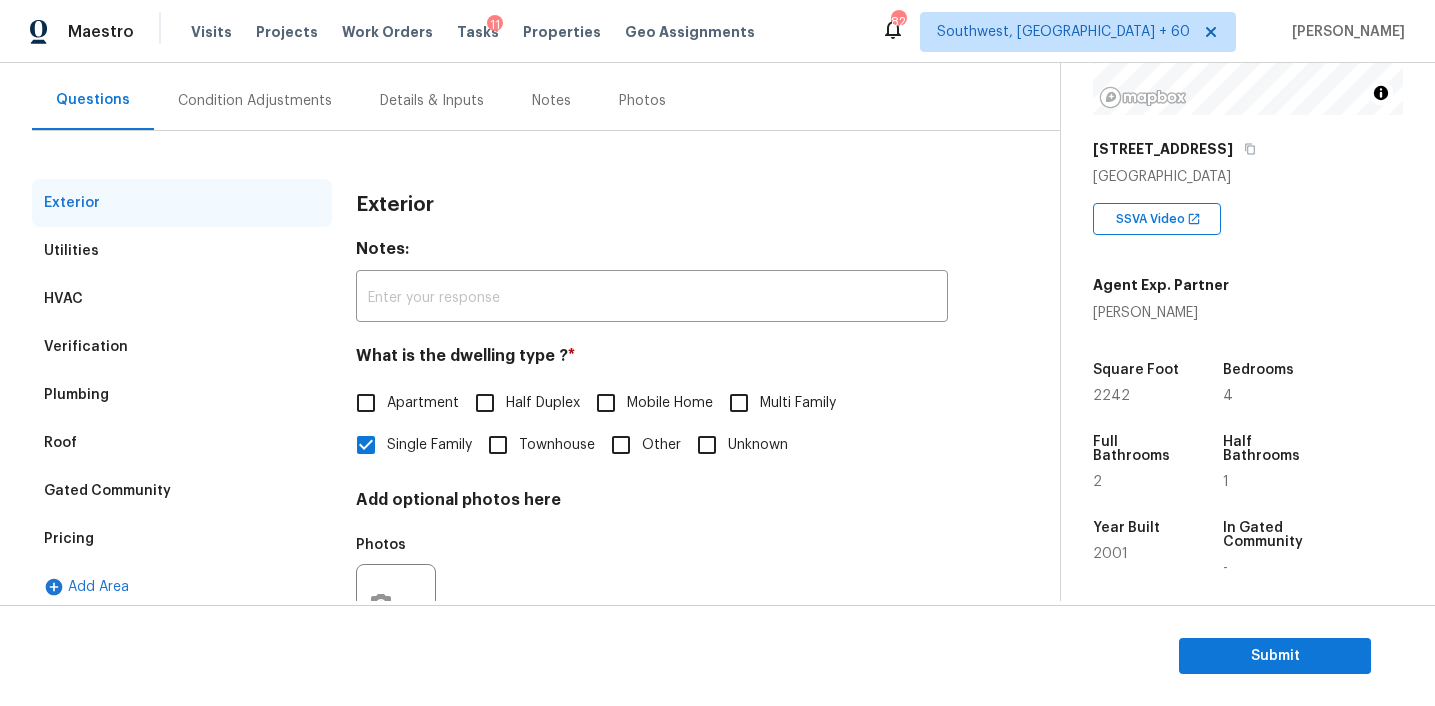 click on "Pricing" at bounding box center [182, 539] 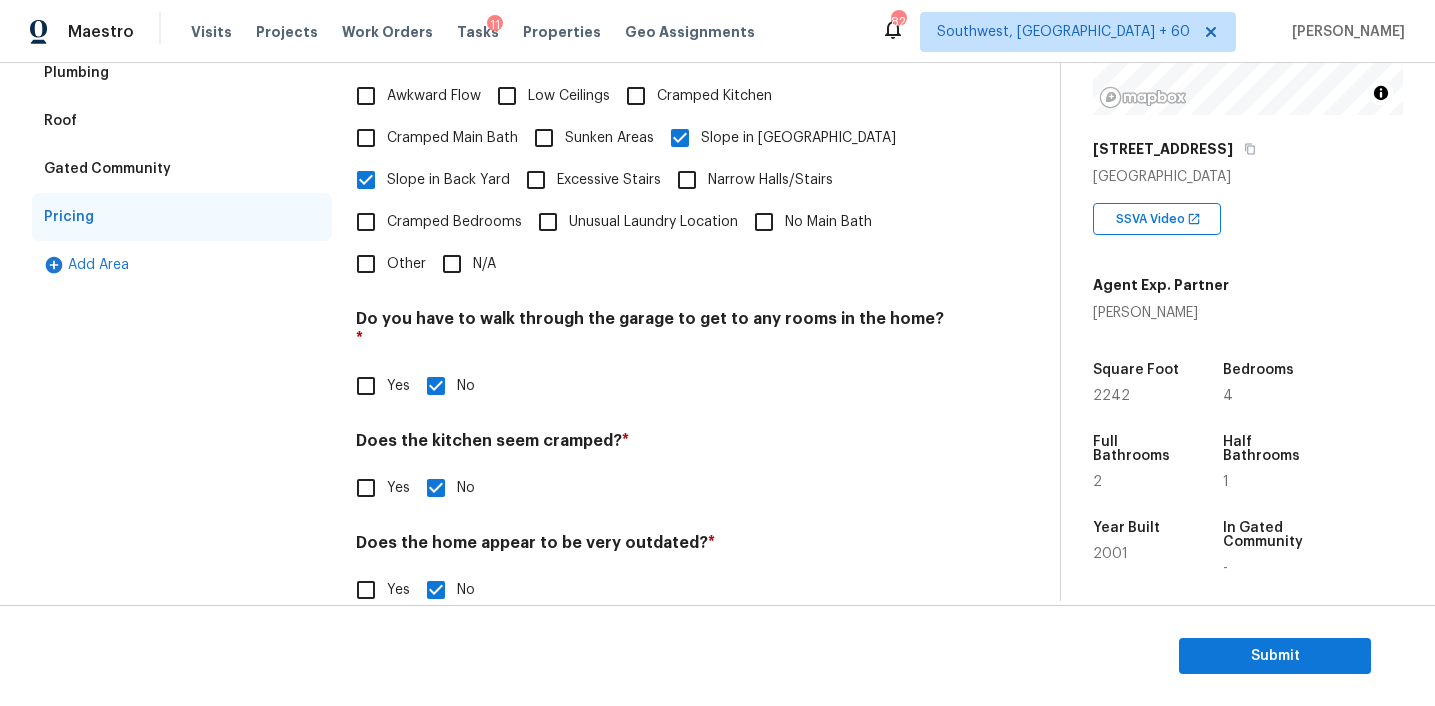 scroll, scrollTop: 237, scrollLeft: 0, axis: vertical 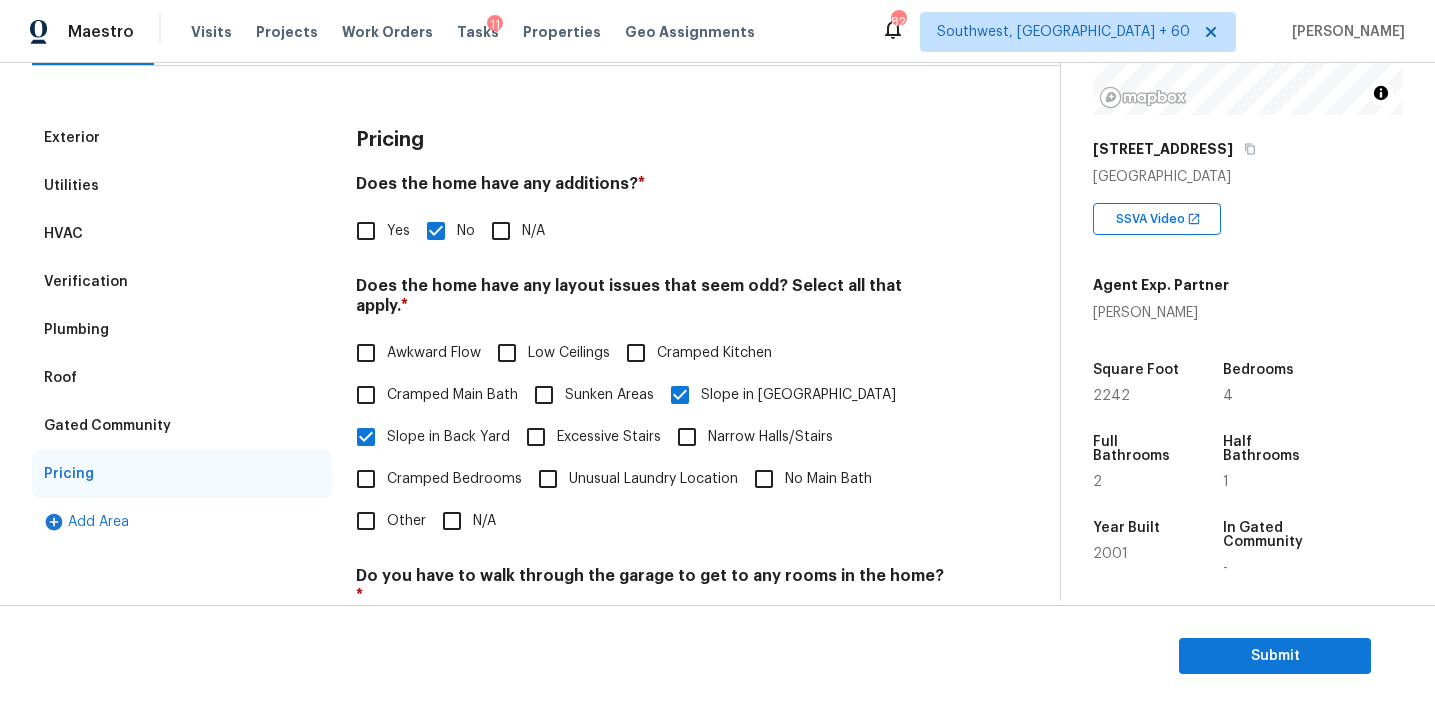 click on "Verification" at bounding box center [182, 282] 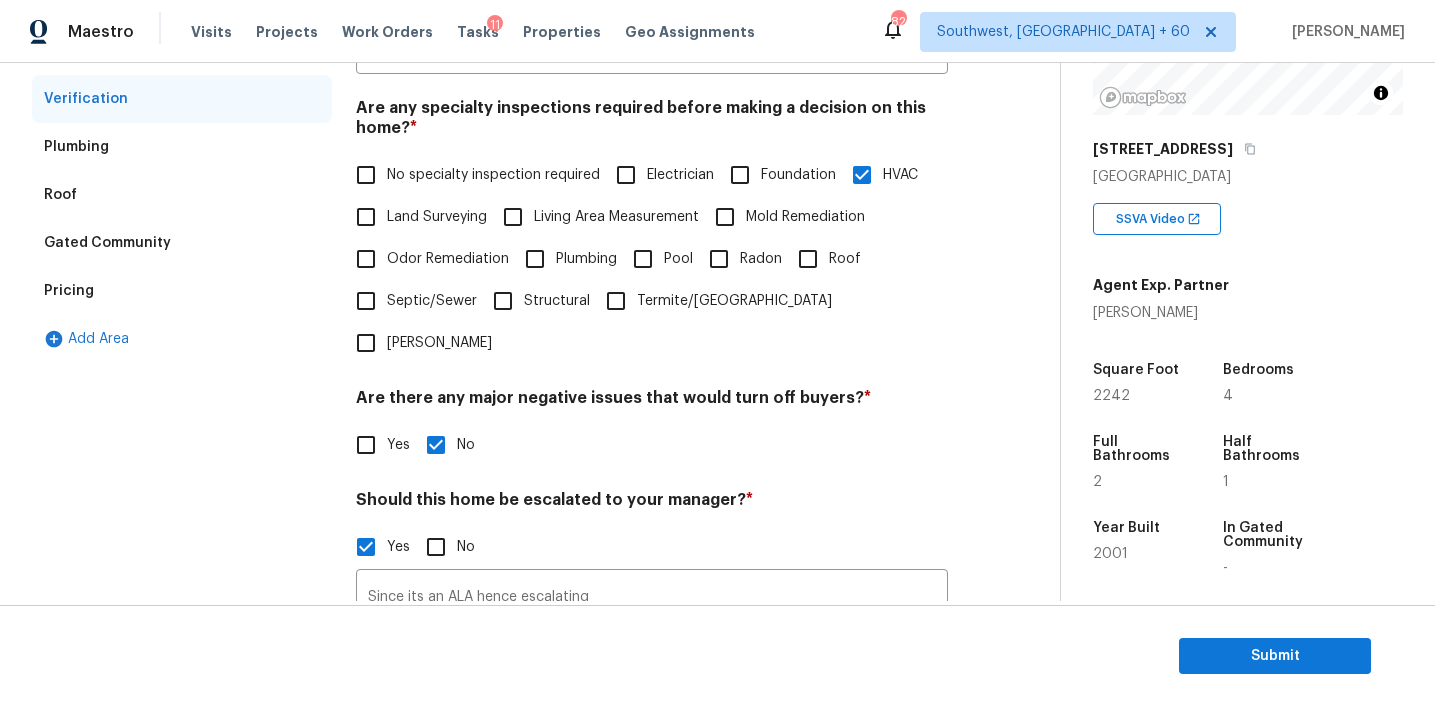 scroll, scrollTop: 318, scrollLeft: 0, axis: vertical 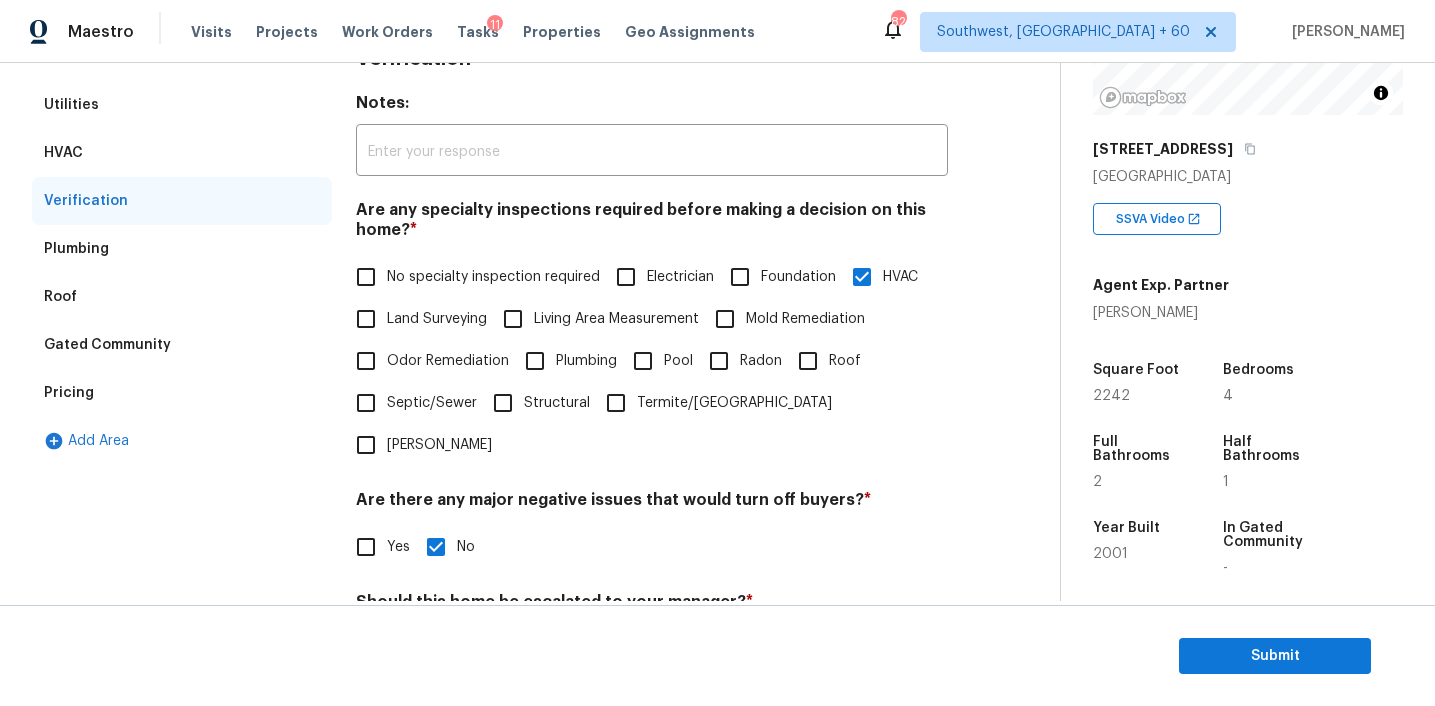 click on "Pricing" at bounding box center (182, 393) 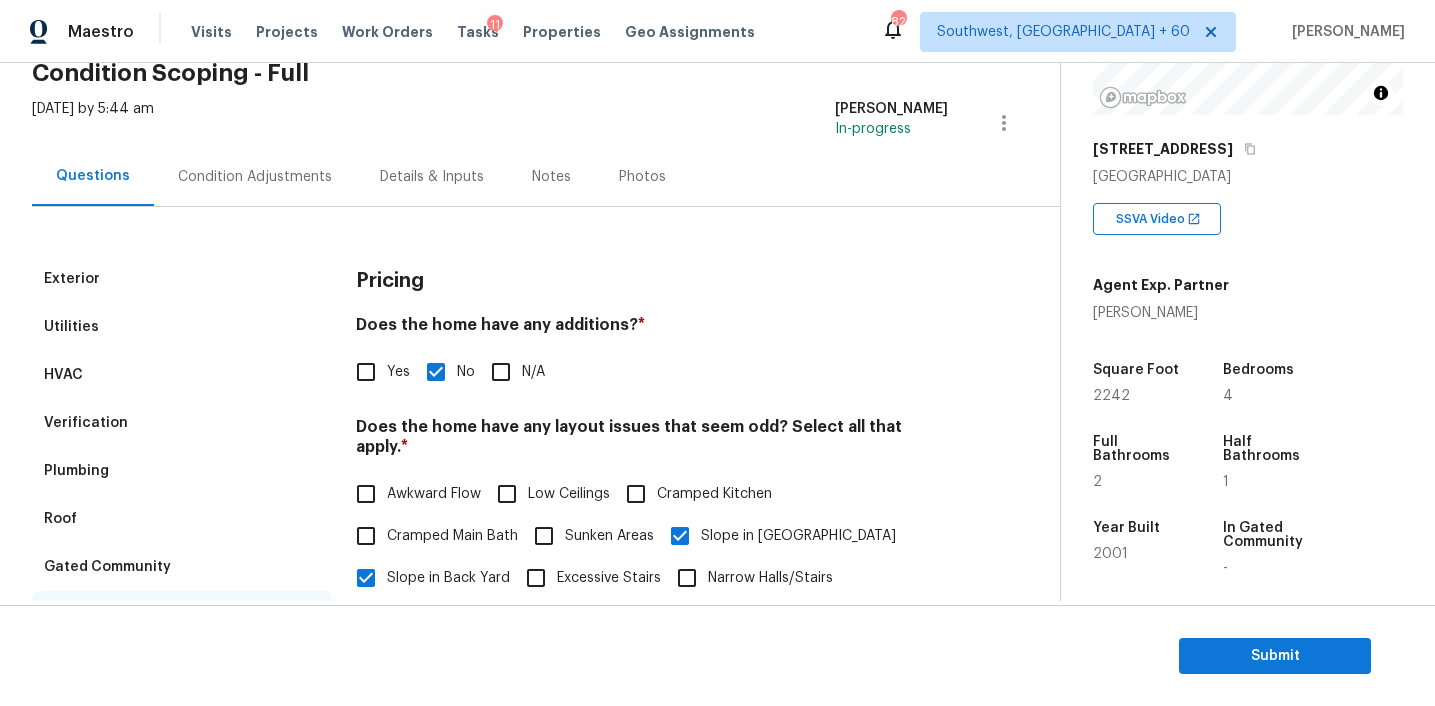 scroll, scrollTop: 85, scrollLeft: 0, axis: vertical 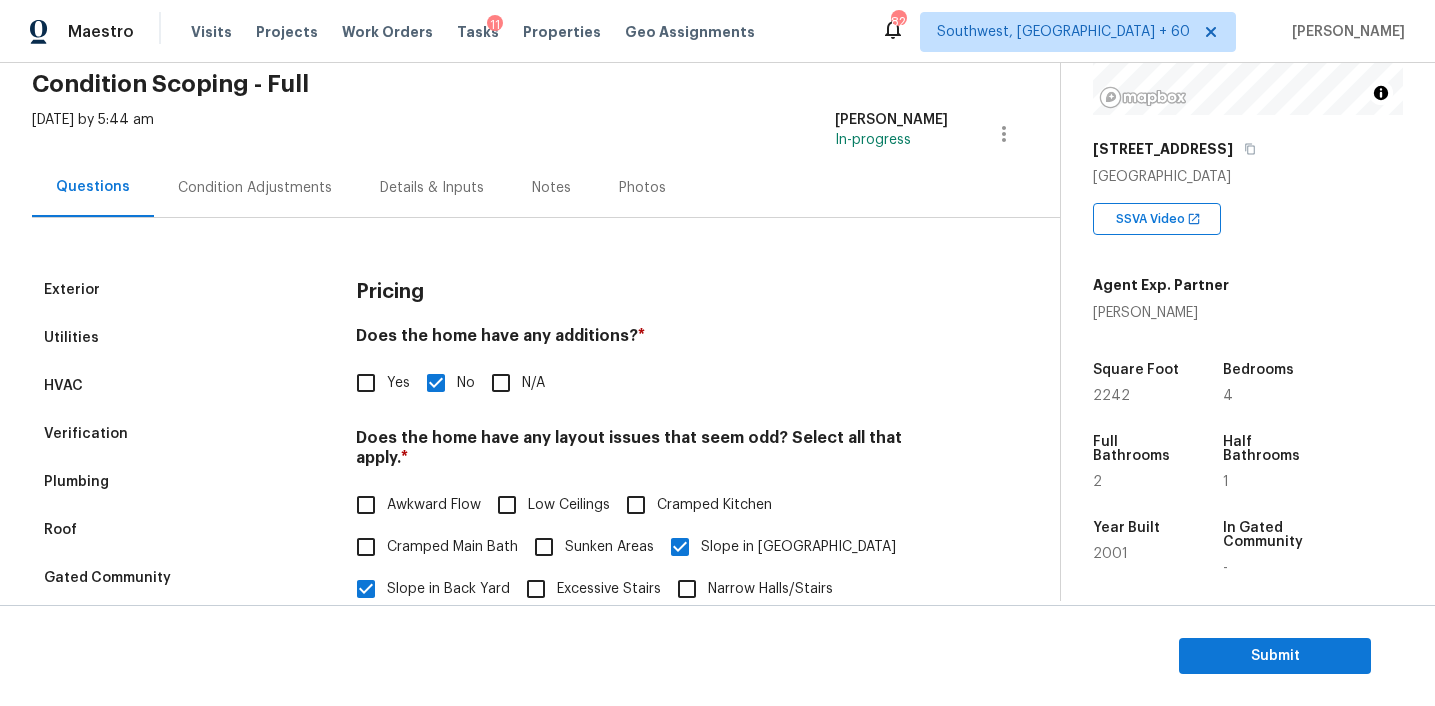 click on "Gated Community" at bounding box center [182, 578] 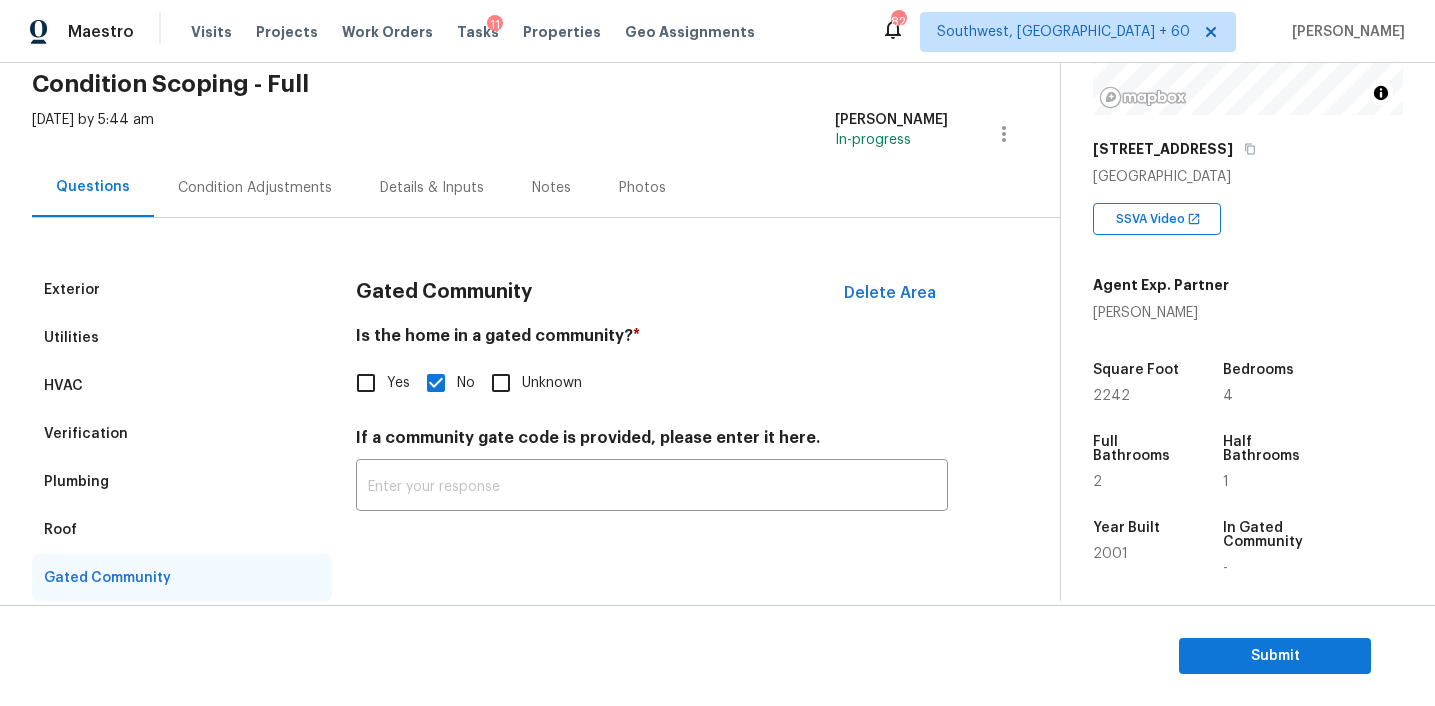 click on "Roof" at bounding box center (182, 530) 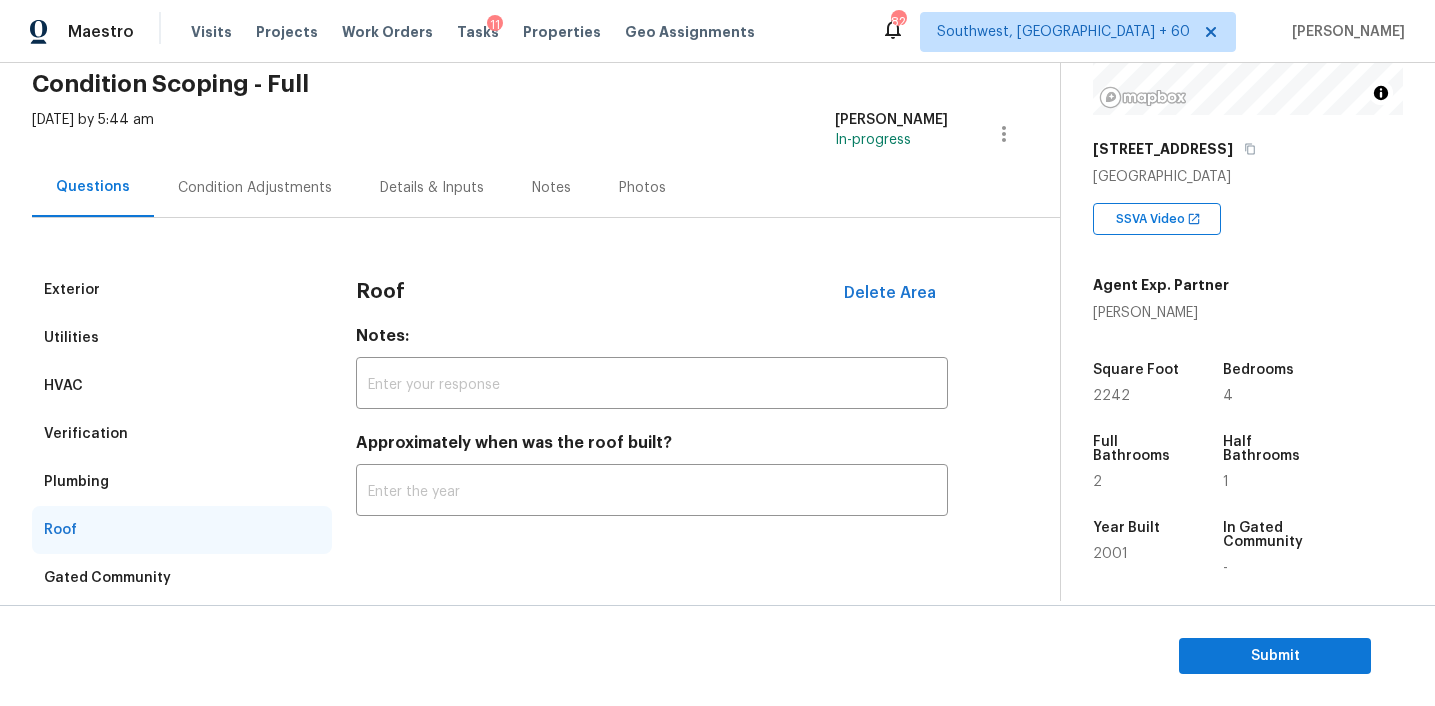 click on "Plumbing" at bounding box center (182, 482) 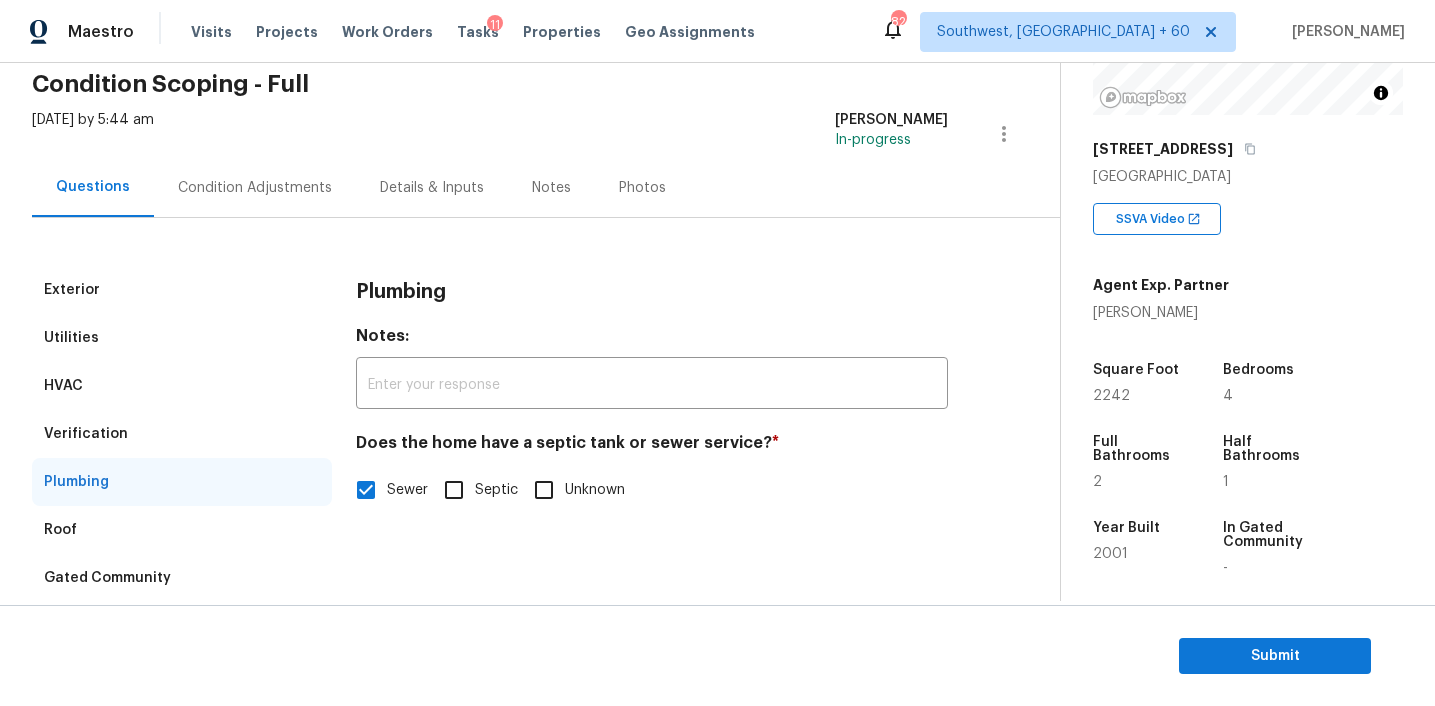 click on "Verification" at bounding box center (182, 434) 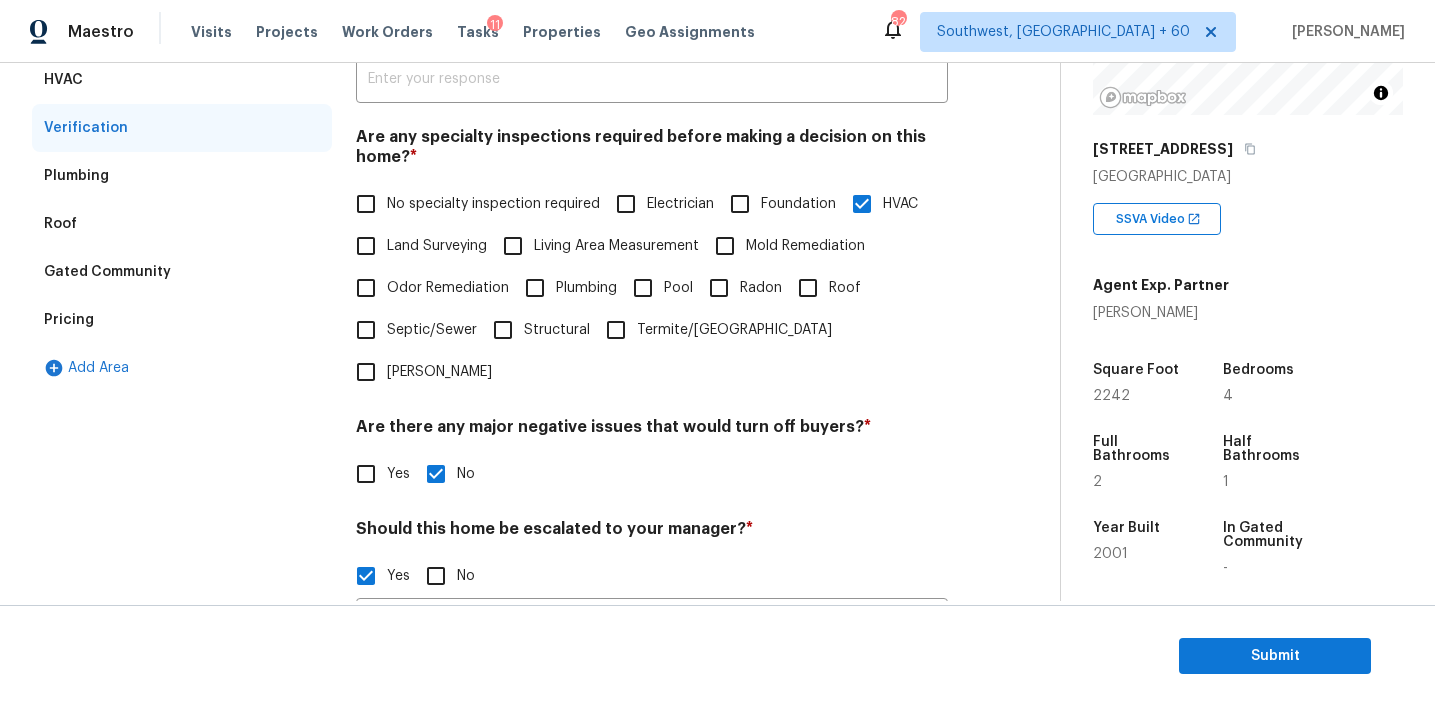 scroll, scrollTop: 280, scrollLeft: 0, axis: vertical 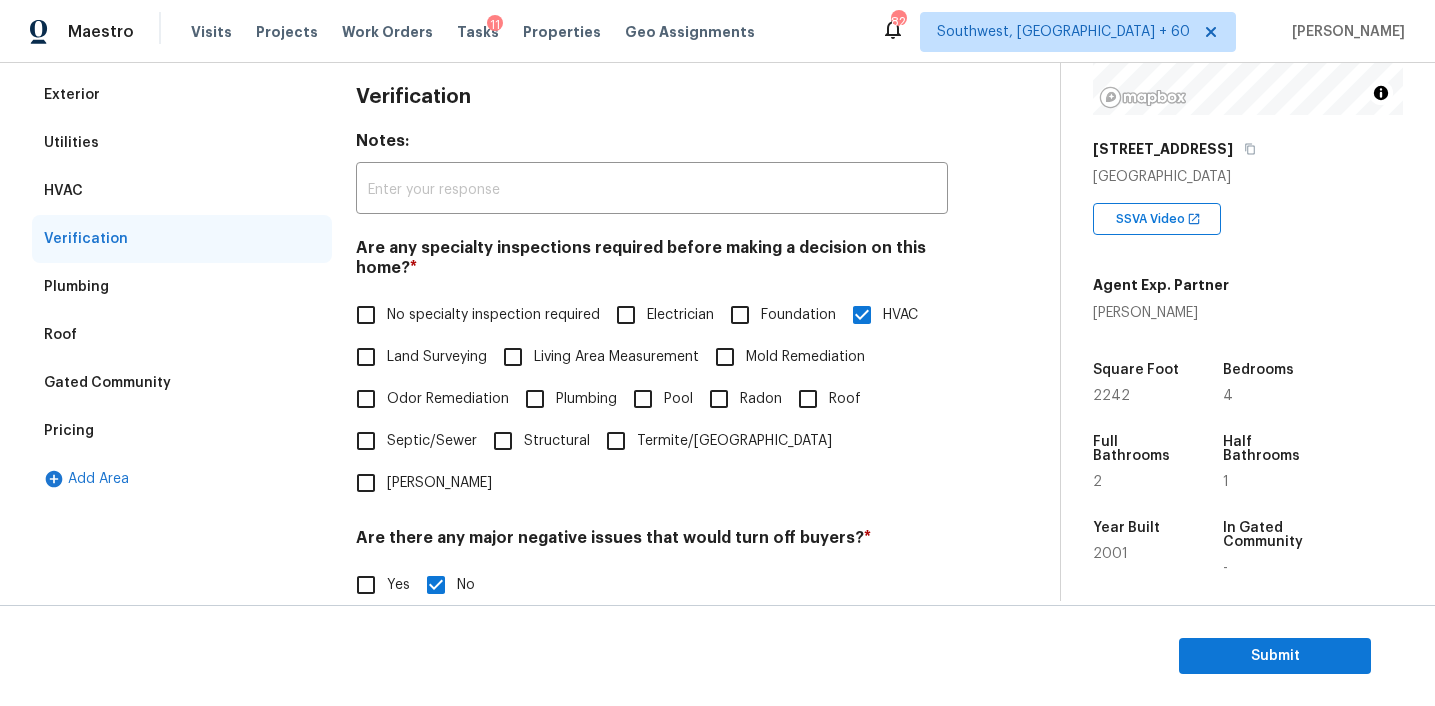click on "HVAC" at bounding box center [182, 191] 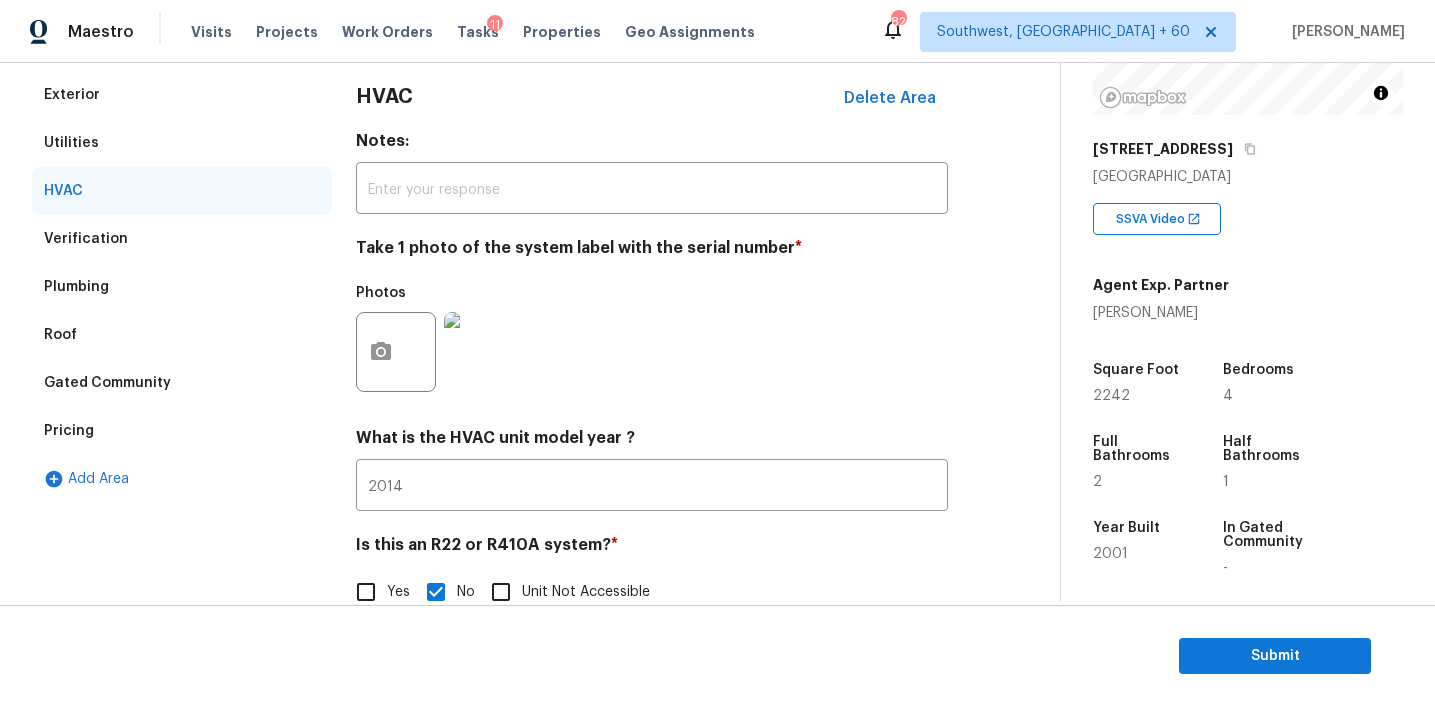 click on "Utilities" at bounding box center (182, 143) 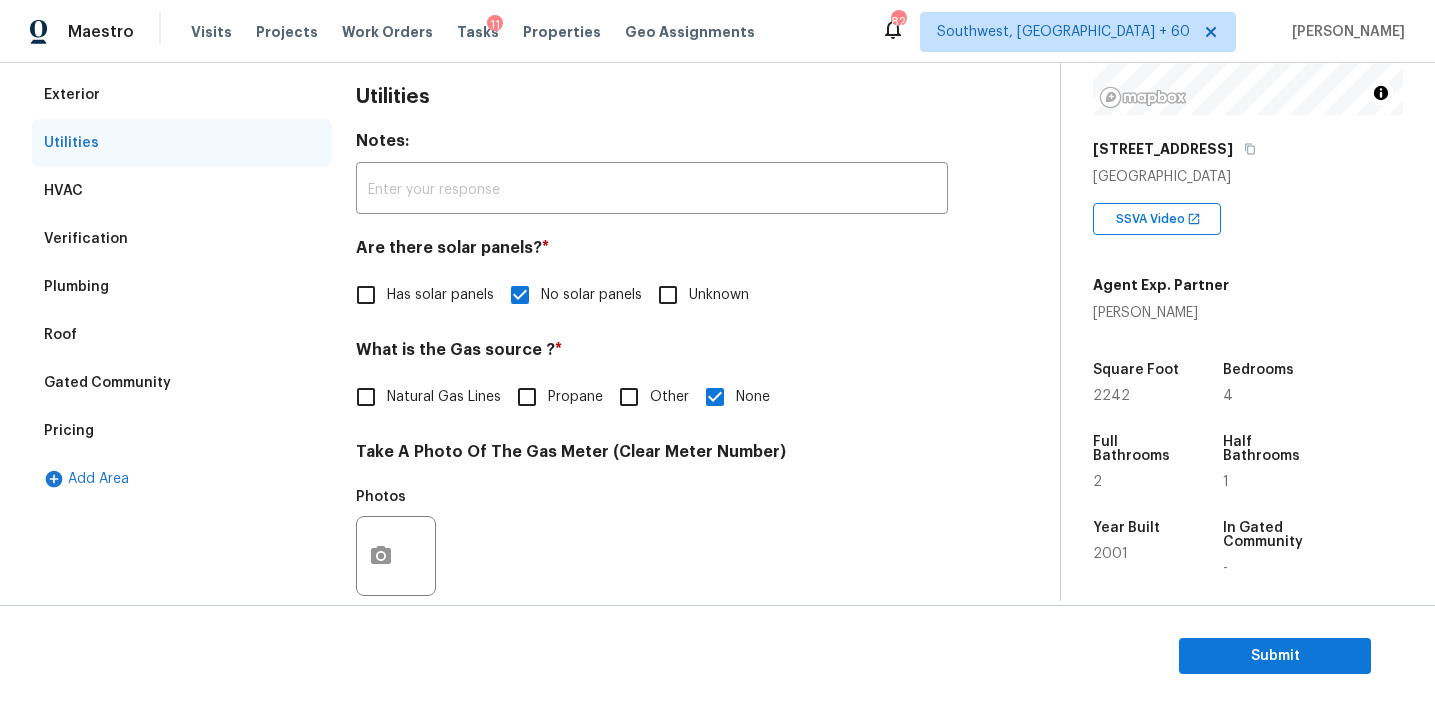 click on "HVAC" at bounding box center (182, 191) 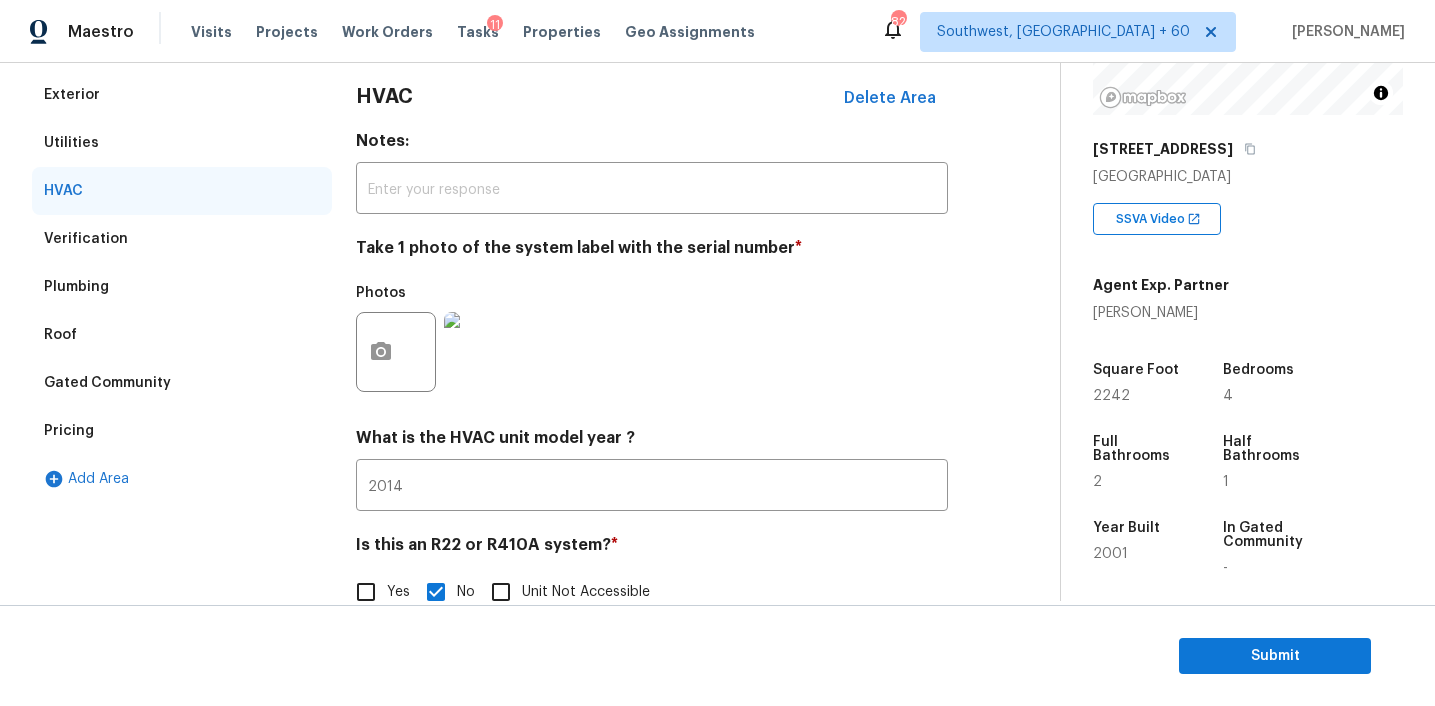 scroll, scrollTop: 213, scrollLeft: 0, axis: vertical 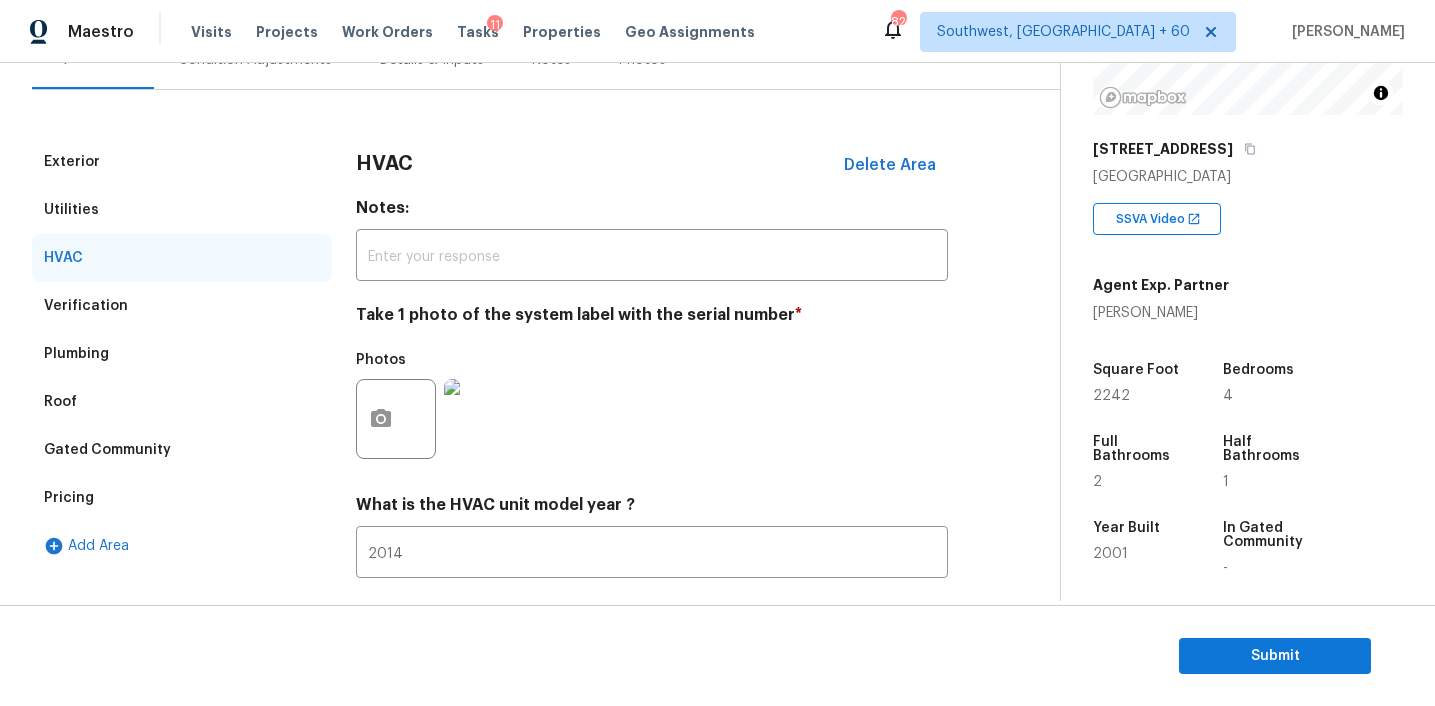 click at bounding box center (484, 419) 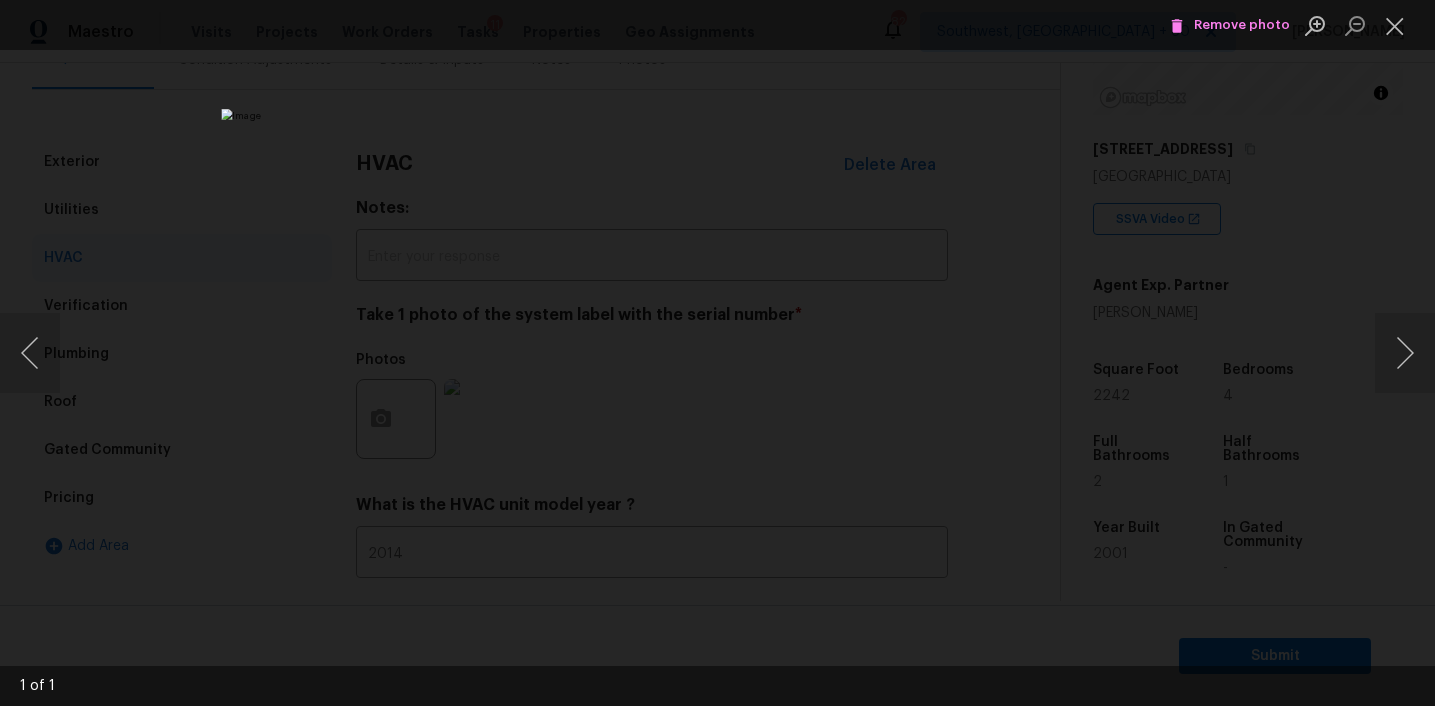 click at bounding box center [717, 353] 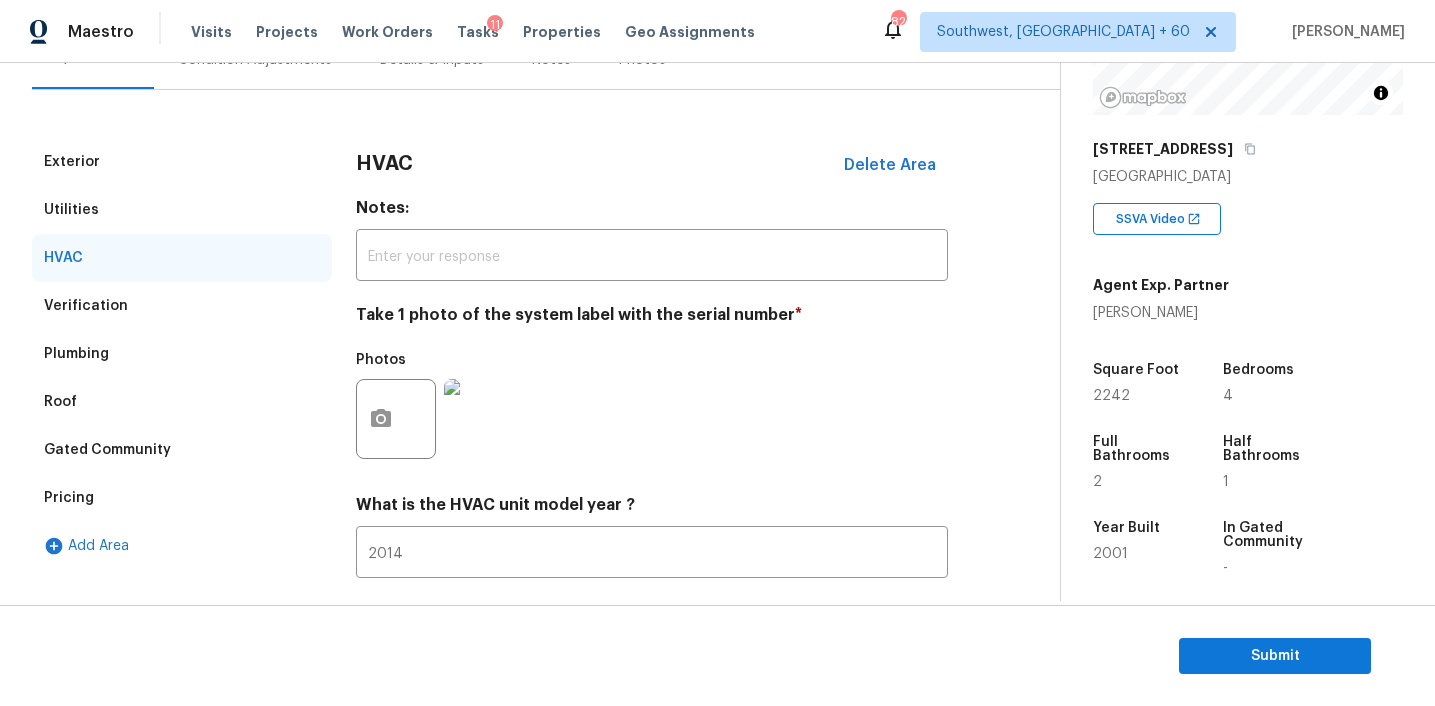 click on "Utilities" at bounding box center (182, 210) 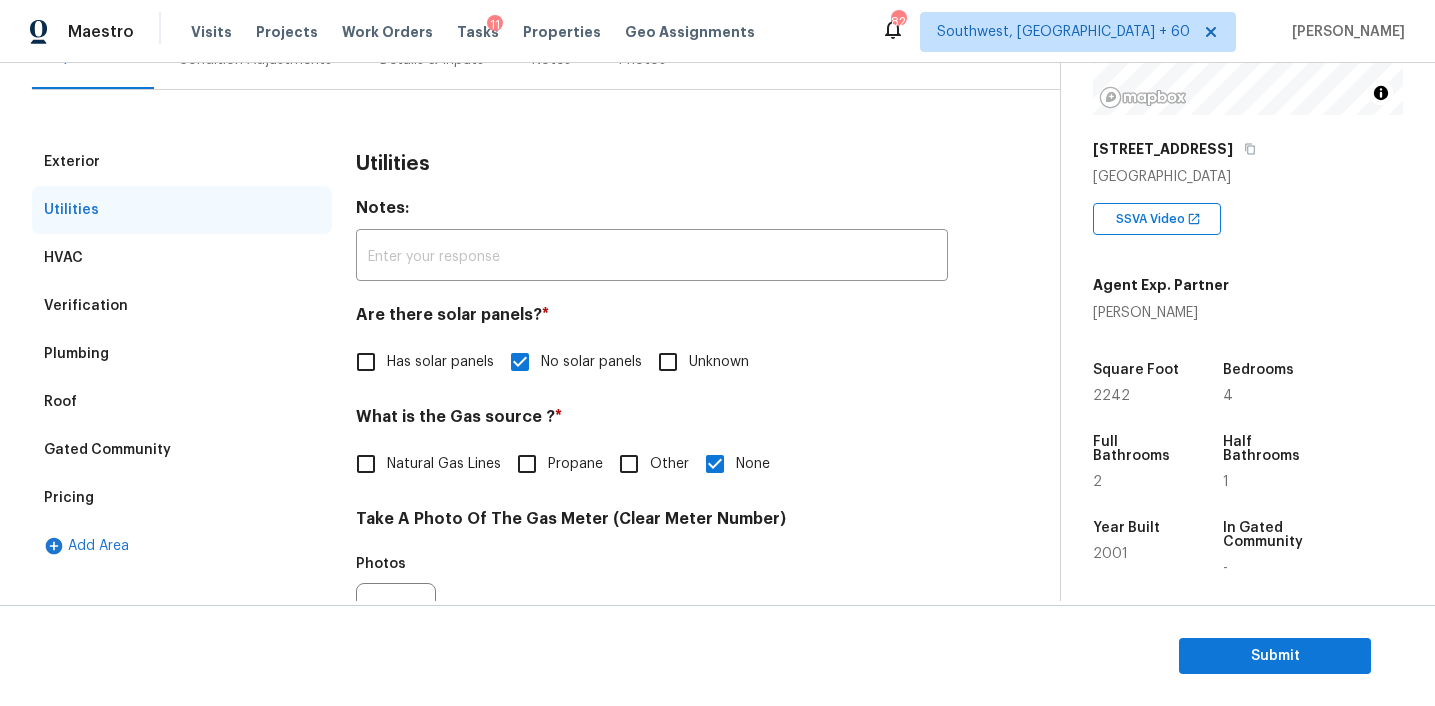 click on "Exterior" at bounding box center [182, 162] 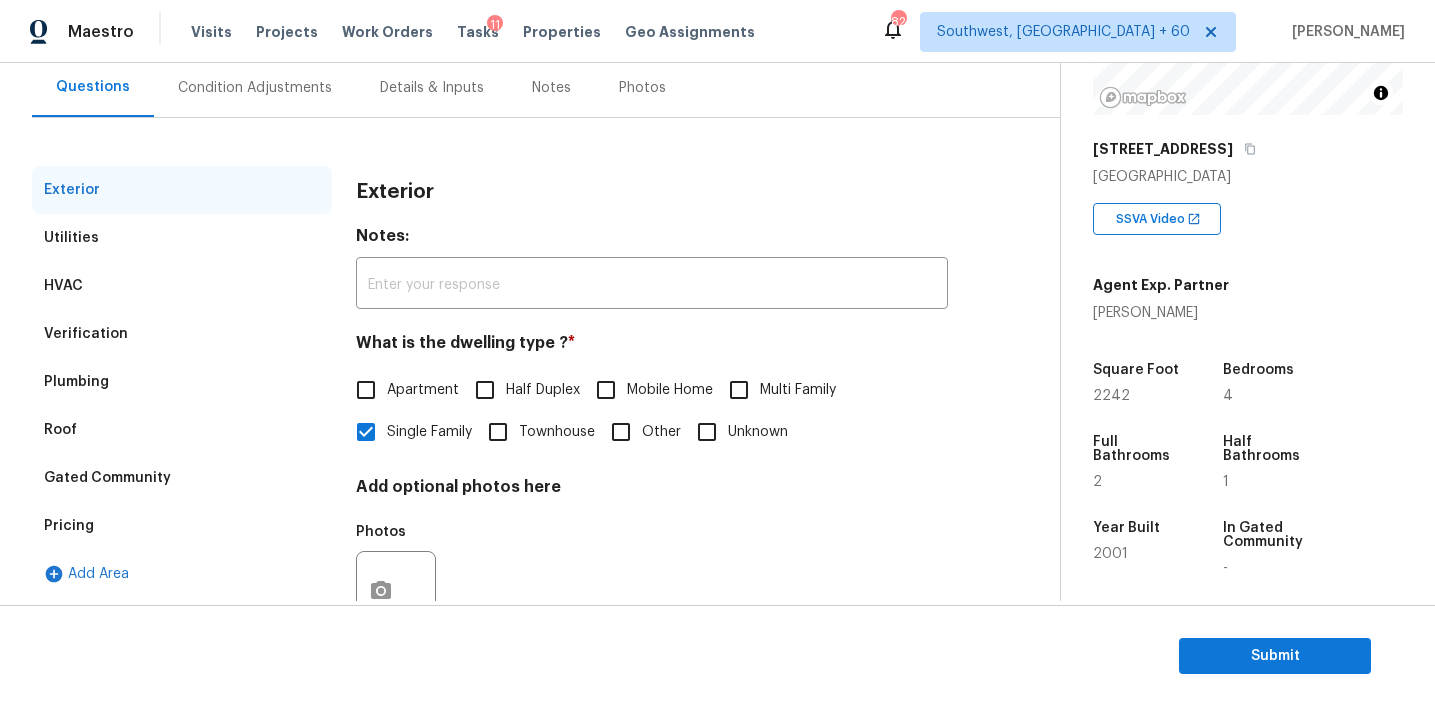 click on "Condition Adjustments" at bounding box center (255, 88) 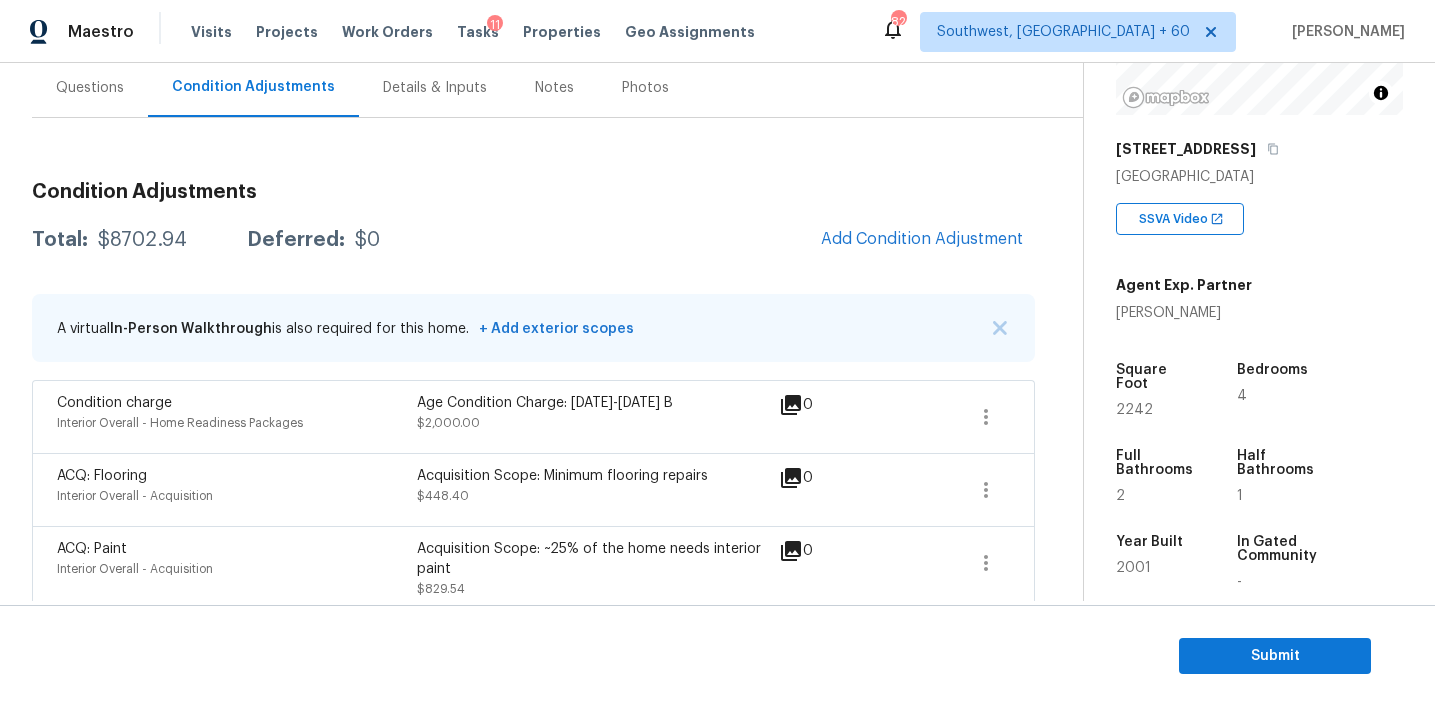 scroll, scrollTop: 186, scrollLeft: 0, axis: vertical 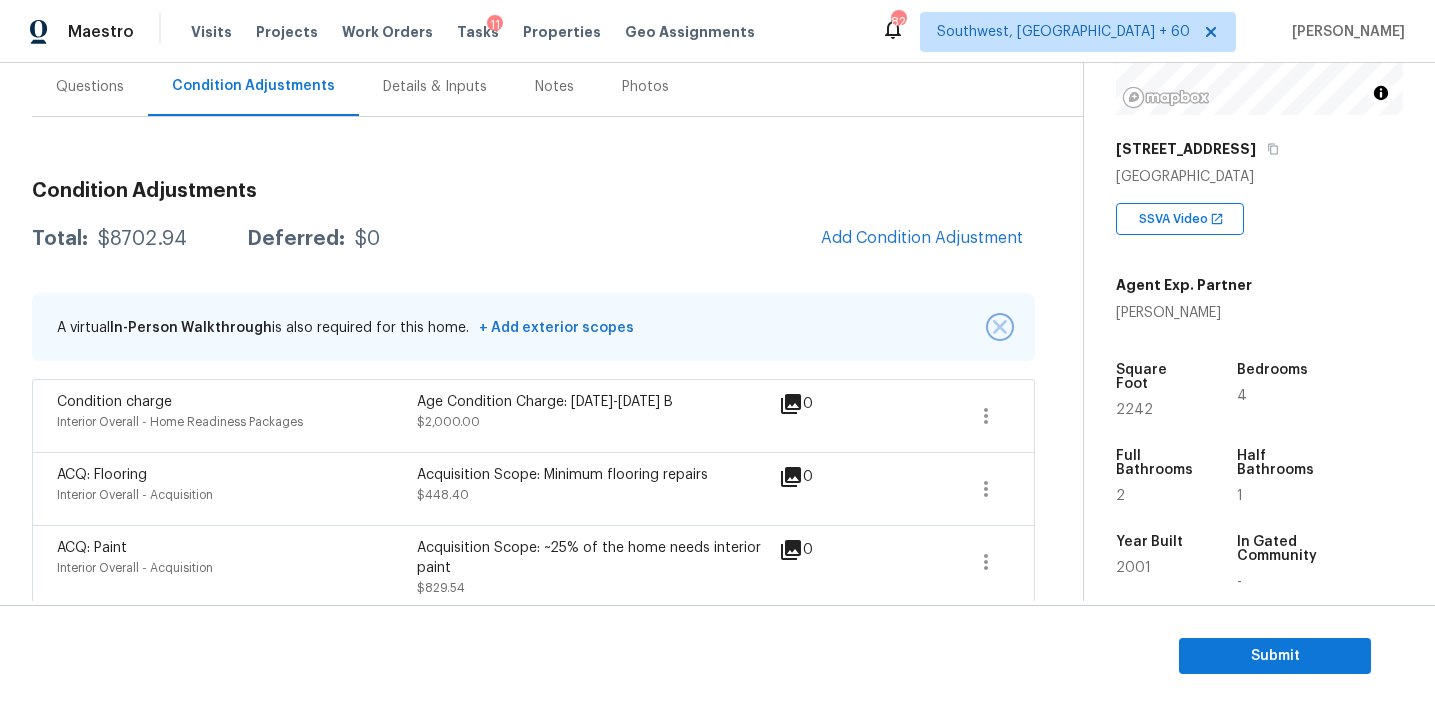 click at bounding box center (1000, 327) 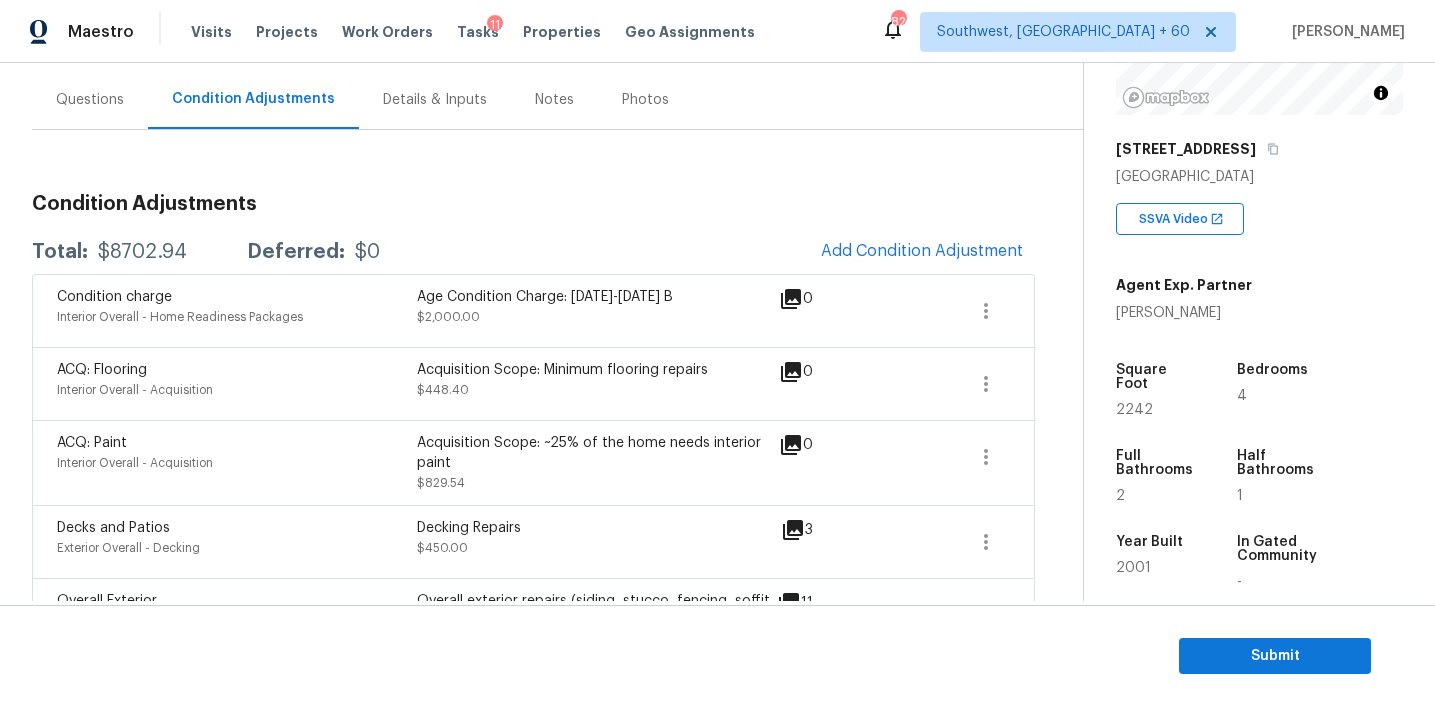 scroll, scrollTop: 179, scrollLeft: 0, axis: vertical 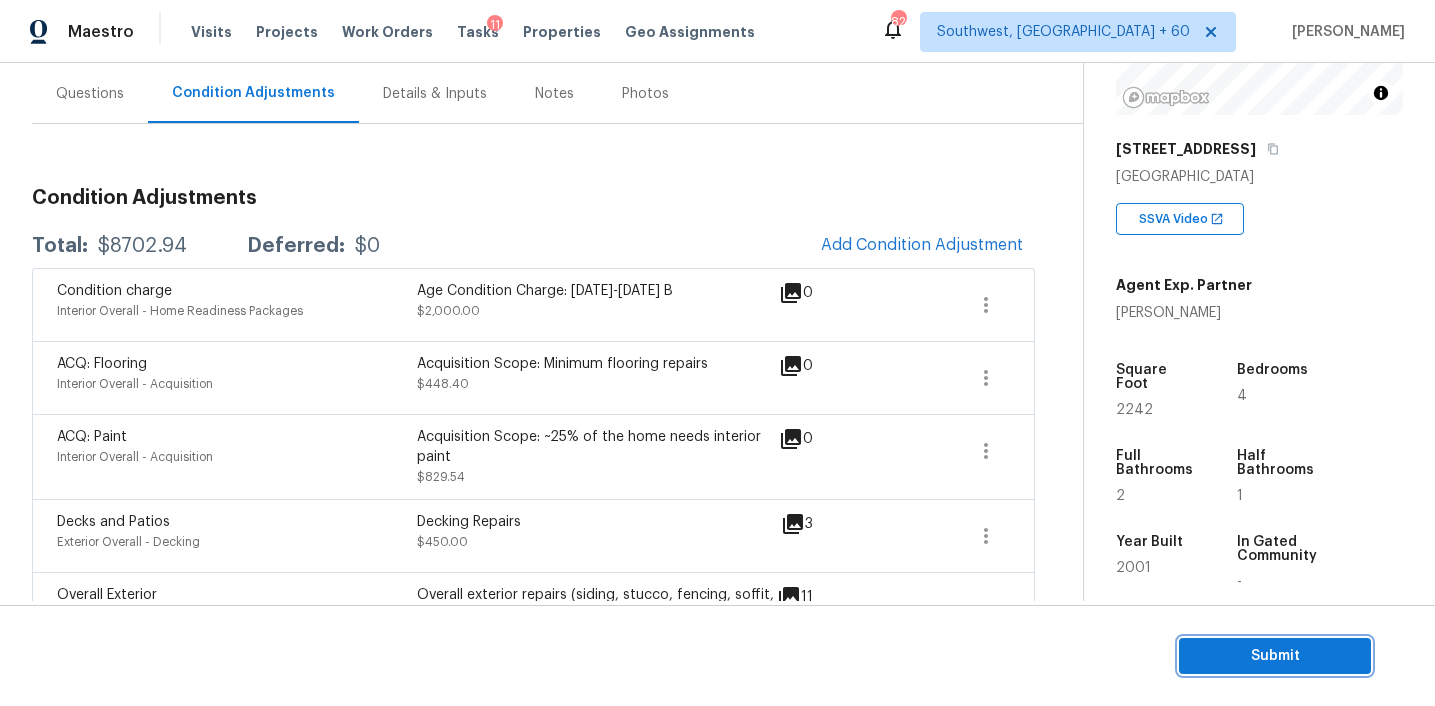 click on "Submit" at bounding box center (1275, 656) 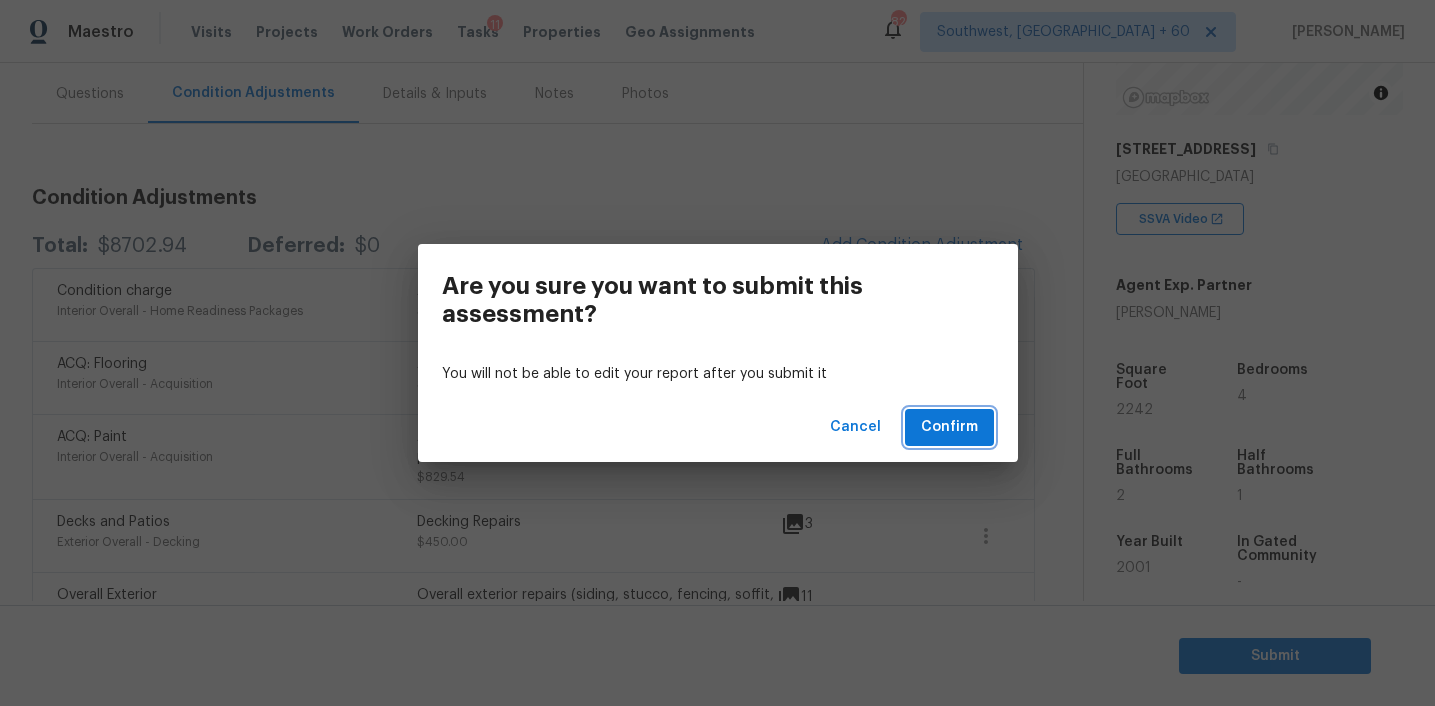 click on "Confirm" at bounding box center (949, 427) 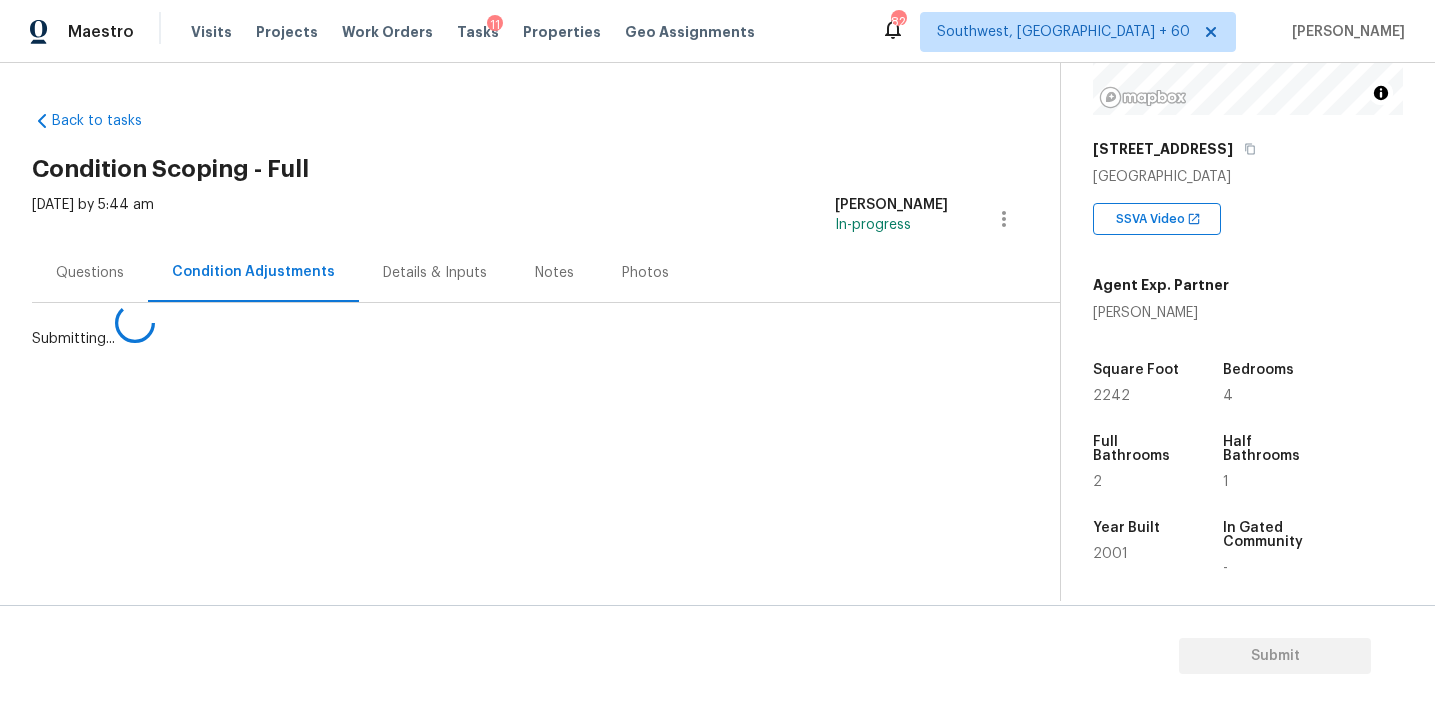 scroll, scrollTop: 0, scrollLeft: 0, axis: both 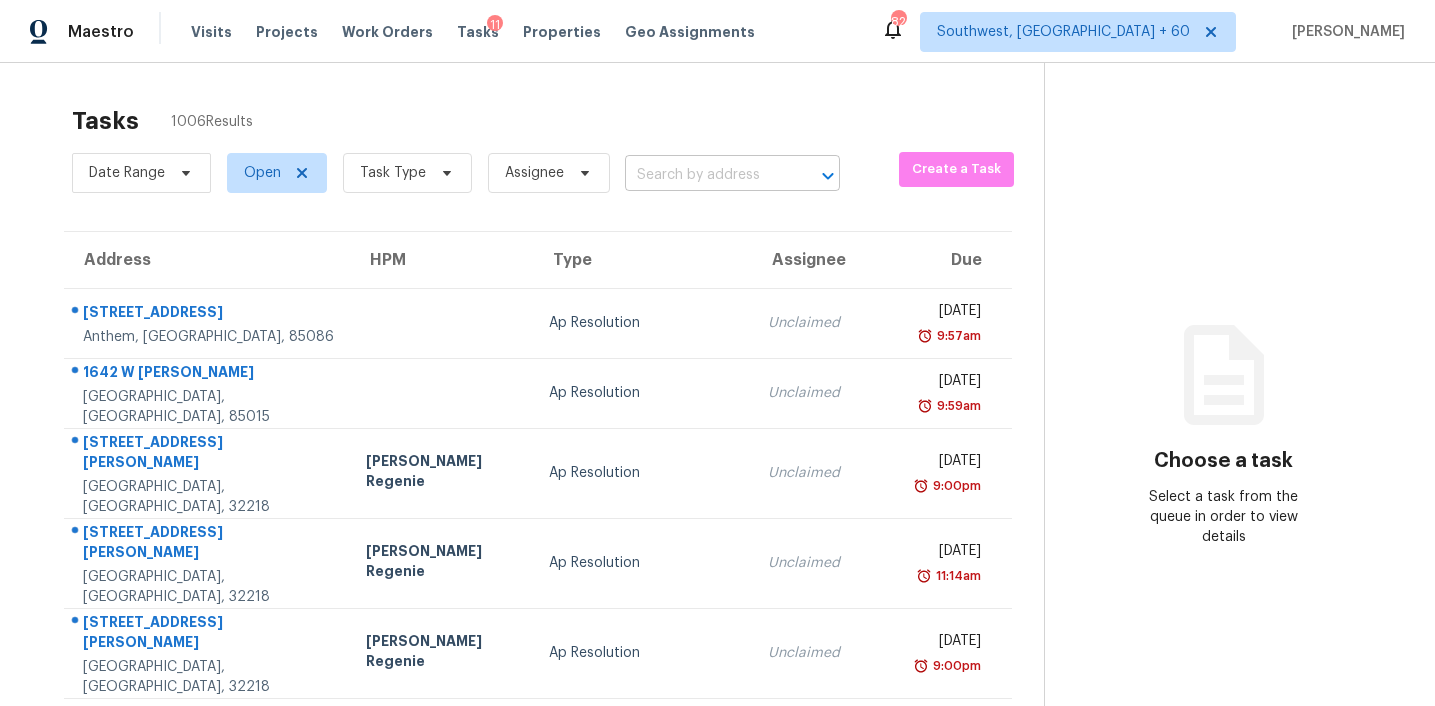 click at bounding box center (704, 175) 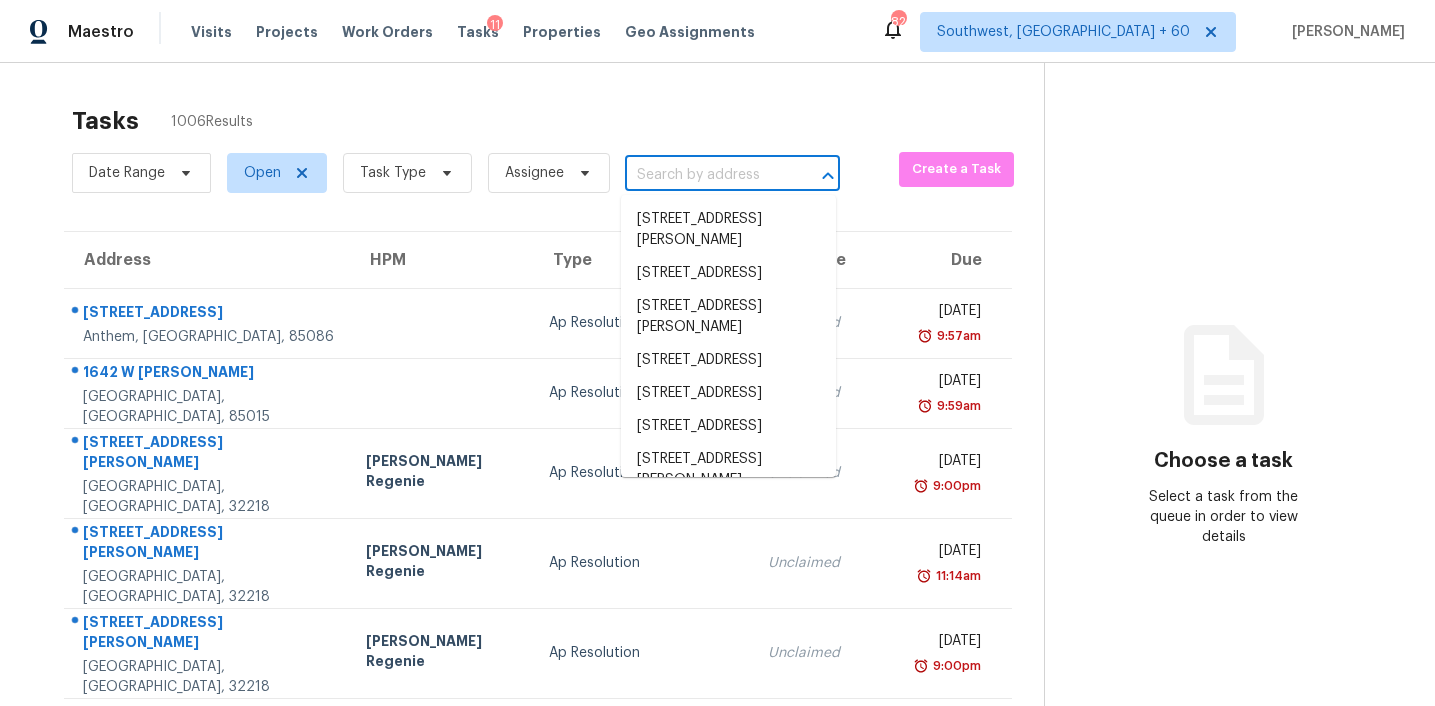 paste on "2137 Post Grove Rd, Snellville, GA, 30078" 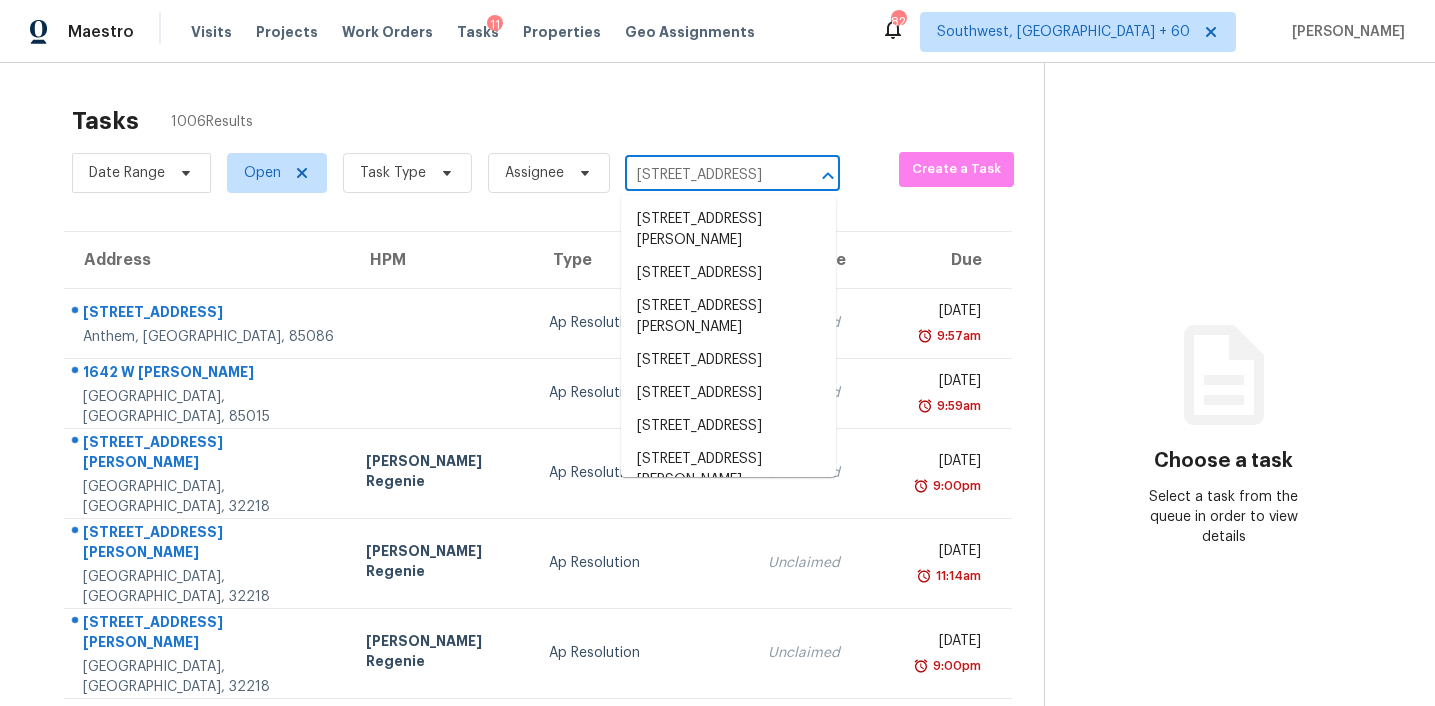scroll, scrollTop: 0, scrollLeft: 121, axis: horizontal 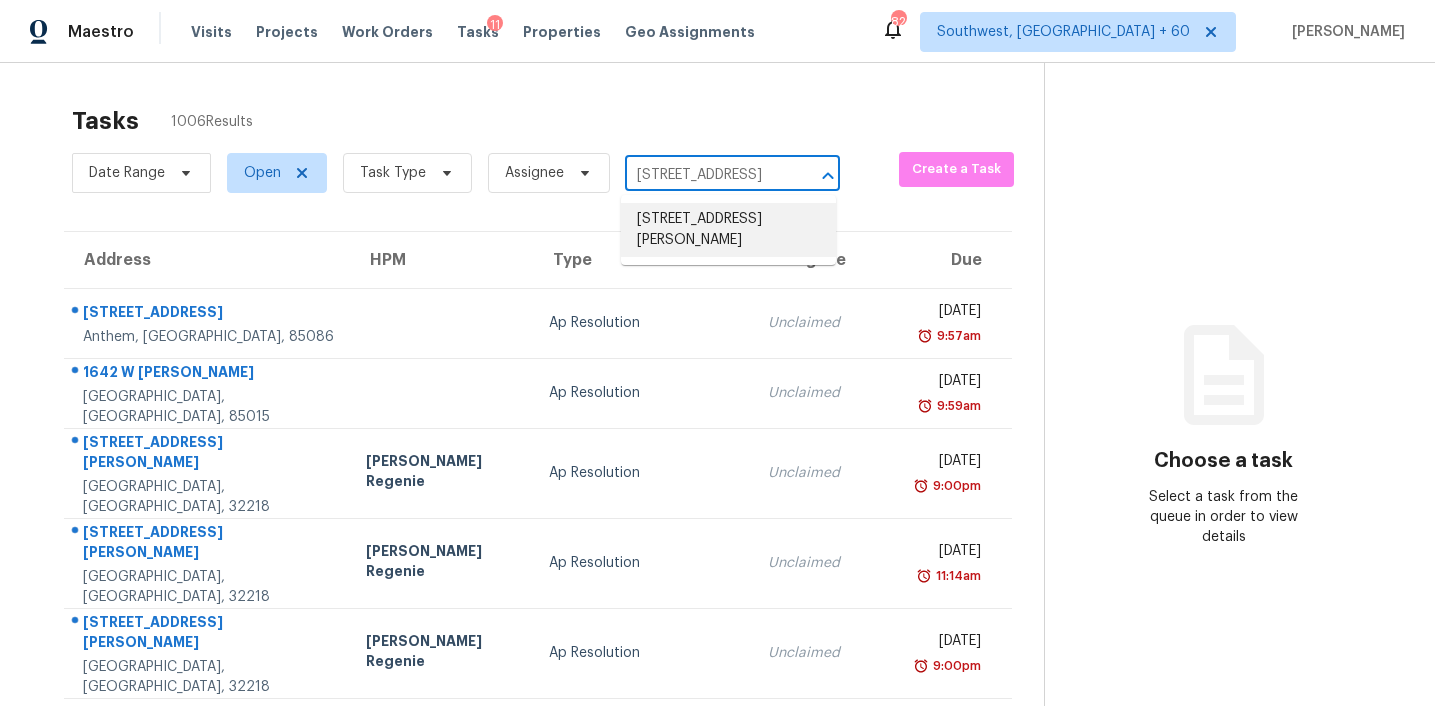 click on "2137 Post Grove Rd, Snellville, GA 30078" at bounding box center (728, 230) 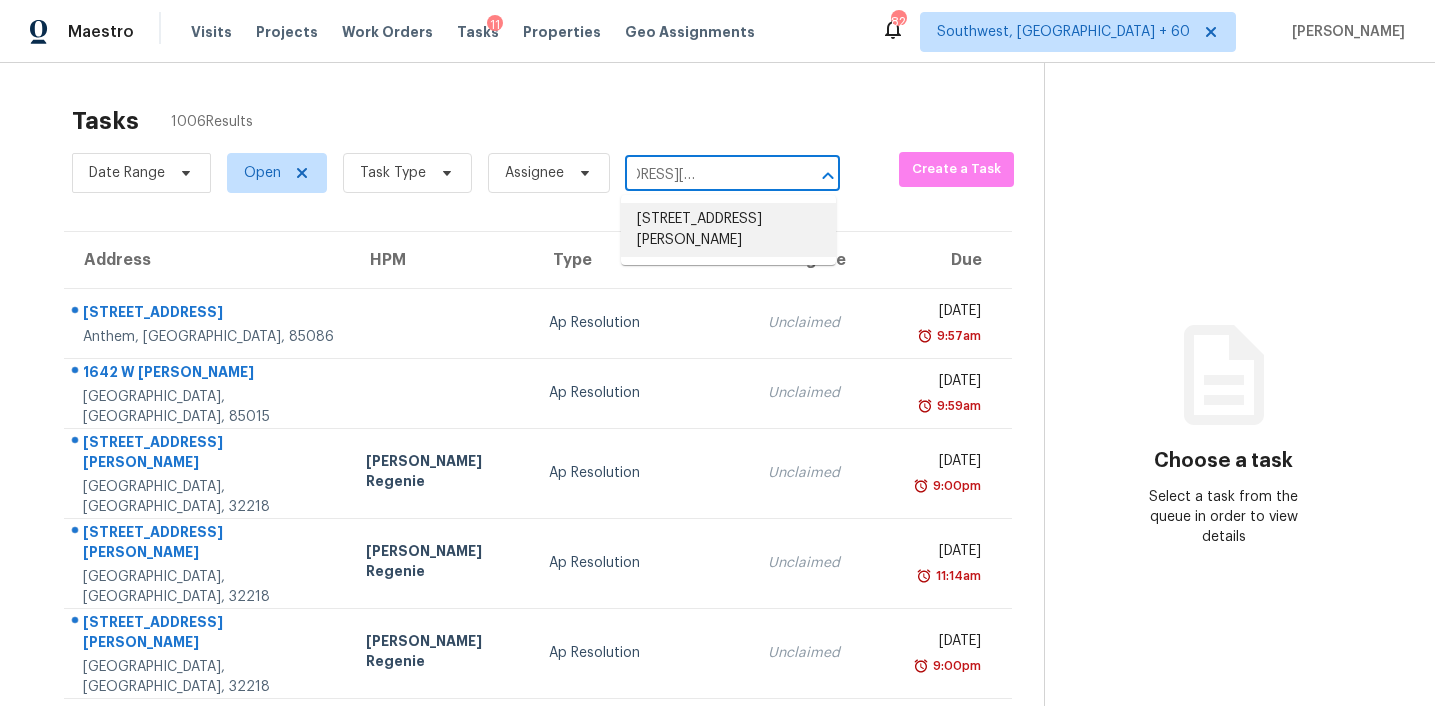 scroll, scrollTop: 0, scrollLeft: 0, axis: both 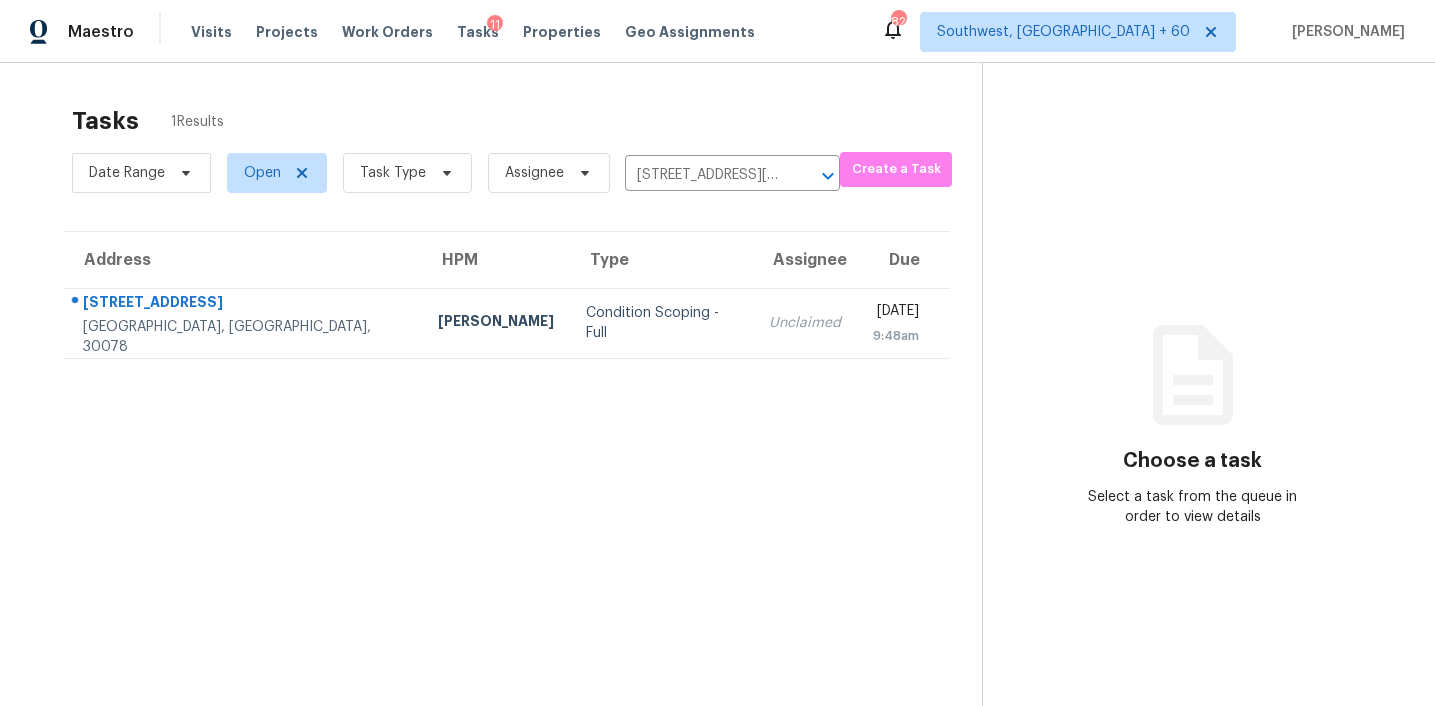 click on "Unclaimed" at bounding box center (805, 323) 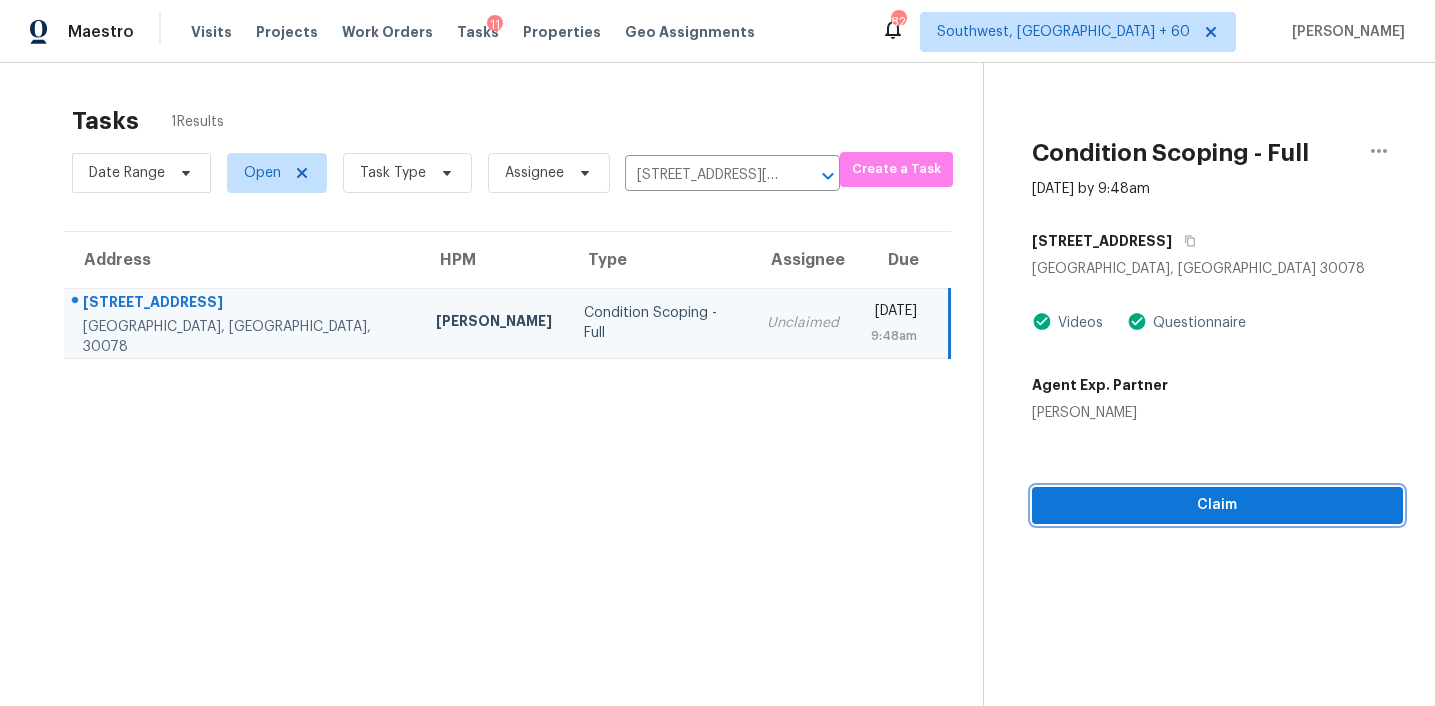 click on "Claim" at bounding box center [1217, 505] 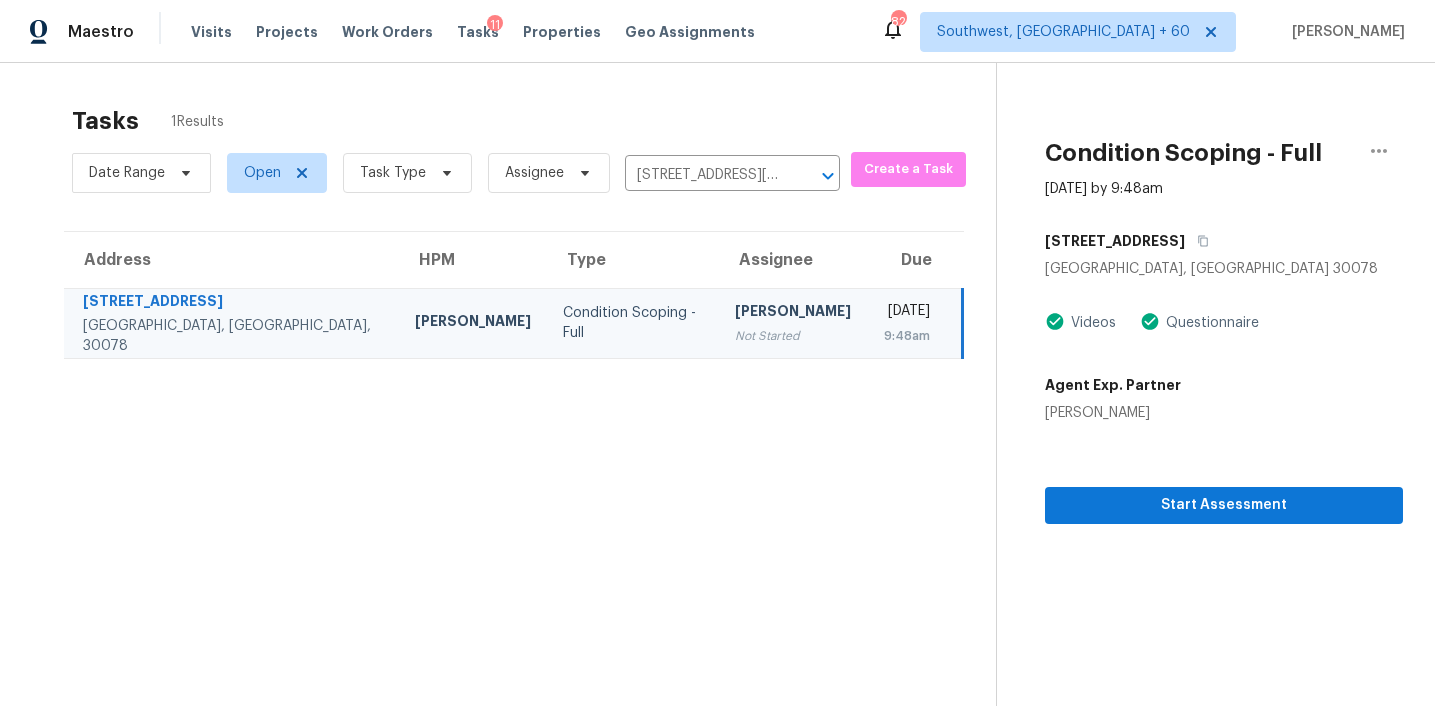 click on "Tasks 1  Results Date Range Open Task Type Assignee 2137 Post Grove Rd, Snellville, GA 30078 ​ Create a Task Address HPM Type Assignee Due 2137 Post Grove Rd   Snellville, GA, 30078 Michael Durham Condition Scoping - Full Afran Peeran Not Started Fri, Jul 18th 2025 9:48am" at bounding box center (514, 432) 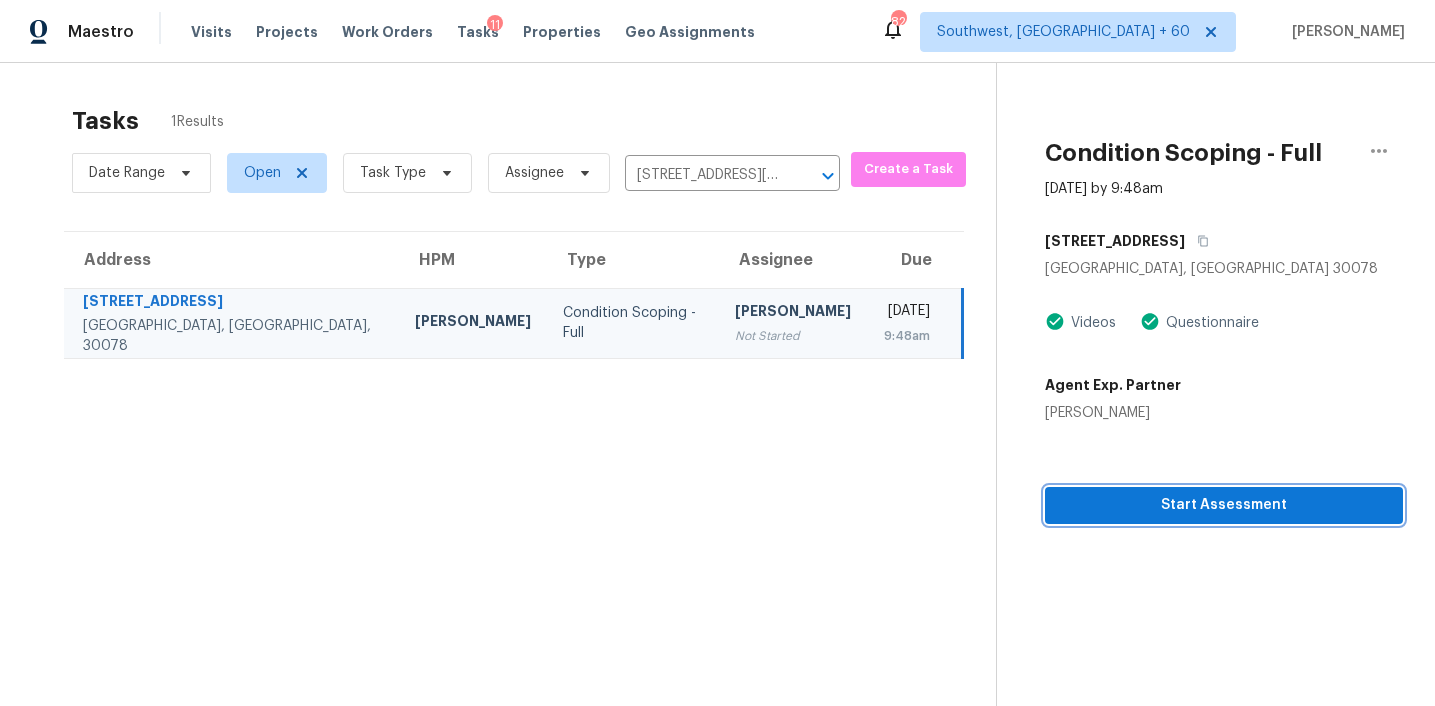 click on "Start Assessment" at bounding box center [1224, 505] 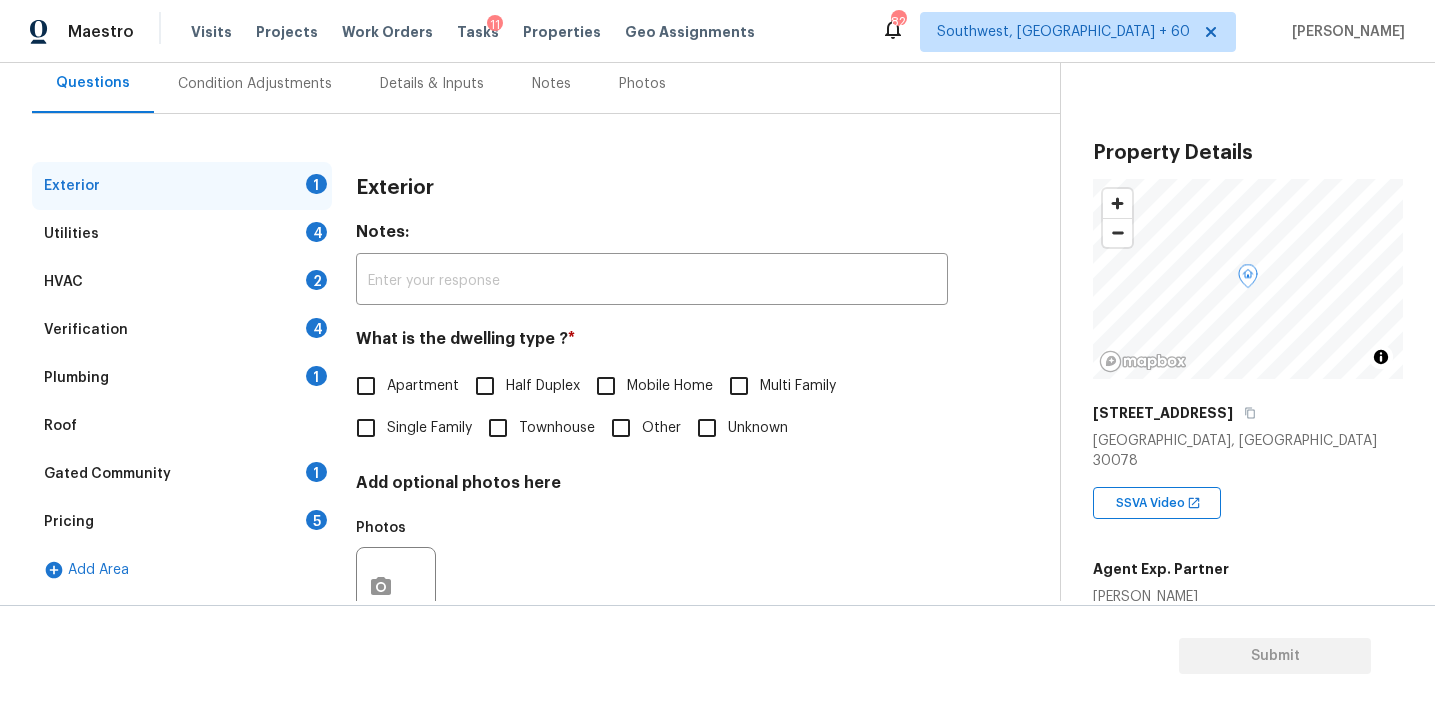 scroll, scrollTop: 244, scrollLeft: 0, axis: vertical 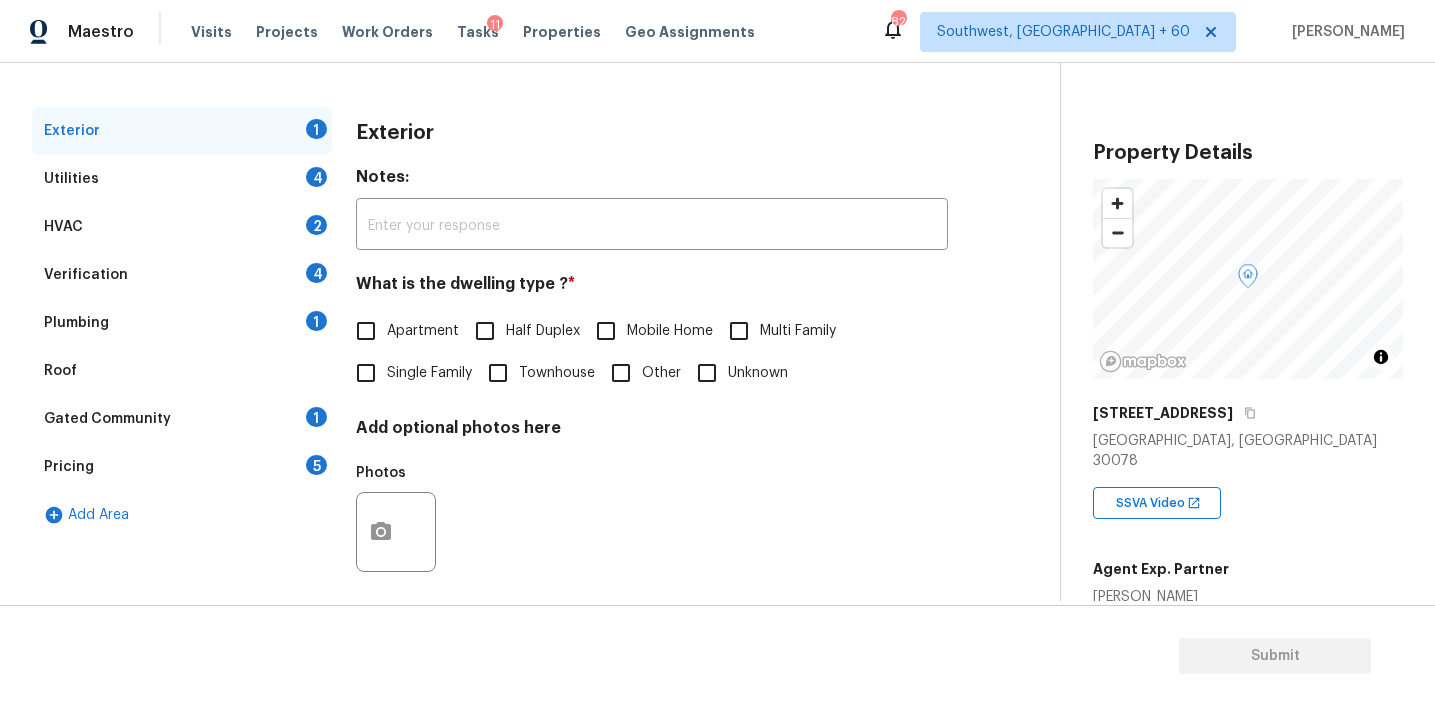 click on "Pricing 5" at bounding box center [182, 467] 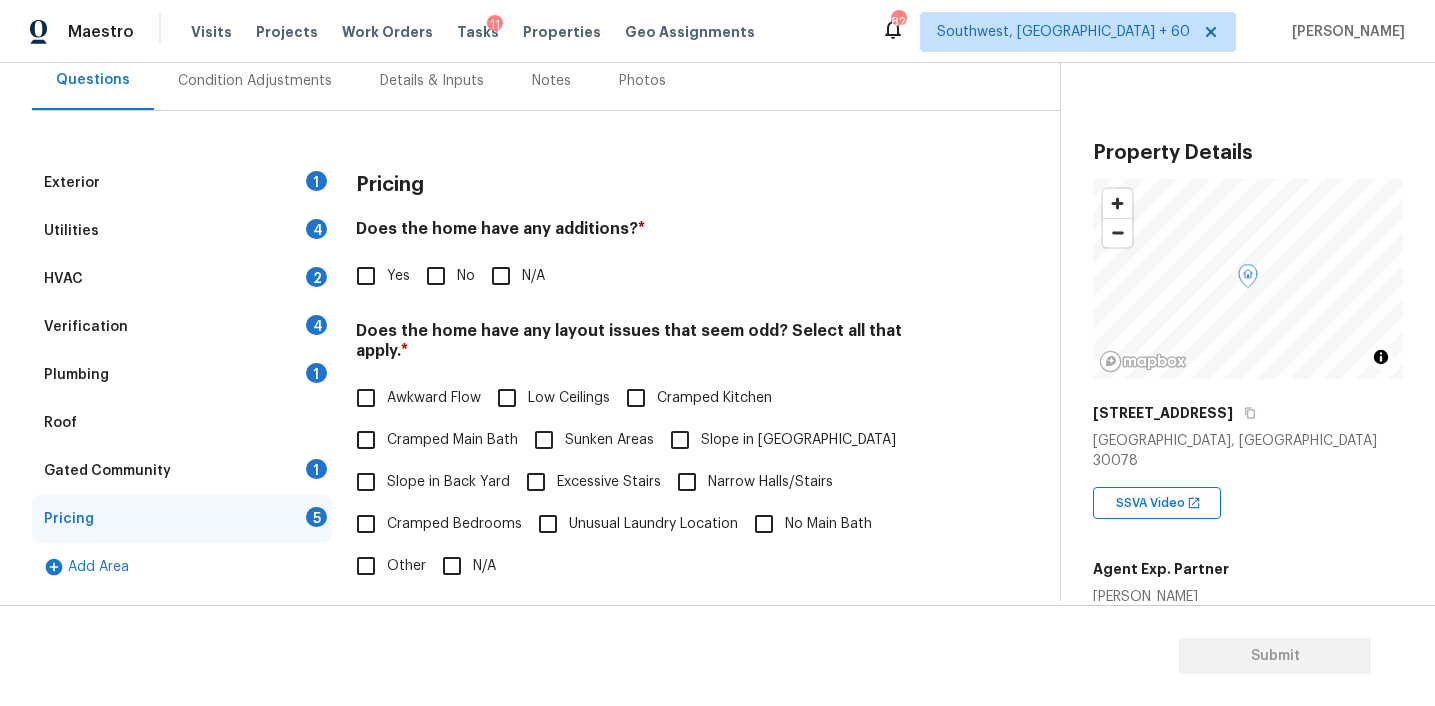 scroll, scrollTop: 196, scrollLeft: 0, axis: vertical 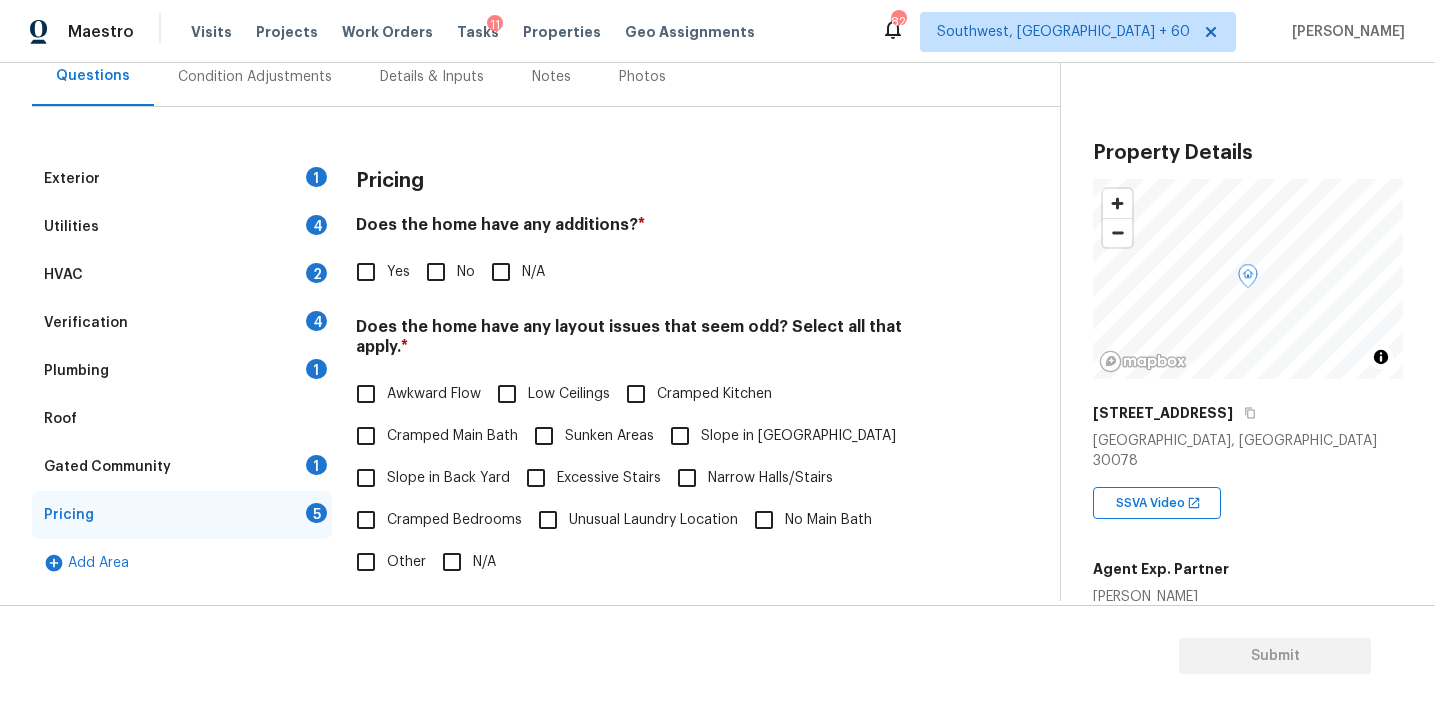 click on "Agent Exp. Partner" at bounding box center (1161, 569) 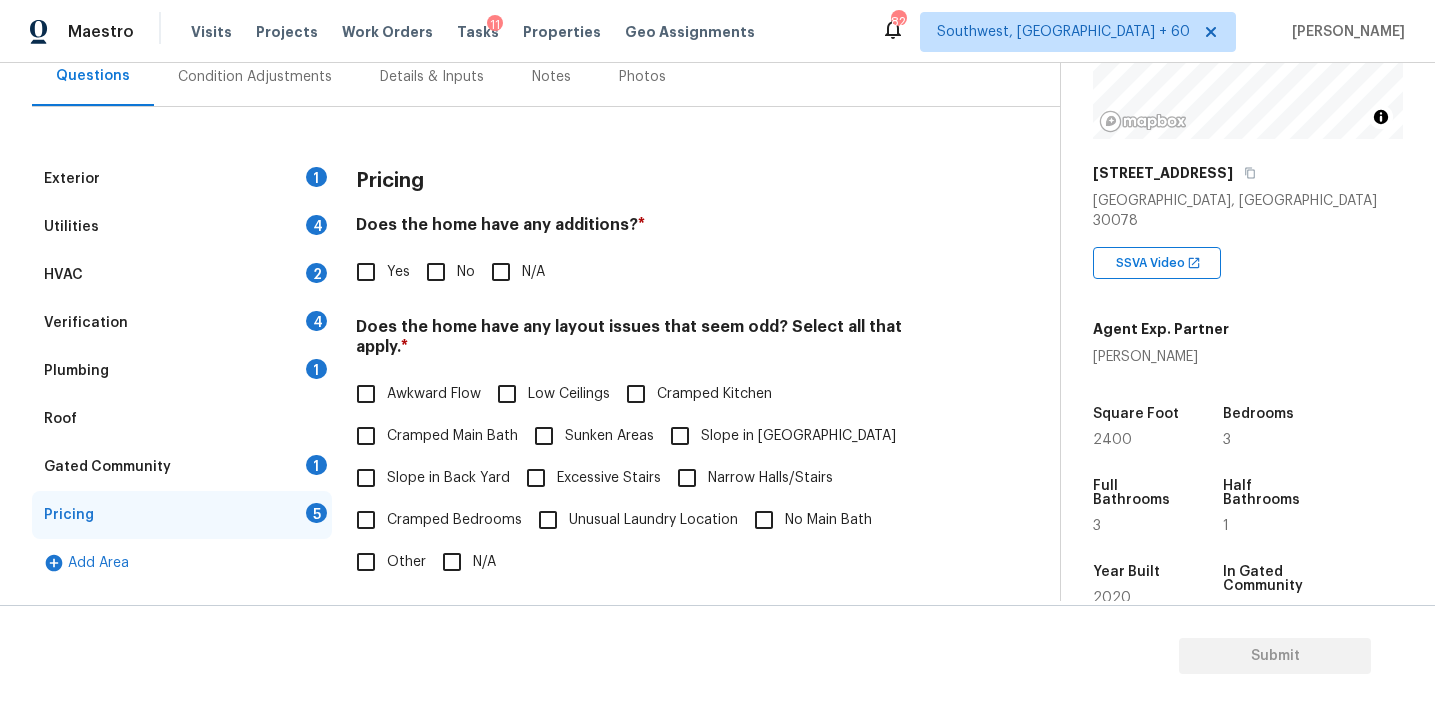 scroll, scrollTop: 238, scrollLeft: 0, axis: vertical 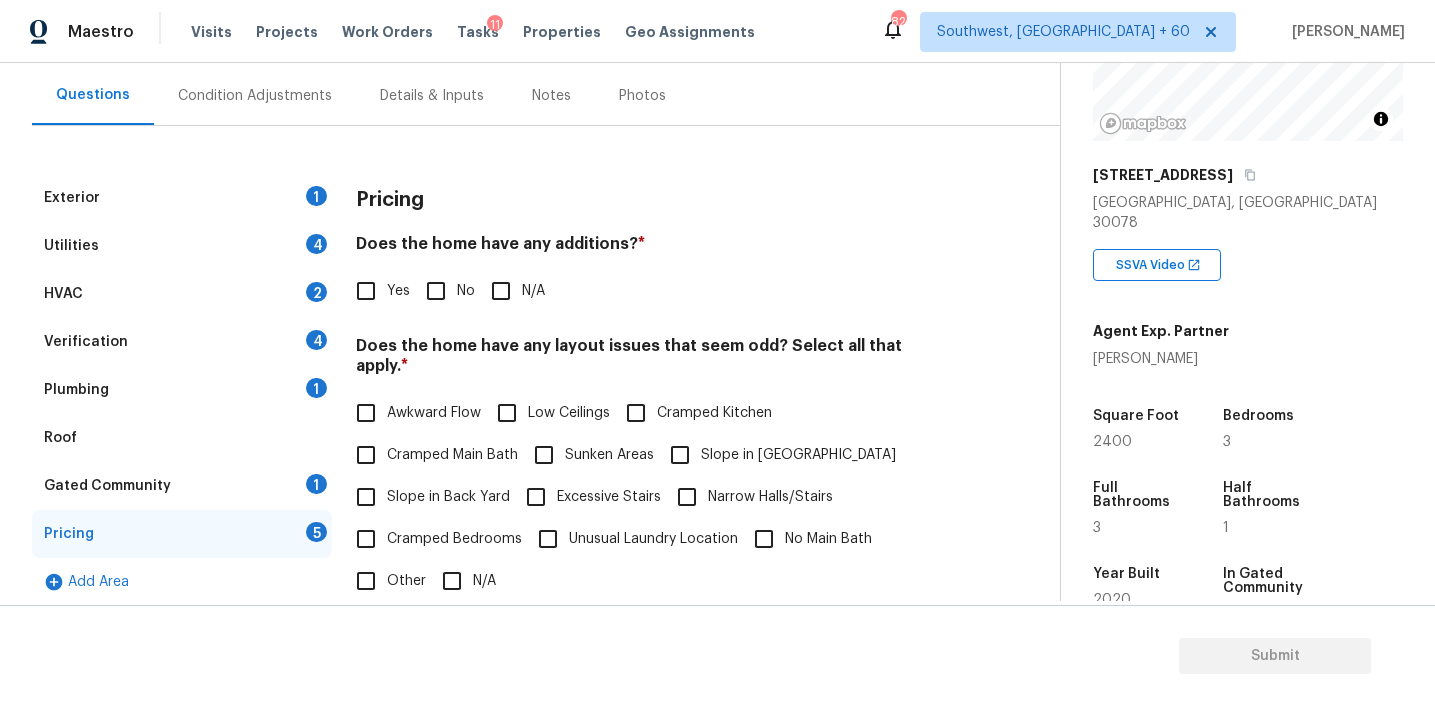 click on "Pricing" at bounding box center (652, 200) 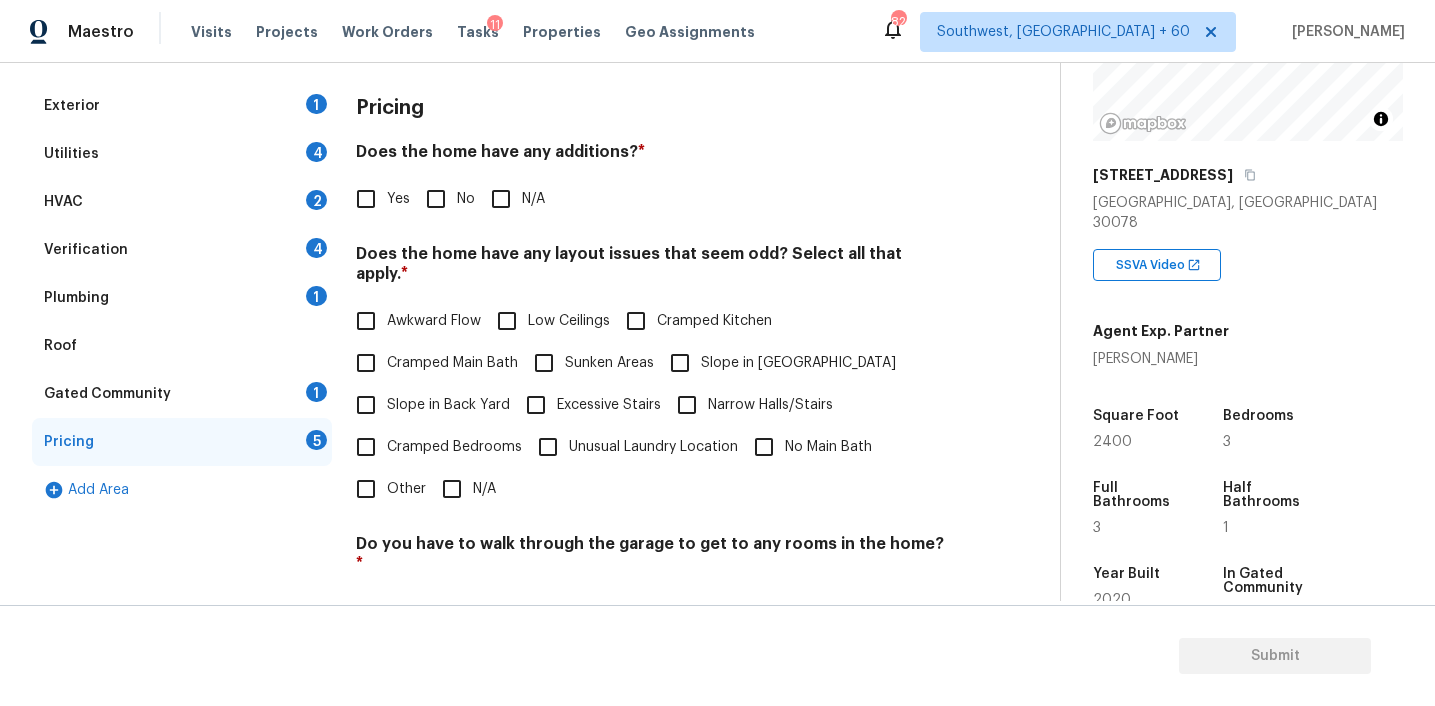 scroll, scrollTop: 336, scrollLeft: 0, axis: vertical 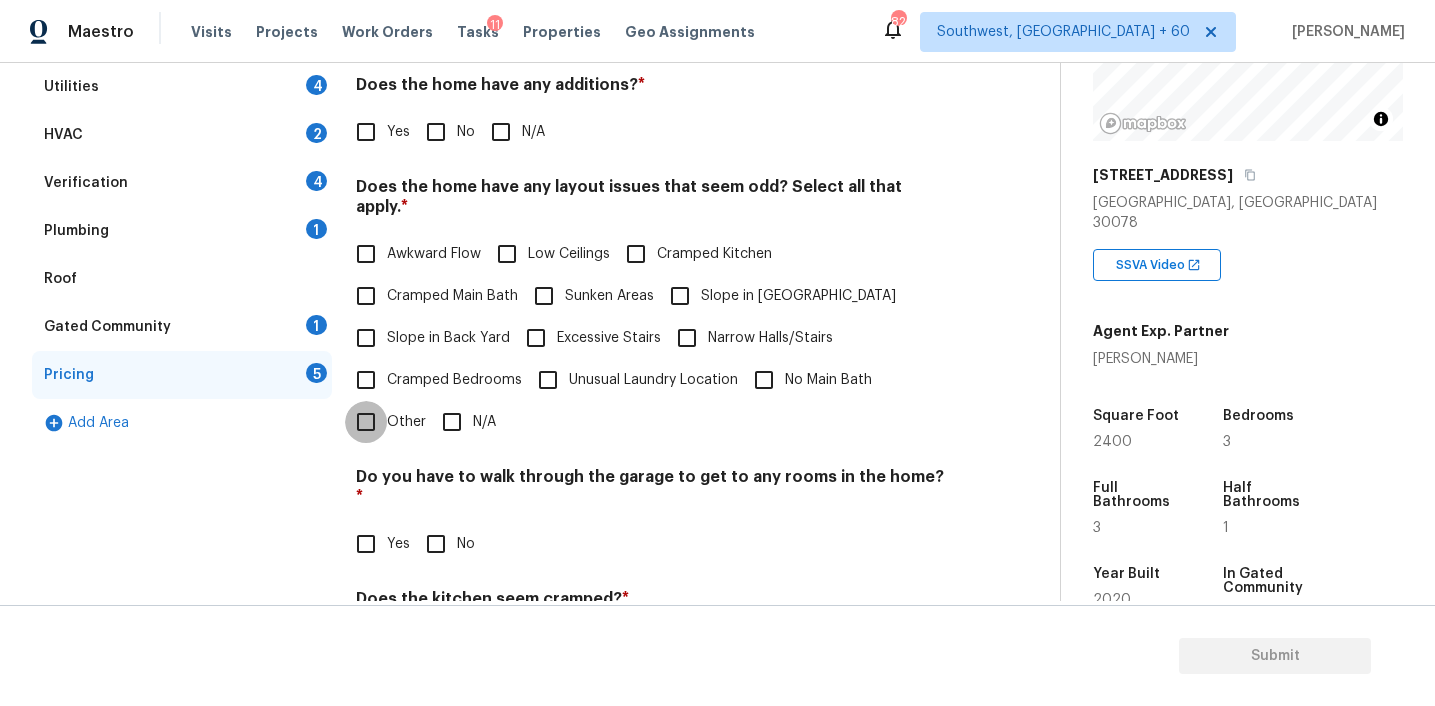click on "Other" at bounding box center [366, 422] 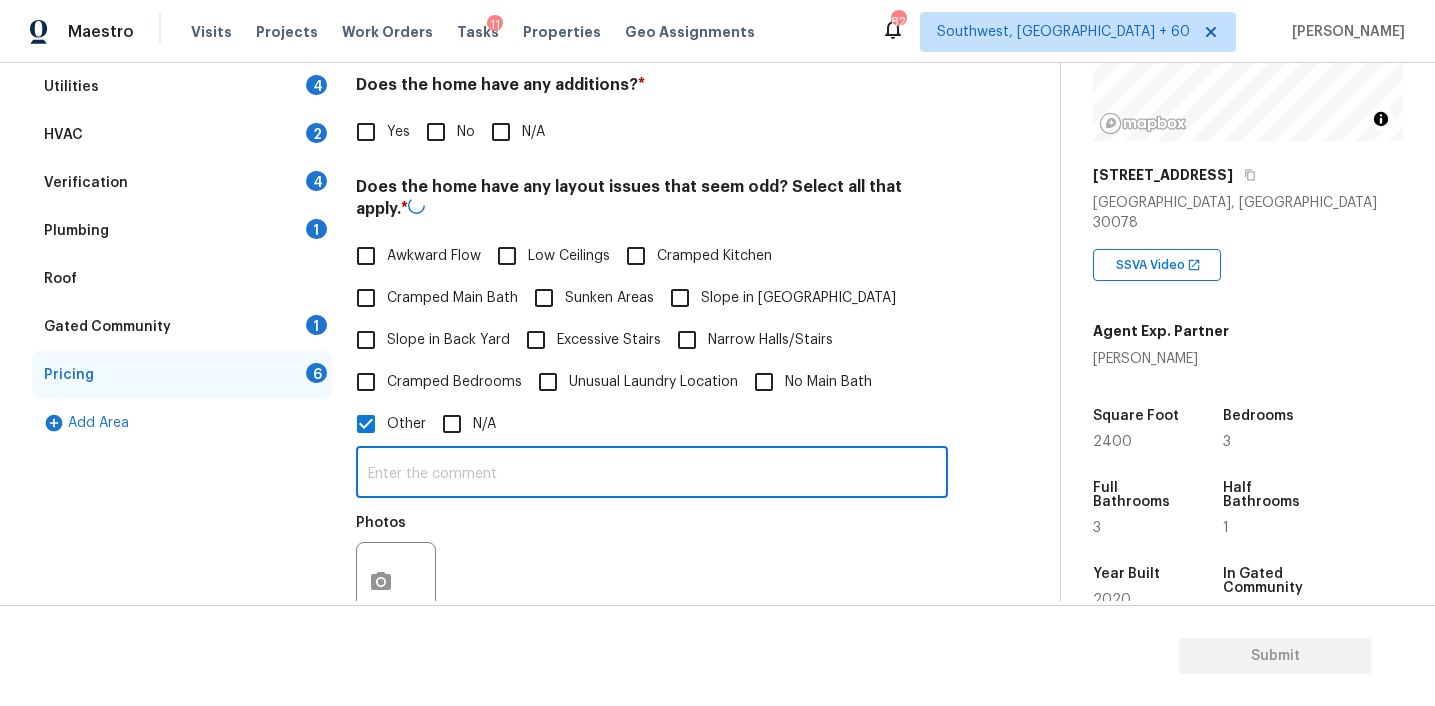 click at bounding box center [652, 474] 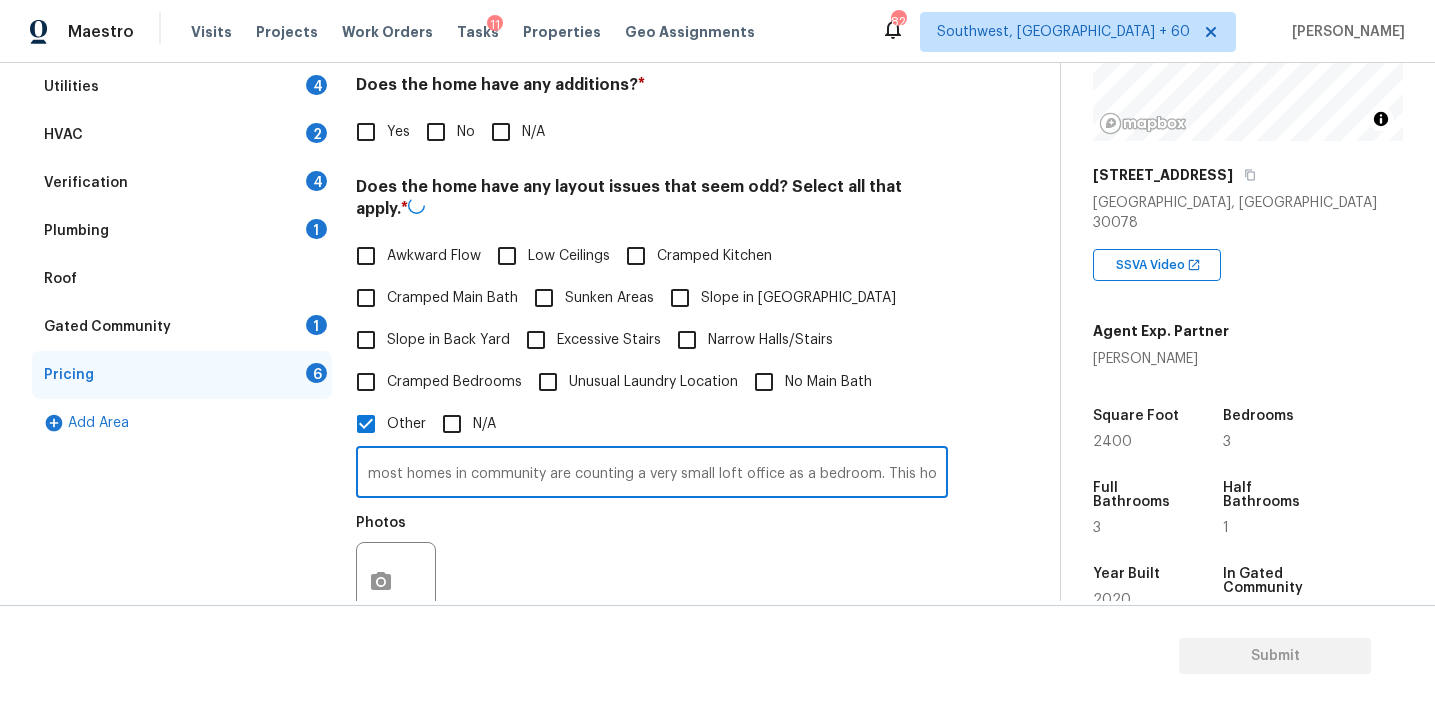 scroll, scrollTop: 0, scrollLeft: 537, axis: horizontal 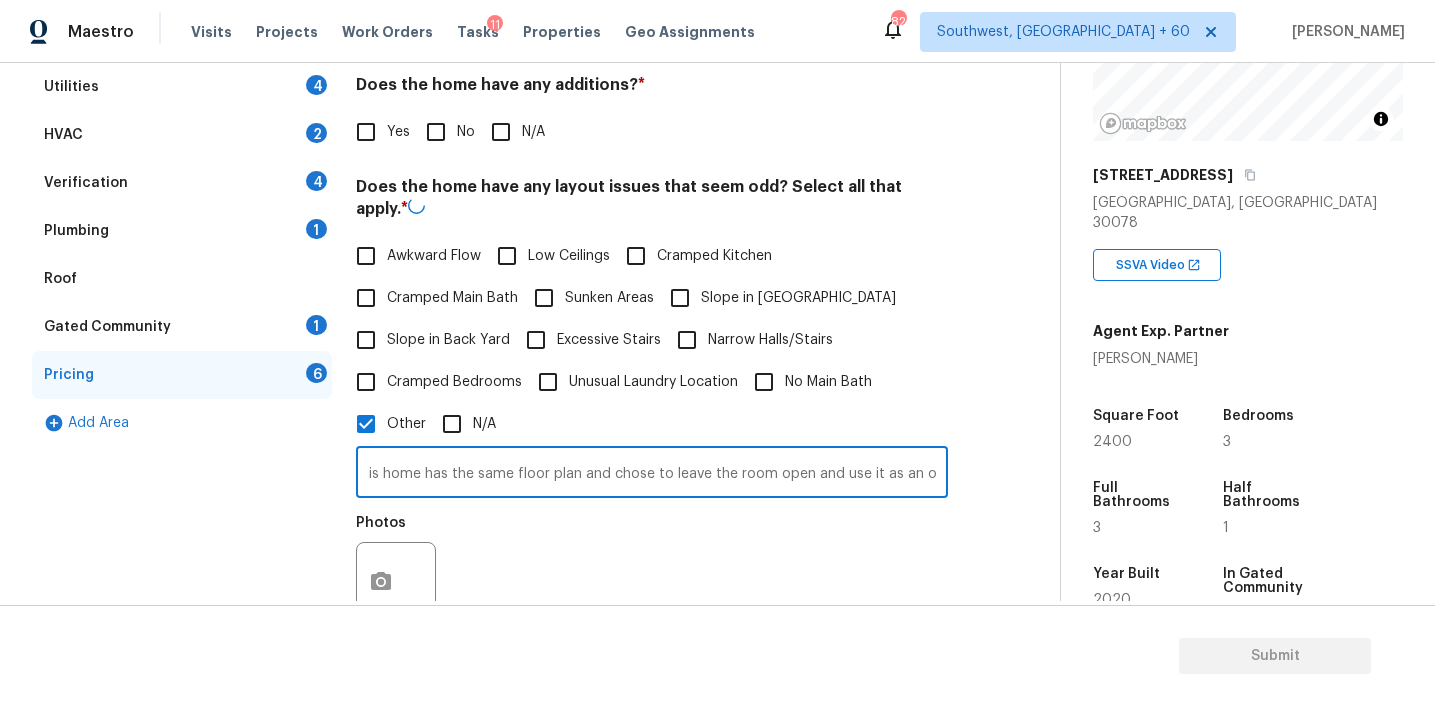 click on "most homes in community are counting a very small loft office as a bedroom. This home has the same floor plan and chose to leave the room open and use it as an office" at bounding box center [652, 474] 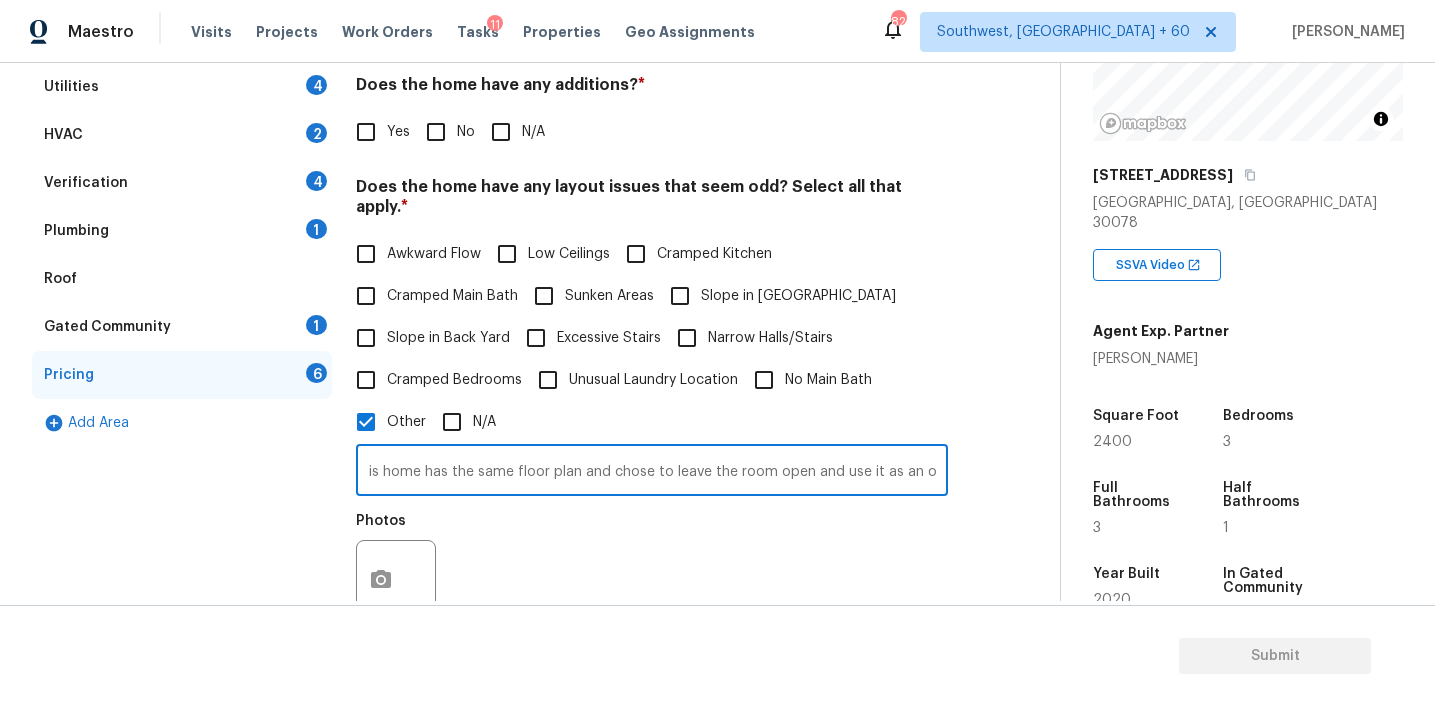 scroll, scrollTop: 0, scrollLeft: 252, axis: horizontal 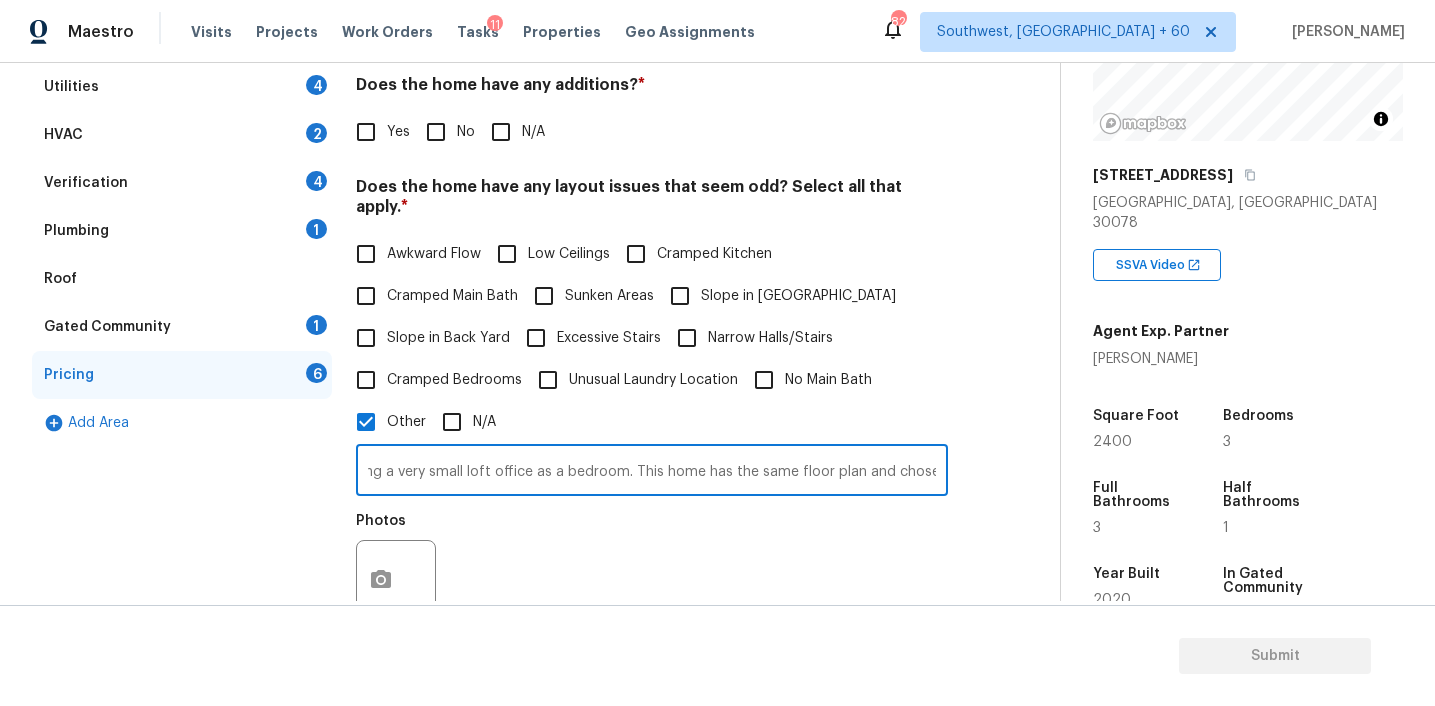 click on "Photos" at bounding box center [652, 567] 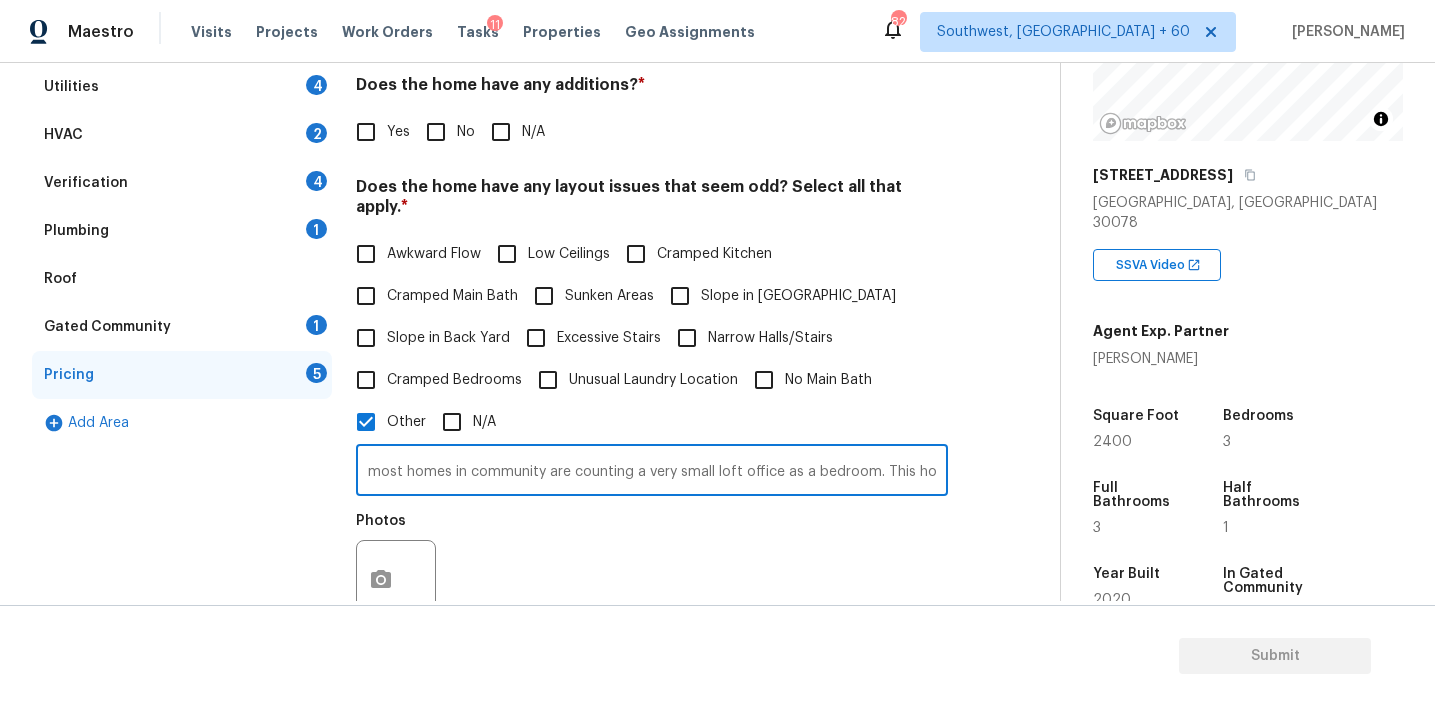 click on "most homes in community are counting a very small loft office as a bedroom. This home has the same floor plan and chose to leave the room open and use it as an office" at bounding box center (652, 472) 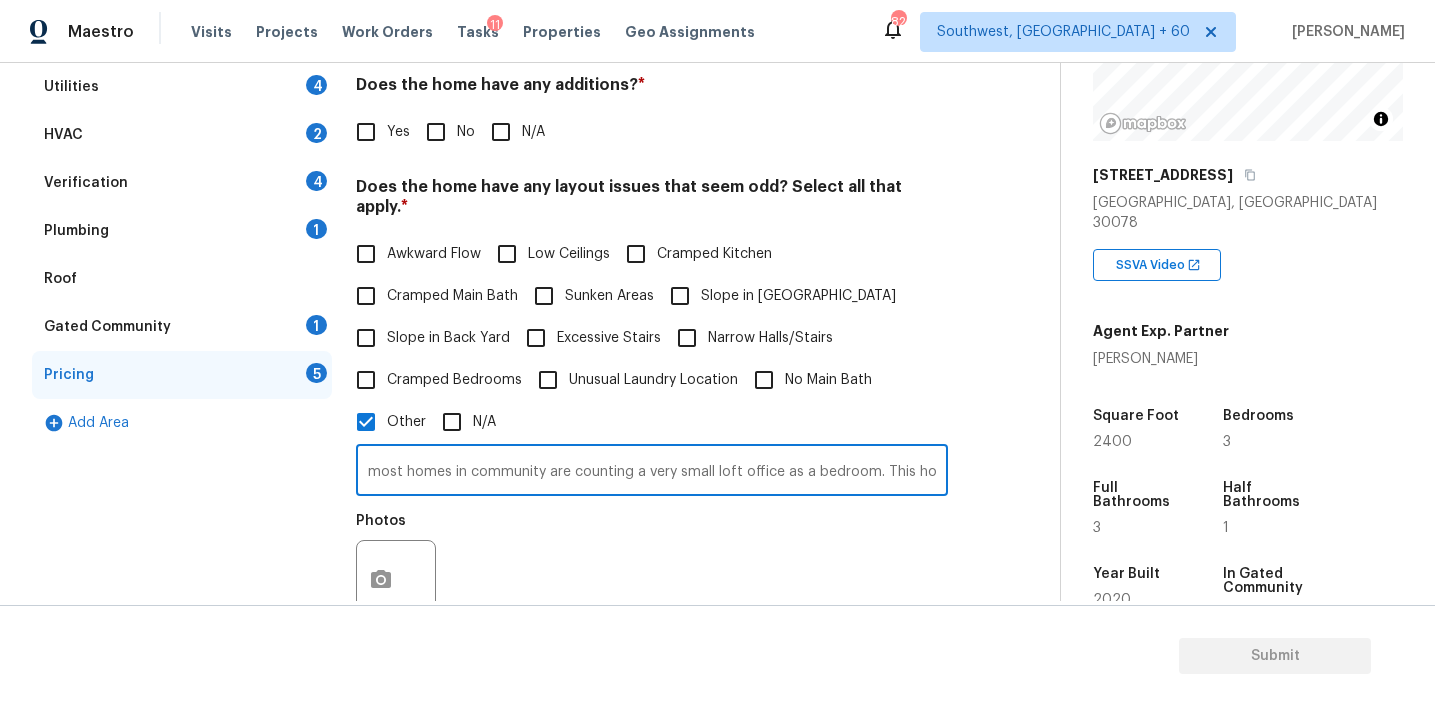 click on "most homes in community are counting a very small loft office as a bedroom. This home has the same floor plan and chose to leave the room open and use it as an office" at bounding box center (652, 472) 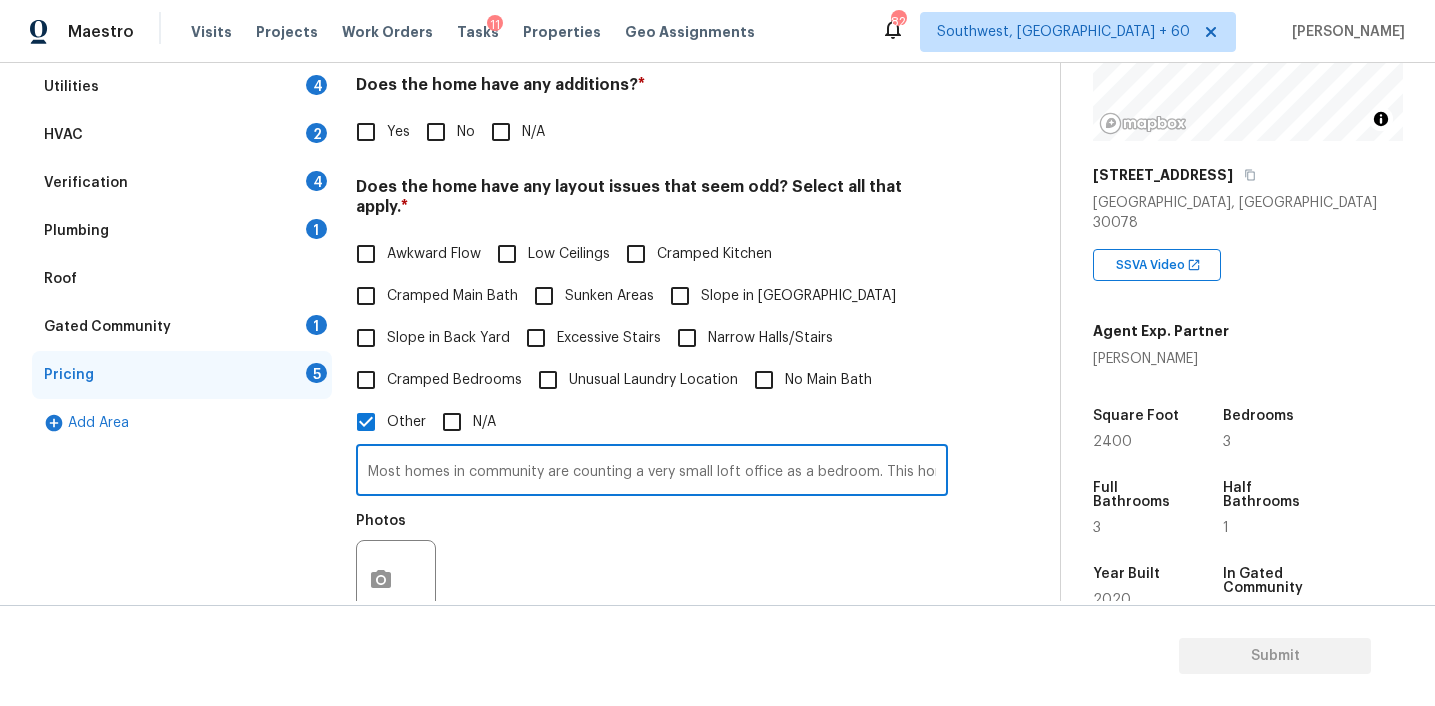 type on "Most homes in community are counting a very small loft office as a bedroom. This home has the same floor plan and chose to leave the room open and use it as an office" 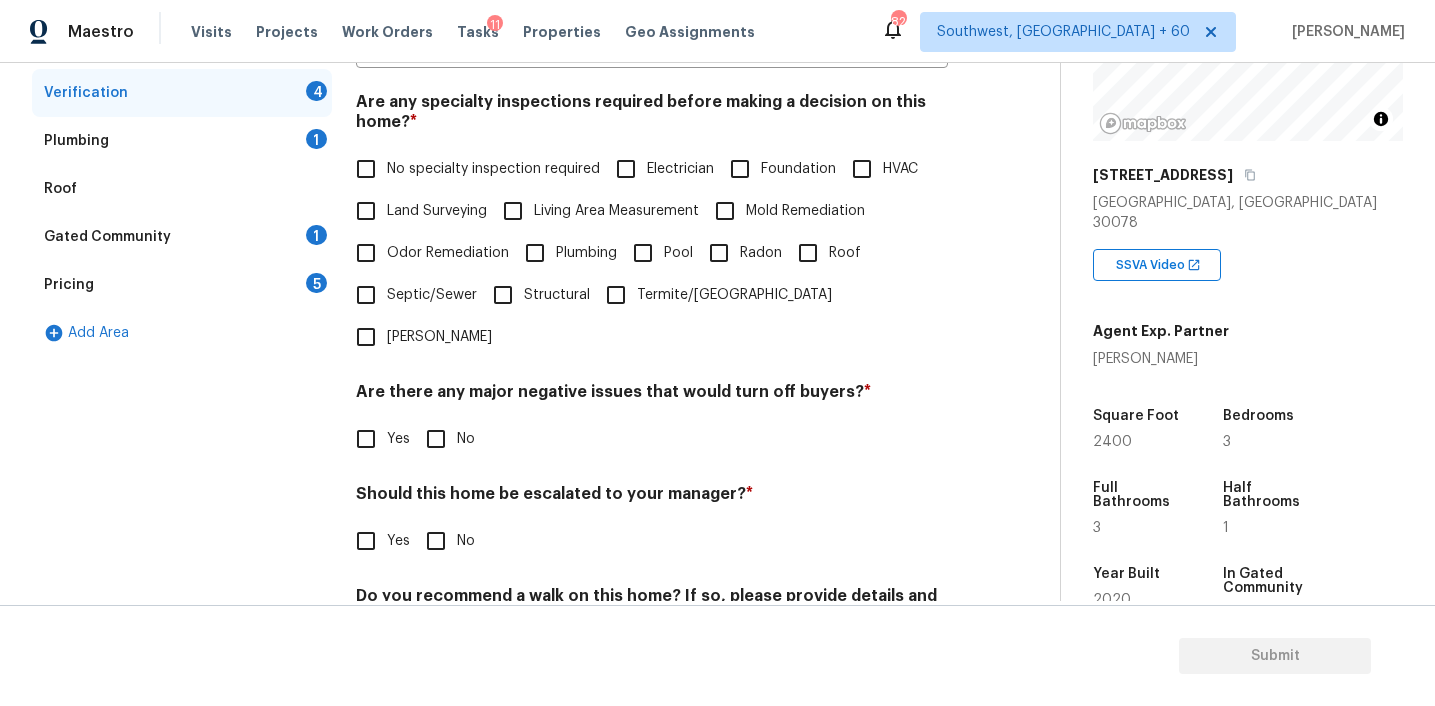 scroll, scrollTop: 497, scrollLeft: 0, axis: vertical 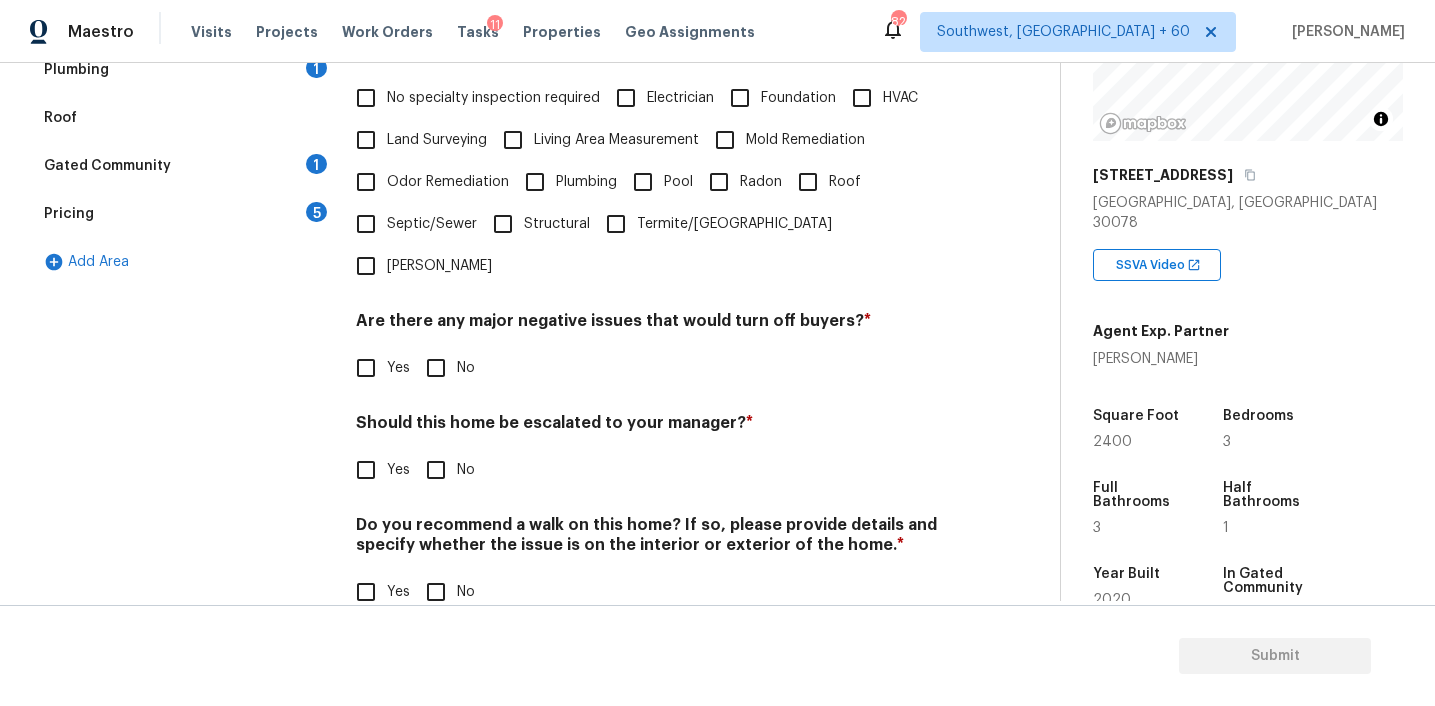 click on "Yes" at bounding box center [366, 470] 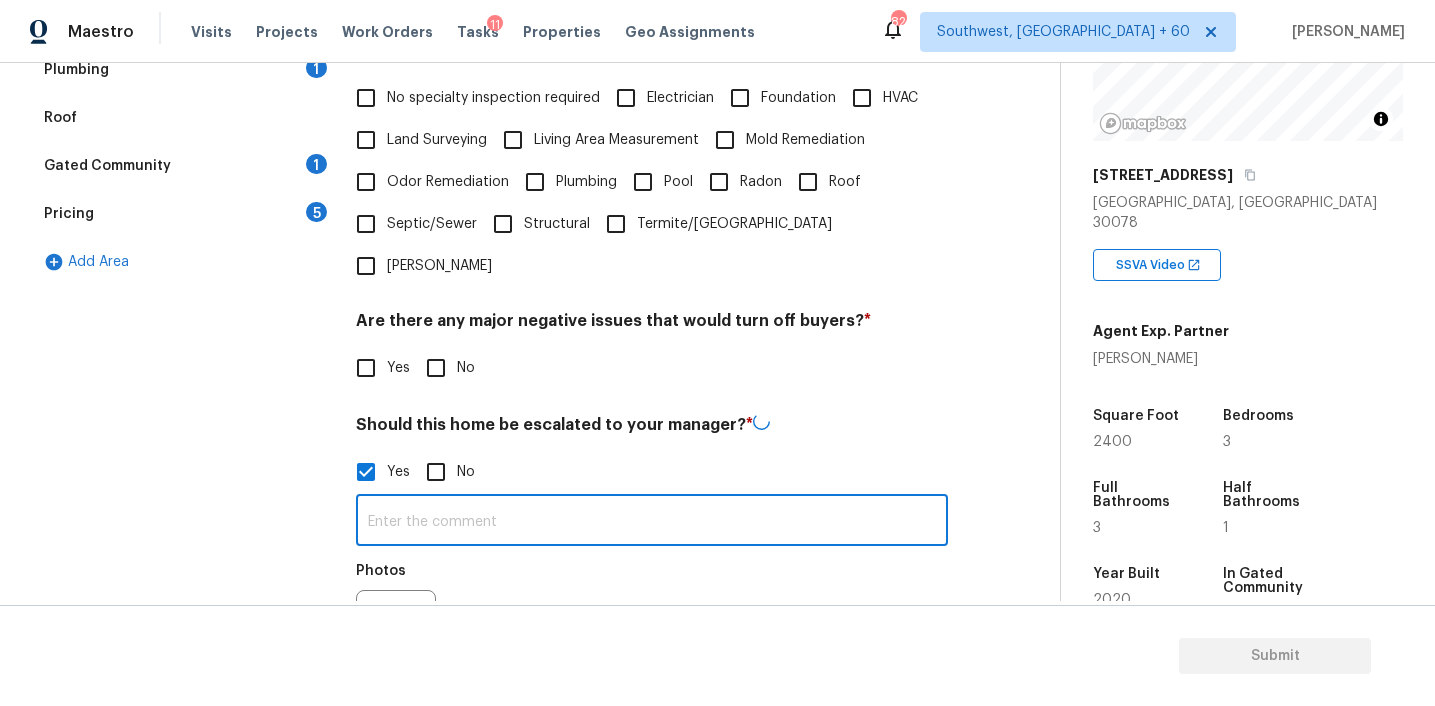 click at bounding box center (652, 522) 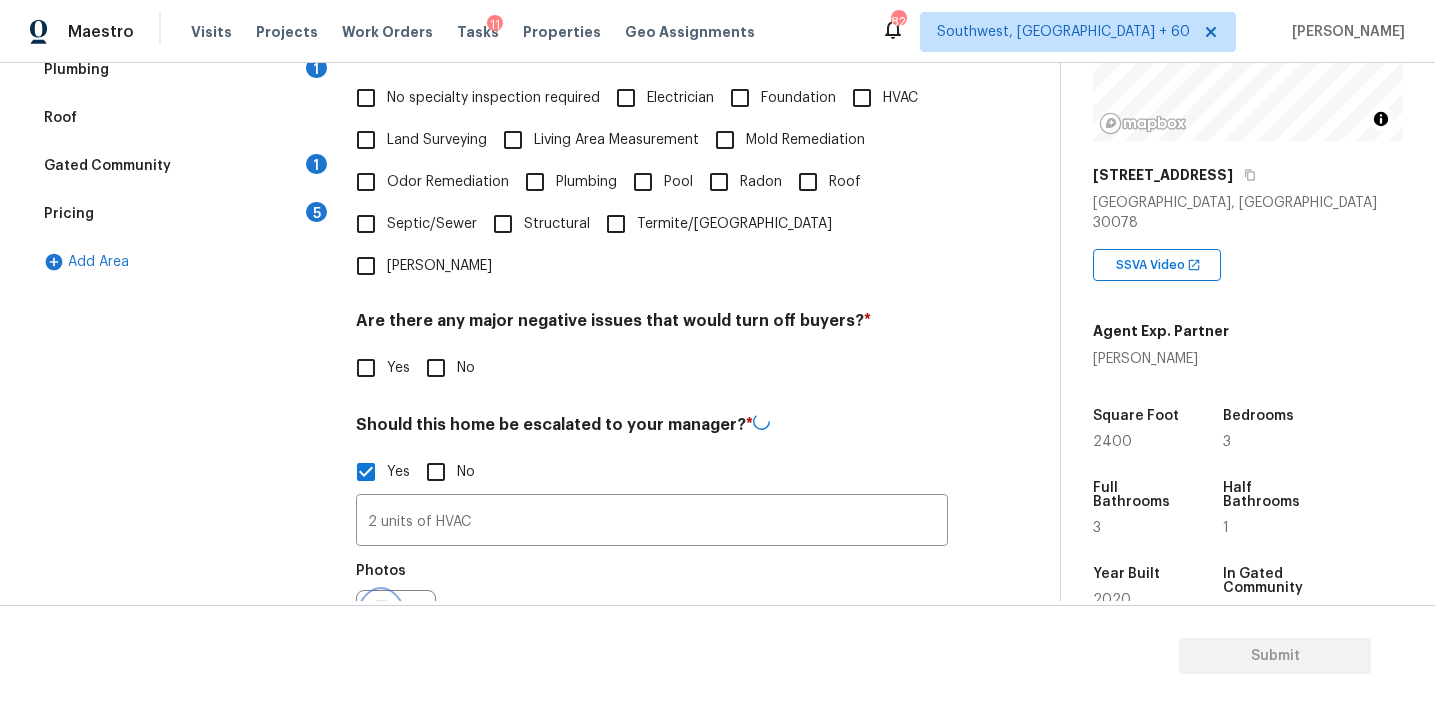 click at bounding box center [381, 630] 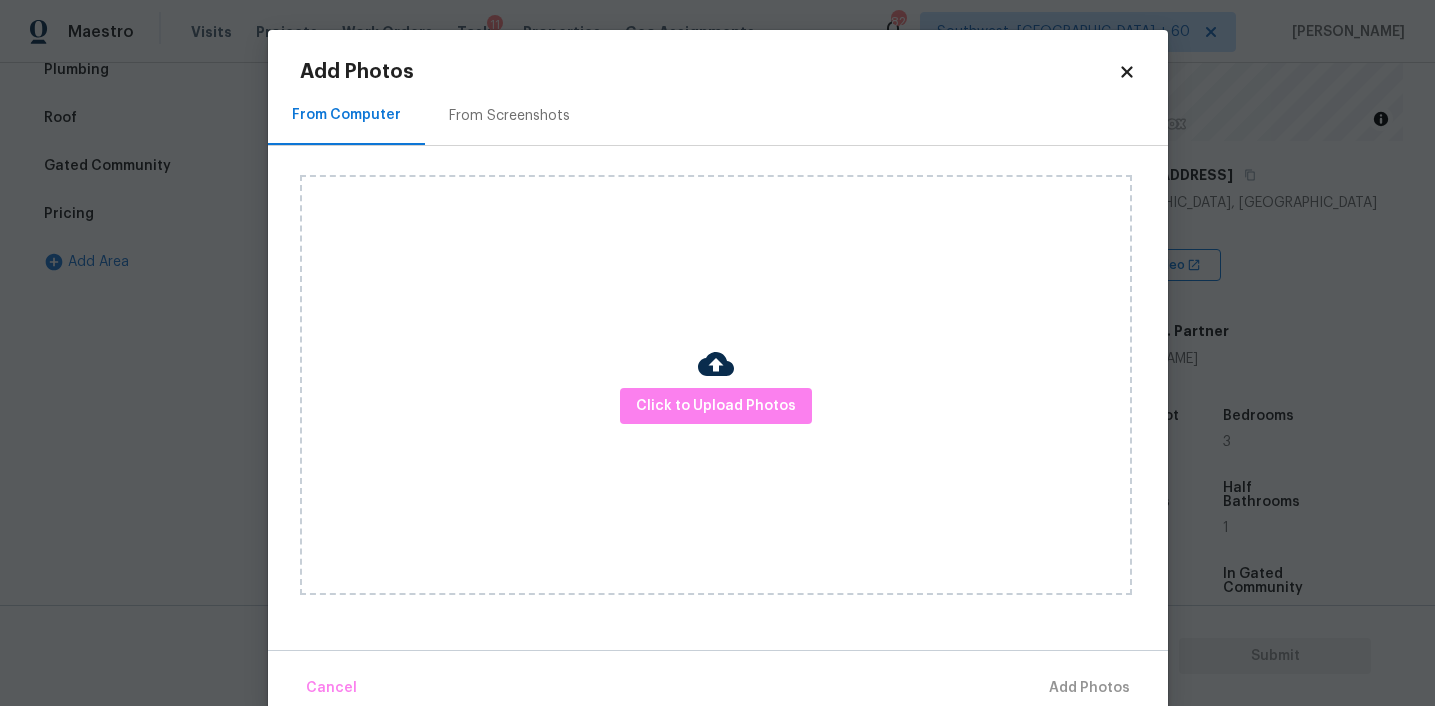 click on "From Screenshots" at bounding box center (509, 116) 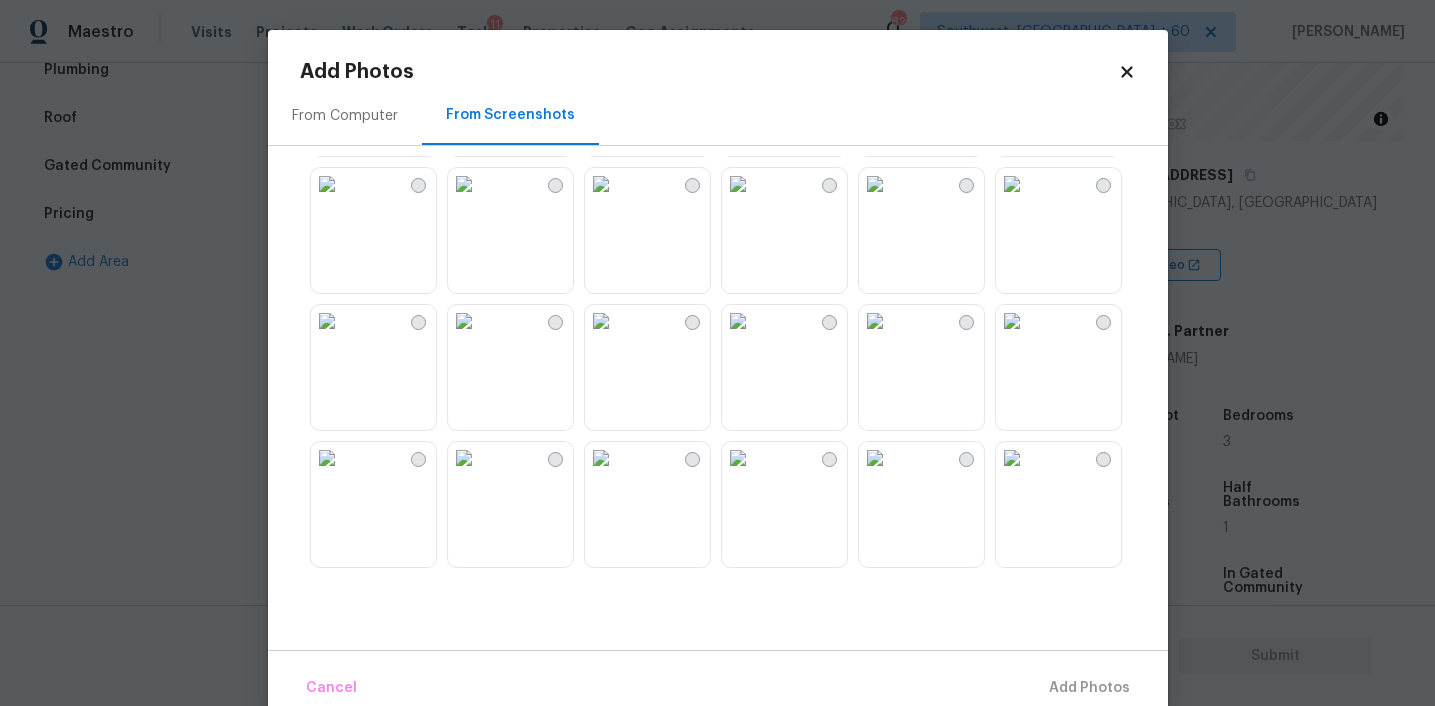 scroll, scrollTop: 564, scrollLeft: 0, axis: vertical 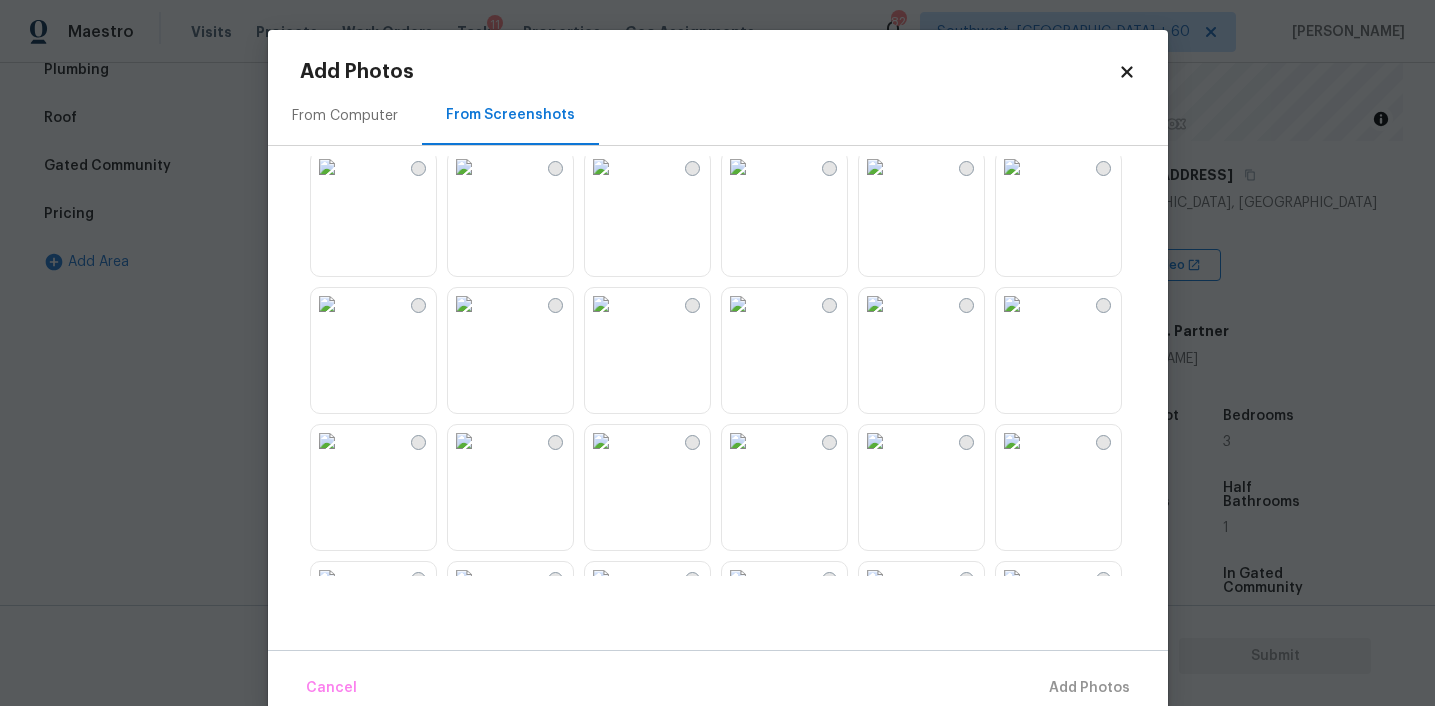click at bounding box center (738, 304) 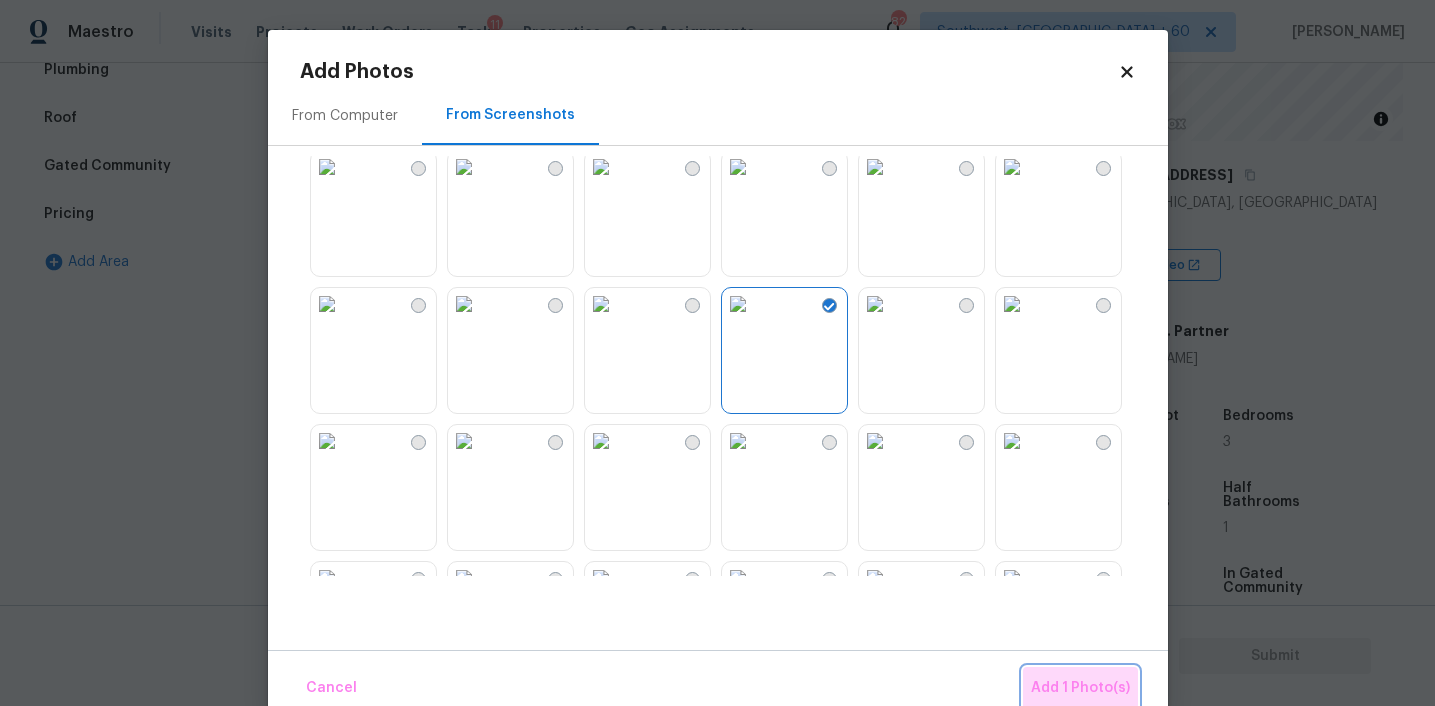 click on "Add 1 Photo(s)" at bounding box center [1080, 688] 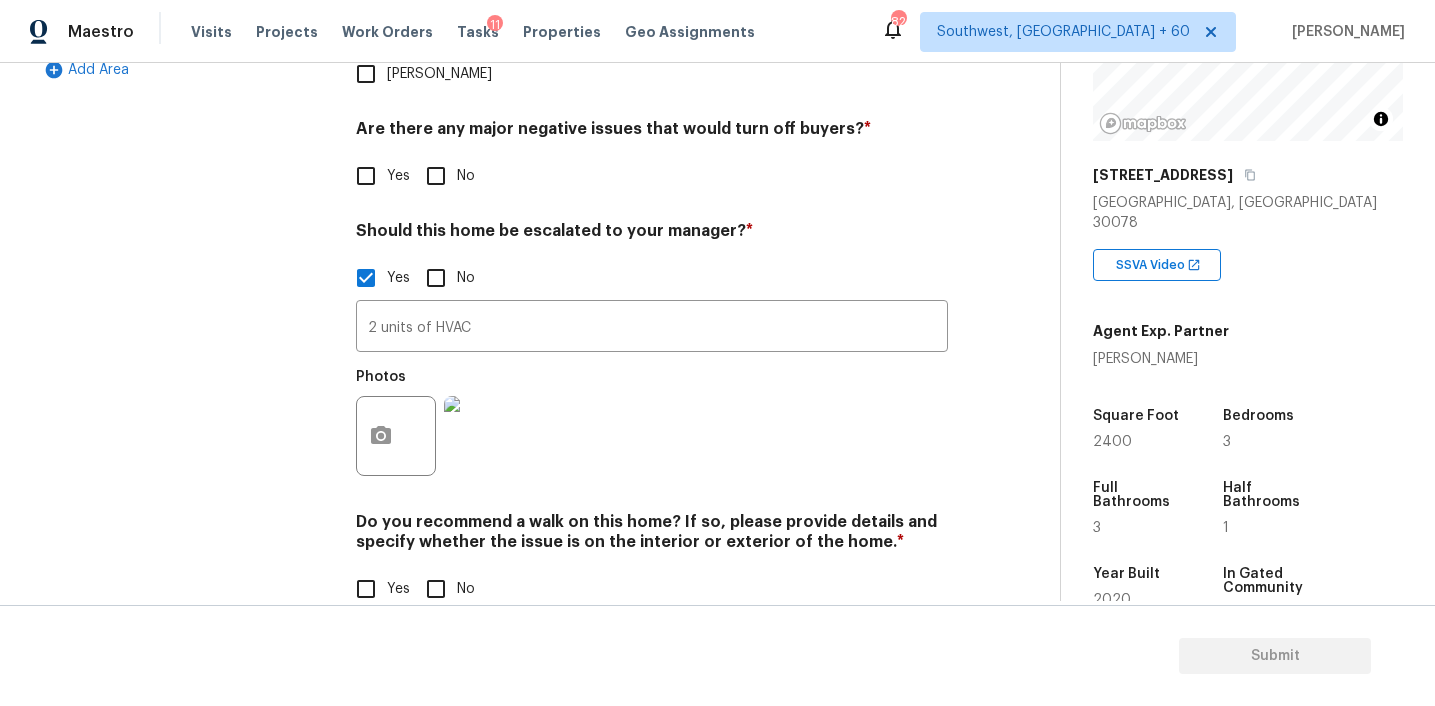scroll, scrollTop: 687, scrollLeft: 0, axis: vertical 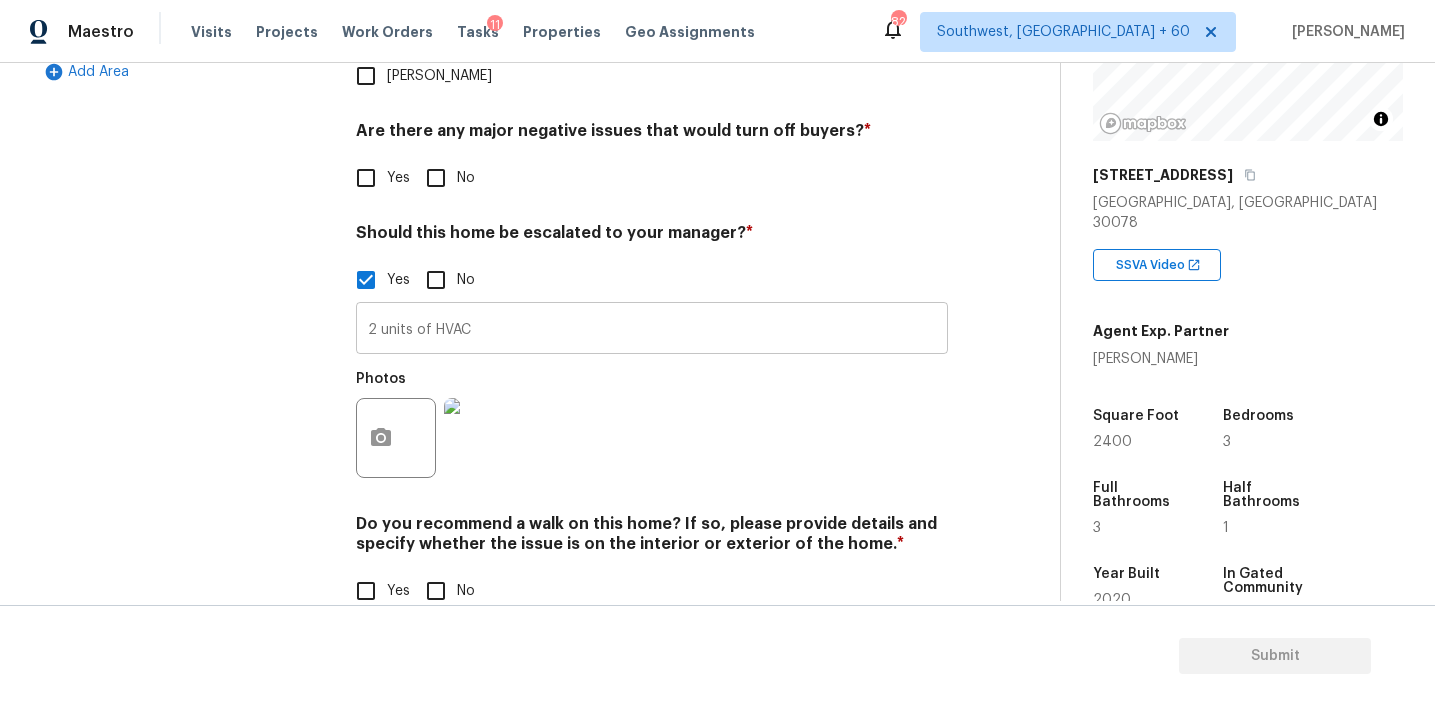 click on "2 units of HVAC" at bounding box center (652, 330) 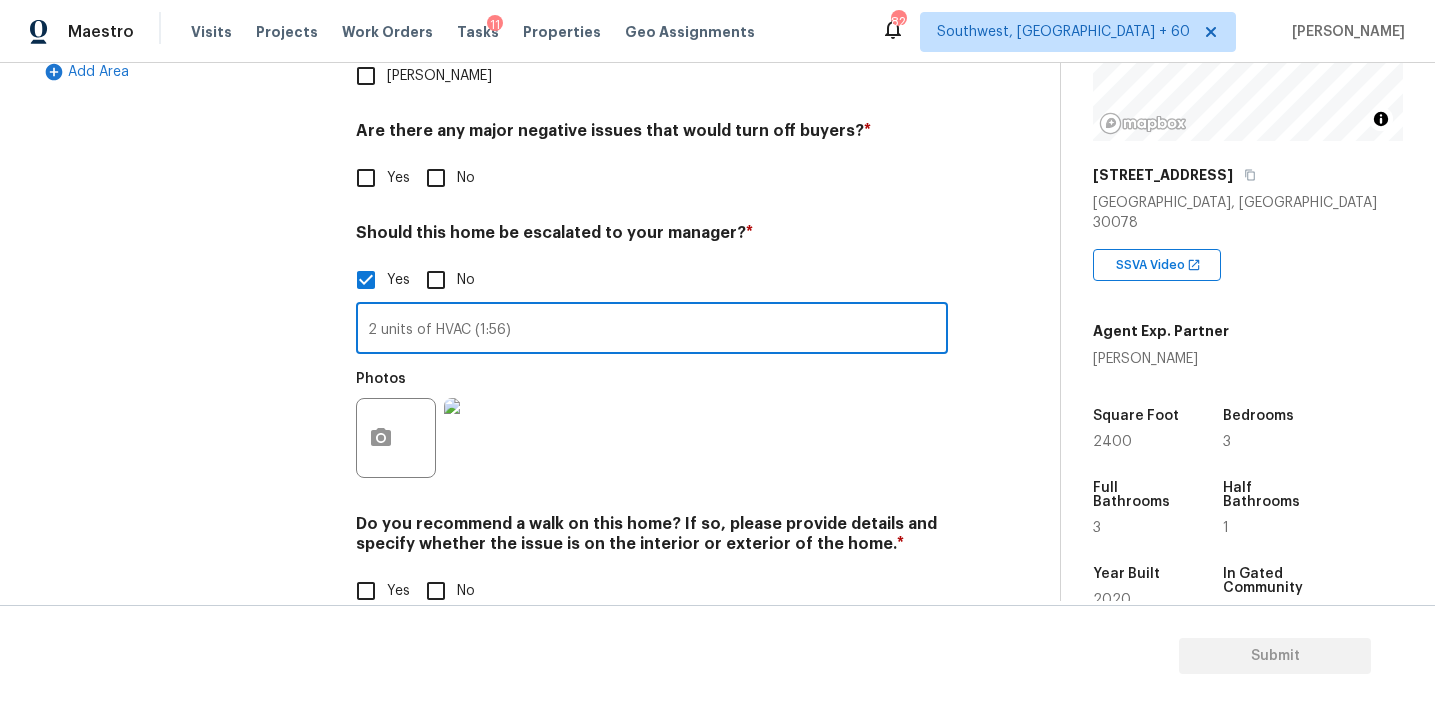 type on "2 units of HVAC (1:56)" 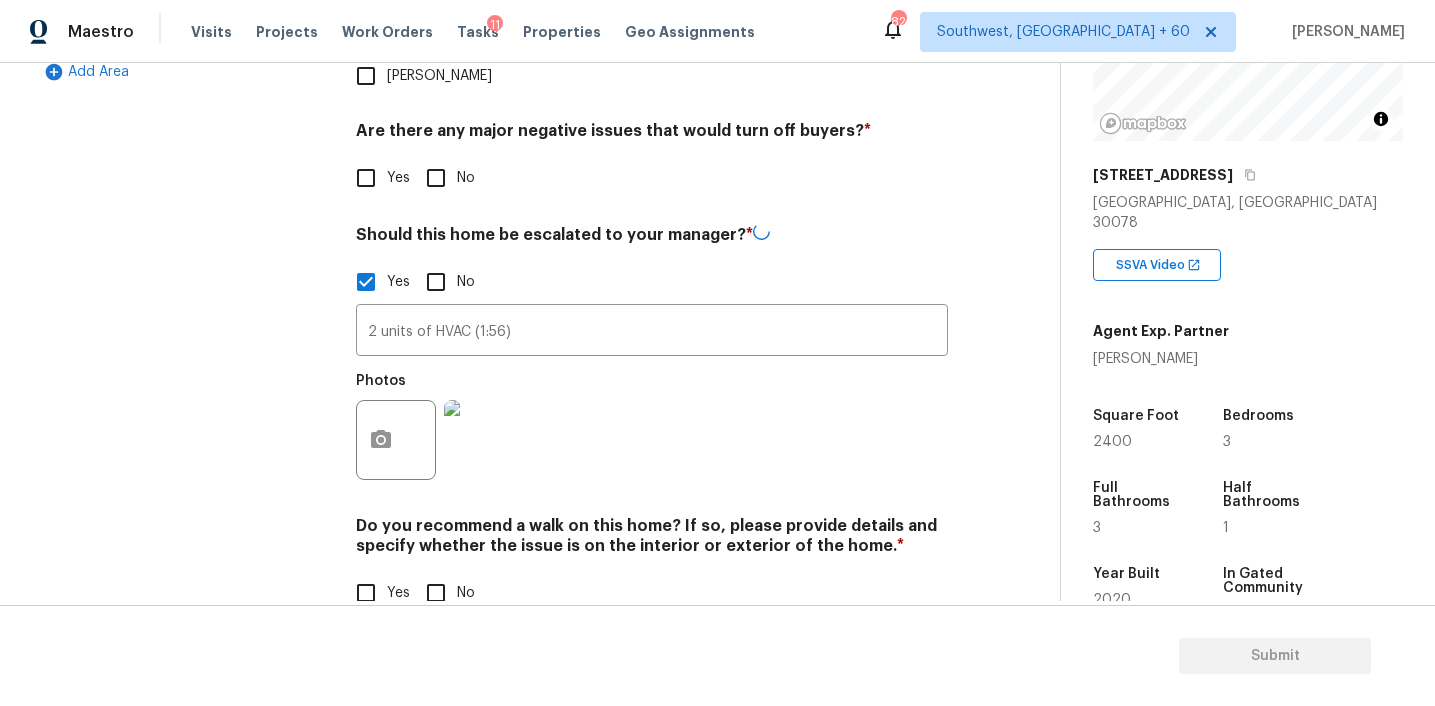 click on "Photos" at bounding box center [652, 427] 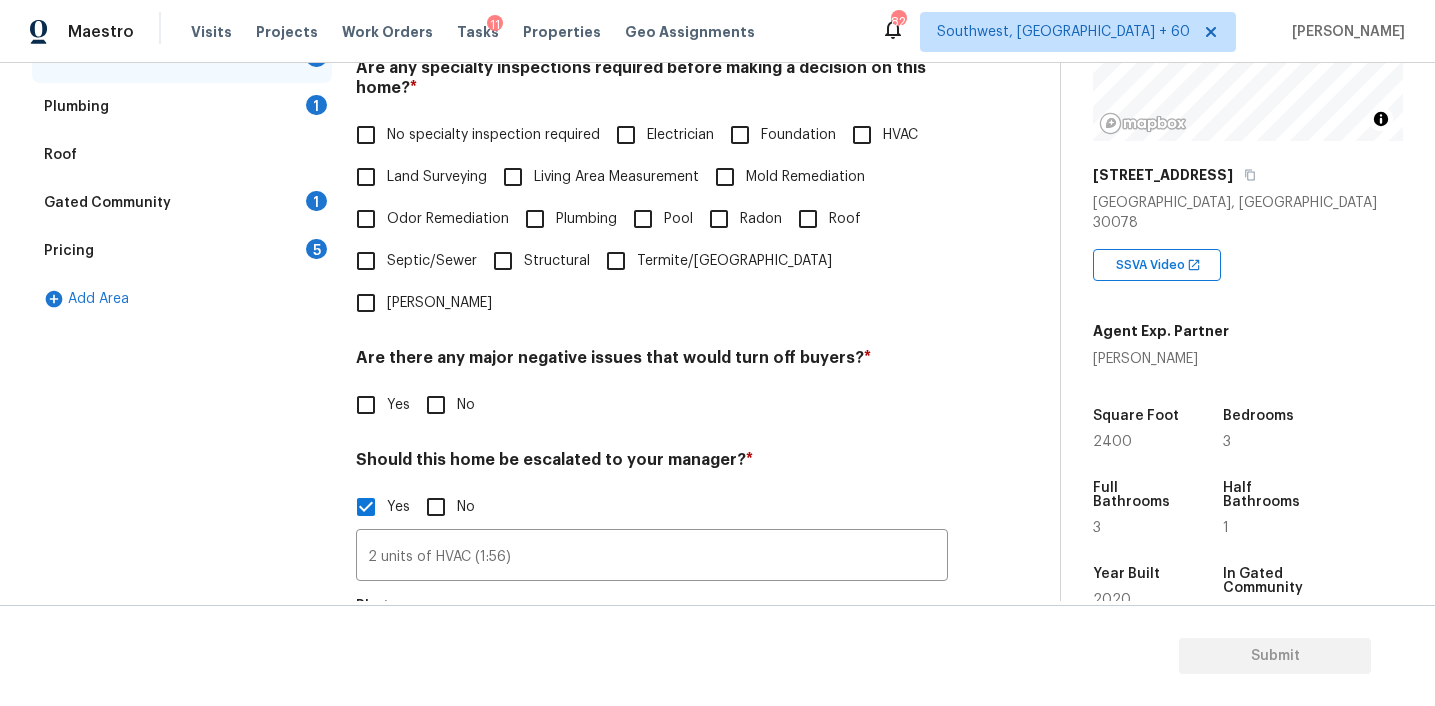 scroll, scrollTop: 386, scrollLeft: 0, axis: vertical 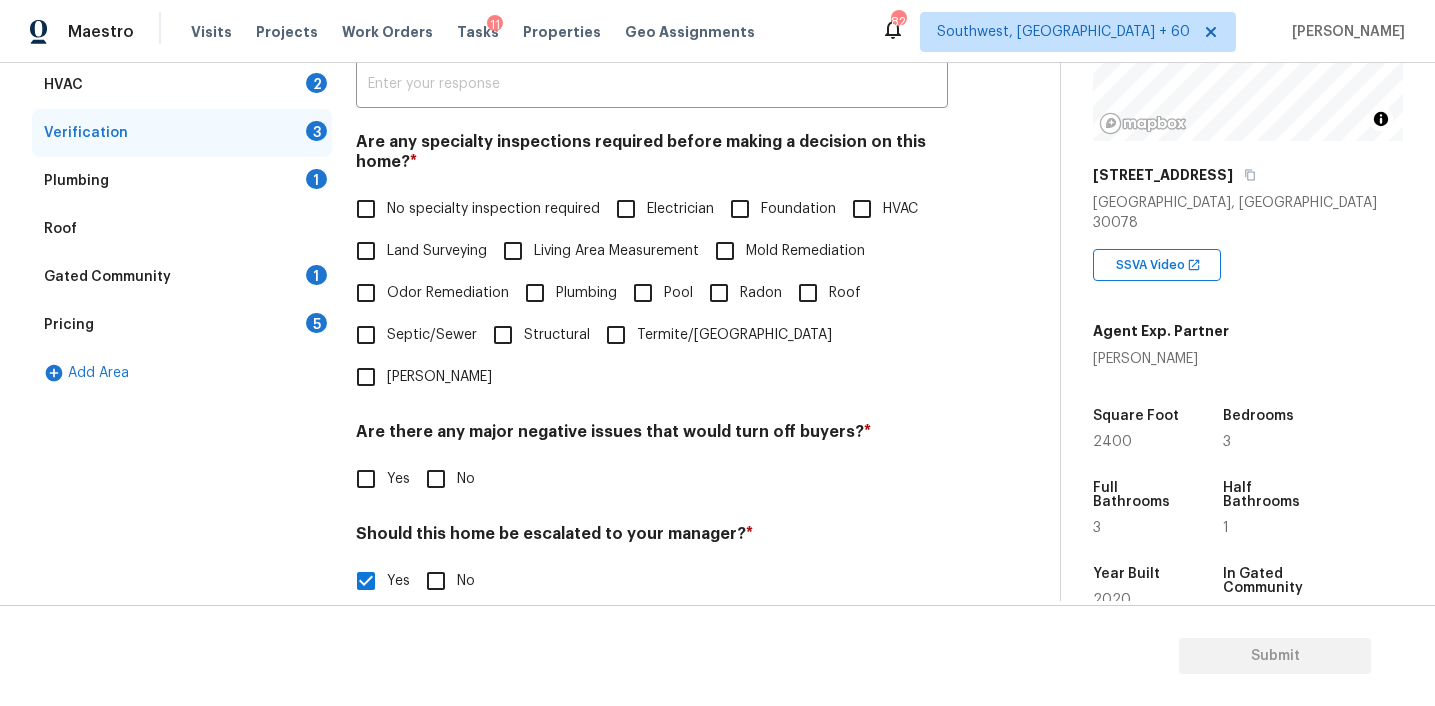 click on "Pricing 5" at bounding box center [182, 325] 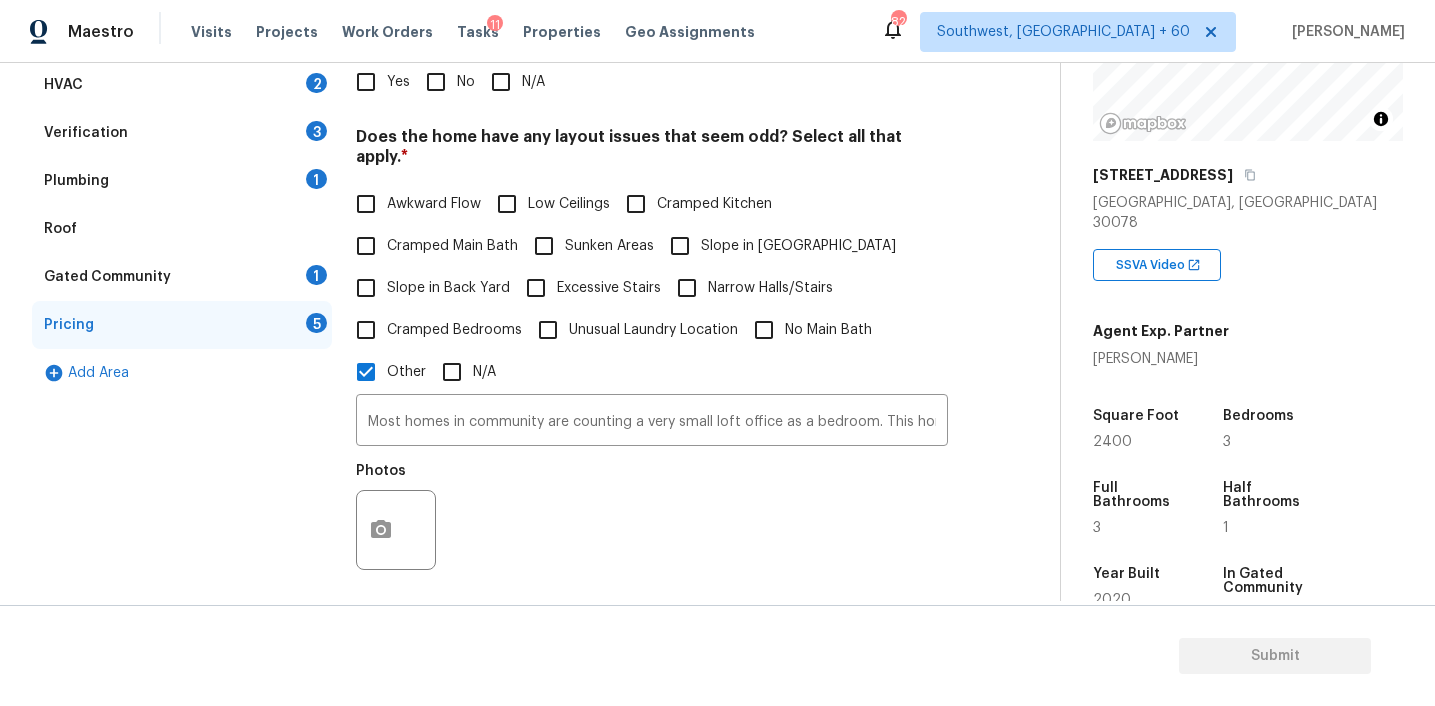 click on "3" at bounding box center [316, 131] 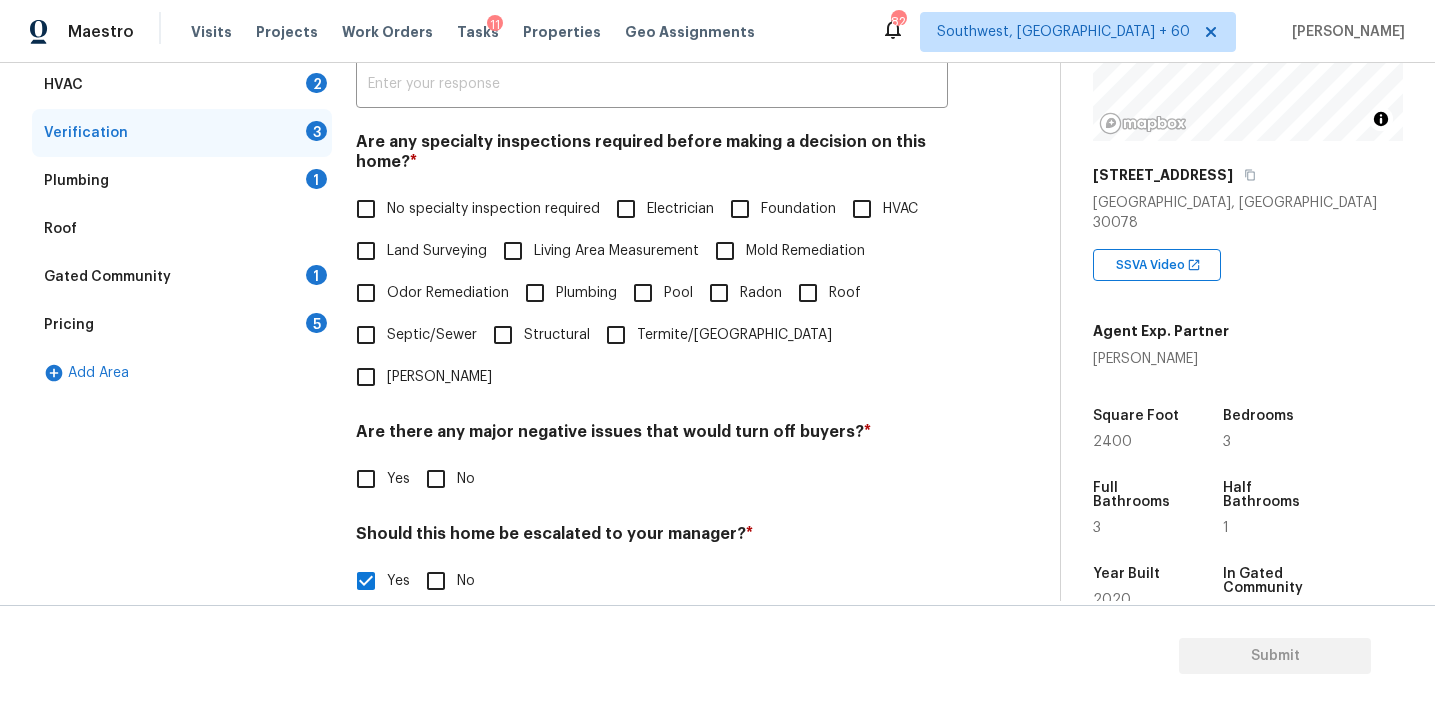 click on "No specialty inspection required" at bounding box center (493, 209) 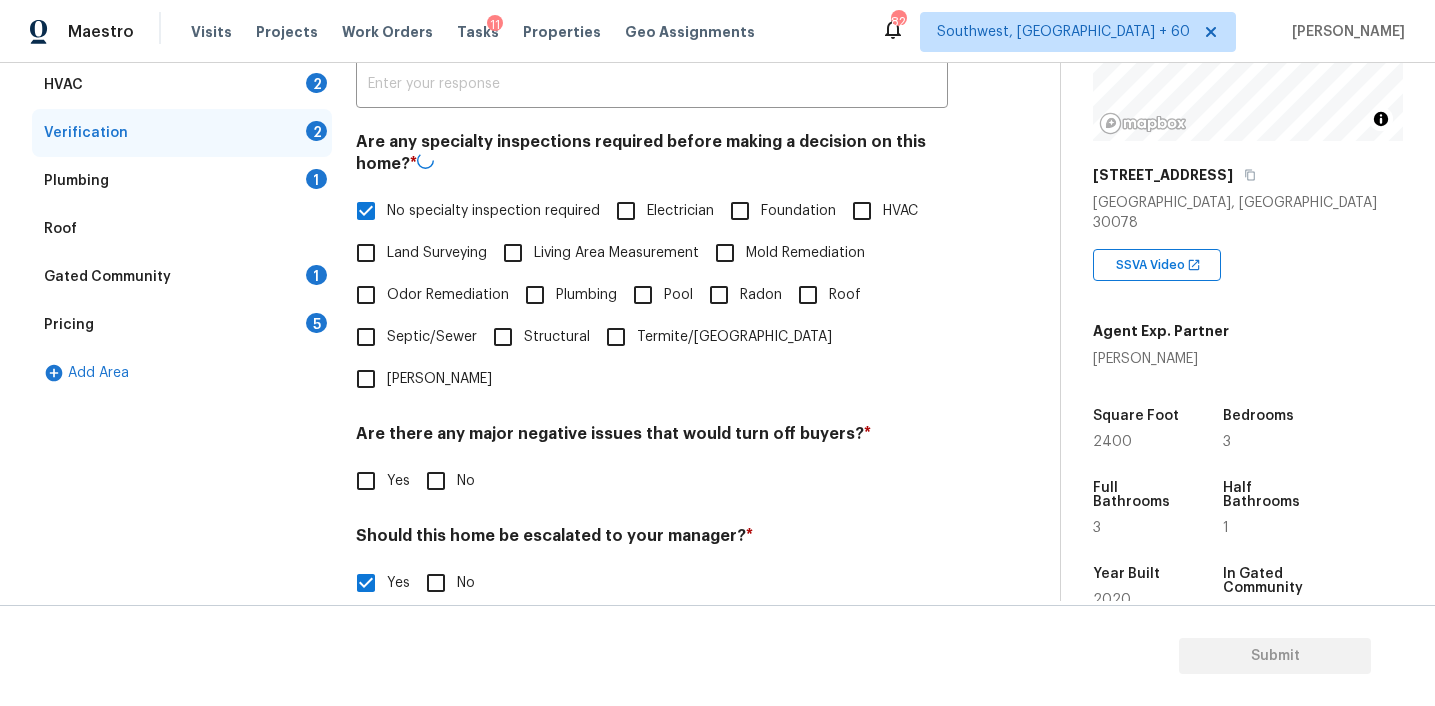 click on "5" at bounding box center [316, 323] 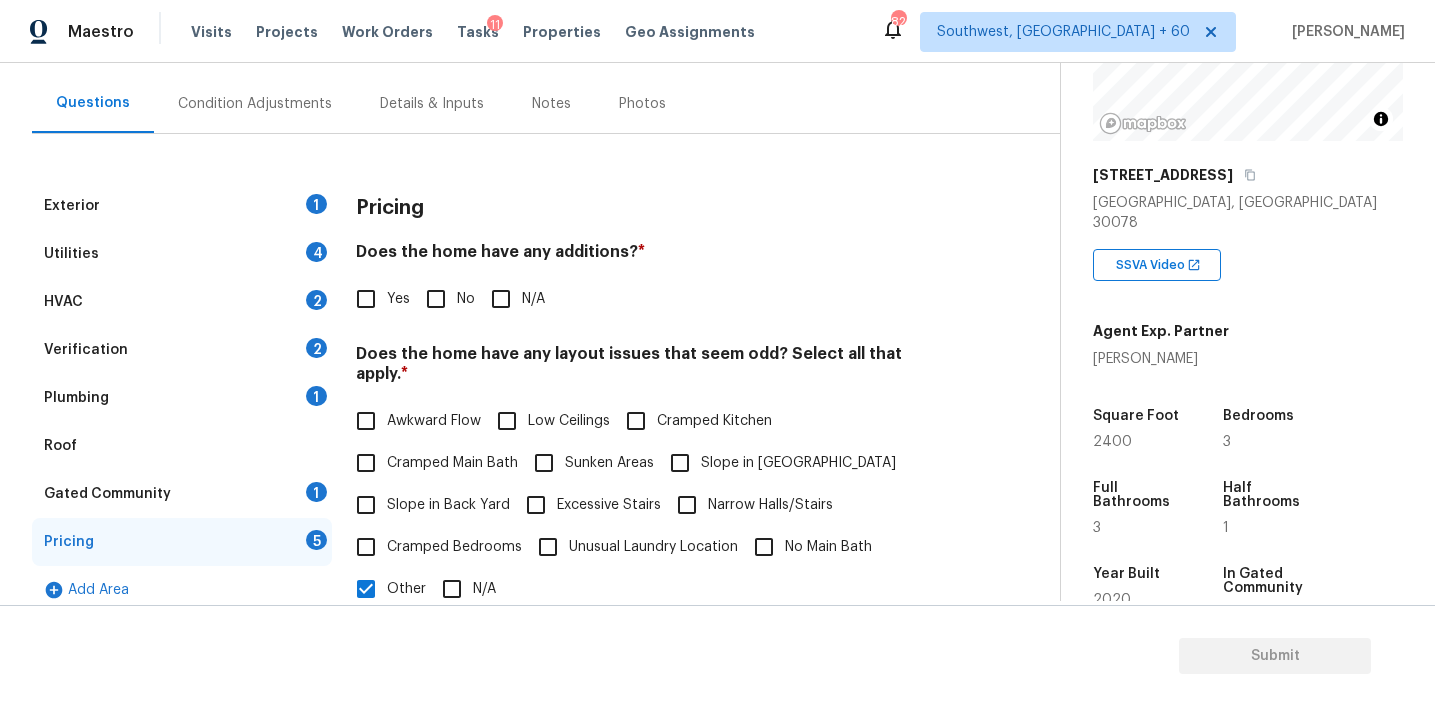 scroll, scrollTop: 172, scrollLeft: 0, axis: vertical 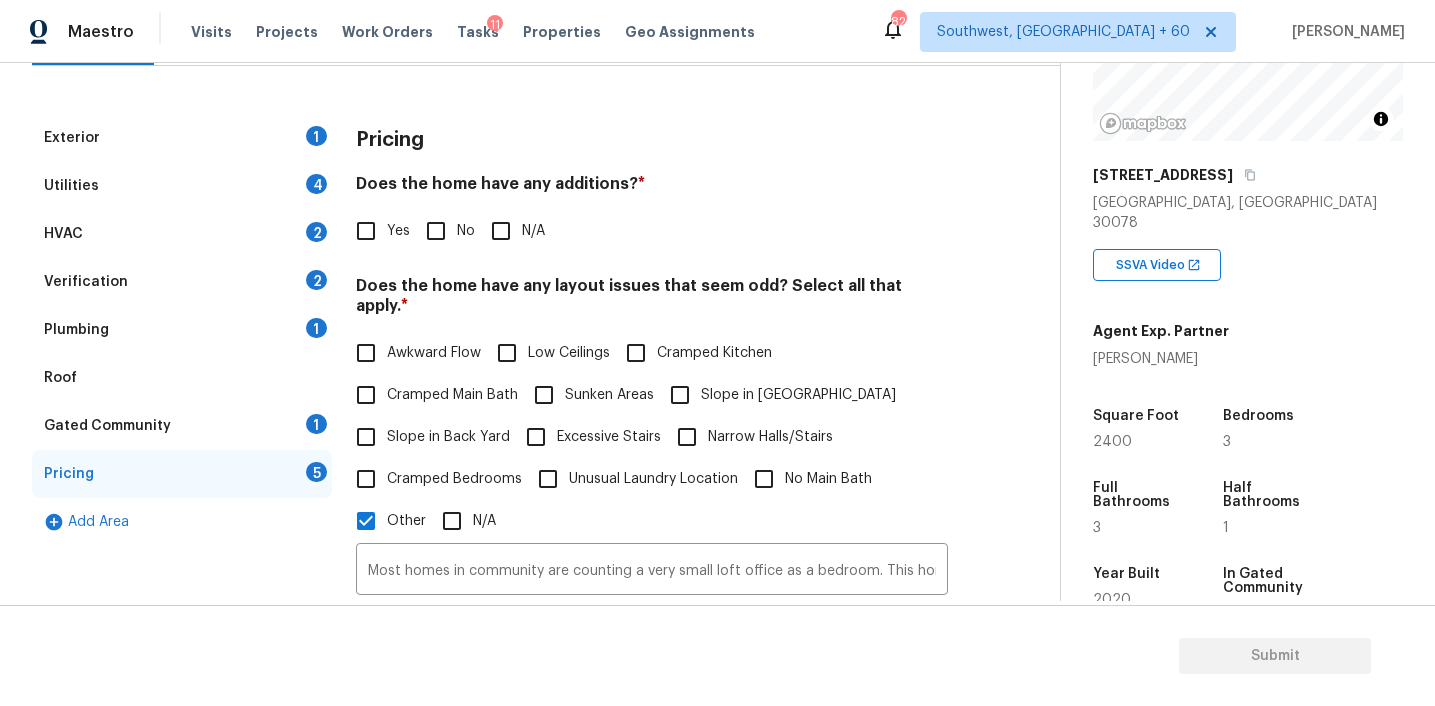 click on "No" at bounding box center (436, 231) 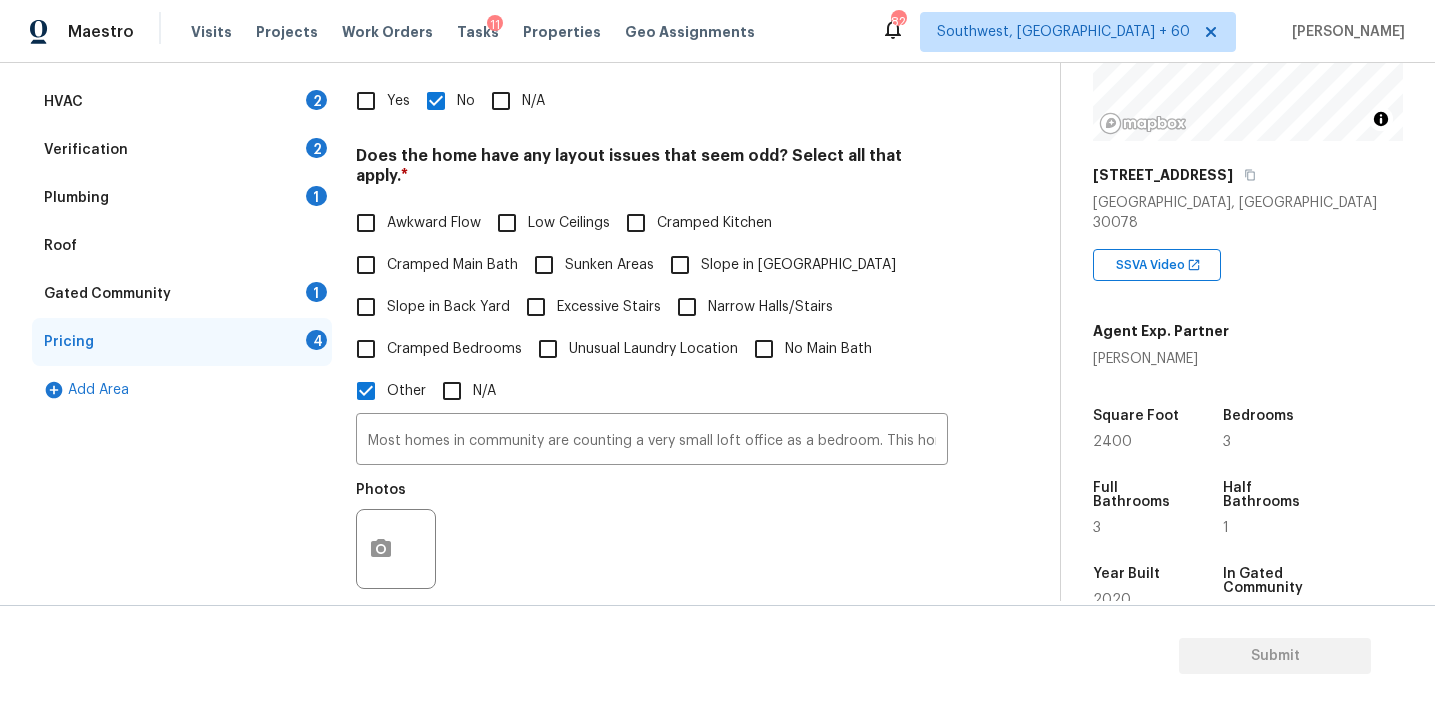 scroll, scrollTop: 438, scrollLeft: 0, axis: vertical 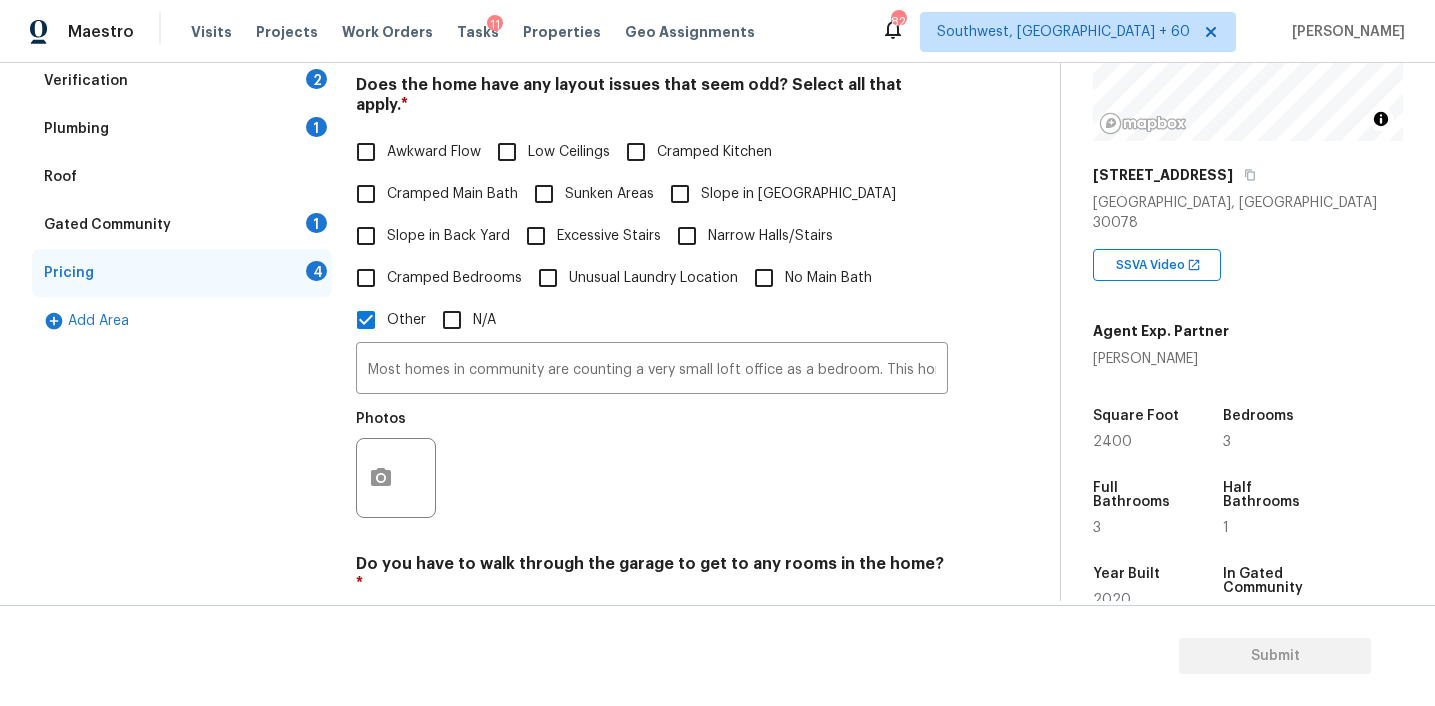 click on "Awkward Flow" at bounding box center (434, 152) 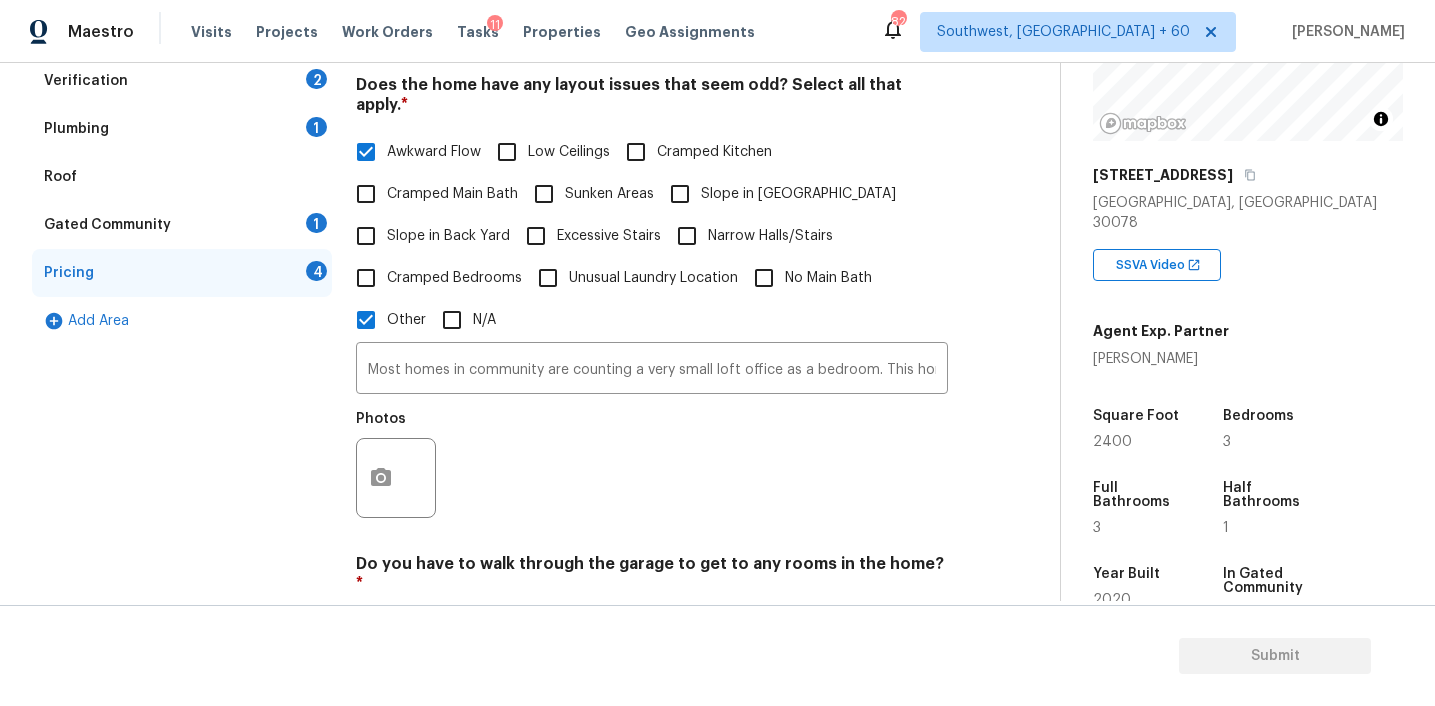 click on "Slope in [GEOGRAPHIC_DATA]" at bounding box center [798, 194] 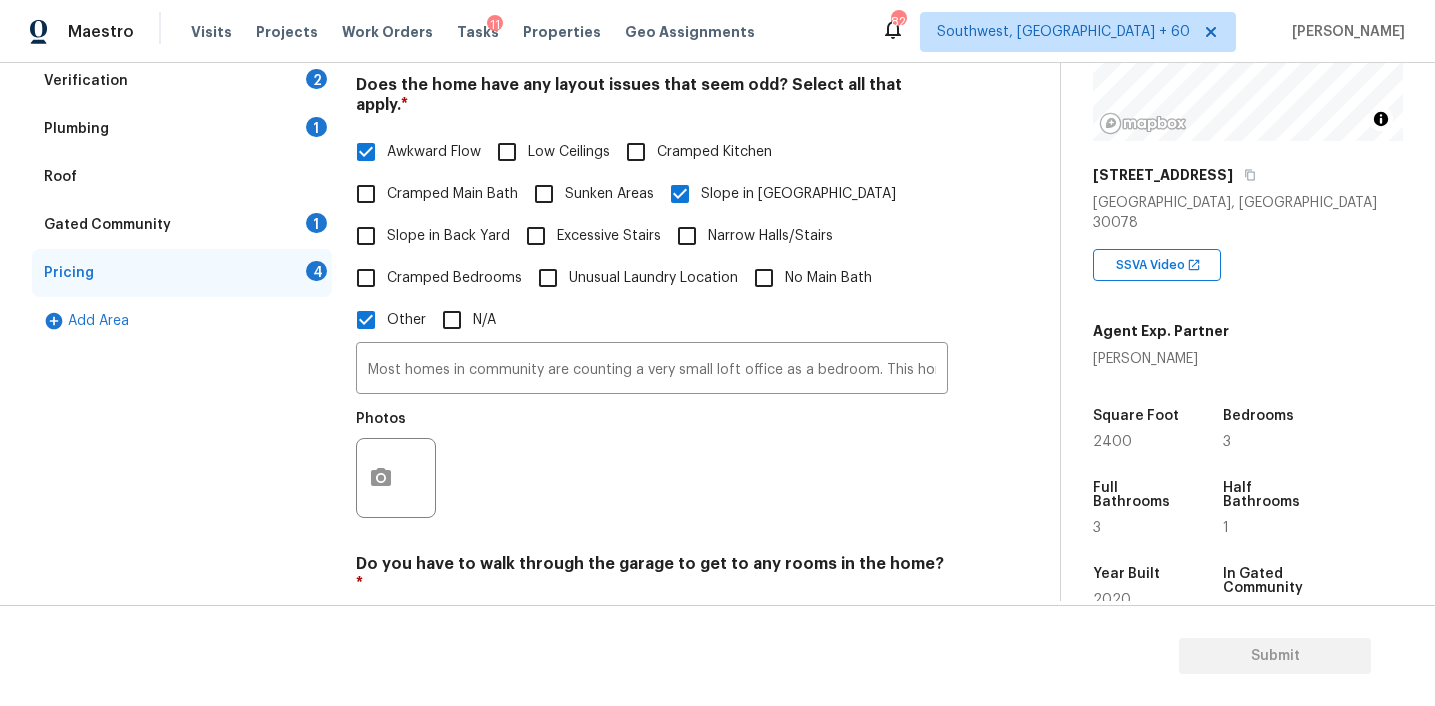 click on "Slope in Back Yard" at bounding box center [427, 236] 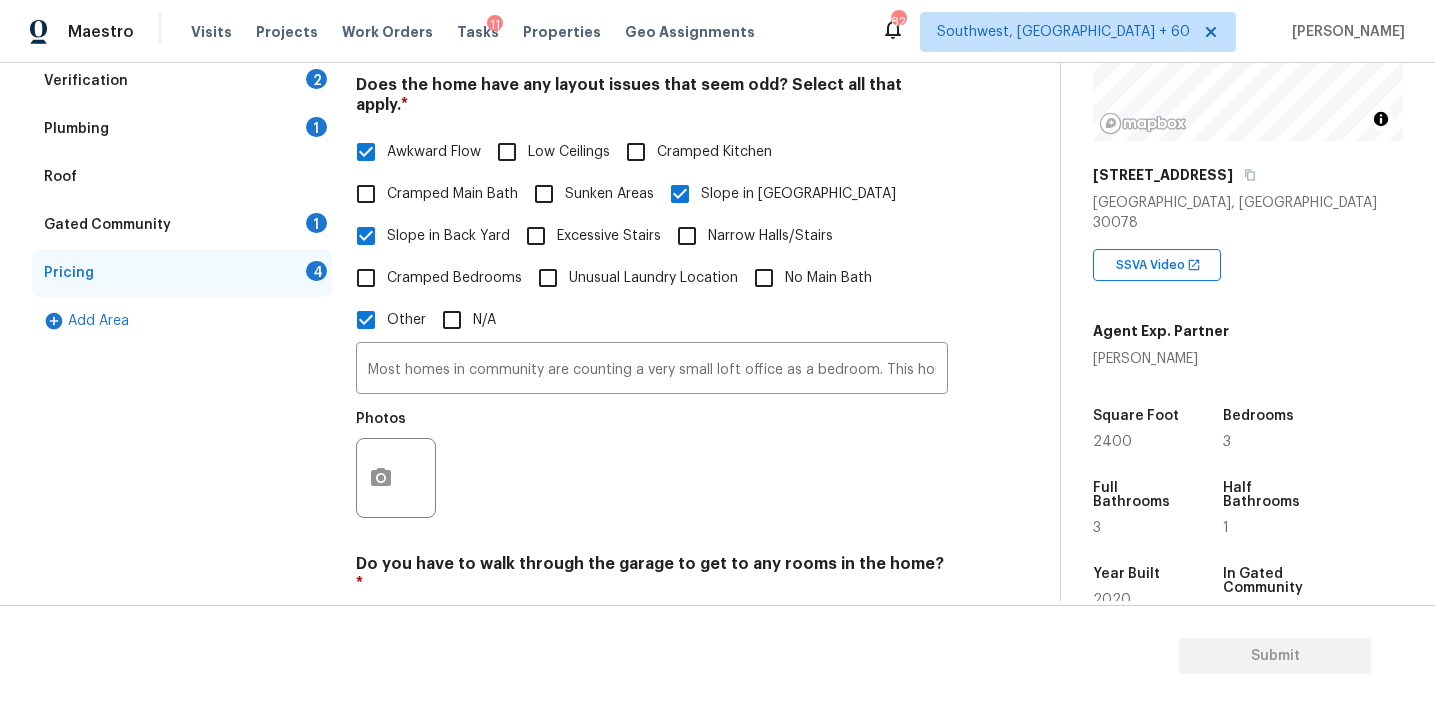 click on "Slope in [GEOGRAPHIC_DATA]" at bounding box center (798, 194) 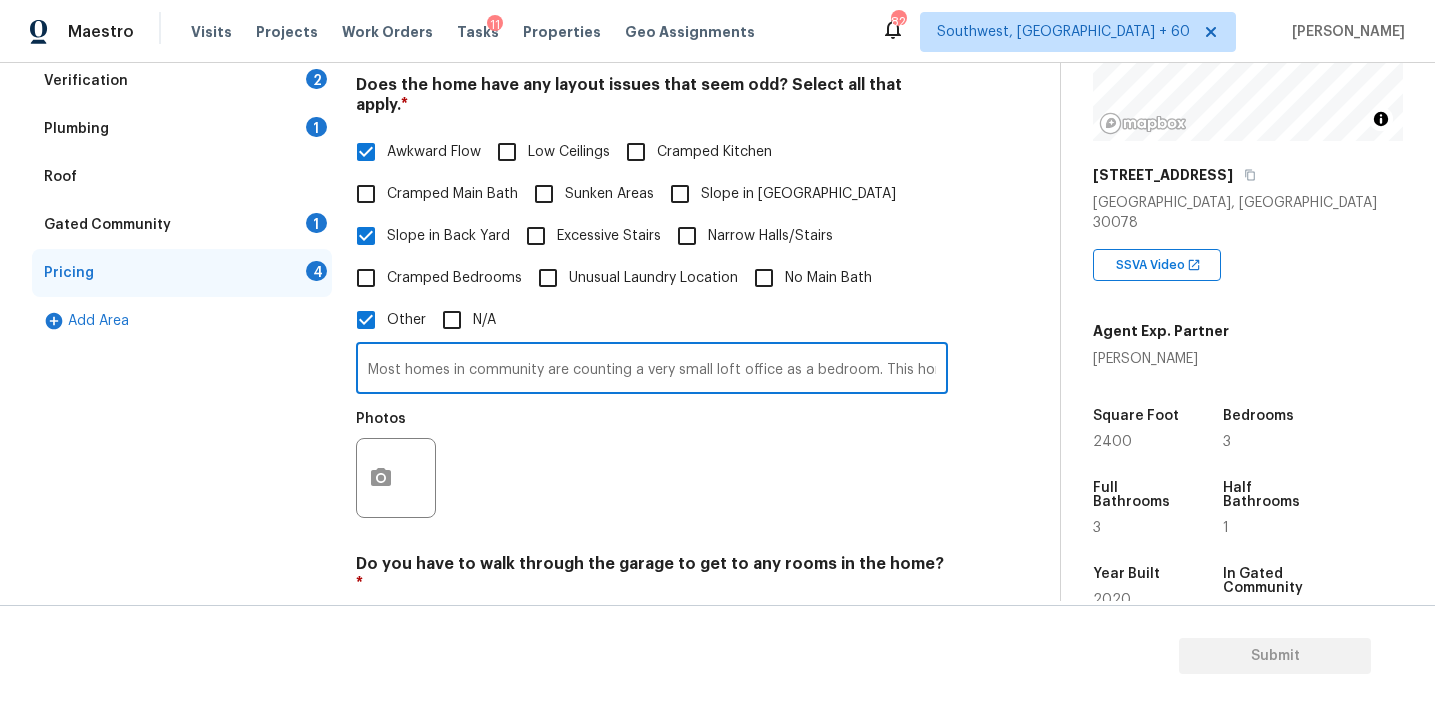 scroll, scrollTop: 0, scrollLeft: 537, axis: horizontal 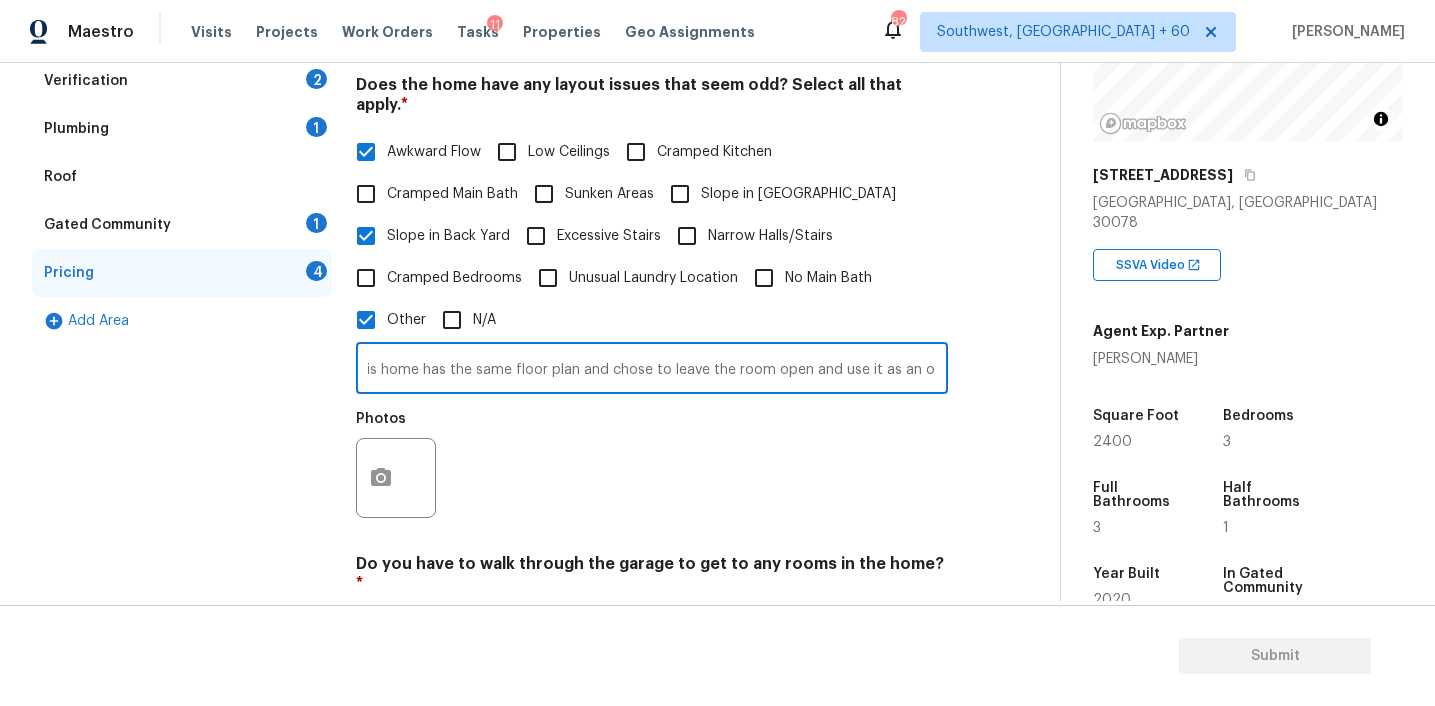 drag, startPoint x: 873, startPoint y: 345, endPoint x: 1105, endPoint y: 373, distance: 233.68355 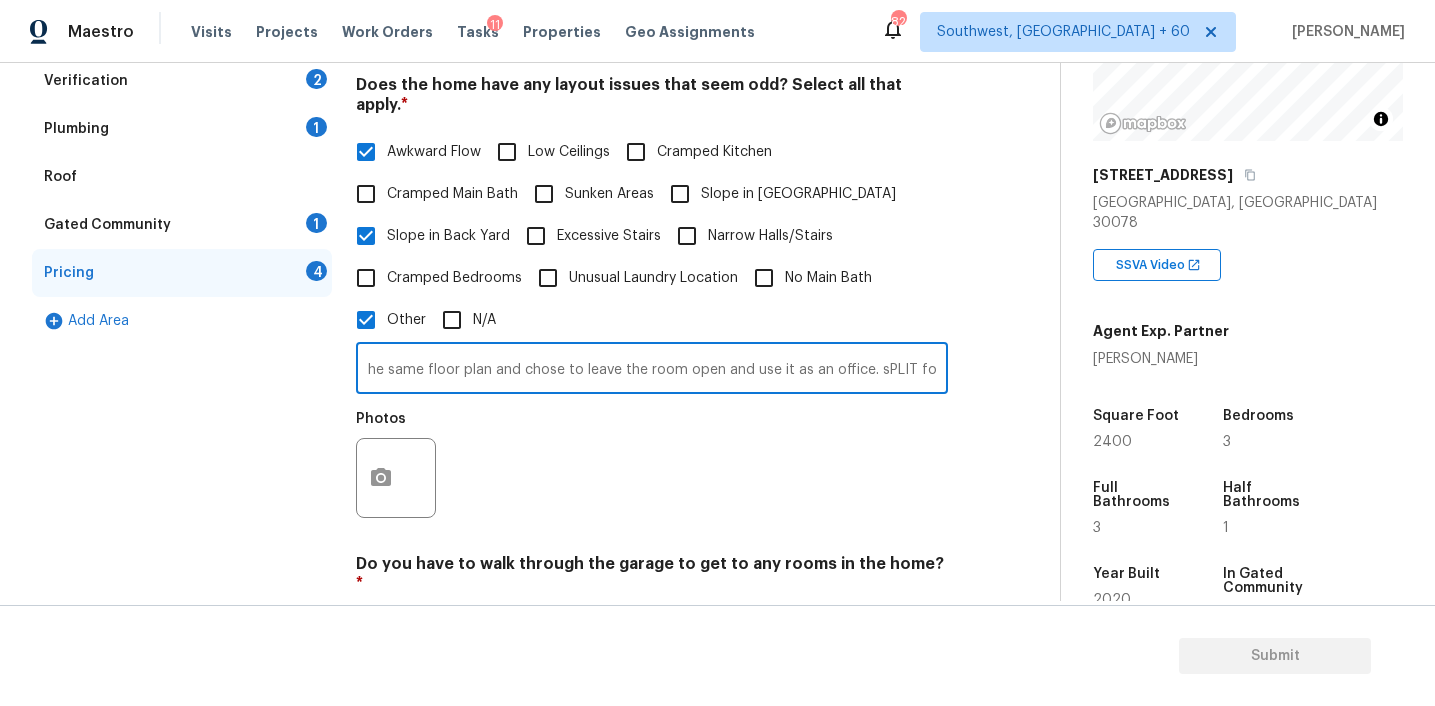 scroll, scrollTop: 0, scrollLeft: 619, axis: horizontal 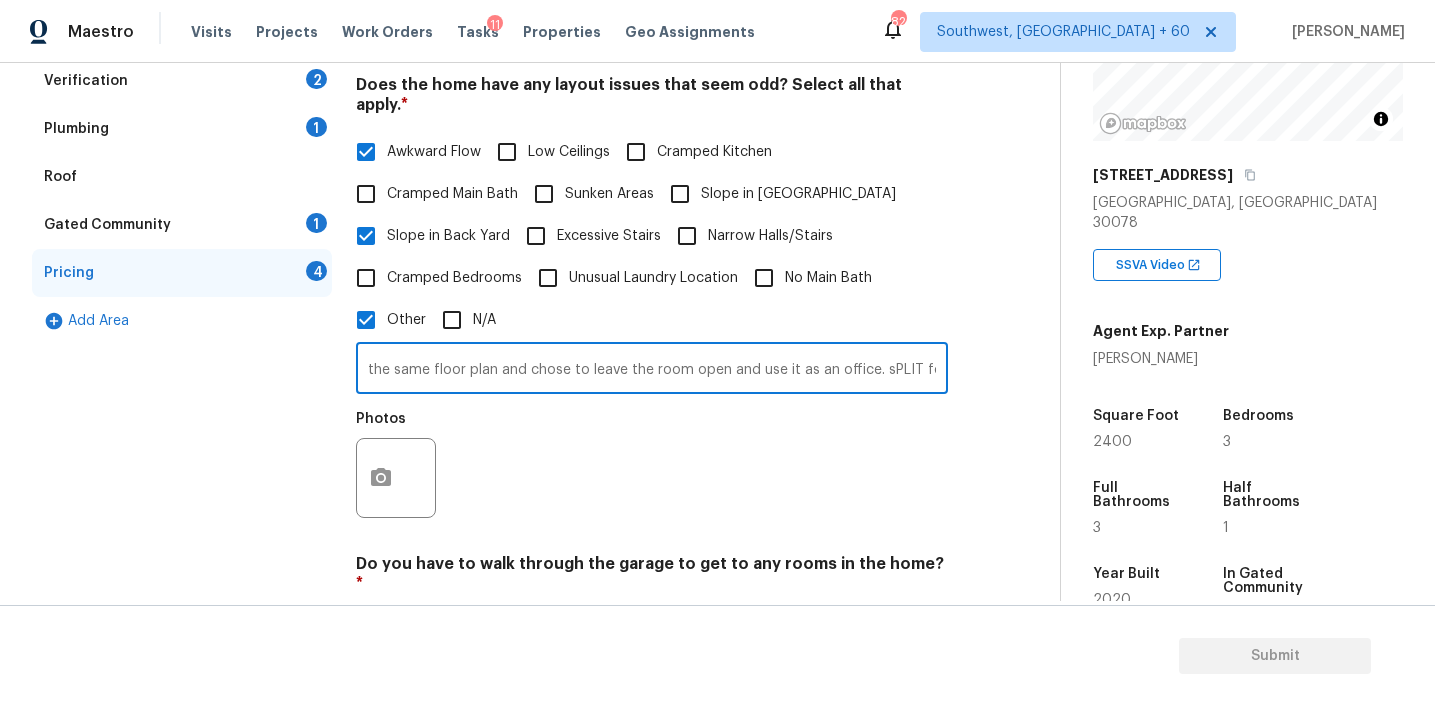 click on "Most homes in community are counting a very small loft office as a bedroom. This home has the same floor plan and chose to leave the room open and use it as an office. sPLIT foyer" at bounding box center (652, 370) 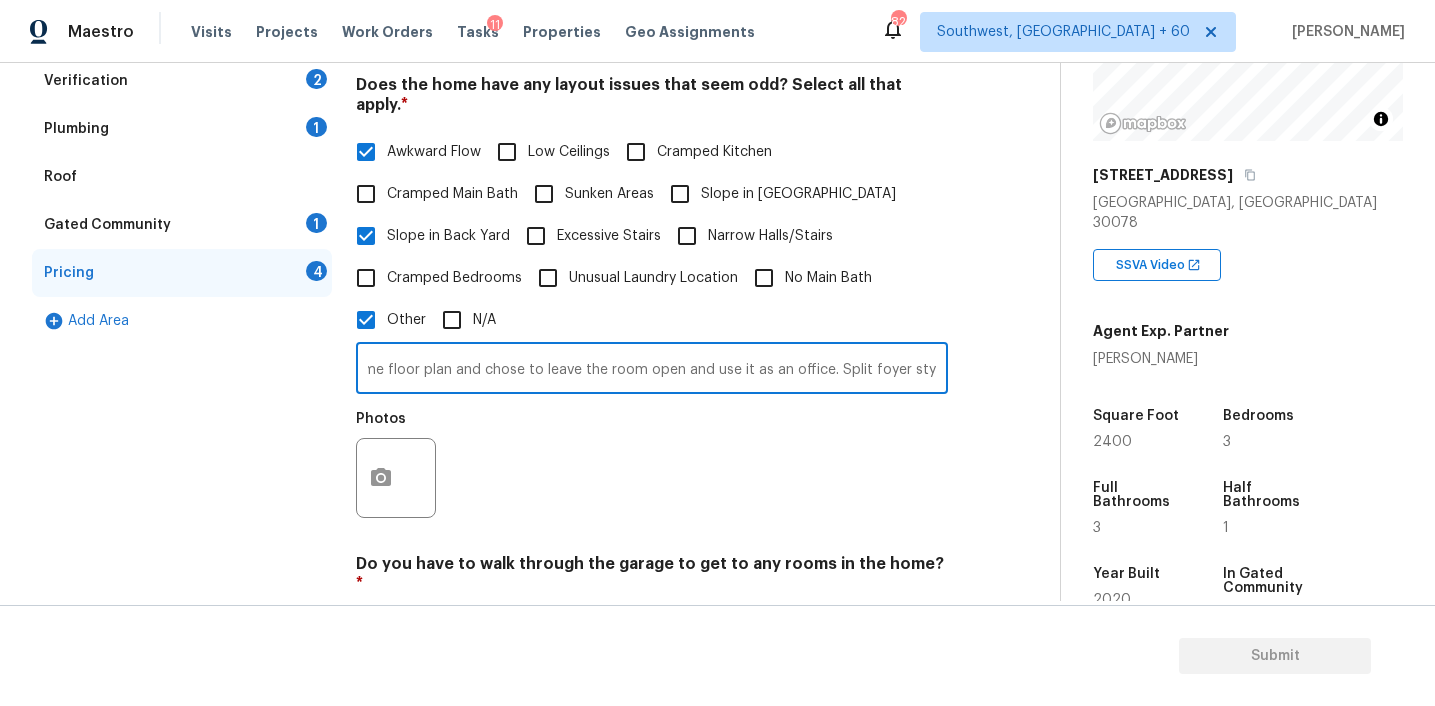 scroll, scrollTop: 0, scrollLeft: 674, axis: horizontal 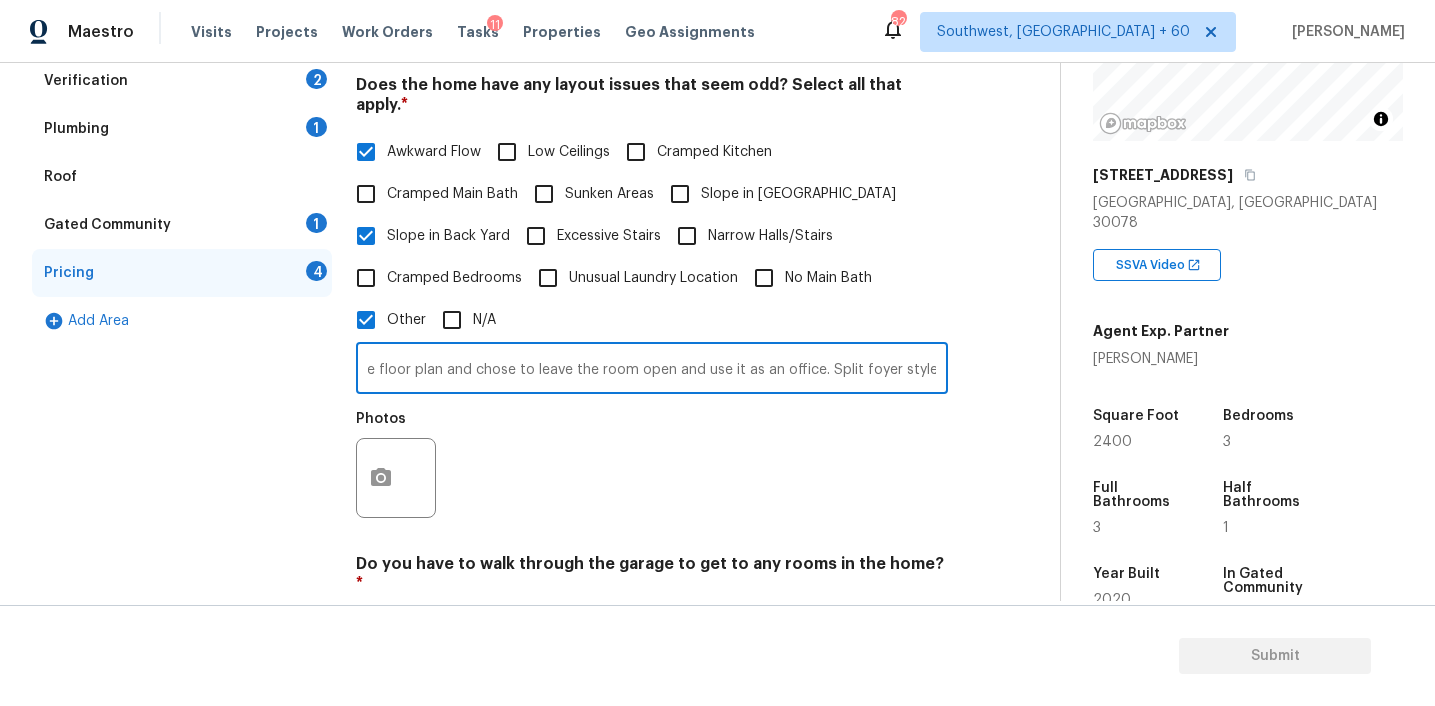 type on "Most homes in community are counting a very small loft office as a bedroom. This home has the same floor plan and chose to leave the room open and use it as an office. Split foyer style unit" 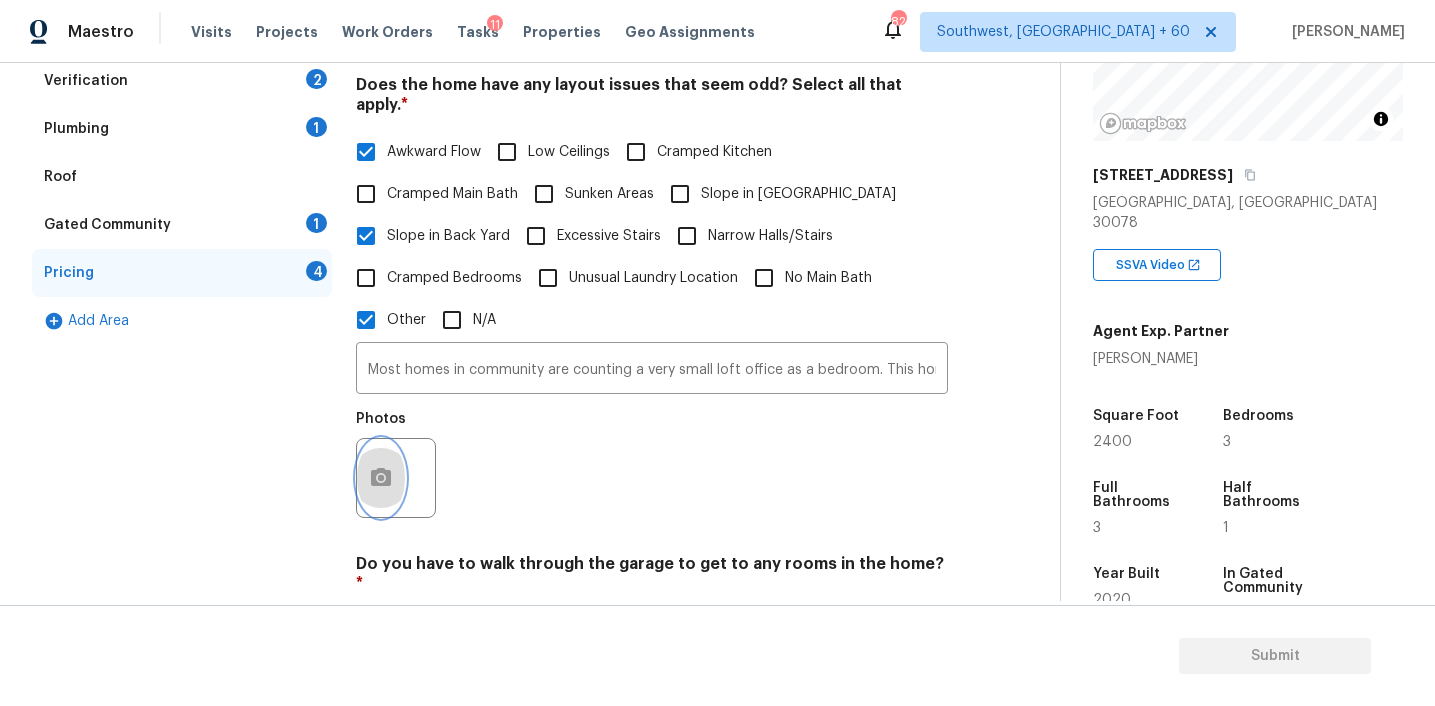 click at bounding box center [381, 478] 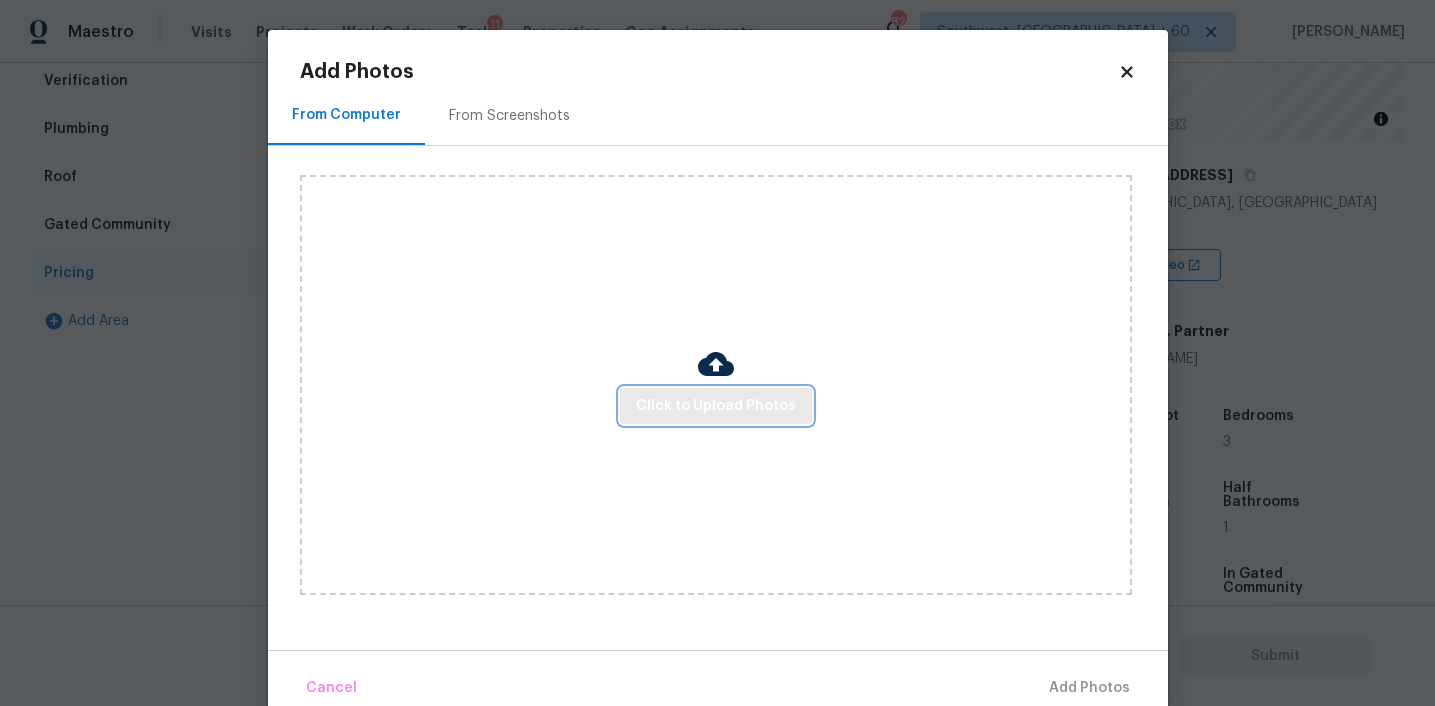 click on "Click to Upload Photos" at bounding box center [716, 406] 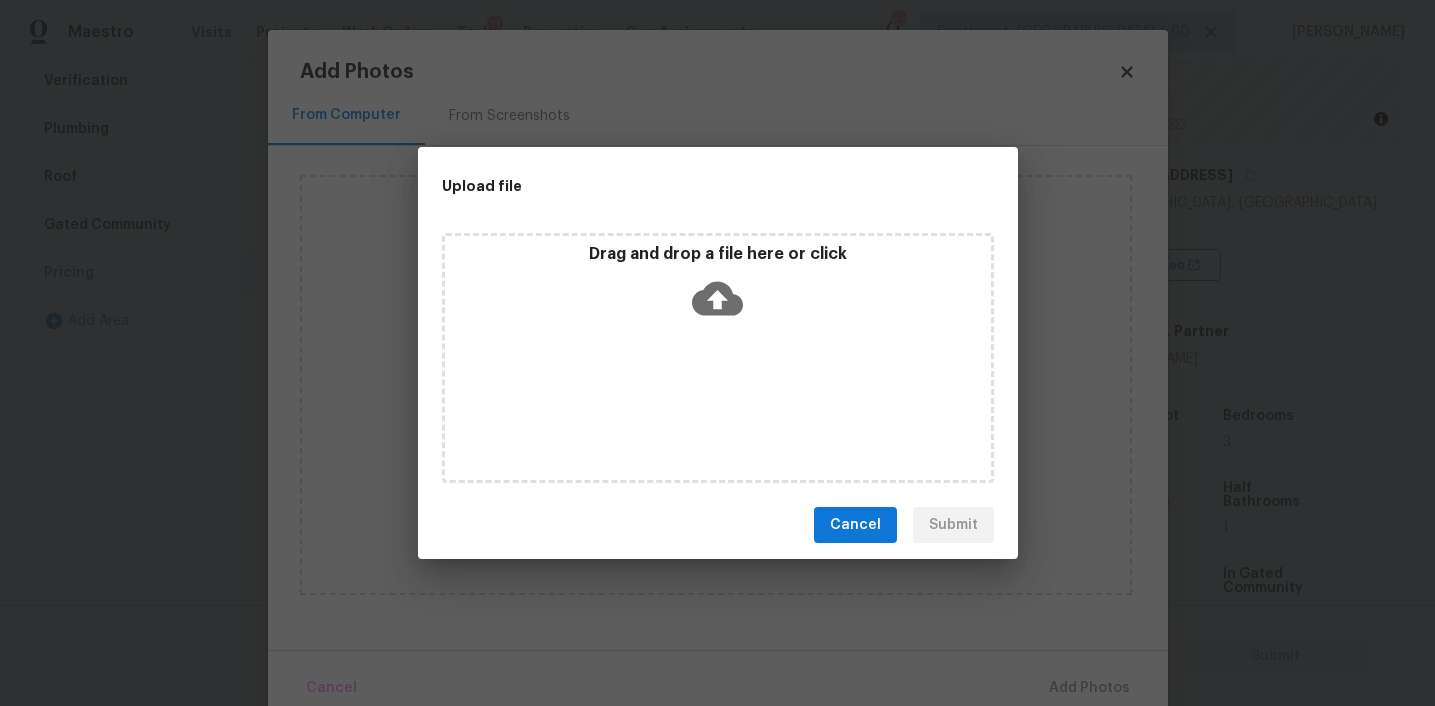 click on "Drag and drop a file here or click" at bounding box center (718, 287) 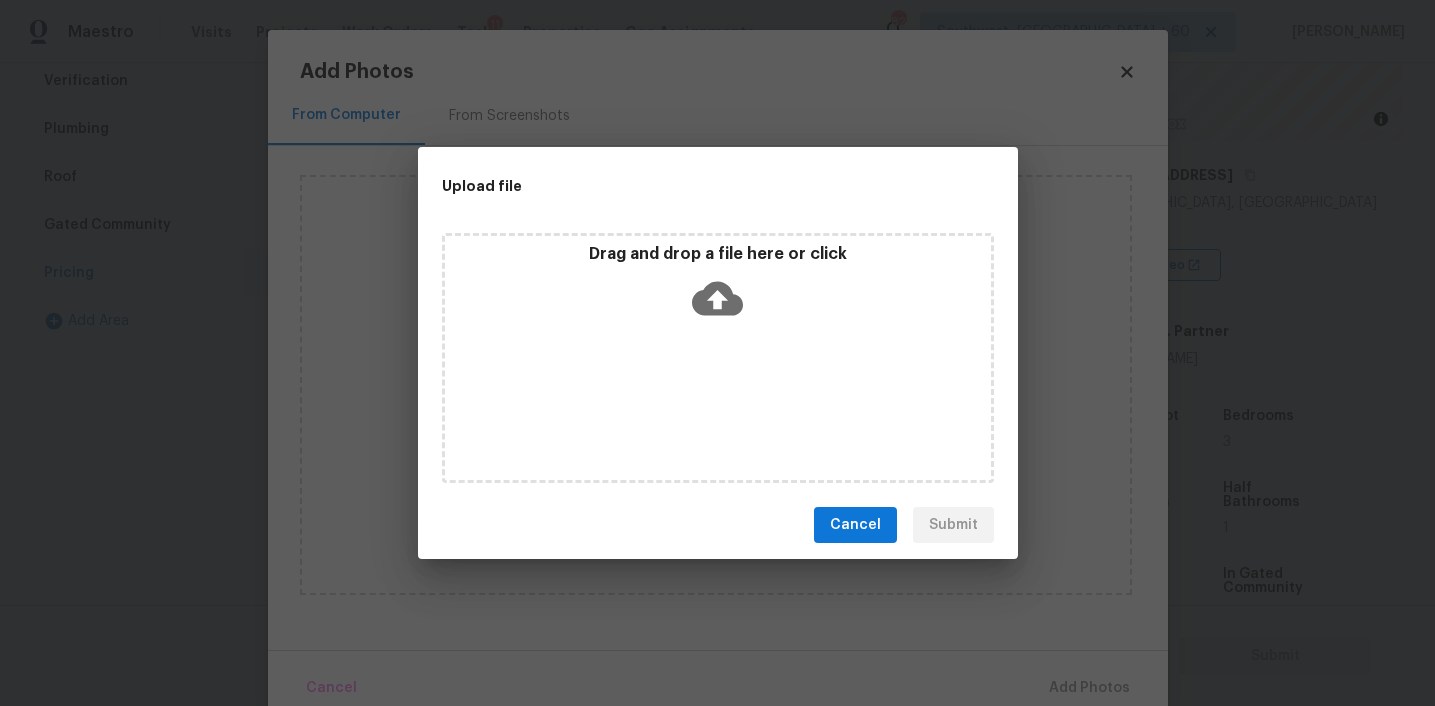 click on "Upload file Drag and drop a file here or click Cancel Submit" at bounding box center [717, 353] 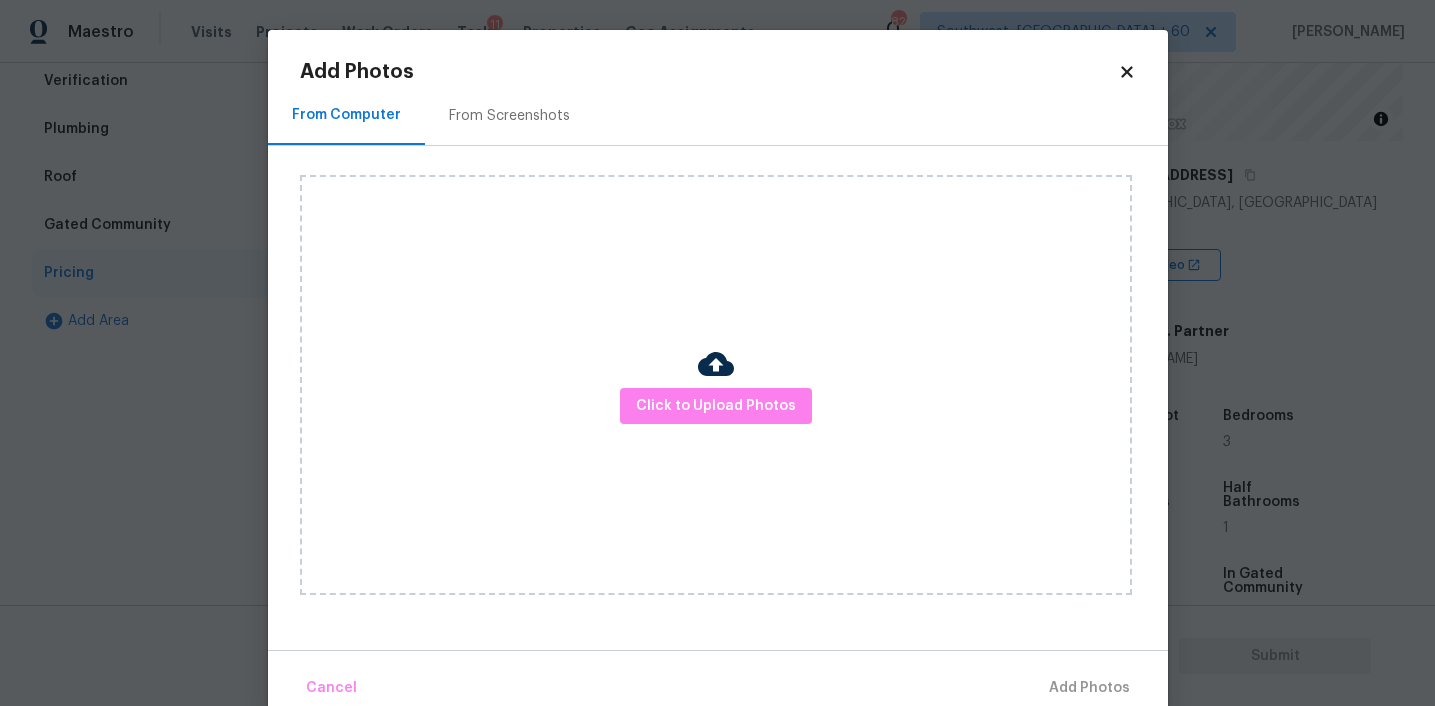 click on "From Screenshots" at bounding box center (509, 116) 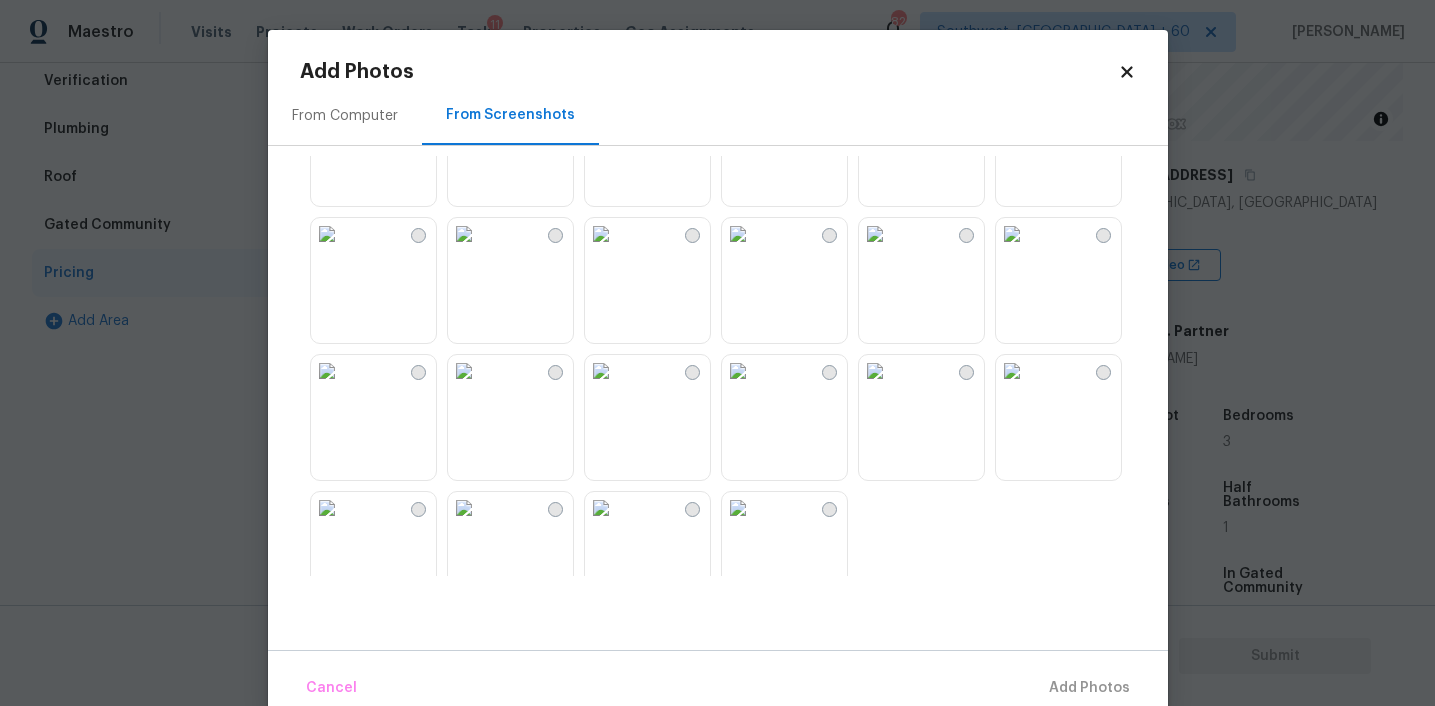 scroll, scrollTop: 1910, scrollLeft: 0, axis: vertical 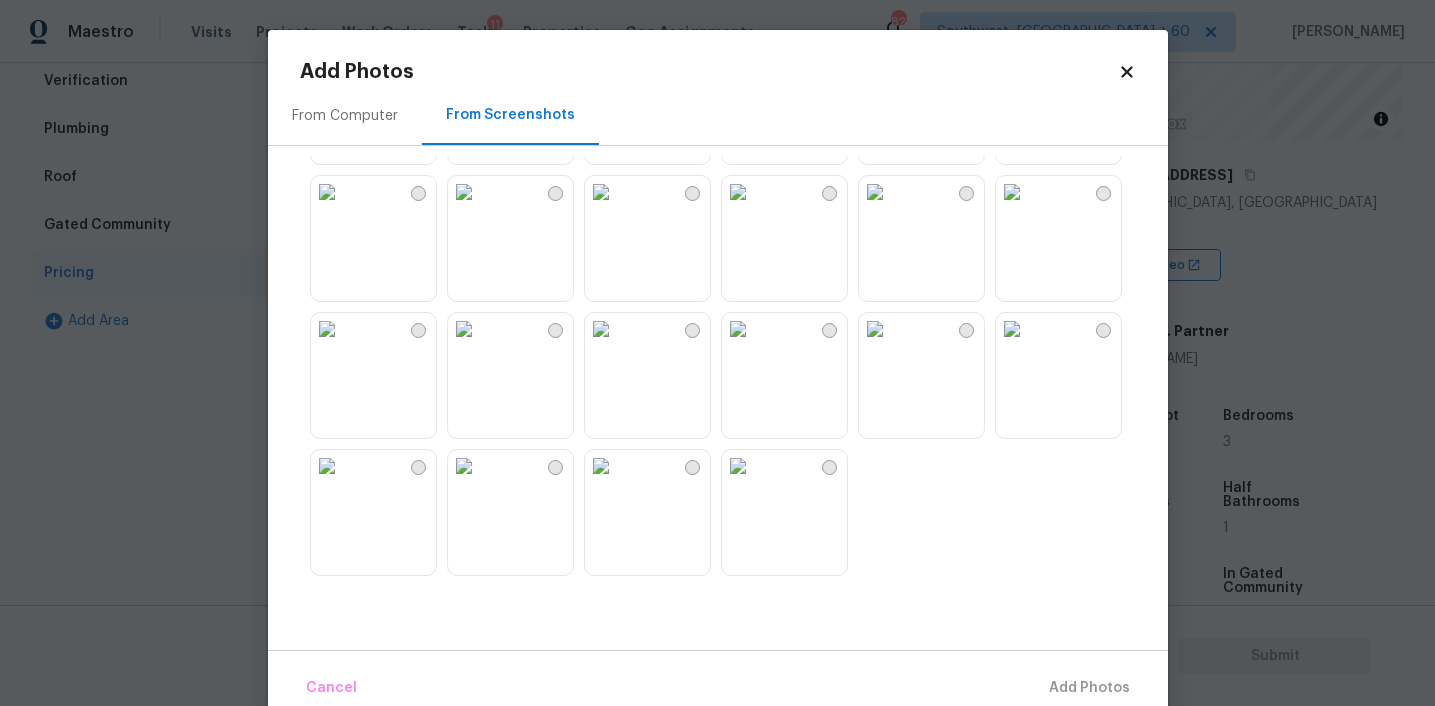 click at bounding box center (601, 466) 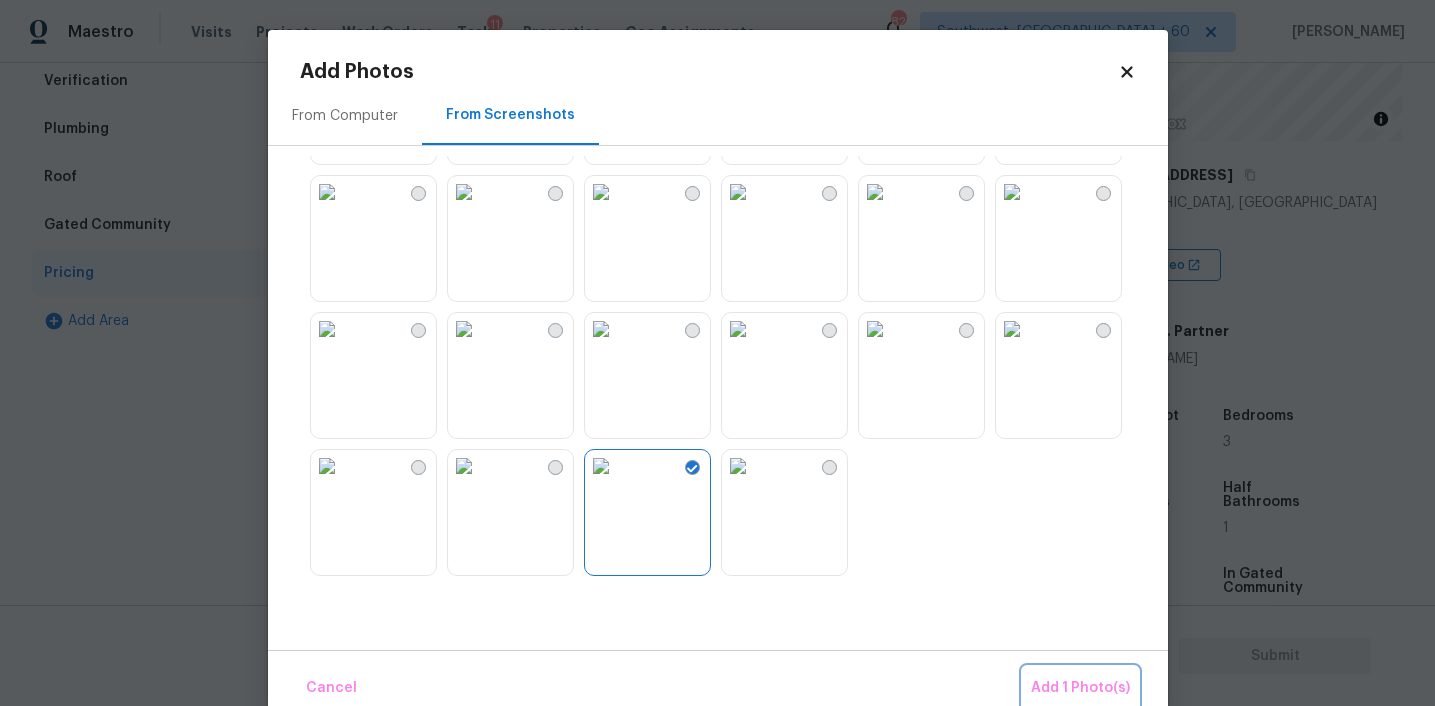 click on "Add 1 Photo(s)" at bounding box center [1080, 688] 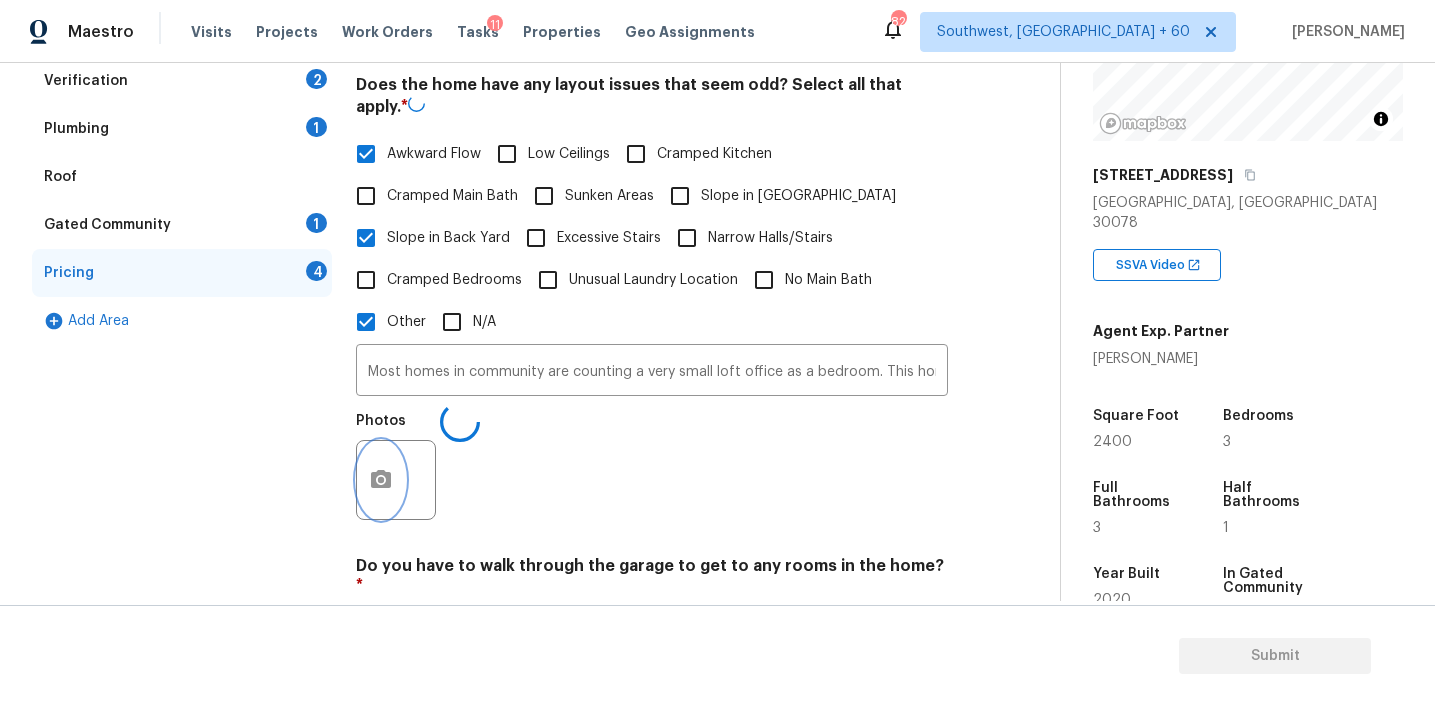 scroll, scrollTop: 659, scrollLeft: 0, axis: vertical 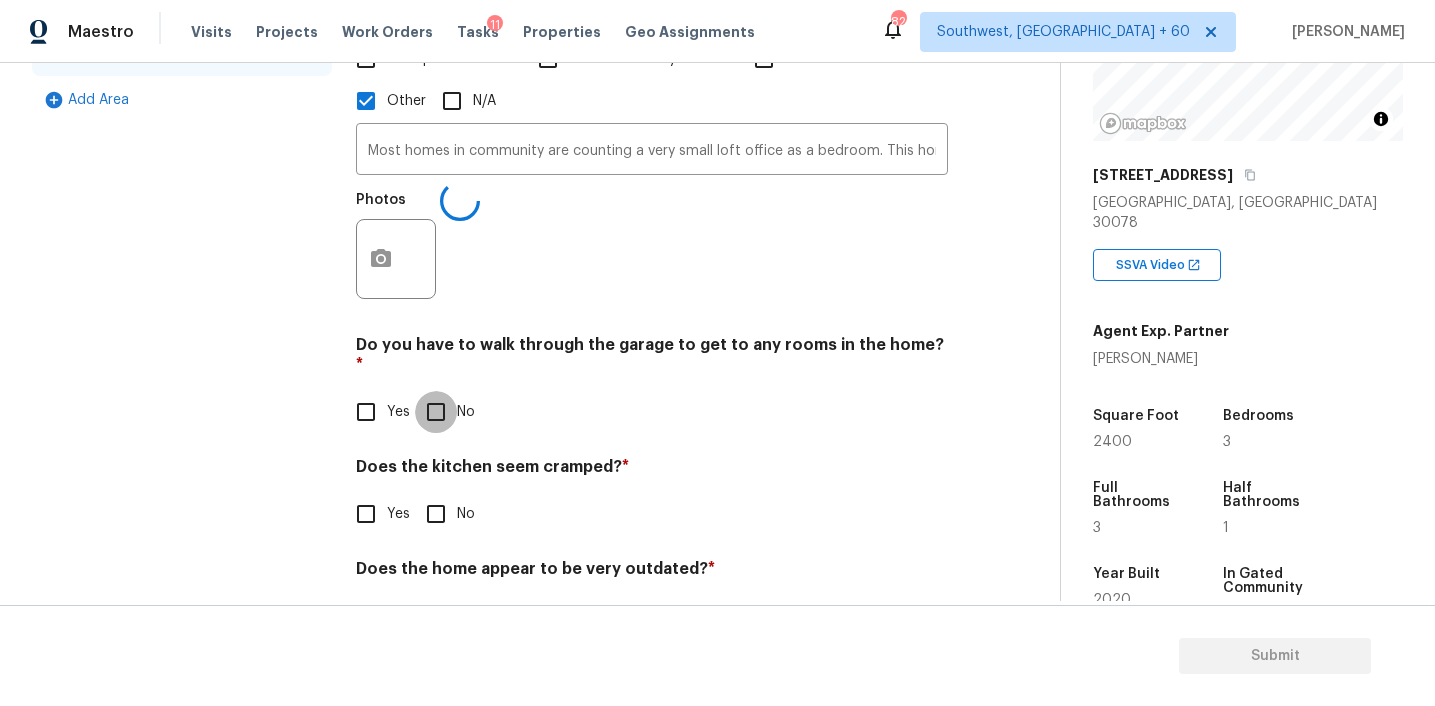 click on "No" at bounding box center [436, 412] 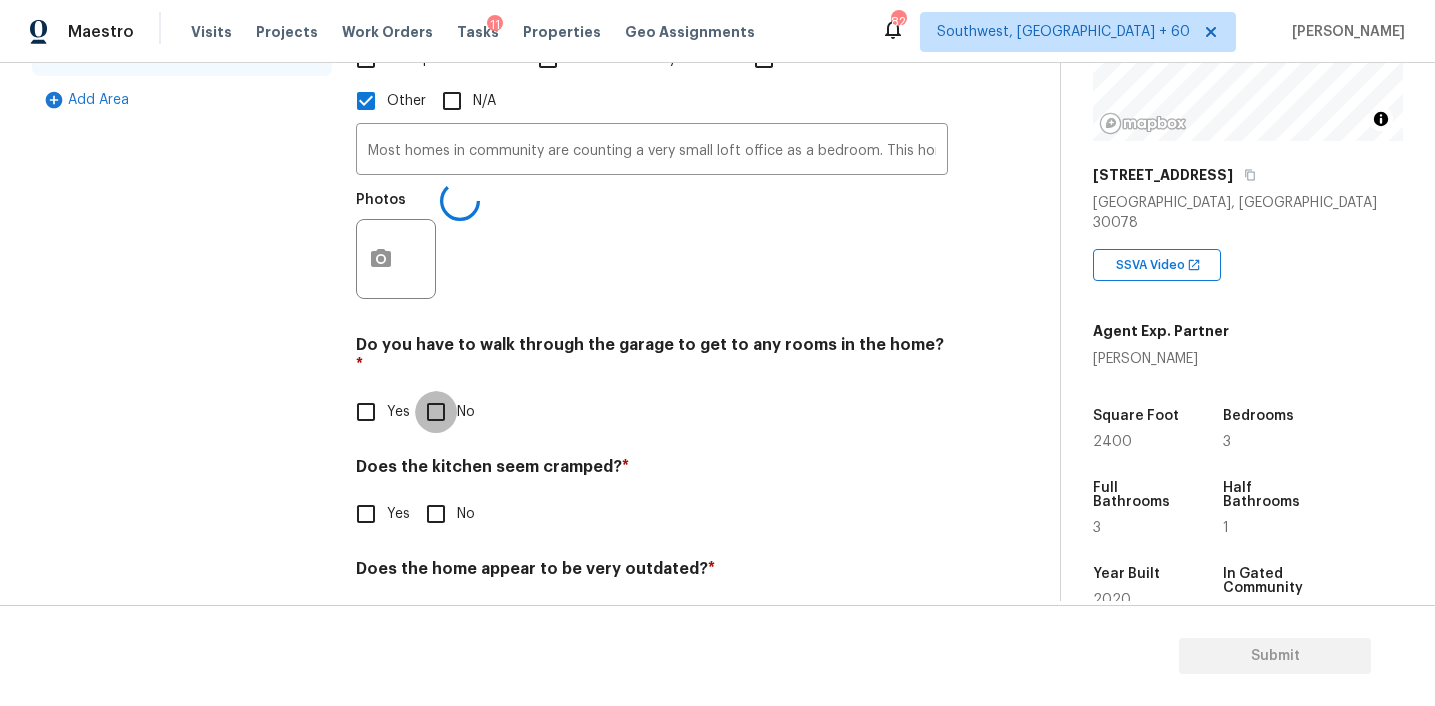 checkbox on "true" 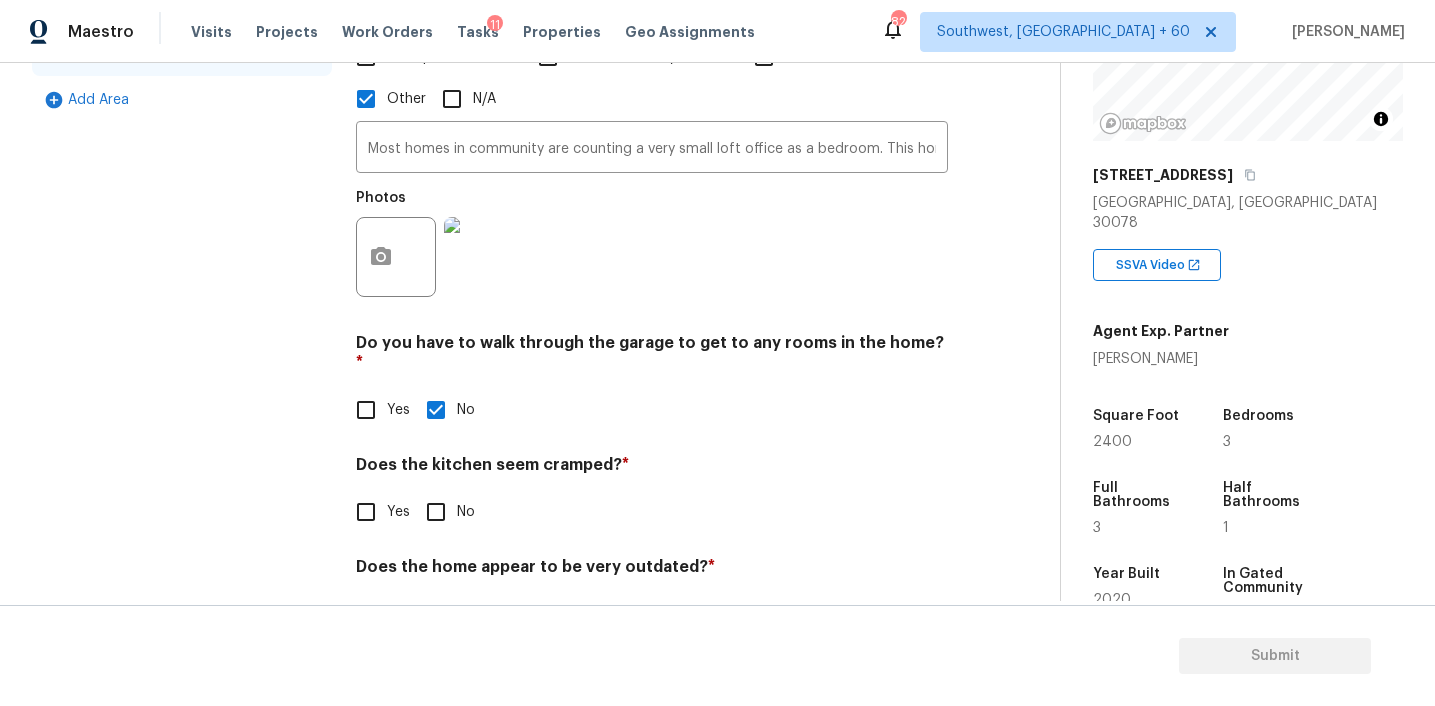 click on "Pricing Does the home have any additions?  * Yes No N/A Does the home have any layout issues that seem odd? Select all that apply.  * Awkward Flow Low Ceilings Cramped Kitchen Cramped Main Bath Sunken Areas Slope in Front Yard Slope in Back Yard Excessive Stairs Narrow Halls/Stairs Cramped Bedrooms Unusual Laundry Location No Main Bath Other N/A Most homes in community are counting a very small loft office as a bedroom. This home has the same floor plan and chose to leave the room open and use it as an office. Split foyer style unit ​ Photos Do you have to walk through the garage to get to any rooms in the home?  * Yes No Does the kitchen seem cramped?  * Yes No Does the home appear to be very outdated?  * Yes No" at bounding box center (652, 175) 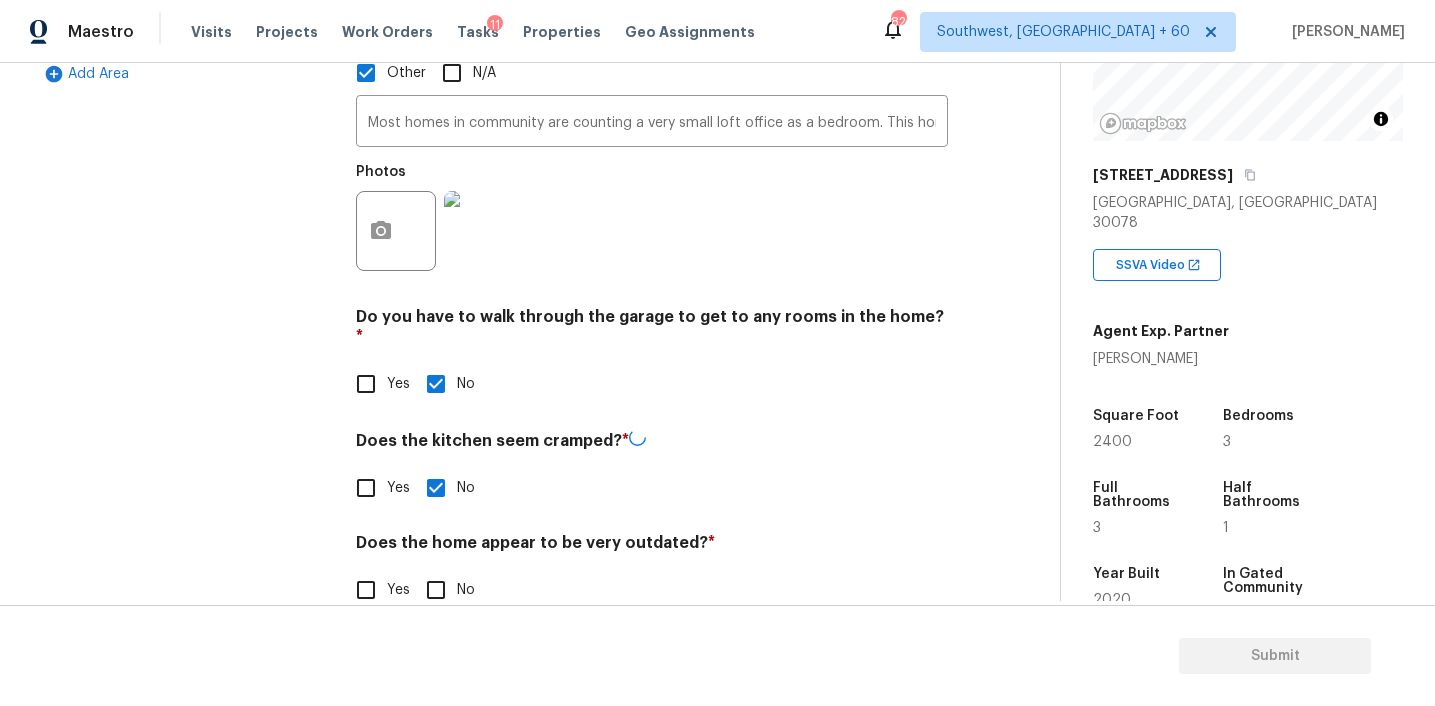scroll, scrollTop: 683, scrollLeft: 0, axis: vertical 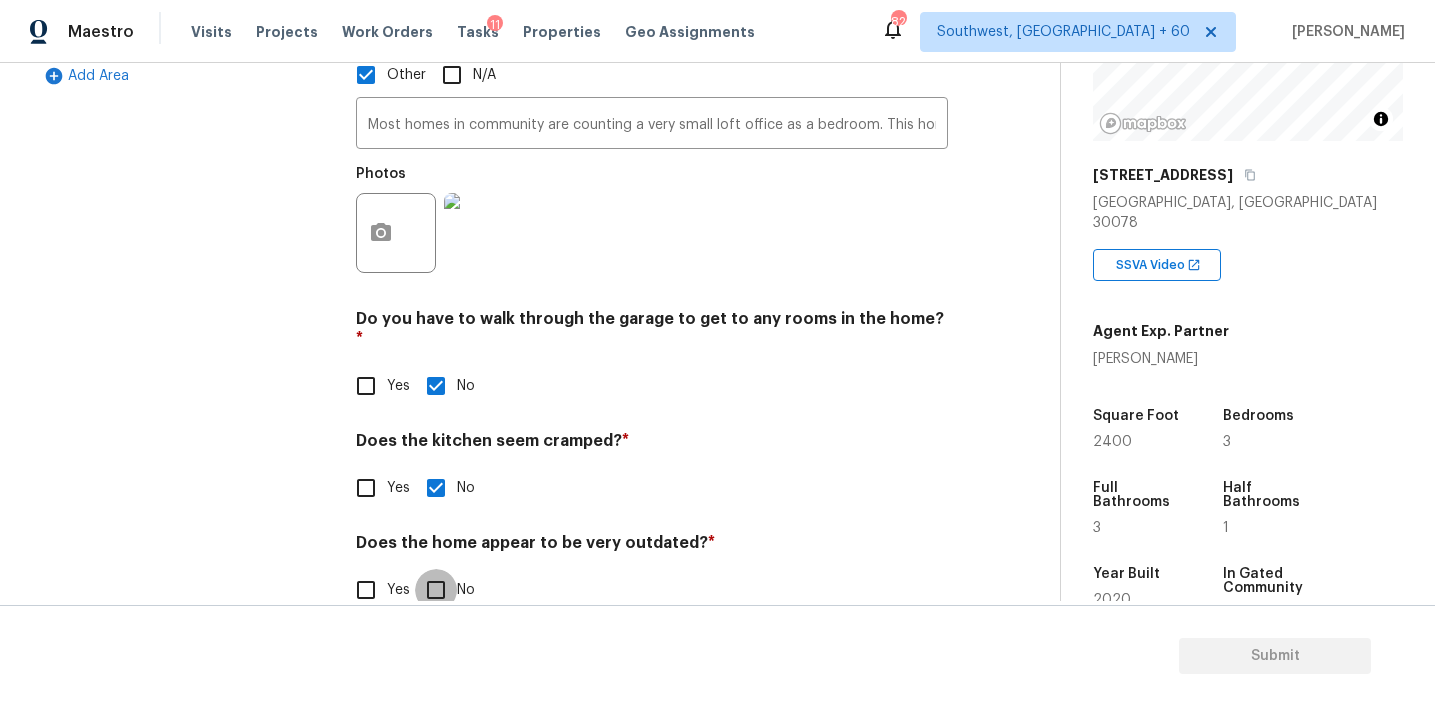 click on "No" at bounding box center (436, 590) 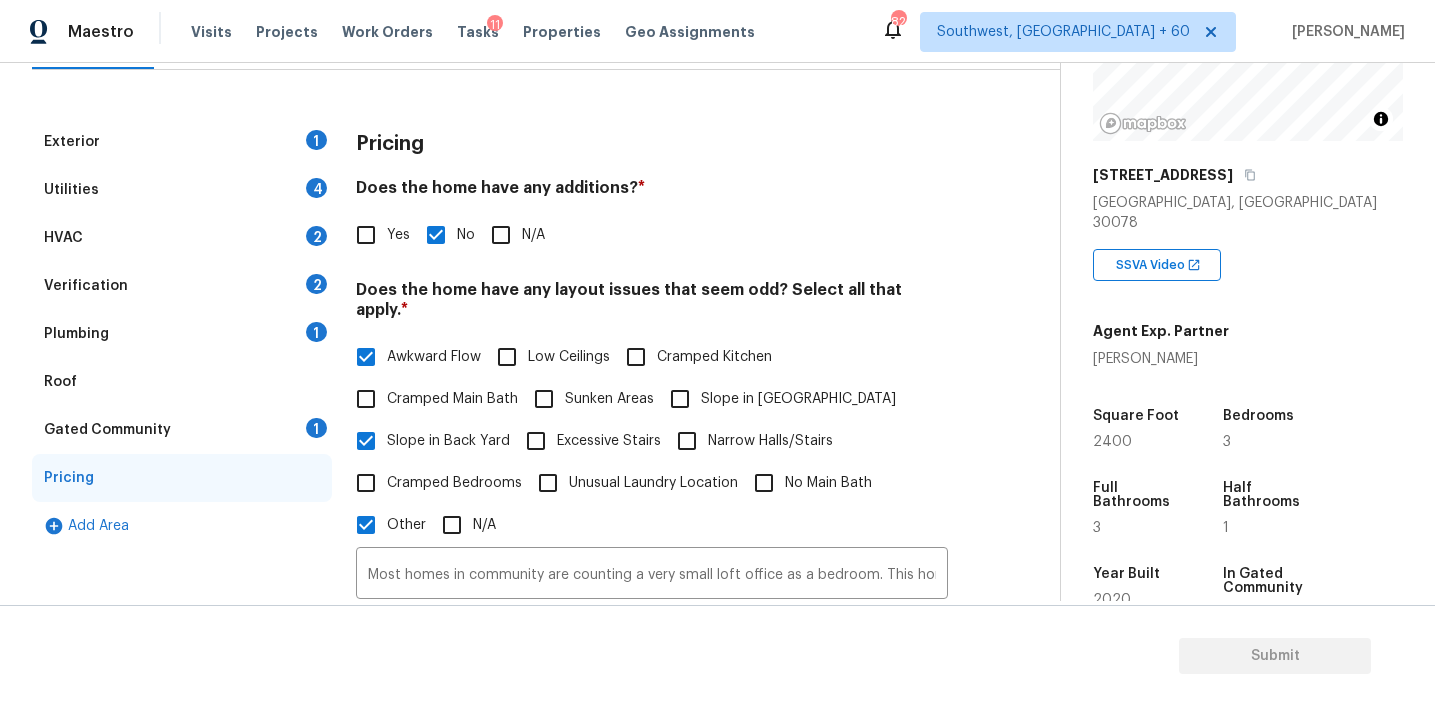 click on "Gated Community 1" at bounding box center [182, 430] 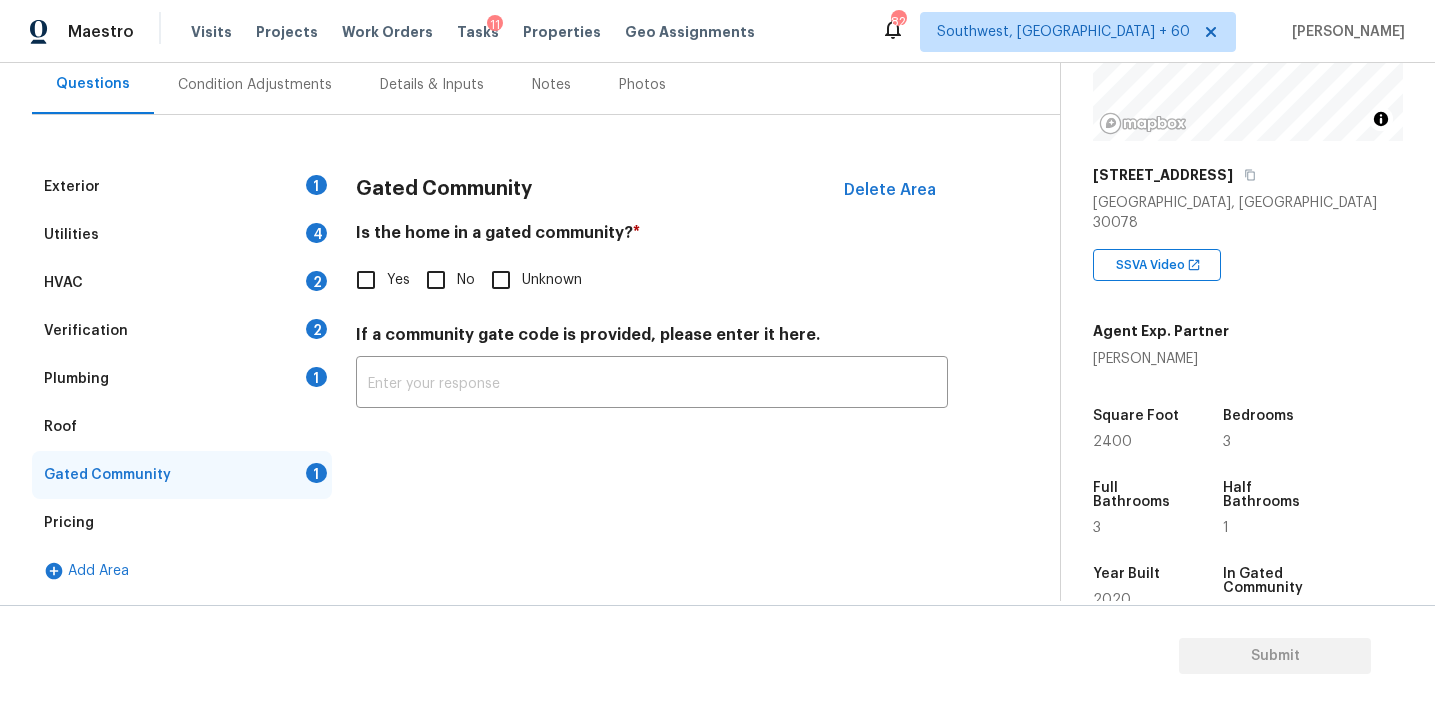scroll, scrollTop: 188, scrollLeft: 0, axis: vertical 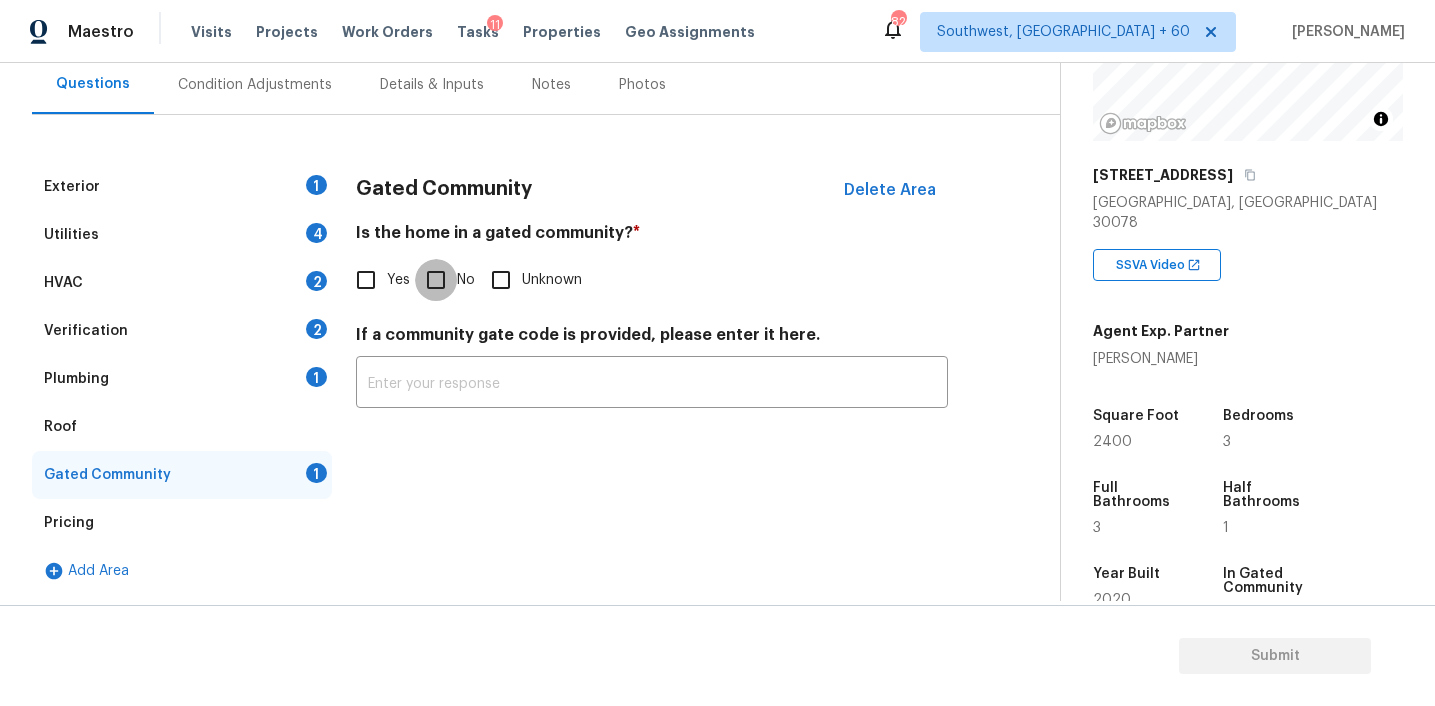 click on "No" at bounding box center (436, 280) 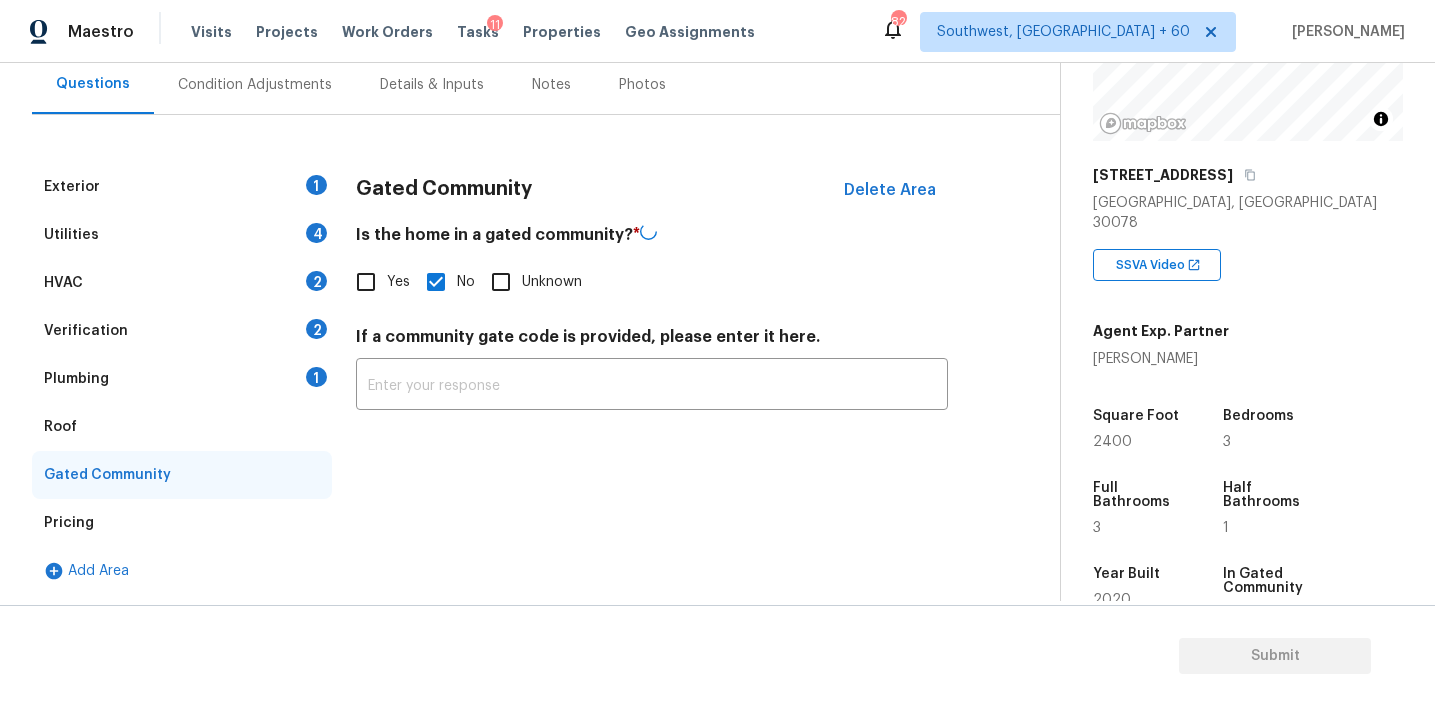 click on "Roof" at bounding box center [182, 427] 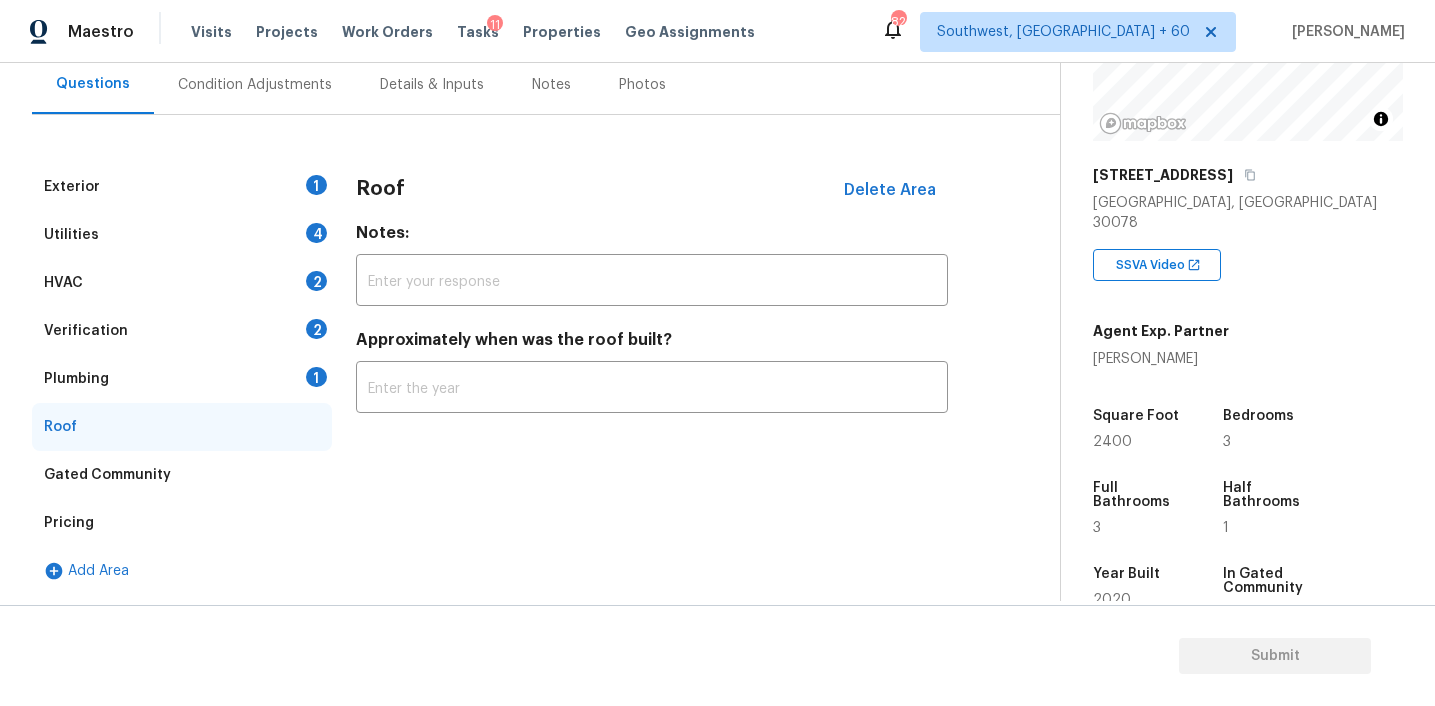 click on "Plumbing 1" at bounding box center [182, 379] 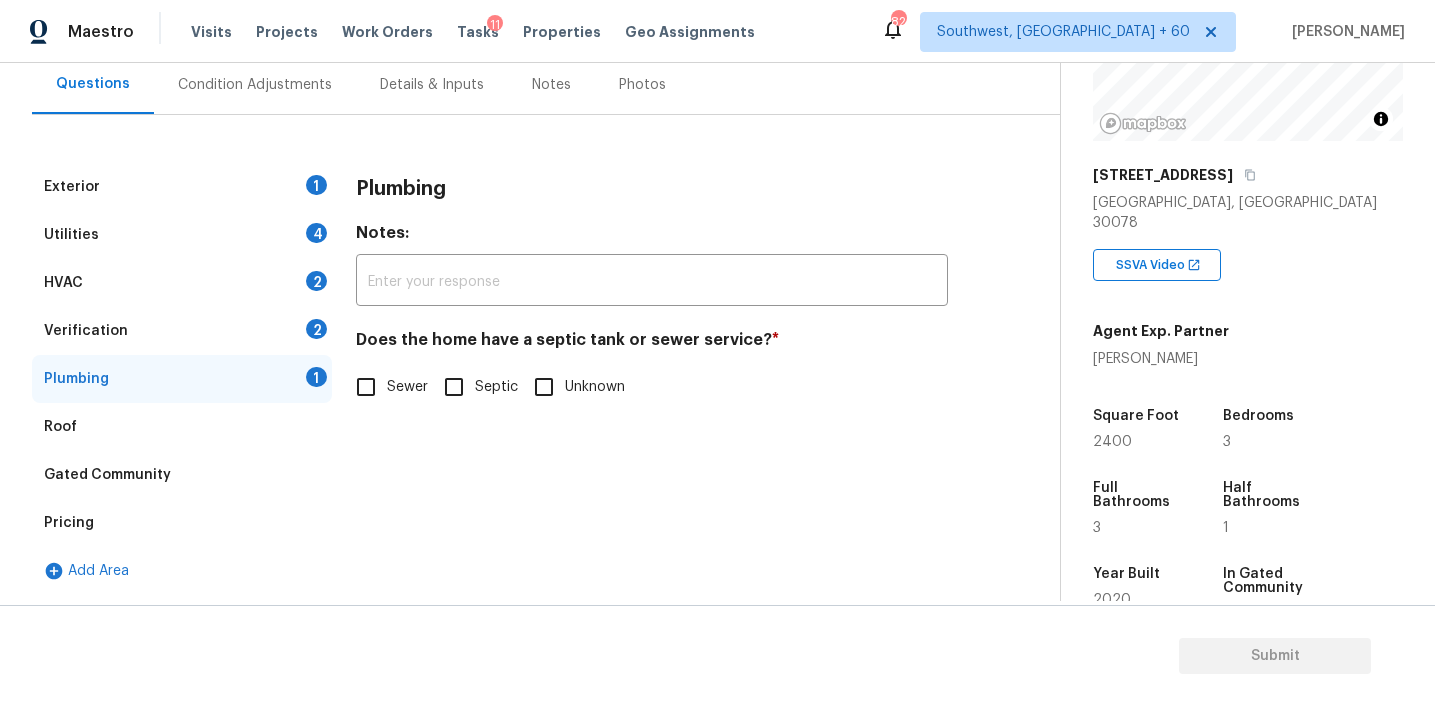 click on "Sewer" at bounding box center [407, 387] 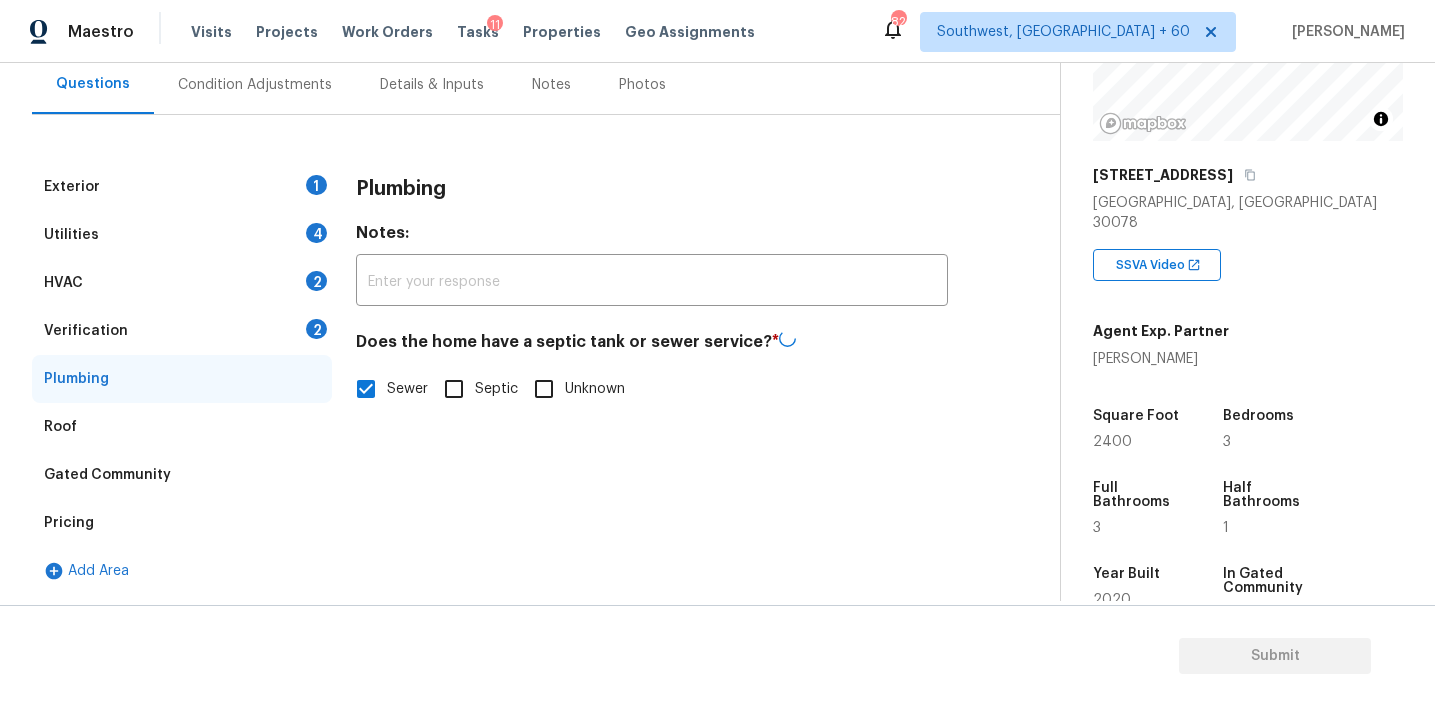 click on "Verification 2" at bounding box center [182, 331] 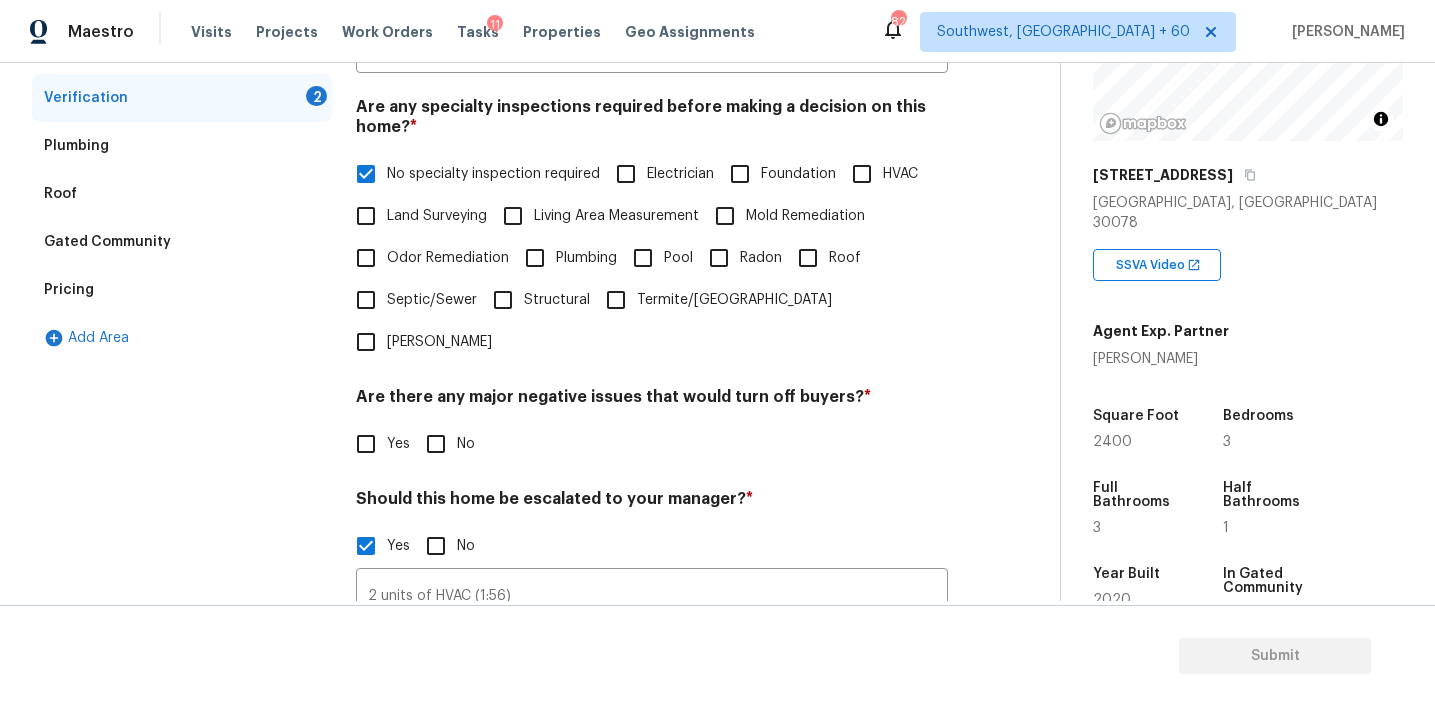 click on "No" at bounding box center (436, 444) 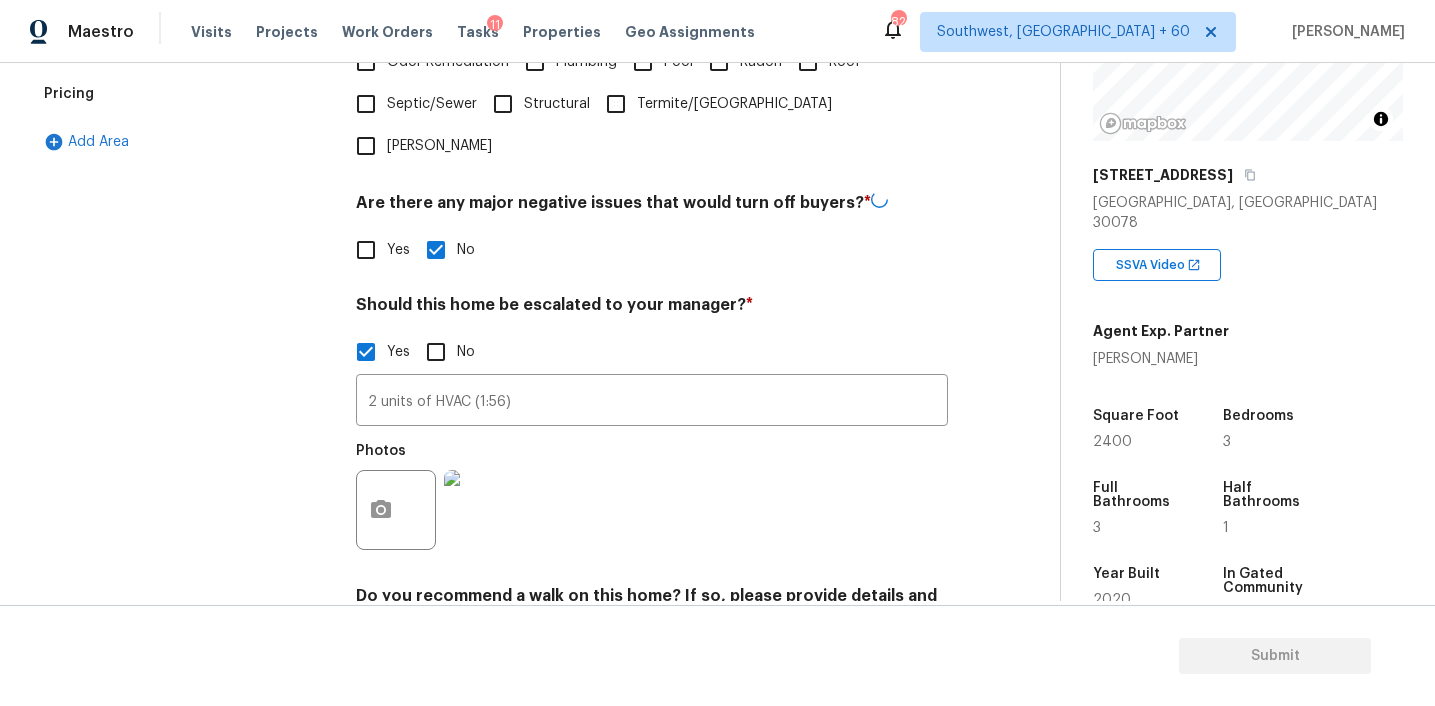 scroll, scrollTop: 689, scrollLeft: 0, axis: vertical 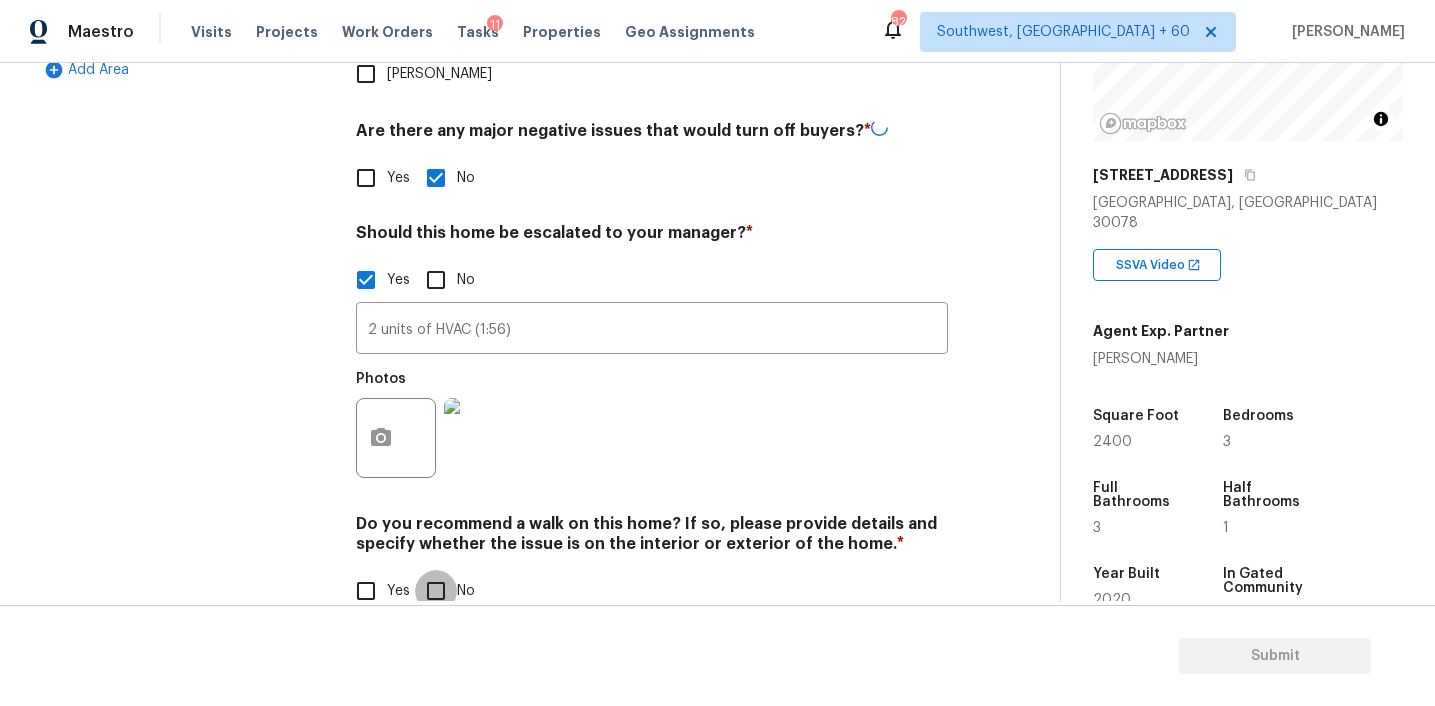 click on "No" at bounding box center [436, 591] 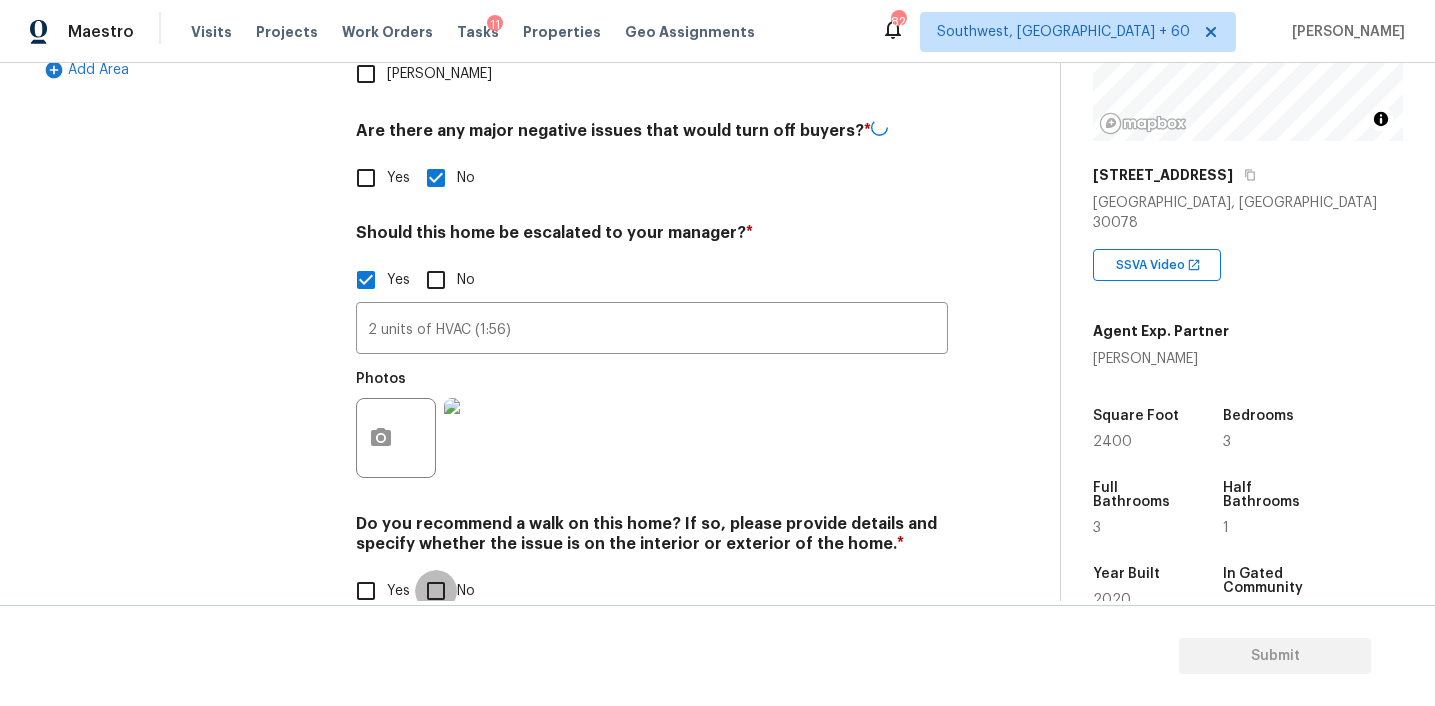 checkbox on "true" 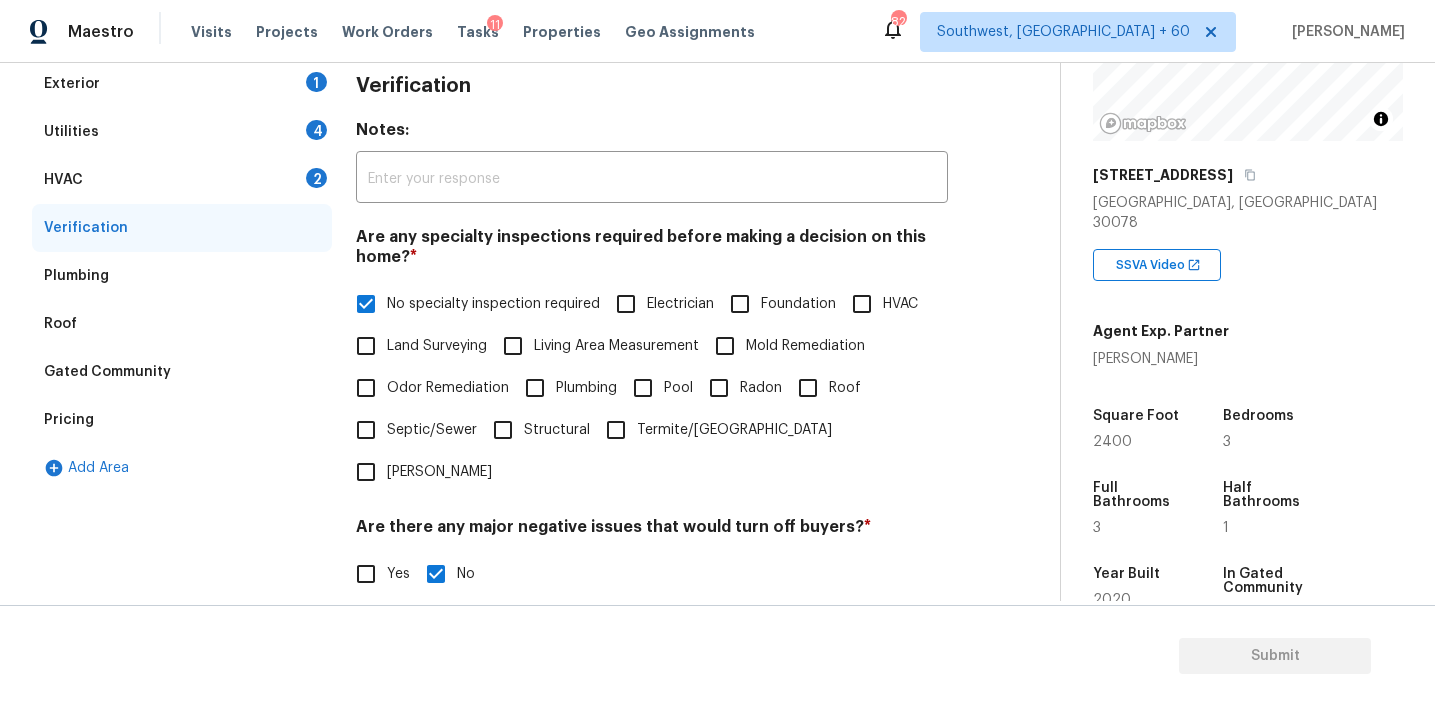 scroll, scrollTop: 272, scrollLeft: 0, axis: vertical 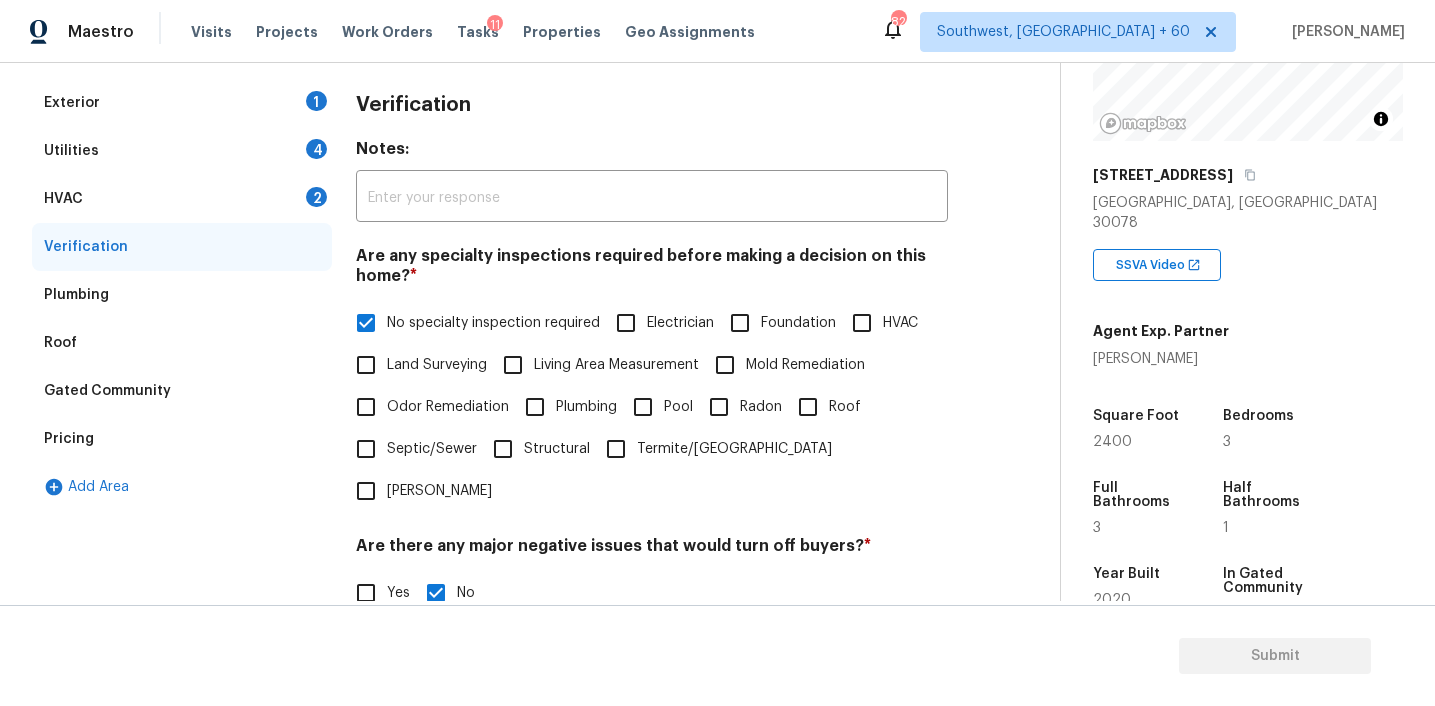 click on "HVAC 2" at bounding box center [182, 199] 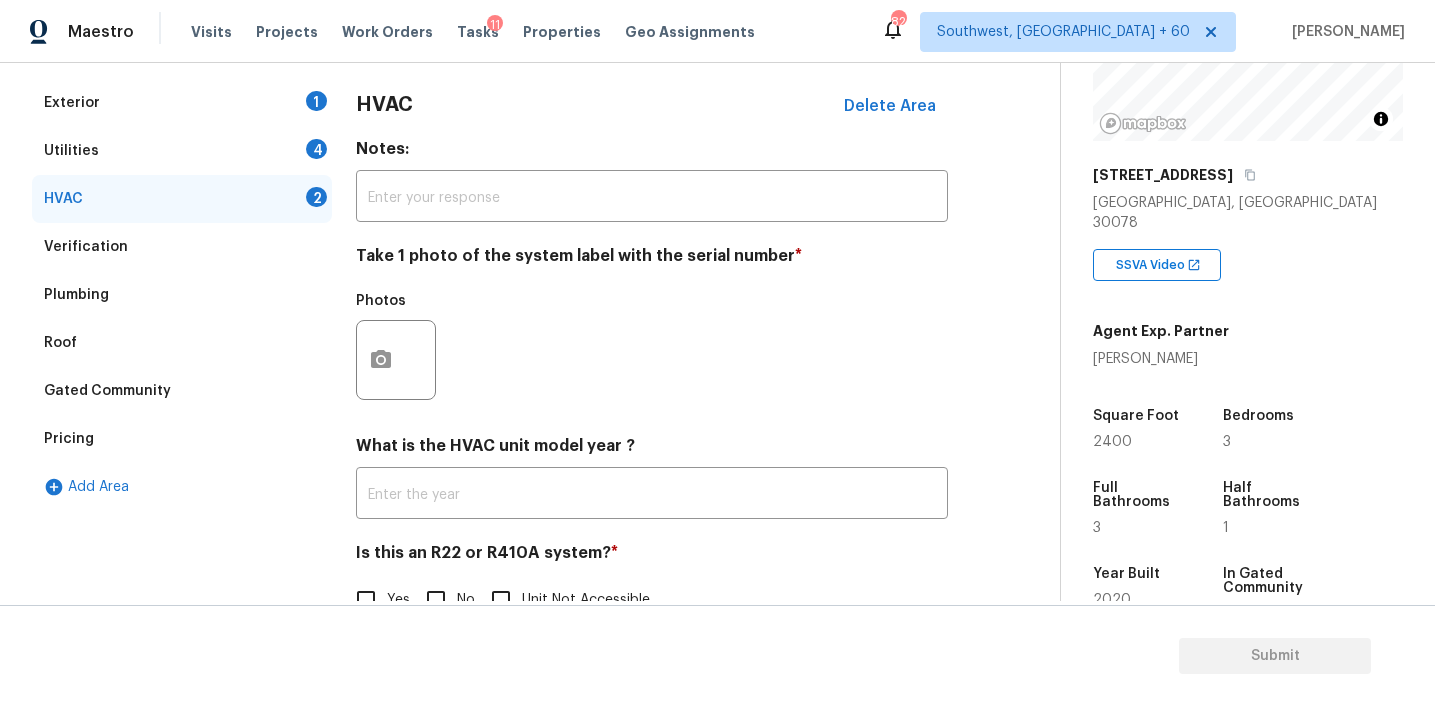 scroll, scrollTop: 323, scrollLeft: 0, axis: vertical 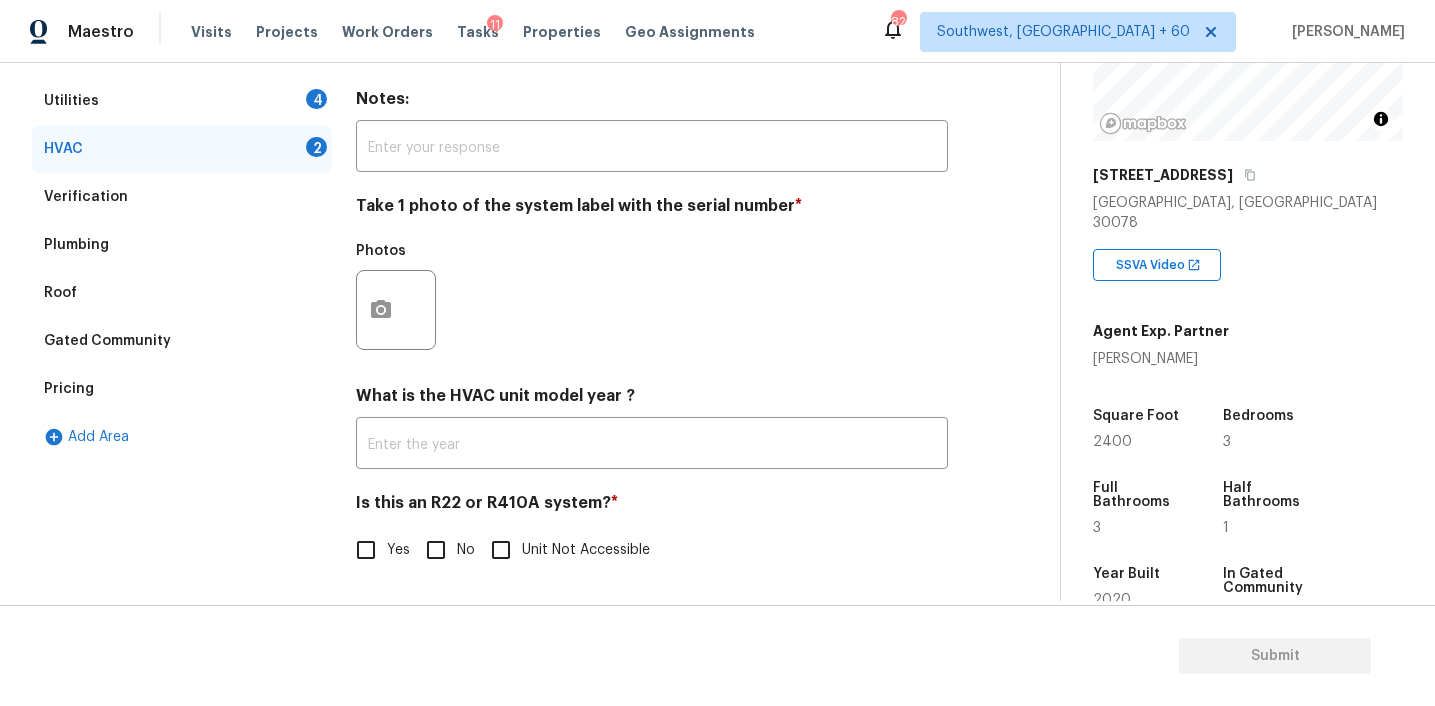 click on "No" at bounding box center (436, 550) 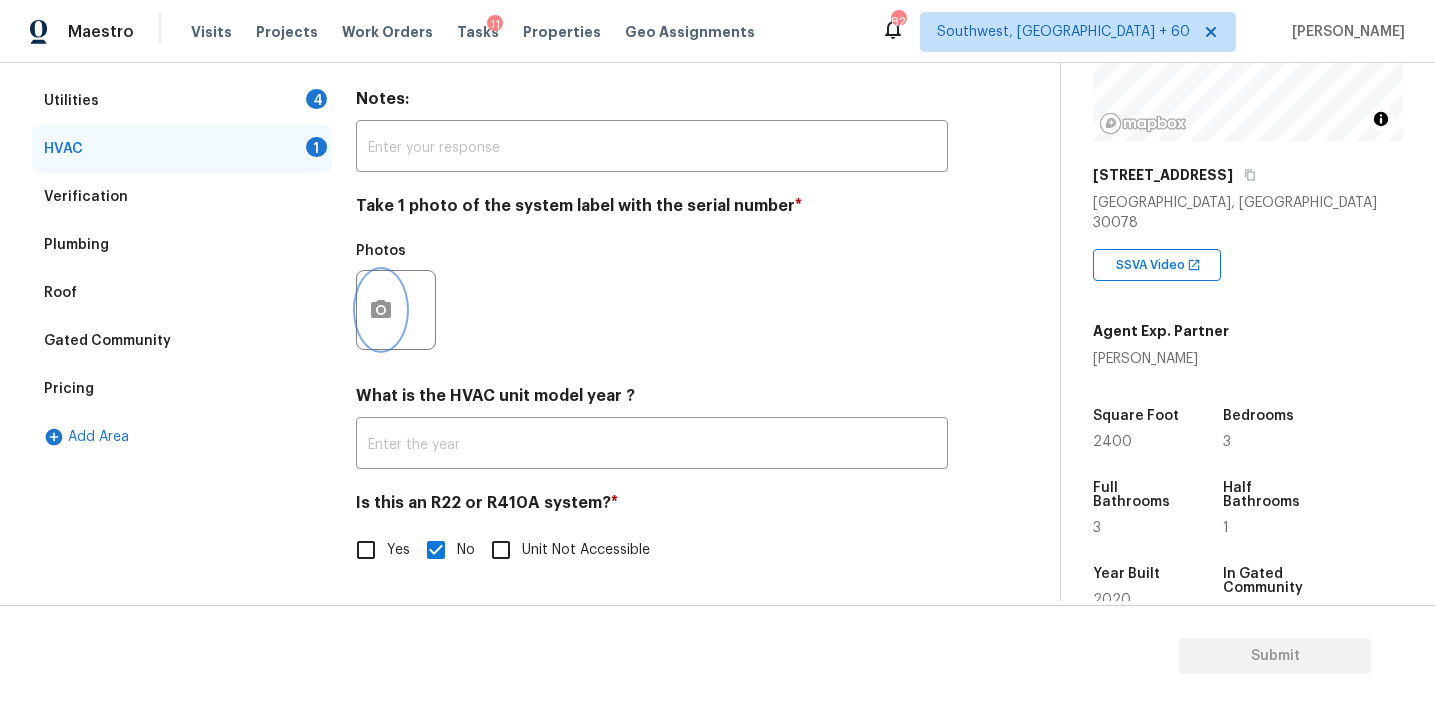 click 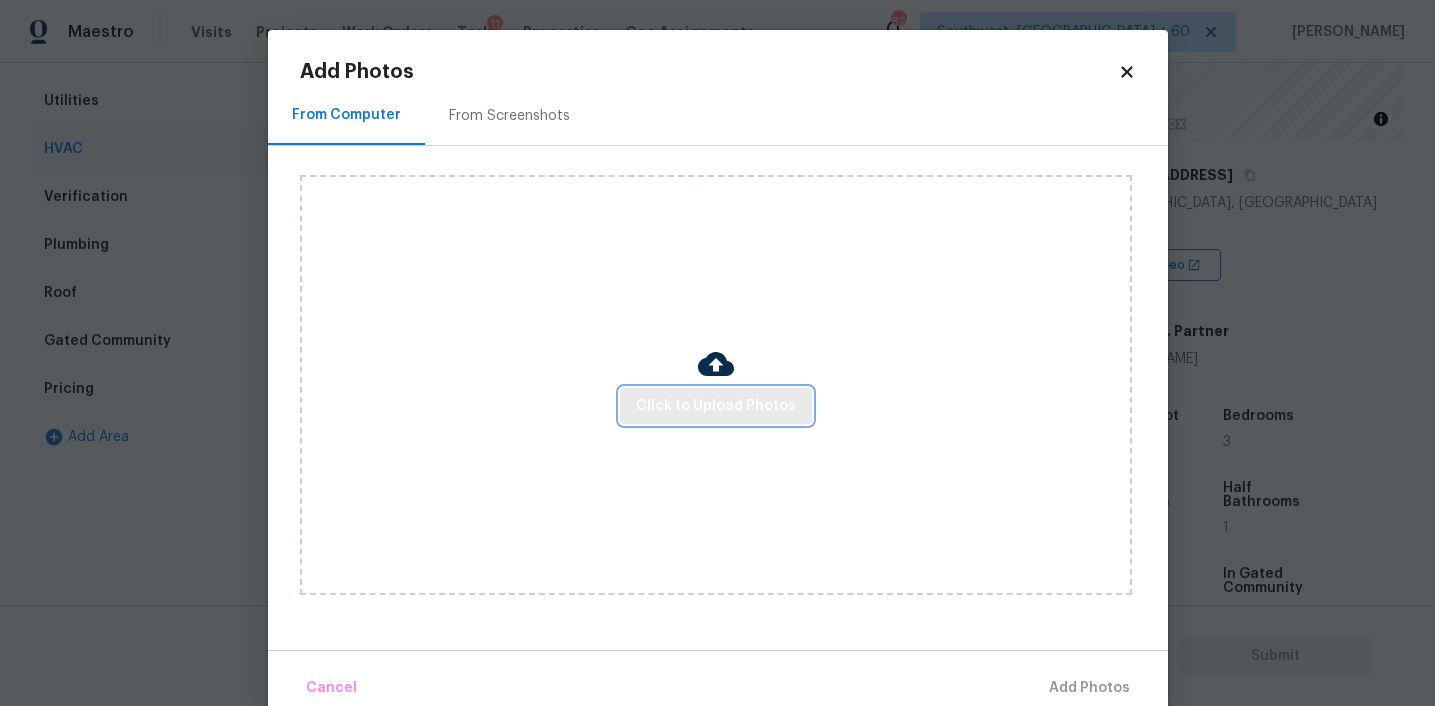 click on "Click to Upload Photos" at bounding box center (716, 406) 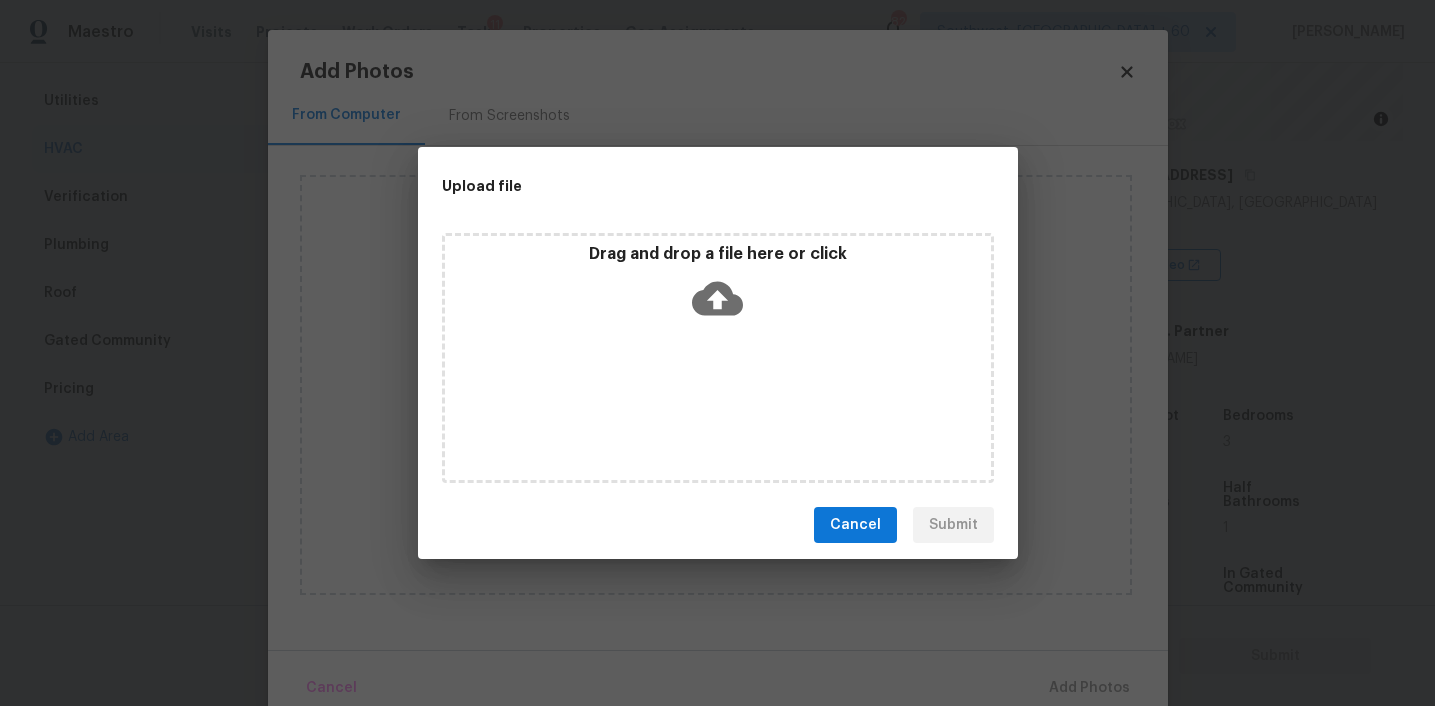 click on "Drag and drop a file here or click" at bounding box center [718, 287] 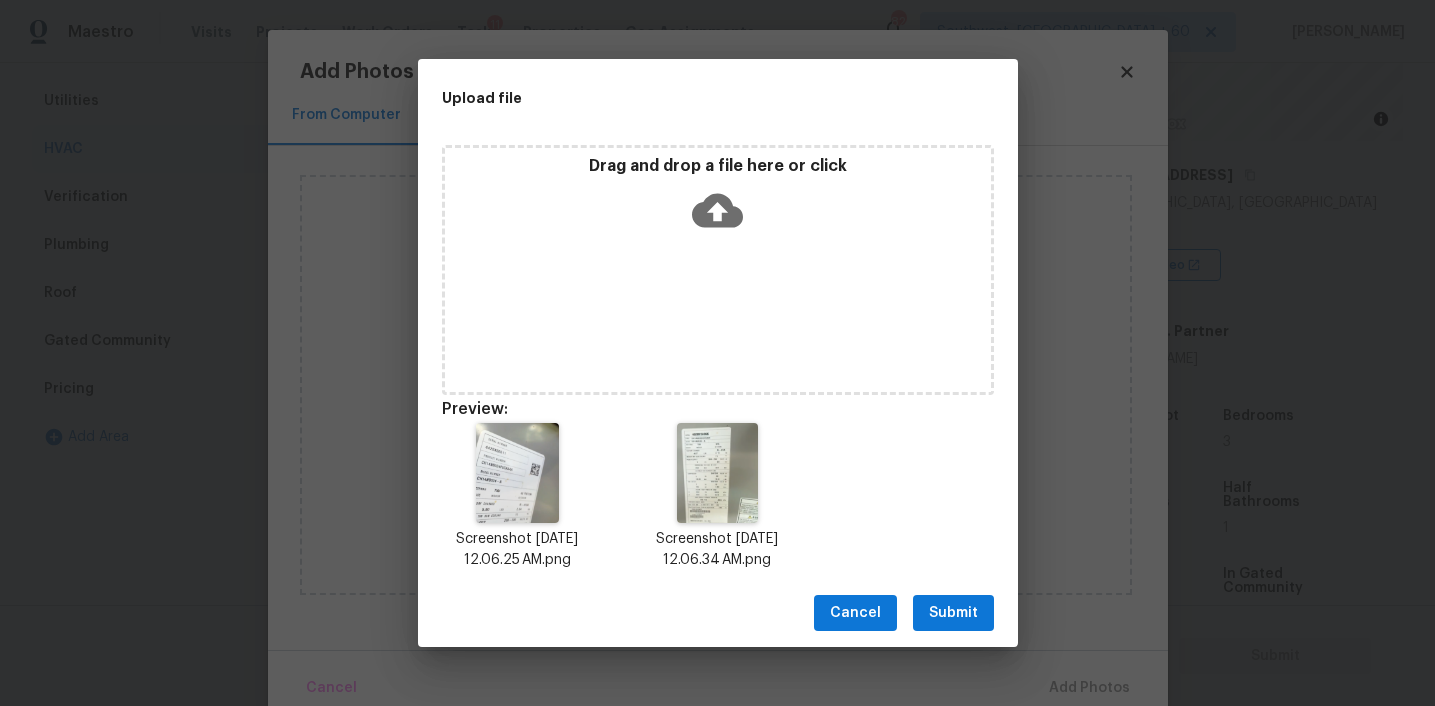 click on "Submit" at bounding box center (953, 613) 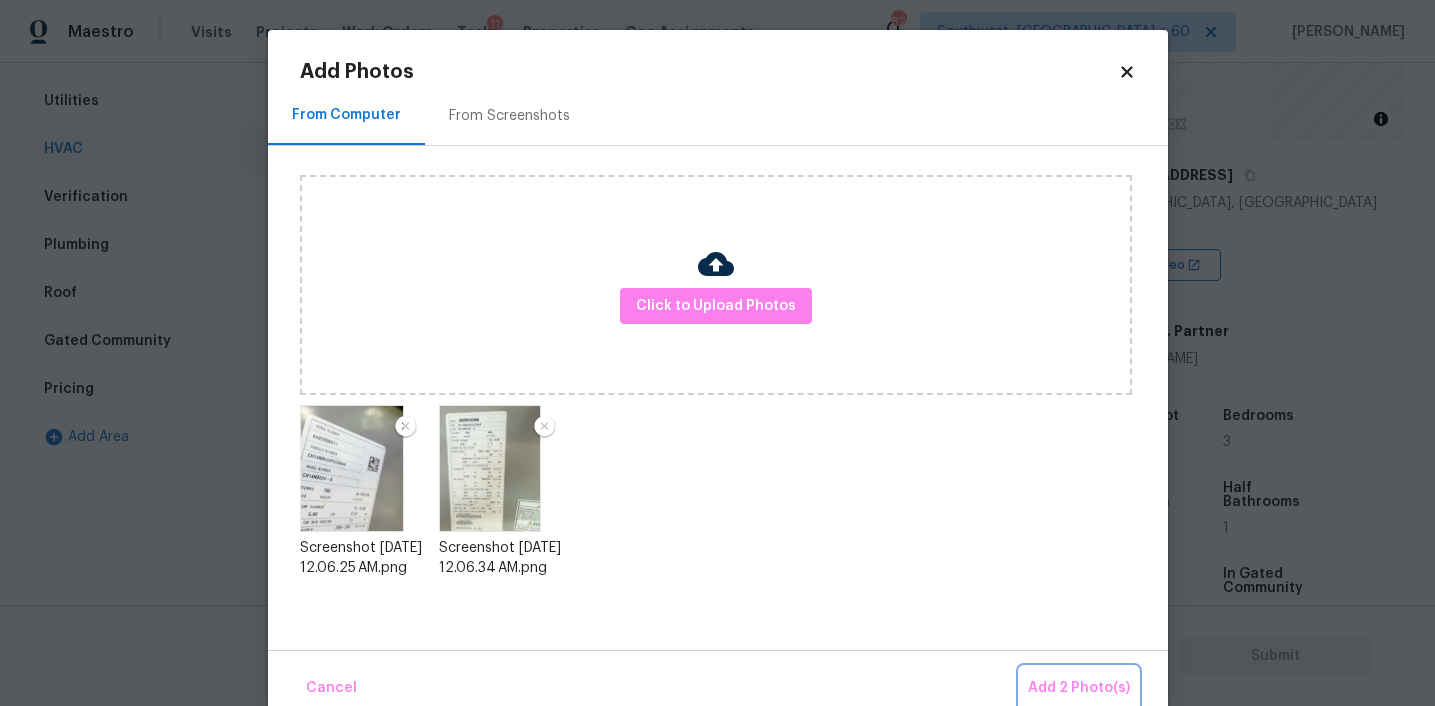 click on "Add 2 Photo(s)" at bounding box center [1079, 688] 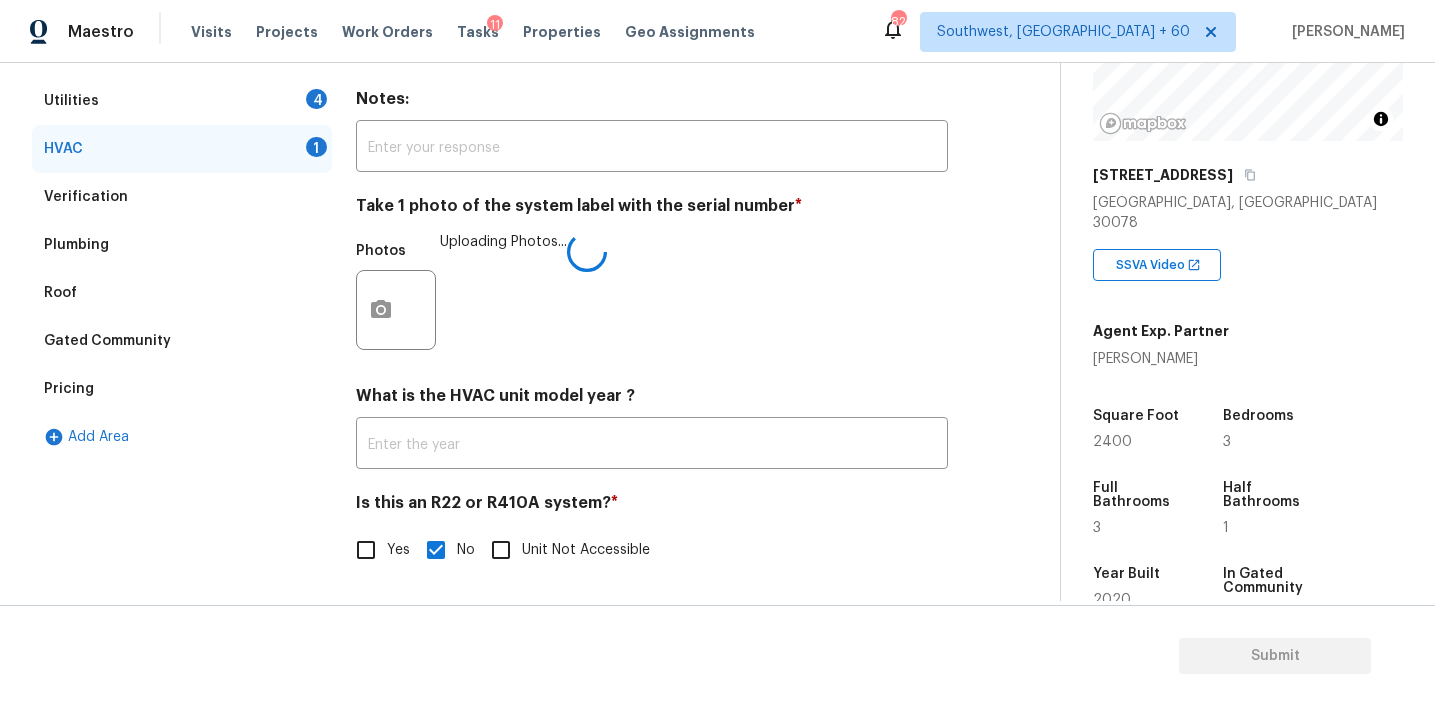 click on "Photos Uploading Photos..." at bounding box center (652, 297) 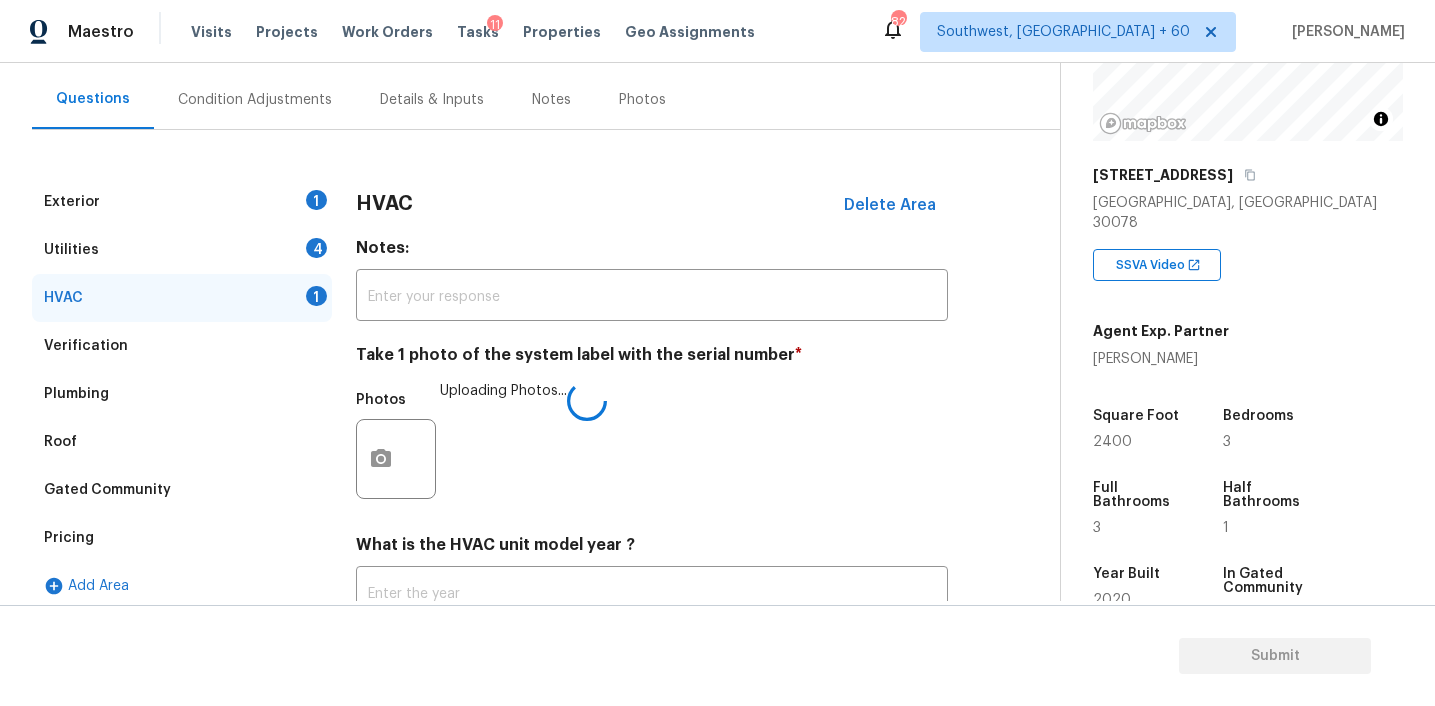 scroll, scrollTop: 169, scrollLeft: 0, axis: vertical 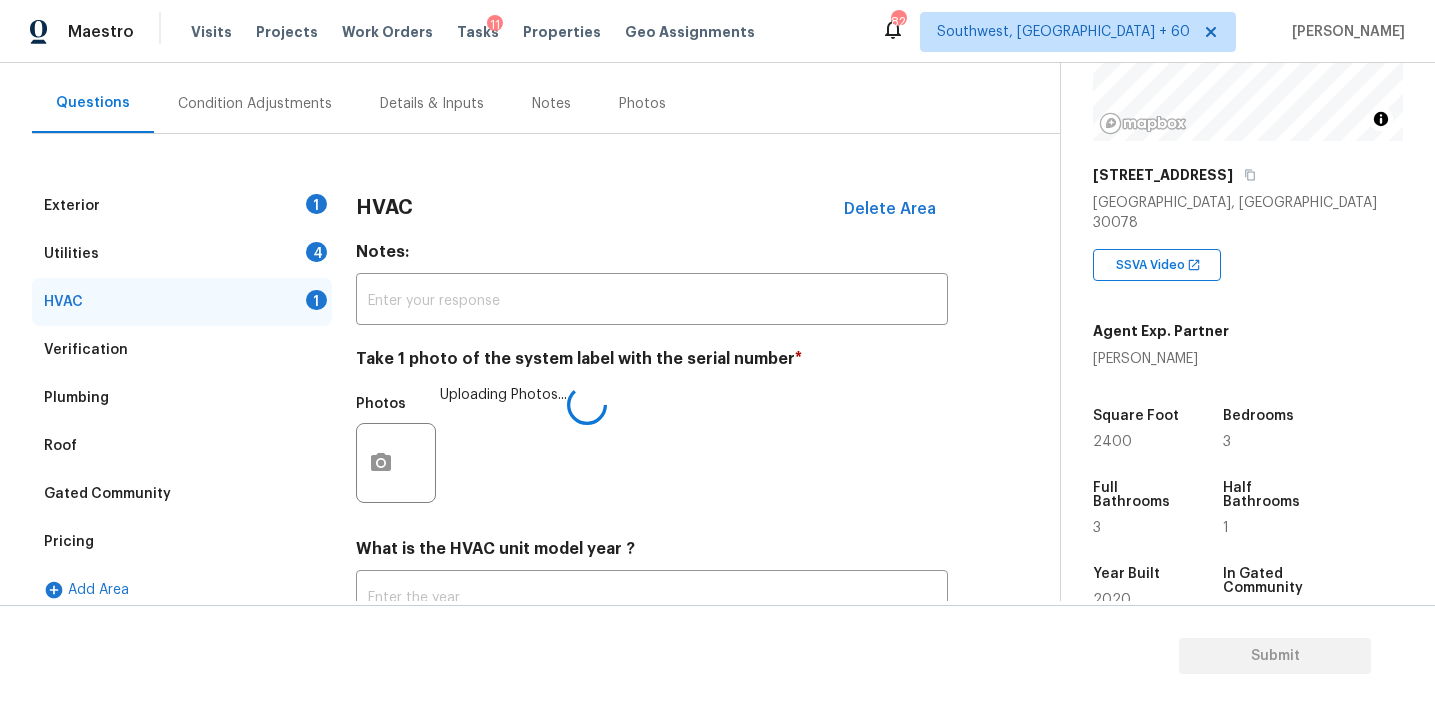 click on "HVAC" at bounding box center (384, 208) 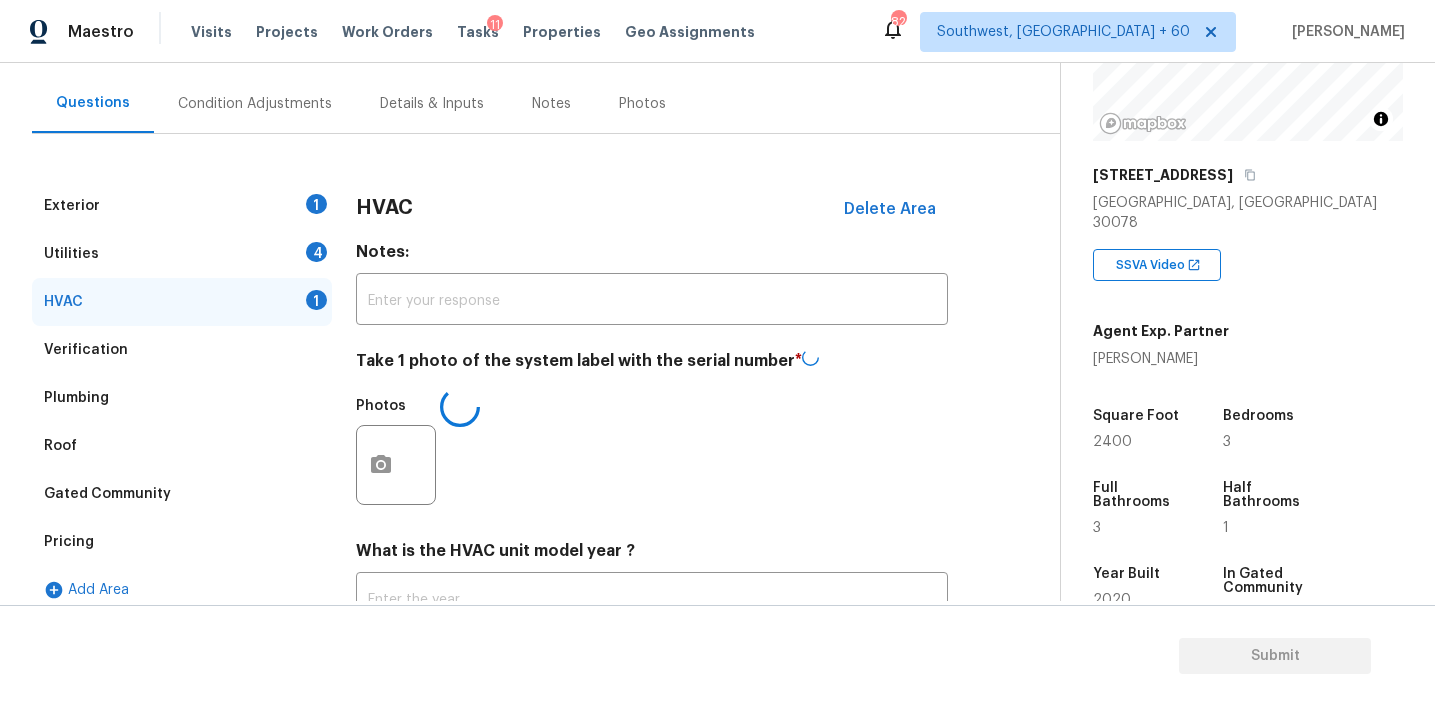 scroll, scrollTop: 188, scrollLeft: 0, axis: vertical 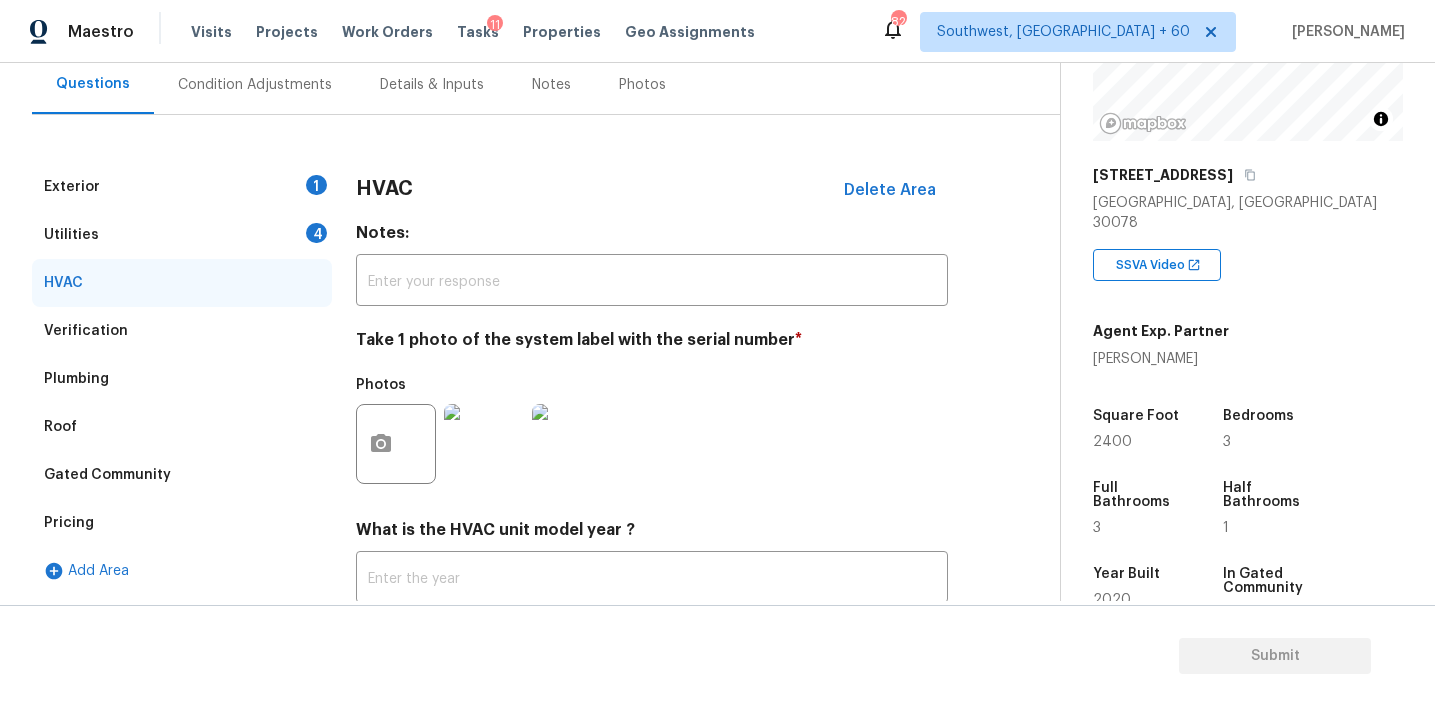 click on "4" at bounding box center (316, 233) 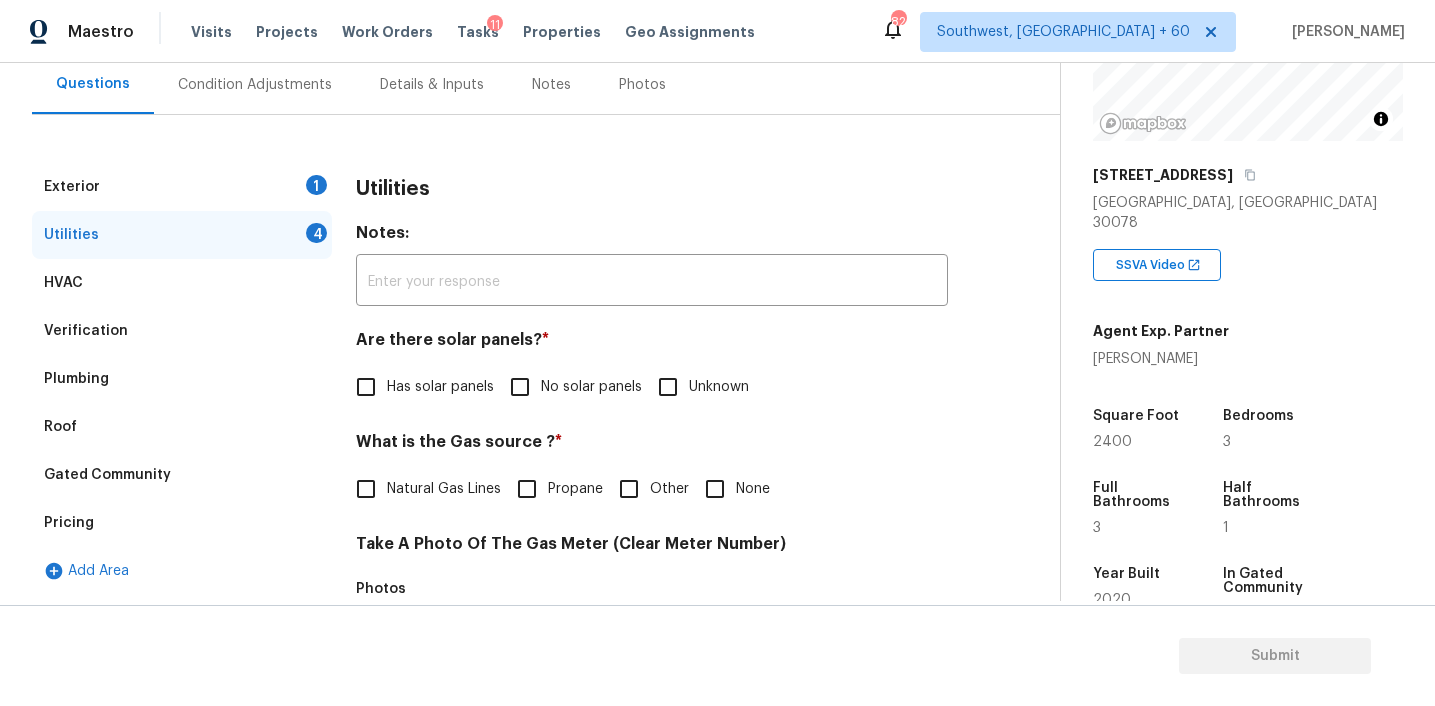 click on "No solar panels" at bounding box center [570, 387] 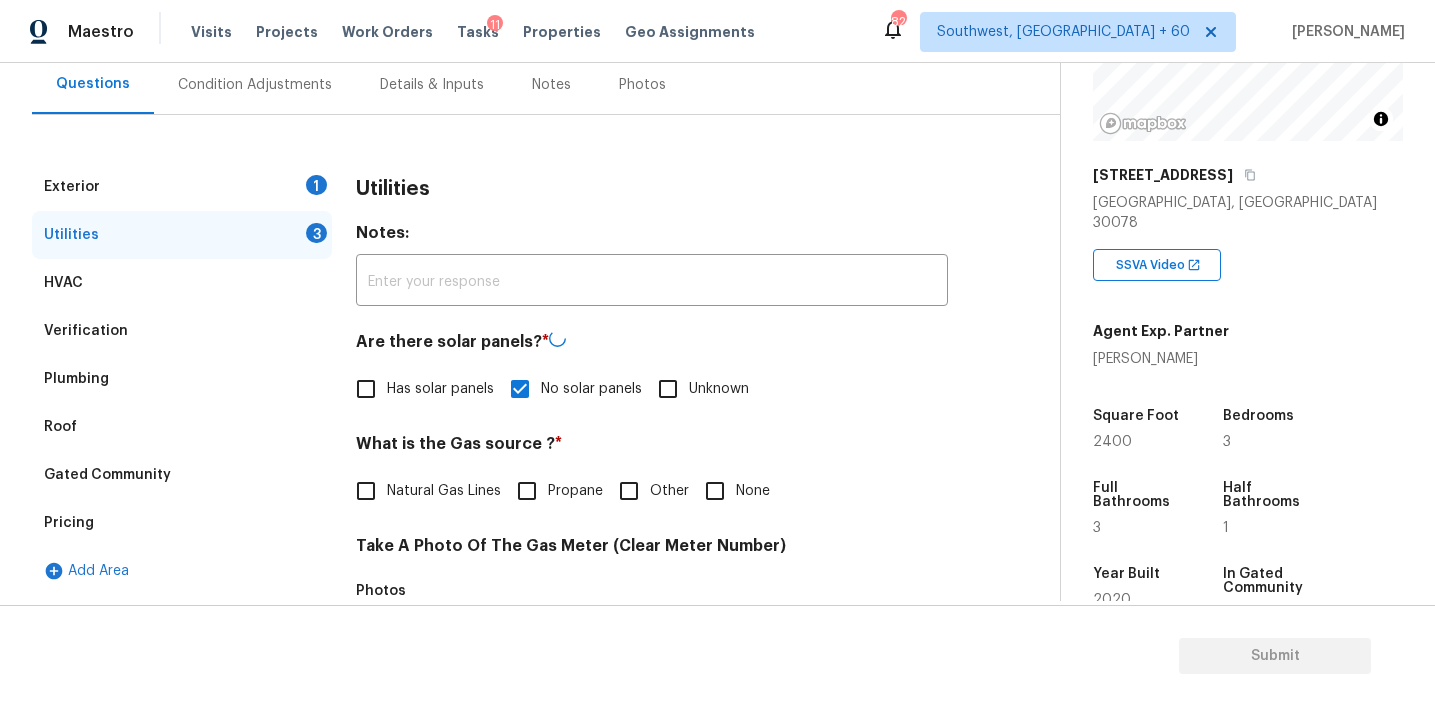 click on "Natural Gas Lines" at bounding box center (444, 491) 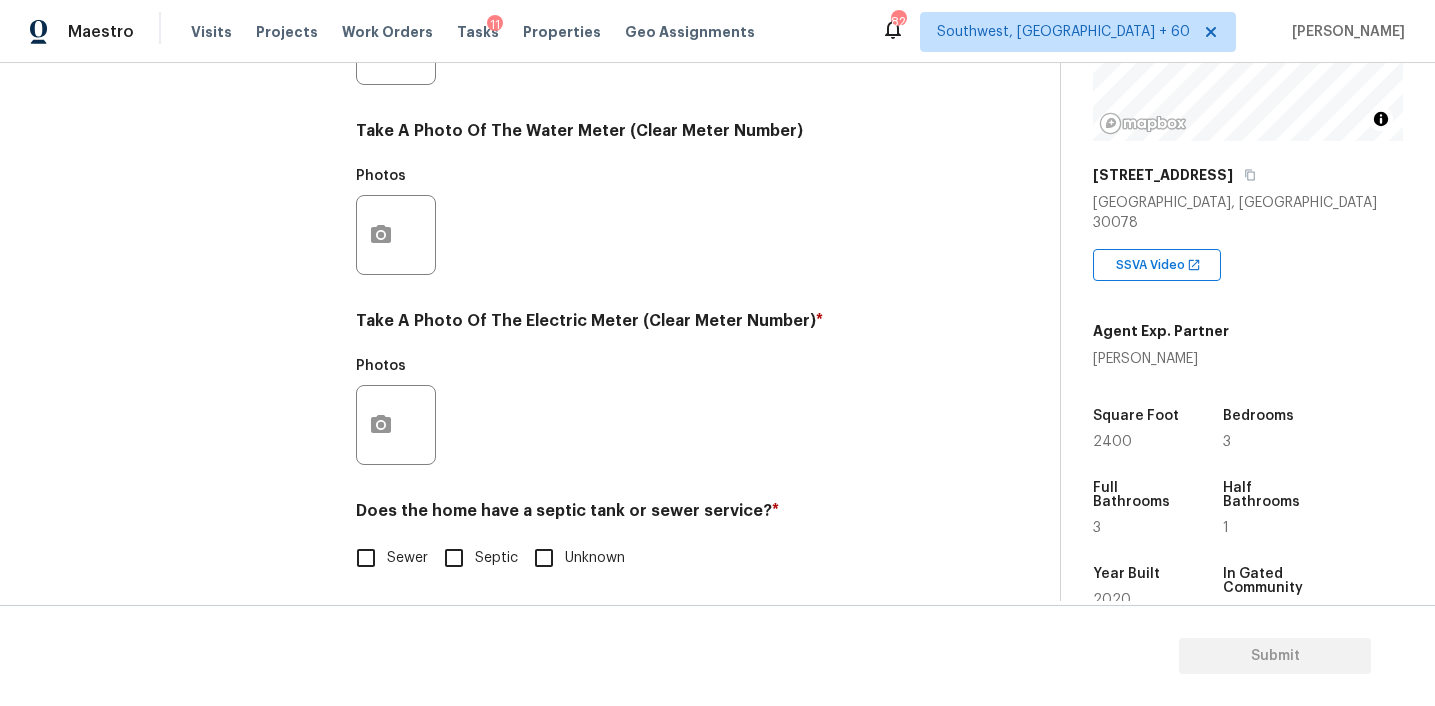 scroll, scrollTop: 799, scrollLeft: 0, axis: vertical 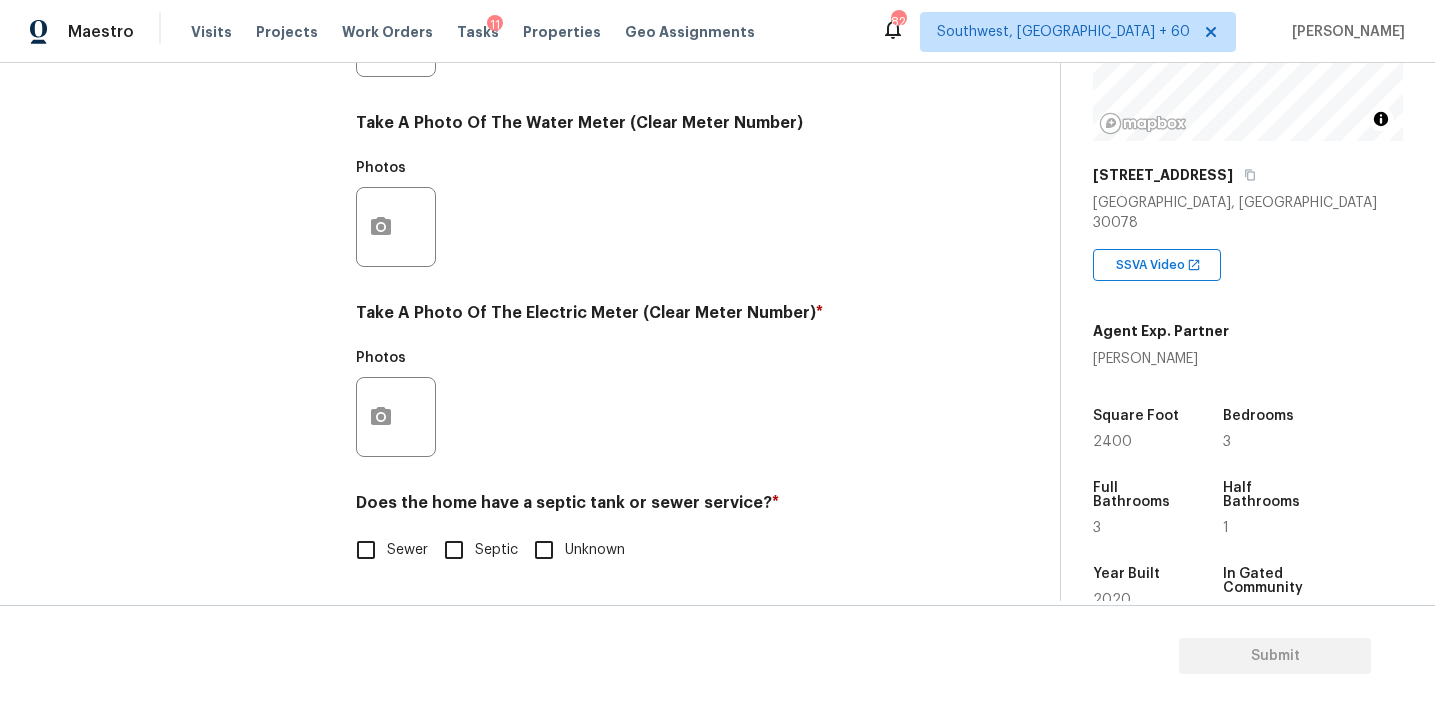 click on "Sewer" at bounding box center (366, 550) 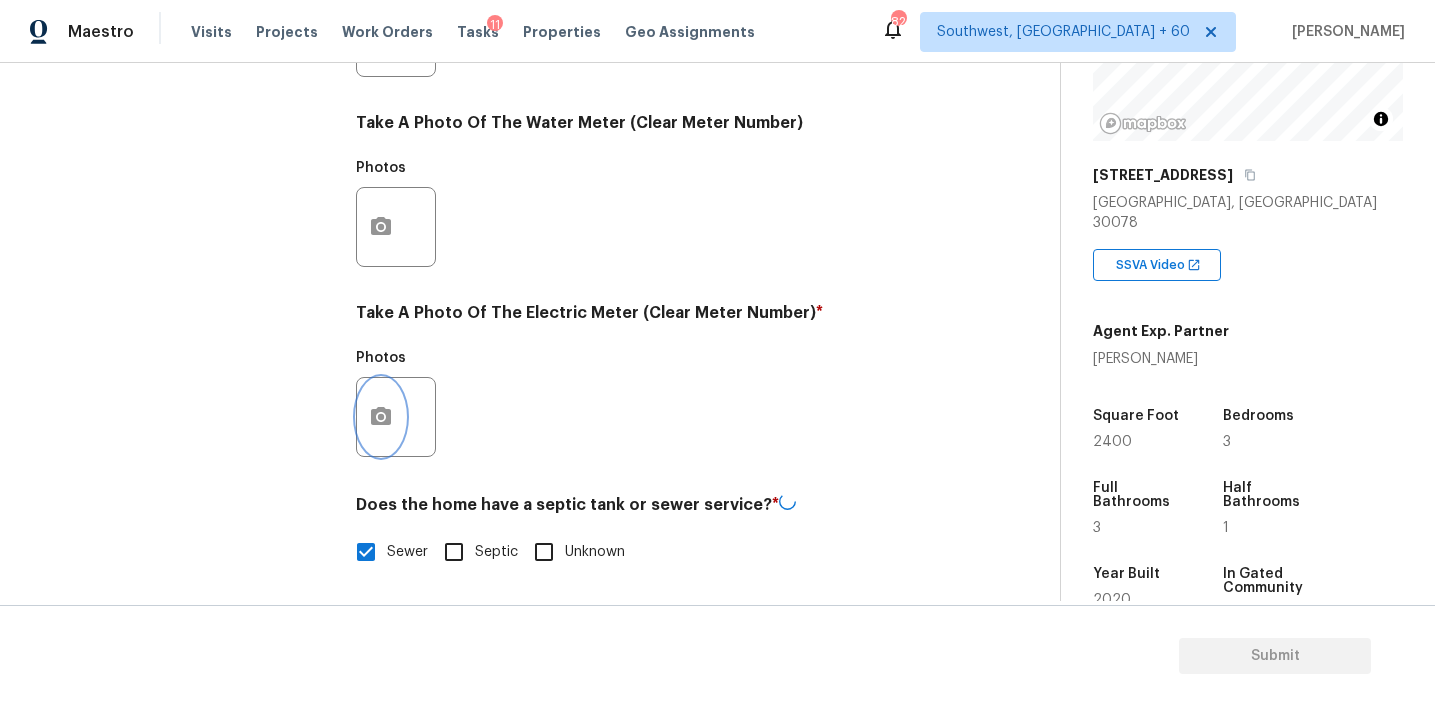 click at bounding box center (381, 417) 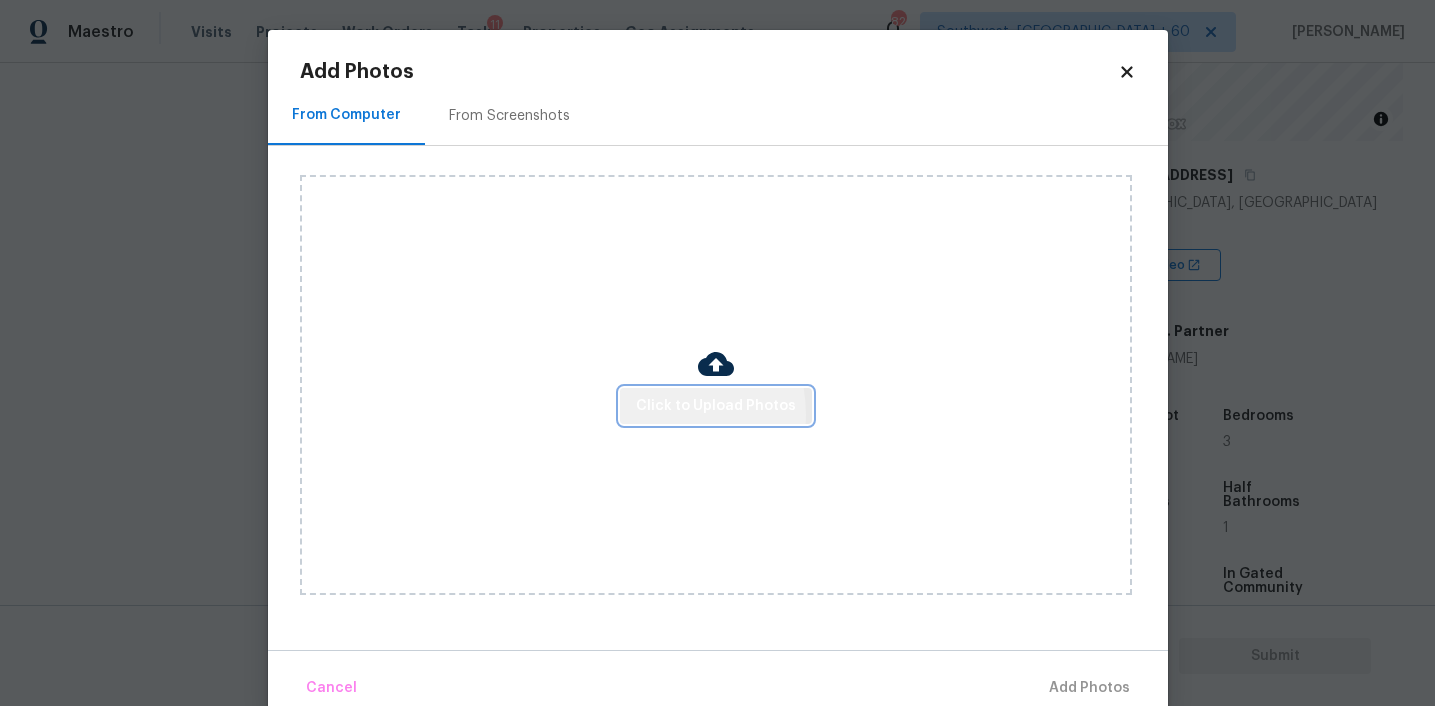 click on "Click to Upload Photos" at bounding box center (716, 406) 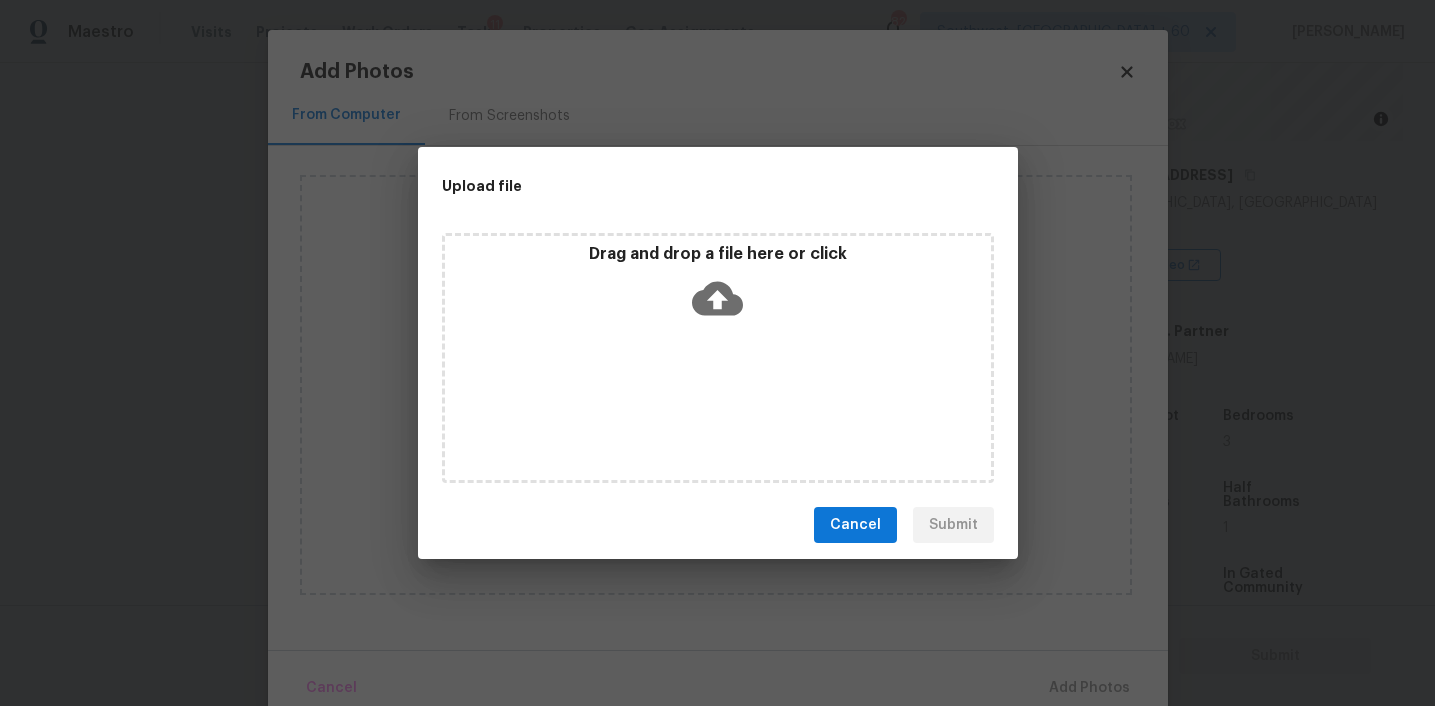 click on "Drag and drop a file here or click" at bounding box center (718, 287) 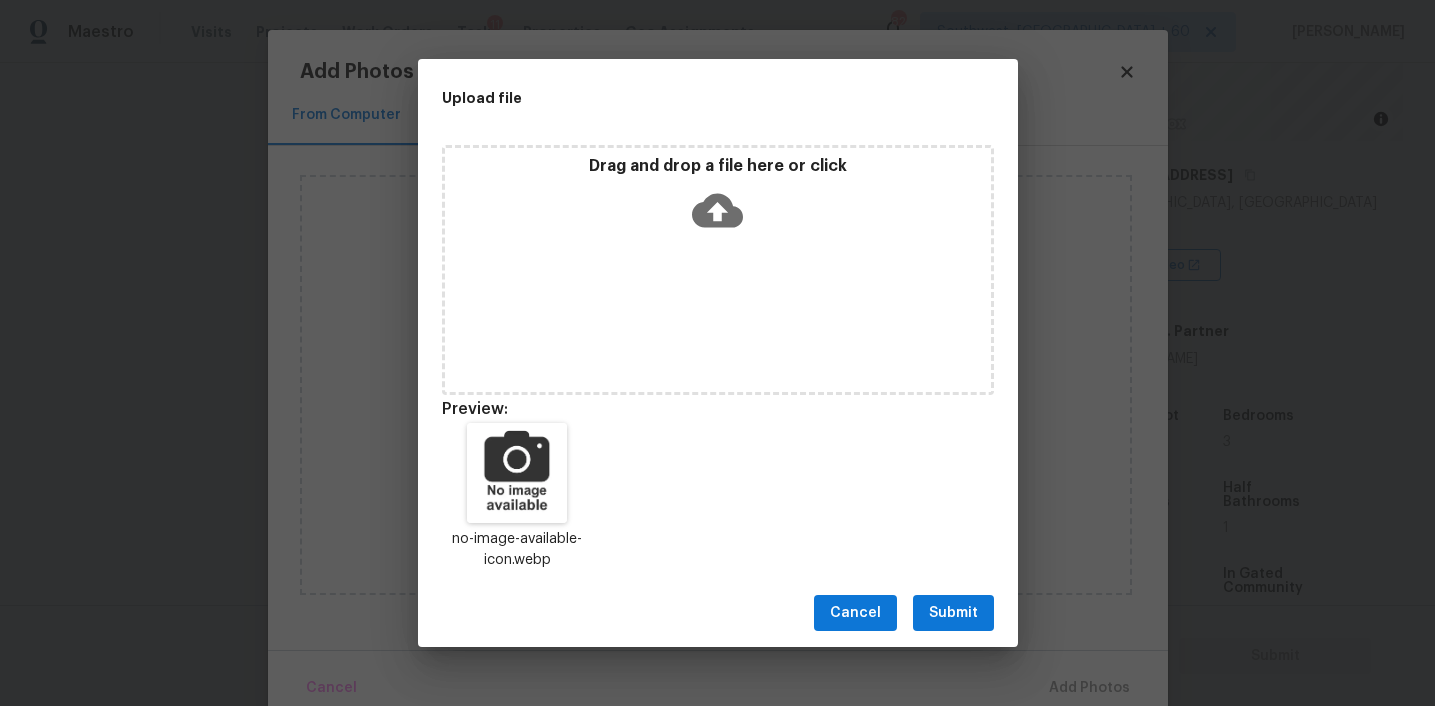 click on "Submit" at bounding box center (953, 613) 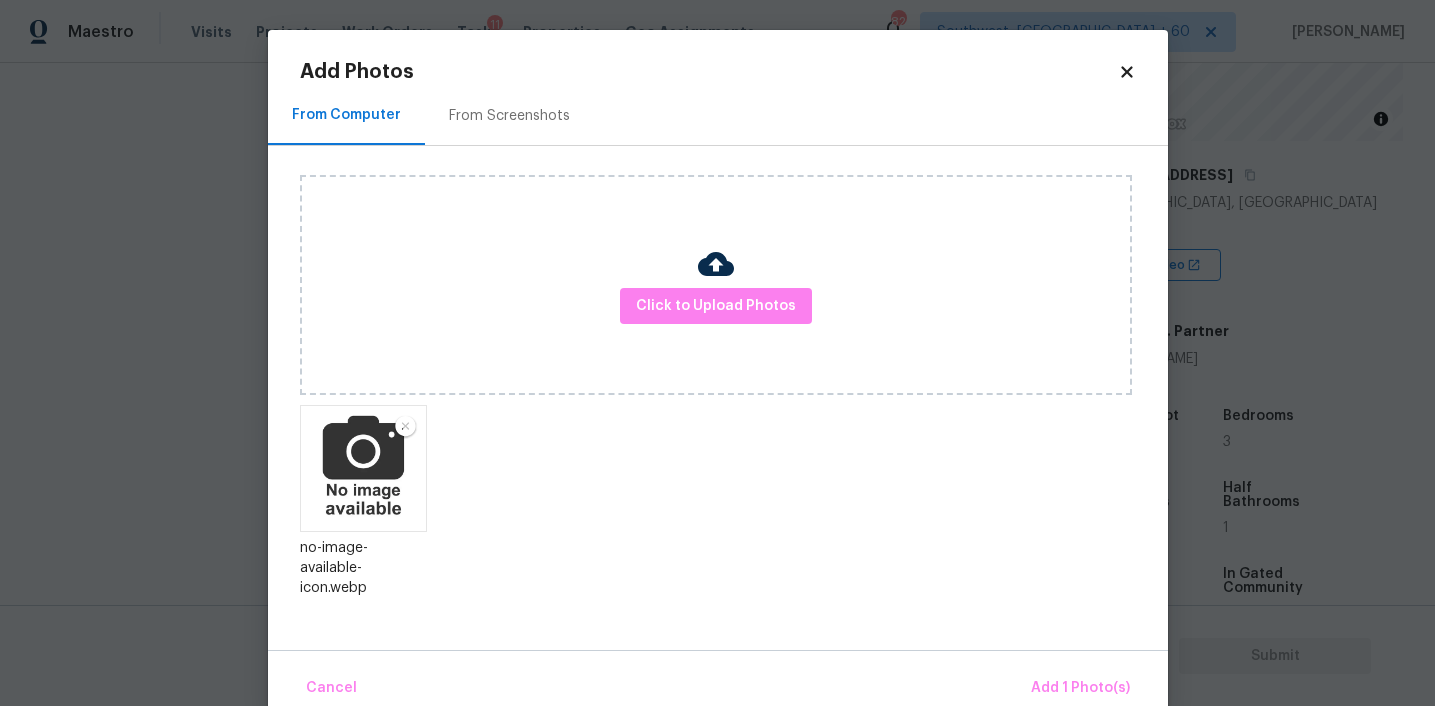 click on "Cancel Add 1 Photo(s)" at bounding box center [718, 680] 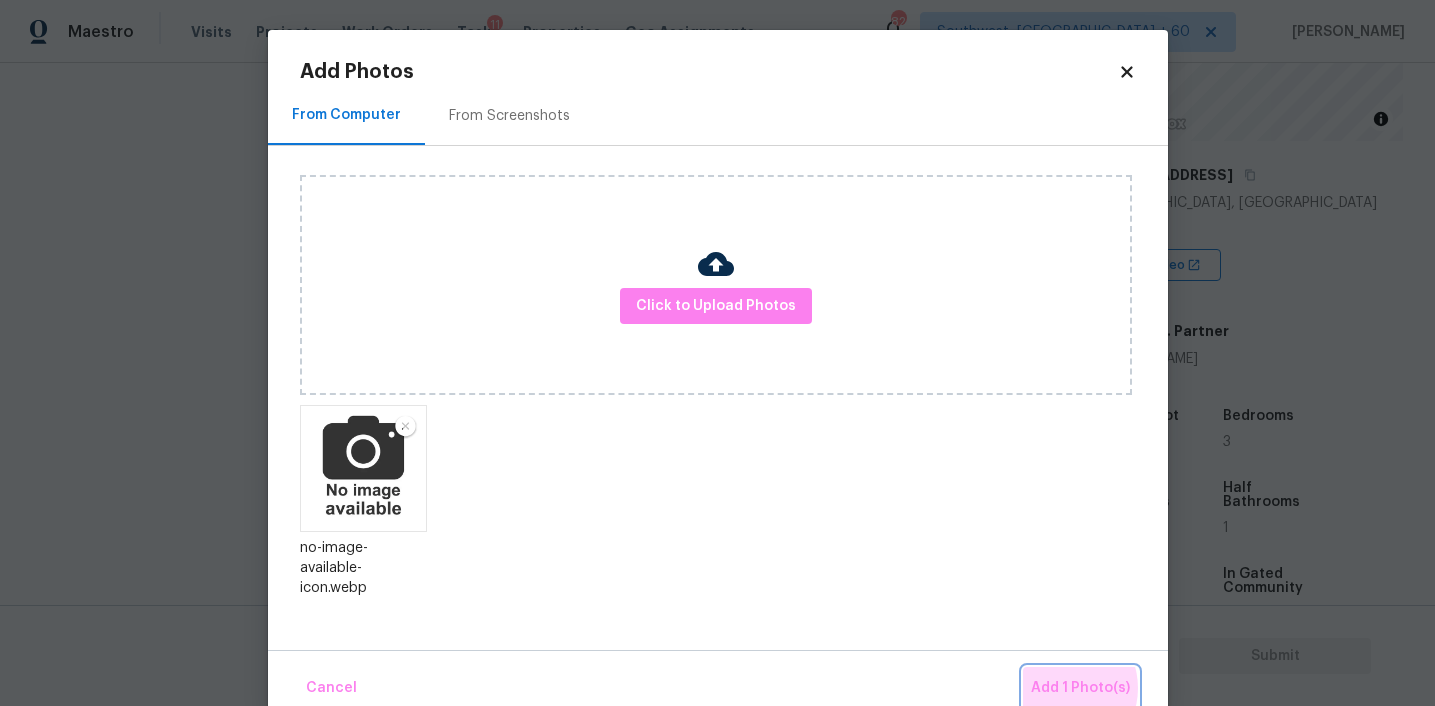 click on "Add 1 Photo(s)" at bounding box center (1080, 688) 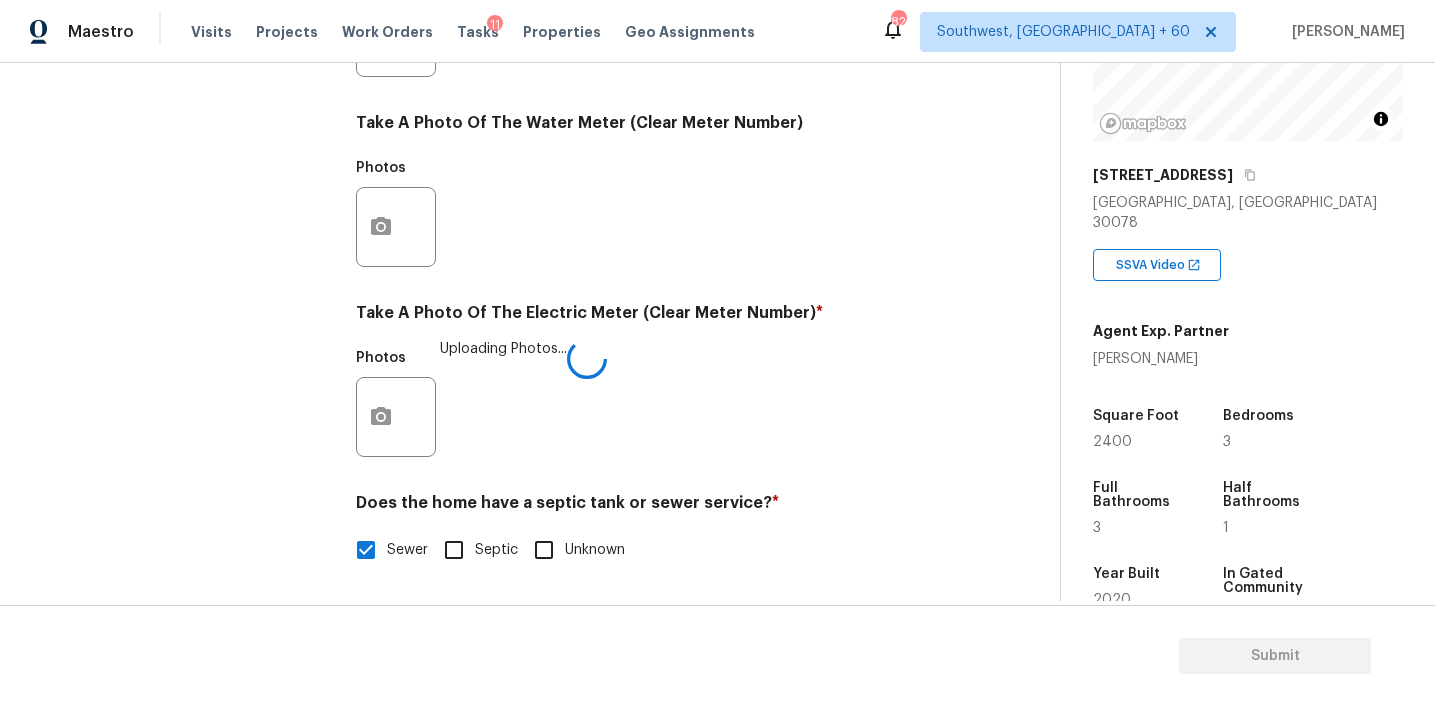 click on "Photos Uploading Photos..." at bounding box center [652, 404] 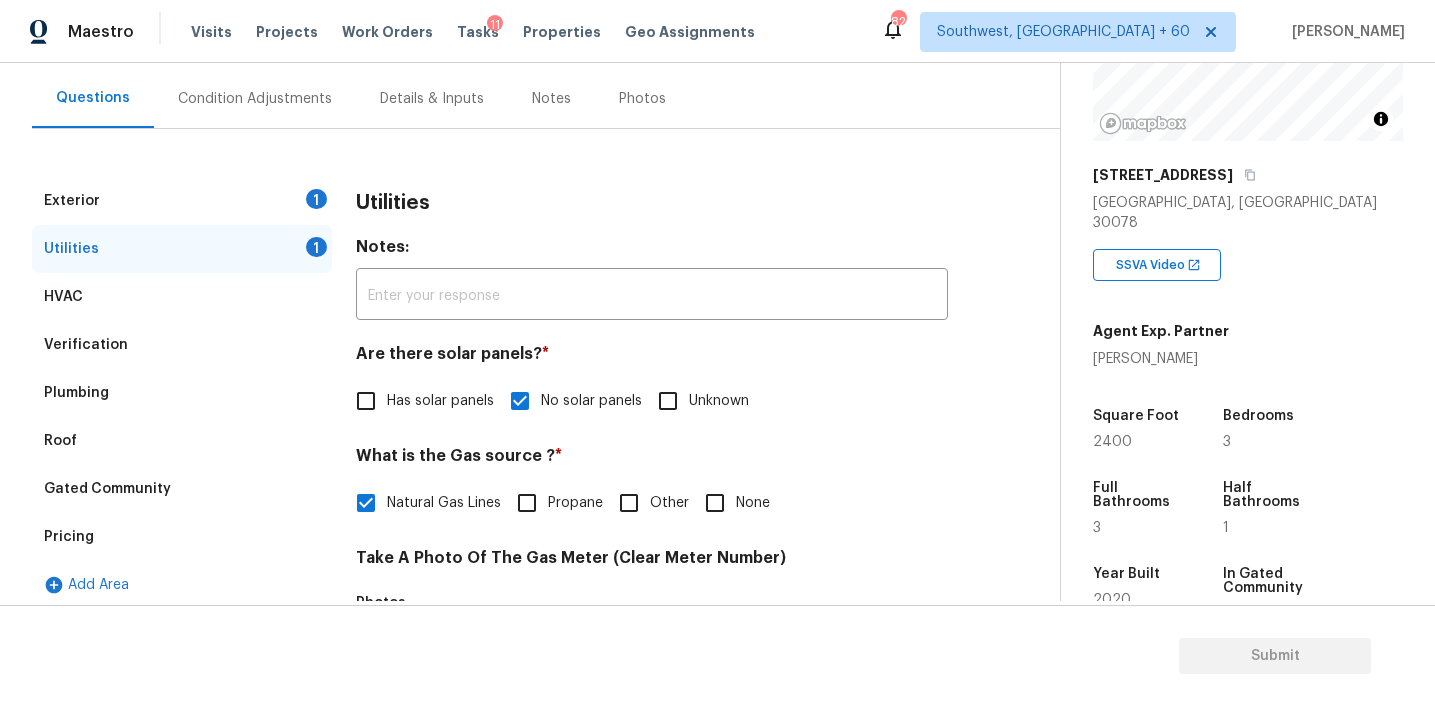 scroll, scrollTop: 181, scrollLeft: 0, axis: vertical 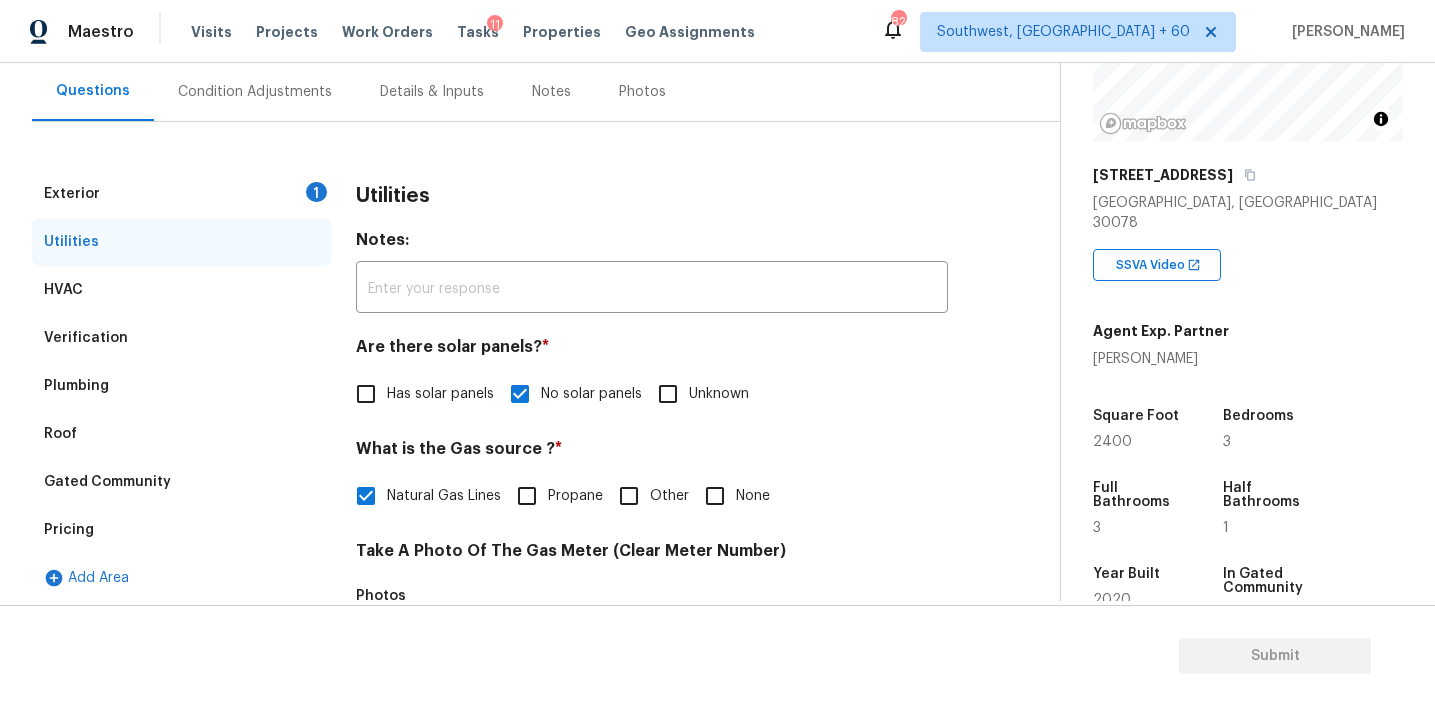 click on "1" at bounding box center [316, 192] 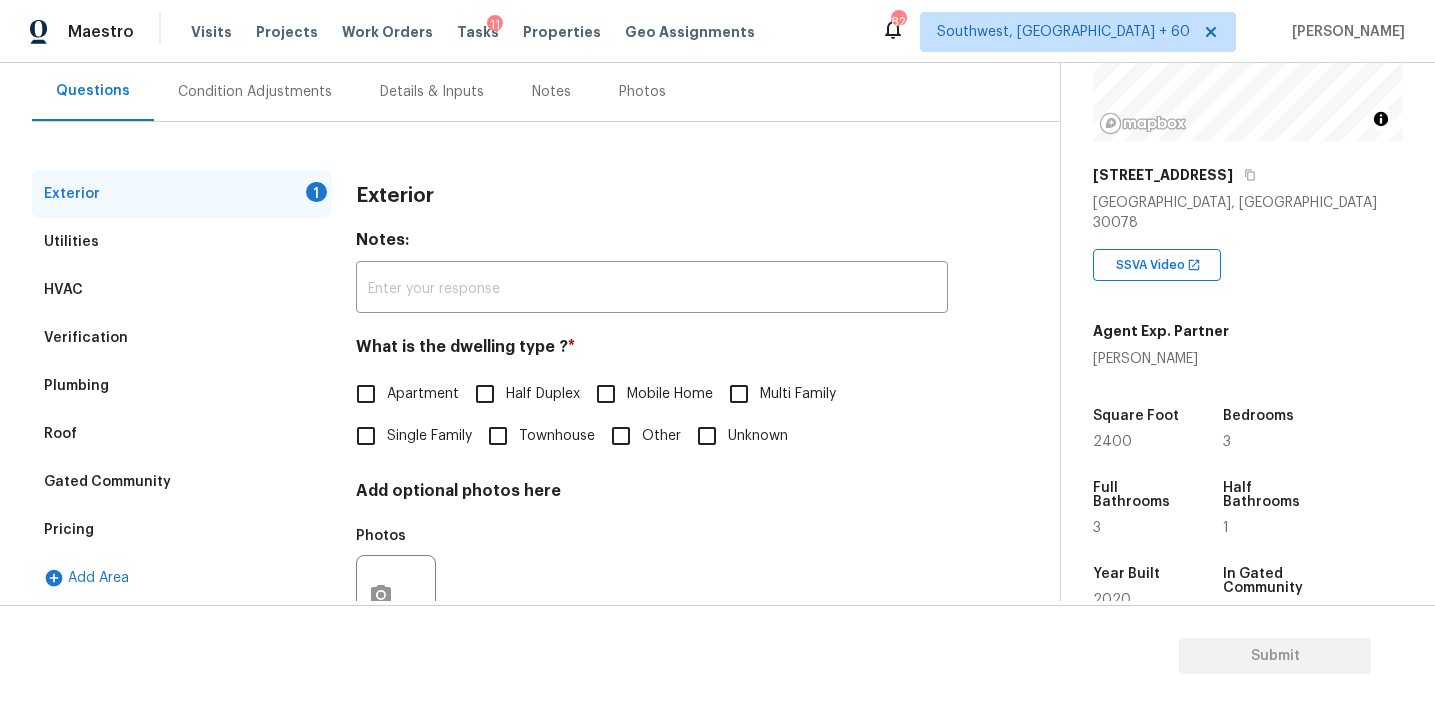 click on "Townhouse" at bounding box center (498, 436) 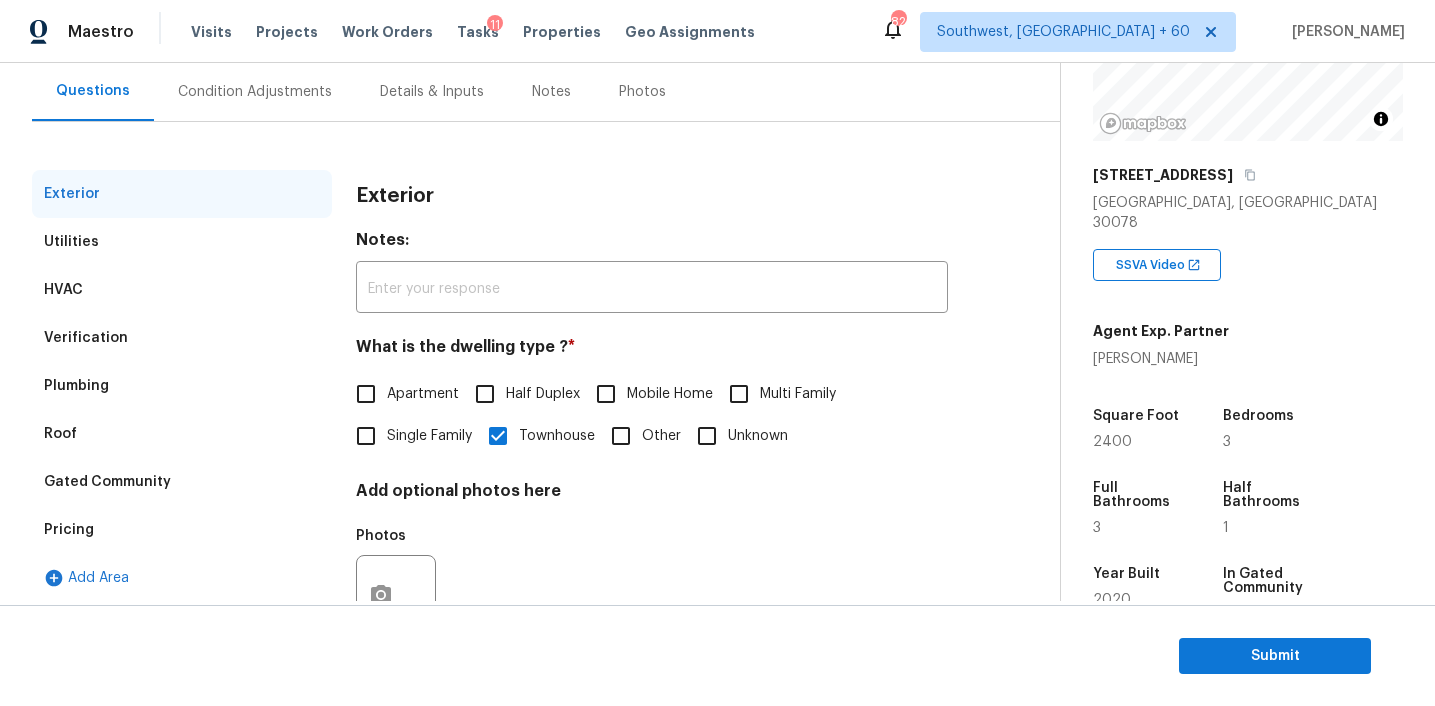 click on "Condition Adjustments" at bounding box center (255, 92) 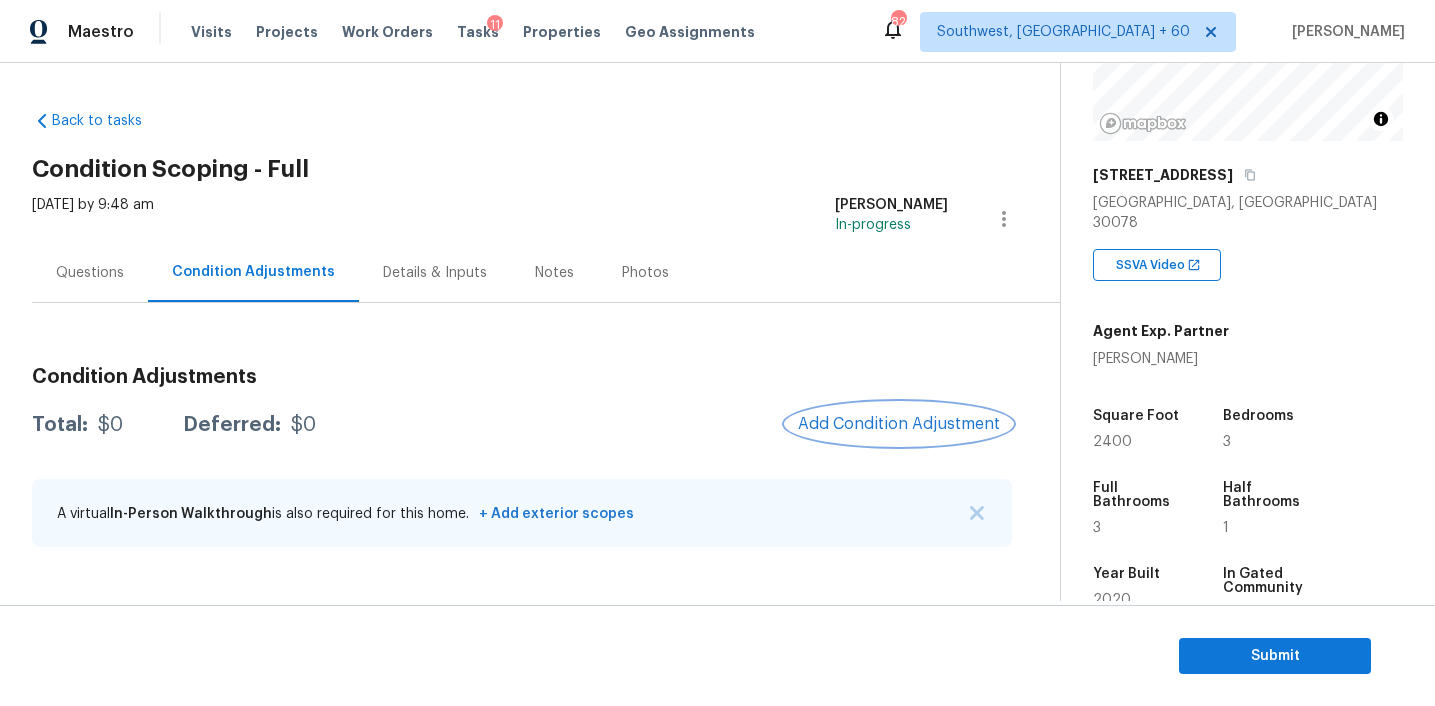 click on "Add Condition Adjustment" at bounding box center (899, 424) 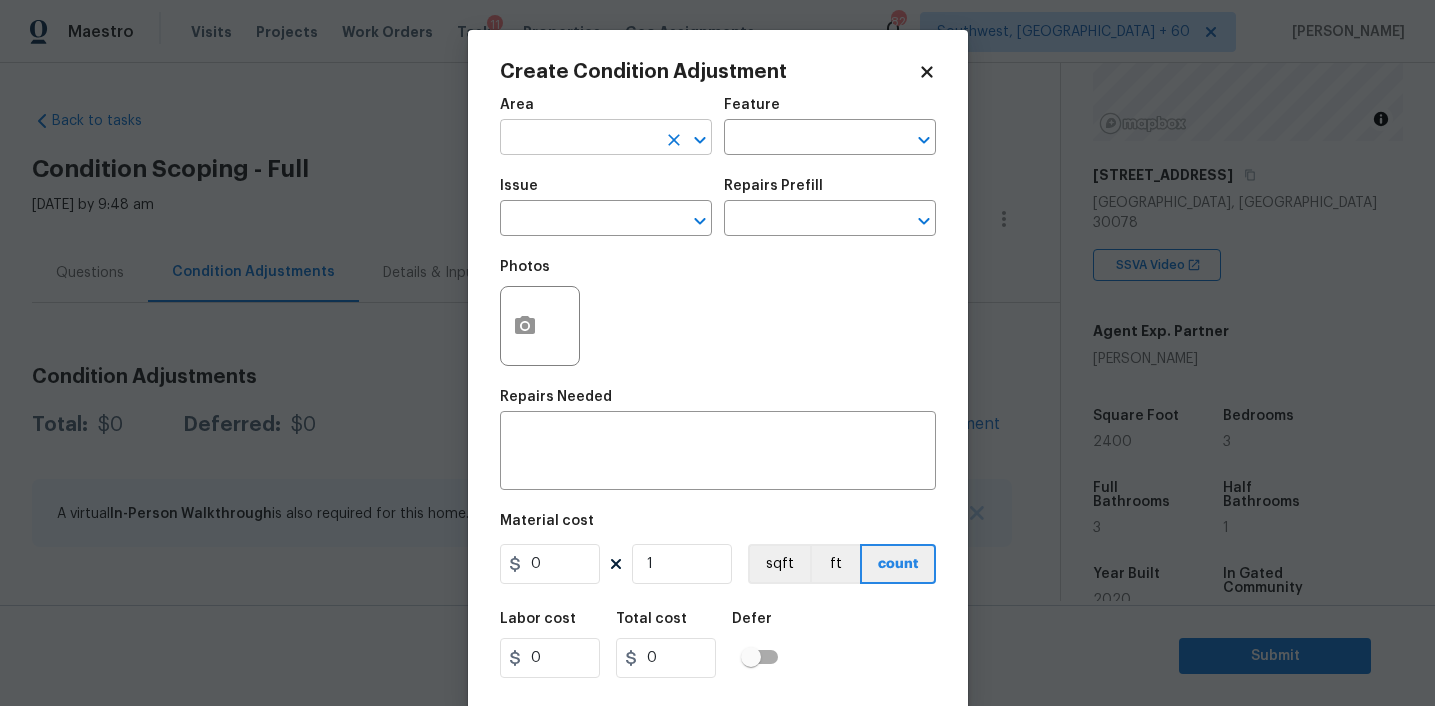 click at bounding box center (578, 139) 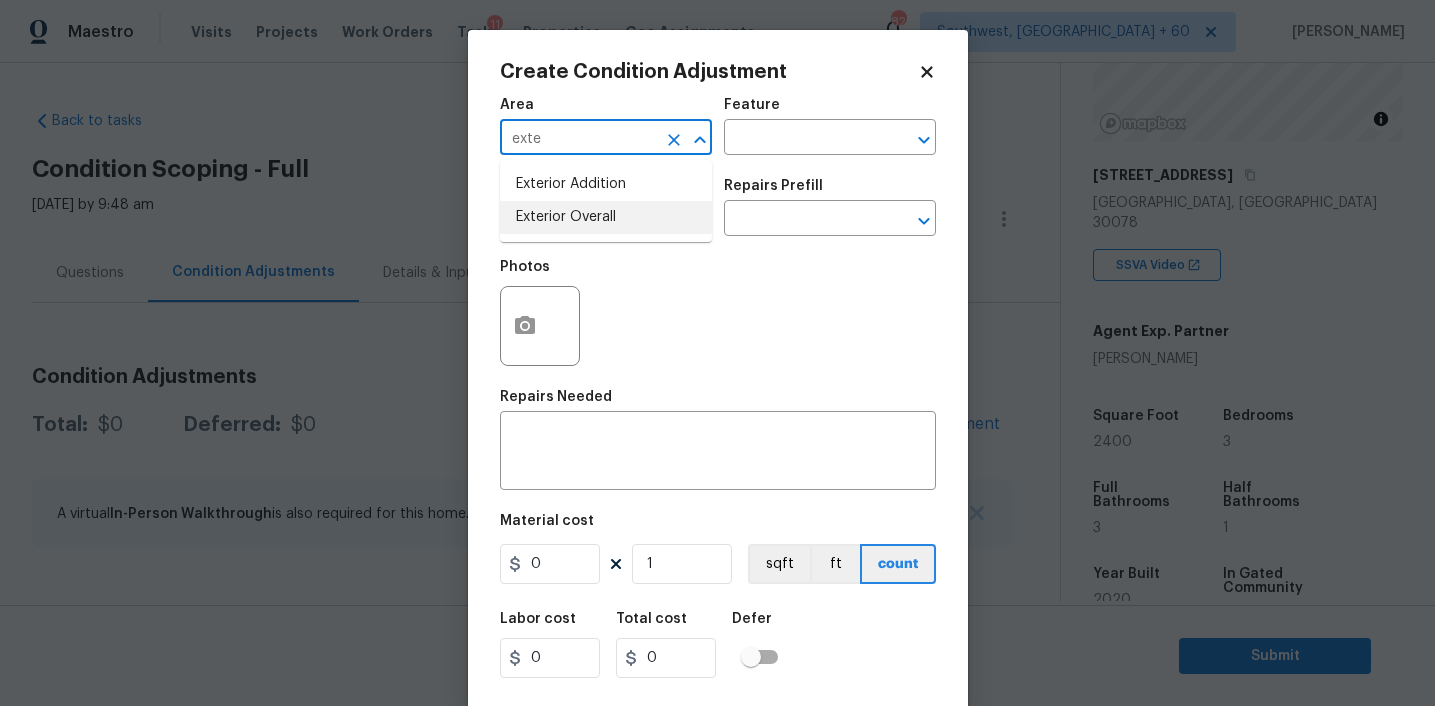 click on "Exterior Overall" at bounding box center [606, 217] 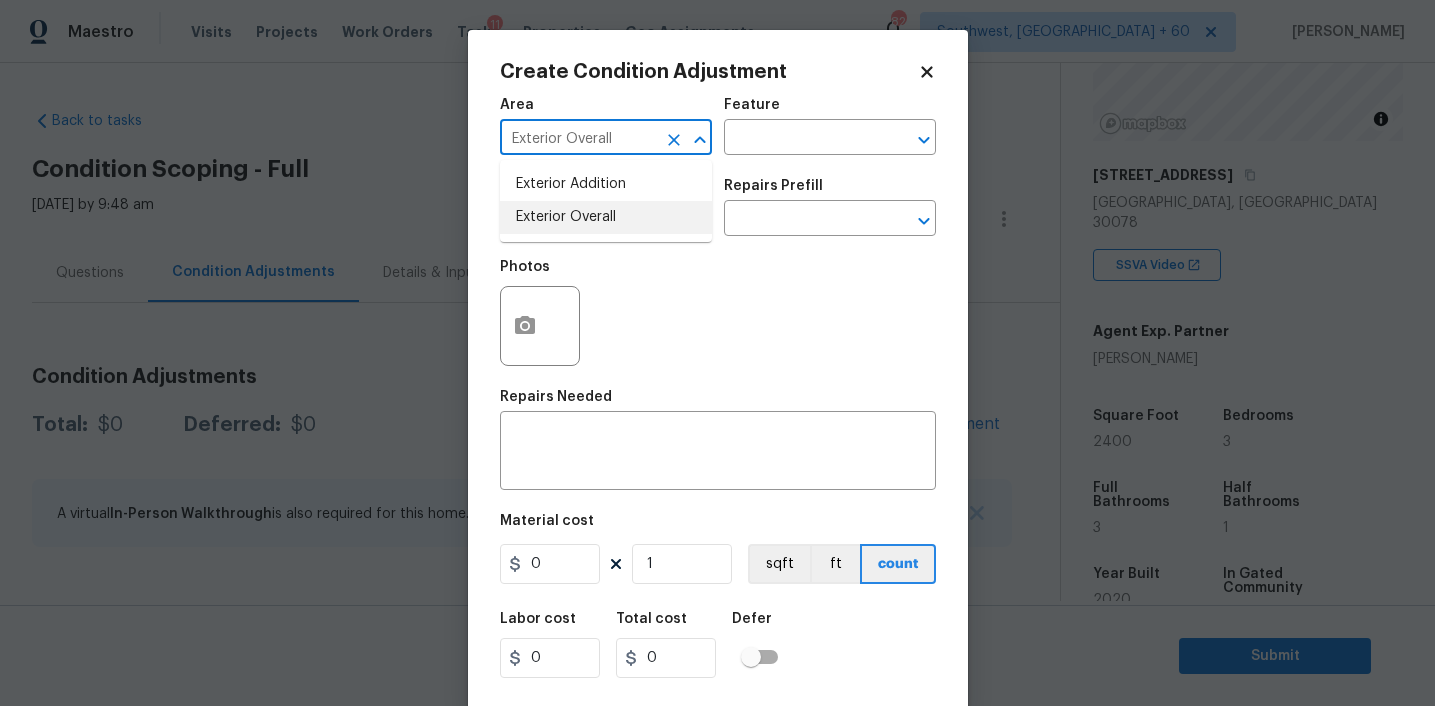 type on "Exterior Overall" 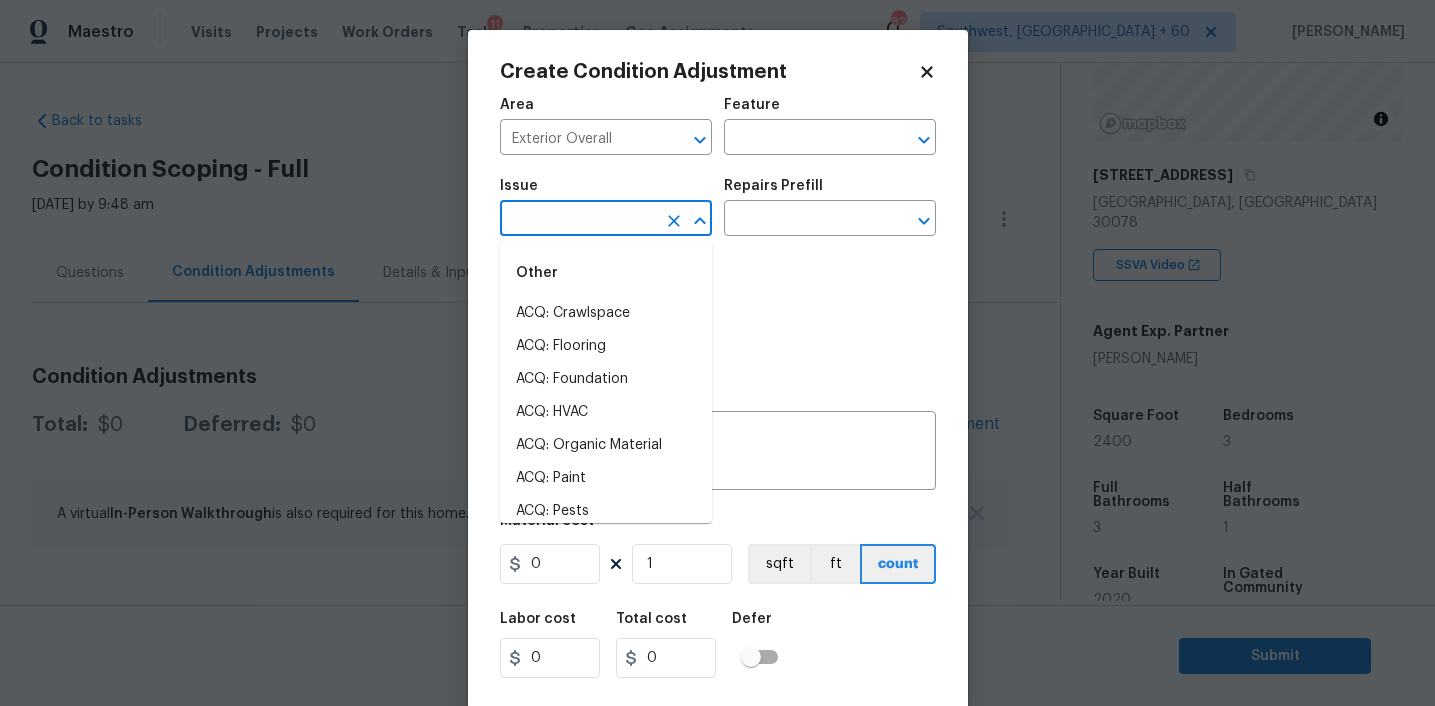 click at bounding box center (578, 220) 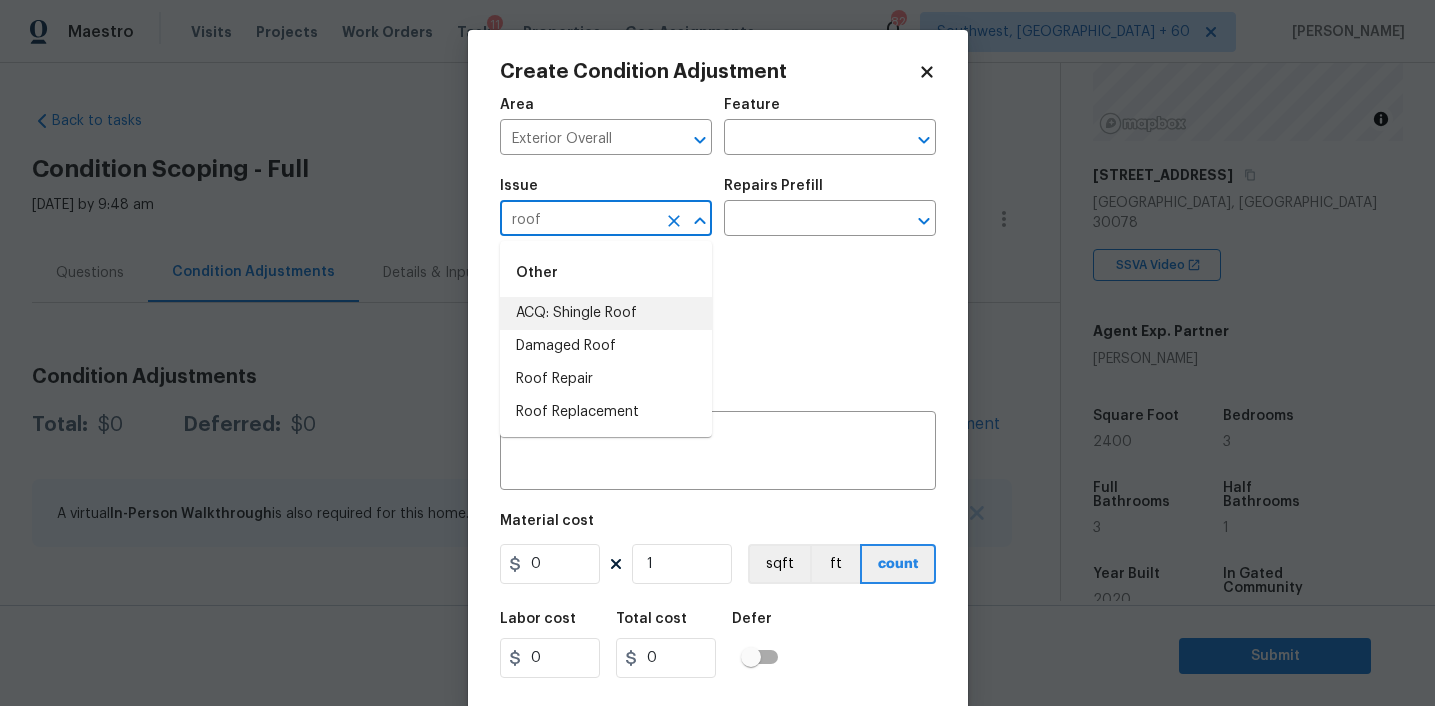 click on "ACQ: Shingle Roof" at bounding box center (606, 313) 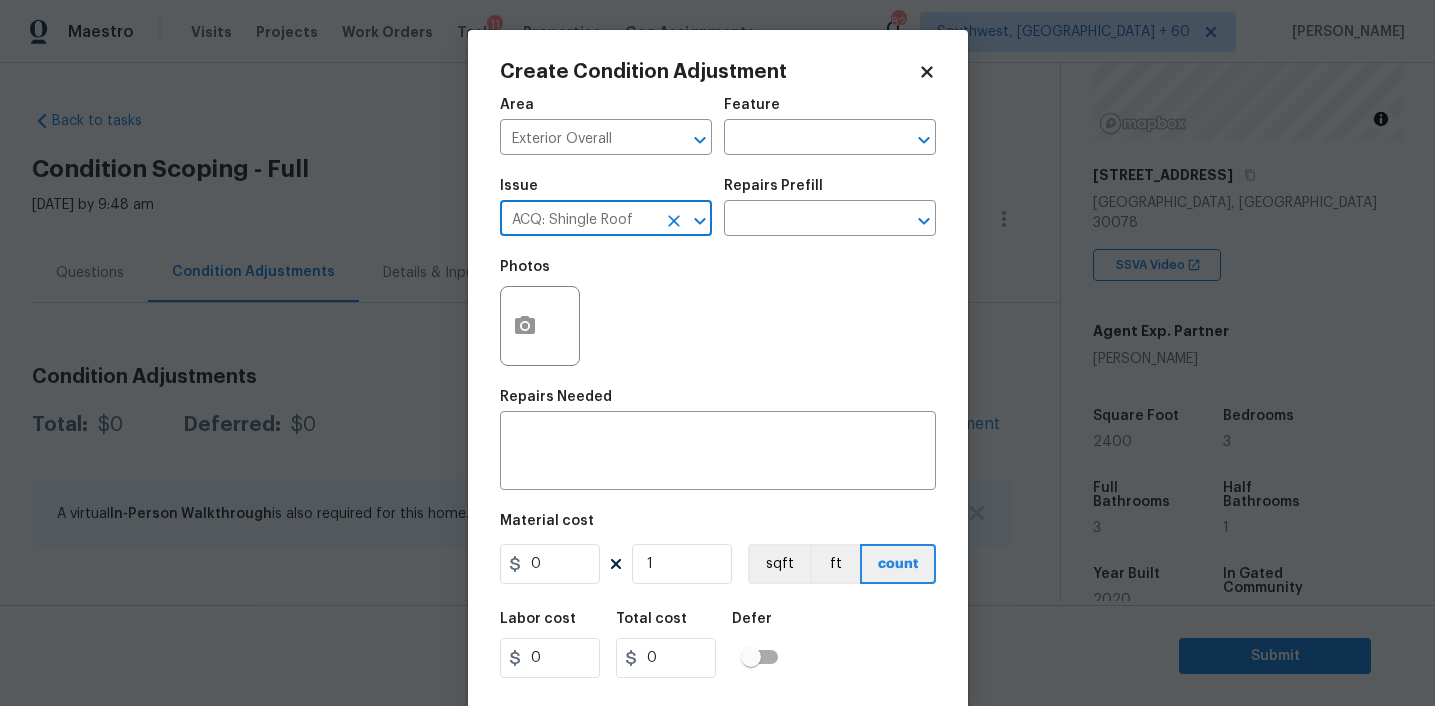 type on "ACQ: Shingle Roof" 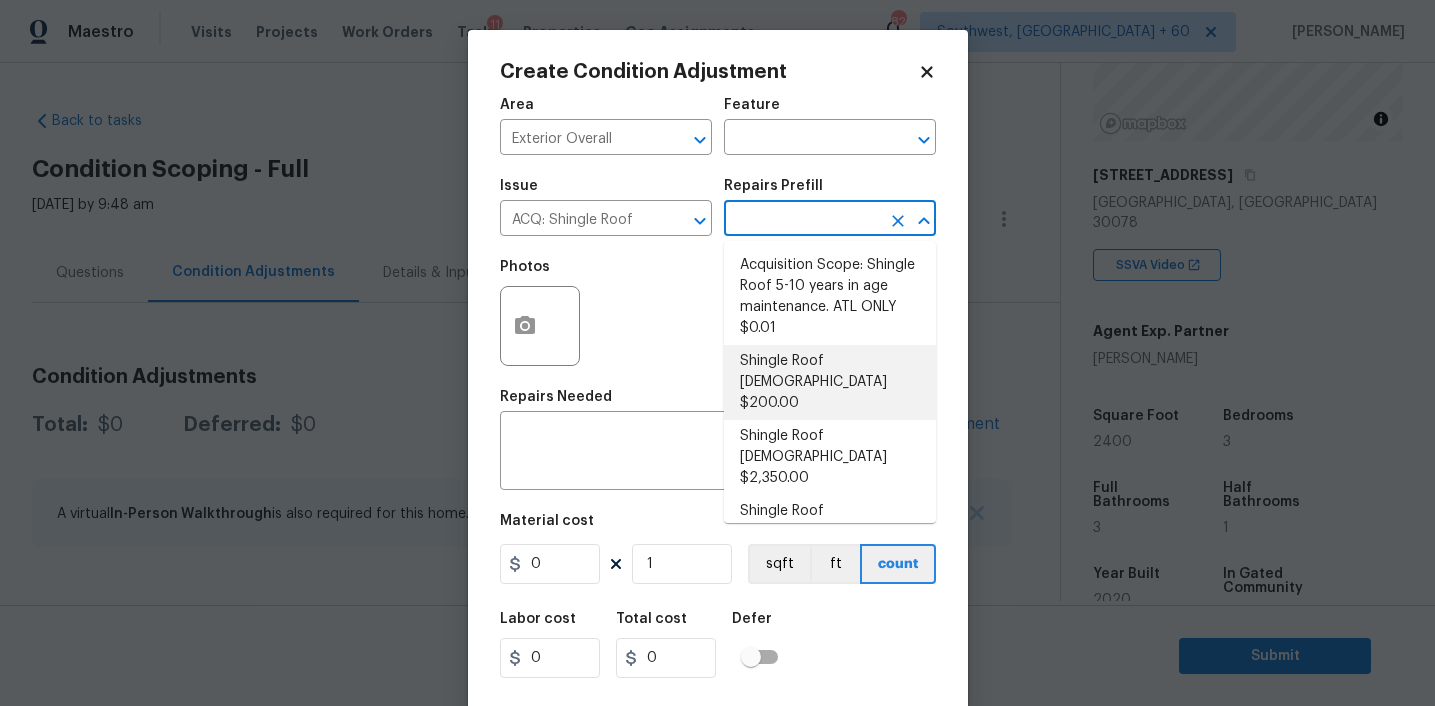 click on "Shingle Roof [DEMOGRAPHIC_DATA] $200.00" at bounding box center [830, 382] 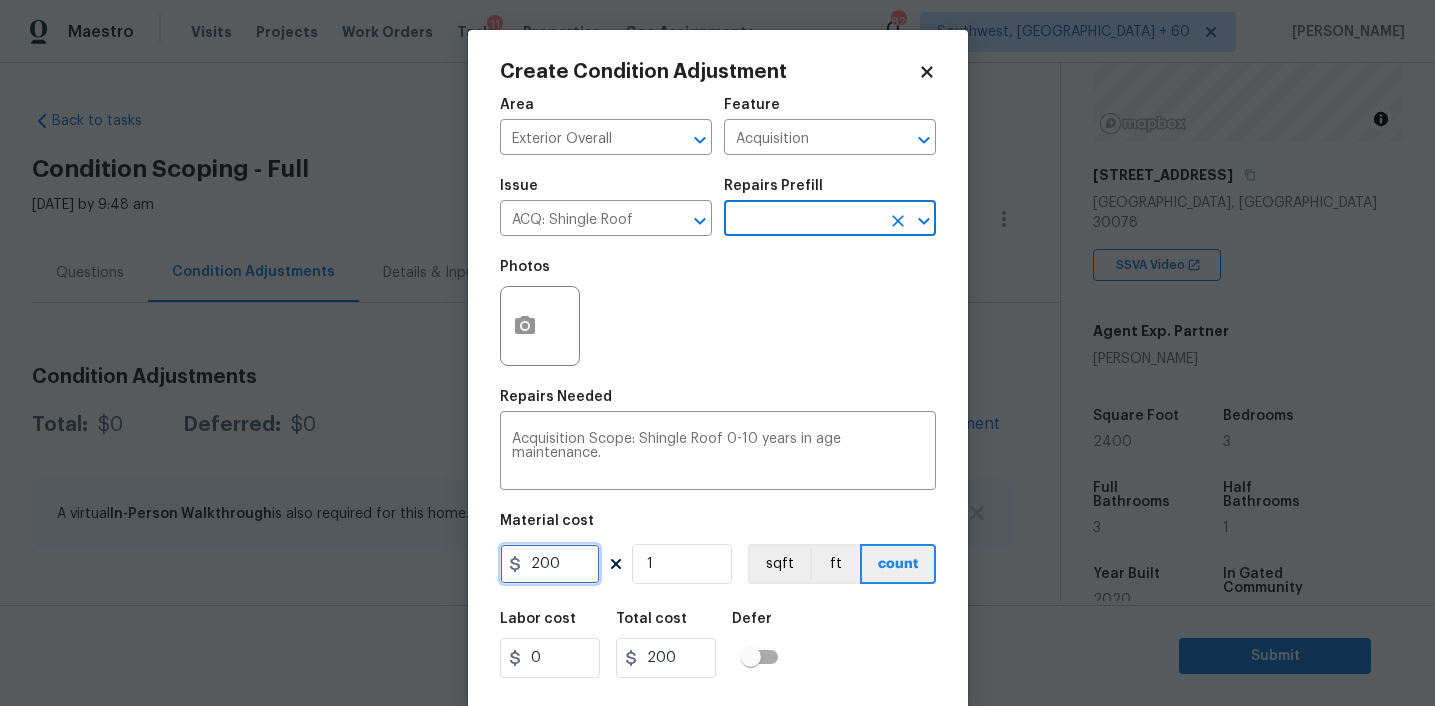click on "200" at bounding box center [550, 564] 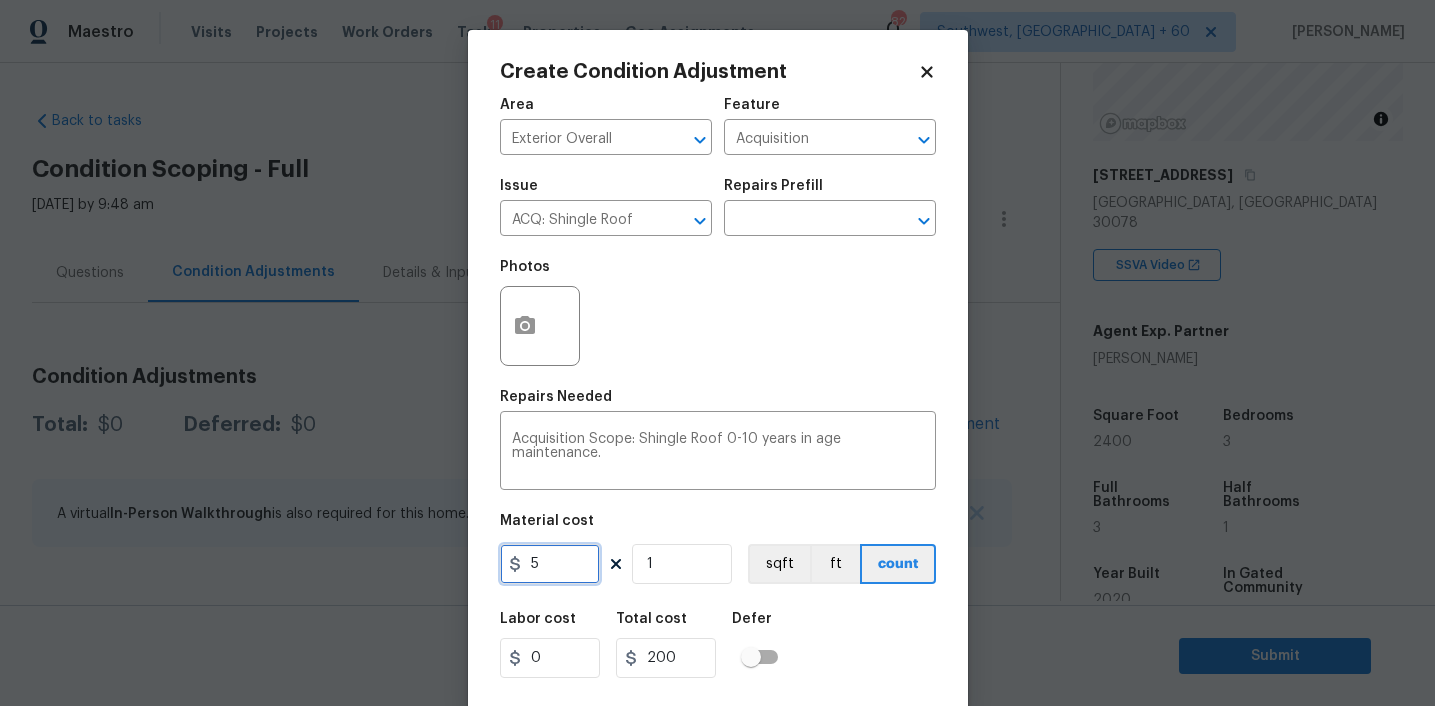type on "5" 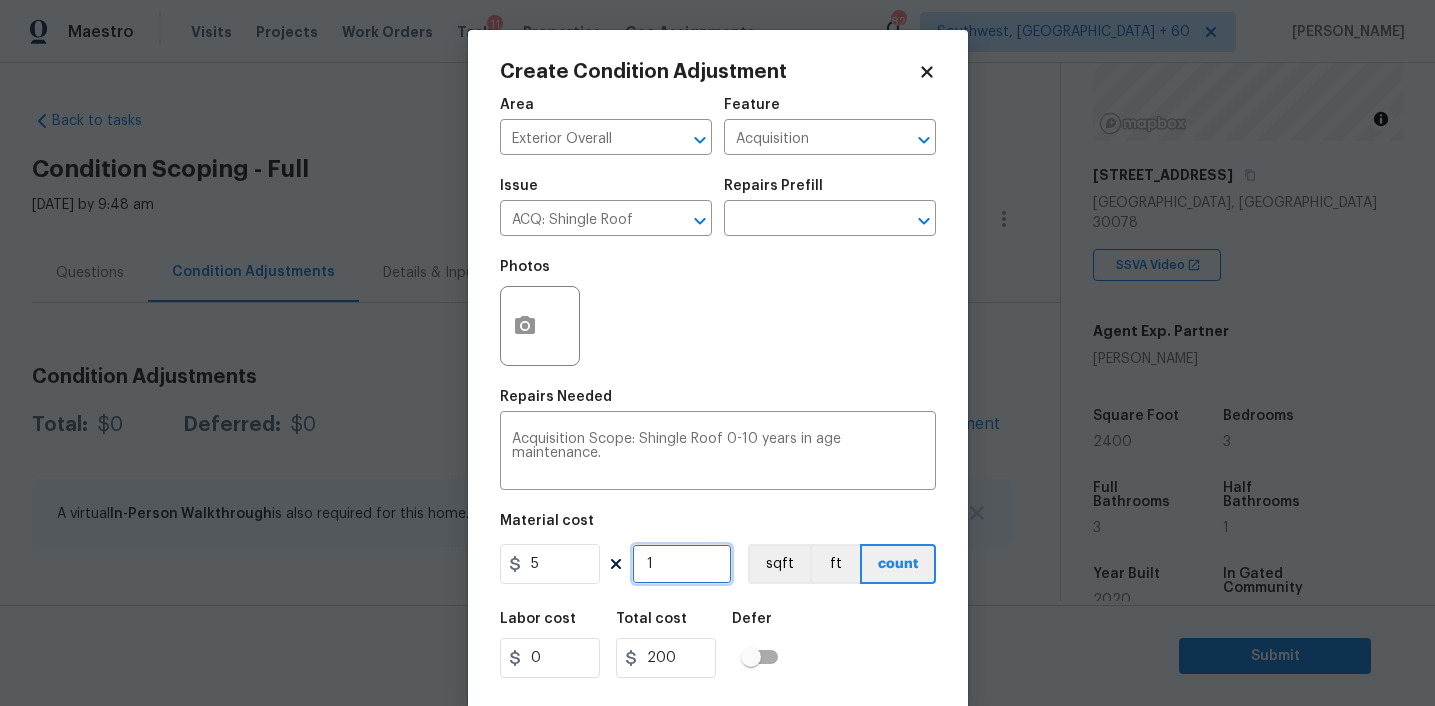 type on "5" 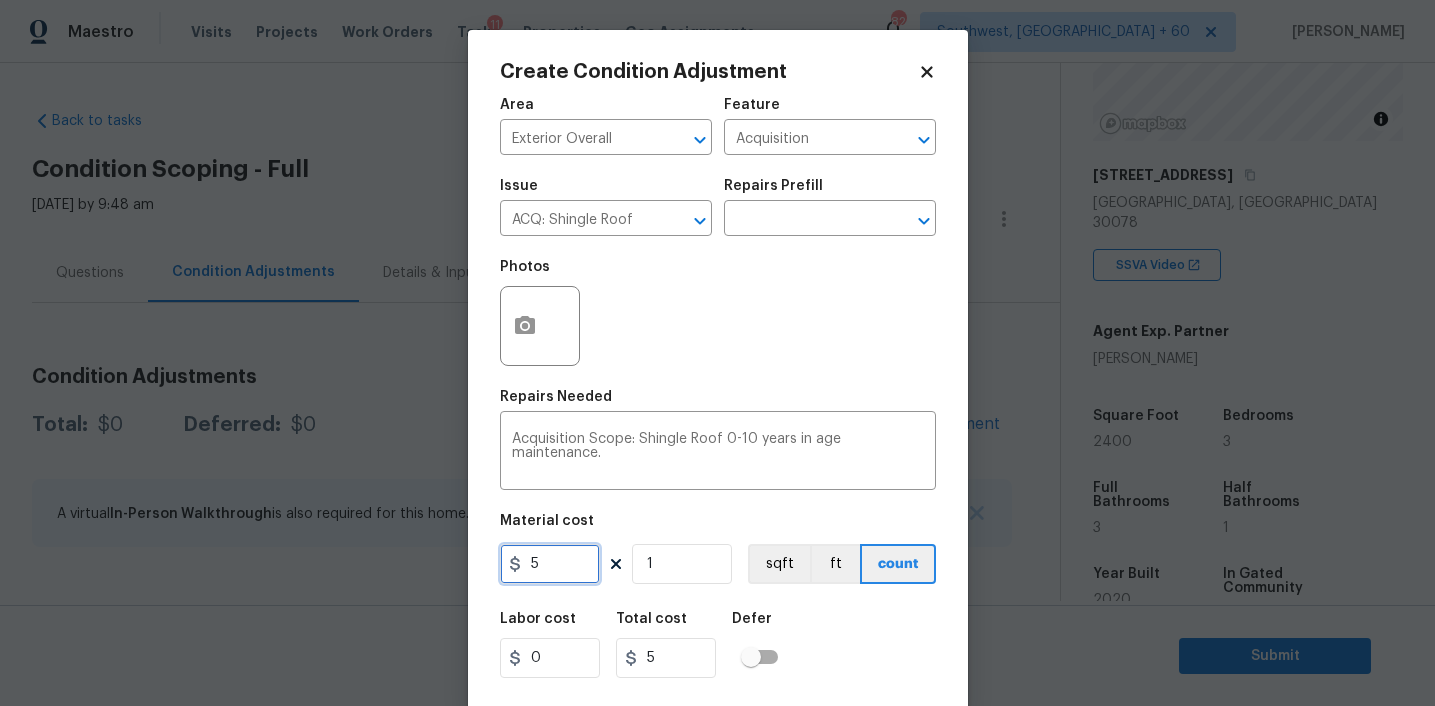 click on "5" at bounding box center (550, 564) 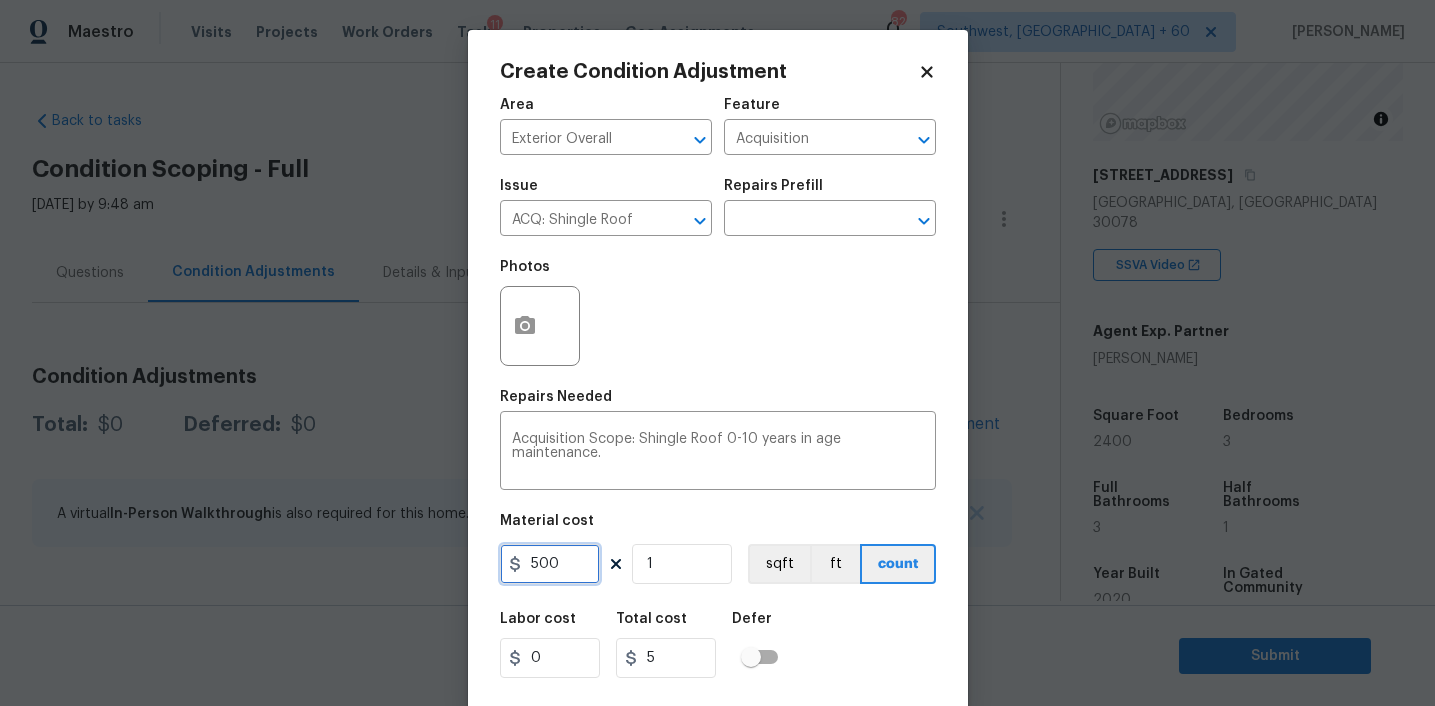 type on "500" 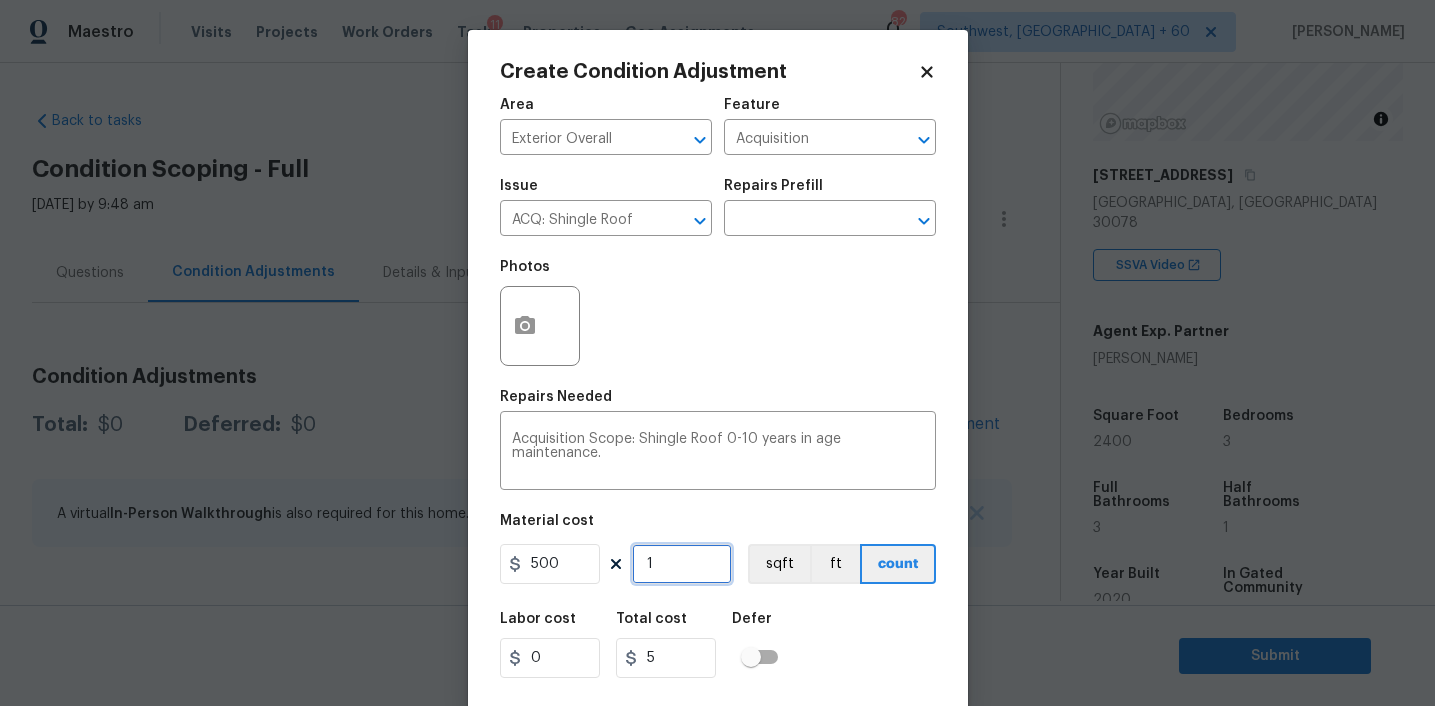 type on "500" 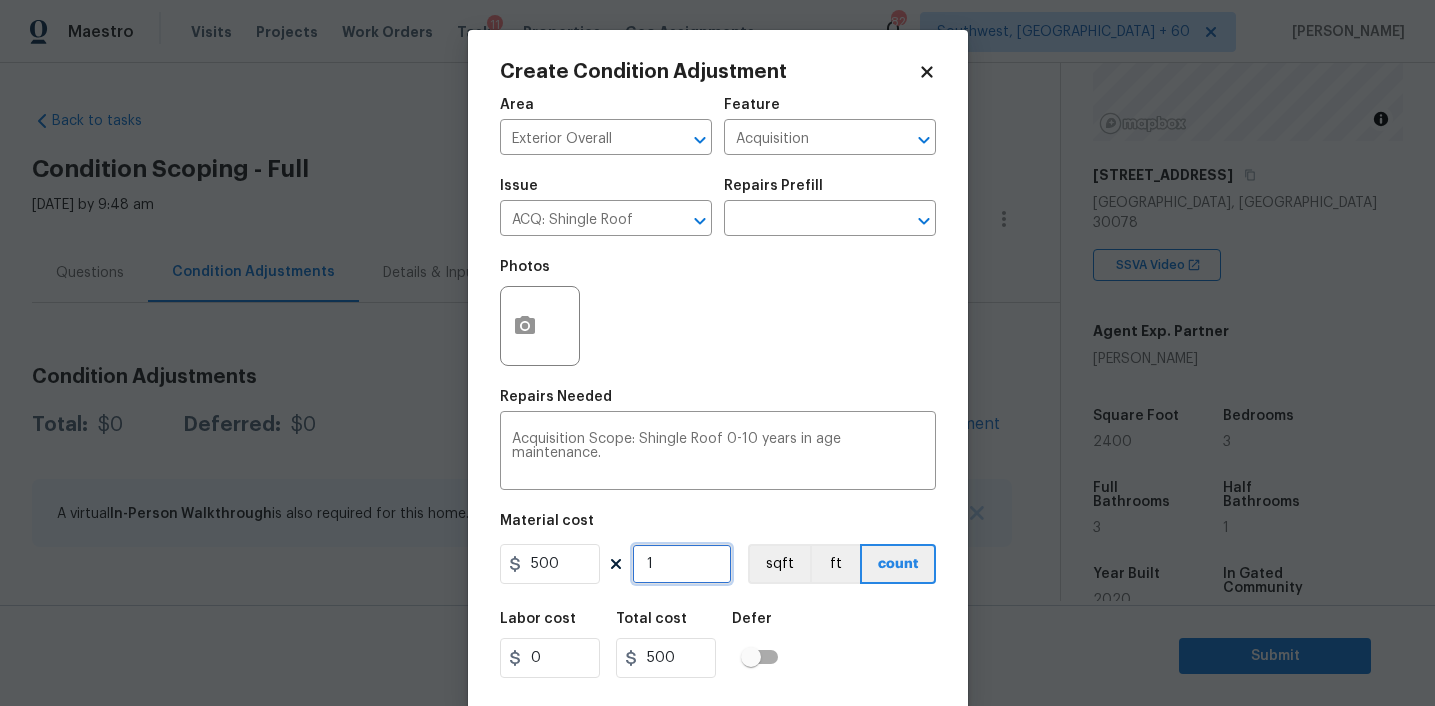 scroll, scrollTop: 41, scrollLeft: 0, axis: vertical 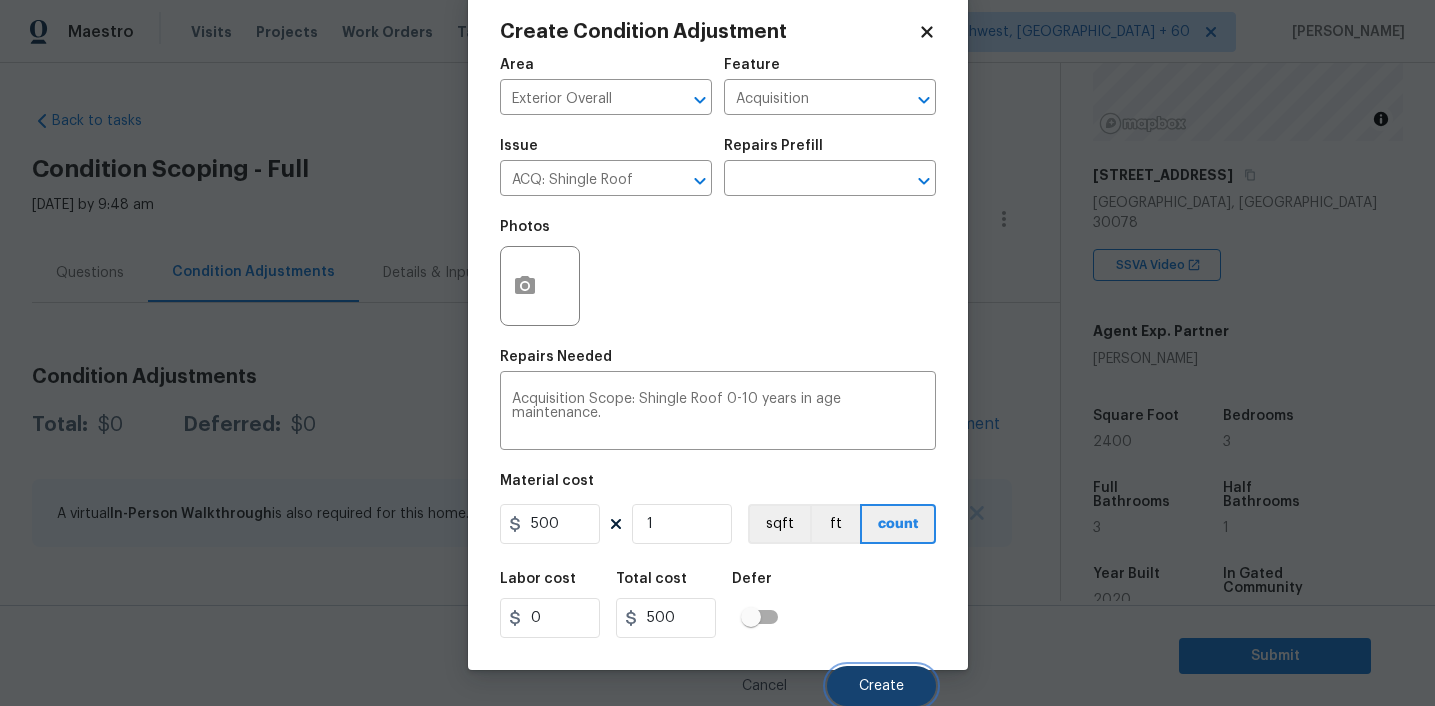 click on "Create" at bounding box center [881, 686] 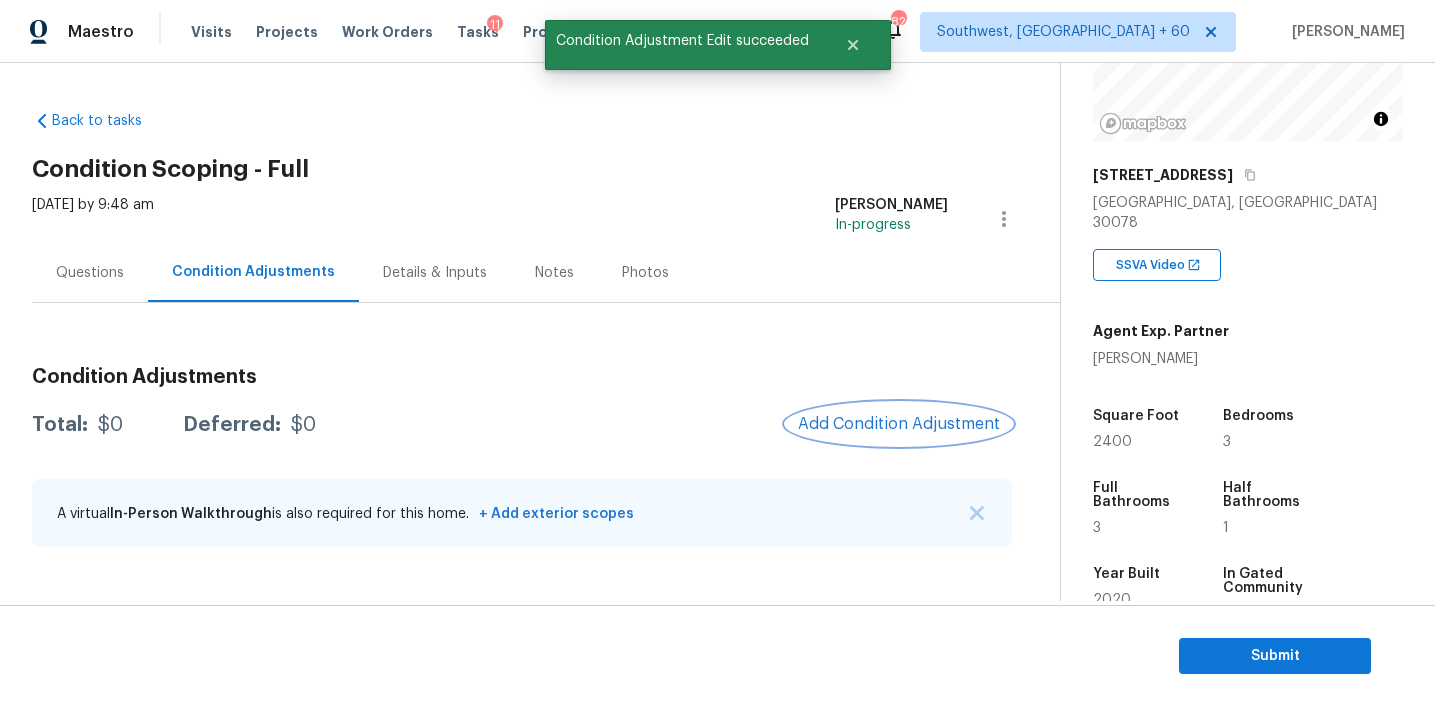 scroll, scrollTop: 0, scrollLeft: 0, axis: both 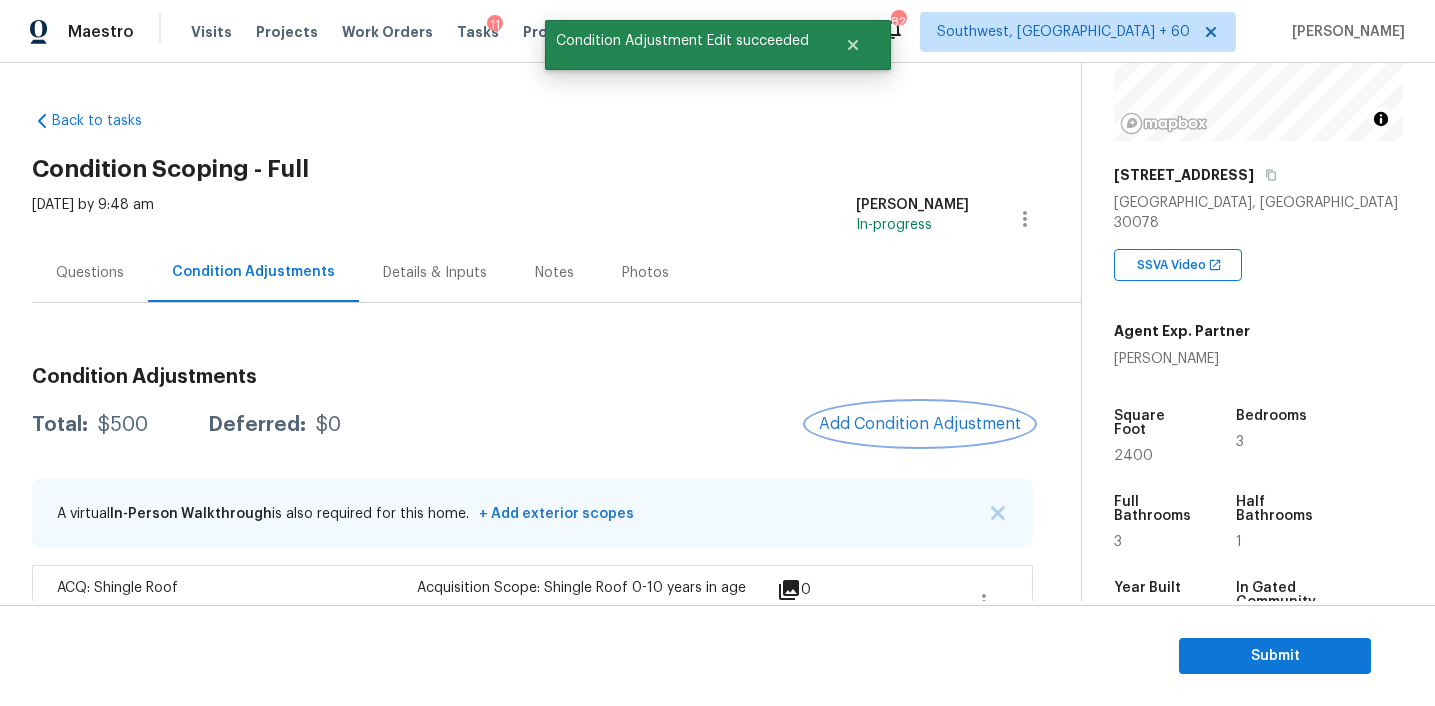 click on "Add Condition Adjustment" at bounding box center (920, 424) 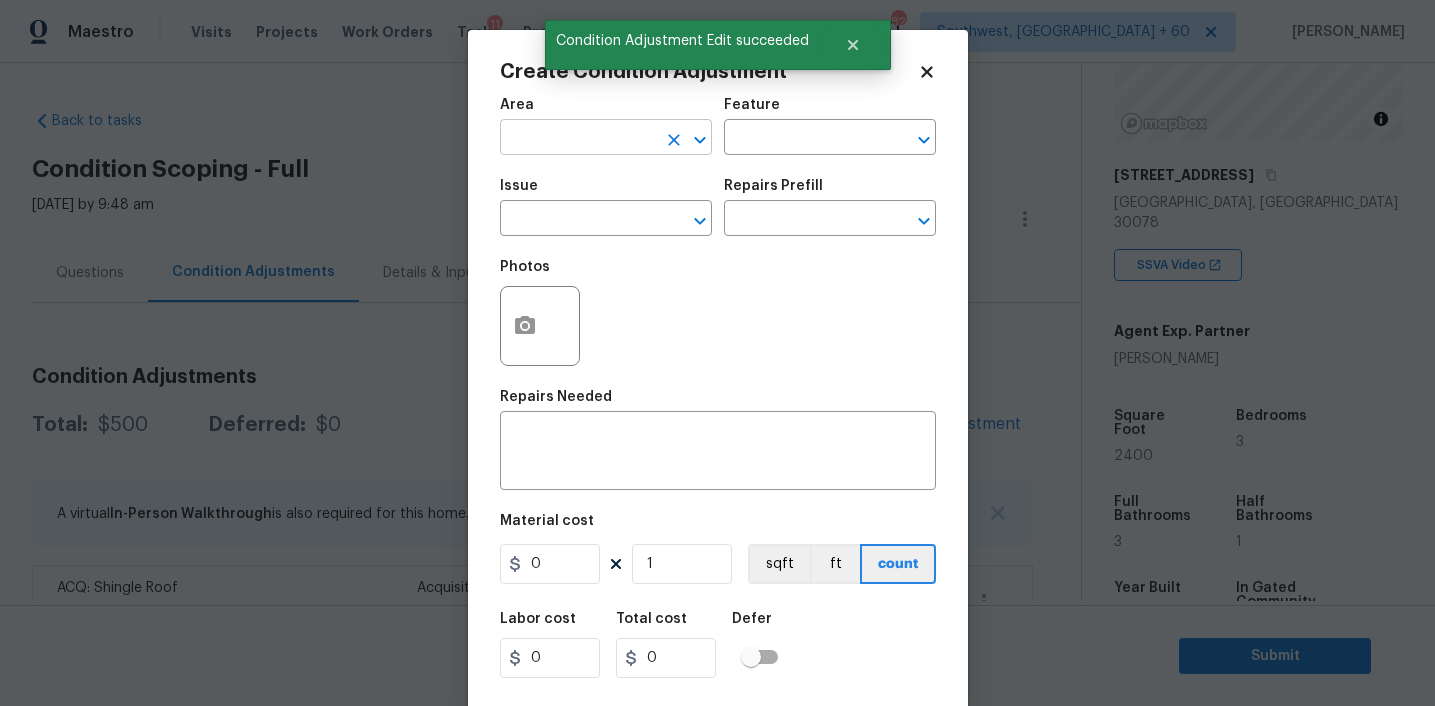 click at bounding box center (578, 139) 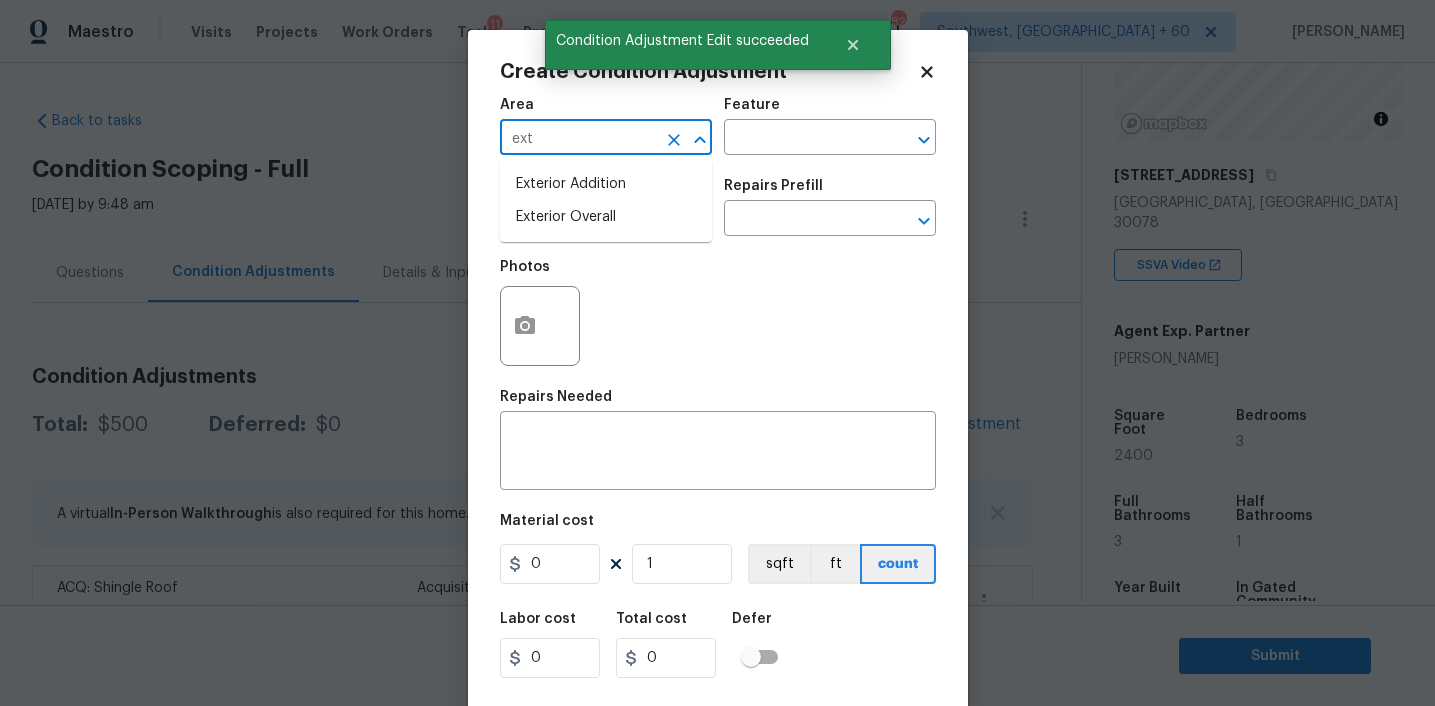 type on "exte" 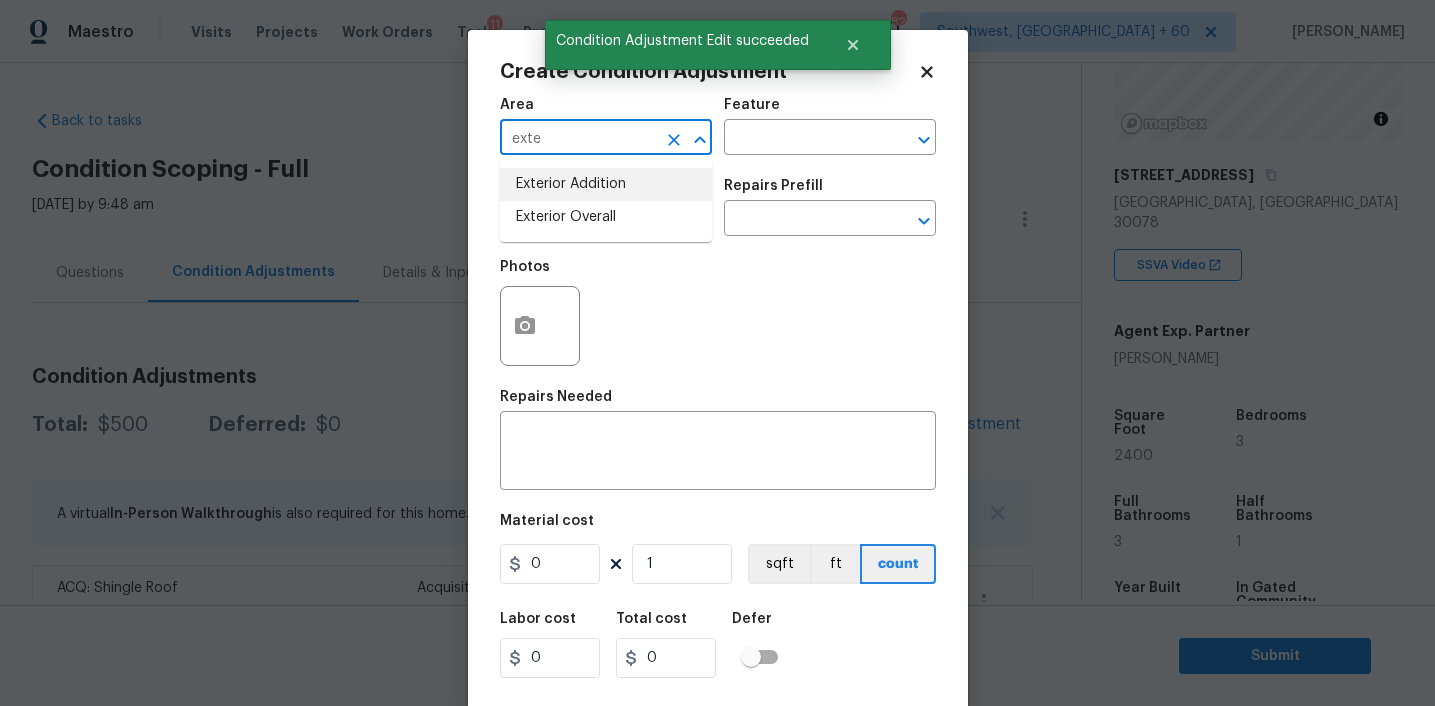 click 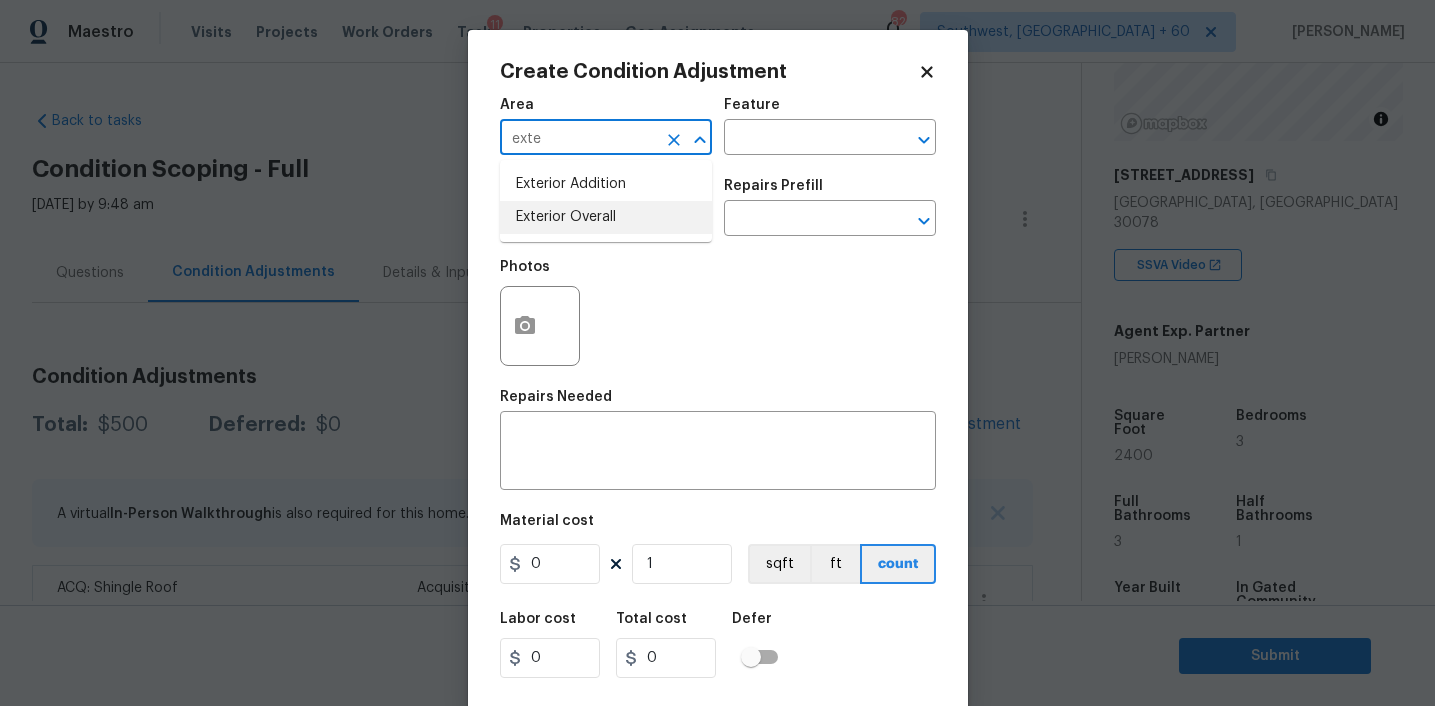 click on "Exterior Overall" at bounding box center (606, 217) 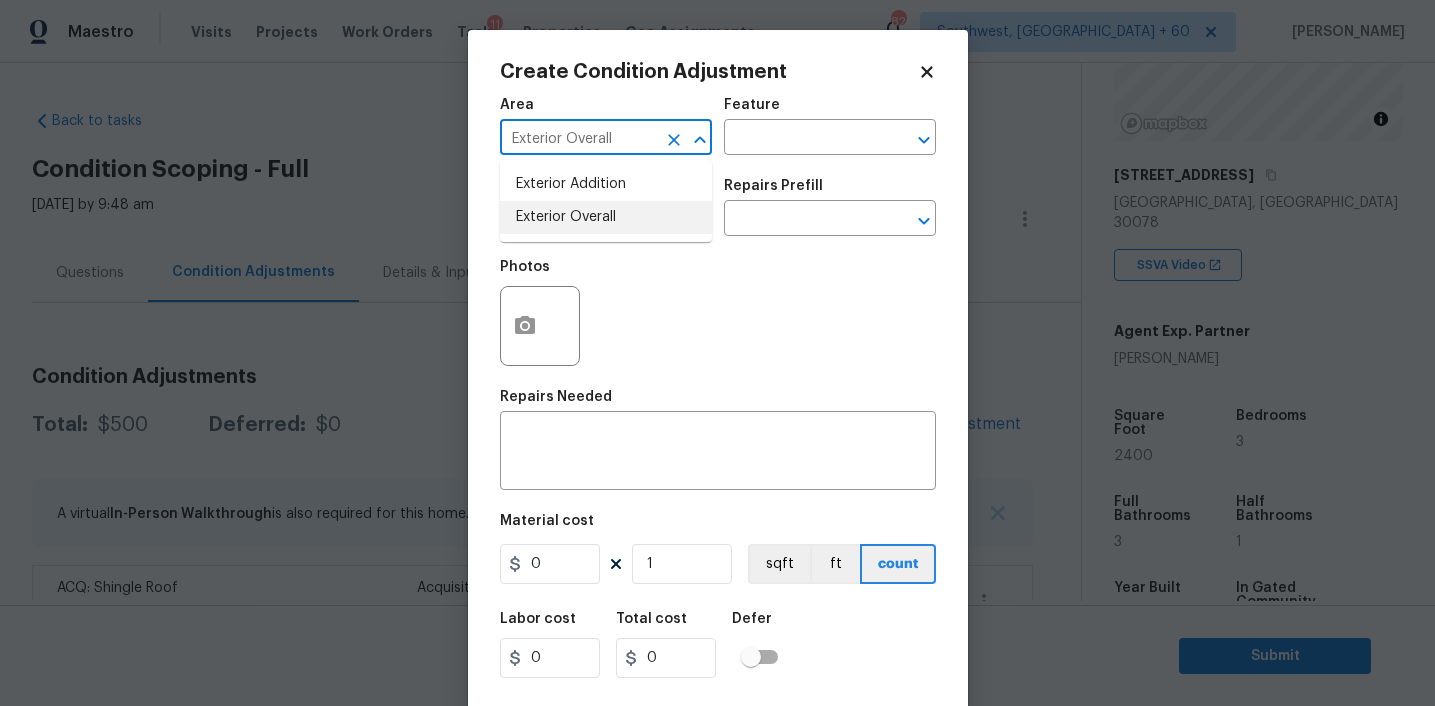 type on "Exterior Overall" 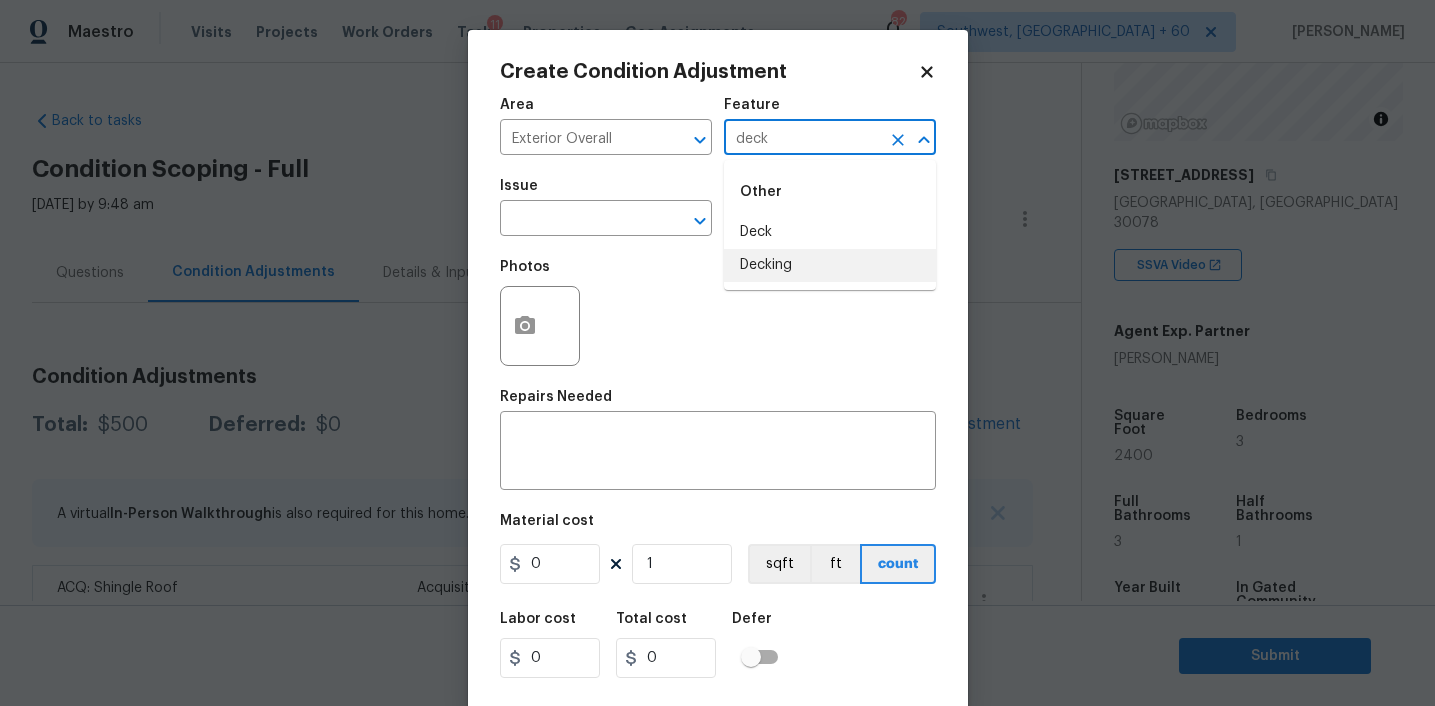 click on "Decking" at bounding box center (830, 265) 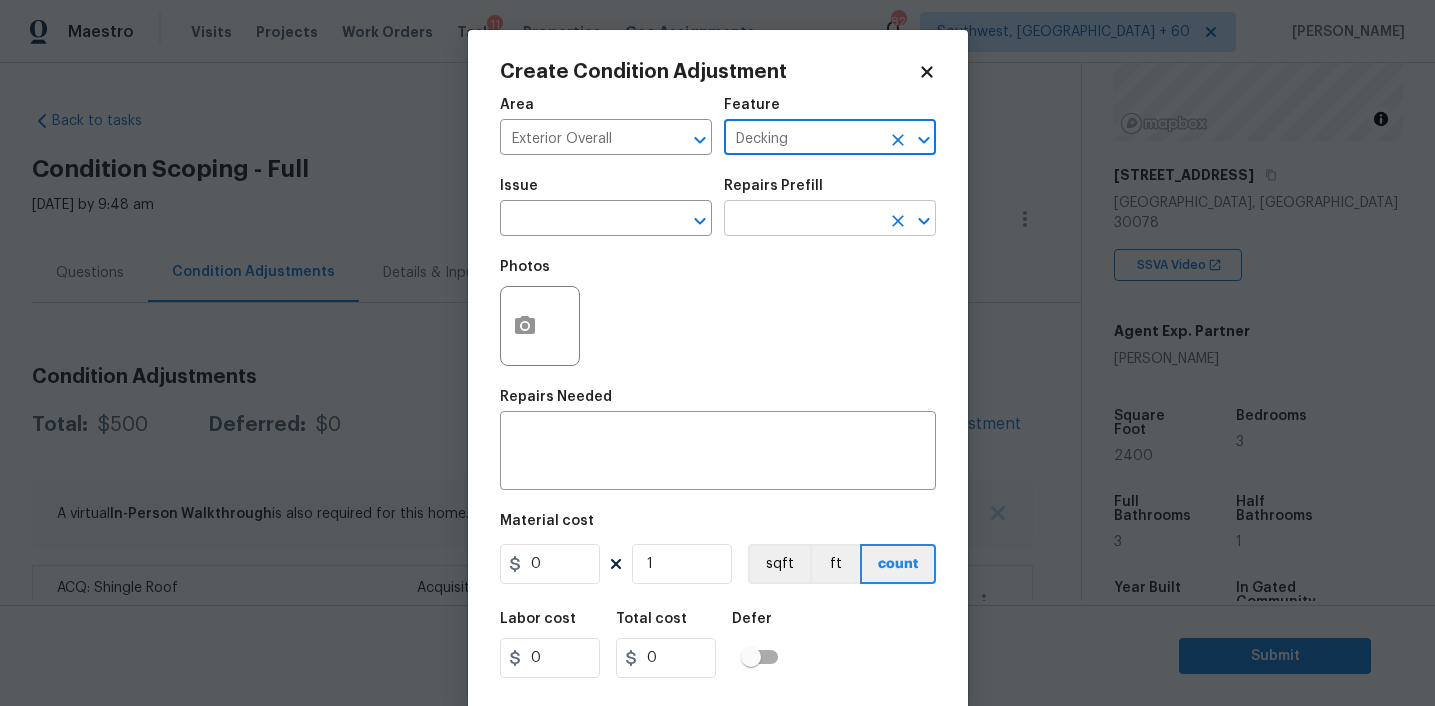 type on "Decking" 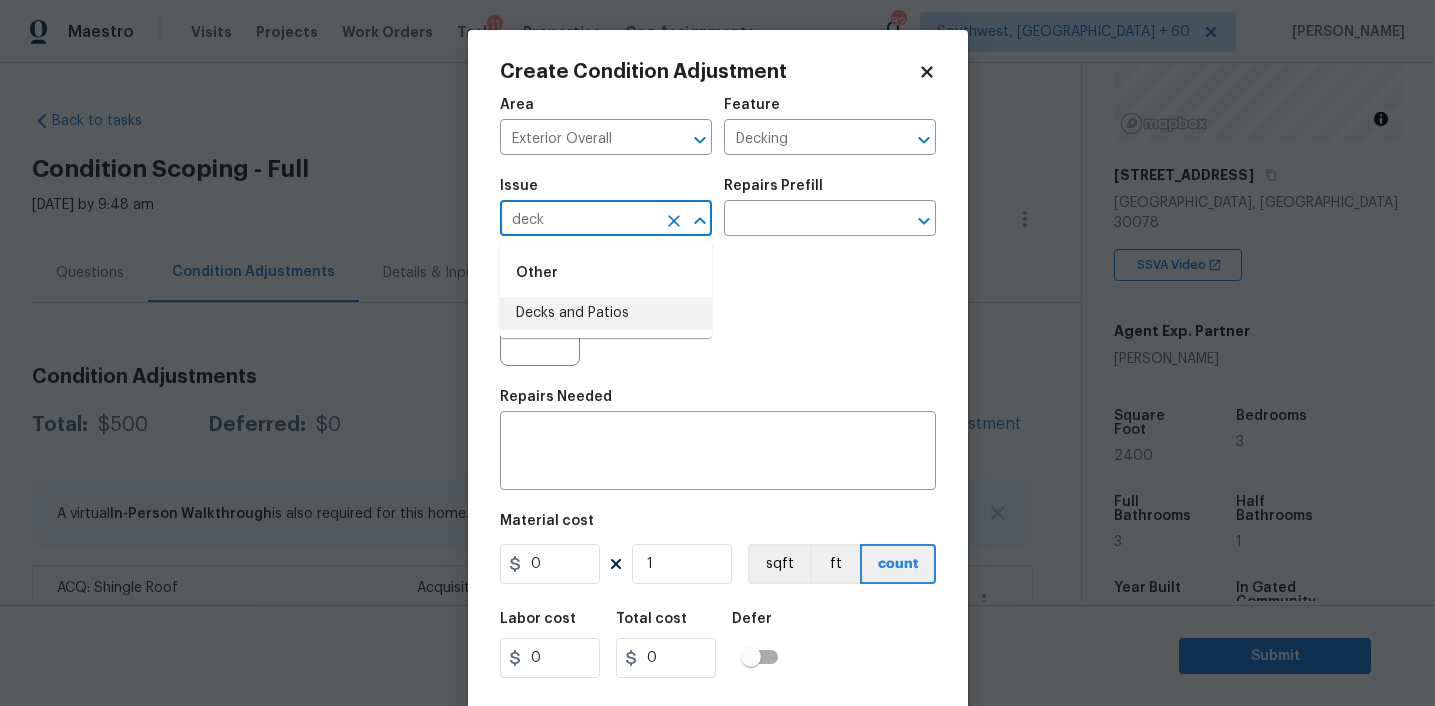 click on "Decks and Patios" at bounding box center [606, 313] 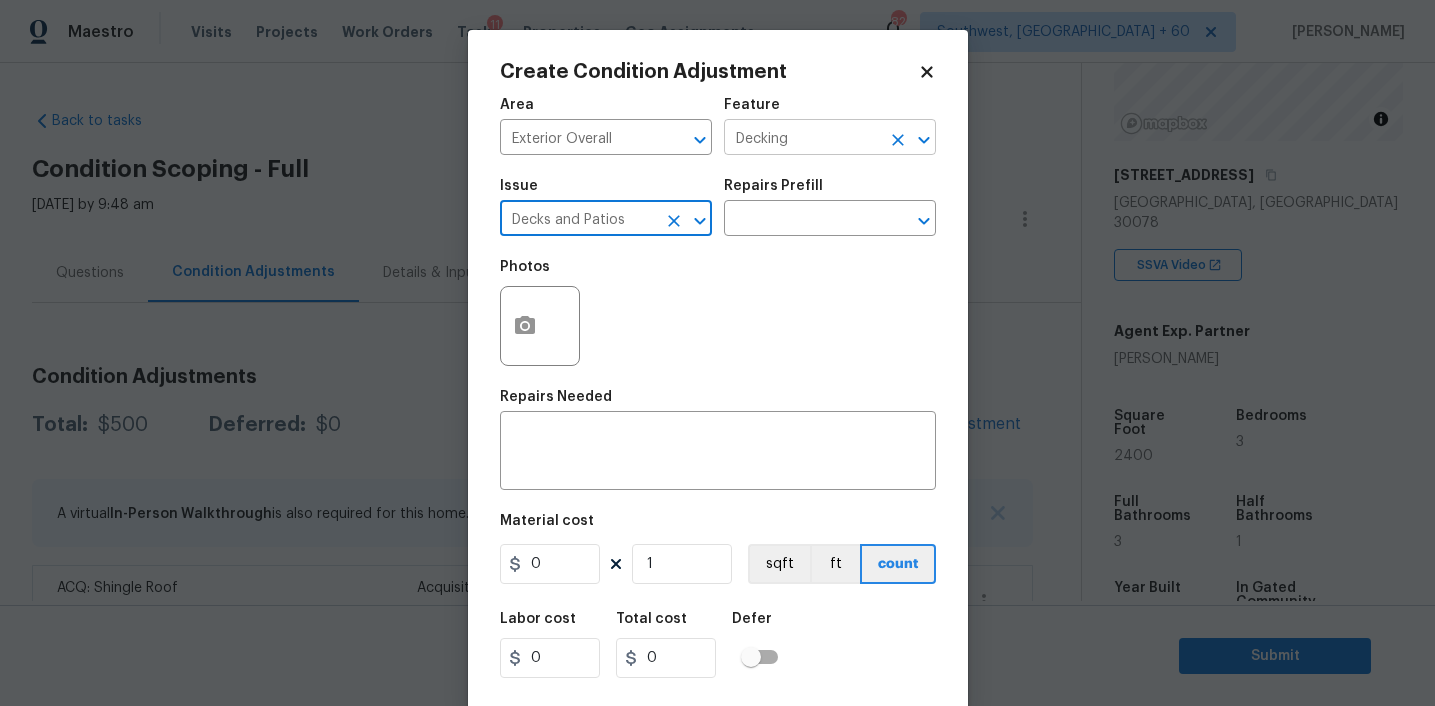 type on "Decks and Patios" 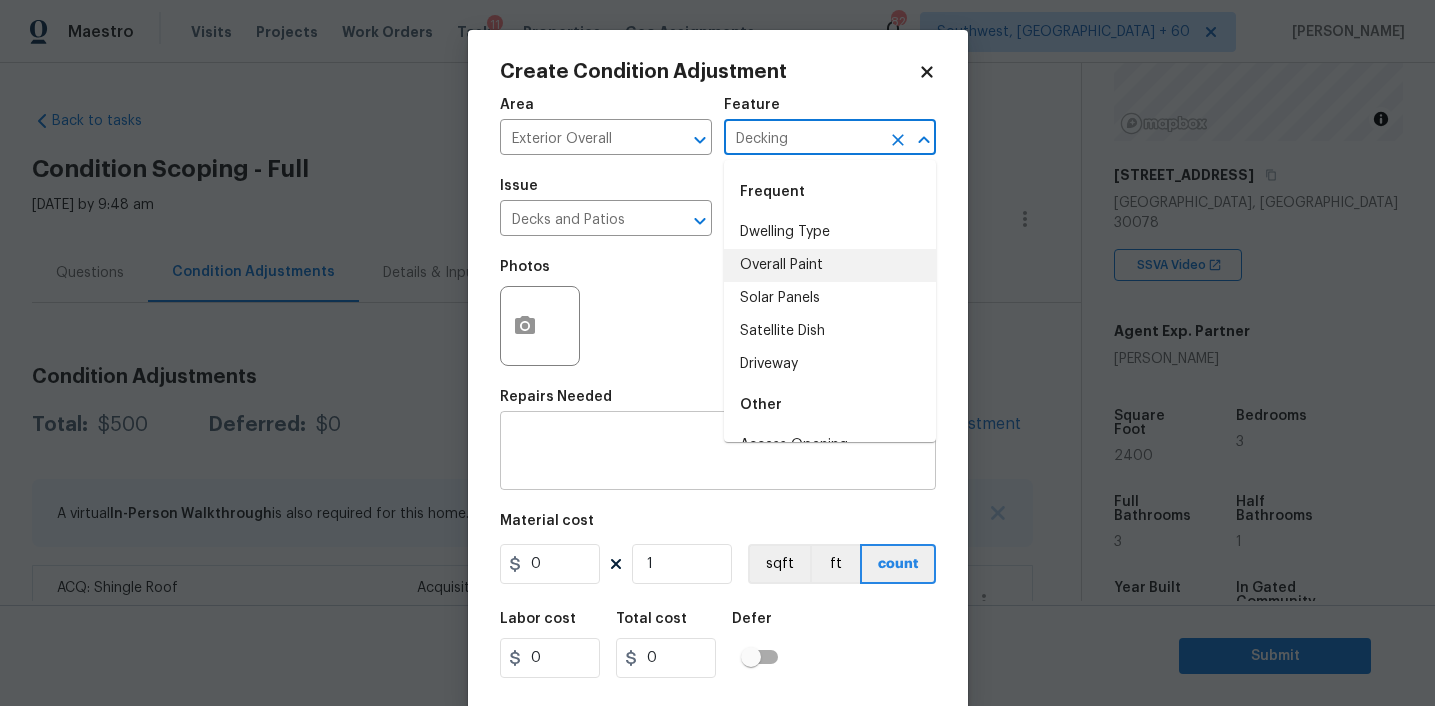 click at bounding box center (718, 453) 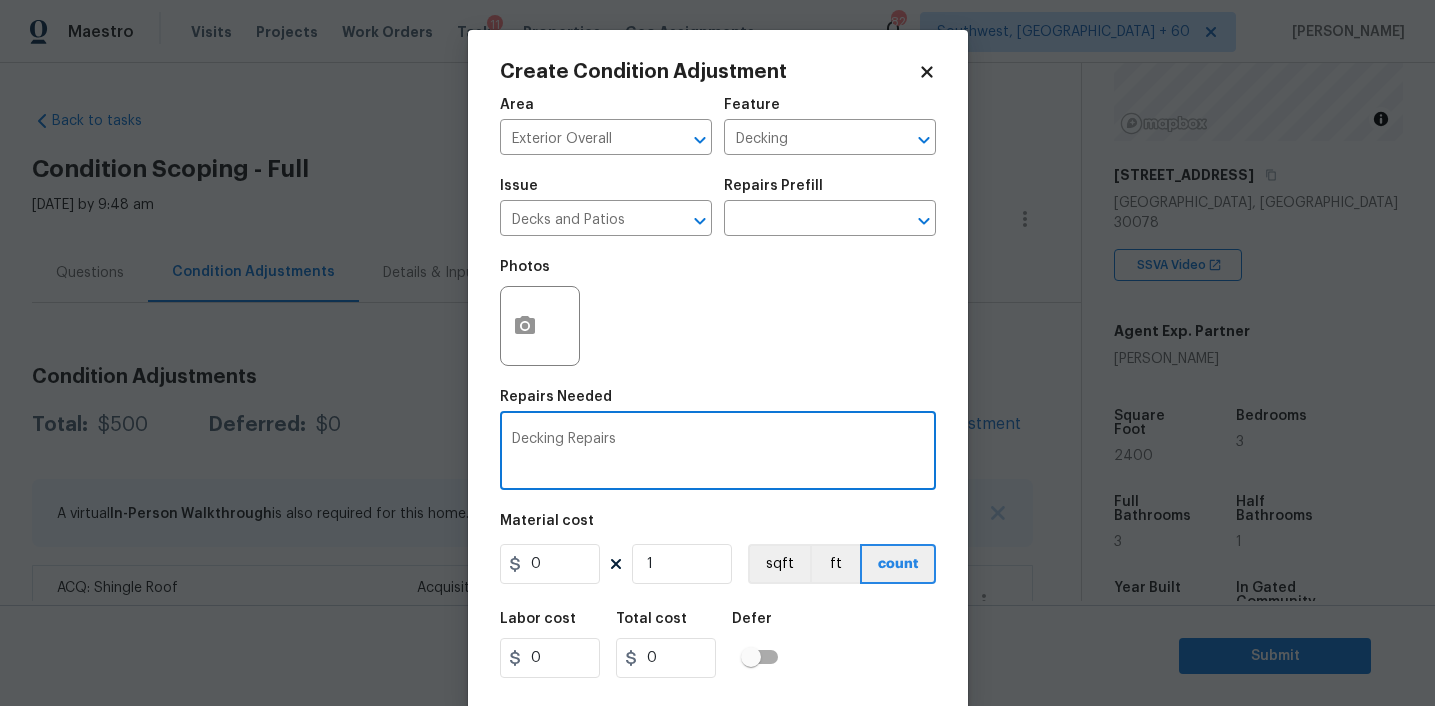 type on "Decking Repairs" 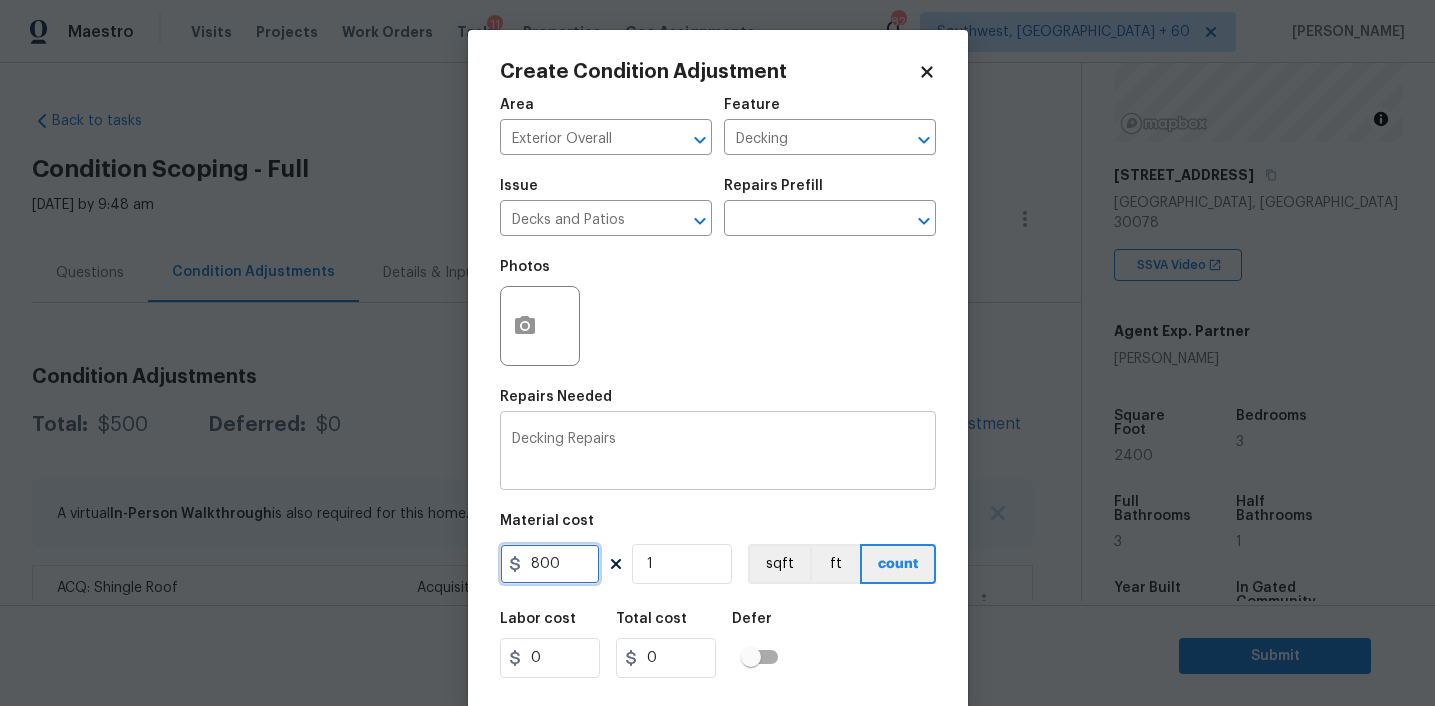 type on "800" 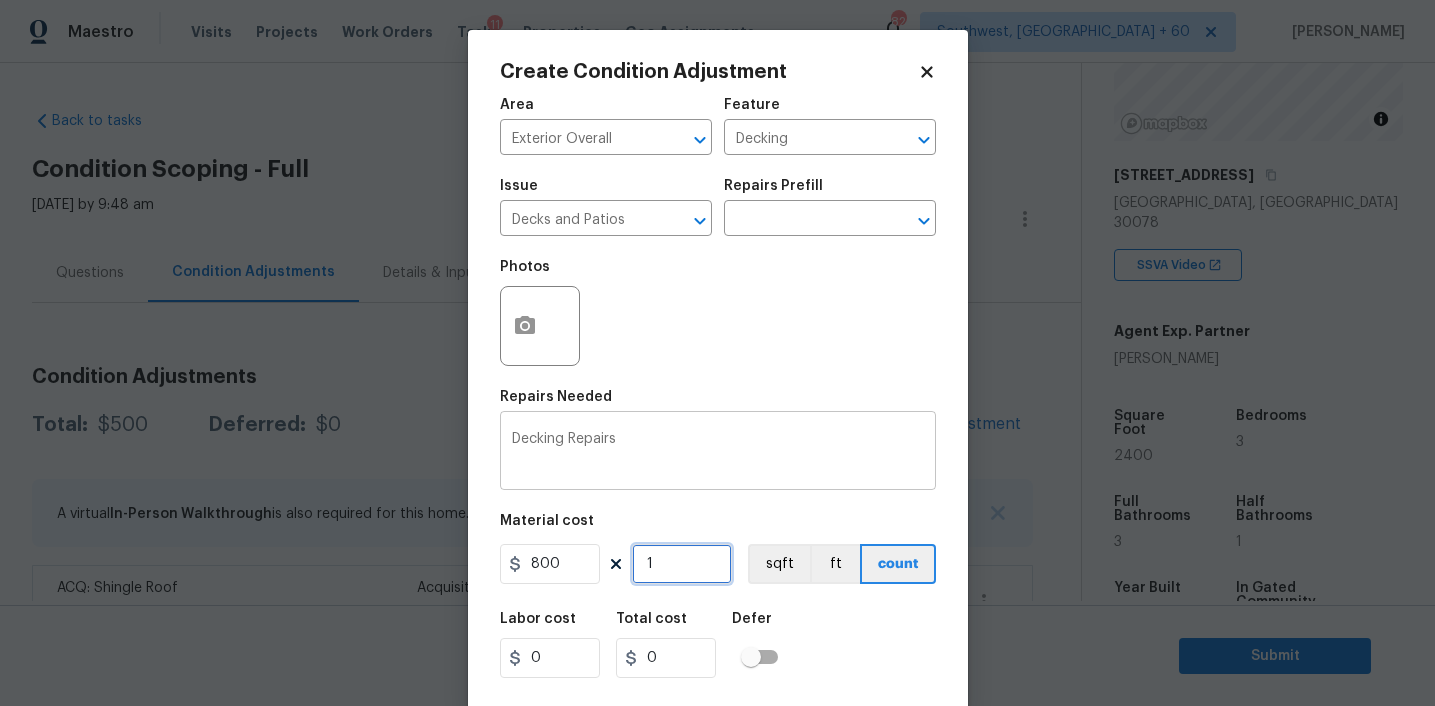 type on "800" 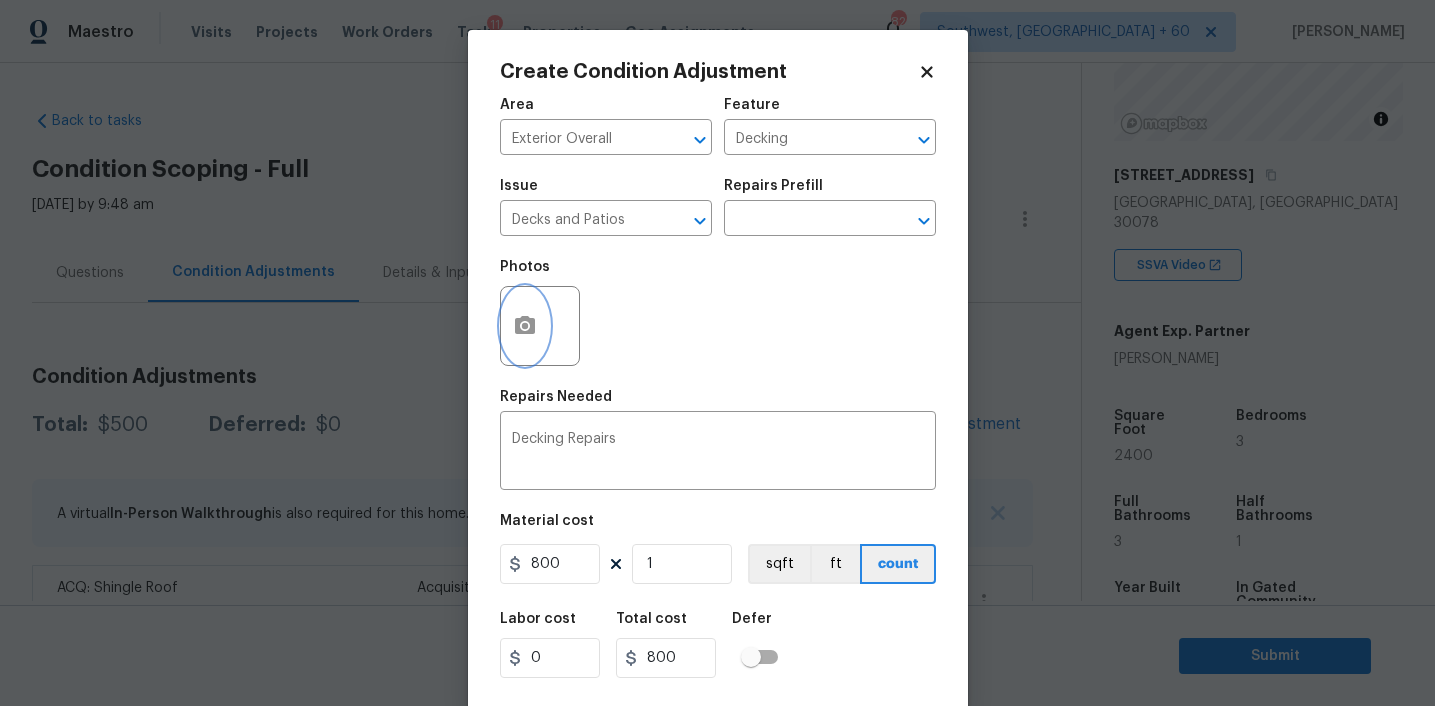 click 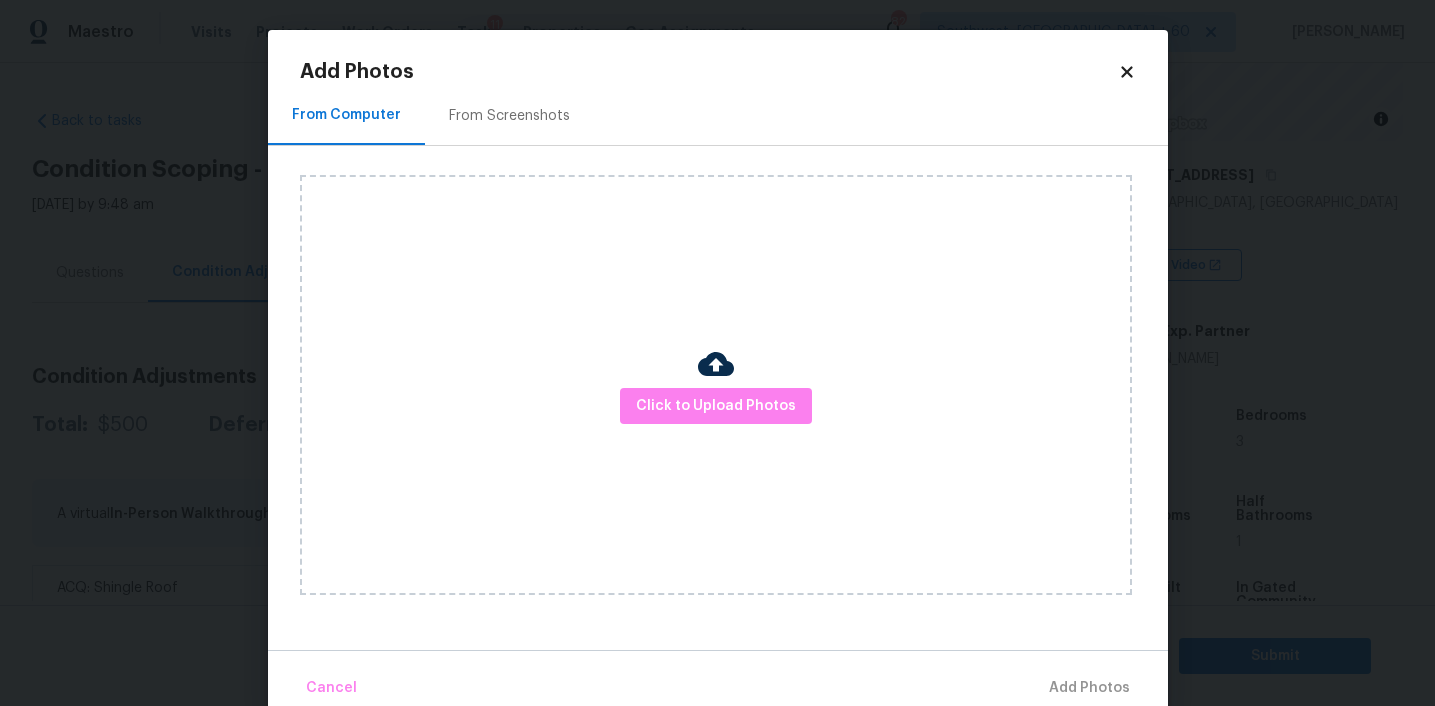 click on "From Screenshots" at bounding box center (509, 116) 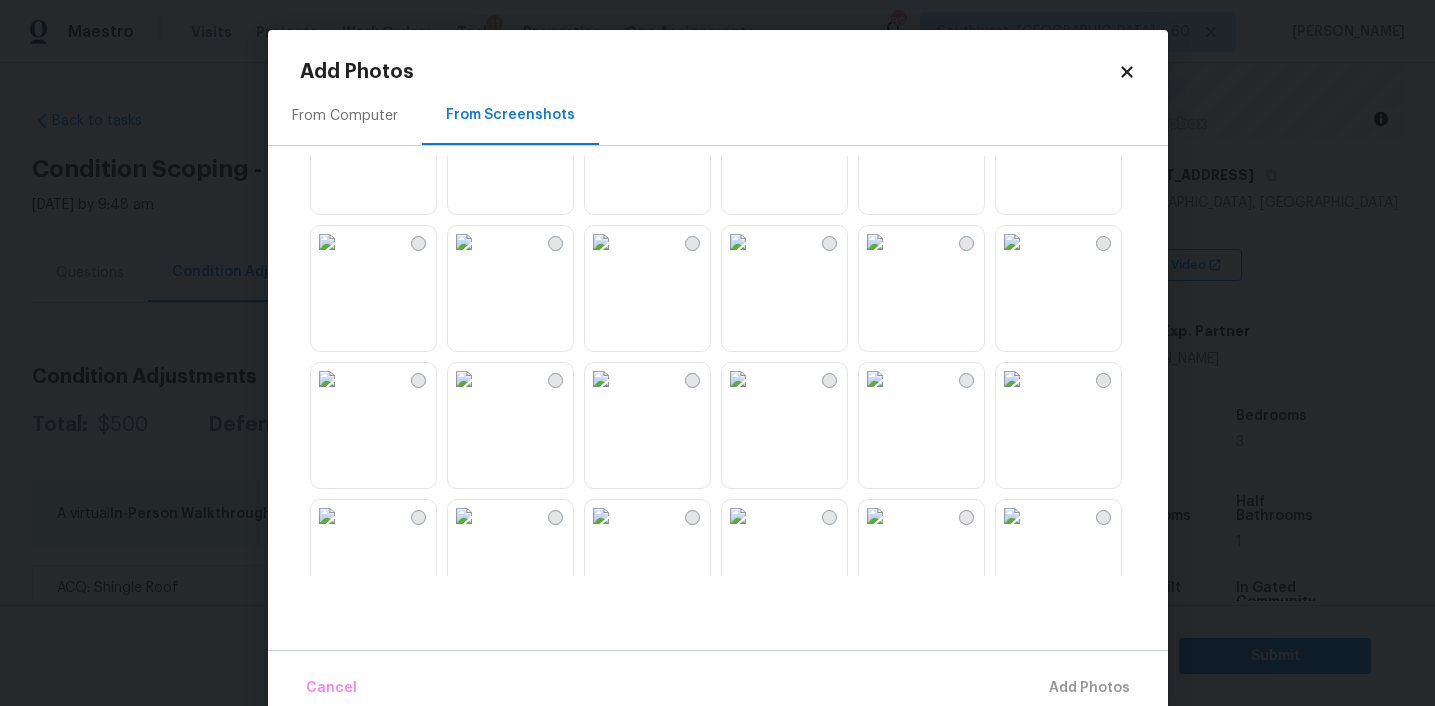 scroll, scrollTop: 437, scrollLeft: 0, axis: vertical 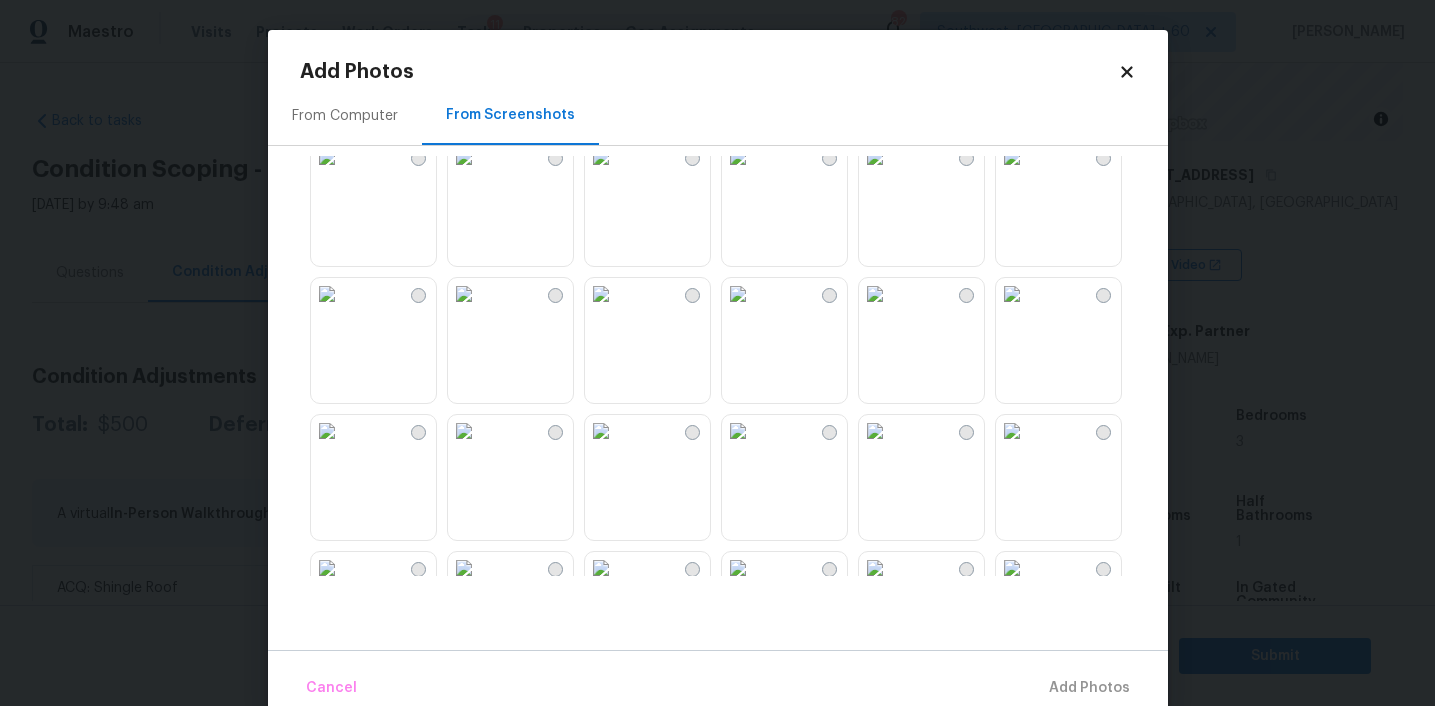 click at bounding box center [738, 157] 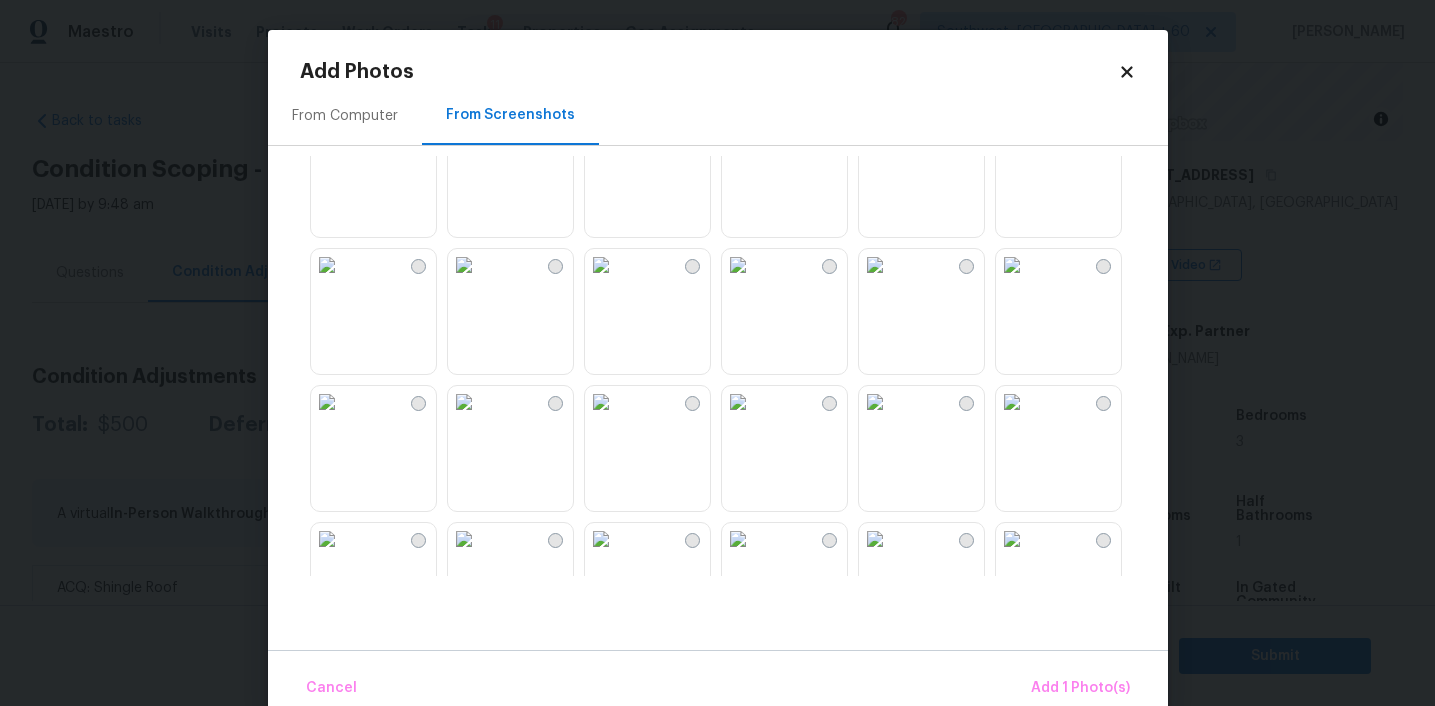 scroll, scrollTop: 888, scrollLeft: 0, axis: vertical 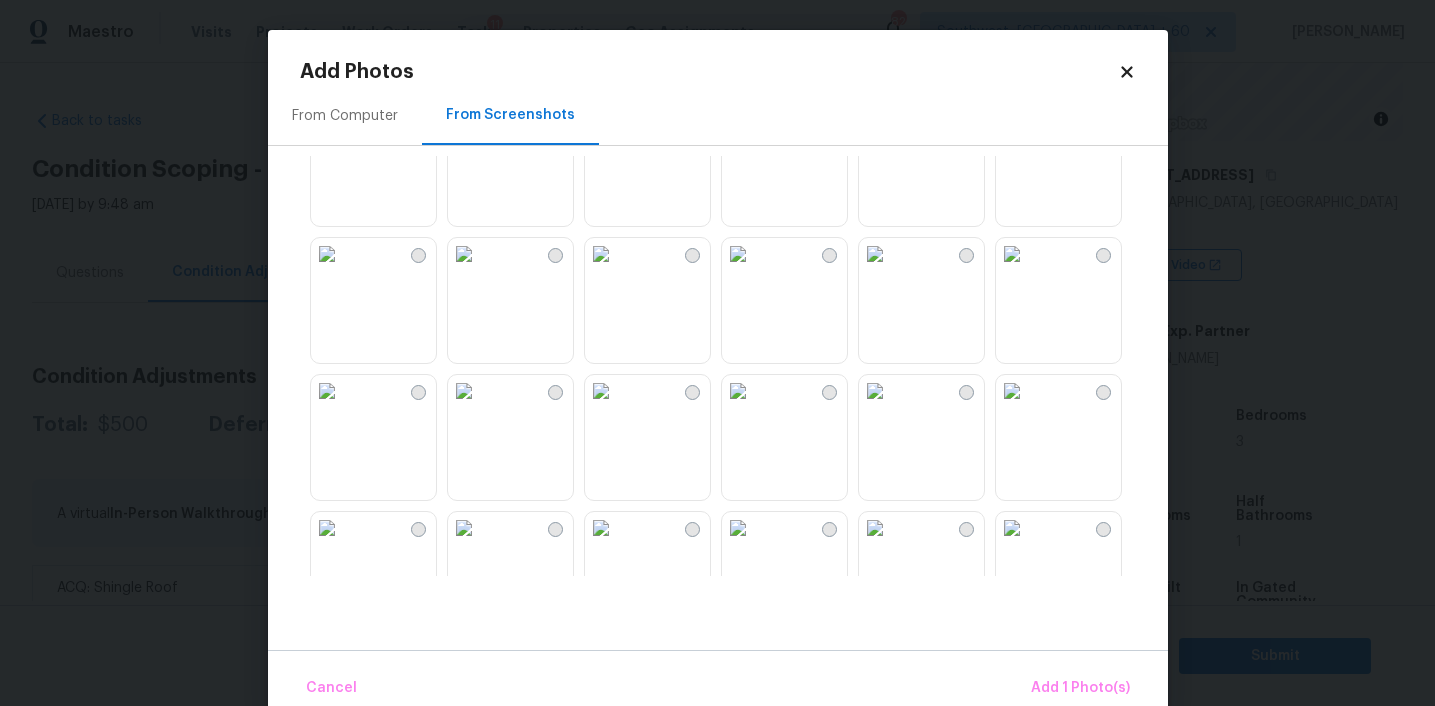 click at bounding box center (464, 391) 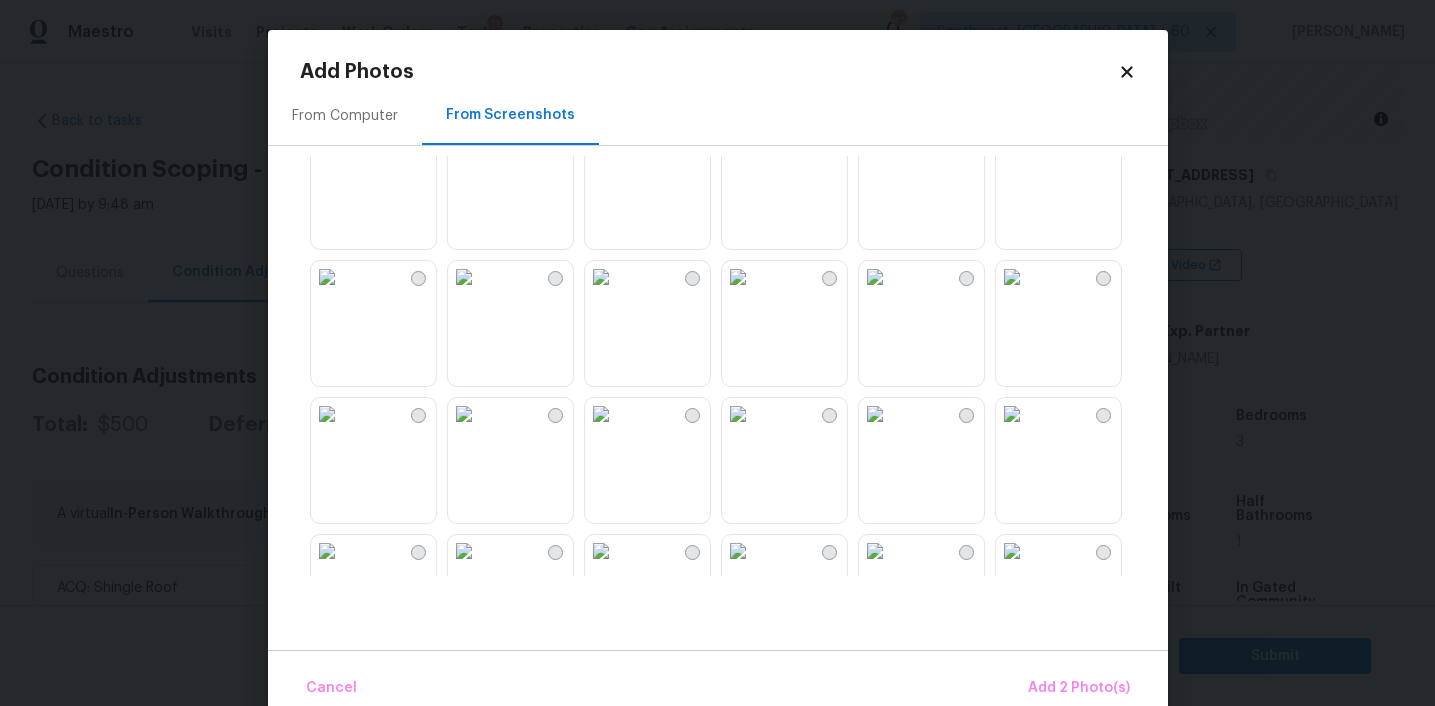 scroll, scrollTop: 1800, scrollLeft: 0, axis: vertical 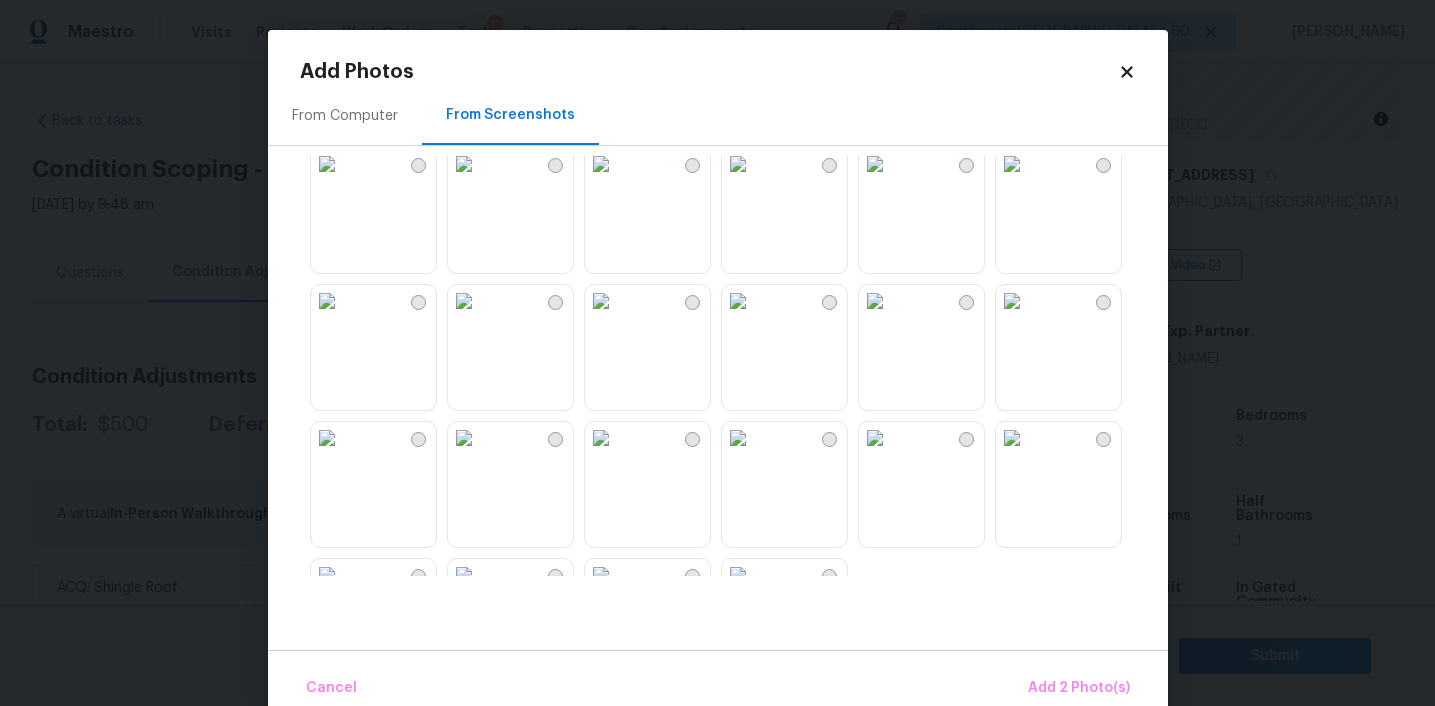 click at bounding box center [738, 164] 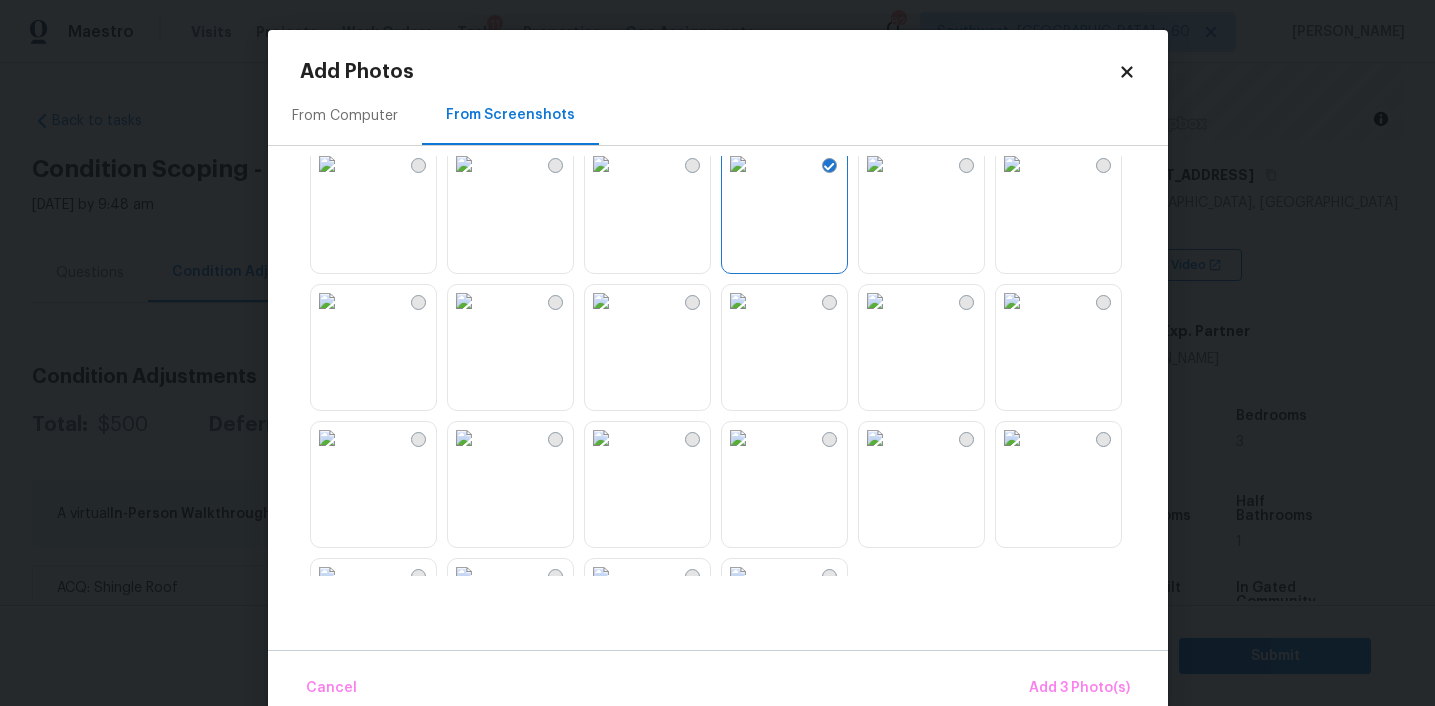 click at bounding box center (464, 301) 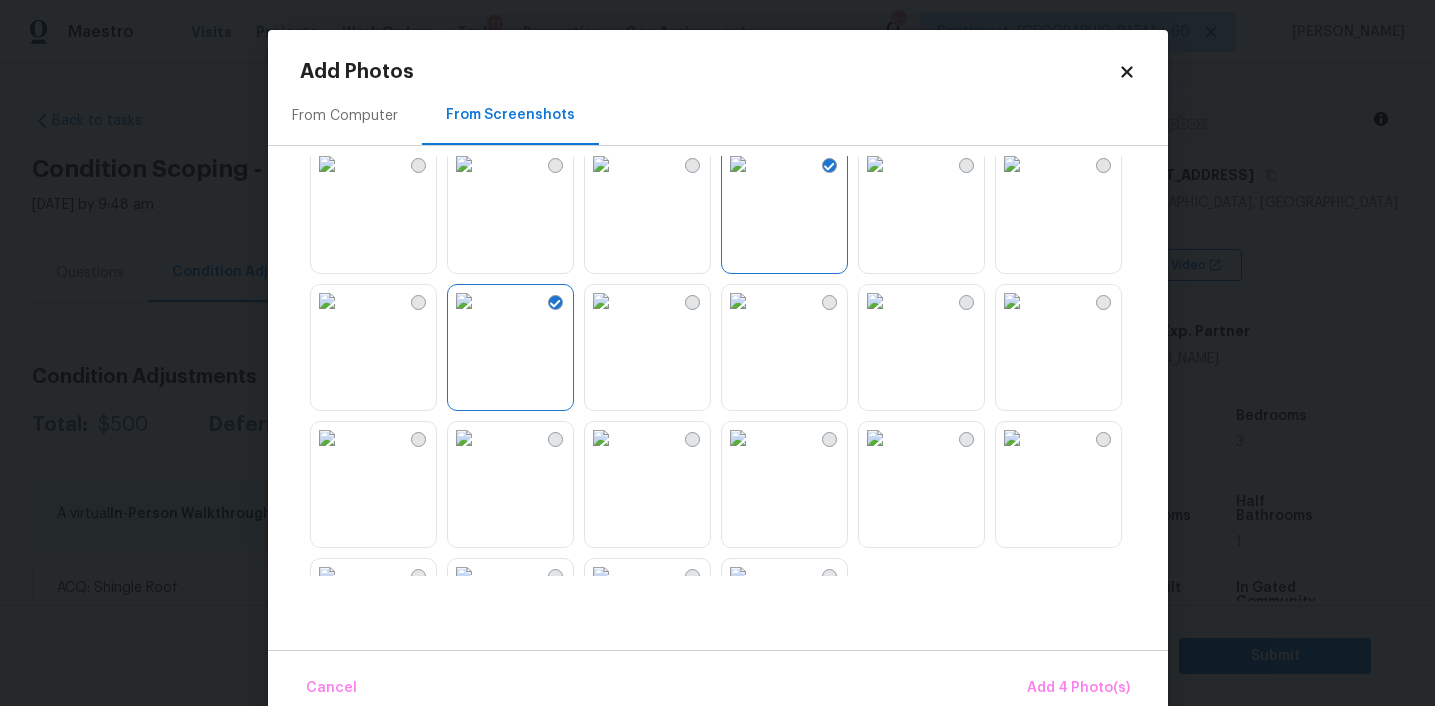 scroll, scrollTop: 1910, scrollLeft: 0, axis: vertical 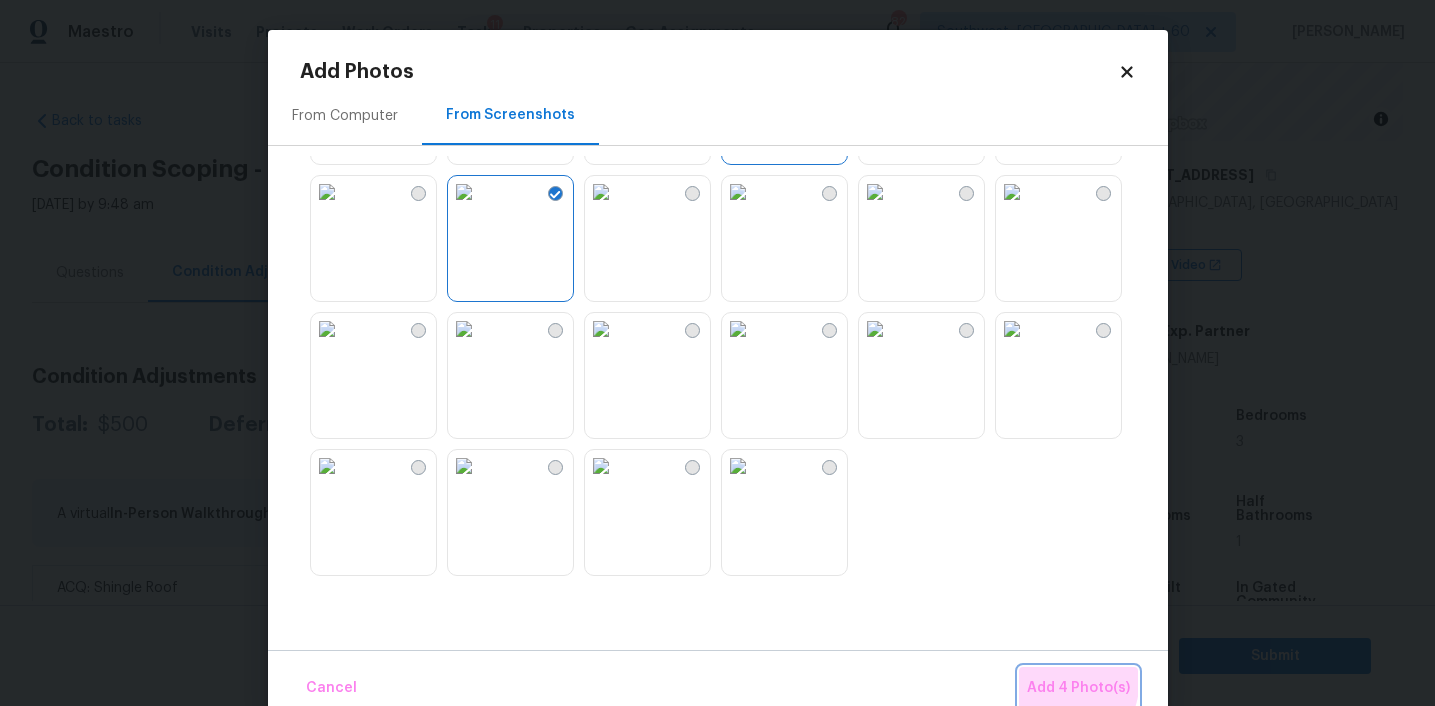 click on "Add 4 Photo(s)" at bounding box center [1078, 688] 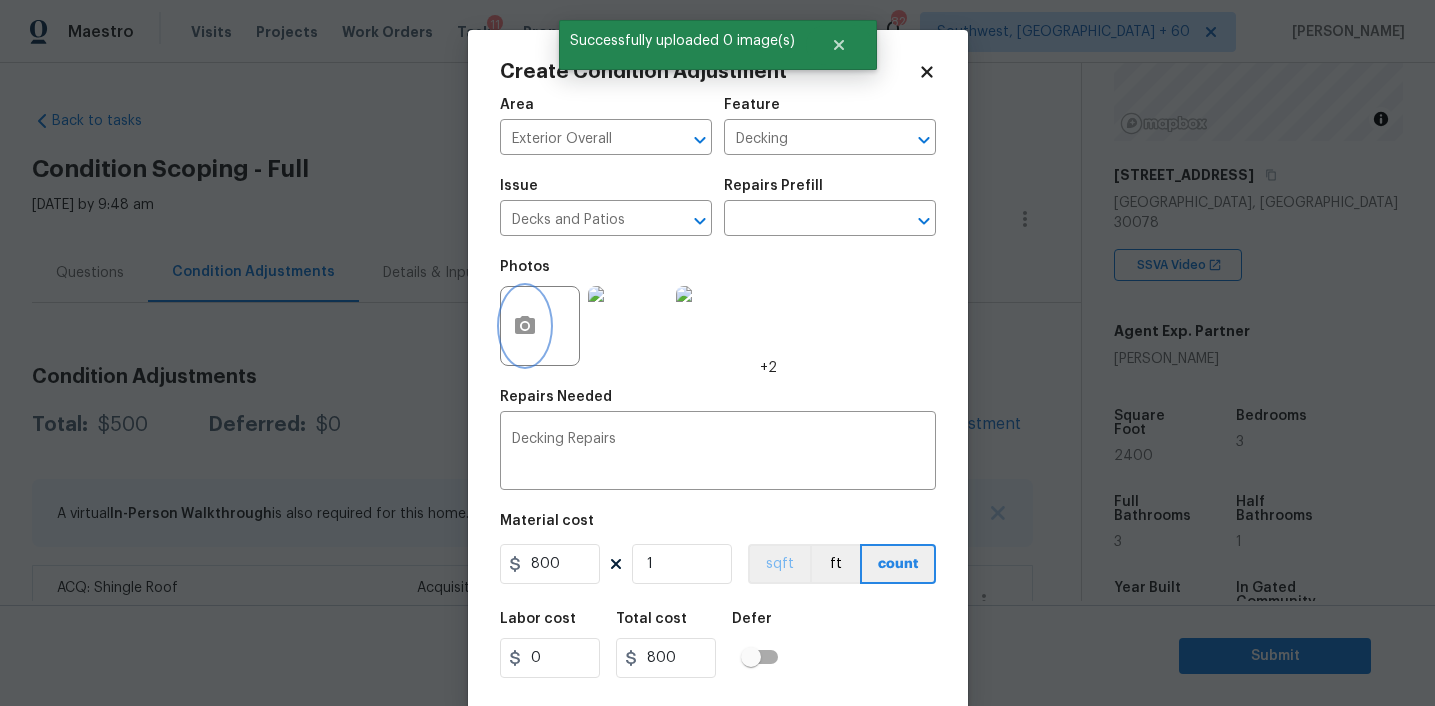 scroll, scrollTop: 41, scrollLeft: 0, axis: vertical 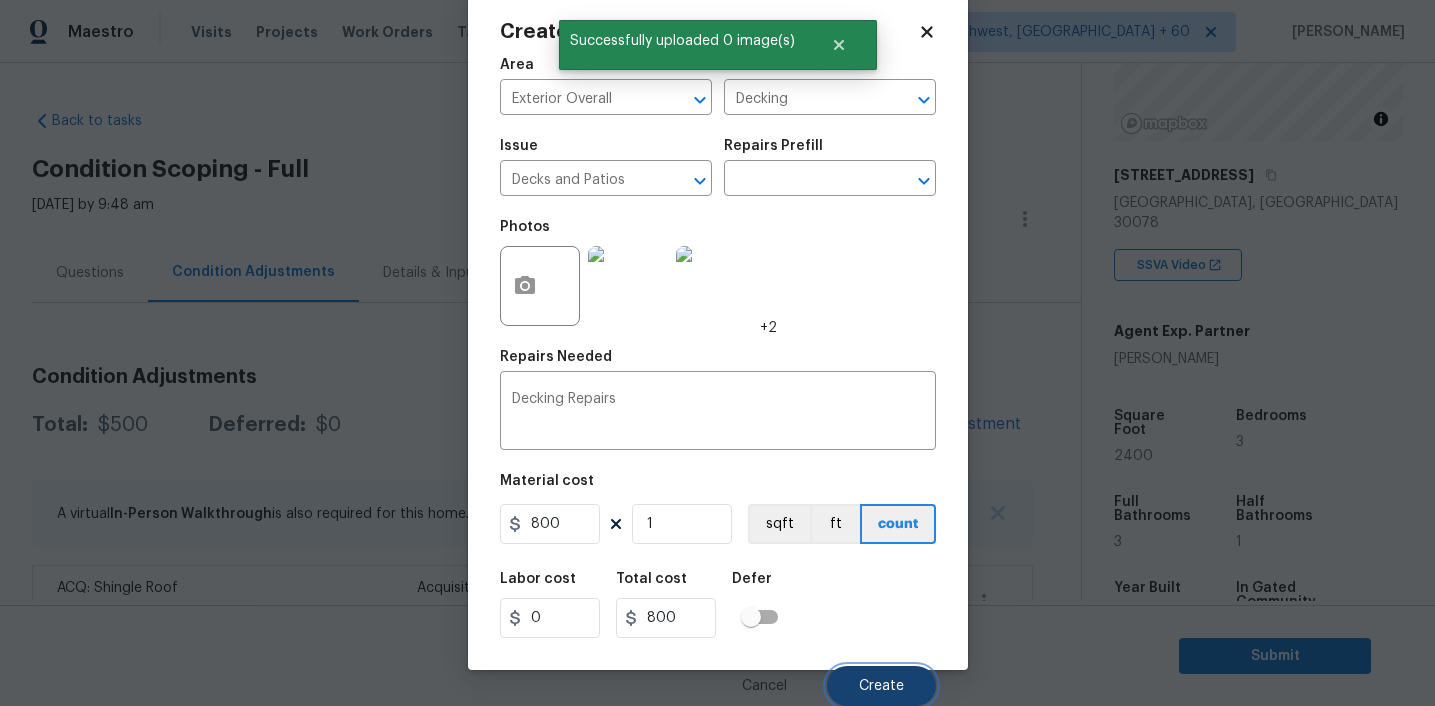 click on "Create" at bounding box center [881, 686] 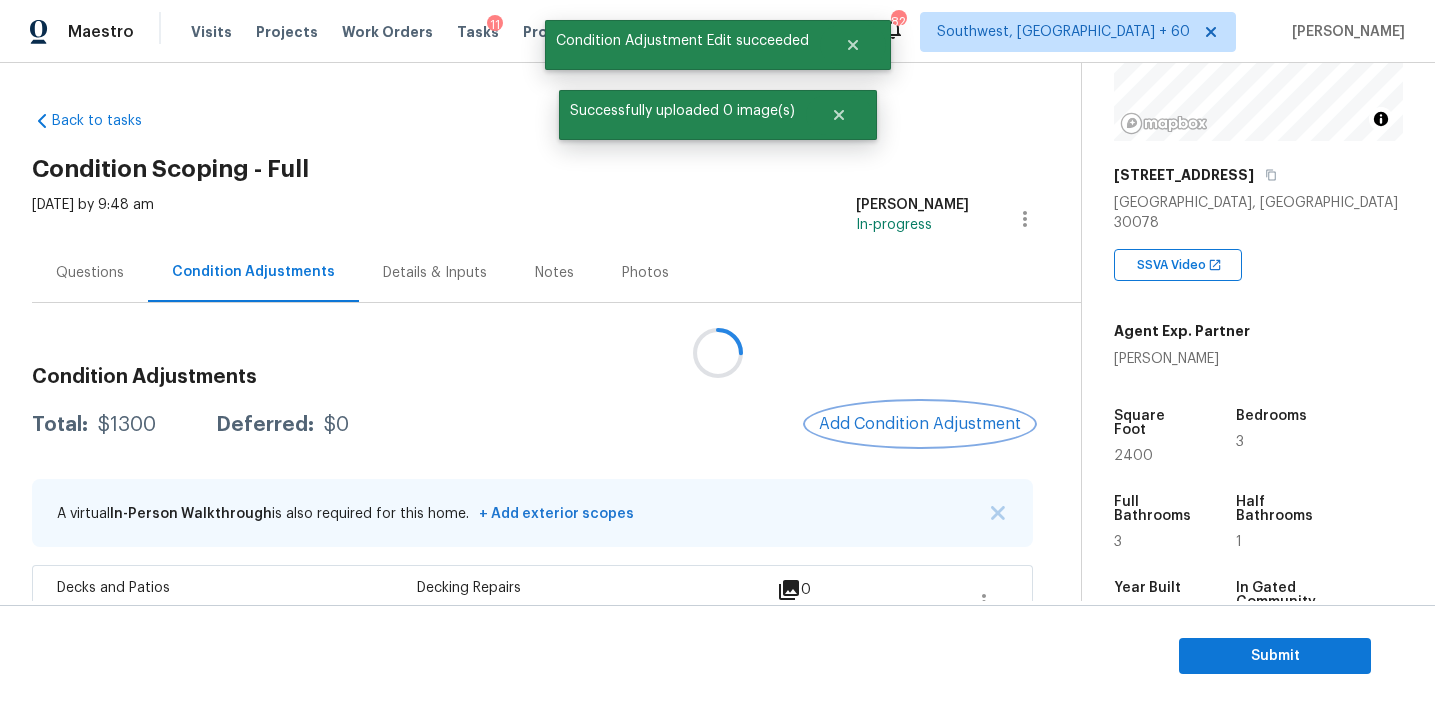 scroll, scrollTop: 0, scrollLeft: 0, axis: both 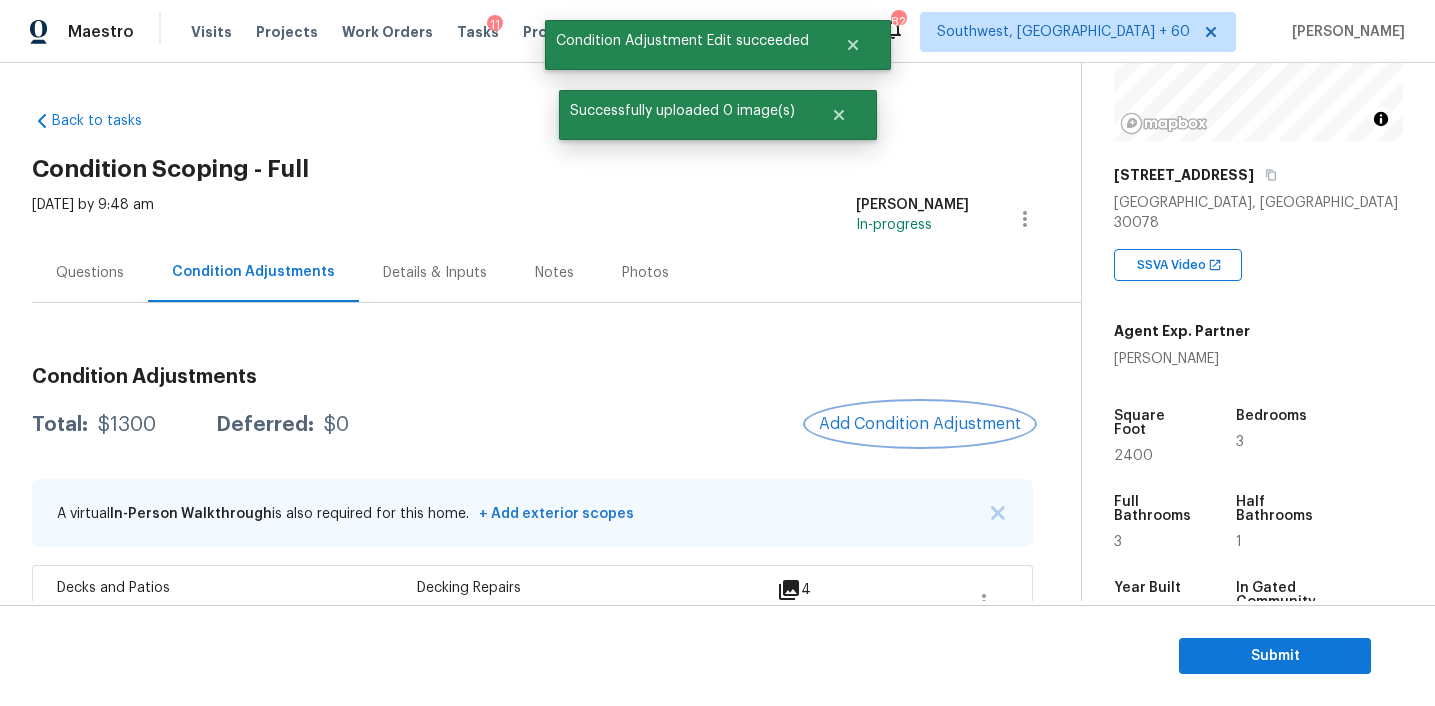 click on "Add Condition Adjustment" at bounding box center [920, 424] 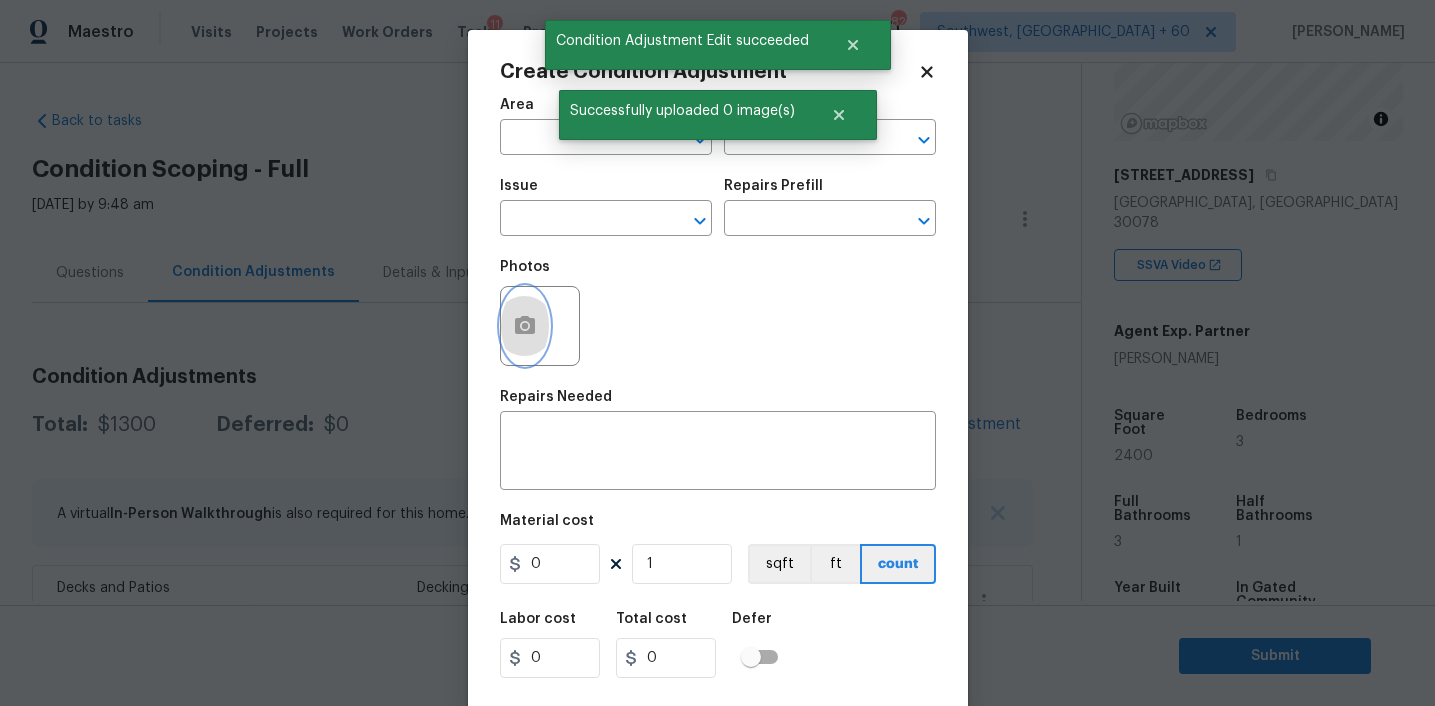 click 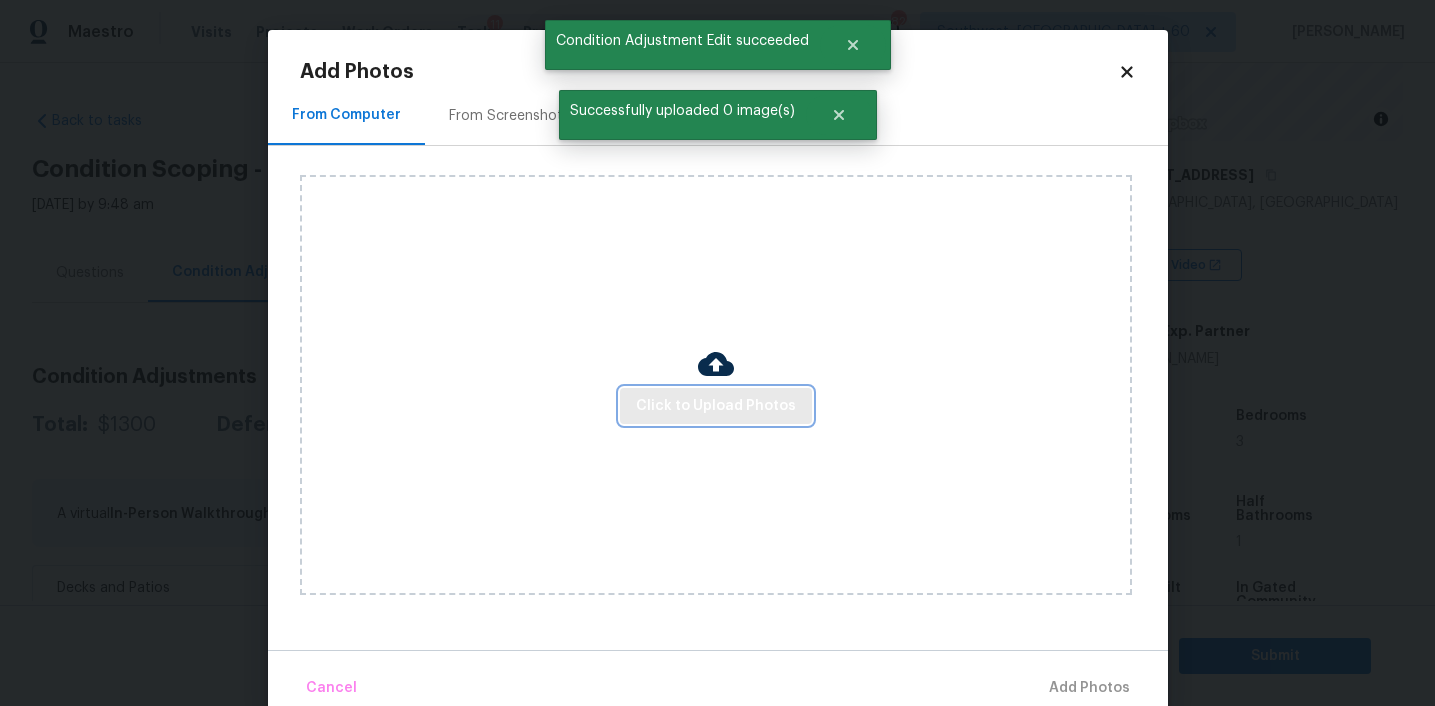 click on "Click to Upload Photos" at bounding box center (716, 406) 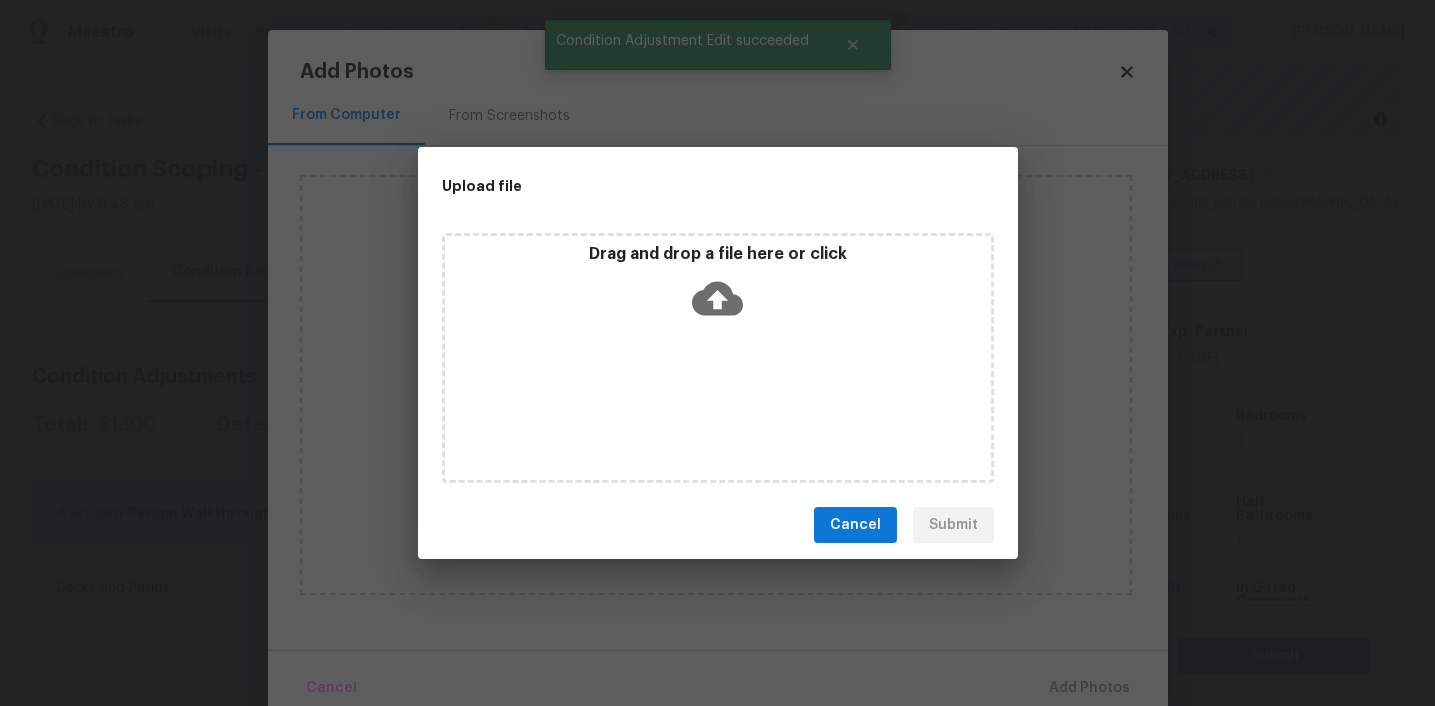click on "Drag and drop a file here or click" at bounding box center [718, 358] 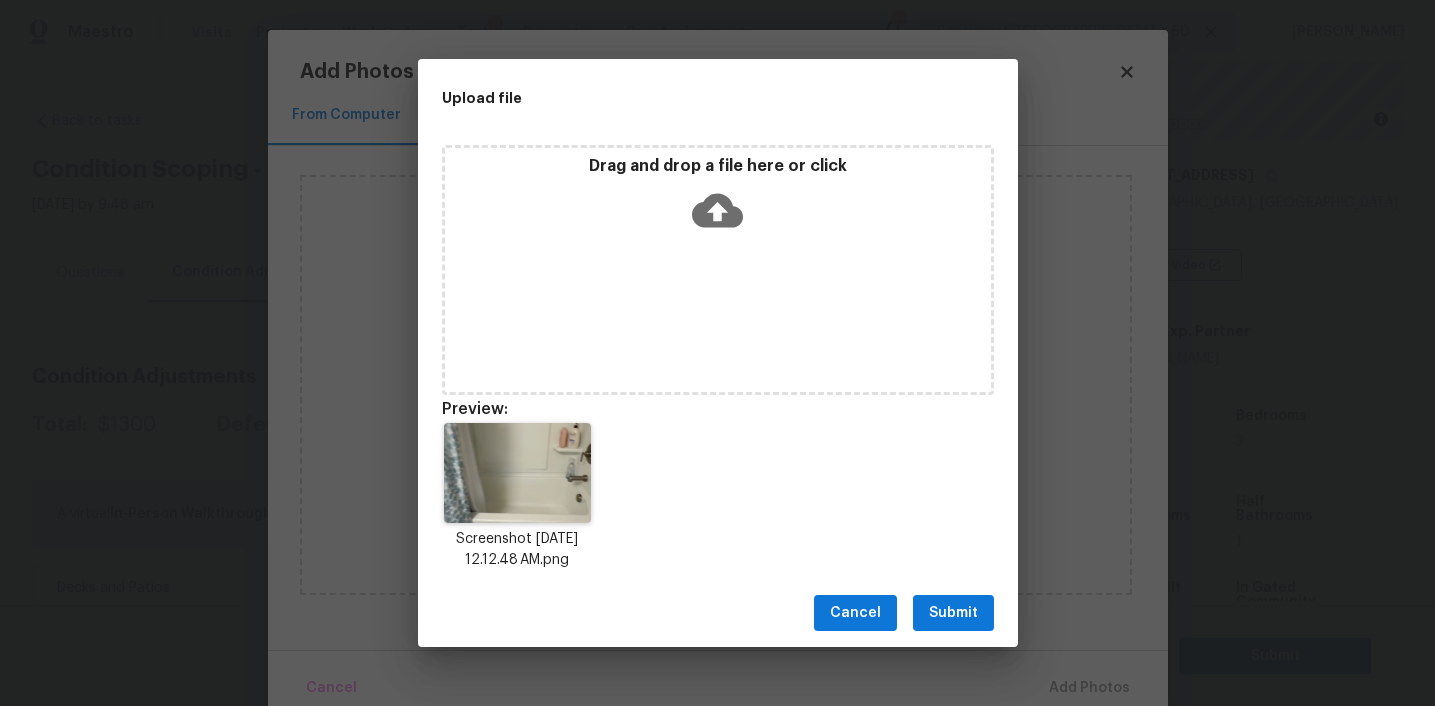 click on "Submit" at bounding box center [953, 613] 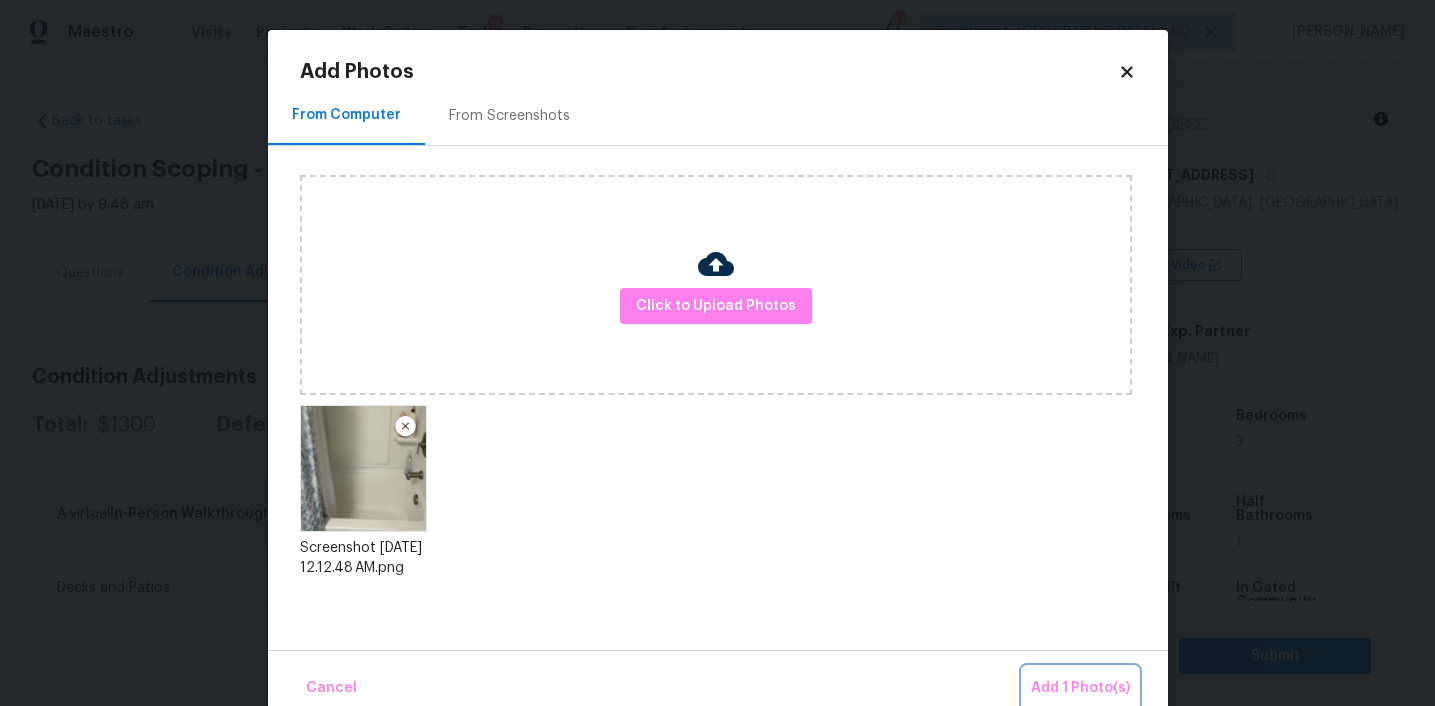 click on "Add 1 Photo(s)" at bounding box center (1080, 688) 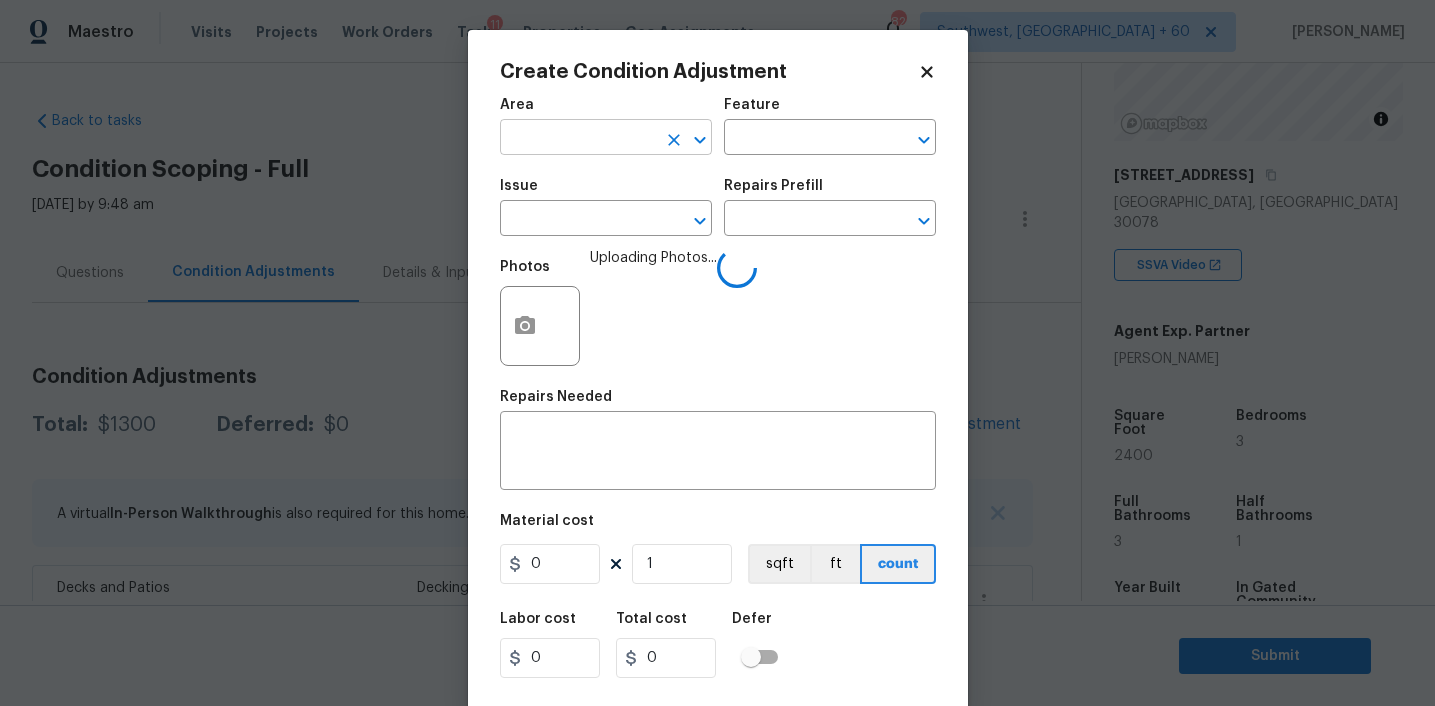 click at bounding box center [578, 139] 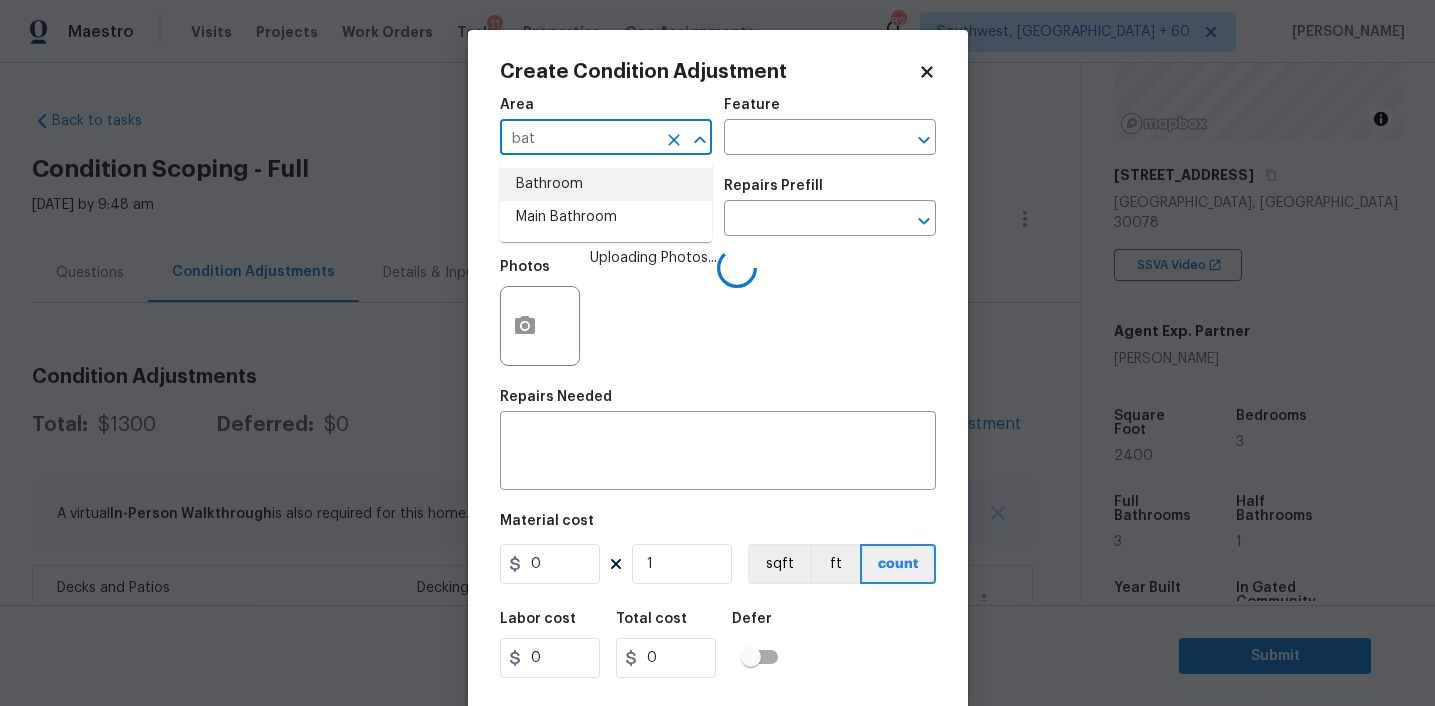click on "Bathroom" at bounding box center [606, 184] 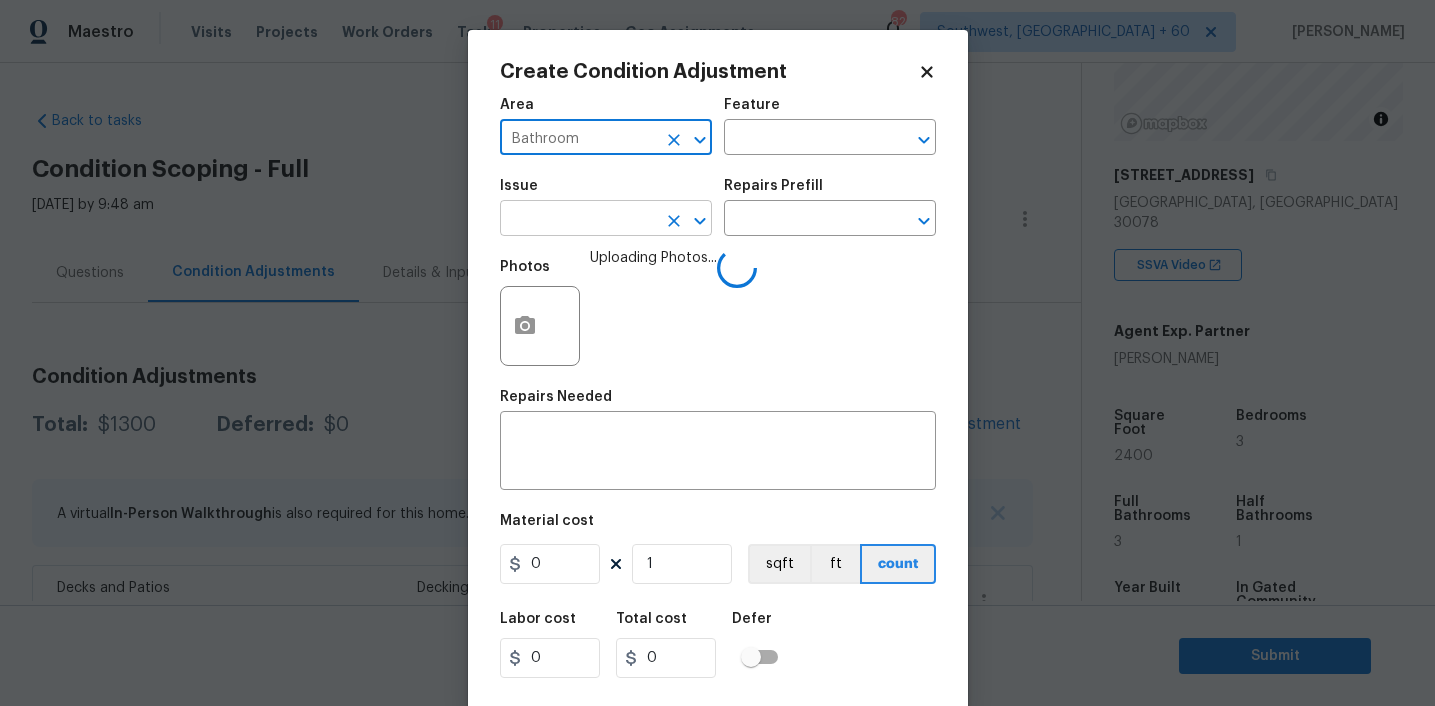 type on "Bathroom" 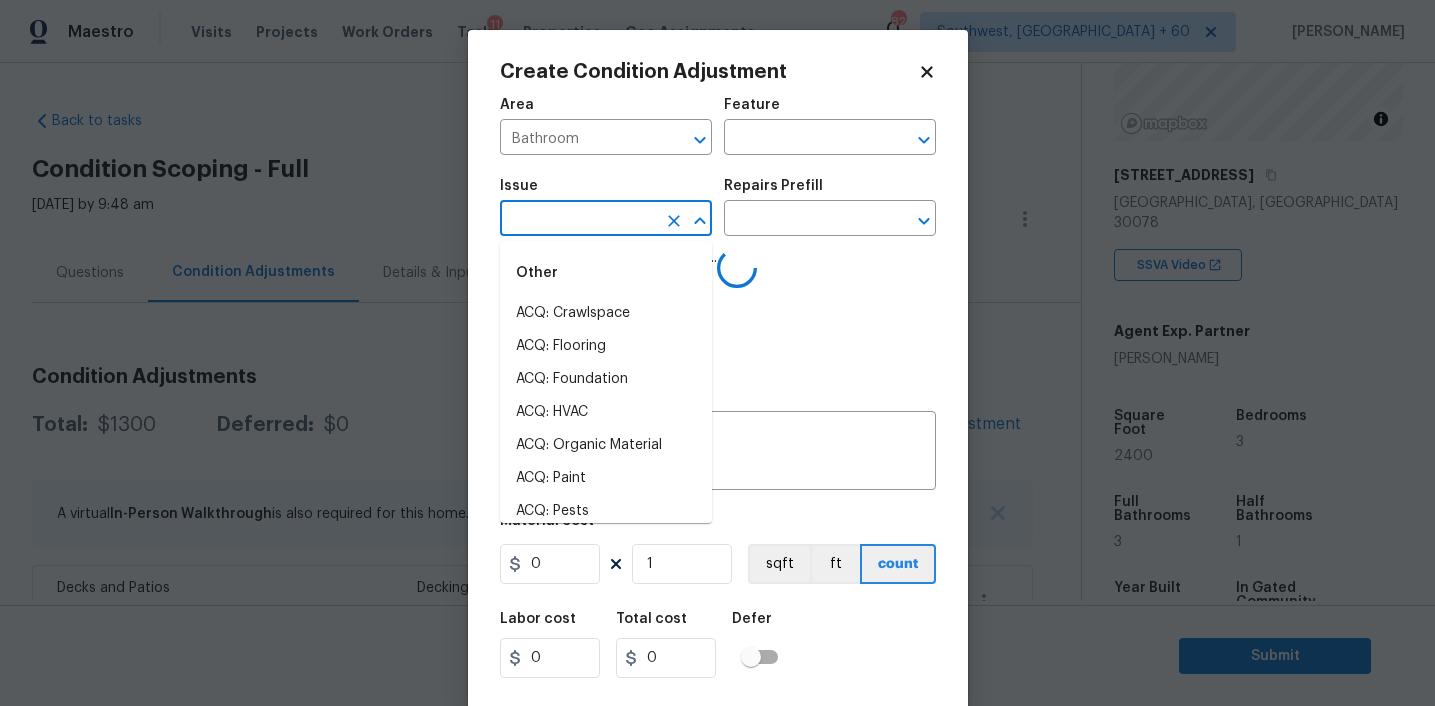 click at bounding box center (578, 220) 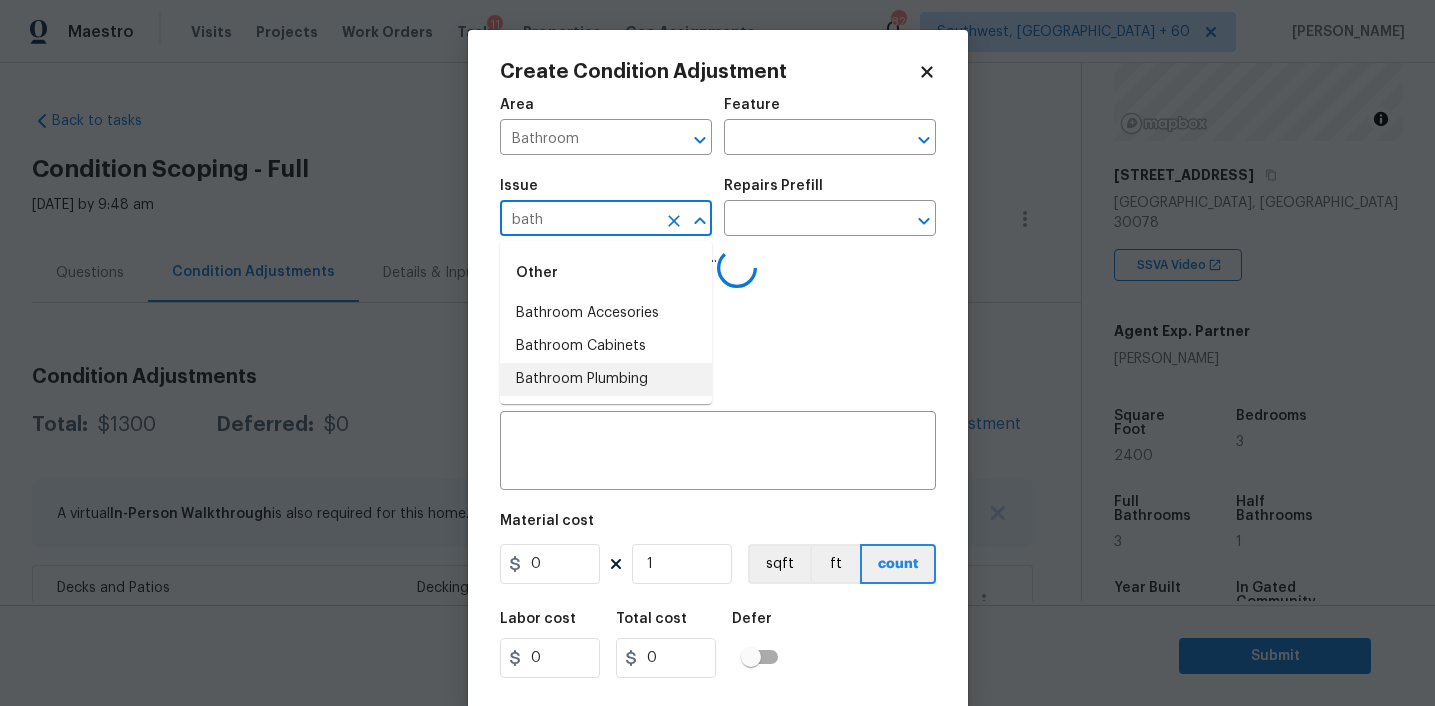 click on "Bathroom Plumbing" at bounding box center (606, 379) 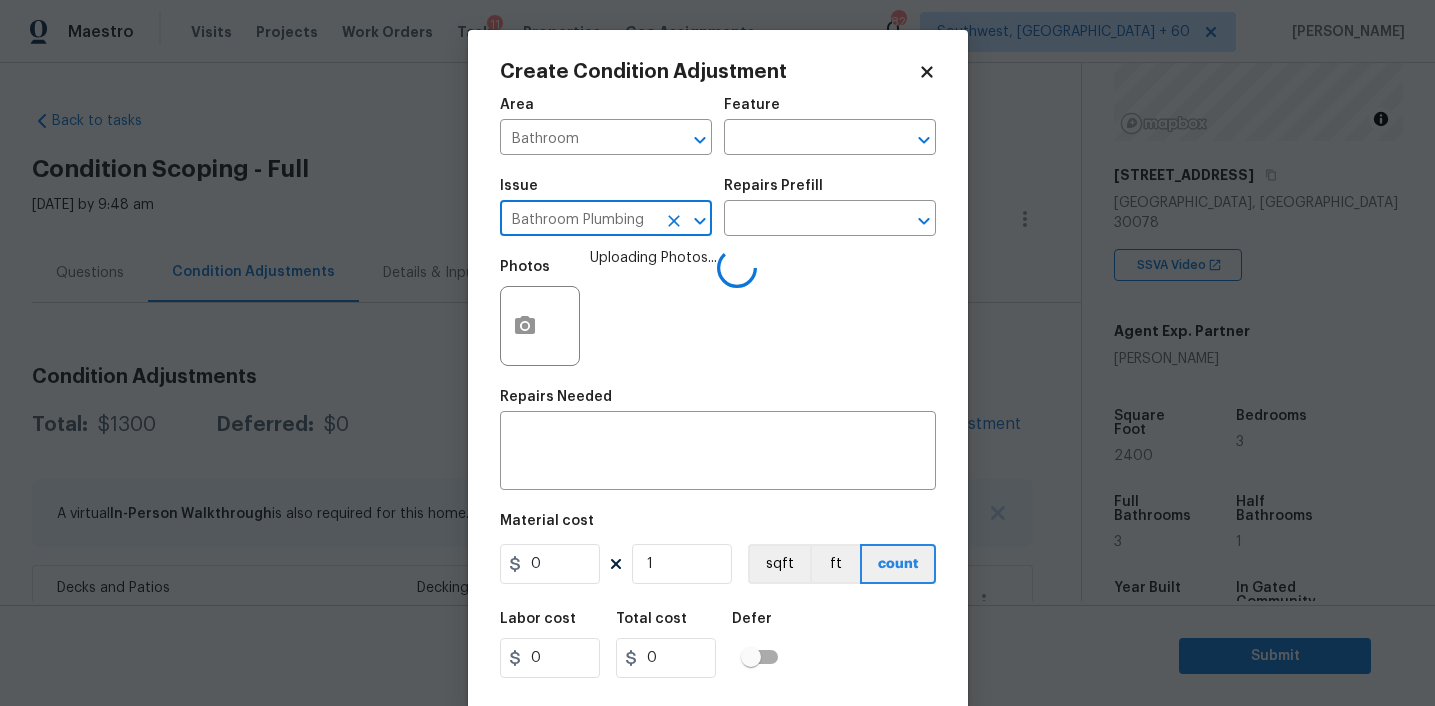 type on "Bathroom Plumbing" 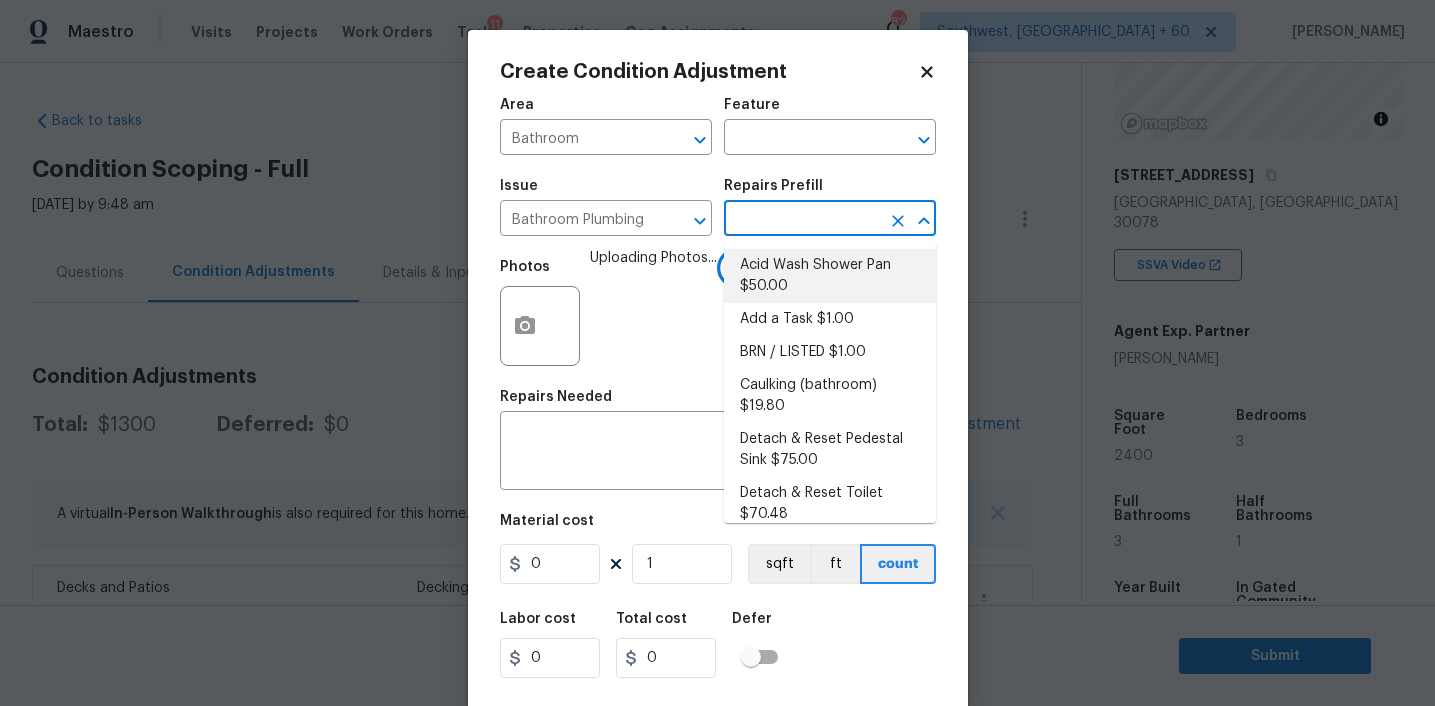 click on "Acid Wash Shower Pan $50.00" at bounding box center [830, 276] 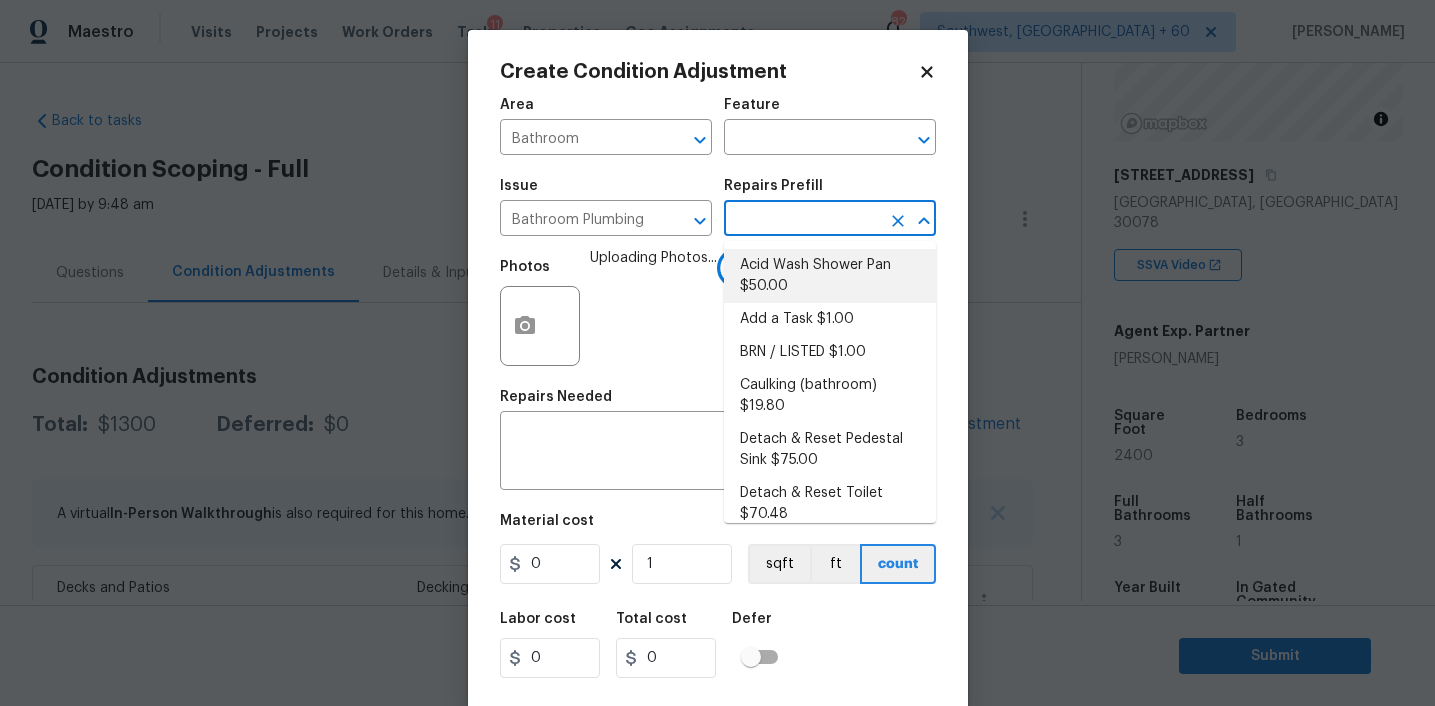 type on "Plumbing" 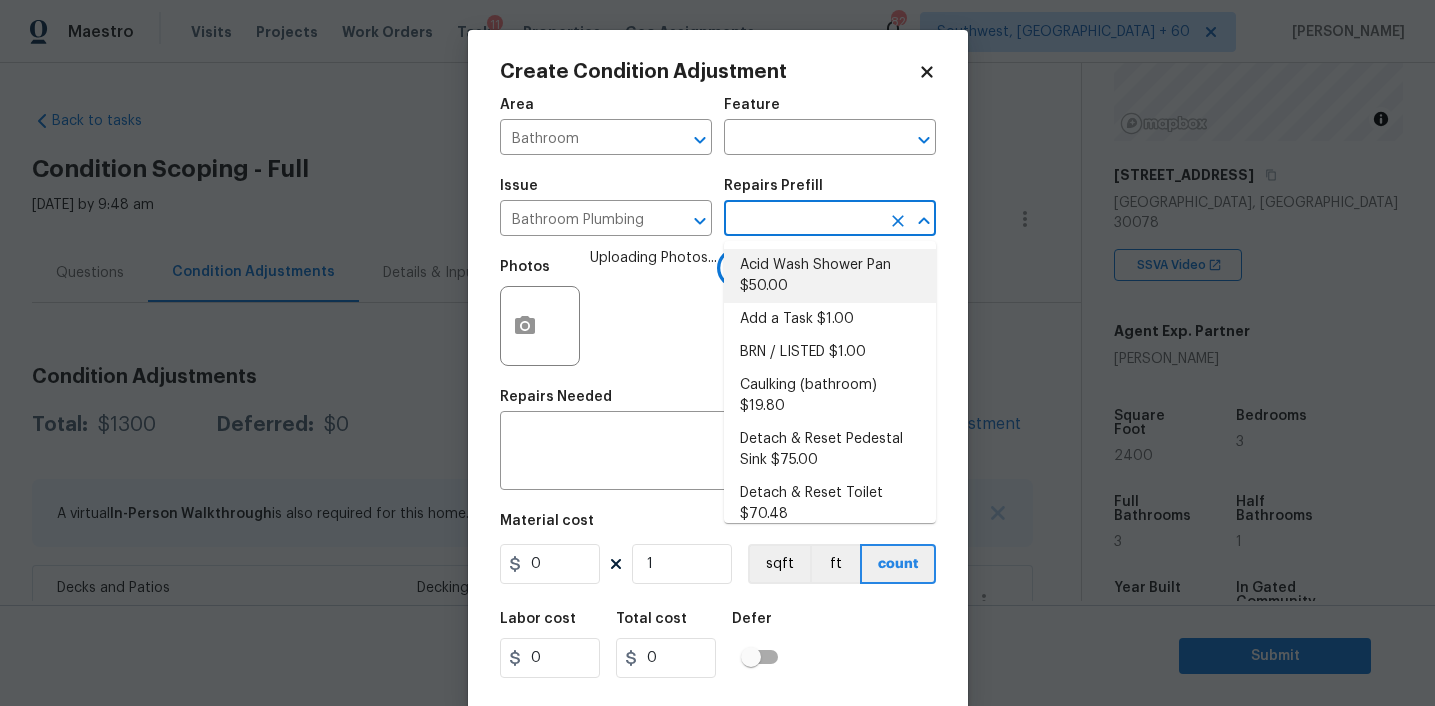 type on "Prep and acid wash/deep clean the shower pan." 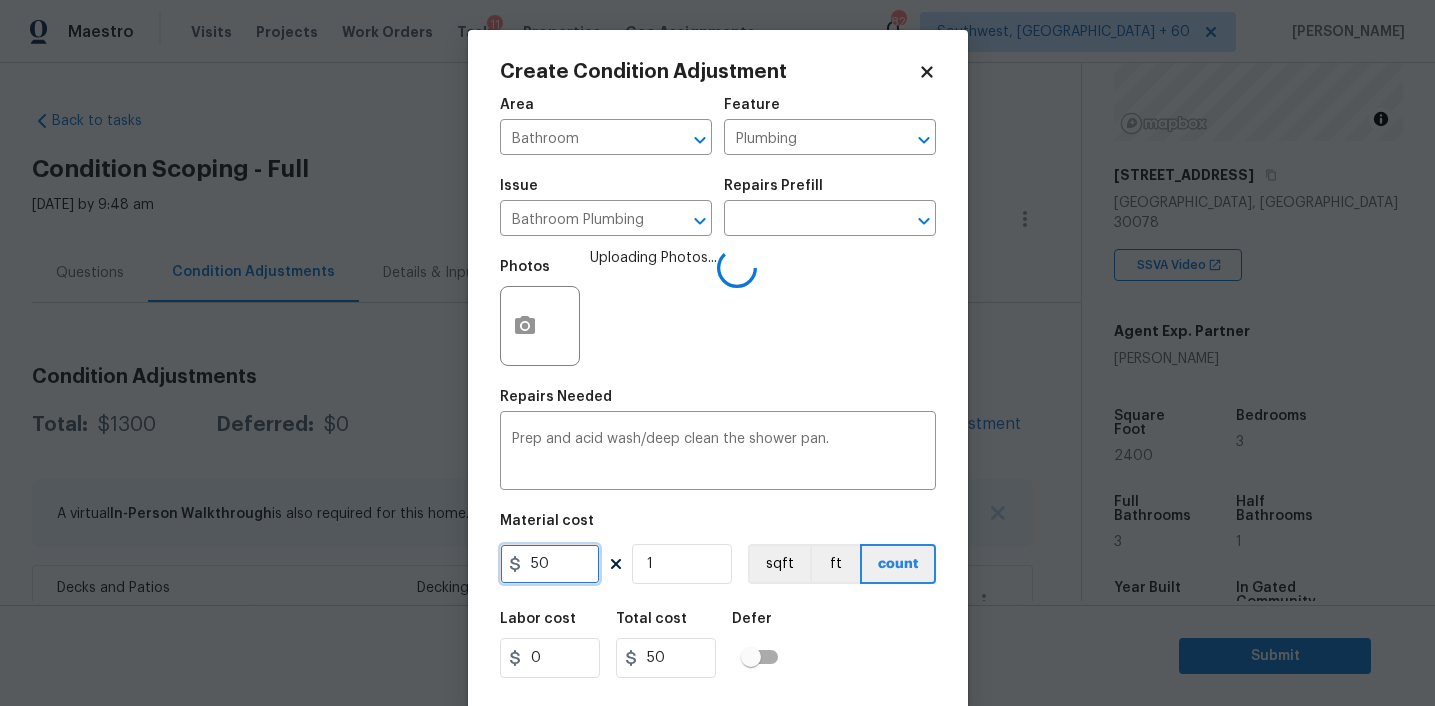 click on "50" at bounding box center [550, 564] 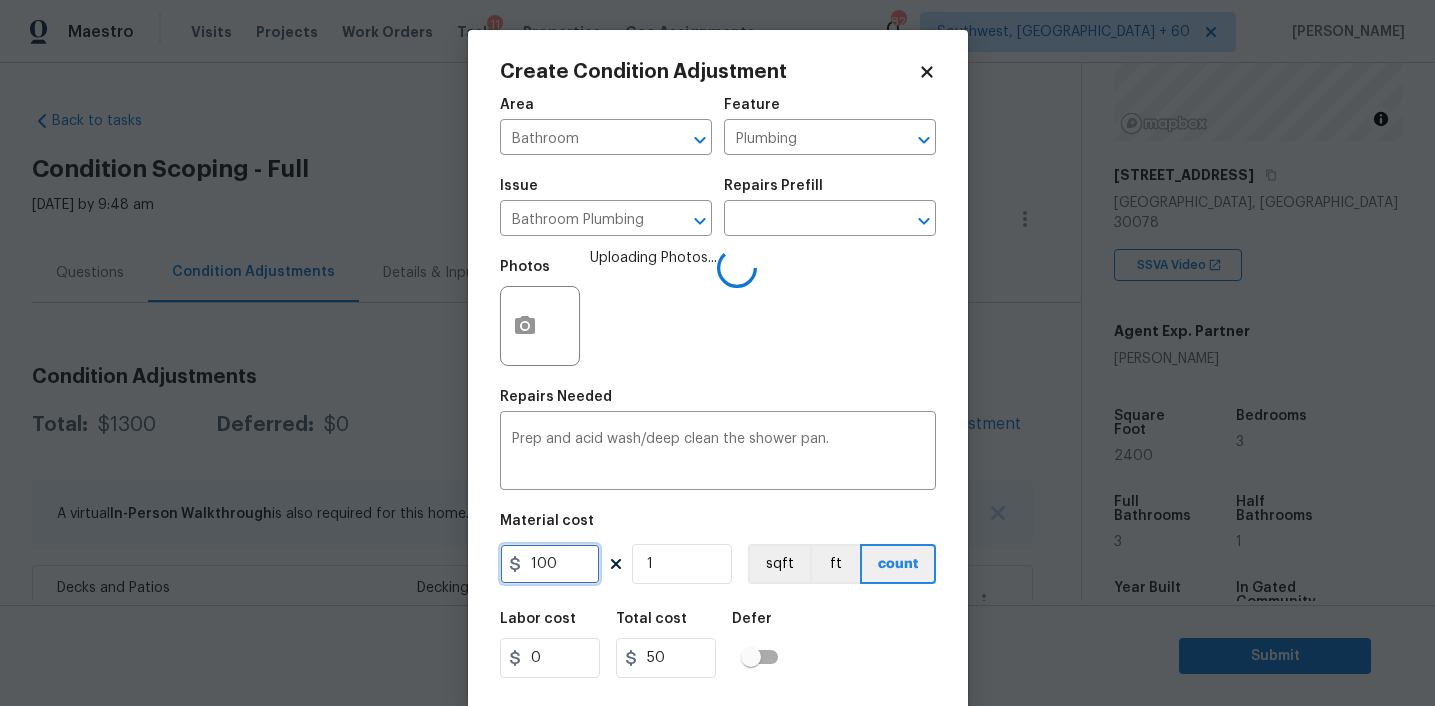 type on "100" 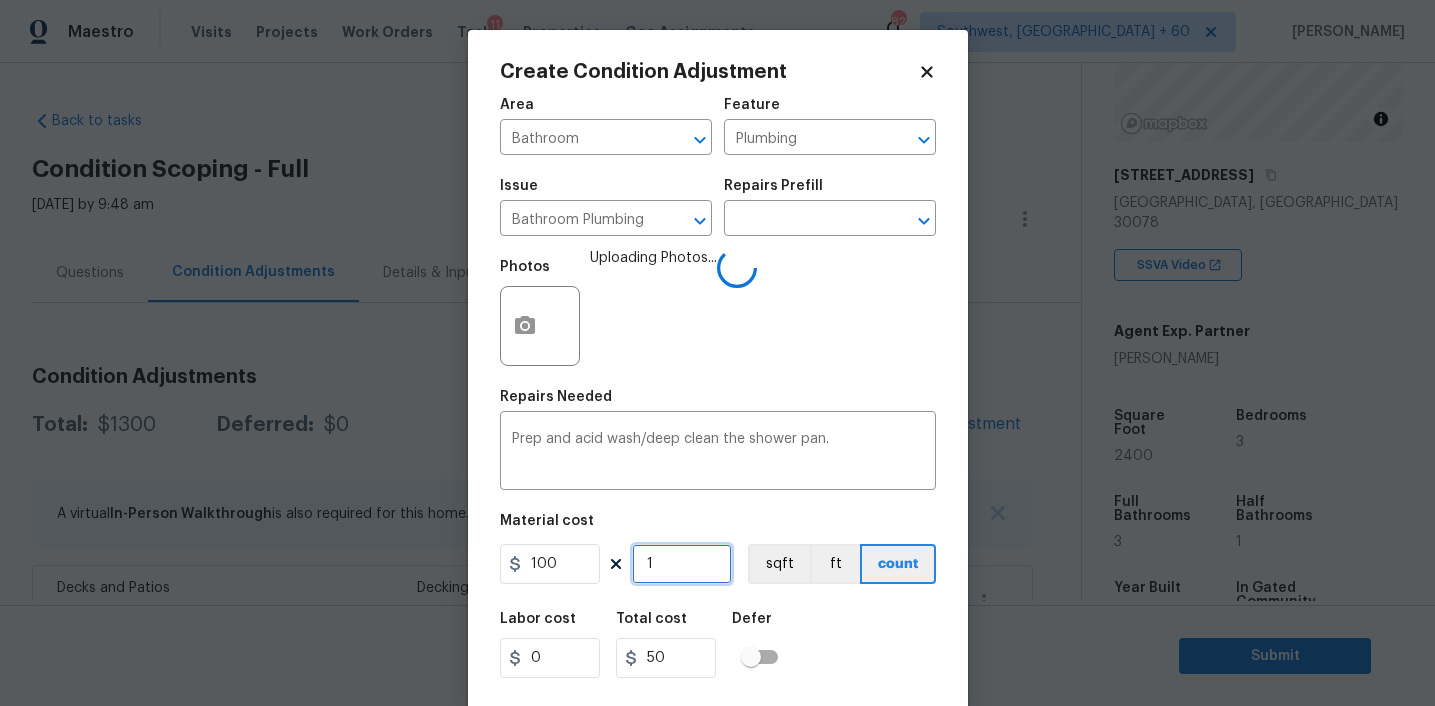 type on "100" 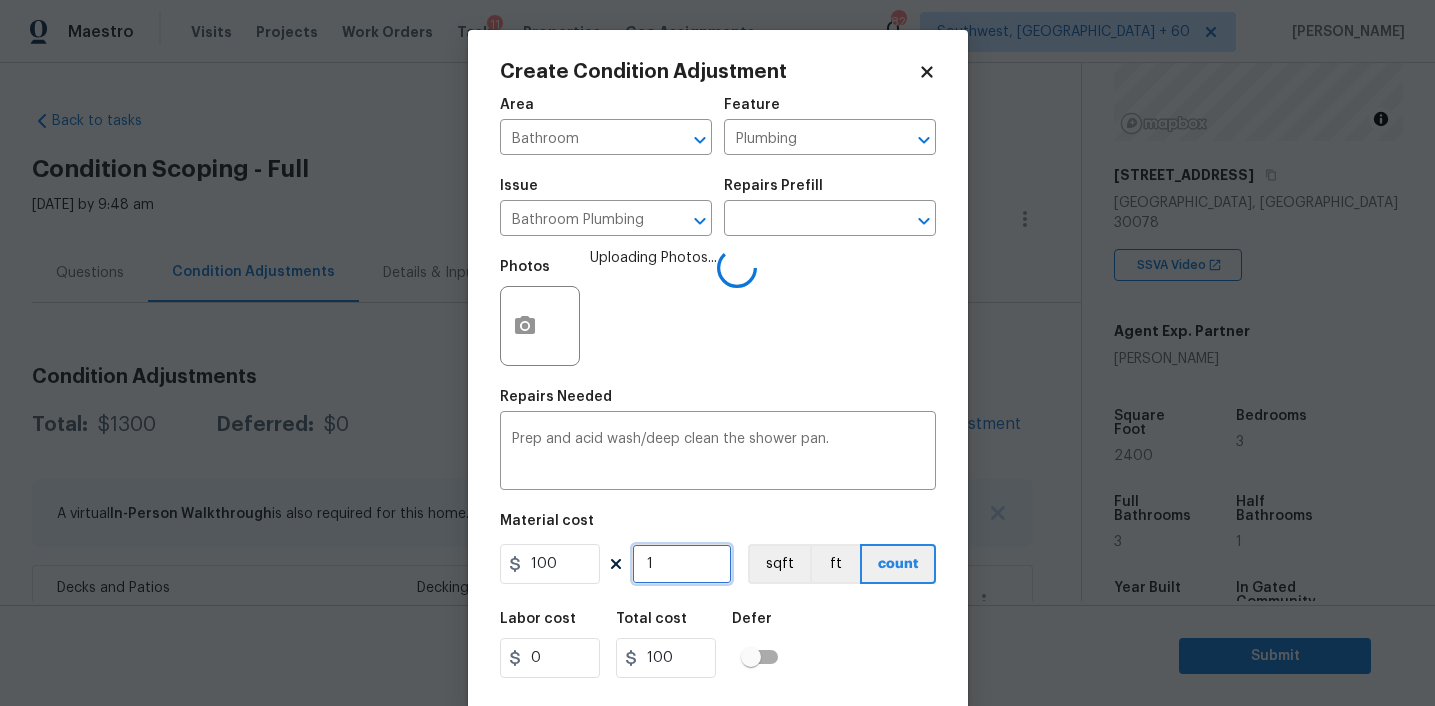 type on "3" 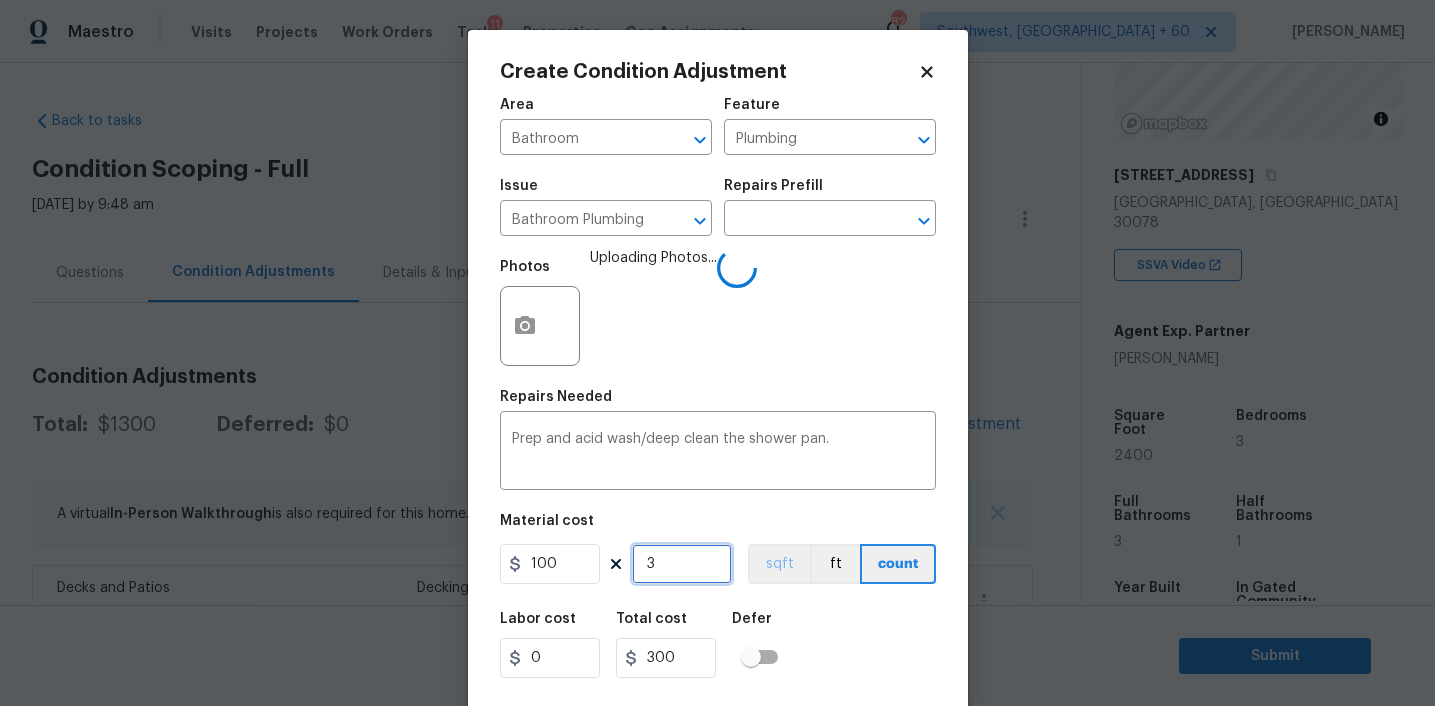 type on "3" 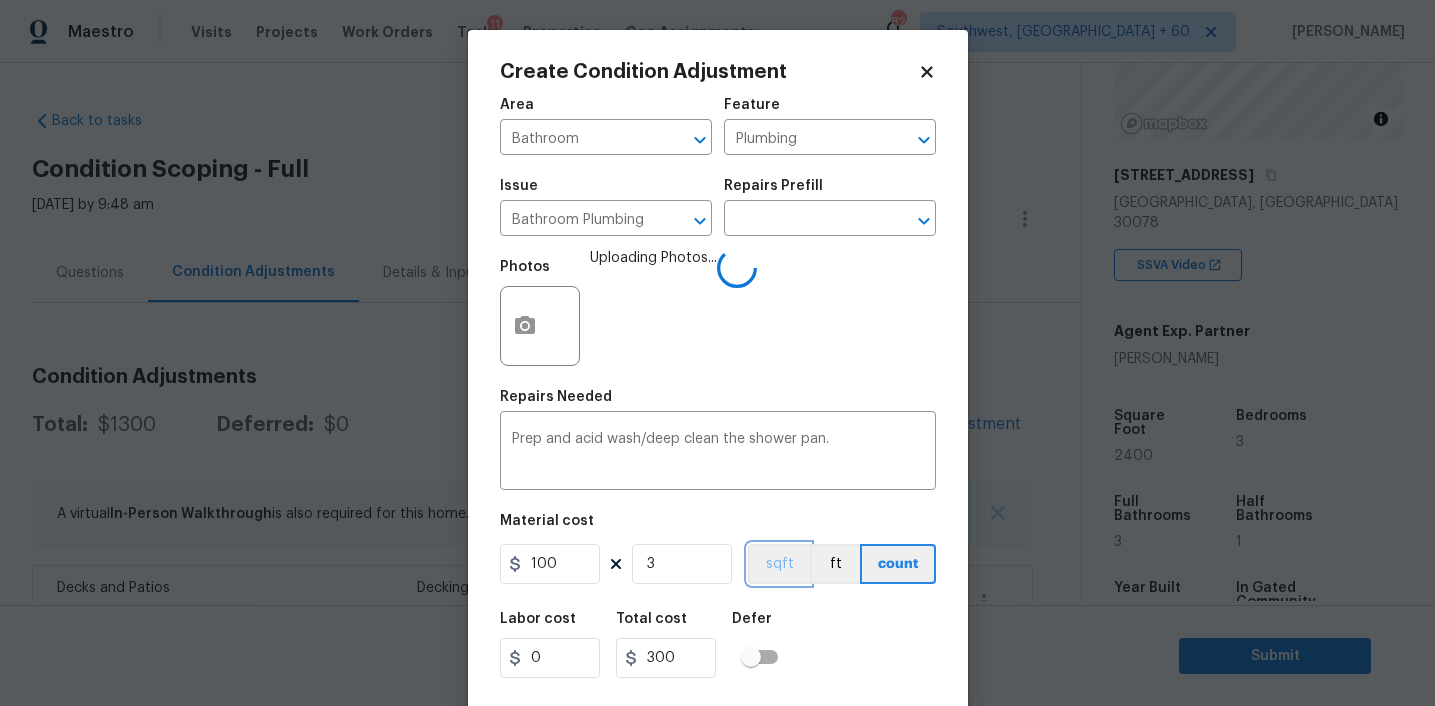 type 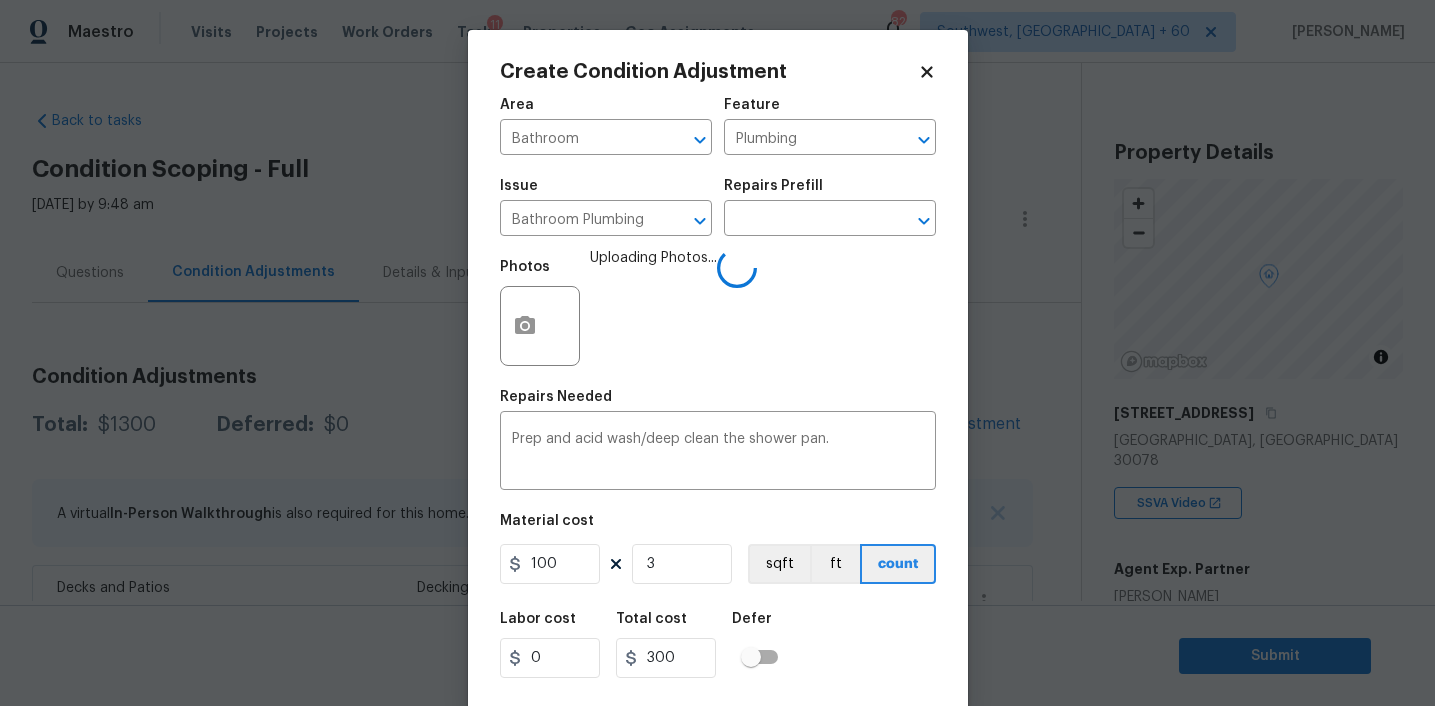 scroll, scrollTop: 0, scrollLeft: 0, axis: both 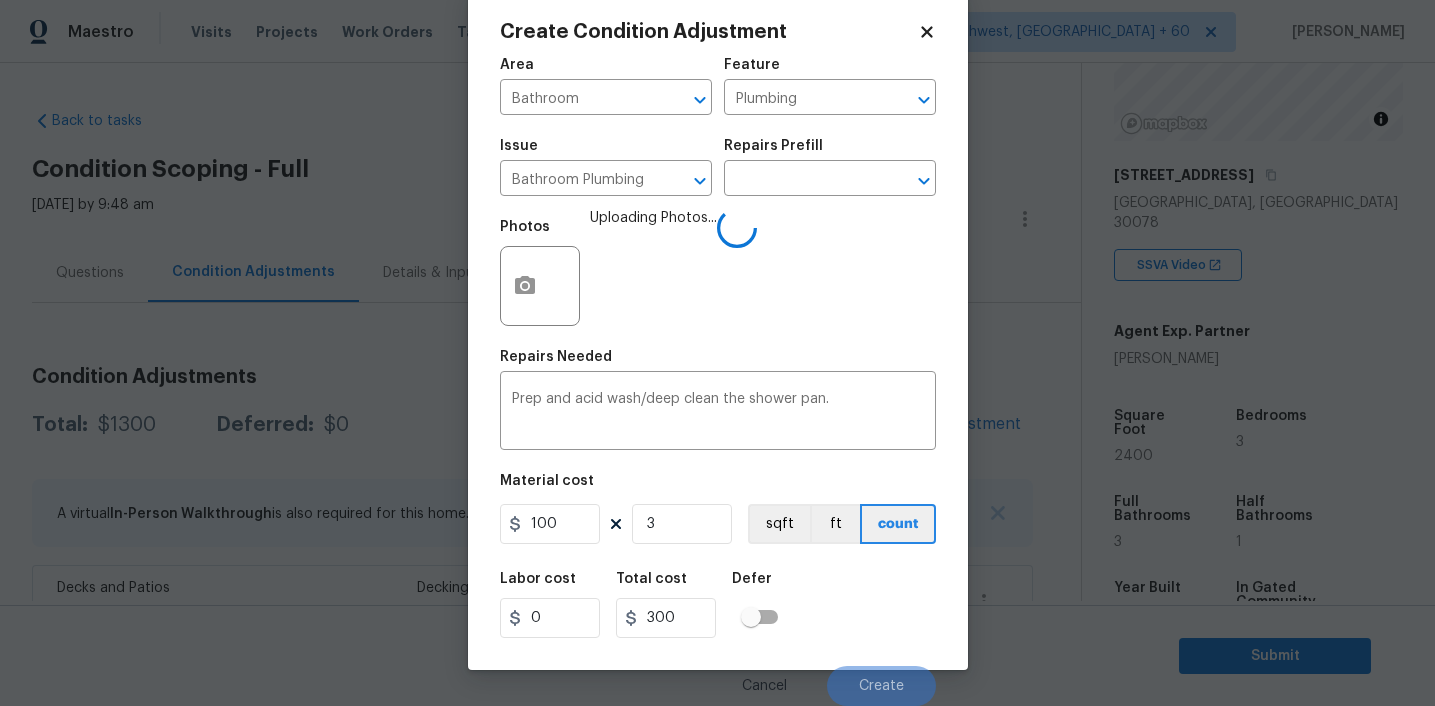 click on "Labor cost 0 Total cost 300 Defer" at bounding box center (718, 605) 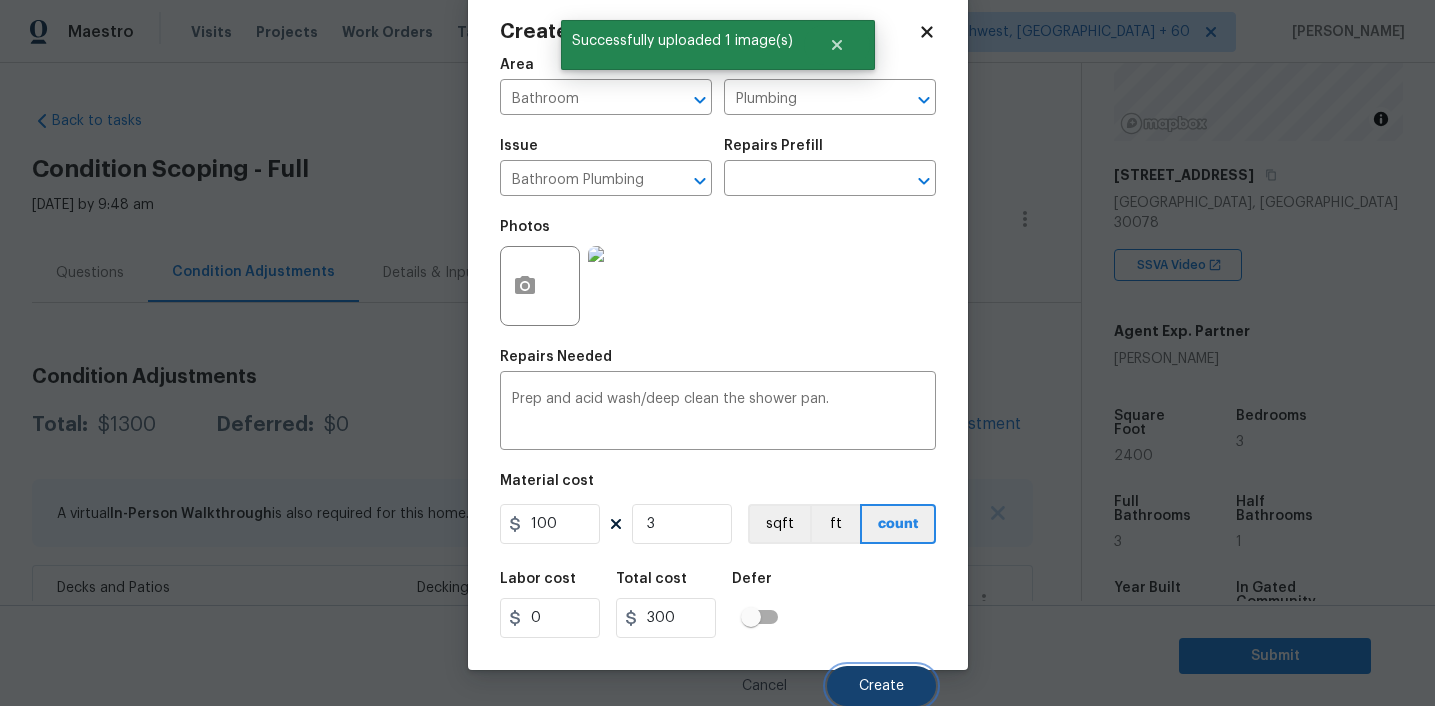 click on "Create" at bounding box center (881, 686) 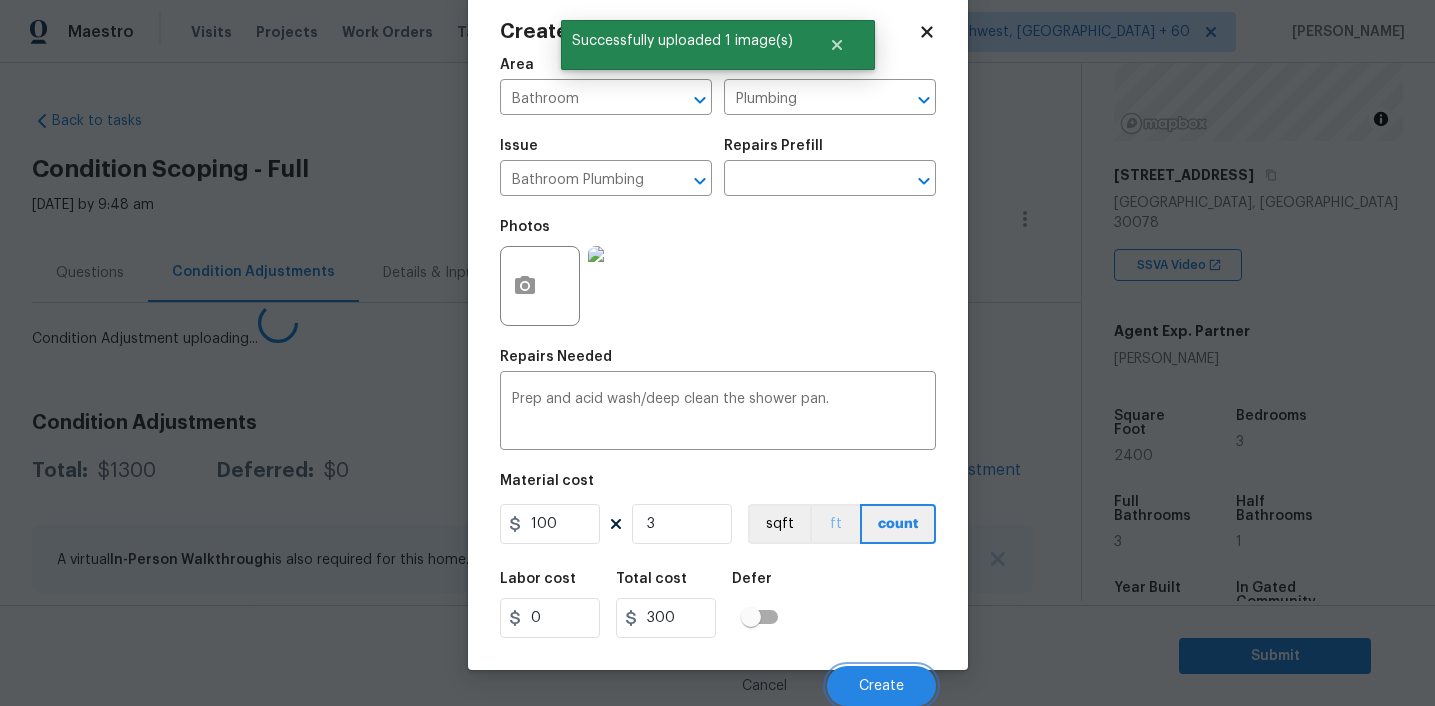scroll, scrollTop: 34, scrollLeft: 0, axis: vertical 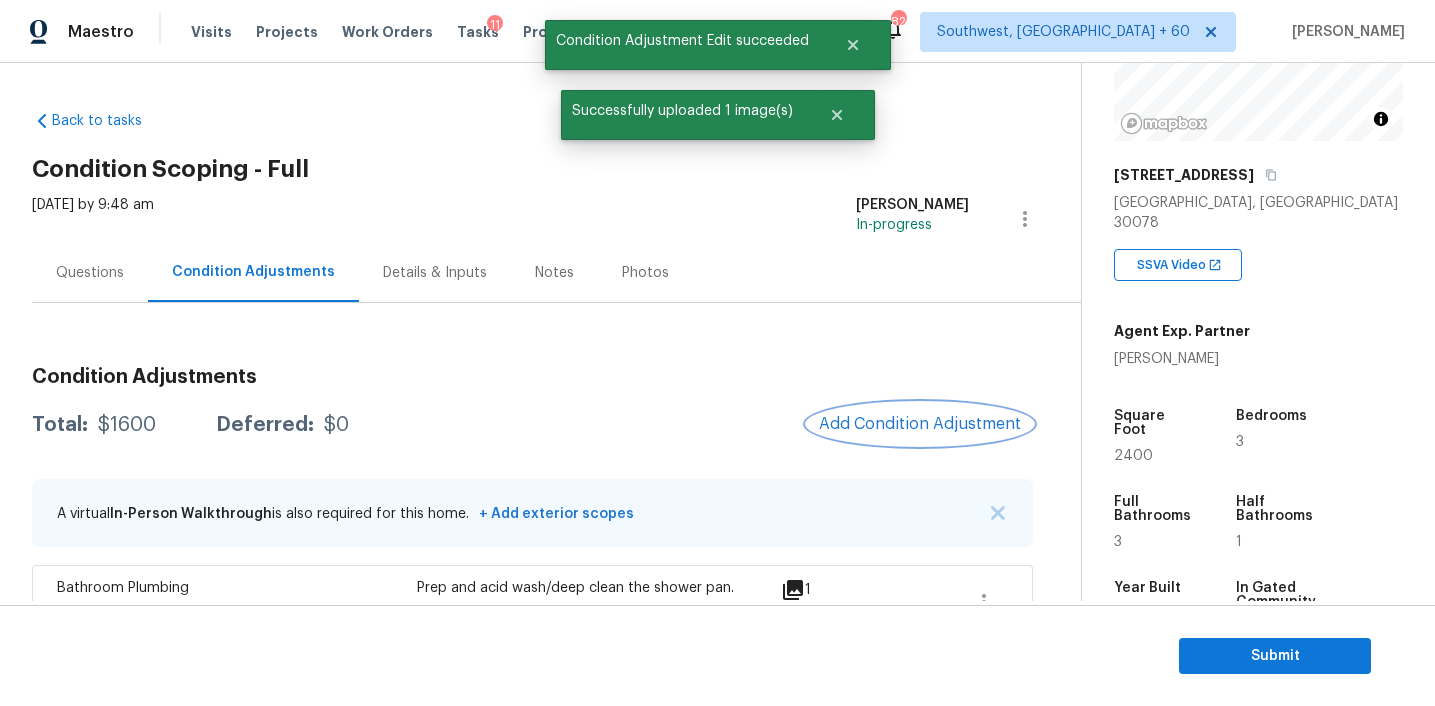 click on "Add Condition Adjustment" at bounding box center (920, 424) 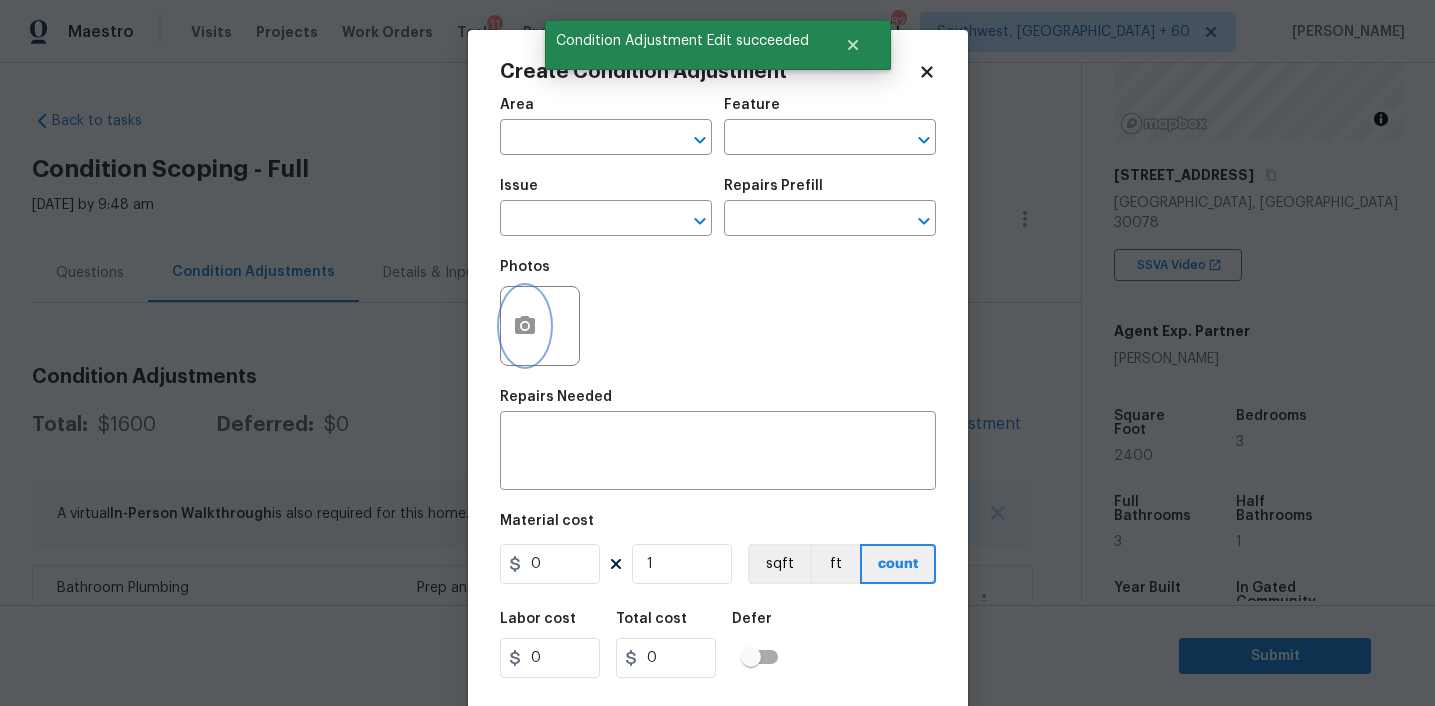 click at bounding box center (525, 326) 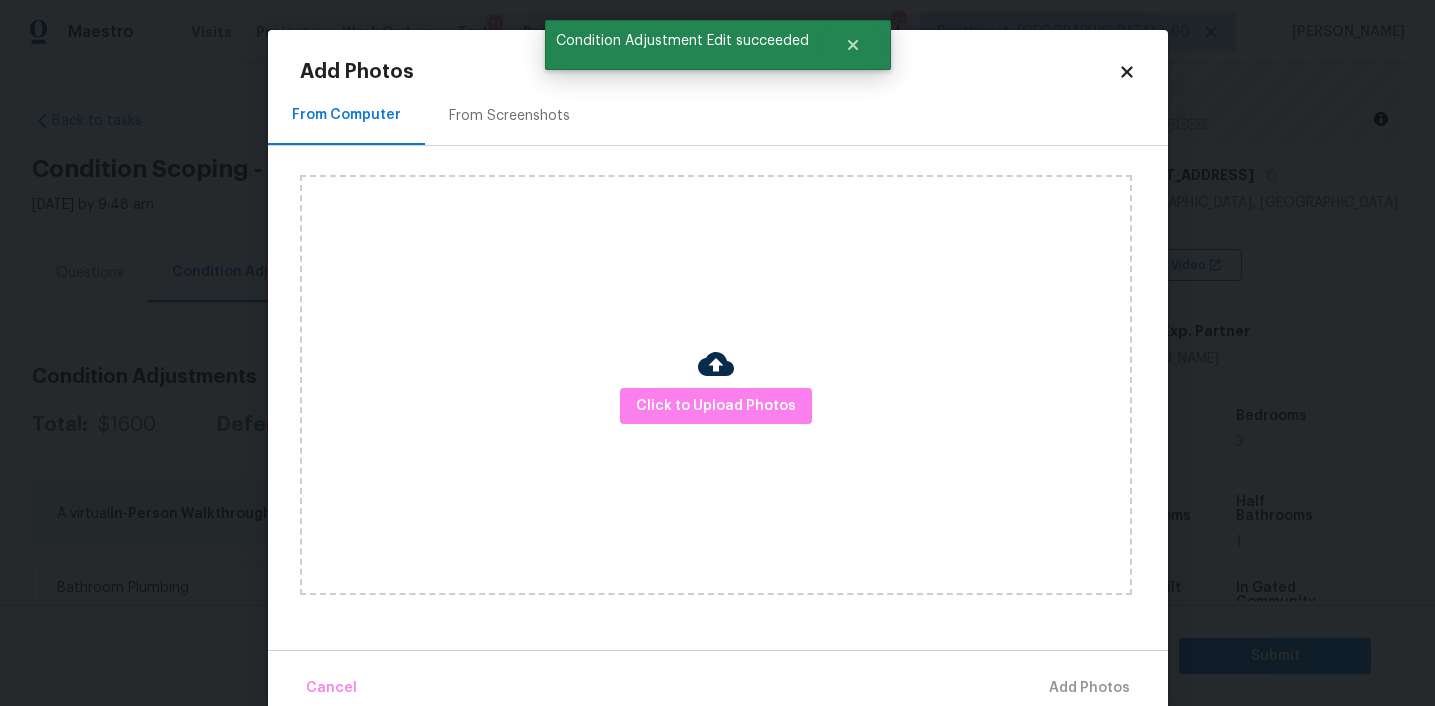 click on "From Screenshots" at bounding box center [509, 115] 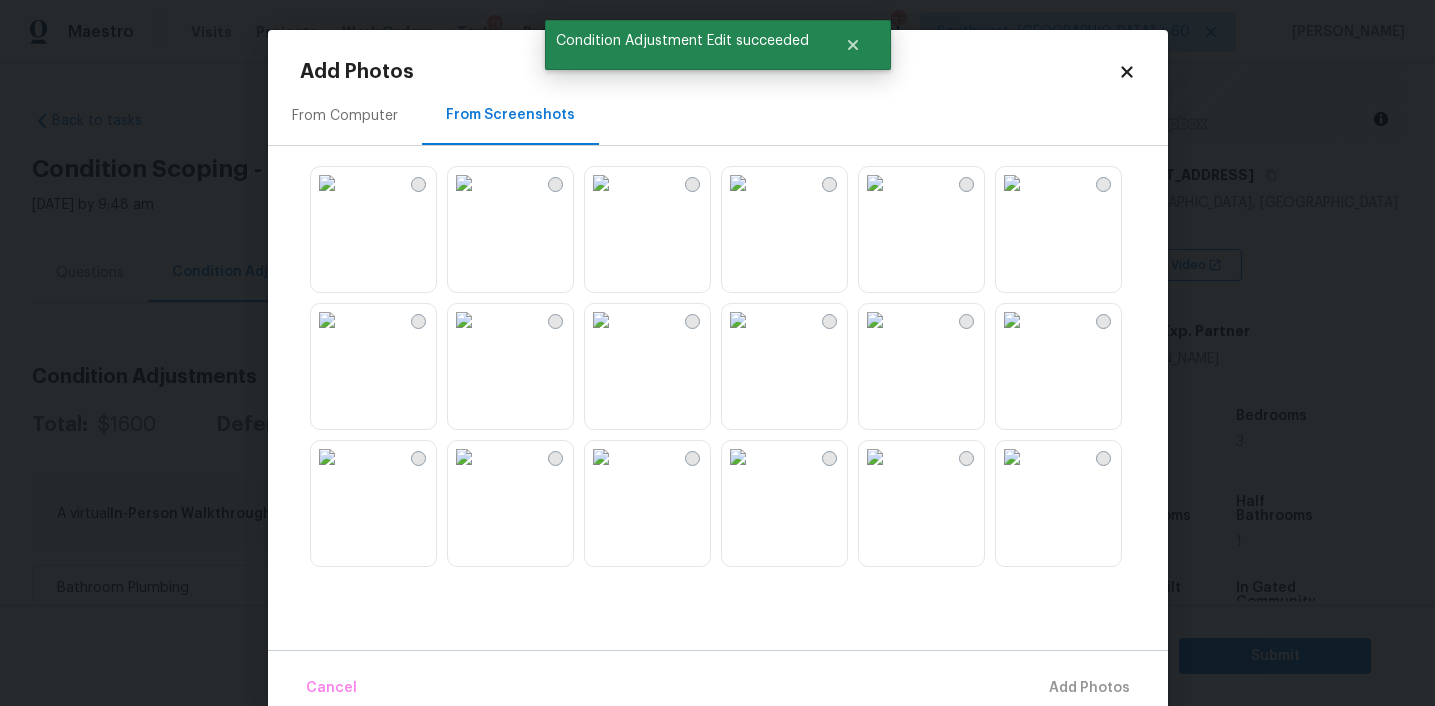 click at bounding box center (464, 183) 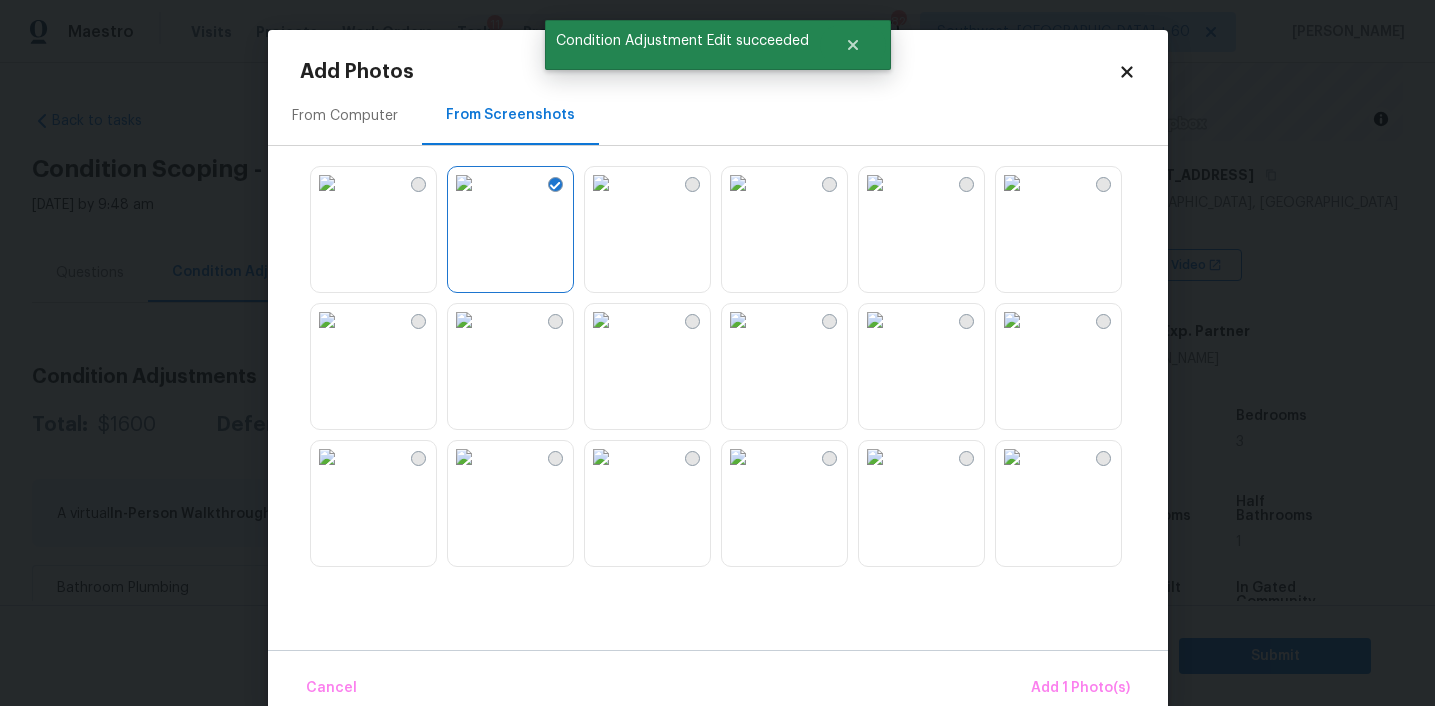 click at bounding box center (784, 229) 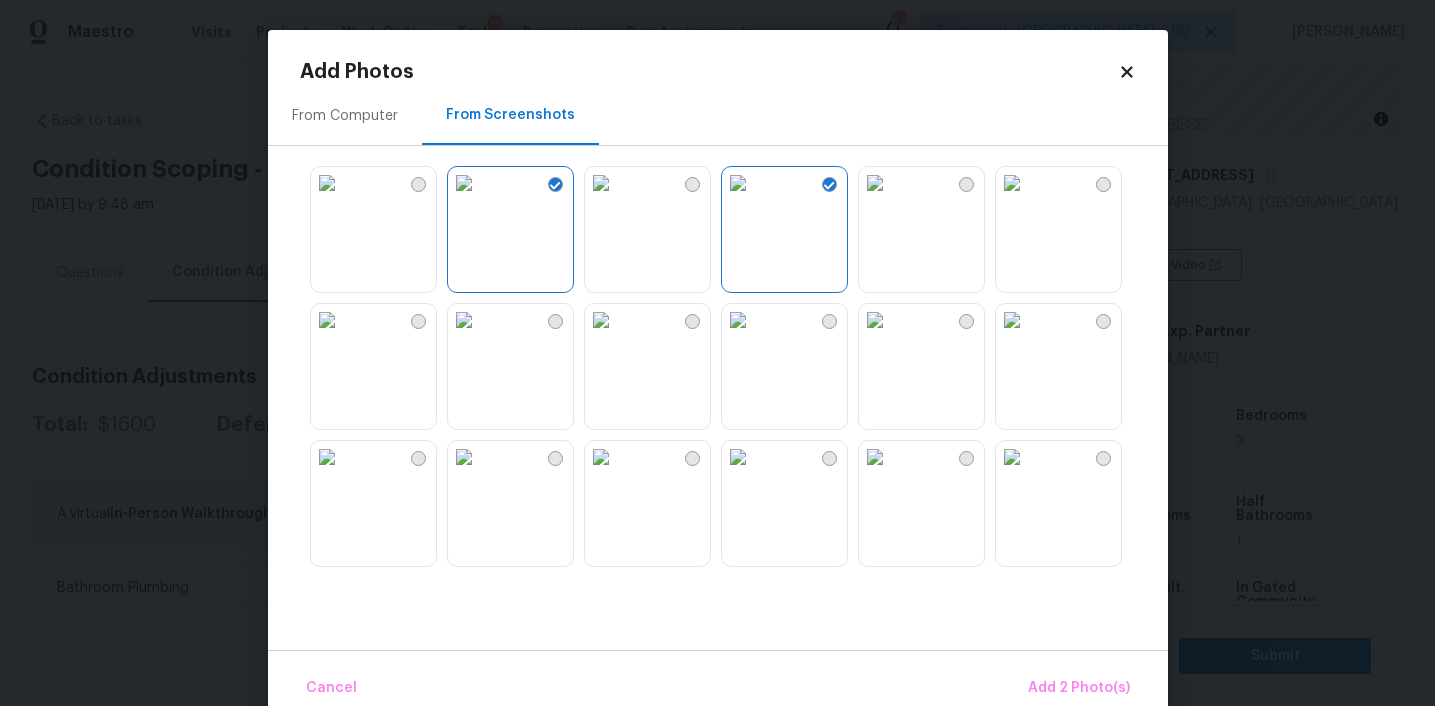 click at bounding box center (875, 320) 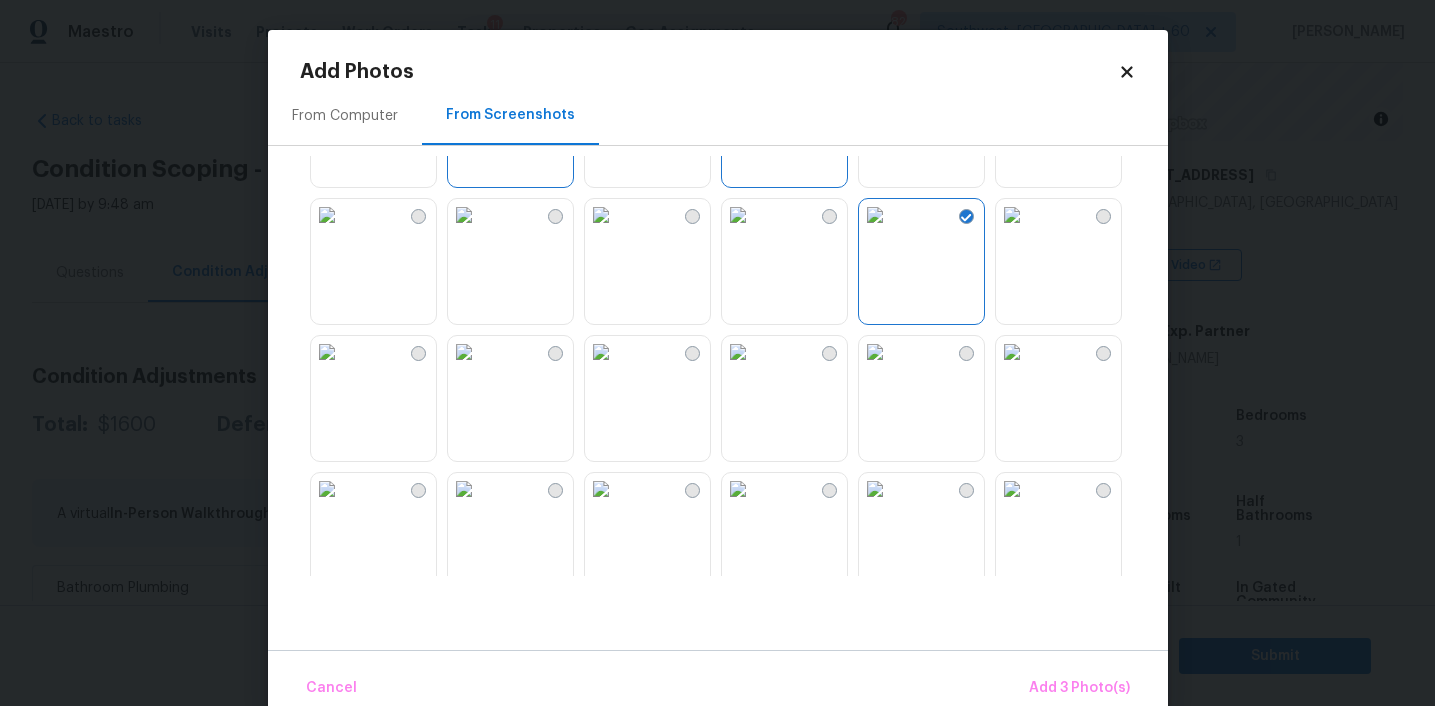 scroll, scrollTop: 214, scrollLeft: 0, axis: vertical 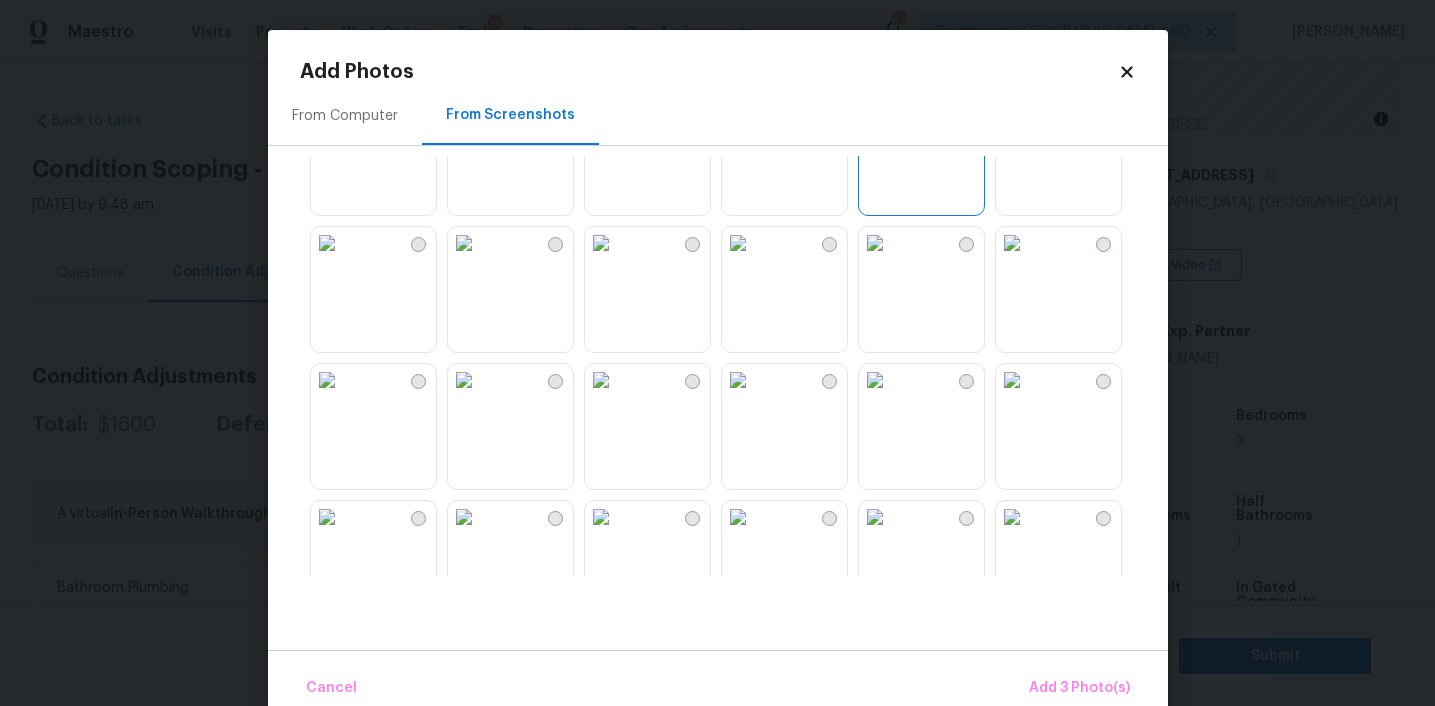 click at bounding box center [601, 243] 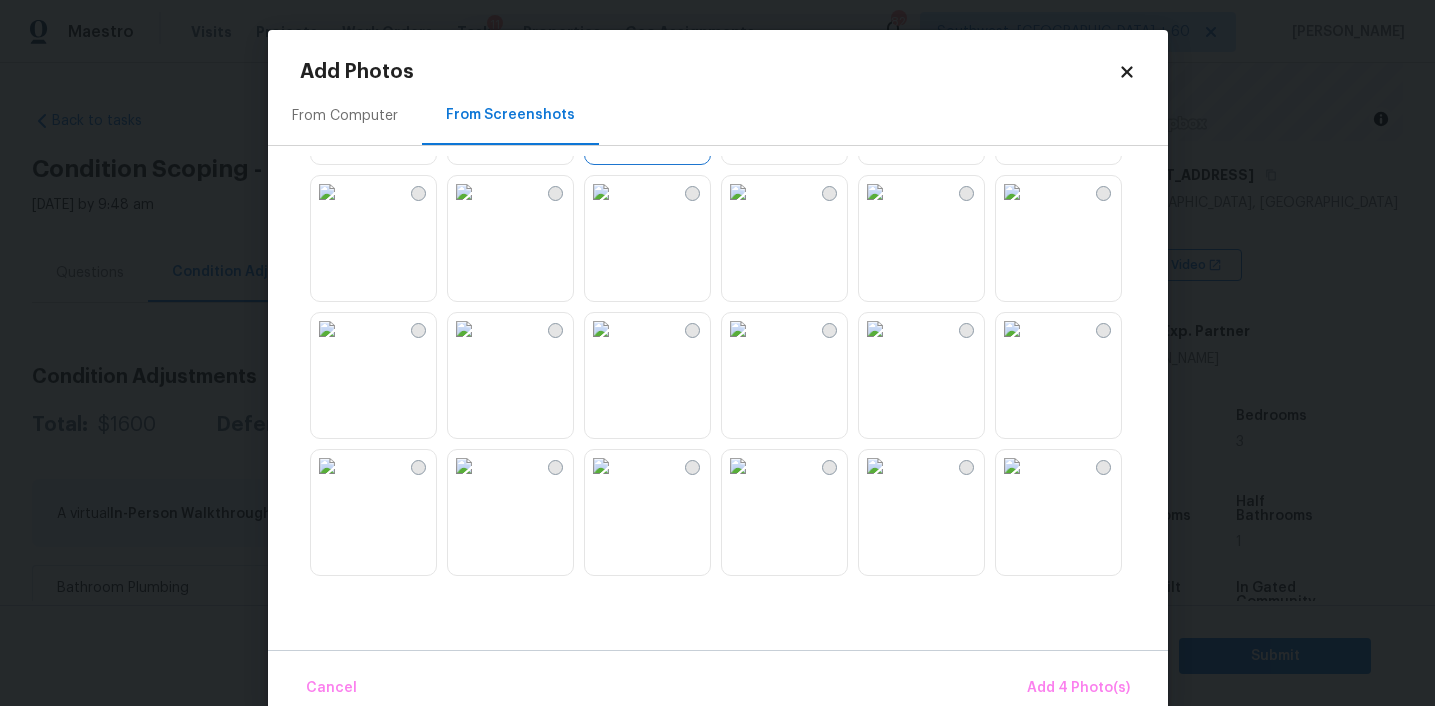 scroll, scrollTop: 581, scrollLeft: 0, axis: vertical 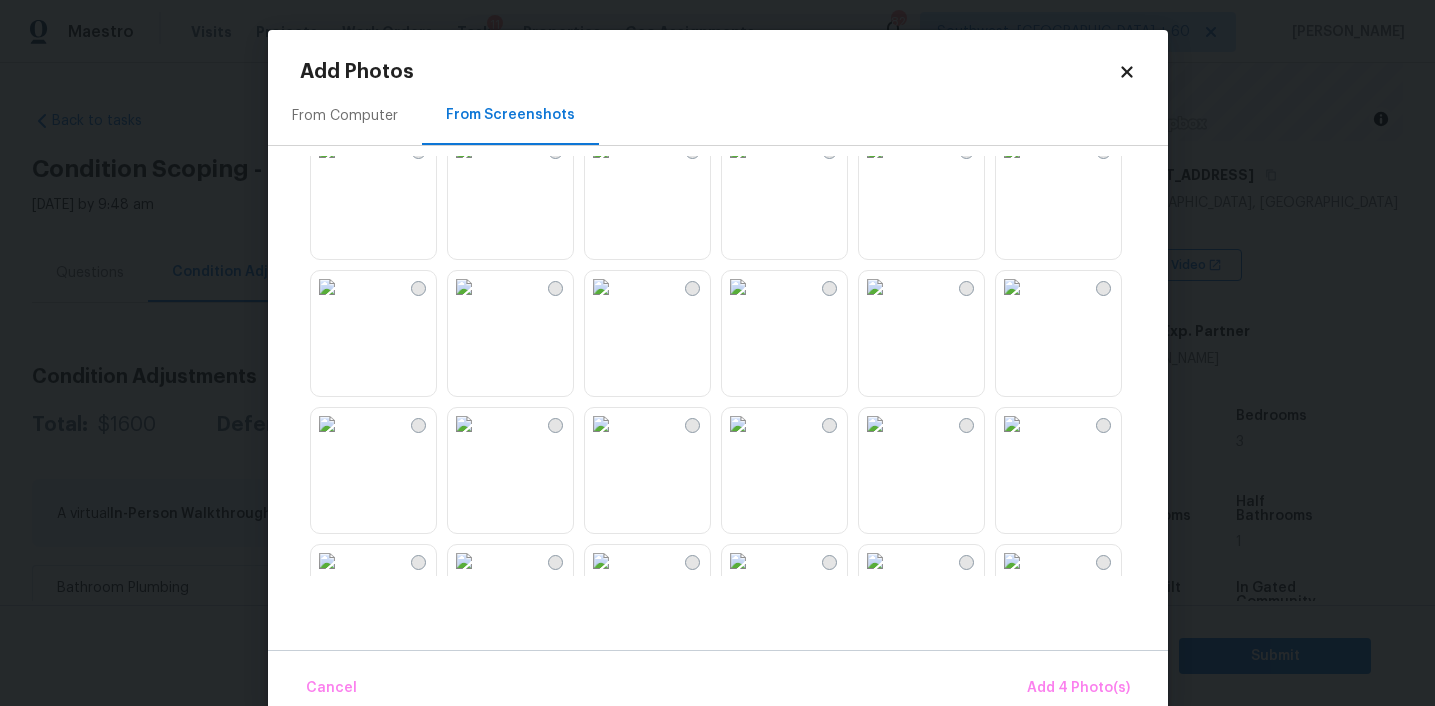 click at bounding box center [875, 287] 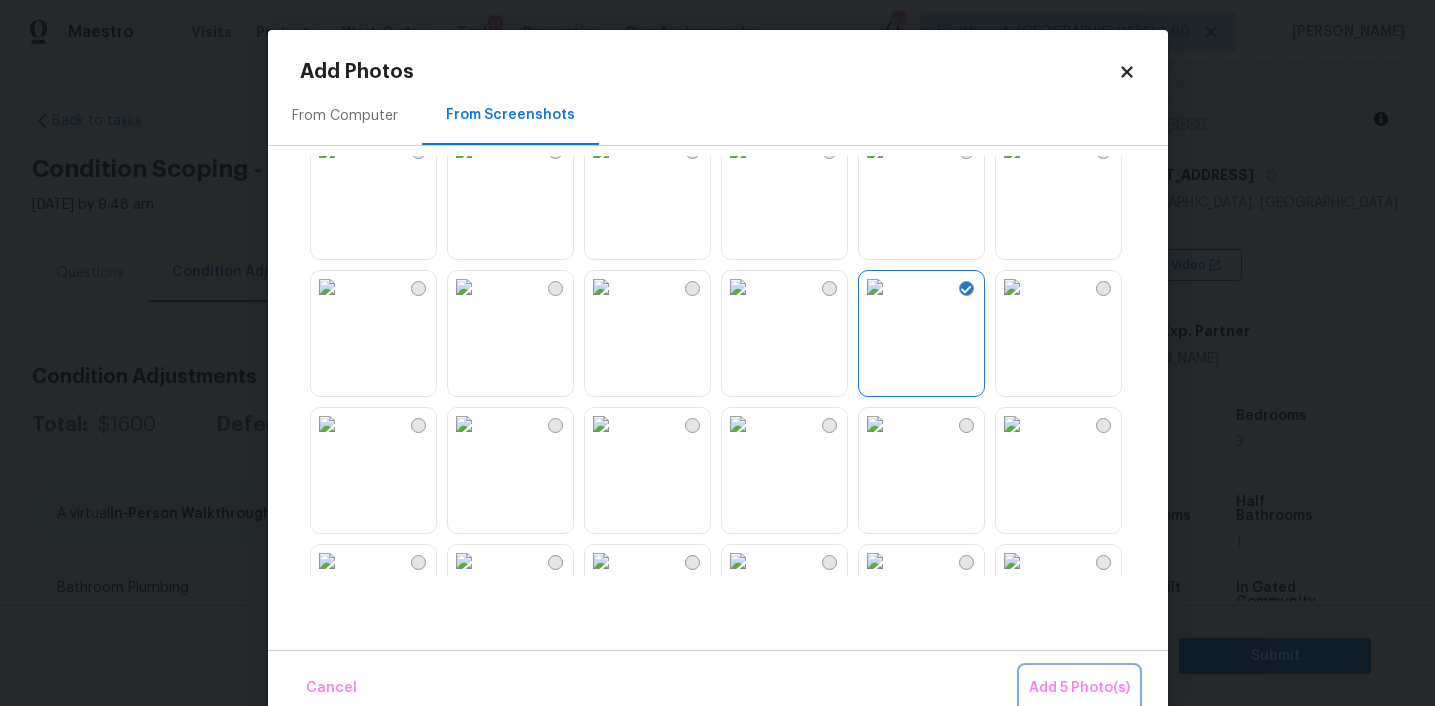 click on "Add 5 Photo(s)" at bounding box center [1079, 688] 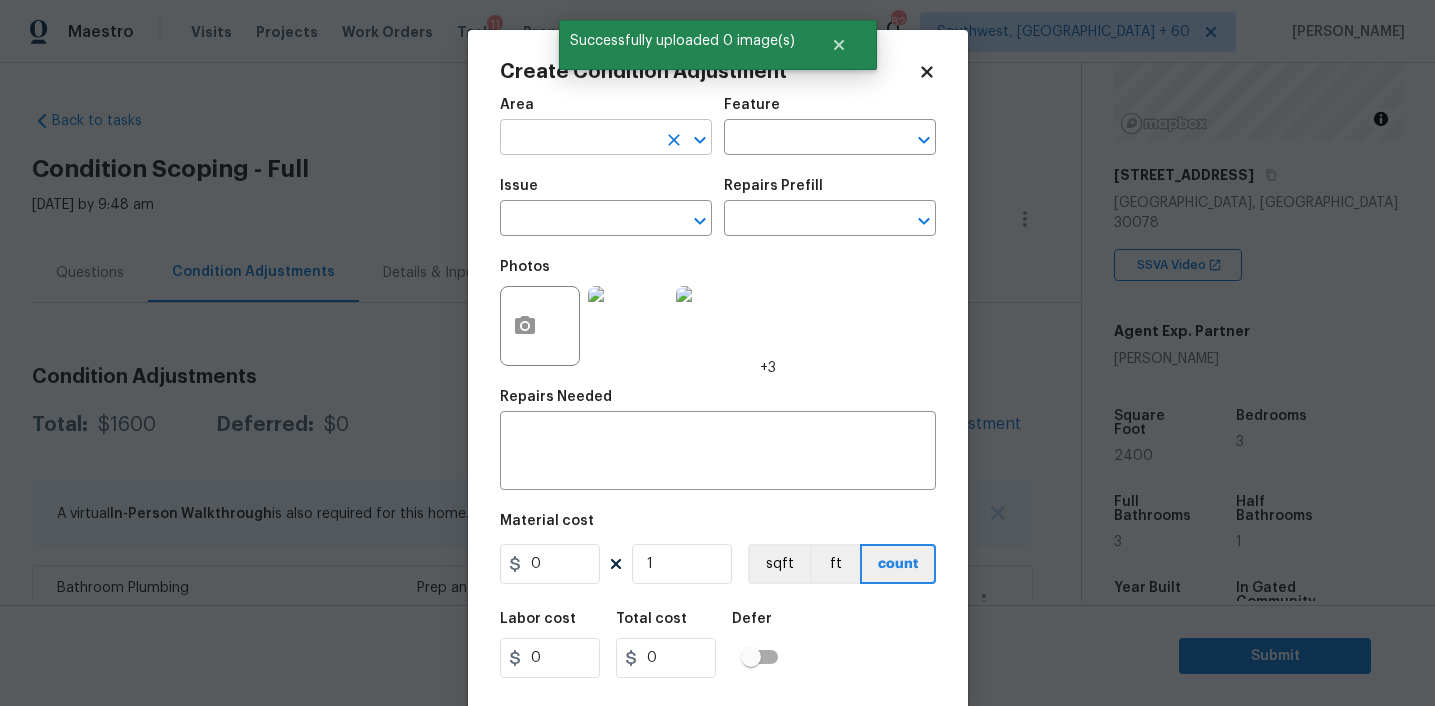 click at bounding box center [578, 139] 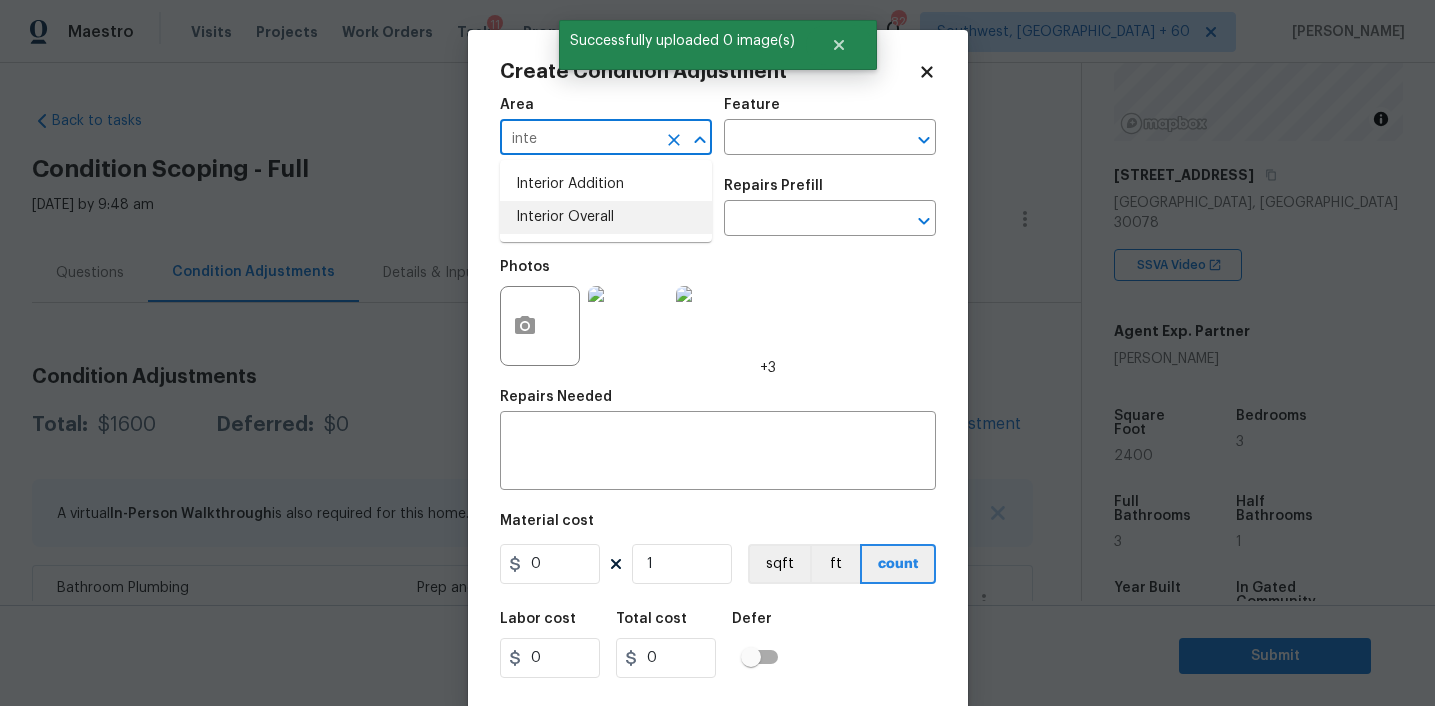 click on "Interior Overall" at bounding box center [606, 217] 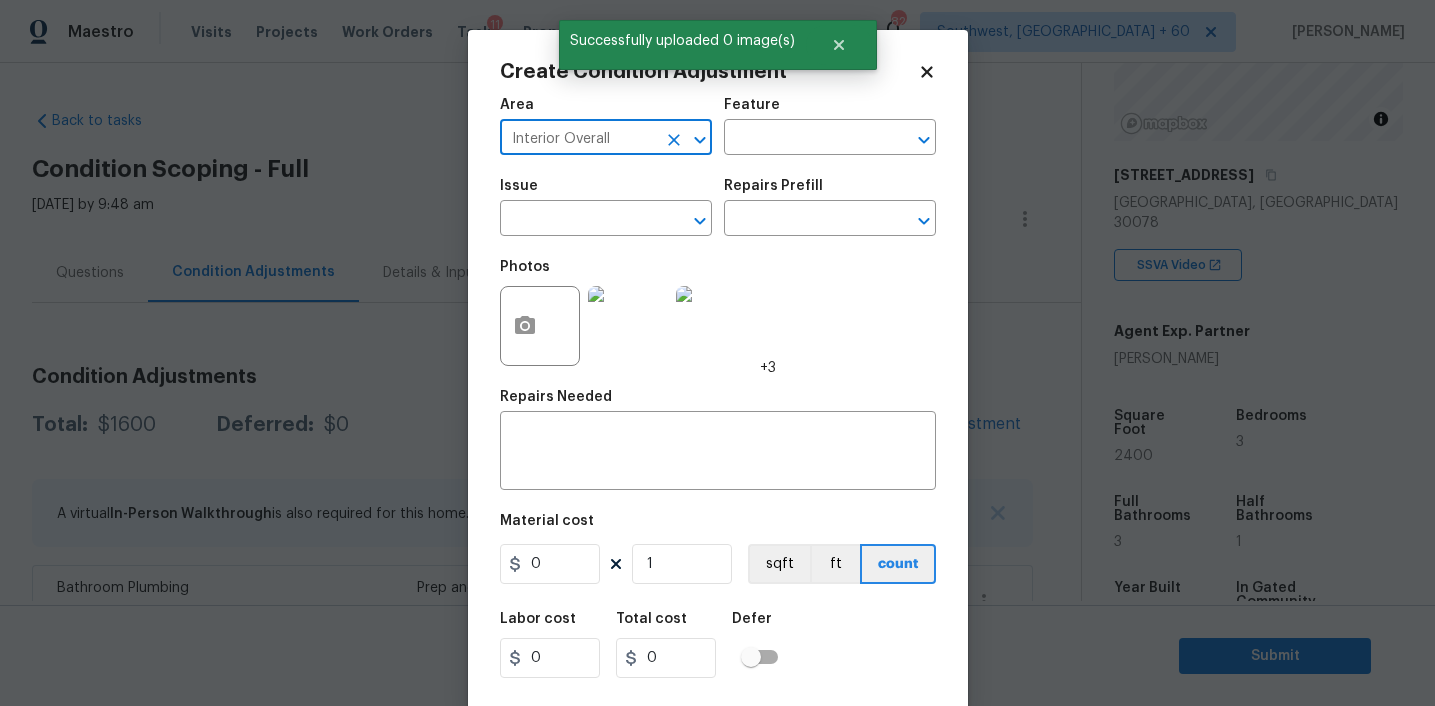 type on "Interior Overall" 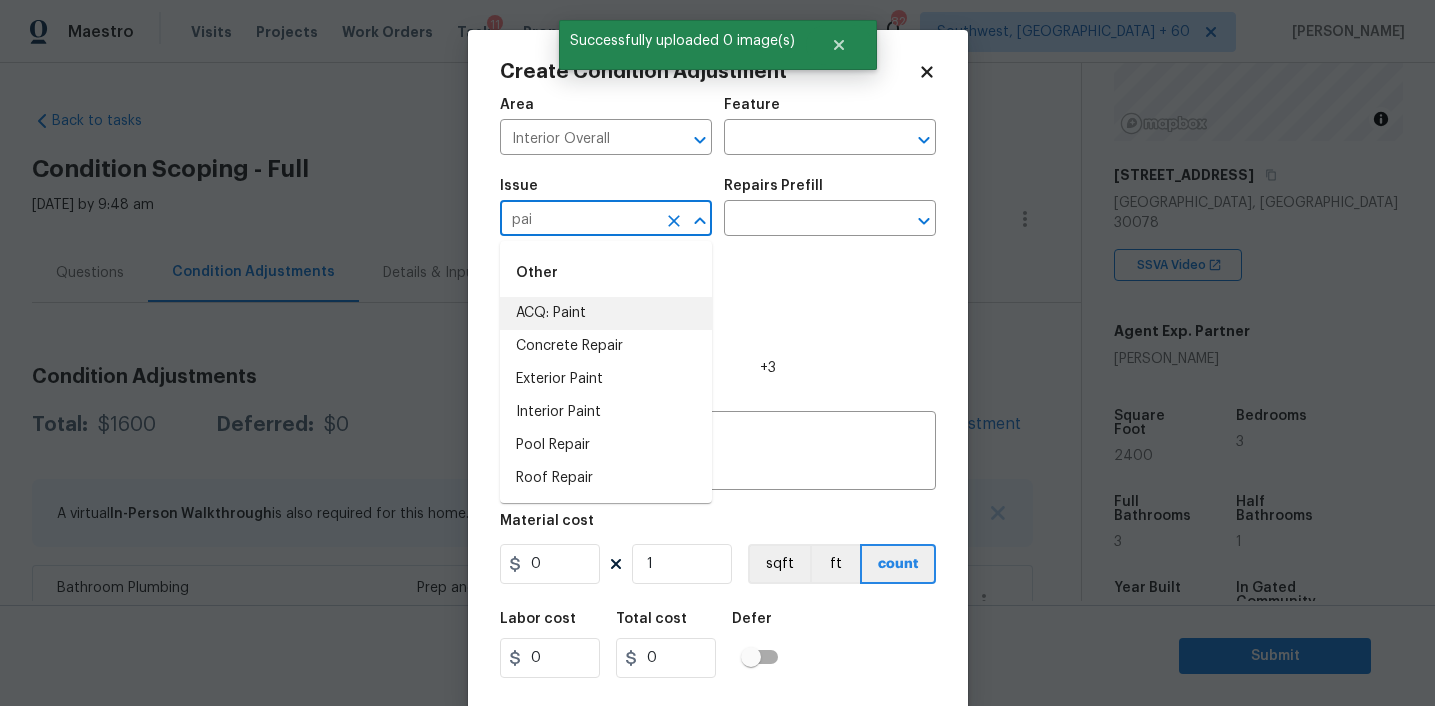 click on "ACQ: Paint" at bounding box center [606, 313] 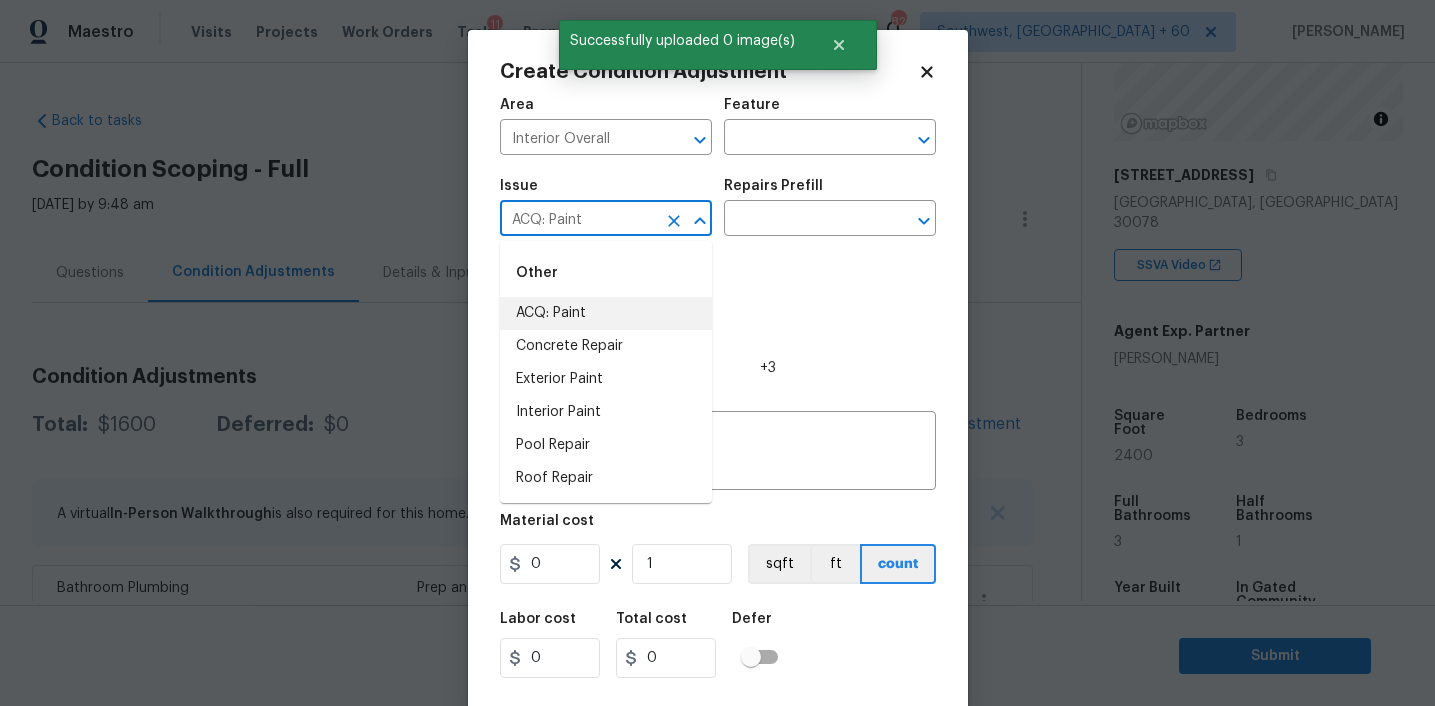 type on "ACQ: Paint" 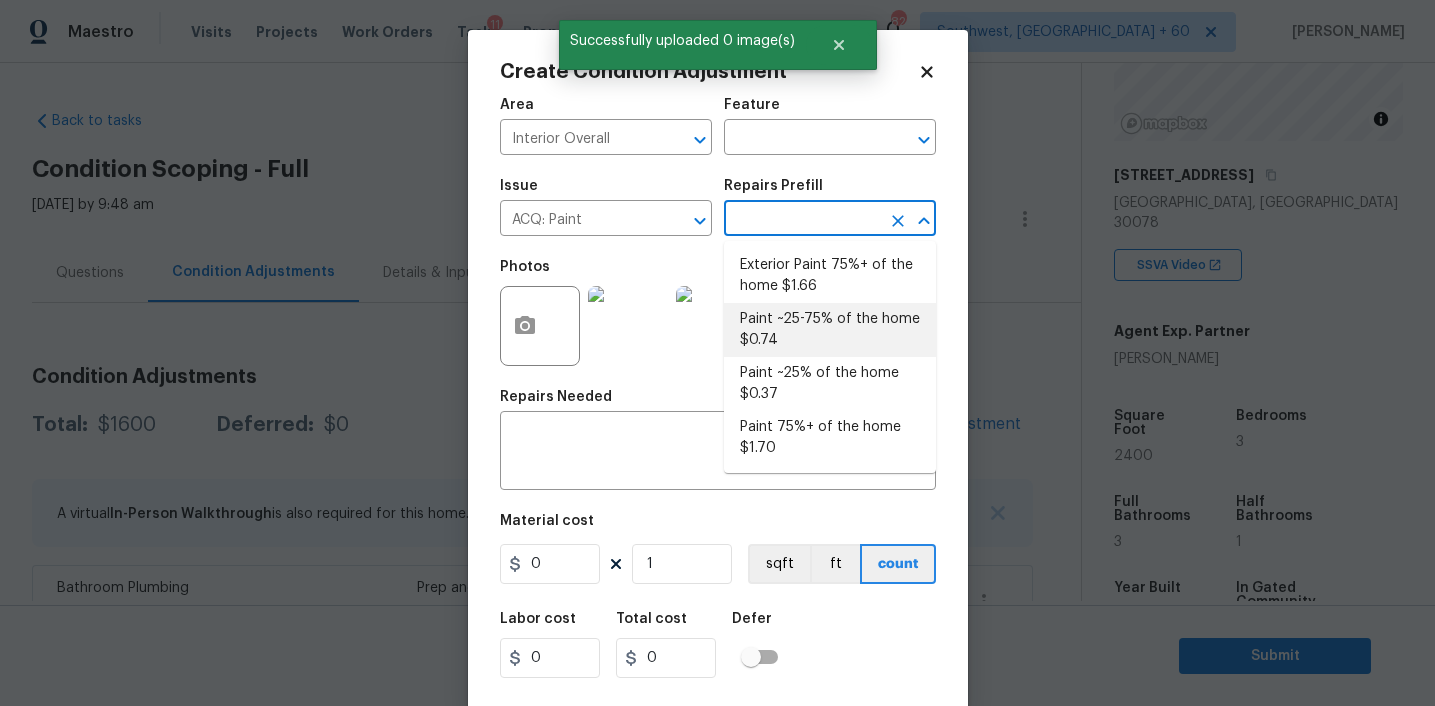 click on "Paint ~25-75% of the home $0.74" at bounding box center [830, 330] 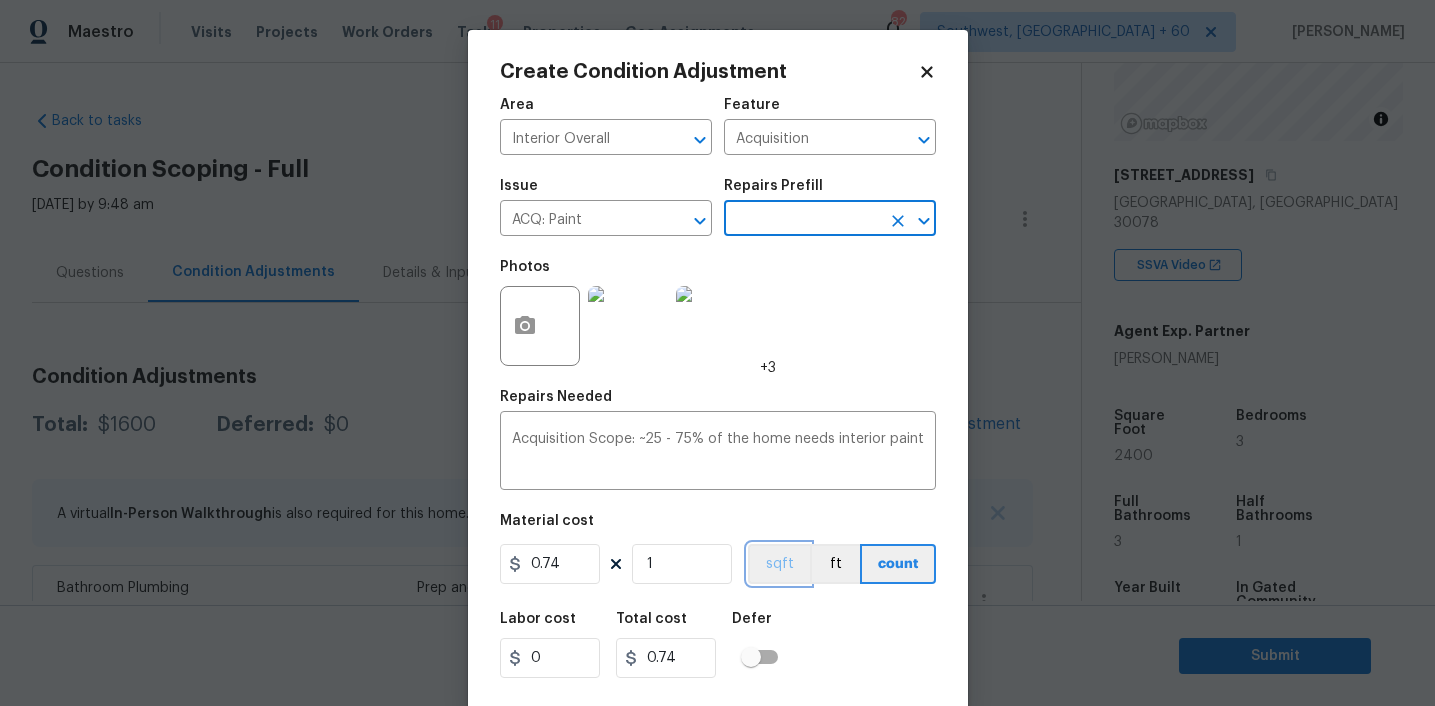 click on "sqft" at bounding box center [779, 564] 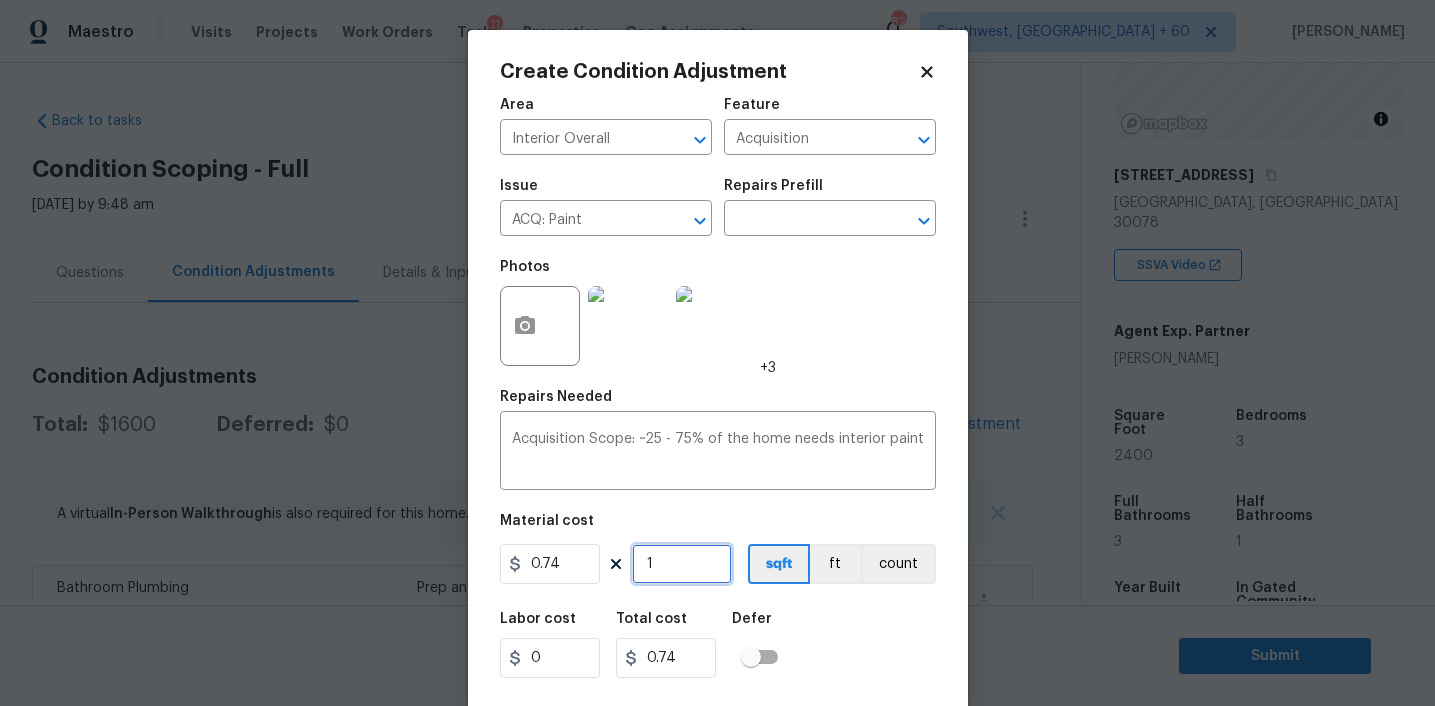 click on "1" at bounding box center (682, 564) 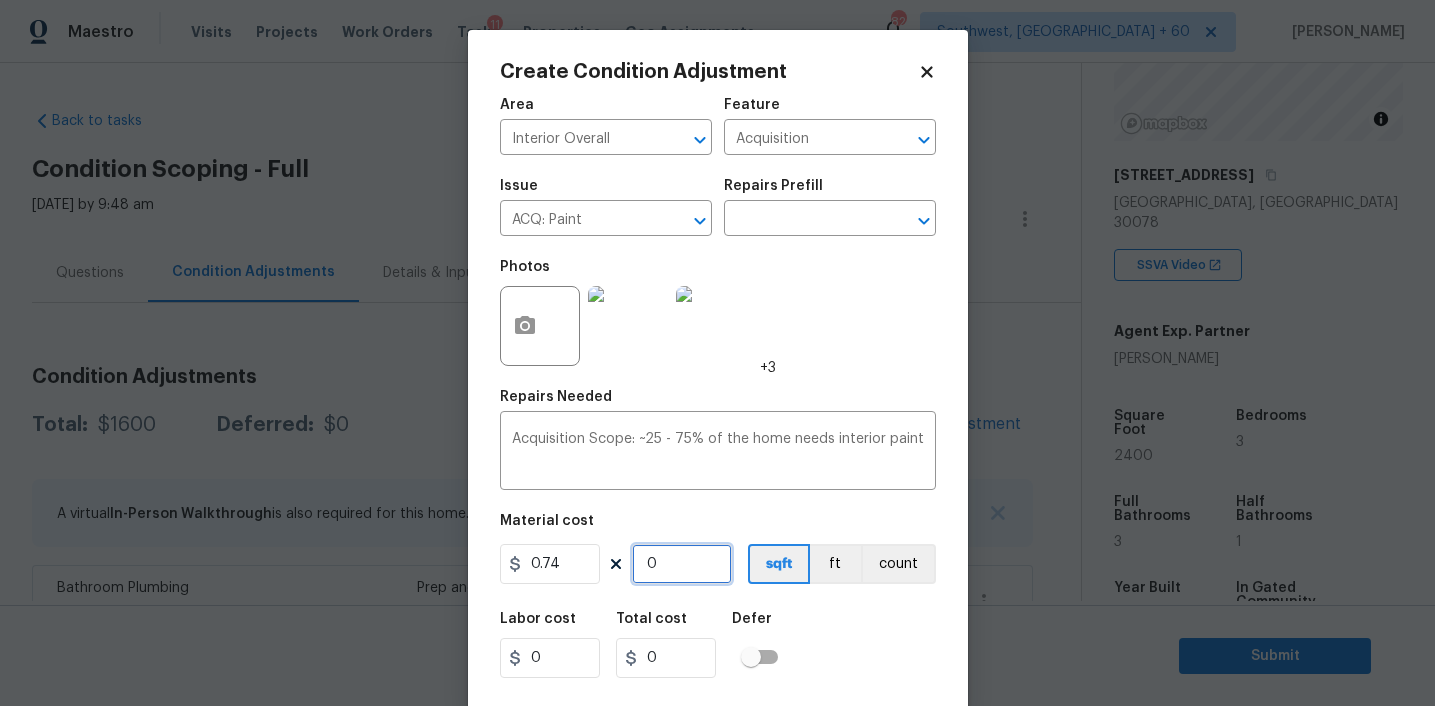 type on "2" 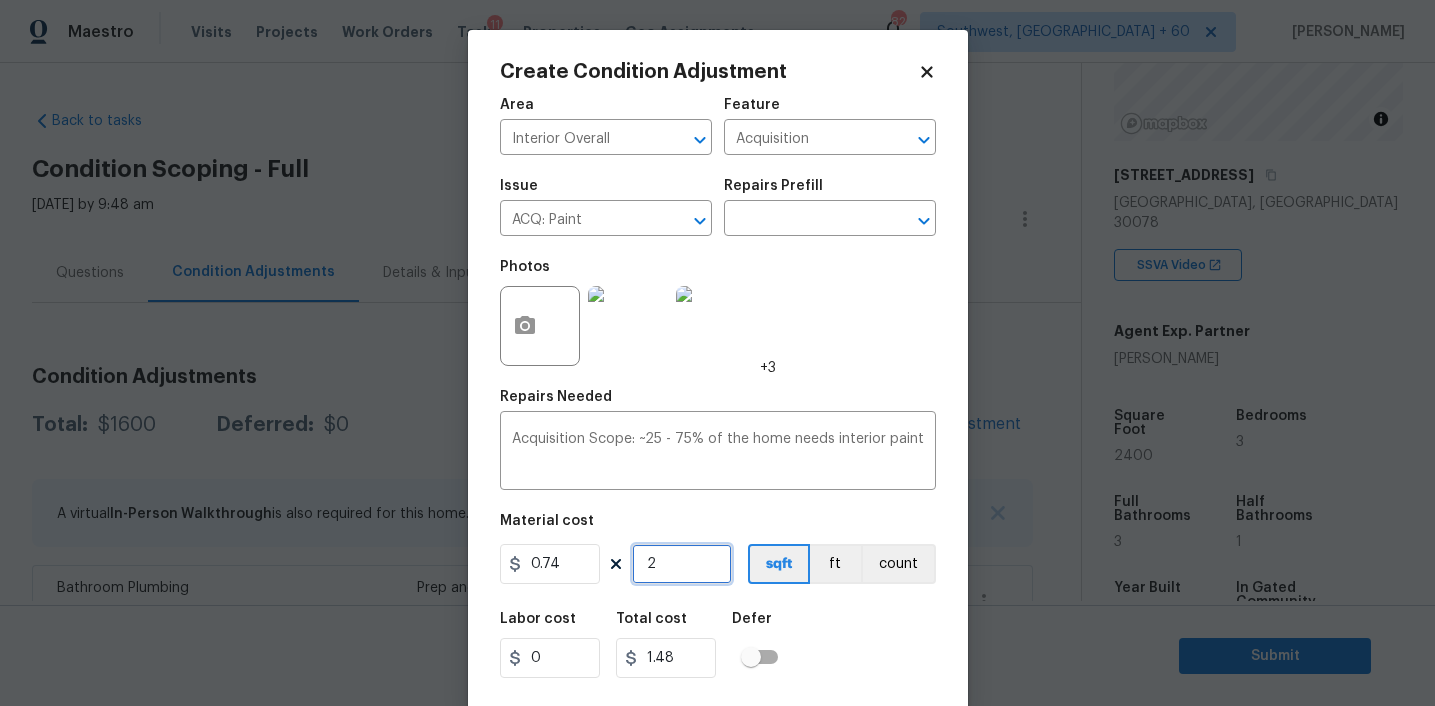 type on "24" 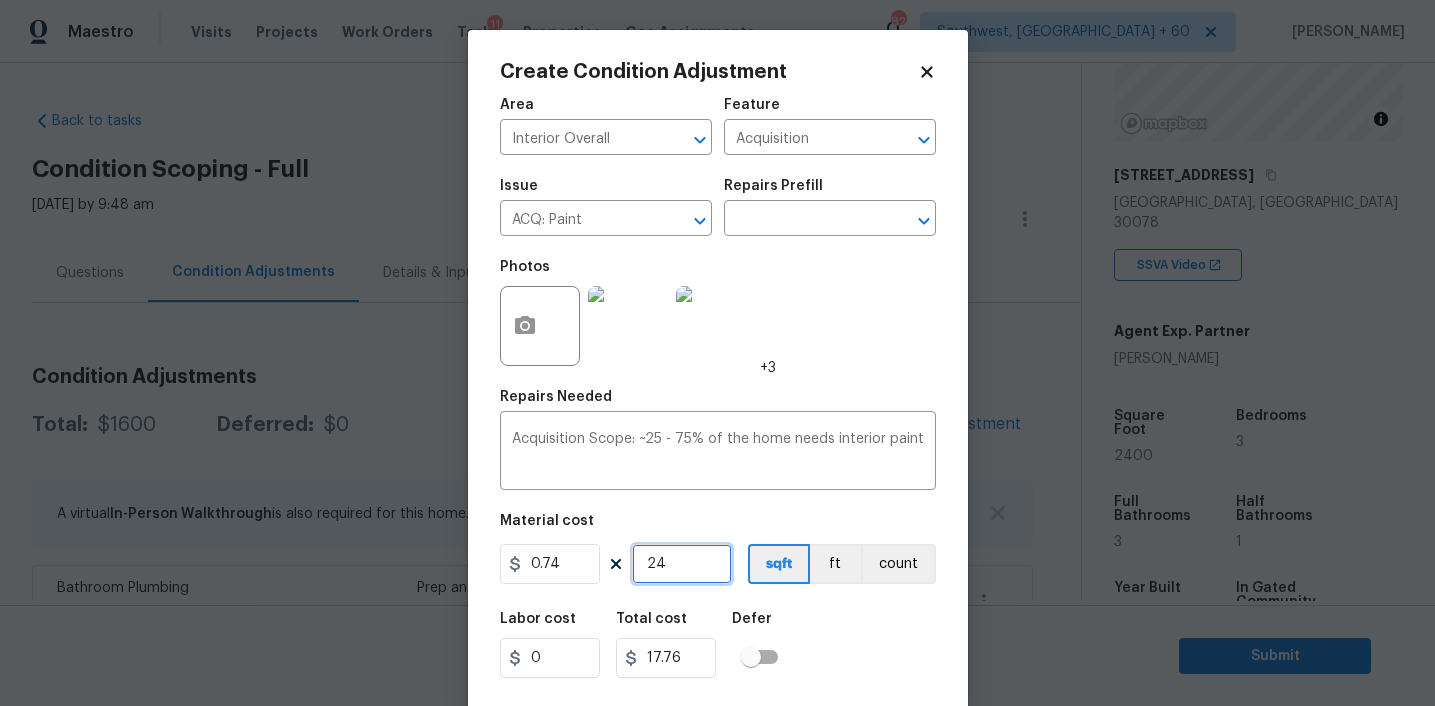 type on "240" 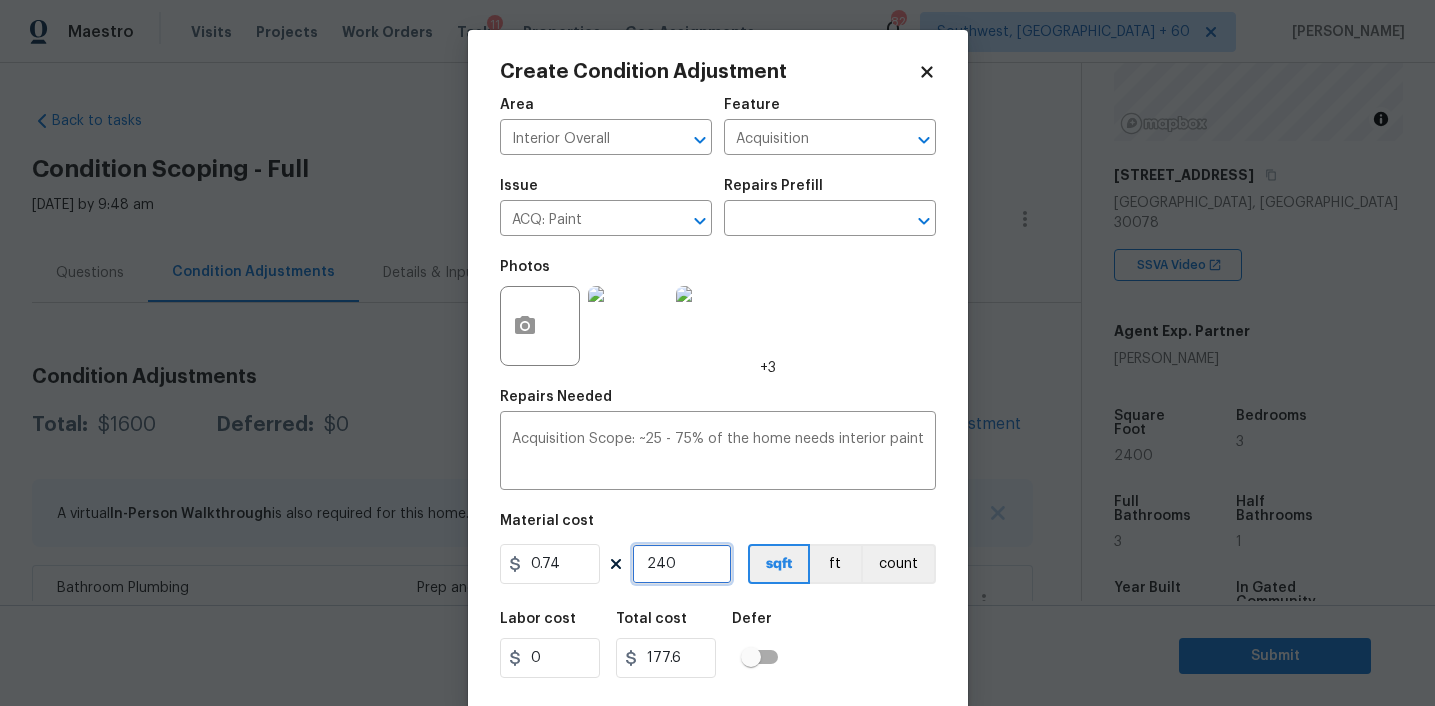 type on "2400" 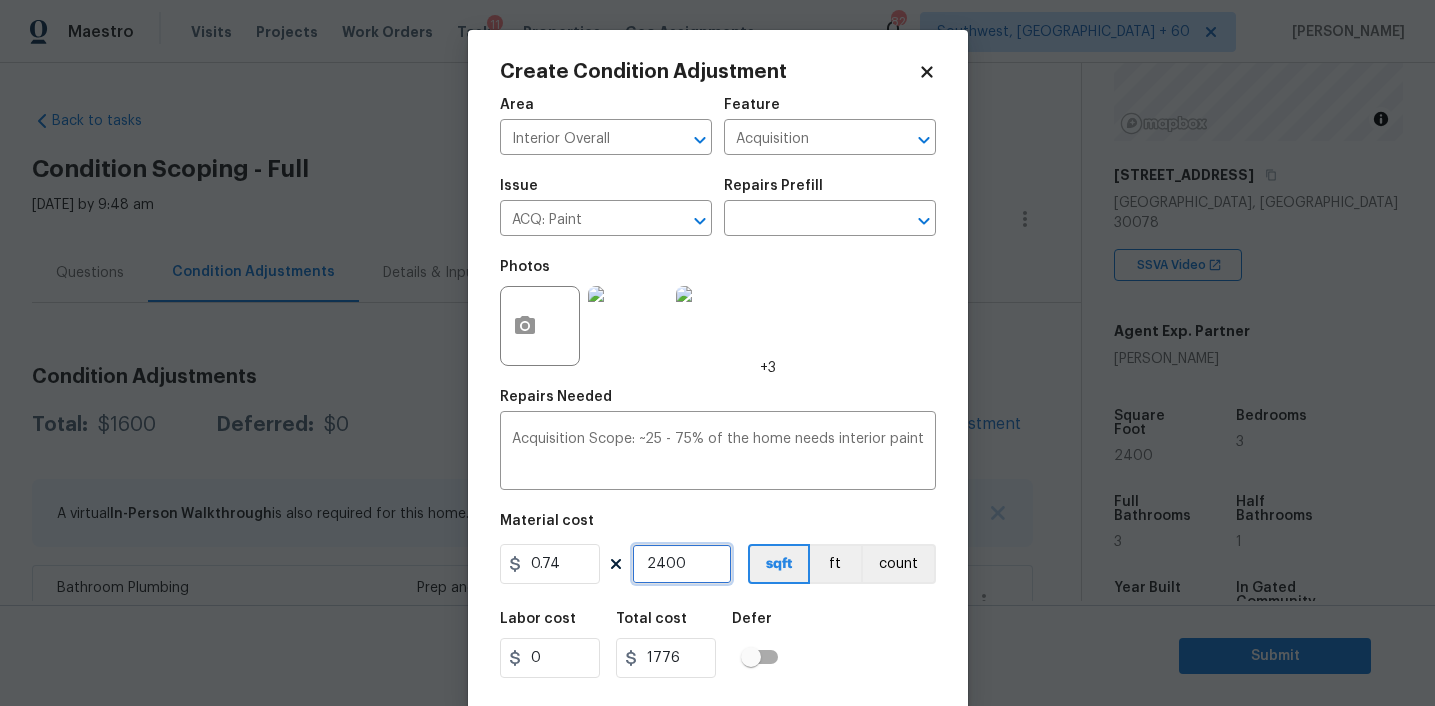 type on "2400" 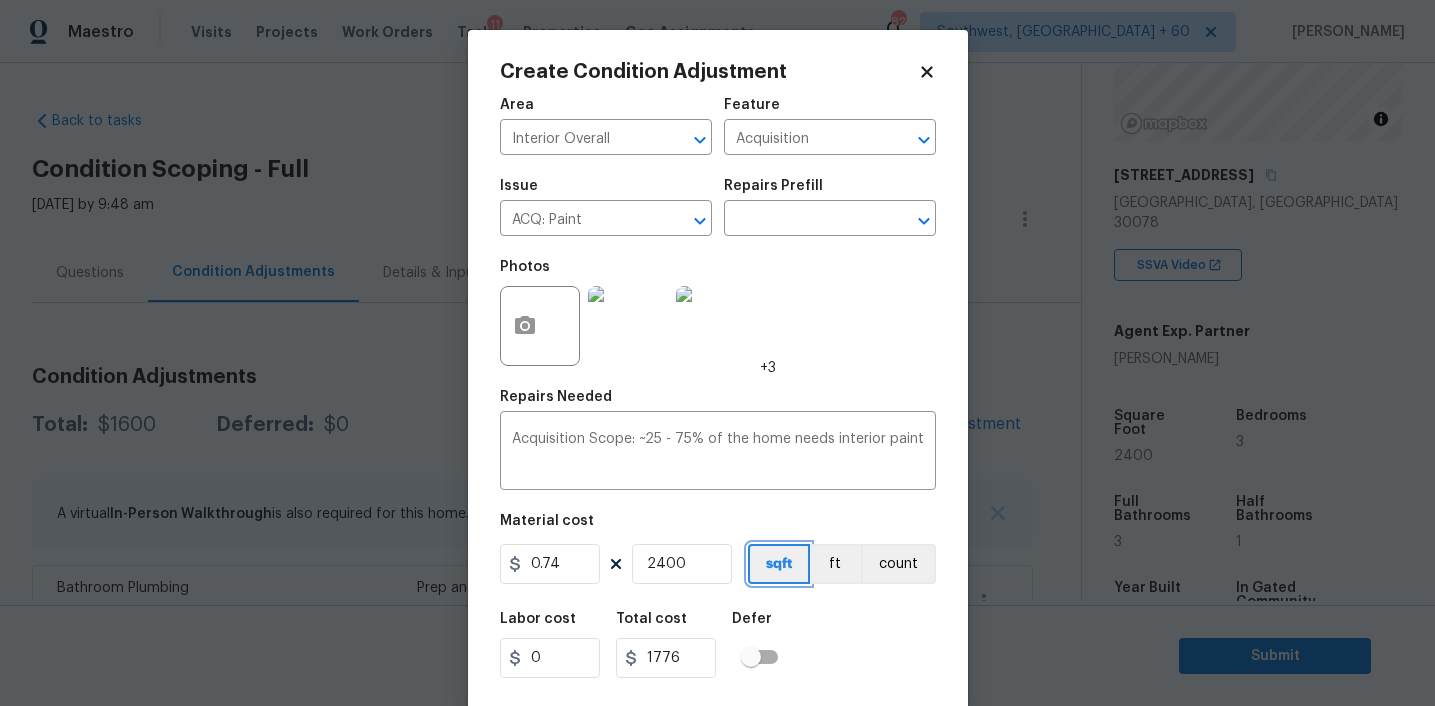 type 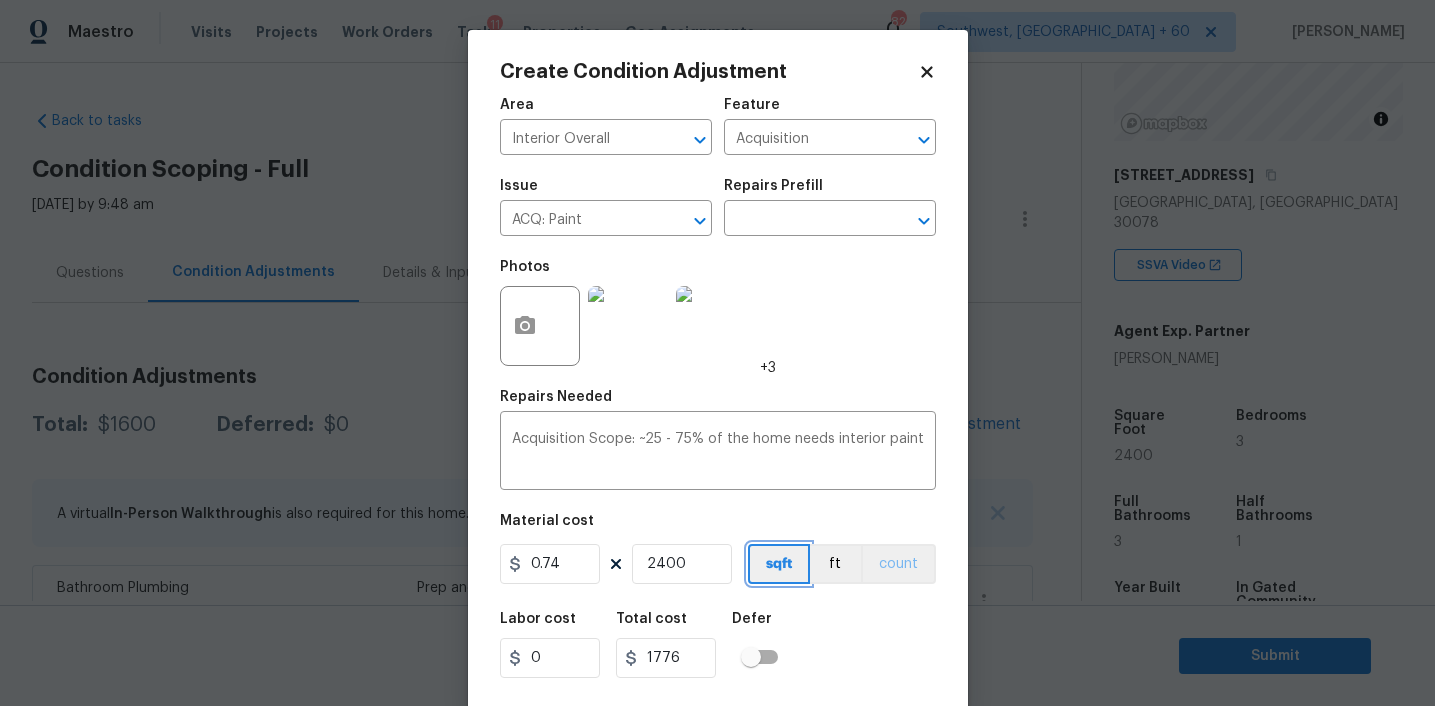 scroll, scrollTop: 41, scrollLeft: 0, axis: vertical 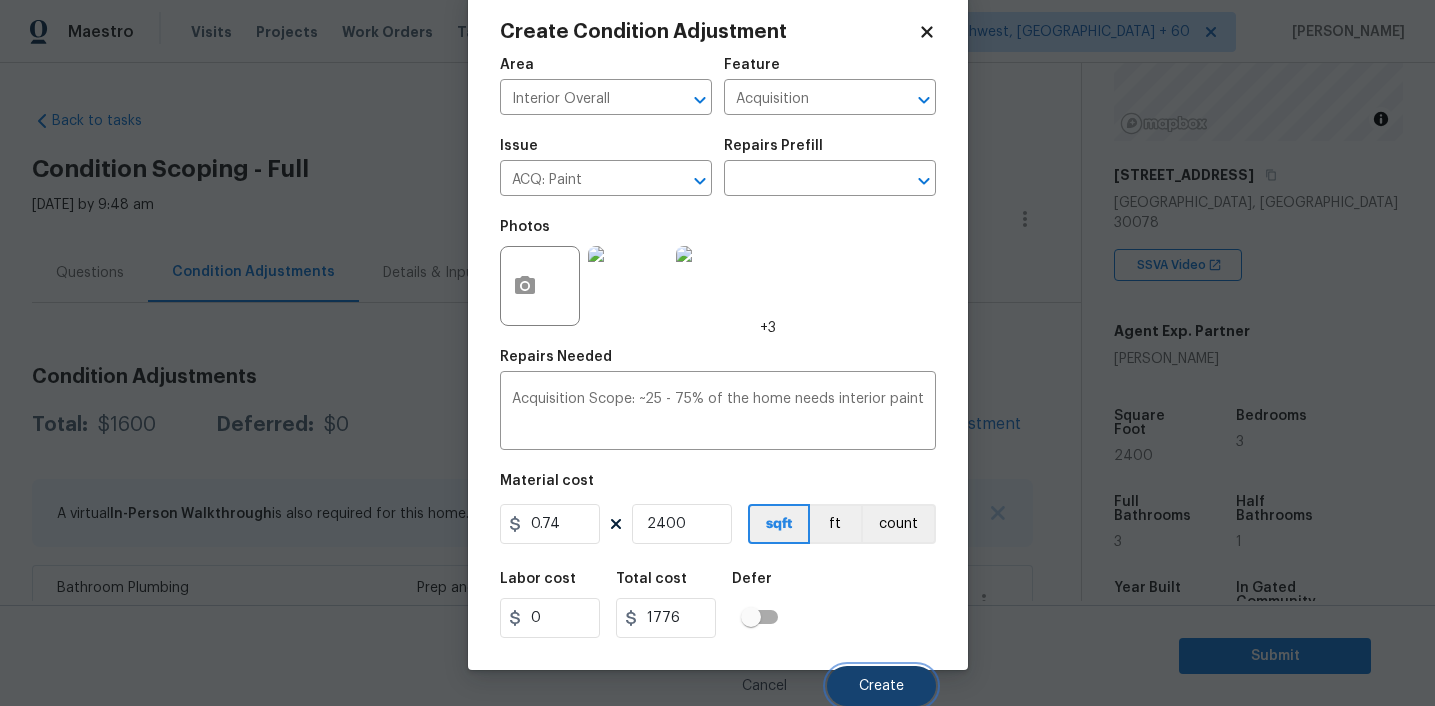 click on "Create" at bounding box center [881, 686] 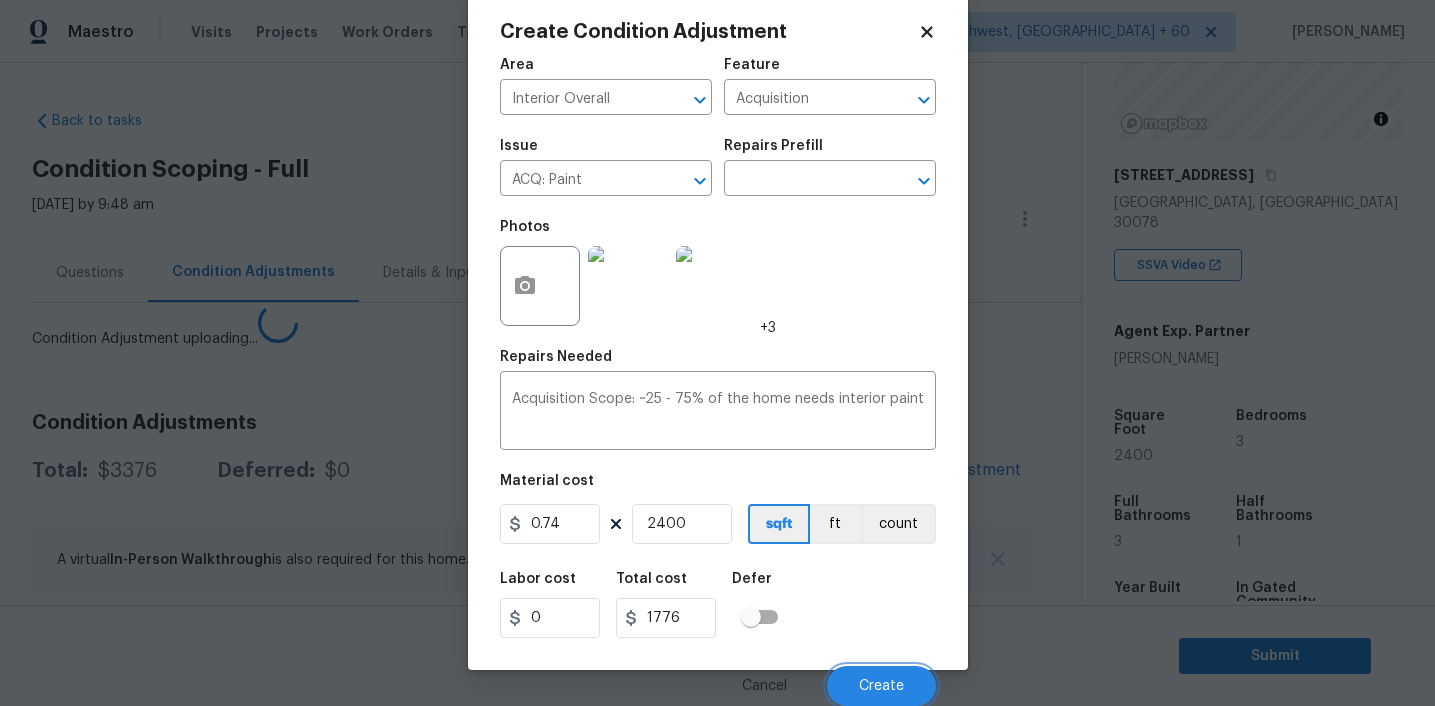 scroll, scrollTop: 34, scrollLeft: 0, axis: vertical 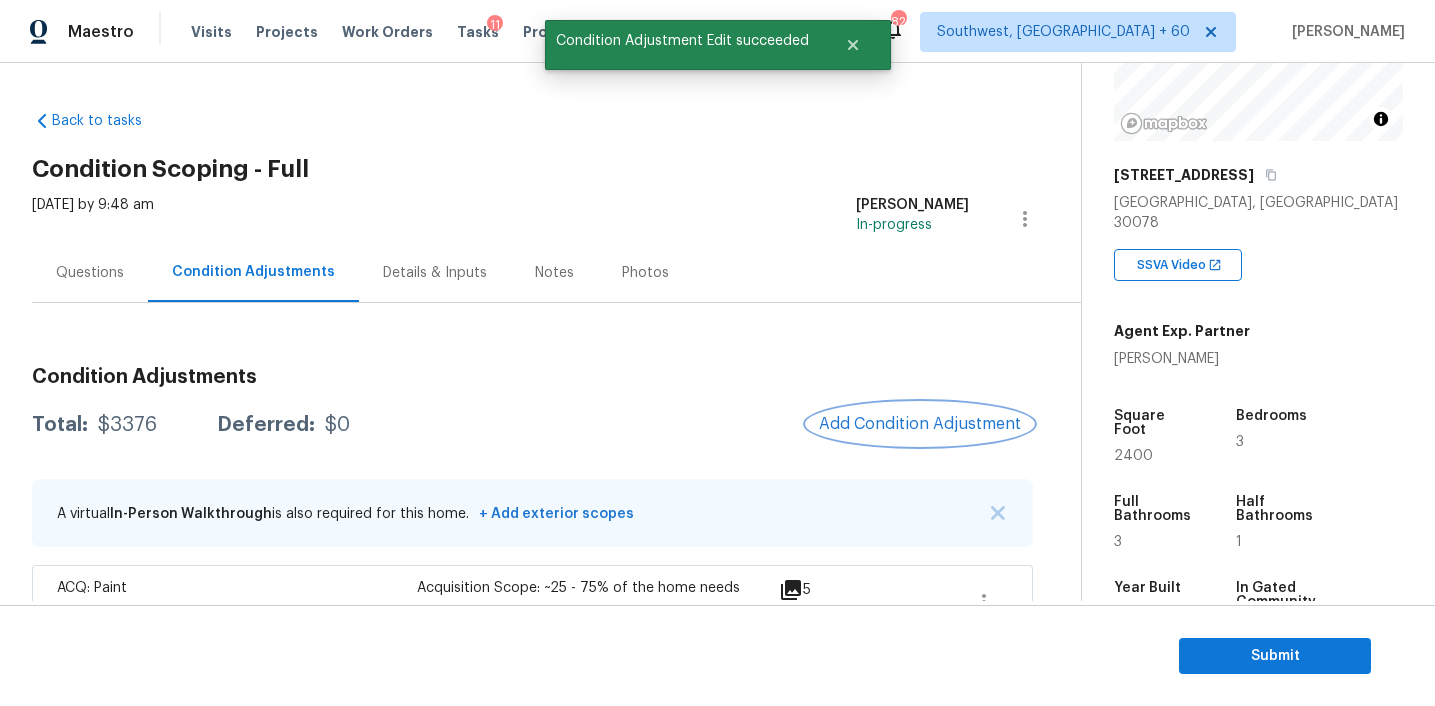 click on "Add Condition Adjustment" at bounding box center [920, 424] 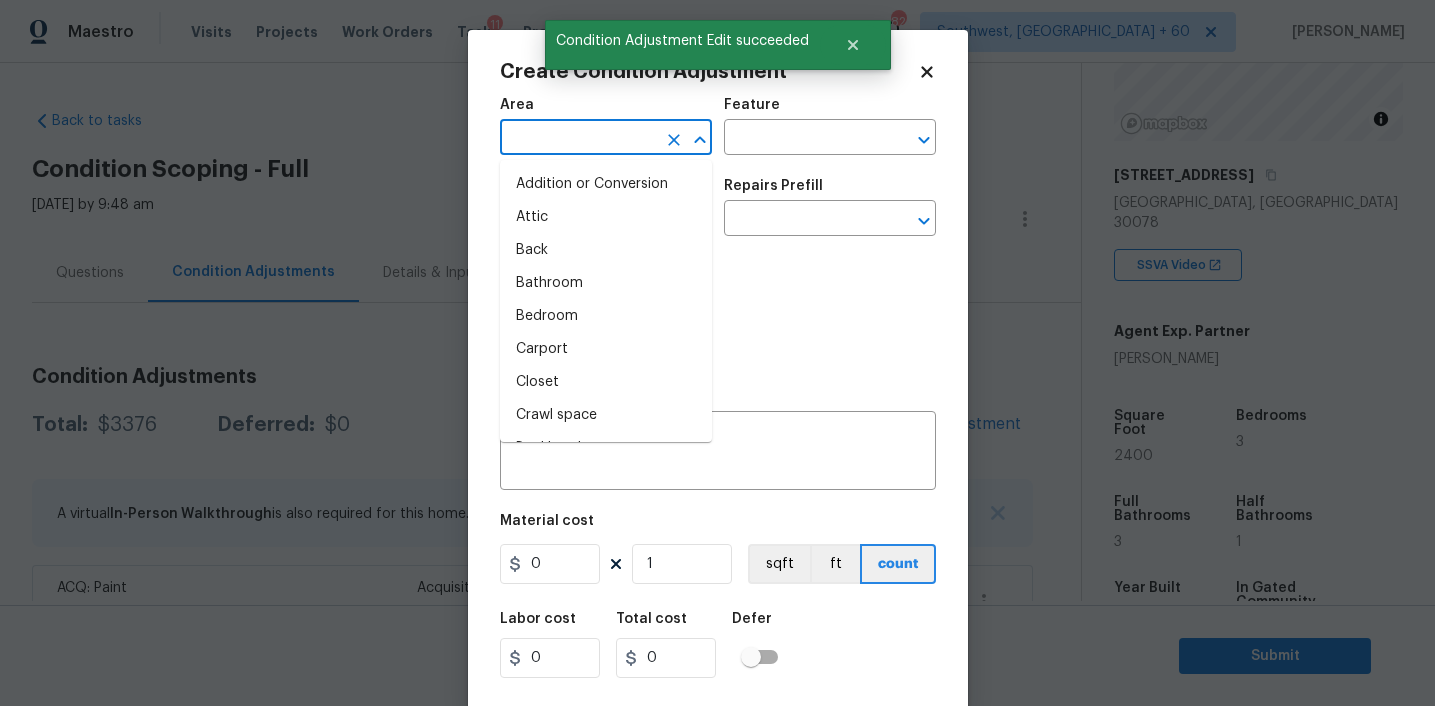 click at bounding box center (578, 139) 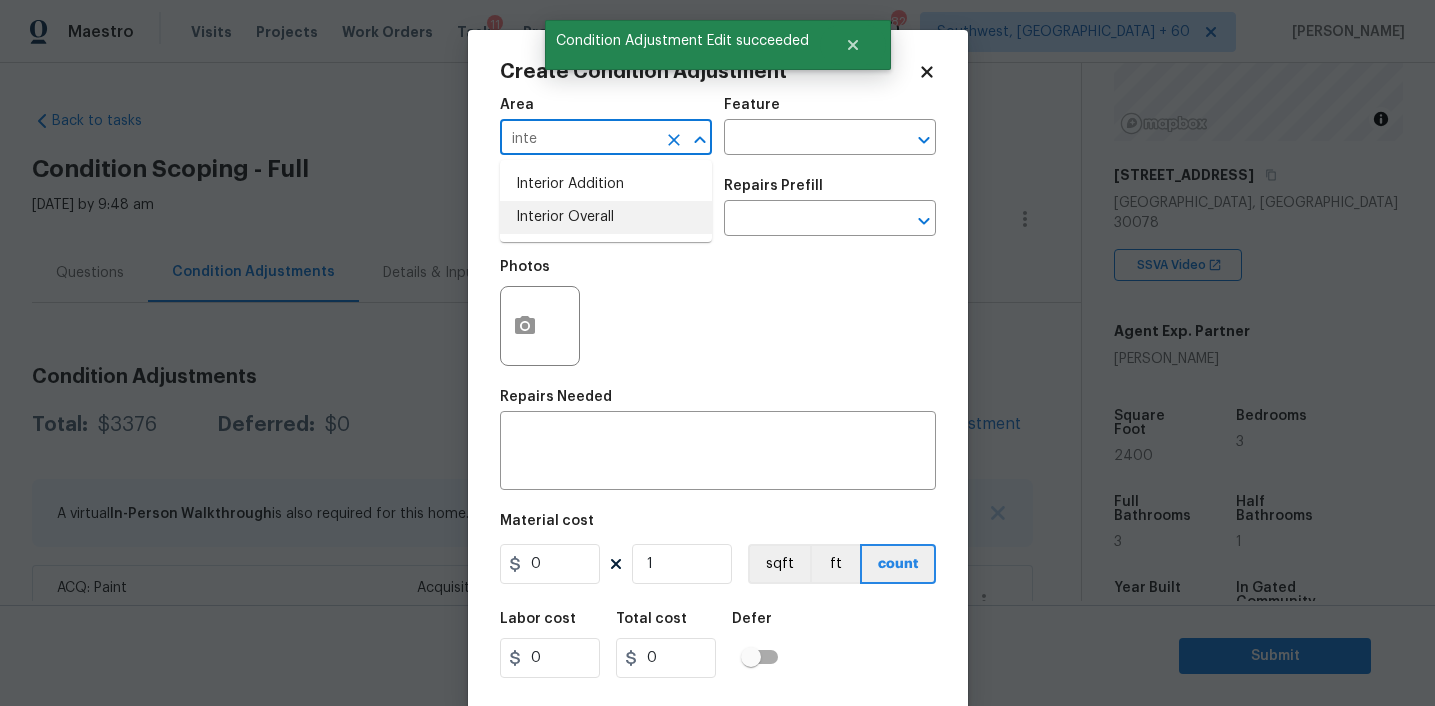 click on "Interior Overall" at bounding box center [606, 217] 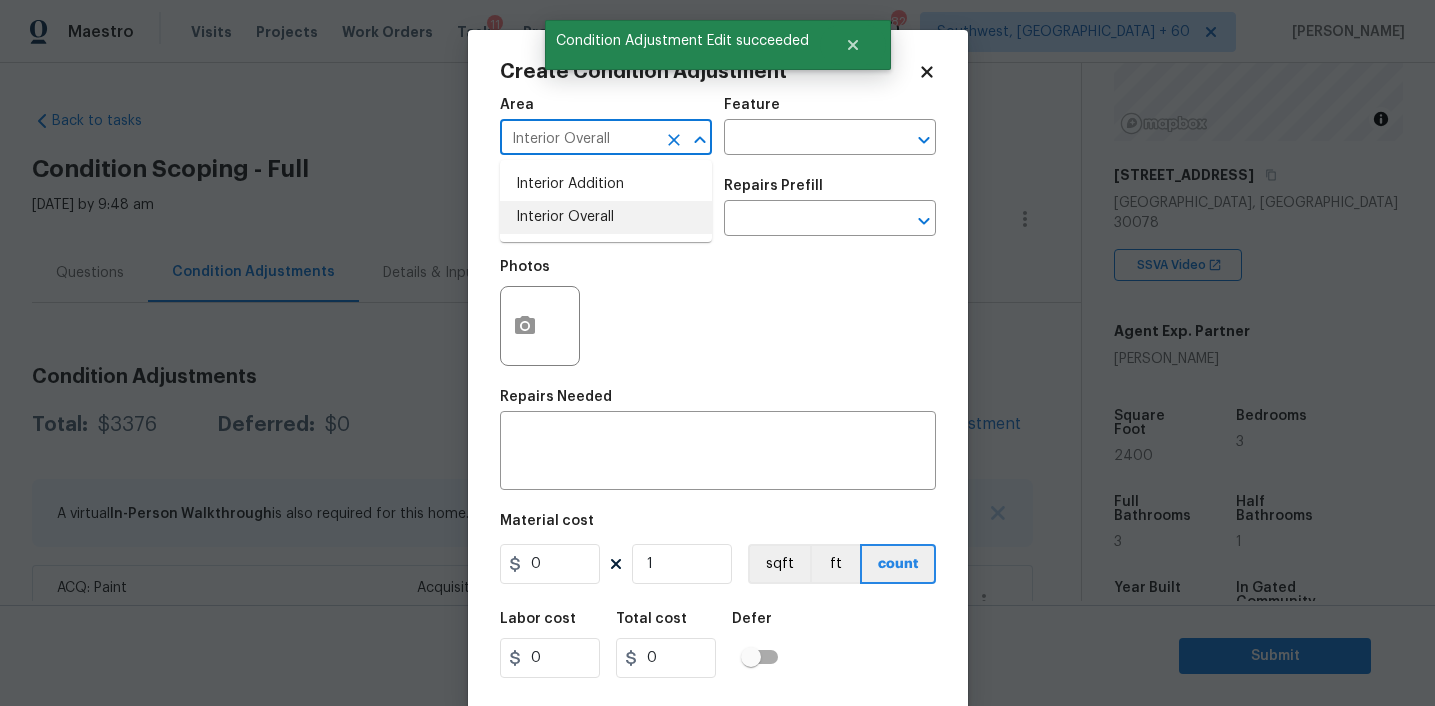 type on "Interior Overall" 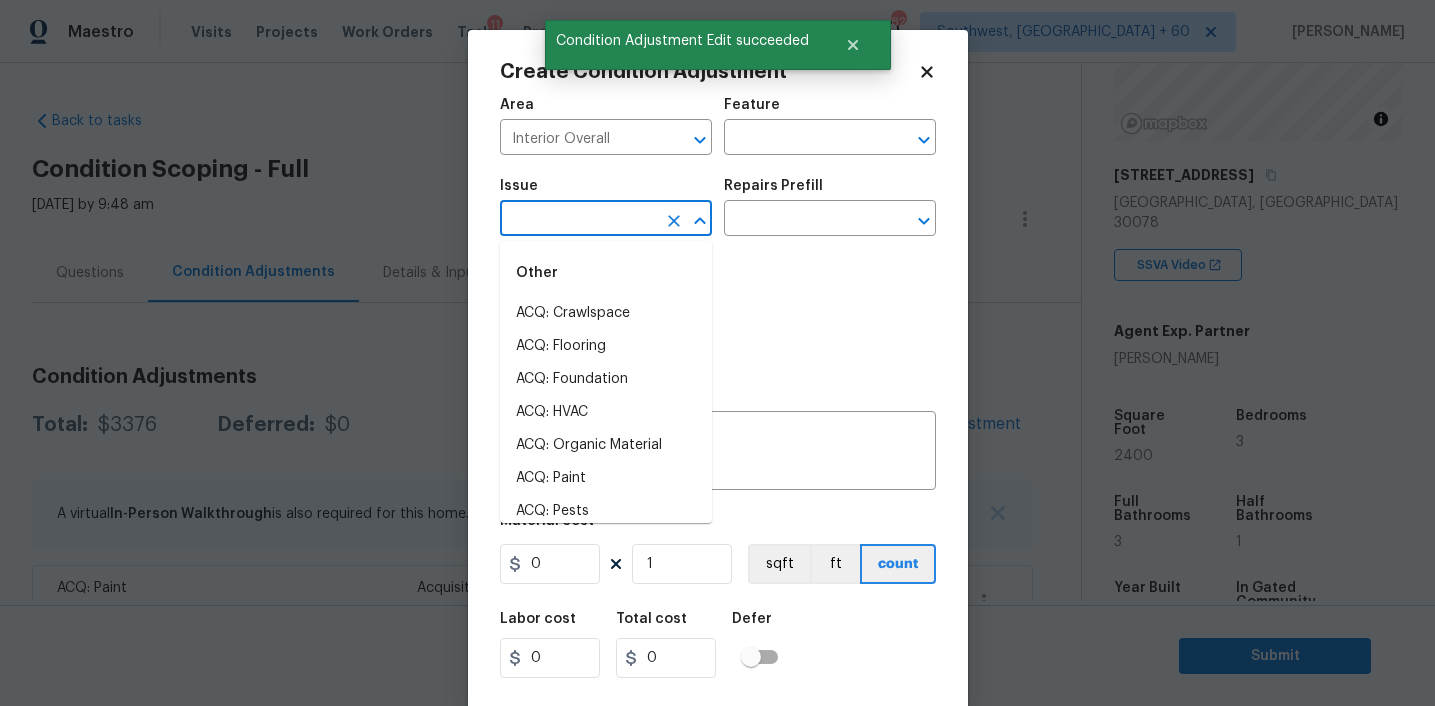 click at bounding box center (578, 220) 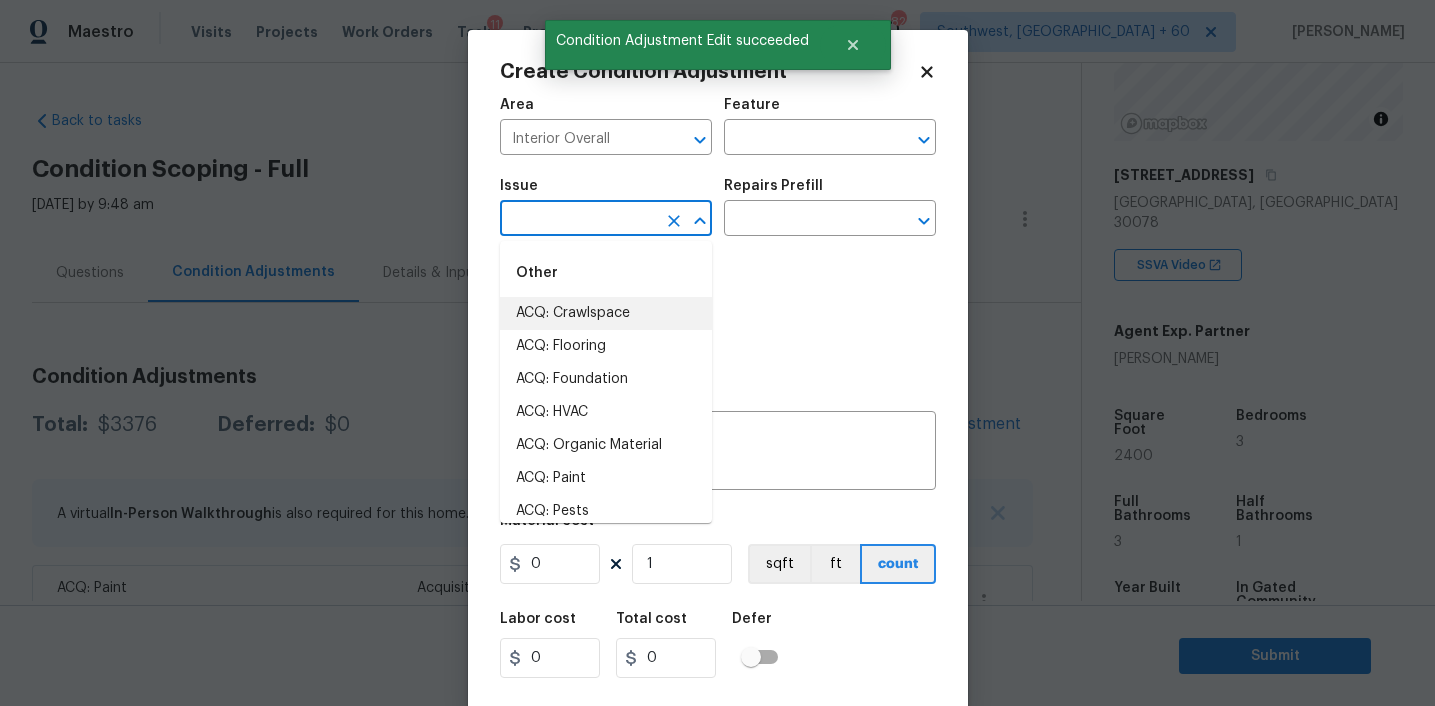 click on "ACQ: Flooring" at bounding box center (606, 346) 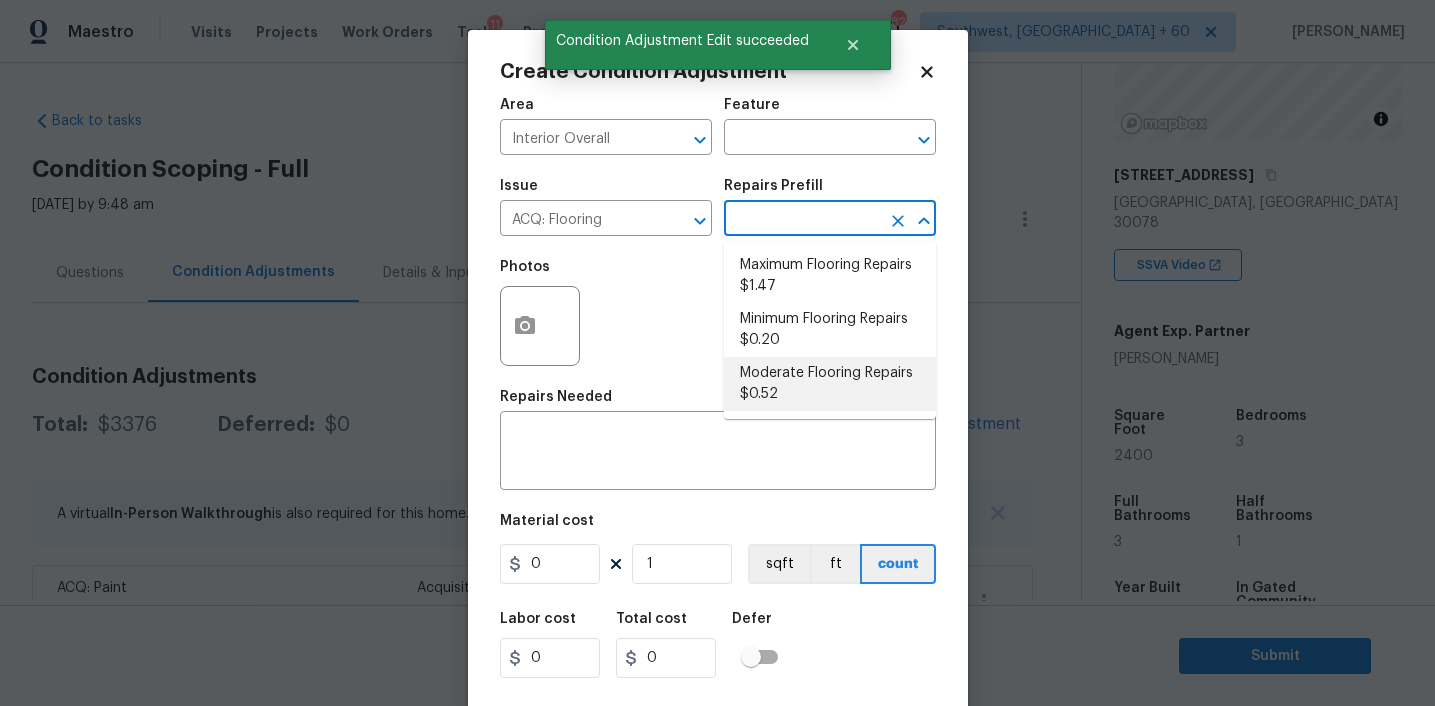 click on "Moderate Flooring Repairs $0.52" at bounding box center [830, 384] 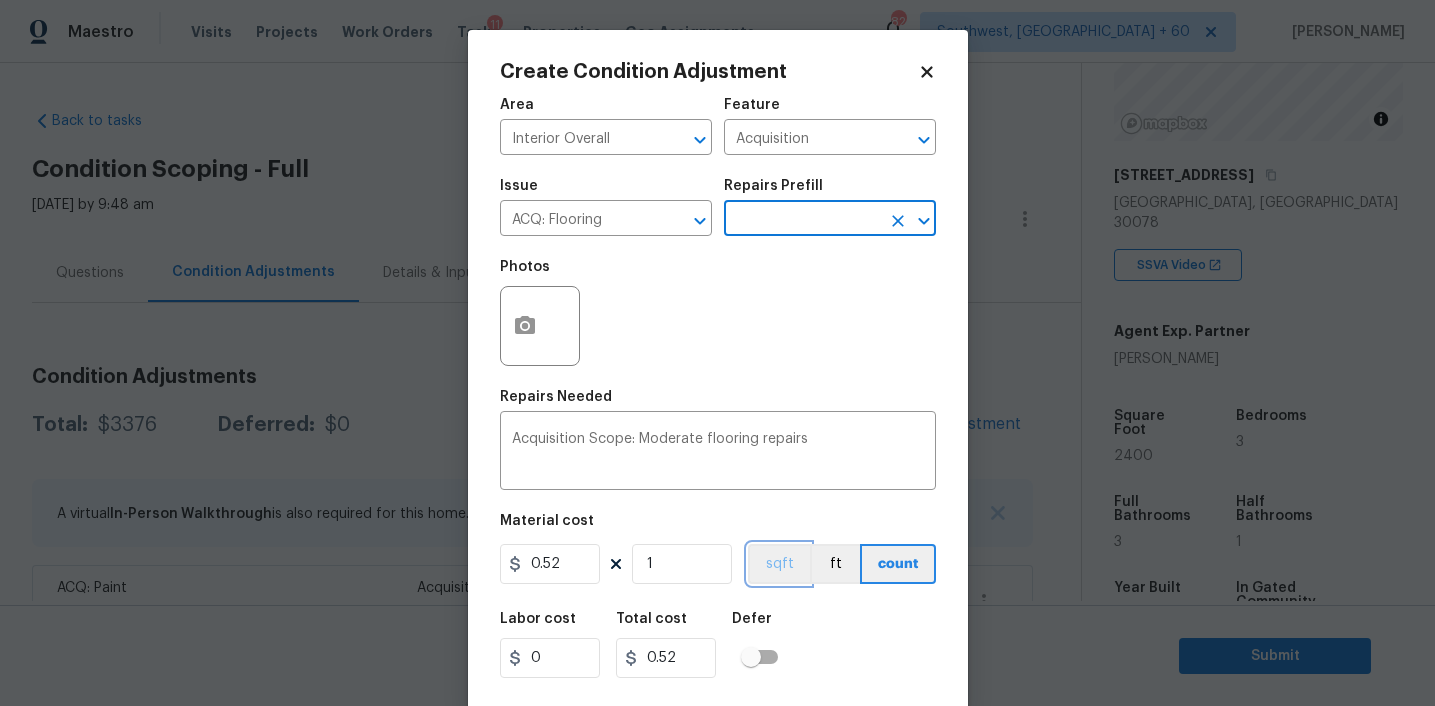 click on "sqft" at bounding box center [779, 564] 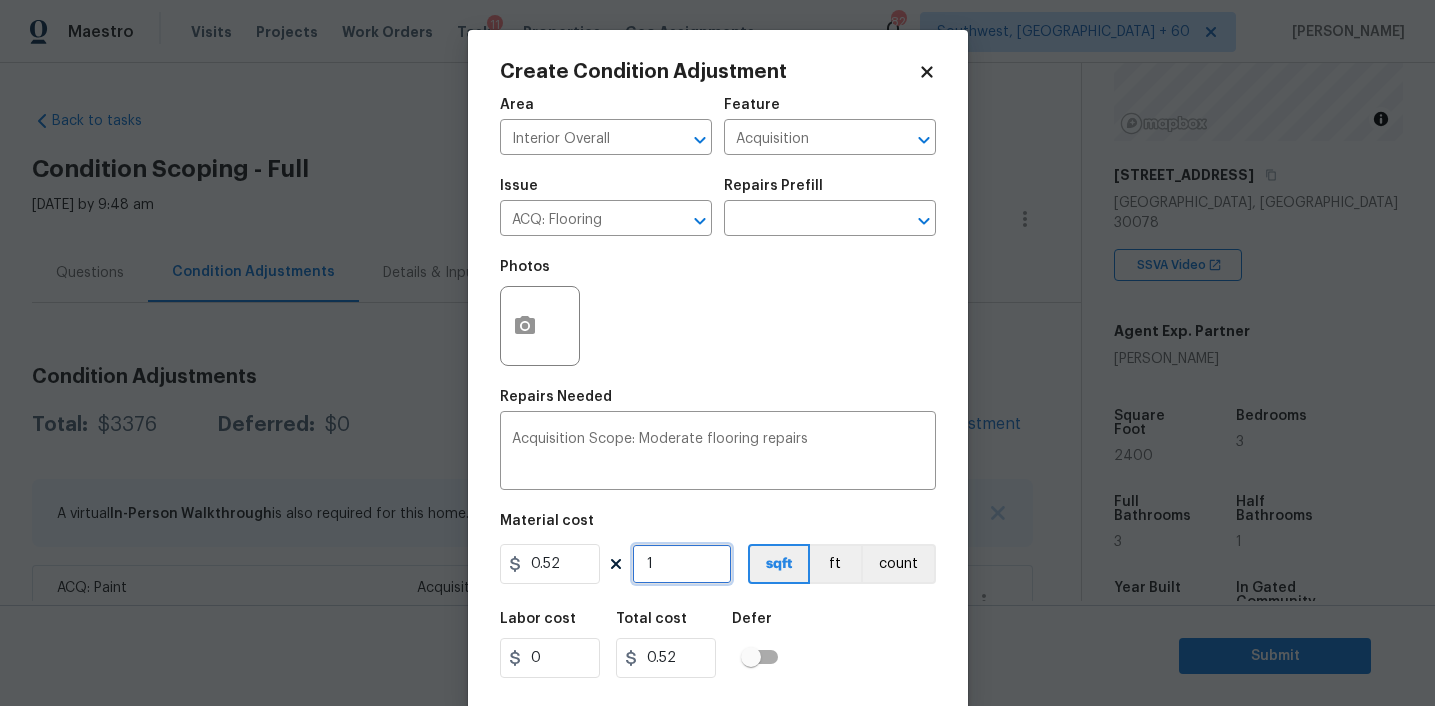 click on "1" at bounding box center [682, 564] 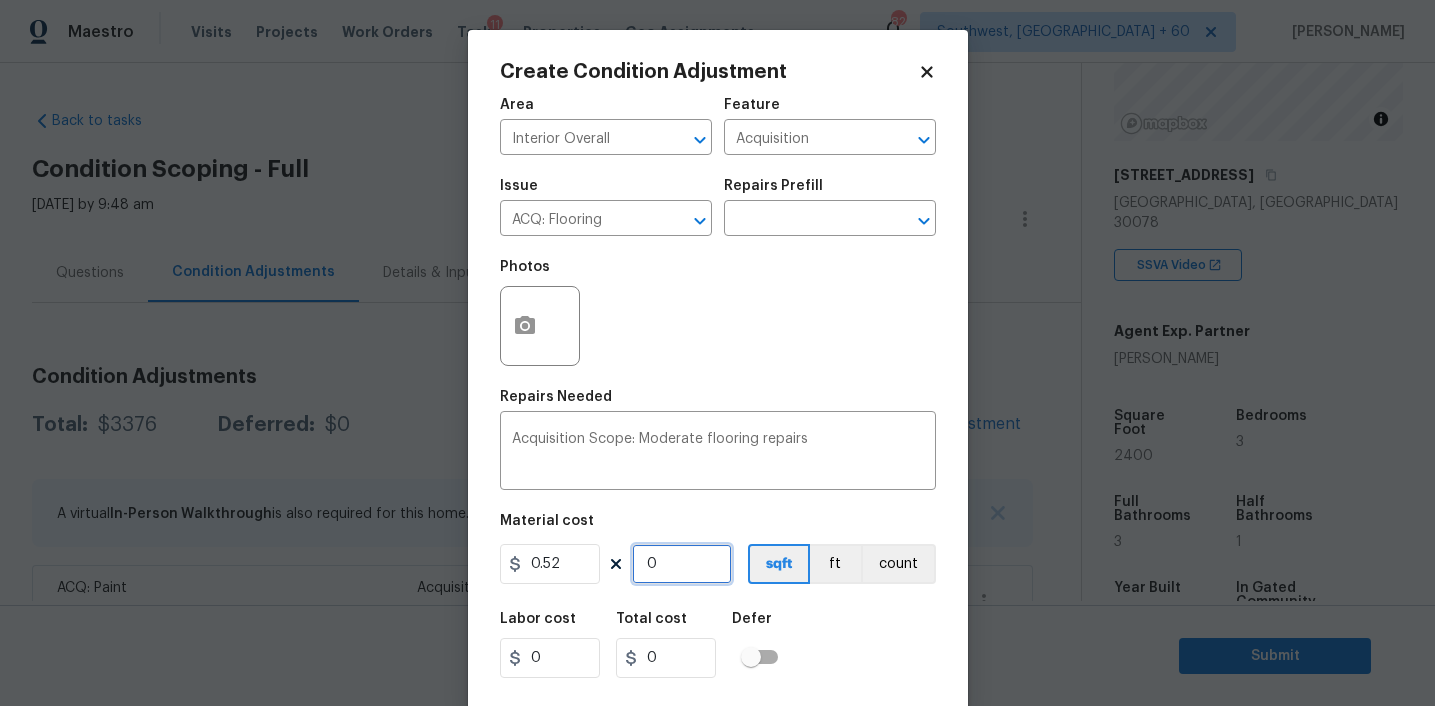 type on "2" 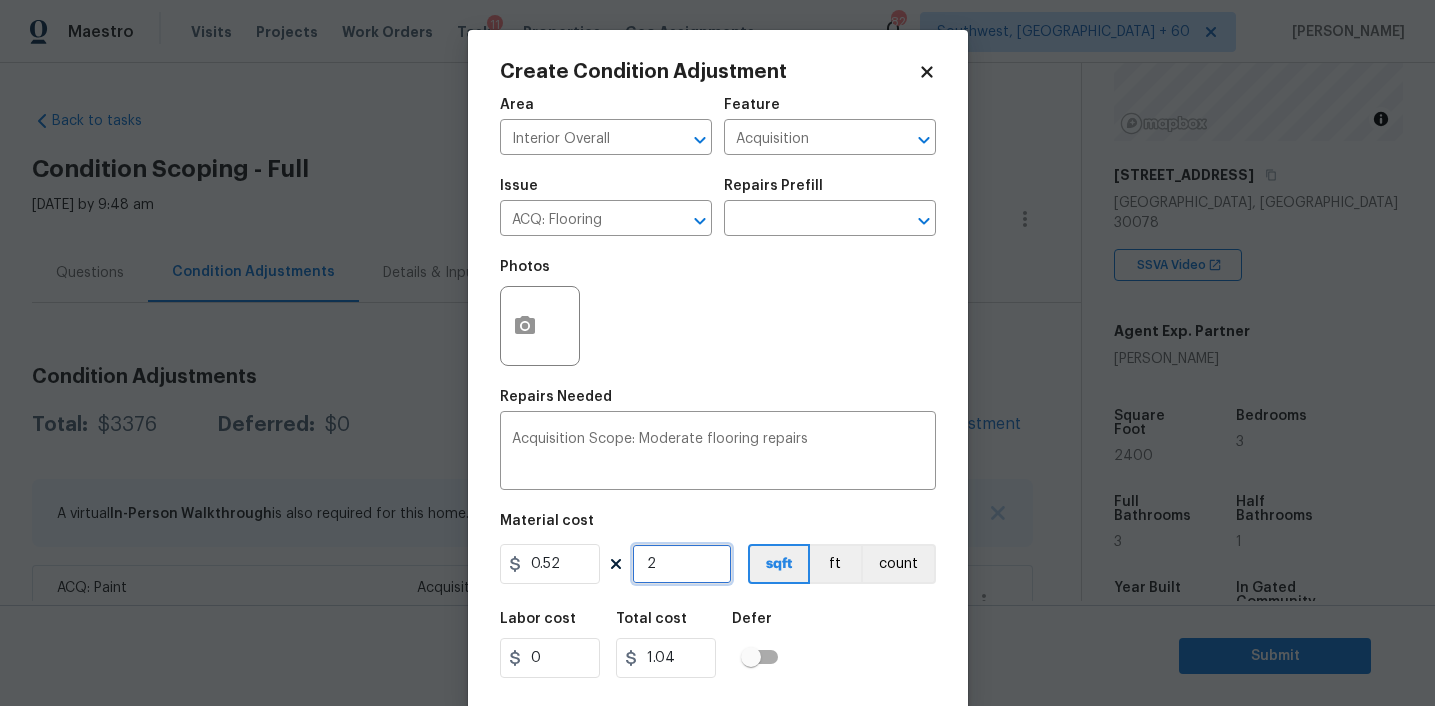 type on "24" 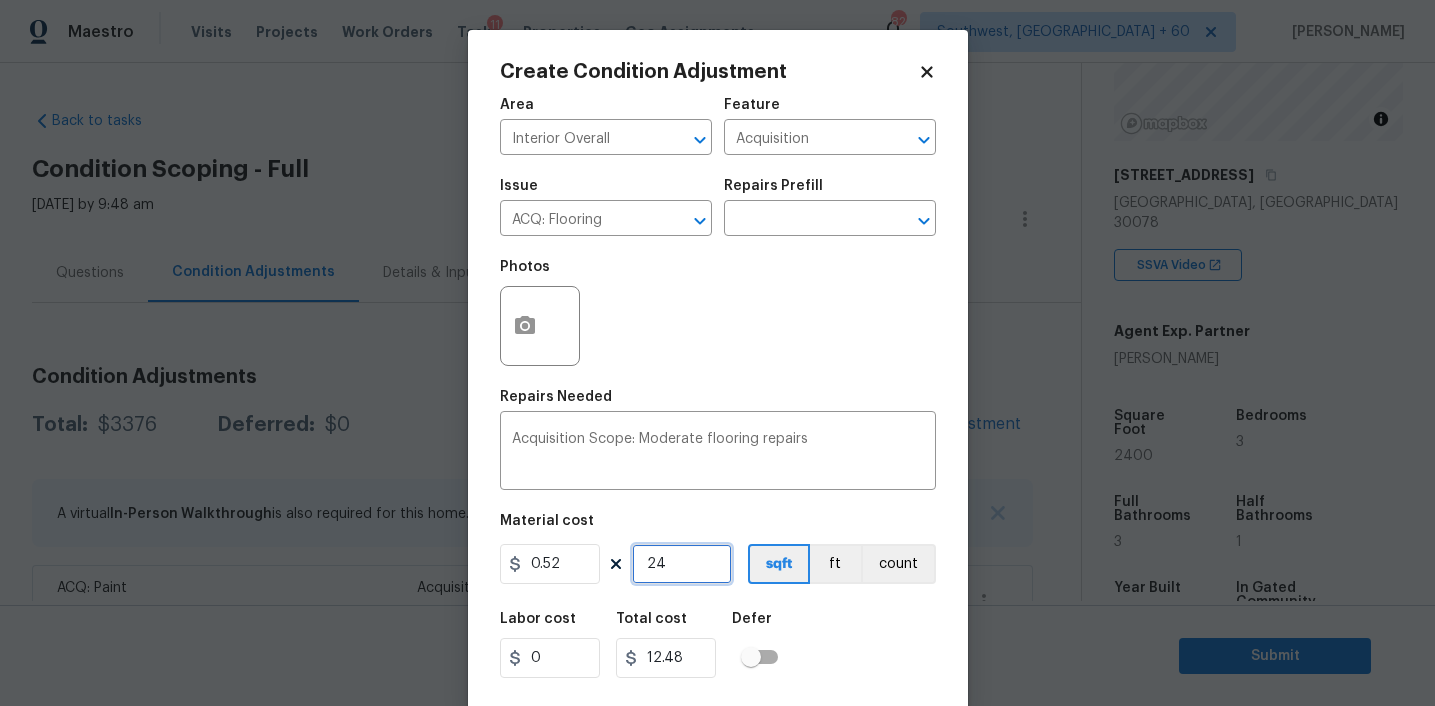 type on "240" 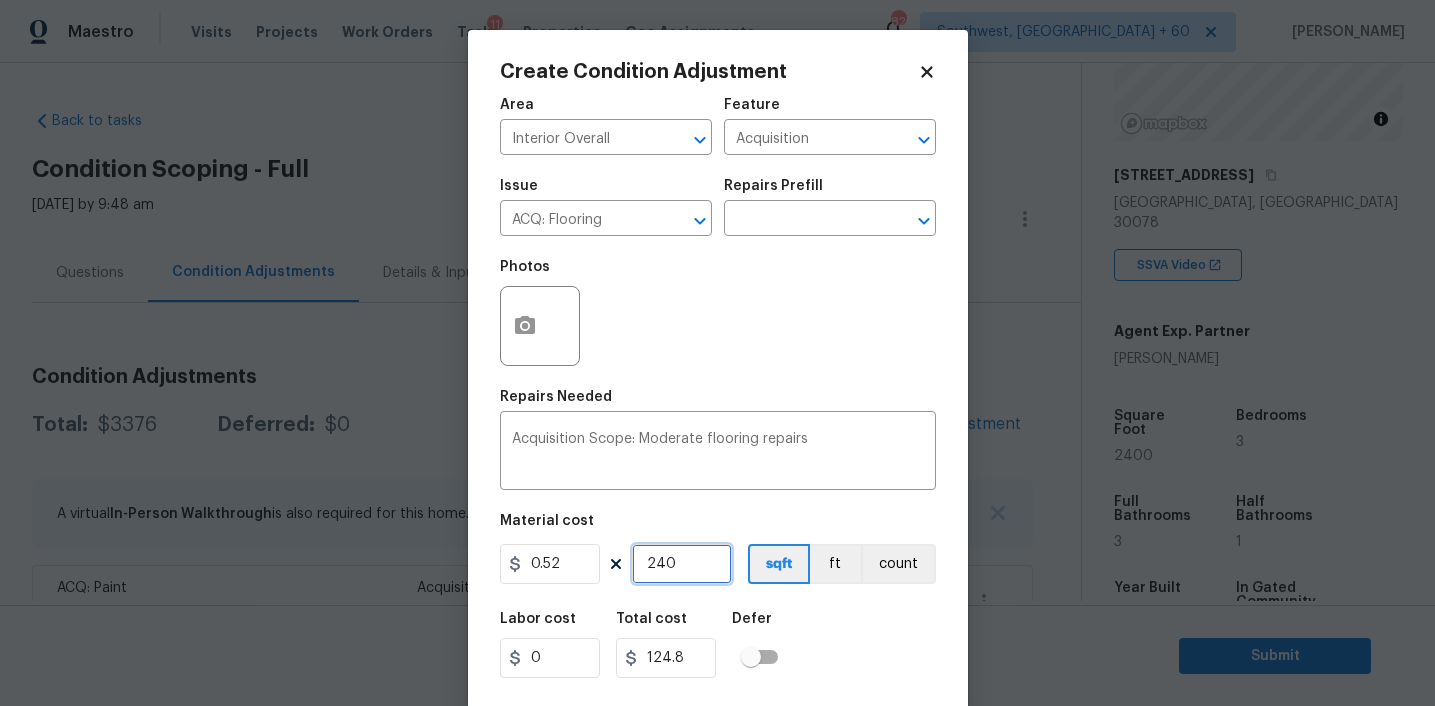 type on "2400" 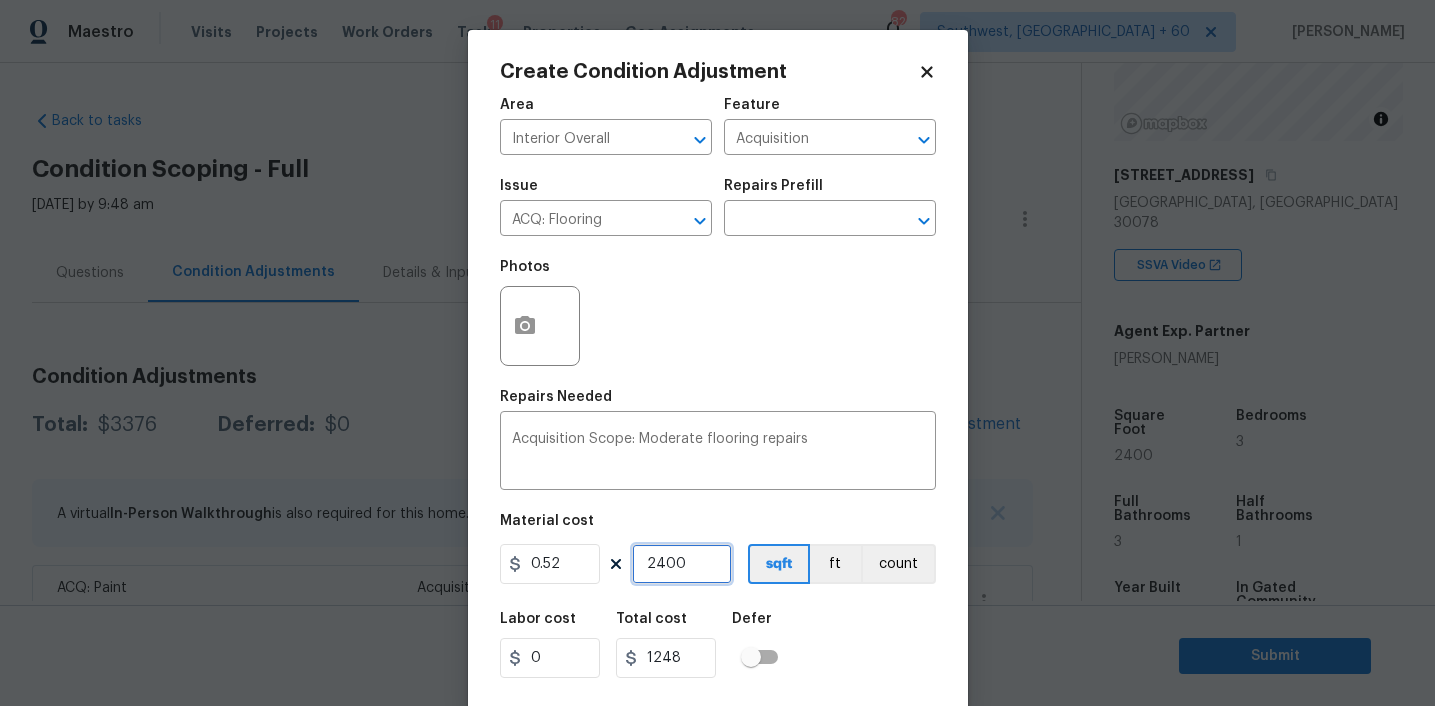type on "2400" 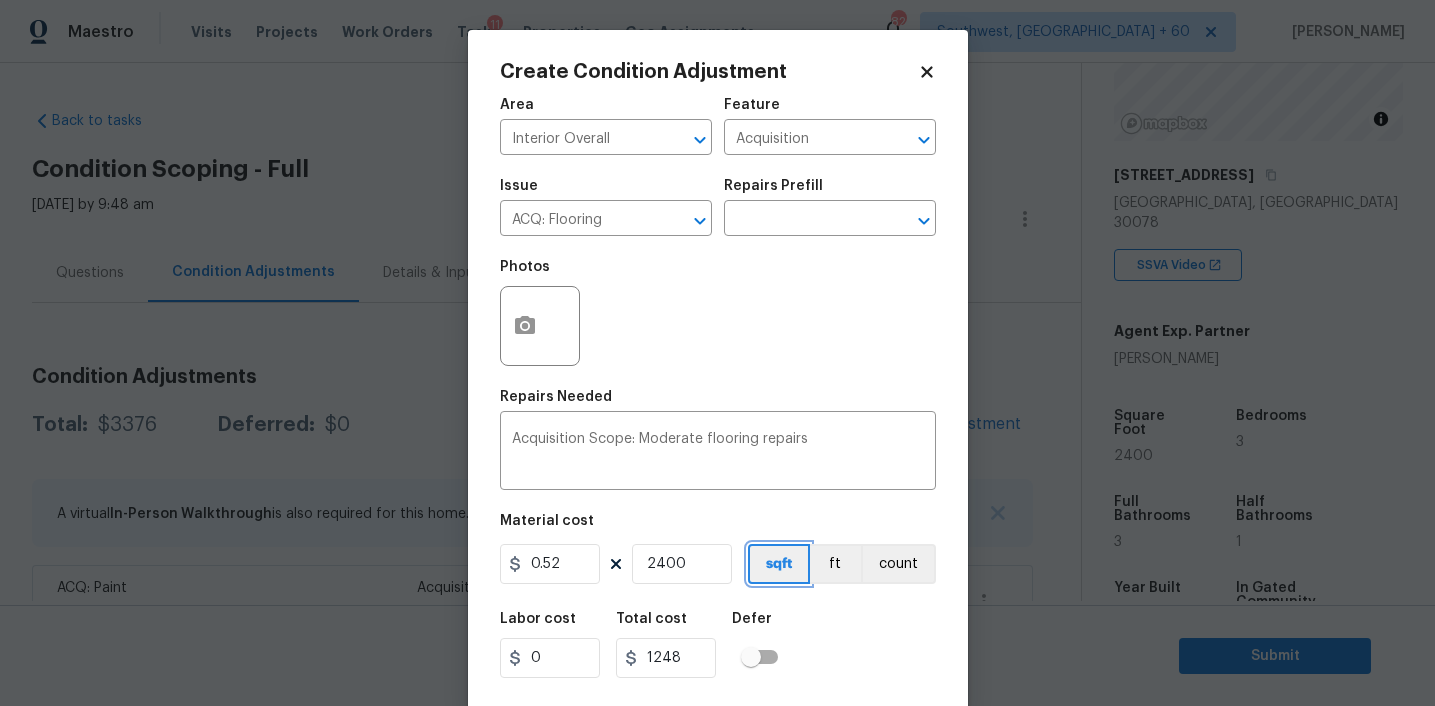 type 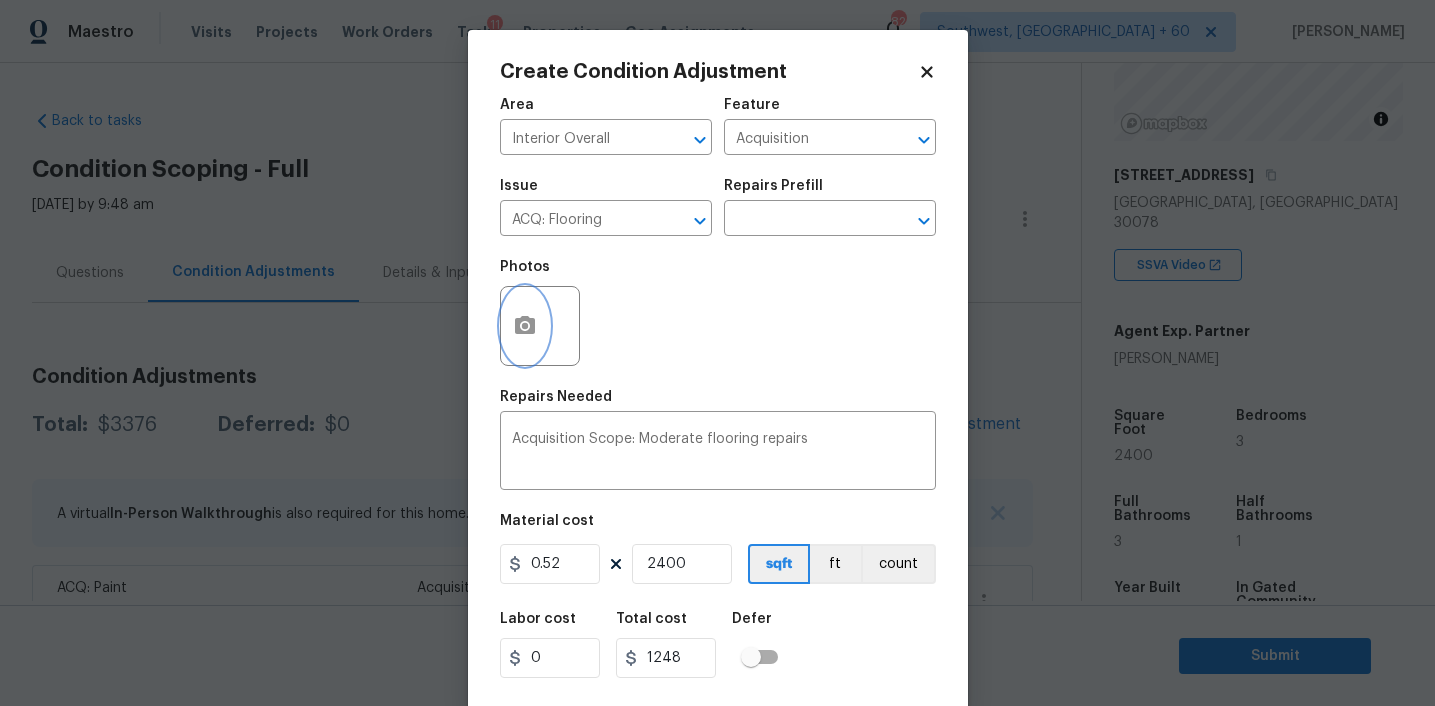 click at bounding box center (525, 326) 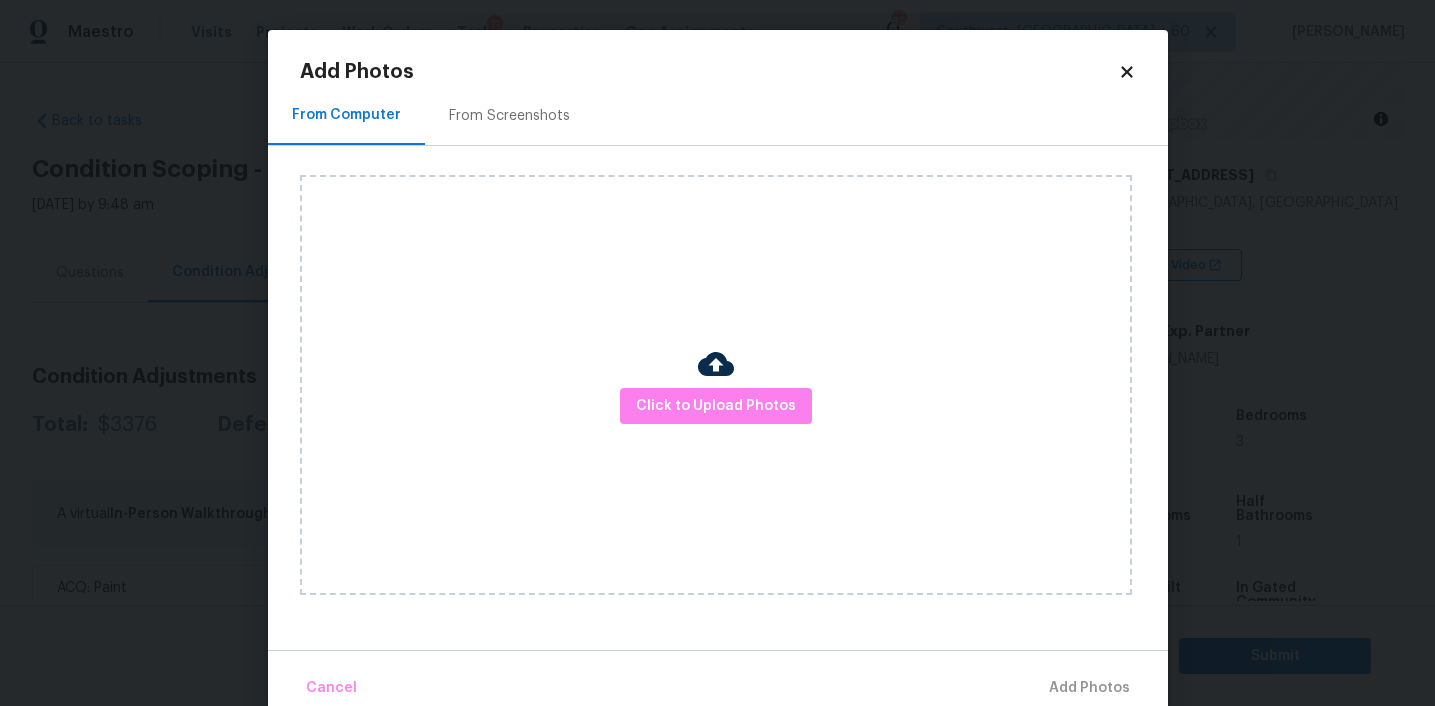 click on "From Screenshots" at bounding box center (509, 115) 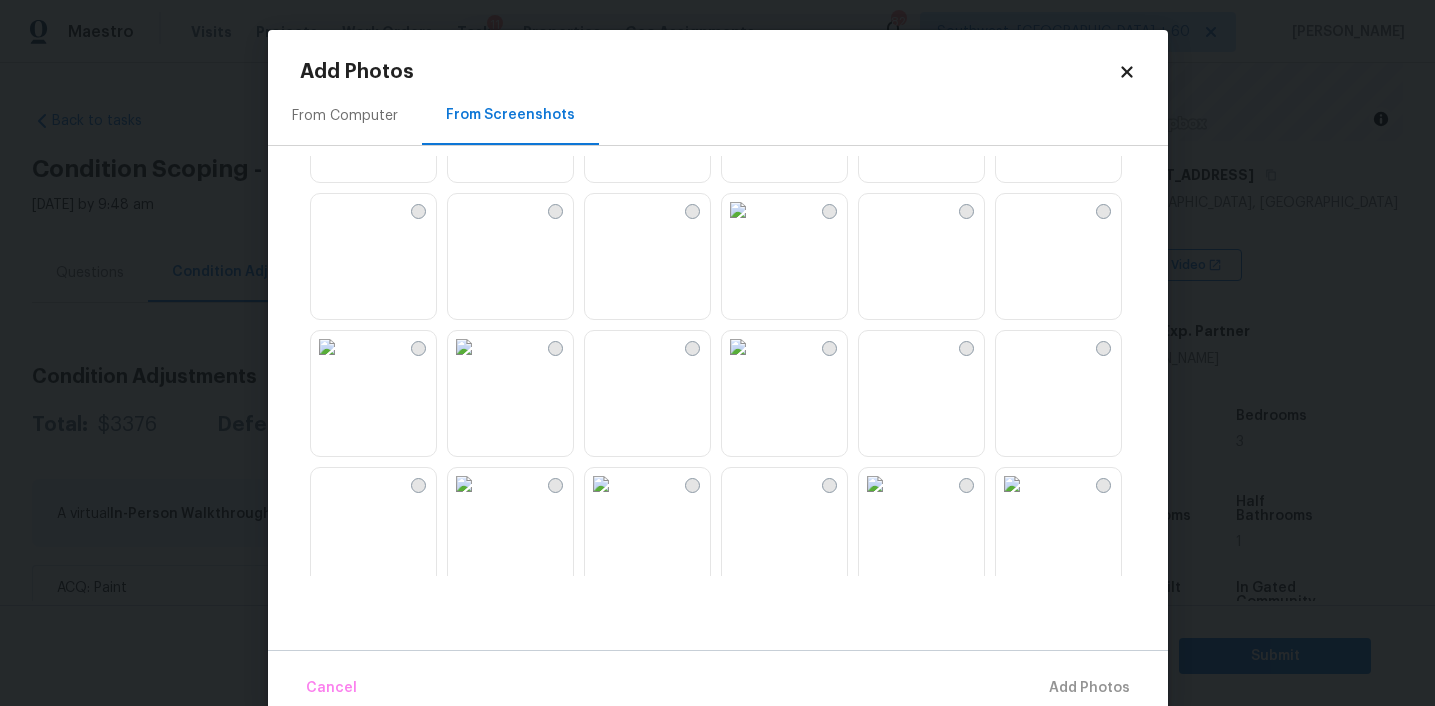 scroll, scrollTop: 1910, scrollLeft: 0, axis: vertical 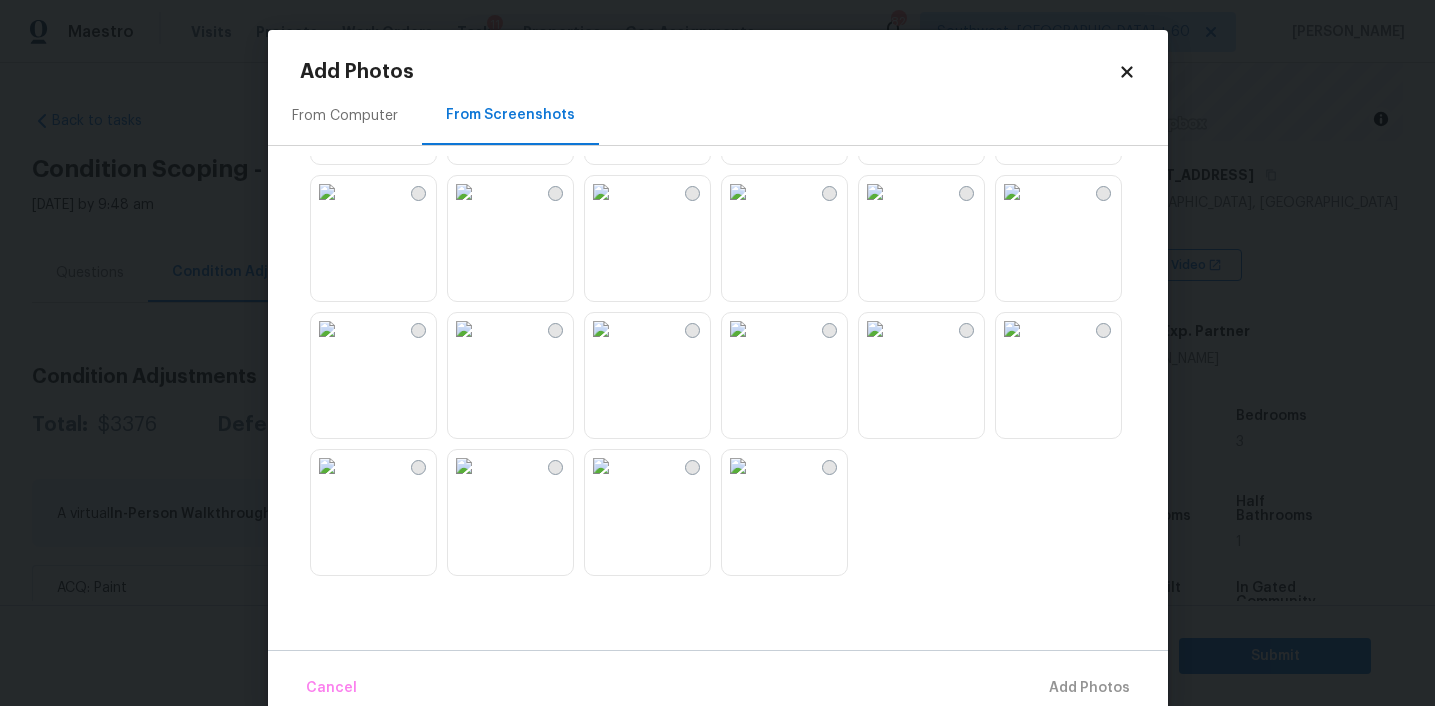 click at bounding box center (327, 466) 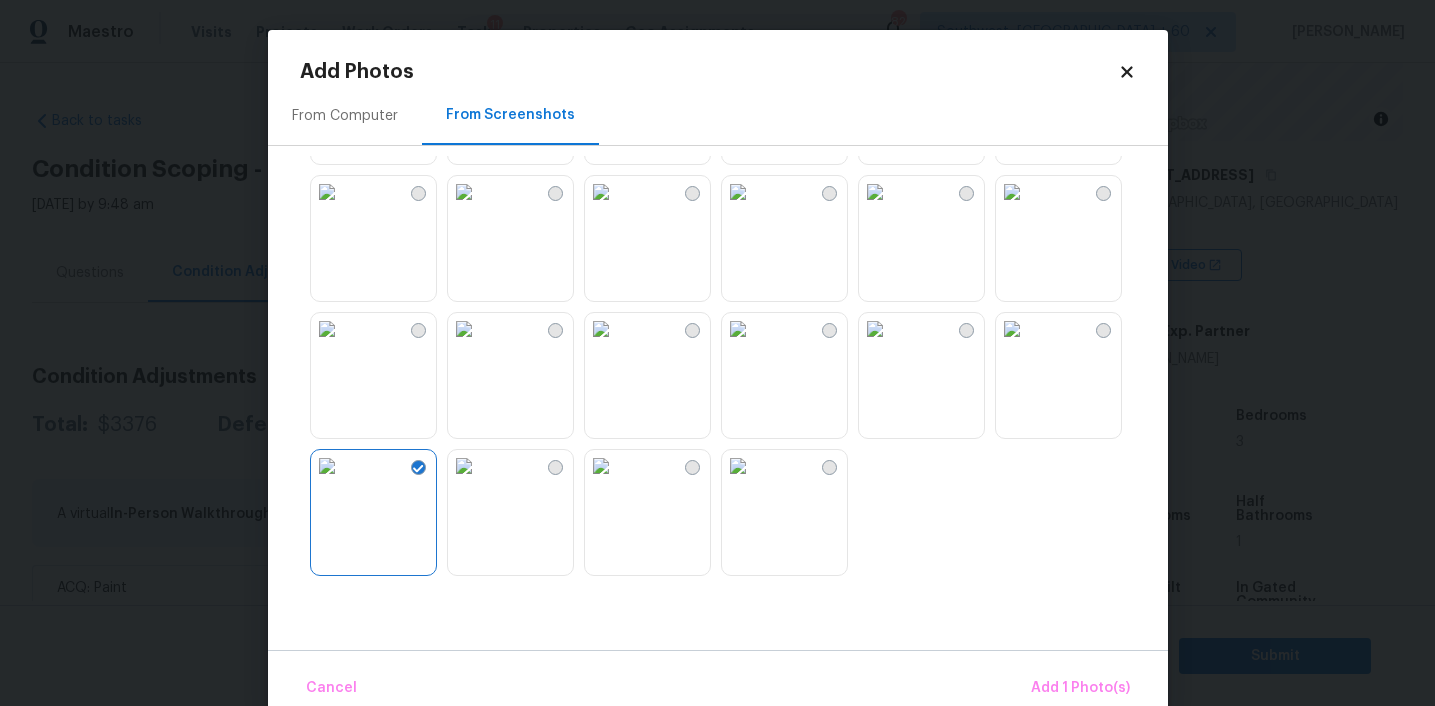 click at bounding box center (601, 329) 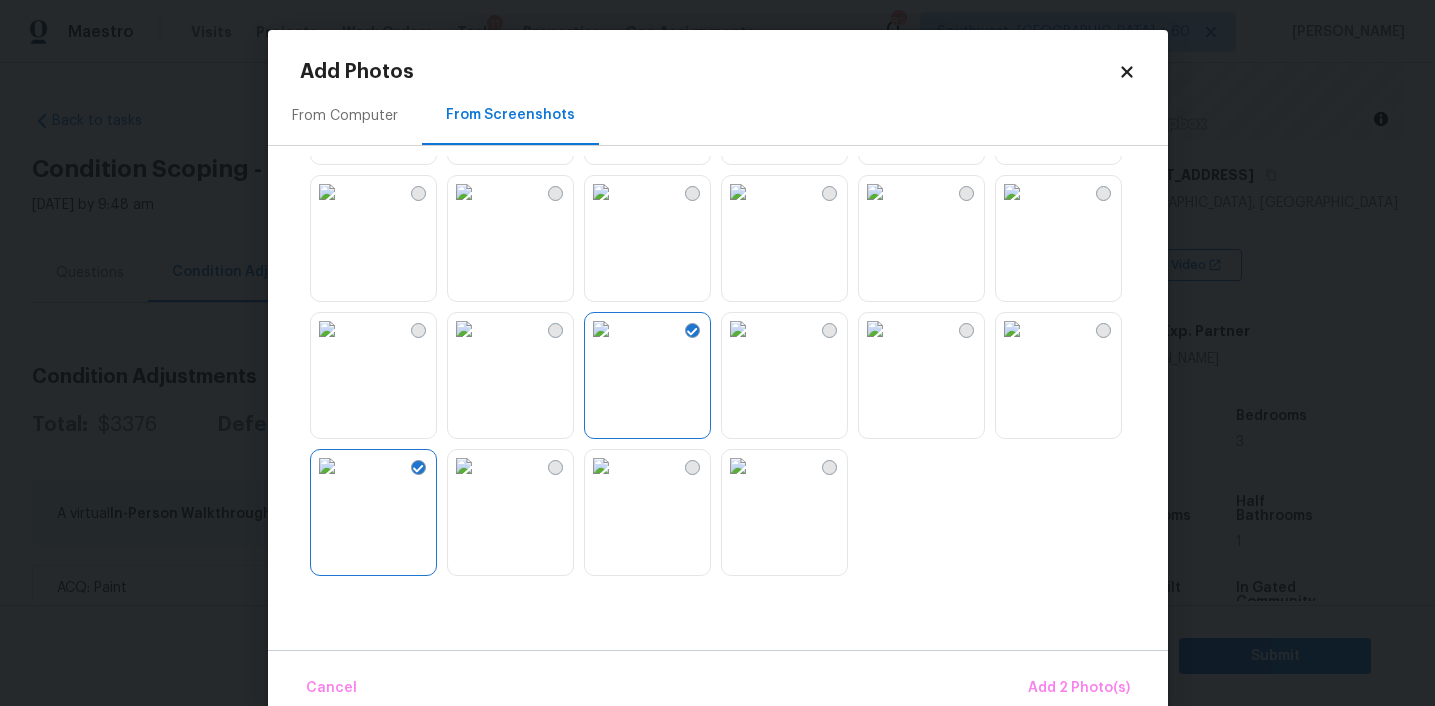 click at bounding box center (738, 192) 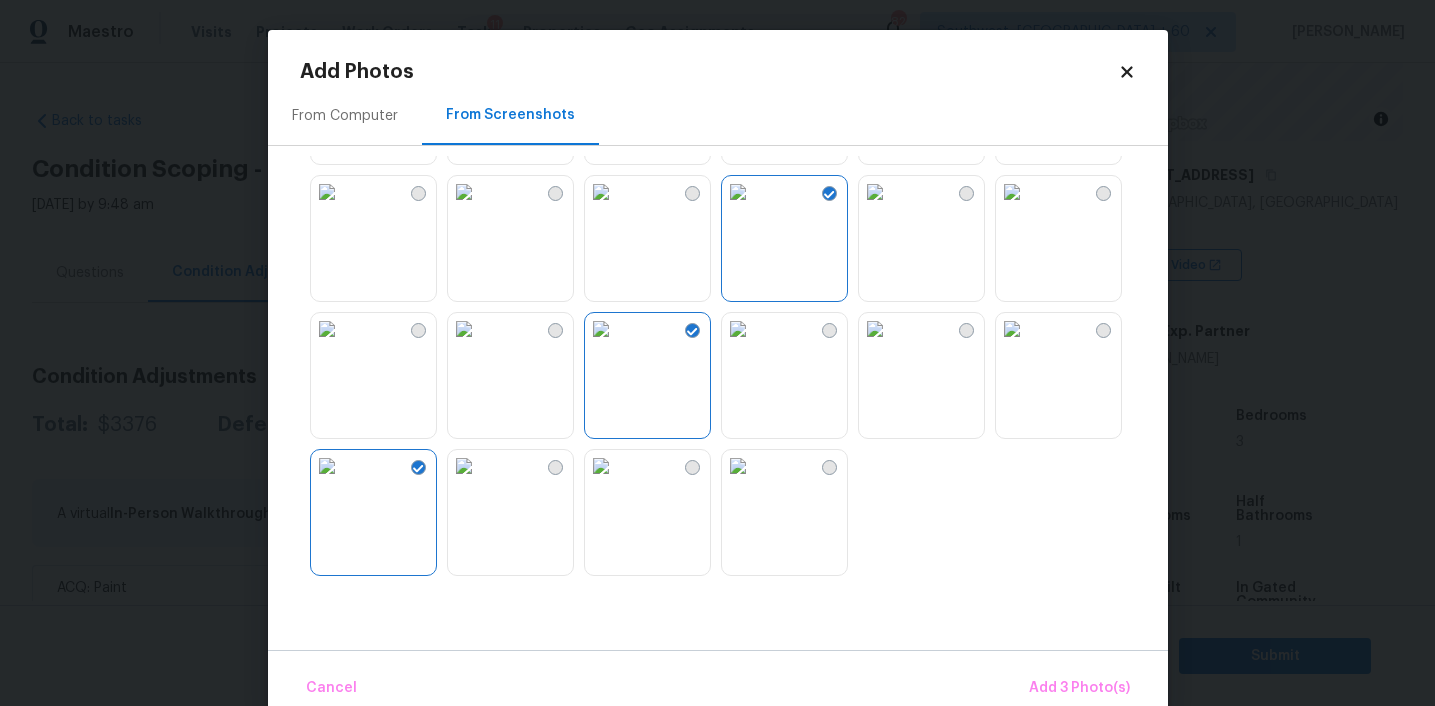 click at bounding box center (738, 466) 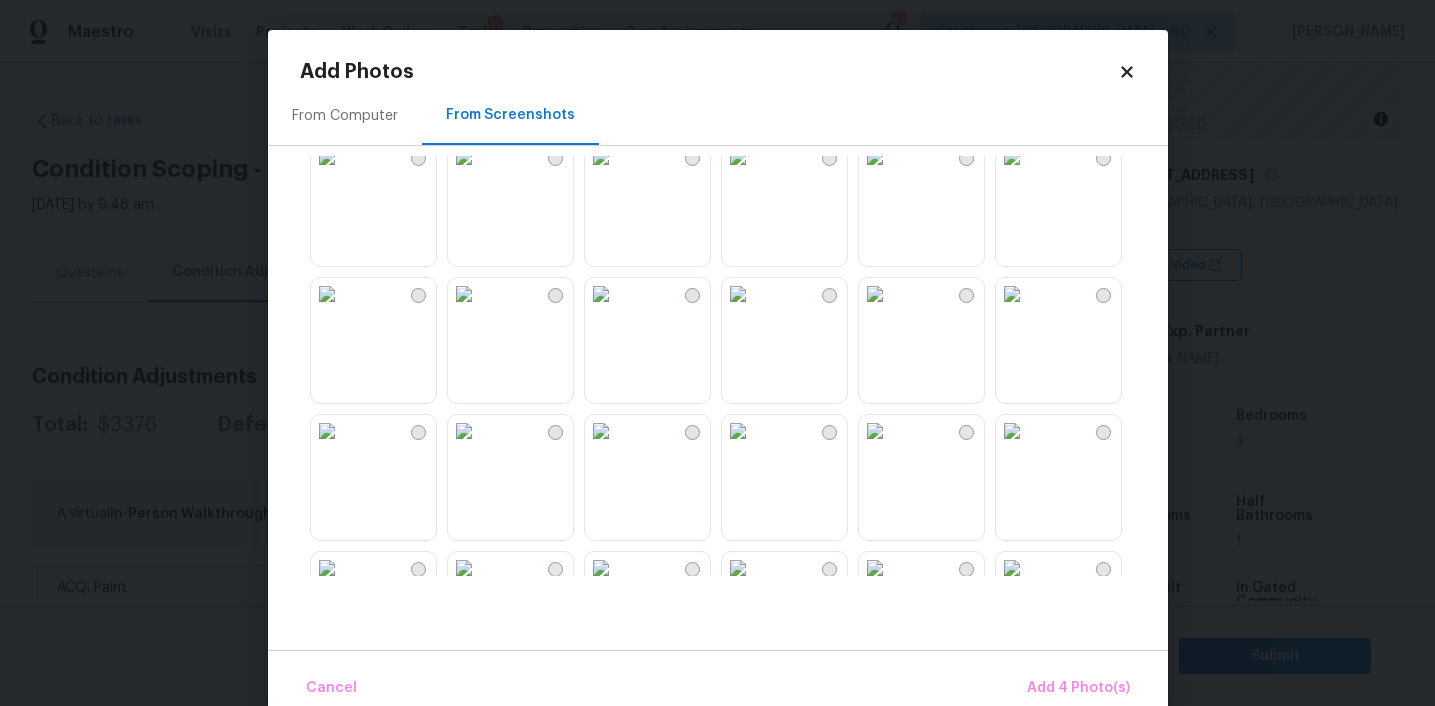 scroll, scrollTop: 1196, scrollLeft: 0, axis: vertical 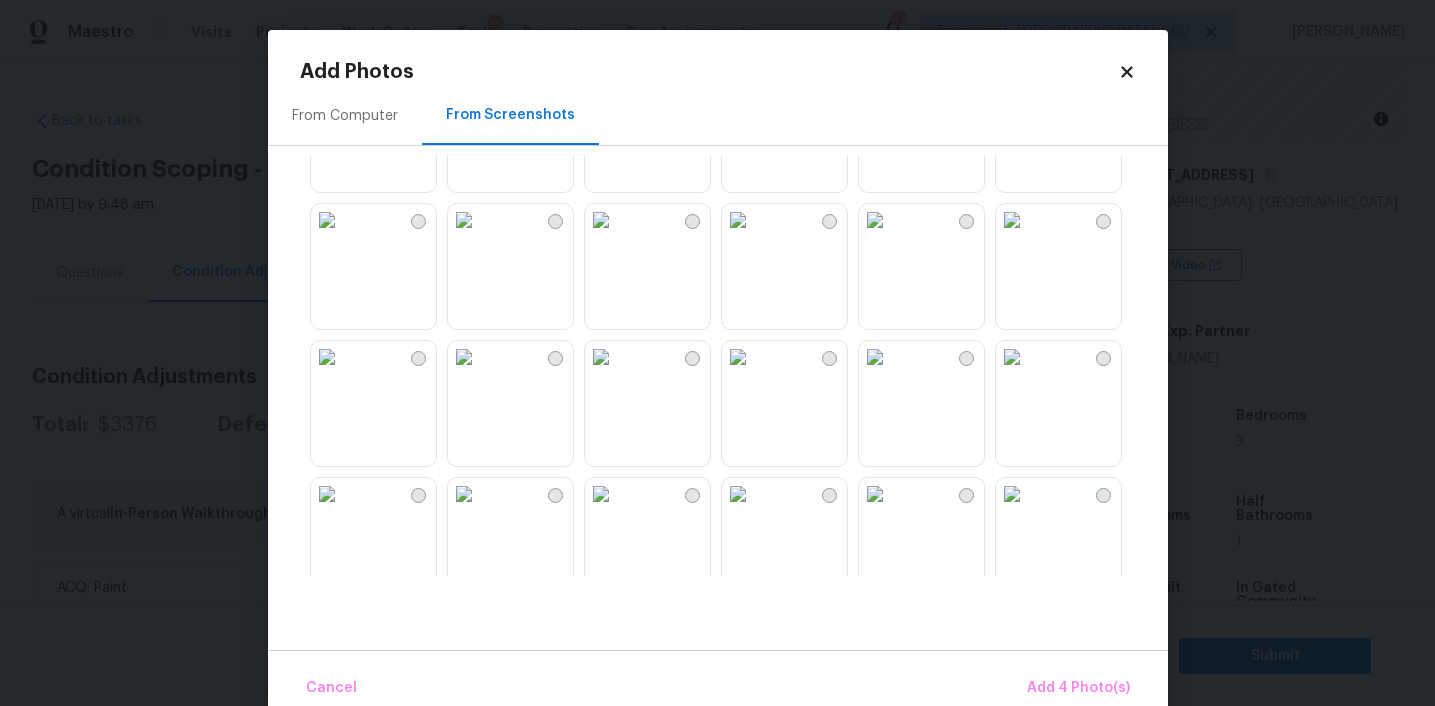 click at bounding box center (464, 357) 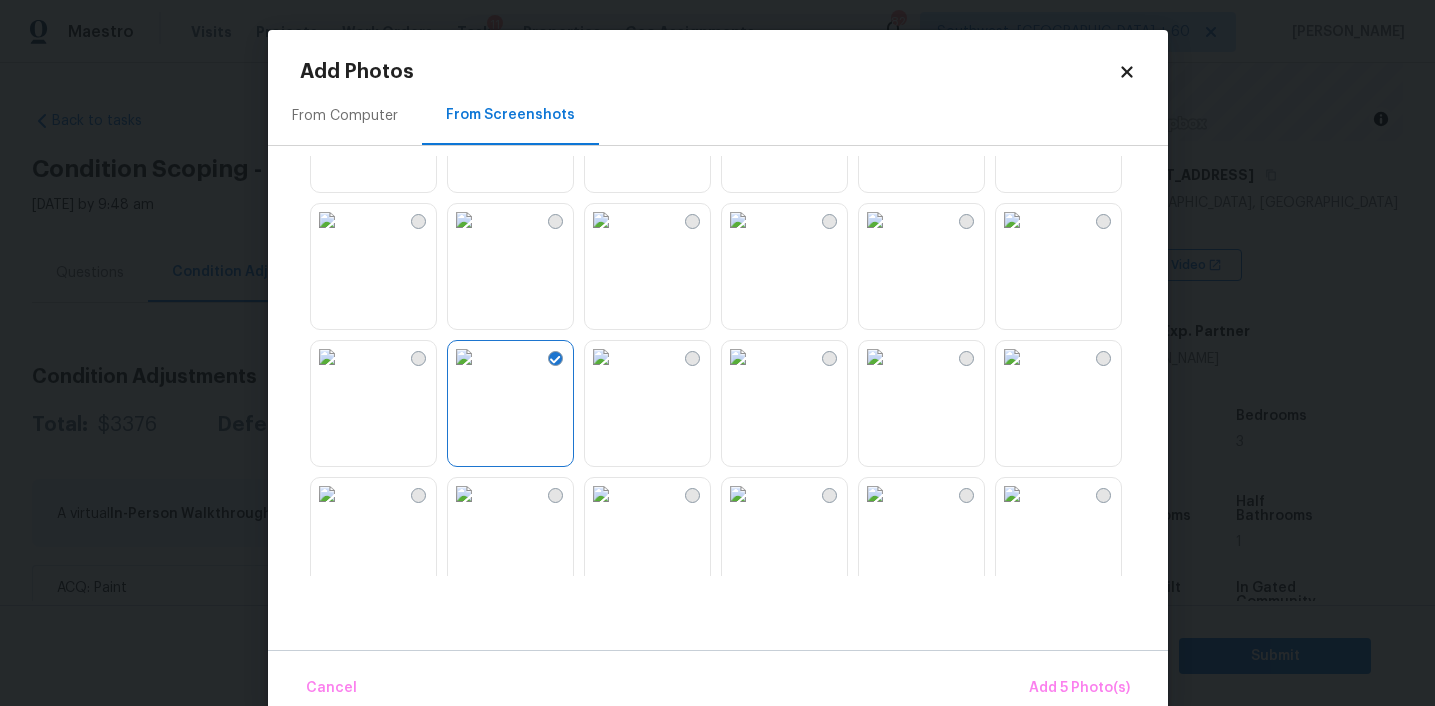 click at bounding box center [738, 357] 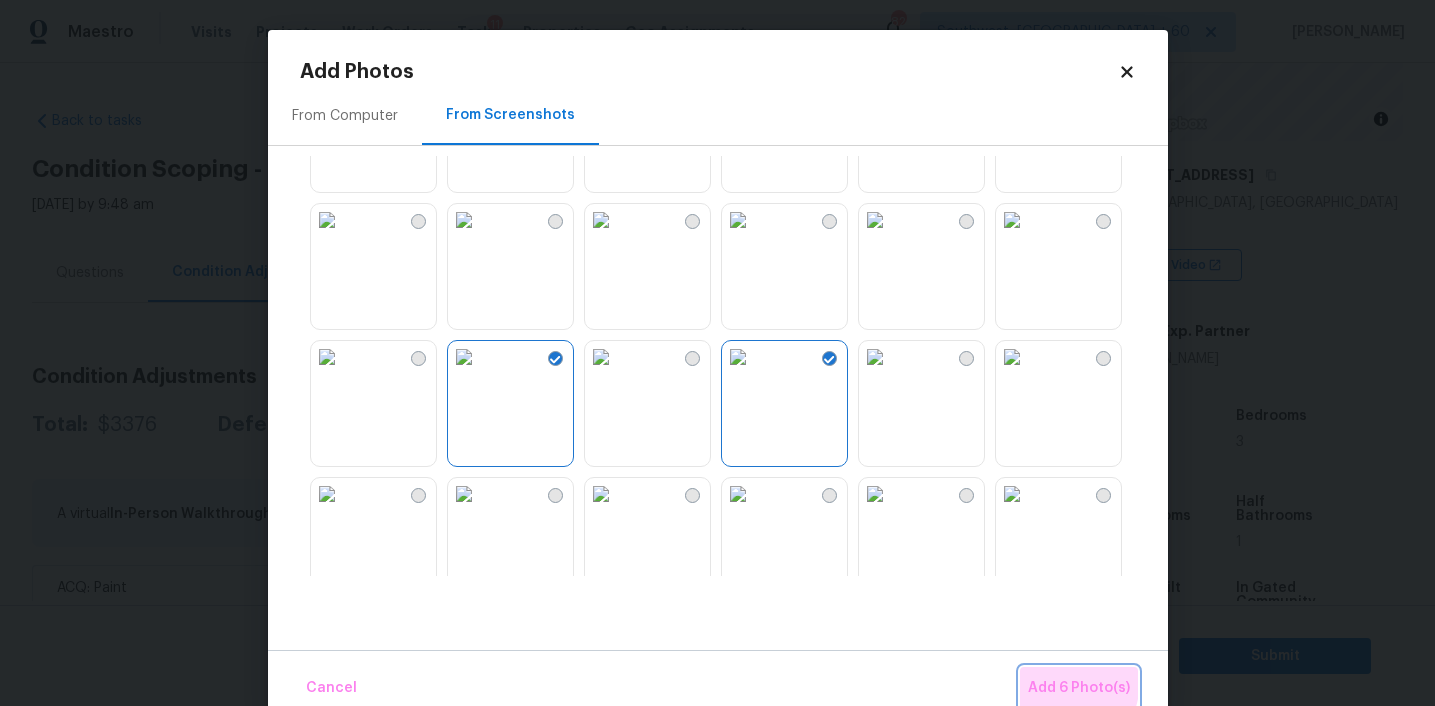 click on "Add 6 Photo(s)" at bounding box center [1079, 688] 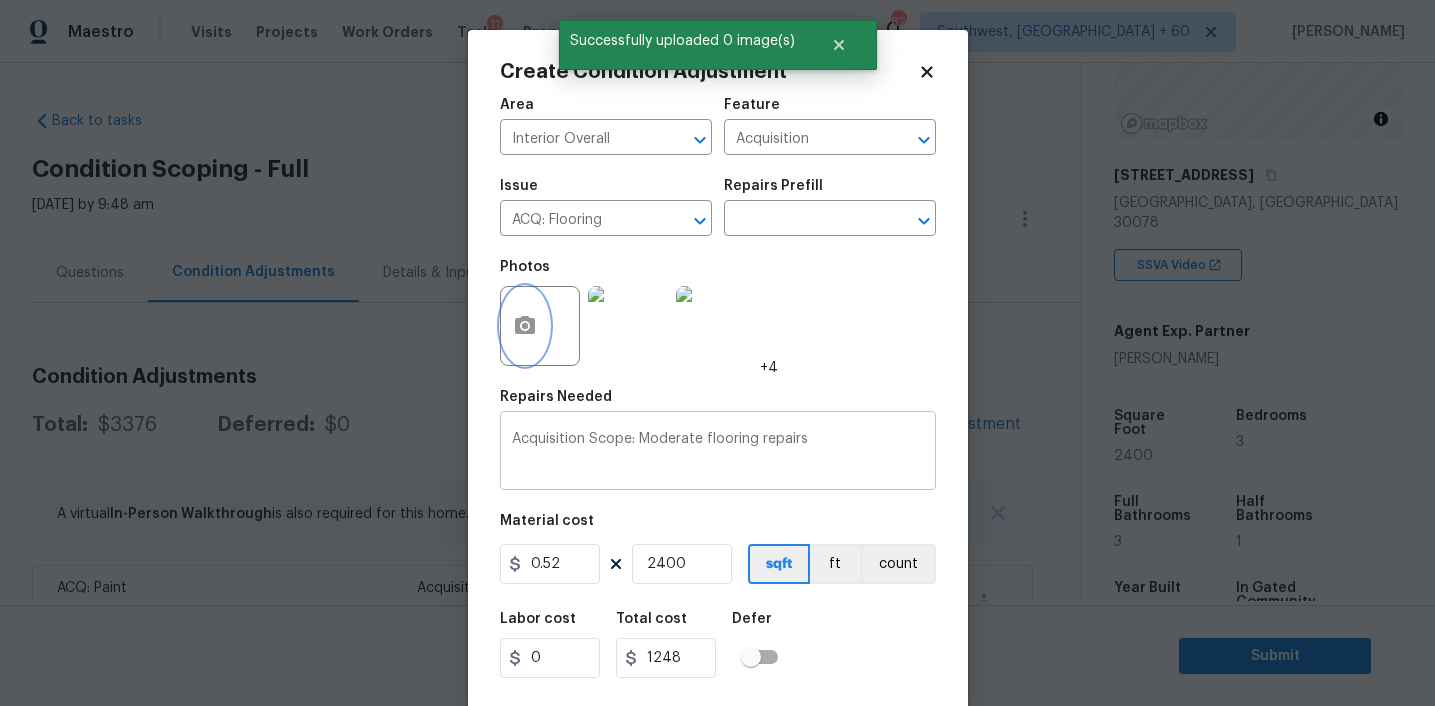scroll, scrollTop: 41, scrollLeft: 0, axis: vertical 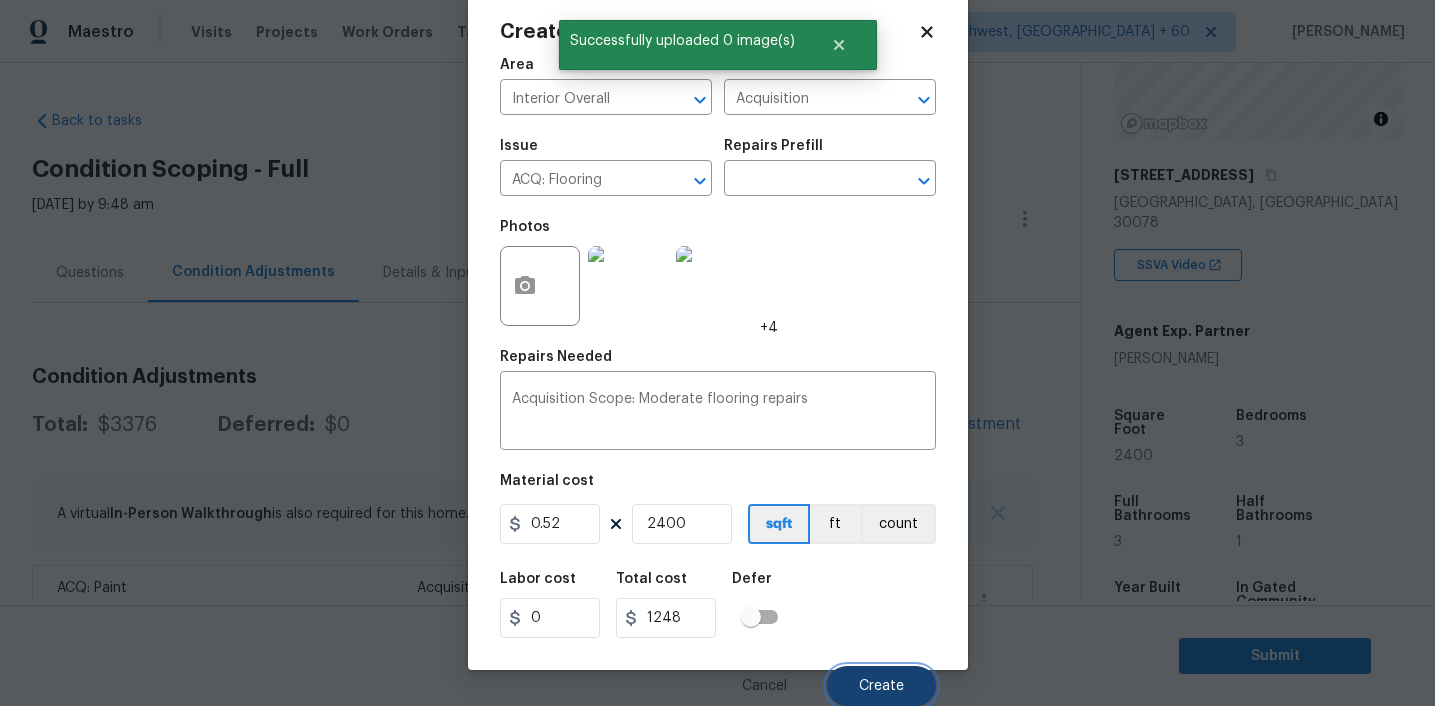 click on "Create" at bounding box center (881, 686) 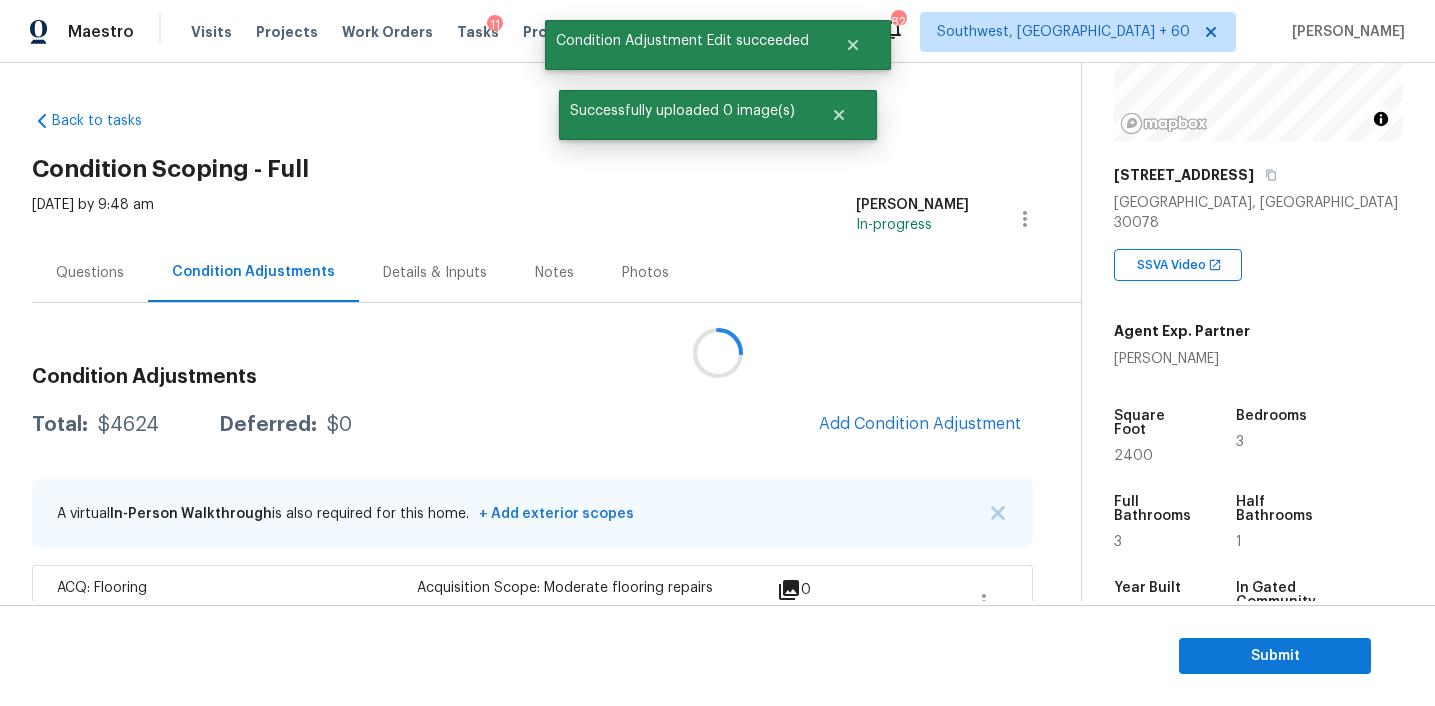 scroll, scrollTop: 34, scrollLeft: 0, axis: vertical 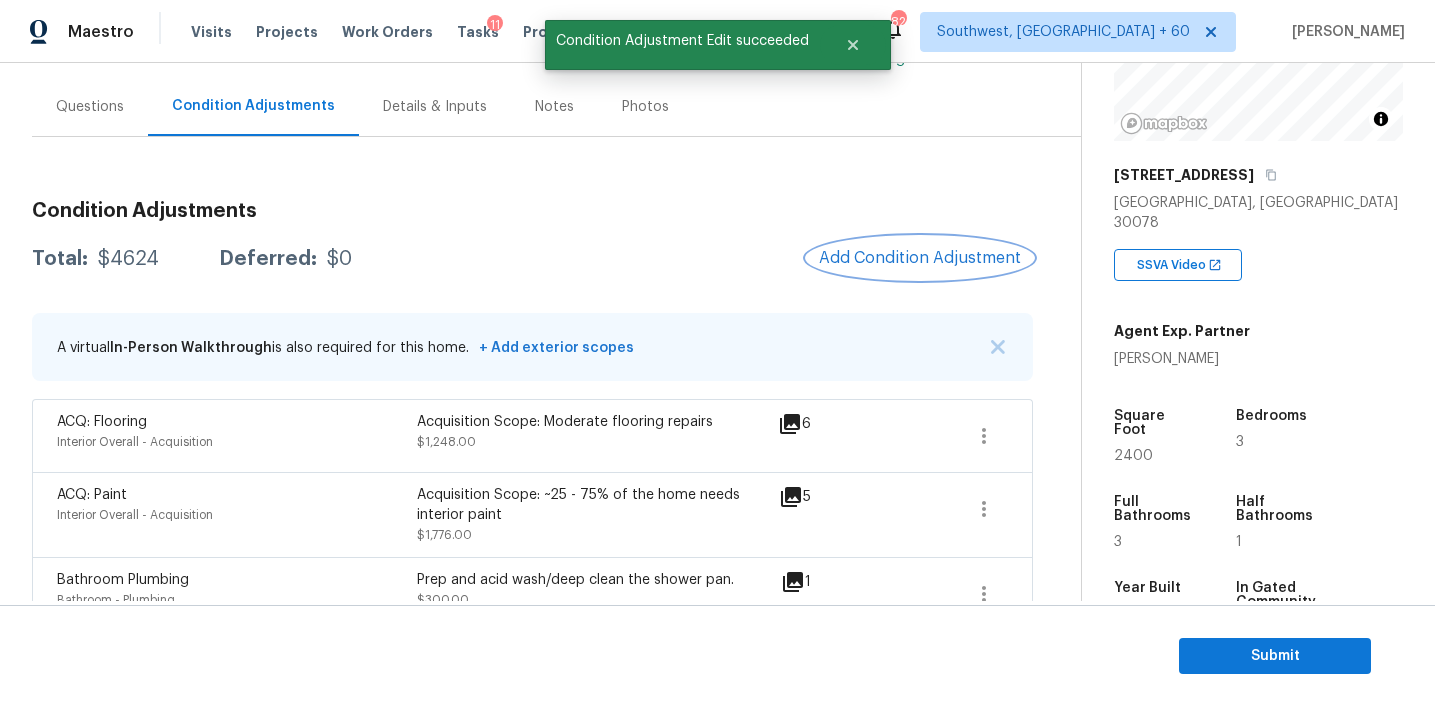 click on "Add Condition Adjustment" at bounding box center [920, 258] 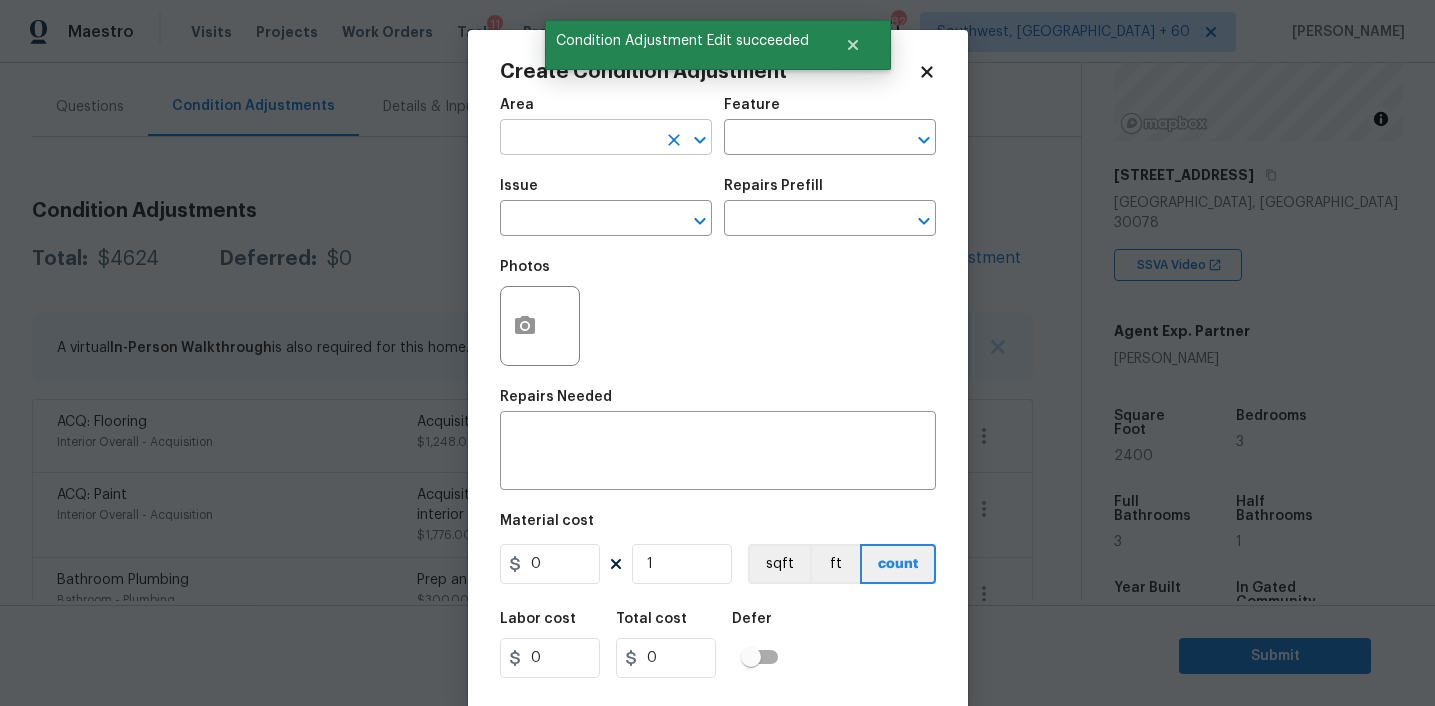 click at bounding box center [578, 139] 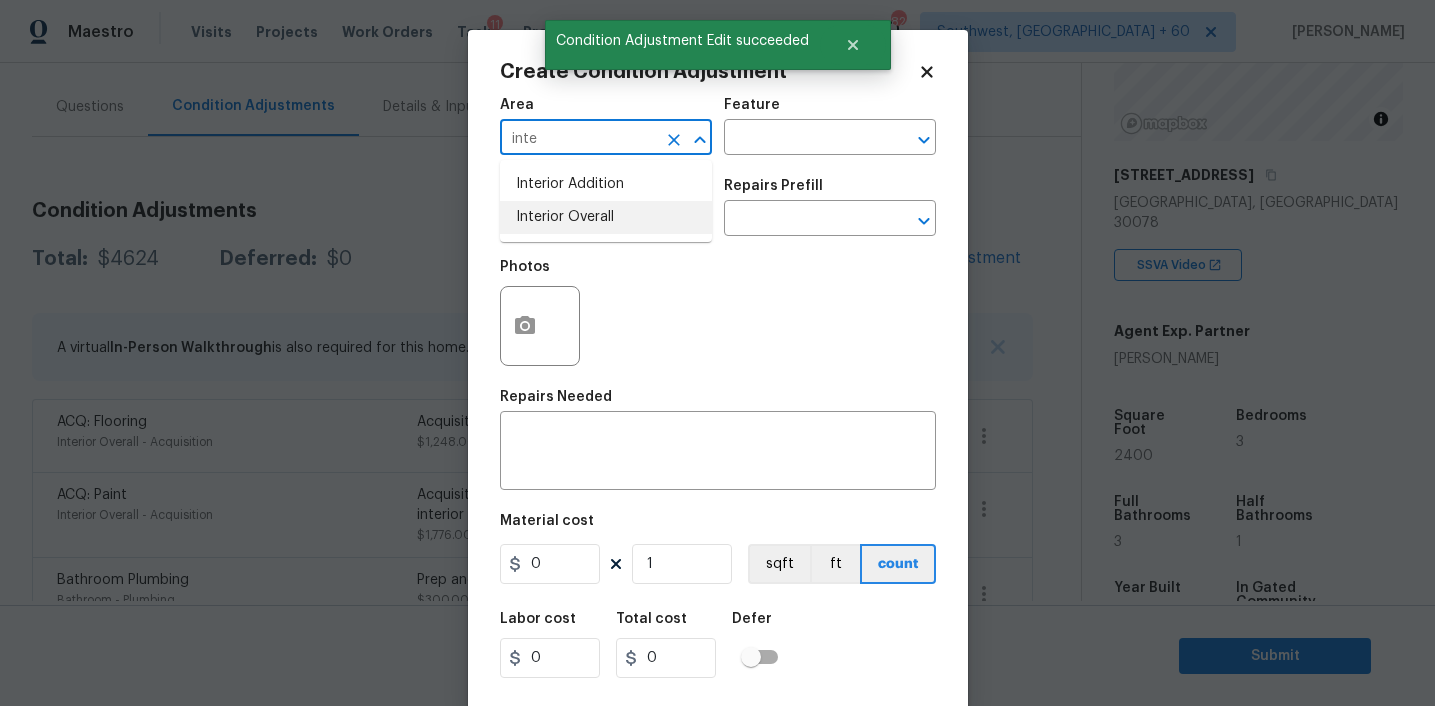 click on "Interior Overall" at bounding box center (606, 217) 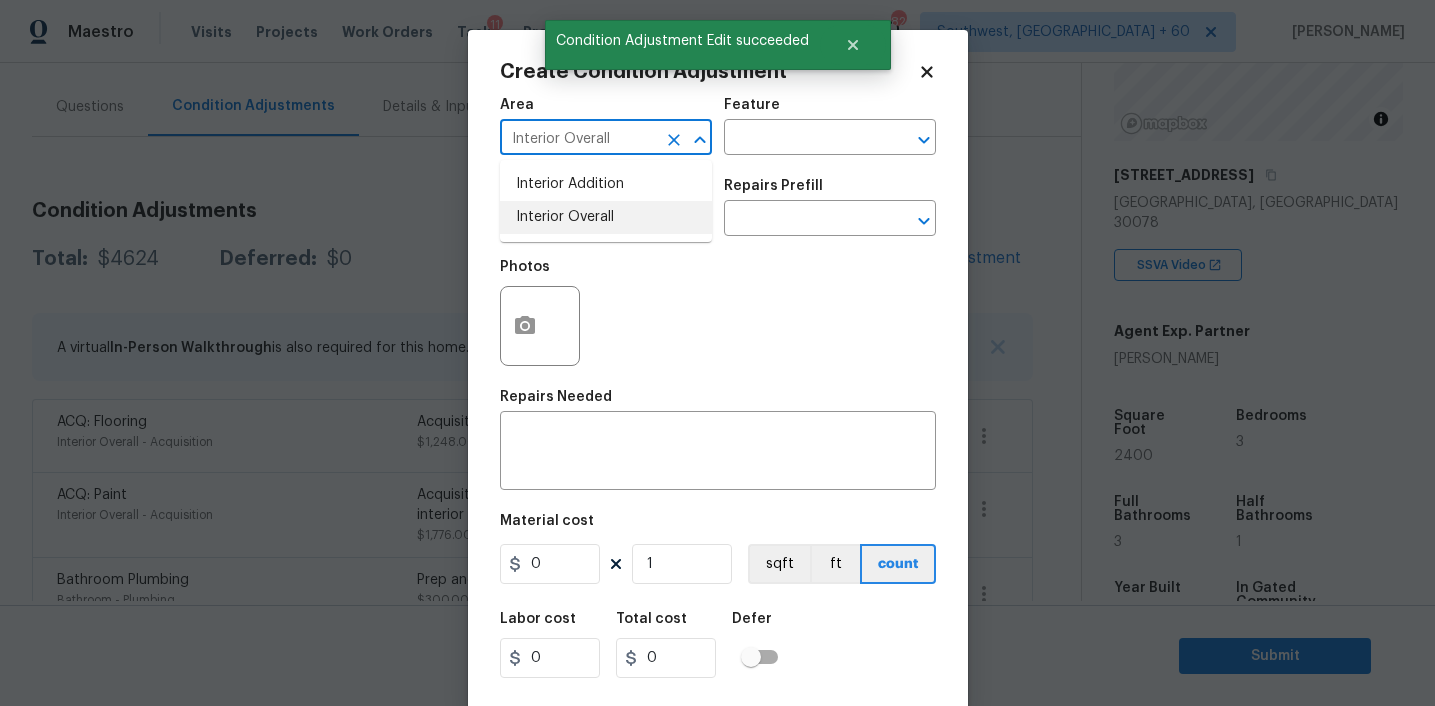type on "Interior Overall" 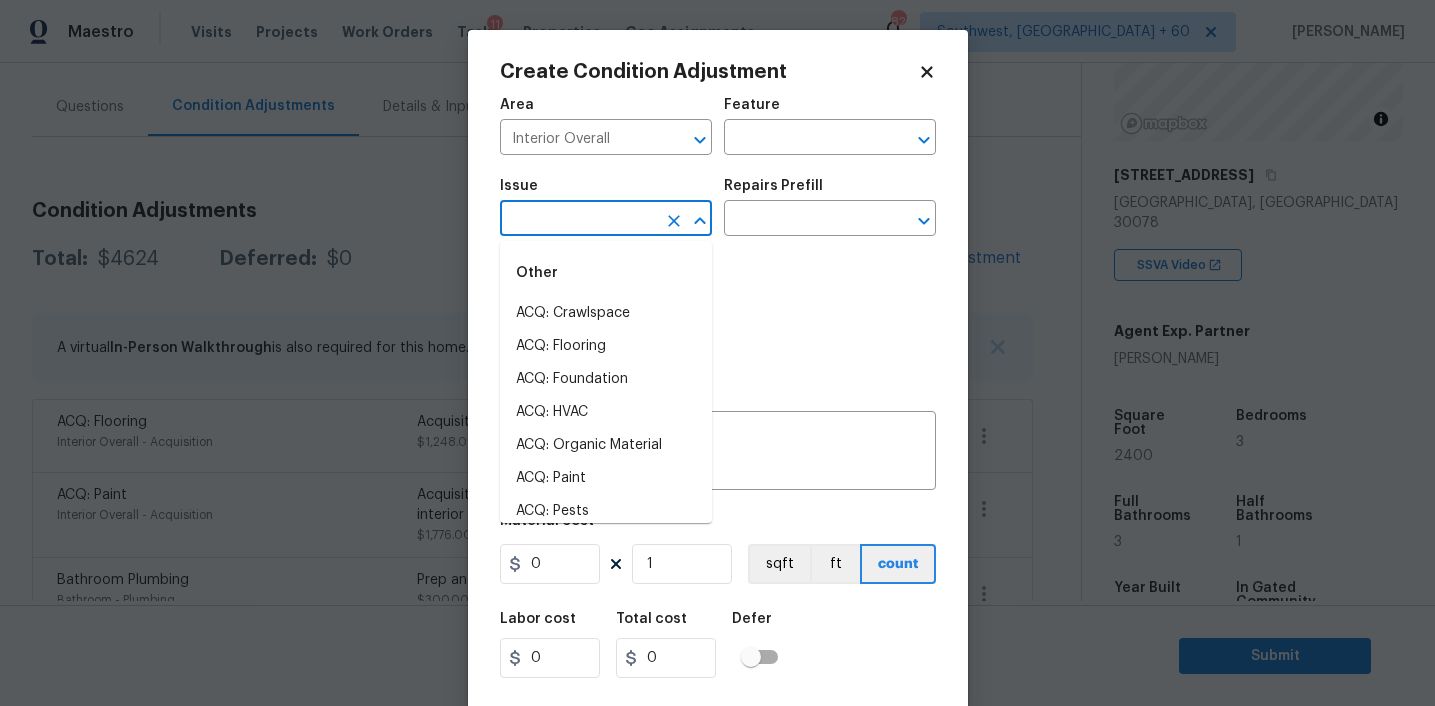 click at bounding box center [578, 220] 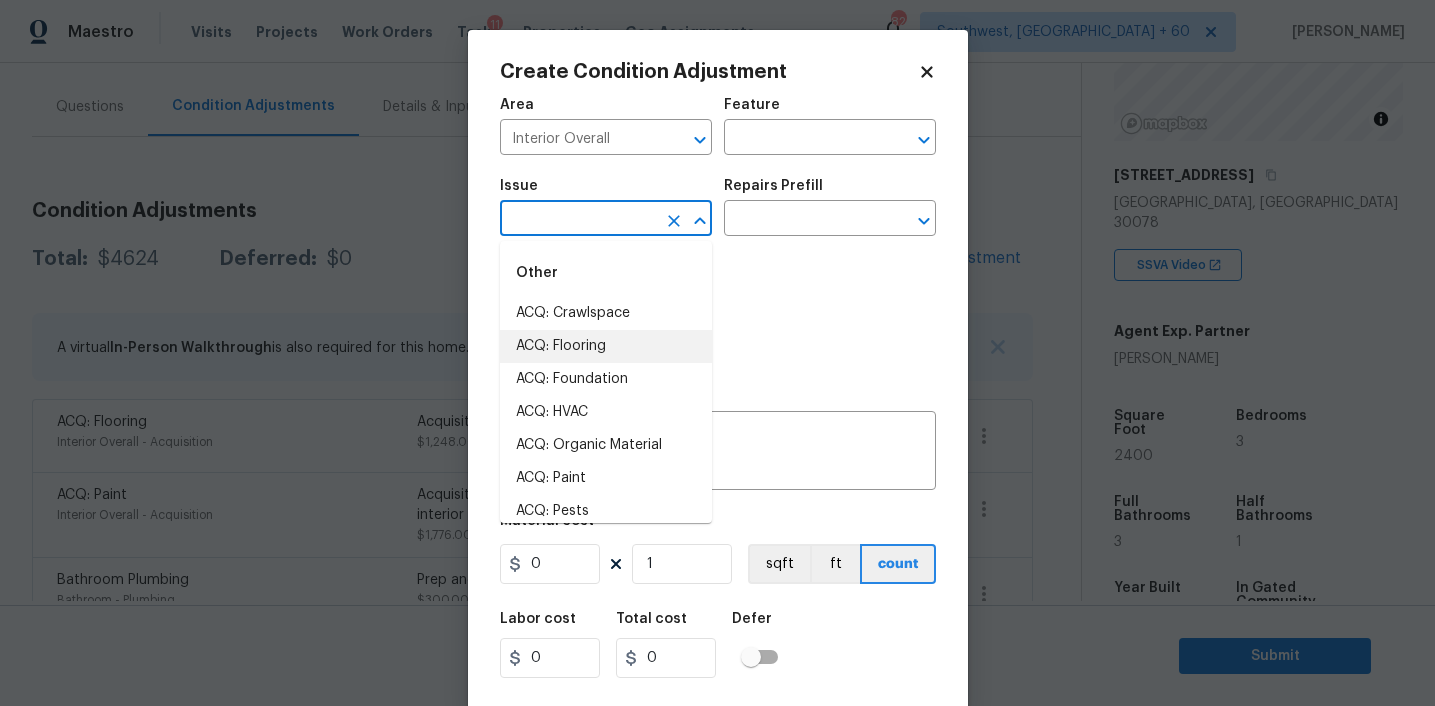click on "ACQ: Flooring" at bounding box center [606, 346] 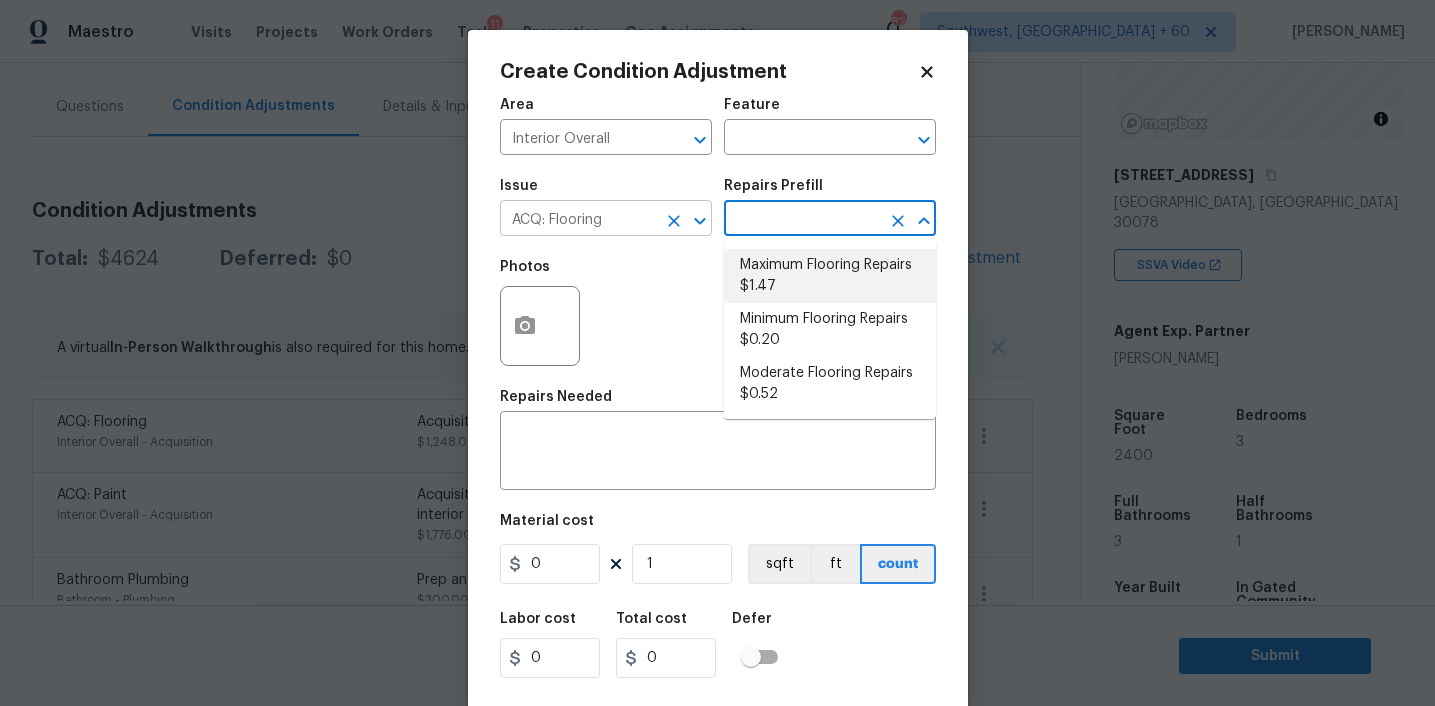 click 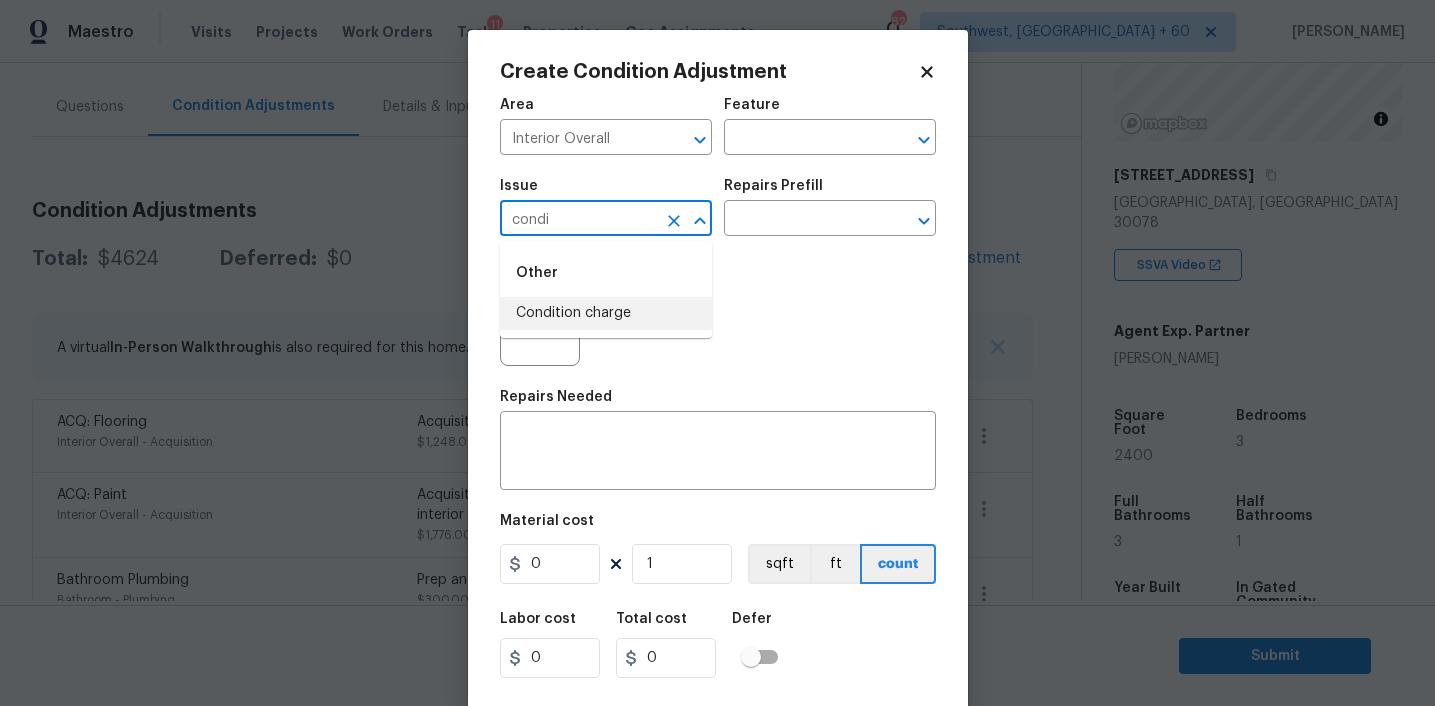 click on "Other Condition charge" at bounding box center [606, 289] 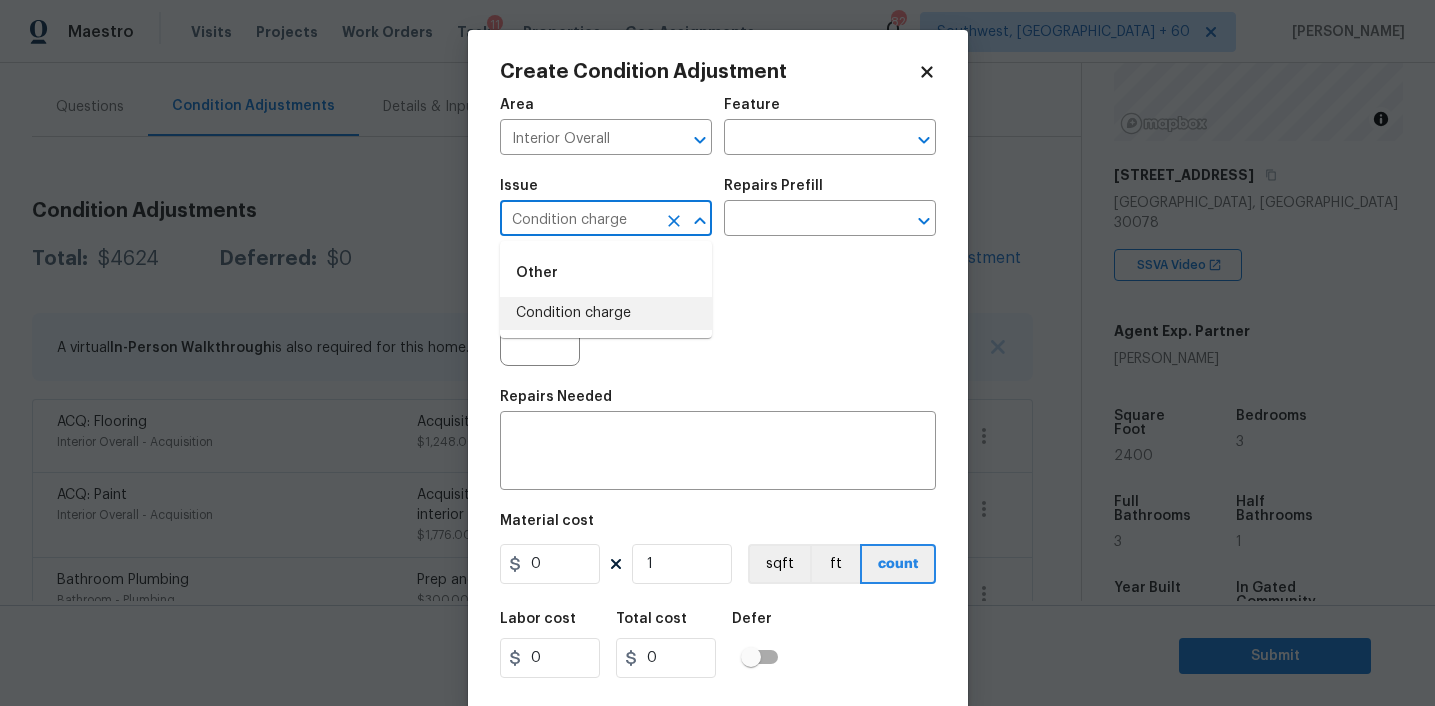 type on "Condition charge" 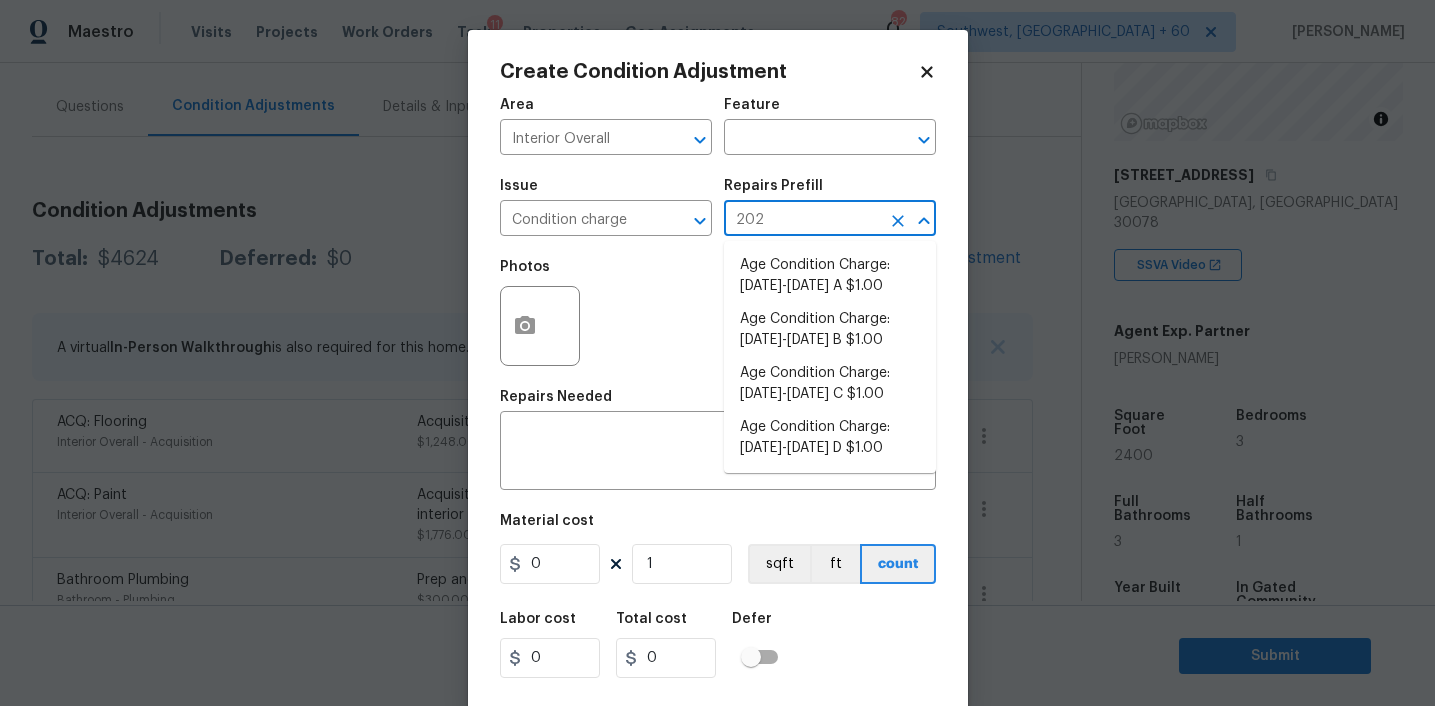 type on "2023" 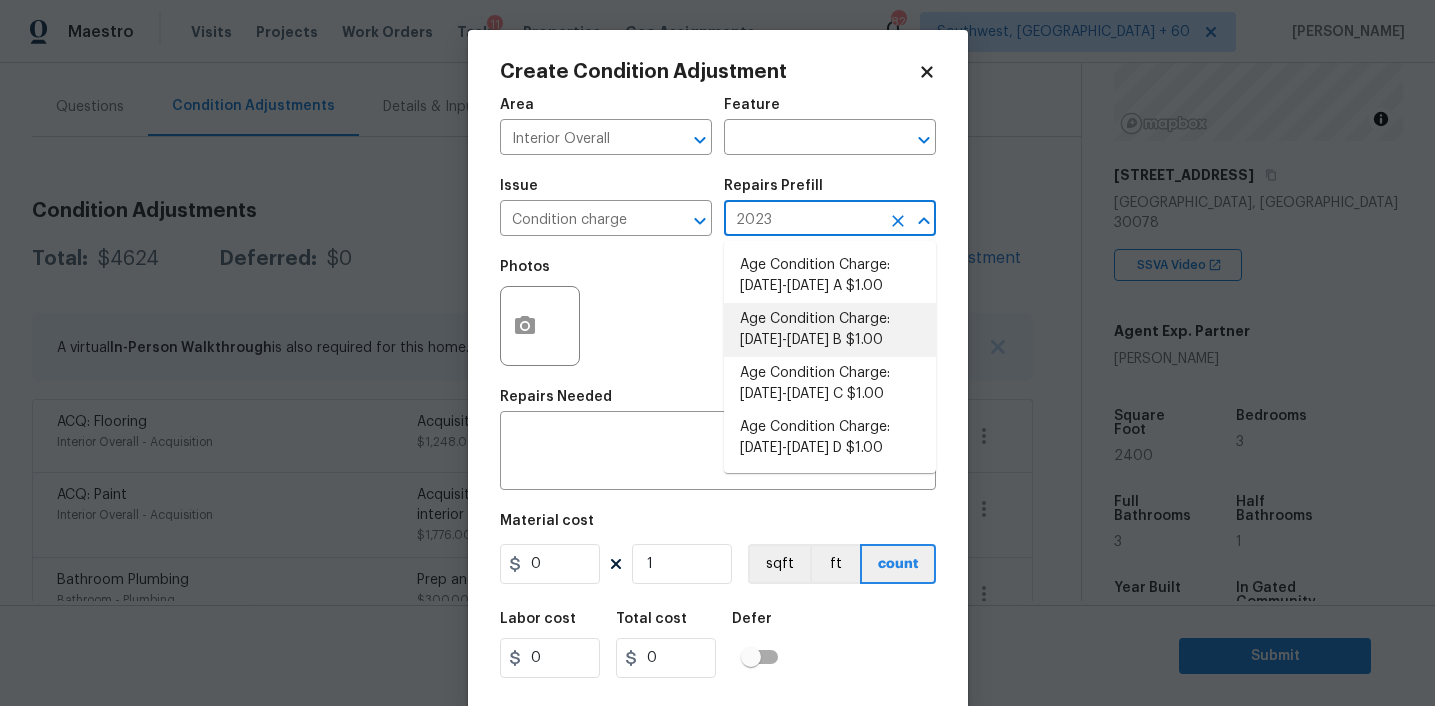 click on "Age Condition Charge: 2009-2023 B	 $1.00" at bounding box center [830, 330] 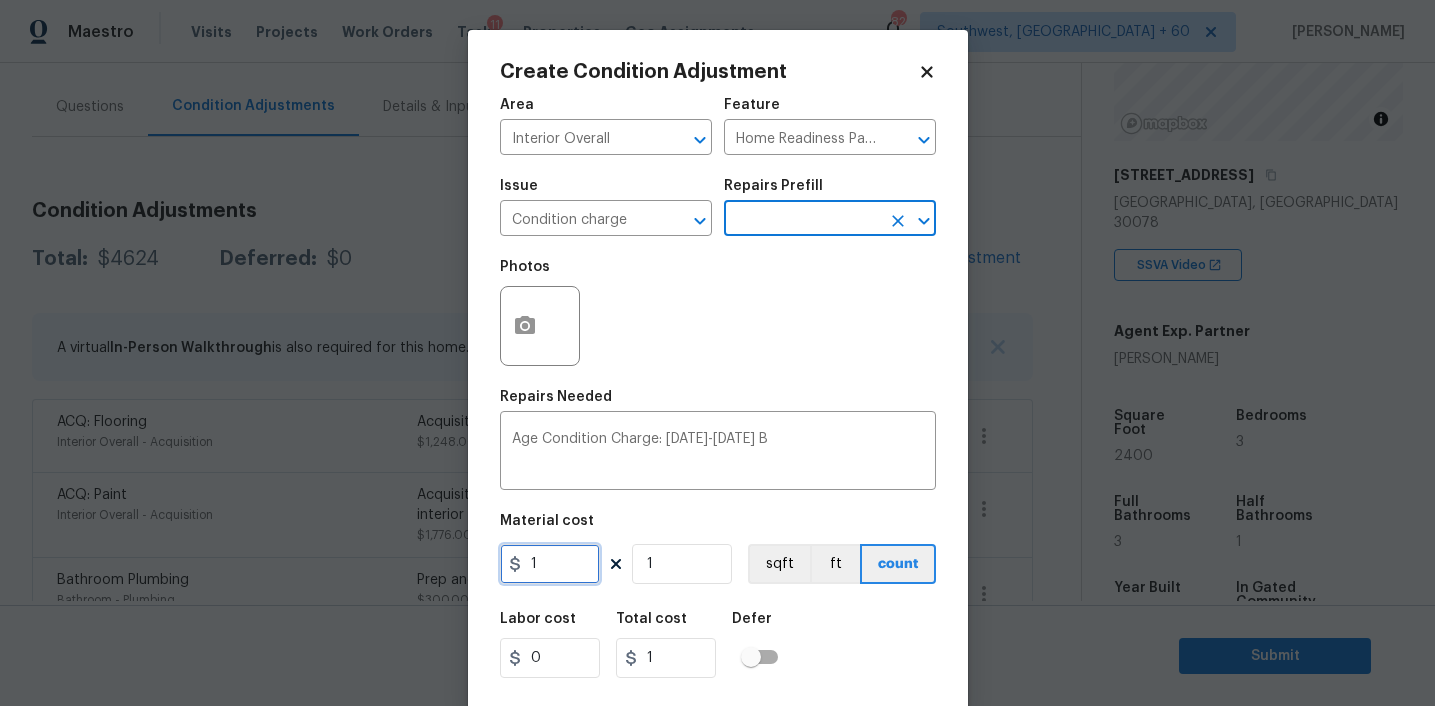 click on "1" at bounding box center [550, 564] 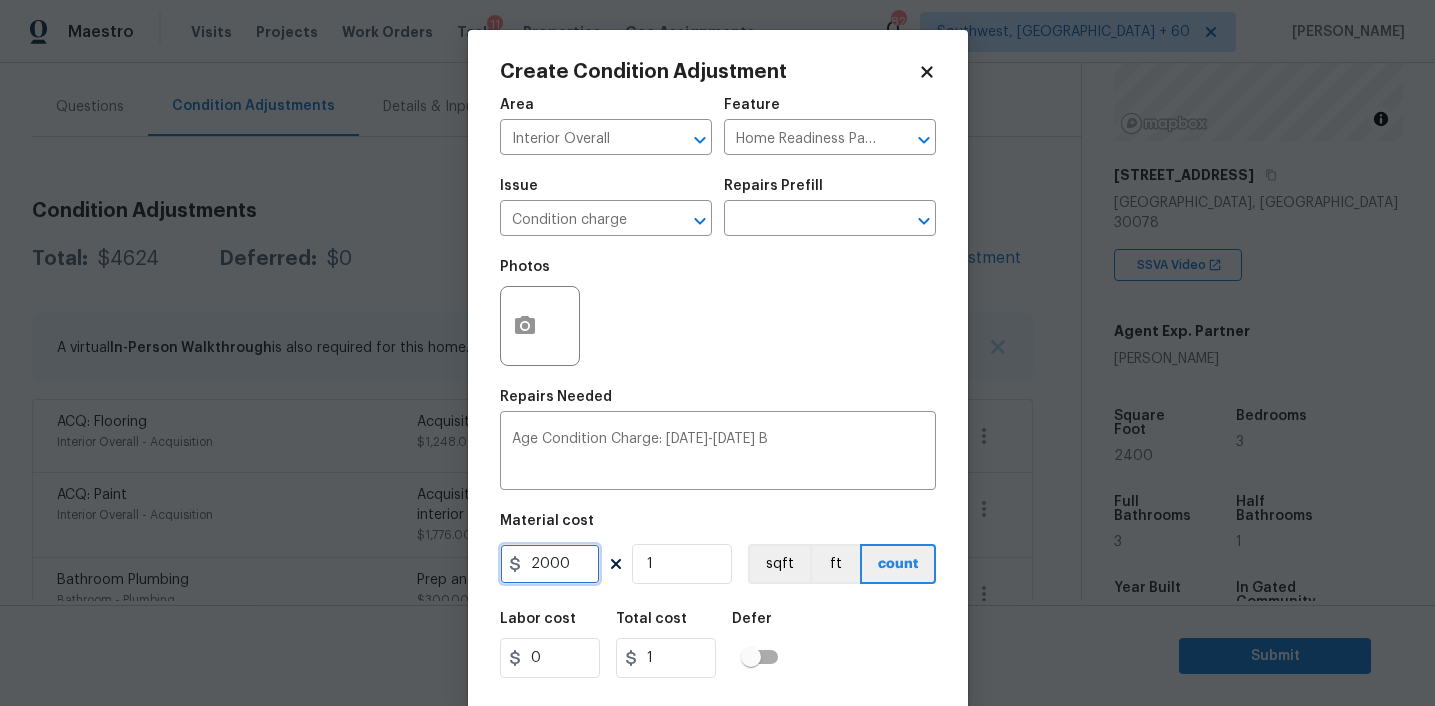 type on "2000" 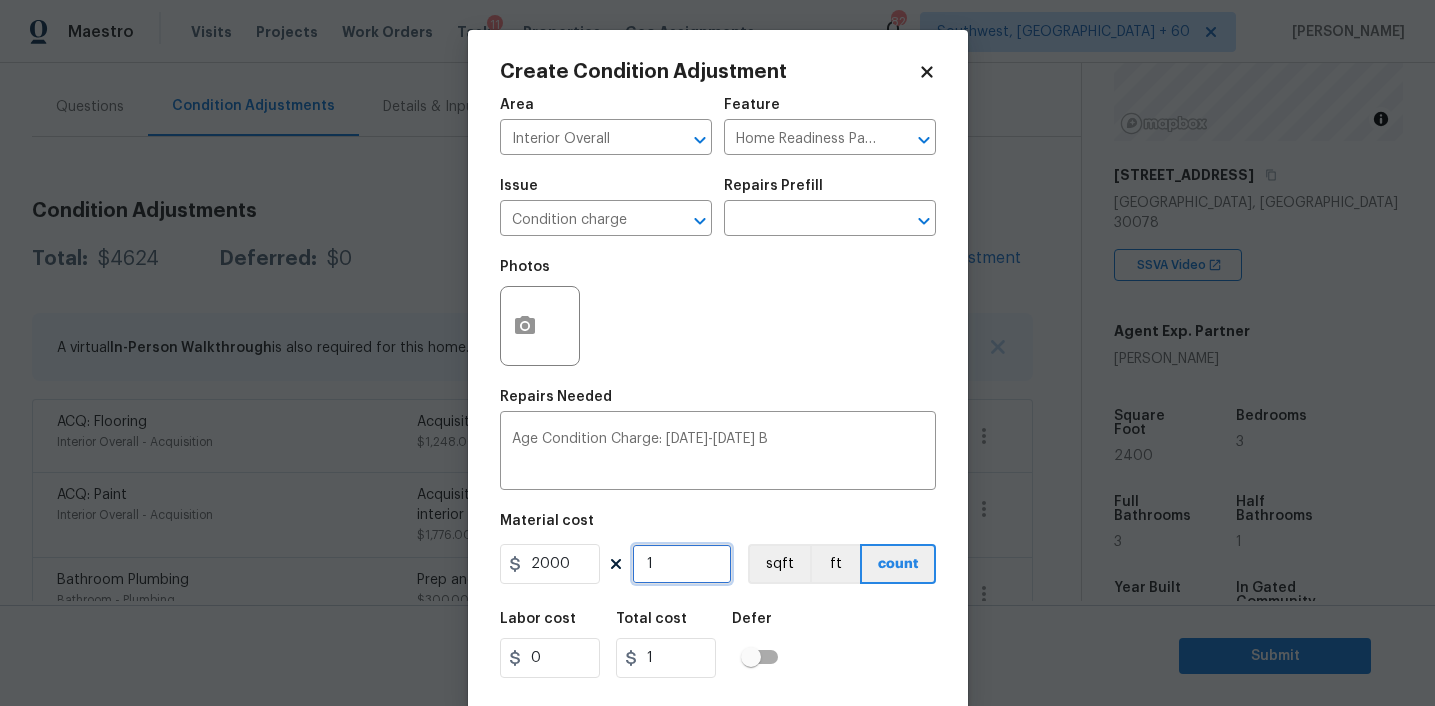 type on "2000" 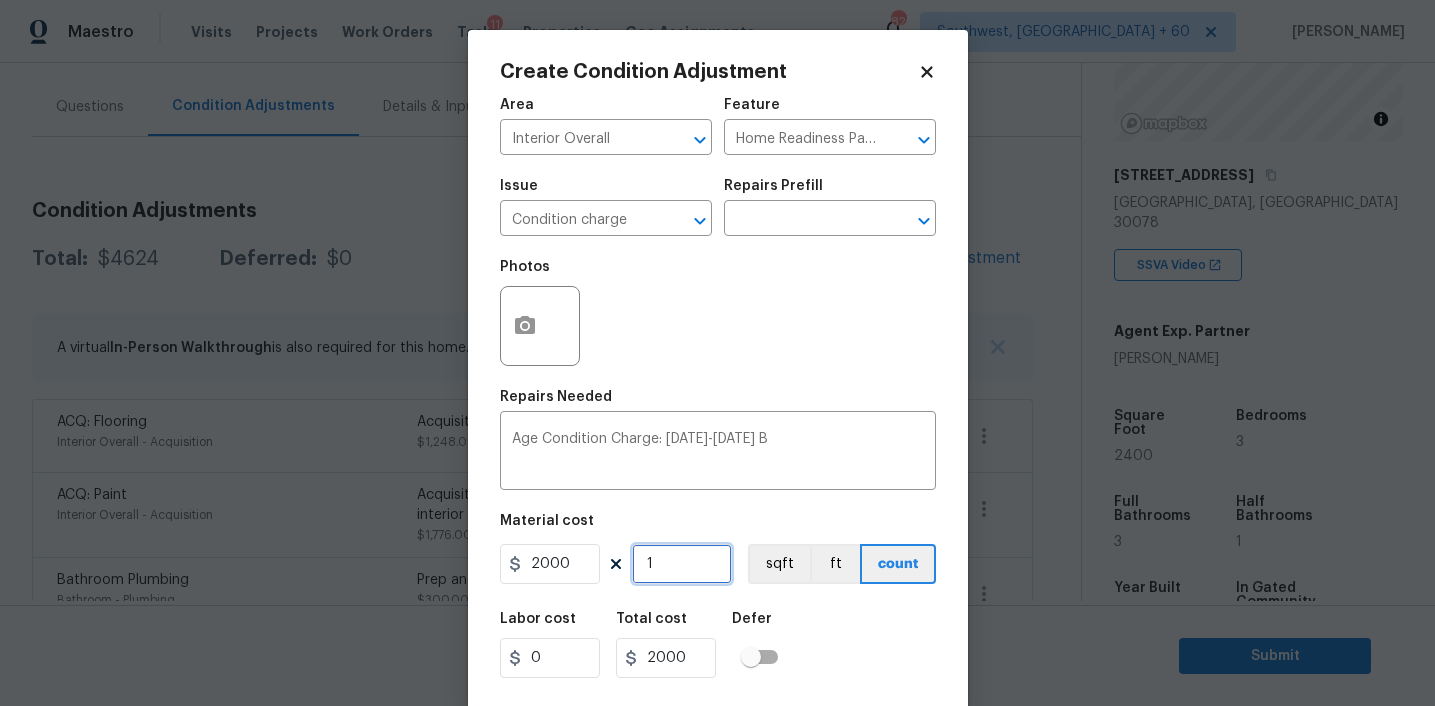 scroll, scrollTop: 41, scrollLeft: 0, axis: vertical 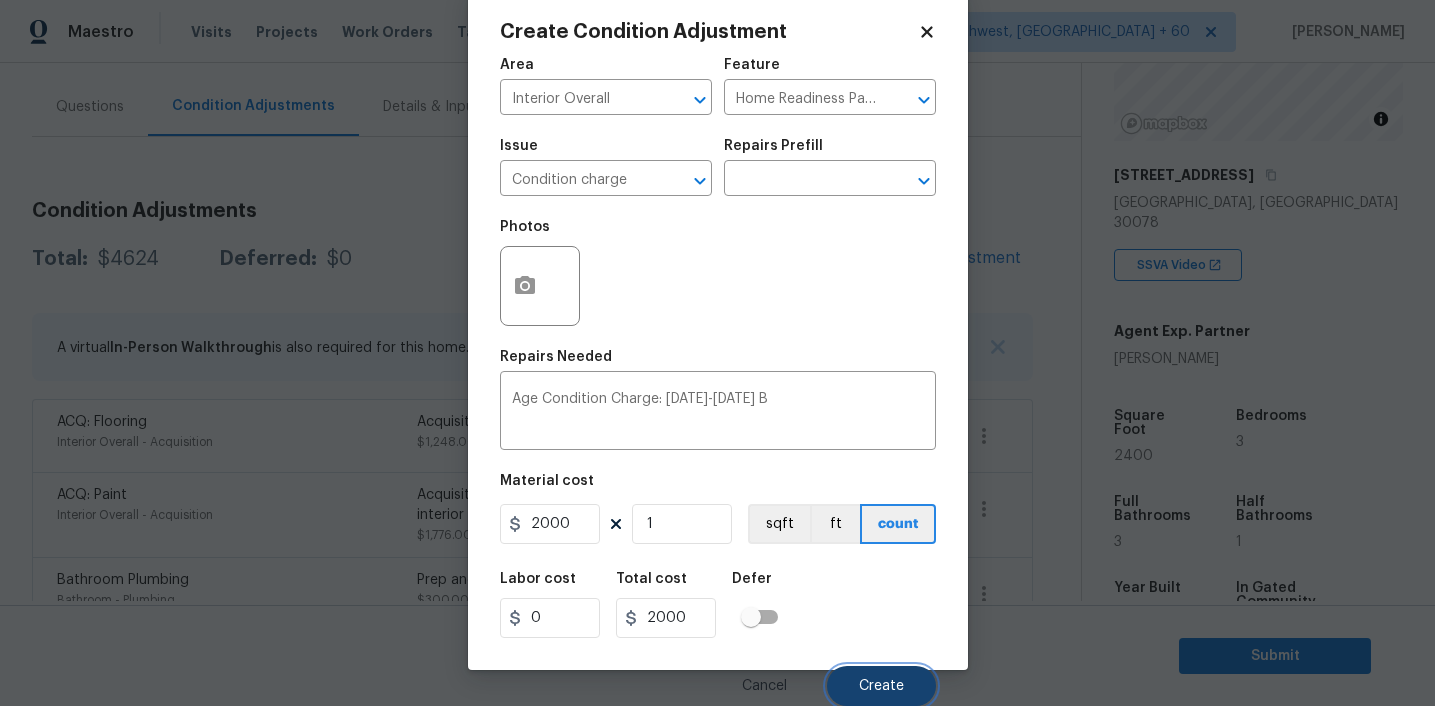 click on "Create" at bounding box center (881, 686) 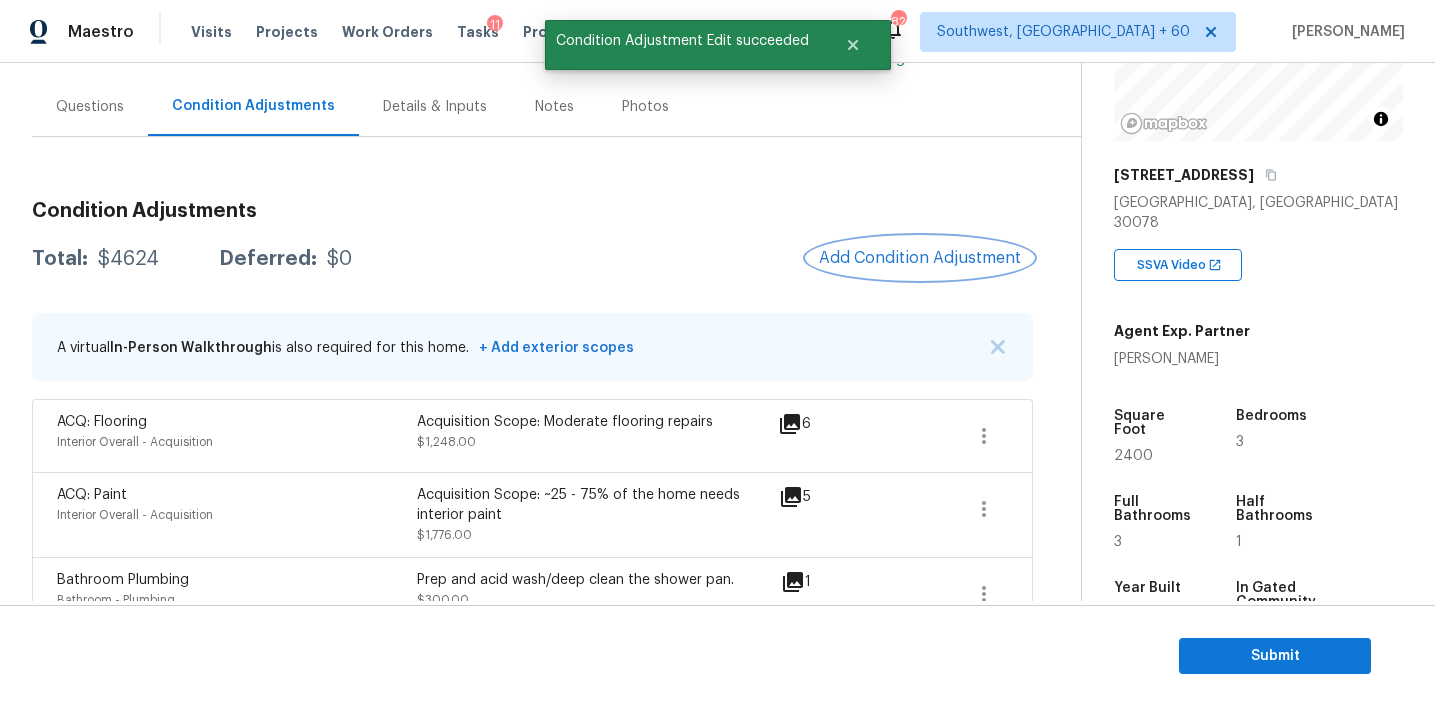 scroll, scrollTop: 0, scrollLeft: 0, axis: both 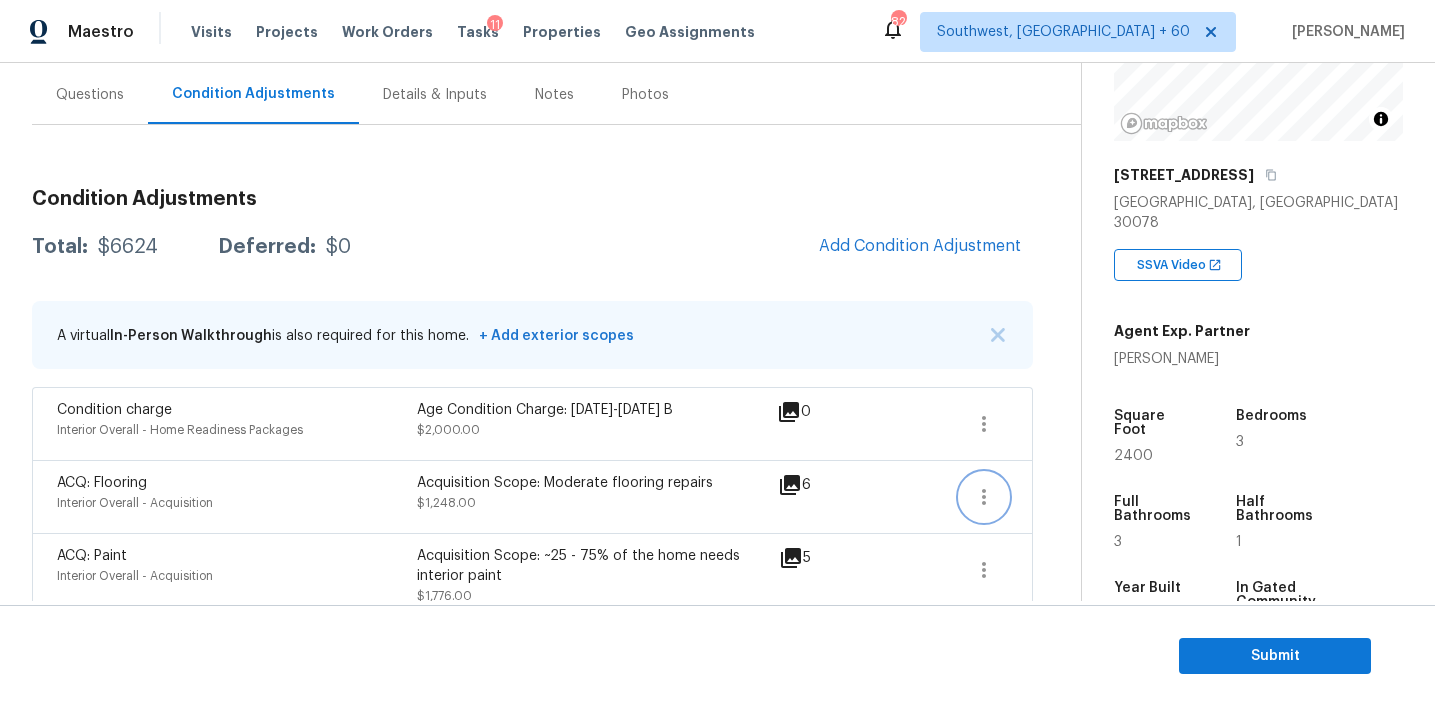 click 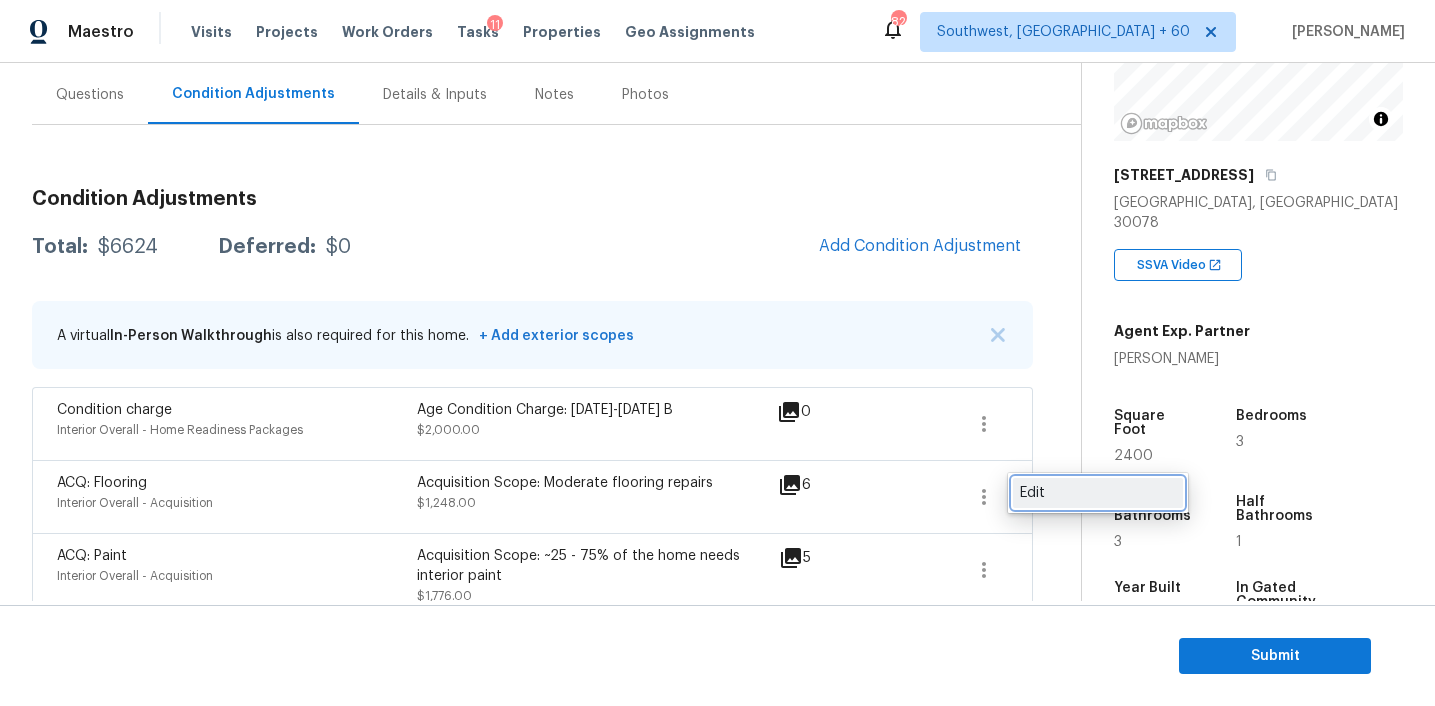 click on "Edit" at bounding box center [1098, 493] 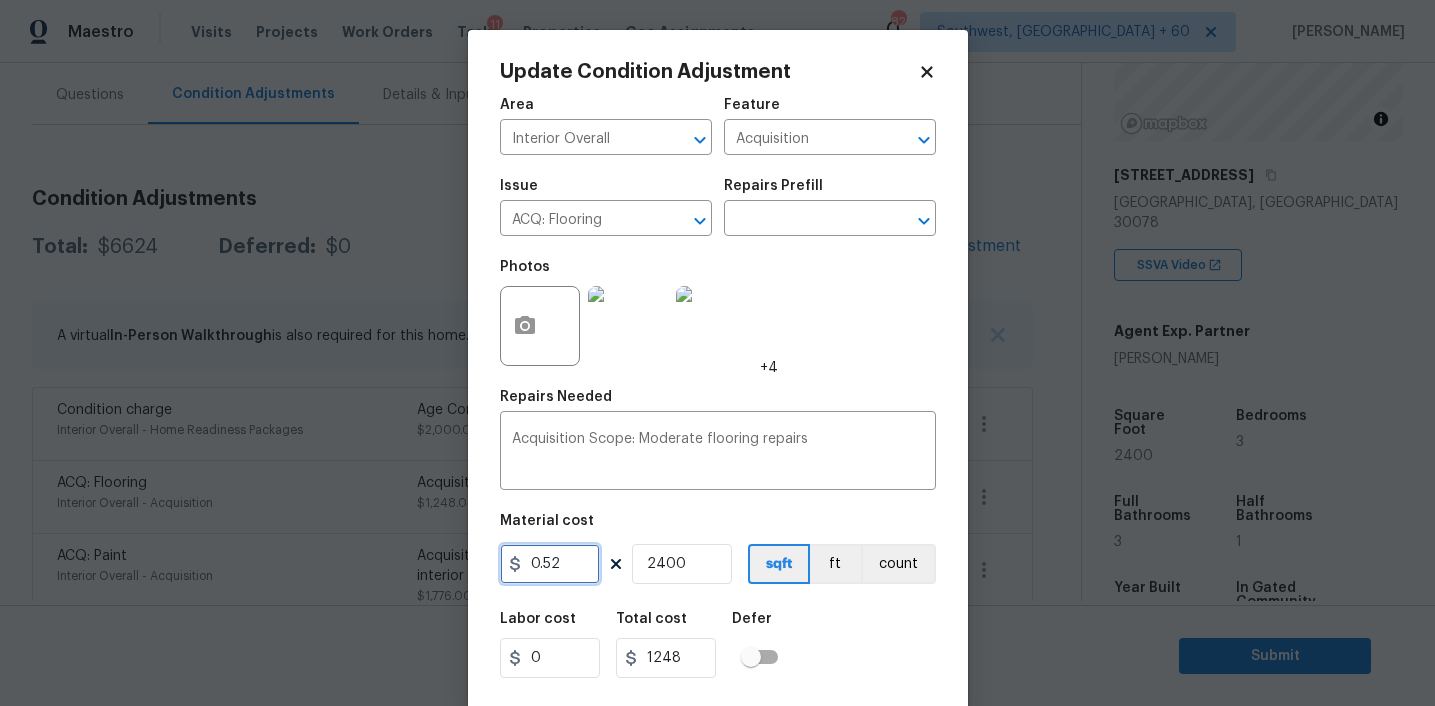 click on "0.52" at bounding box center (550, 564) 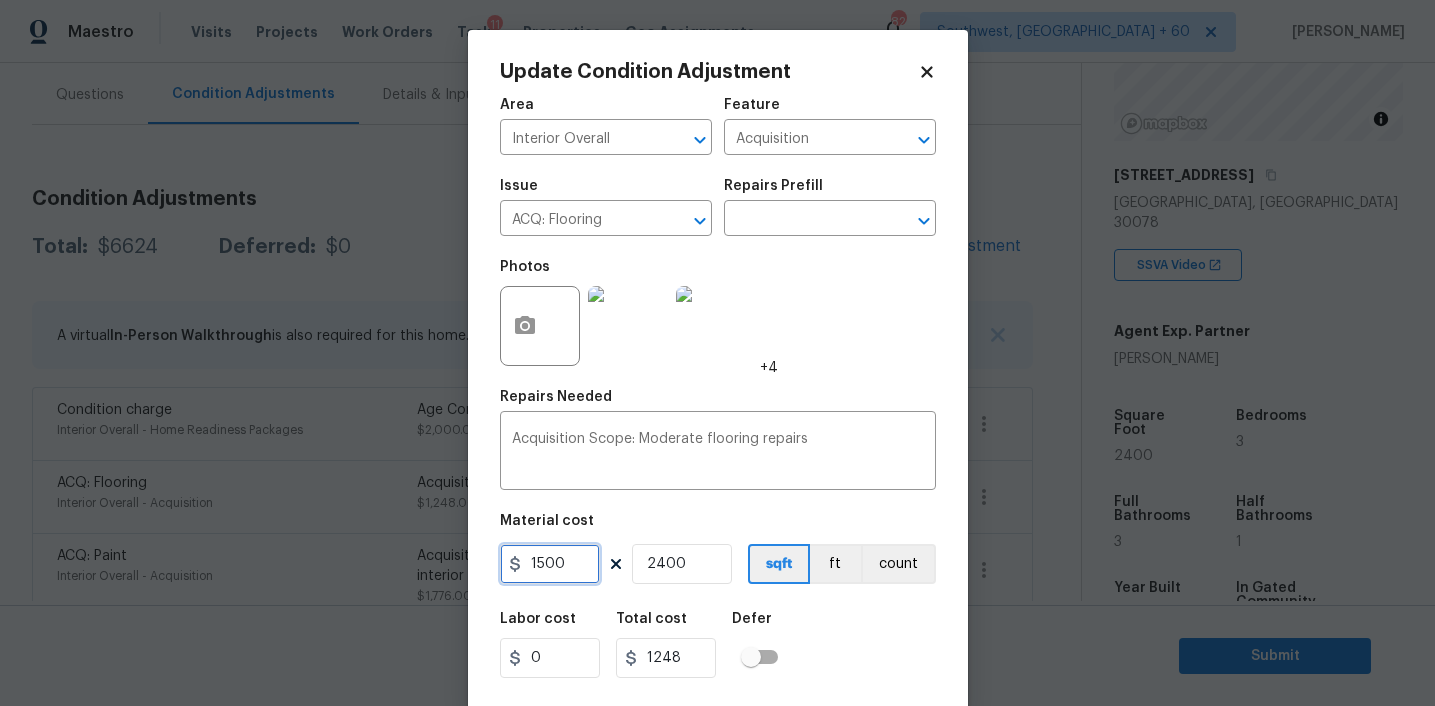type on "1500" 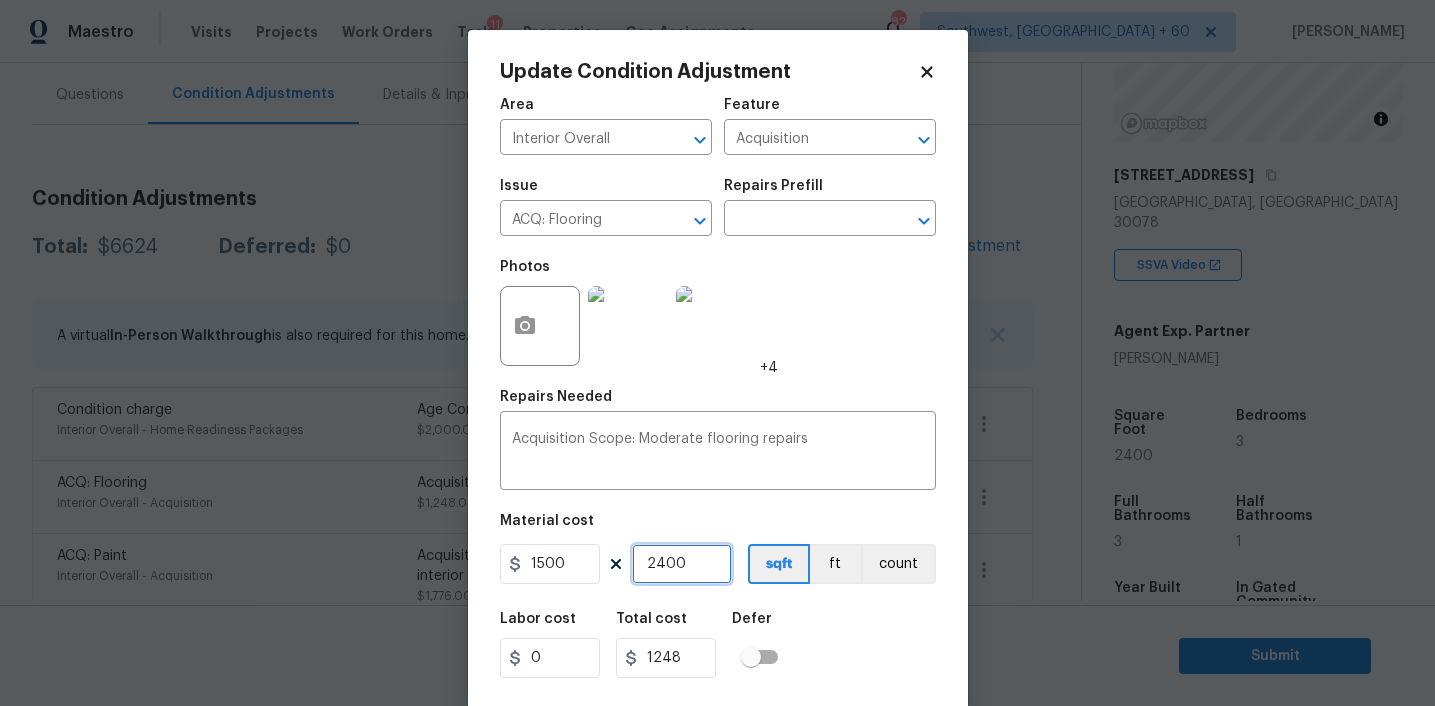 type on "3600000" 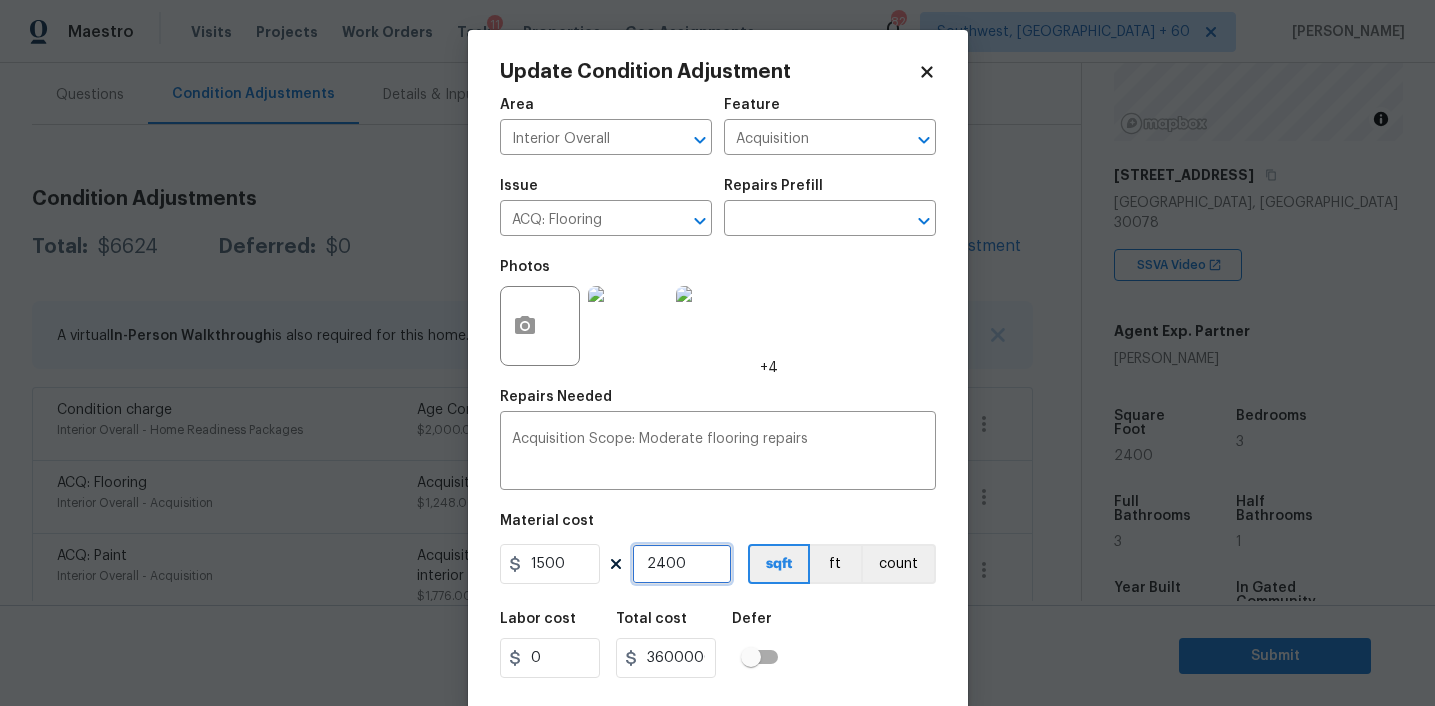 type on "1" 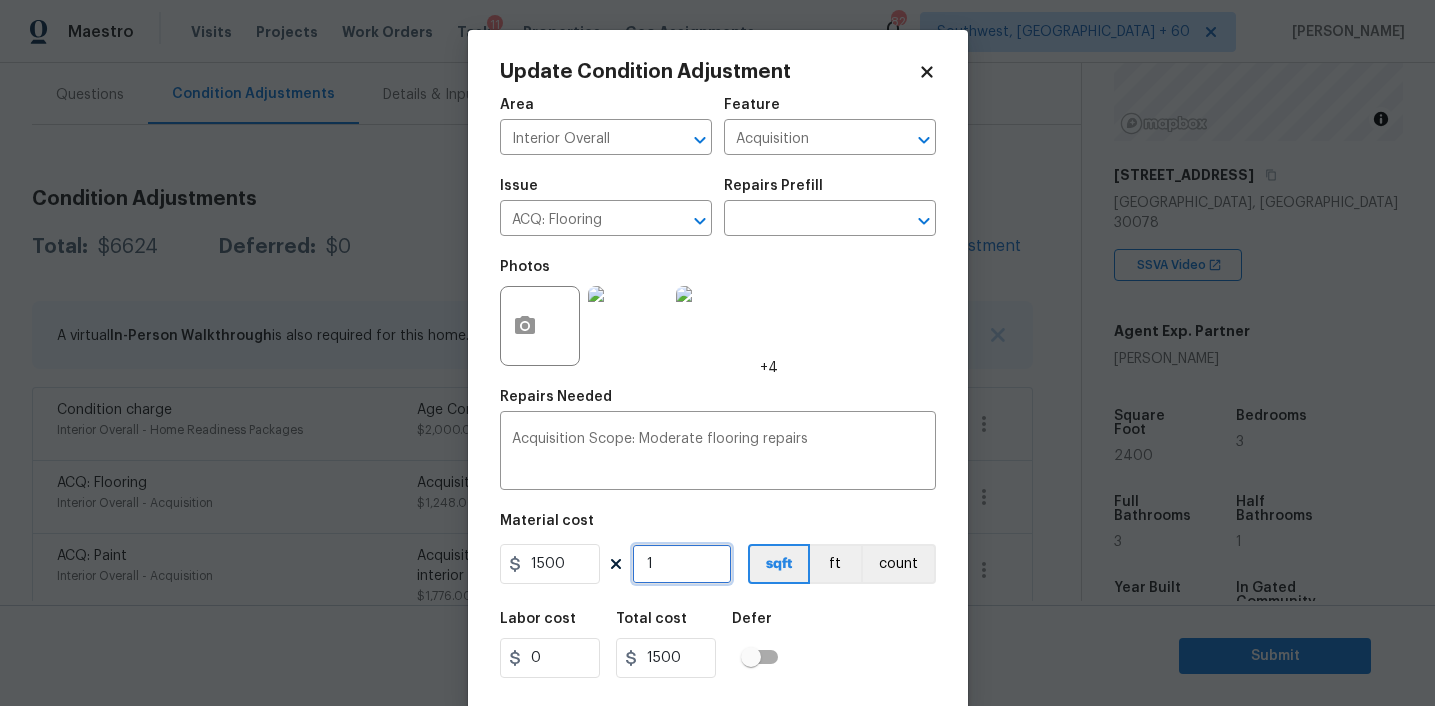 type on "1" 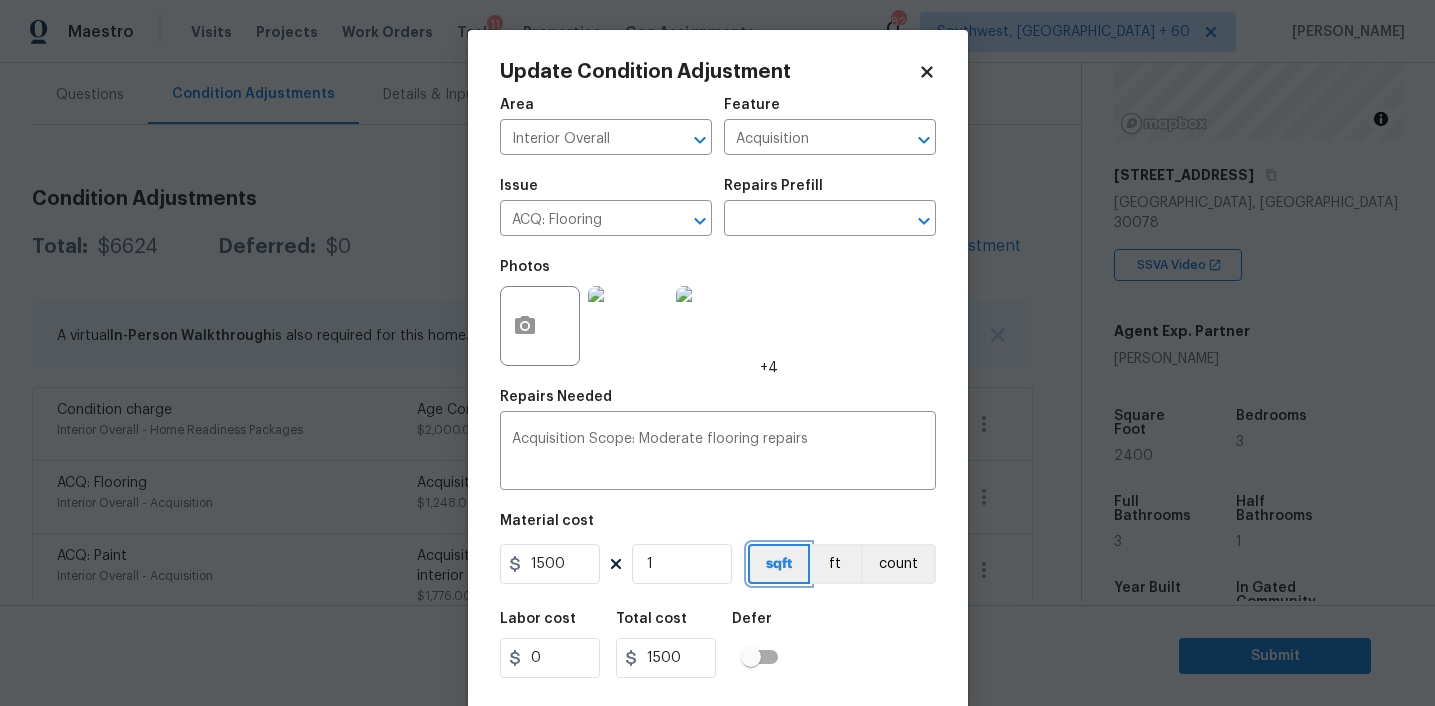type 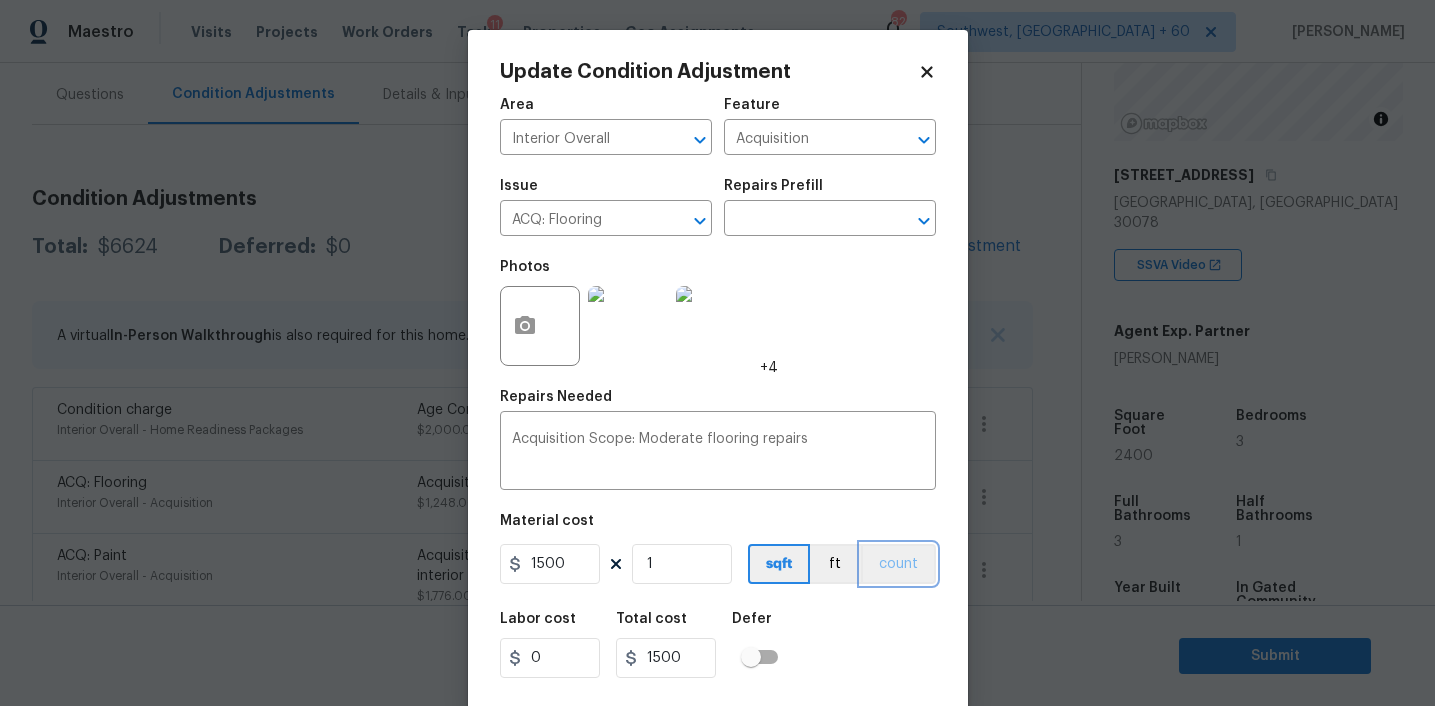 click on "count" at bounding box center [898, 564] 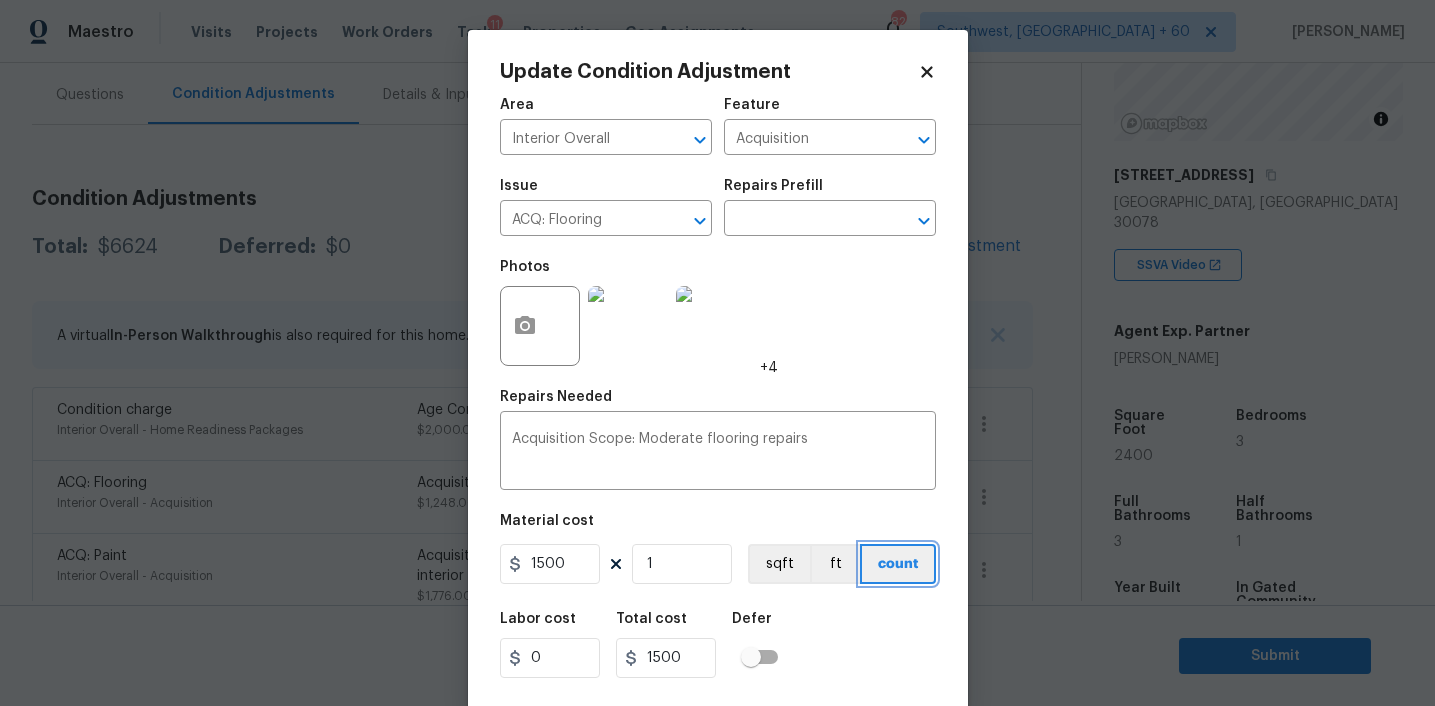 scroll, scrollTop: 41, scrollLeft: 0, axis: vertical 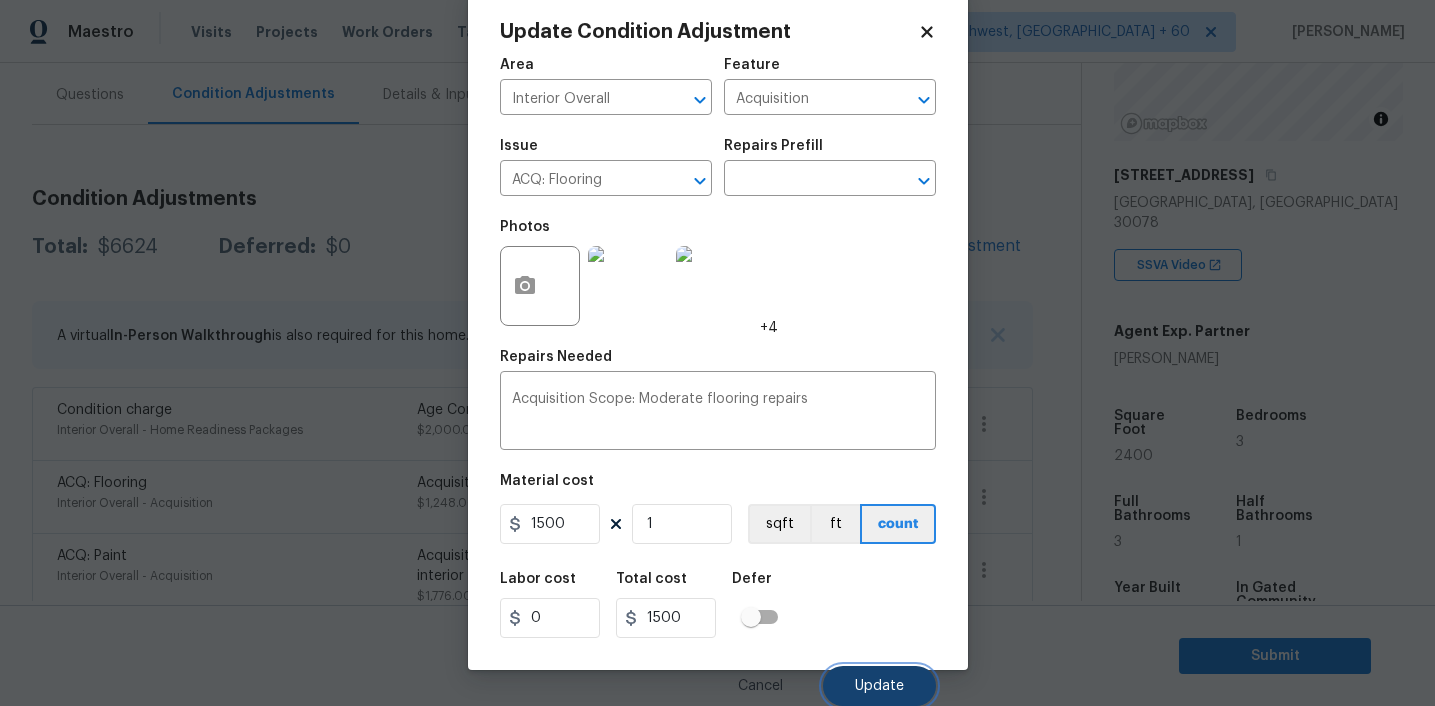 click on "Update" at bounding box center (879, 686) 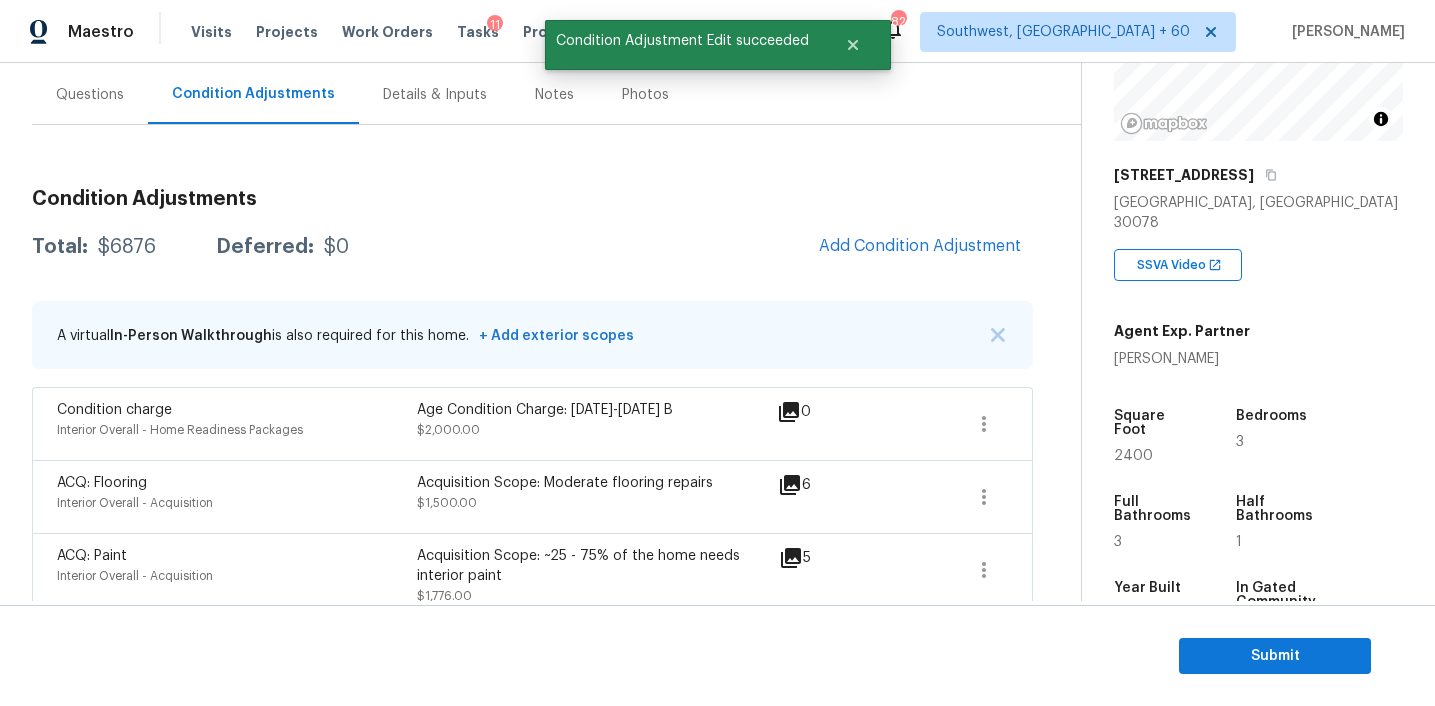 scroll, scrollTop: 0, scrollLeft: 0, axis: both 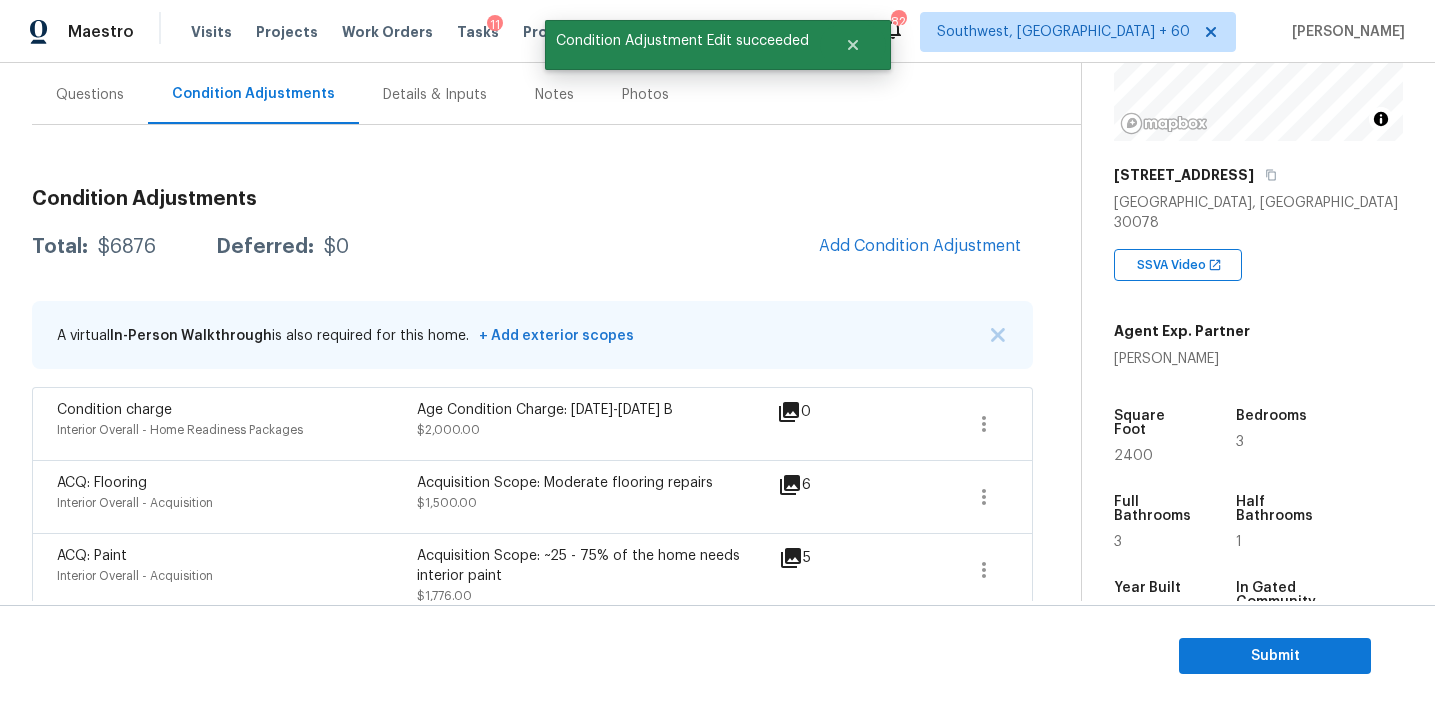 click on "$6876" at bounding box center (127, 247) 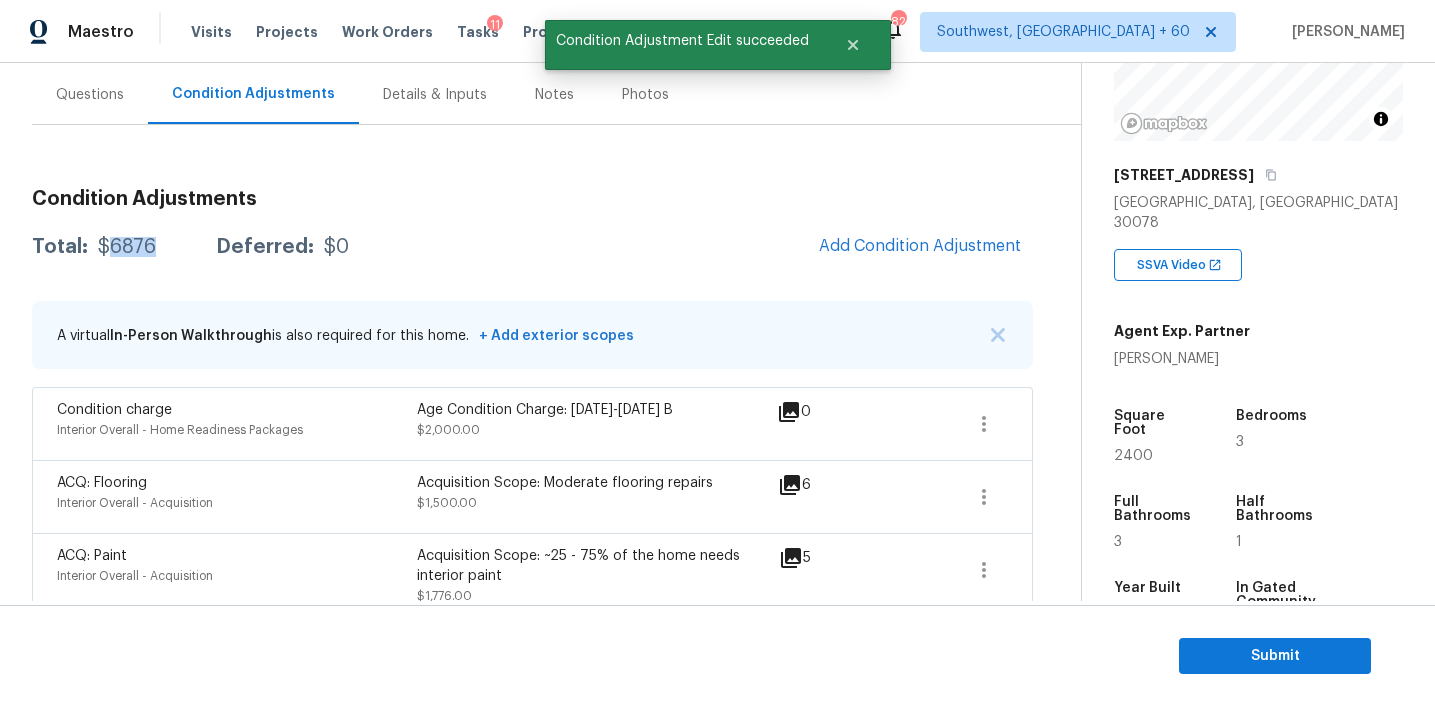 click on "$6876" at bounding box center (127, 247) 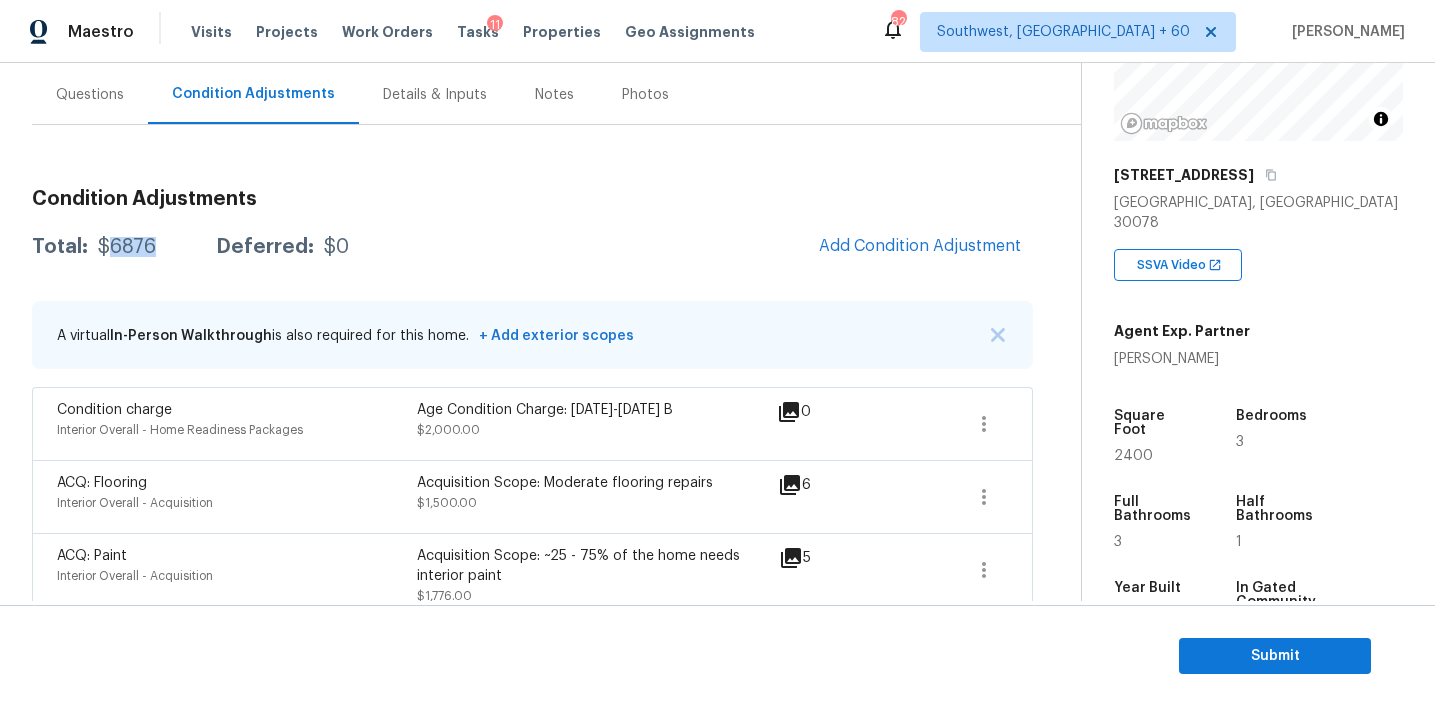 click on "Total:  $6876 Deferred:  $0 Add Condition Adjustment" at bounding box center [532, 247] 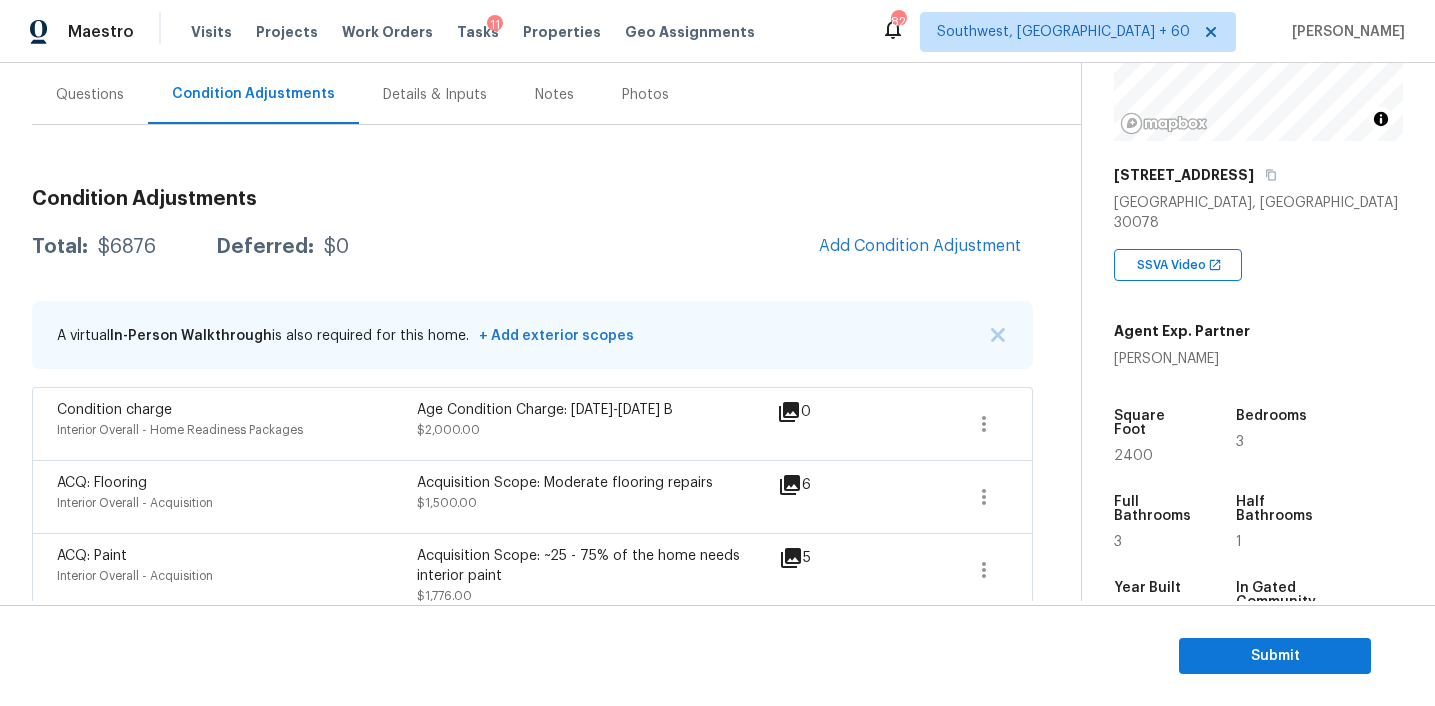 click on "Total:  $6876 Deferred:  $0 Add Condition Adjustment" at bounding box center (532, 247) 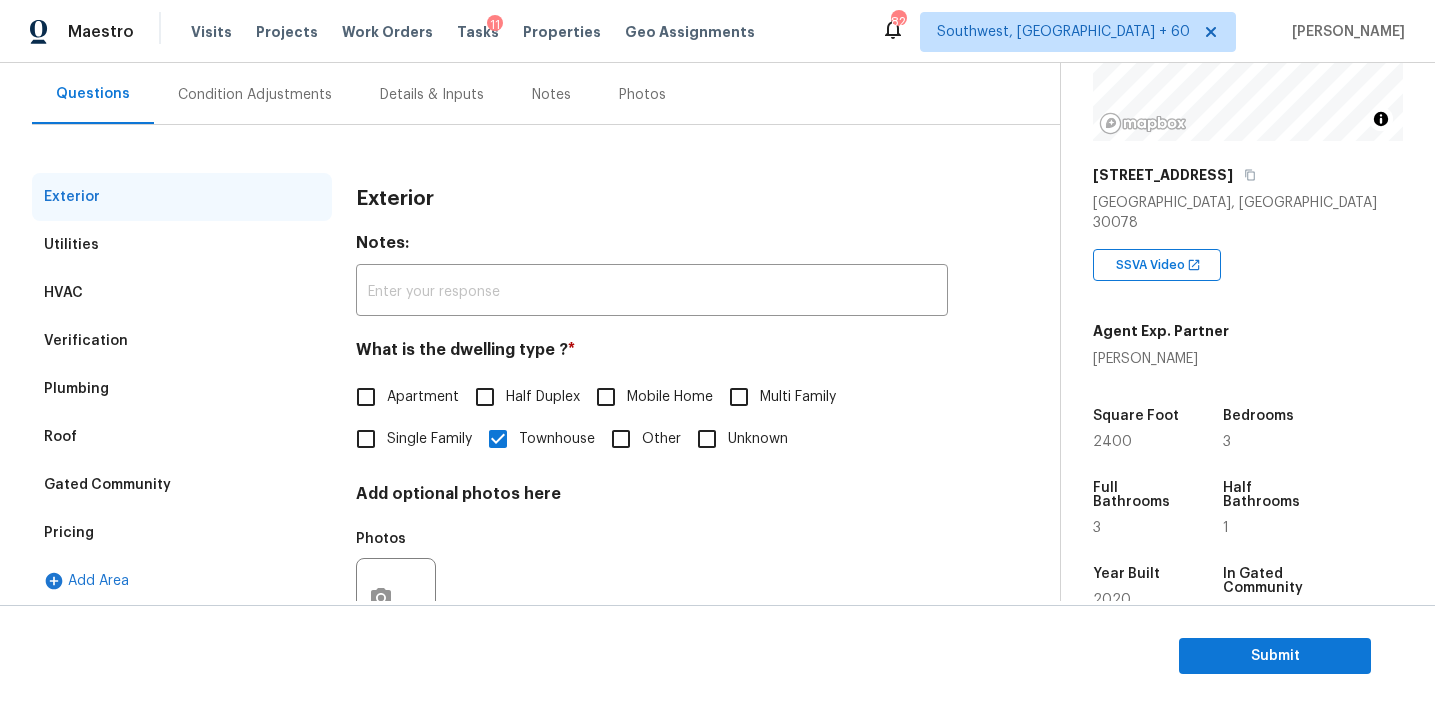 click on "Pricing" at bounding box center (182, 533) 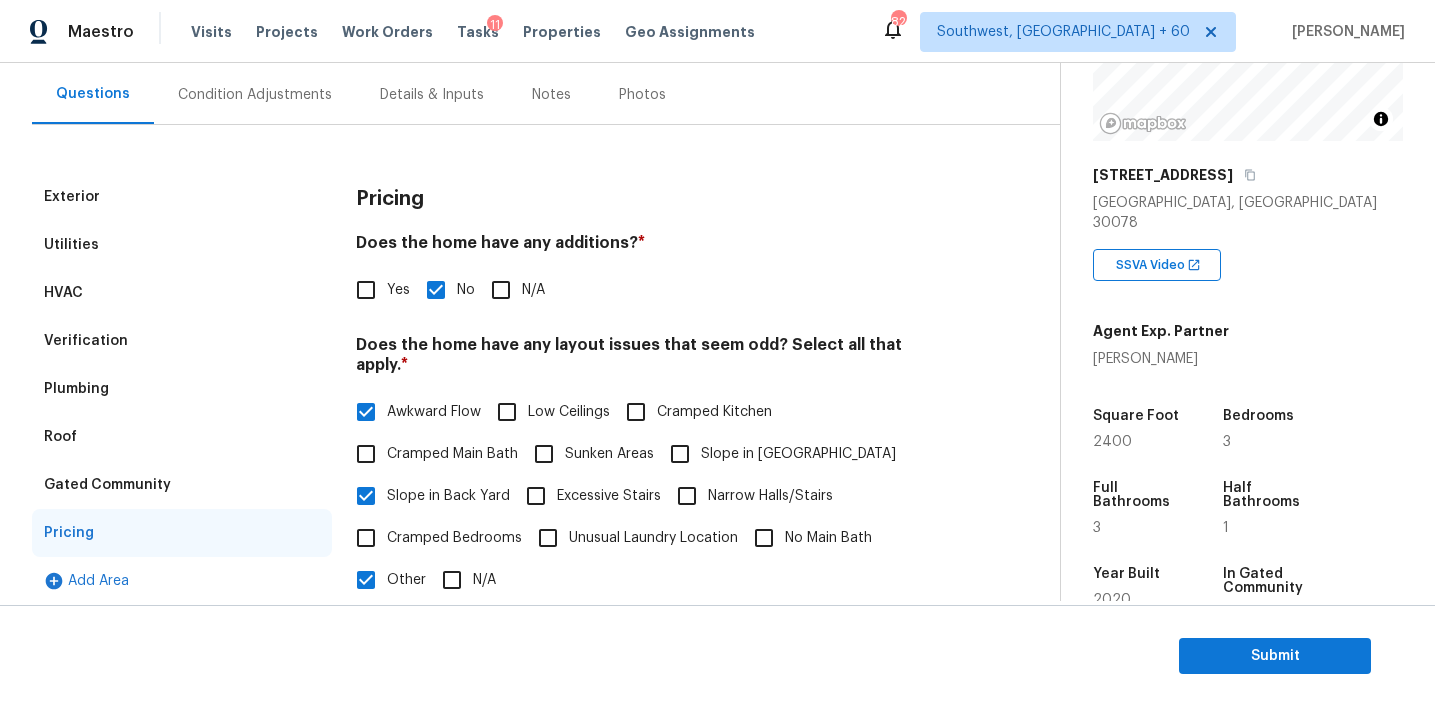 click on "Pricing Does the home have any additions?  * Yes No N/A Does the home have any layout issues that seem odd? Select all that apply.  * Awkward Flow Low Ceilings Cramped Kitchen Cramped Main Bath Sunken Areas Slope in Front Yard Slope in Back Yard Excessive Stairs Narrow Halls/Stairs Cramped Bedrooms Unusual Laundry Location No Main Bath Other N/A Most homes in community are counting a very small loft office as a bedroom. This home has the same floor plan and chose to leave the room open and use it as an office. Split foyer style unit ​ Photos Do you have to walk through the garage to get to any rooms in the home?  * Yes No Does the kitchen seem cramped?  * Yes No Does the home appear to be very outdated?  * Yes No" at bounding box center (652, 656) 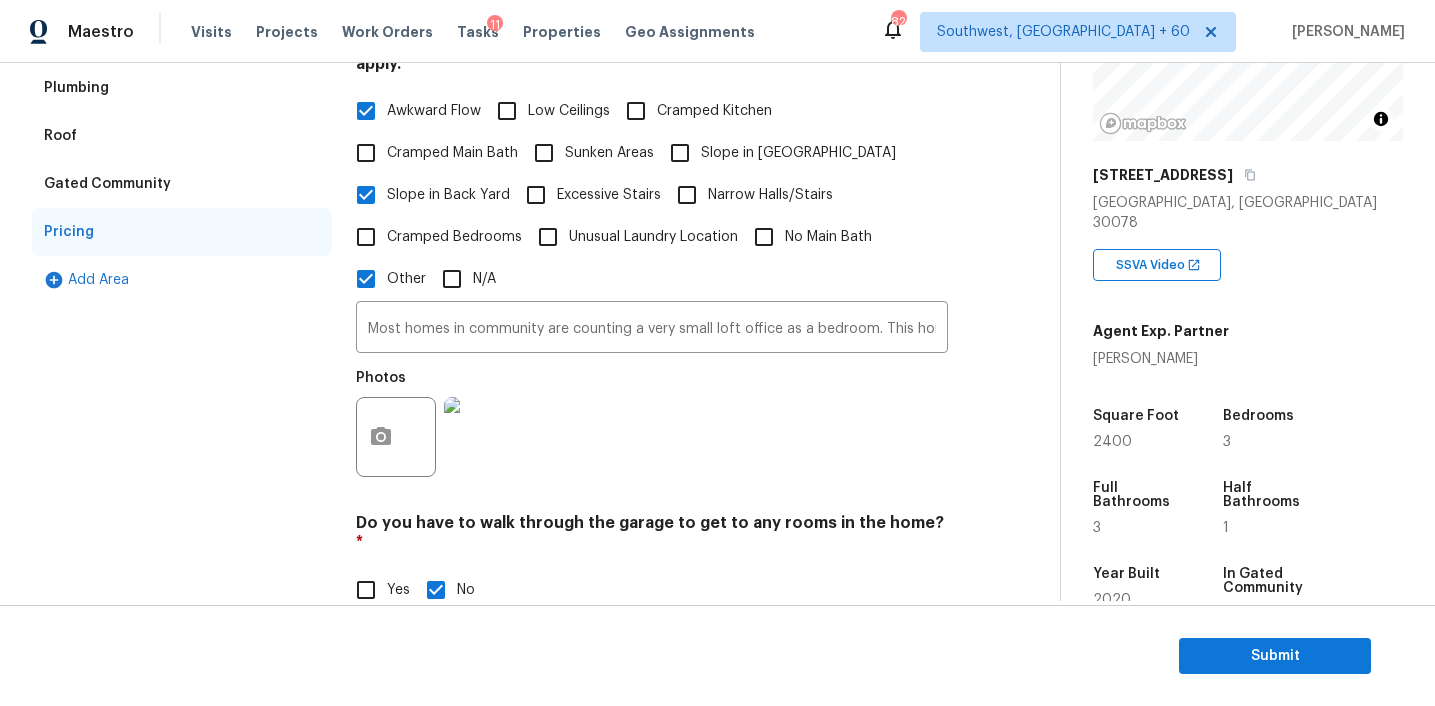 scroll, scrollTop: 468, scrollLeft: 0, axis: vertical 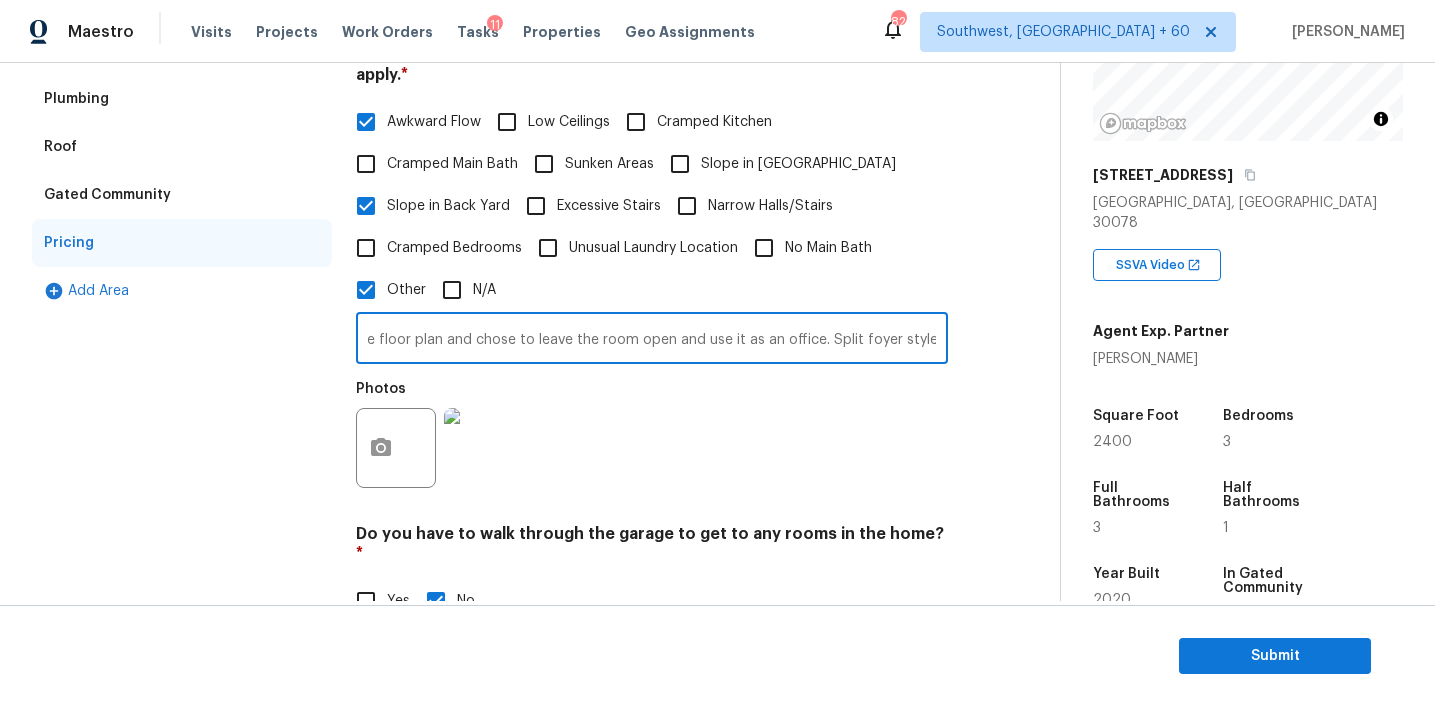 drag, startPoint x: 876, startPoint y: 317, endPoint x: 1001, endPoint y: 339, distance: 126.921234 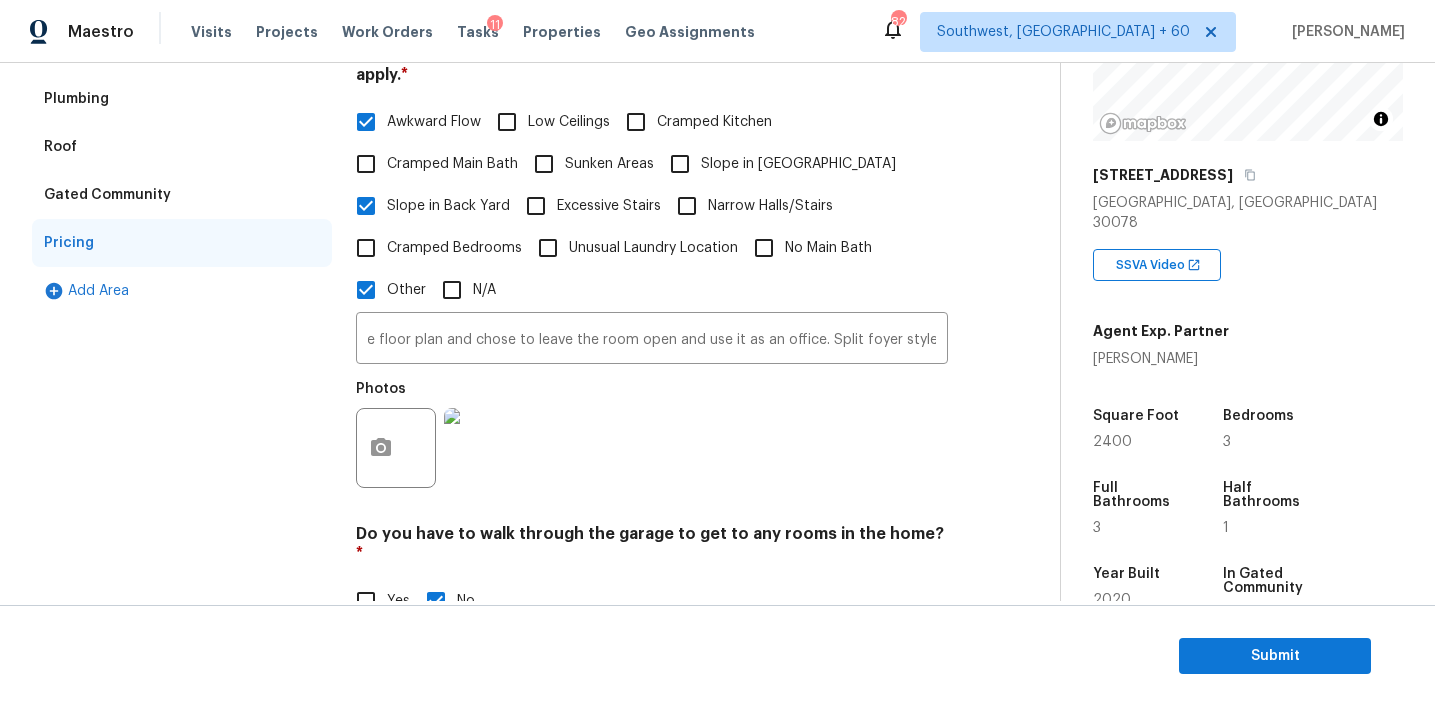 scroll, scrollTop: 0, scrollLeft: 0, axis: both 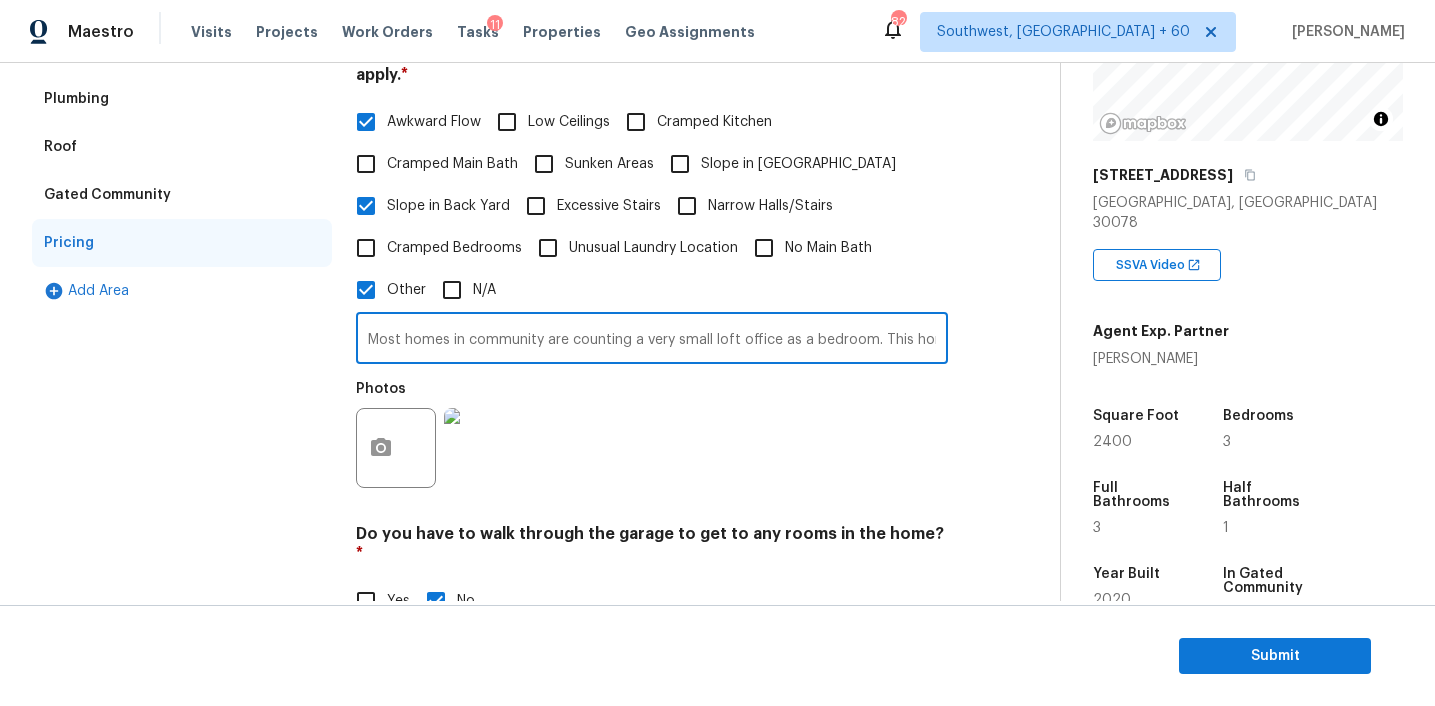 click on "Plumbing" at bounding box center [182, 99] 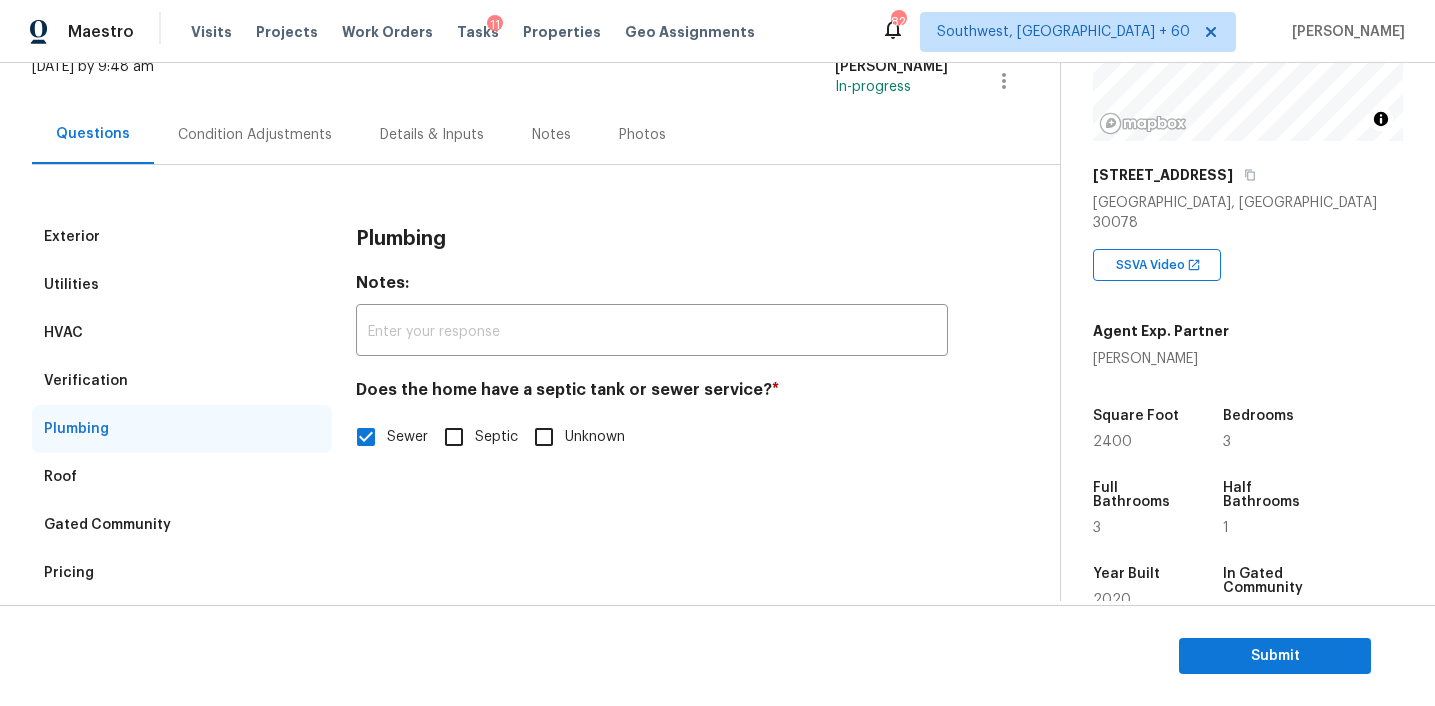 click on "Verification" at bounding box center [182, 381] 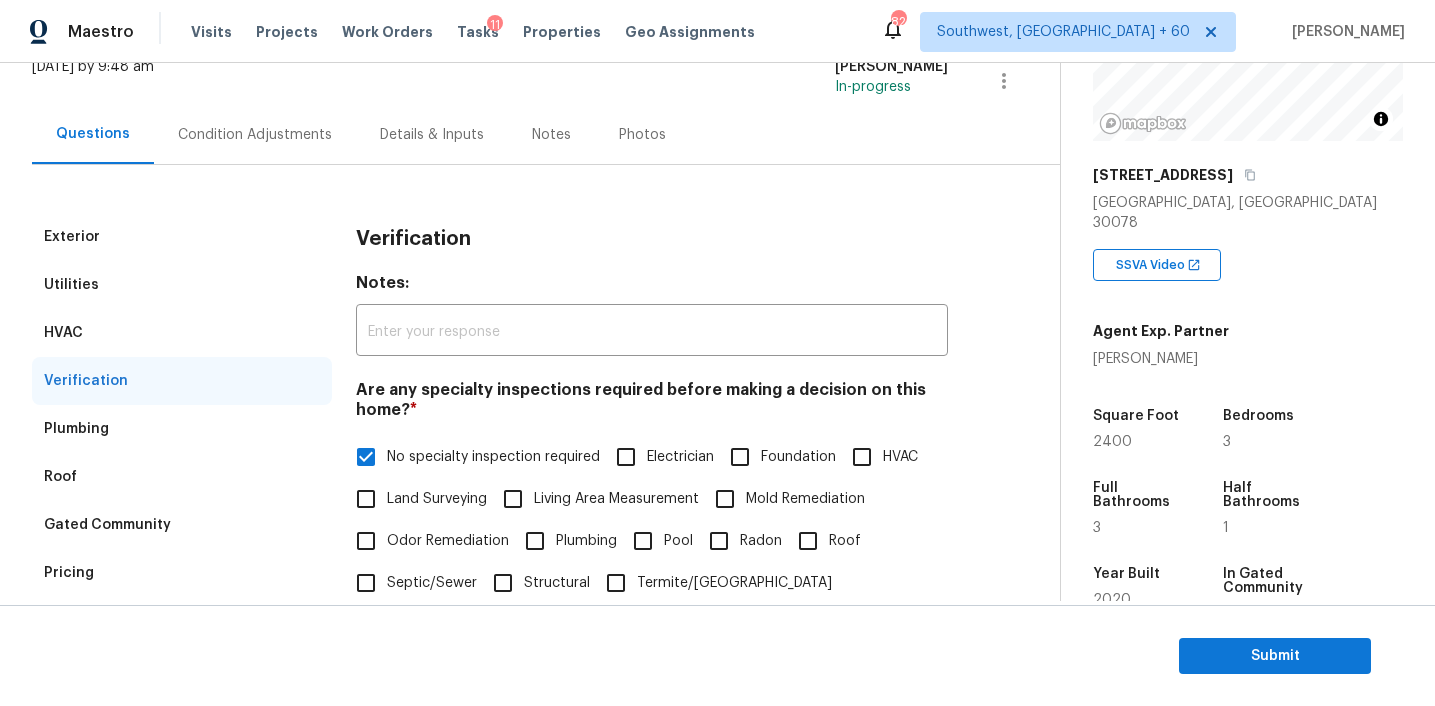 scroll, scrollTop: 461, scrollLeft: 0, axis: vertical 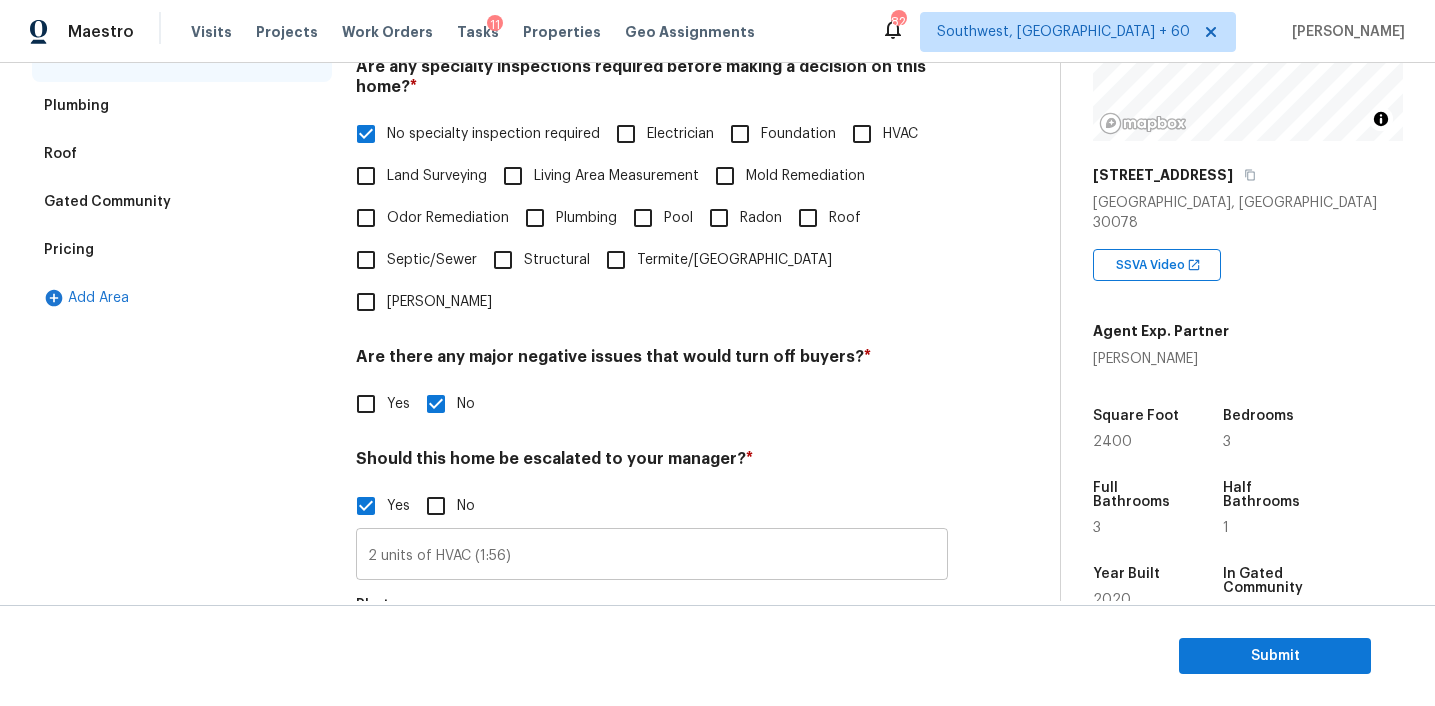 click on "2 units of HVAC (1:56)" at bounding box center (652, 556) 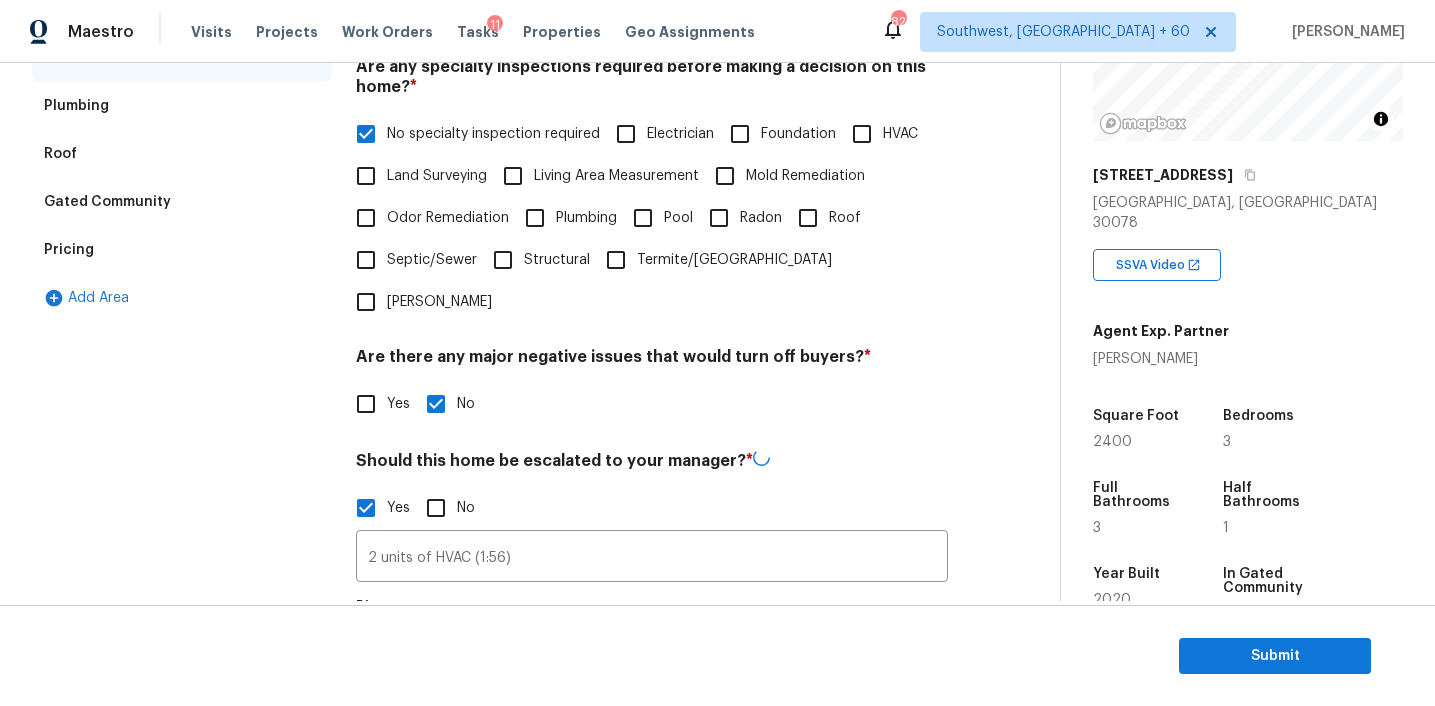 click on "Exterior Utilities HVAC Verification Plumbing Roof Gated Community Pricing Add Area" at bounding box center [182, 377] 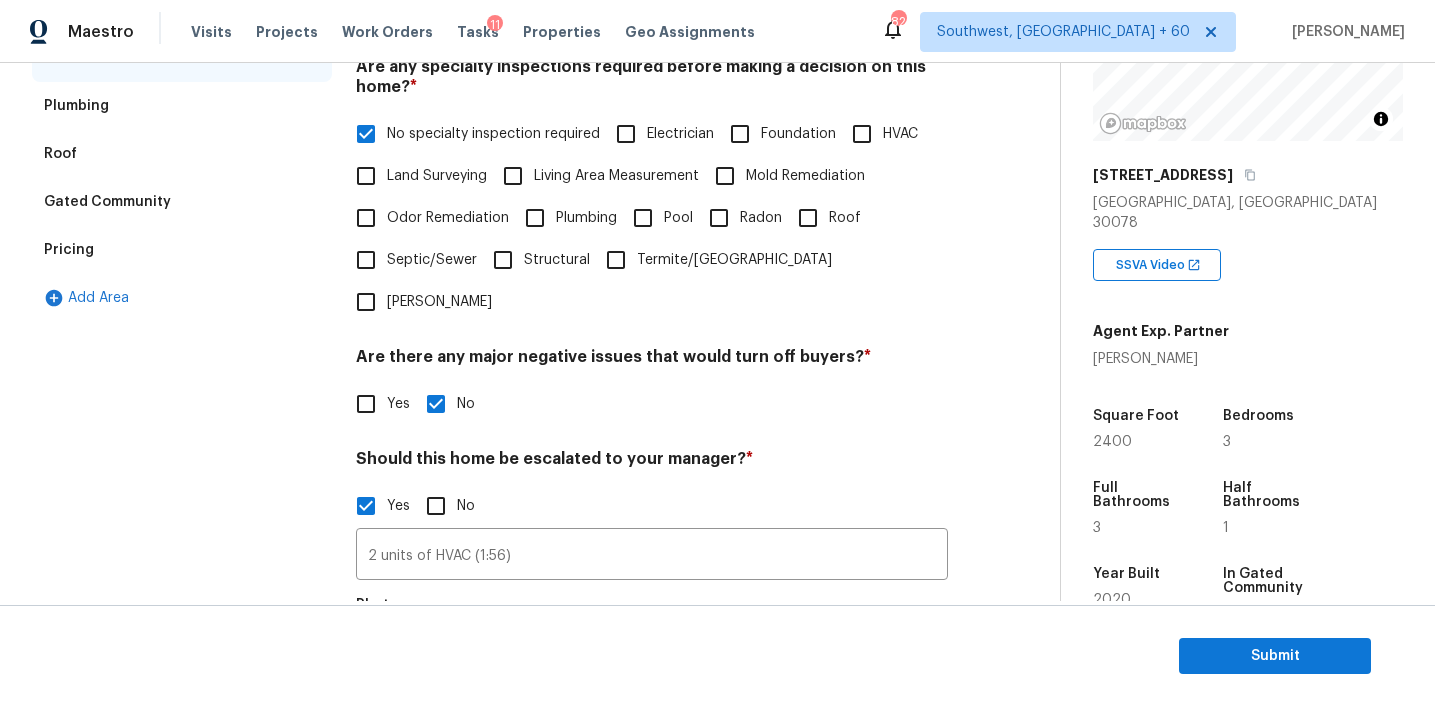 click on "Pricing" at bounding box center [182, 250] 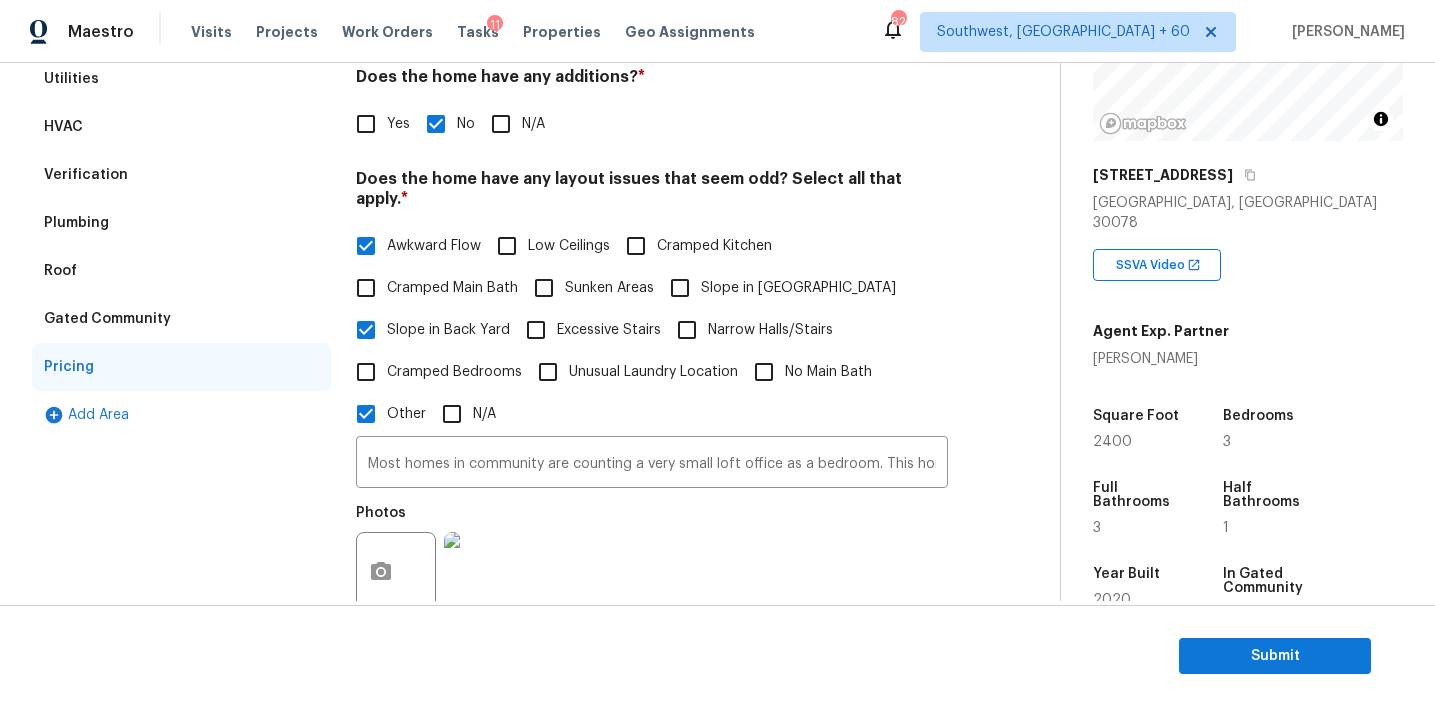 scroll, scrollTop: 171, scrollLeft: 0, axis: vertical 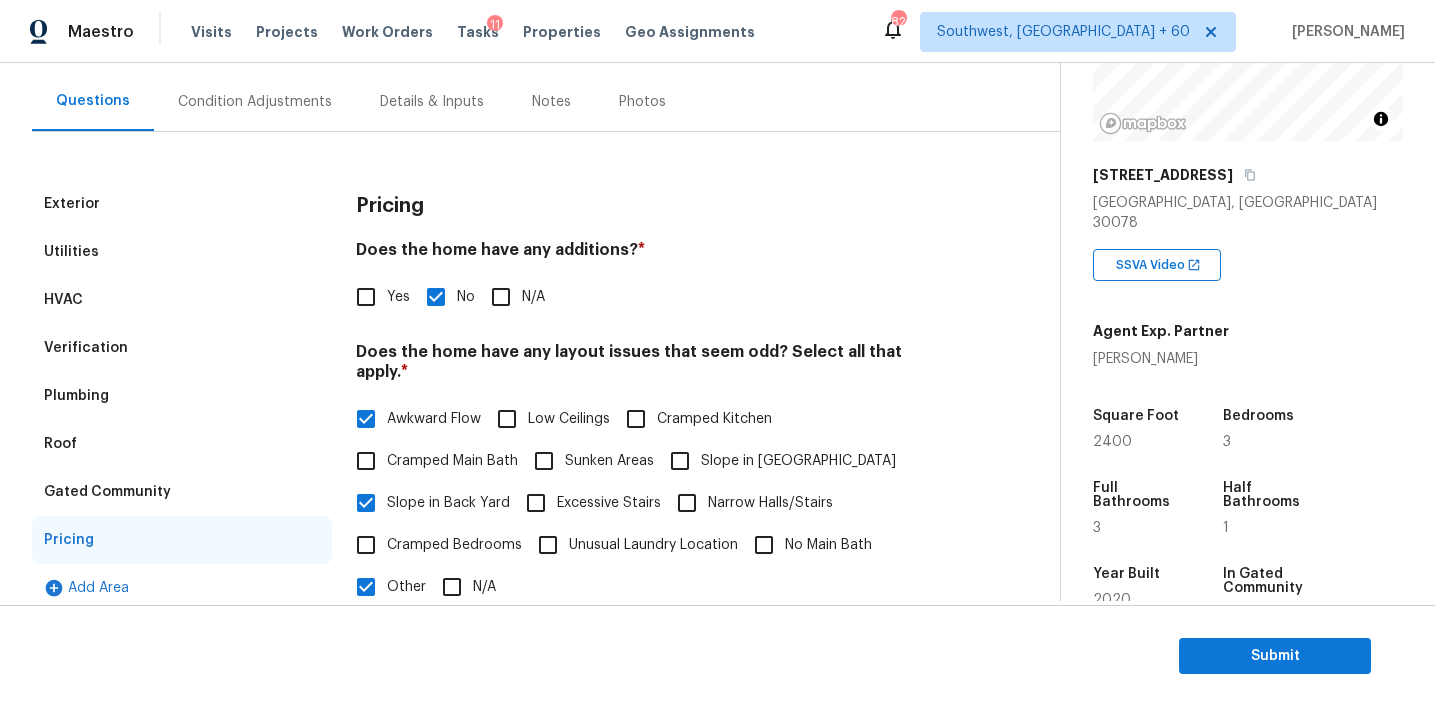 click on "Gated Community" at bounding box center [182, 492] 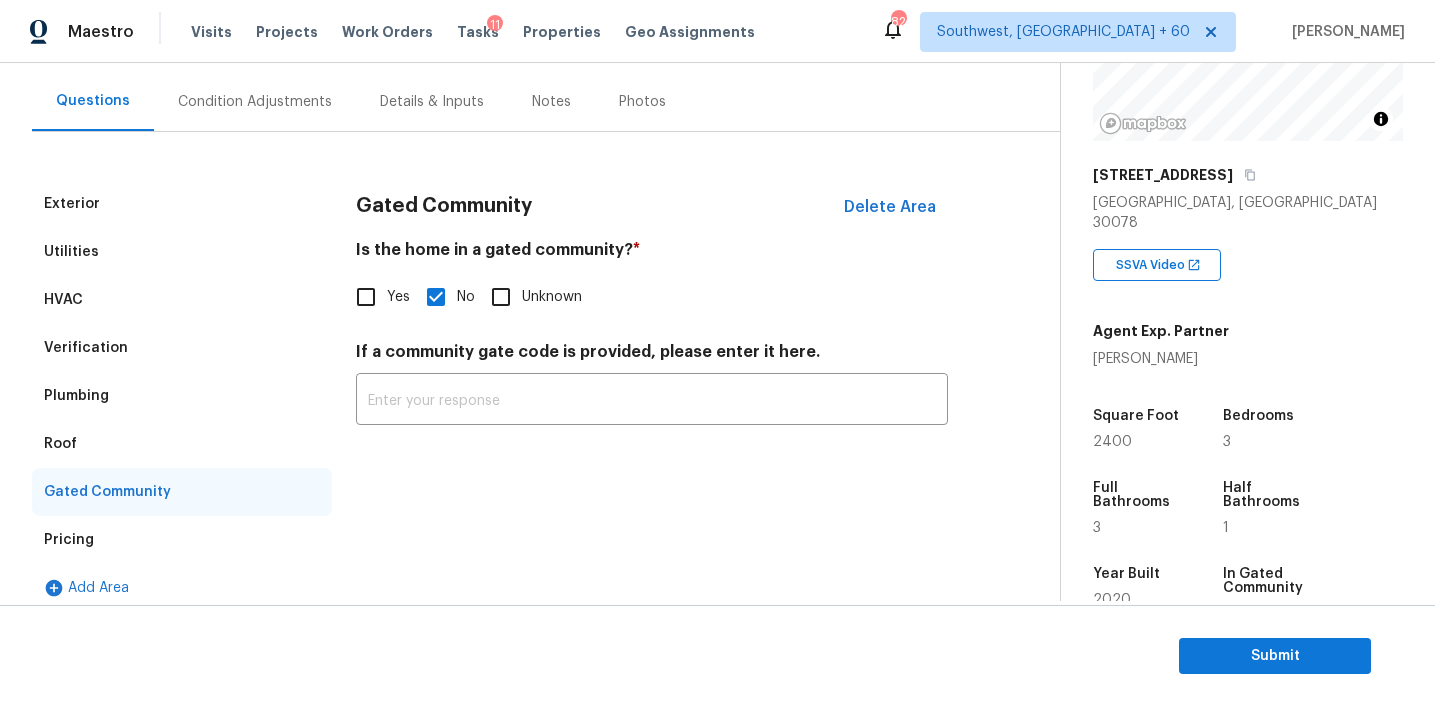 click on "Roof" at bounding box center [182, 444] 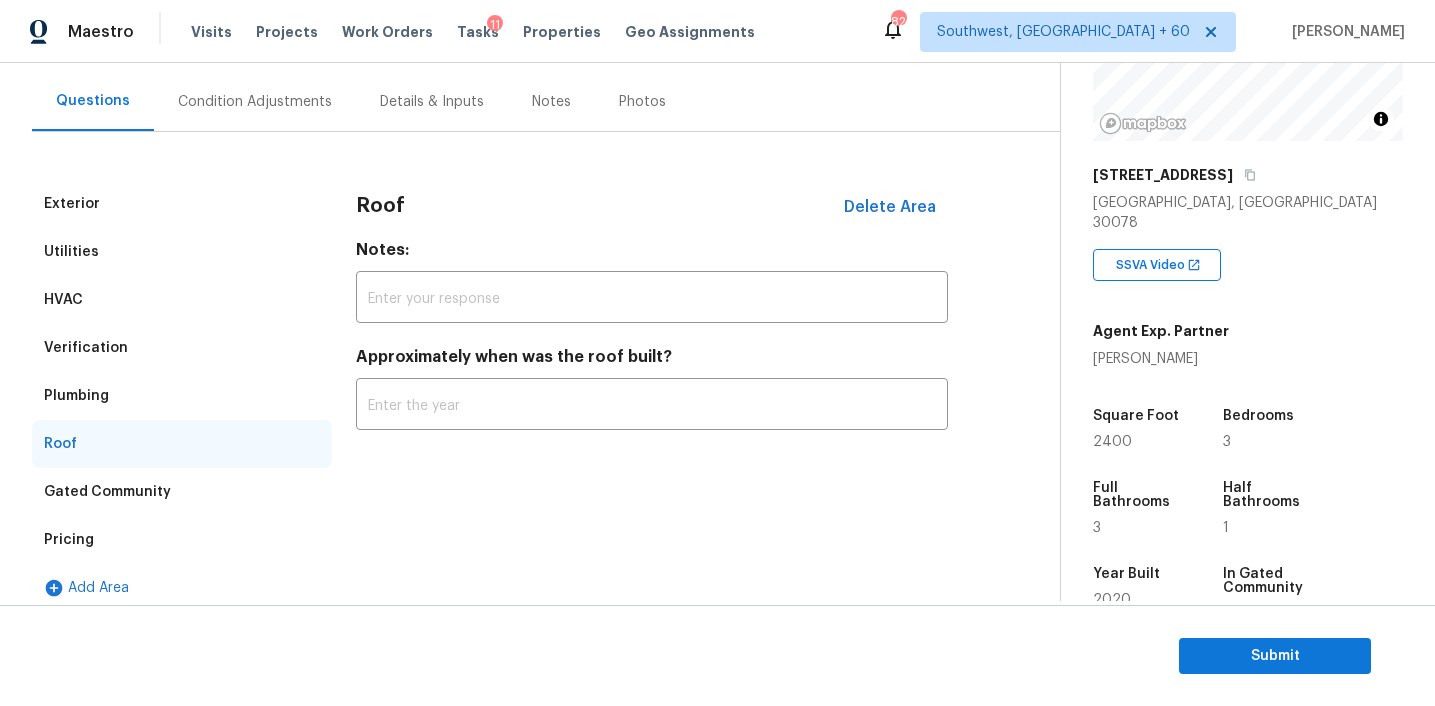 click on "Plumbing" at bounding box center (182, 396) 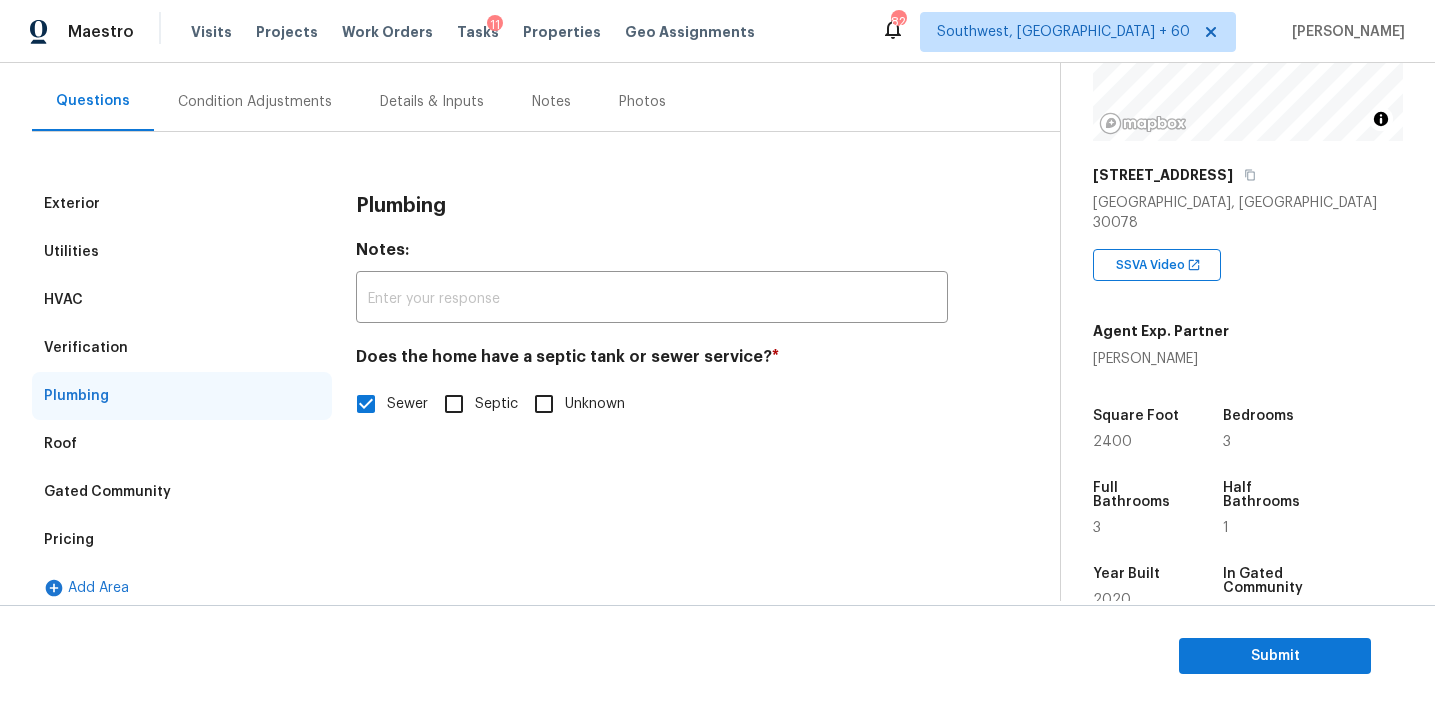 click on "Verification" at bounding box center [182, 348] 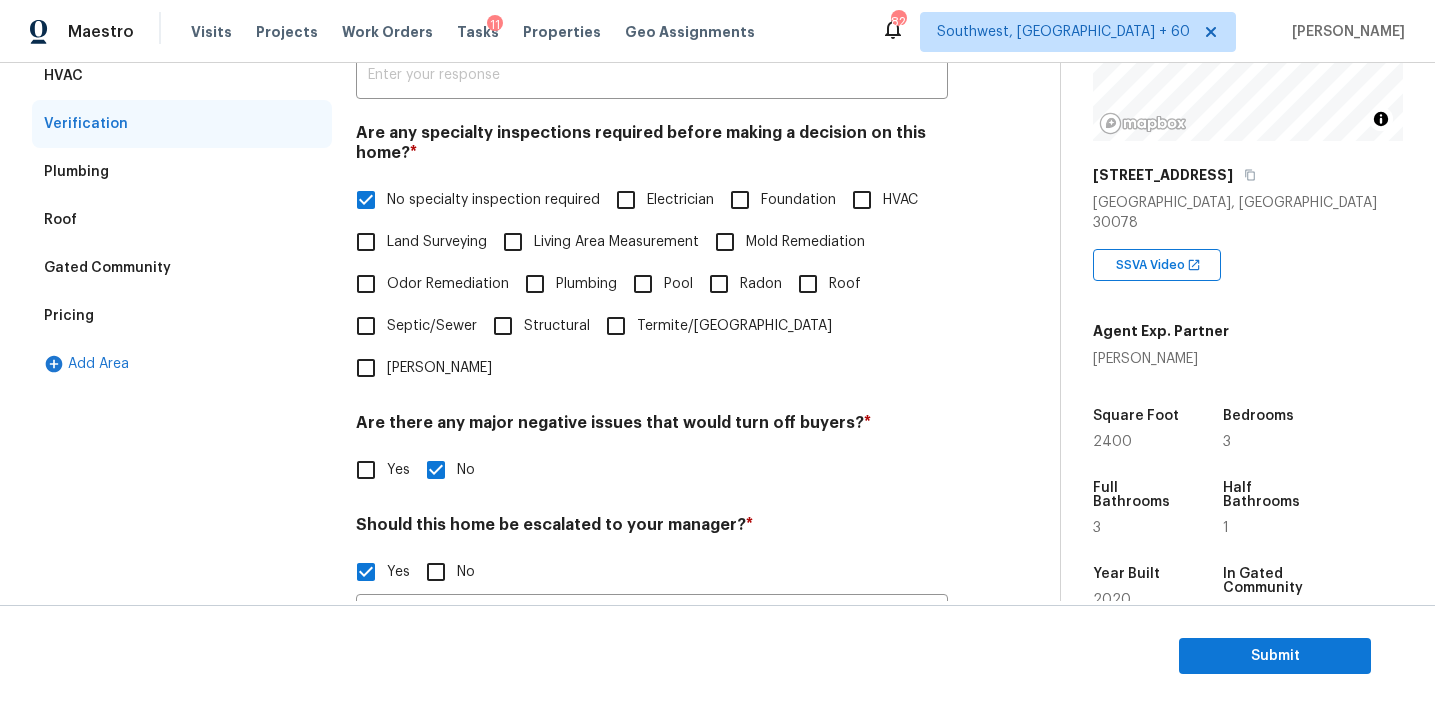 scroll, scrollTop: 246, scrollLeft: 0, axis: vertical 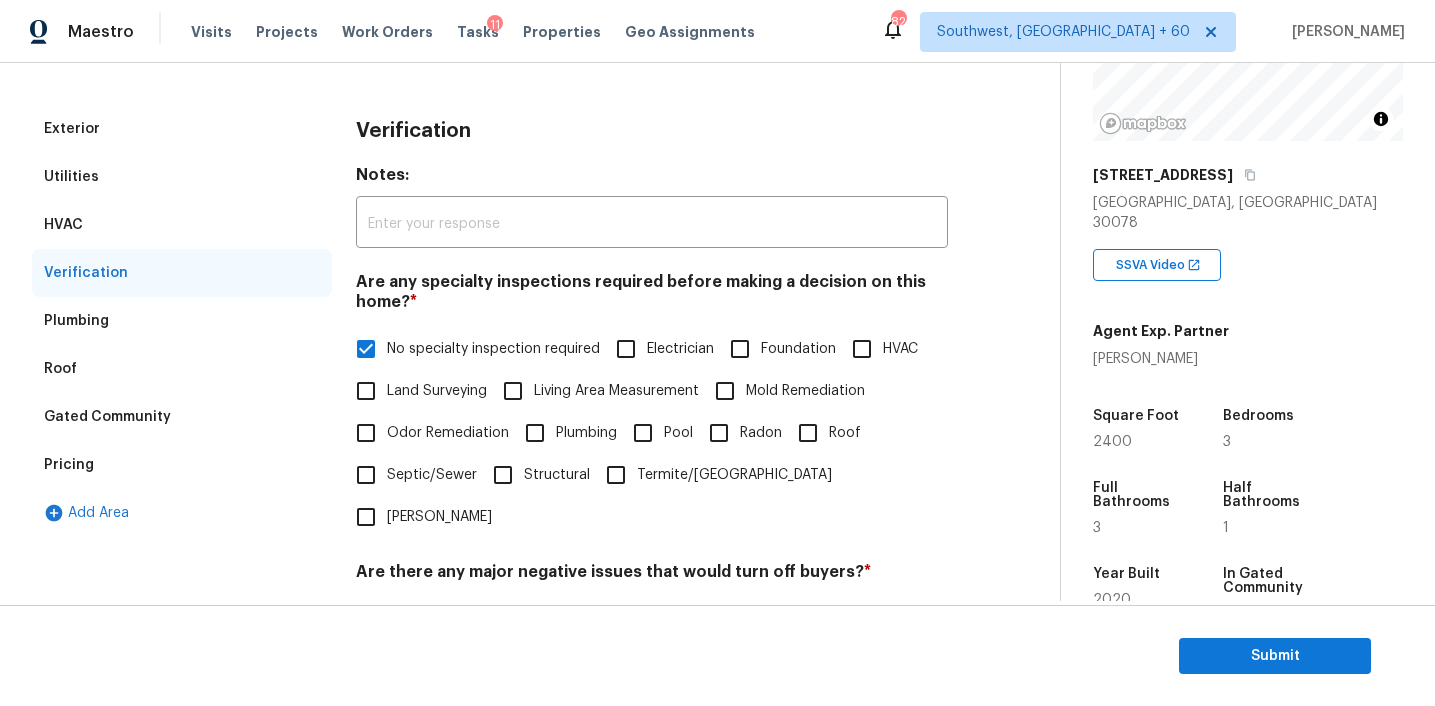 click on "HVAC" at bounding box center (182, 225) 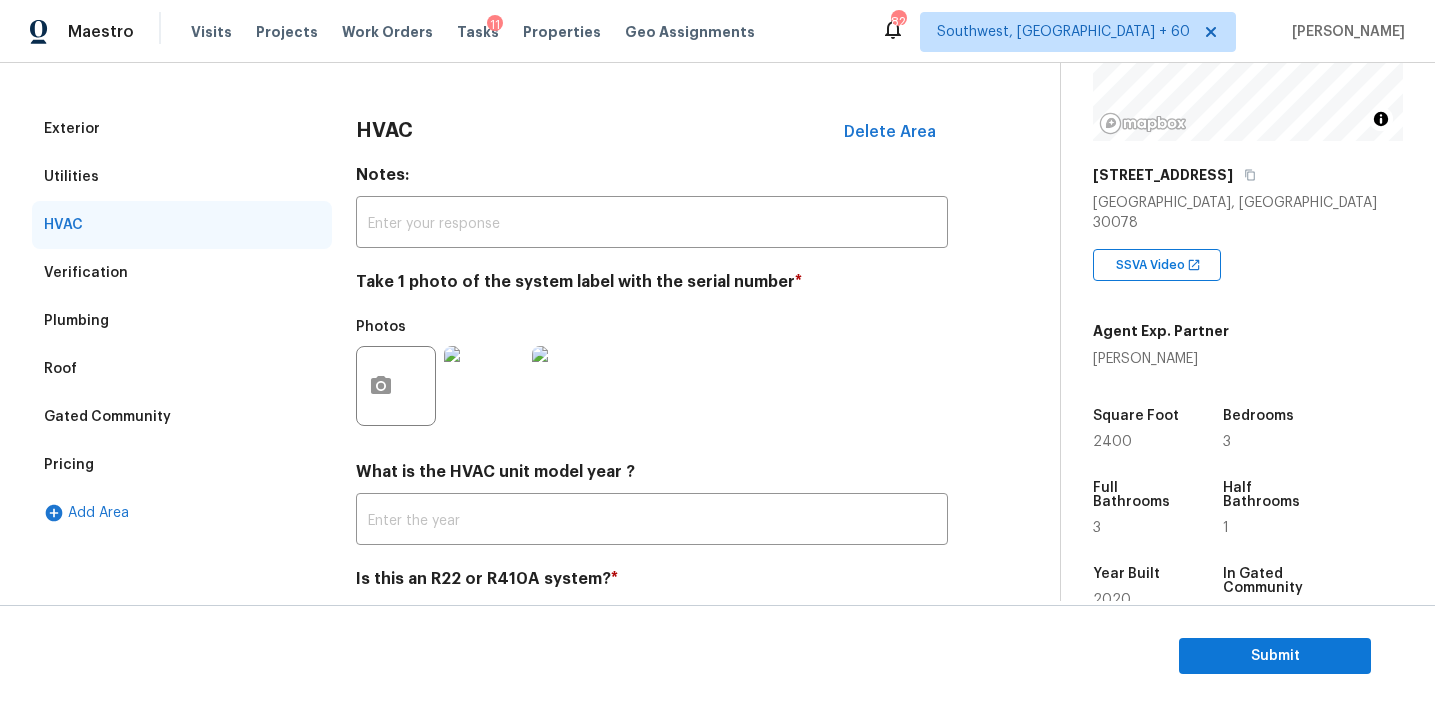 click on "Utilities" at bounding box center (182, 177) 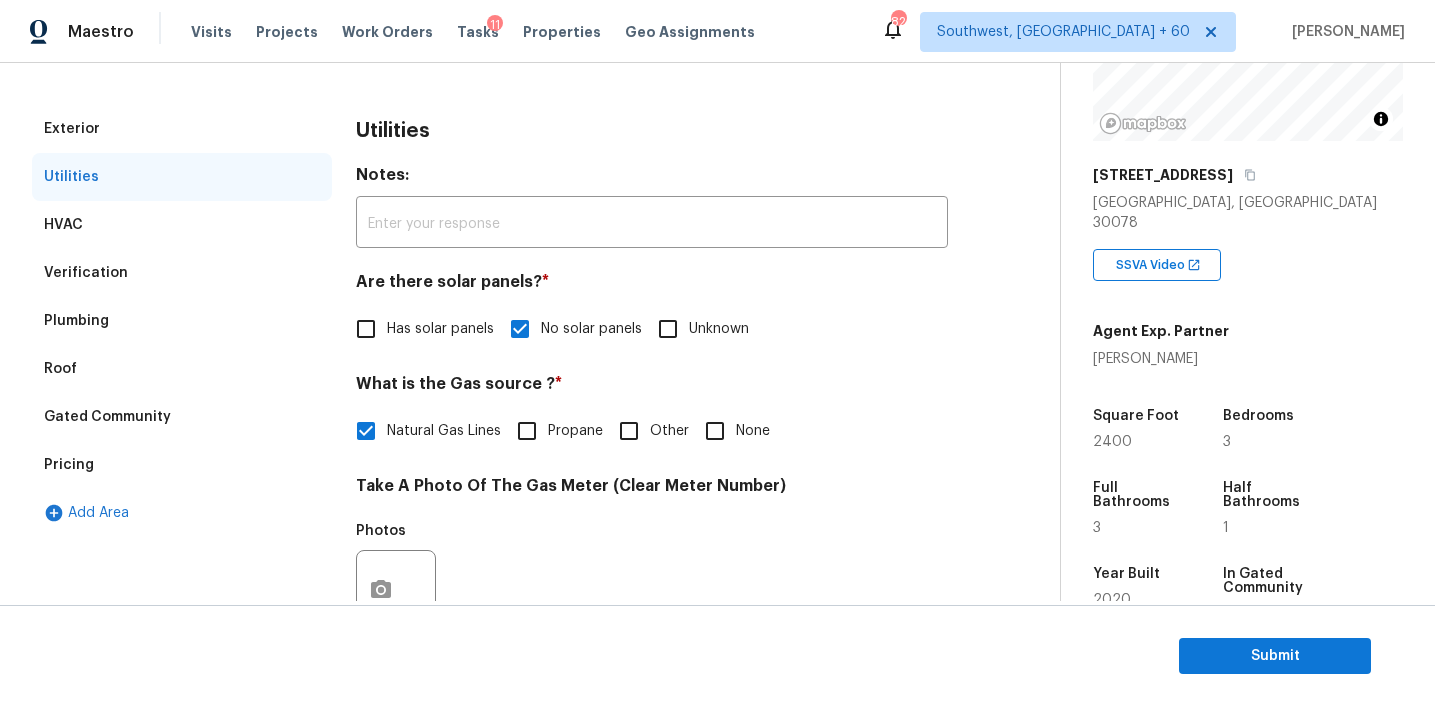 click on "Exterior" at bounding box center (182, 129) 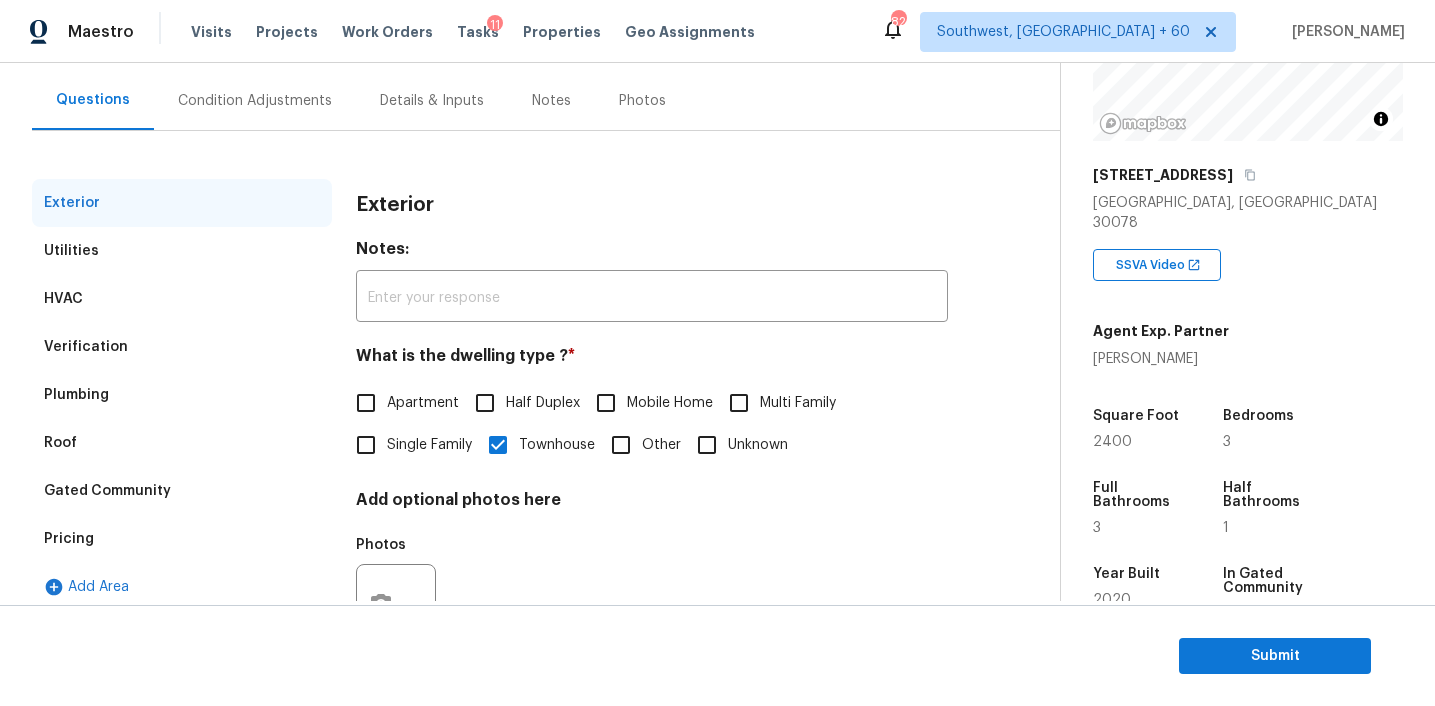 scroll, scrollTop: 179, scrollLeft: 0, axis: vertical 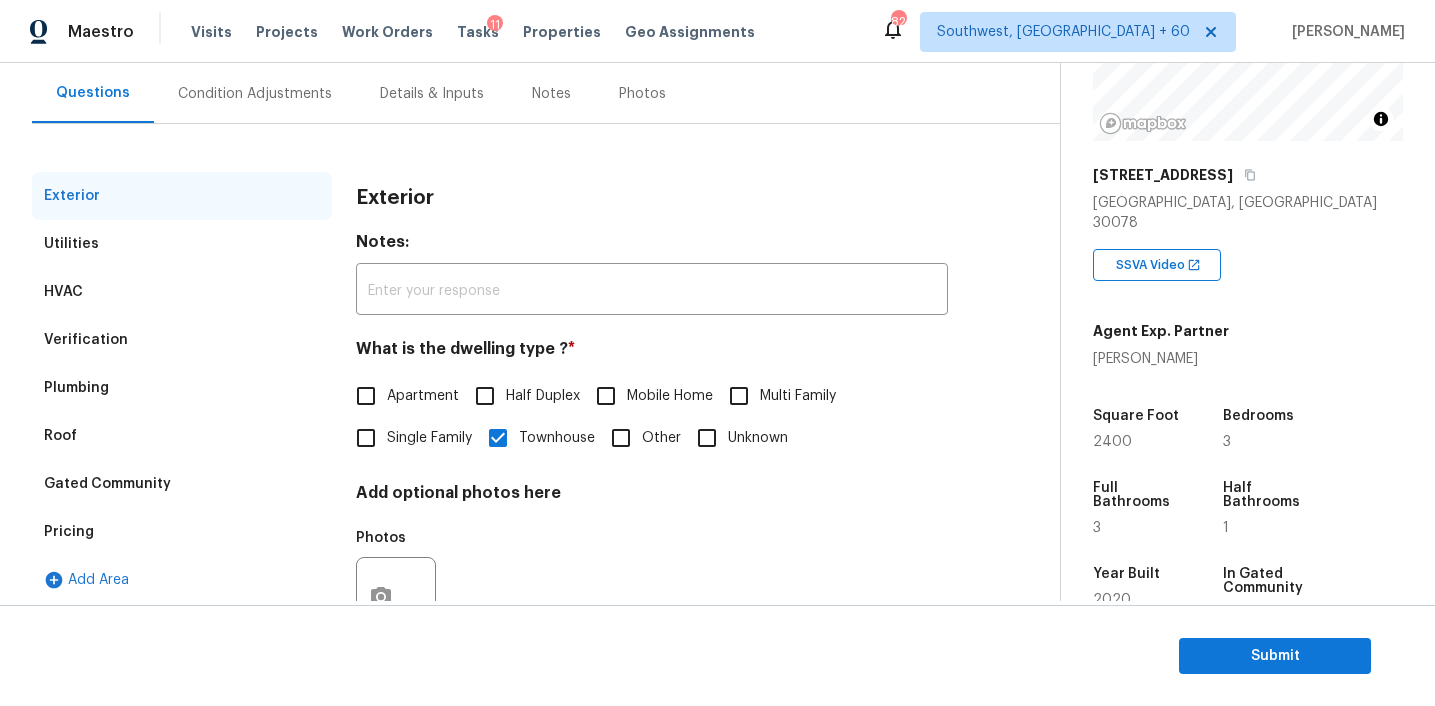 click on "Condition Adjustments" at bounding box center (255, 94) 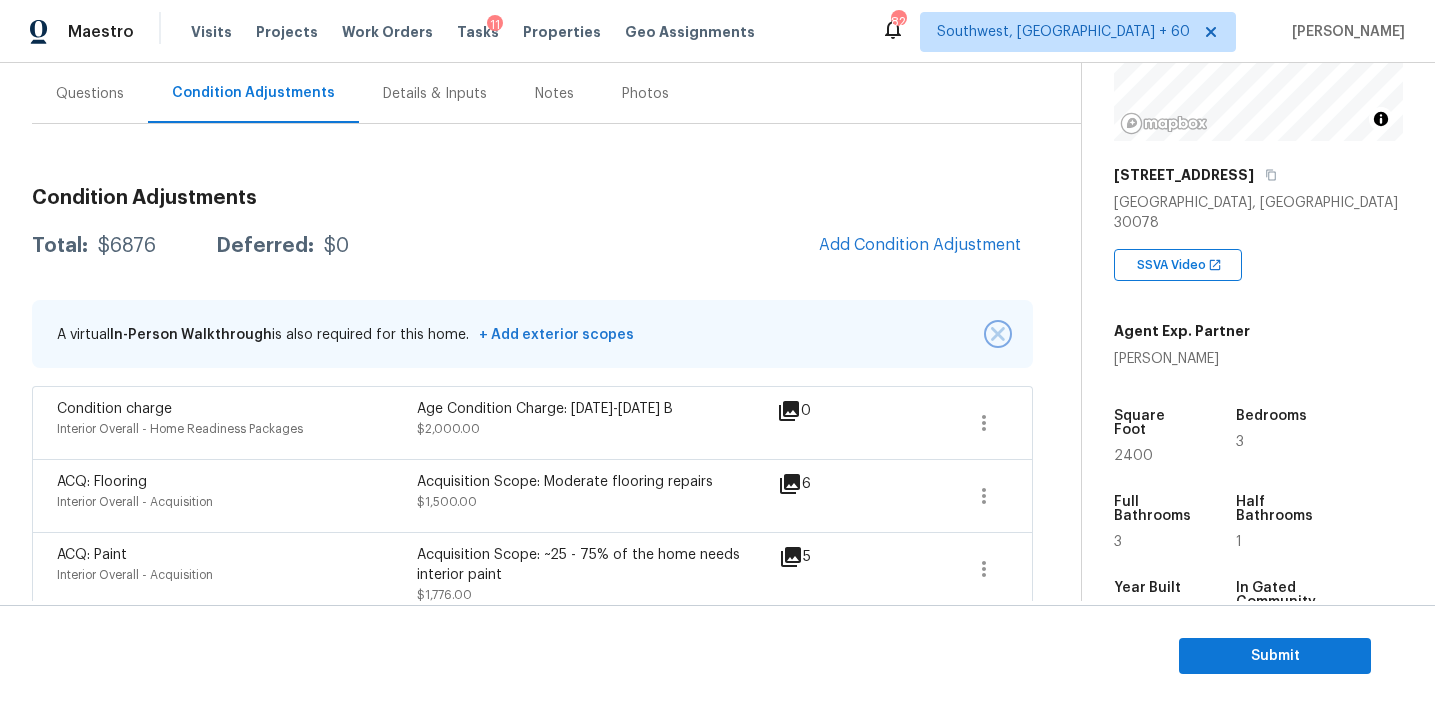 click at bounding box center [998, 334] 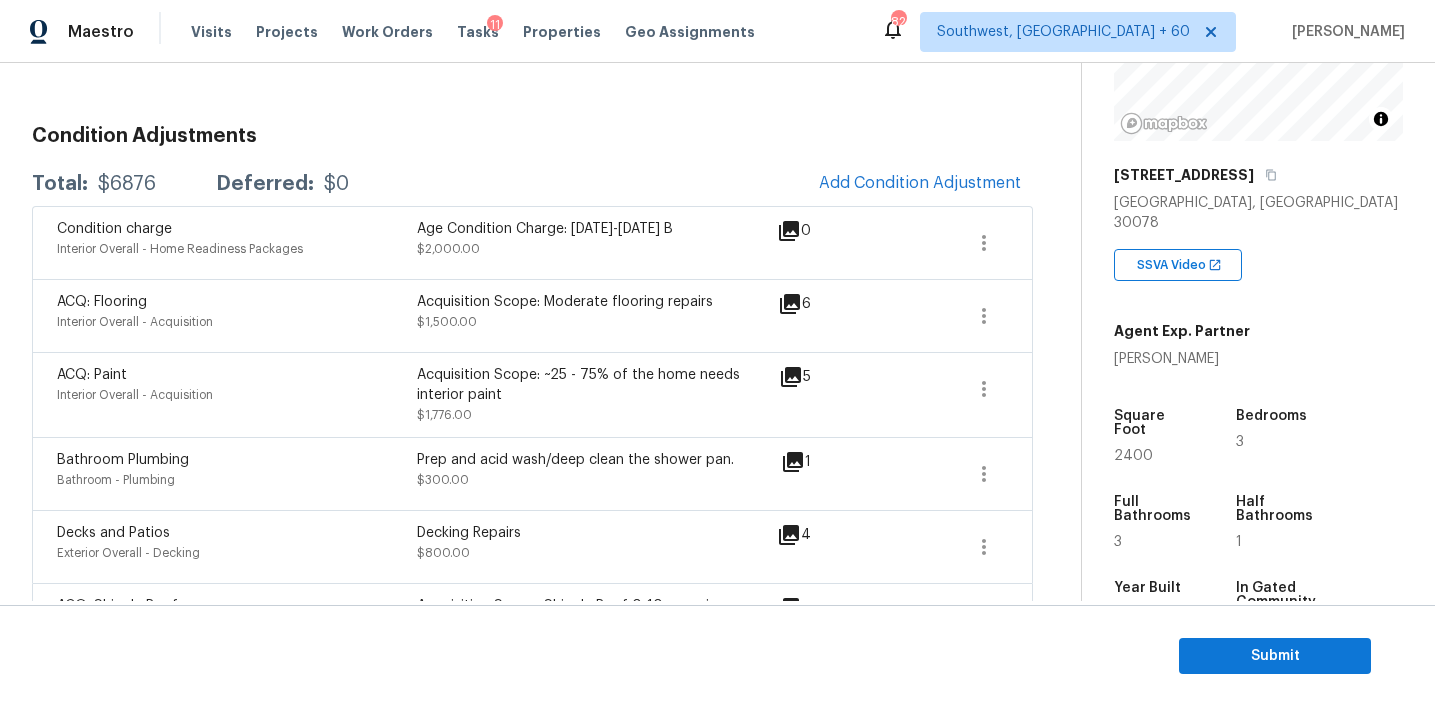 scroll, scrollTop: 177, scrollLeft: 0, axis: vertical 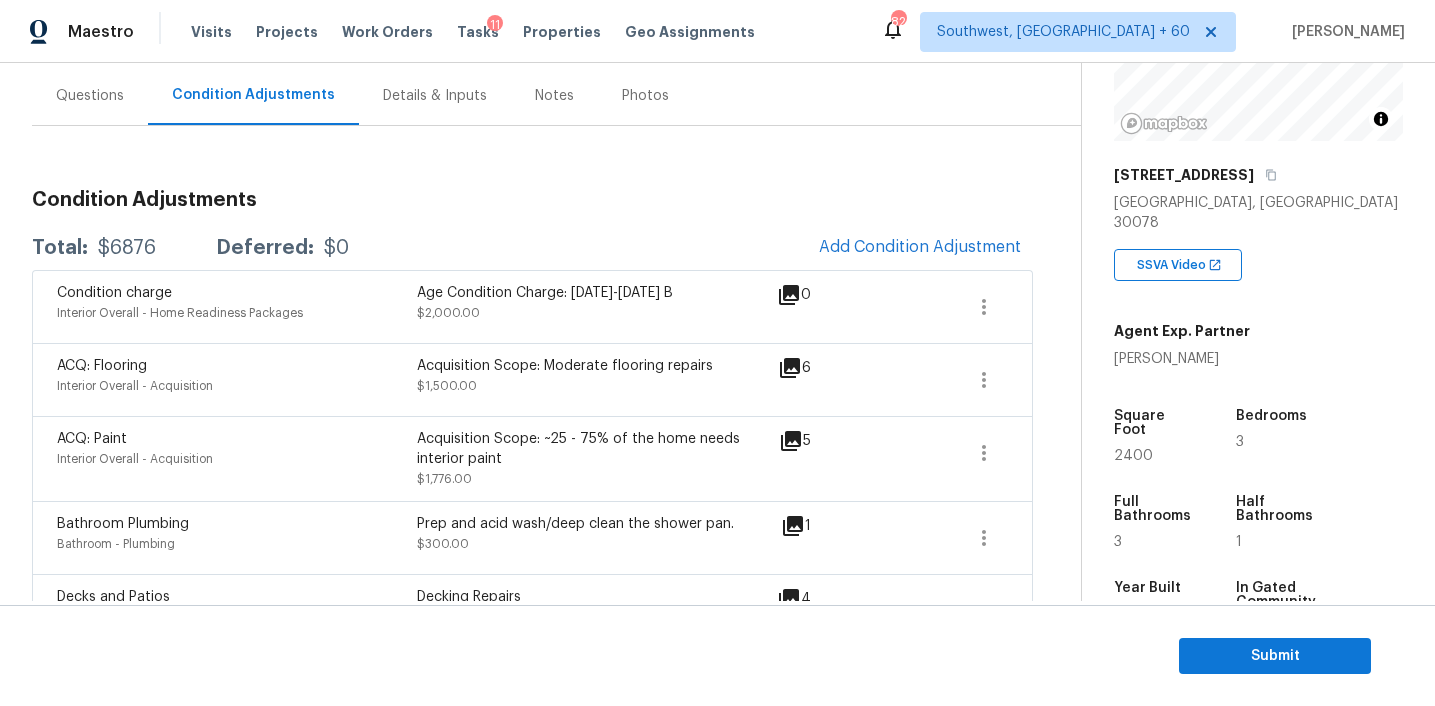 click on "Condition Adjustments Total:  $6876 Deferred:  $0 Add Condition Adjustment Condition charge Interior Overall - Home Readiness Packages Age Condition Charge: 2009-2023 B	 $2,000.00   0 ACQ: Flooring Interior Overall - Acquisition Acquisition Scope: Moderate flooring repairs $1,500.00   6 ACQ: Paint Interior Overall - Acquisition Acquisition Scope: ~25 - 75% of the home needs interior paint $1,776.00   5 Bathroom Plumbing Bathroom - Plumbing Prep and acid wash/deep clean the shower pan. $300.00   1 Decks and Patios Exterior Overall - Decking Decking Repairs  $800.00   4 ACQ: Shingle Roof Exterior Overall - Acquisition Acquisition Scope: Shingle Roof 0-10 years in age maintenance. $500.00   0" at bounding box center [532, 453] 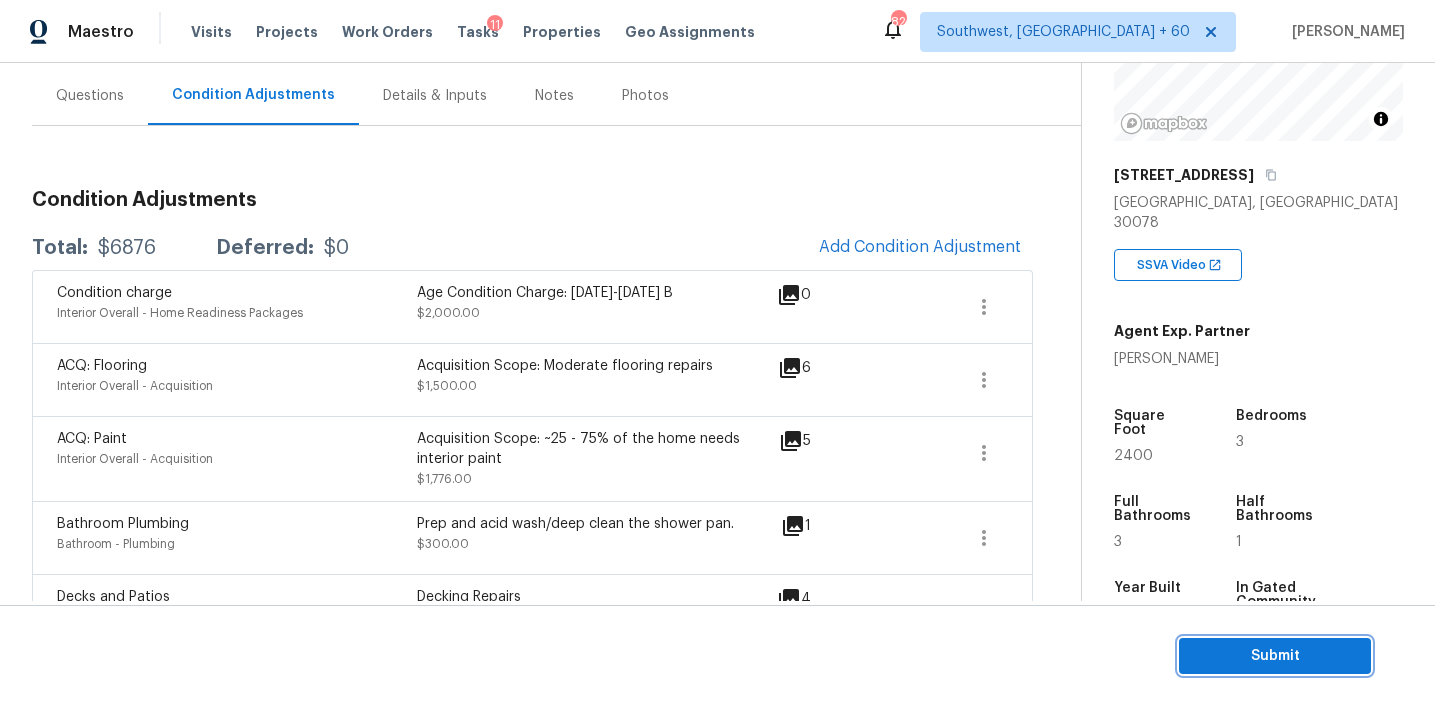 click on "Submit" at bounding box center (1275, 656) 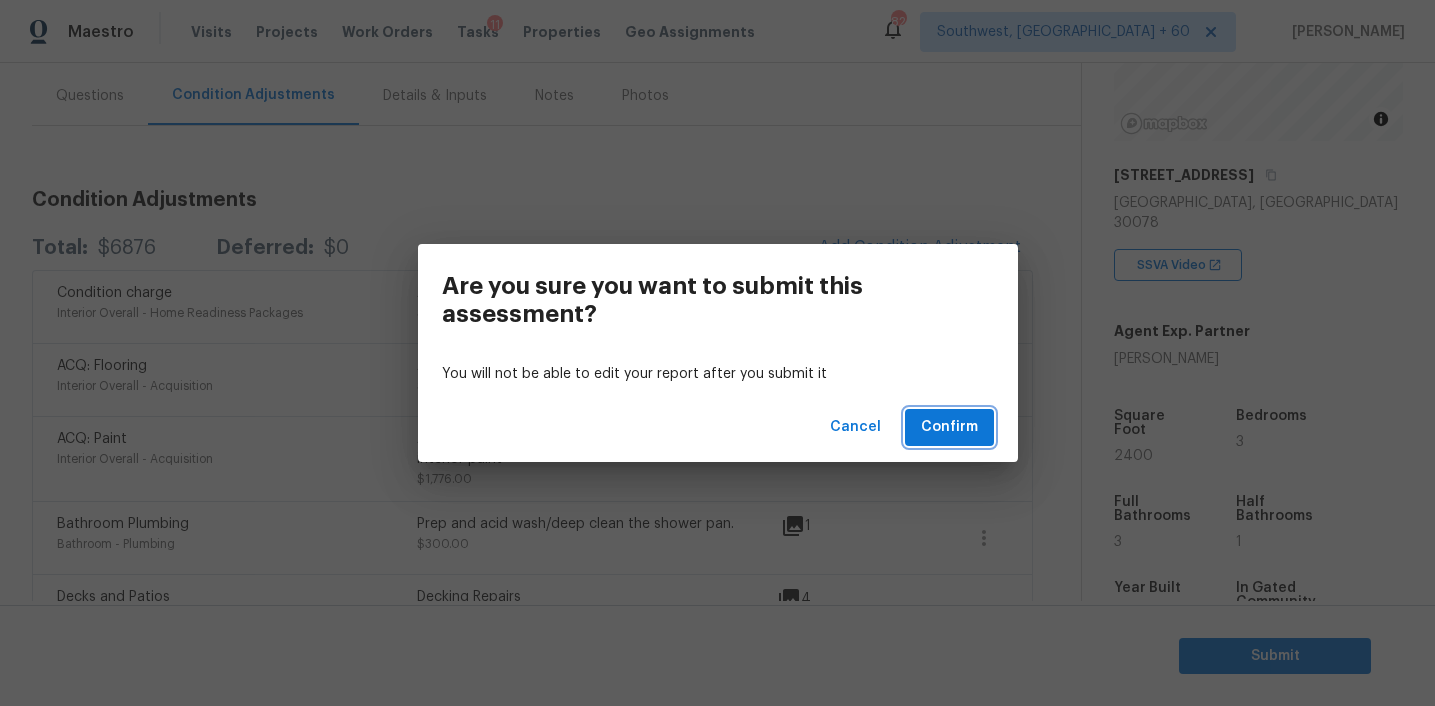 click on "Confirm" at bounding box center (949, 427) 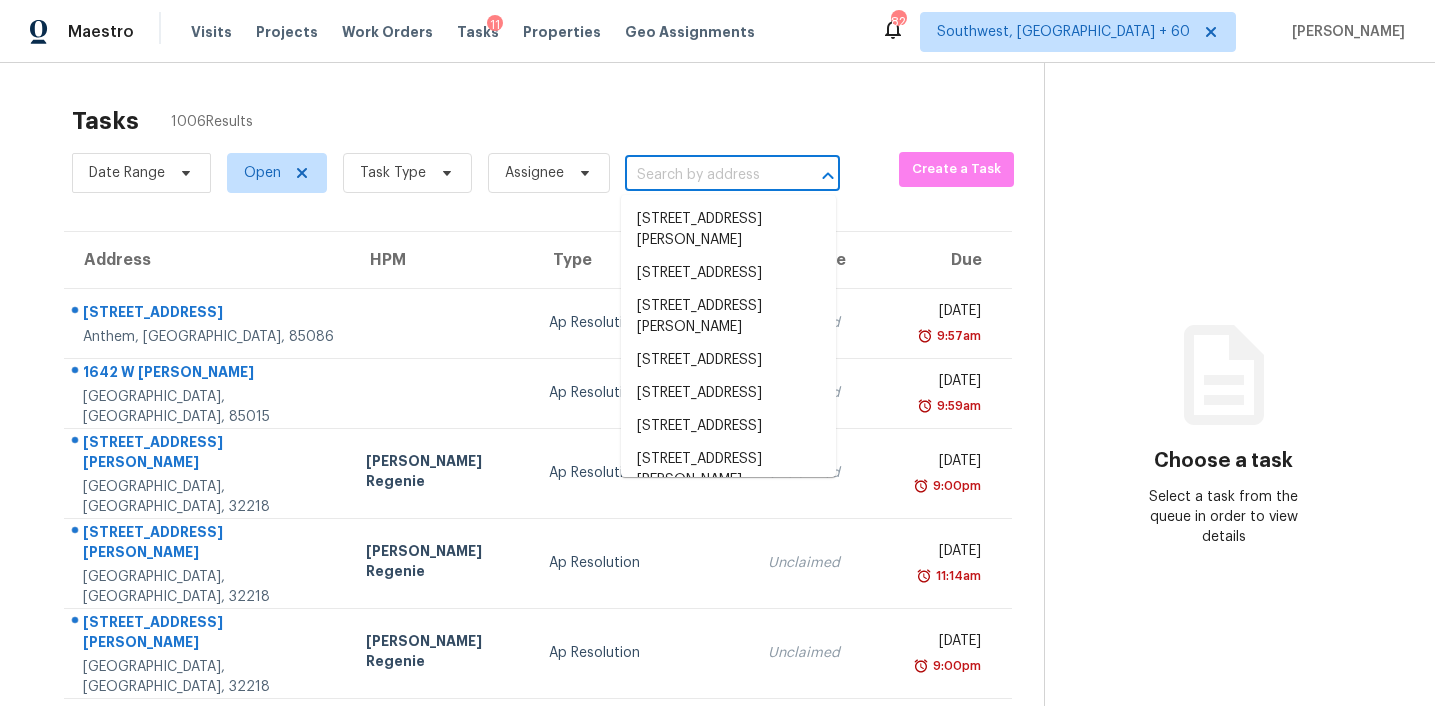 click at bounding box center [704, 175] 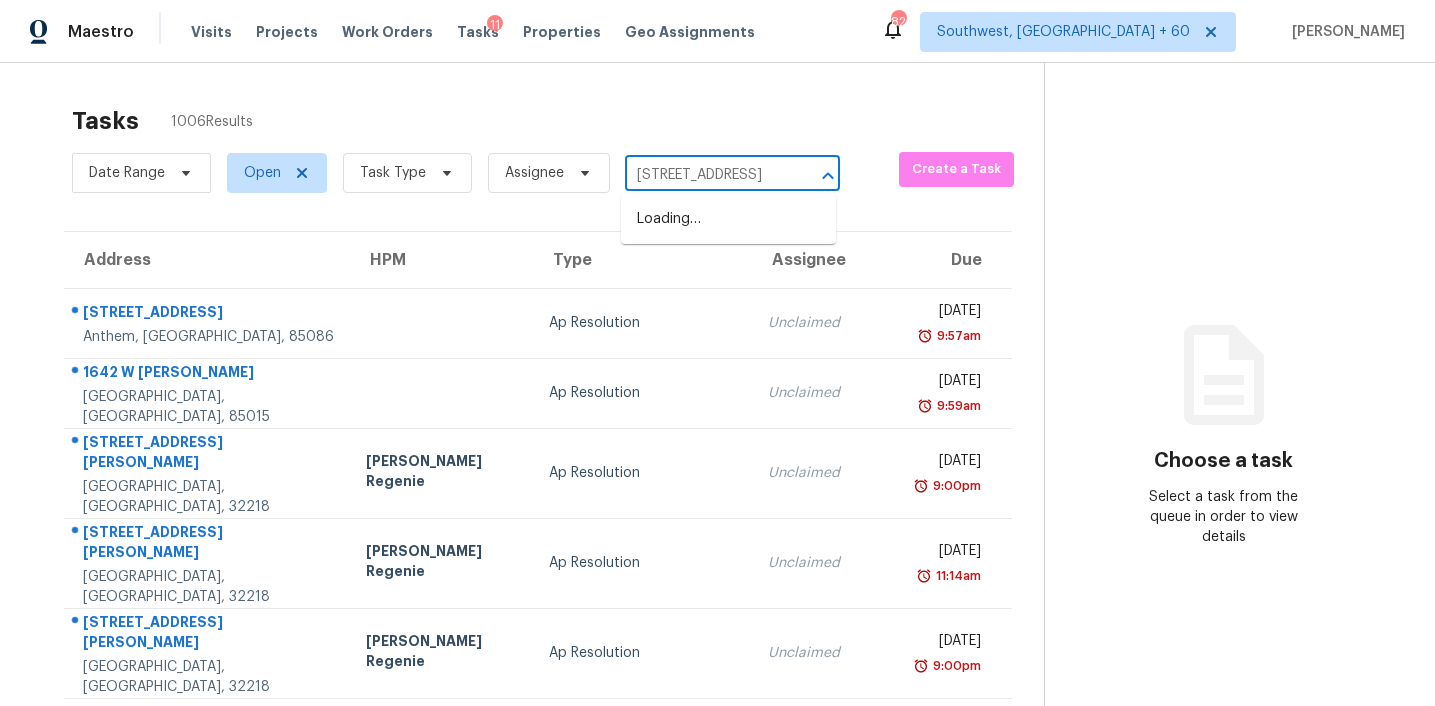 scroll, scrollTop: 0, scrollLeft: 100, axis: horizontal 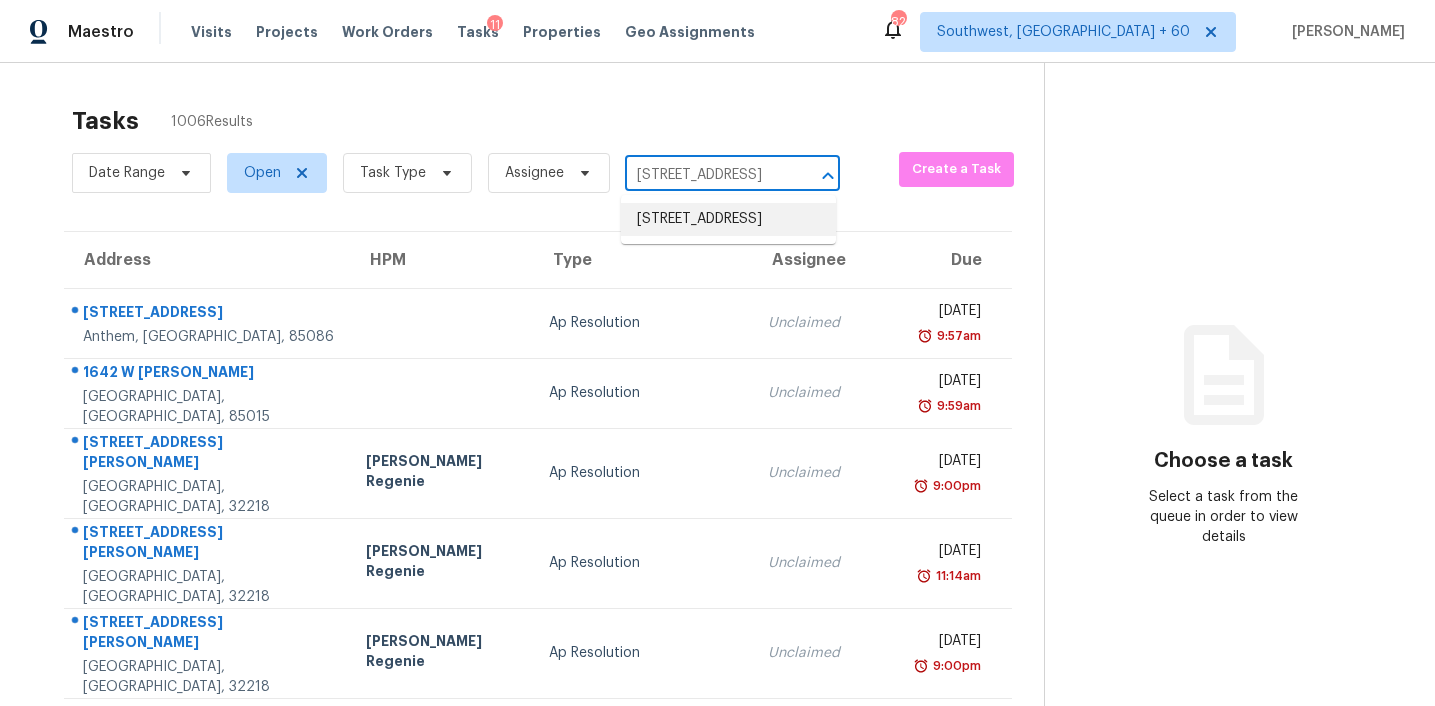 click on "210 Vintage Dr, Covington, GA 30014" at bounding box center [728, 219] 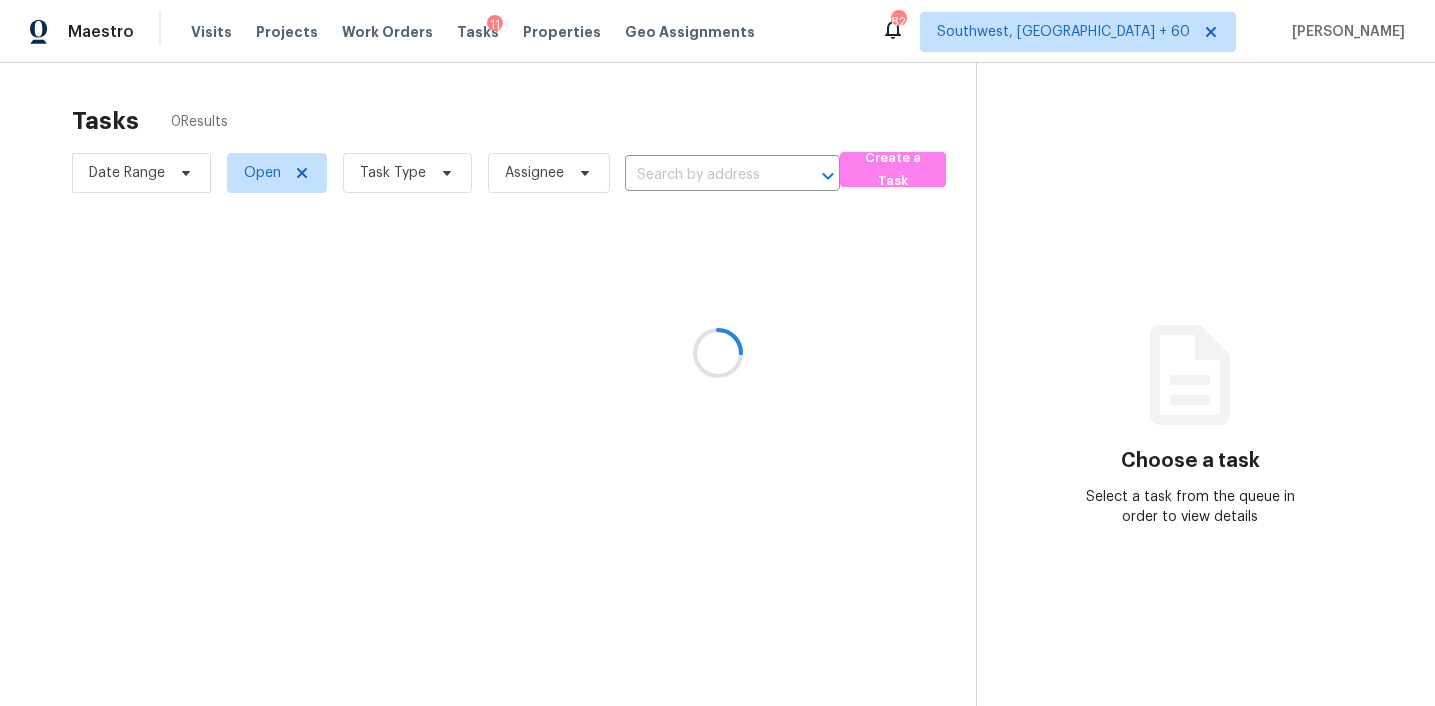 type on "210 Vintage Dr, Covington, GA 30014" 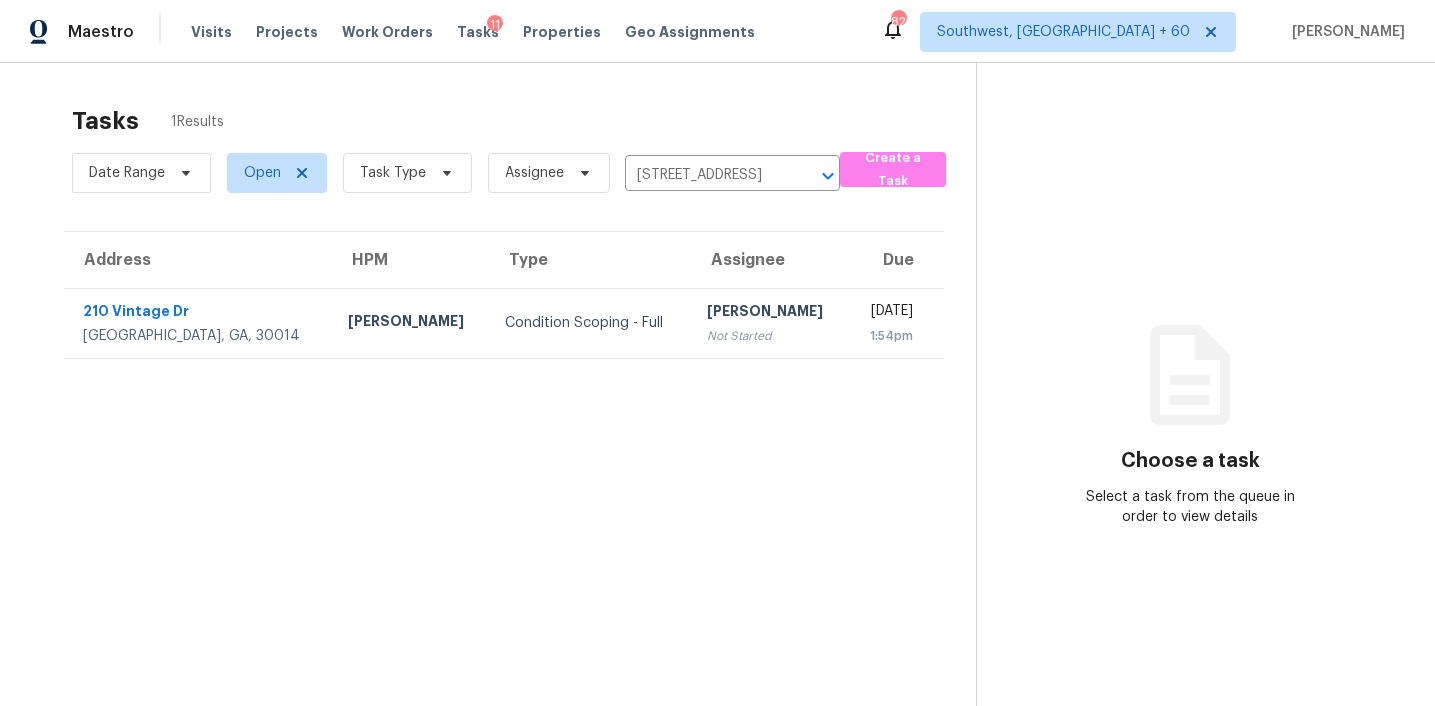 click on "Type" at bounding box center (590, 260) 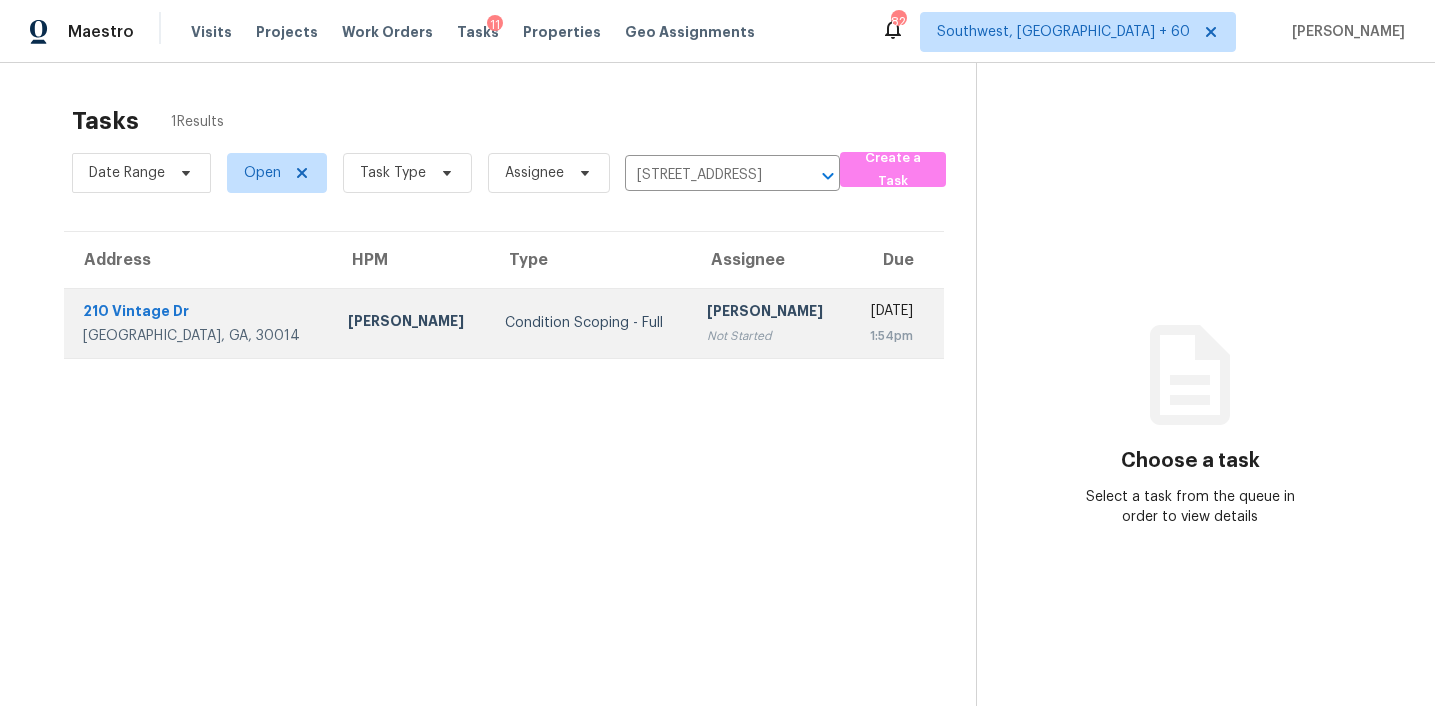click on "Afran Peeran Not Started" at bounding box center (769, 323) 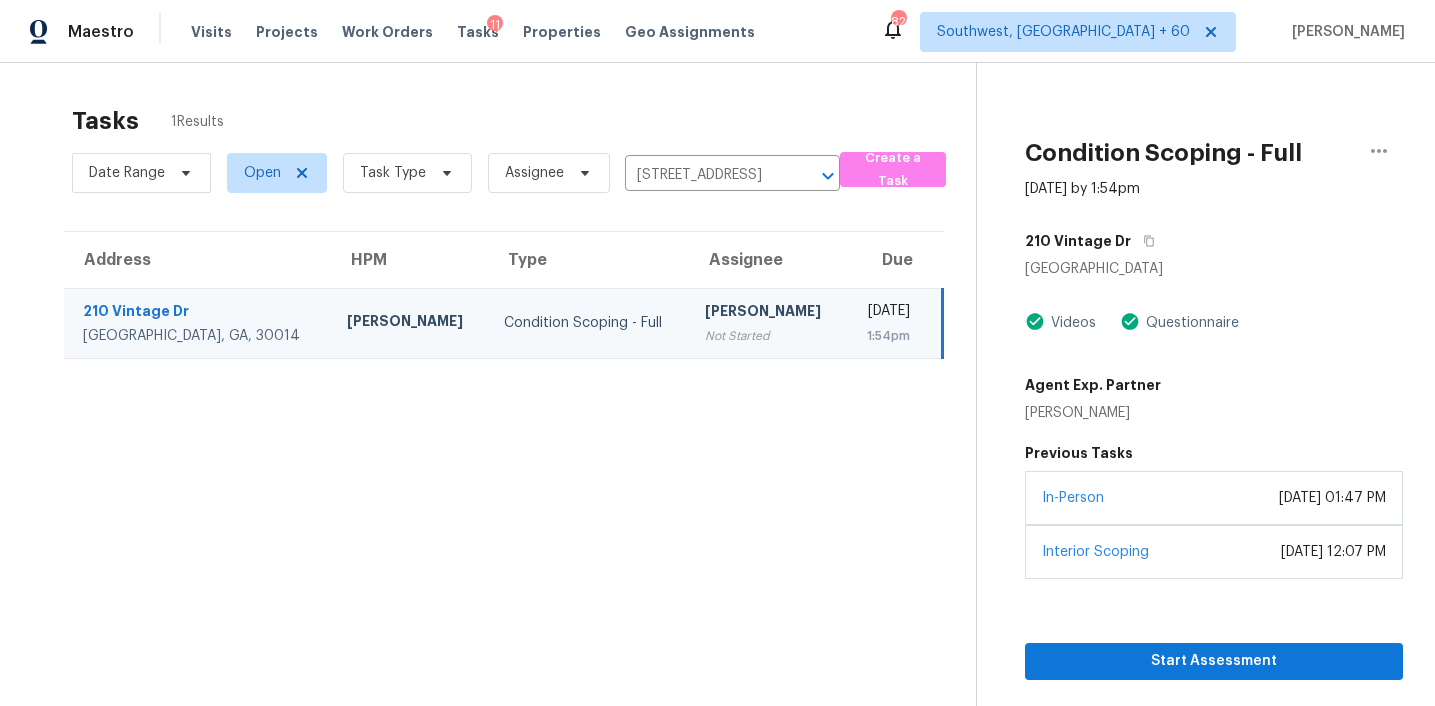 click on "In-Person  May 13, 2025 at 01:47 PM" at bounding box center (1214, 498) 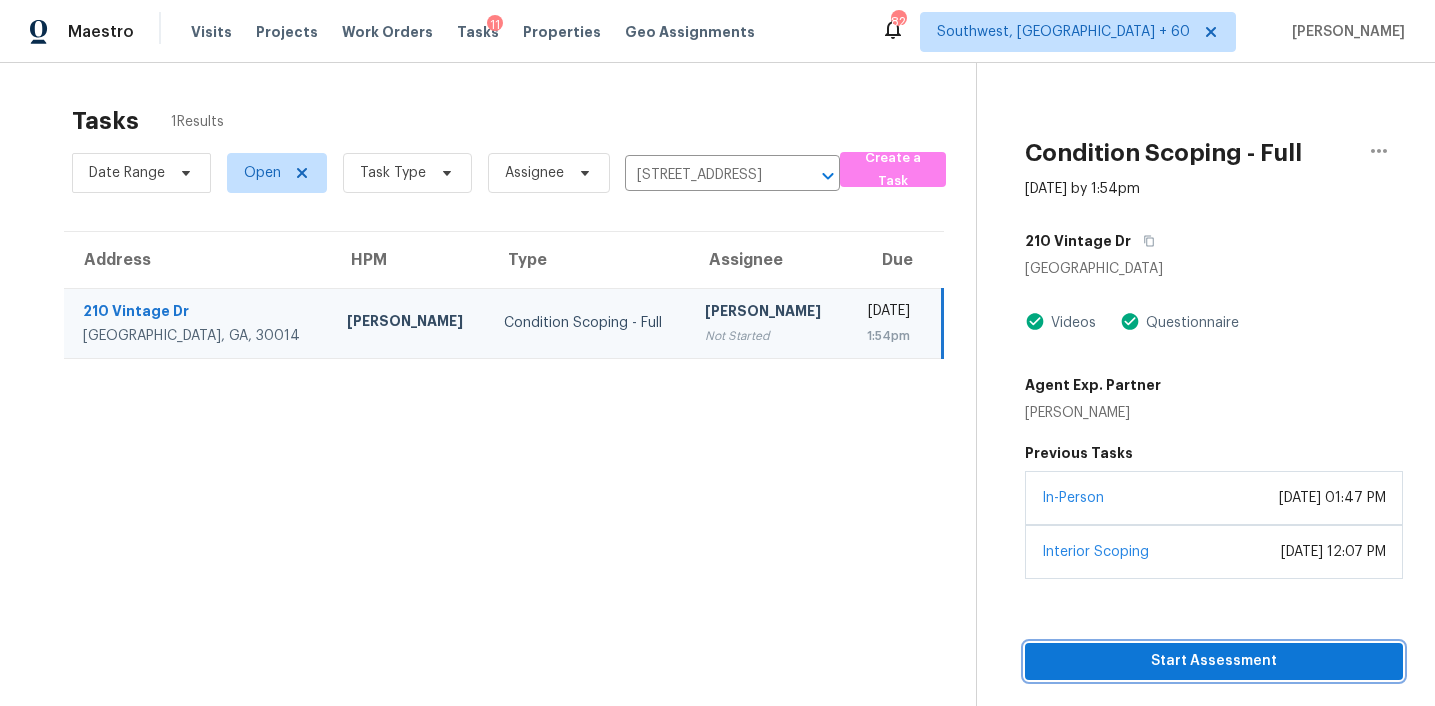 click on "Start Assessment" at bounding box center [1214, 661] 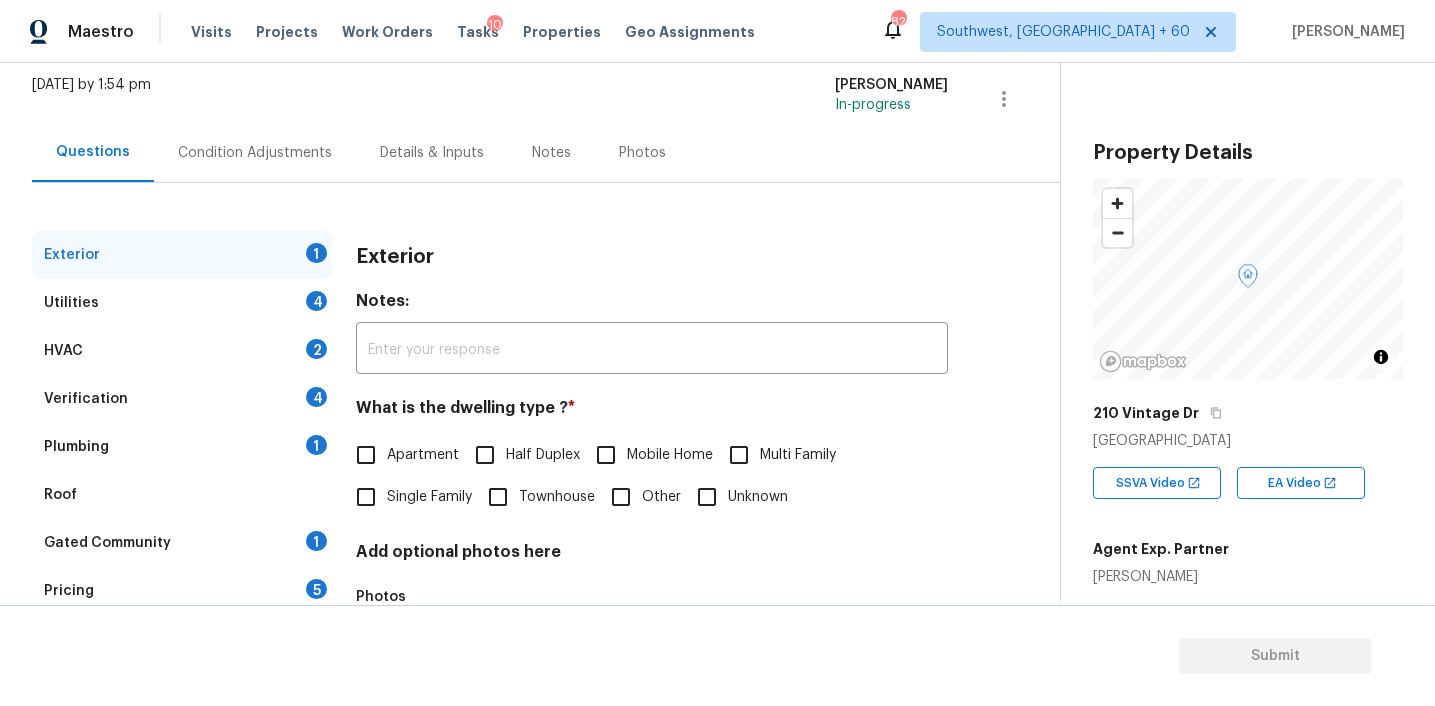 scroll, scrollTop: 257, scrollLeft: 0, axis: vertical 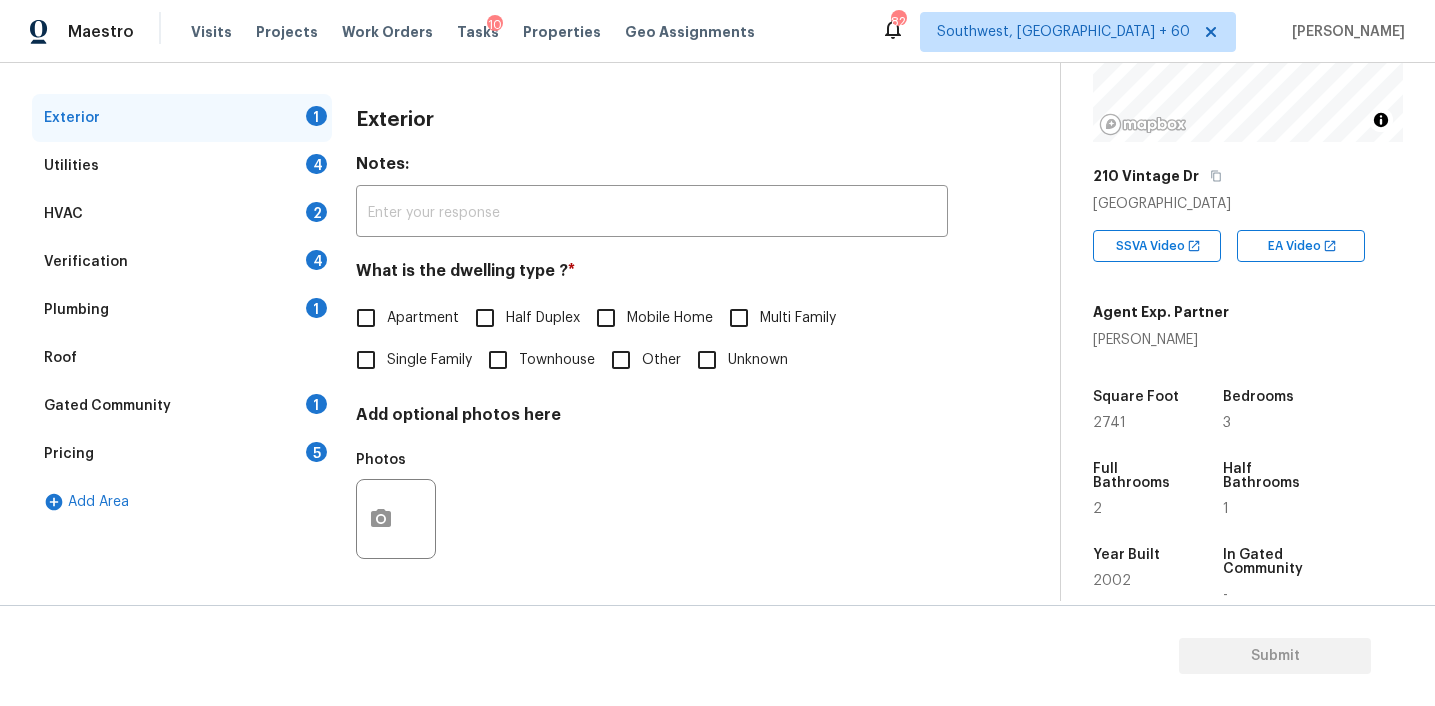 click on "Pricing 5" at bounding box center (182, 454) 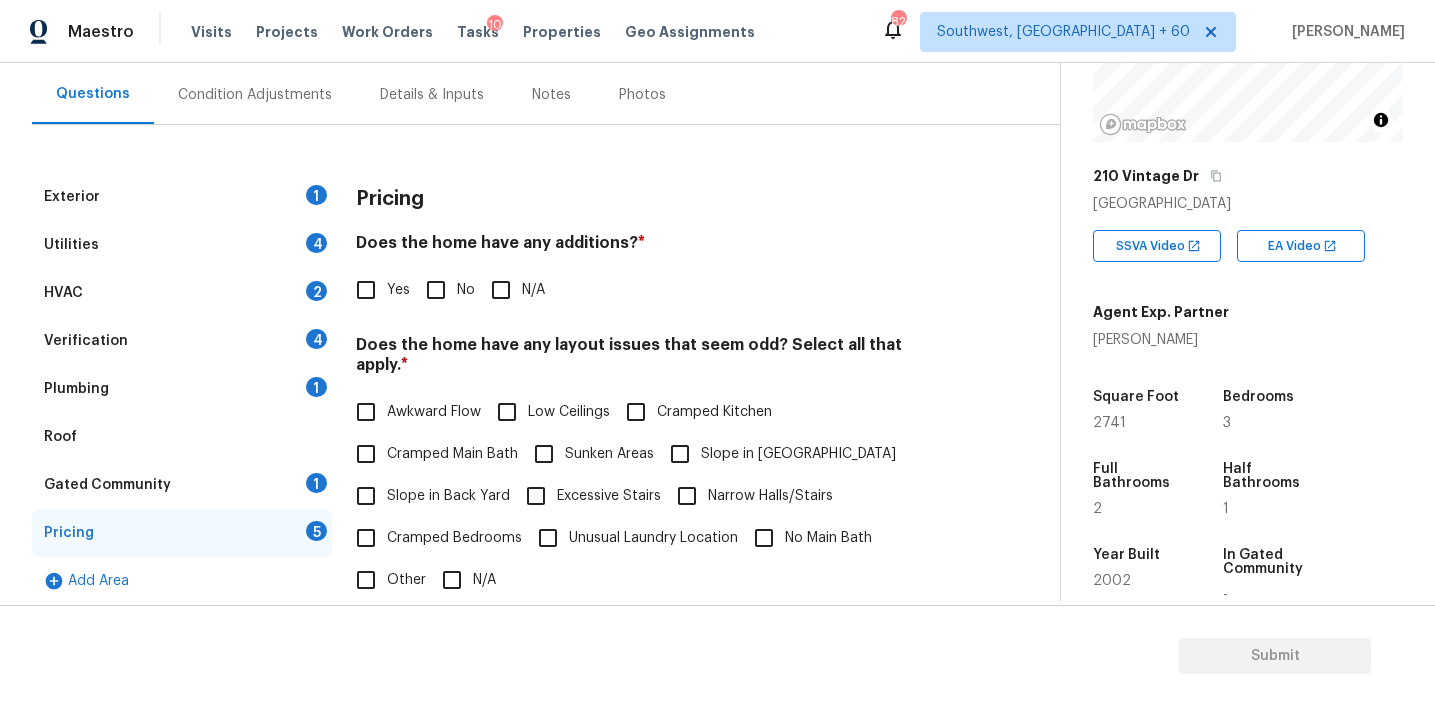 scroll, scrollTop: 177, scrollLeft: 0, axis: vertical 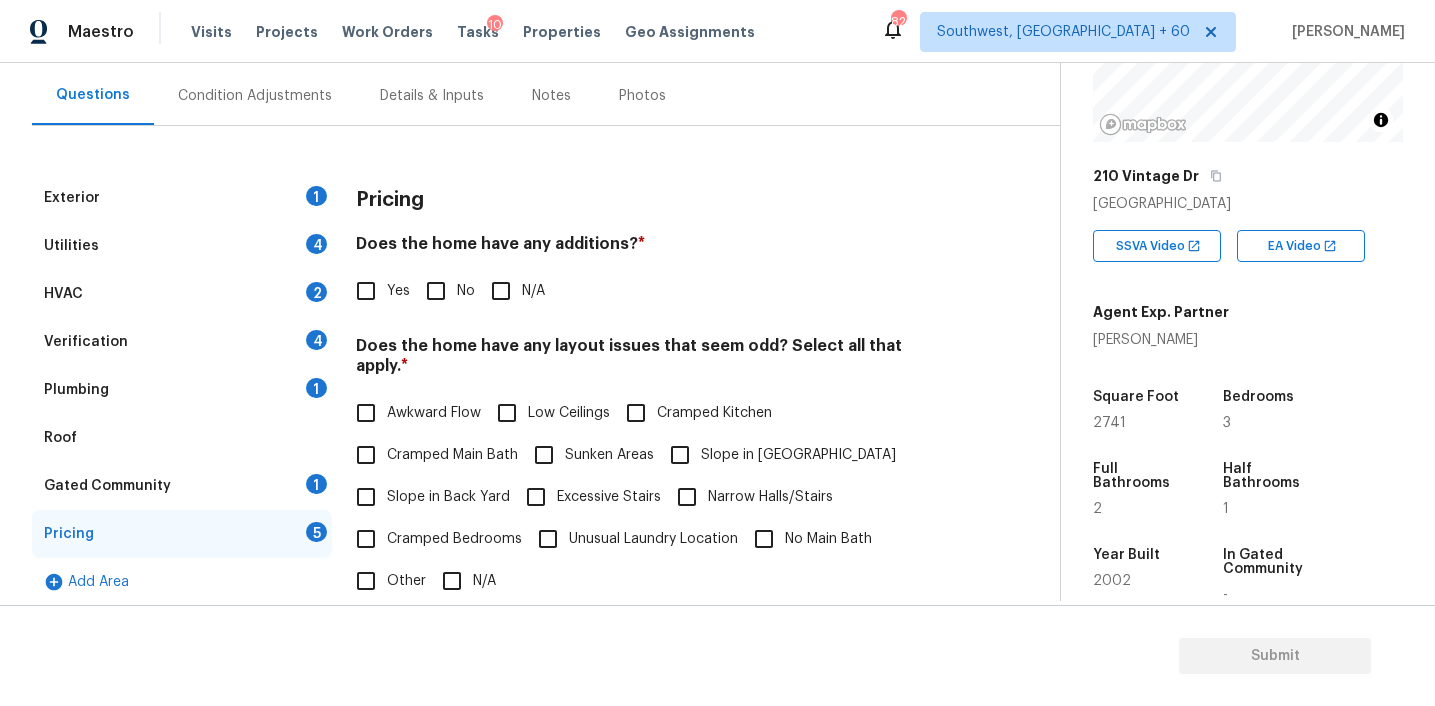click on "Pricing Does the home have any additions?  * Yes No N/A Does the home have any layout issues that seem odd? Select all that apply.  * Awkward Flow Low Ceilings Cramped Kitchen Cramped Main Bath Sunken Areas Slope in Front Yard Slope in Back Yard Excessive Stairs Narrow Halls/Stairs Cramped Bedrooms Unusual Laundry Location No Main Bath Other N/A Do you have to walk through the garage to get to any rooms in the home?  * Yes No Does the kitchen seem cramped?  * Yes No Does the home appear to be very outdated?  * Yes No" at bounding box center (652, 563) 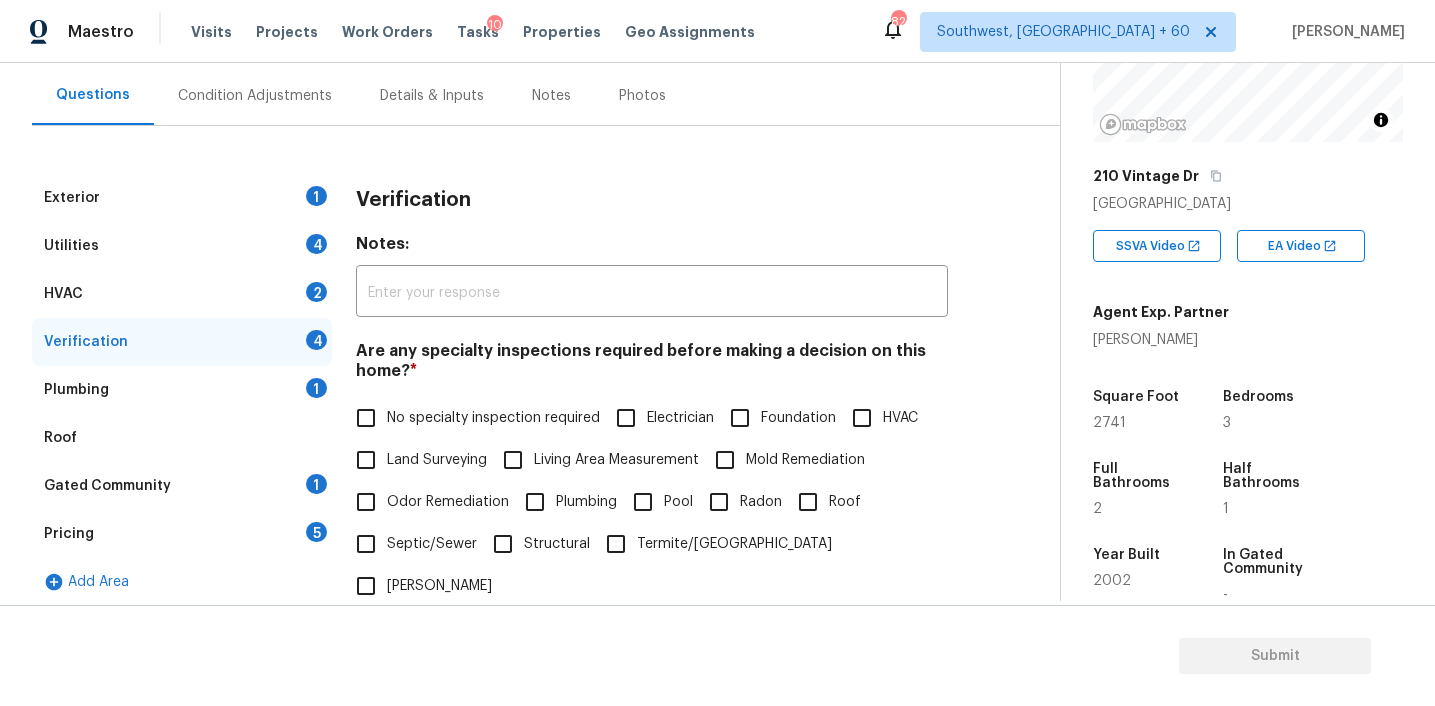 scroll, scrollTop: 497, scrollLeft: 0, axis: vertical 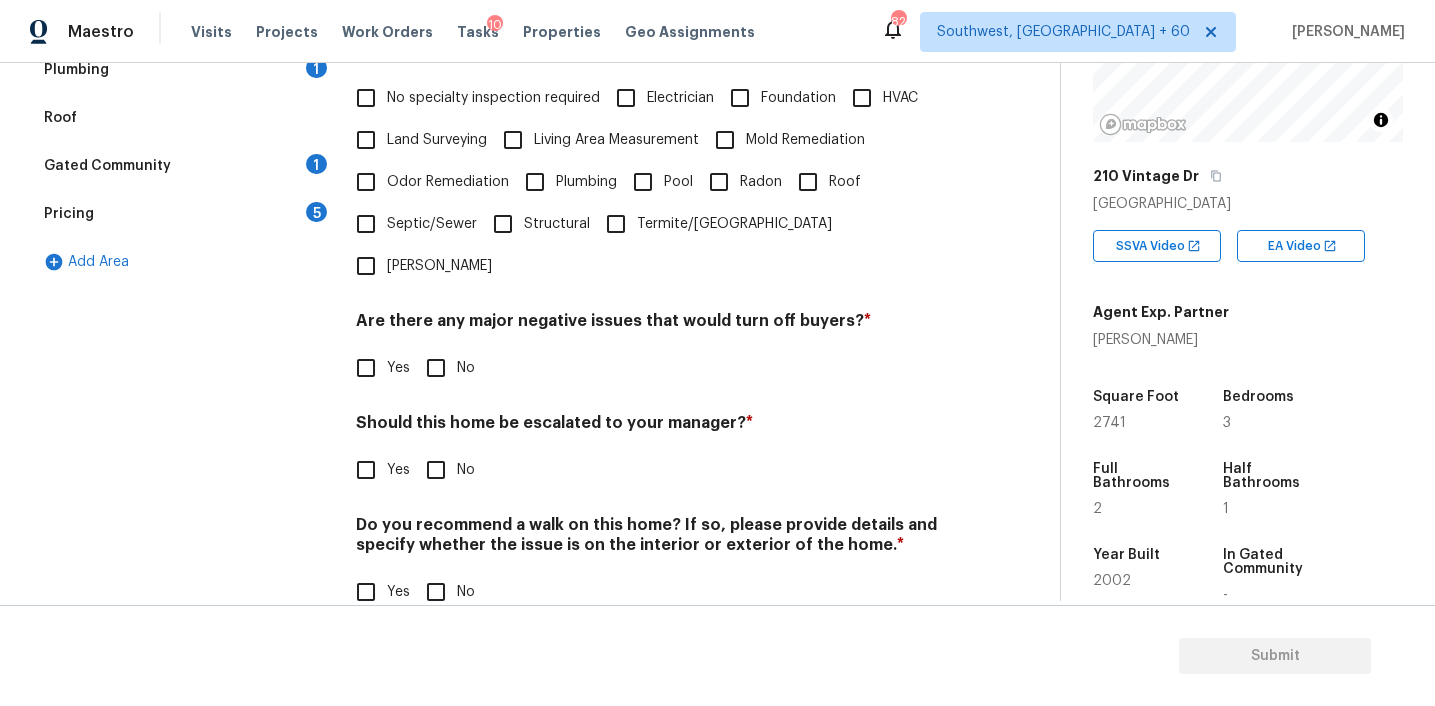 click on "Yes" at bounding box center (366, 470) 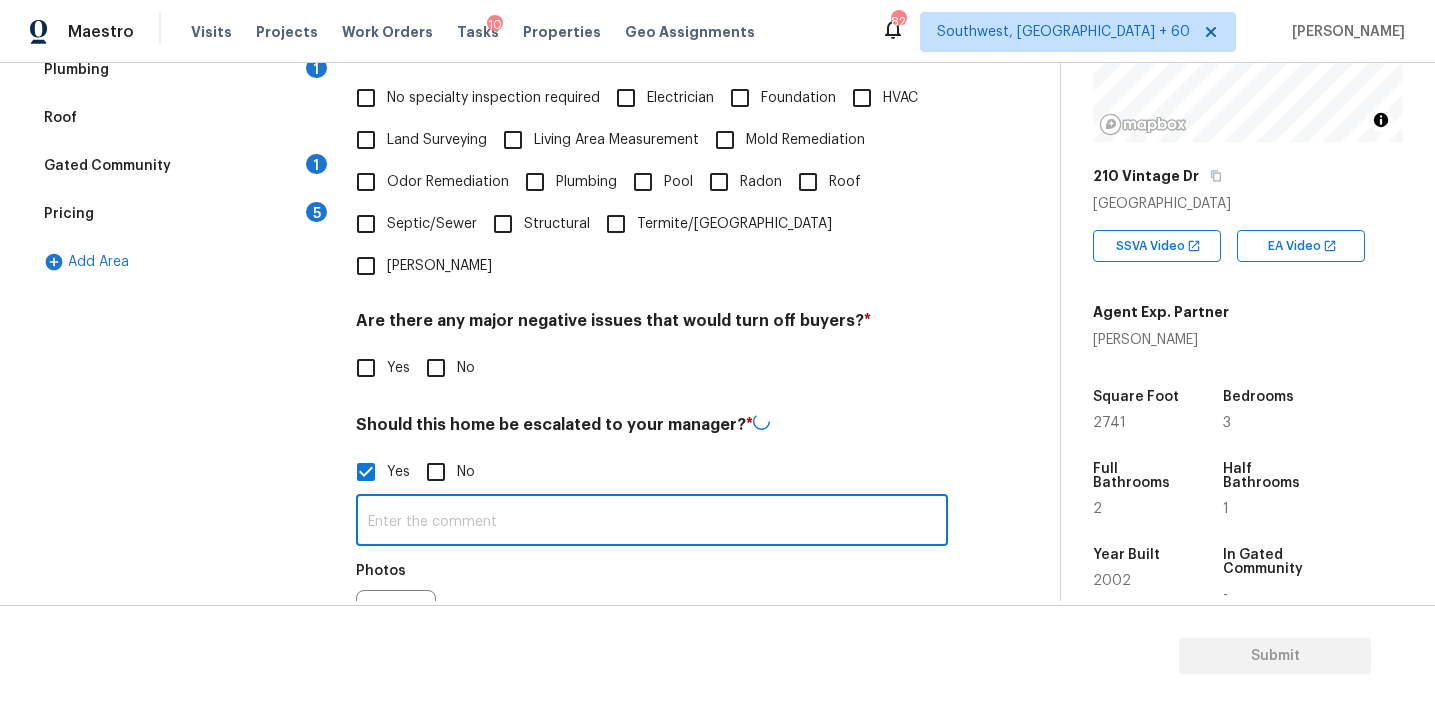click at bounding box center [652, 522] 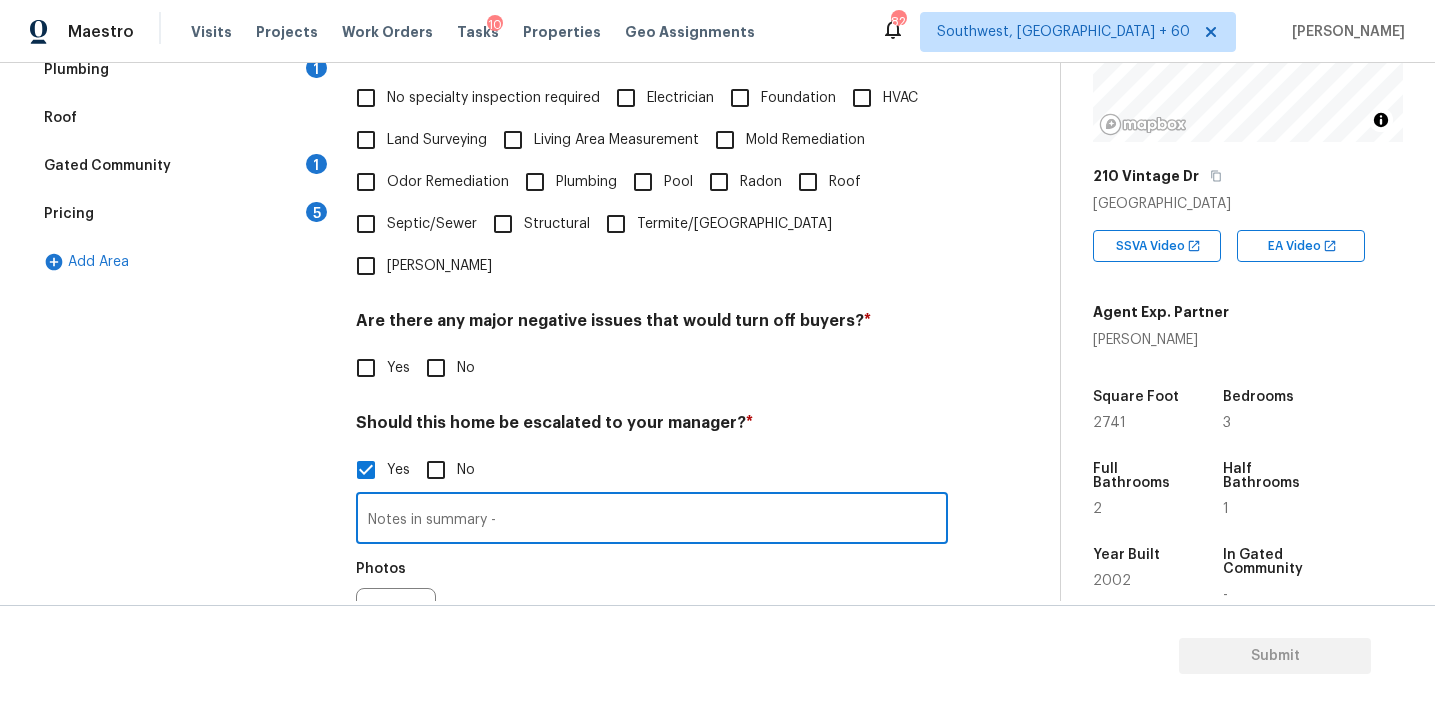 paste on "Finished basement has had water damage." 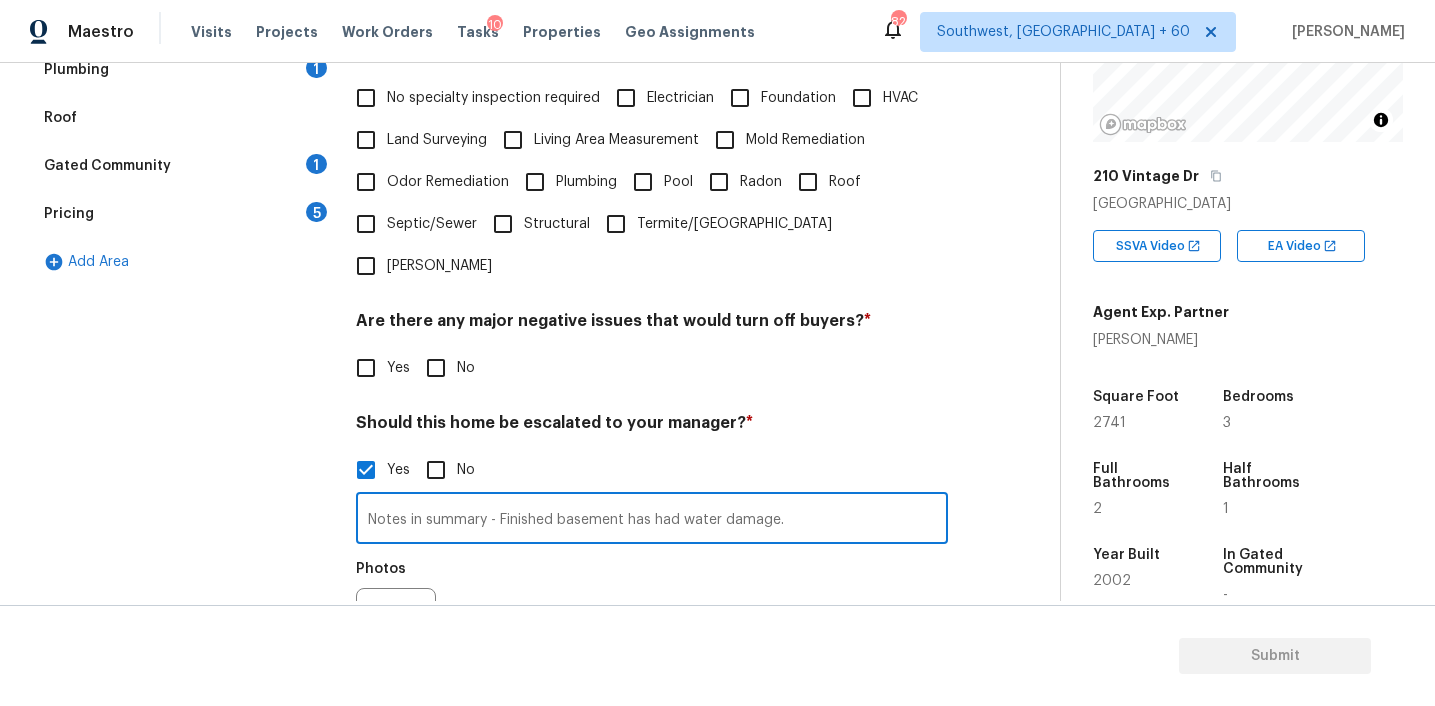 type on "Notes in summary - Finished basement has had water damage." 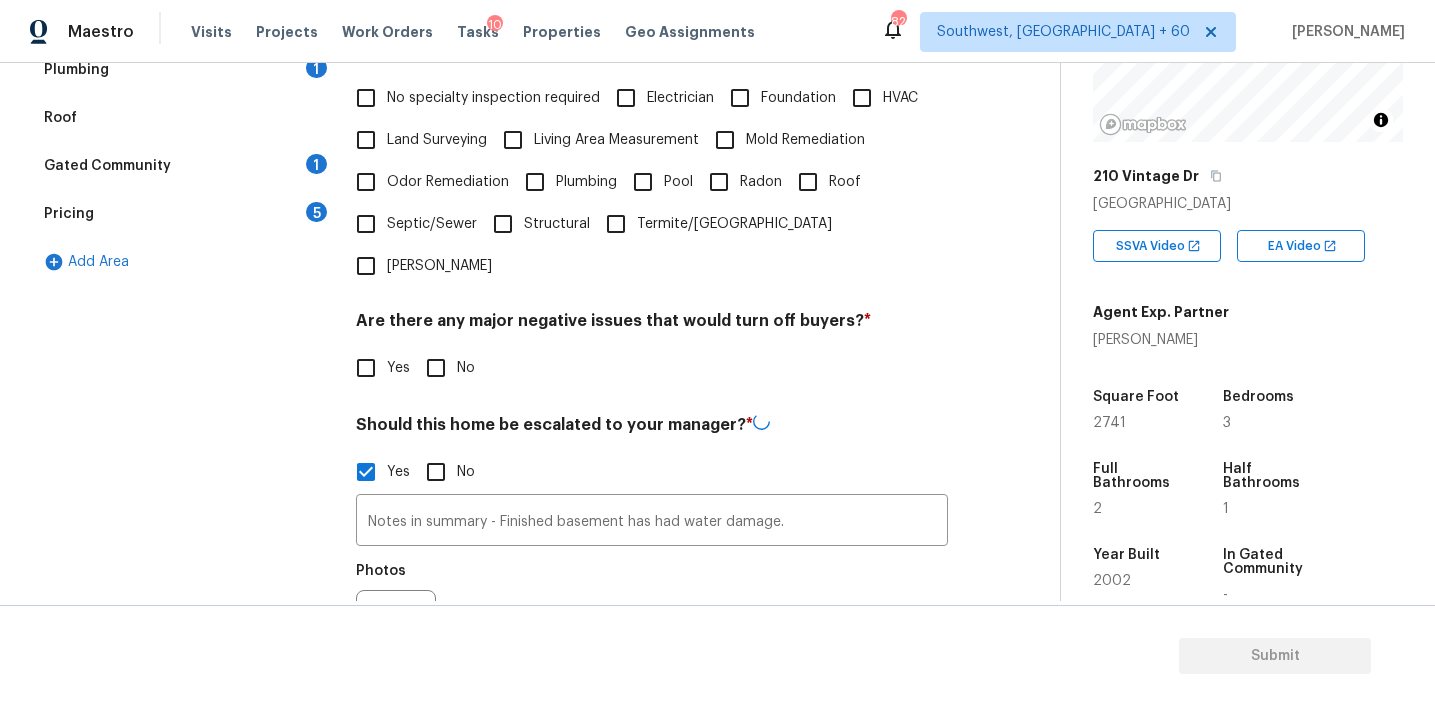 click on "Pricing 5" at bounding box center (182, 214) 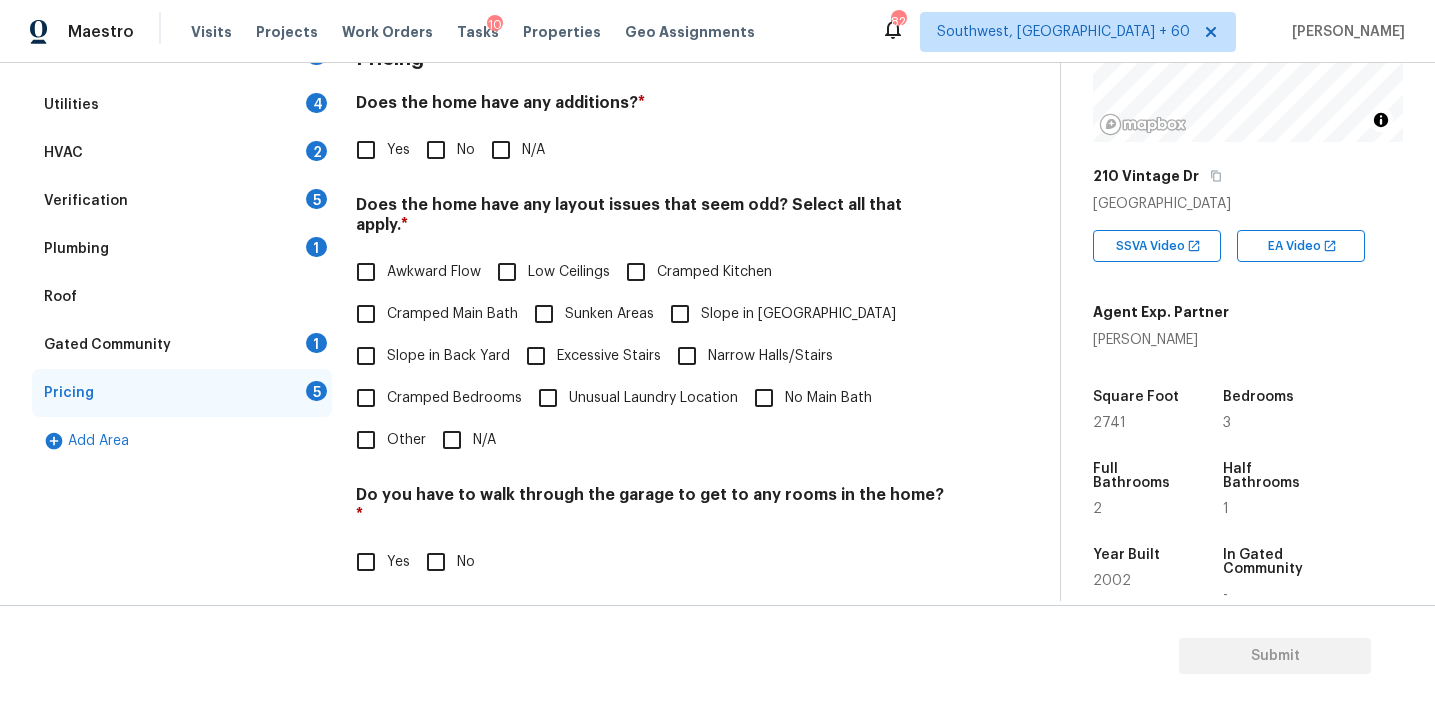 click on "Verification 5" at bounding box center [182, 201] 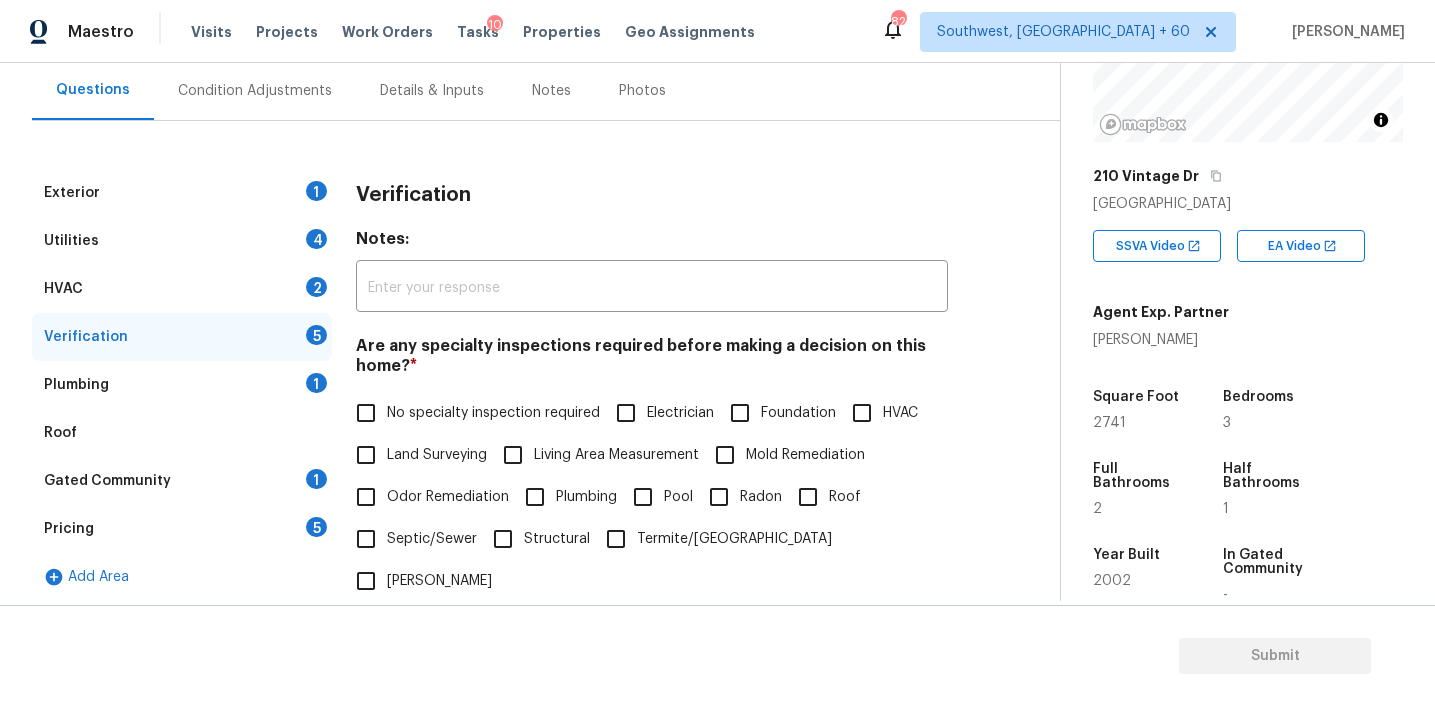scroll, scrollTop: 181, scrollLeft: 0, axis: vertical 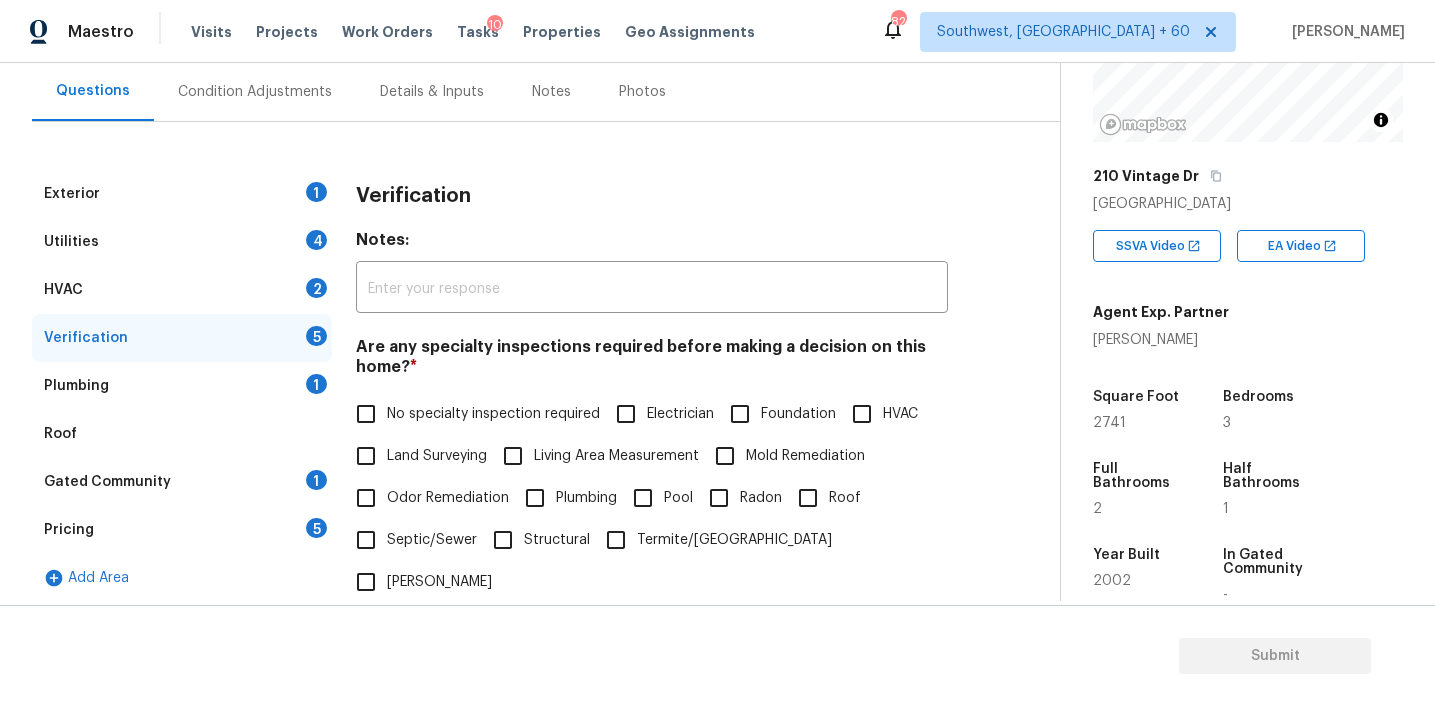 type on "Notes in summary - Finished basement has had water damage." 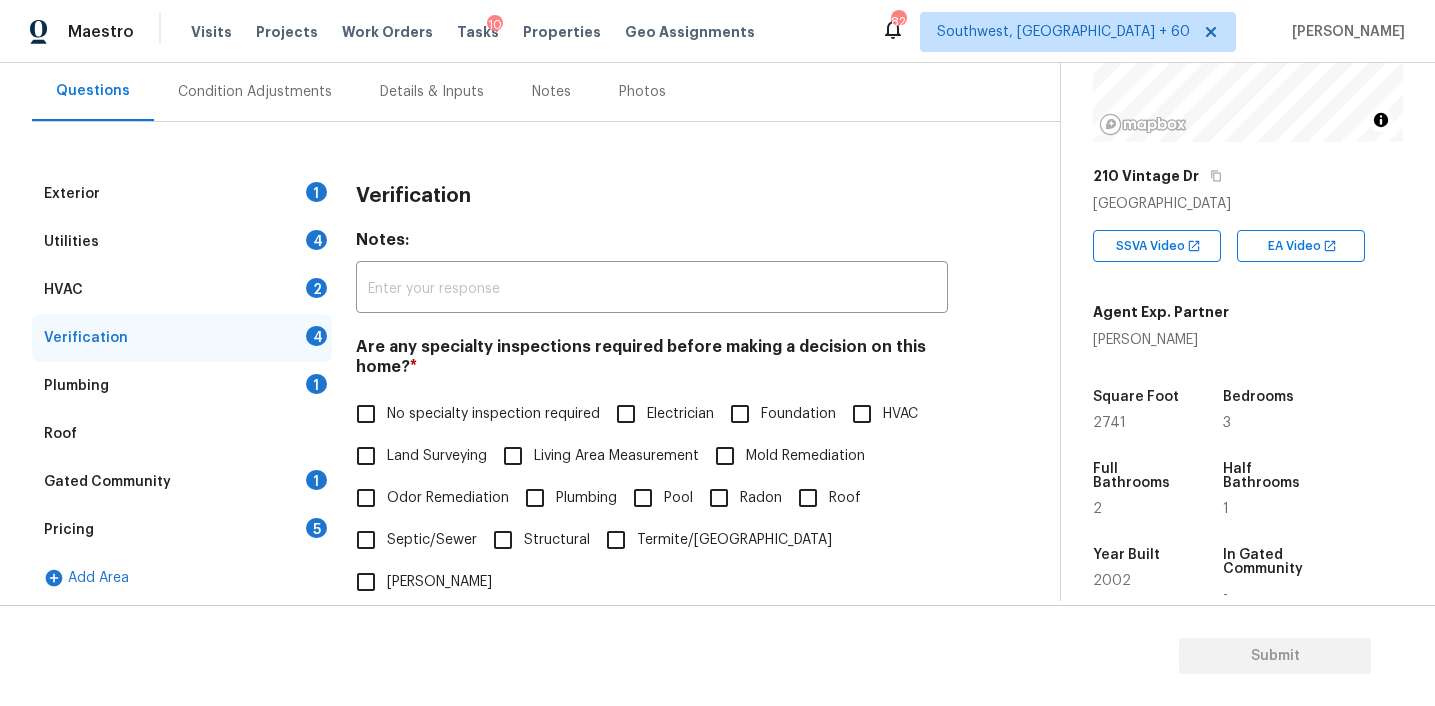 click on "Notes:" at bounding box center (652, 244) 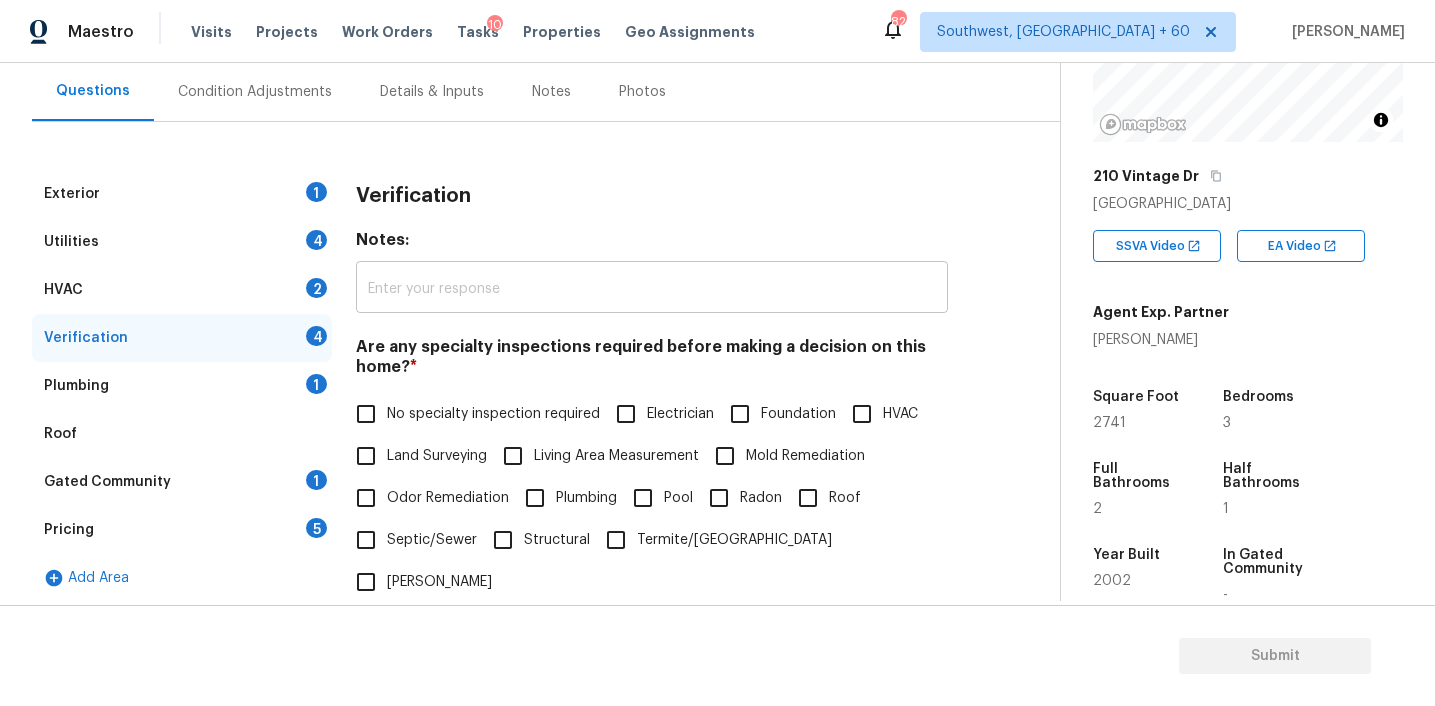 click at bounding box center (652, 289) 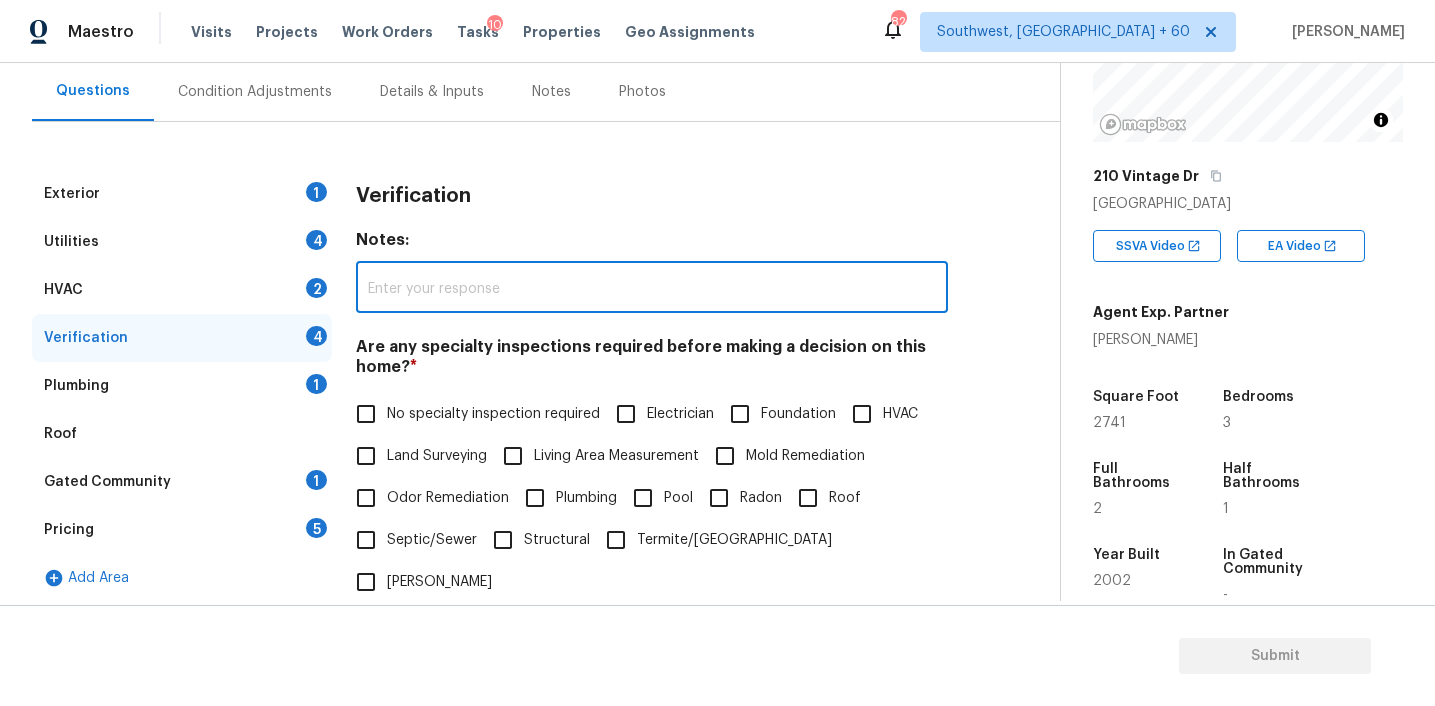 click on "Verification" at bounding box center (652, 196) 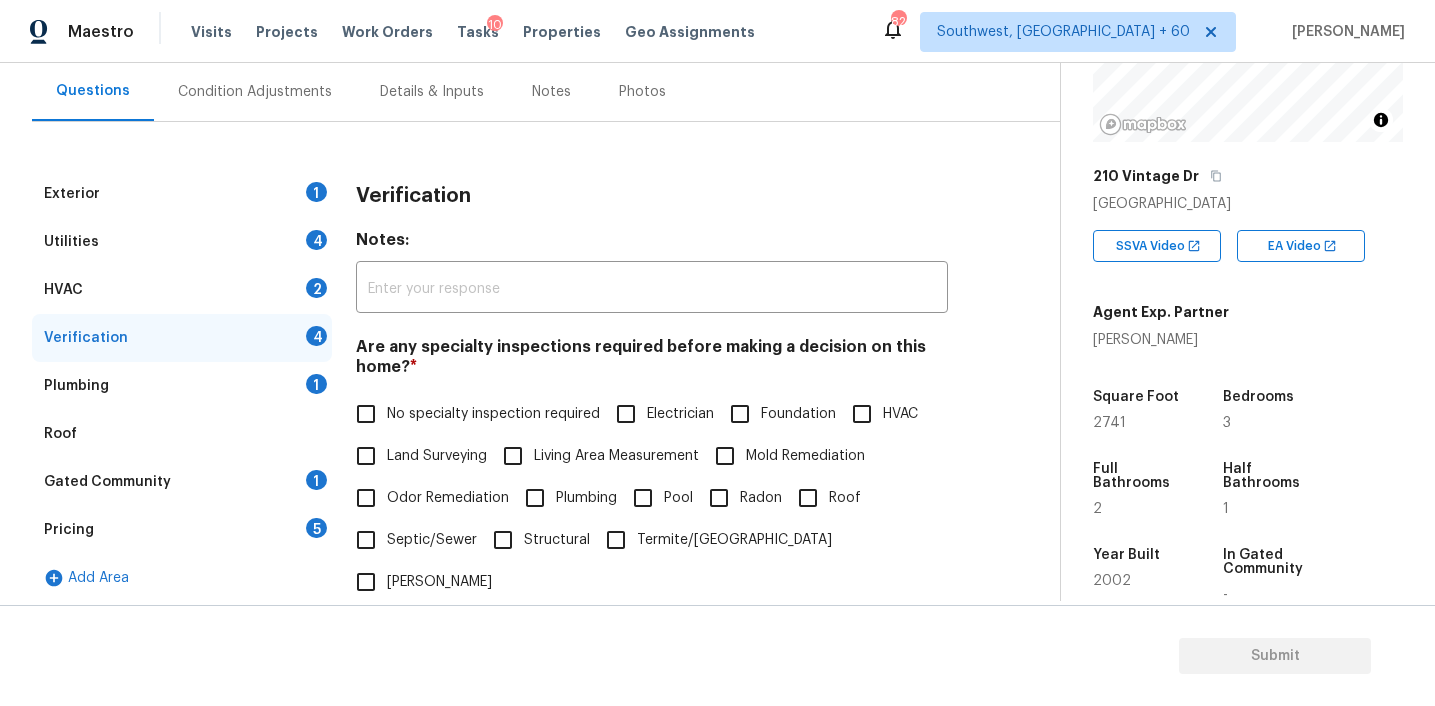 click on "5" at bounding box center (316, 528) 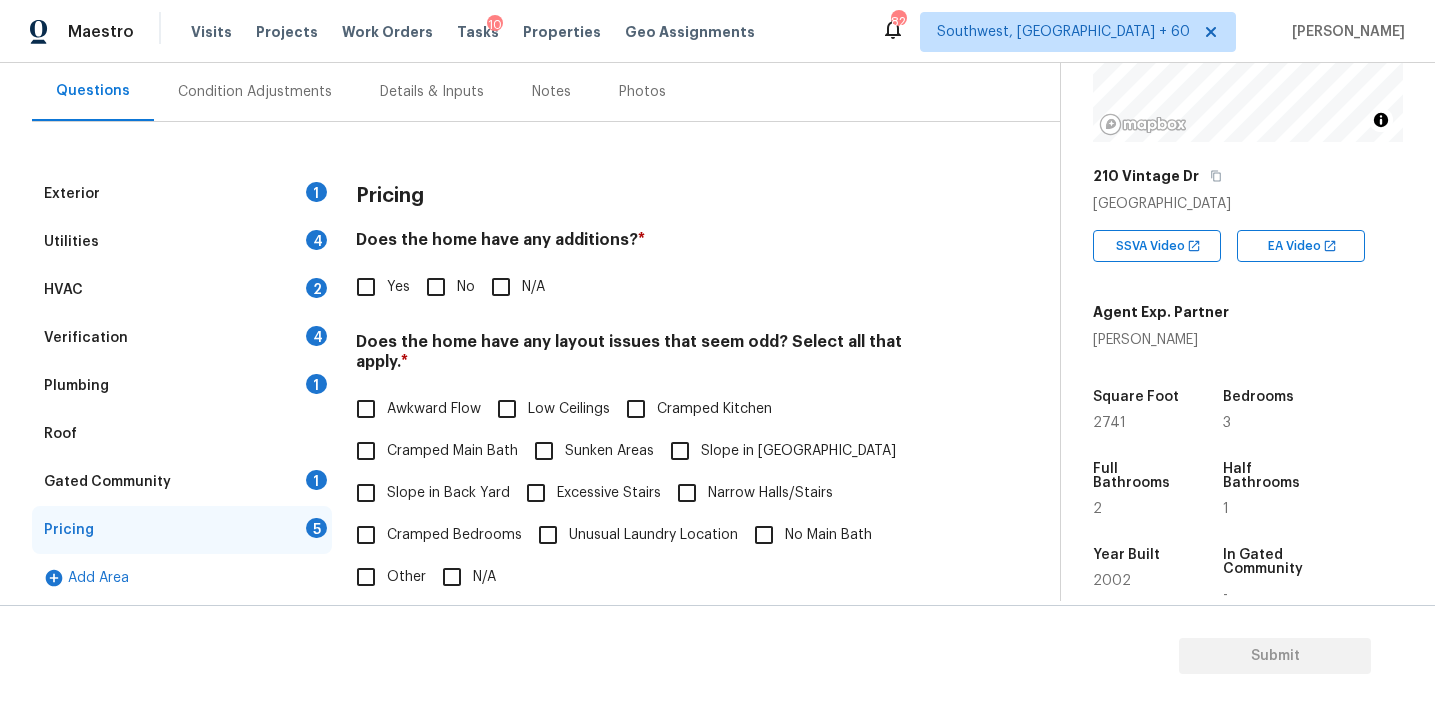 click on "4" at bounding box center (316, 336) 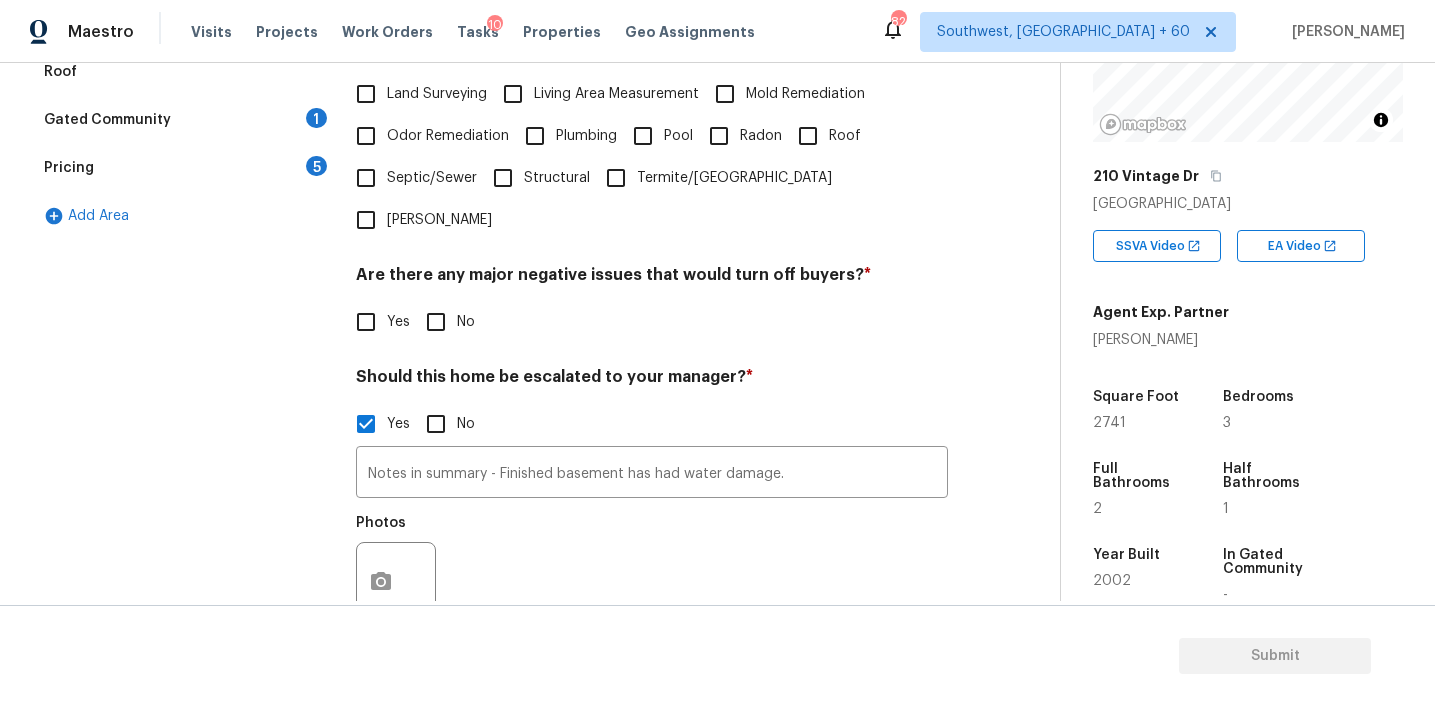 scroll, scrollTop: 585, scrollLeft: 0, axis: vertical 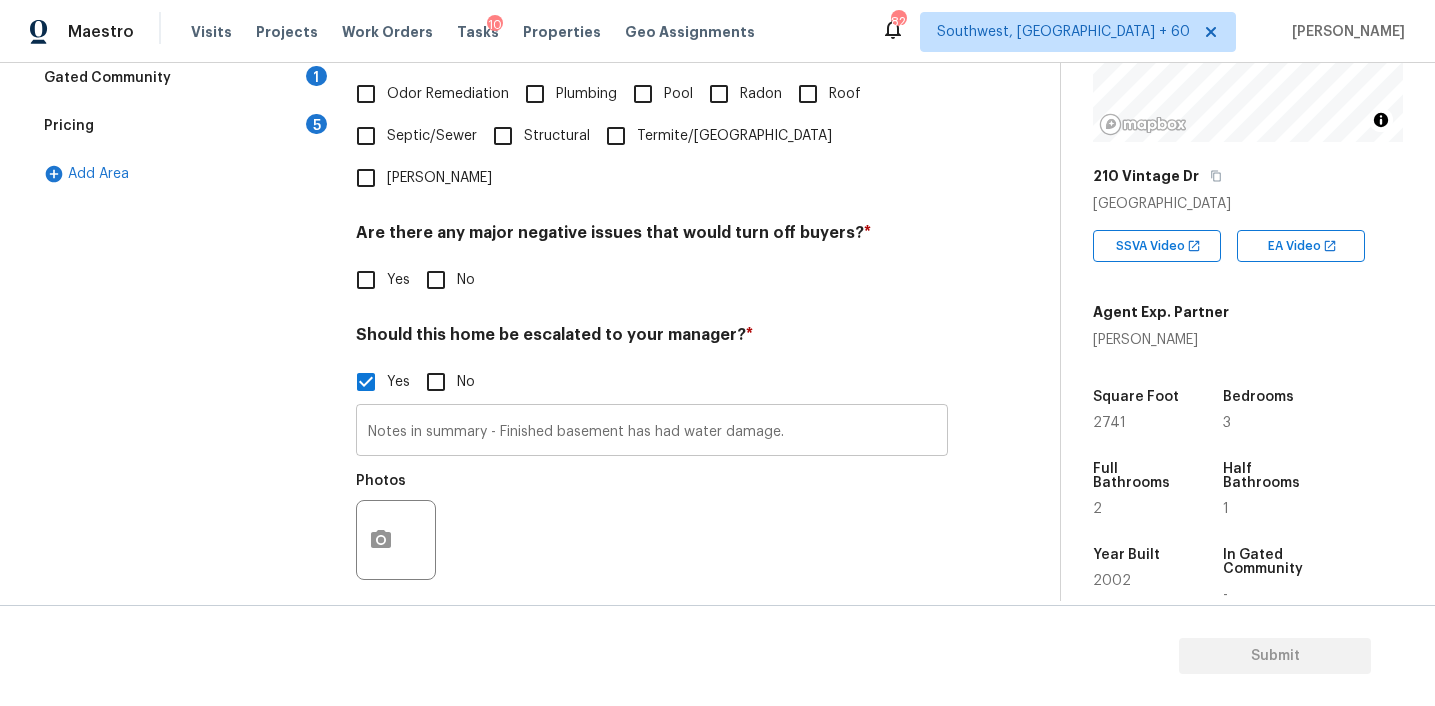 click on "Notes in summary - Finished basement has had water damage." at bounding box center (652, 432) 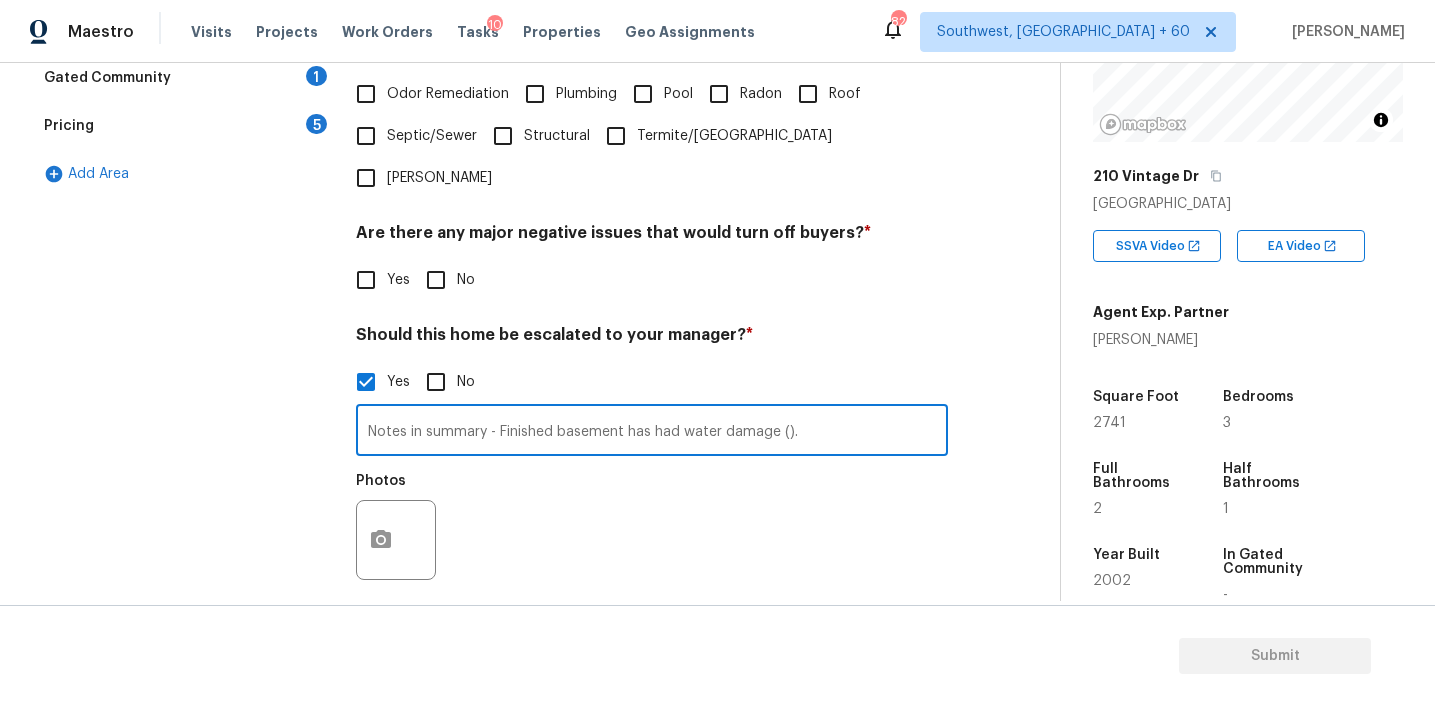 paste on "Tub over flowed in master bathroom and ruined the ceiling in the basement." 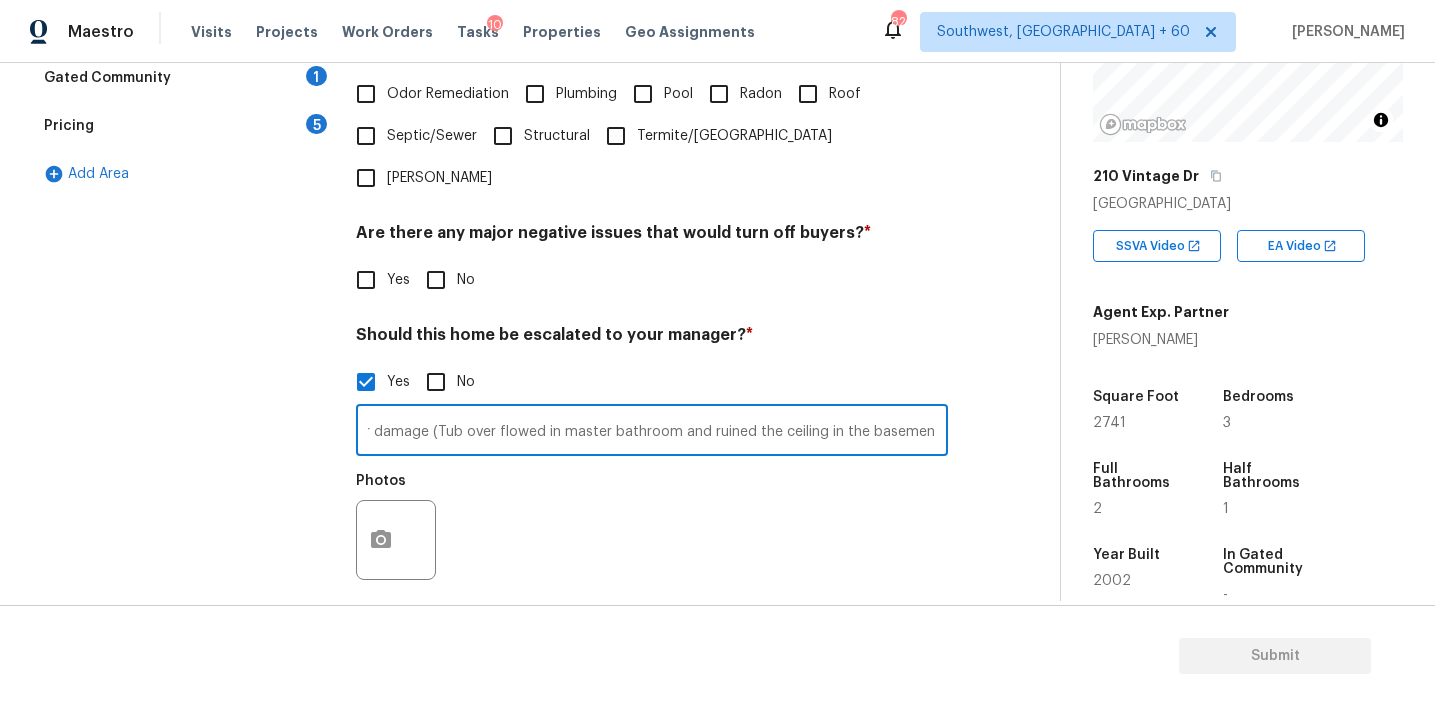 scroll, scrollTop: 0, scrollLeft: 348, axis: horizontal 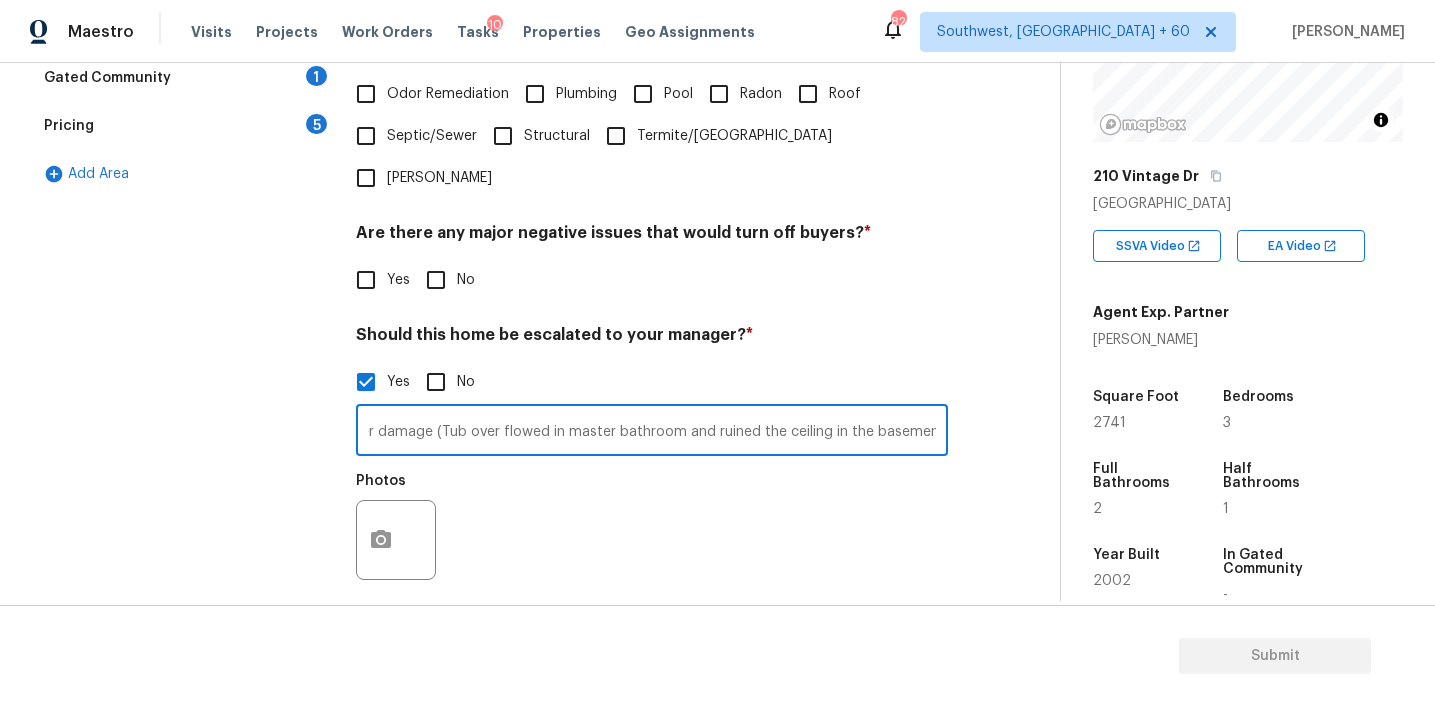 click on "Notes in summary - Finished basement has had water damage (Tub over flowed in master bathroom and ruined the ceiling in the basement)." at bounding box center [652, 432] 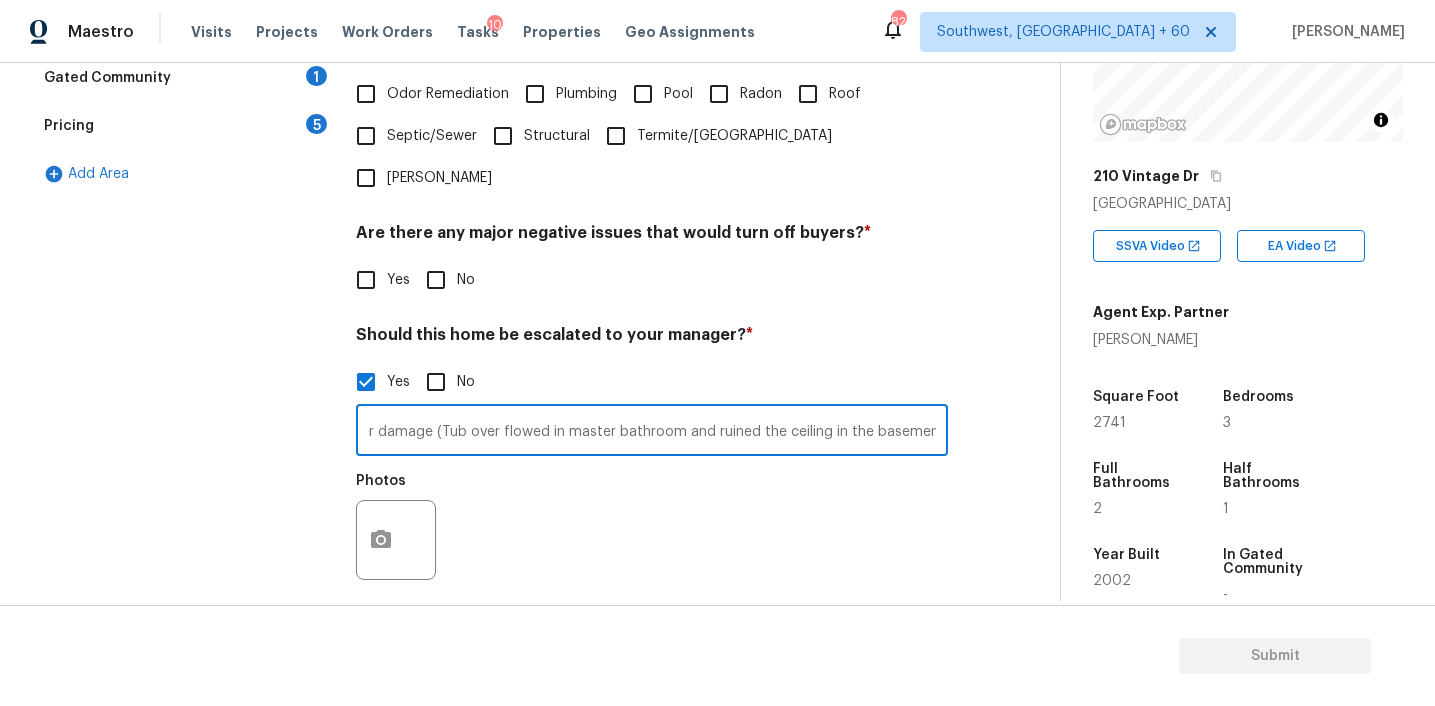 type on "Notes in summary - Finished basement has had water damage (Tub over flowed in master bathroom and ruined the ceiling in the basement)." 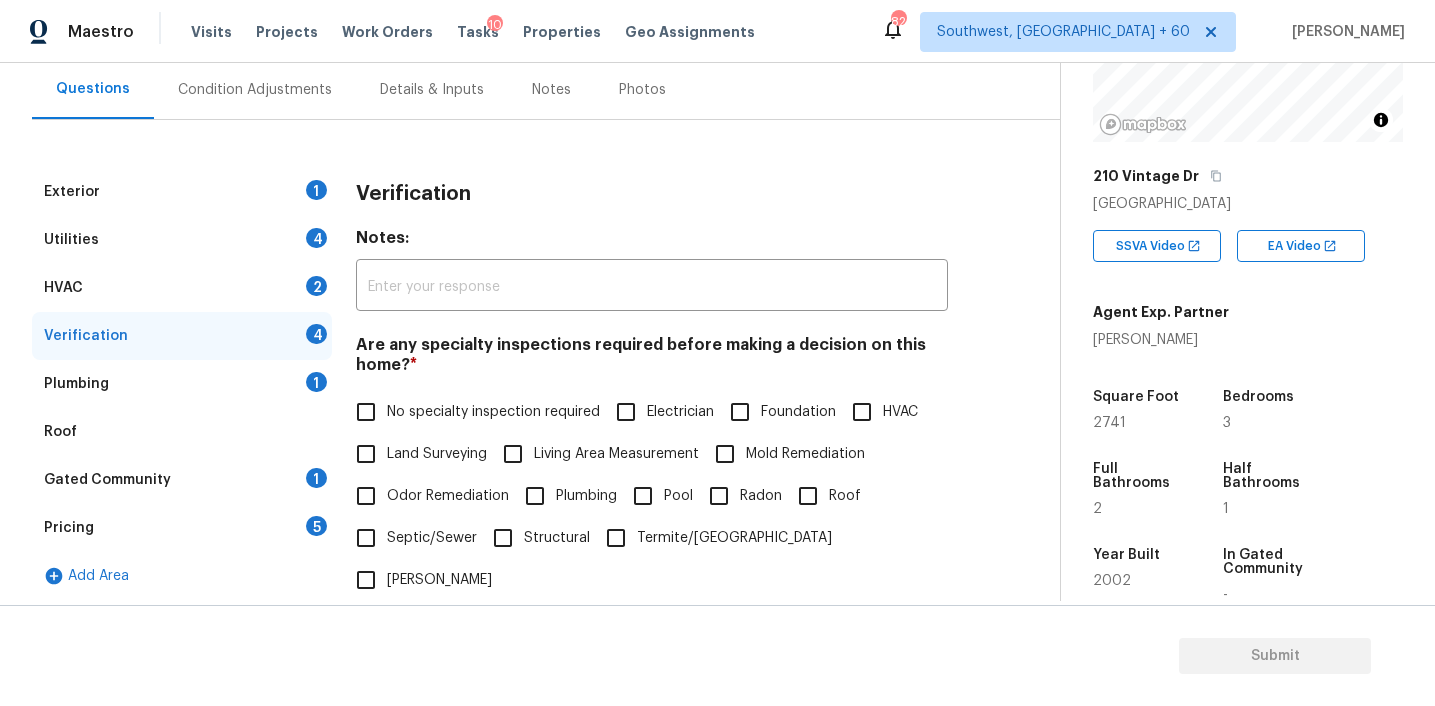scroll, scrollTop: 180, scrollLeft: 0, axis: vertical 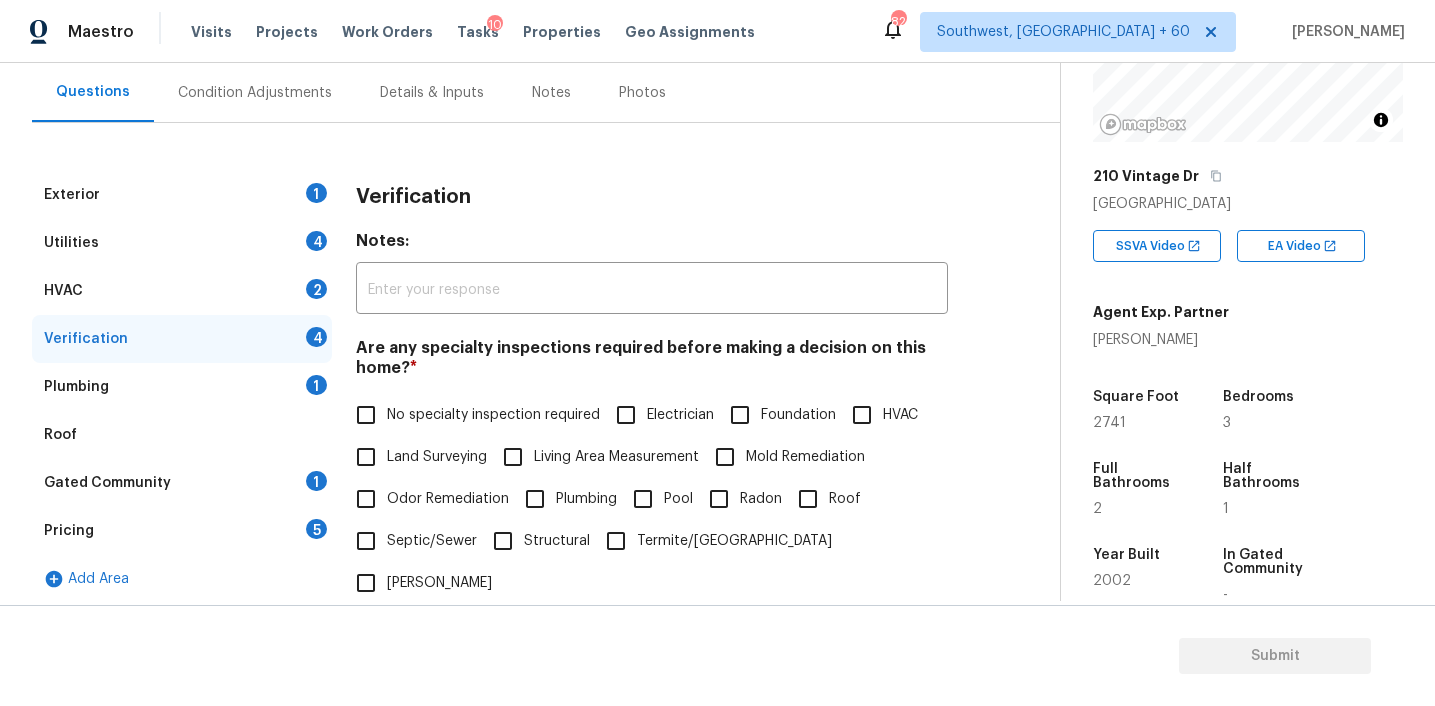 click on "Condition Adjustments" at bounding box center [255, 93] 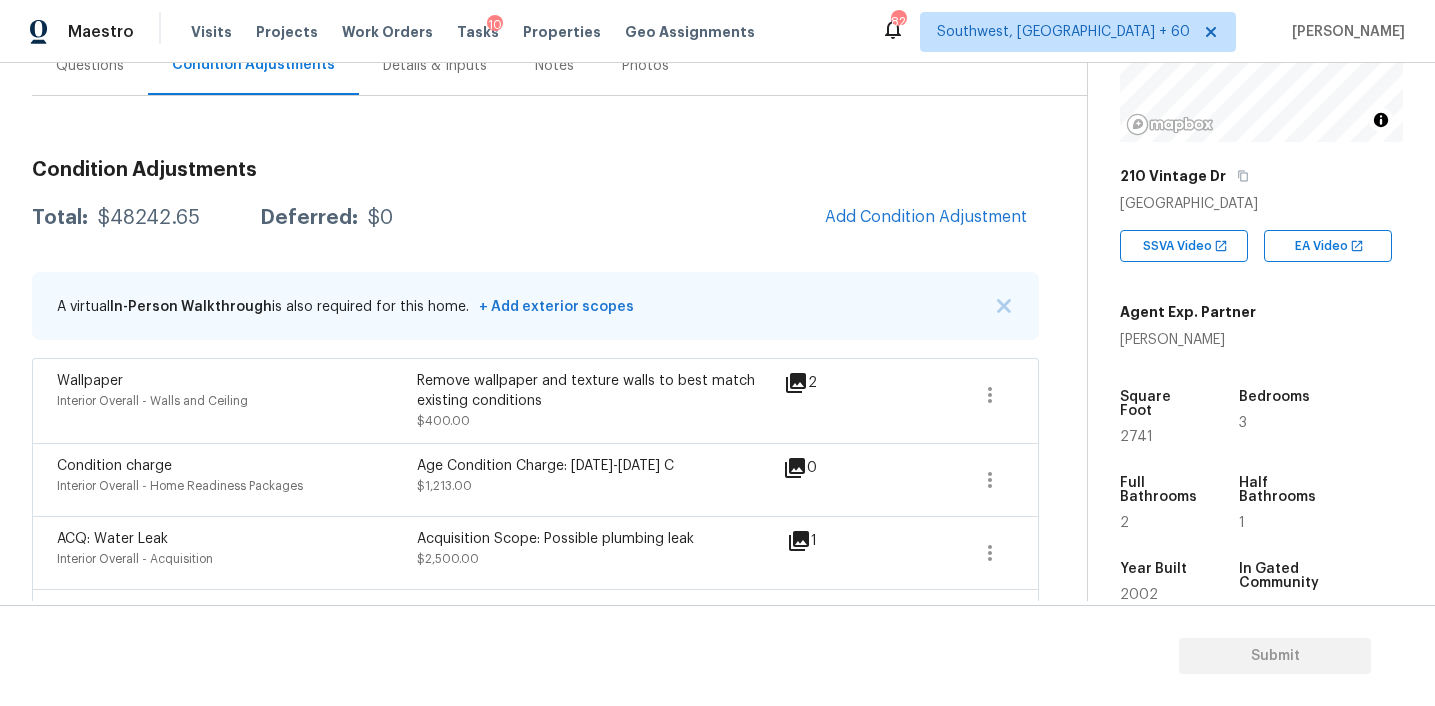 scroll, scrollTop: 344, scrollLeft: 0, axis: vertical 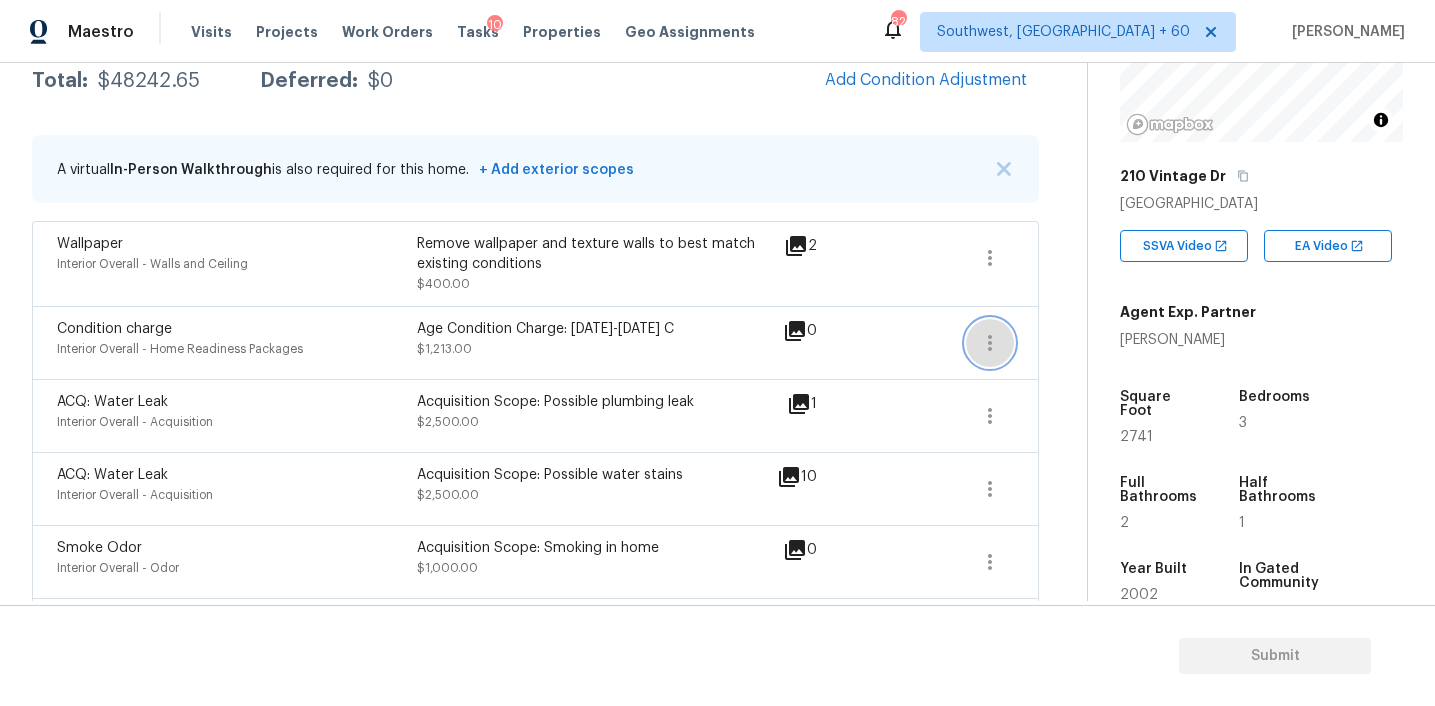 click 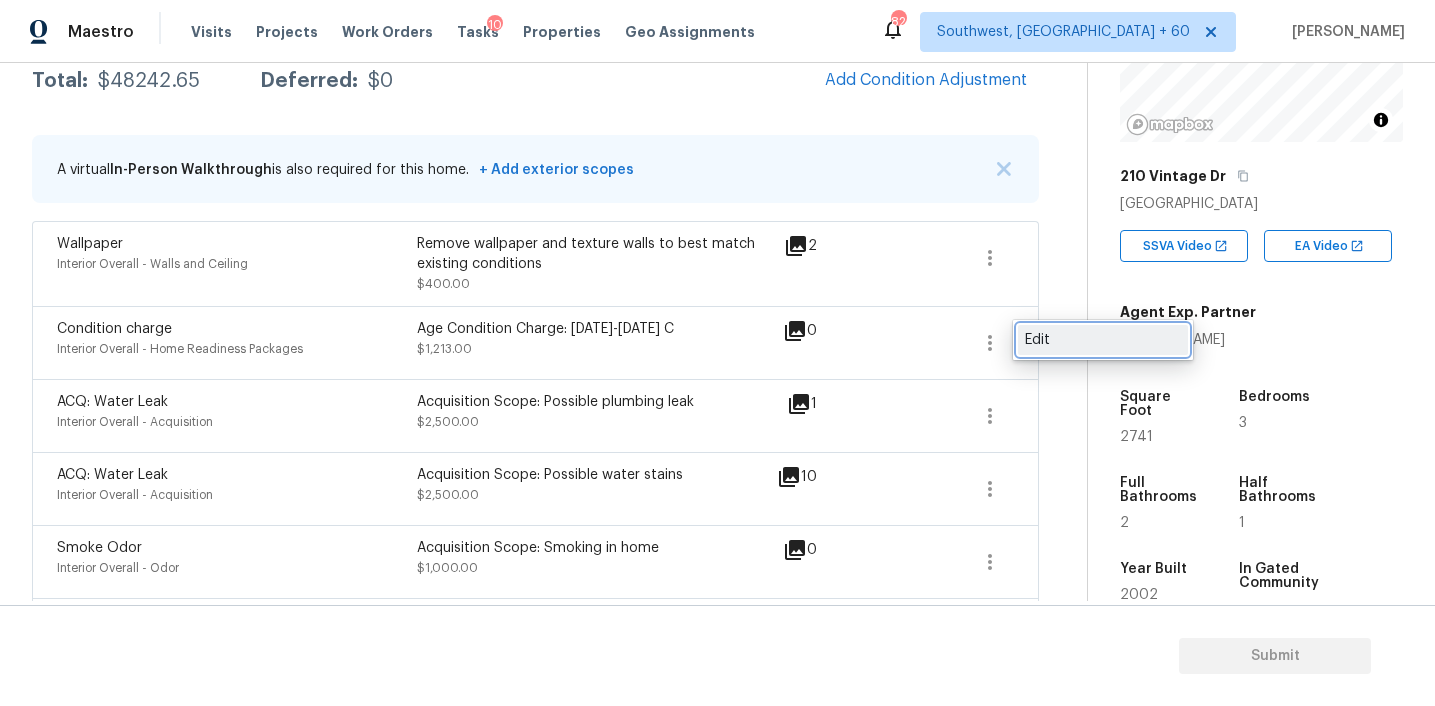 click on "Edit" at bounding box center [1103, 340] 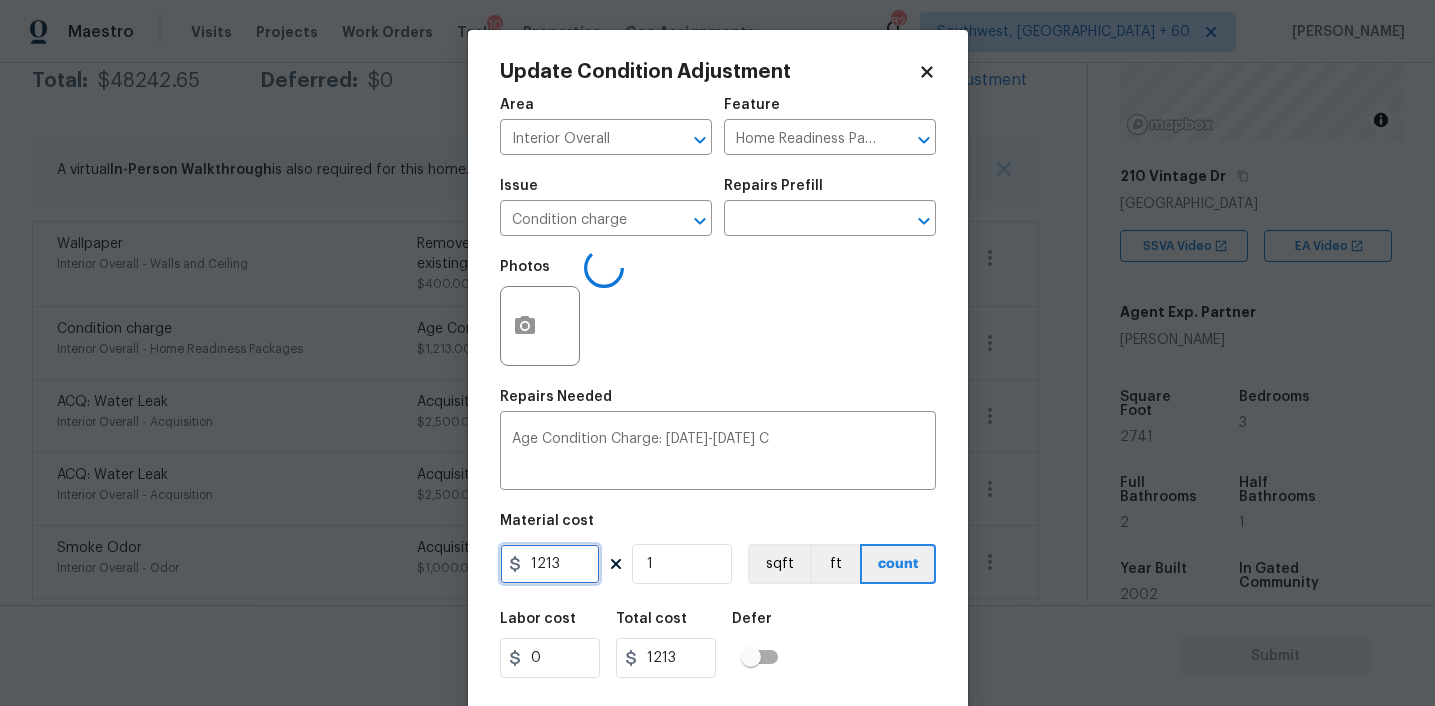 click on "1213" at bounding box center [550, 564] 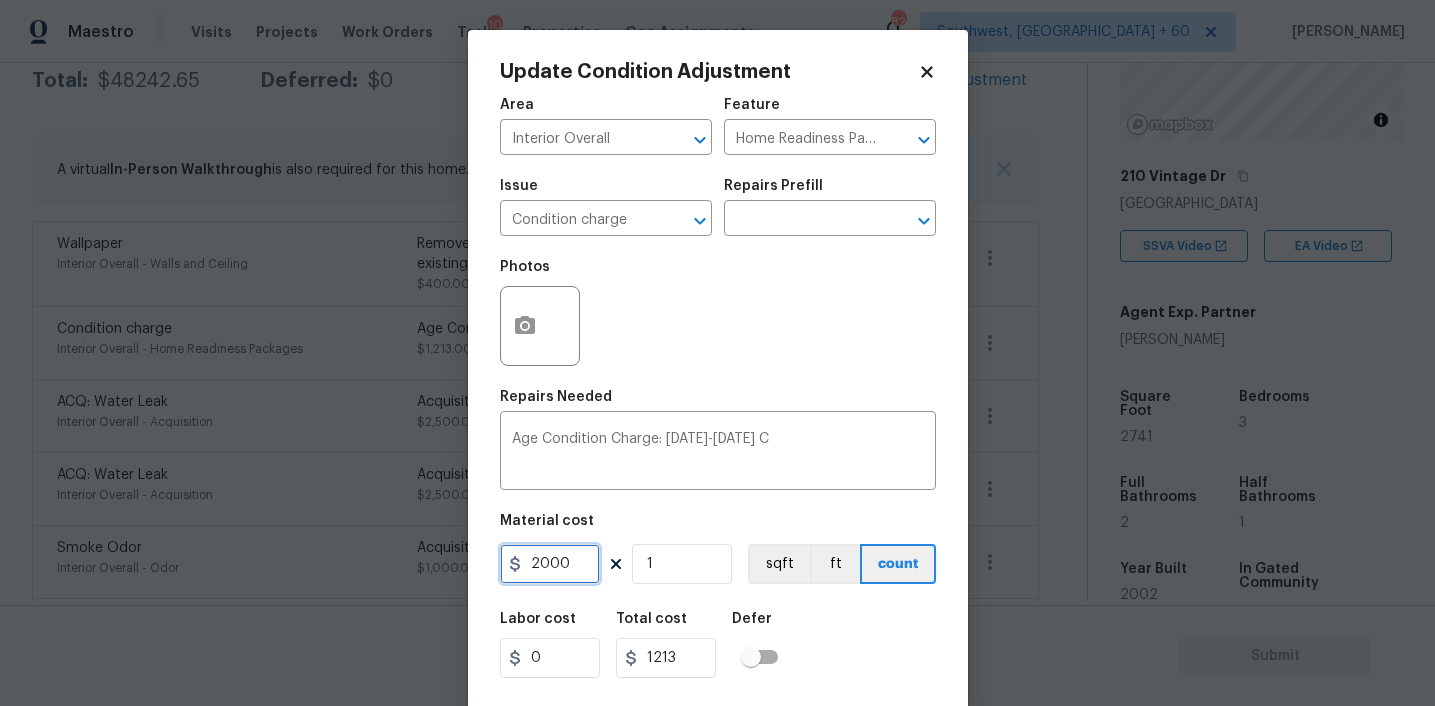 type on "2000" 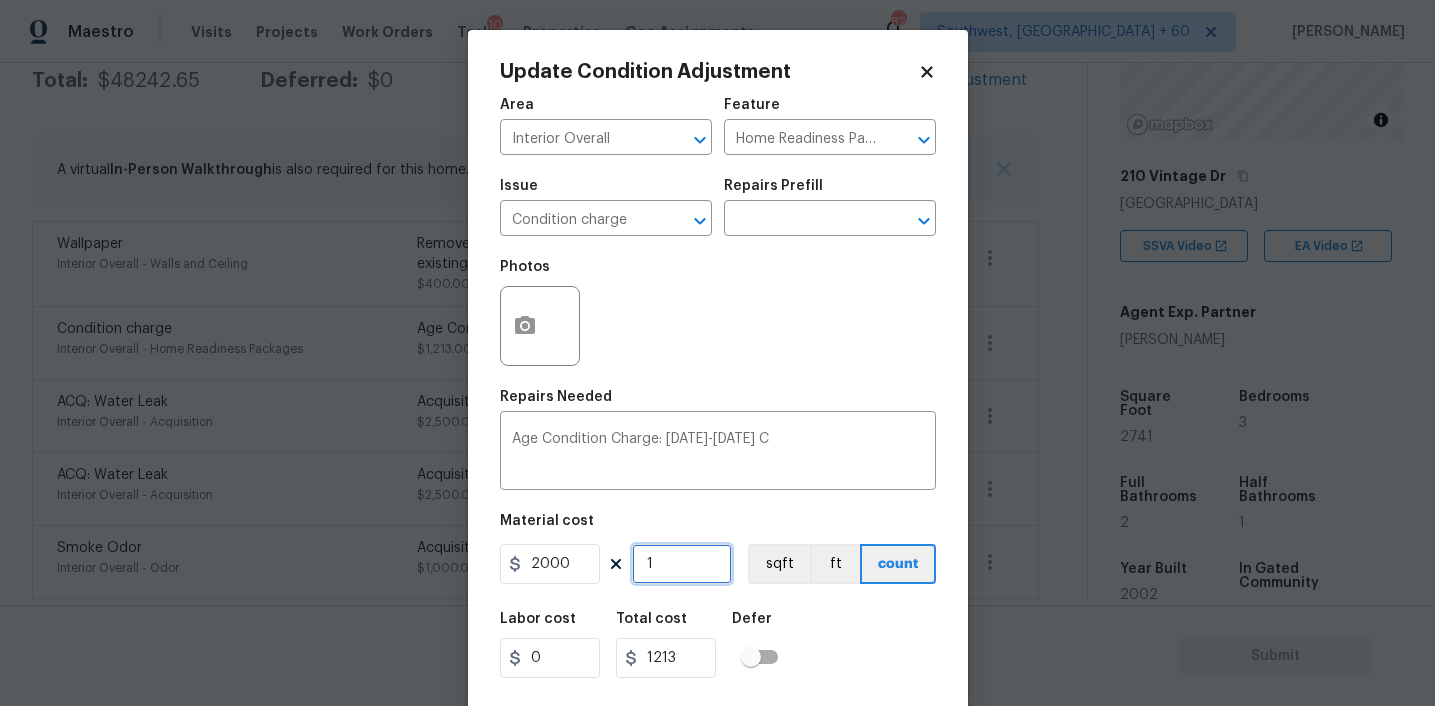 type on "2000" 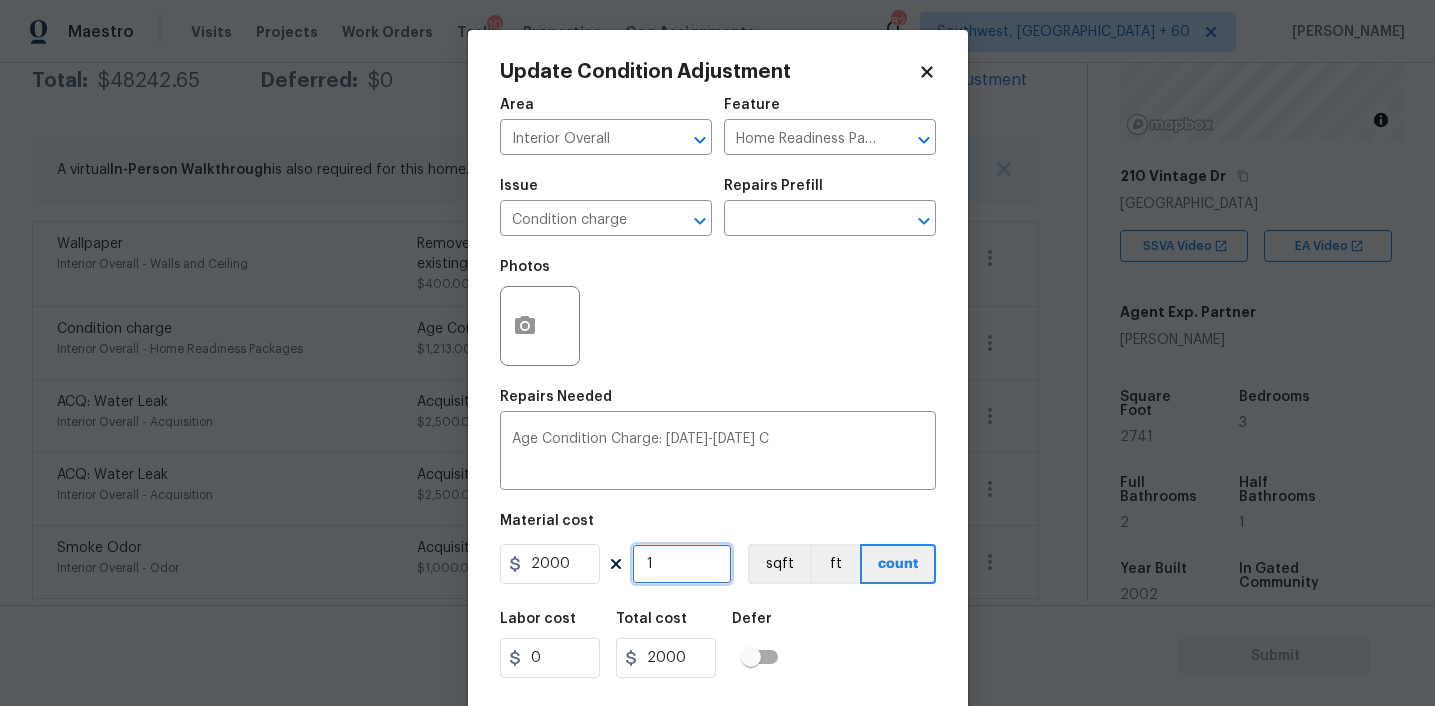 scroll, scrollTop: 41, scrollLeft: 0, axis: vertical 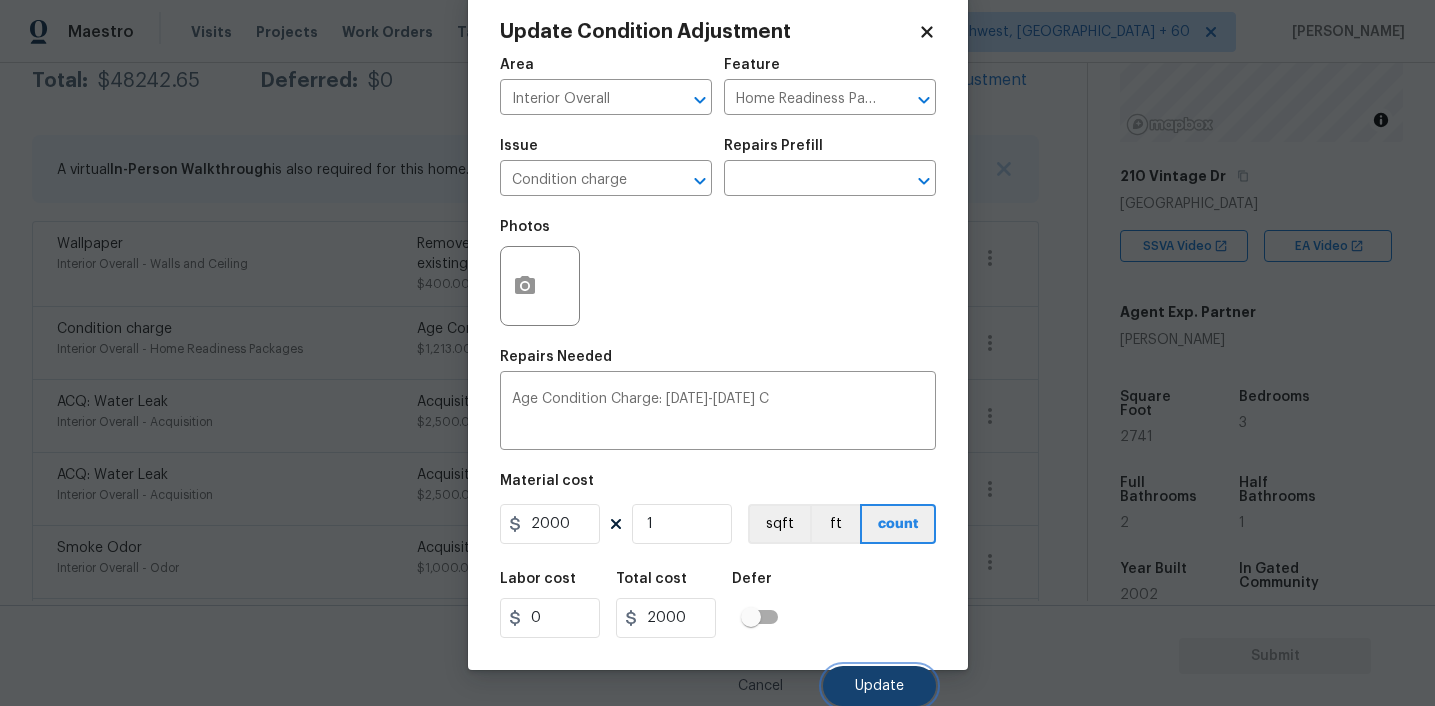 click on "Update" at bounding box center (879, 686) 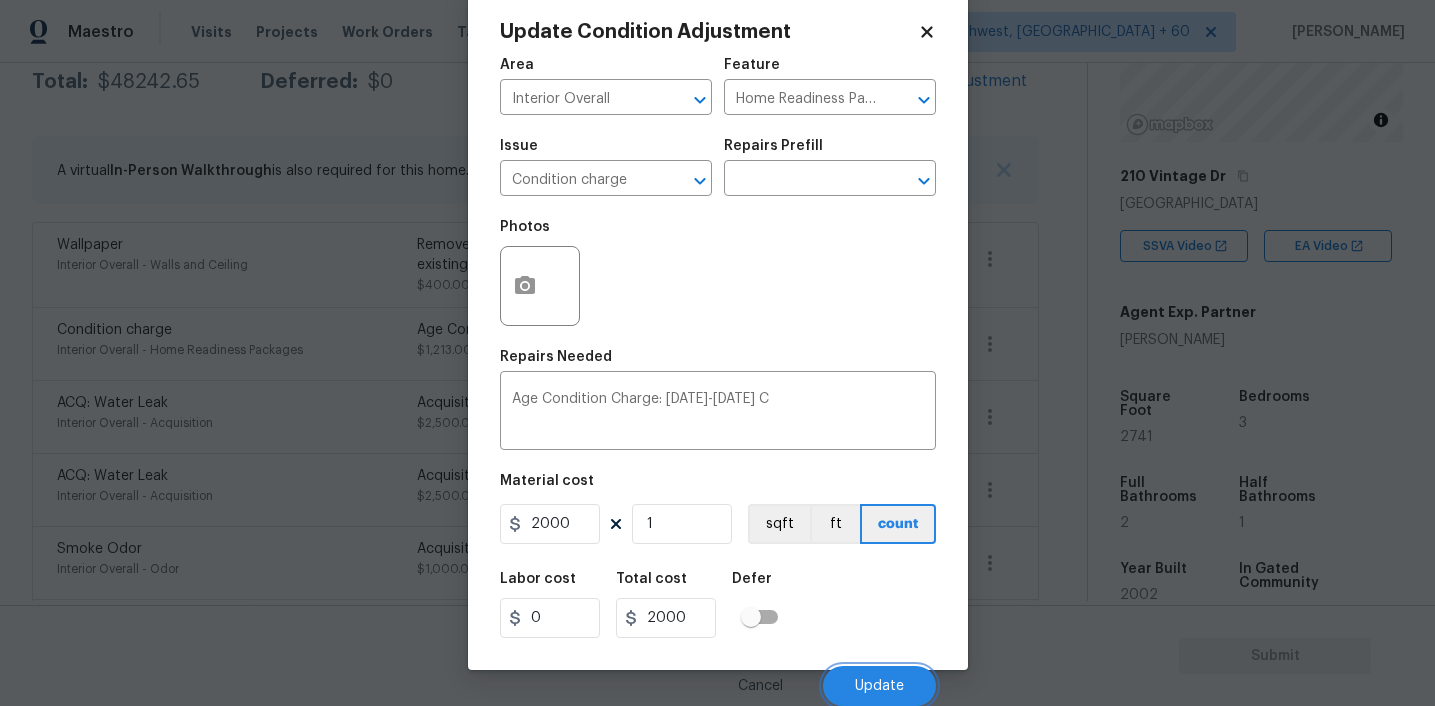 scroll, scrollTop: 344, scrollLeft: 0, axis: vertical 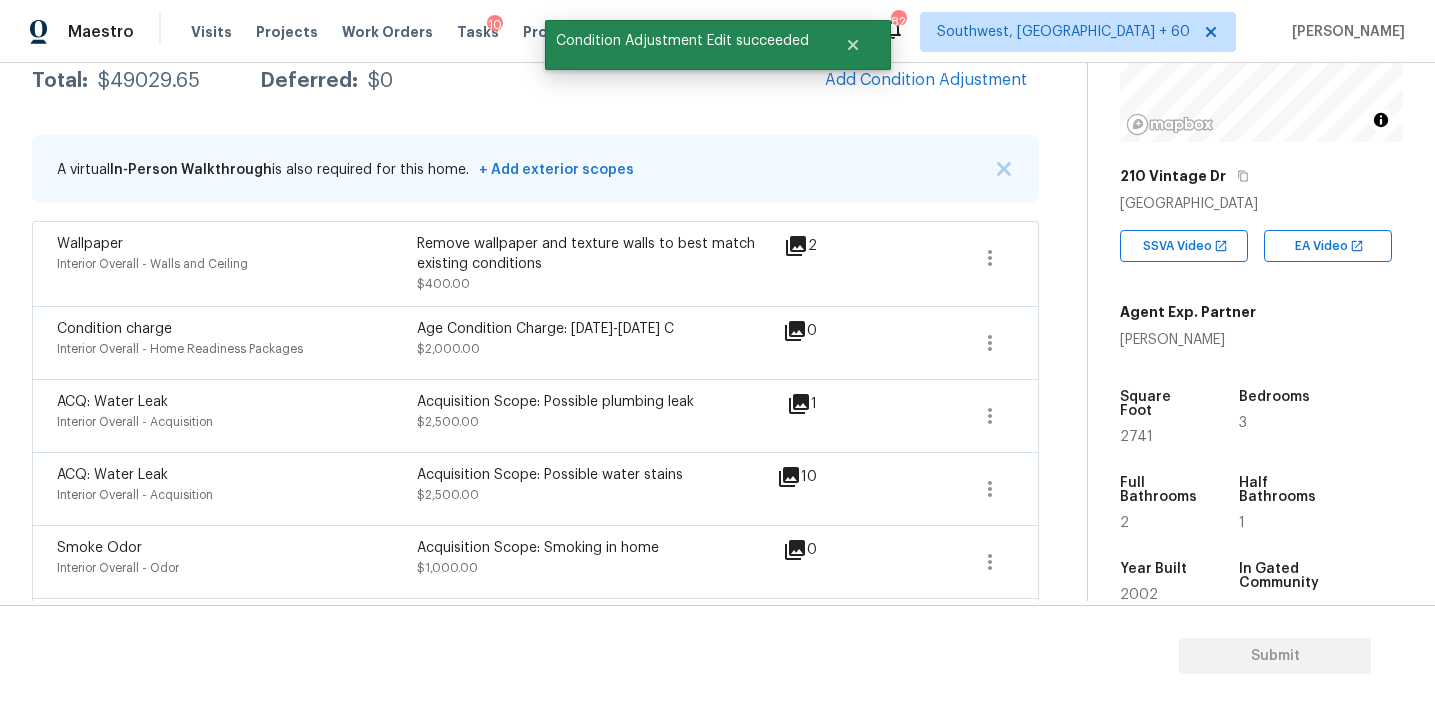 click 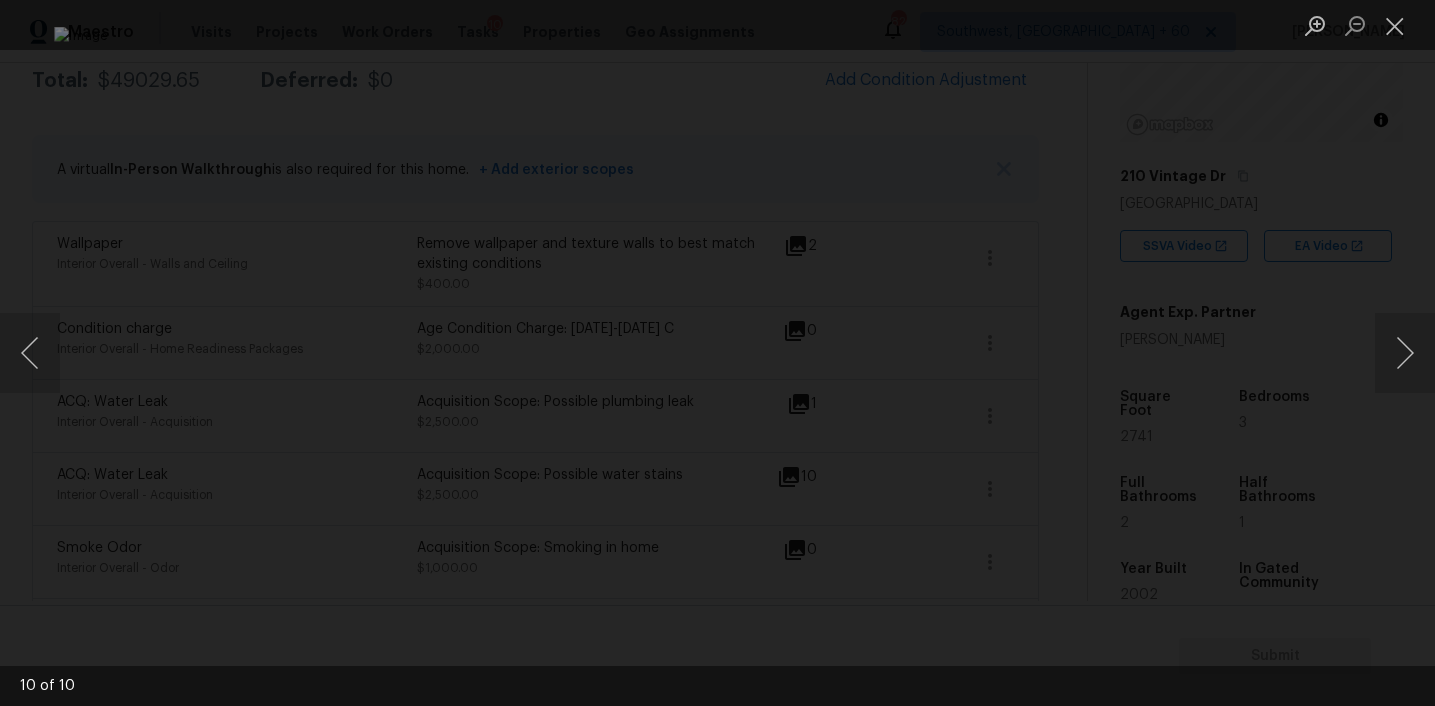 click at bounding box center (717, 353) 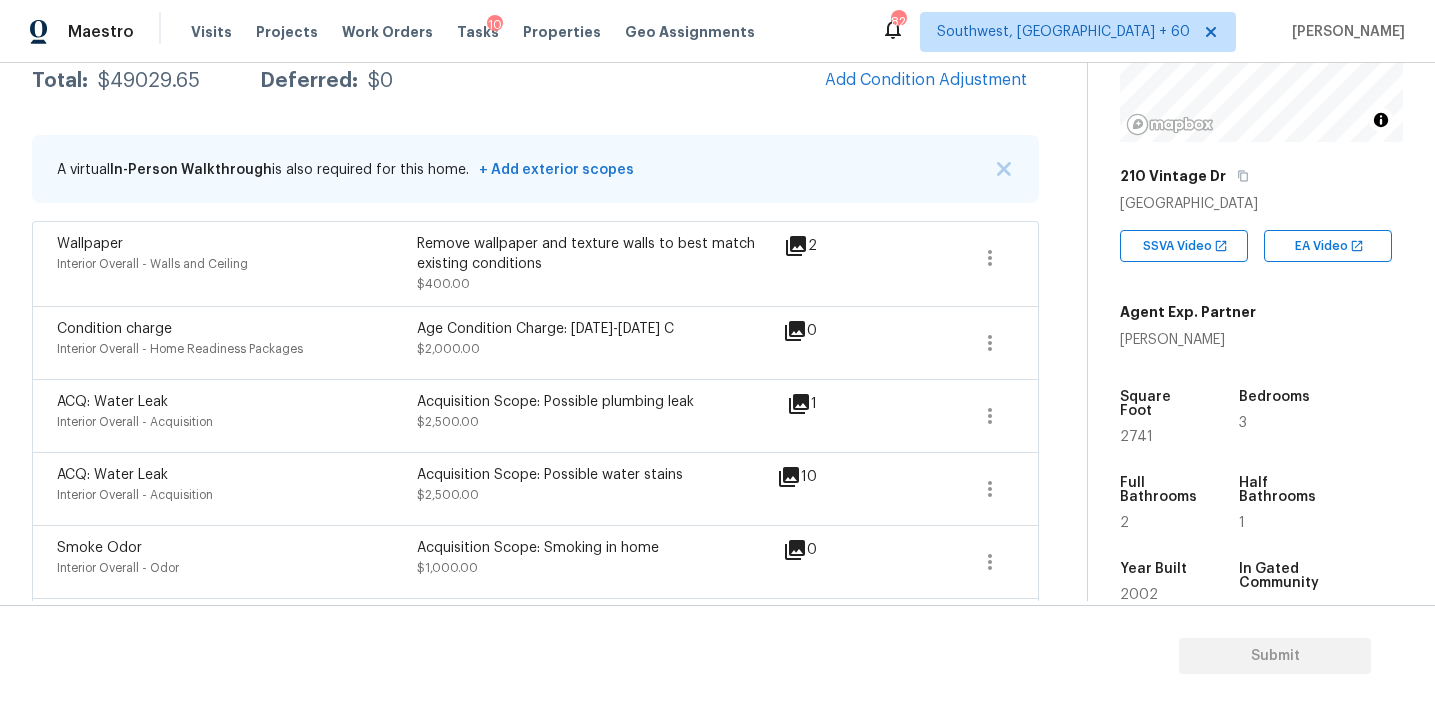 click 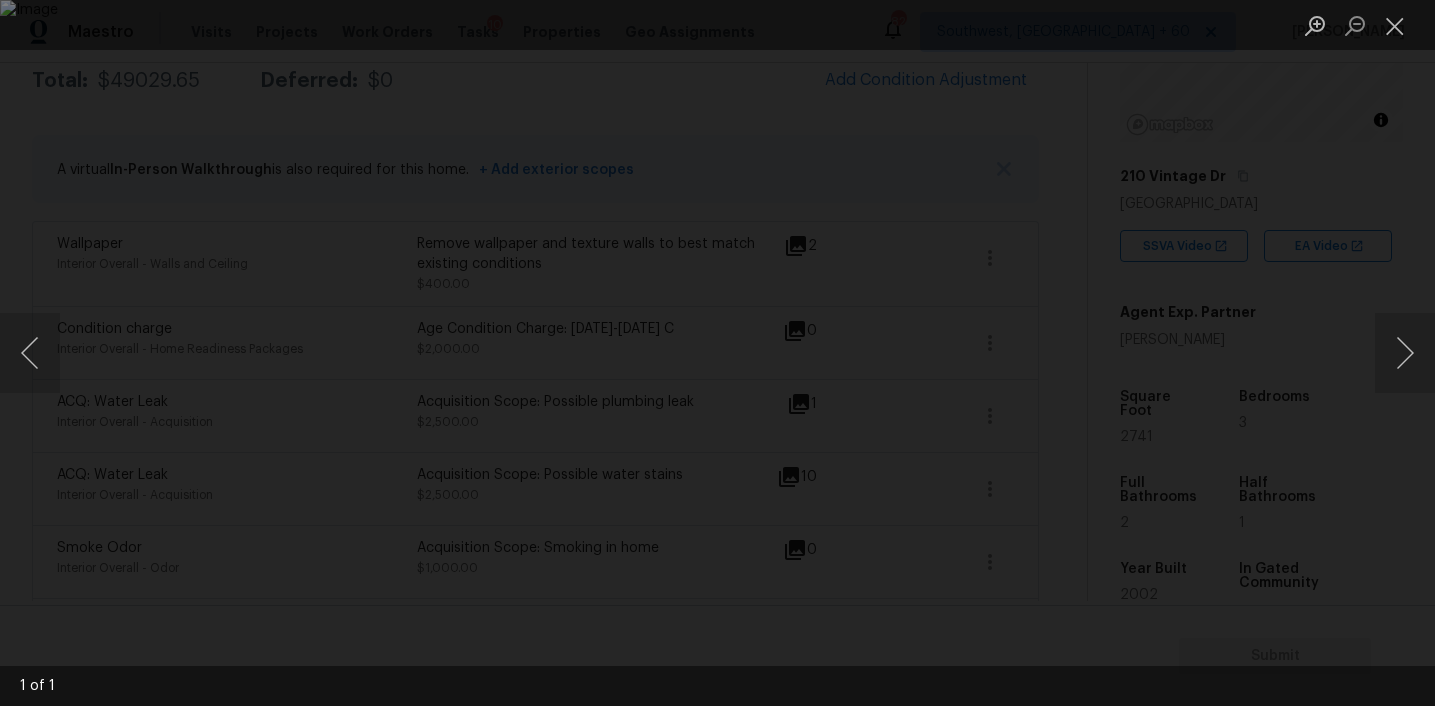 click at bounding box center [717, 353] 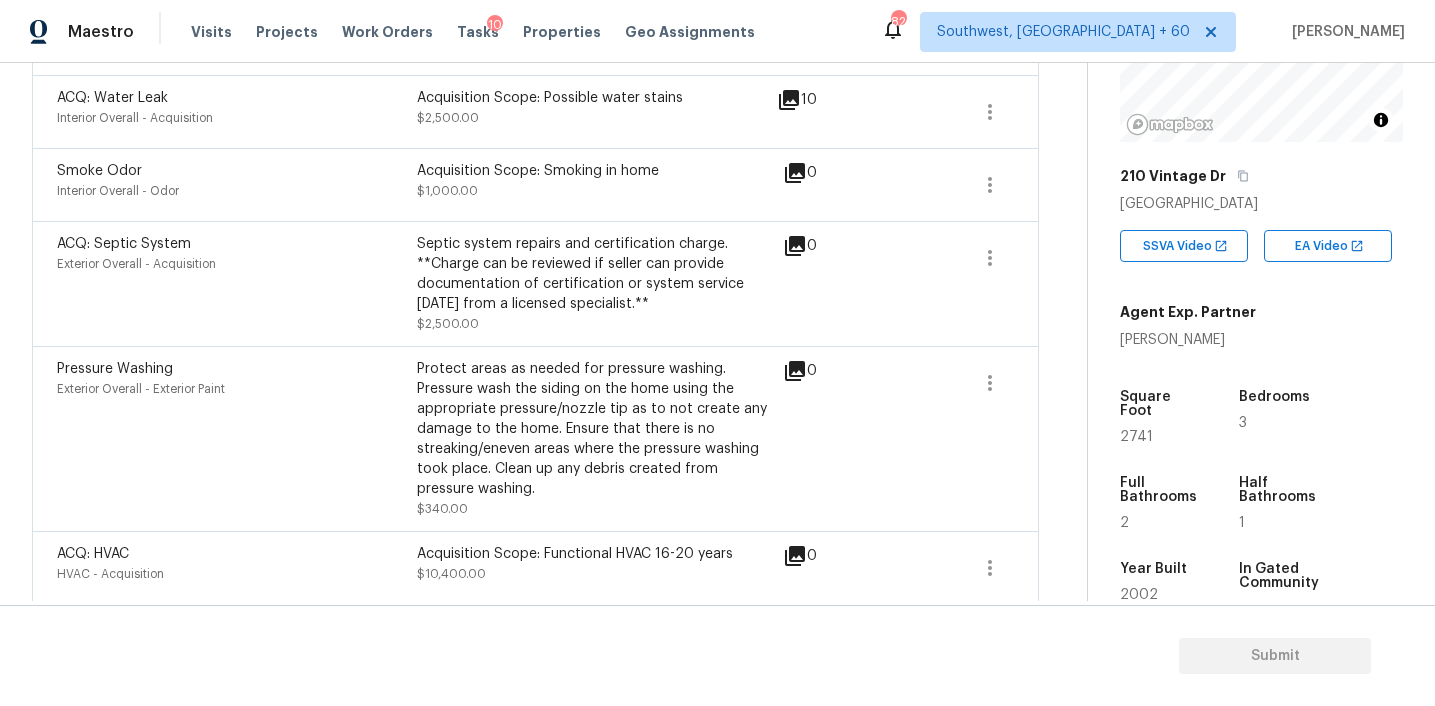scroll, scrollTop: 723, scrollLeft: 0, axis: vertical 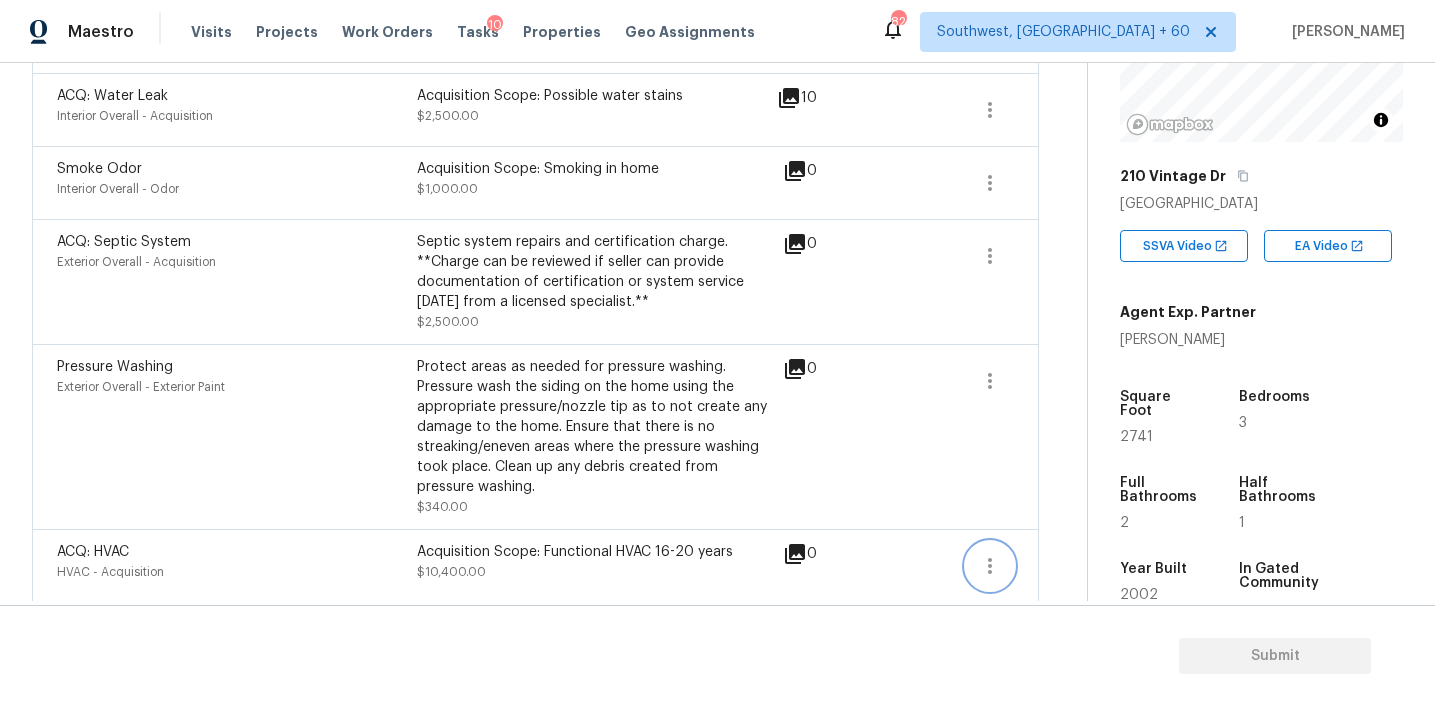 click 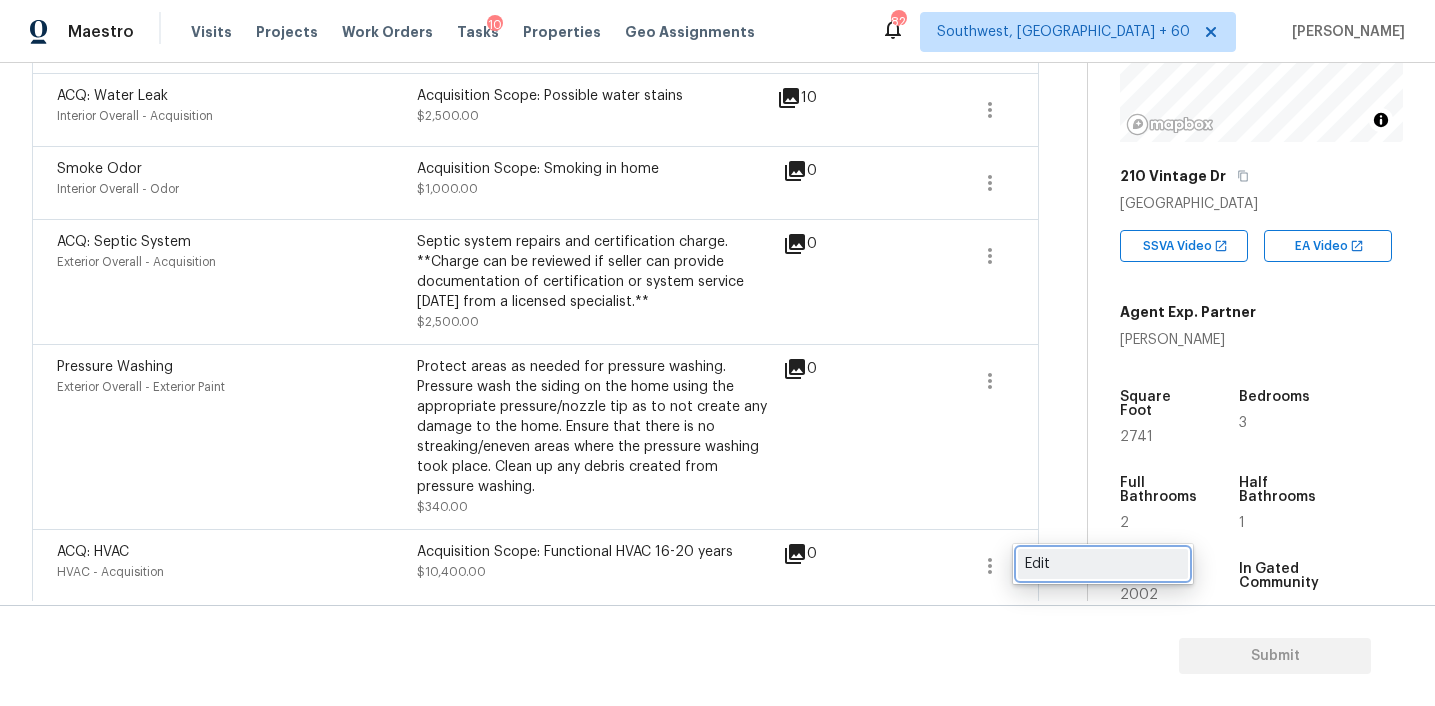 click on "Edit" at bounding box center [1103, 564] 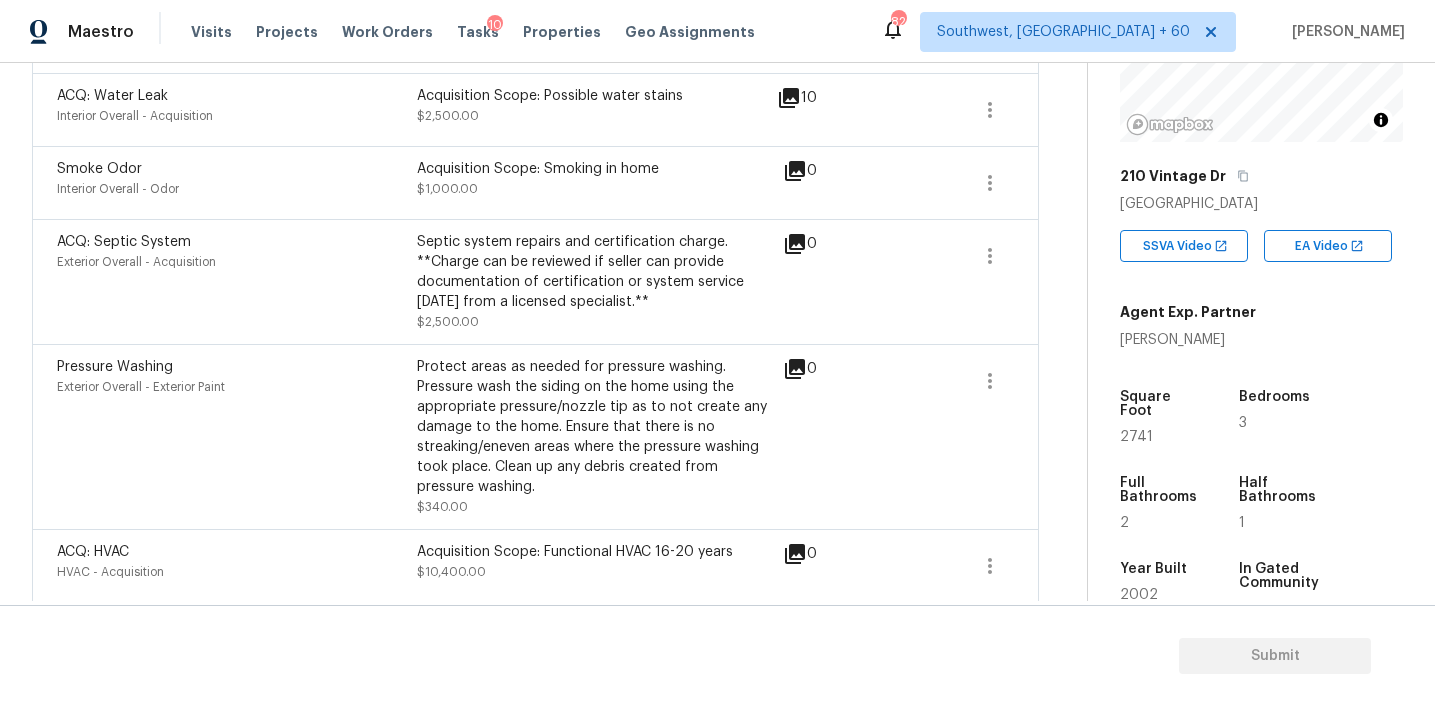 click on "Maestro Visits Projects Work Orders Tasks 10 Properties Geo Assignments 826 Southwest, FL + 60 Afran Peeran Back to tasks Condition Scoping - Full Fri, Jul 18 2025 by 1:54 pm   Afran Peeran In-progress Questions Condition Adjustments Details & Inputs Notes Photos Condition Adjustments Total:  $49029.65 Deferred:  $0 Add Condition Adjustment A virtual  In-Person Walkthrough  is also required for this home.   + Add exterior scopes Wallpaper Interior Overall - Walls and Ceiling Remove wallpaper and texture walls to best match existing conditions $400.00   2 Condition charge Interior Overall - Home Readiness Packages Age Condition Charge: 1993-2008 C	 $2,000.00   0 ACQ: Water Leak Interior Overall - Acquisition Acquisition Scope: Possible plumbing leak $2,500.00   1 ACQ: Water Leak Interior Overall - Acquisition Acquisition Scope: Possible water stains $2,500.00   10 Smoke Odor Interior Overall - Odor Acquisition Scope: Smoking in home $1,000.00   0 ACQ: Septic System Exterior Overall - Acquisition $2,500.00   0" at bounding box center [717, 353] 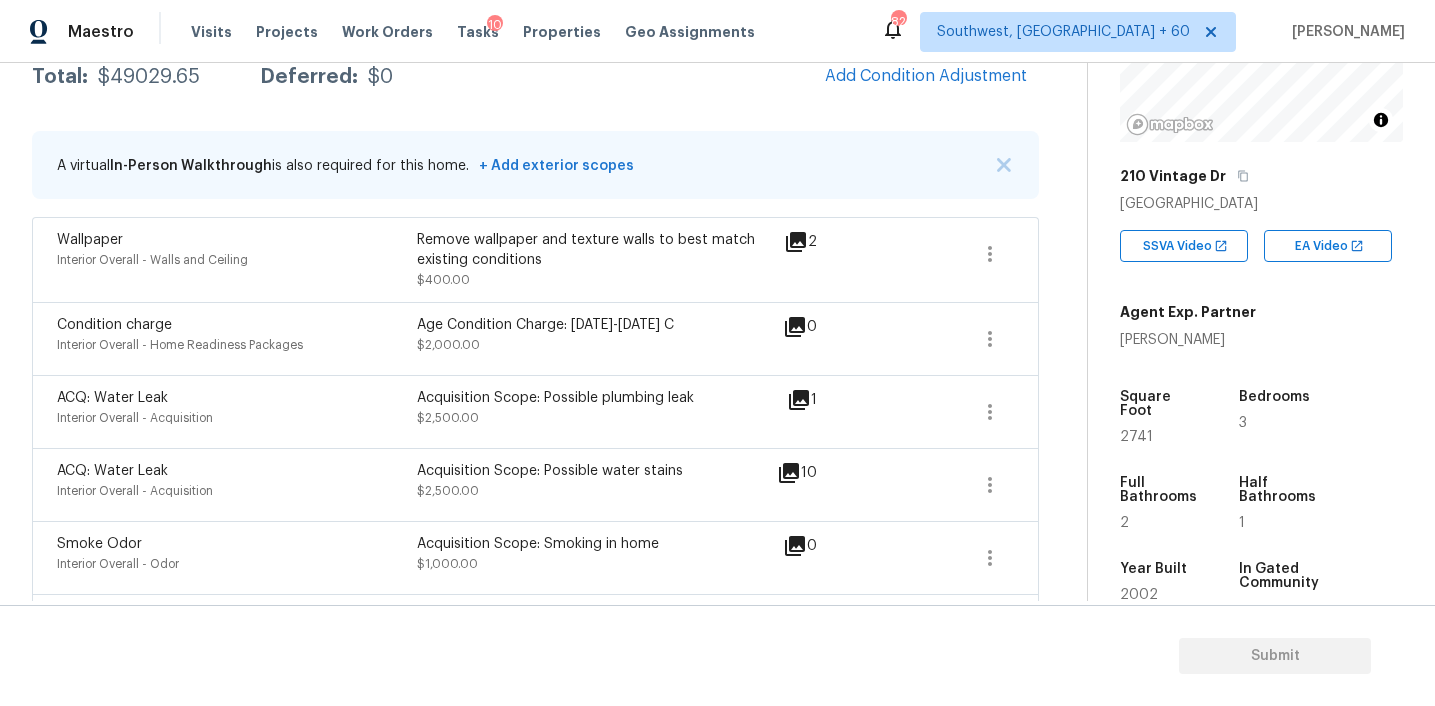 scroll, scrollTop: 347, scrollLeft: 0, axis: vertical 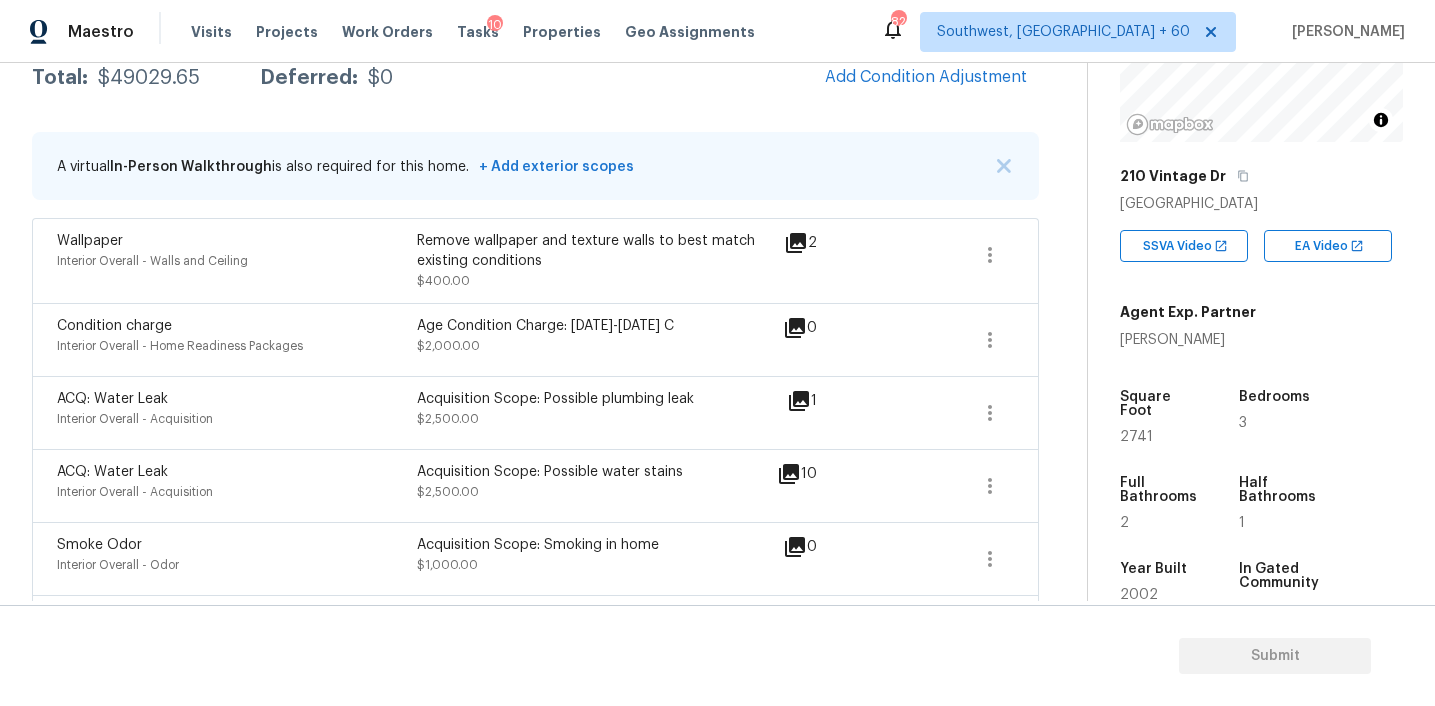 click on "Age Condition Charge: 1993-2008 C	 $2,000.00" at bounding box center (597, 340) 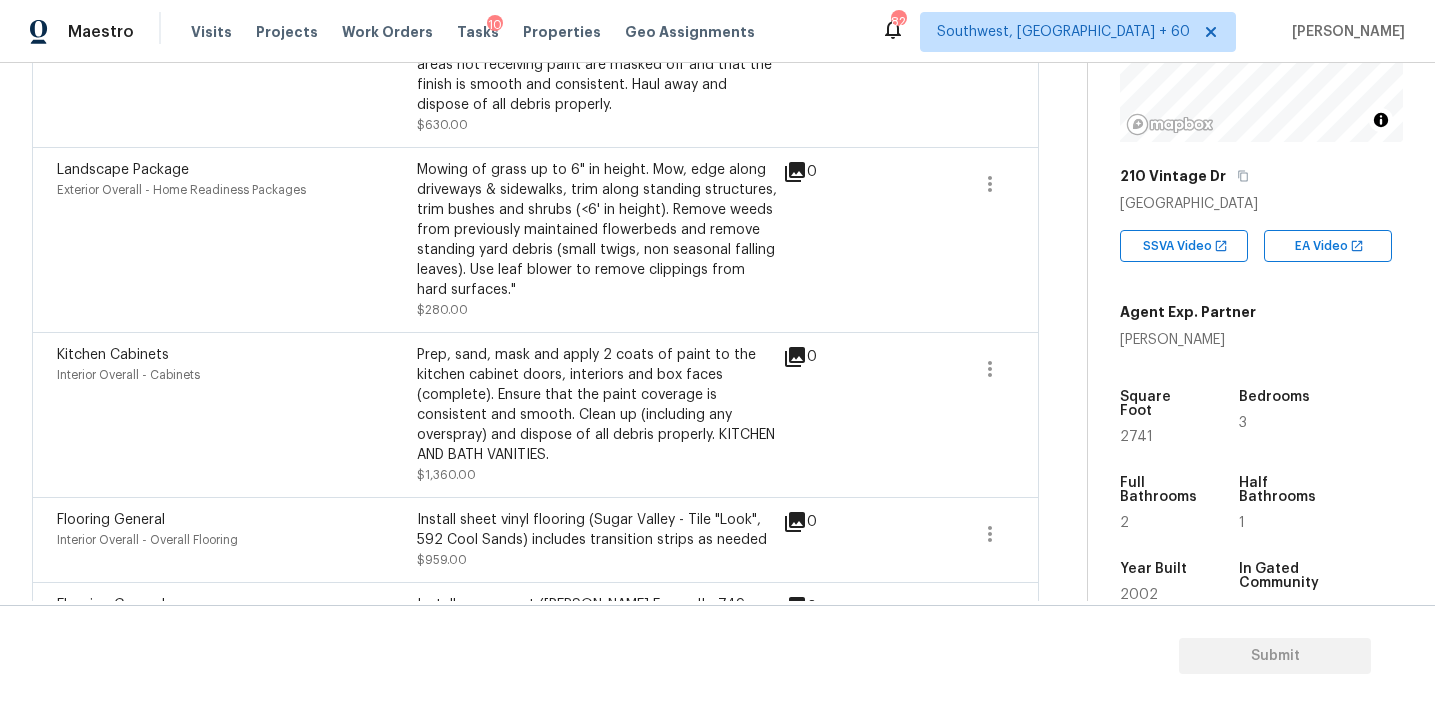 scroll, scrollTop: 2121, scrollLeft: 0, axis: vertical 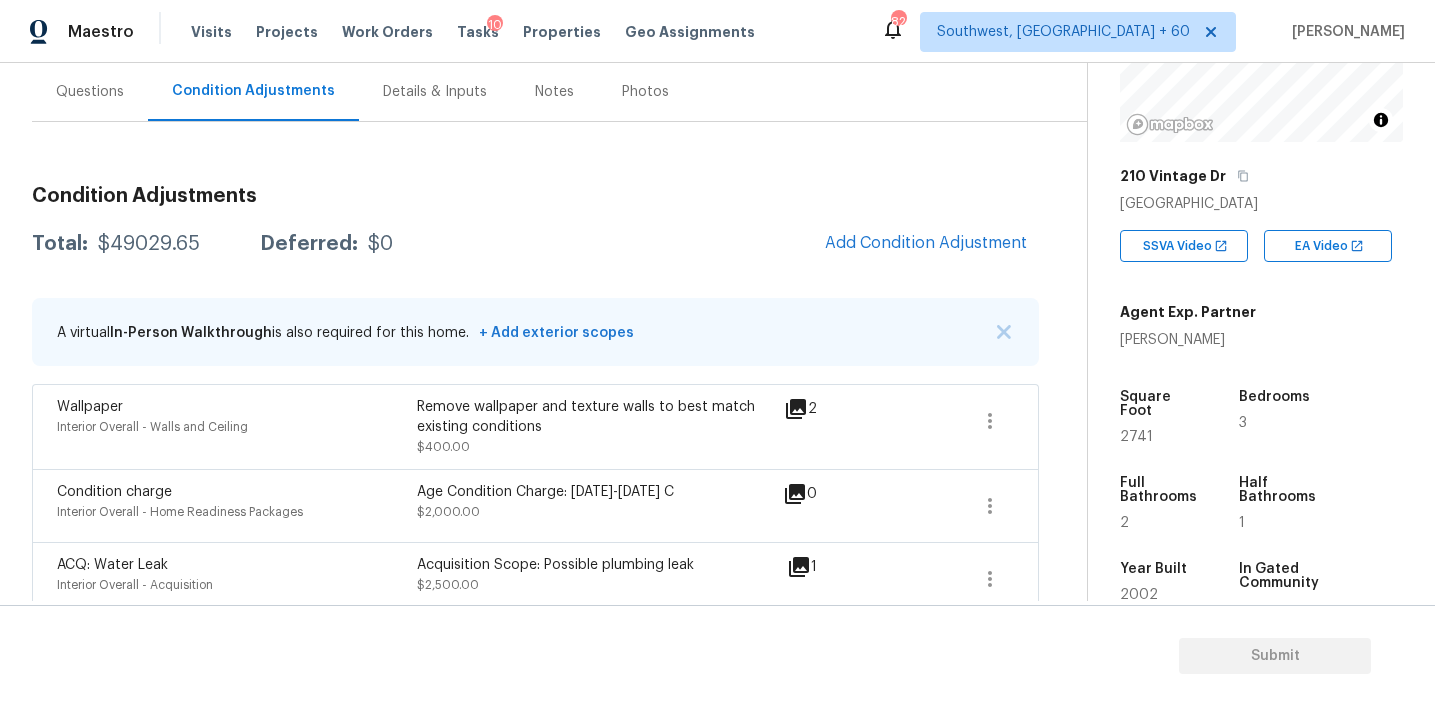 click on "Questions" at bounding box center (90, 92) 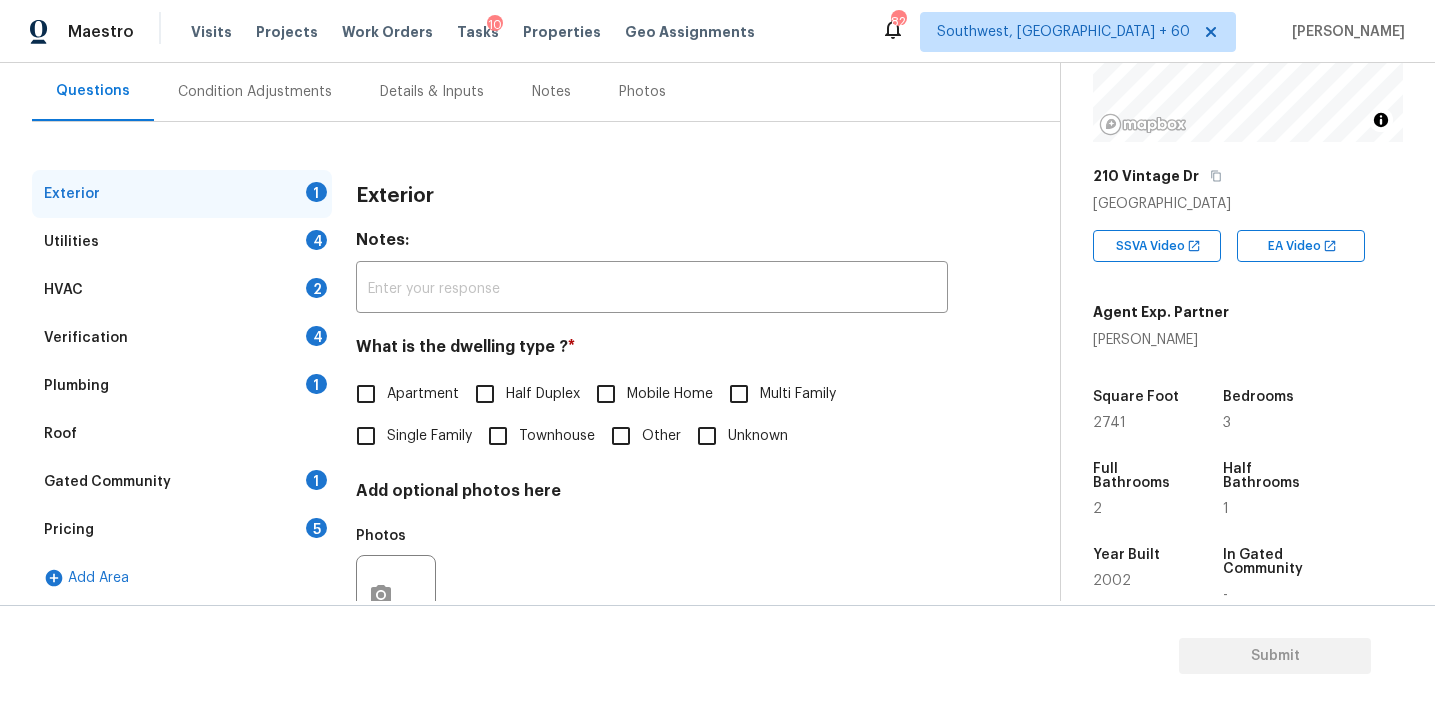 scroll, scrollTop: 180, scrollLeft: 0, axis: vertical 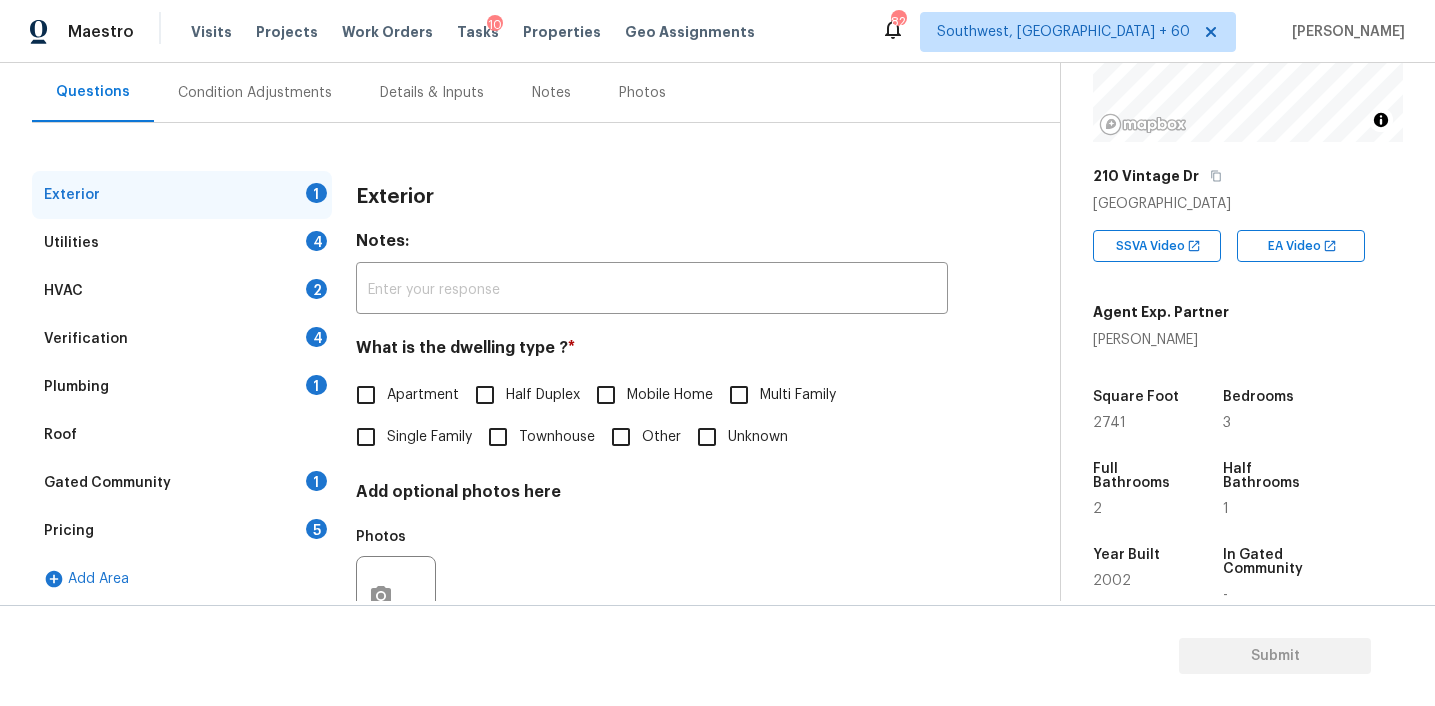 click on "Verification 4" at bounding box center (182, 339) 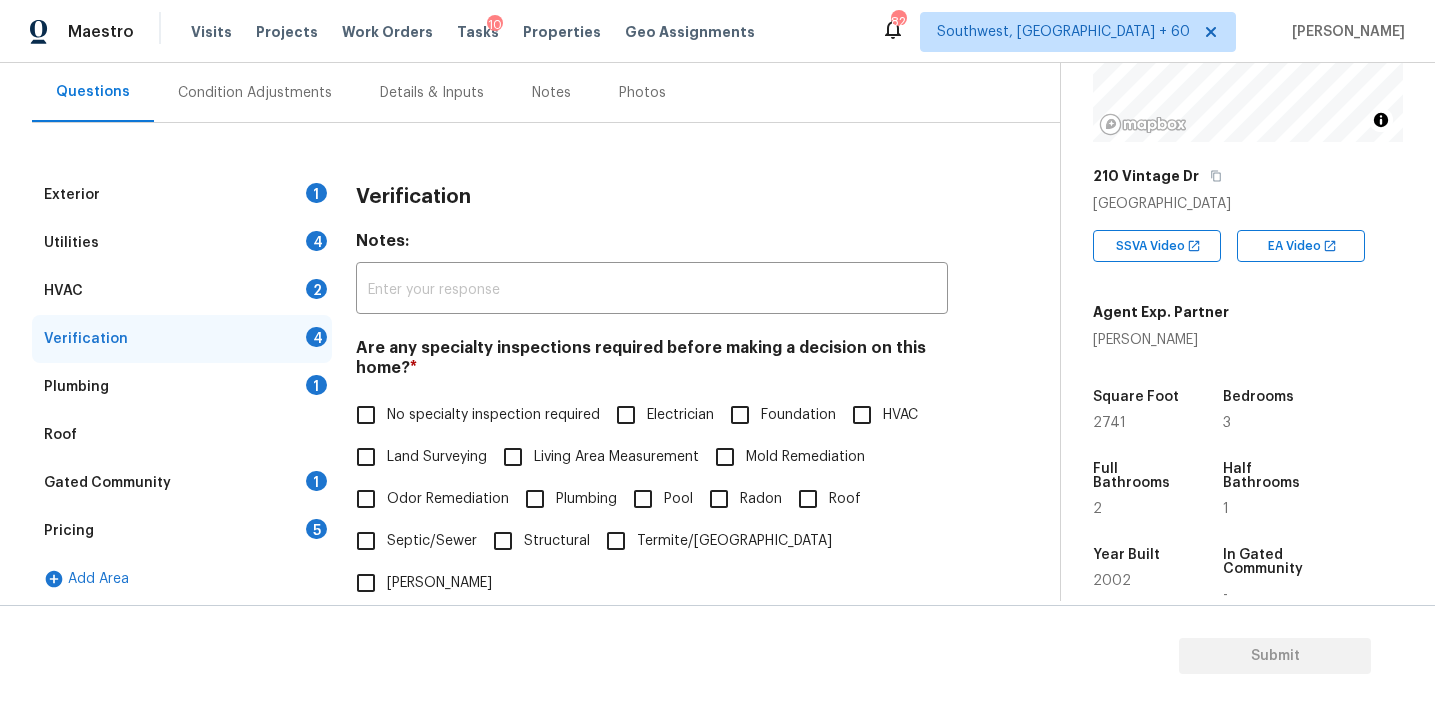 scroll, scrollTop: 633, scrollLeft: 0, axis: vertical 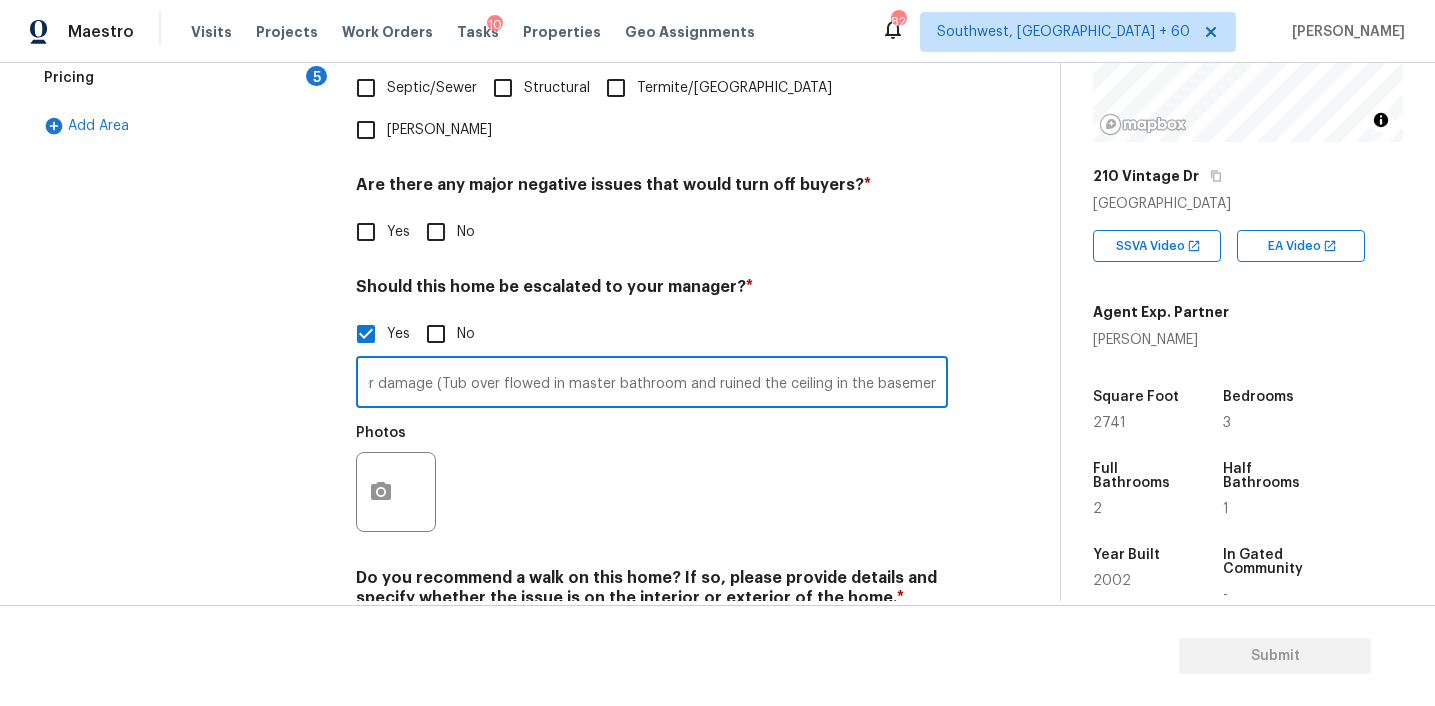 drag, startPoint x: 906, startPoint y: 340, endPoint x: 1091, endPoint y: 350, distance: 185.27008 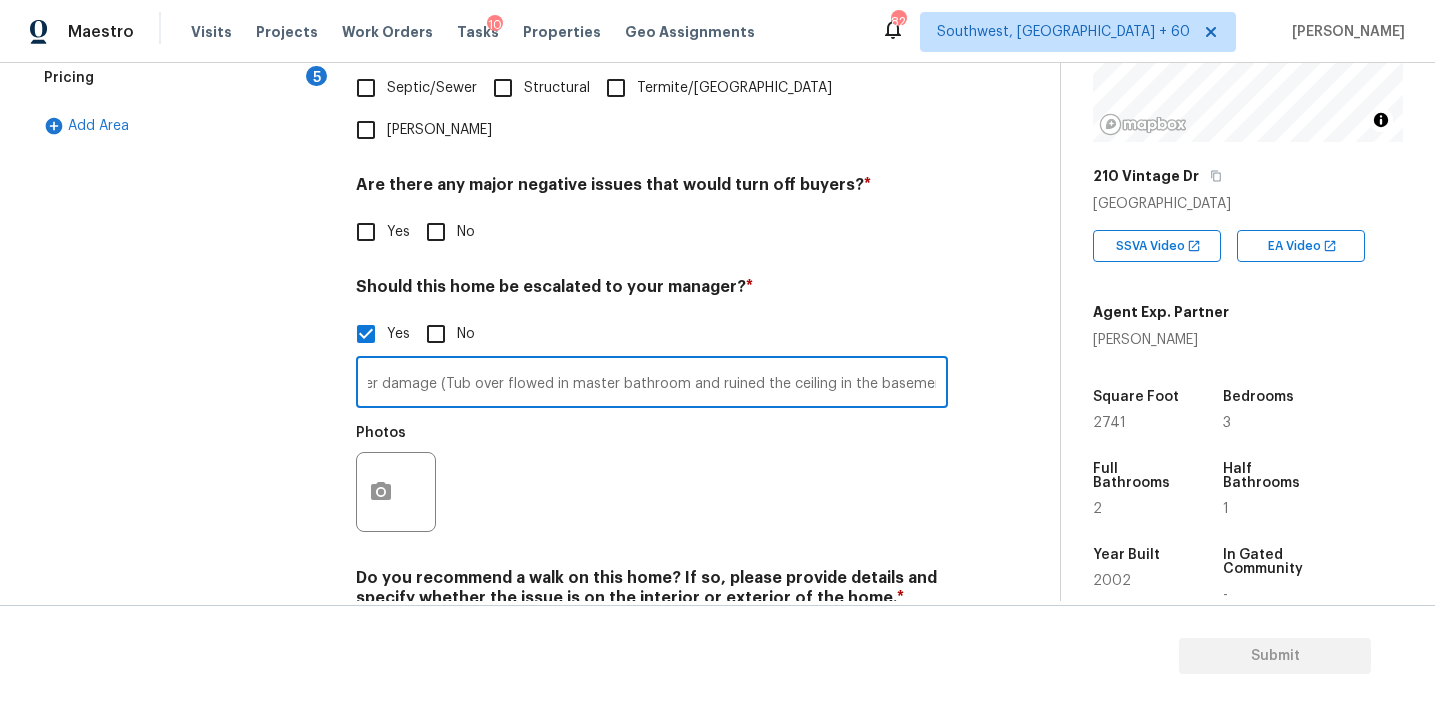 scroll, scrollTop: 0, scrollLeft: 348, axis: horizontal 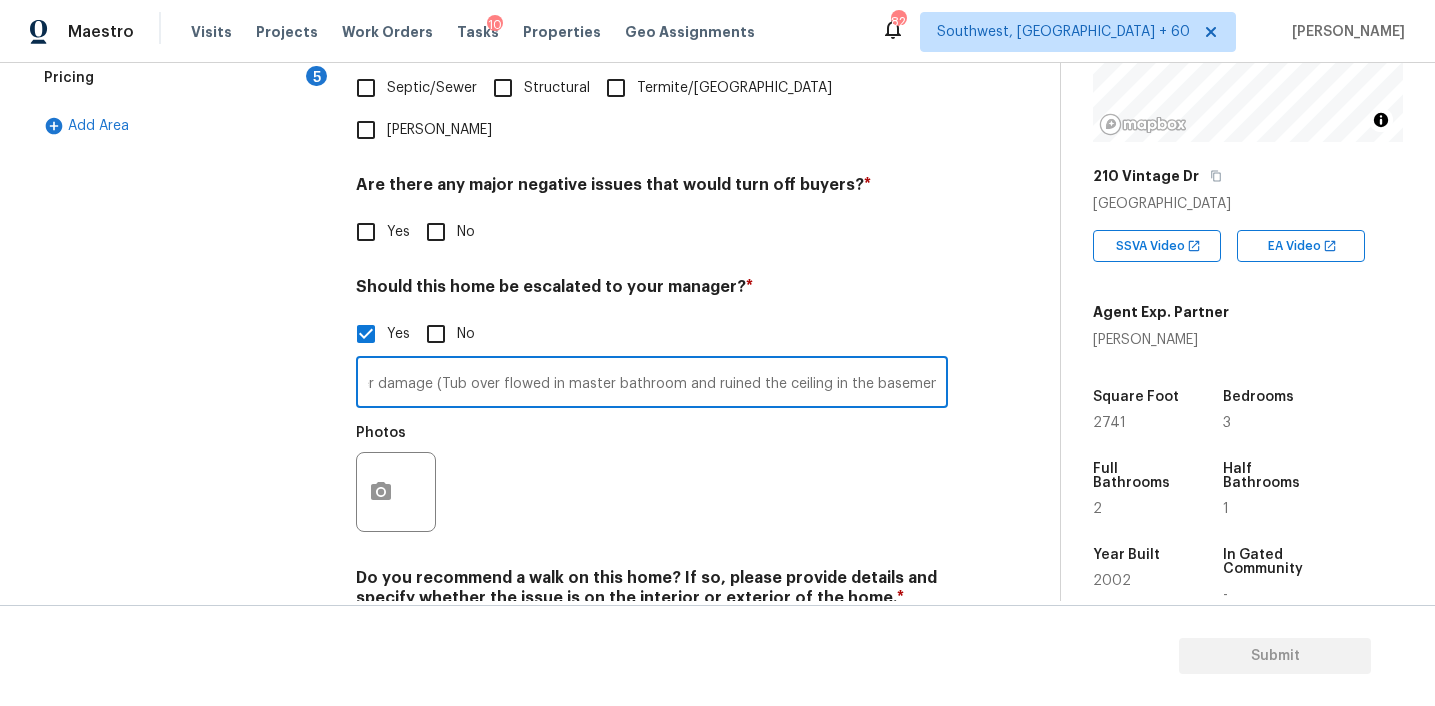 paste on "damage the floor and the subfloor. This was not a corrected problem." 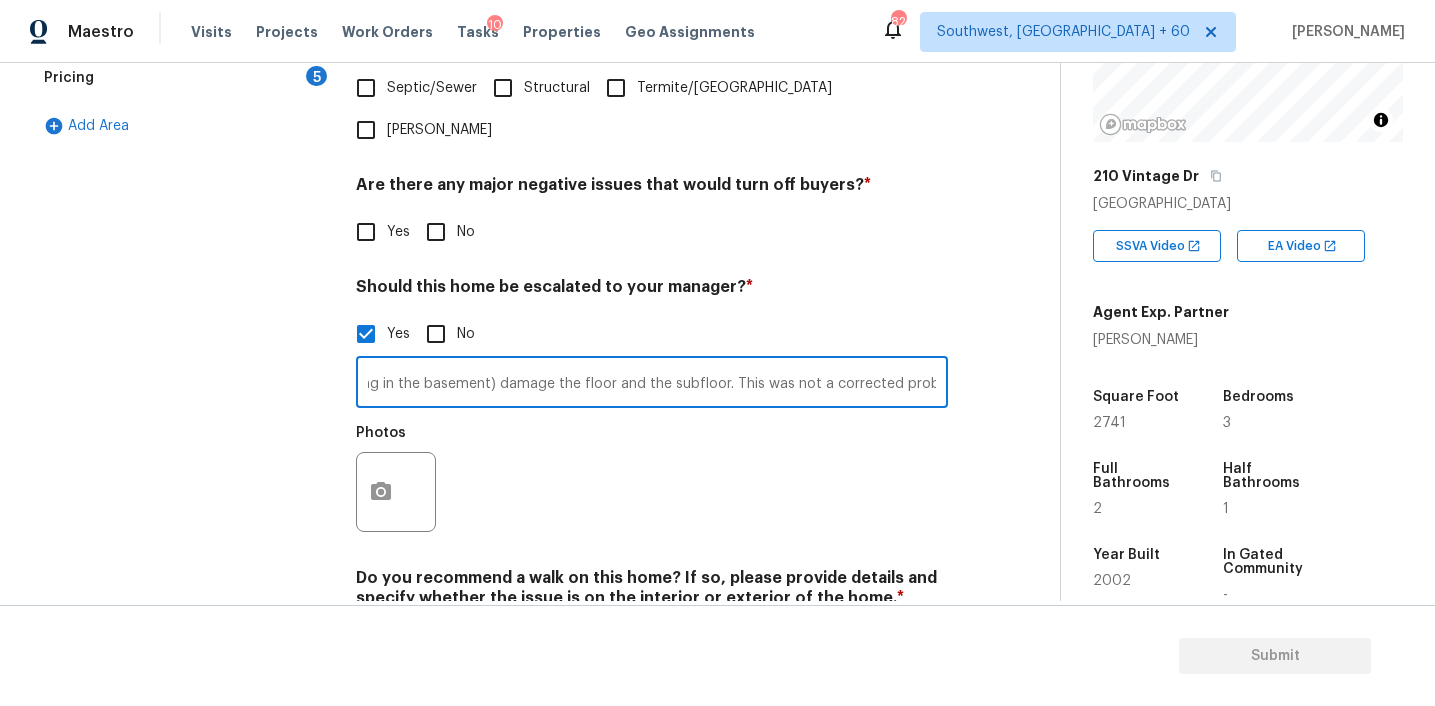 click on "Notes in summary - Finished basement has had water damage (Tub over flowed in master bathroom and ruined the ceiling in the basement) damage the floor and the subfloor. This was not a corrected problem." at bounding box center (652, 384) 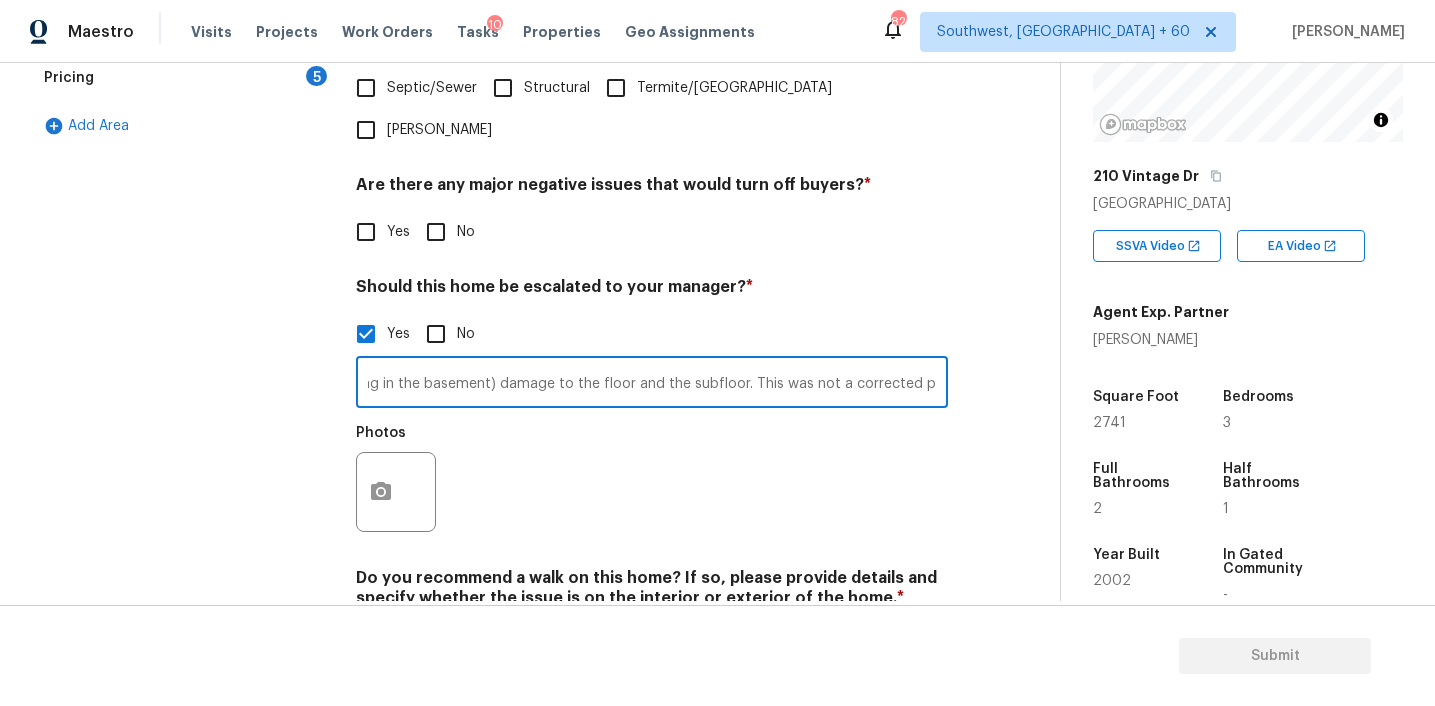 scroll, scrollTop: 0, scrollLeft: 819, axis: horizontal 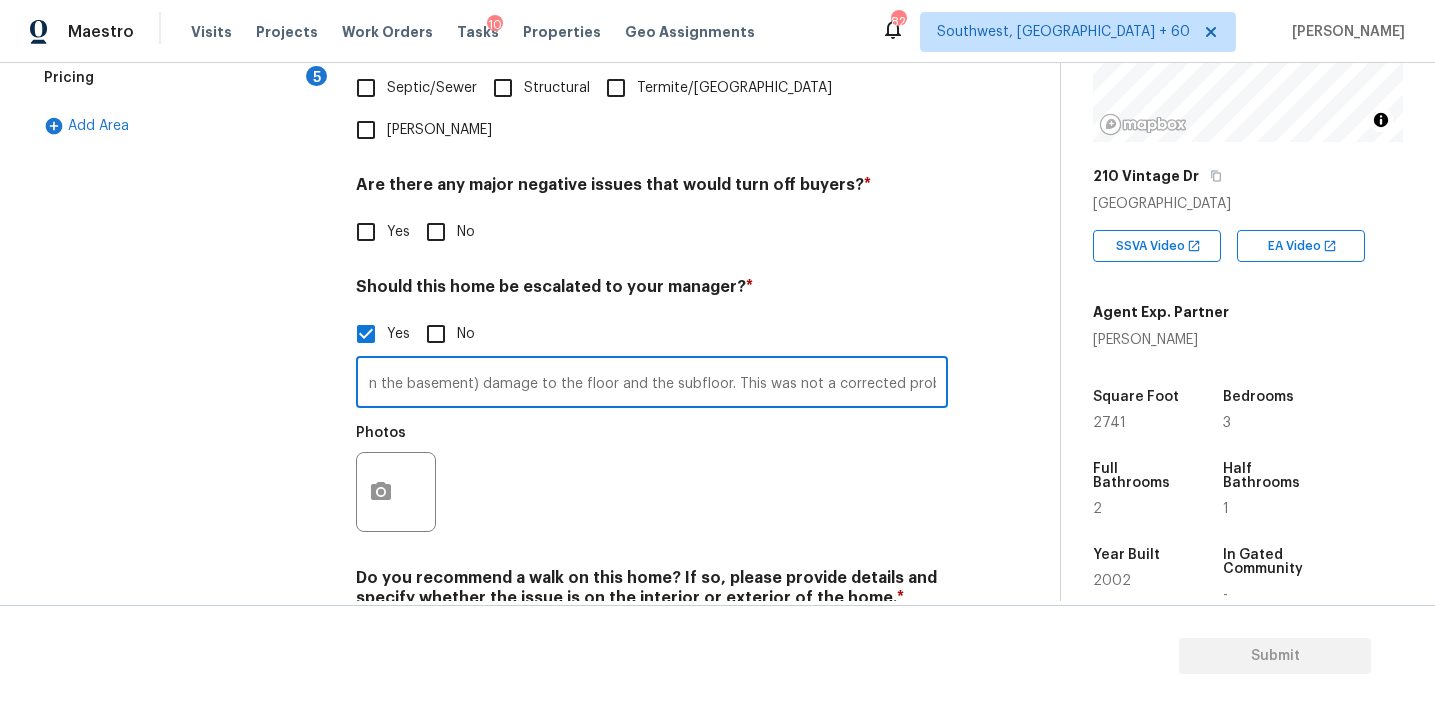 drag, startPoint x: 890, startPoint y: 345, endPoint x: 1080, endPoint y: 344, distance: 190.00262 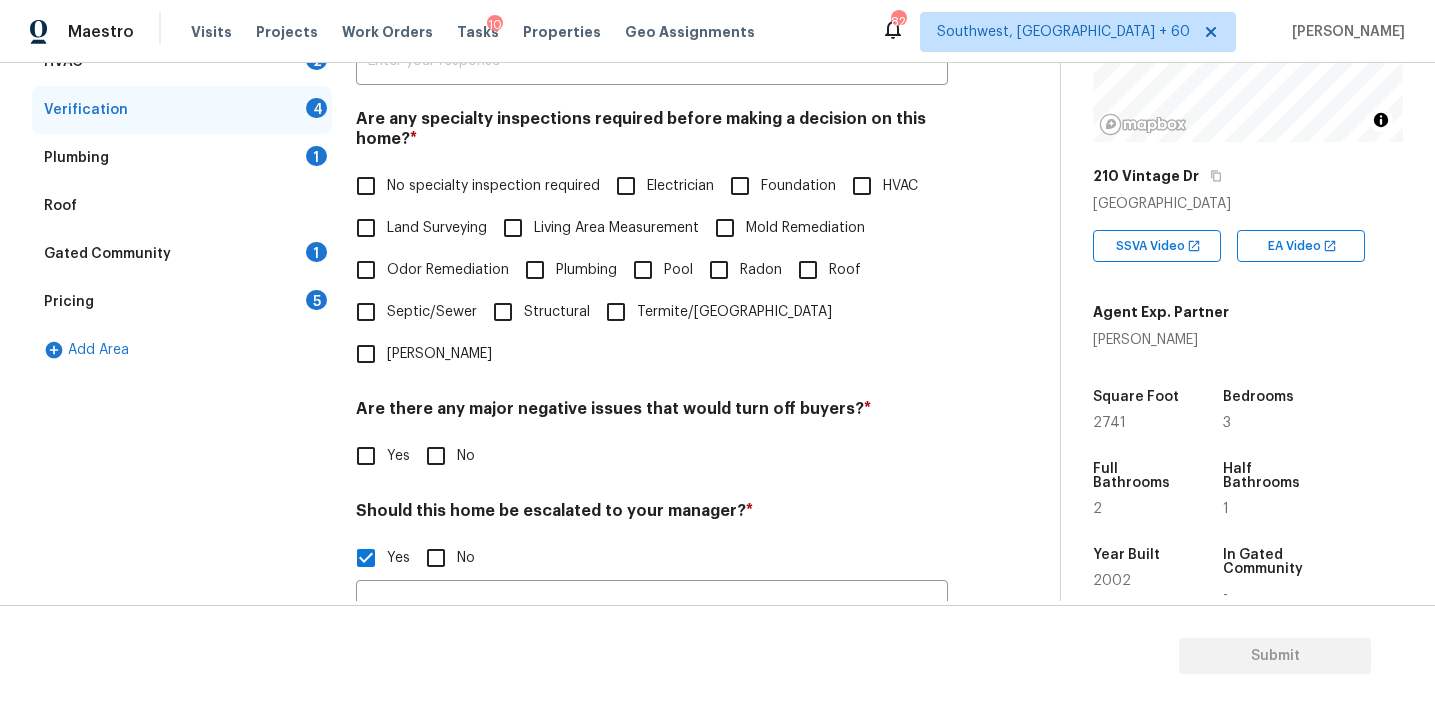 scroll, scrollTop: 307, scrollLeft: 0, axis: vertical 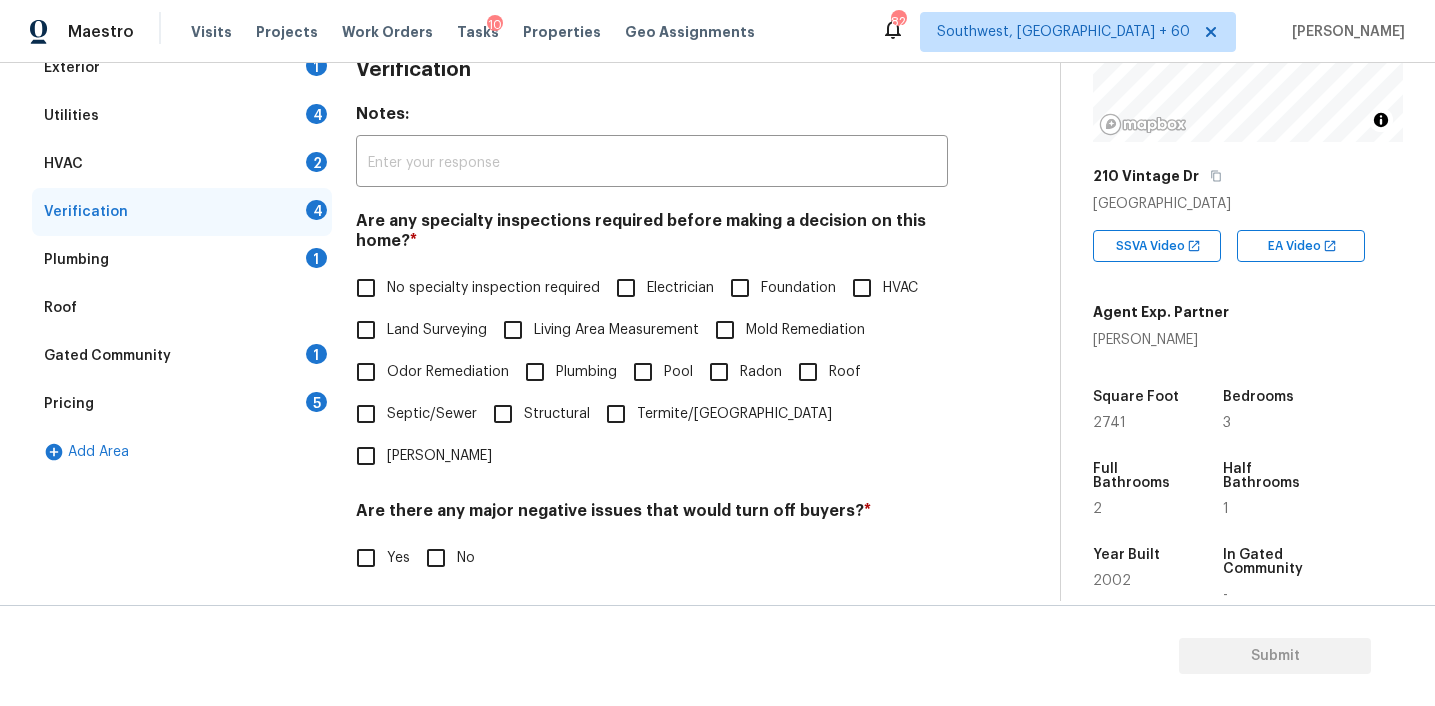 click on "Pricing 5" at bounding box center [182, 404] 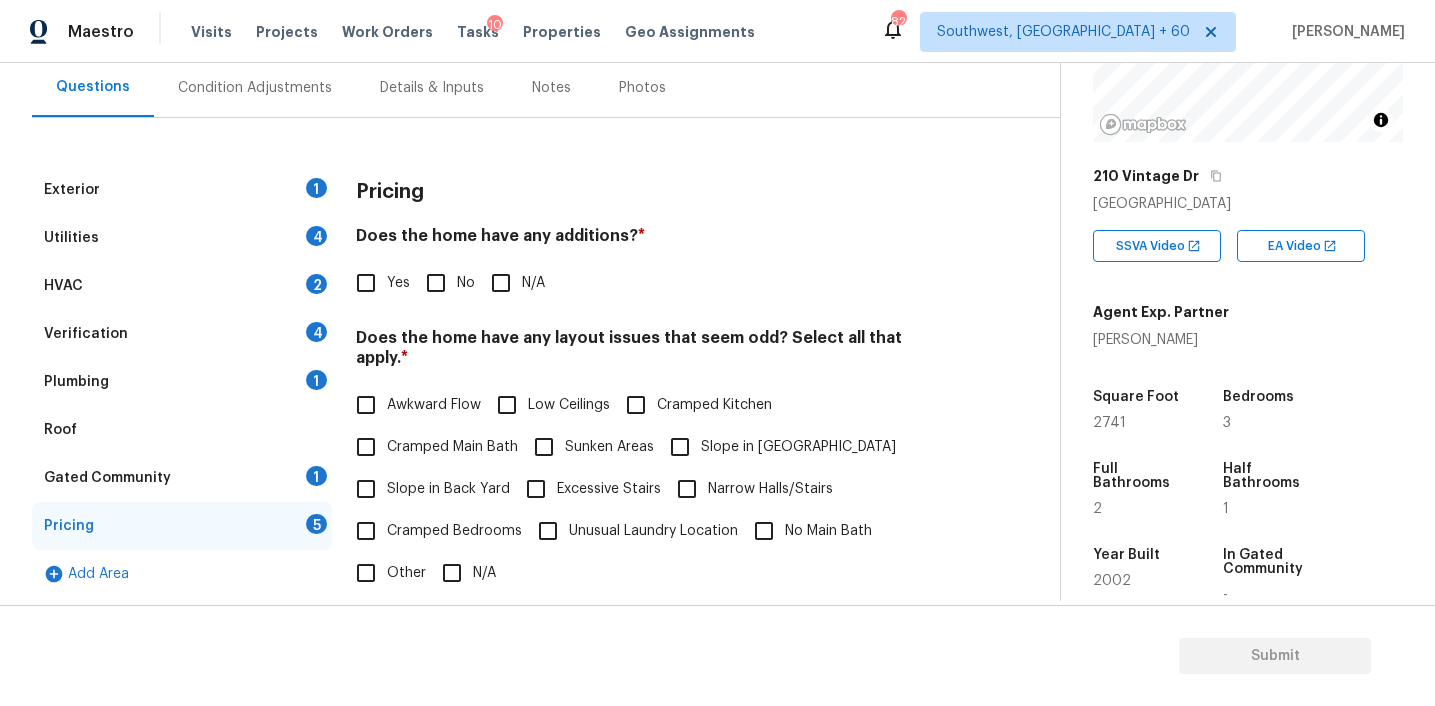scroll, scrollTop: 186, scrollLeft: 0, axis: vertical 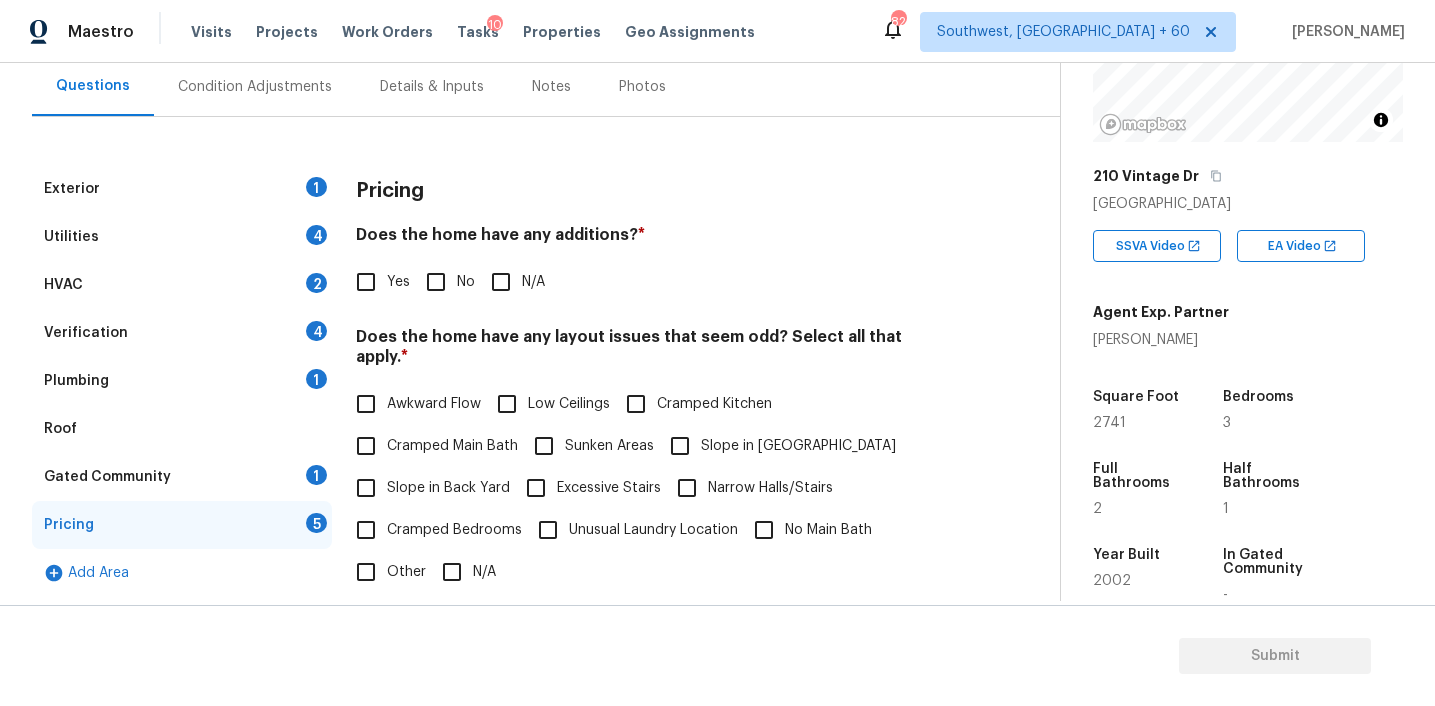 click on "Condition Adjustments" at bounding box center (255, 87) 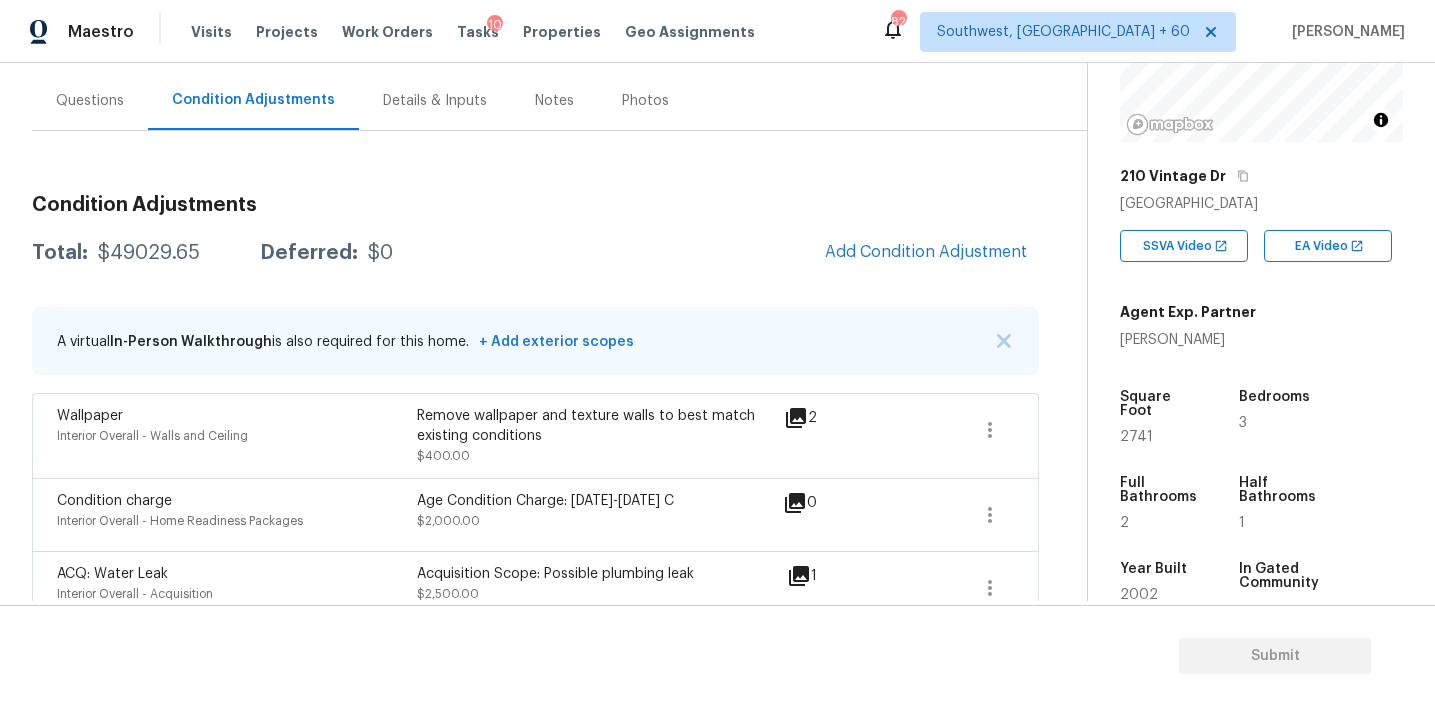 scroll, scrollTop: 157, scrollLeft: 0, axis: vertical 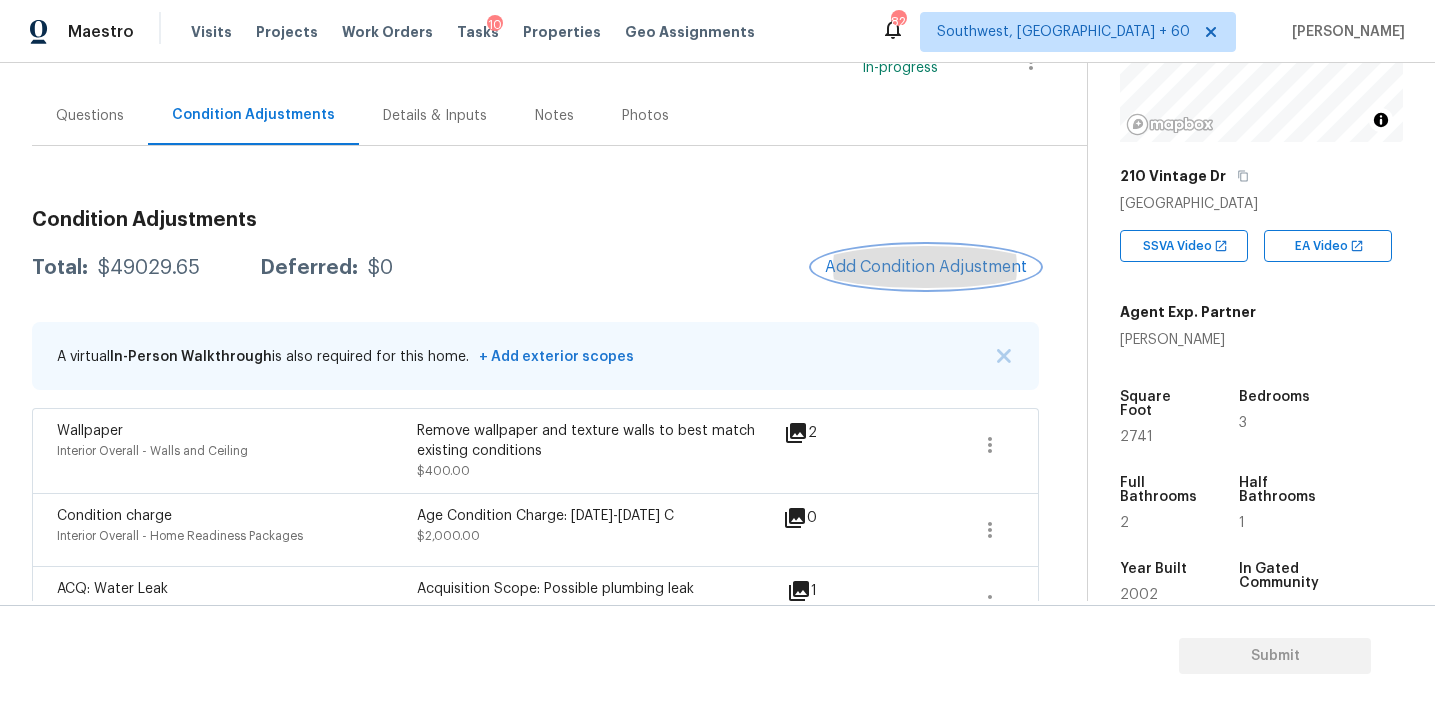 click on "Add Condition Adjustment" at bounding box center (926, 267) 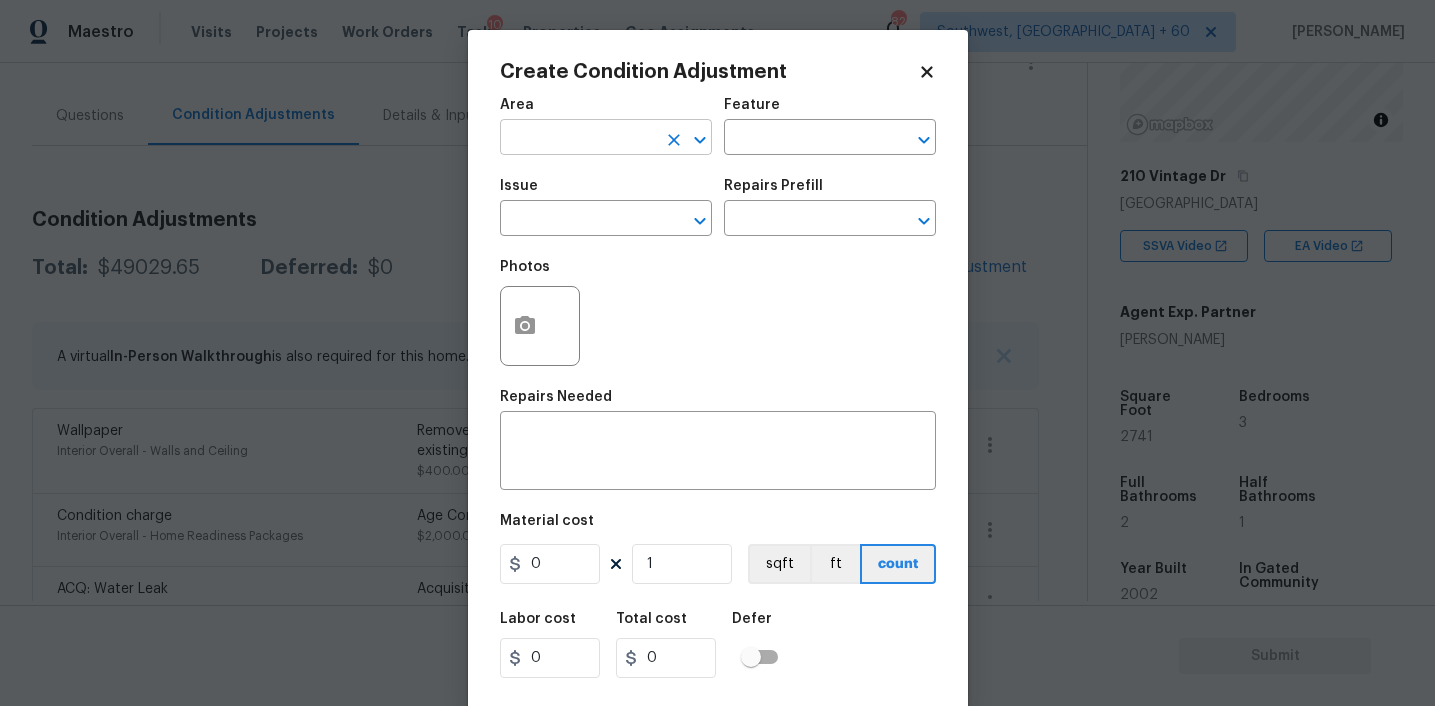click at bounding box center (578, 139) 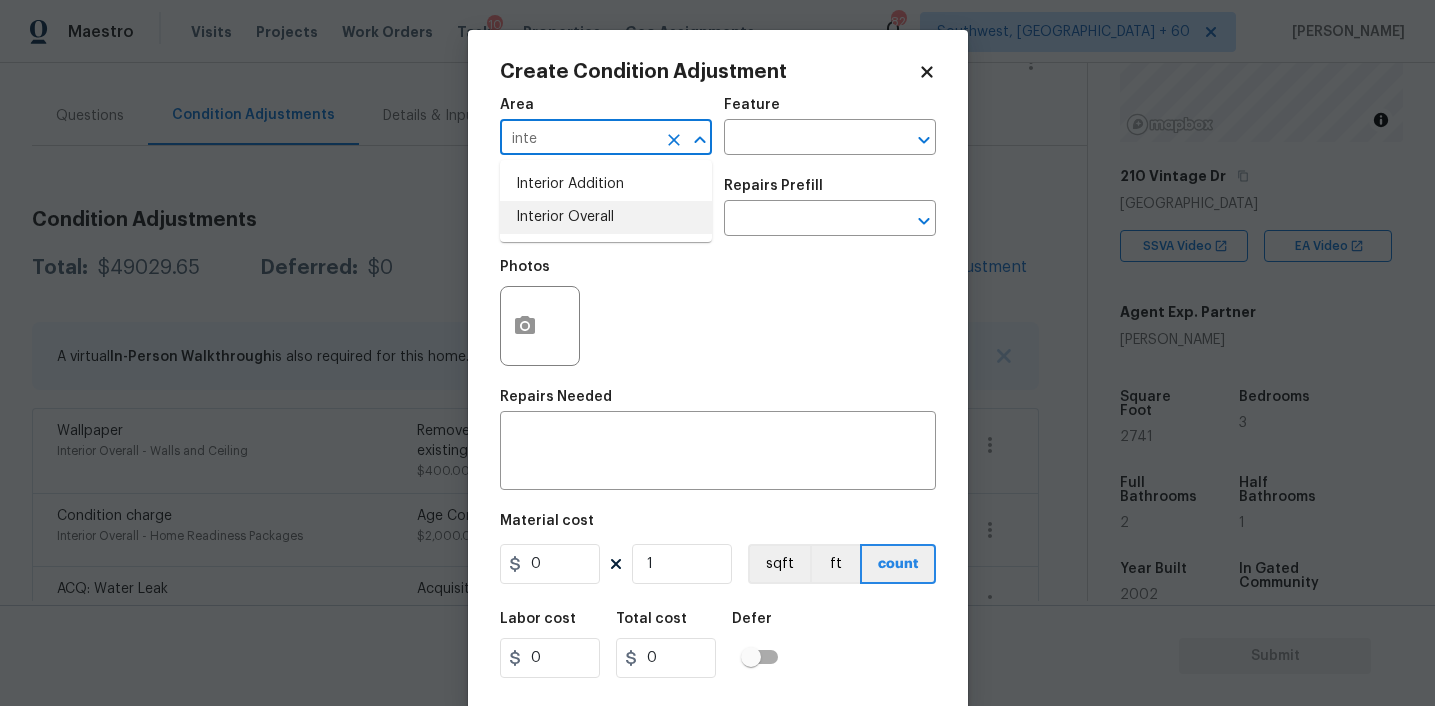 click on "Interior Addition Interior Overall" at bounding box center [606, 201] 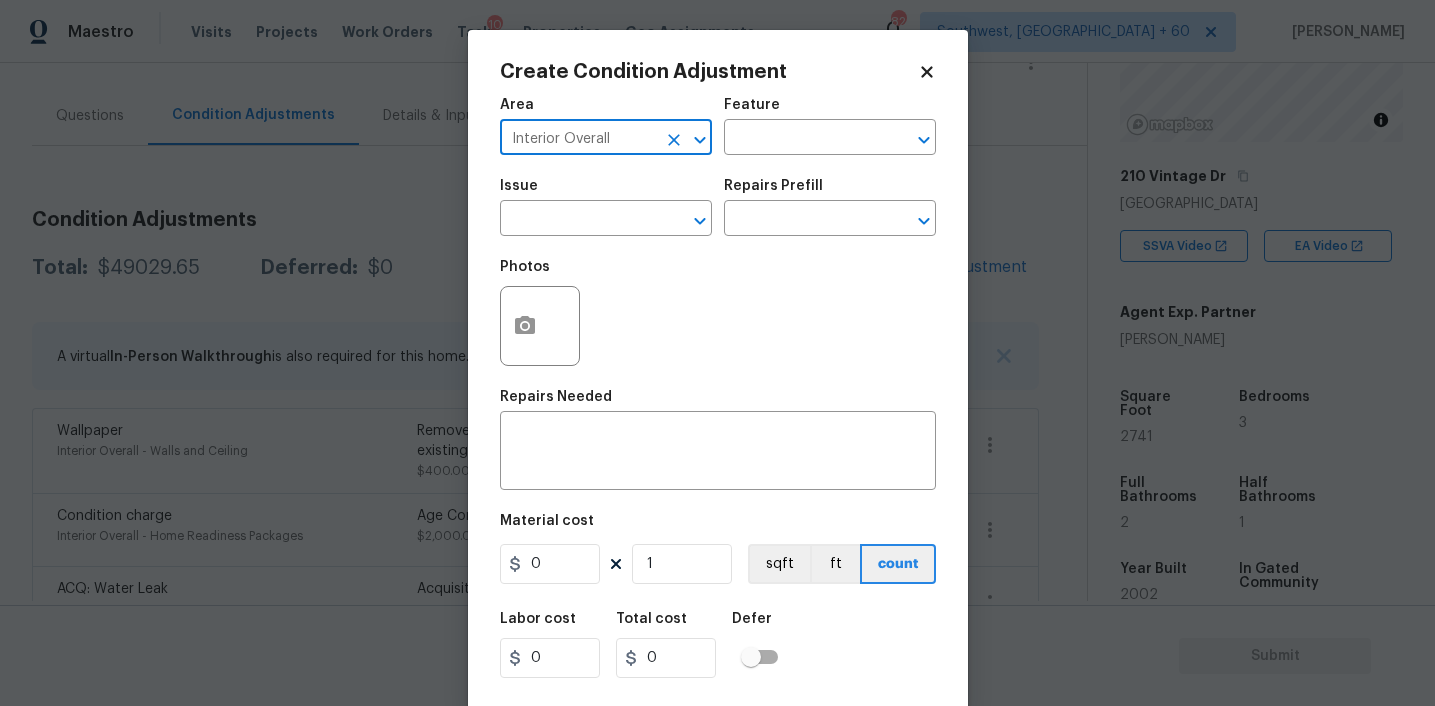 type on "Interior Overall" 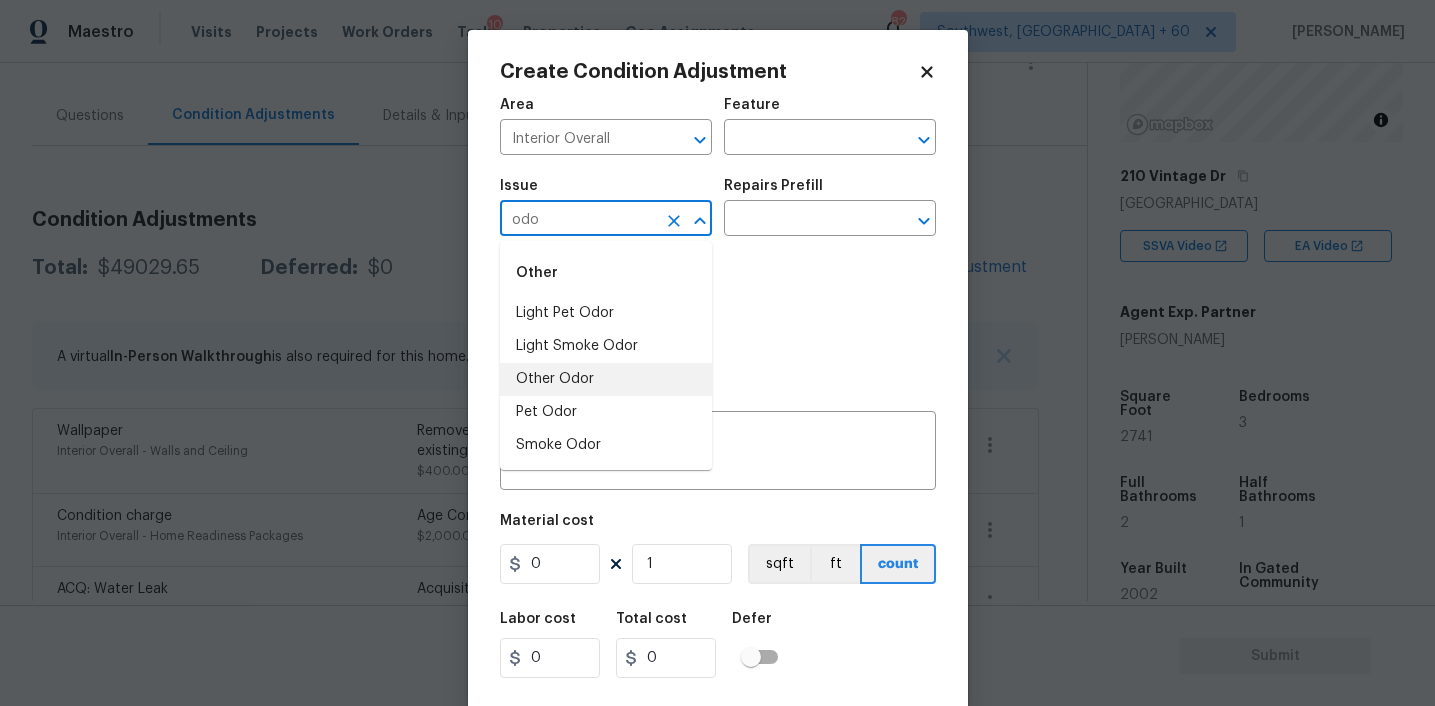 click on "Other Odor" at bounding box center [606, 379] 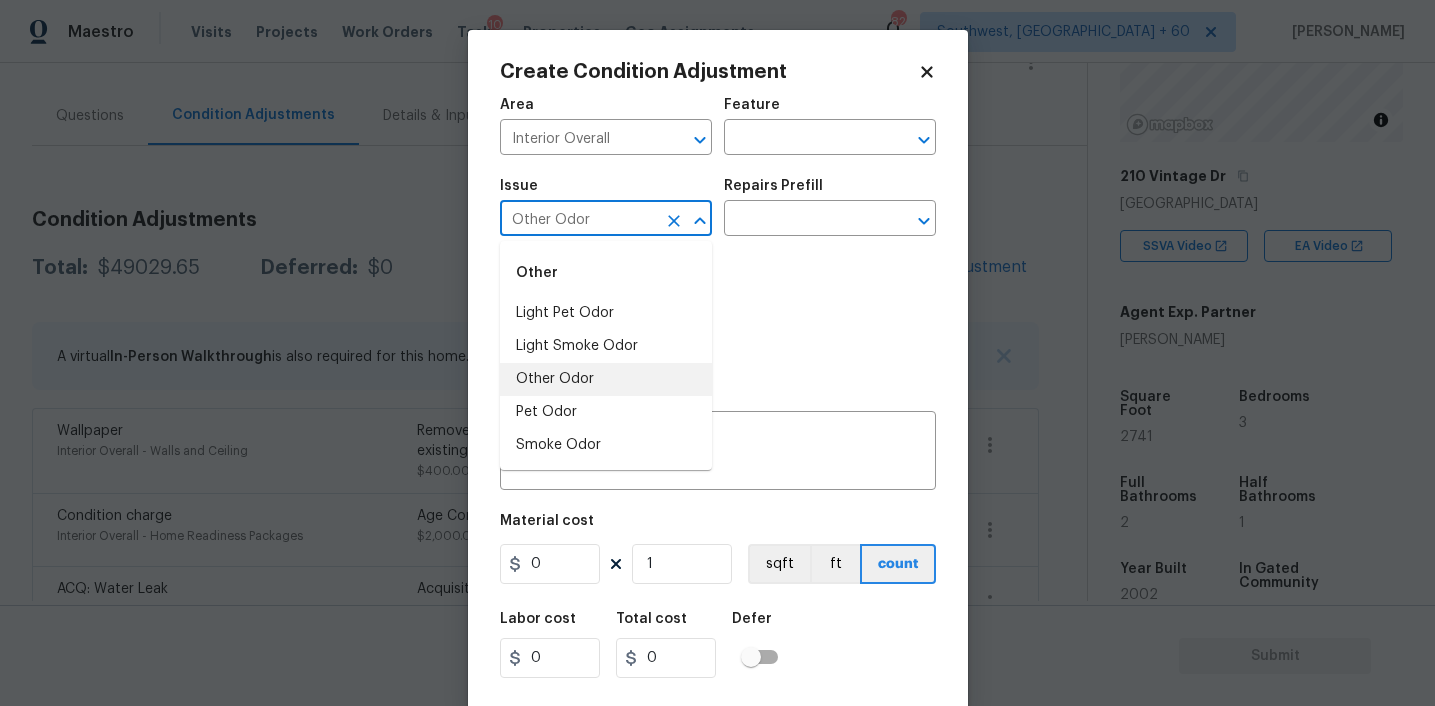 type on "Other Odor" 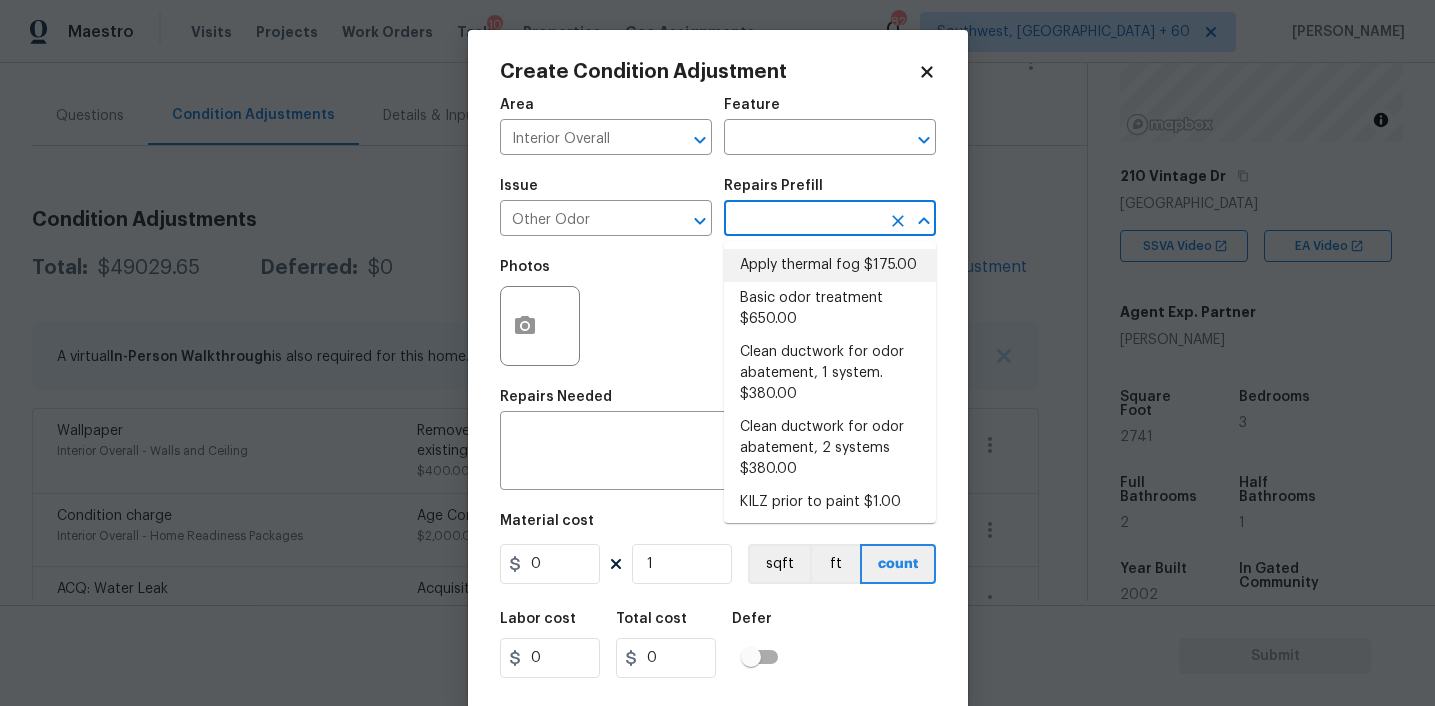 click on "Basic odor treatment $650.00" at bounding box center [830, 309] 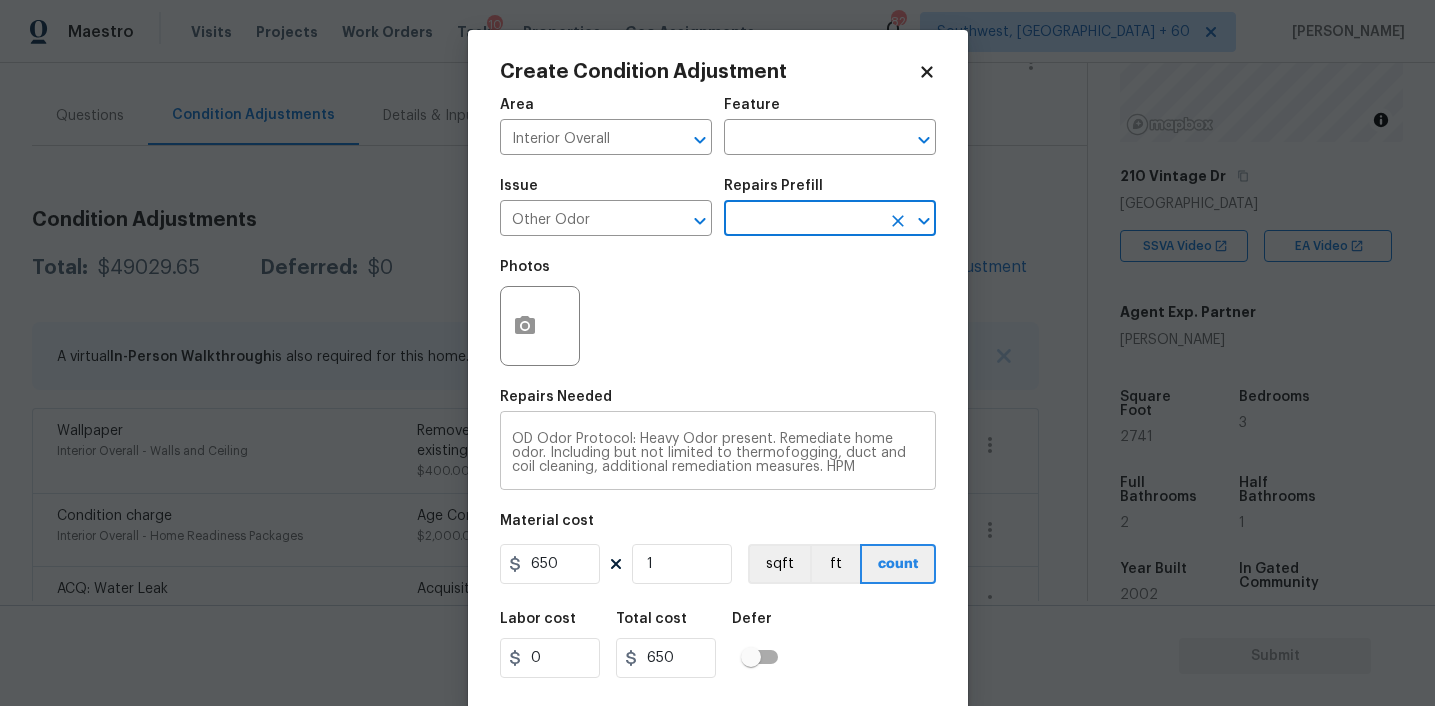 click on "OD Odor Protocol: Heavy Odor present. Remediate home odor. Including but not limited to thermofogging, duct and coil cleaning, additional remediation measures. HPM discretion." at bounding box center [718, 453] 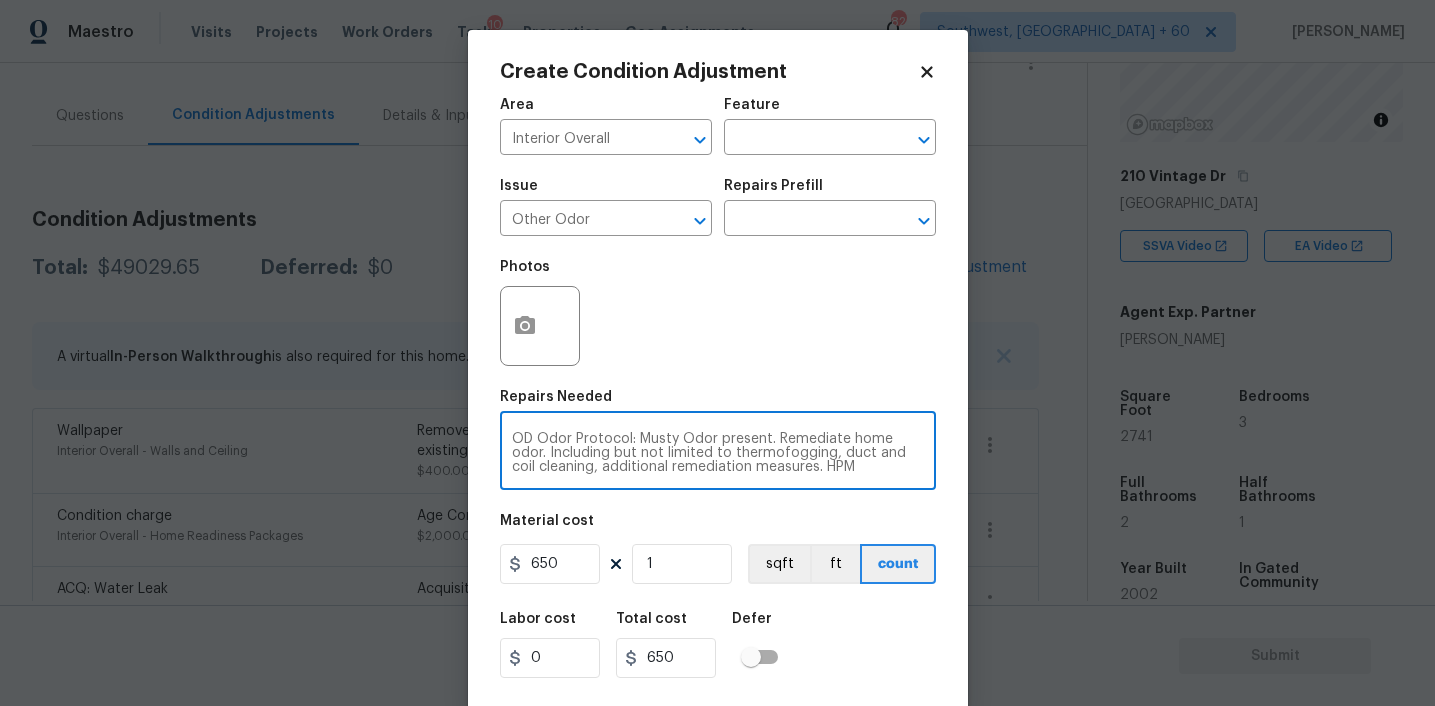 type on "OD Odor Protocol: Musty Odor present. Remediate home odor. Including but not limited to thermofogging, duct and coil cleaning, additional remediation measures. HPM discretion." 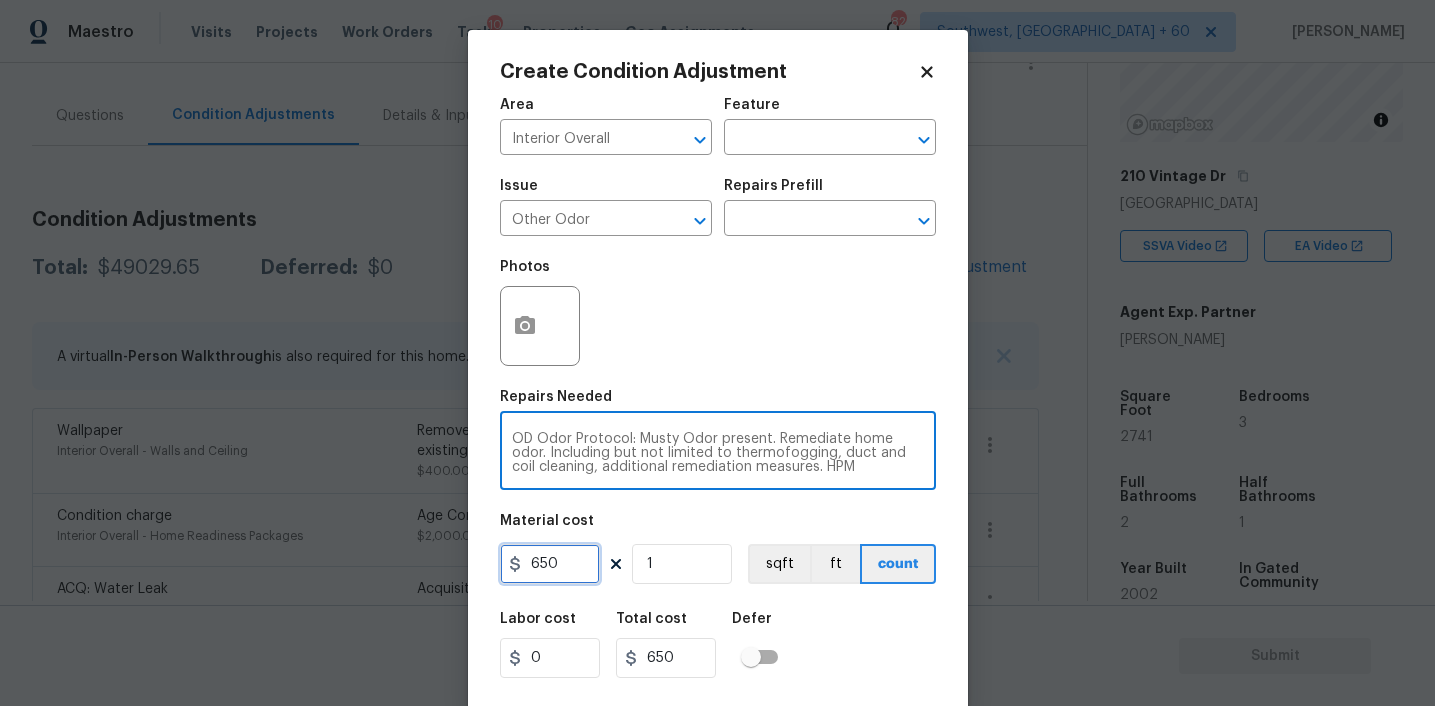 click on "650" at bounding box center [550, 564] 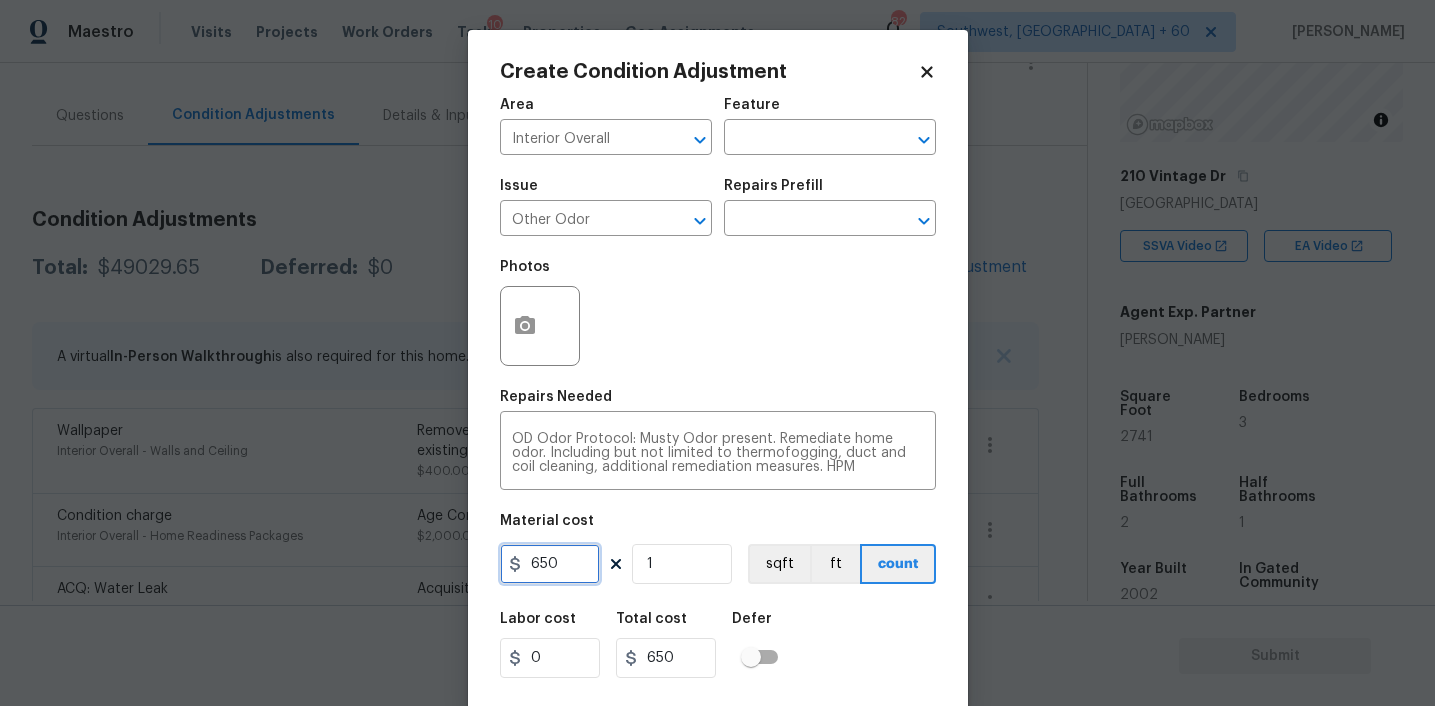 click on "650" at bounding box center [550, 564] 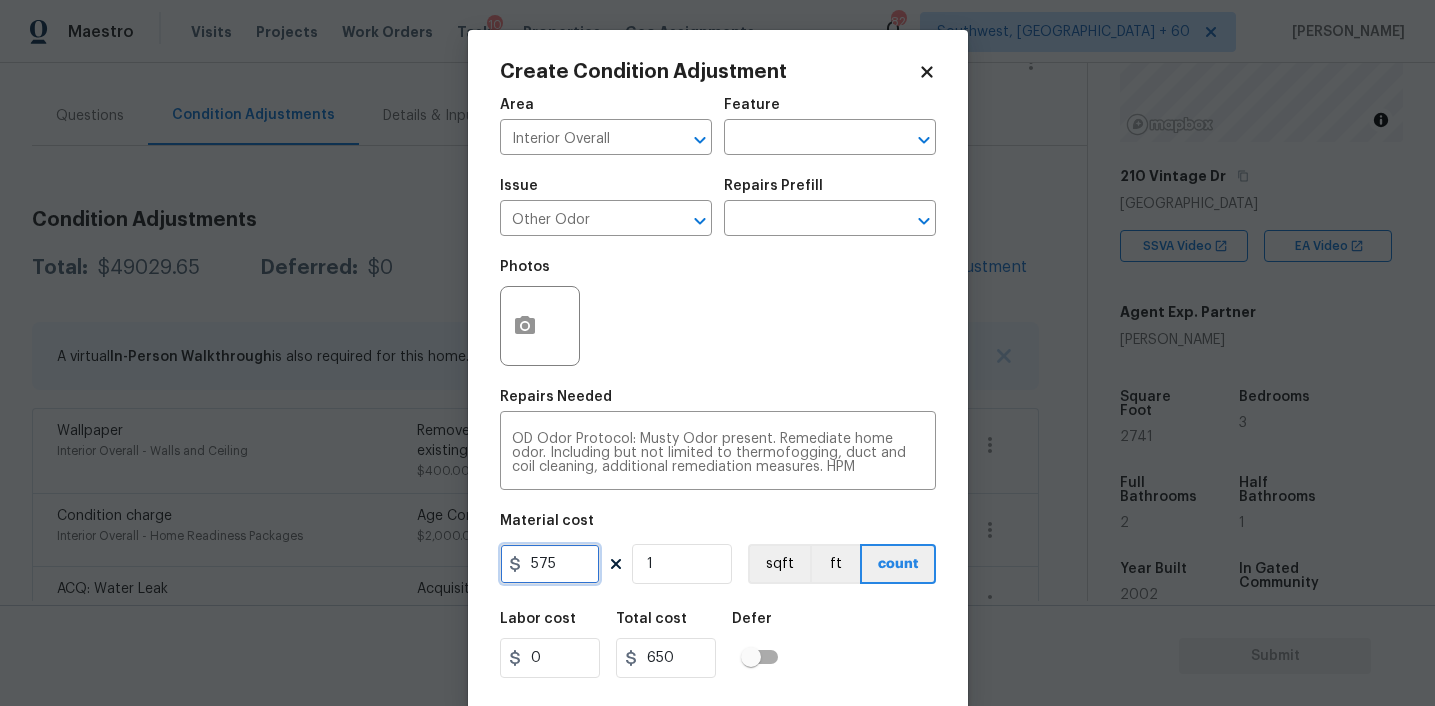 scroll, scrollTop: 41, scrollLeft: 0, axis: vertical 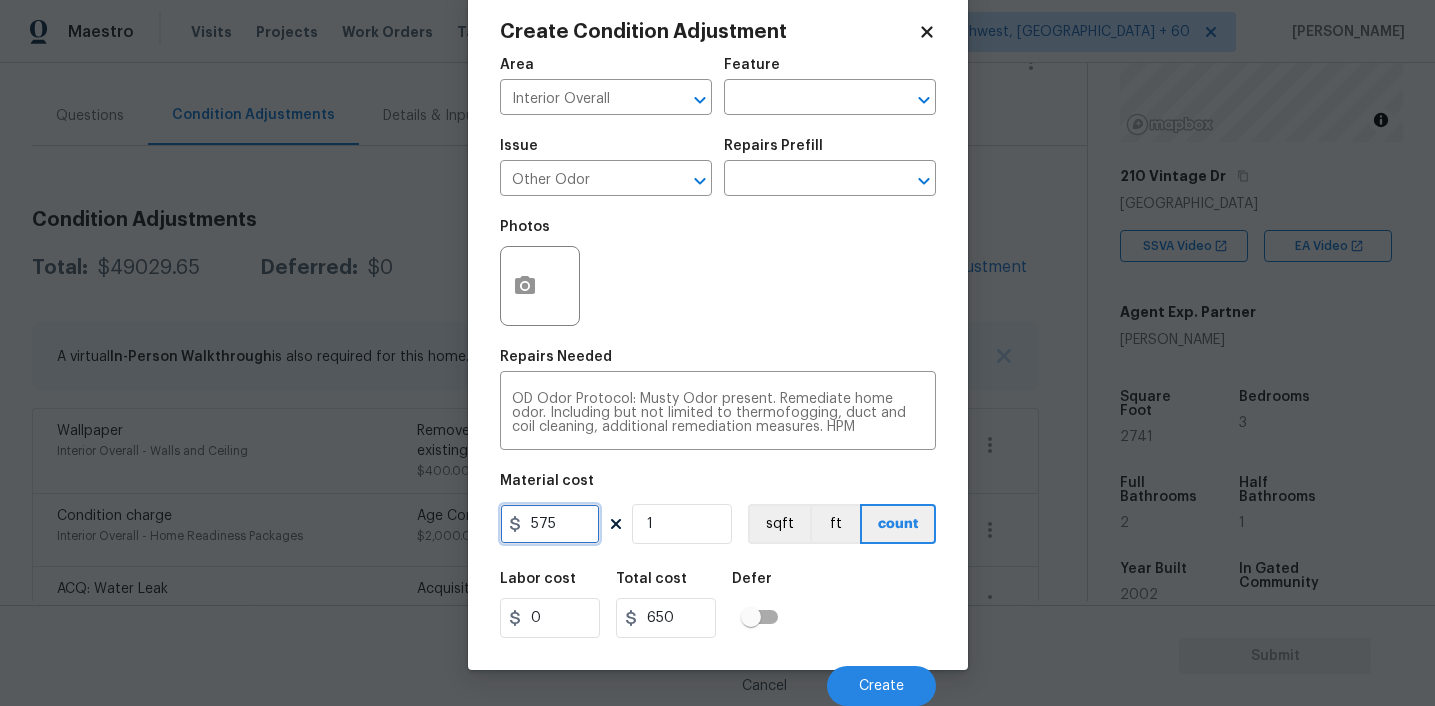 type on "575" 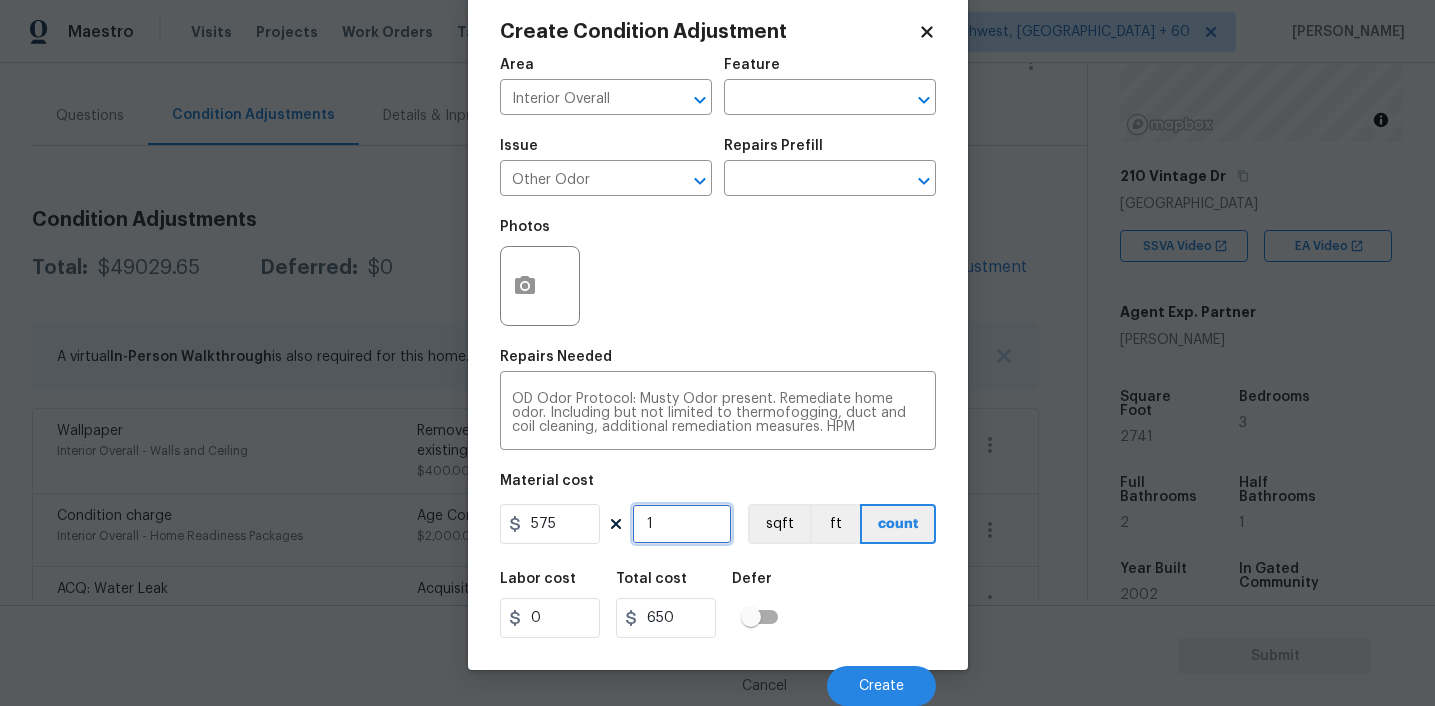 type on "575" 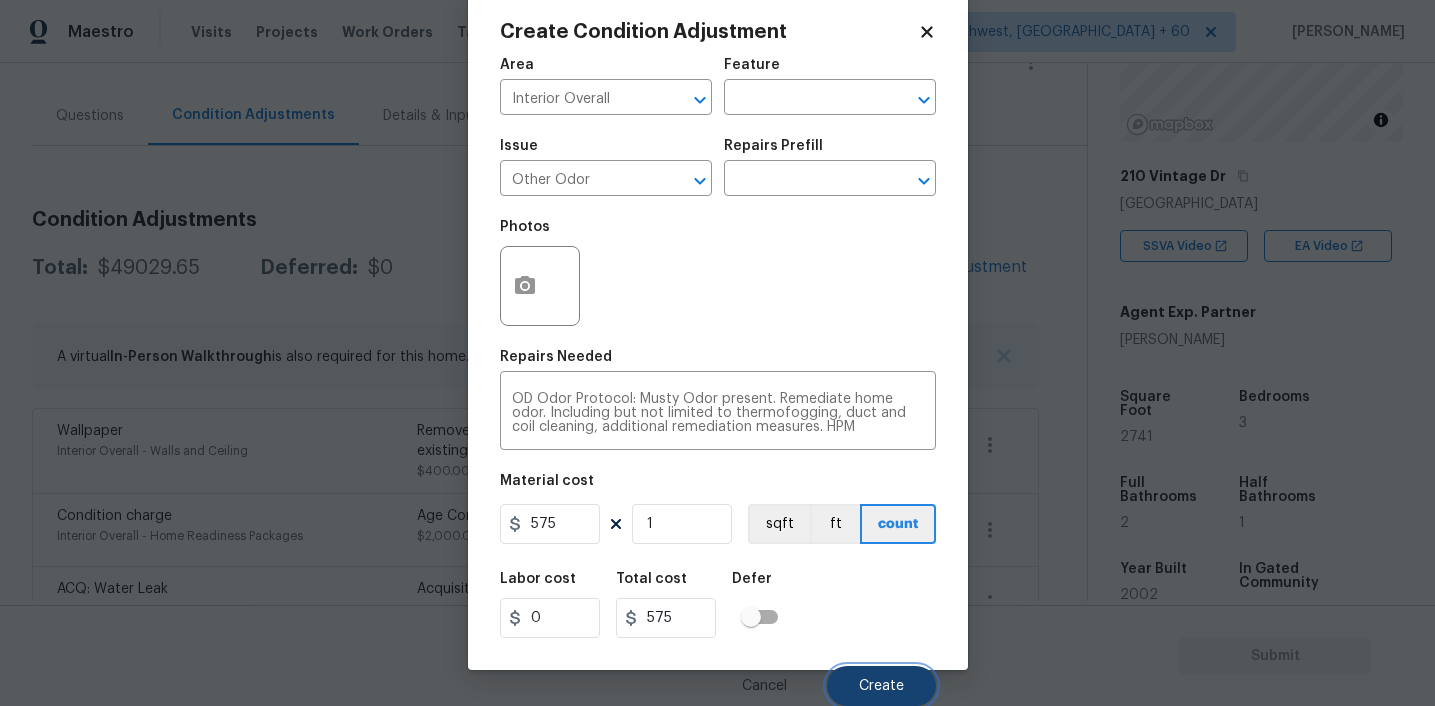 click on "Create" at bounding box center (881, 686) 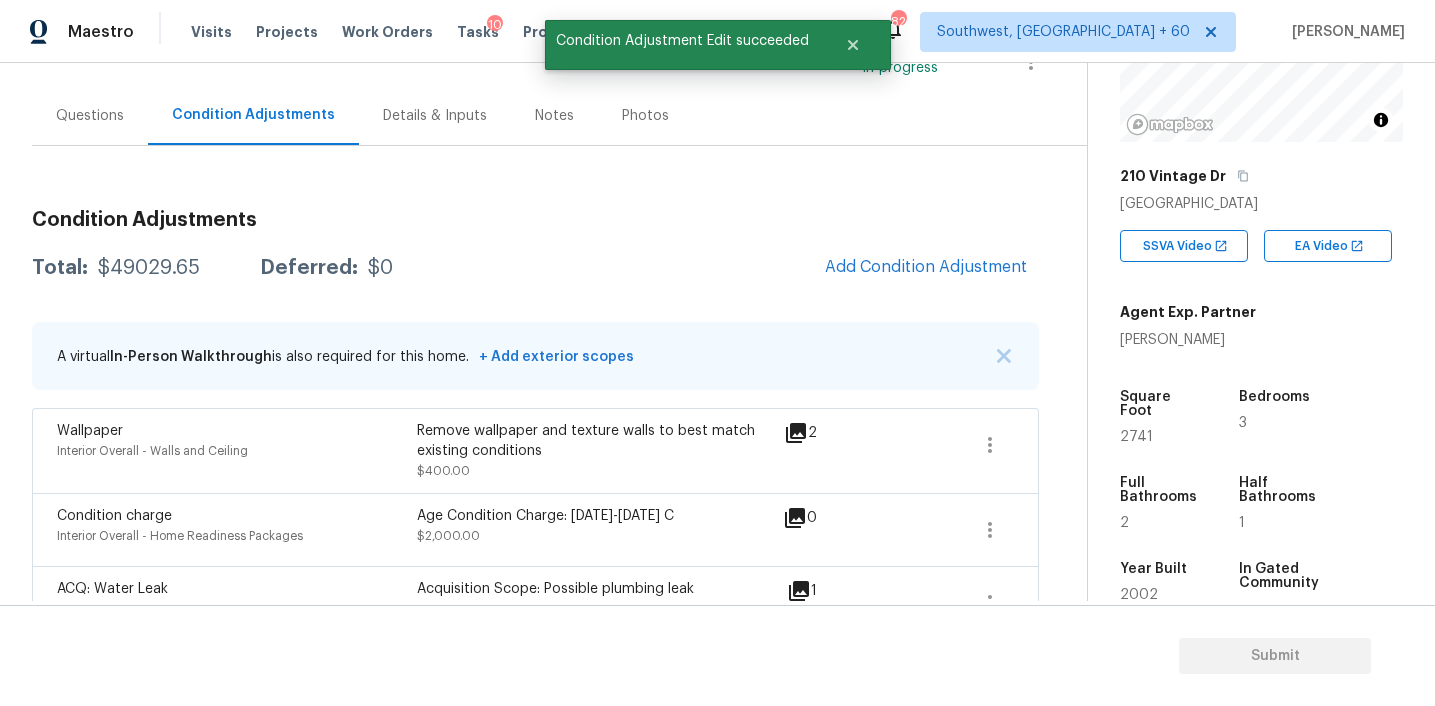 scroll, scrollTop: 34, scrollLeft: 0, axis: vertical 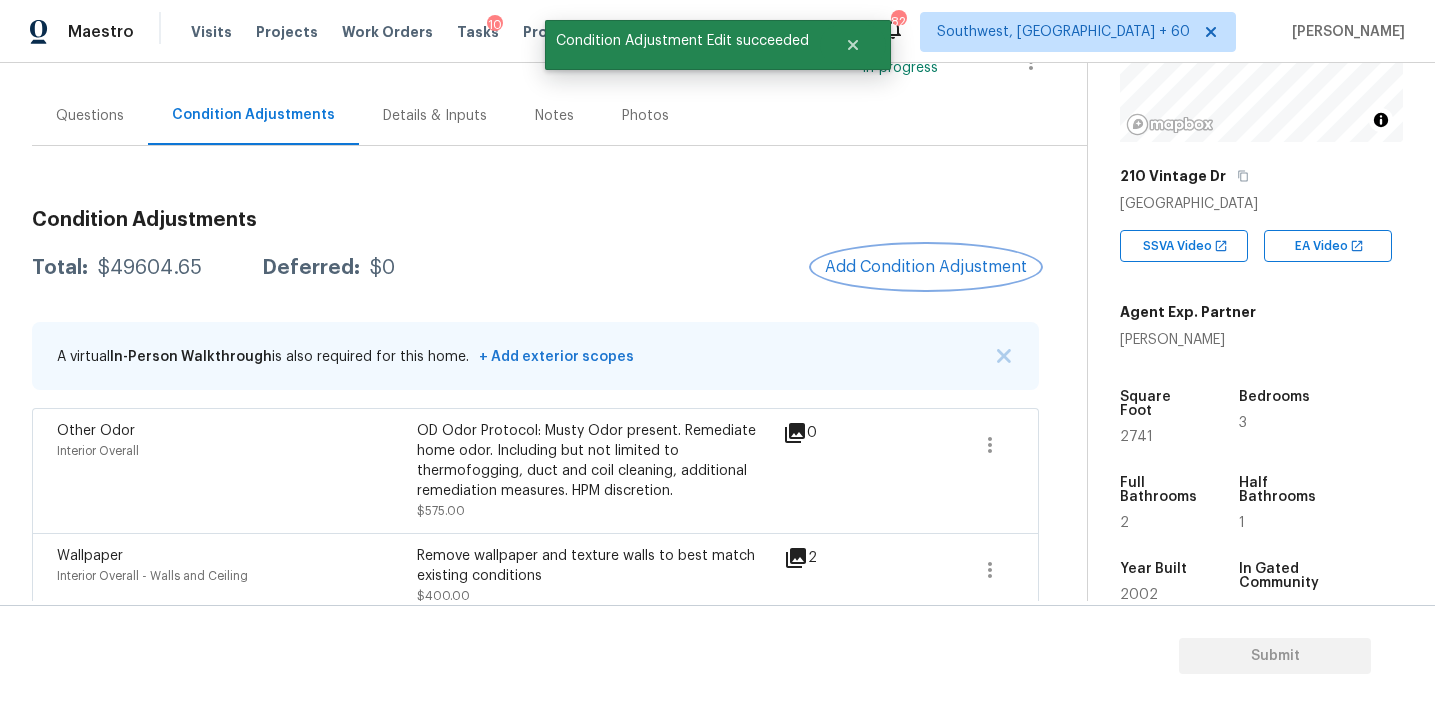 click on "Add Condition Adjustment" at bounding box center [926, 267] 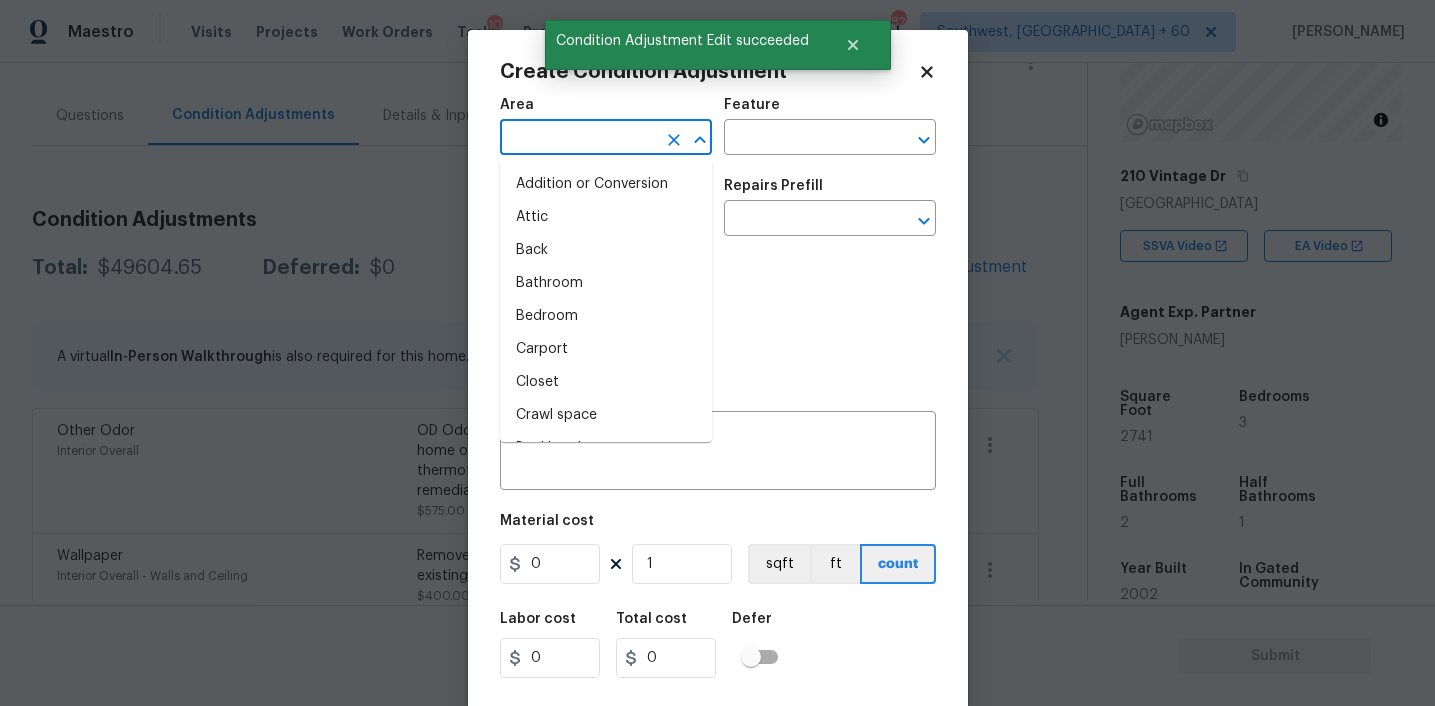 click at bounding box center [578, 139] 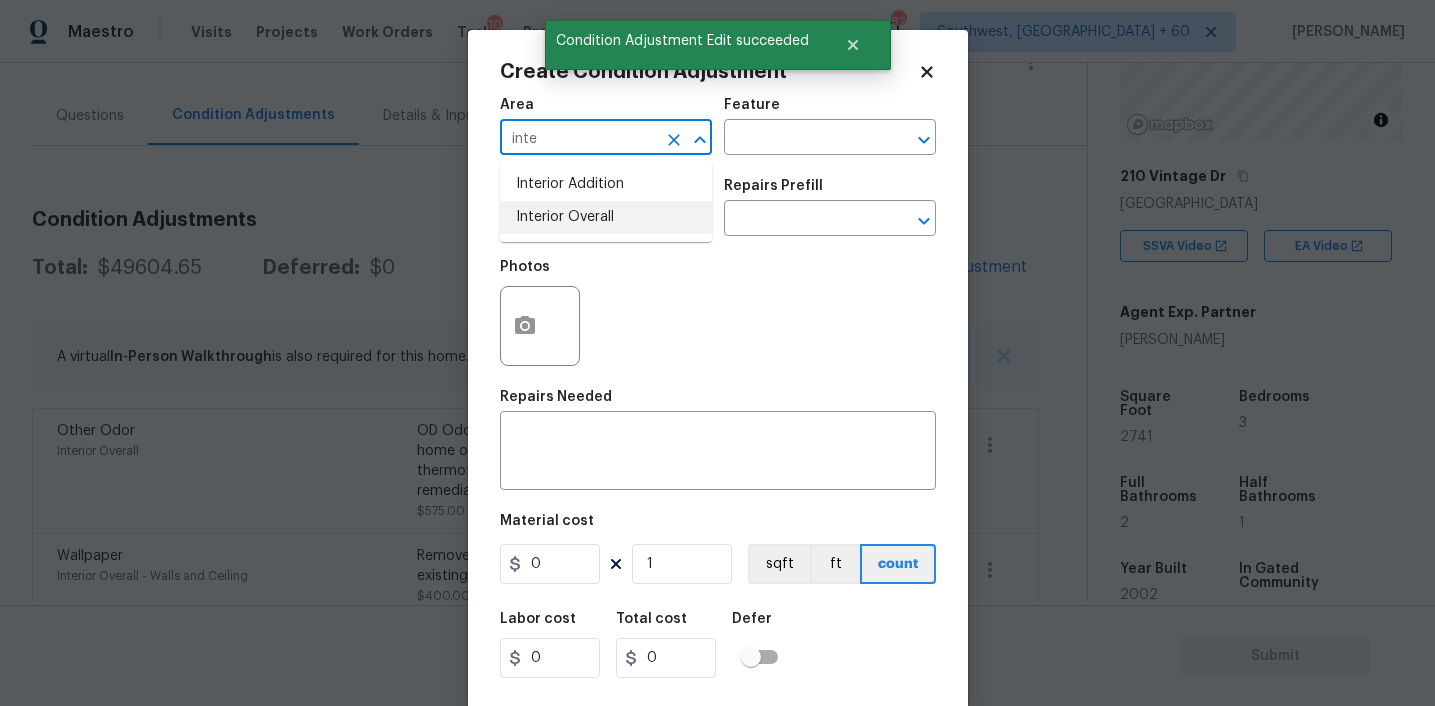 click on "Interior Overall" at bounding box center [606, 217] 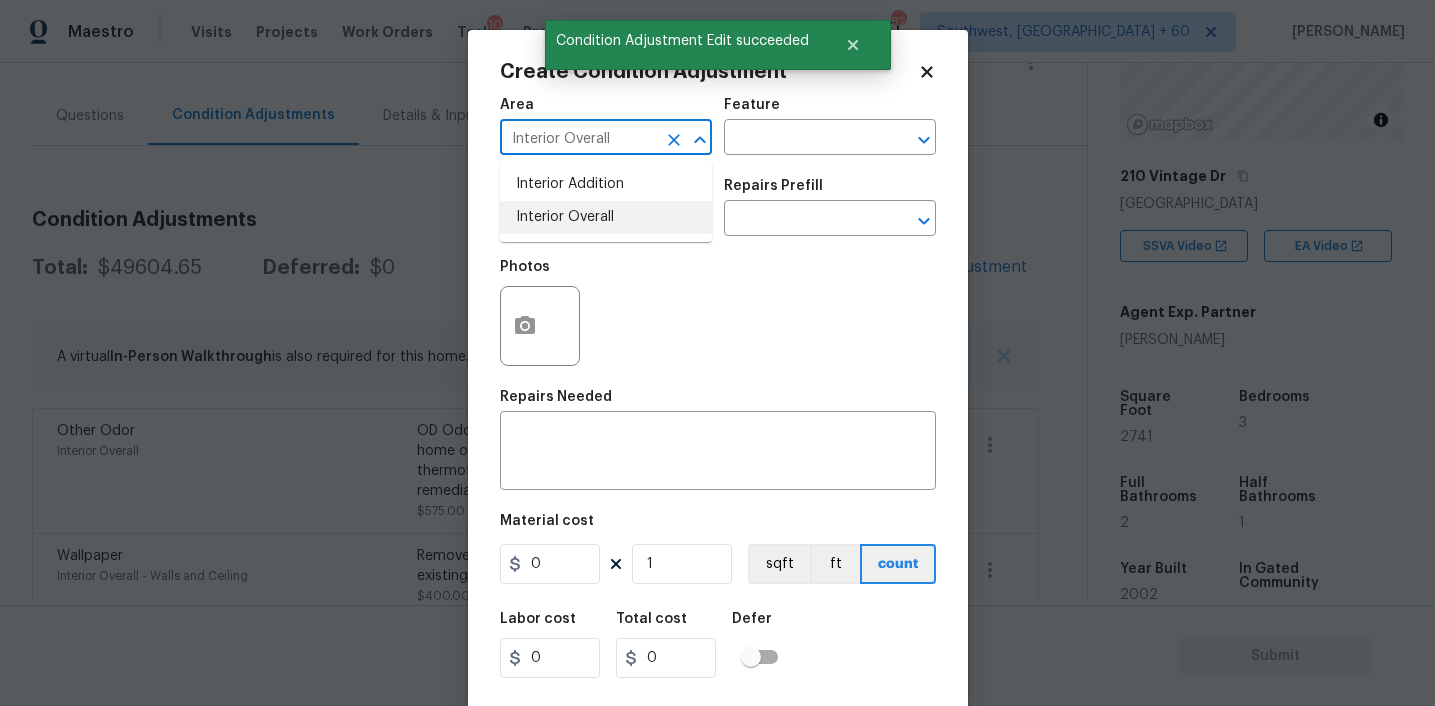 type on "Interior Overall" 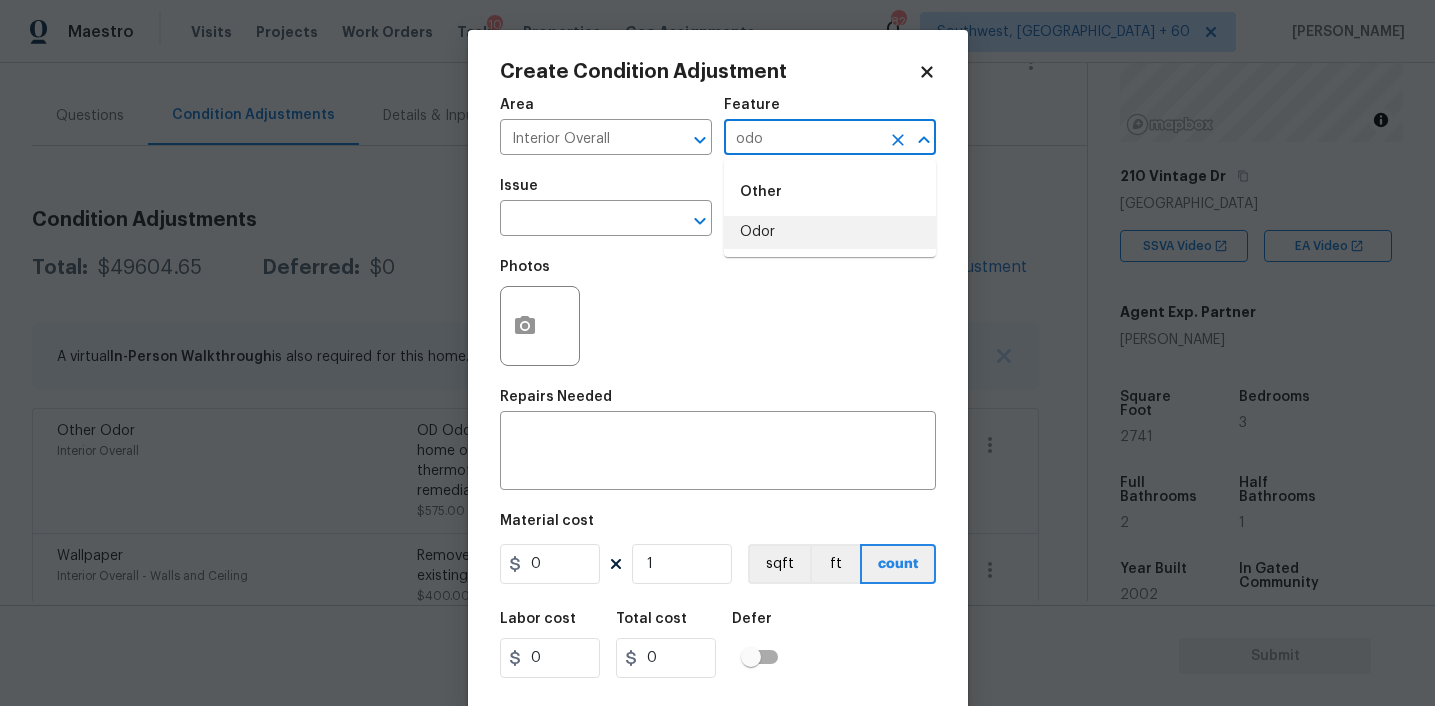 click on "Odor" at bounding box center (830, 232) 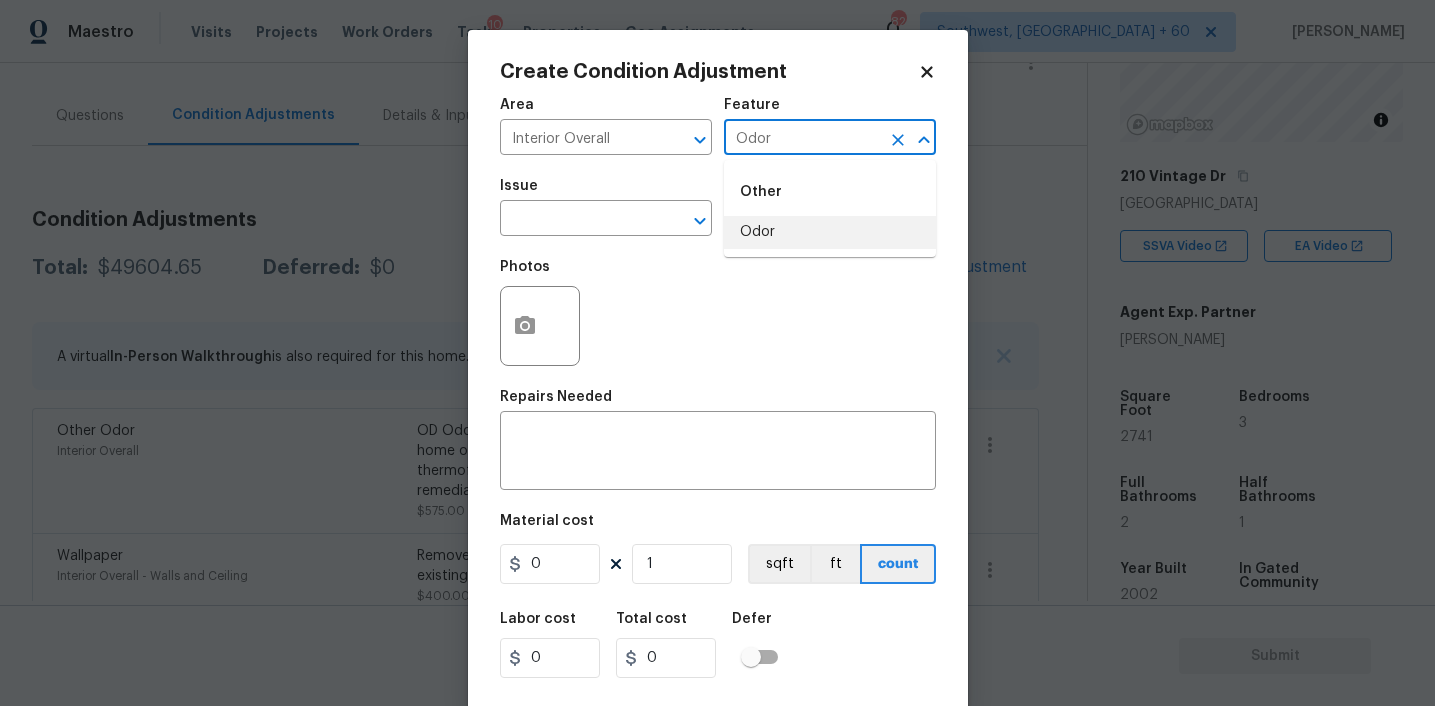 type on "Odor" 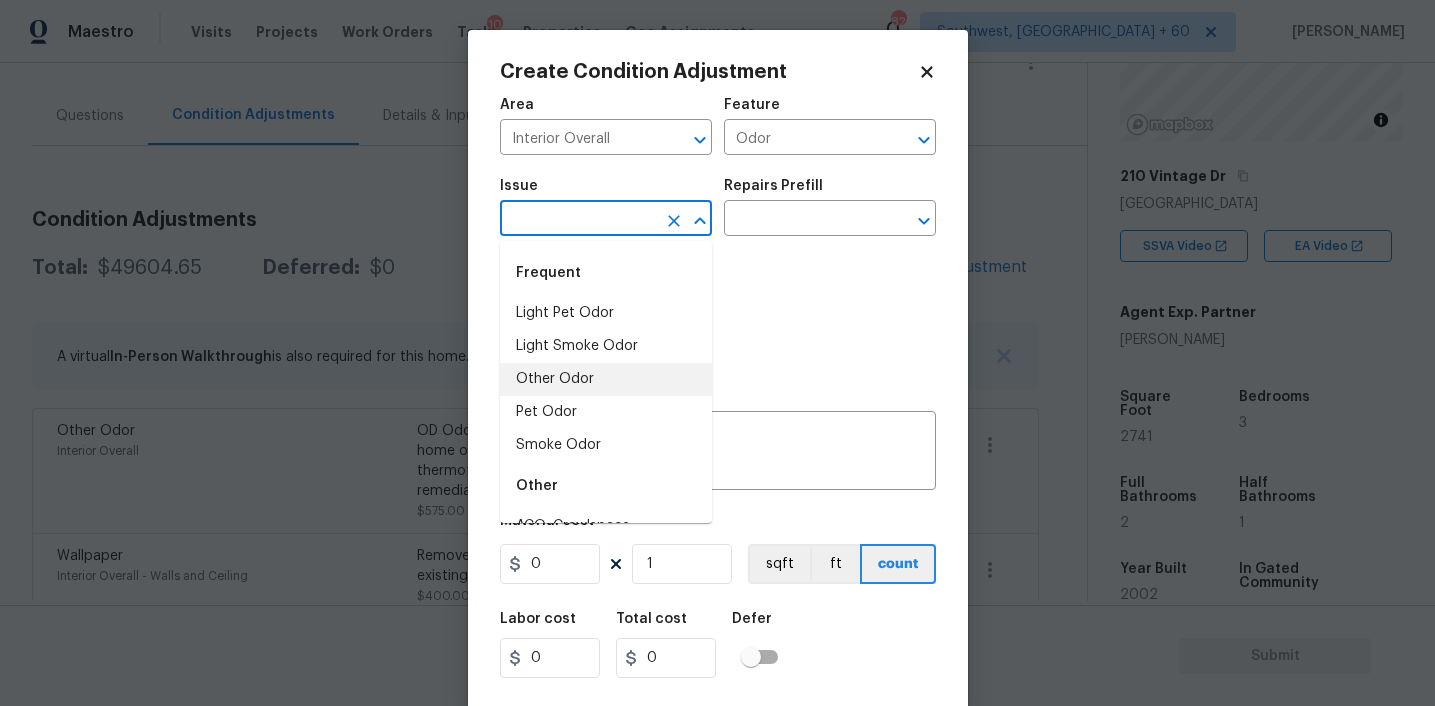 click on "Other Odor" at bounding box center [606, 379] 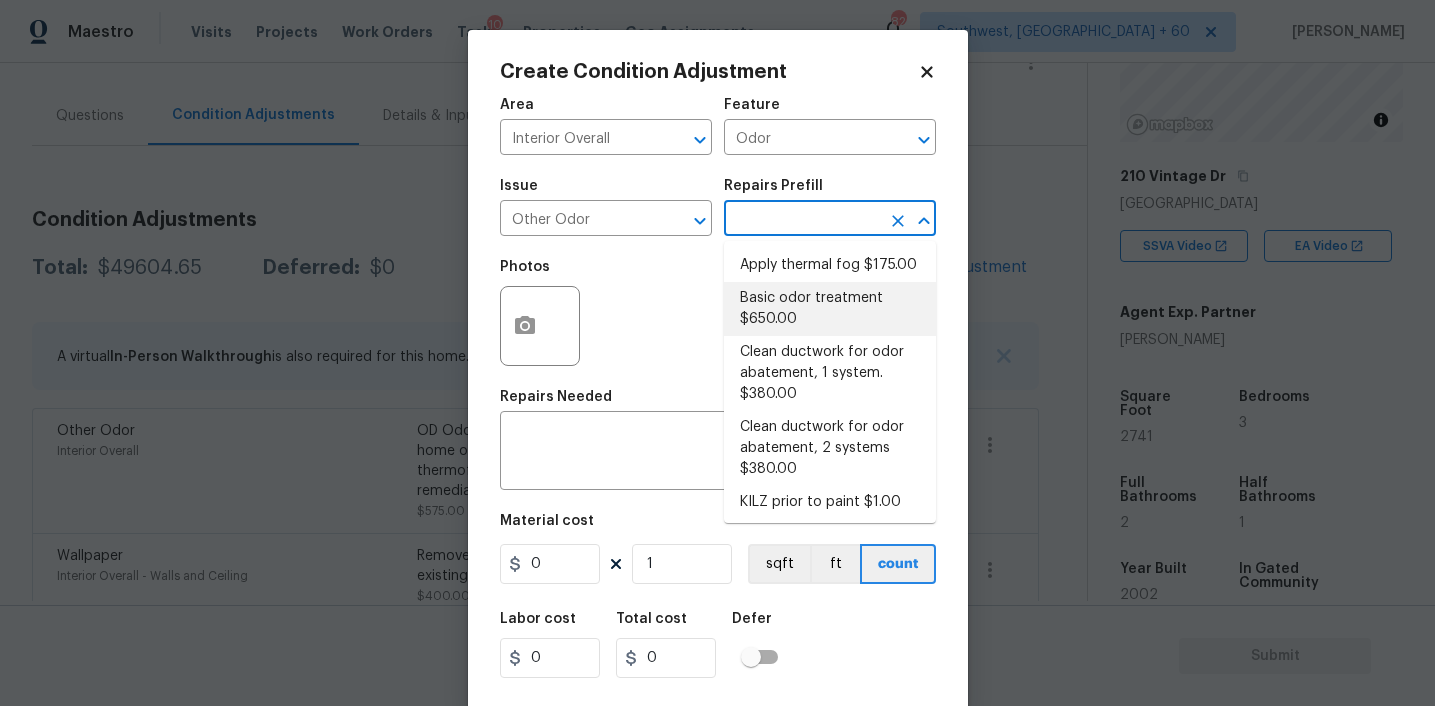 click on "Basic odor treatment $650.00" at bounding box center [830, 309] 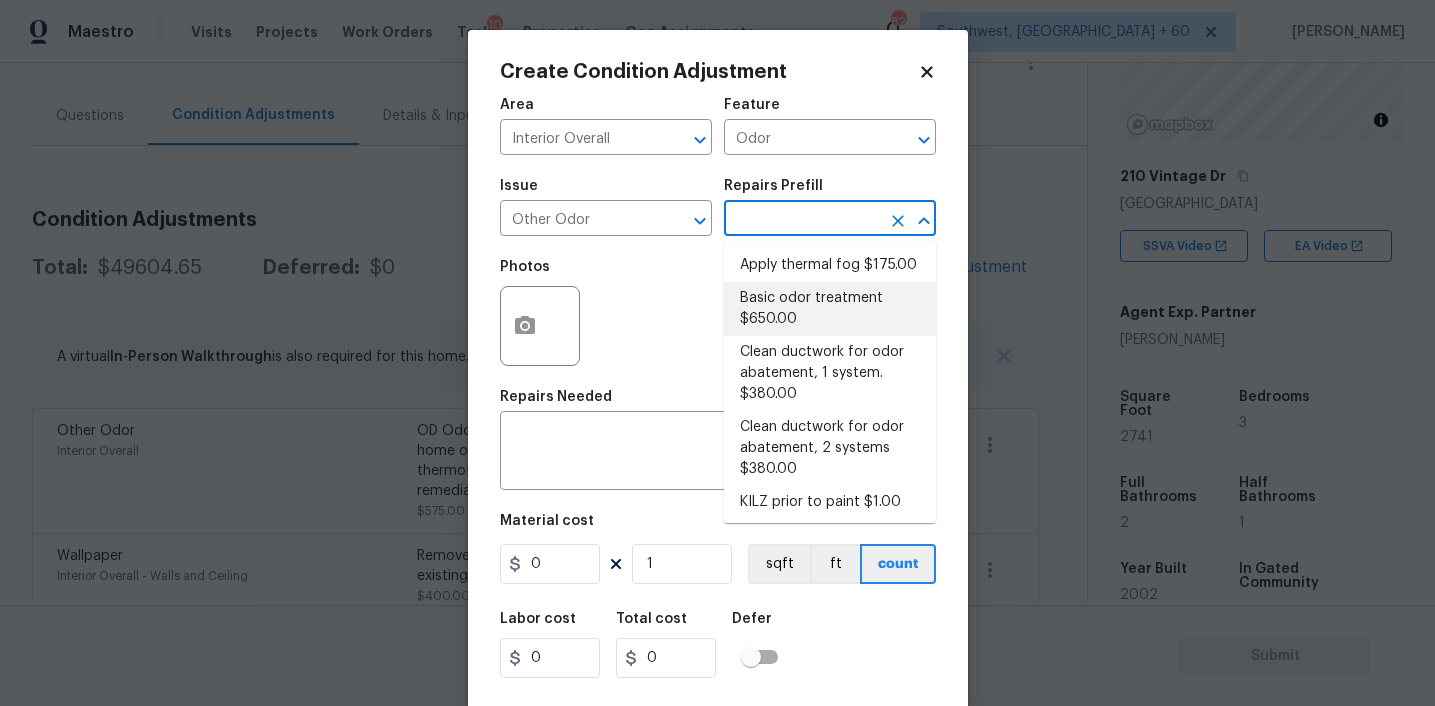 type on "OD Odor Protocol: Heavy Odor present. Remediate home odor. Including but not limited to thermofogging, duct and coil cleaning, additional remediation measures. HPM discretion." 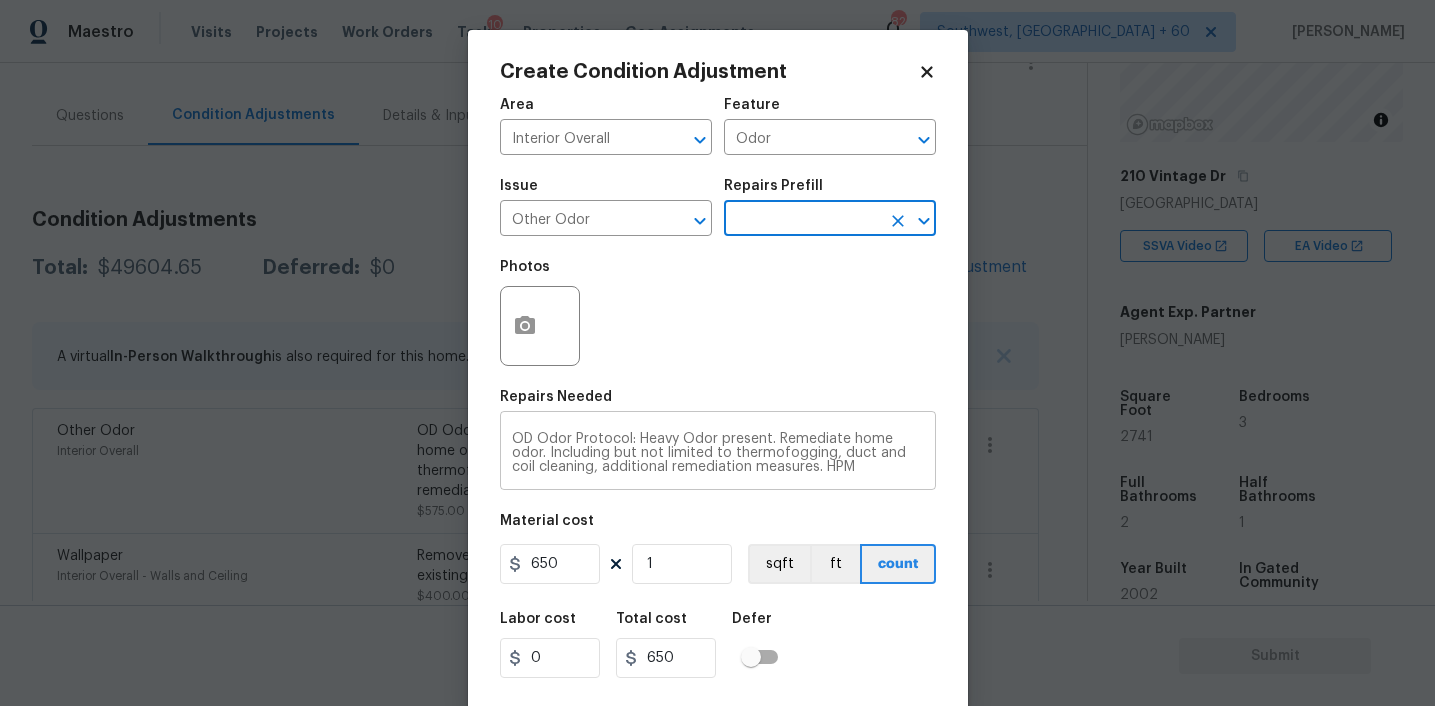 click on "OD Odor Protocol: Heavy Odor present. Remediate home odor. Including but not limited to thermofogging, duct and coil cleaning, additional remediation measures. HPM discretion." at bounding box center (718, 453) 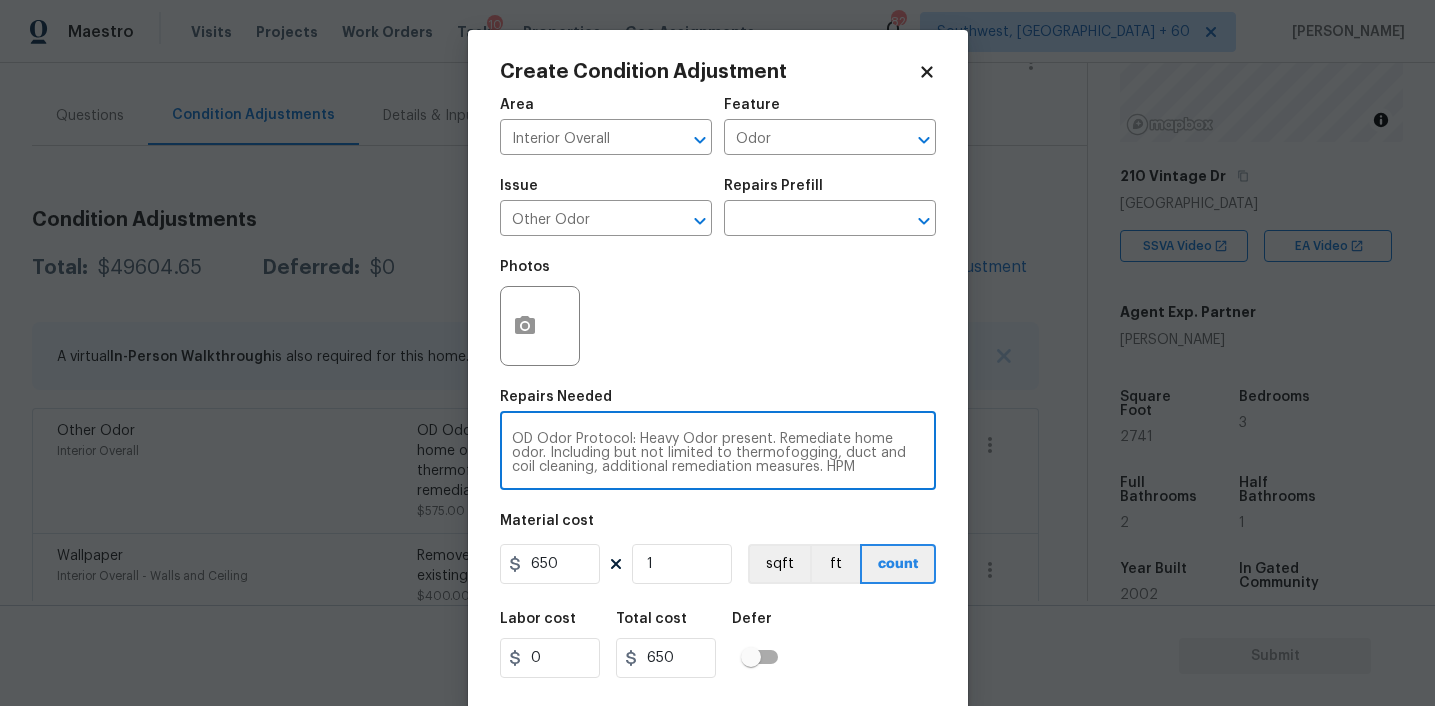 click on "OD Odor Protocol: Heavy Odor present. Remediate home odor. Including but not limited to thermofogging, duct and coil cleaning, additional remediation measures. HPM discretion." at bounding box center (718, 453) 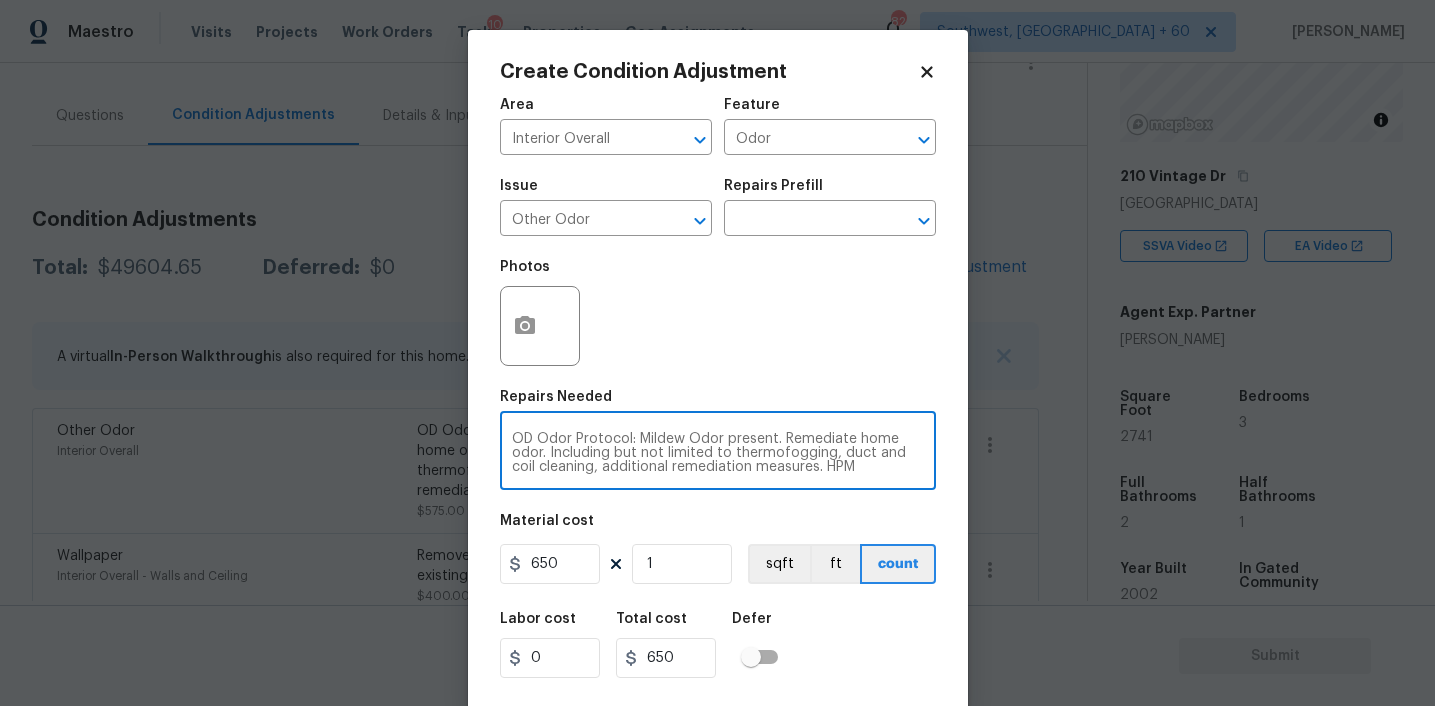 type on "OD Odor Protocol: Mildew Odor present. Remediate home odor. Including but not limited to thermofogging, duct and coil cleaning, additional remediation measures. HPM discretion." 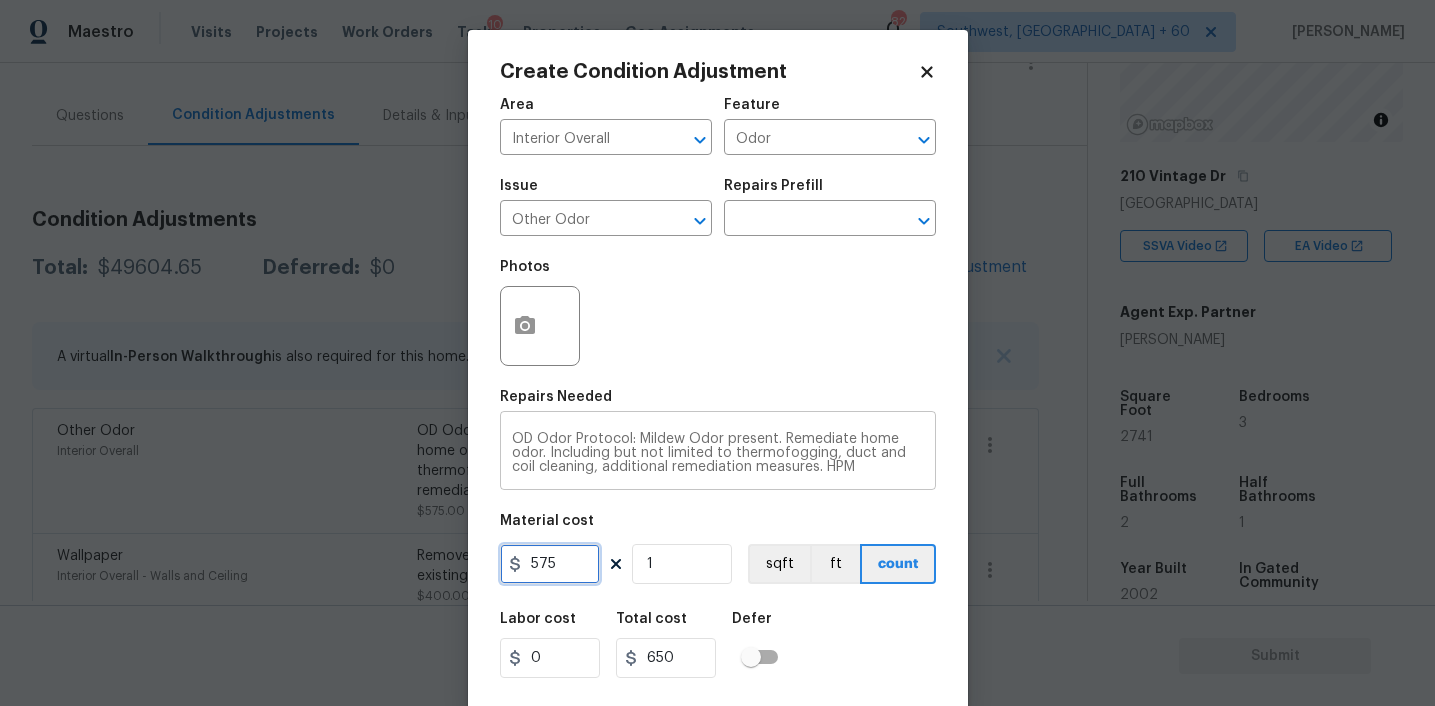 type on "575" 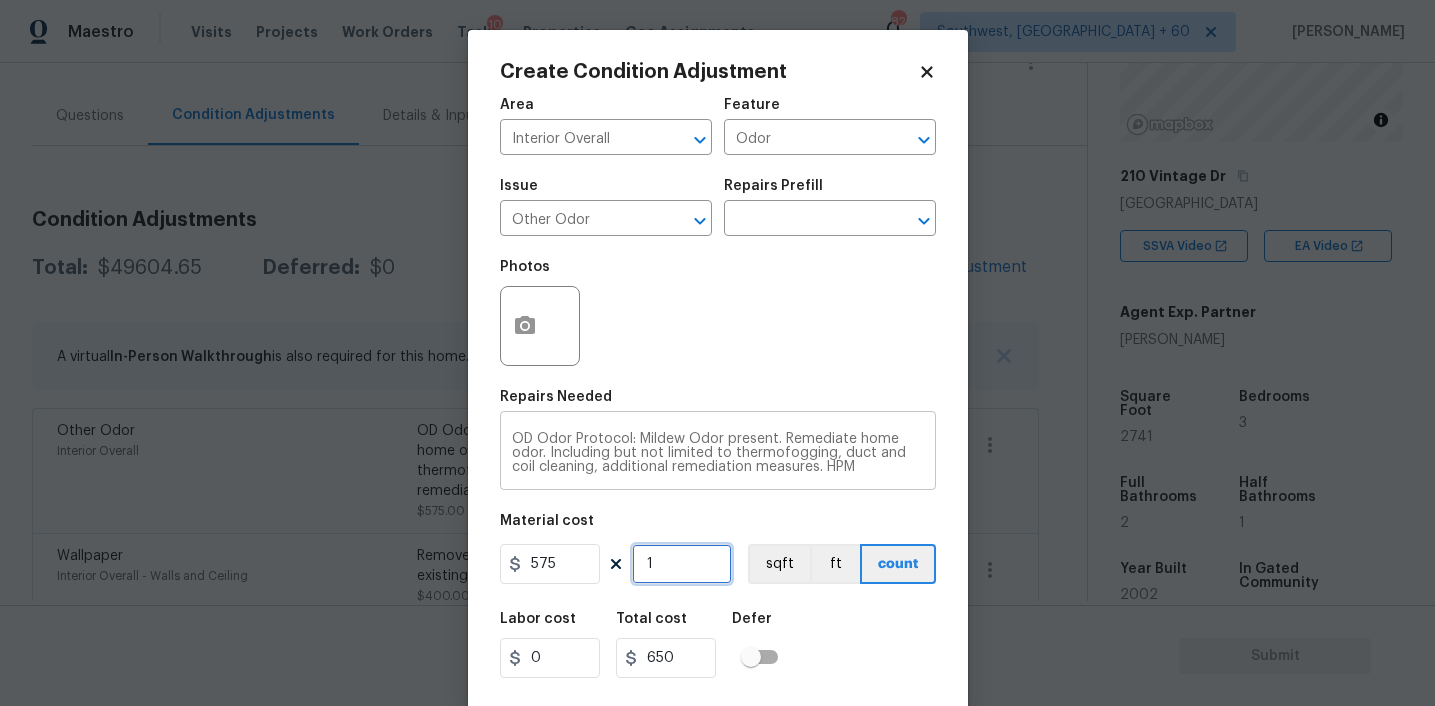 type on "575" 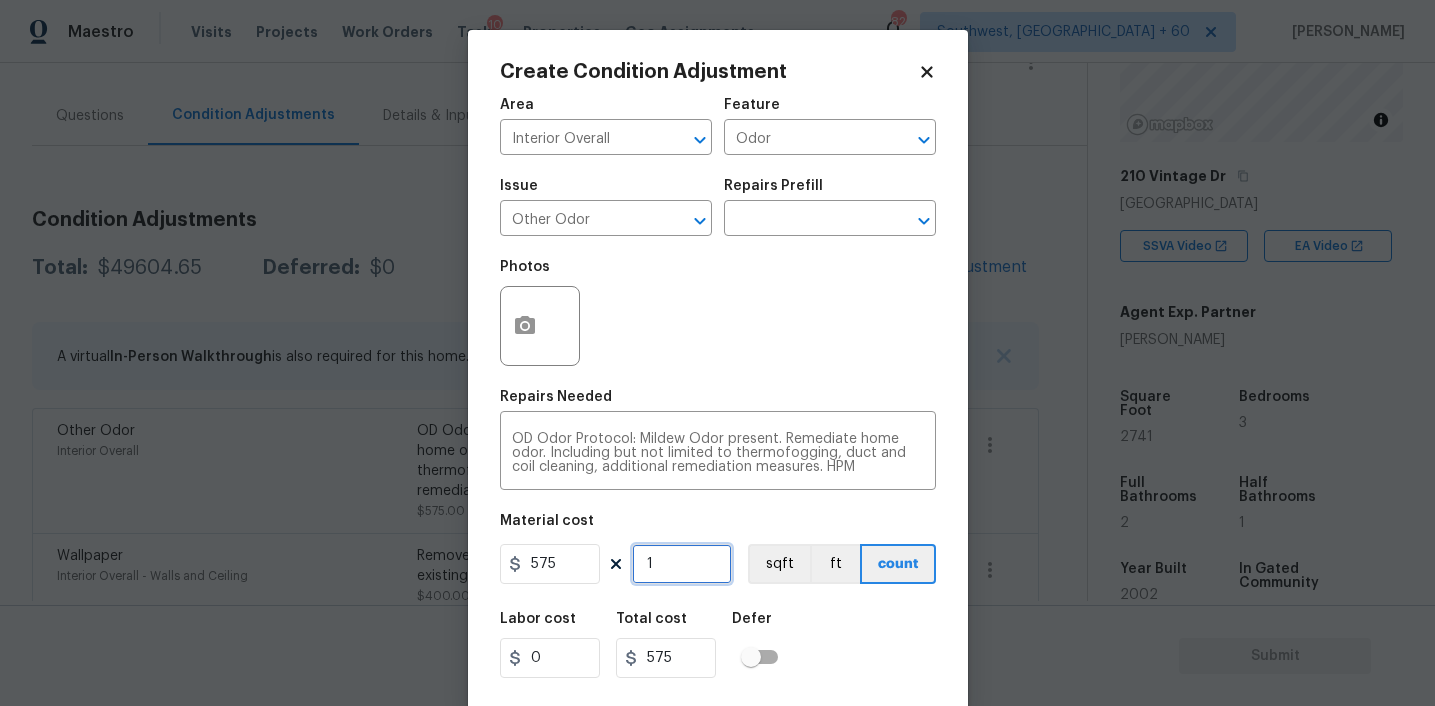 scroll, scrollTop: 41, scrollLeft: 0, axis: vertical 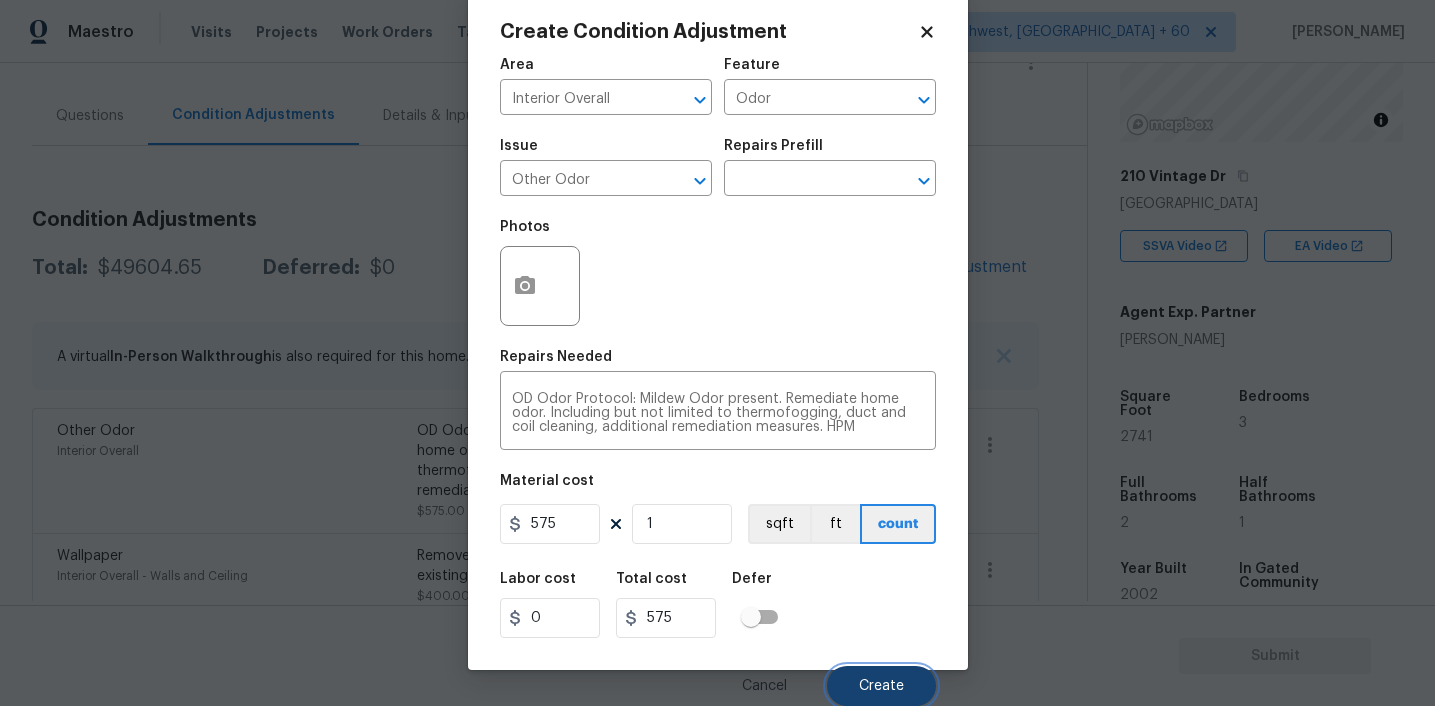 click on "Create" at bounding box center (881, 686) 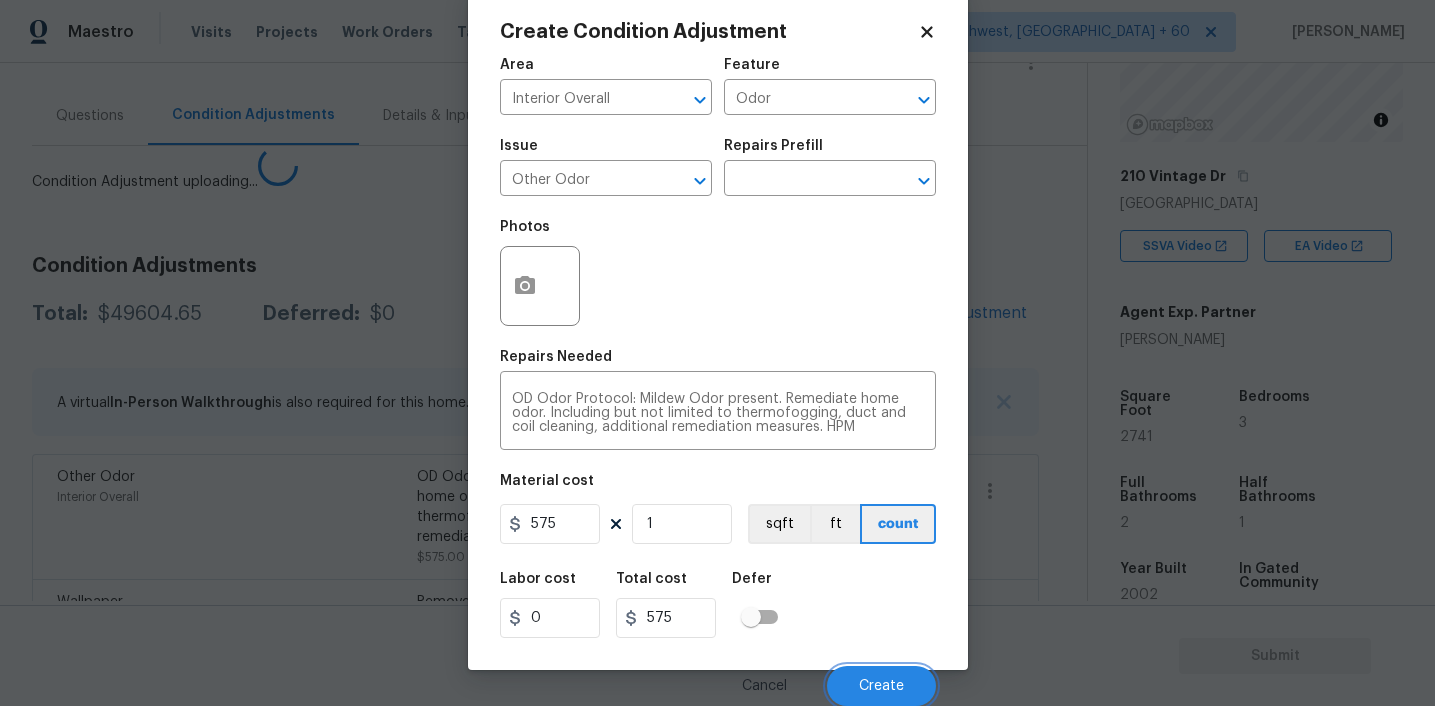 scroll, scrollTop: 34, scrollLeft: 0, axis: vertical 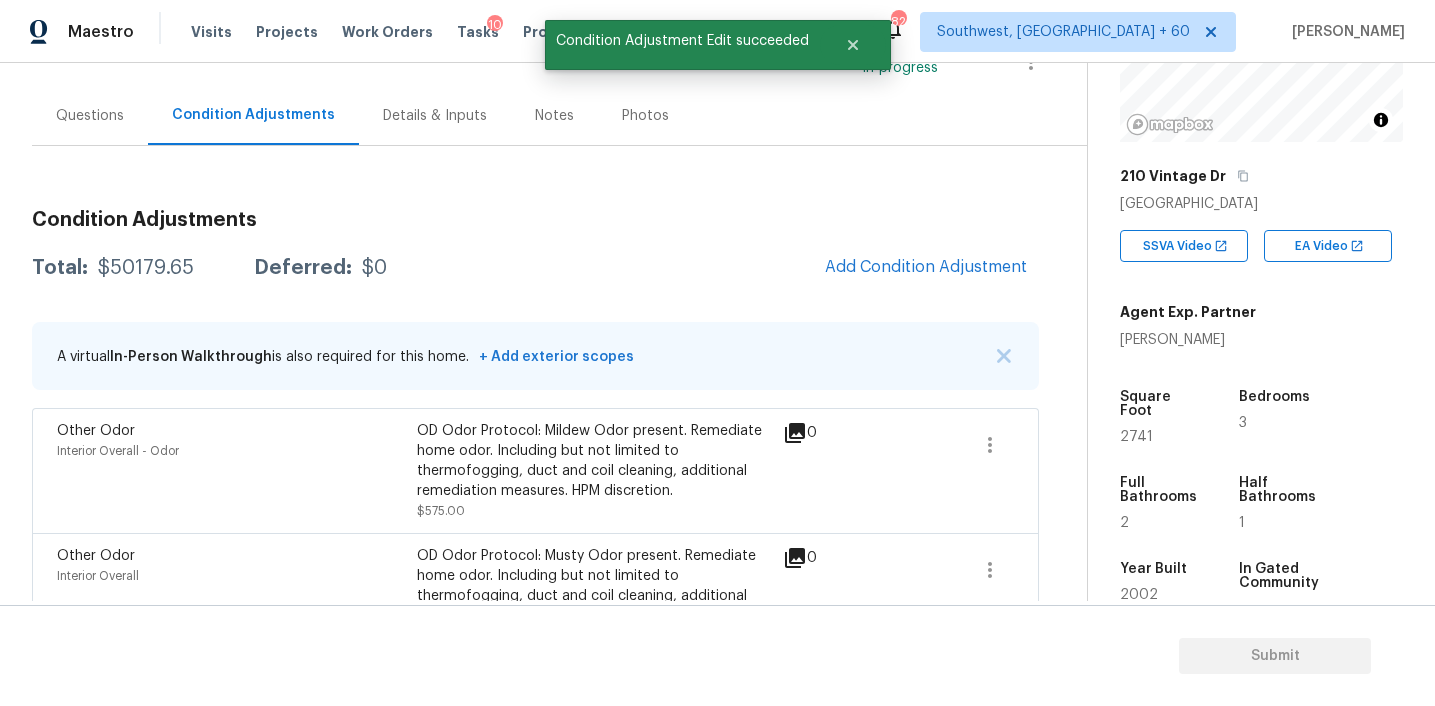 click on "Condition Adjustments" at bounding box center (535, 220) 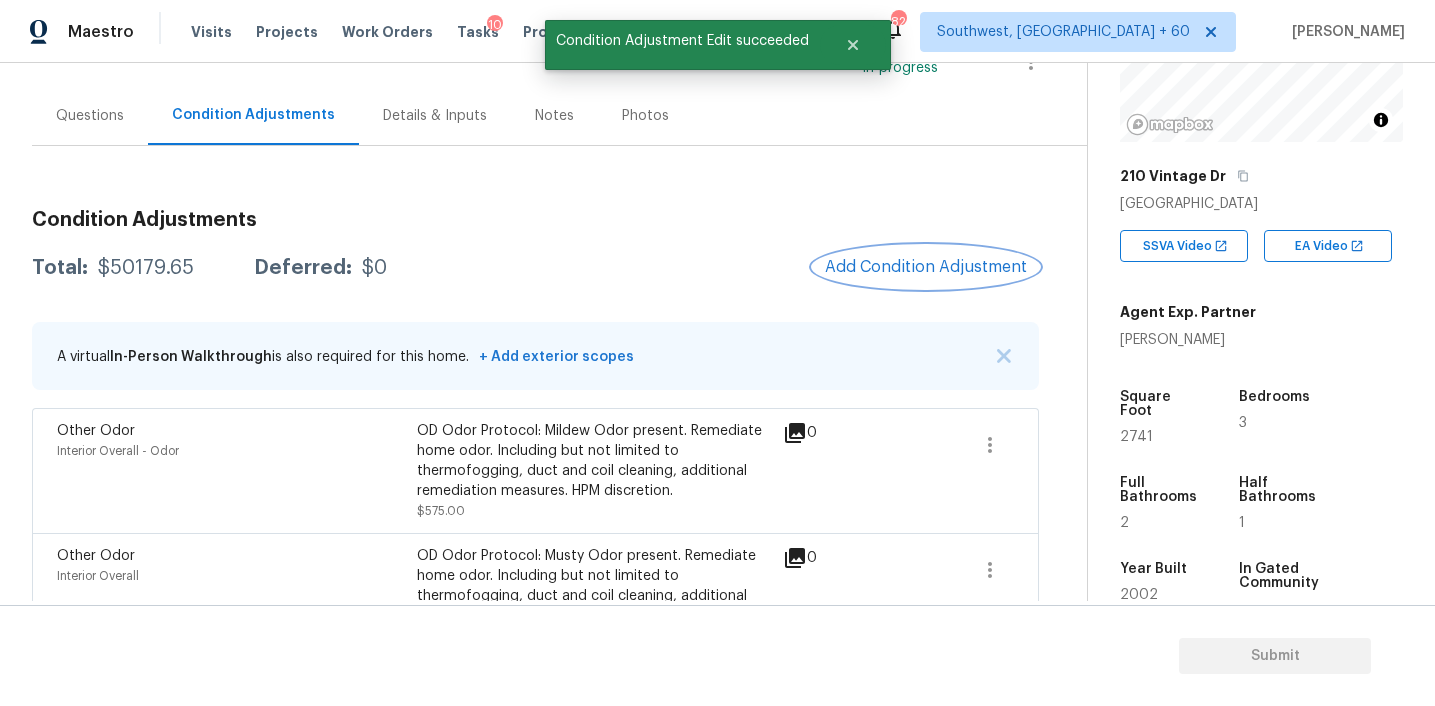 click on "Add Condition Adjustment" at bounding box center (926, 267) 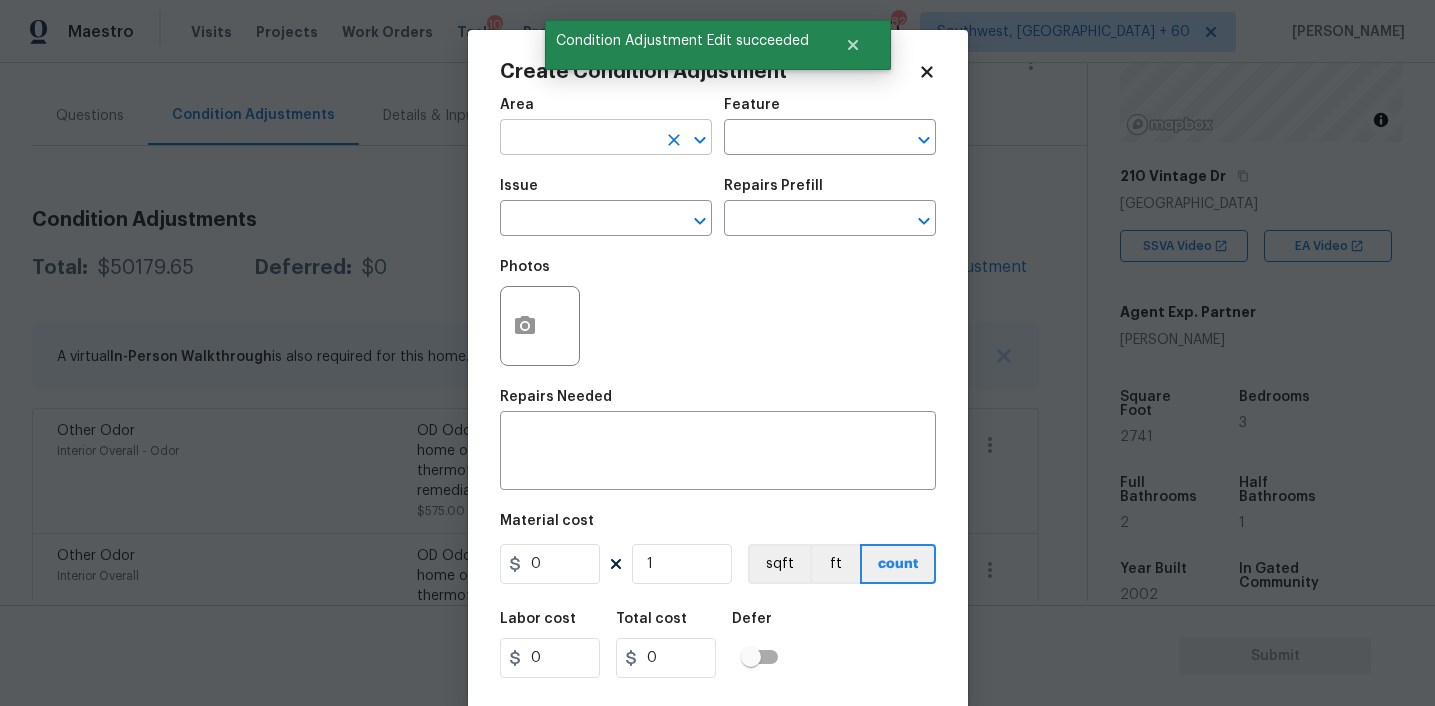 click at bounding box center [578, 139] 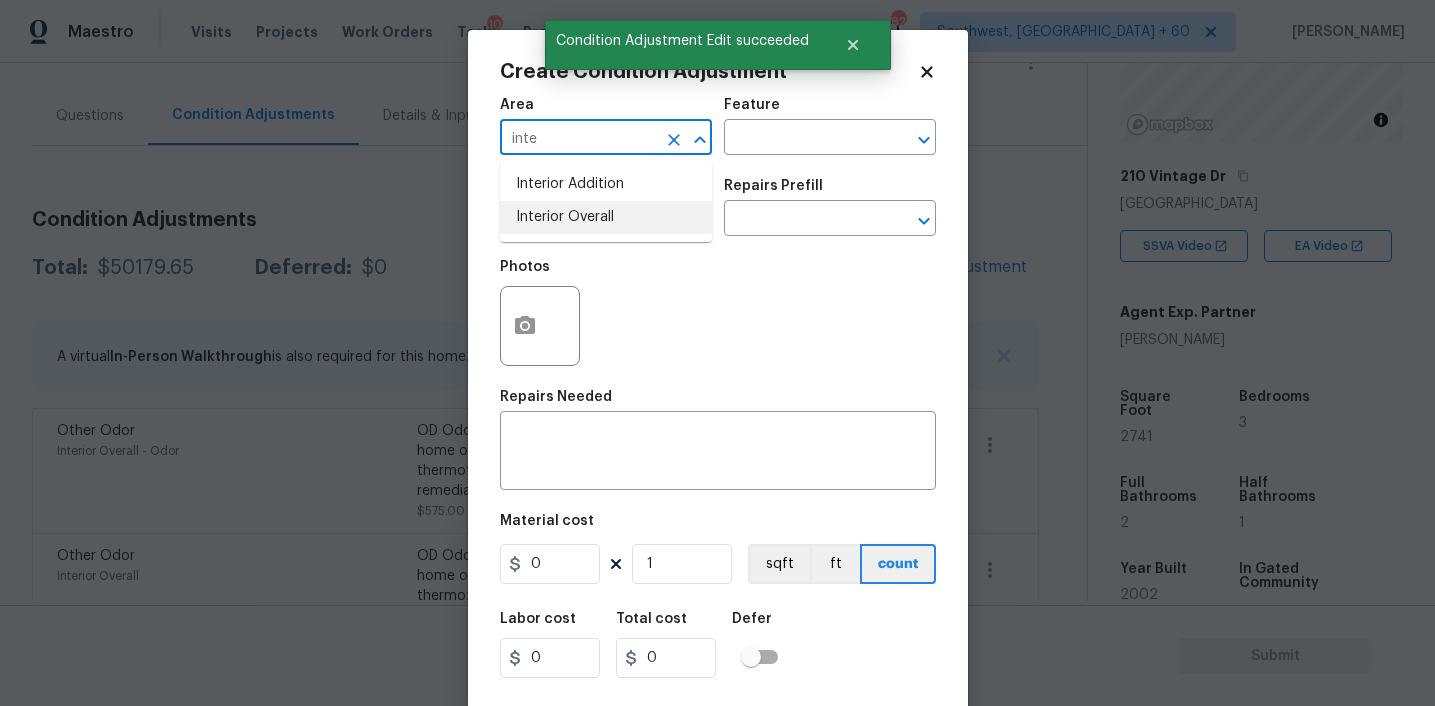 click on "Interior Overall" at bounding box center (606, 217) 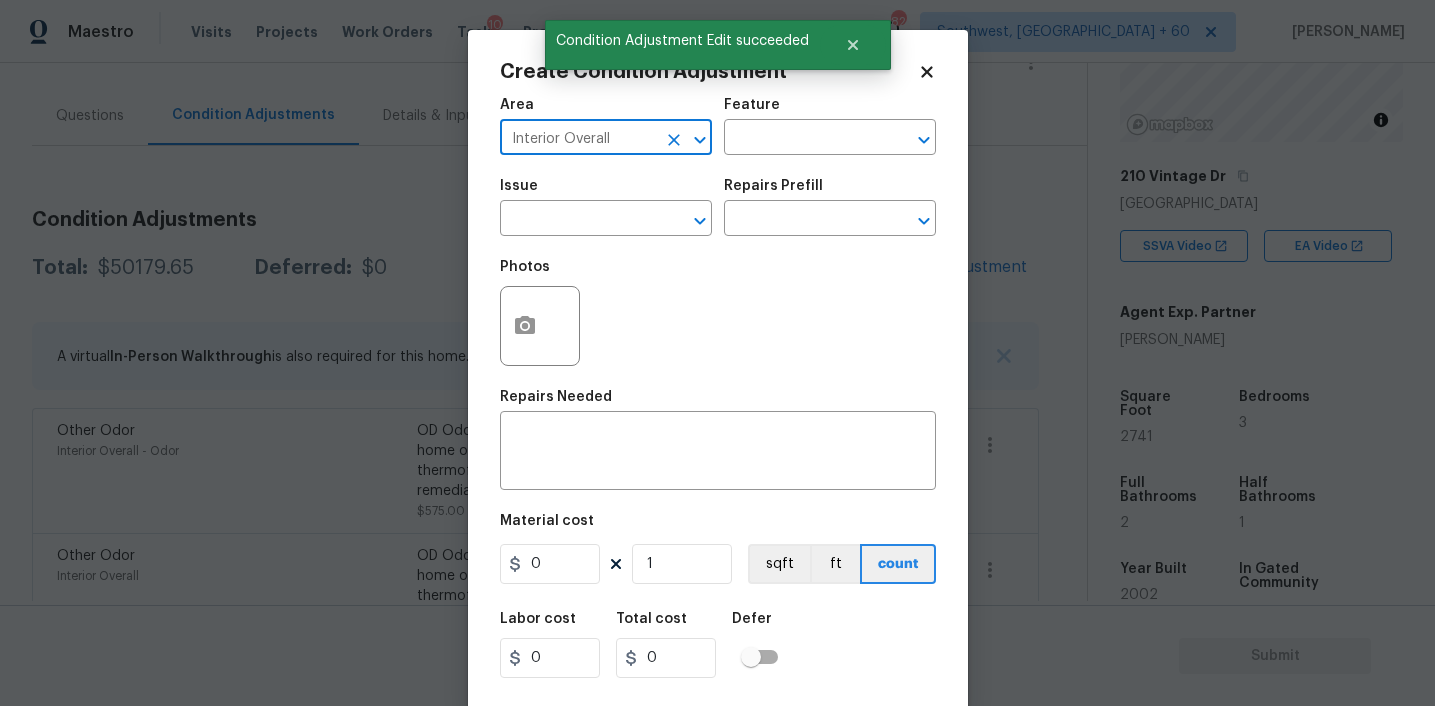 type on "Interior Overall" 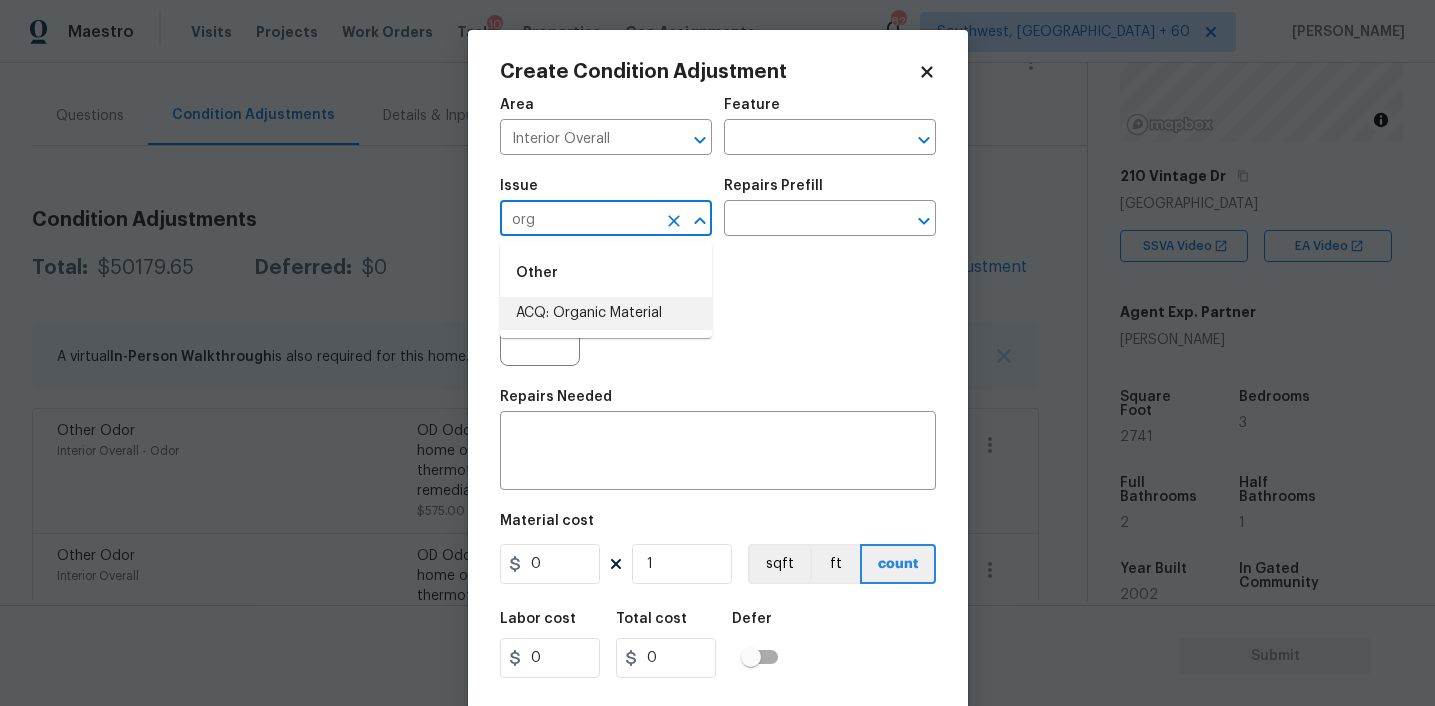 click on "ACQ: Organic Material" at bounding box center [606, 313] 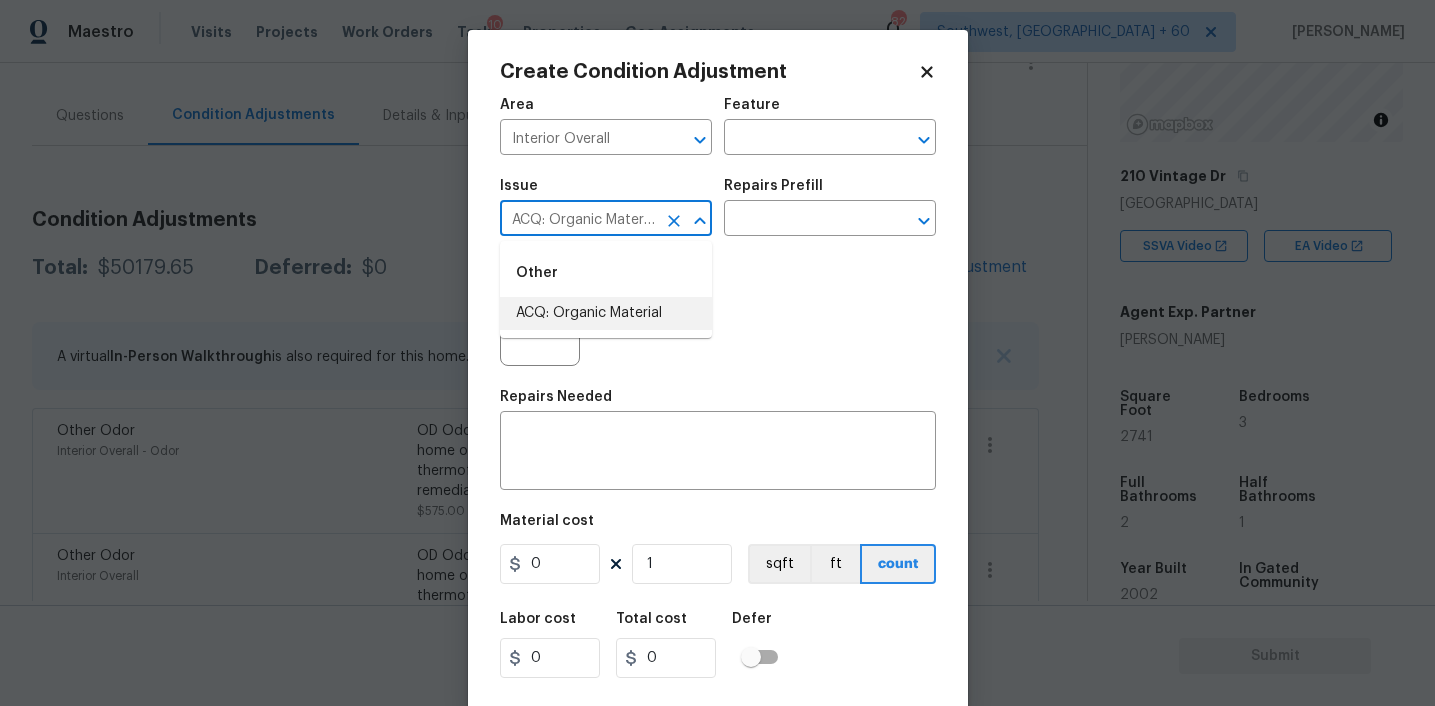 type on "ACQ: Organic Material" 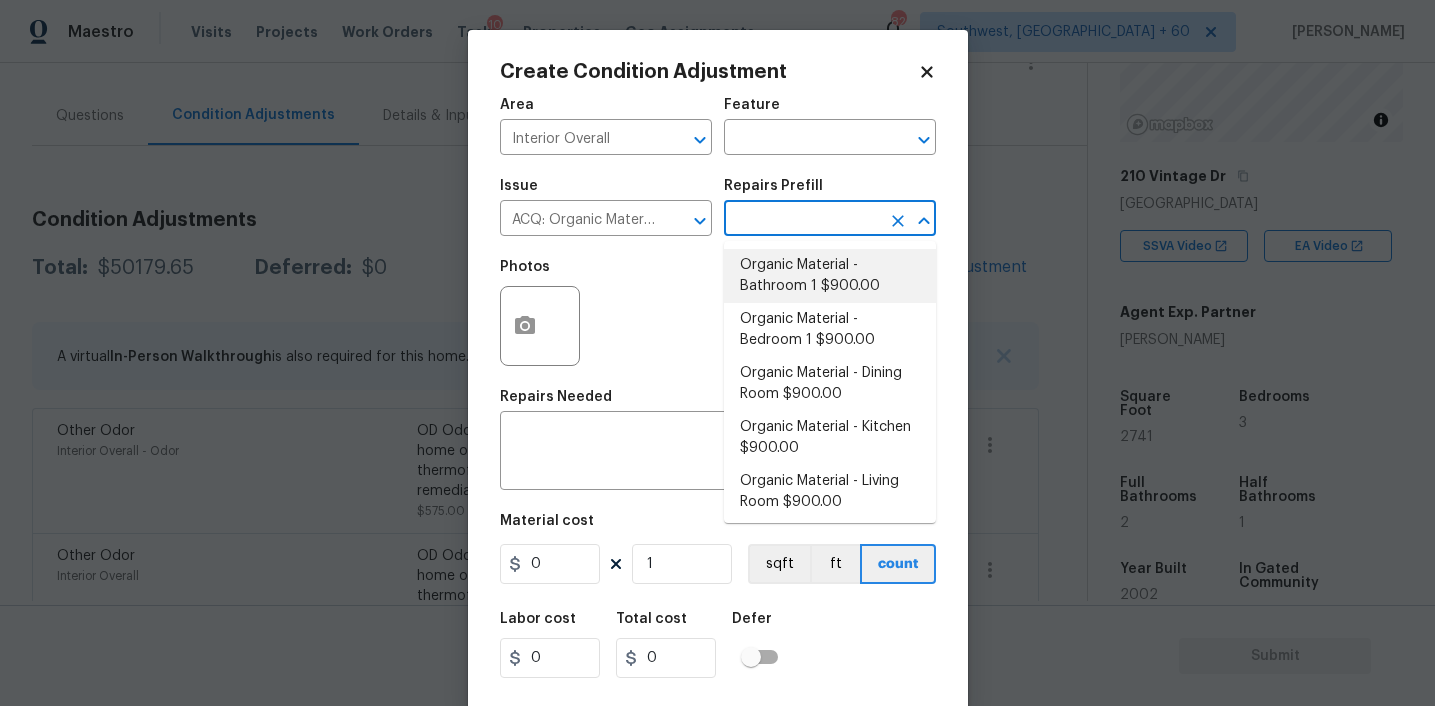 click on "Organic Material - Bathroom 1 $900.00" at bounding box center [830, 276] 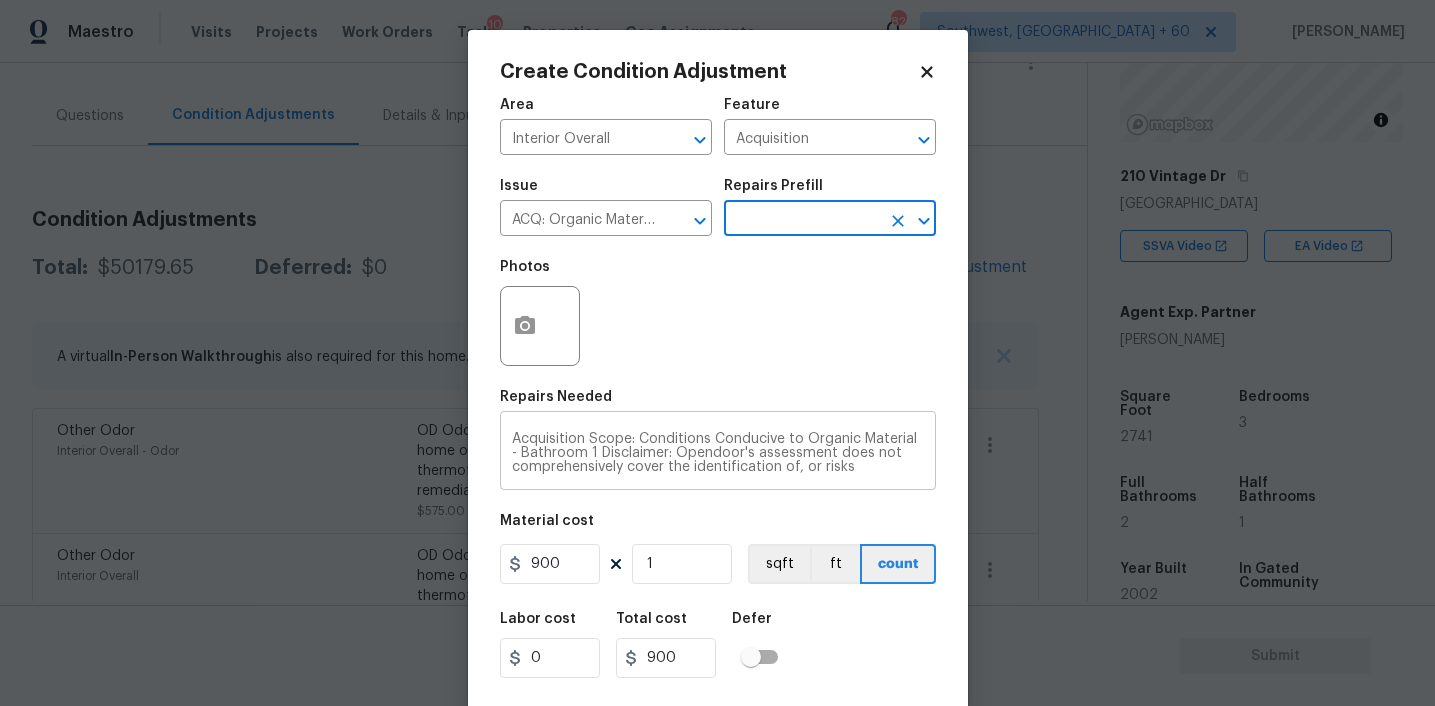 click on "Acquisition Scope: Conditions Conducive to Organic Material - Bathroom 1 Disclaimer: Opendoor's assessment does not comprehensively cover the identification of, or risks associated with, environmental hazards such as mold or other potentially harmful organic growth." at bounding box center [718, 453] 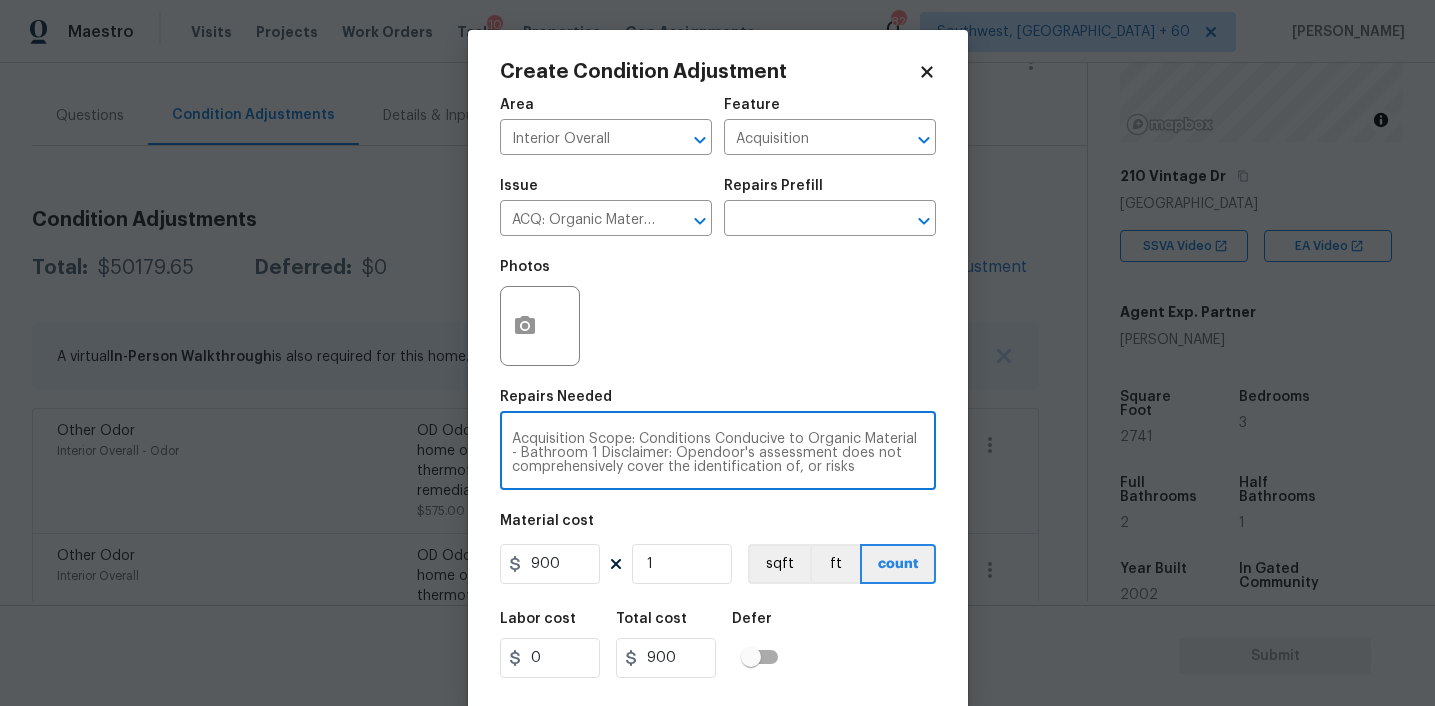 click on "Acquisition Scope: Conditions Conducive to Organic Material - Bathroom 1 Disclaimer: Opendoor's assessment does not comprehensively cover the identification of, or risks associated with, environmental hazards such as mold or other potentially harmful organic growth." at bounding box center (718, 453) 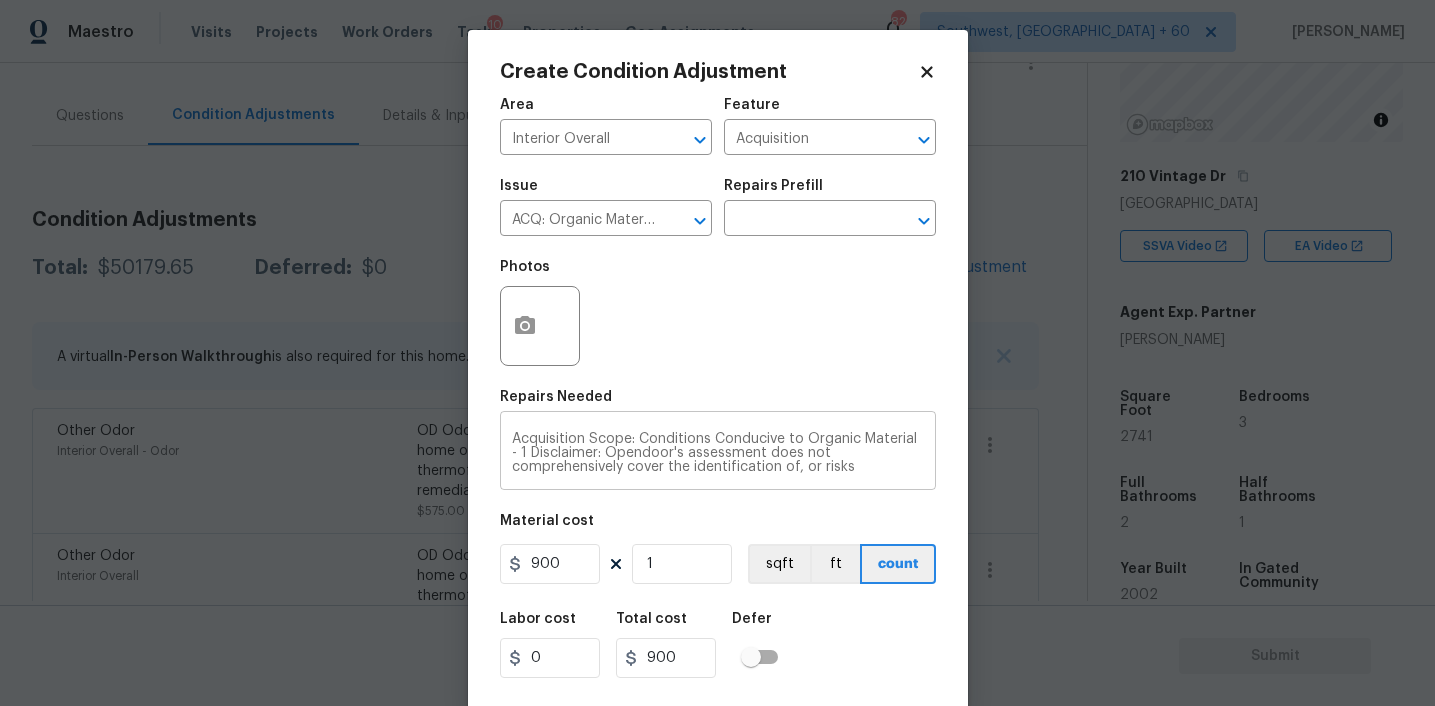 click on "Acquisition Scope: Conditions Conducive to Organic Material - 1 Disclaimer: Opendoor's assessment does not comprehensively cover the identification of, or risks associated with, environmental hazards such as mold or other potentially harmful organic growth." at bounding box center (718, 453) 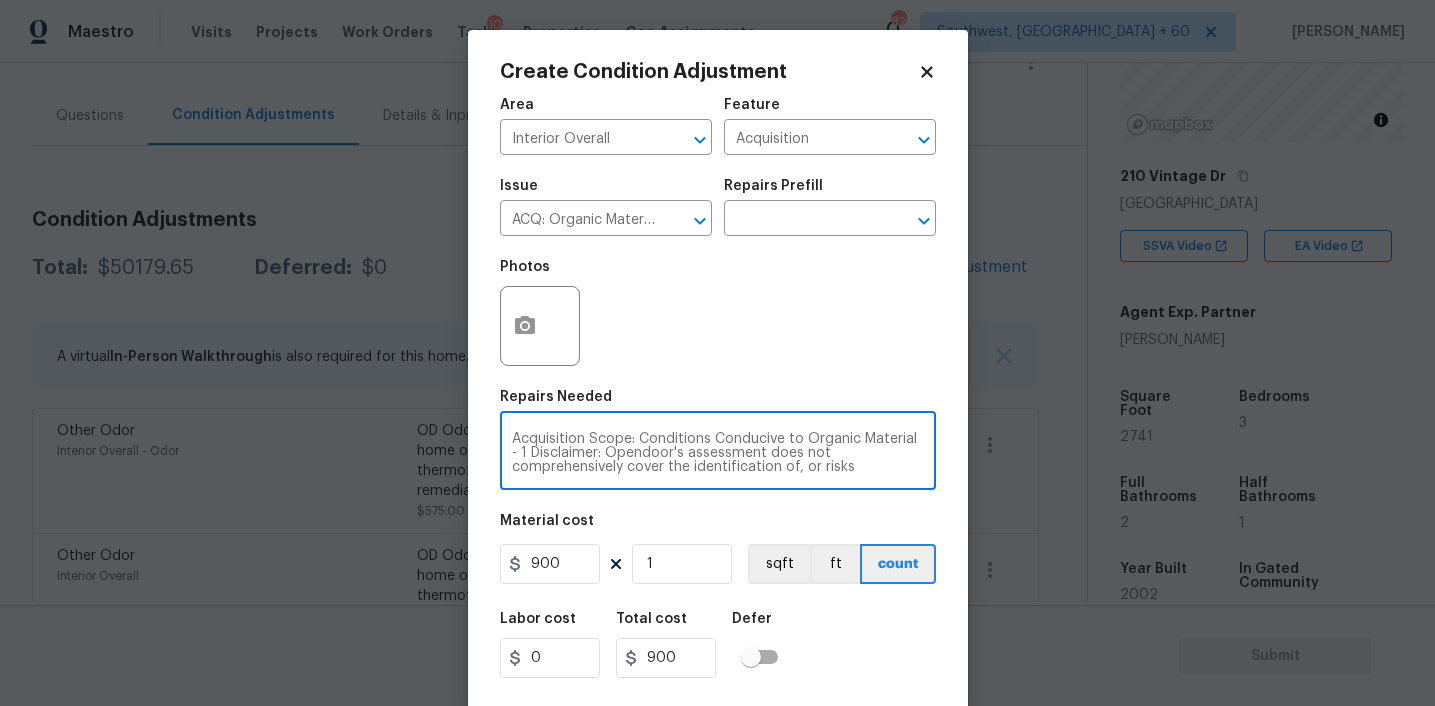 click on "Acquisition Scope: Conditions Conducive to Organic Material - 1 Disclaimer: Opendoor's assessment does not comprehensively cover the identification of, or risks associated with, environmental hazards such as mold or other potentially harmful organic growth." at bounding box center [718, 453] 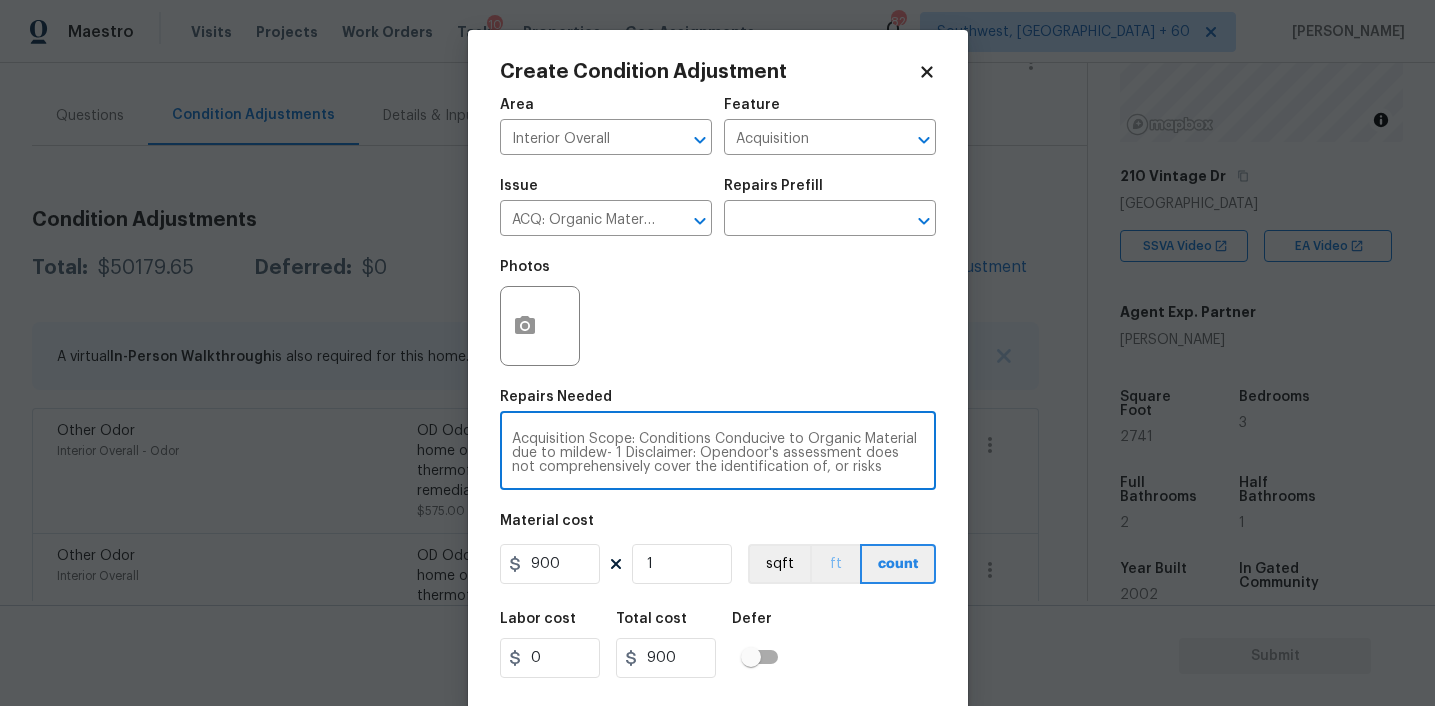 scroll, scrollTop: 41, scrollLeft: 0, axis: vertical 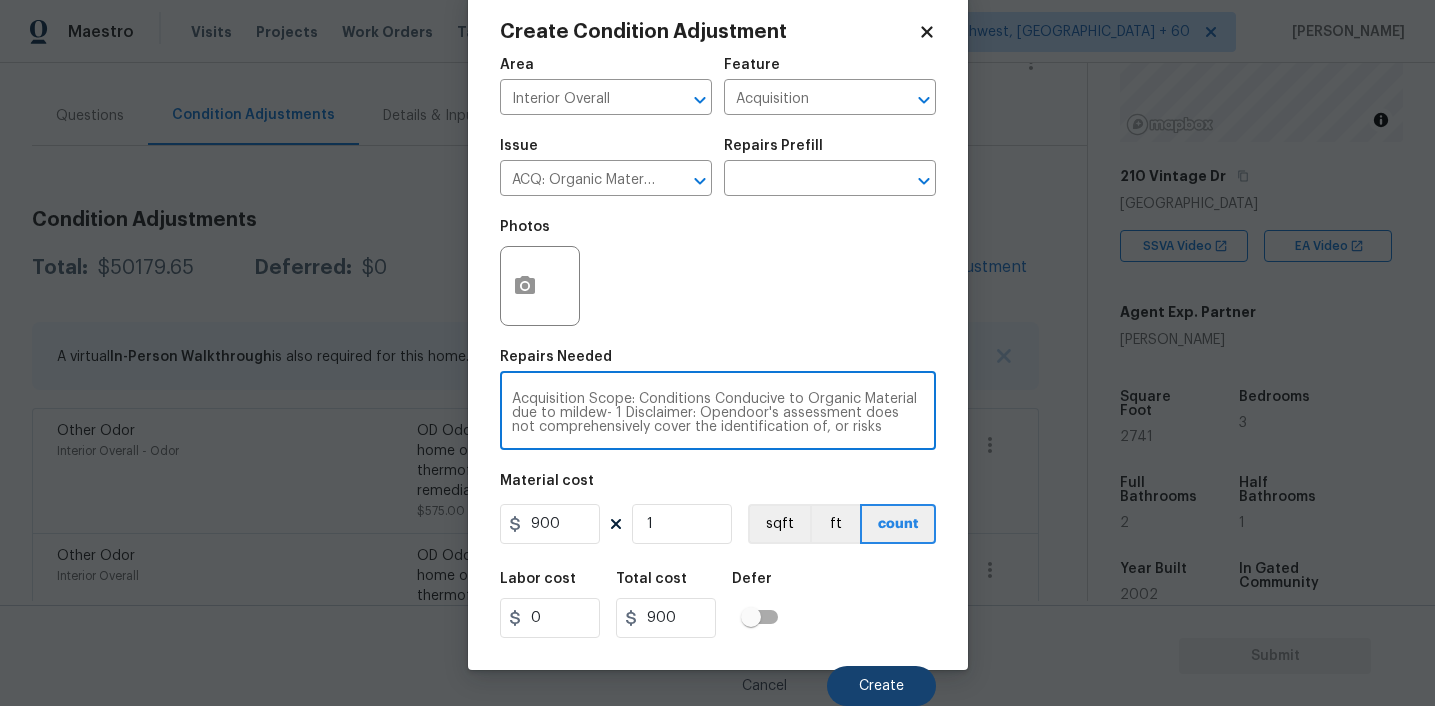 type on "Acquisition Scope: Conditions Conducive to Organic Material due to mildew- 1 Disclaimer: Opendoor's assessment does not comprehensively cover the identification of, or risks associated with, environmental hazards such as mold or other potentially harmful organic growth." 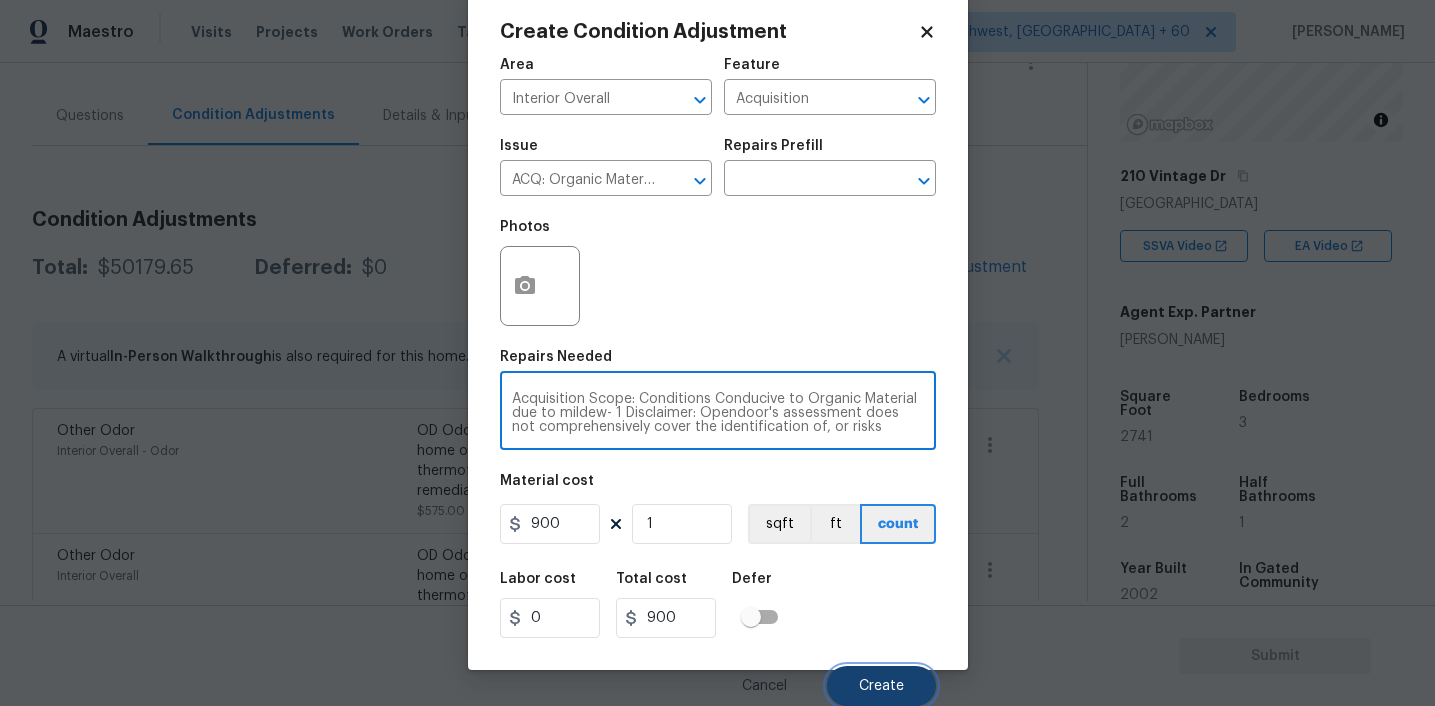 click on "Create" at bounding box center [881, 686] 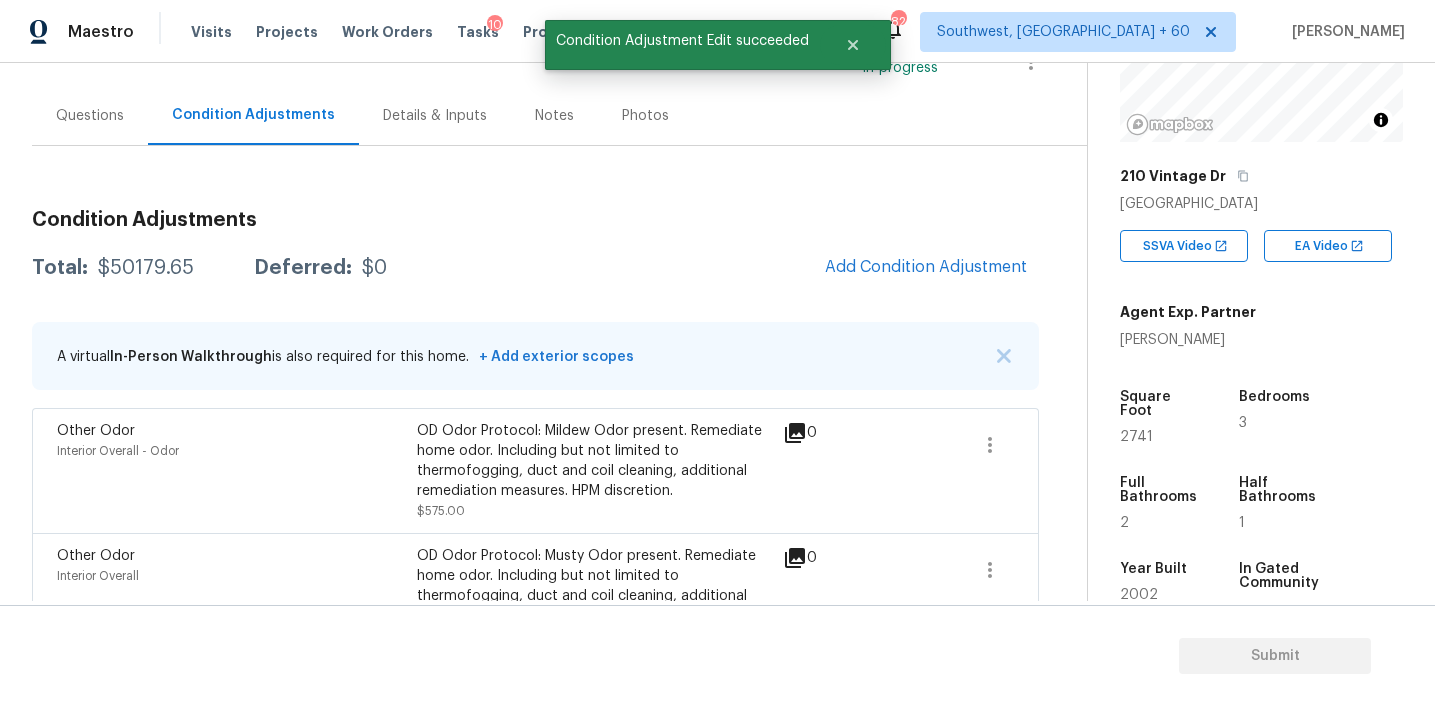 scroll, scrollTop: 34, scrollLeft: 0, axis: vertical 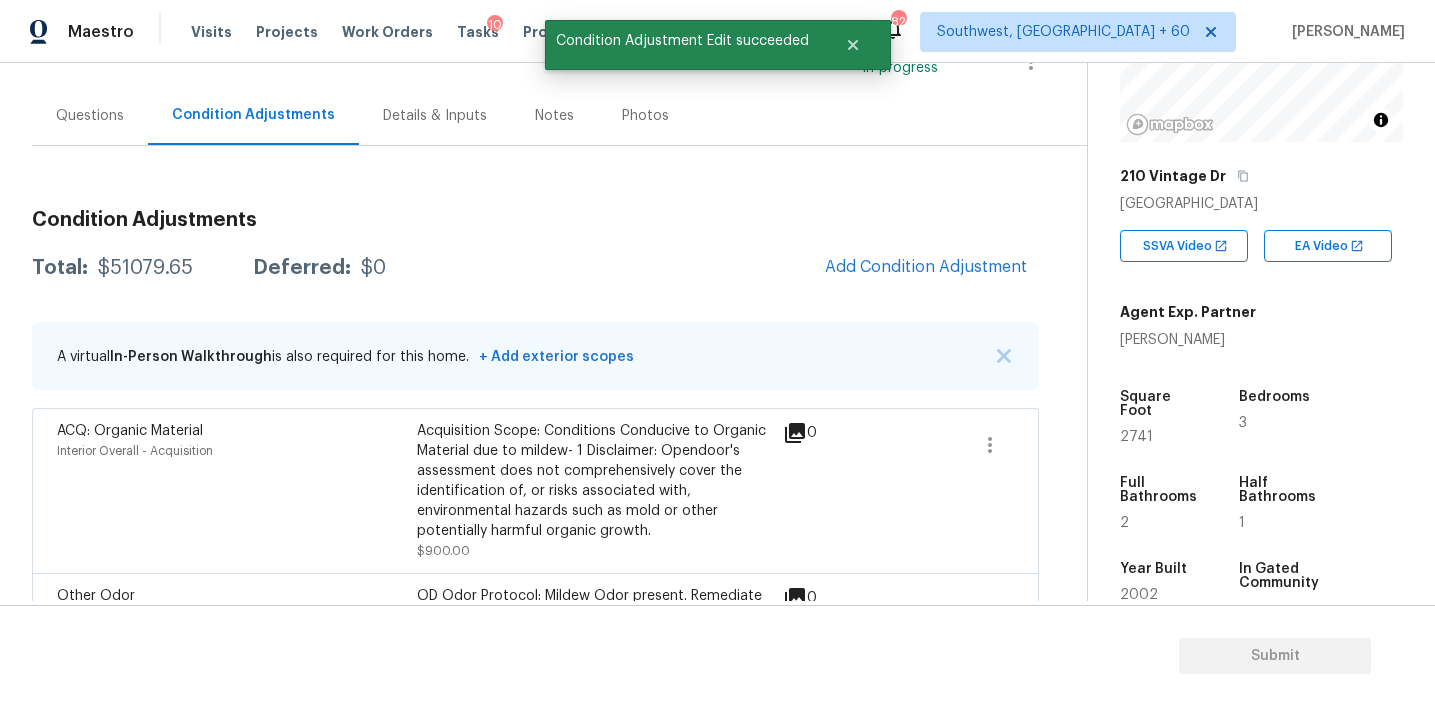 click on "Total:  $51079.65 Deferred:  $0 Add Condition Adjustment" at bounding box center [535, 268] 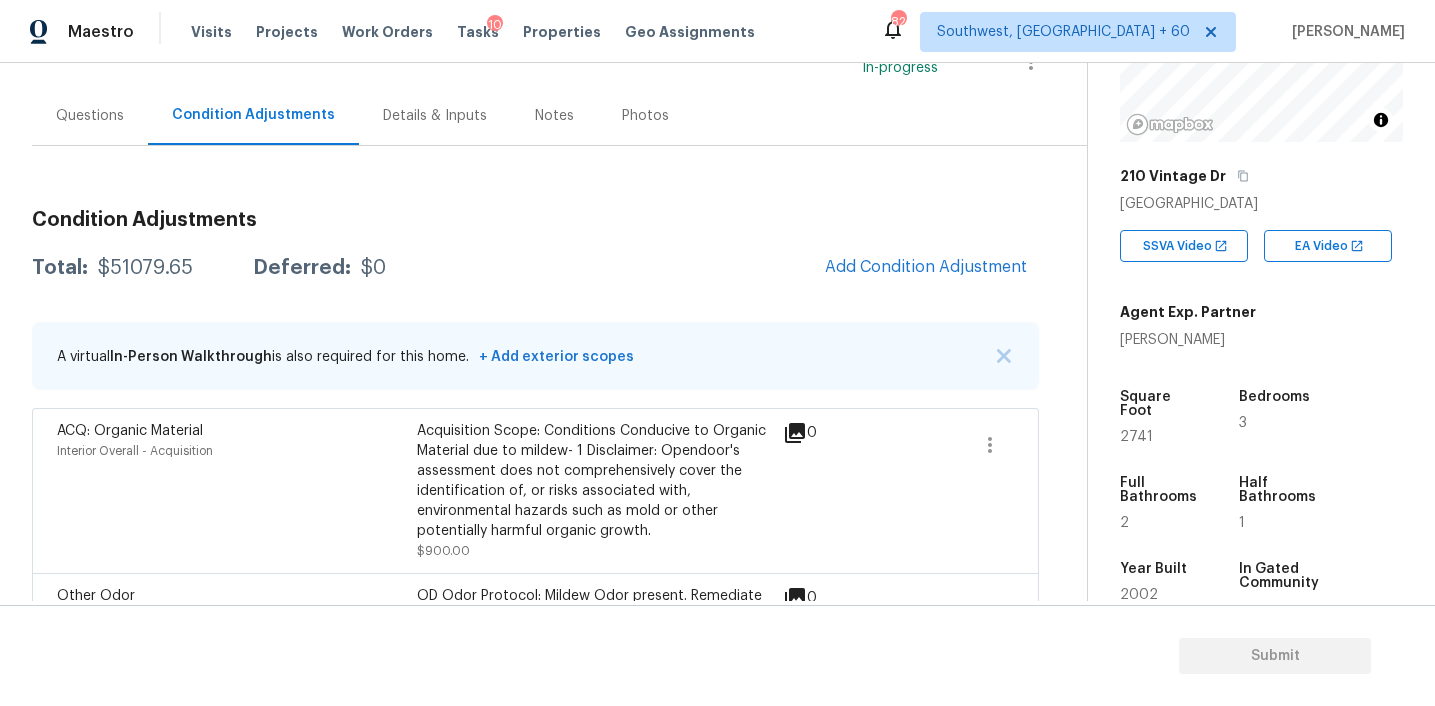 click on "Questions" at bounding box center (90, 116) 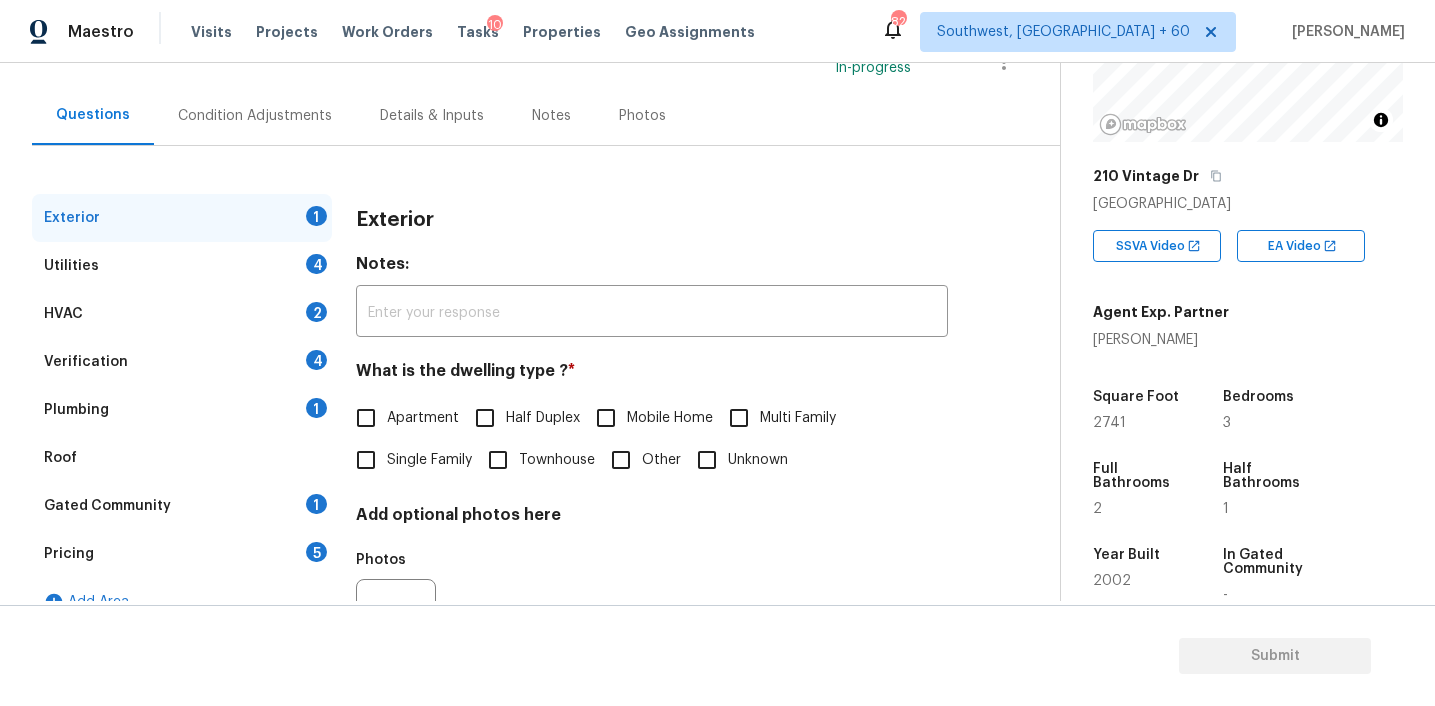 click on "Verification 4" at bounding box center [182, 362] 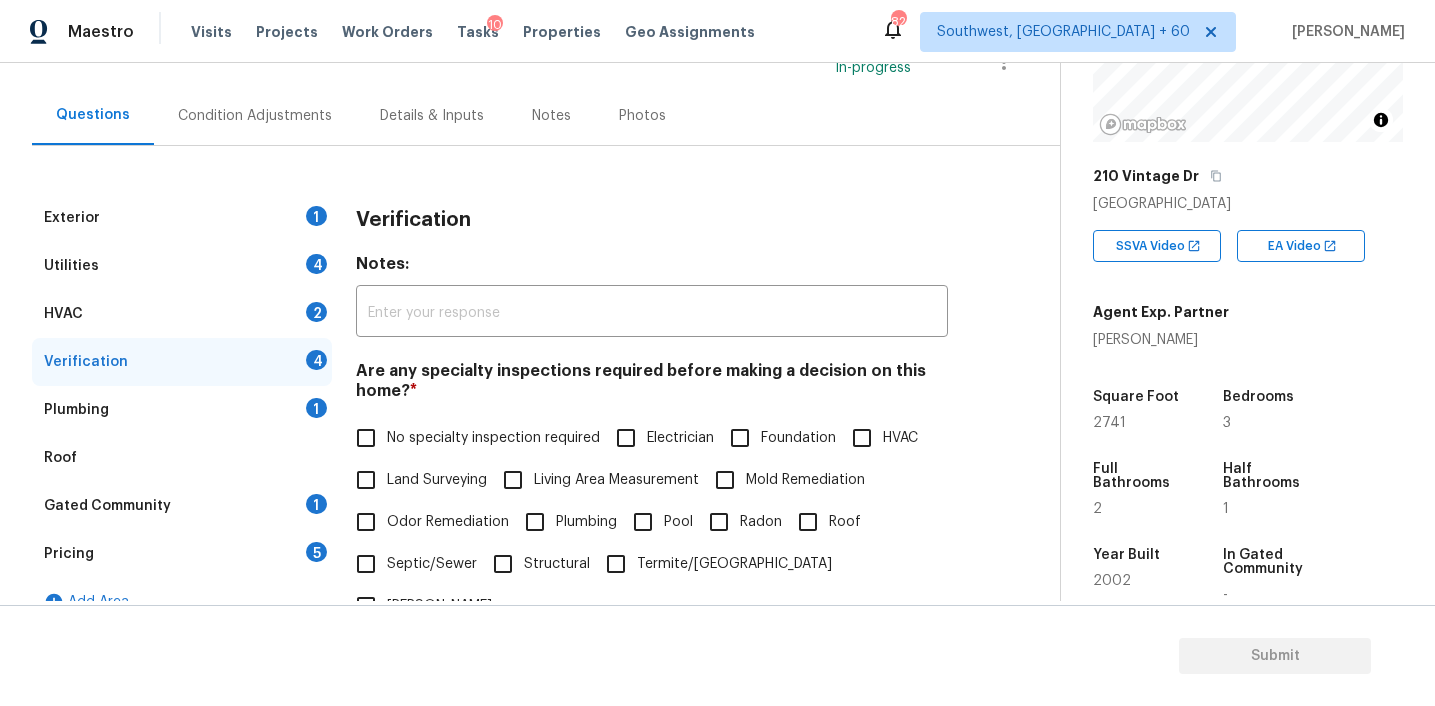 scroll, scrollTop: 493, scrollLeft: 0, axis: vertical 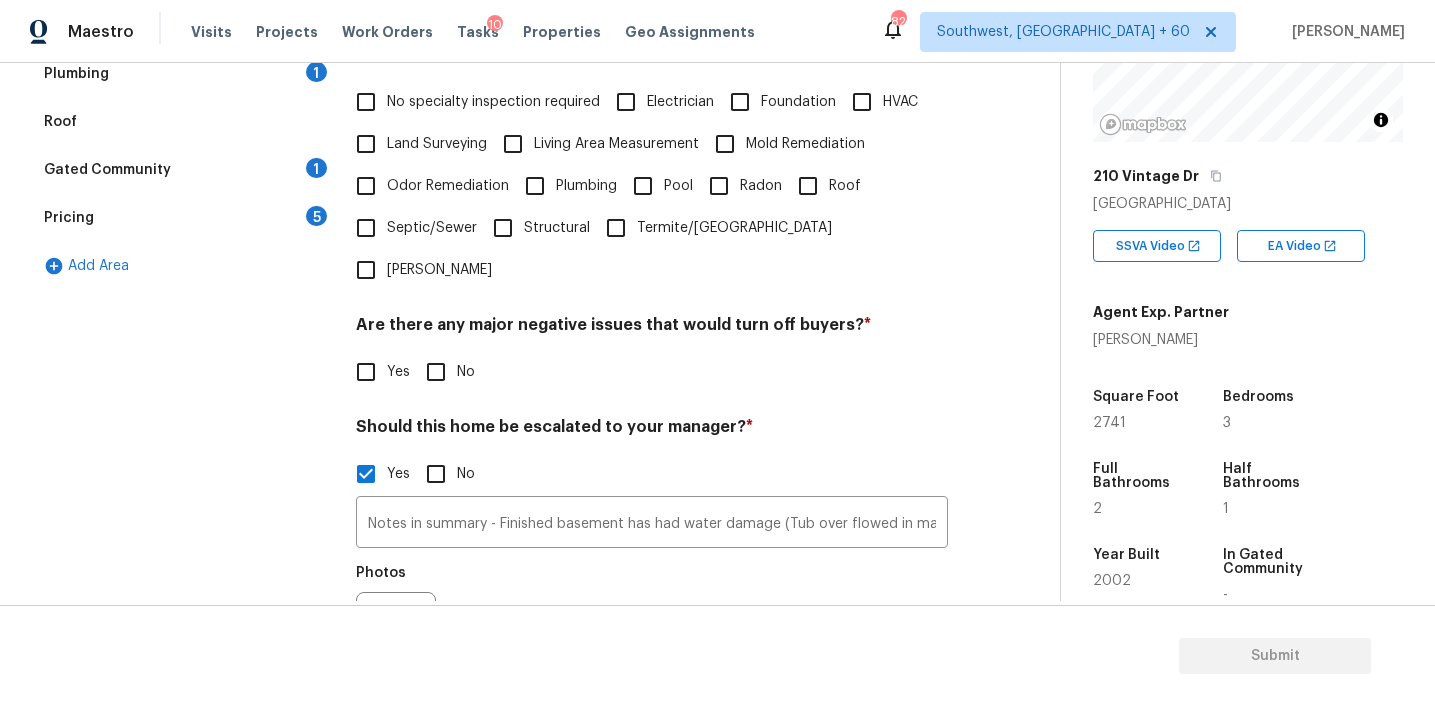 click on "HVAC" at bounding box center [862, 102] 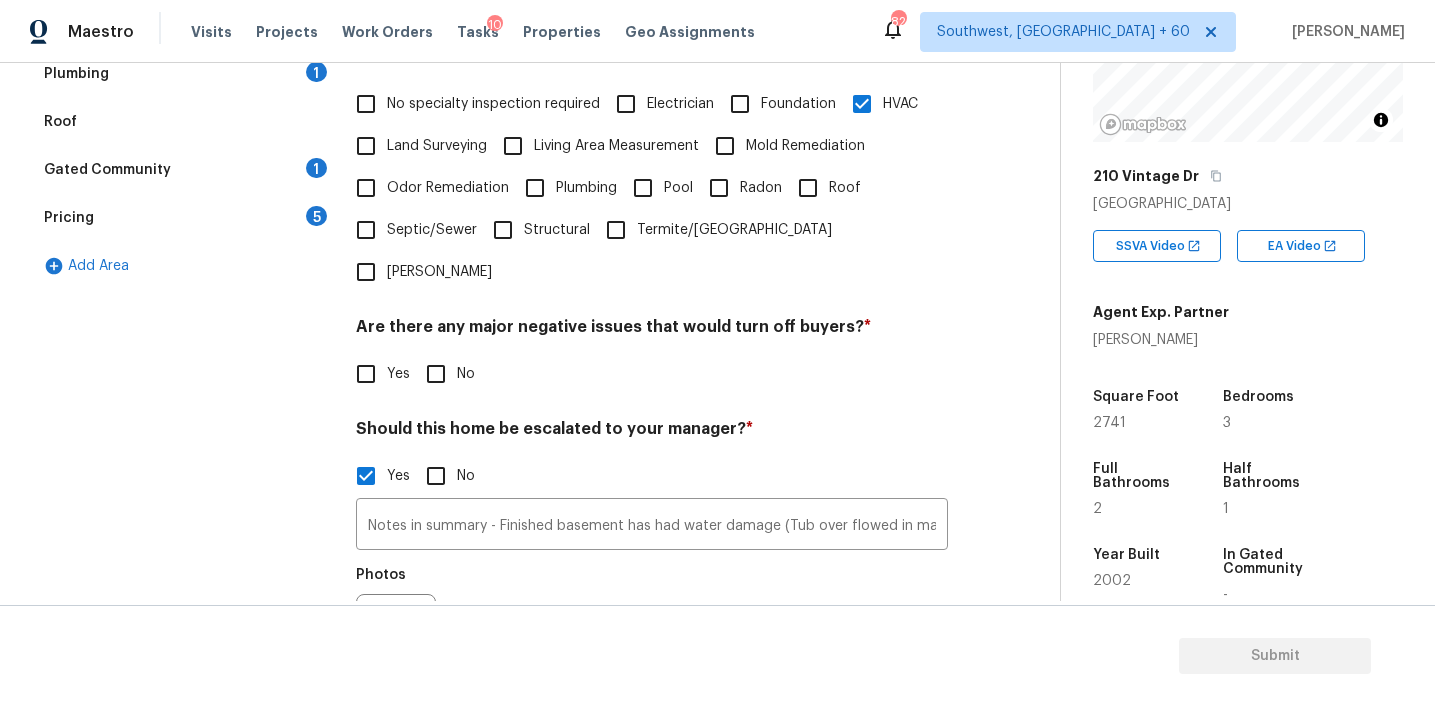 click on "Foundation" at bounding box center [740, 104] 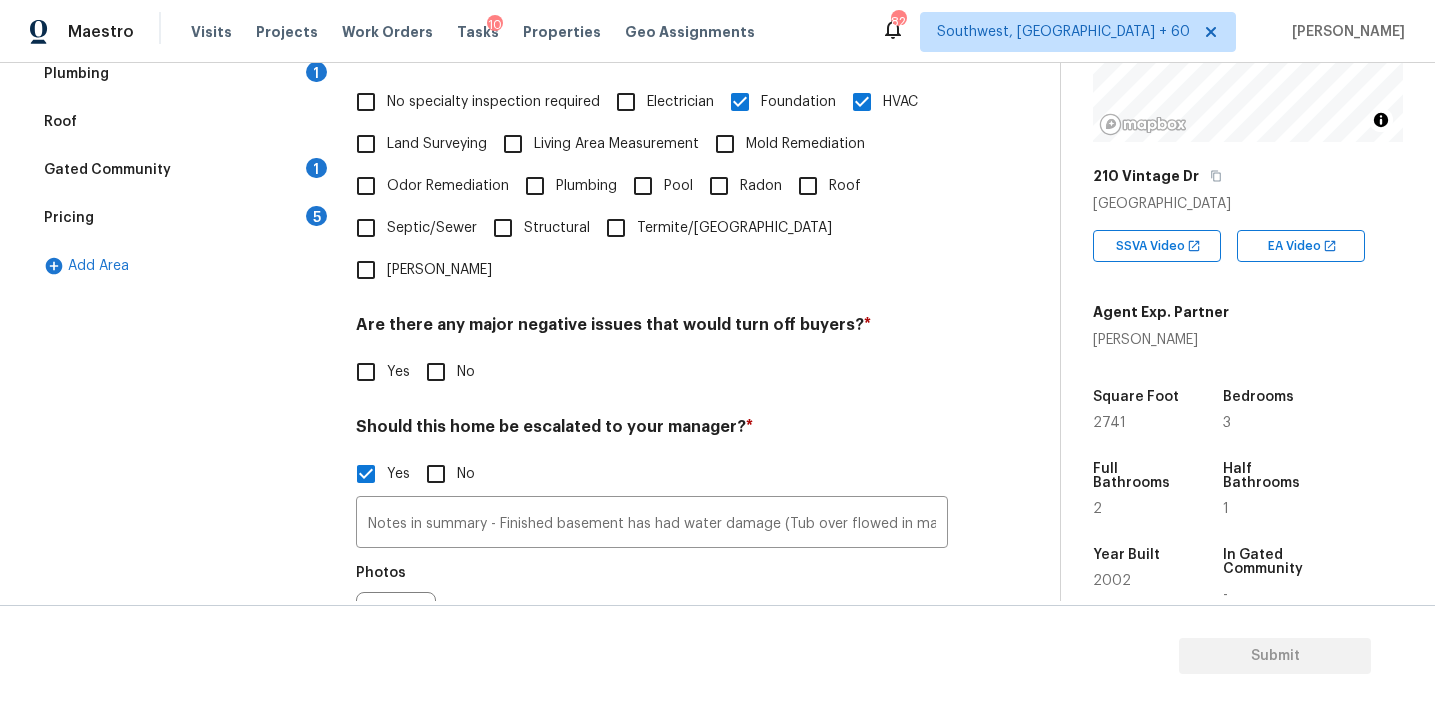 click on "Plumbing" at bounding box center [586, 186] 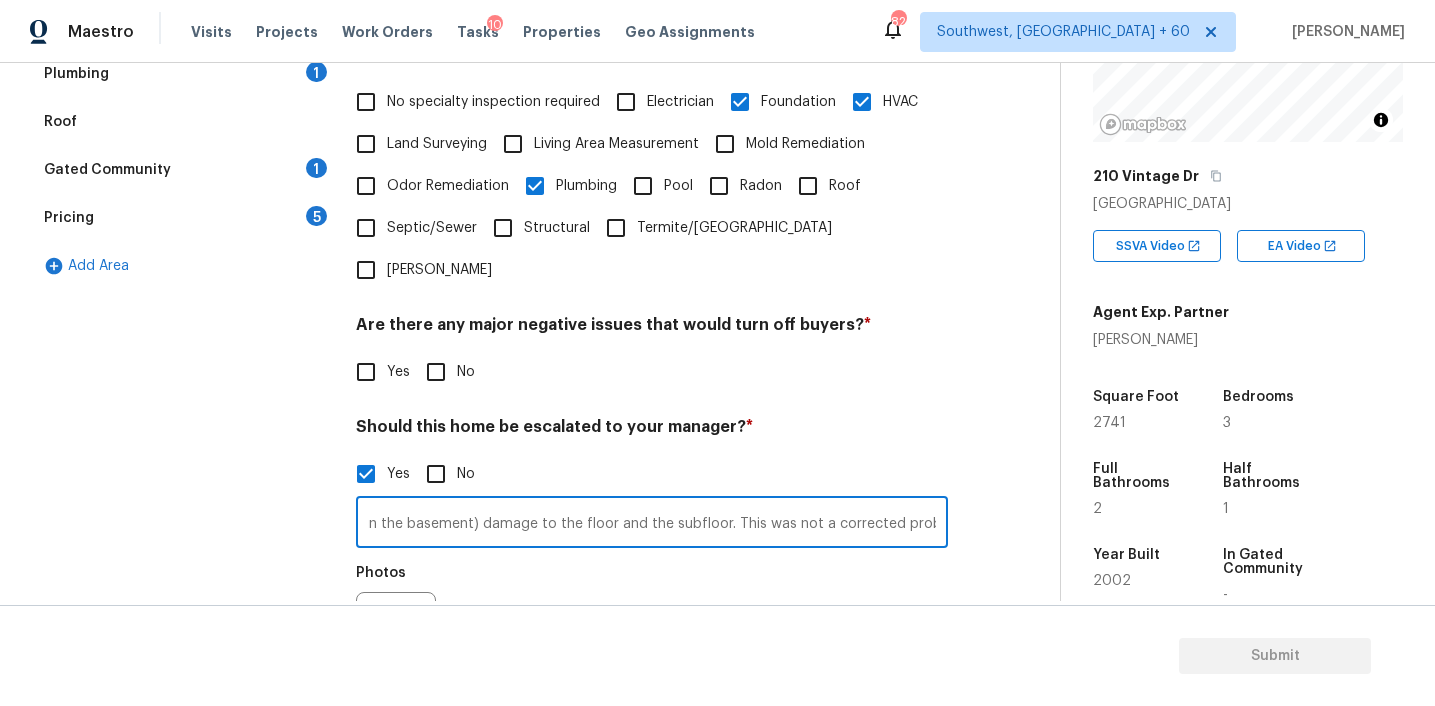 drag, startPoint x: 899, startPoint y: 484, endPoint x: 1088, endPoint y: 483, distance: 189.00264 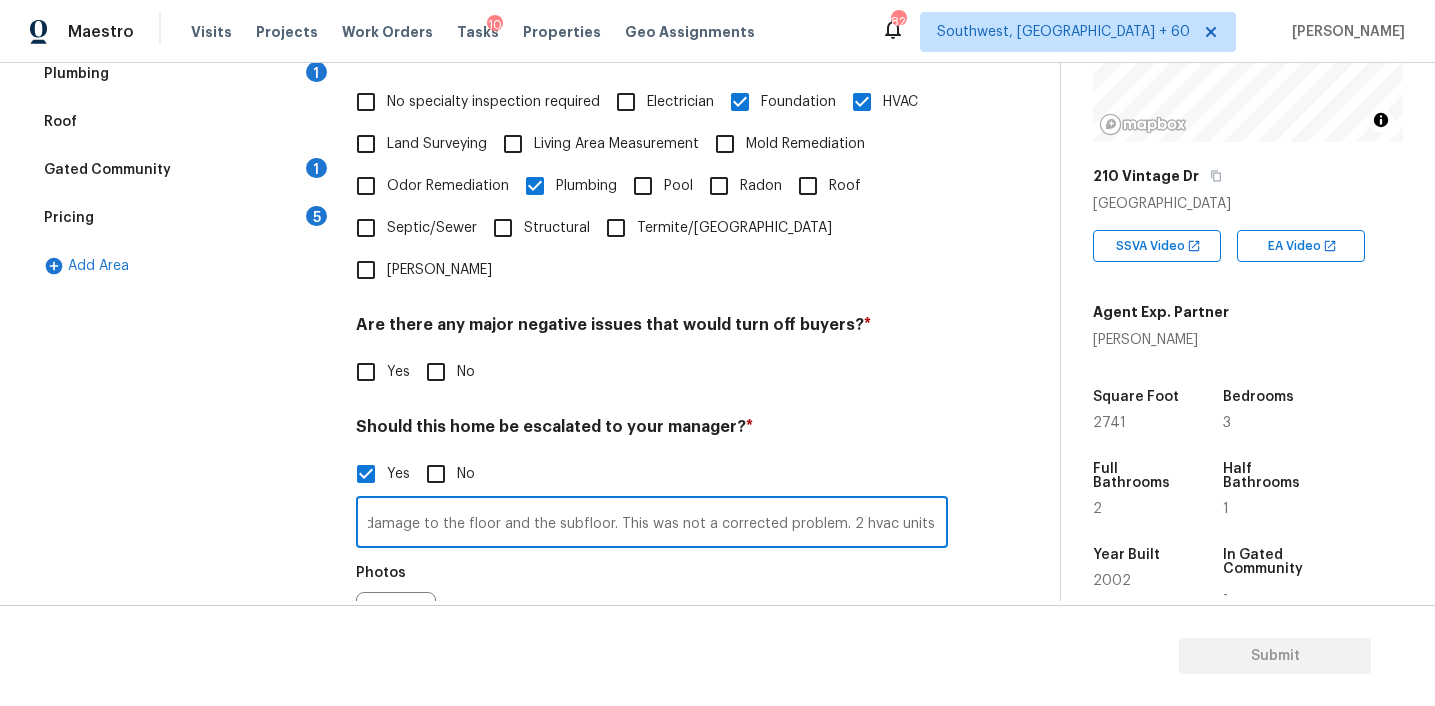 scroll, scrollTop: 0, scrollLeft: 941, axis: horizontal 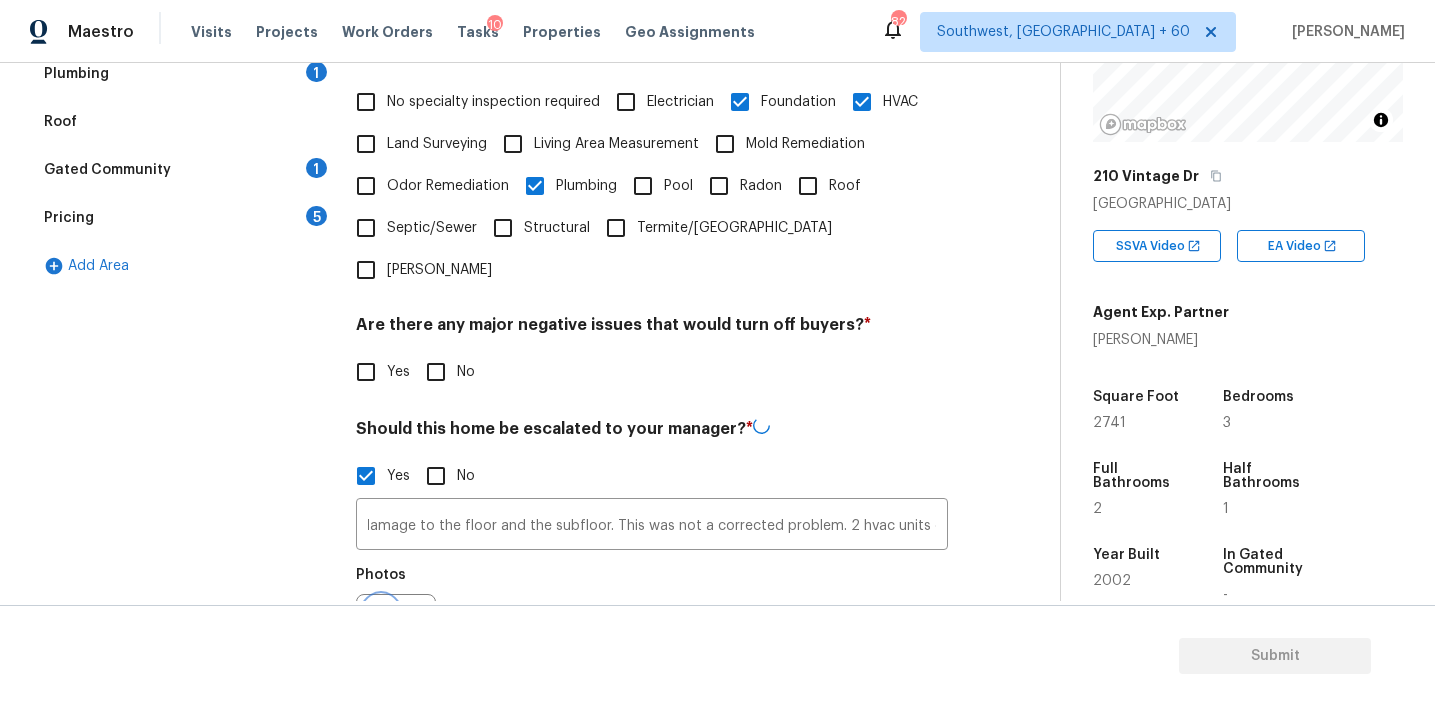 click at bounding box center [381, 634] 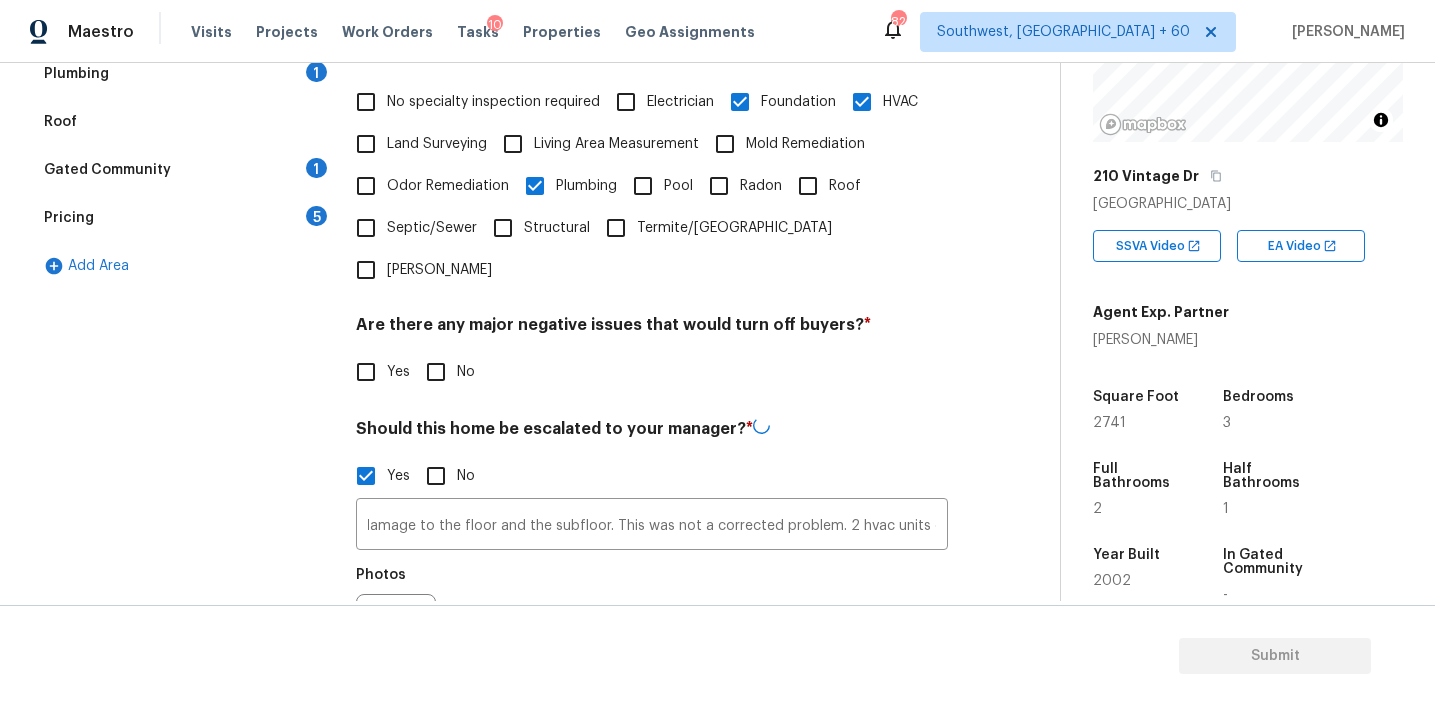 scroll, scrollTop: 0, scrollLeft: 0, axis: both 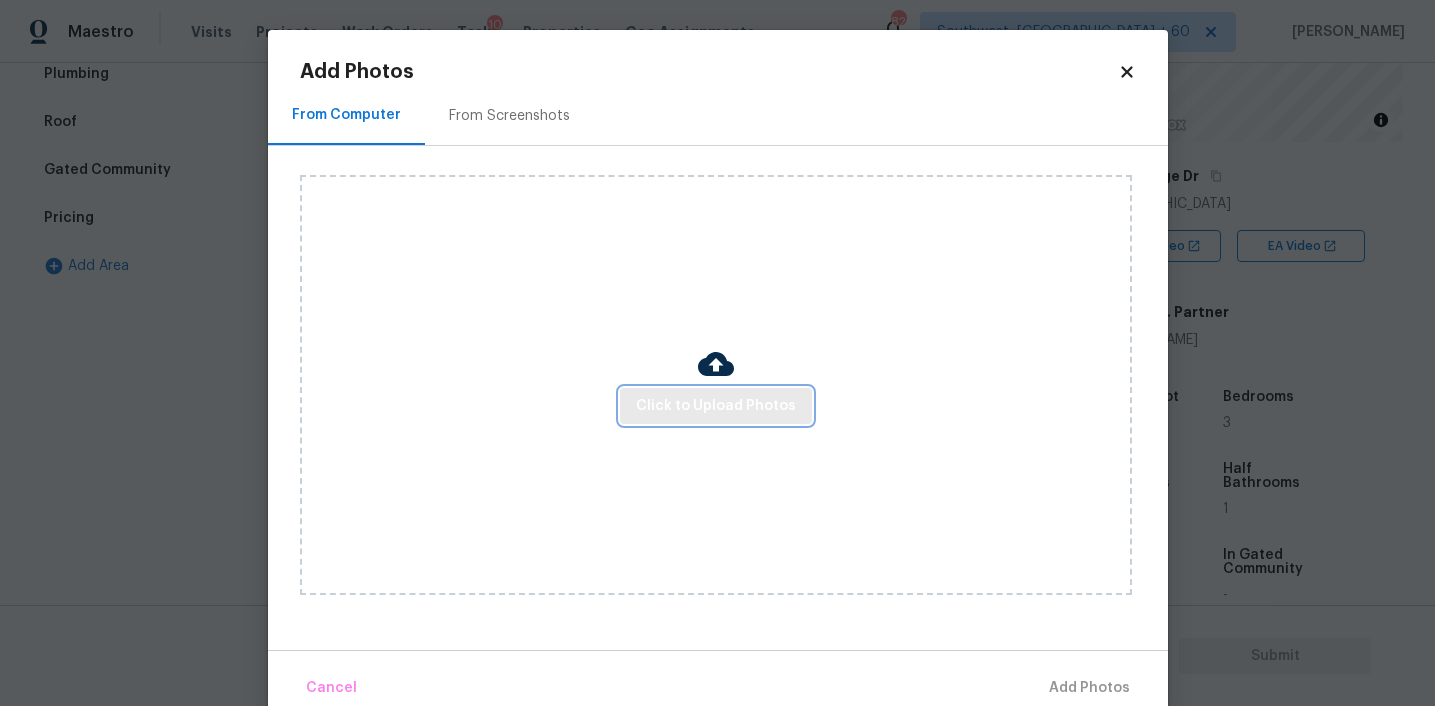 click on "Click to Upload Photos" at bounding box center [716, 406] 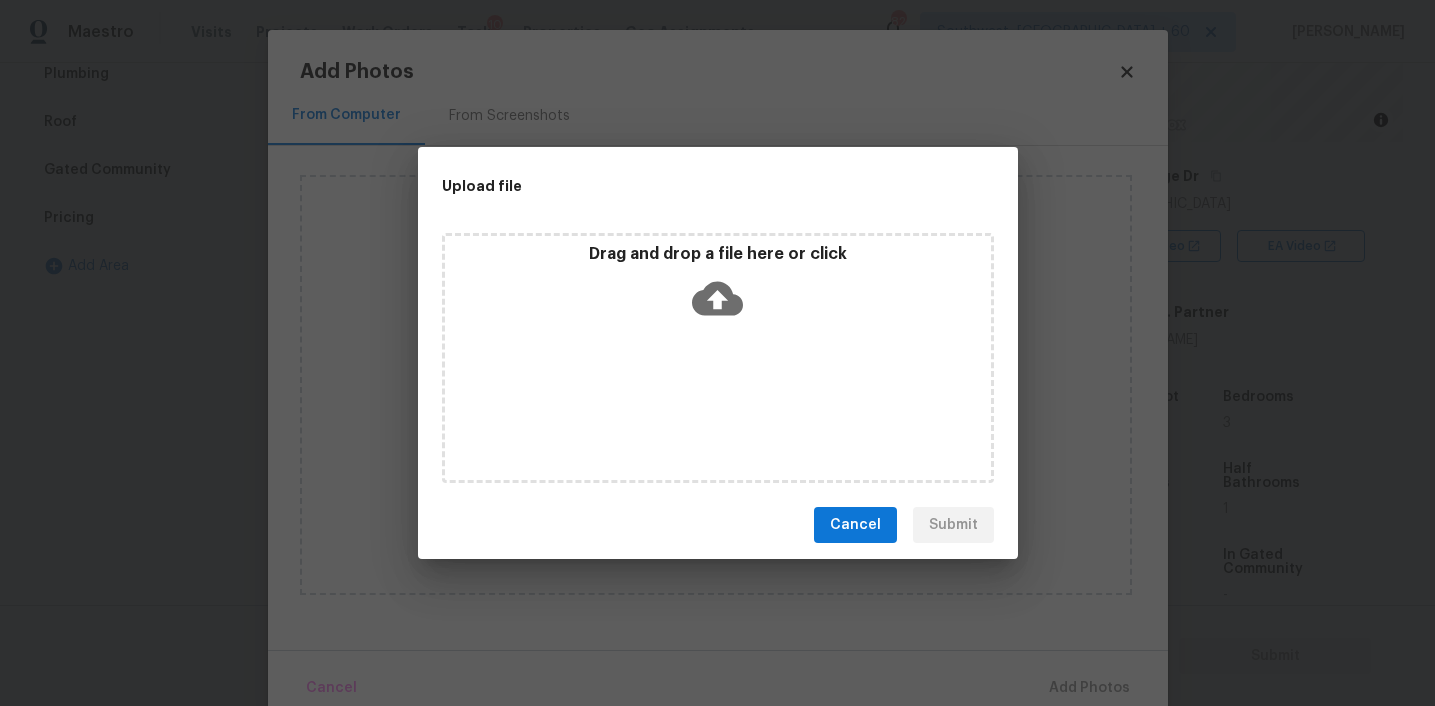 click on "Drag and drop a file here or click" at bounding box center [718, 287] 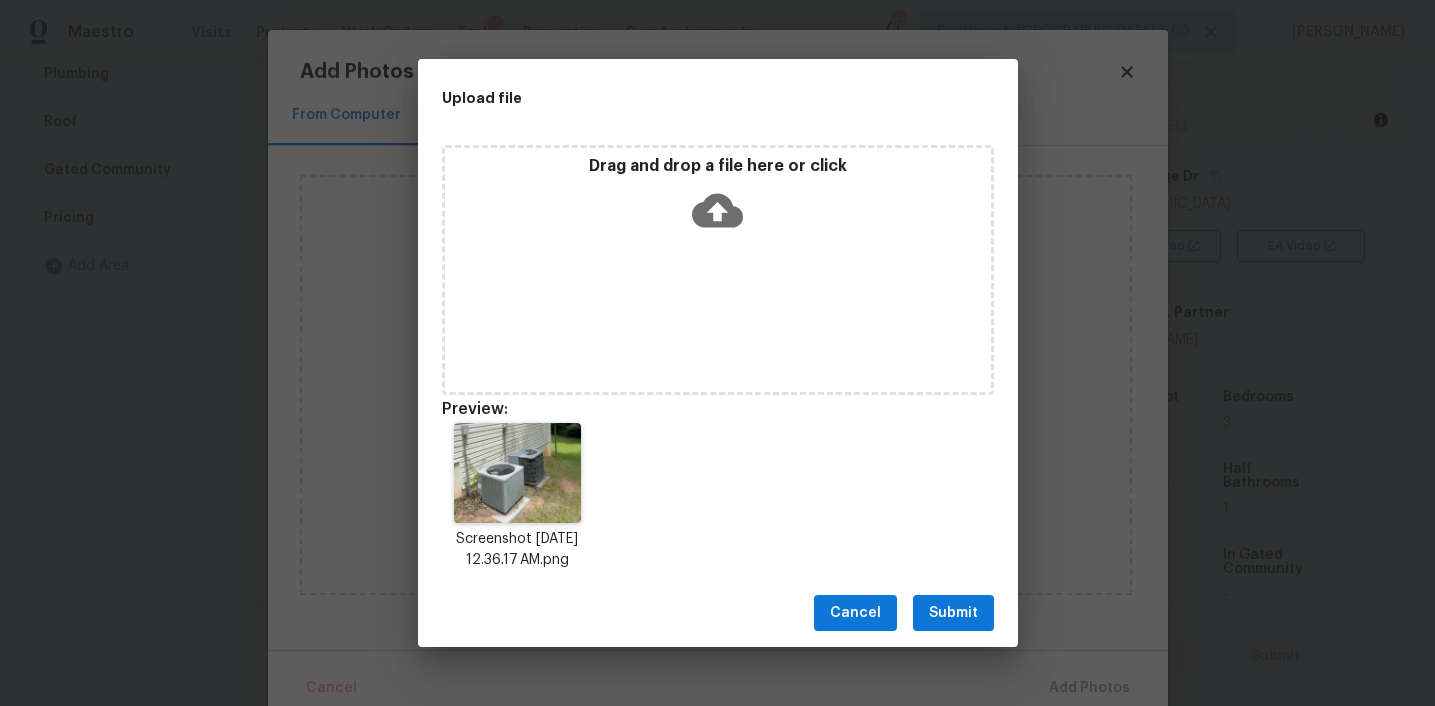 click on "Submit" at bounding box center (953, 613) 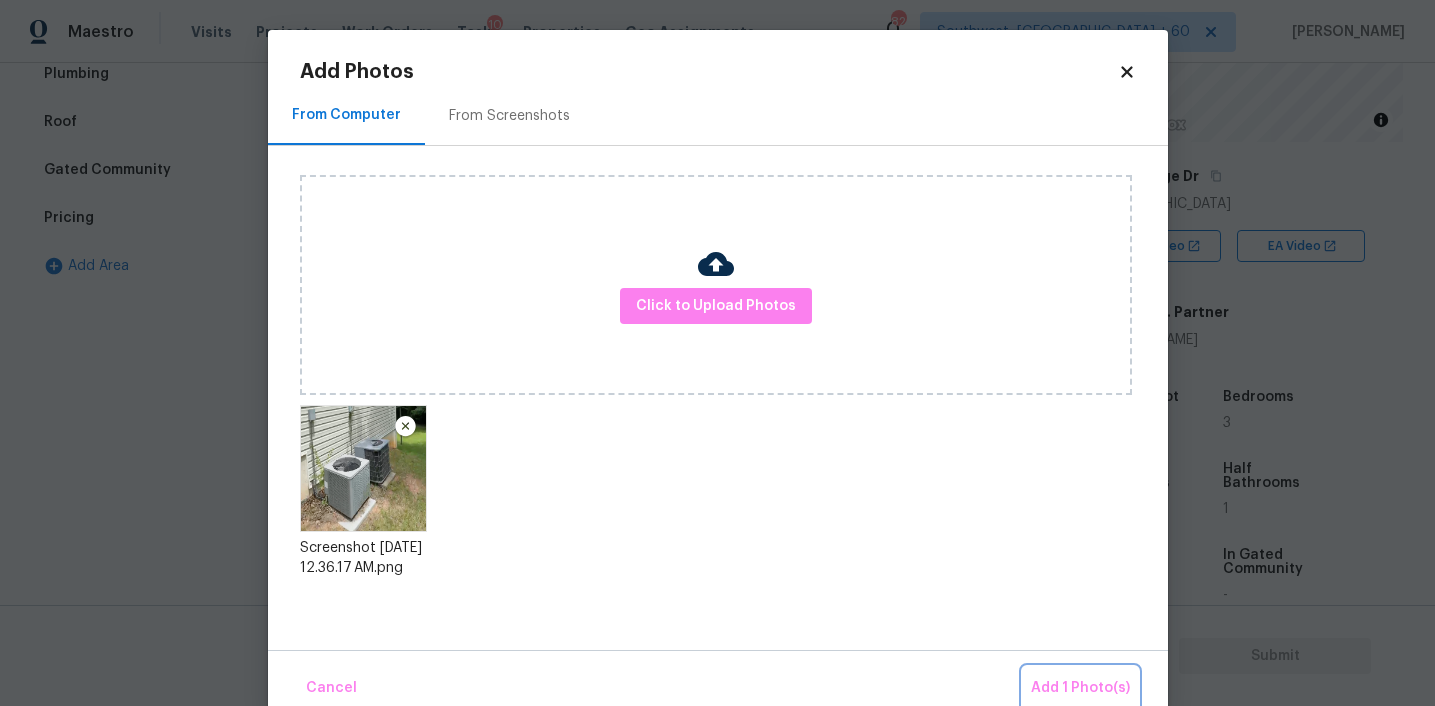 click on "Add 1 Photo(s)" at bounding box center (1080, 688) 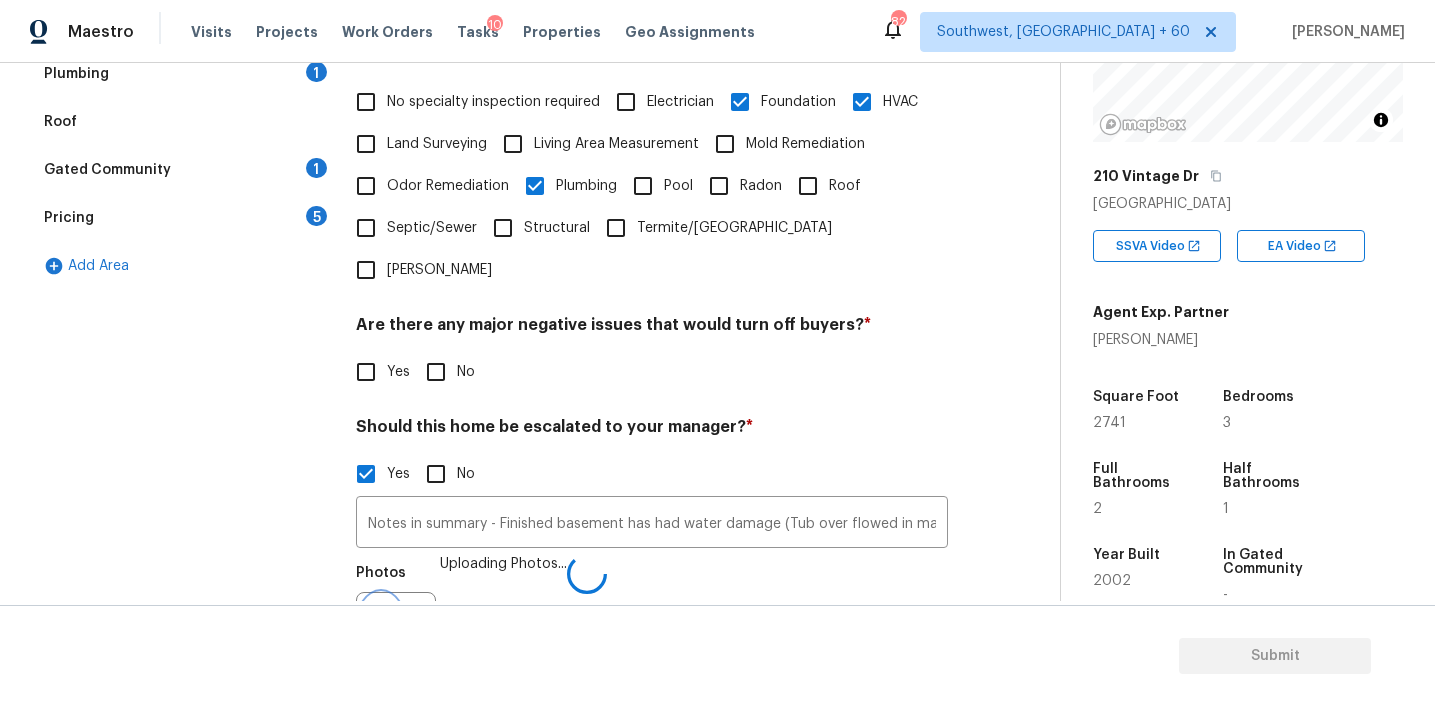 scroll, scrollTop: 522, scrollLeft: 0, axis: vertical 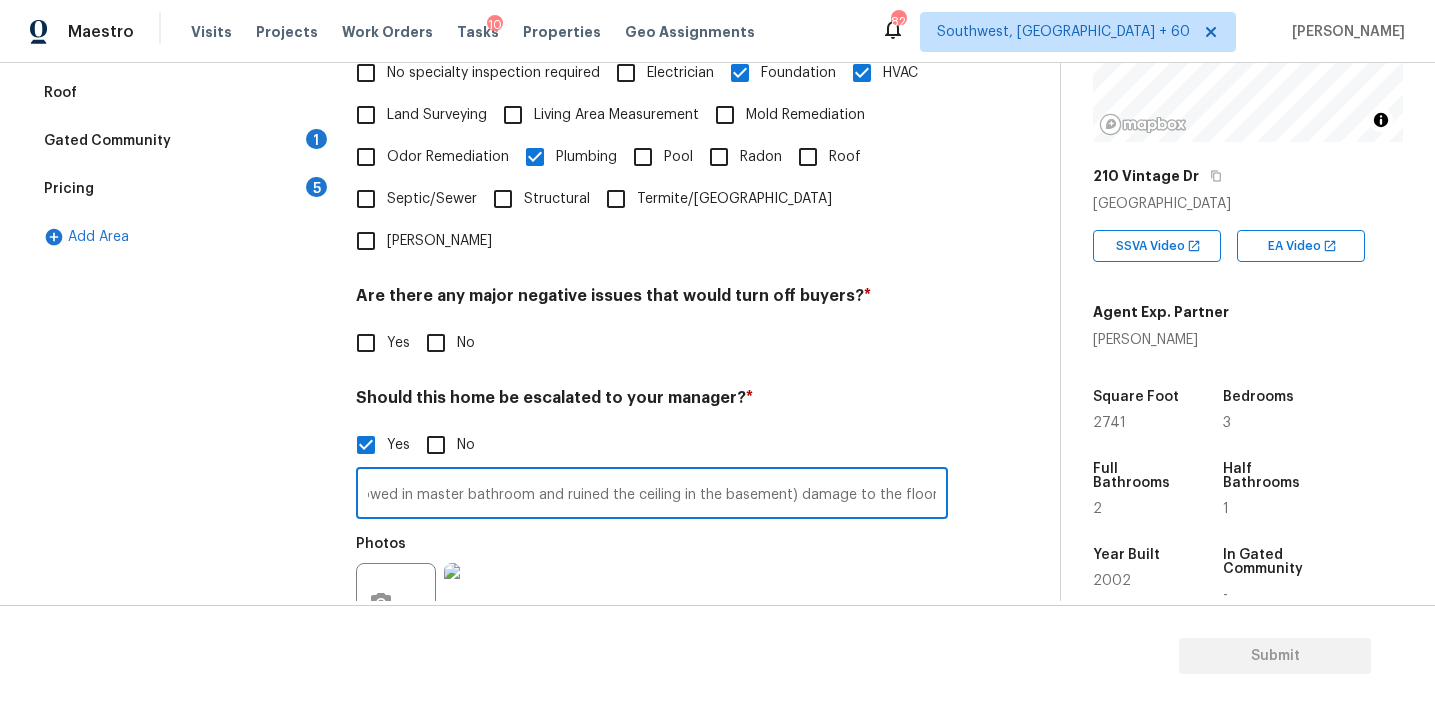 drag, startPoint x: 908, startPoint y: 458, endPoint x: 1056, endPoint y: 414, distance: 154.40207 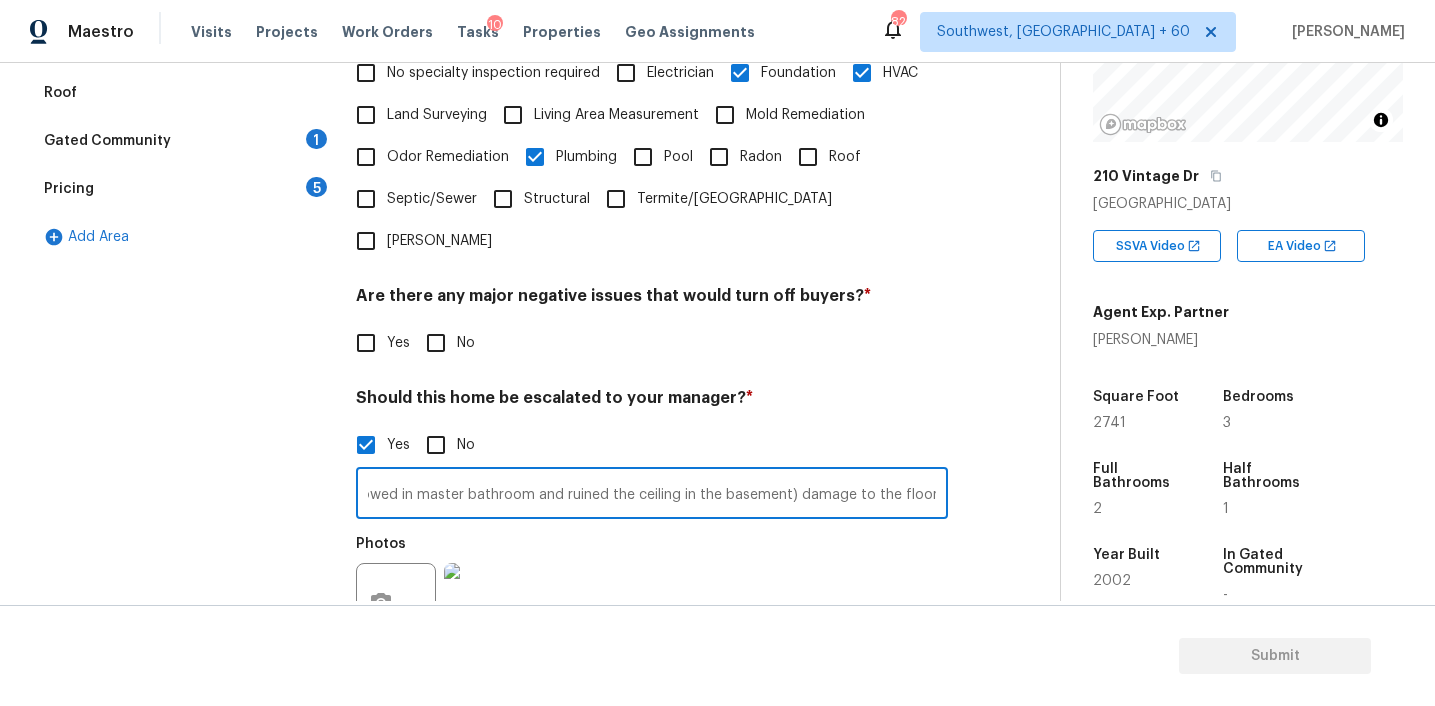 click on "Back to tasks Condition Scoping - Full Fri, Jul 18 2025 by 1:54 pm   Afran Peeran In-progress Questions Condition Adjustments Details & Inputs Notes Photos Exterior 1 Utilities 4 HVAC 2 Verification 2 Plumbing 1 Roof Gated Community 1 Pricing 5 Add Area Verification Notes: ​ Are any specialty inspections required before making a decision on this home?  * No specialty inspection required Electrician Foundation HVAC Land Surveying Living Area Measurement Mold Remediation Odor Remediation Plumbing Pool Radon Roof Septic/Sewer Structural Termite/Pest Wells Are there any major negative issues that would turn off buyers?  * Yes No Should this home be escalated to your manager?  * Yes No Notes in summary - Finished basement has had water damage (Tub over flowed in master bathroom and ruined the ceiling in the basement) damage to the floor and the subfloor. This was not a corrected problem. 2 hvac units (0:41) ​ Photos  * Yes No" at bounding box center (546, 190) 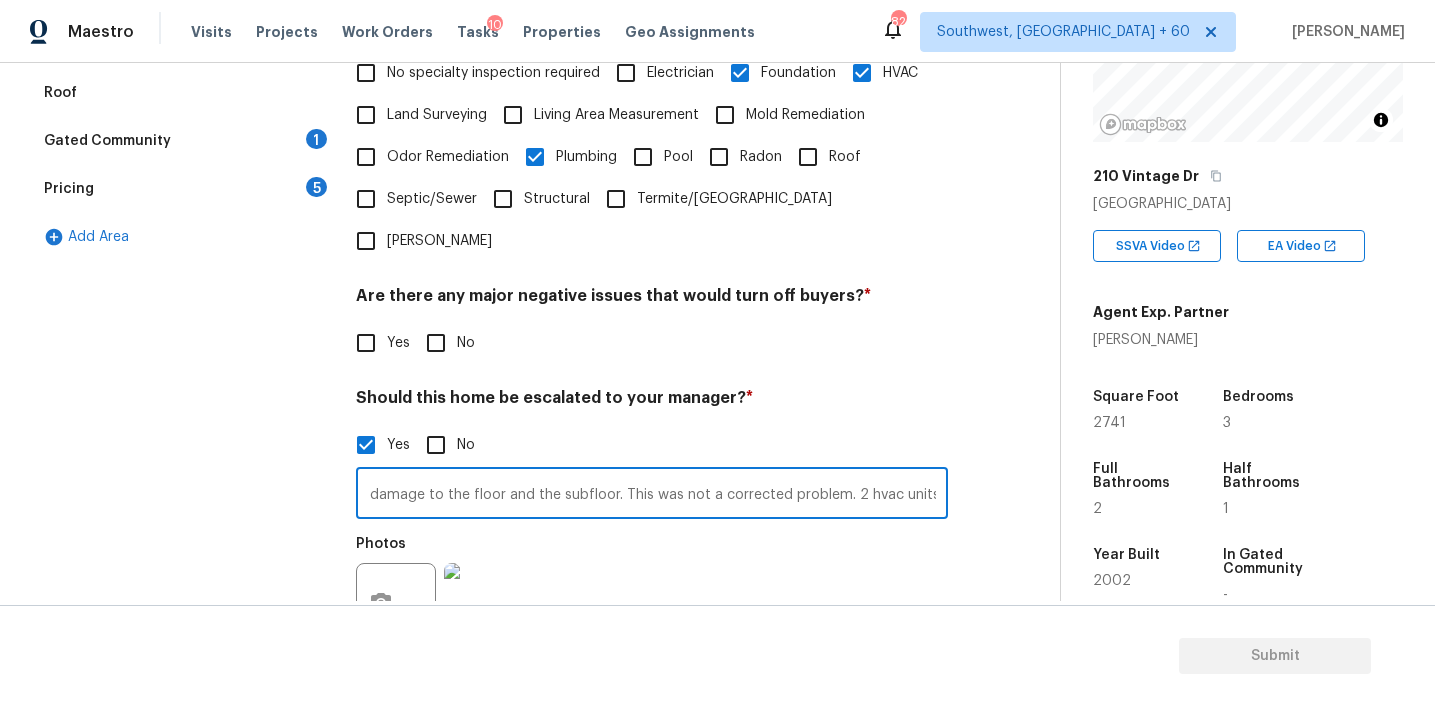 scroll, scrollTop: 0, scrollLeft: 939, axis: horizontal 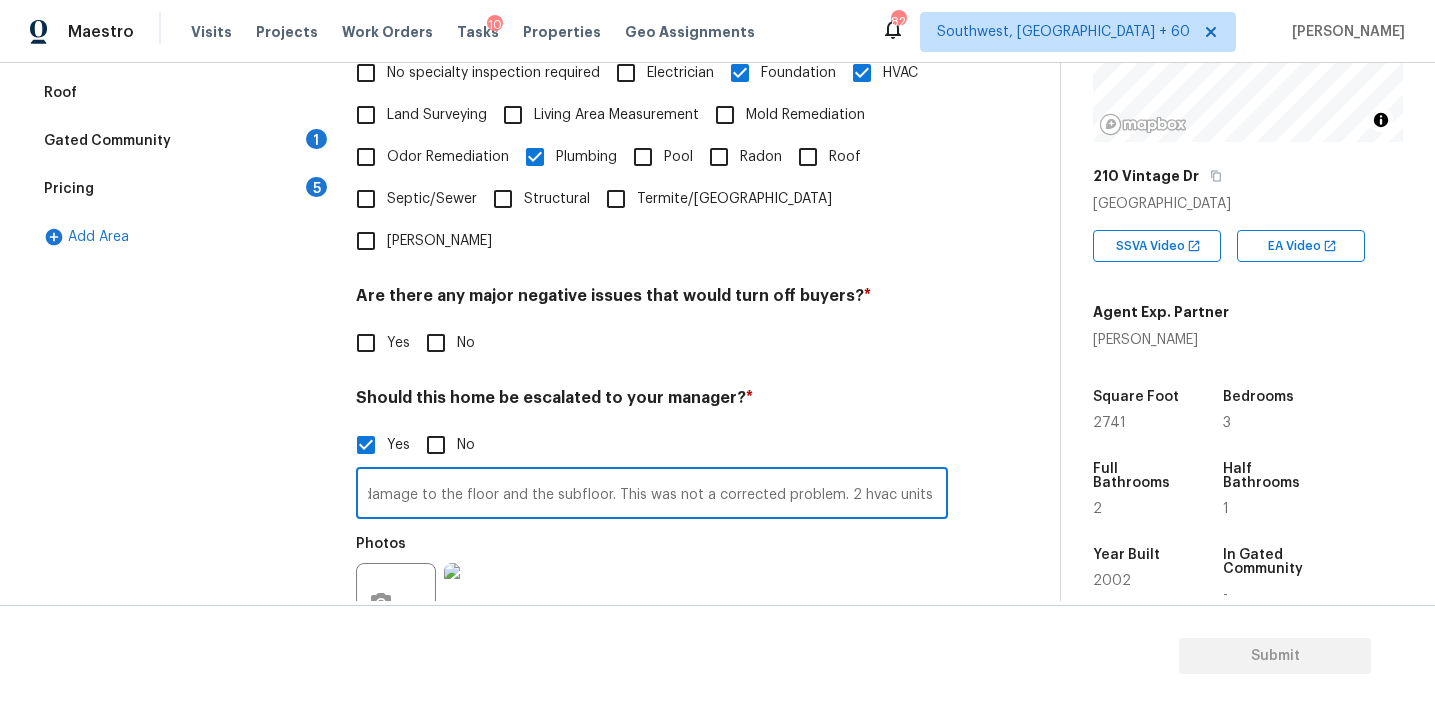 click on "Photos" at bounding box center (652, 590) 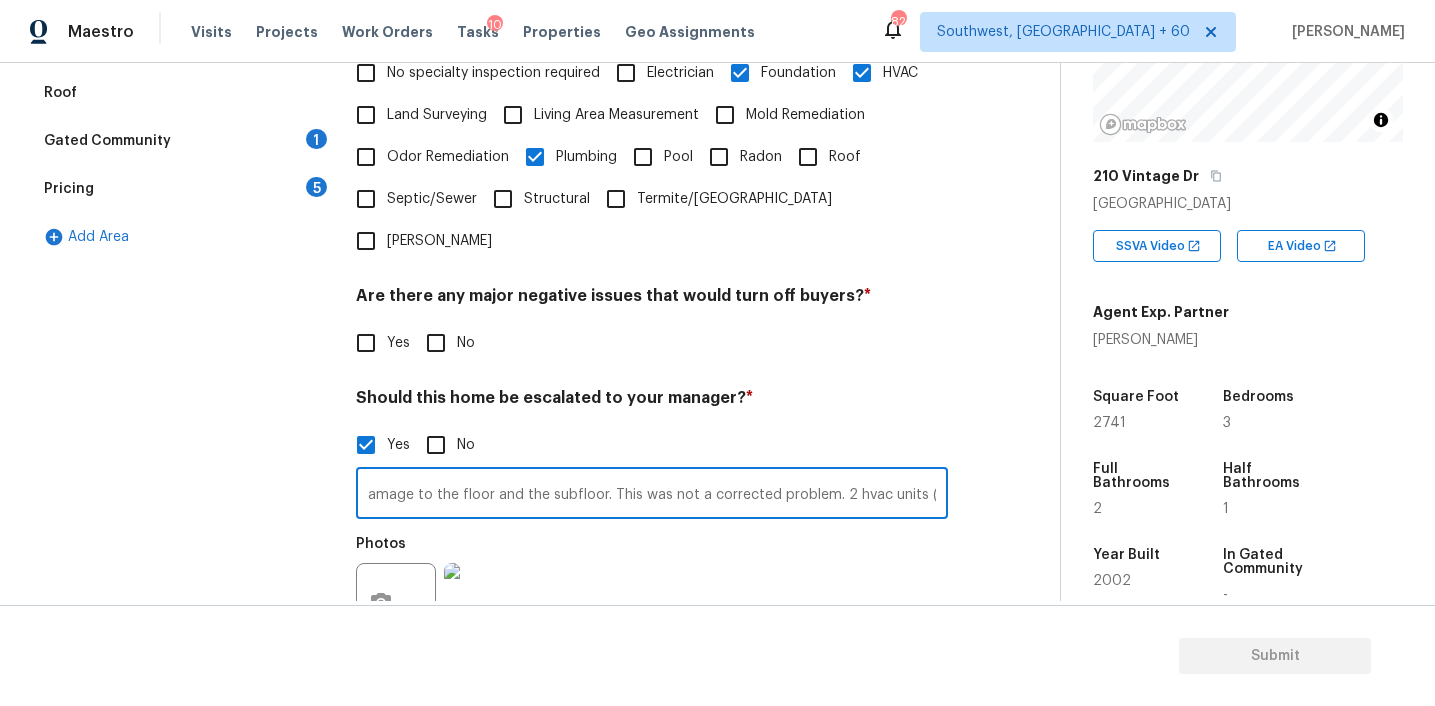 drag, startPoint x: 910, startPoint y: 457, endPoint x: 1138, endPoint y: 461, distance: 228.03508 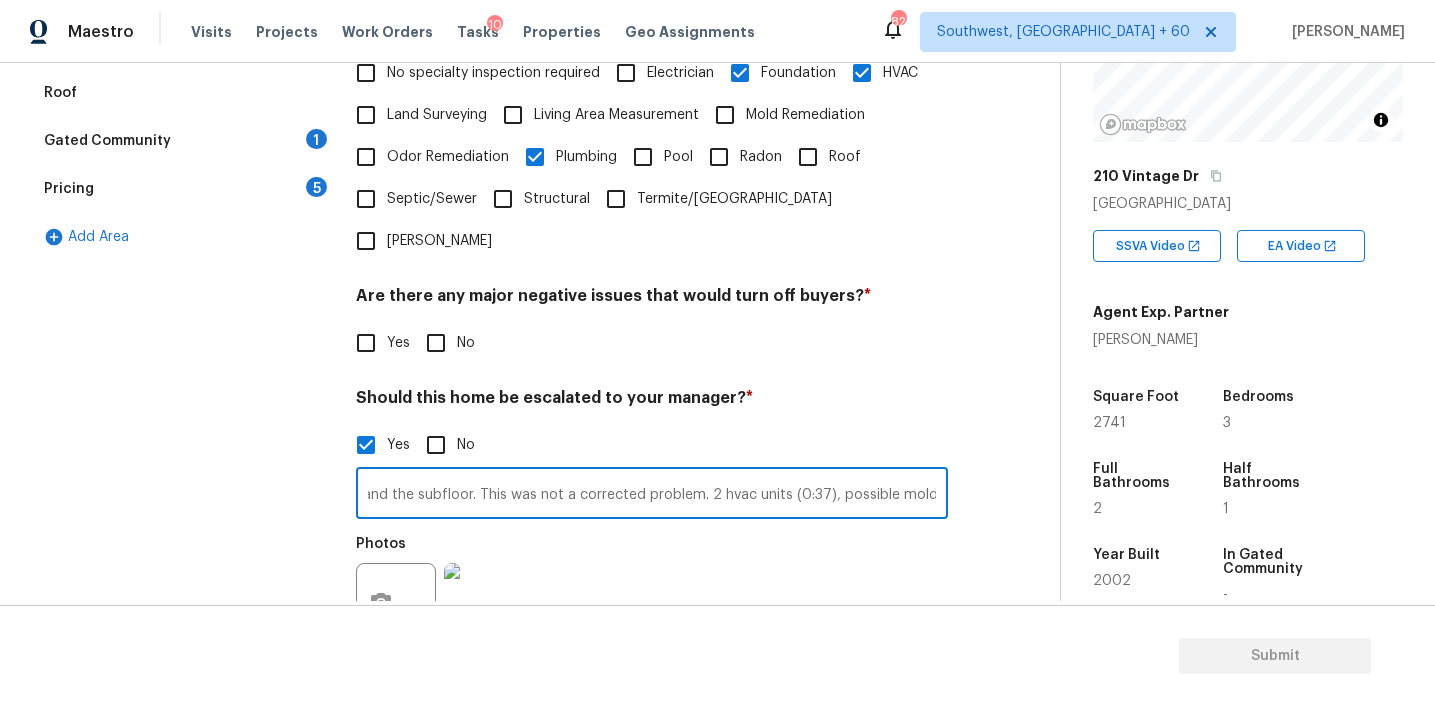 scroll, scrollTop: 0, scrollLeft: 1084, axis: horizontal 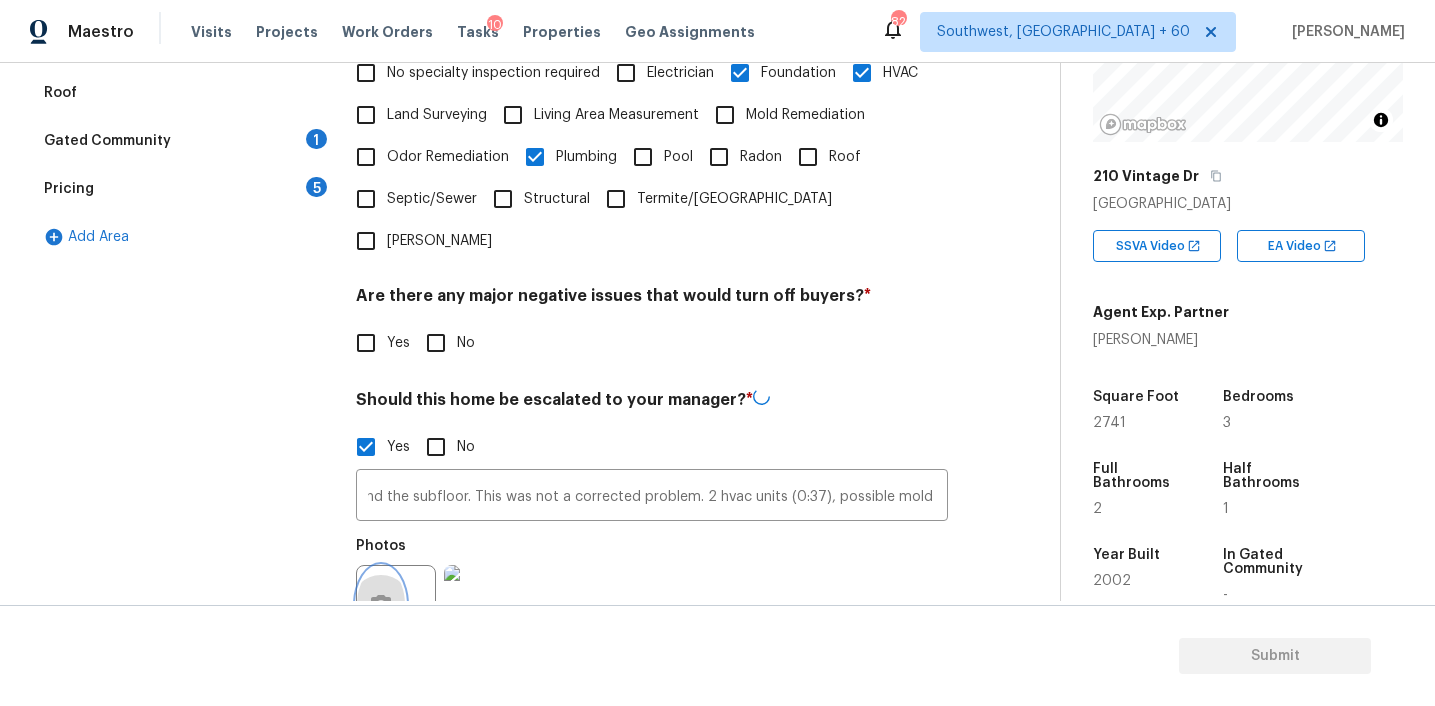 click 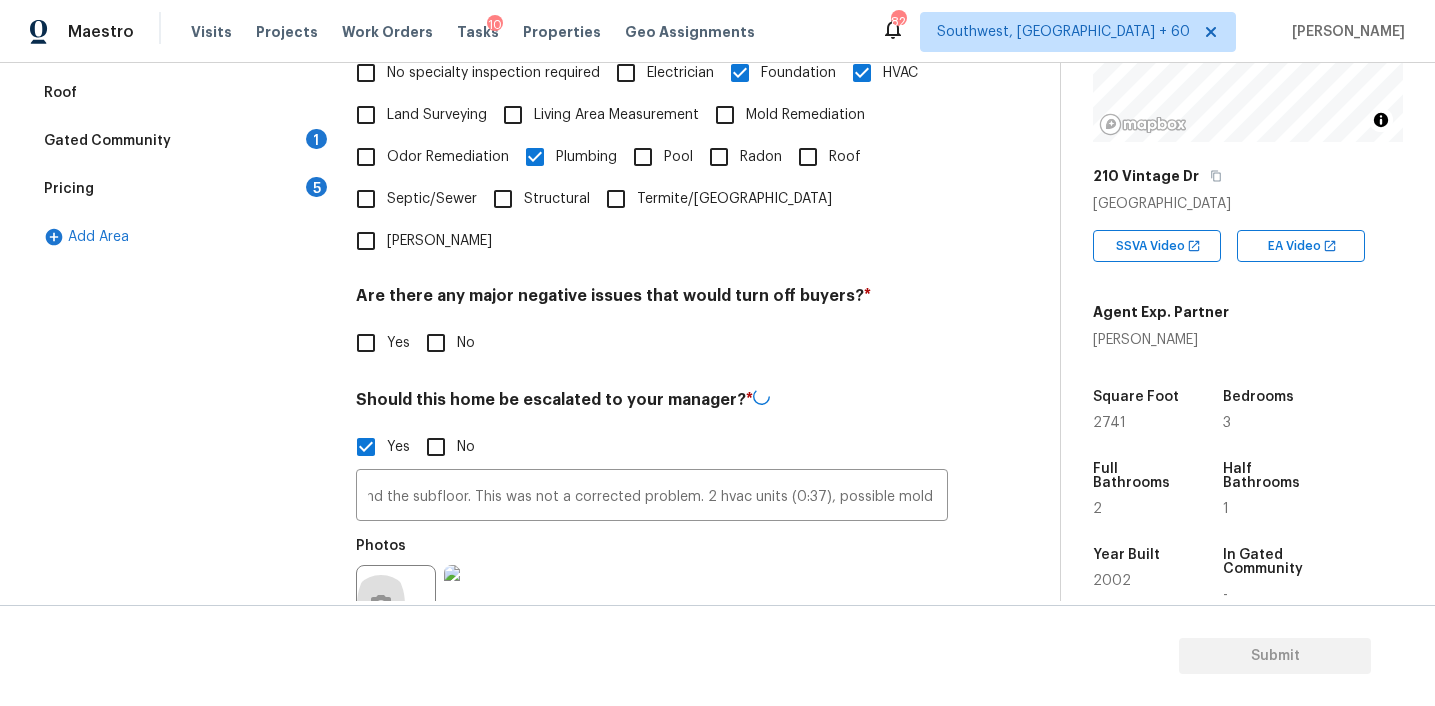 scroll, scrollTop: 0, scrollLeft: 0, axis: both 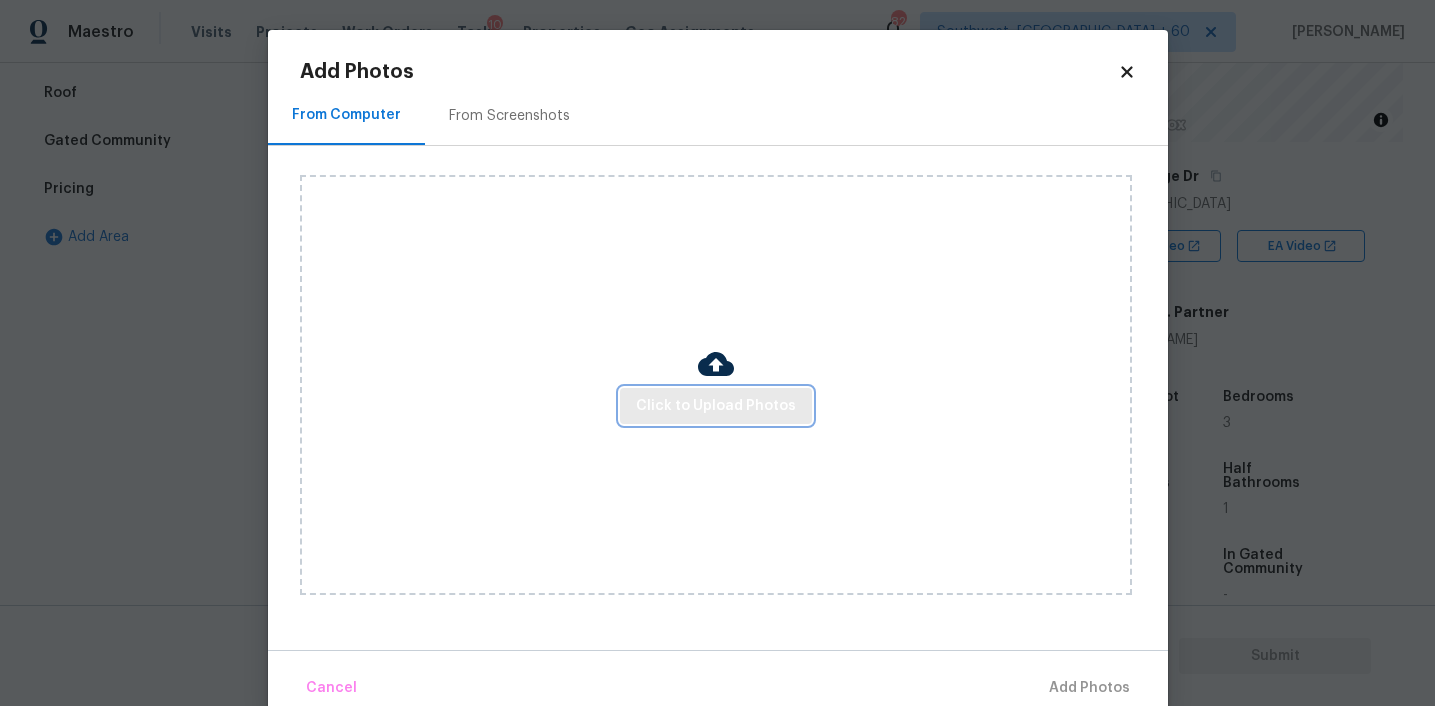 click on "Click to Upload Photos" at bounding box center (716, 406) 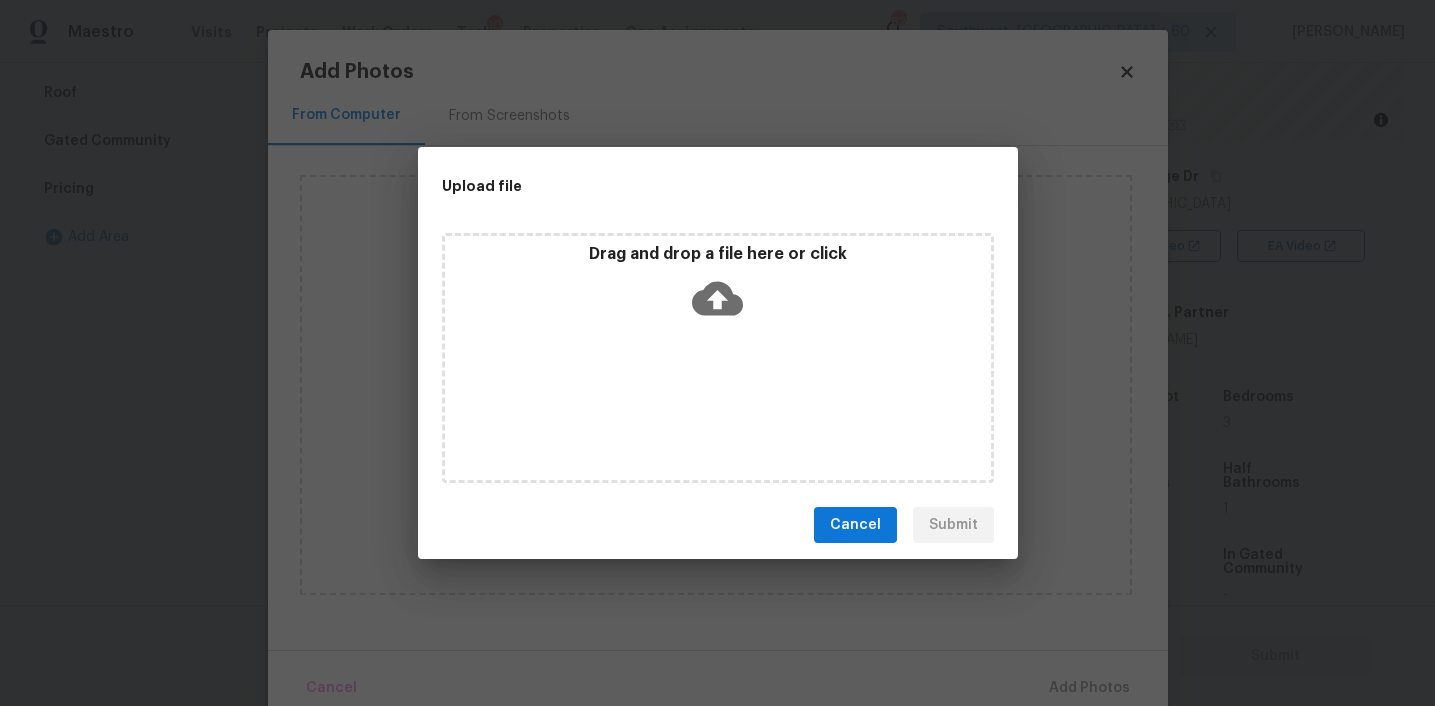 click on "Drag and drop a file here or click" at bounding box center [718, 254] 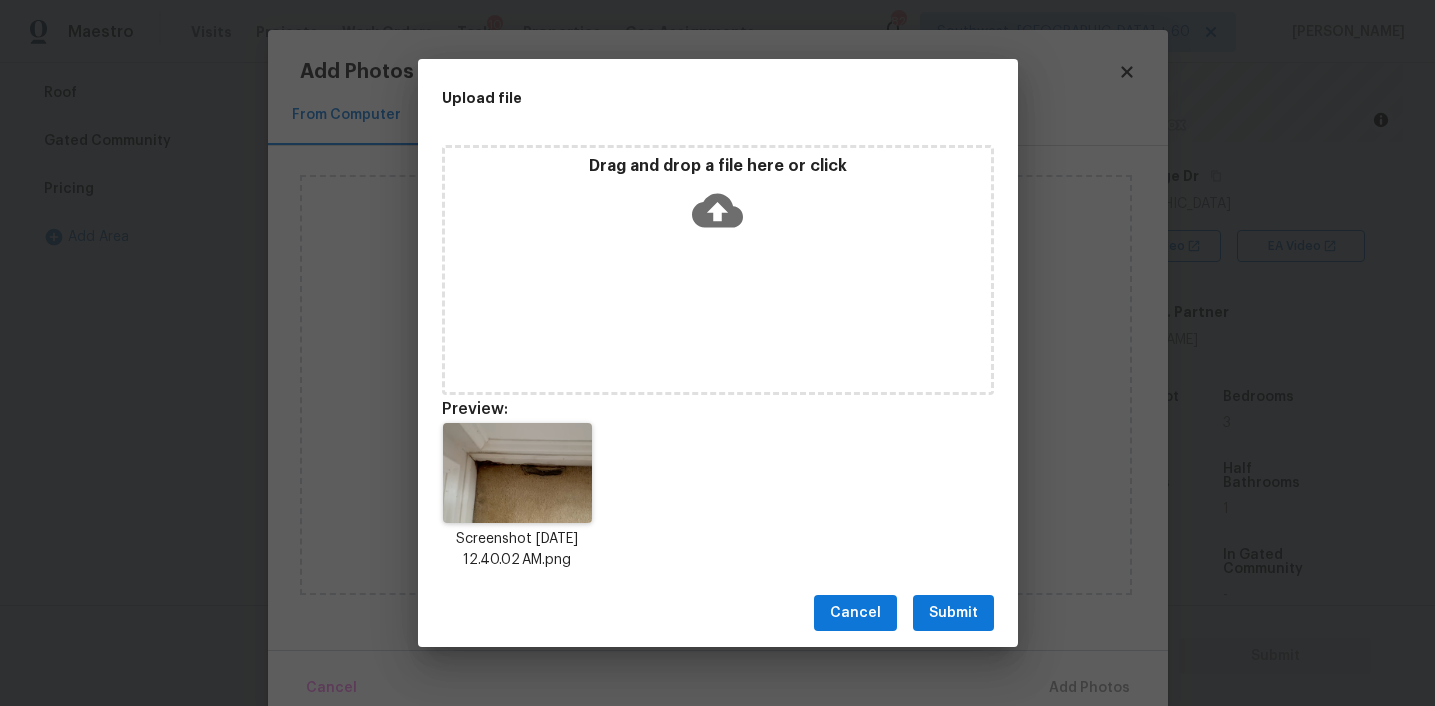 click on "Submit" at bounding box center [953, 613] 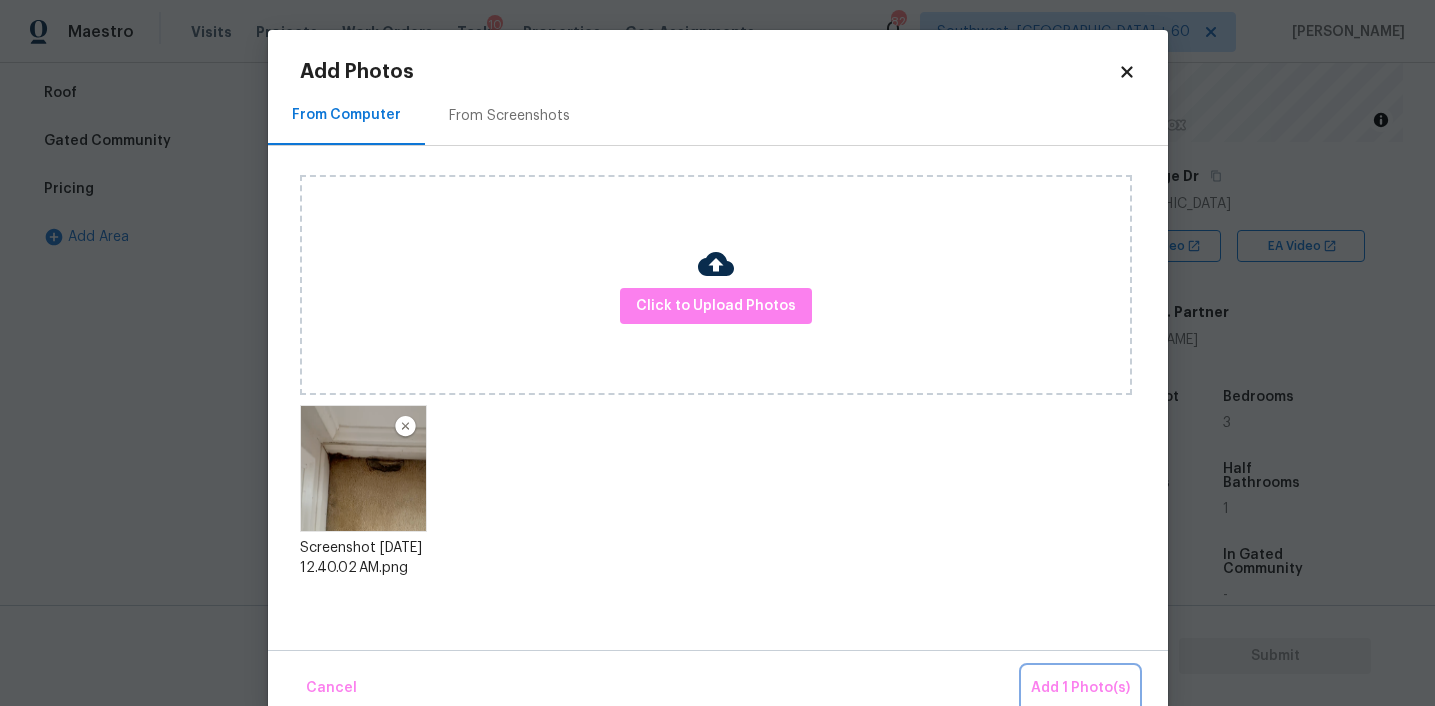 click on "Add 1 Photo(s)" at bounding box center (1080, 688) 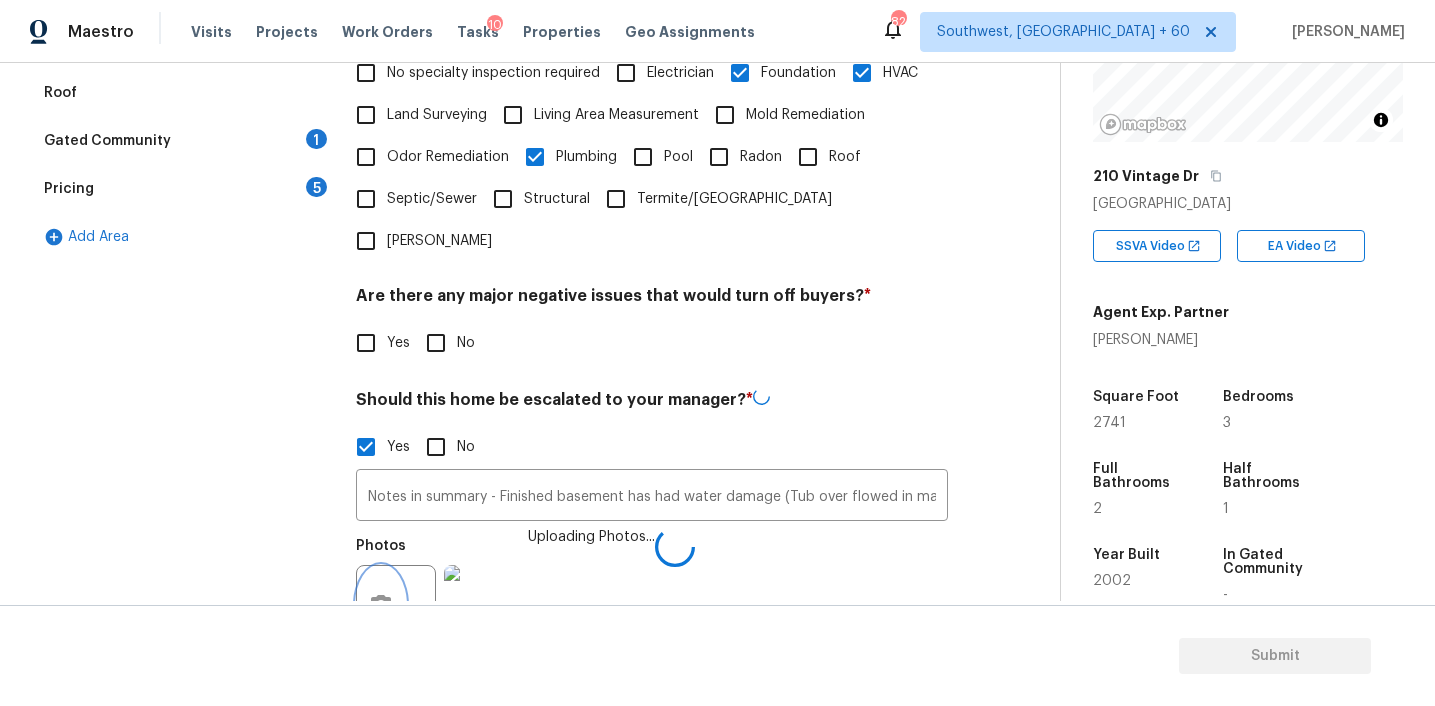 scroll, scrollTop: 524, scrollLeft: 0, axis: vertical 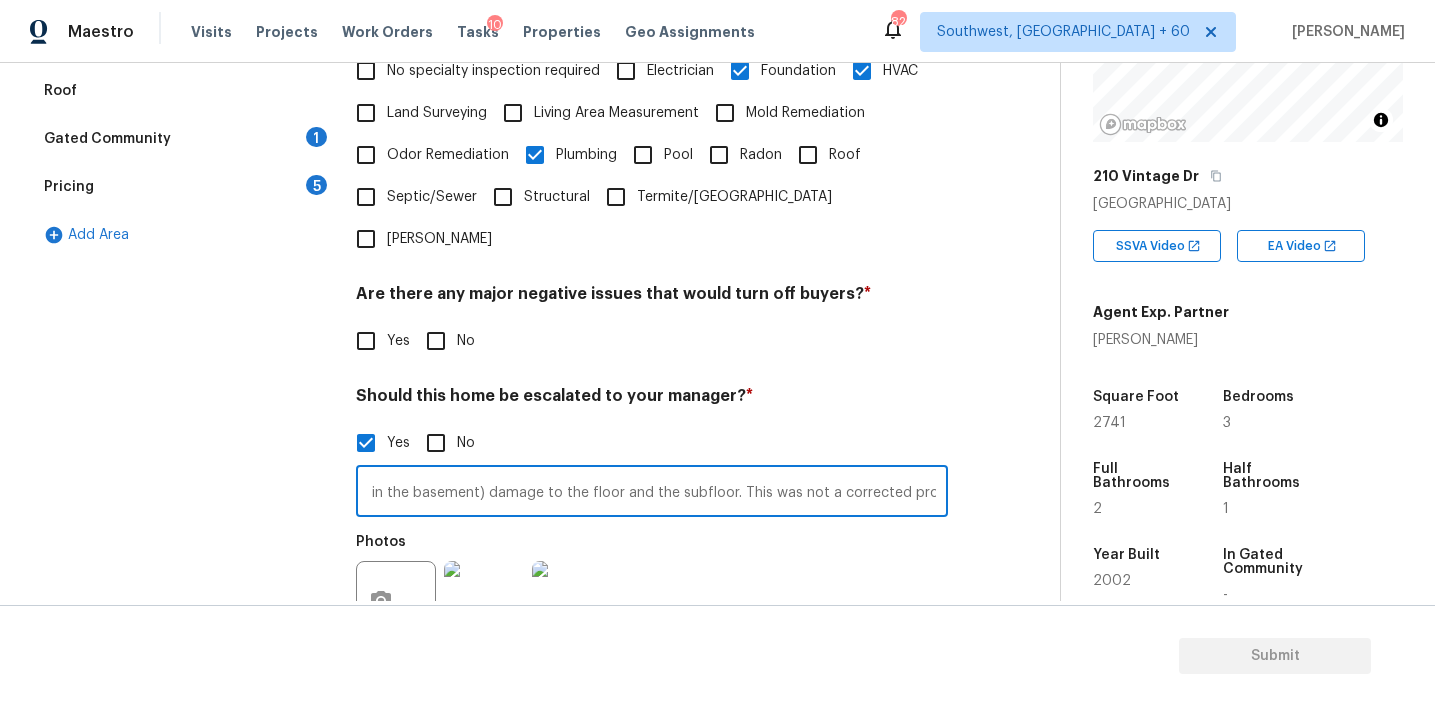 drag, startPoint x: 906, startPoint y: 452, endPoint x: 1112, endPoint y: 460, distance: 206.15529 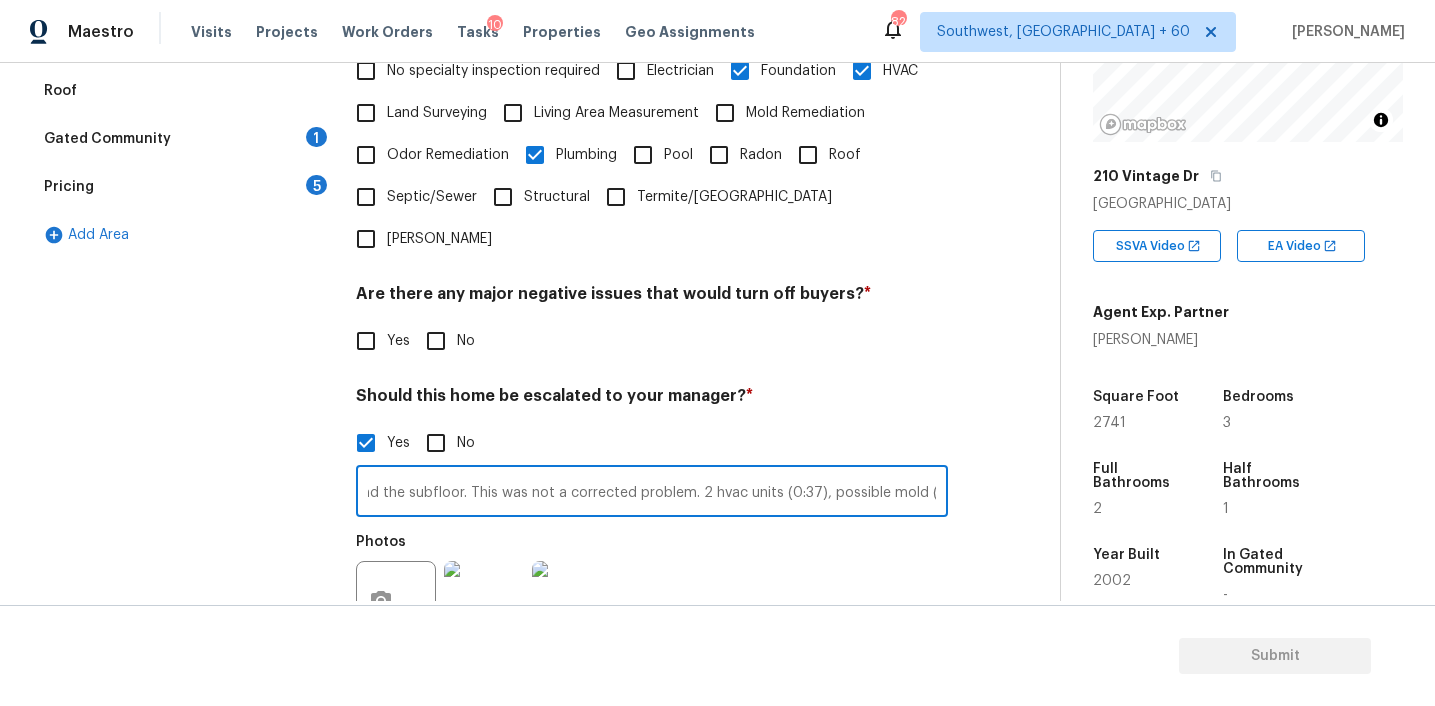 scroll, scrollTop: 0, scrollLeft: 1084, axis: horizontal 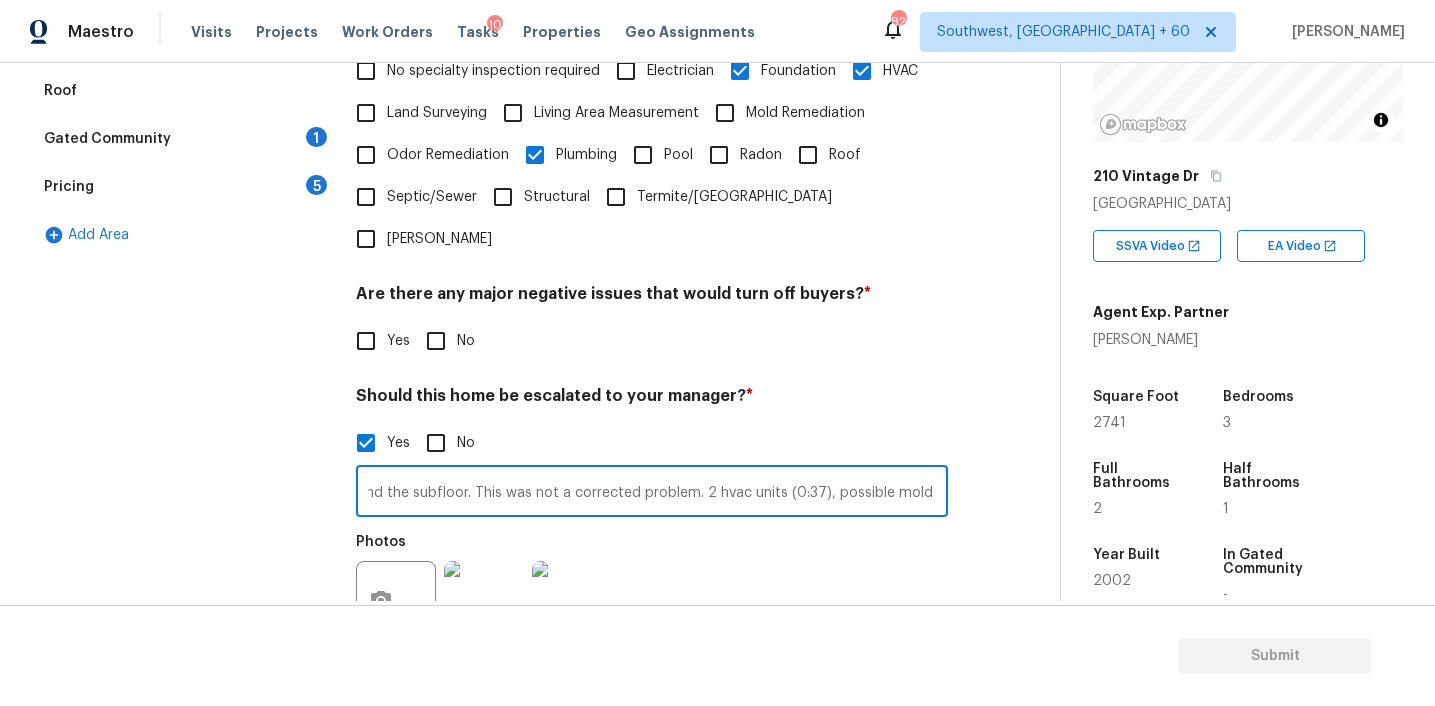 click on "2" at bounding box center (1139, 509) 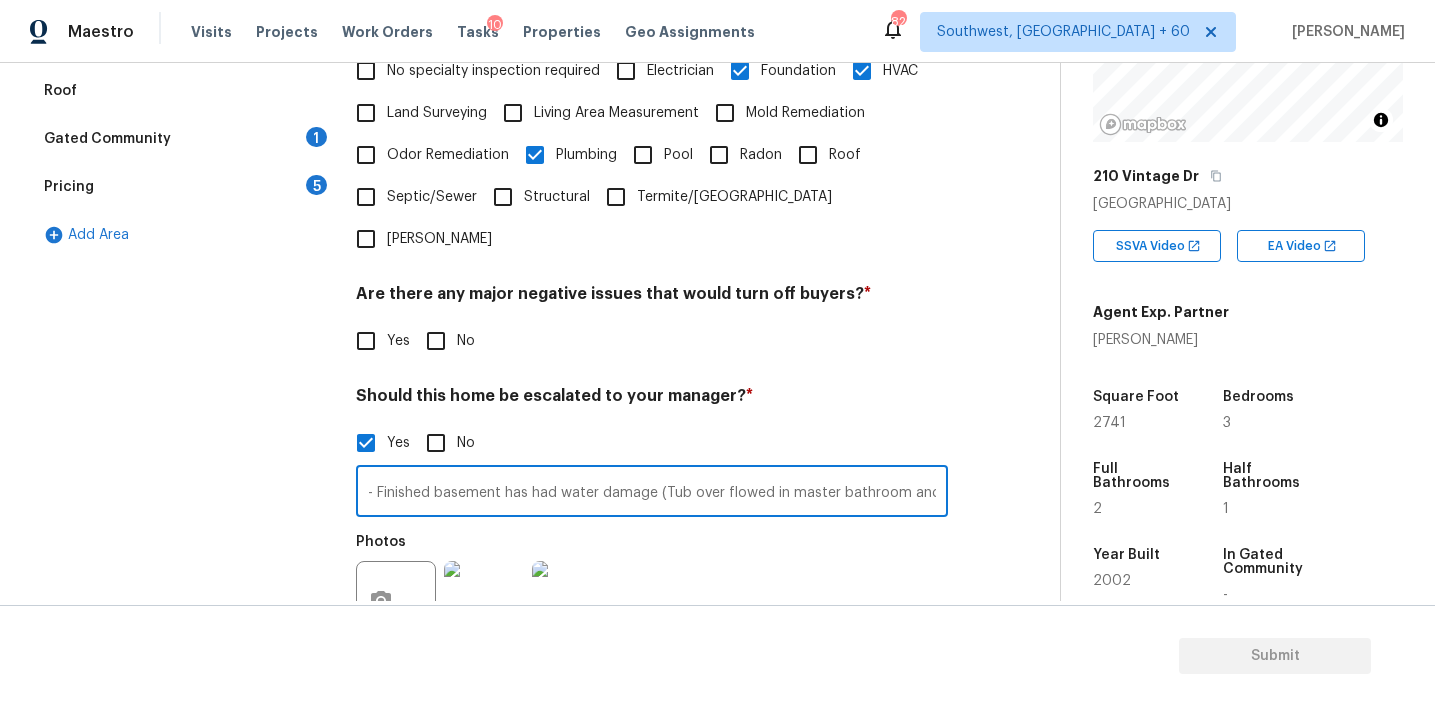 drag, startPoint x: 805, startPoint y: 453, endPoint x: 936, endPoint y: 453, distance: 131 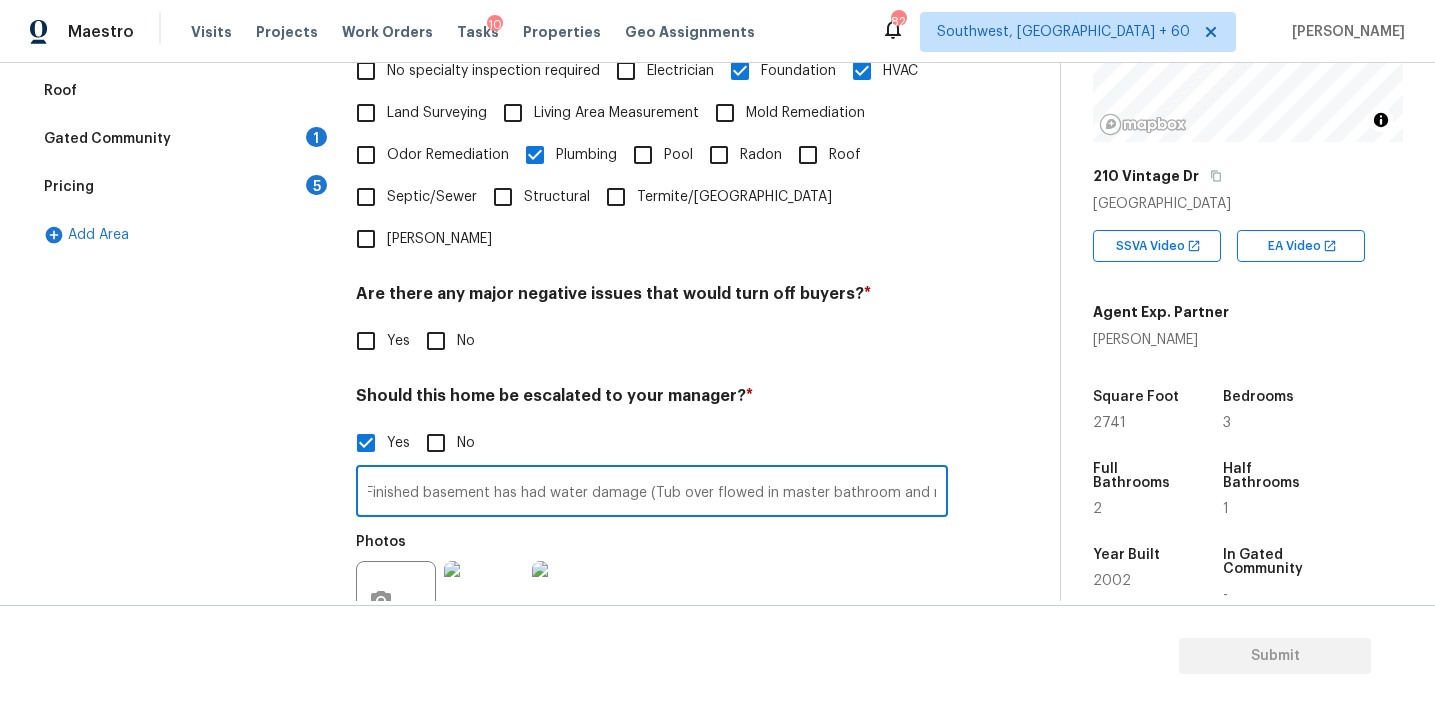 scroll, scrollTop: 0, scrollLeft: 425, axis: horizontal 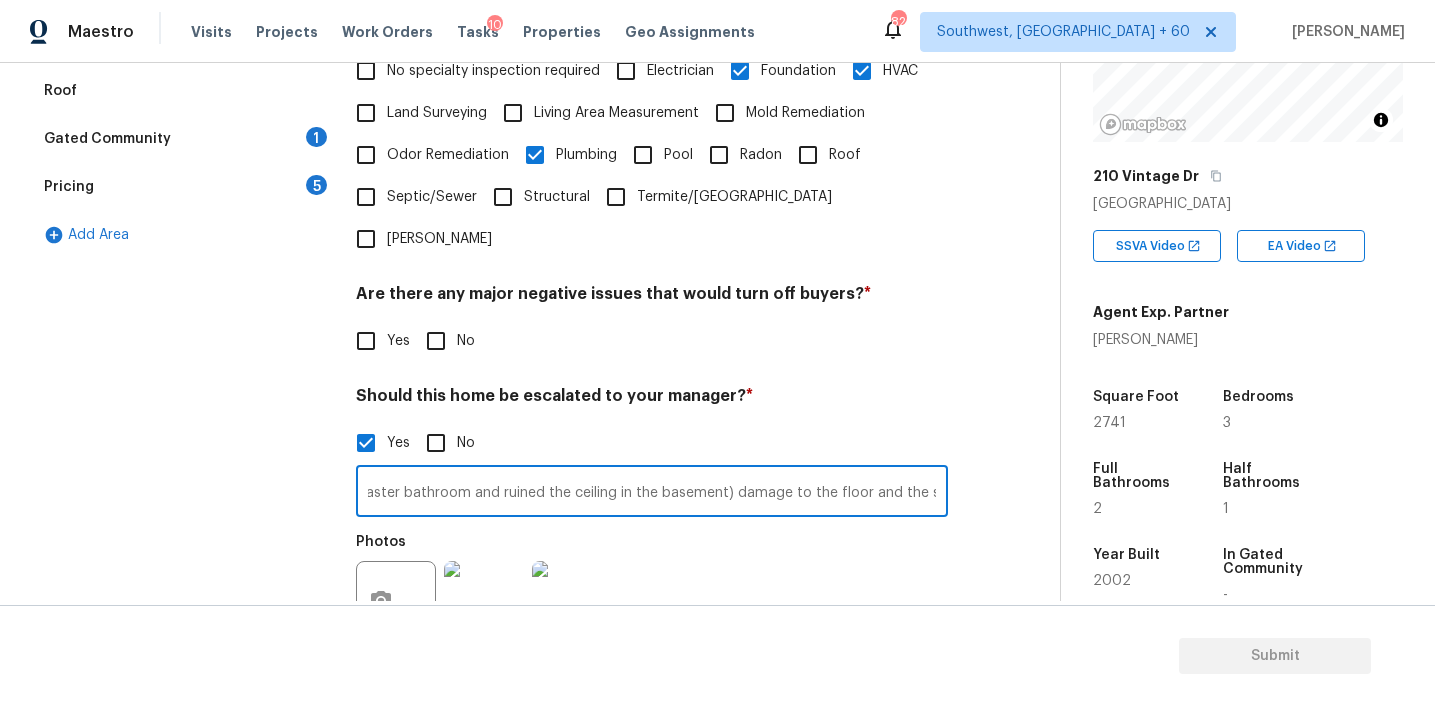 drag, startPoint x: 859, startPoint y: 453, endPoint x: 934, endPoint y: 453, distance: 75 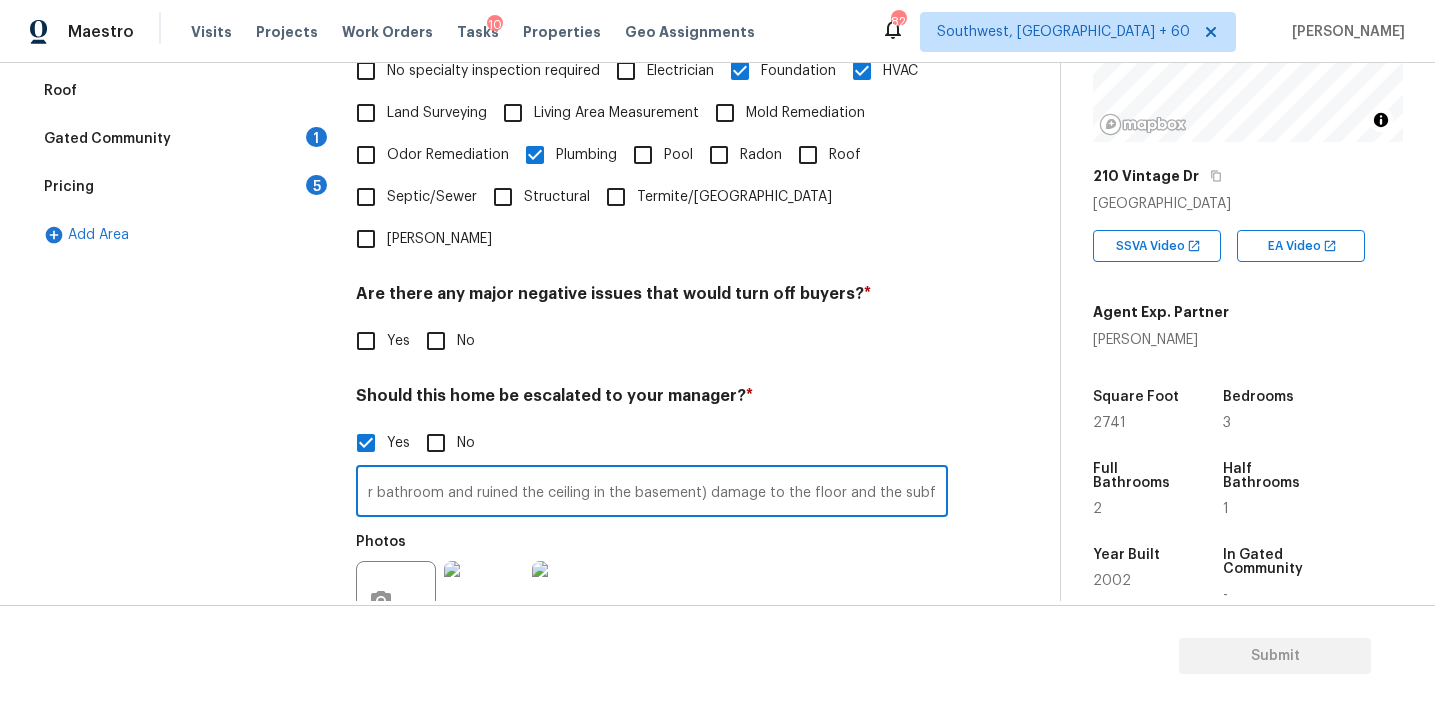 scroll, scrollTop: 0, scrollLeft: 876, axis: horizontal 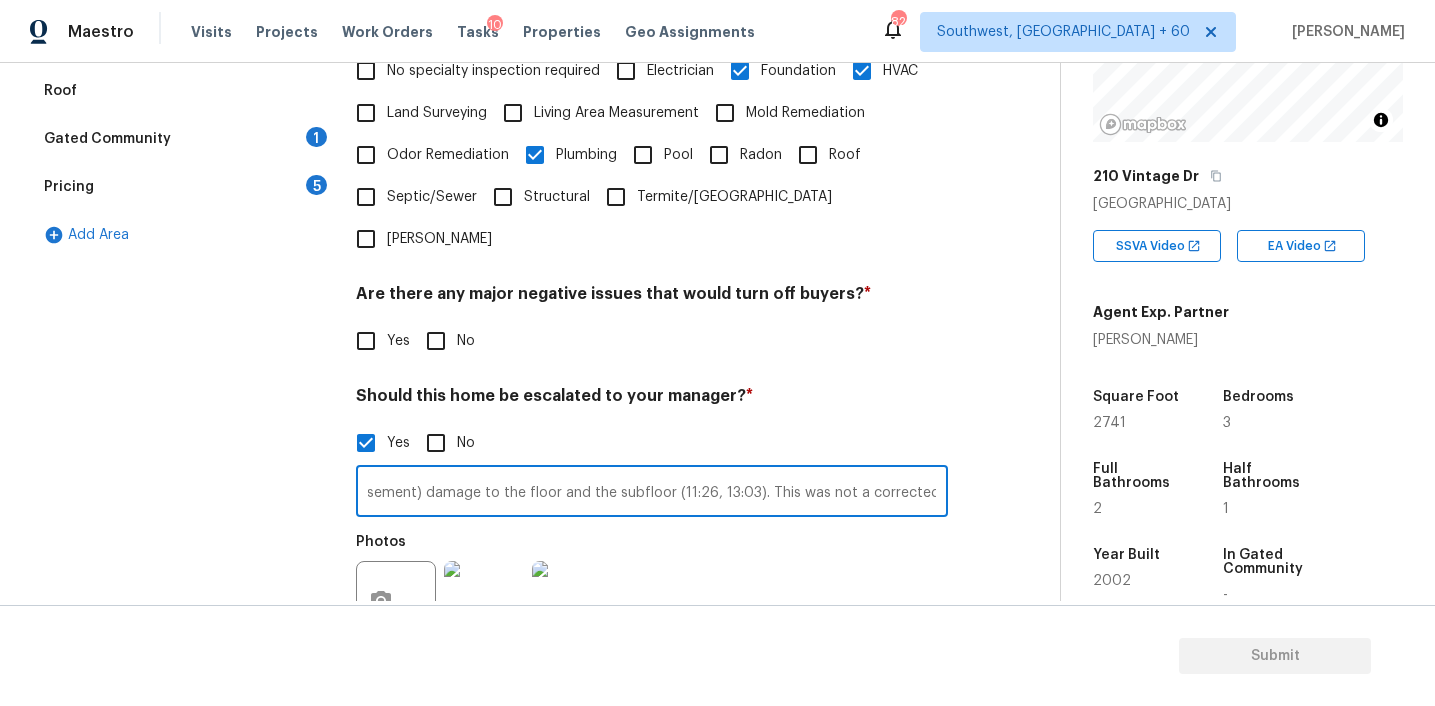 type on "Notes in summary - Finished basement has had water damage (Tub over flowed in master bathroom and ruined the ceiling in the basement) damage to the floor and the subfloor (11:26, 13:03). This was not a corrected problem. 2 hvac units (0:37), possible mold (8:07)" 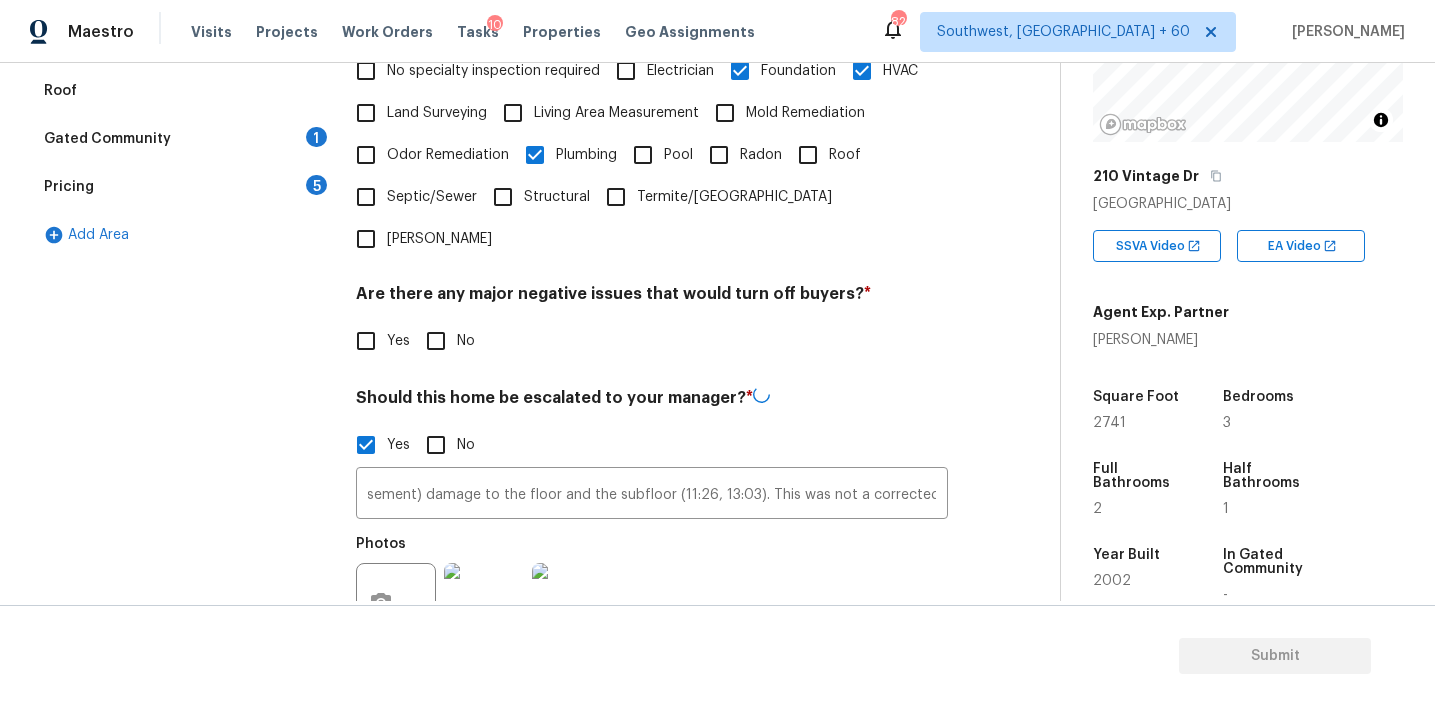 click on "Photos" at bounding box center [652, 590] 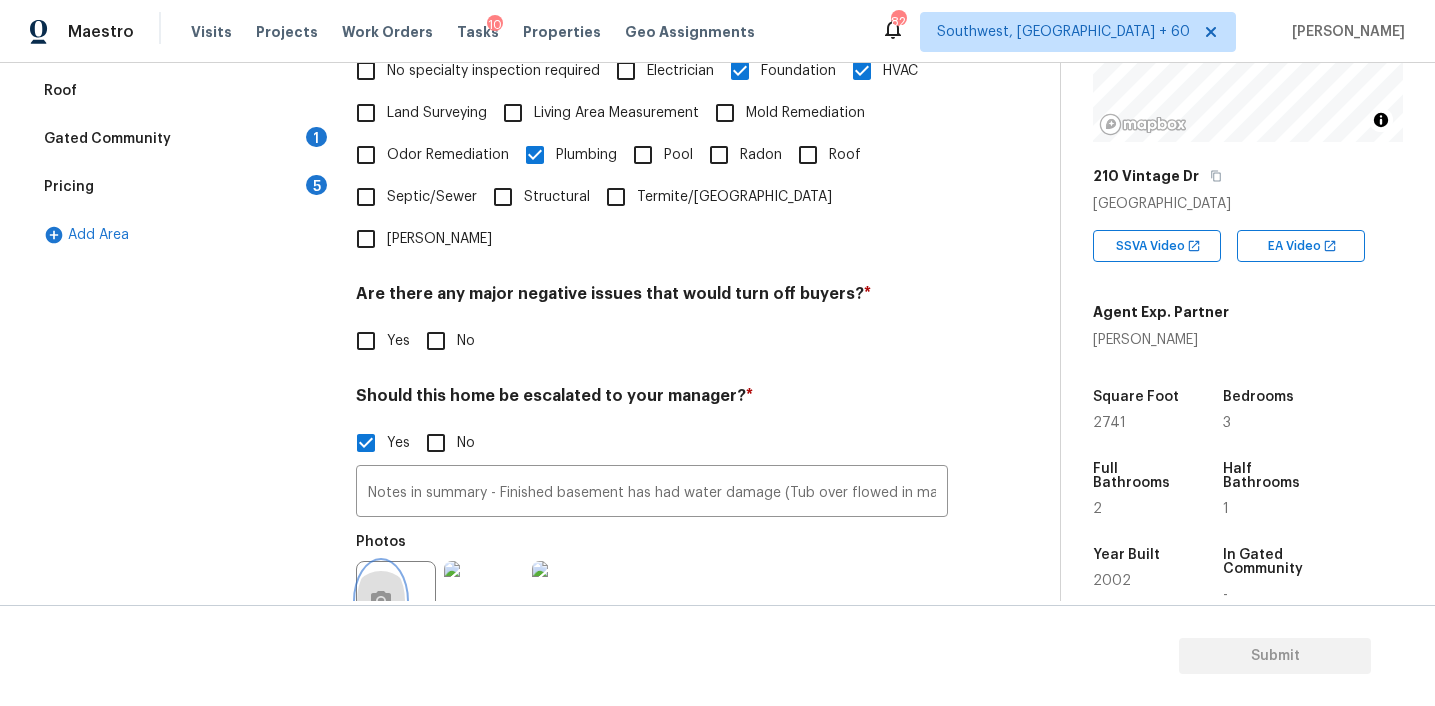 click at bounding box center (381, 601) 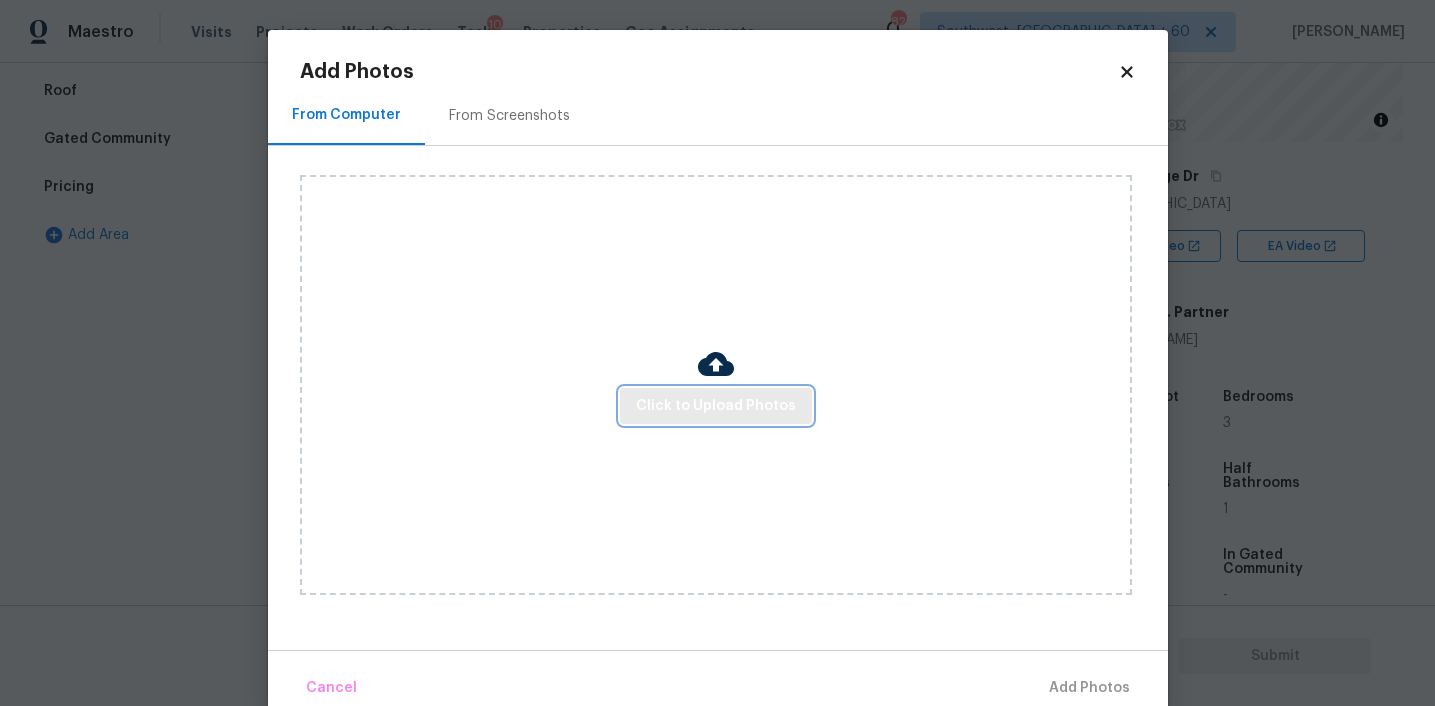 click on "Click to Upload Photos" at bounding box center [716, 406] 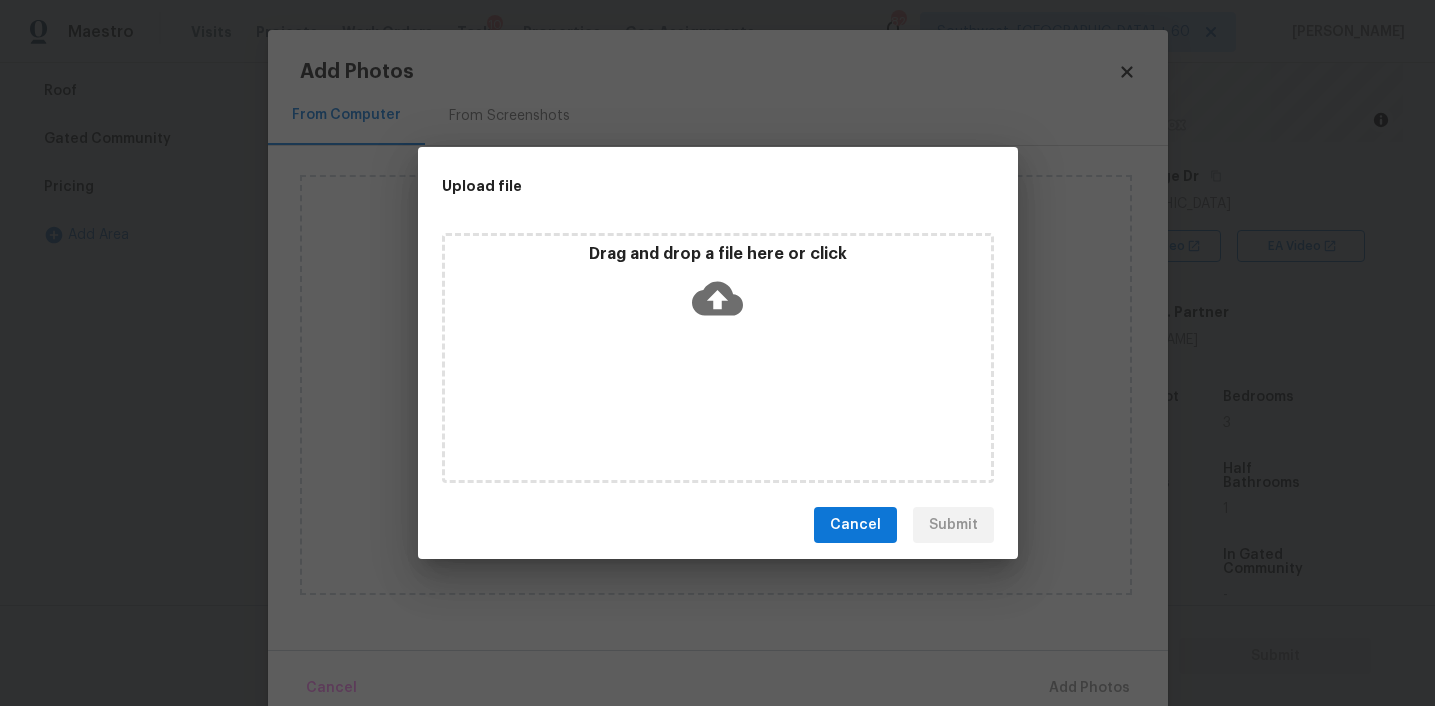 click on "Drag and drop a file here or click" at bounding box center [718, 287] 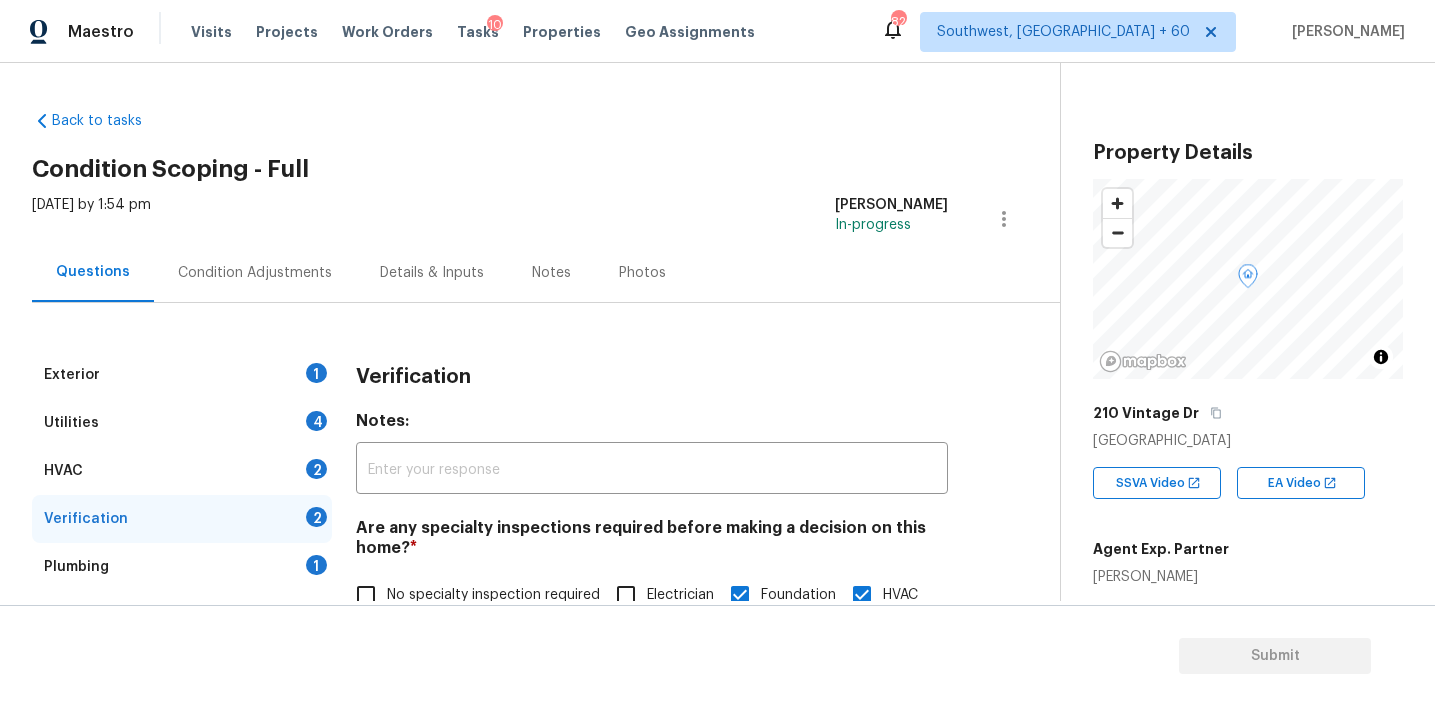 scroll, scrollTop: 0, scrollLeft: 0, axis: both 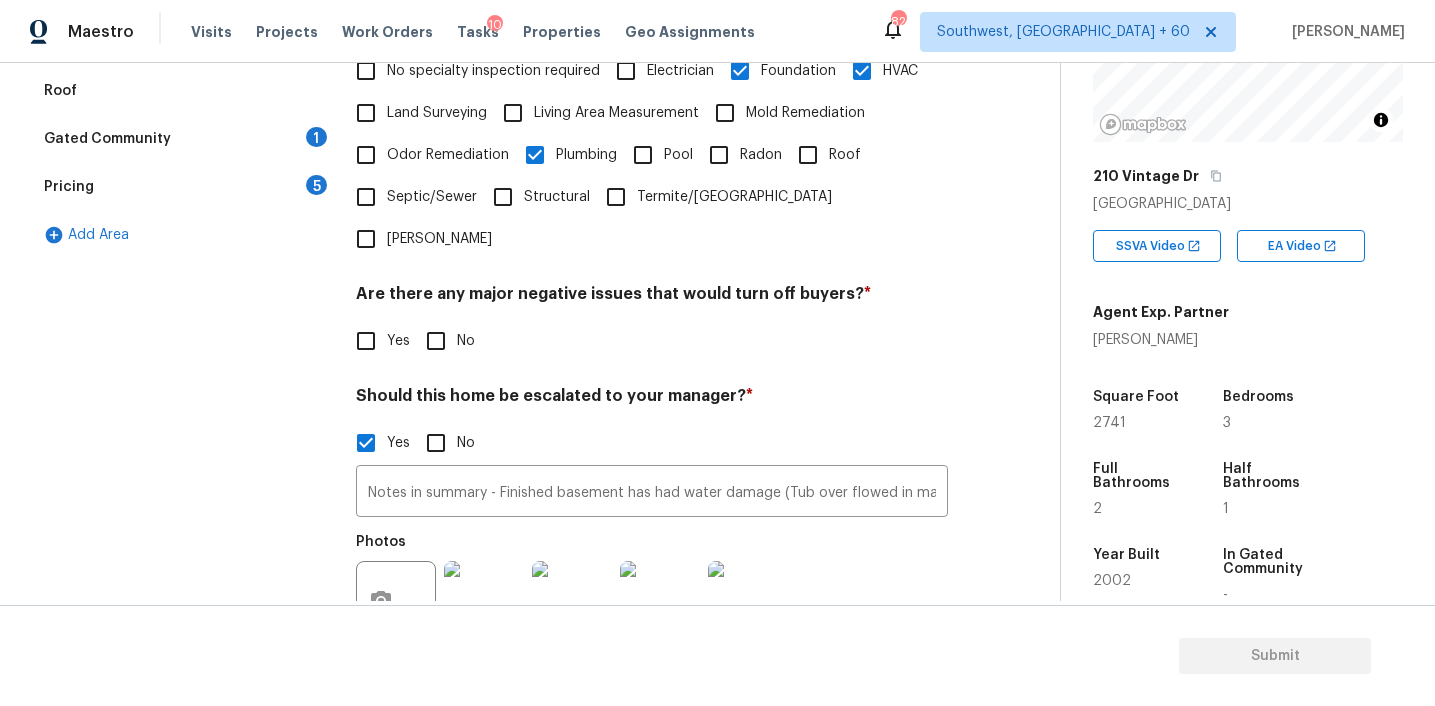 click on "No" at bounding box center (436, 341) 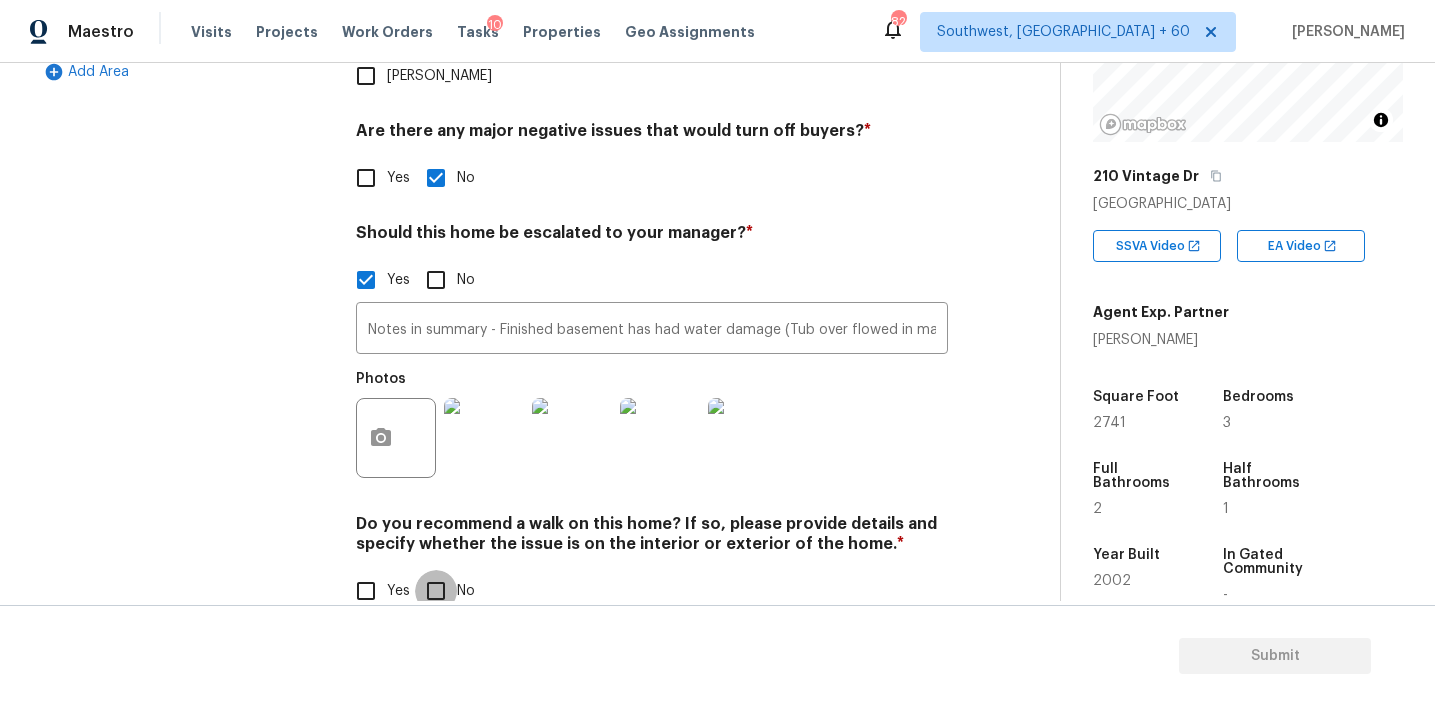 click on "No" at bounding box center (436, 591) 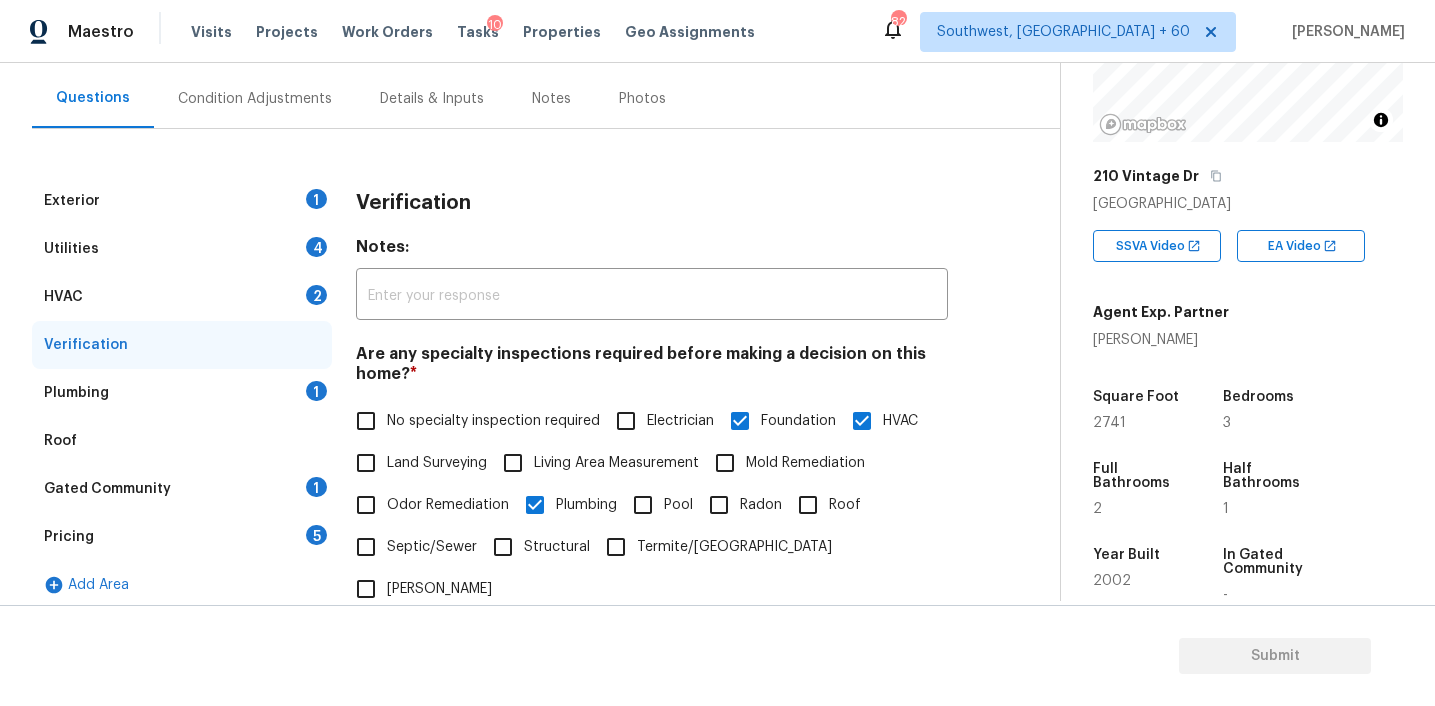 scroll, scrollTop: 152, scrollLeft: 0, axis: vertical 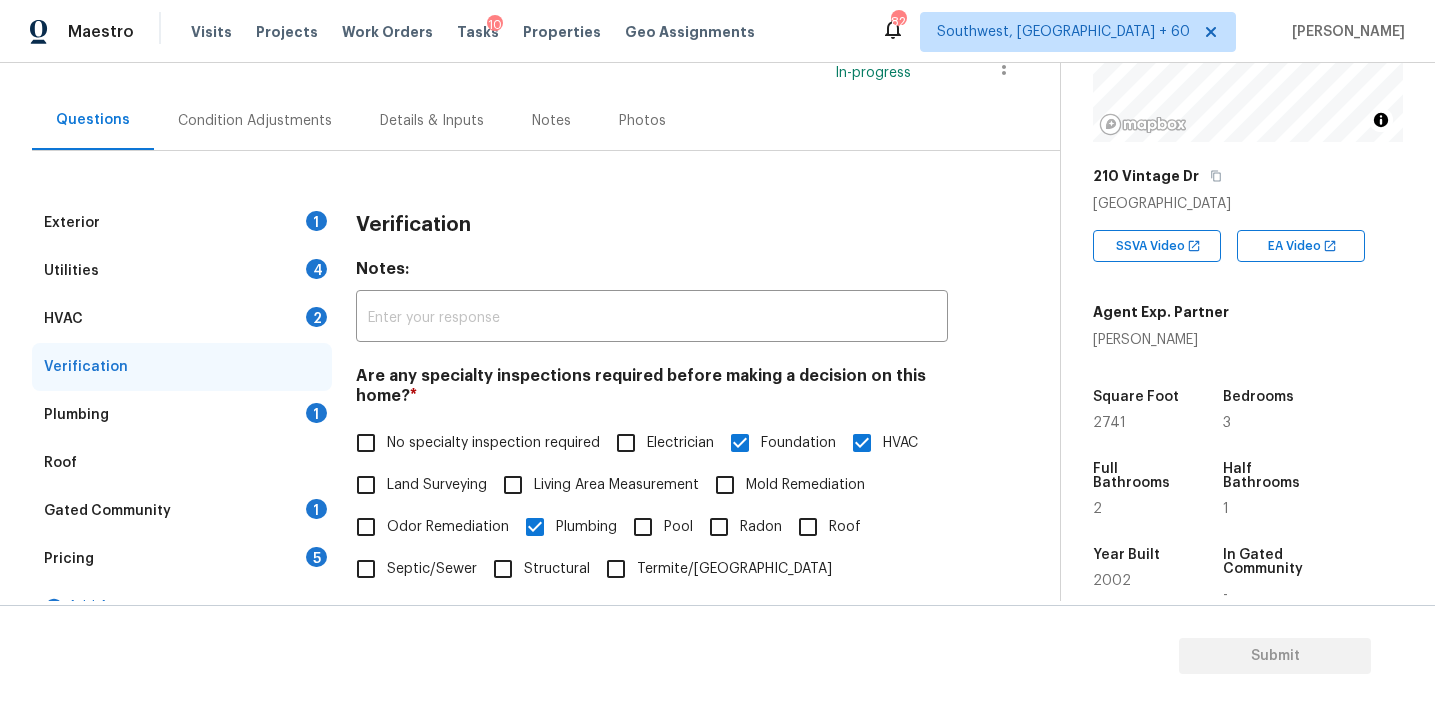 click on "Verification" at bounding box center [652, 225] 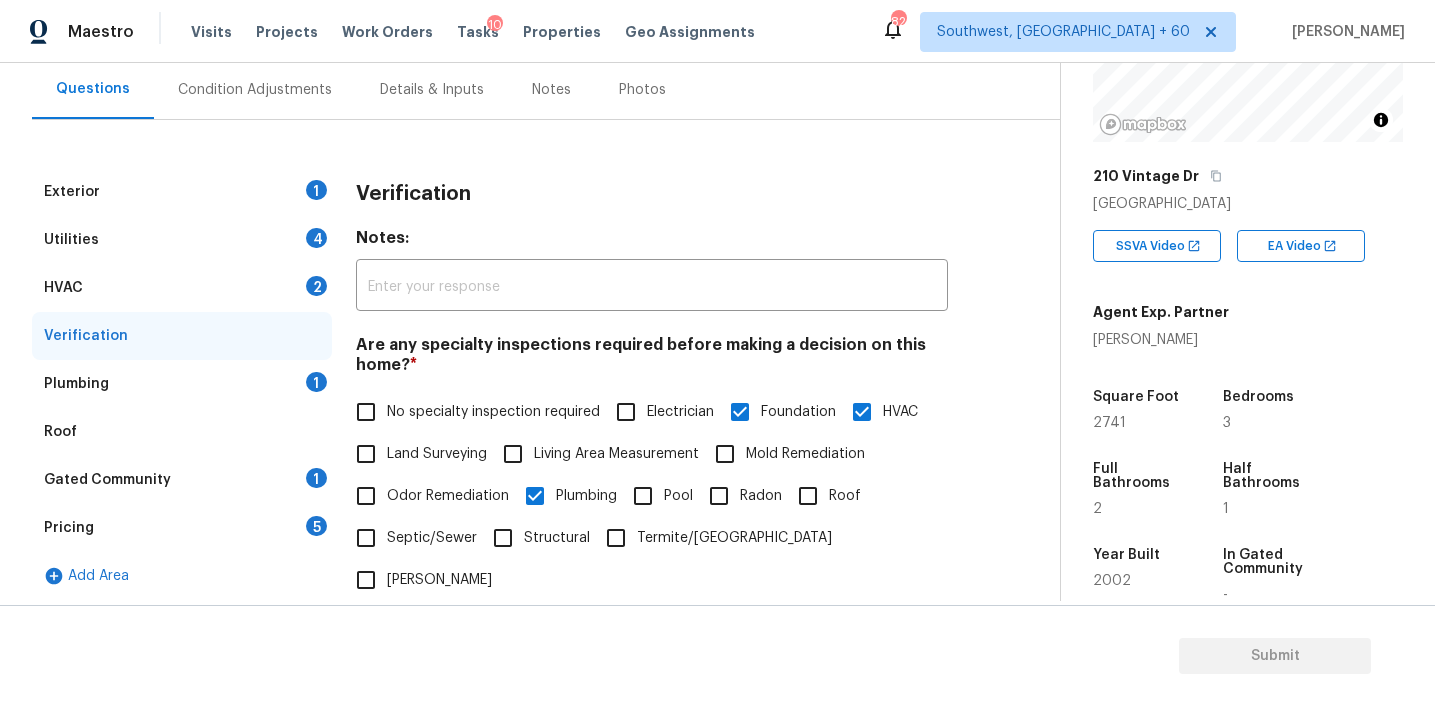 click on "Verification" at bounding box center (413, 194) 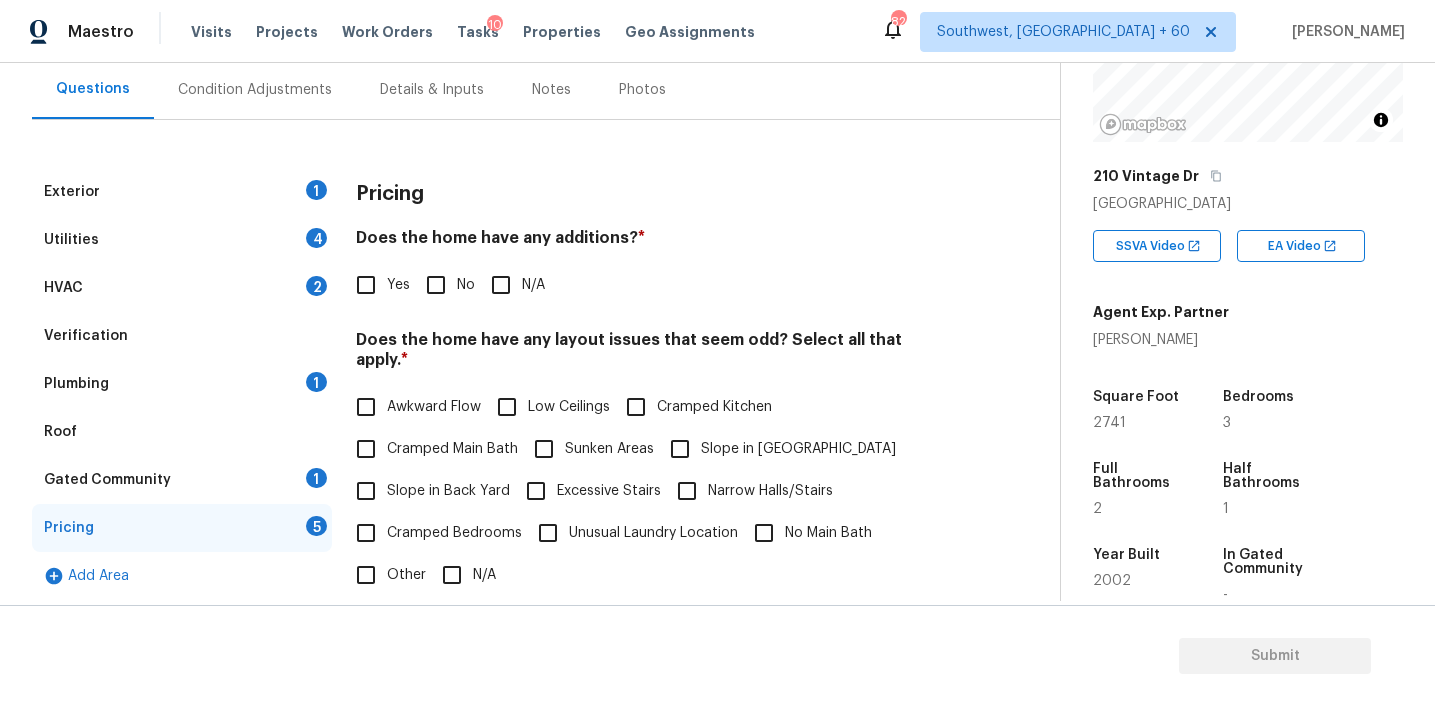 click on "Pricing" at bounding box center [652, 194] 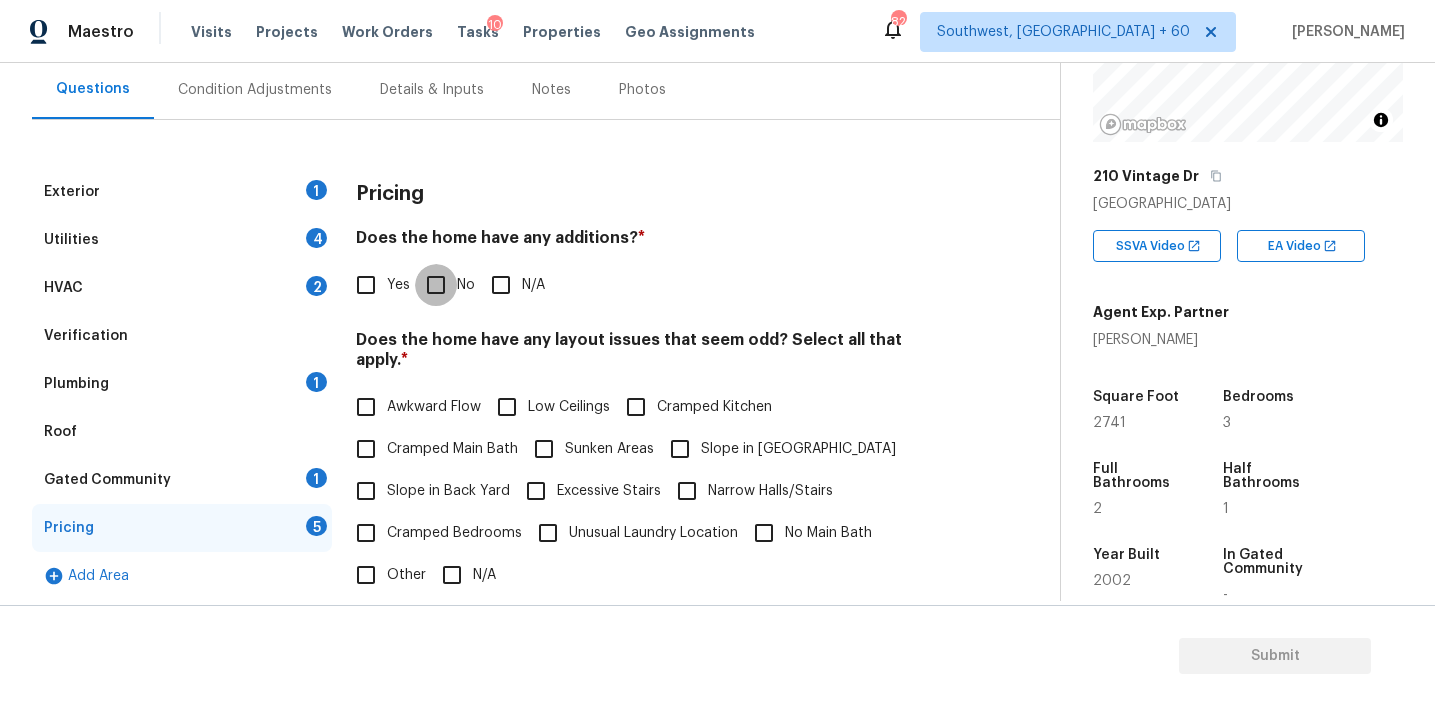 click on "No" at bounding box center (436, 285) 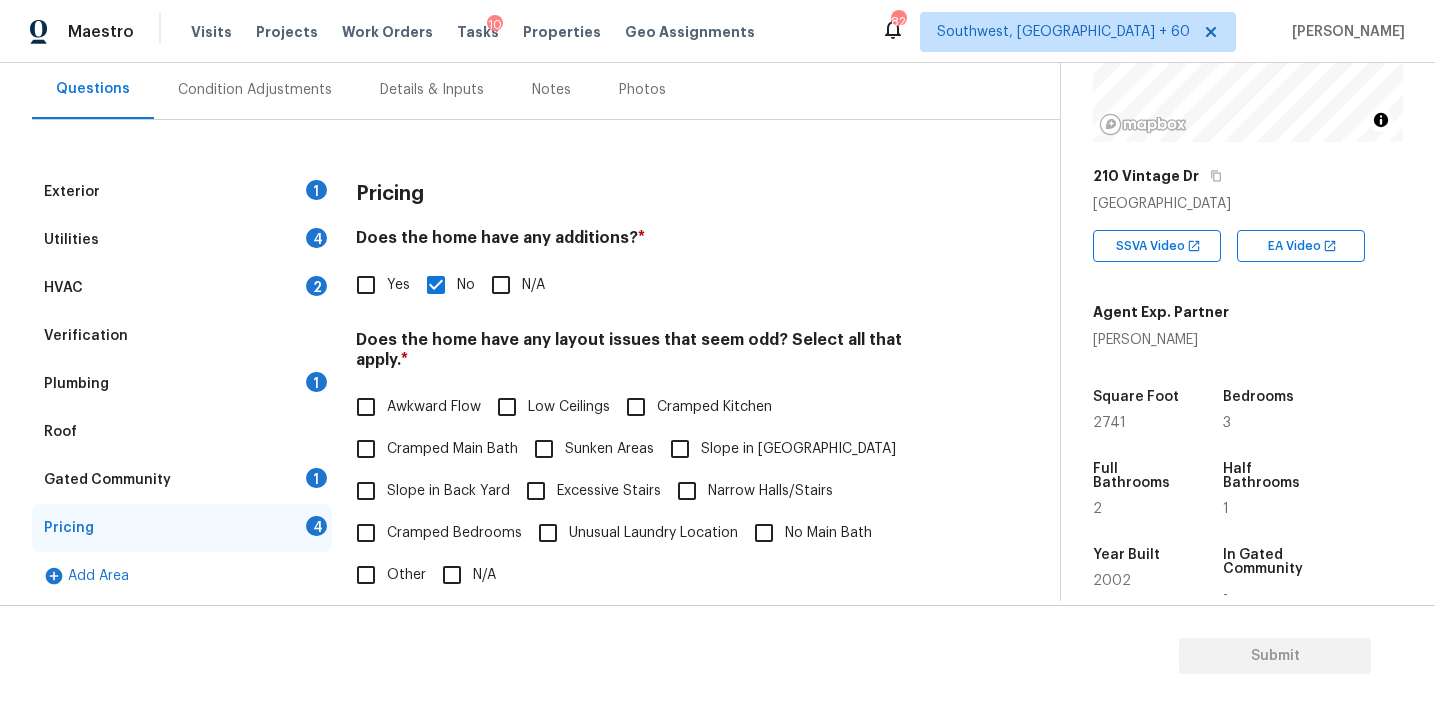 click on "Does the home have any layout issues that seem odd? Select all that apply.  *" at bounding box center [652, 354] 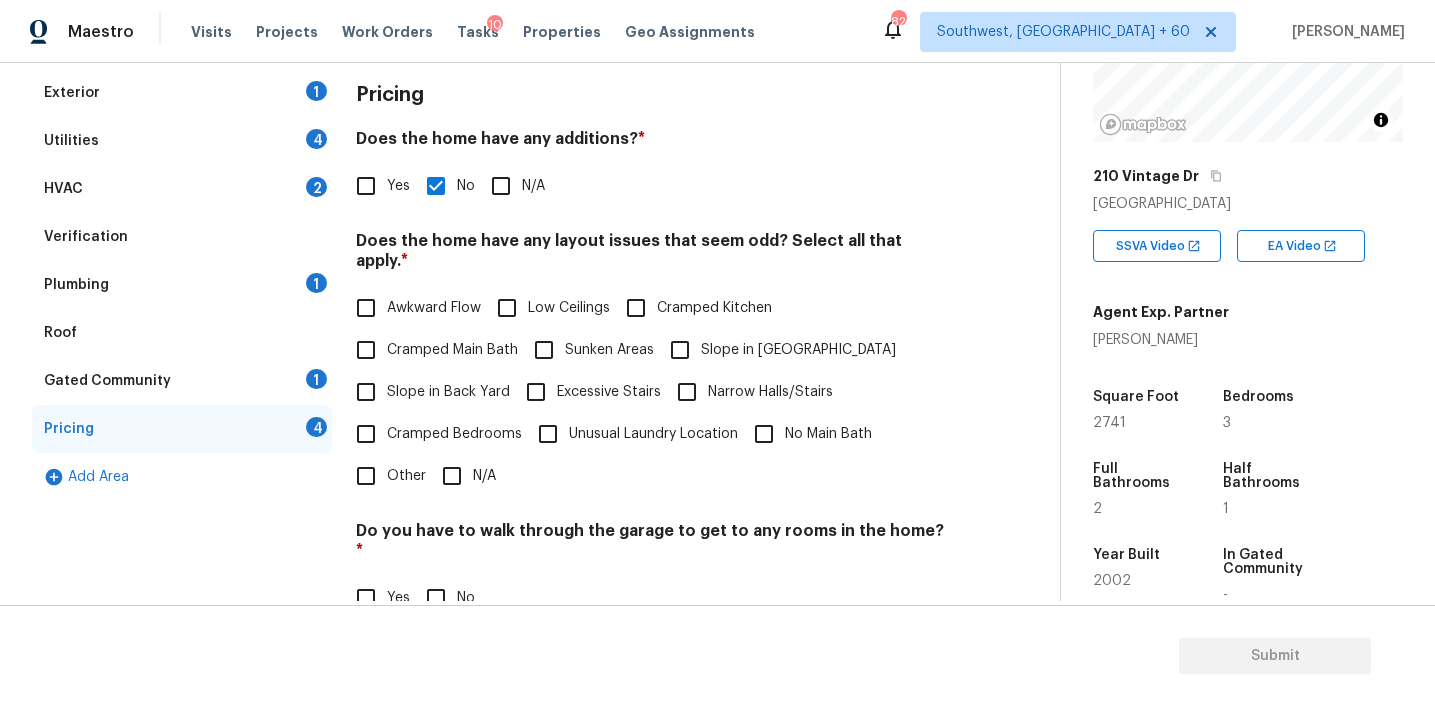 scroll, scrollTop: 401, scrollLeft: 0, axis: vertical 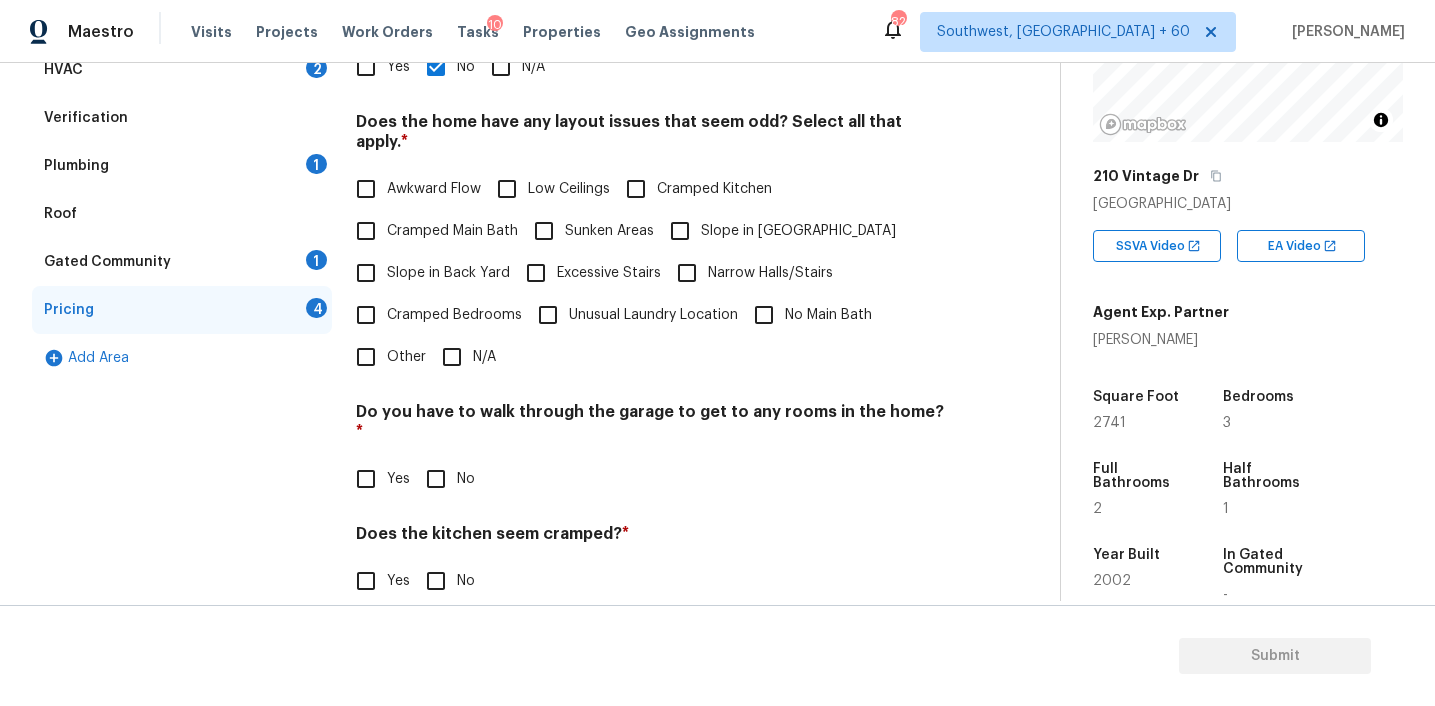 click on "Awkward Flow" at bounding box center (434, 189) 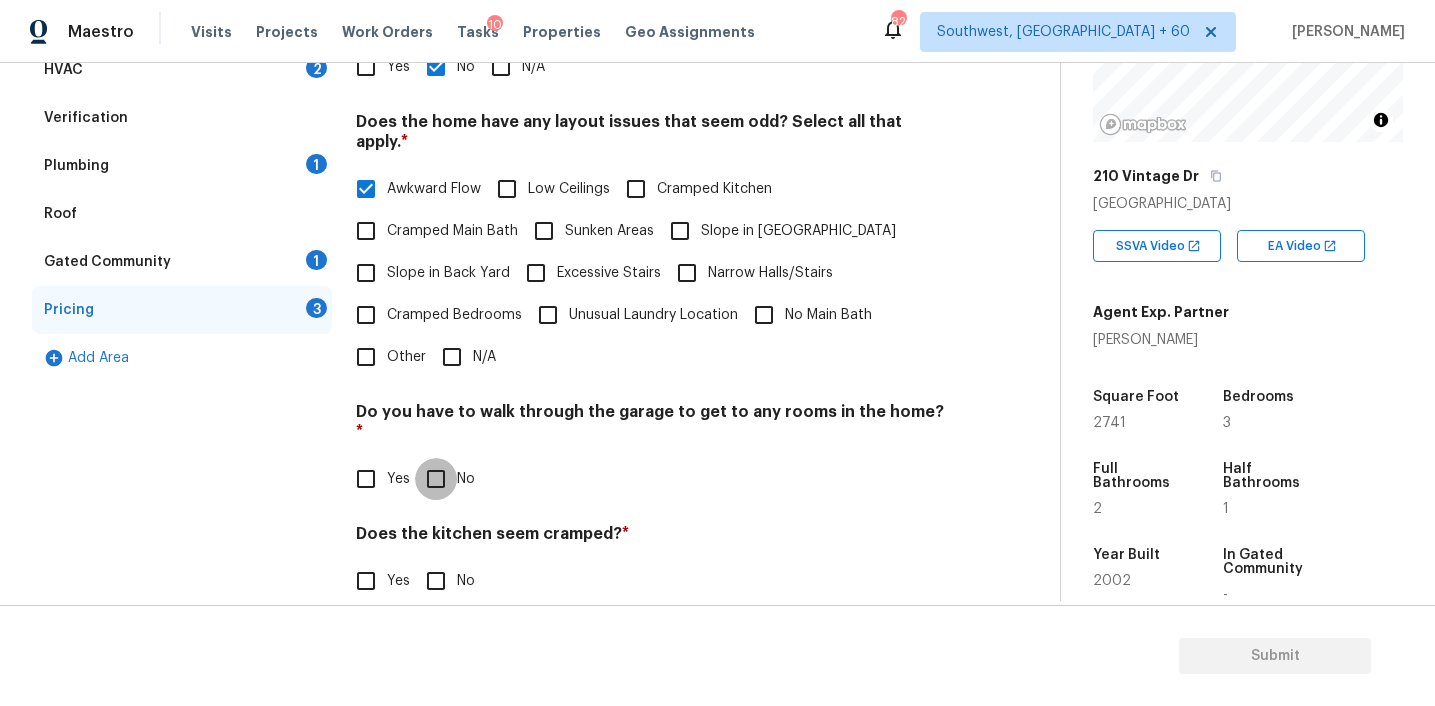 click on "No" at bounding box center [436, 479] 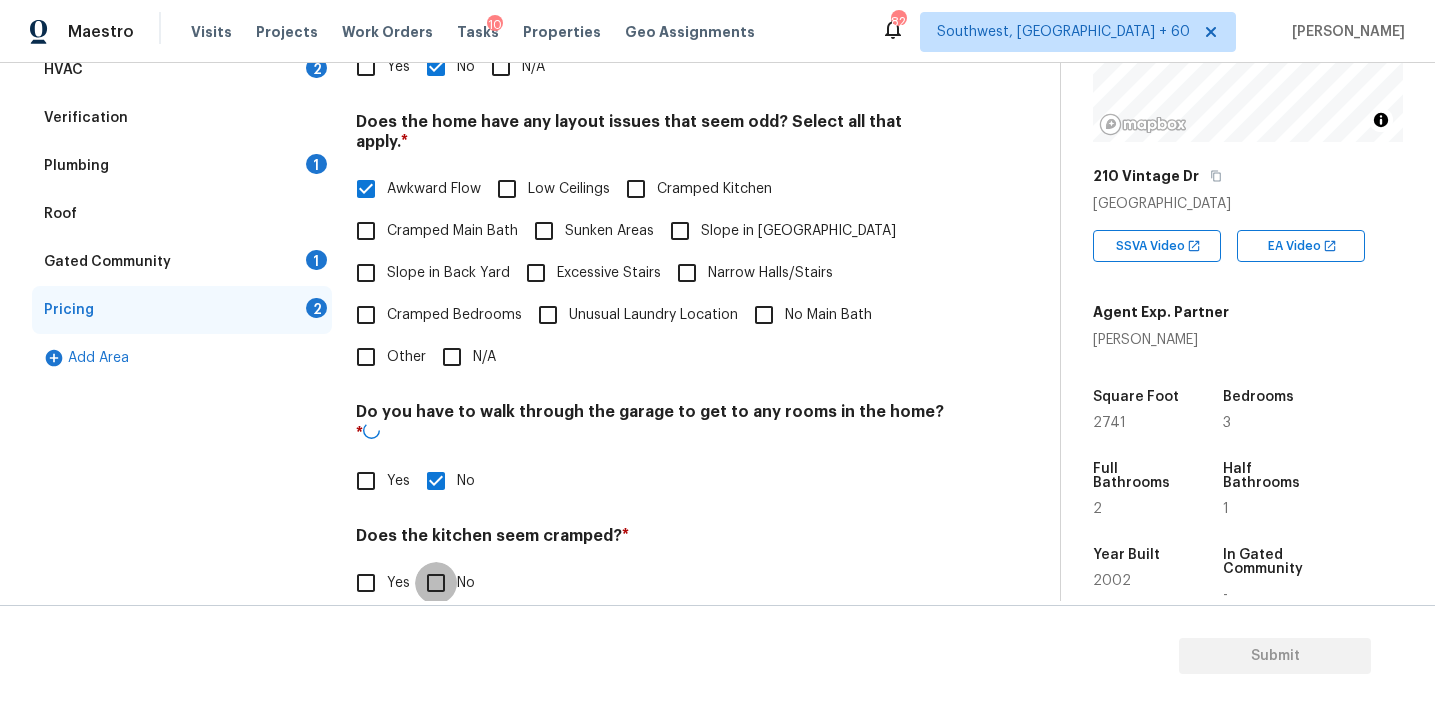 click on "No" at bounding box center (436, 583) 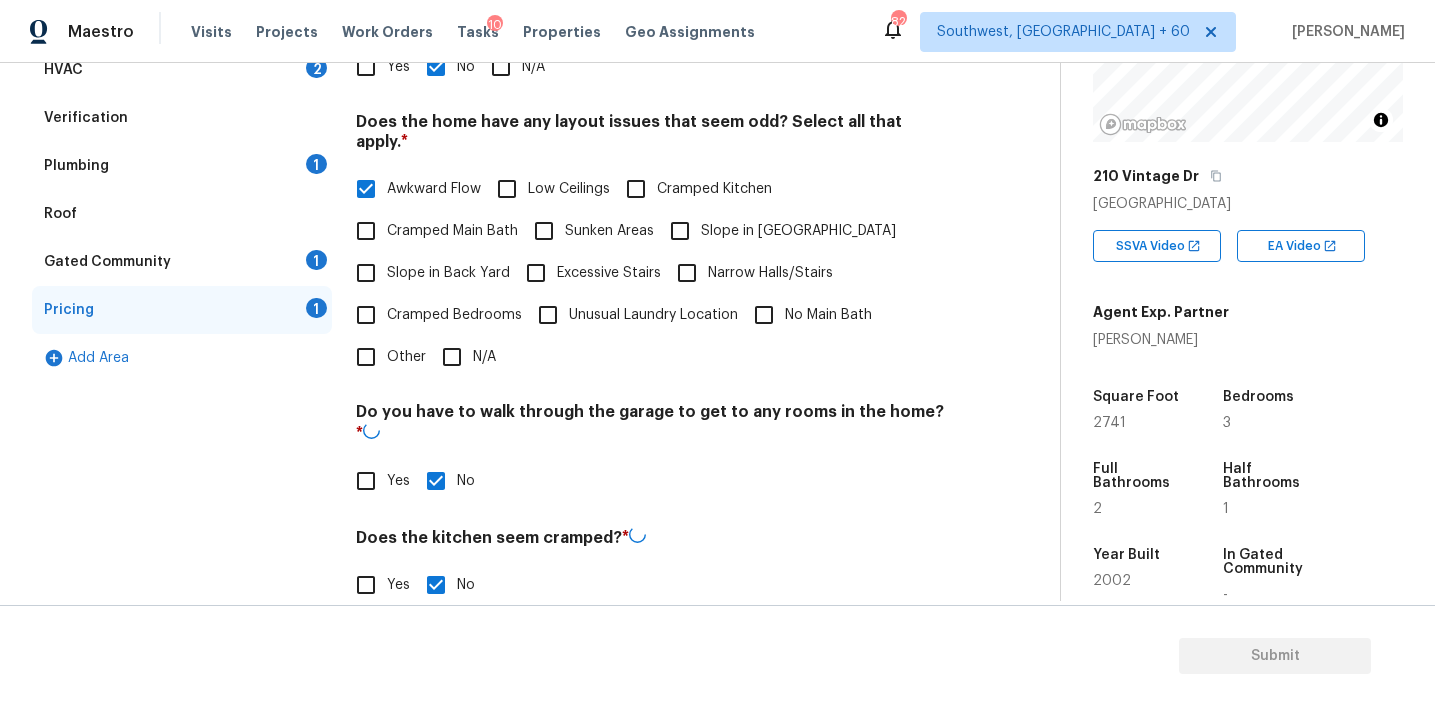 scroll, scrollTop: 496, scrollLeft: 0, axis: vertical 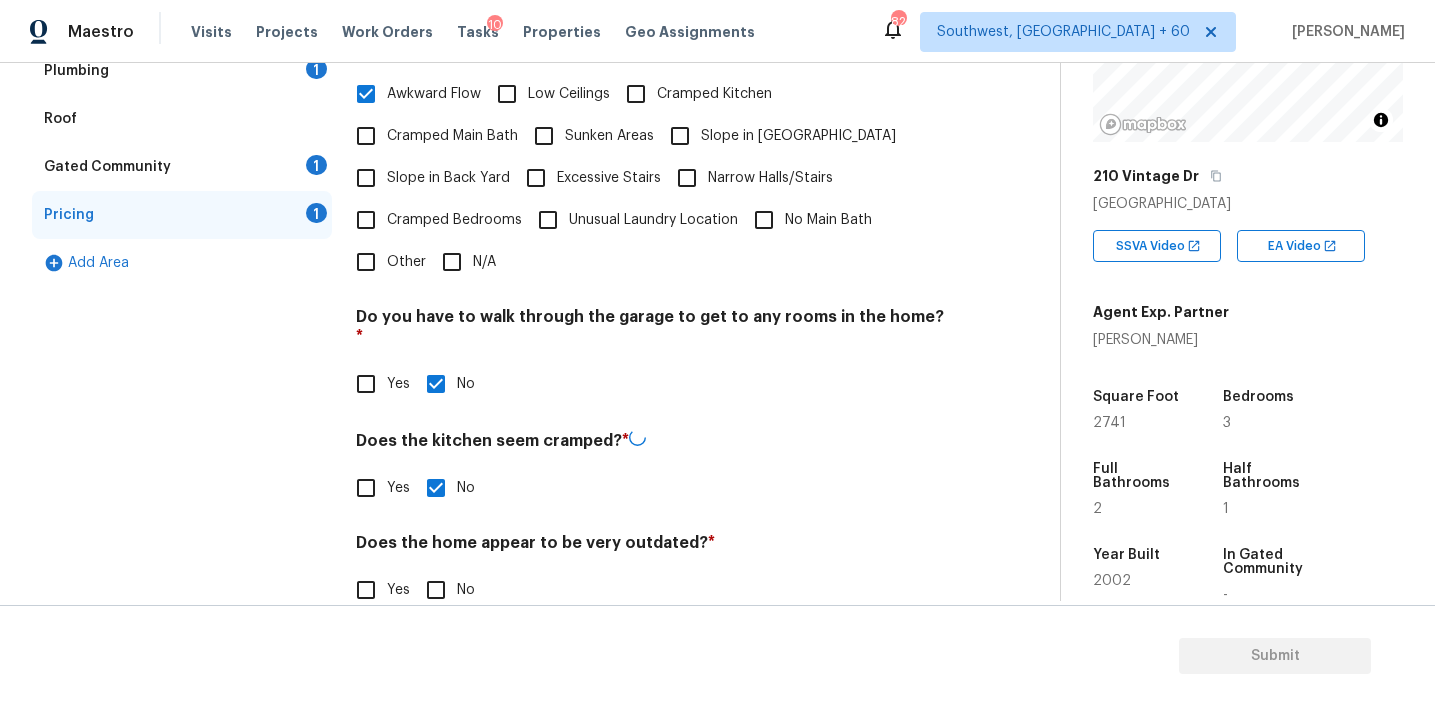 click on "No" at bounding box center (436, 590) 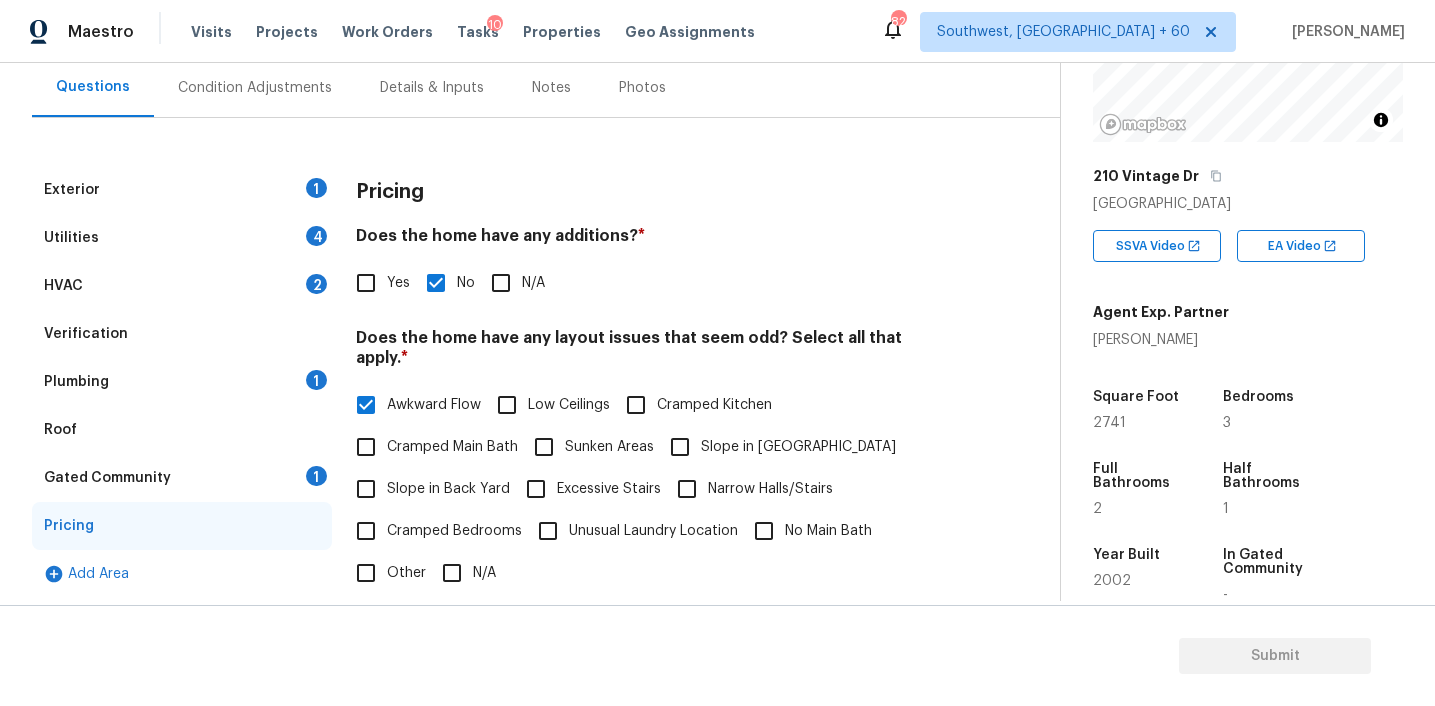 scroll, scrollTop: 190, scrollLeft: 0, axis: vertical 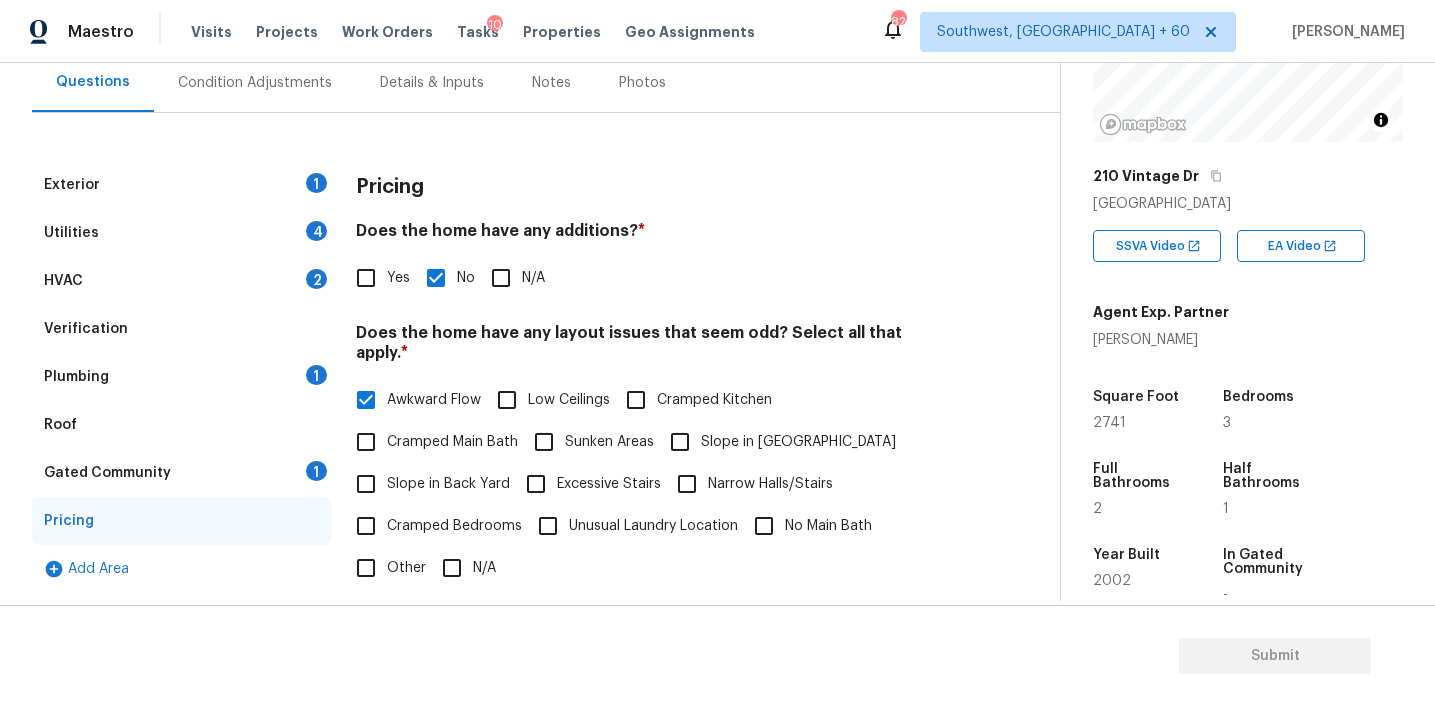 click on "Does the home have any layout issues that seem odd? Select all that apply.  *" at bounding box center (652, 347) 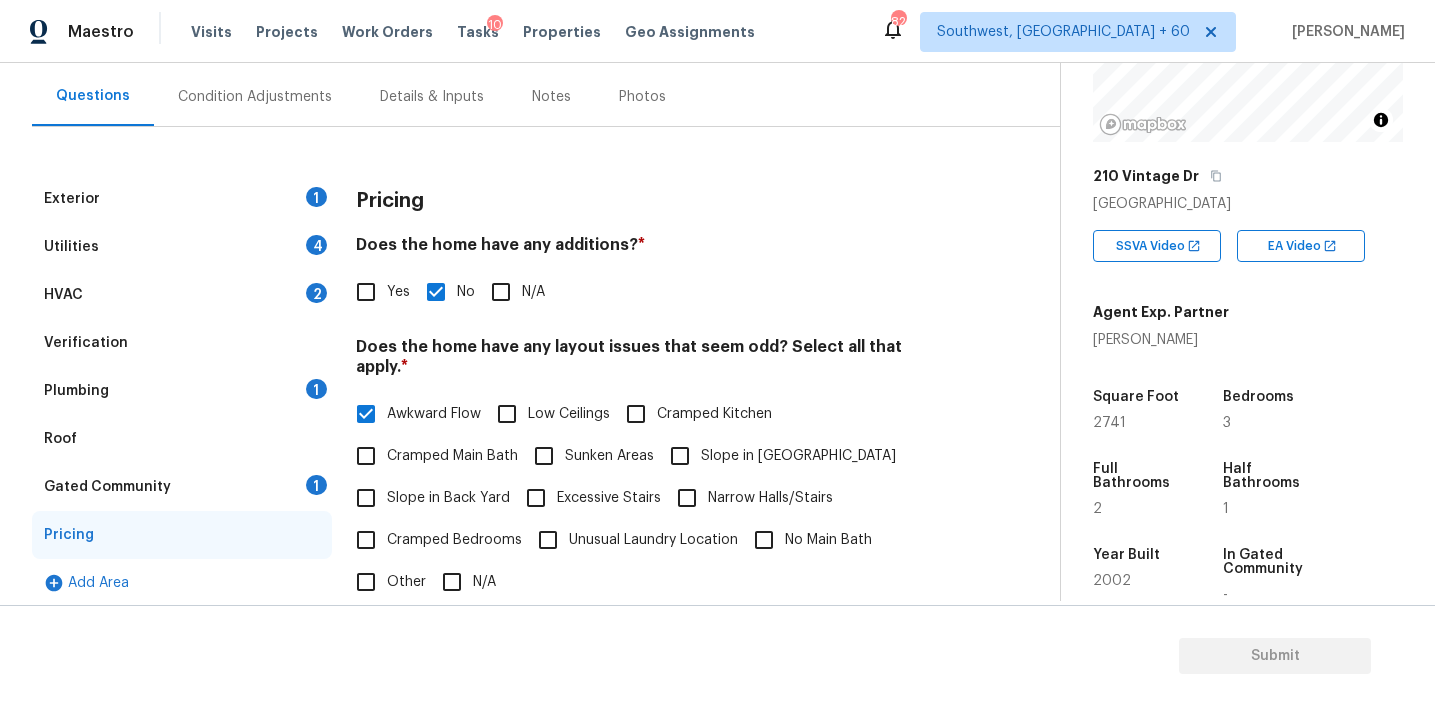 scroll, scrollTop: 185, scrollLeft: 0, axis: vertical 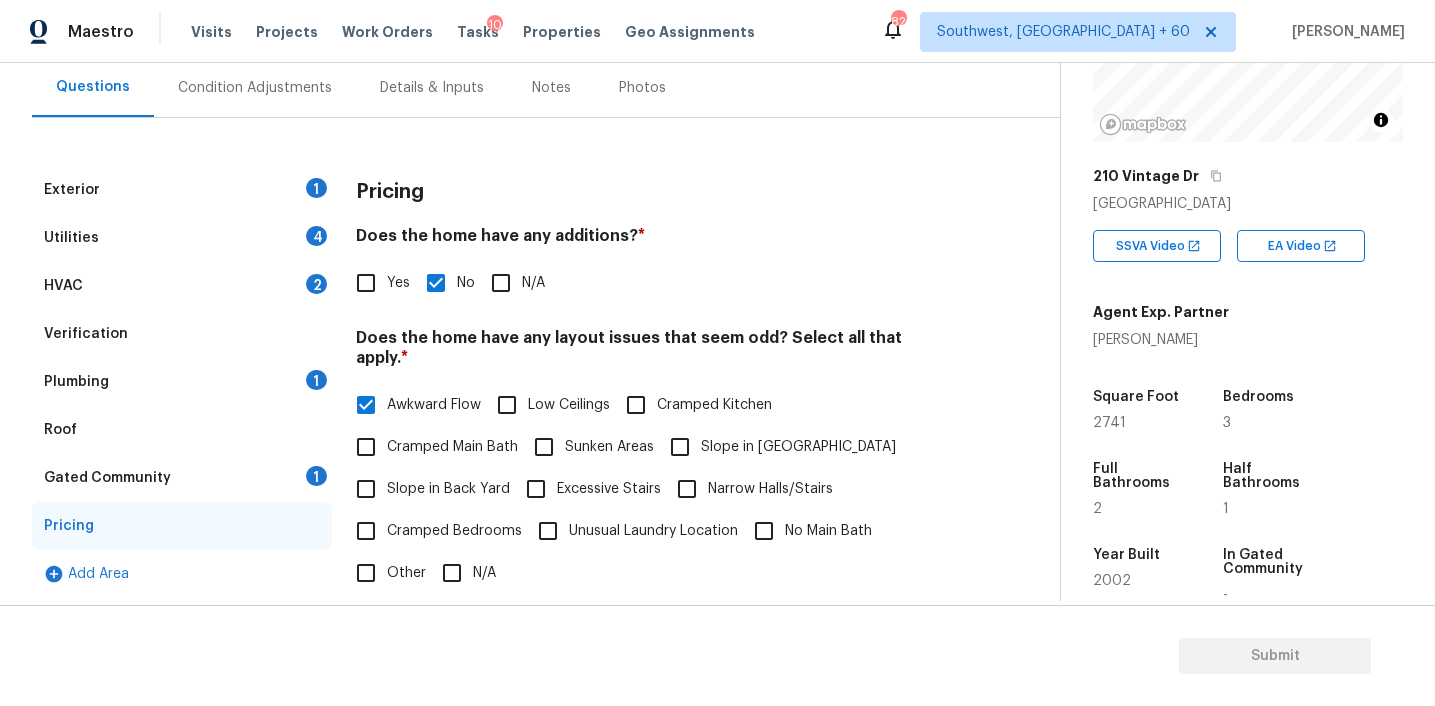 click on "Does the home have any layout issues that seem odd? Select all that apply.  *" at bounding box center (652, 352) 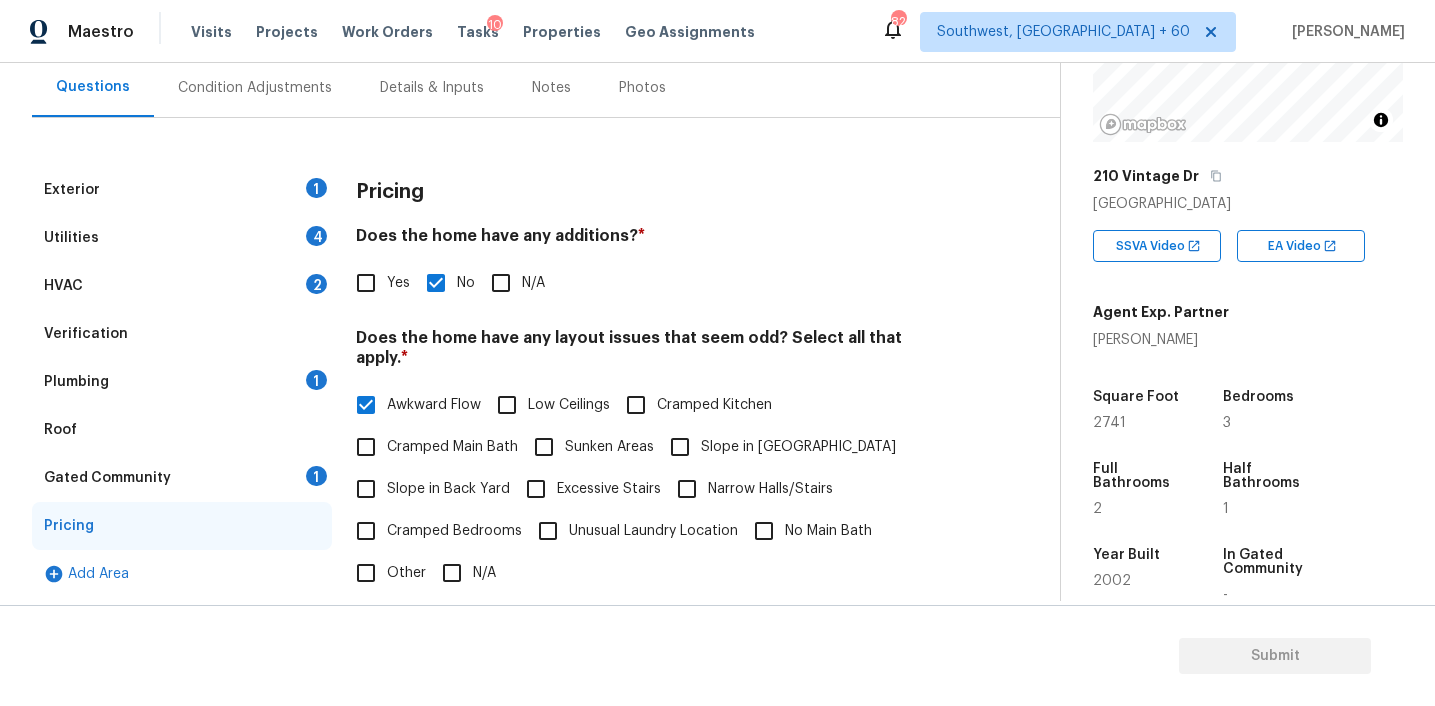 click on "Slope in [GEOGRAPHIC_DATA]" at bounding box center (680, 447) 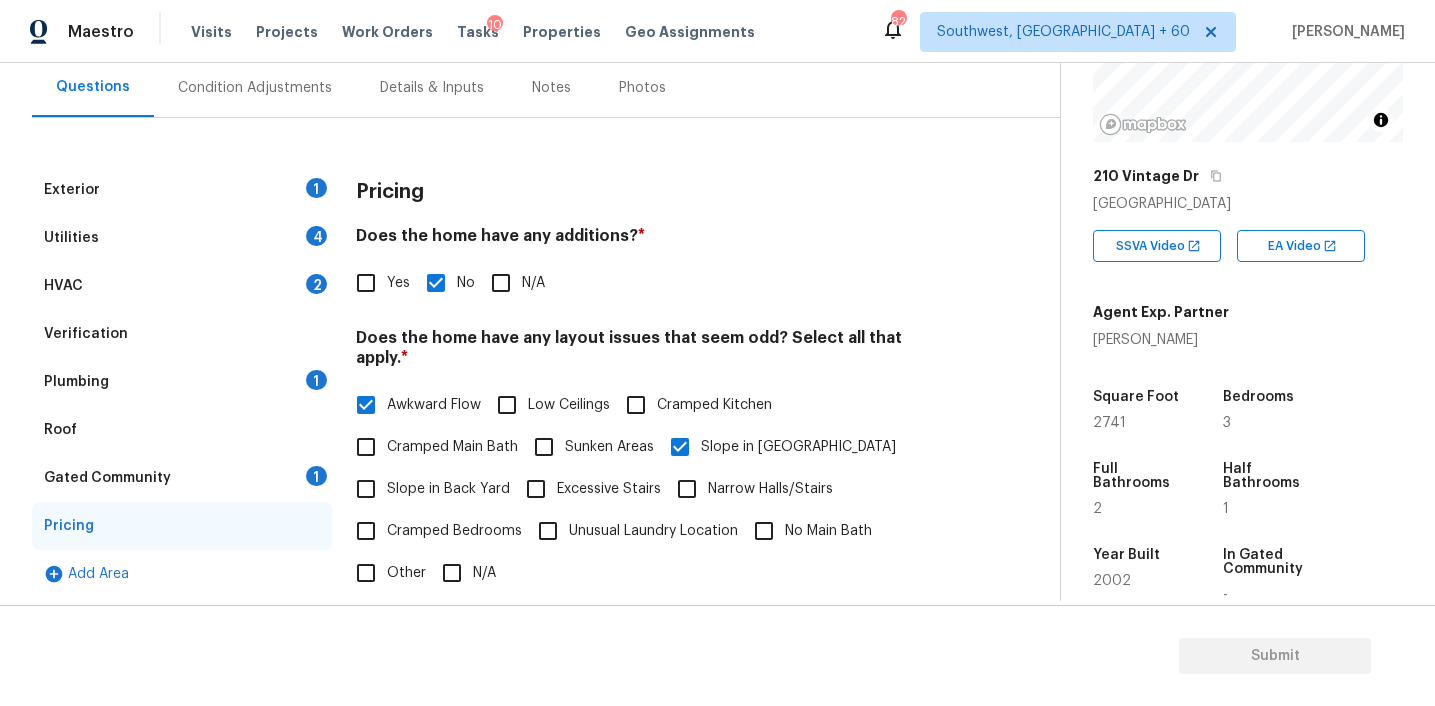 click on "Slope in Back Yard" at bounding box center [448, 489] 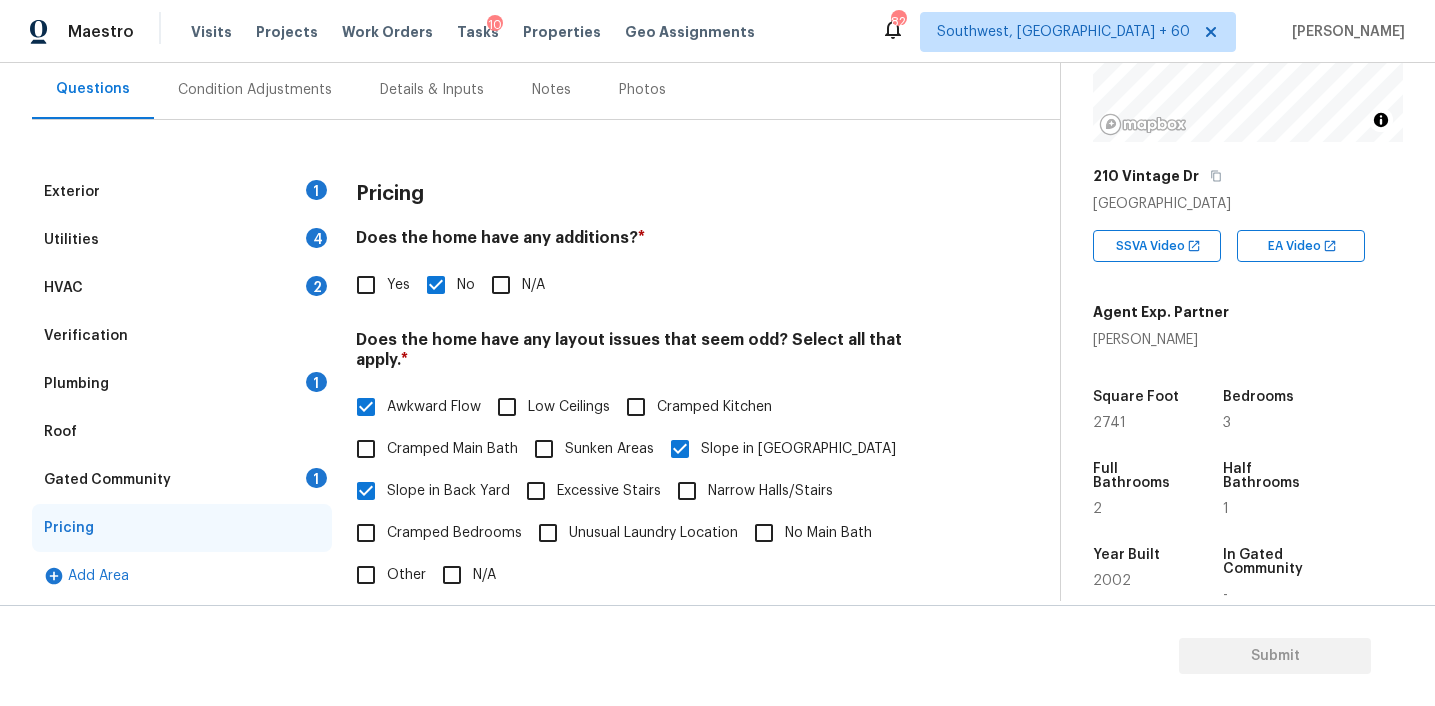 scroll, scrollTop: 184, scrollLeft: 0, axis: vertical 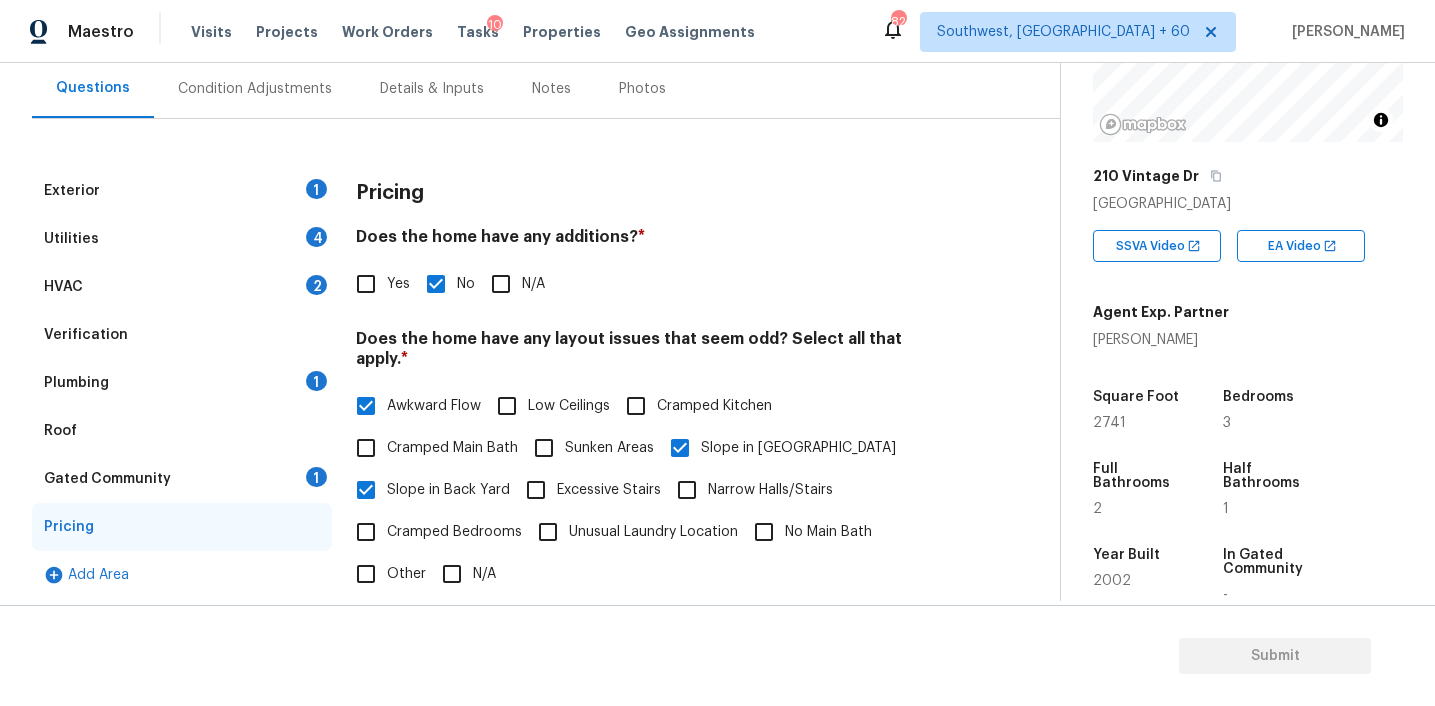 click on "Awkward Flow Low Ceilings Cramped Kitchen Cramped Main Bath Sunken Areas Slope in Front Yard Slope in Back Yard Excessive Stairs Narrow Halls/Stairs Cramped Bedrooms Unusual Laundry Location No Main Bath Other N/A" at bounding box center (652, 490) 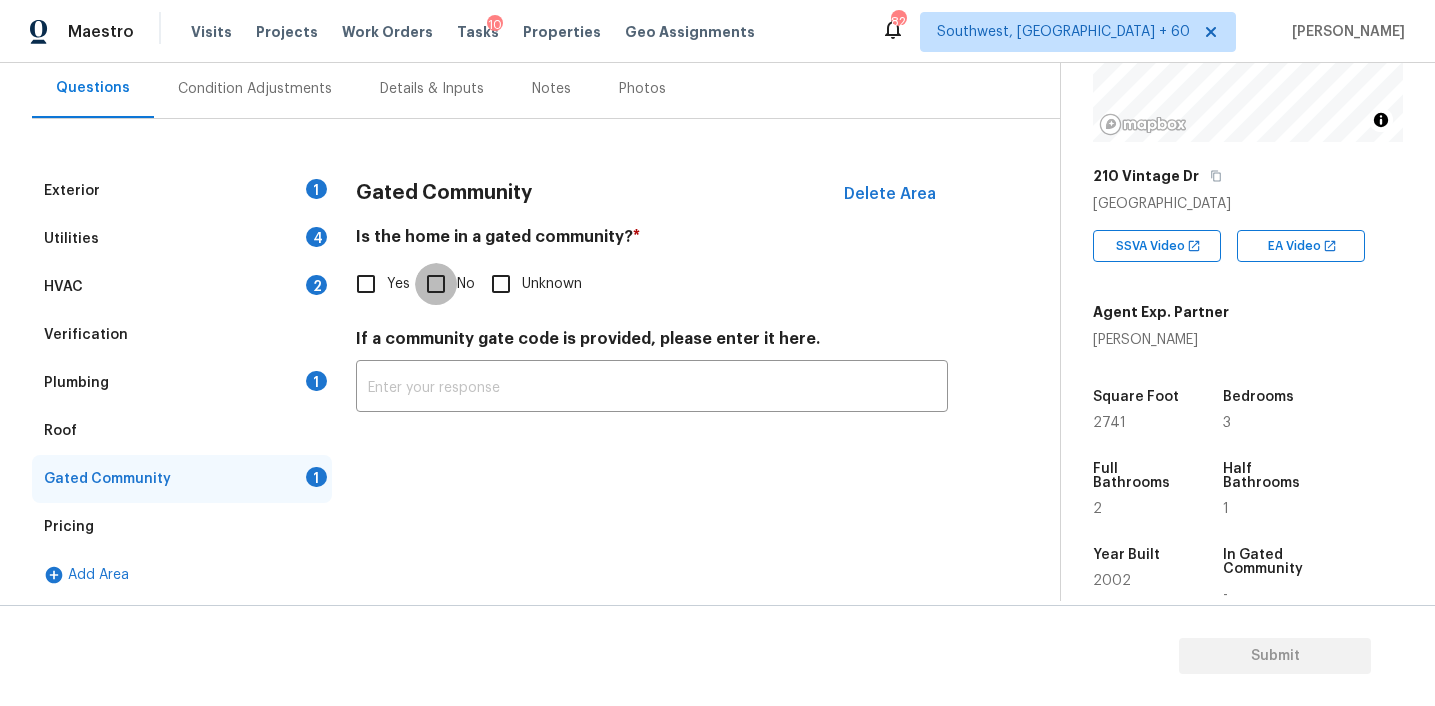 click on "No" at bounding box center (436, 284) 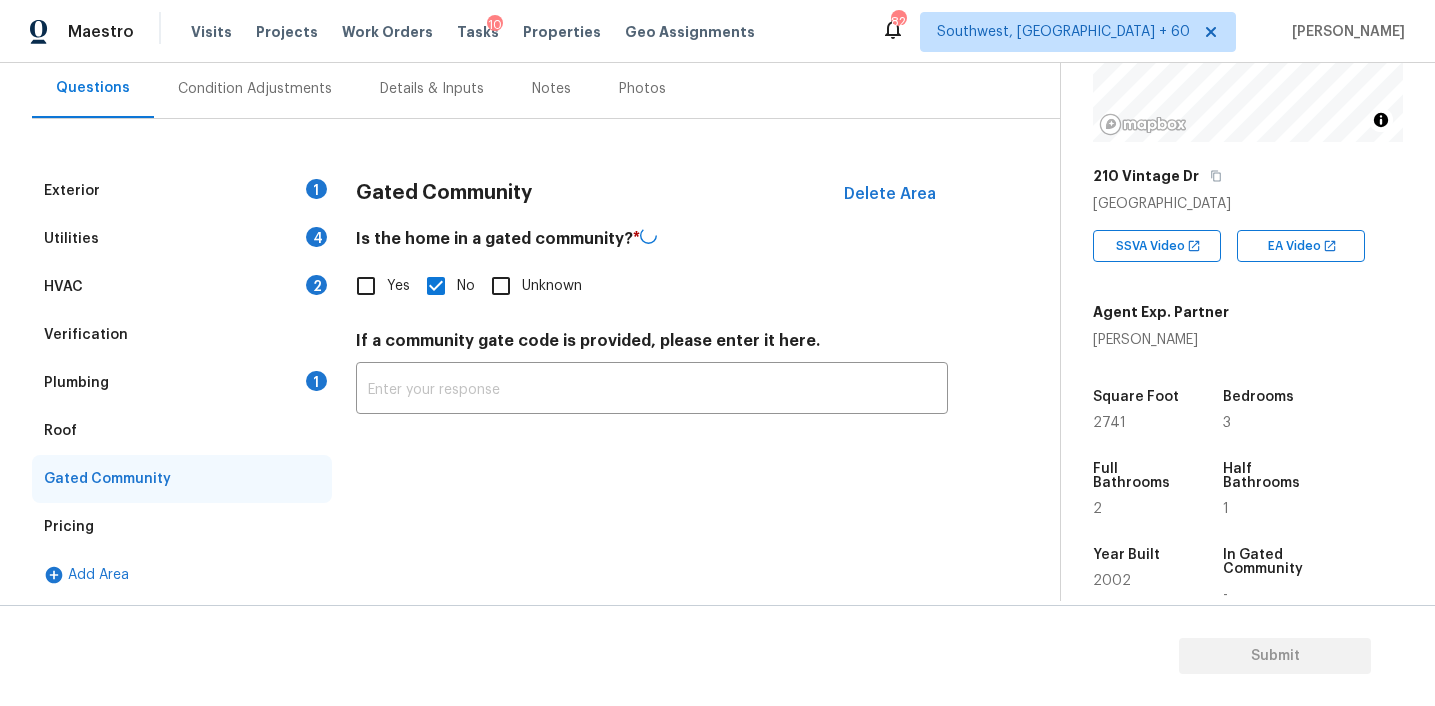 click on "Roof" at bounding box center [182, 431] 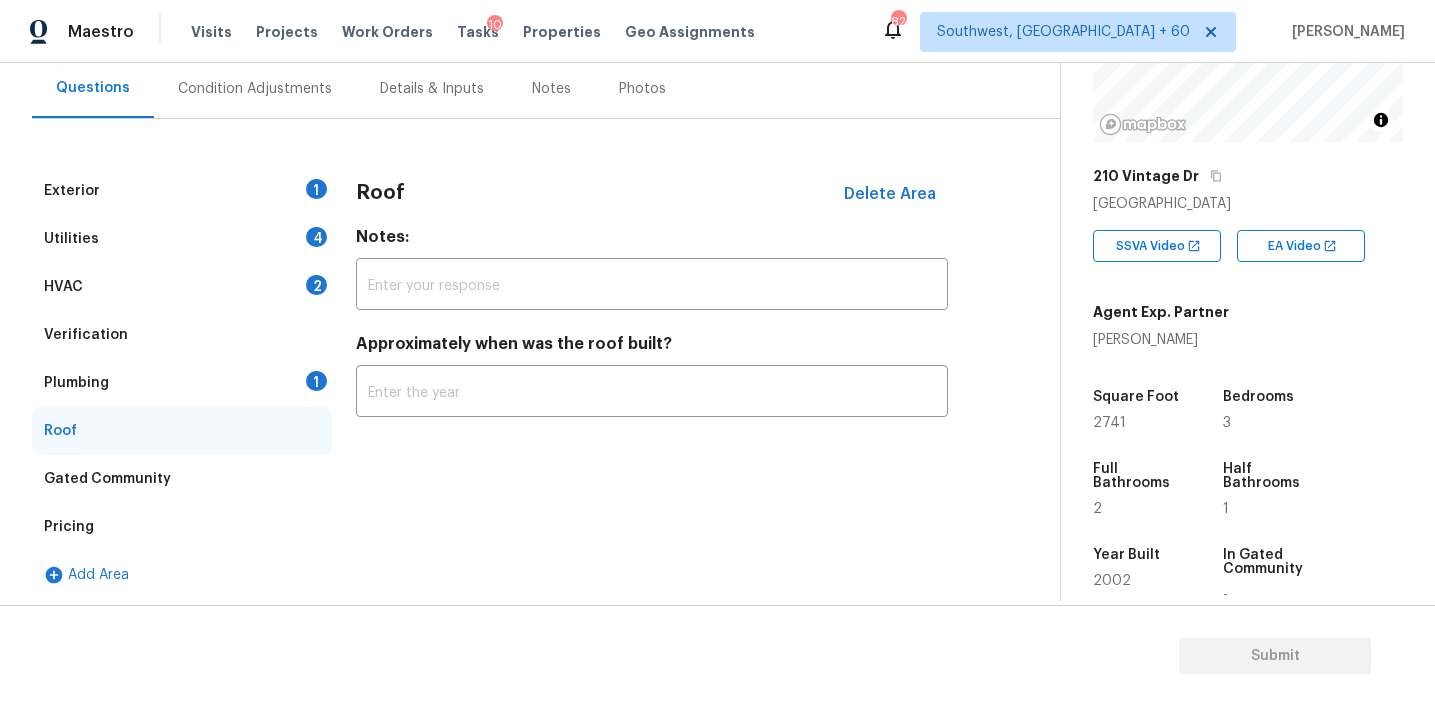 click on "Plumbing 1" at bounding box center [182, 383] 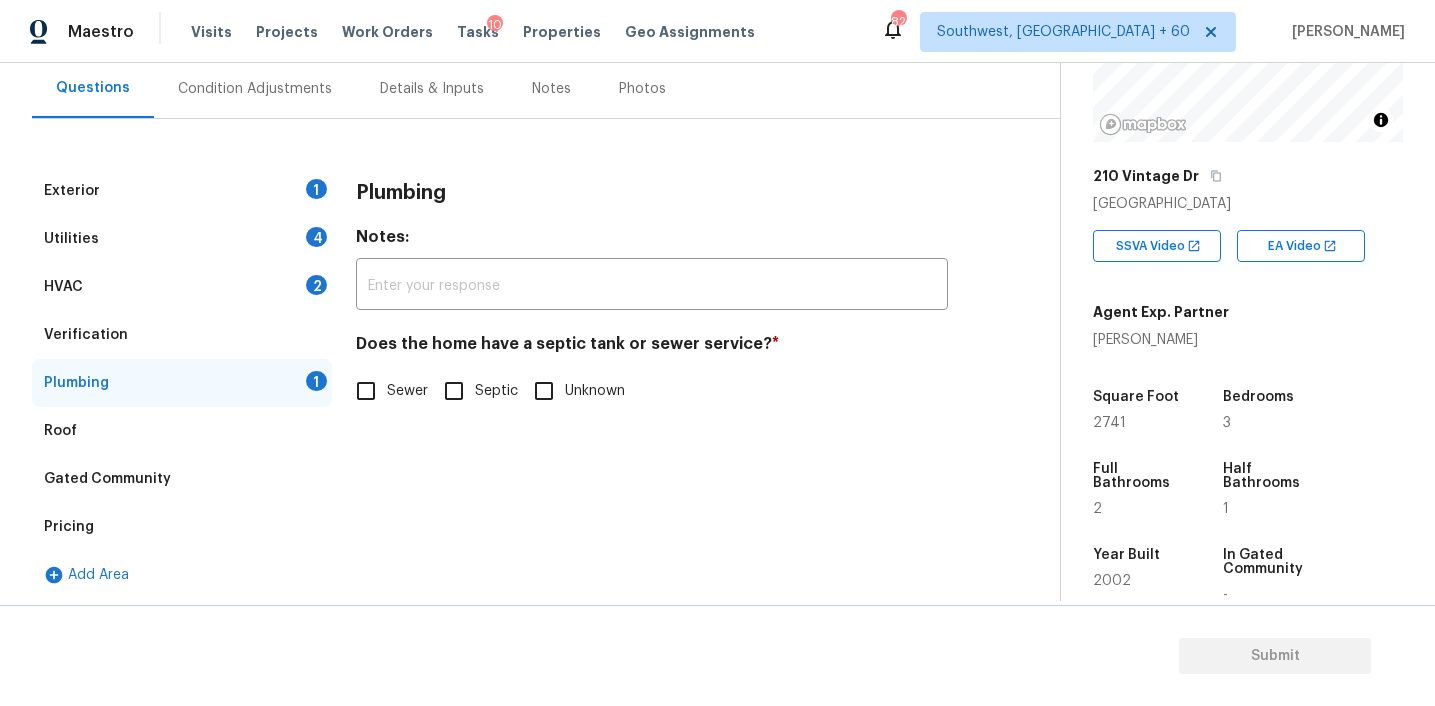 click on "Septic" at bounding box center (454, 391) 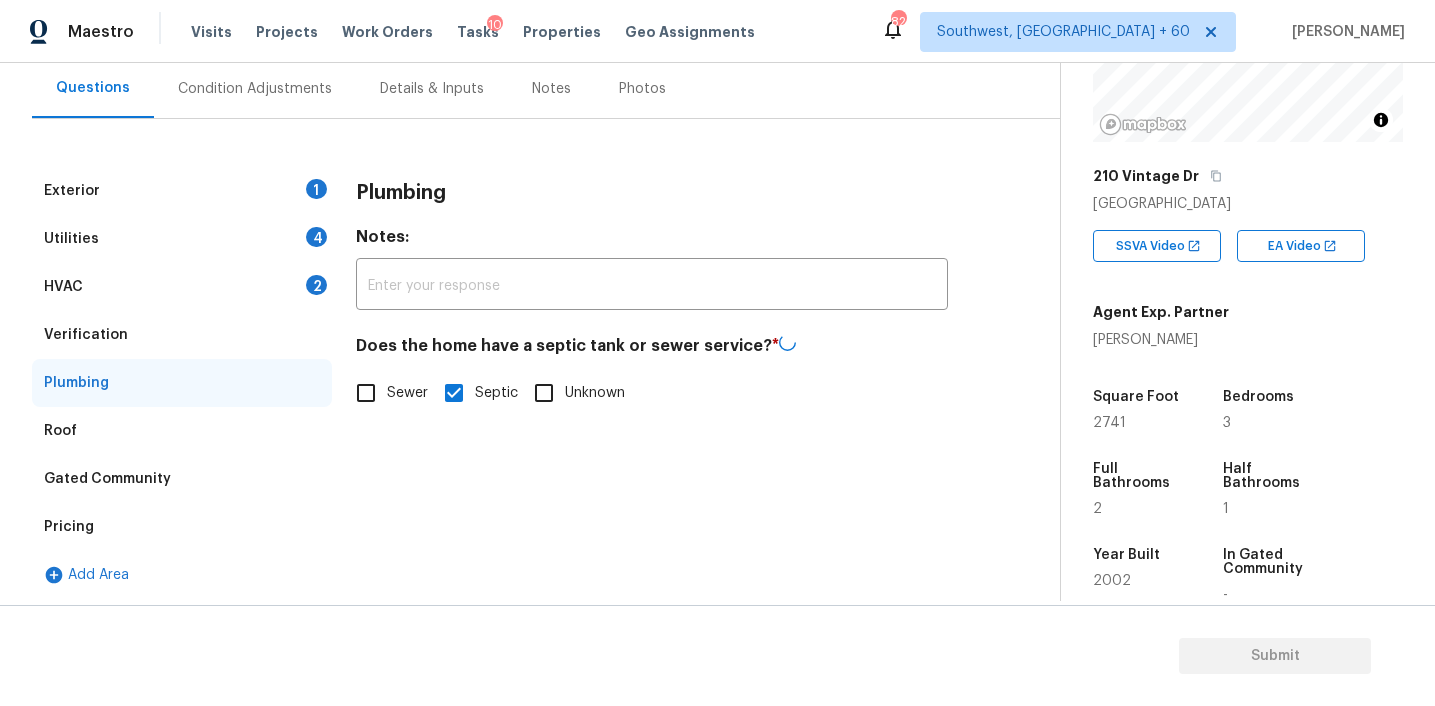 click on "Verification" at bounding box center (182, 335) 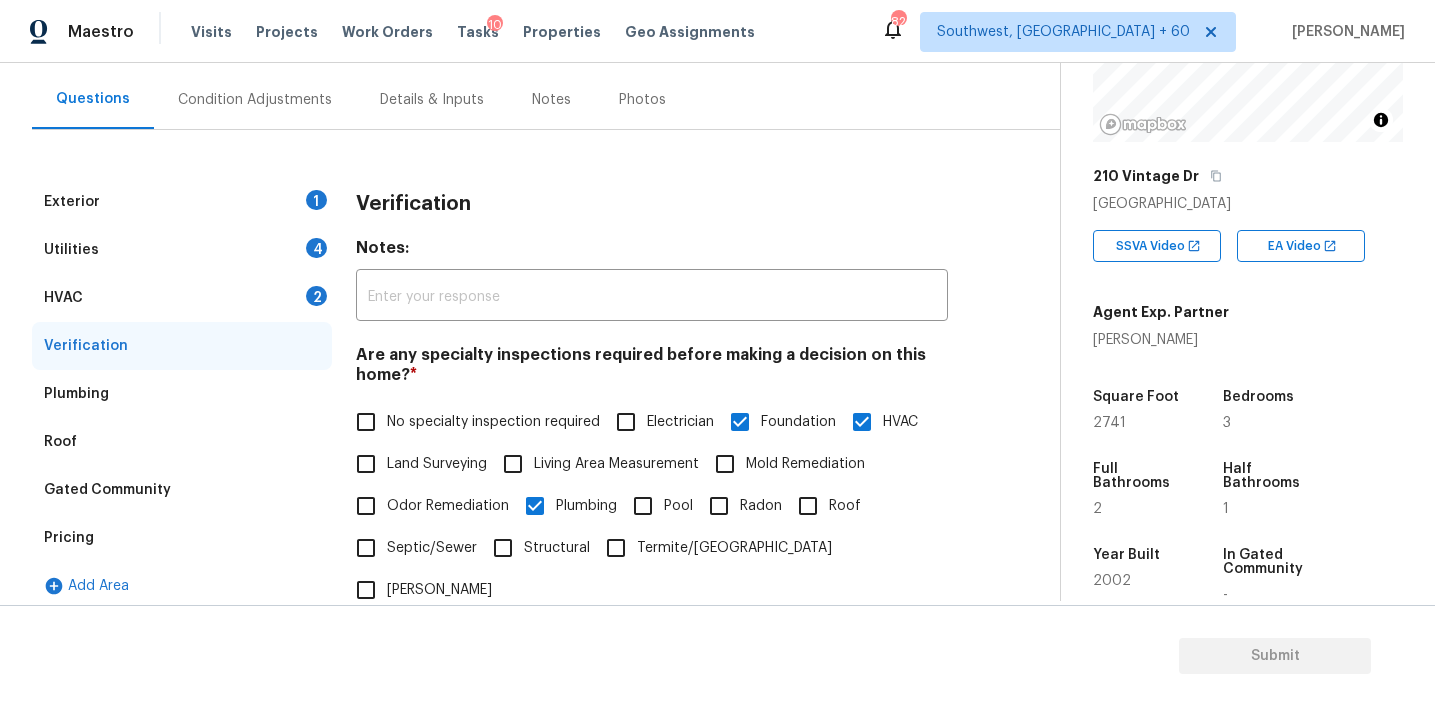 scroll, scrollTop: 169, scrollLeft: 0, axis: vertical 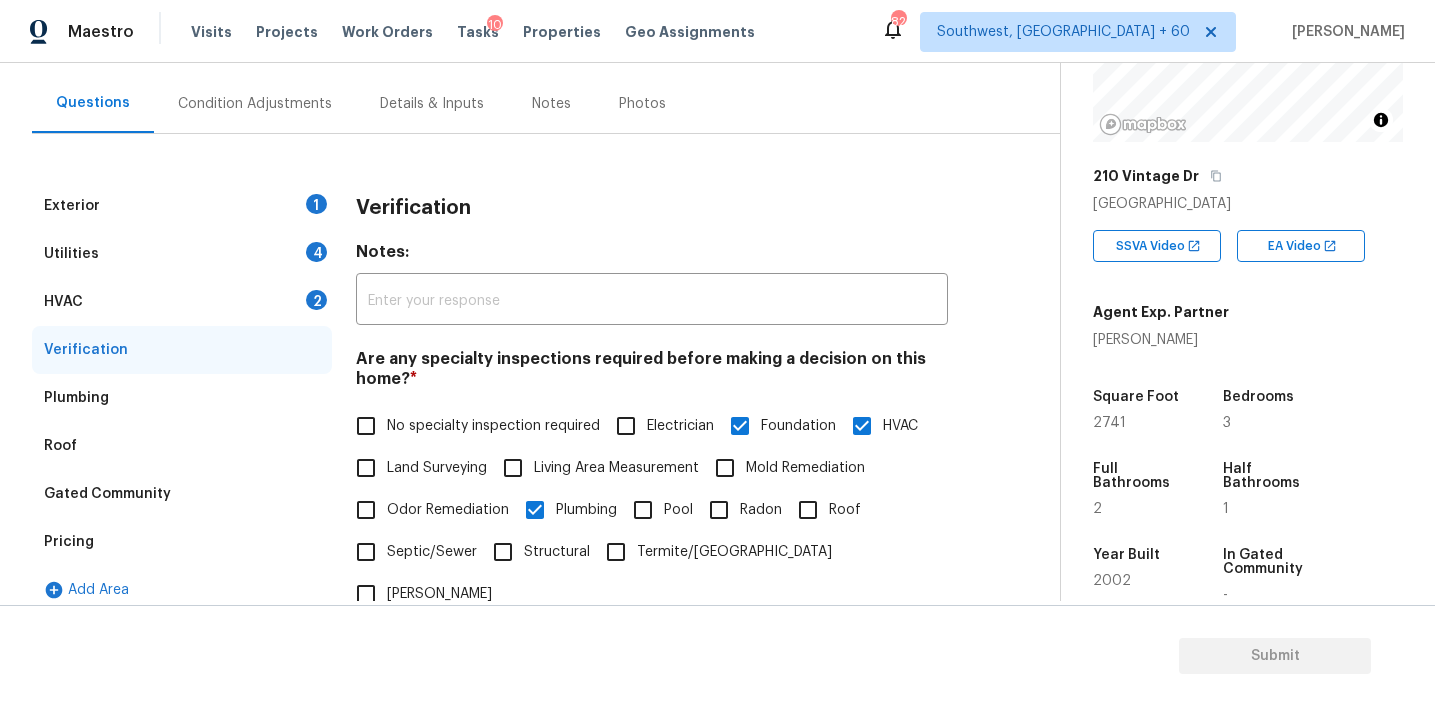 click on "Are any specialty inspections required before making a decision on this home?  *" at bounding box center [652, 373] 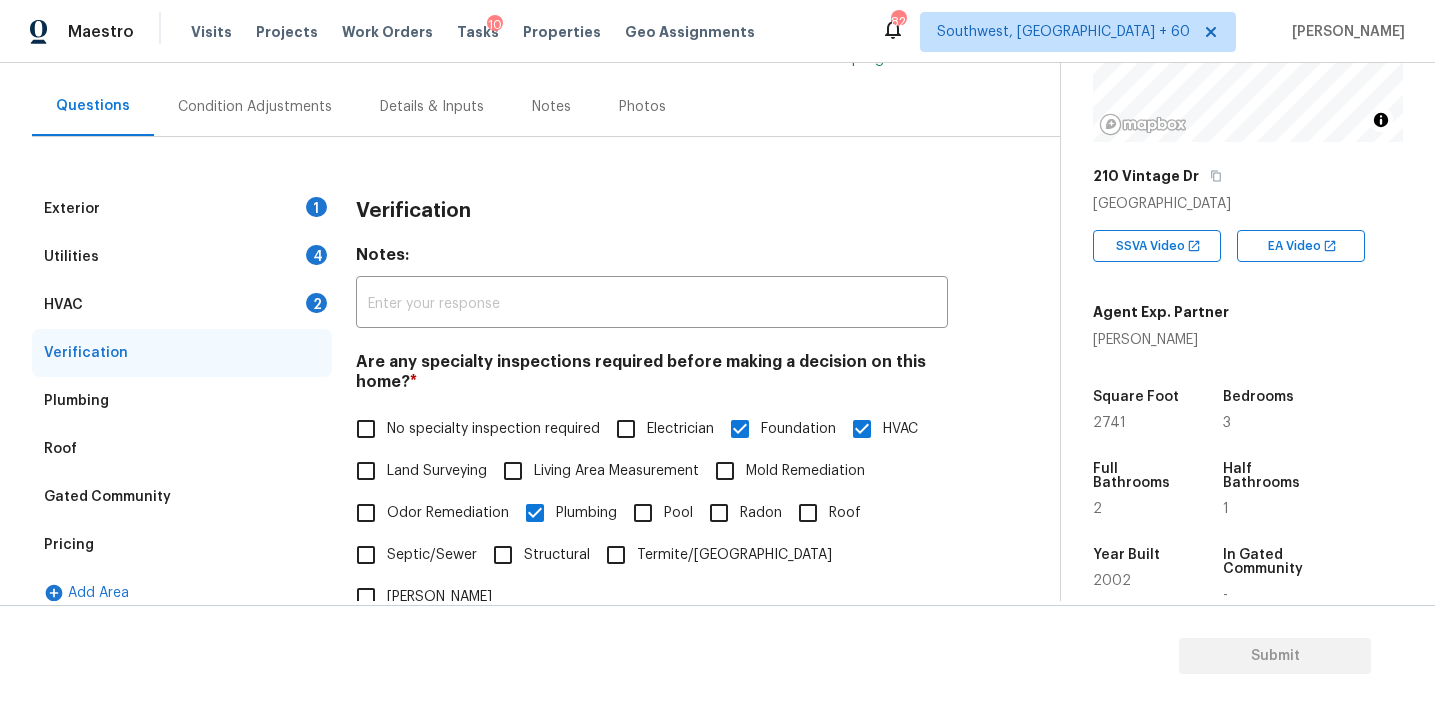 scroll, scrollTop: 178, scrollLeft: 0, axis: vertical 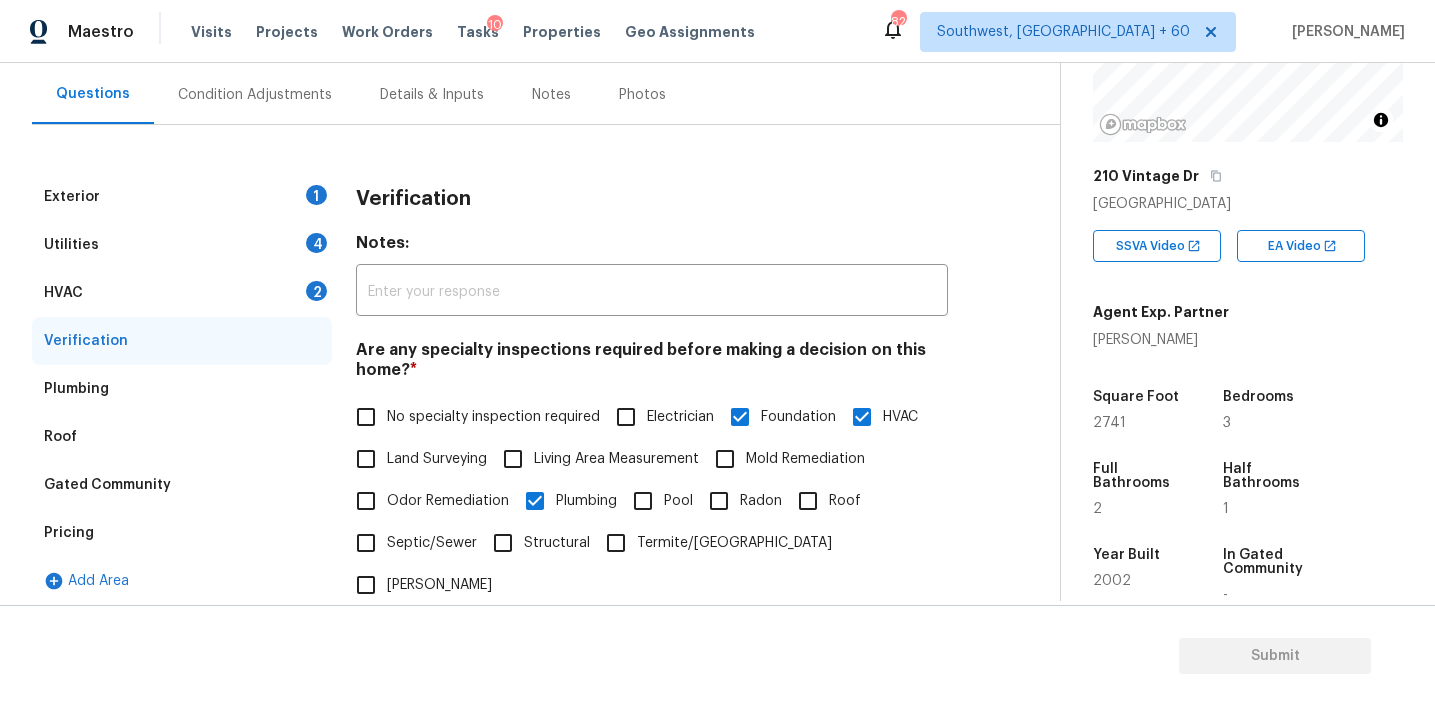 click on "Are any specialty inspections required before making a decision on this home?  *" at bounding box center (652, 364) 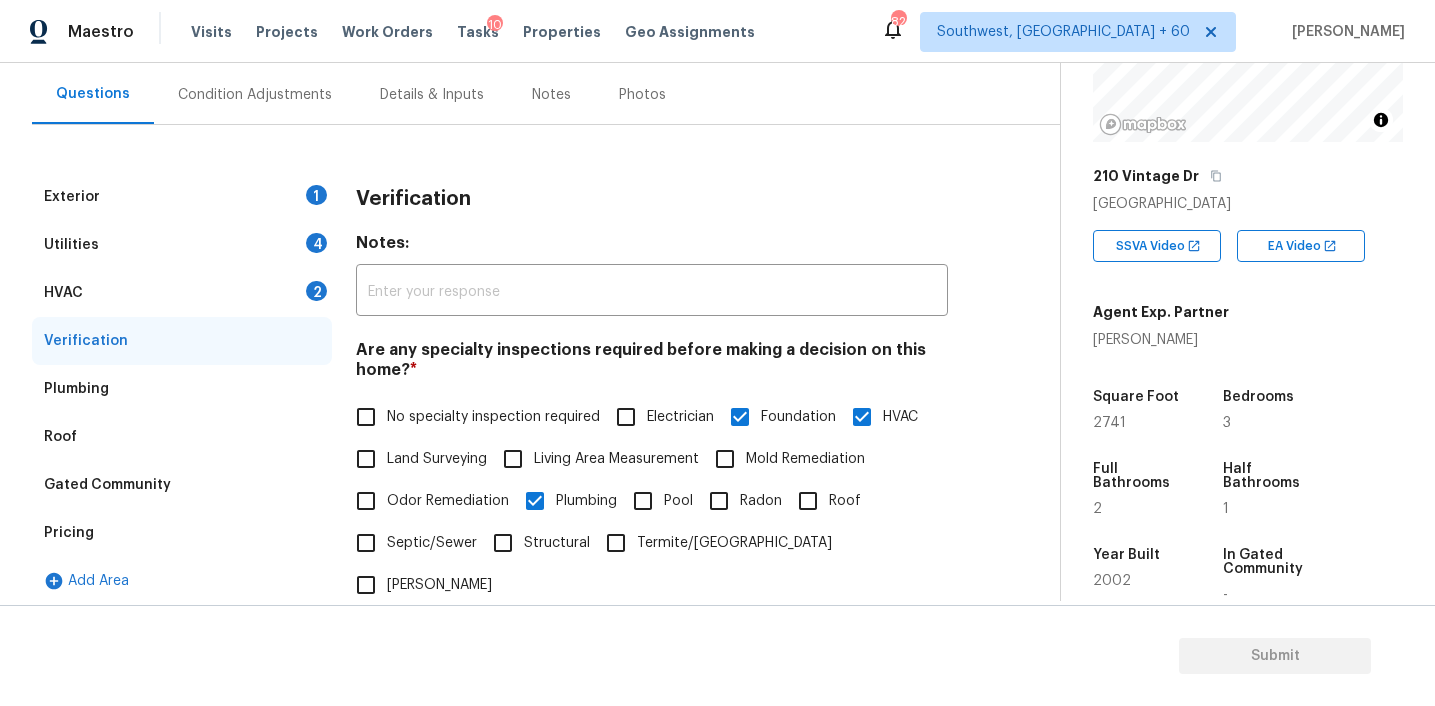 click on "HVAC 2" at bounding box center [182, 293] 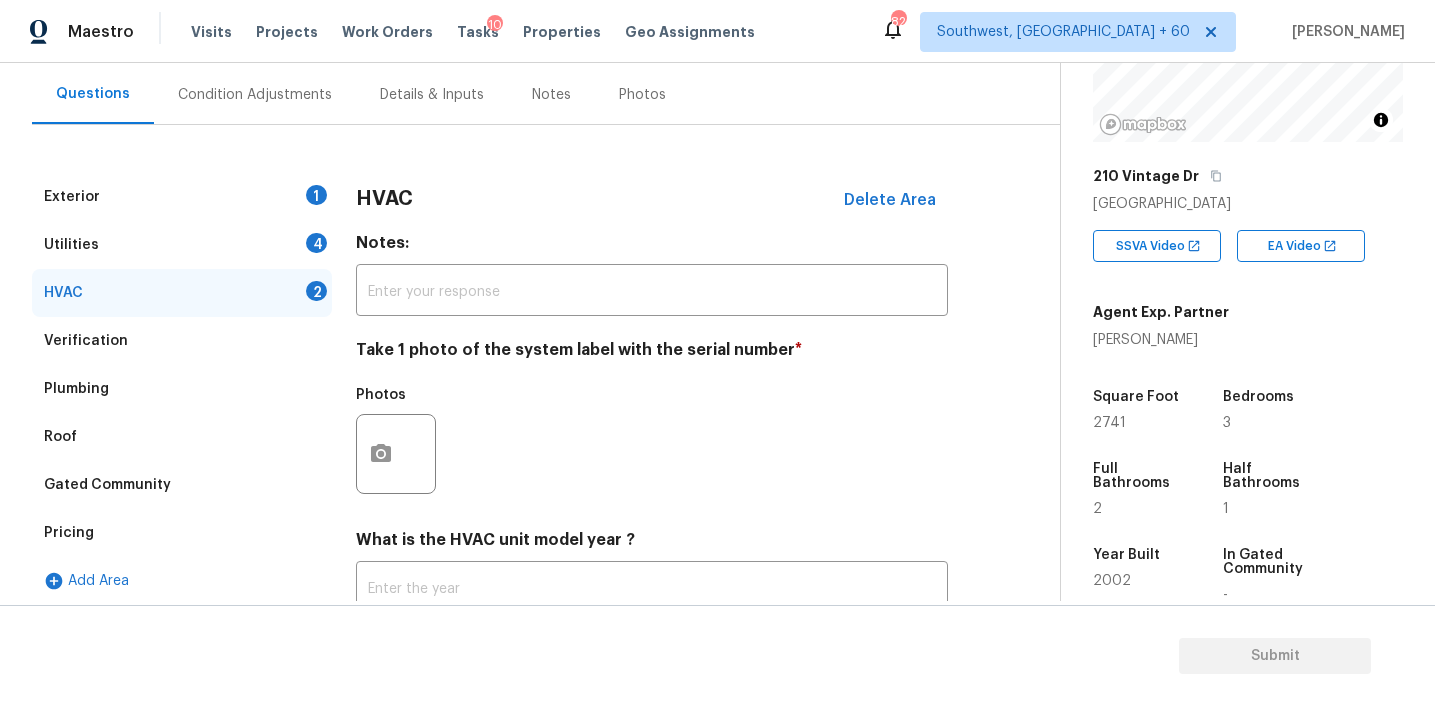 scroll, scrollTop: 323, scrollLeft: 0, axis: vertical 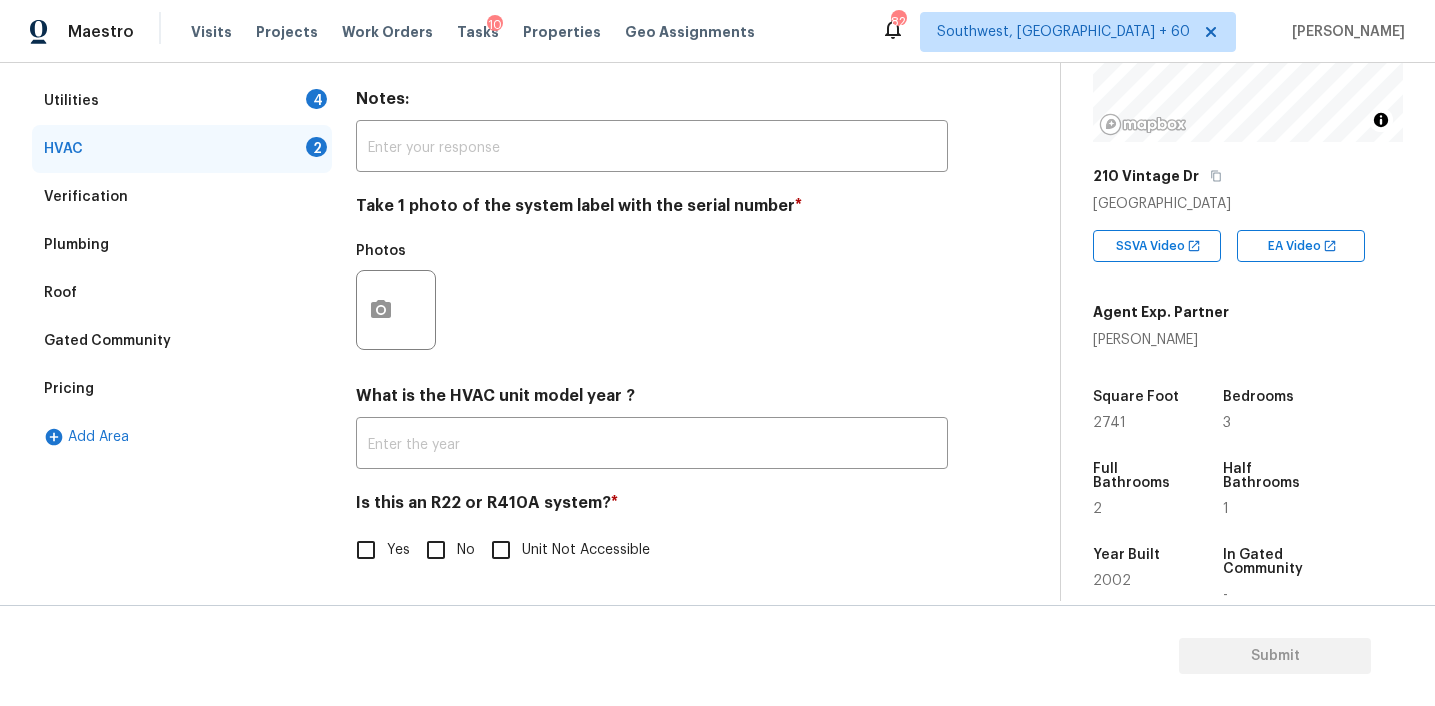 click on "No" at bounding box center [436, 550] 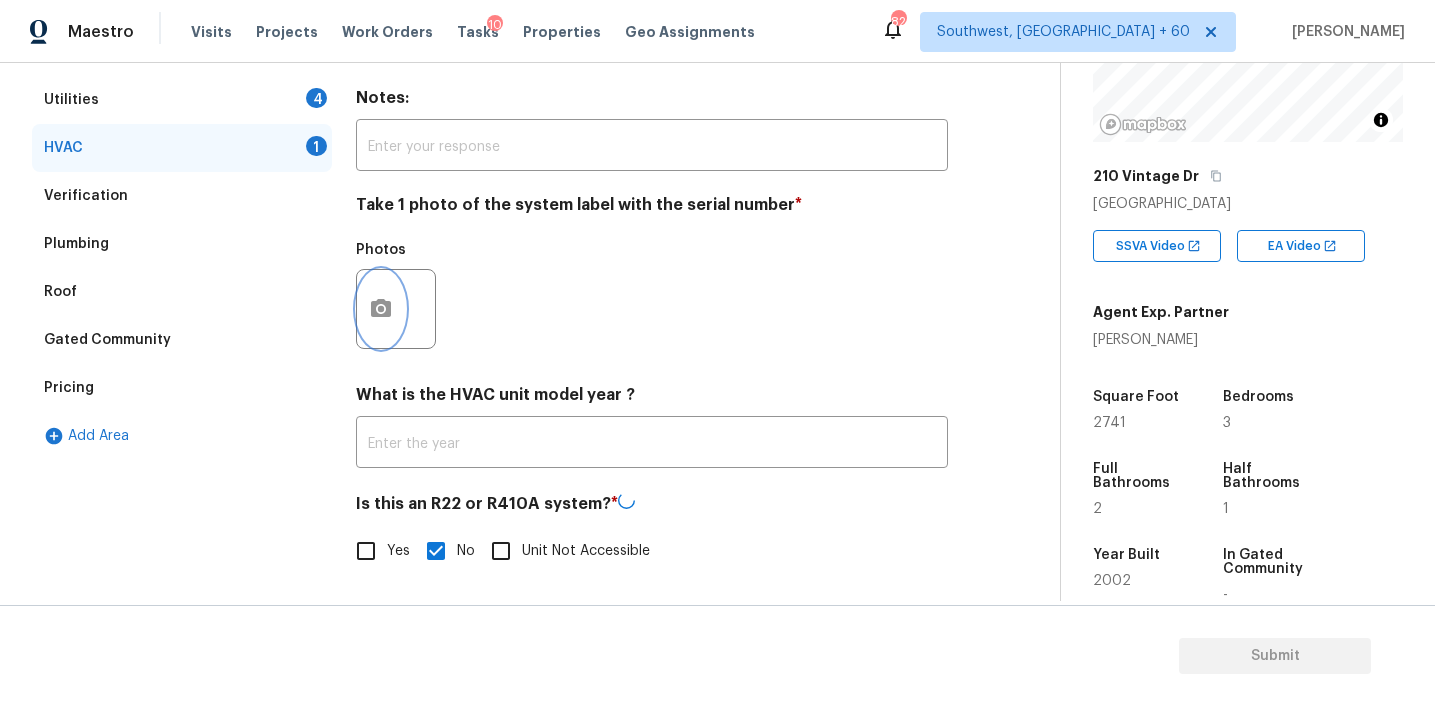 click at bounding box center [381, 309] 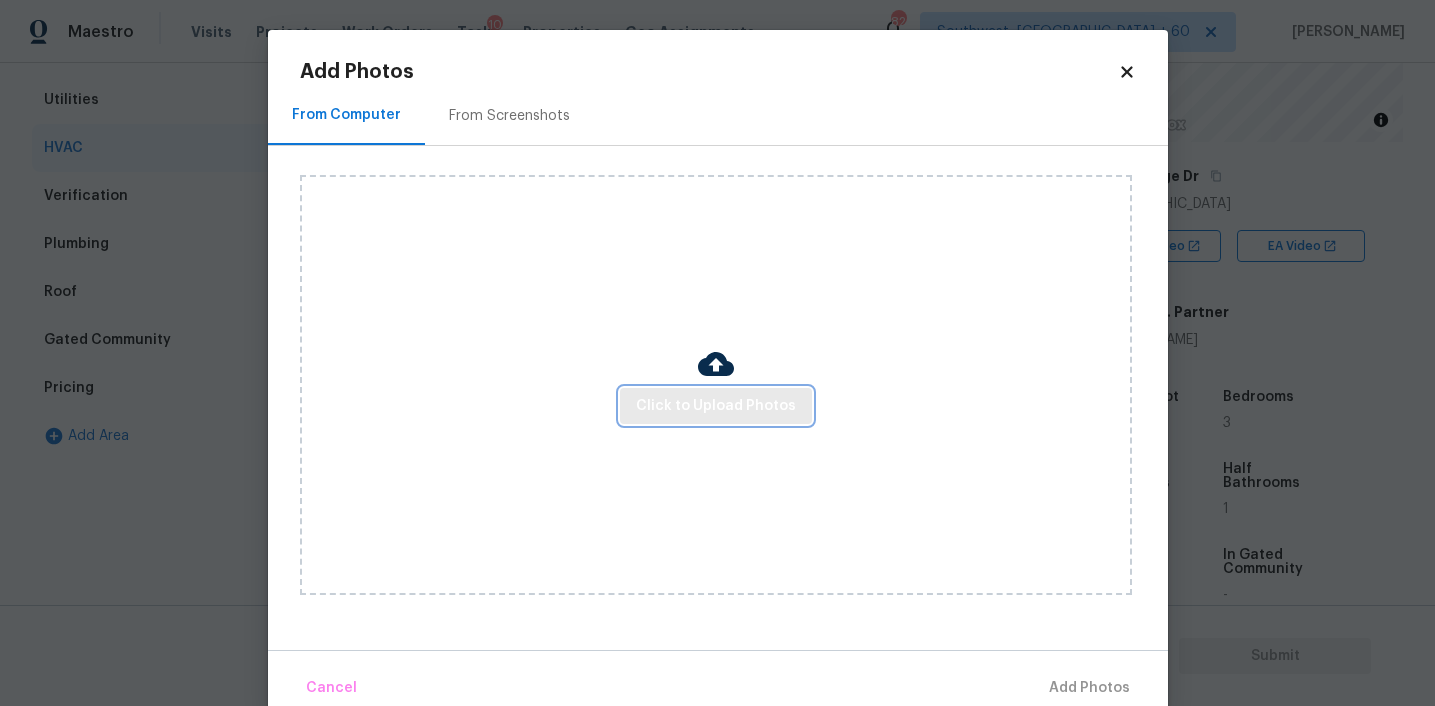 click on "Click to Upload Photos" at bounding box center (716, 406) 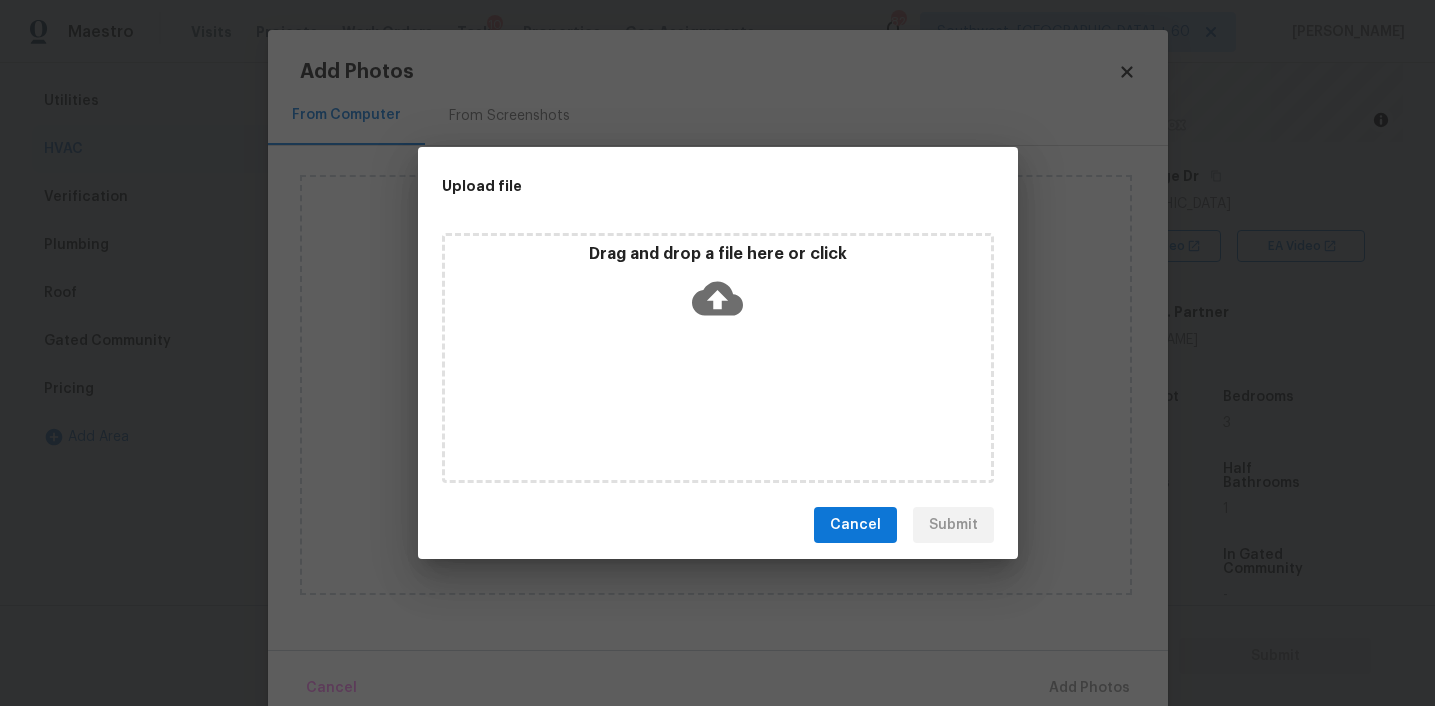 click on "Drag and drop a file here or click" at bounding box center (718, 254) 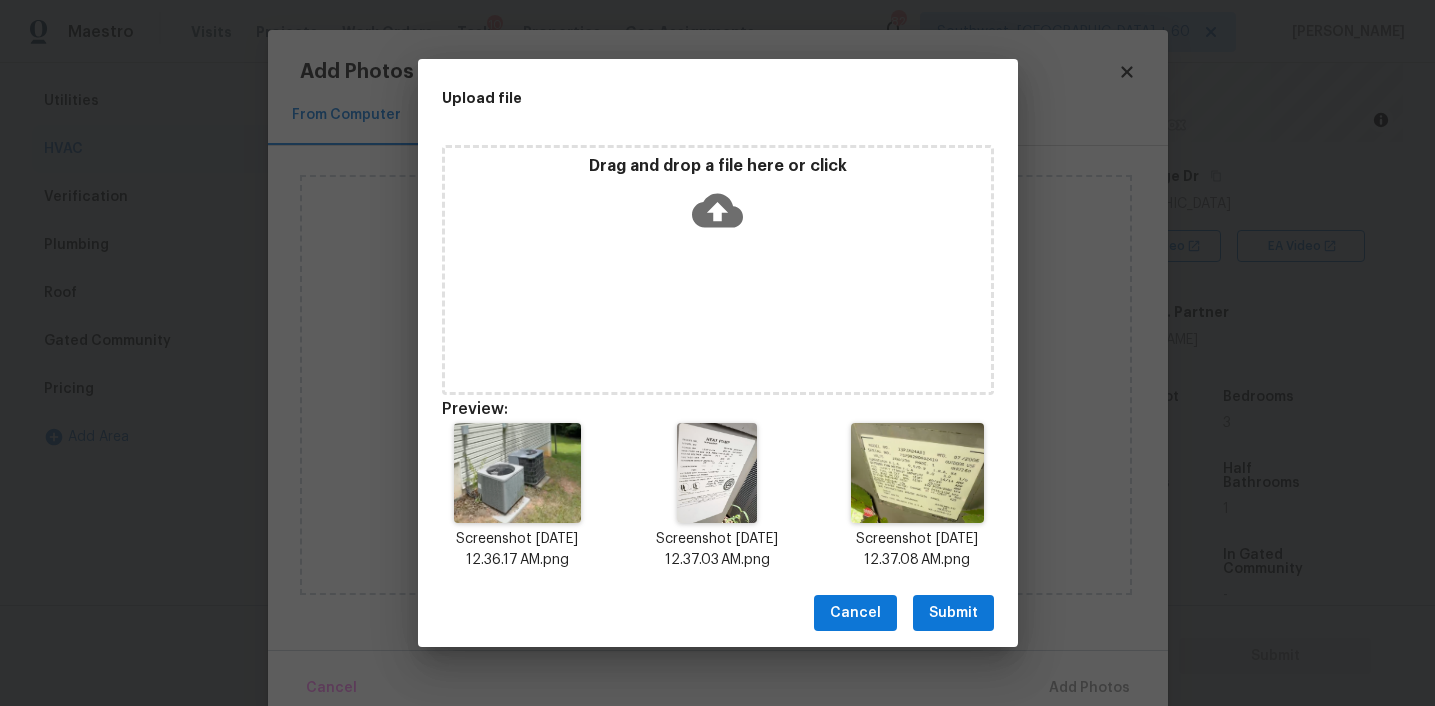 click on "Submit" at bounding box center (953, 613) 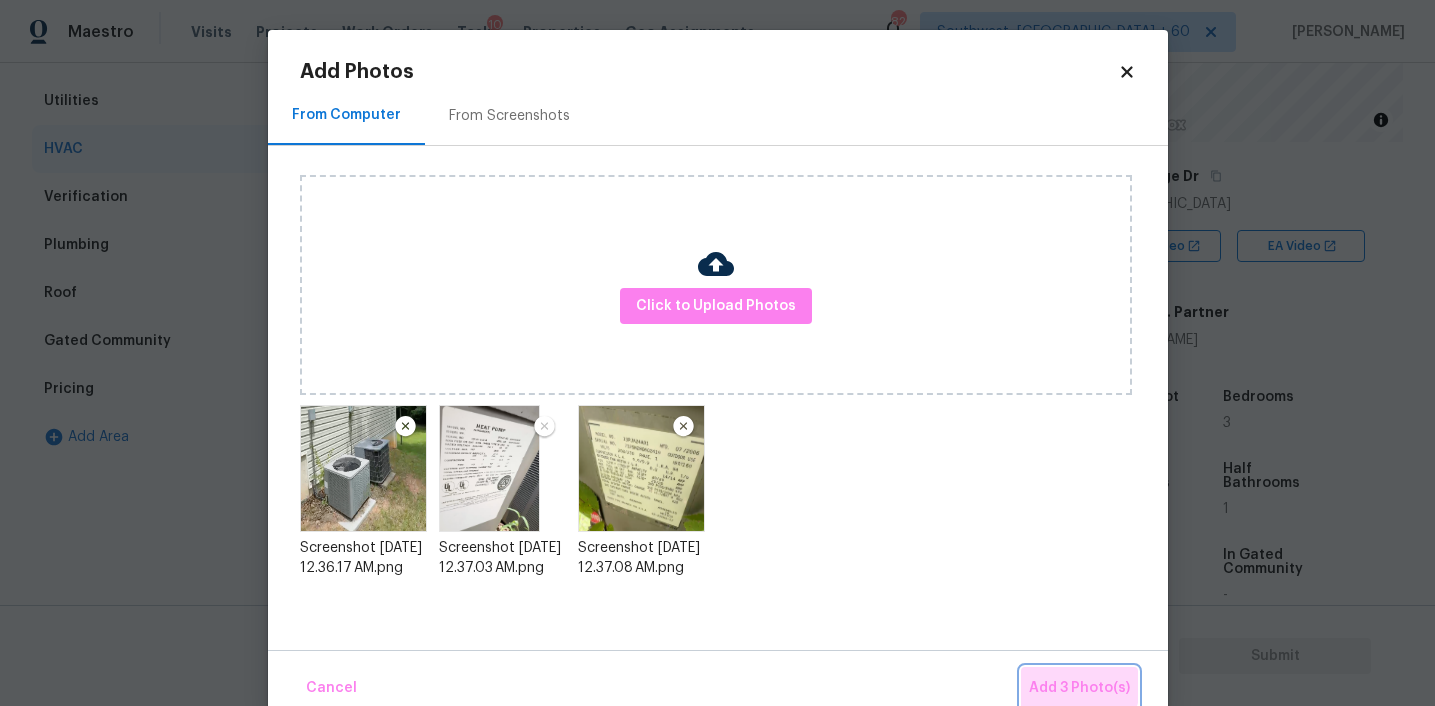 click on "Add 3 Photo(s)" at bounding box center (1079, 688) 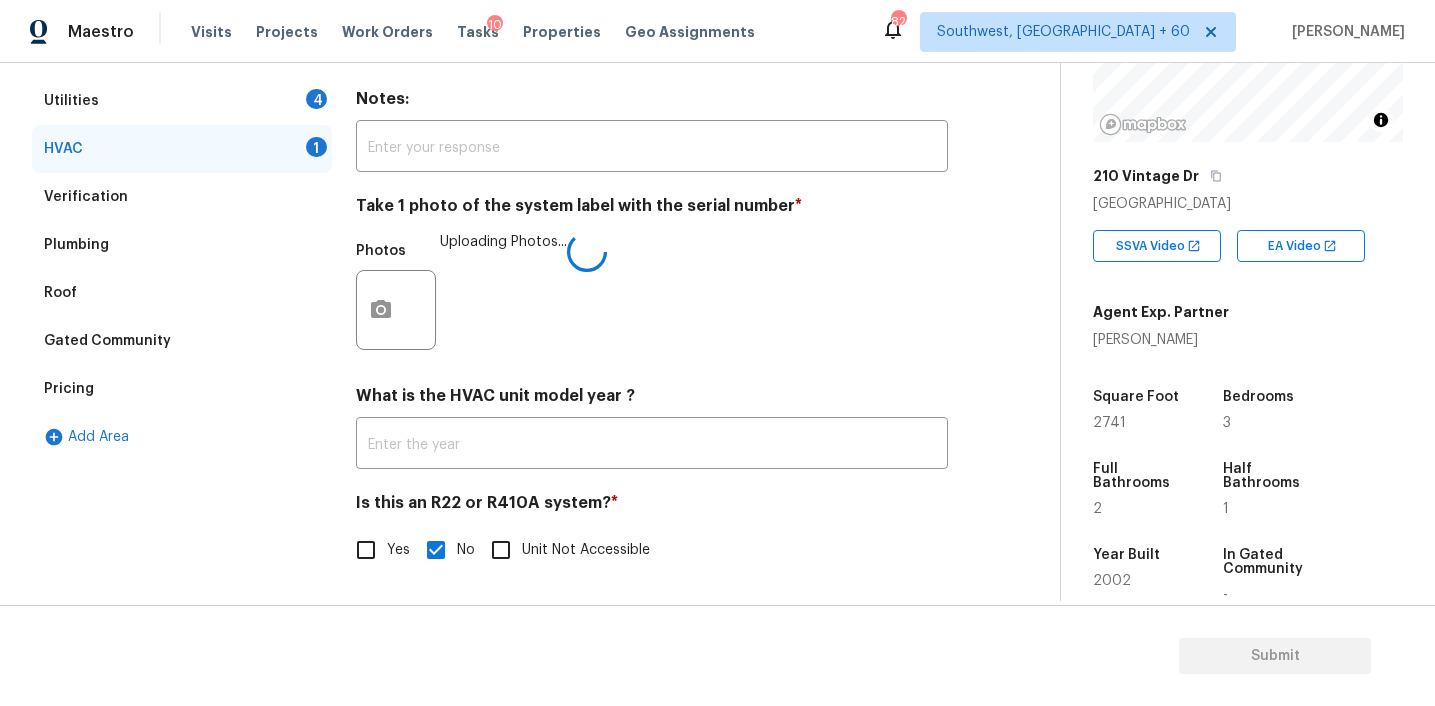 click on "HVAC Delete Area Notes: ​ Take 1 photo of the system label with the serial number  * Photos Uploading Photos... What is the HVAC unit model year ? ​ Is this an R22 or R410A system?  * Yes No Unit Not Accessible" at bounding box center (652, 312) 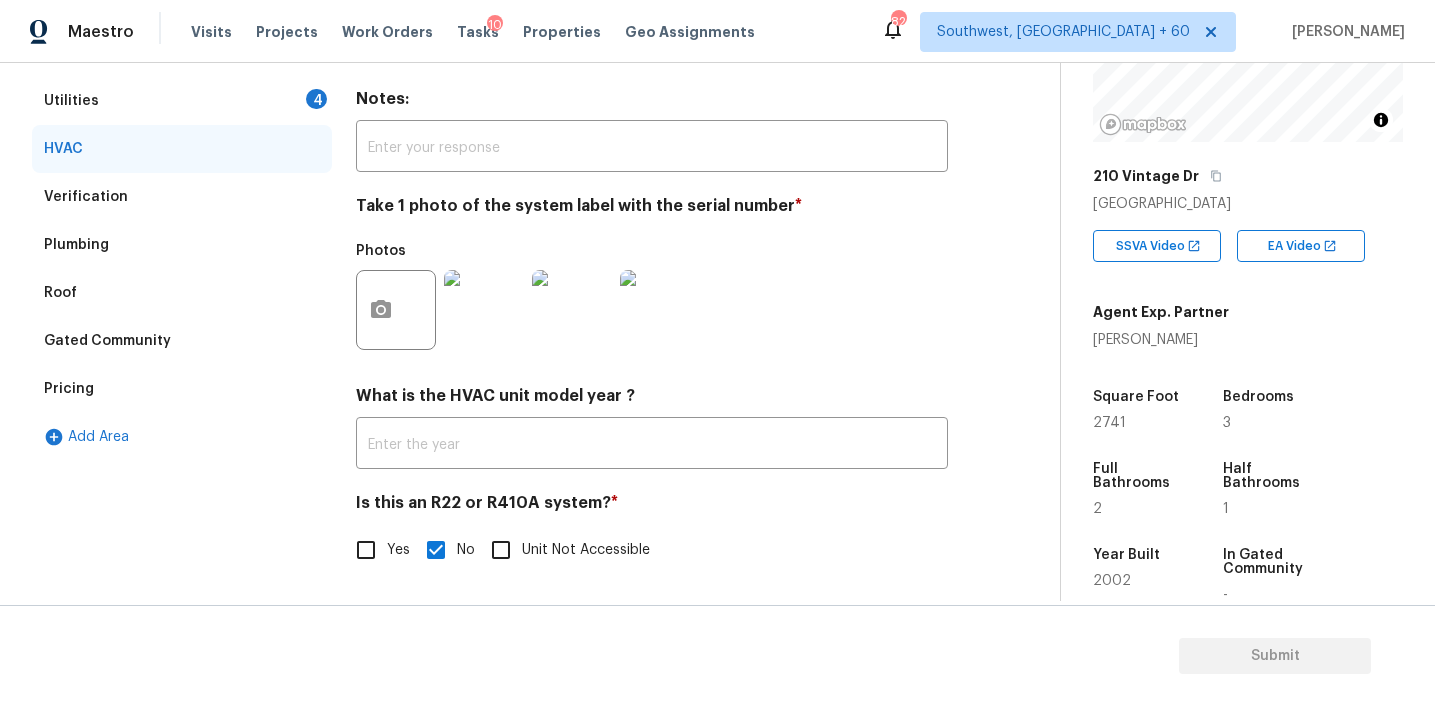 click on "4" at bounding box center (316, 99) 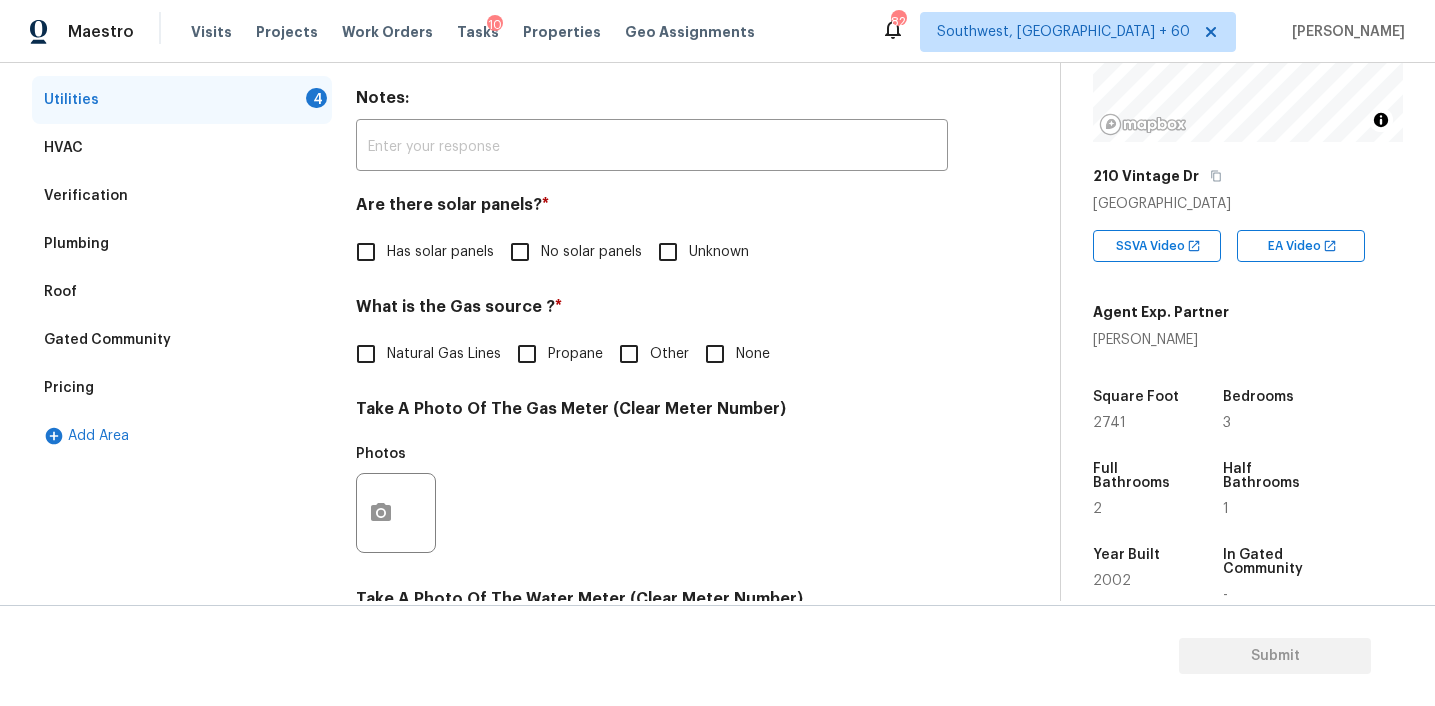 click on "HVAC" at bounding box center (182, 148) 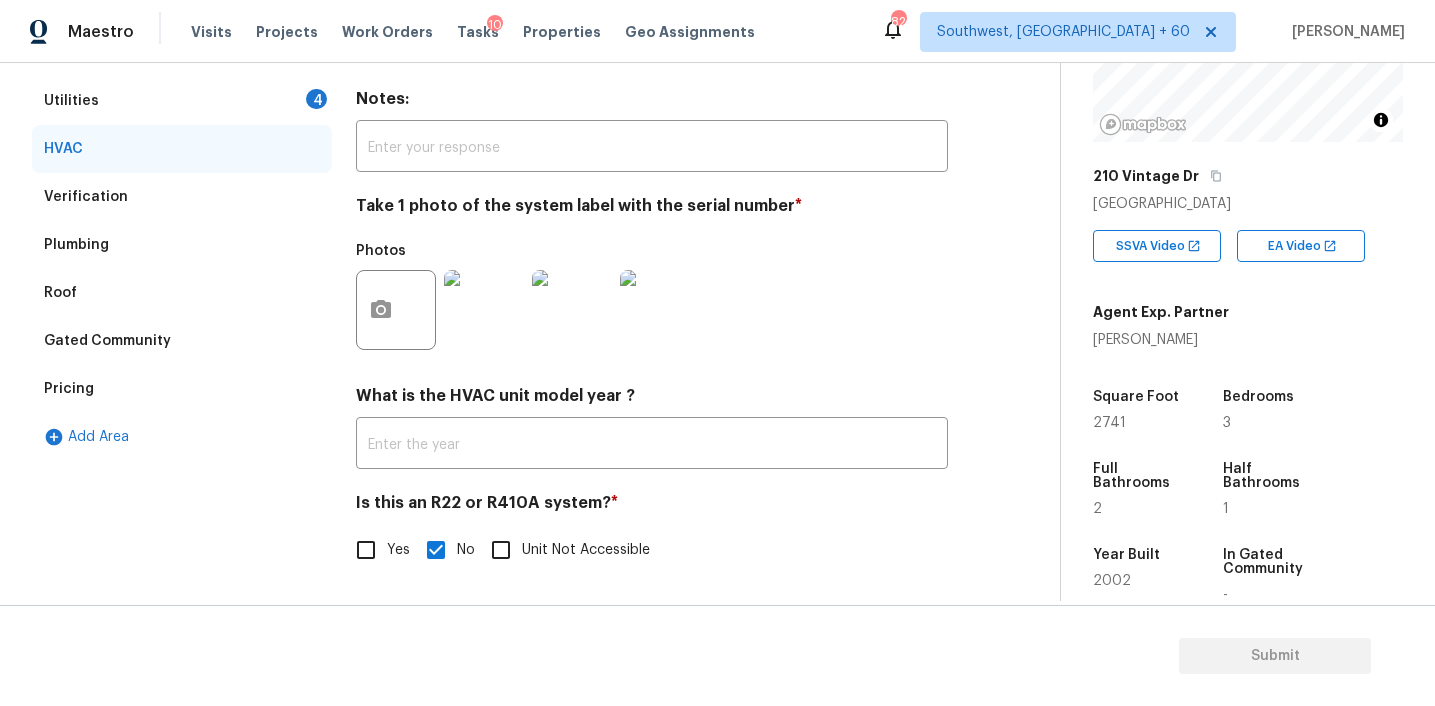 click on "Verification" at bounding box center [182, 197] 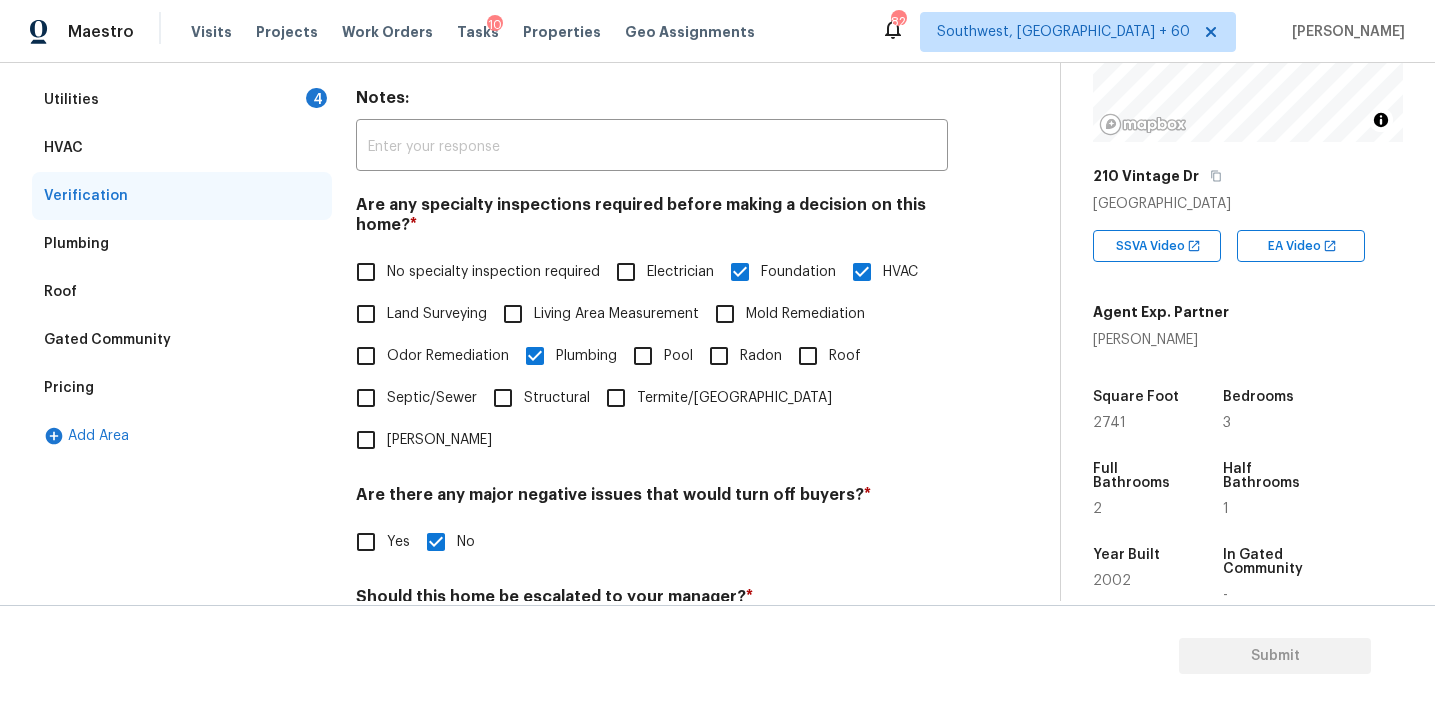 click on "Utilities 4" at bounding box center (182, 100) 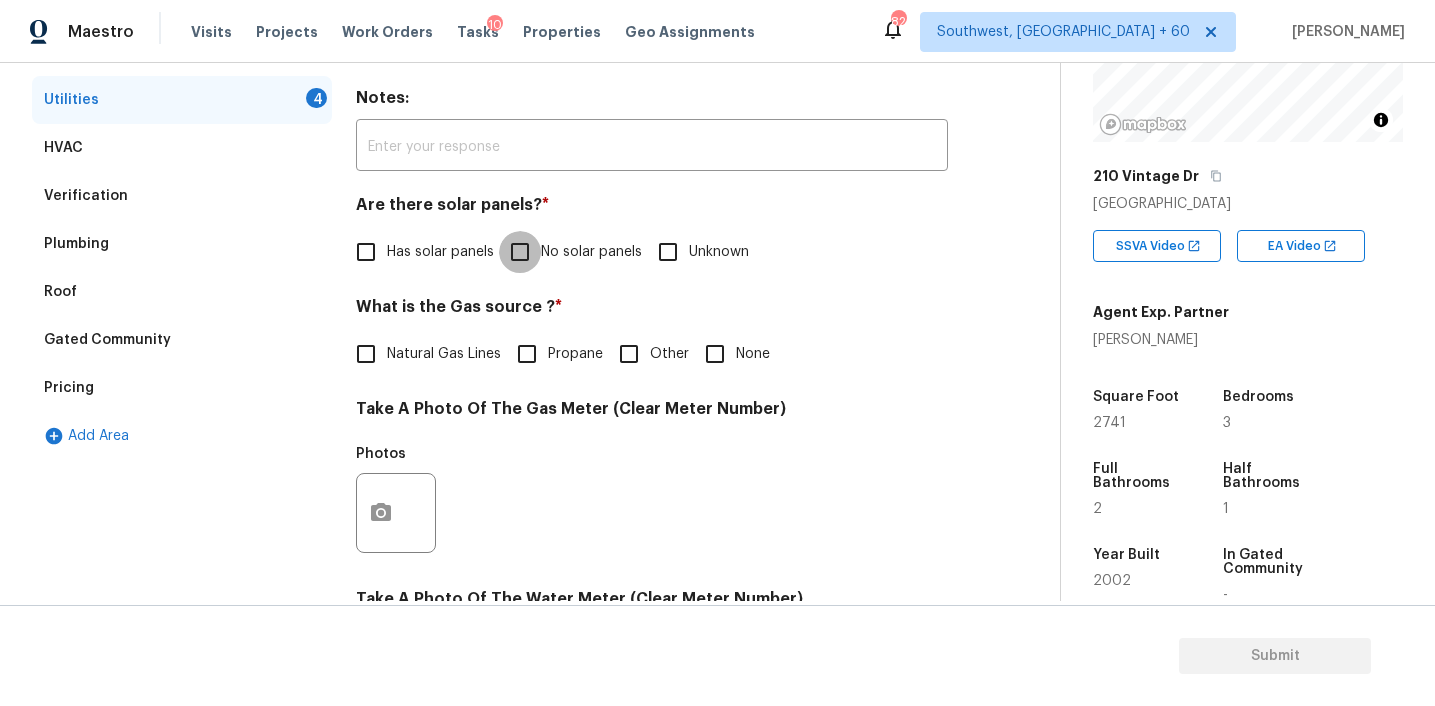 click on "No solar panels" at bounding box center (520, 252) 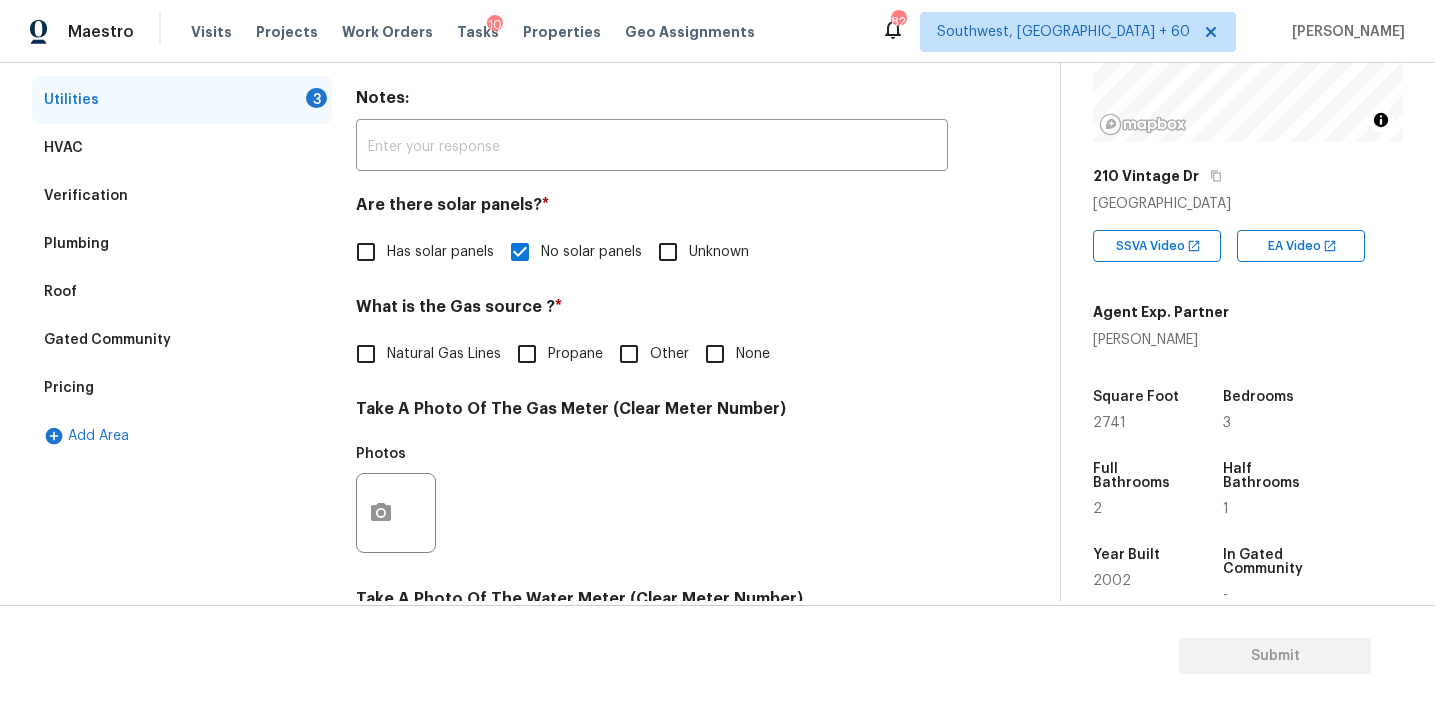 click on "Natural Gas Lines" at bounding box center [444, 354] 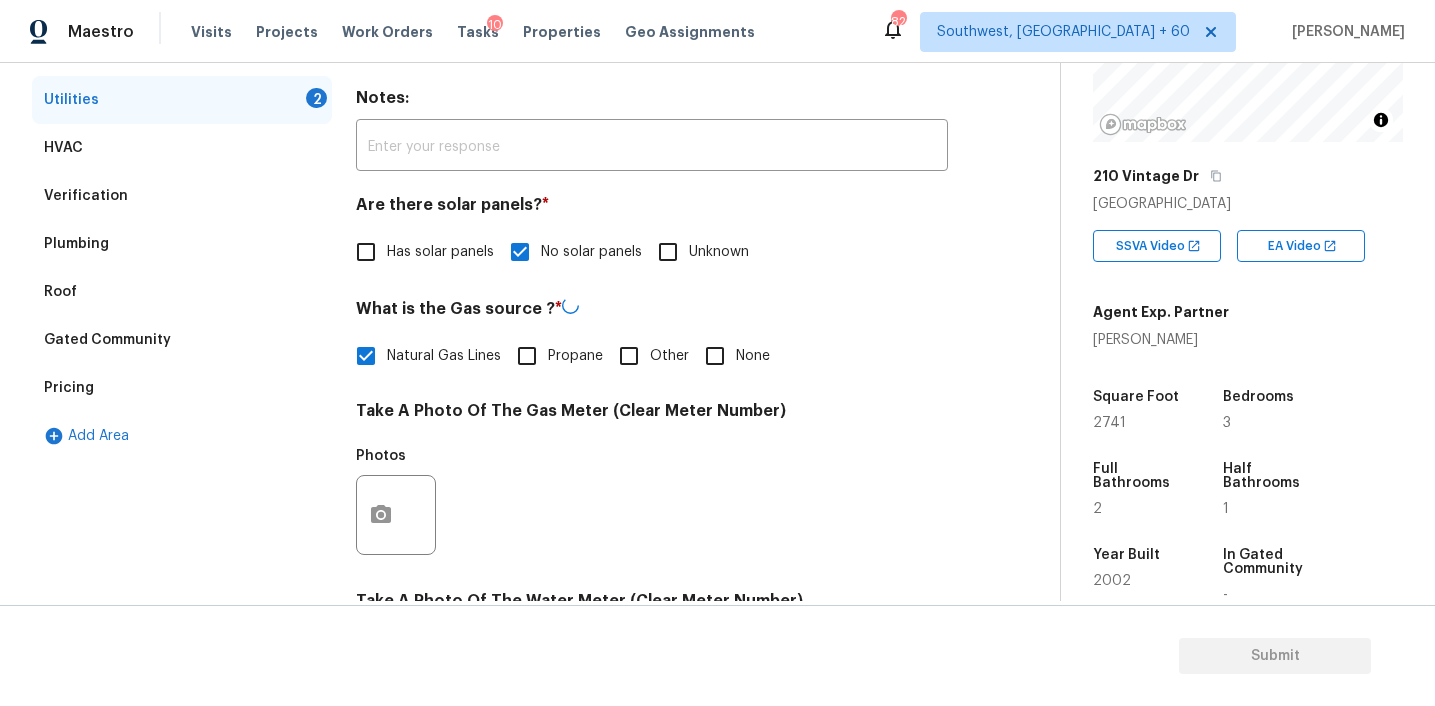 scroll, scrollTop: 799, scrollLeft: 0, axis: vertical 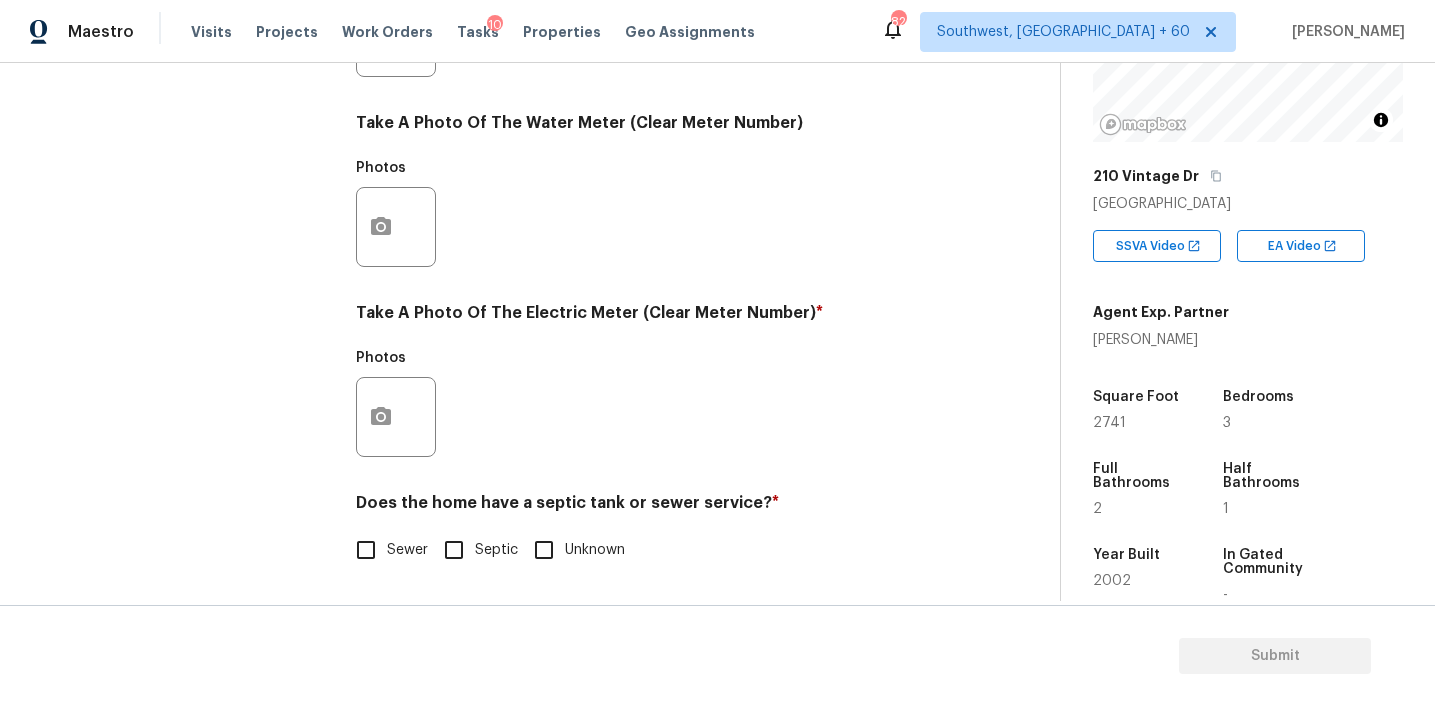 click on "Sewer" at bounding box center [407, 550] 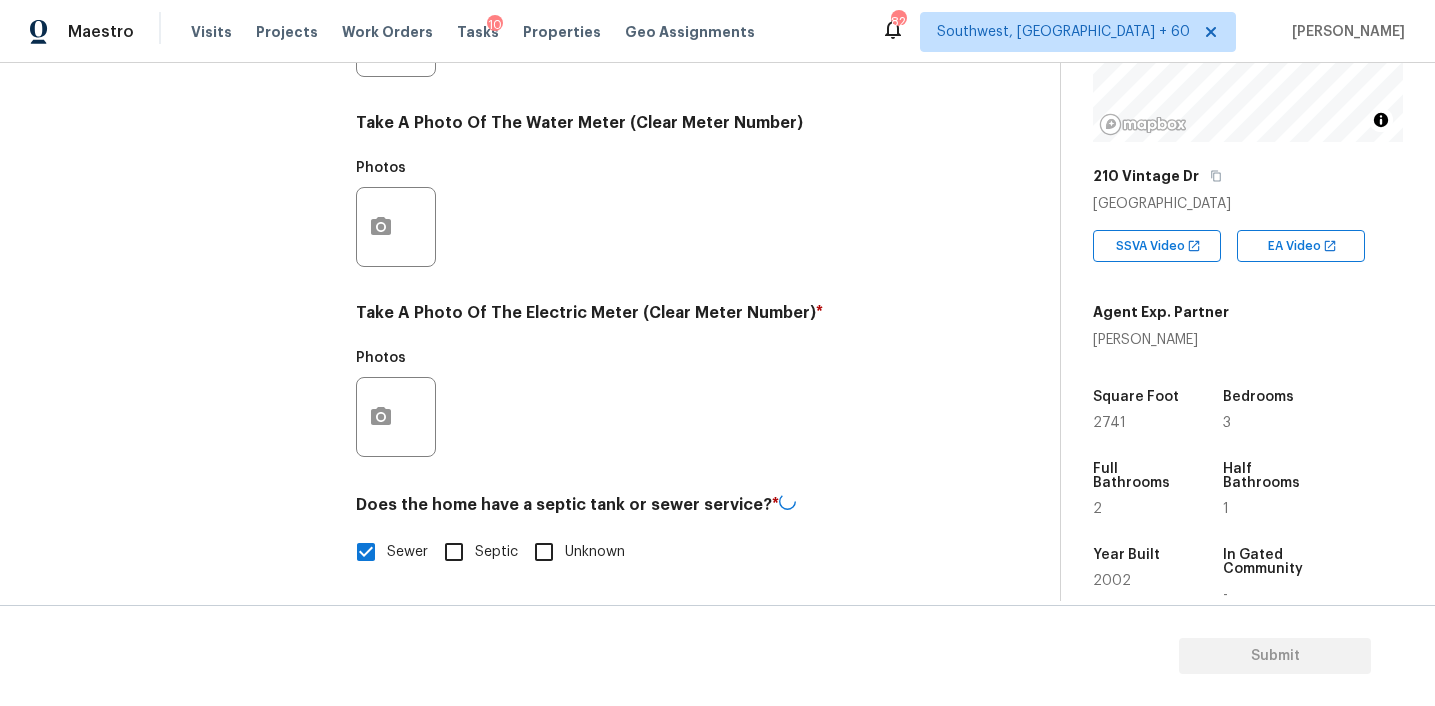 click on "Septic" at bounding box center [454, 552] 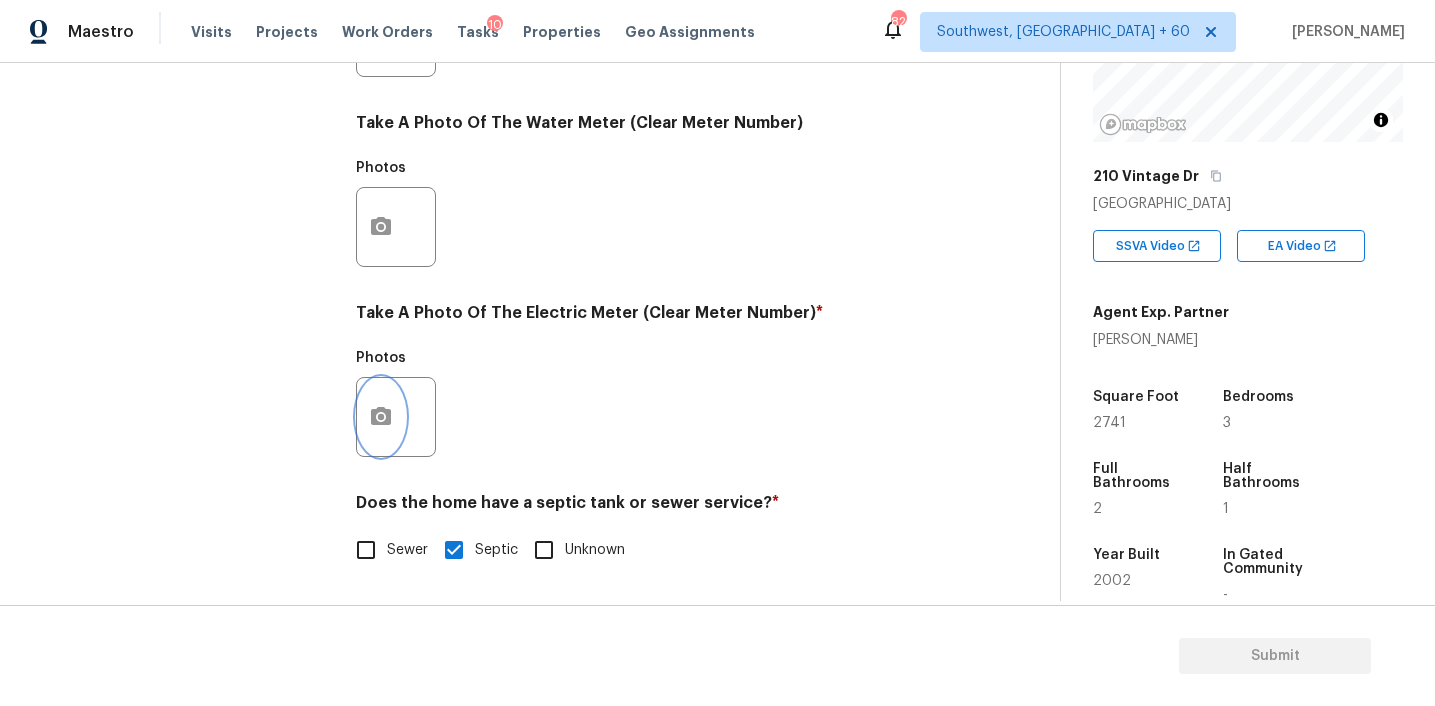 click at bounding box center (381, 417) 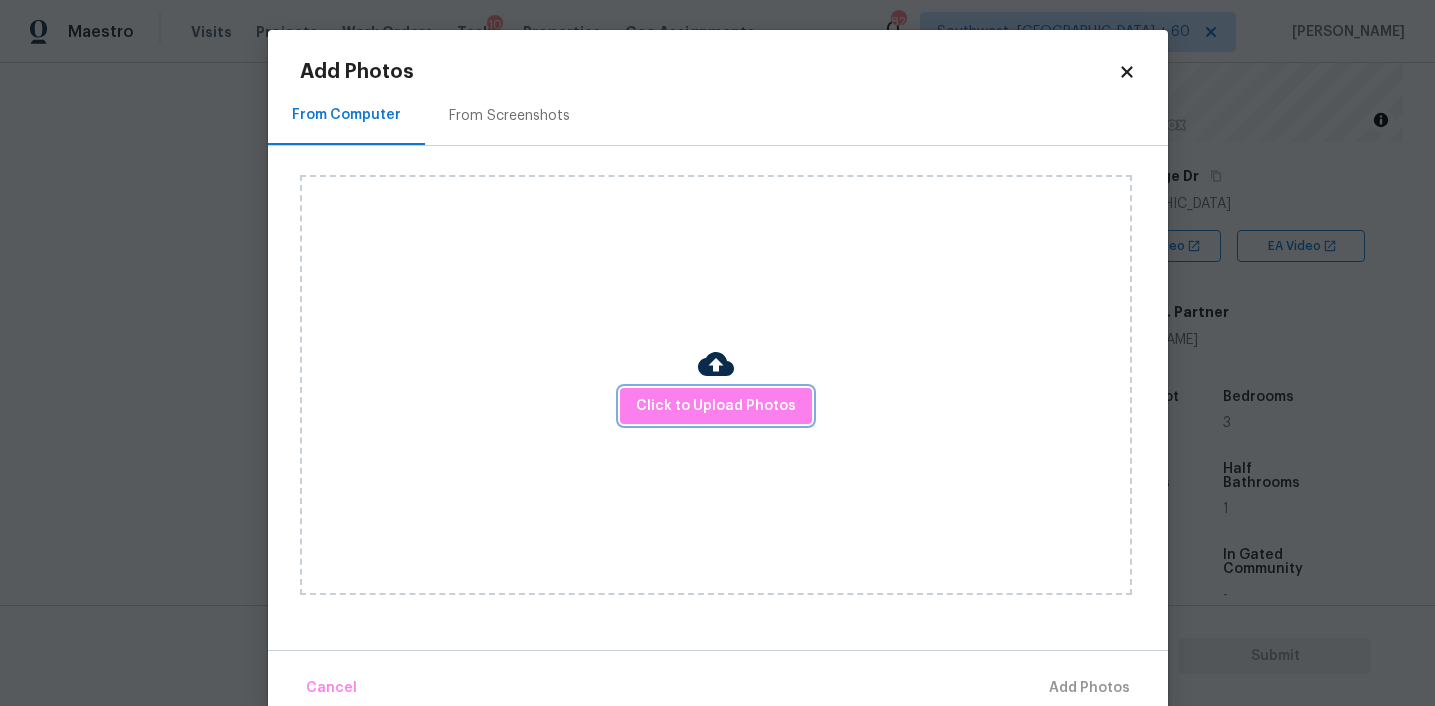 click on "Click to Upload Photos" at bounding box center (716, 385) 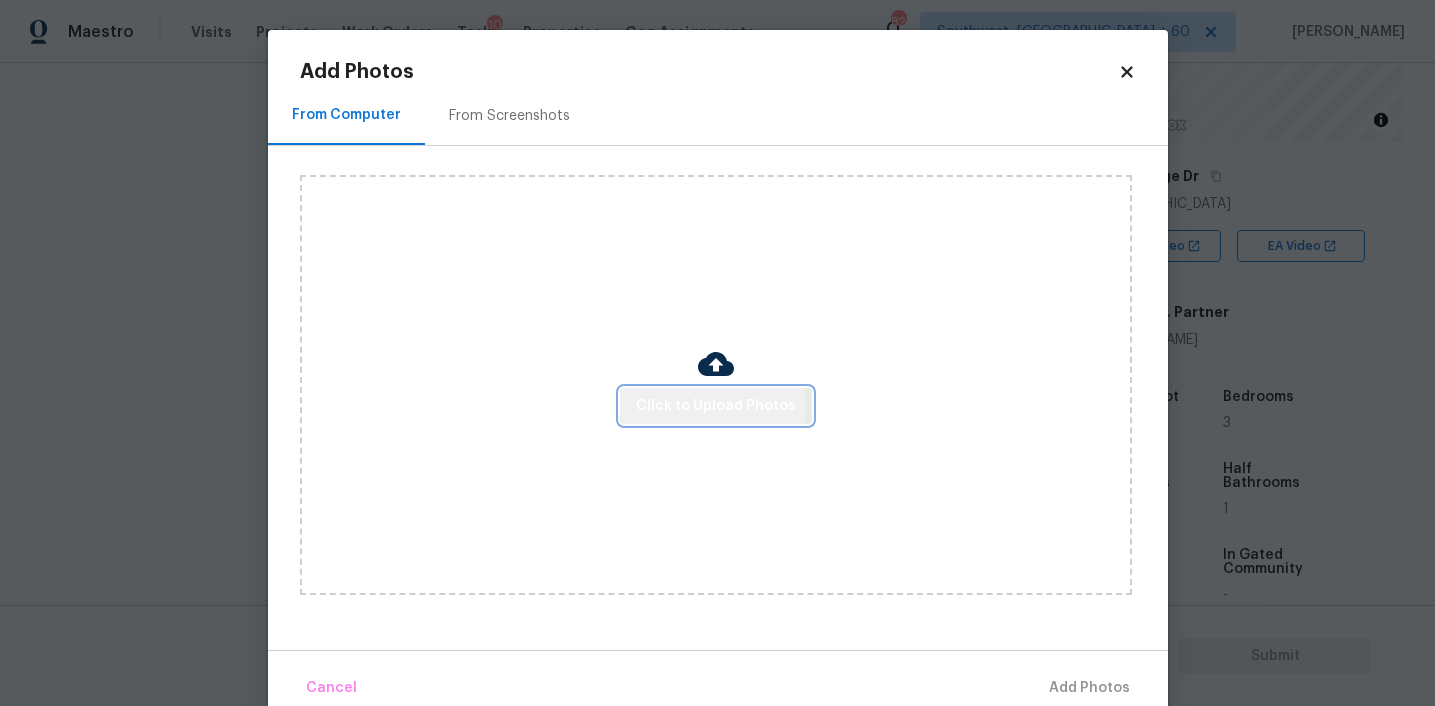 click on "Click to Upload Photos" at bounding box center (716, 406) 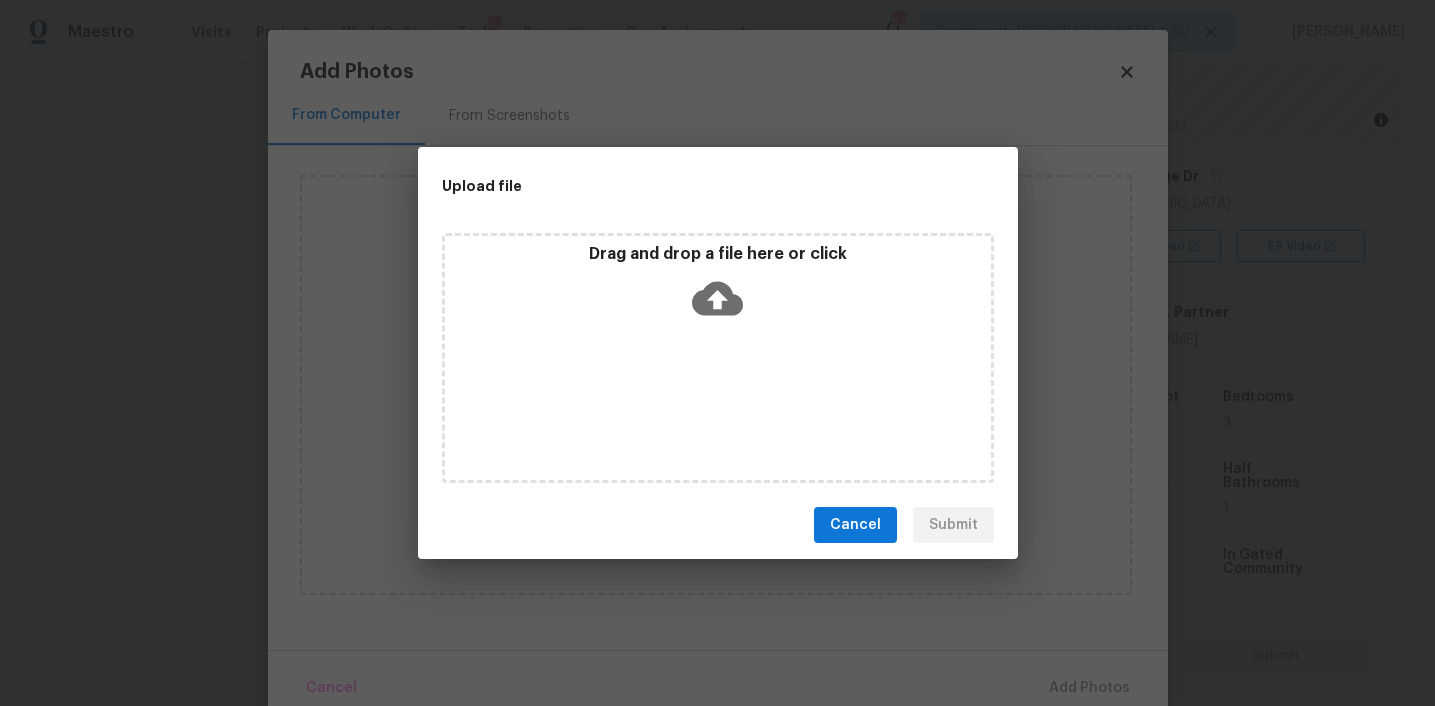 click on "Drag and drop a file here or click" at bounding box center [718, 287] 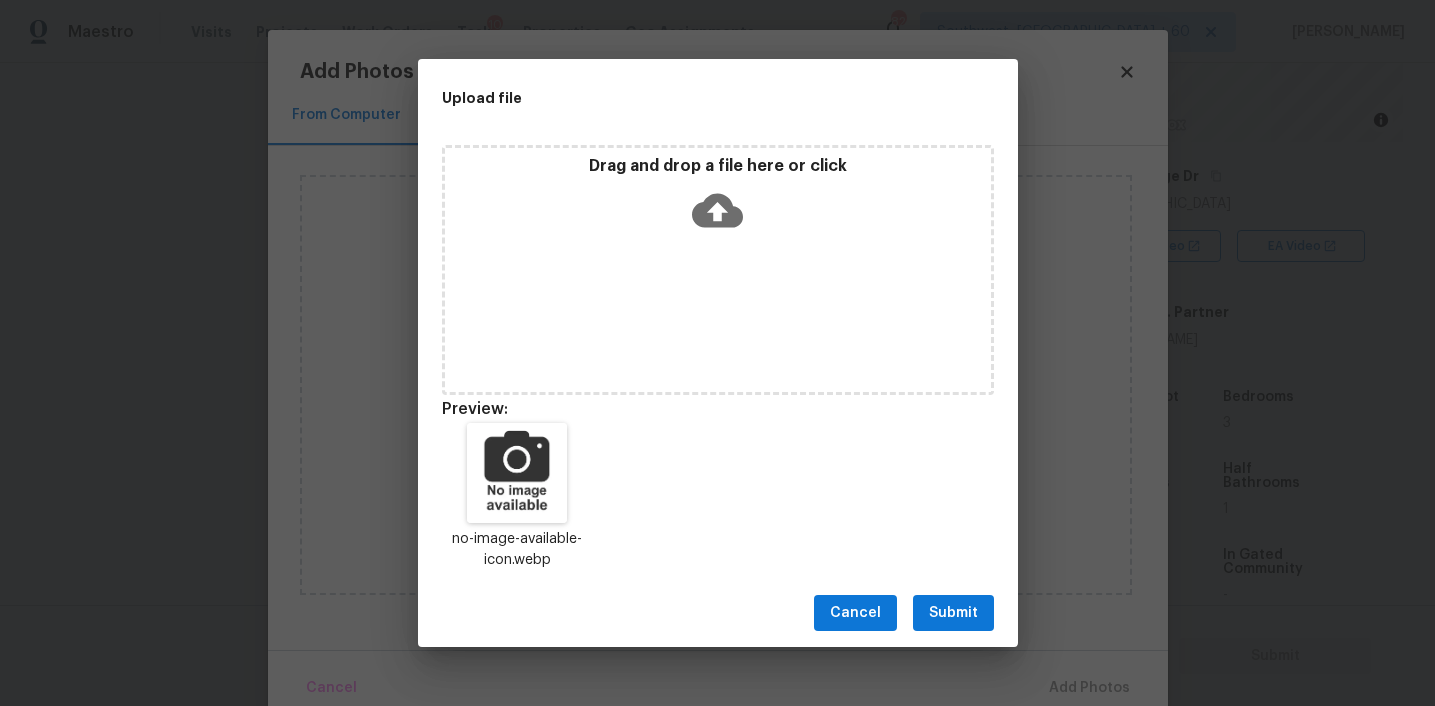 click on "Submit" at bounding box center [953, 613] 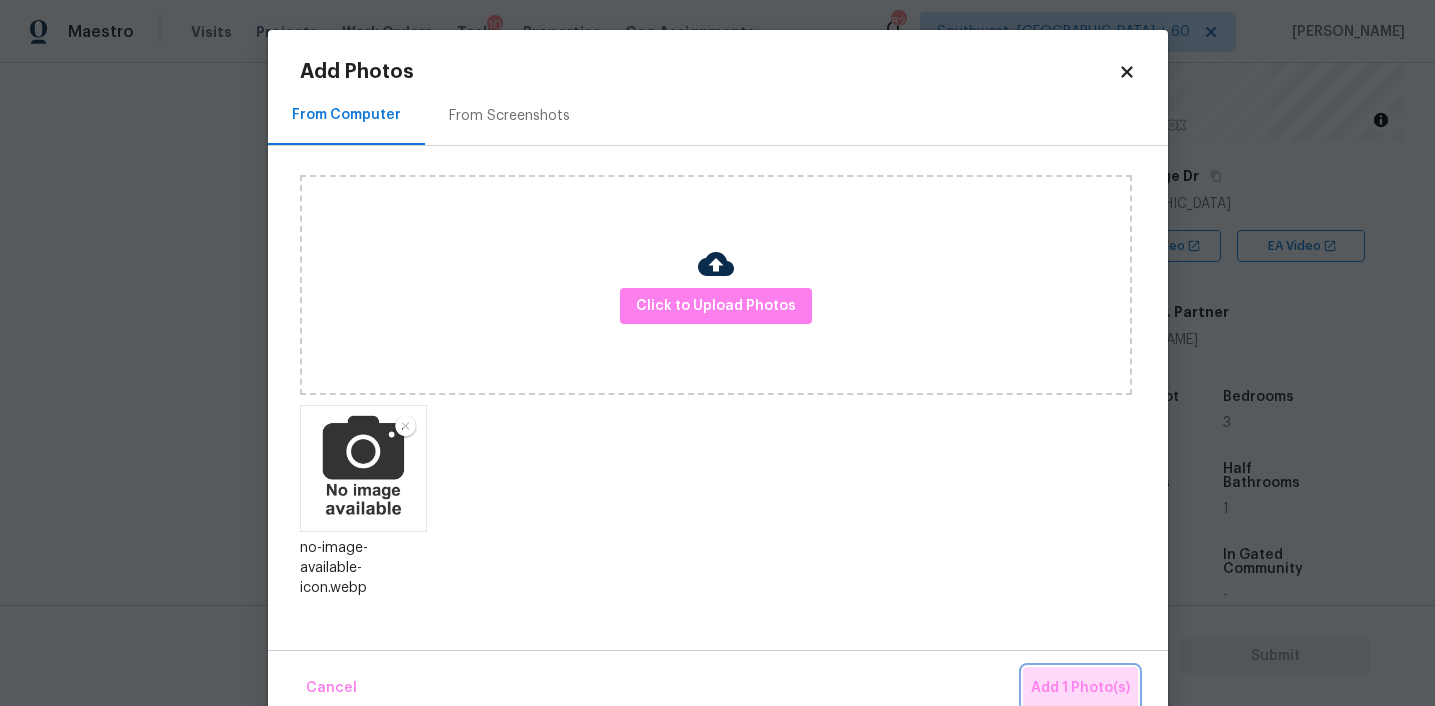 click on "Add 1 Photo(s)" at bounding box center (1080, 688) 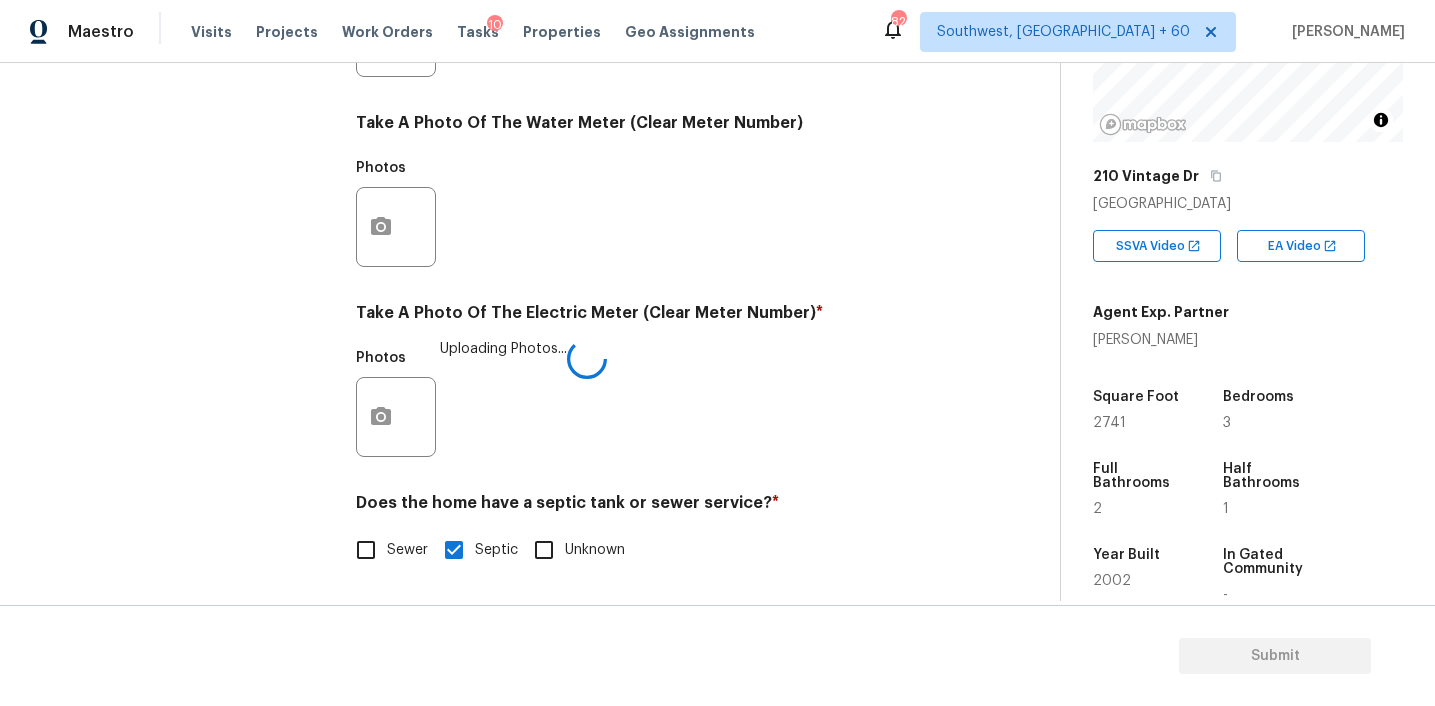 click on "Take A Photo Of The Electric Meter (Clear Meter Number)  *" at bounding box center [652, 317] 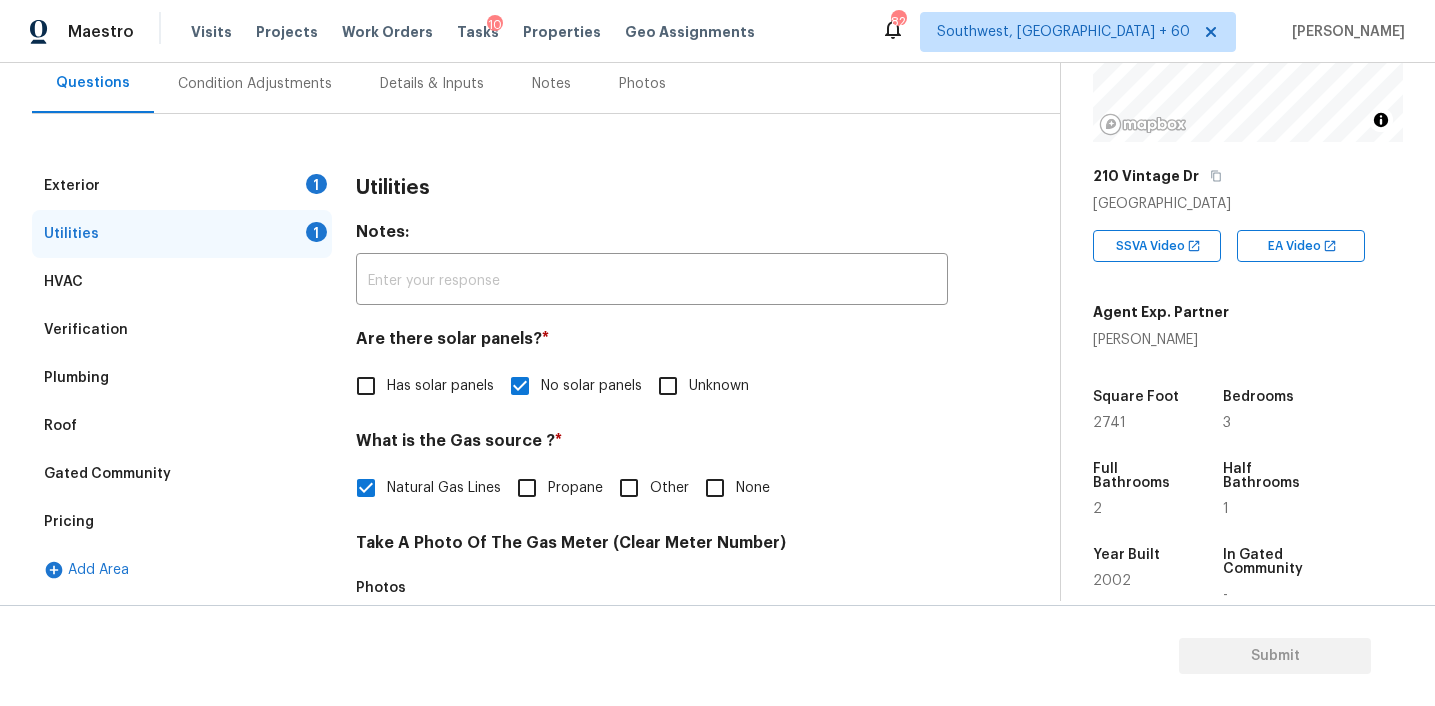 scroll, scrollTop: 183, scrollLeft: 0, axis: vertical 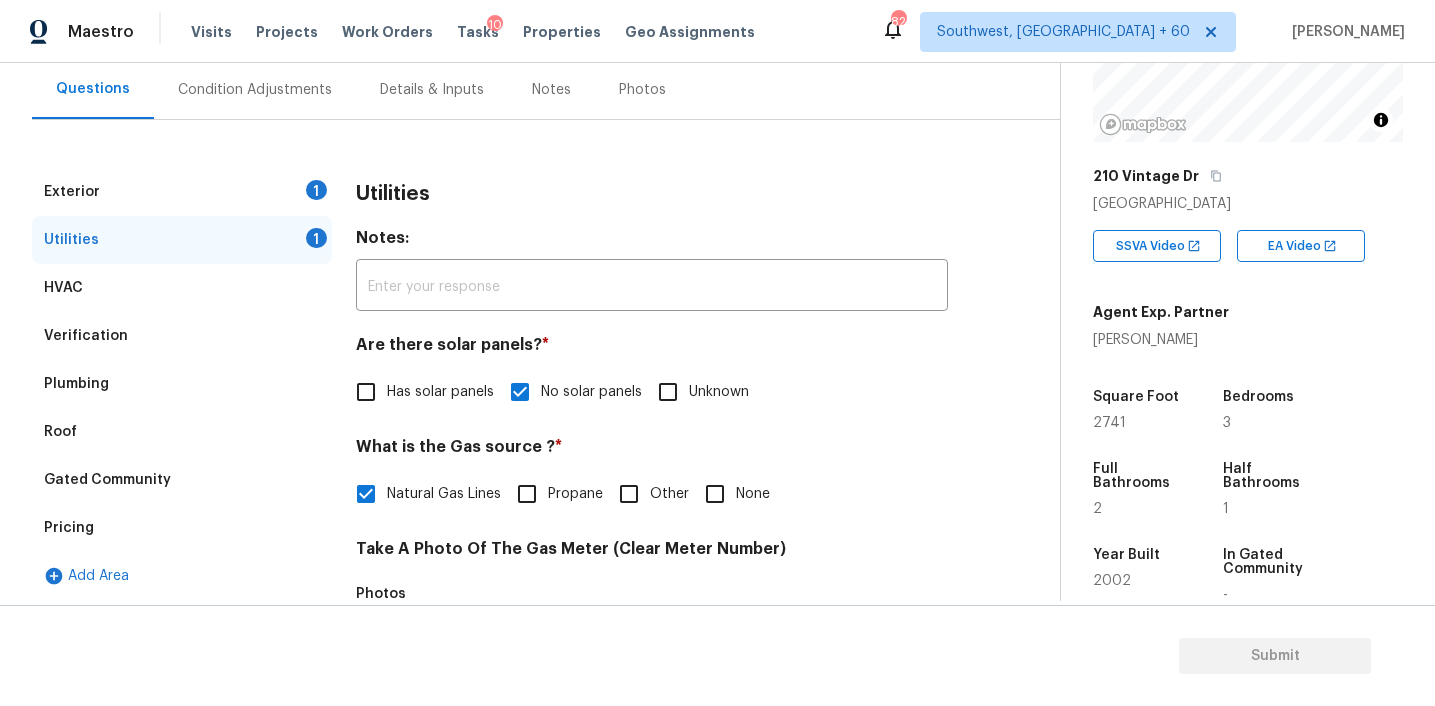 click on "Utilities" at bounding box center (393, 194) 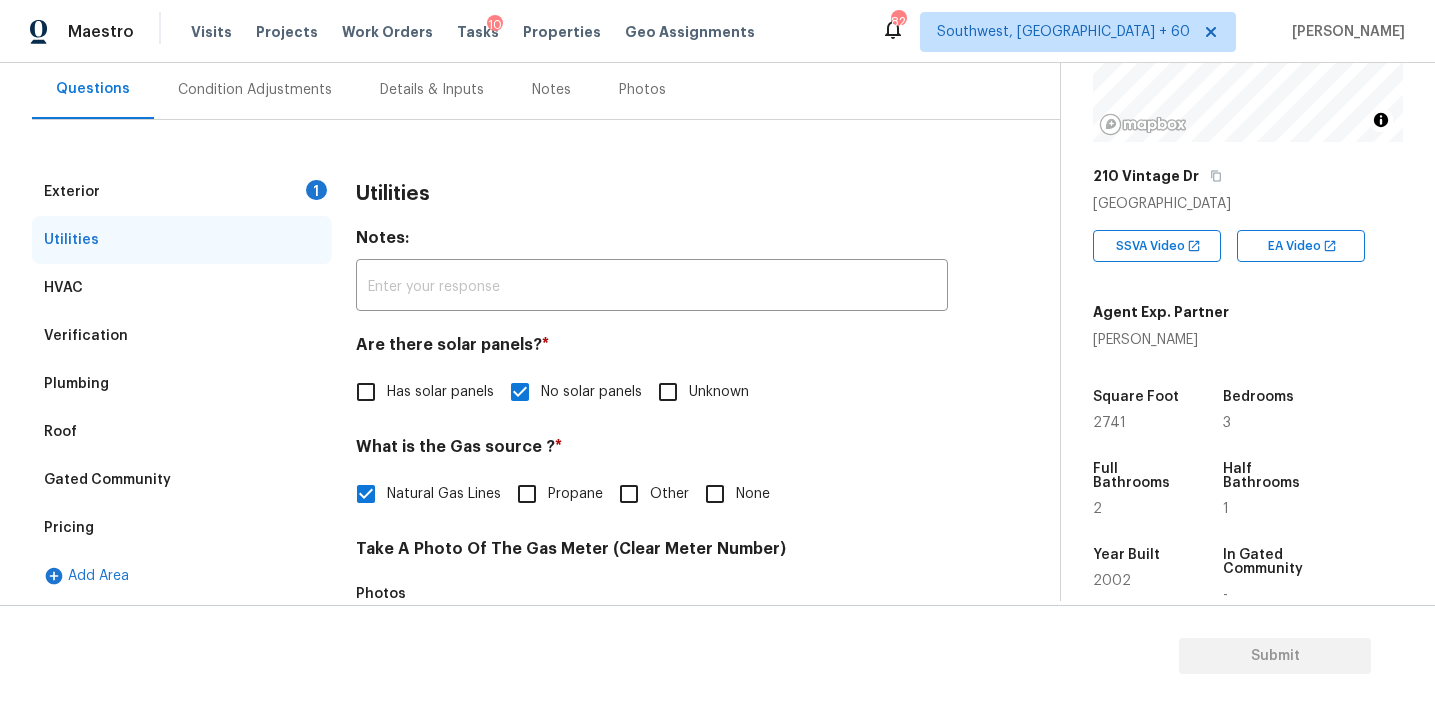 click on "Utilities" at bounding box center (393, 194) 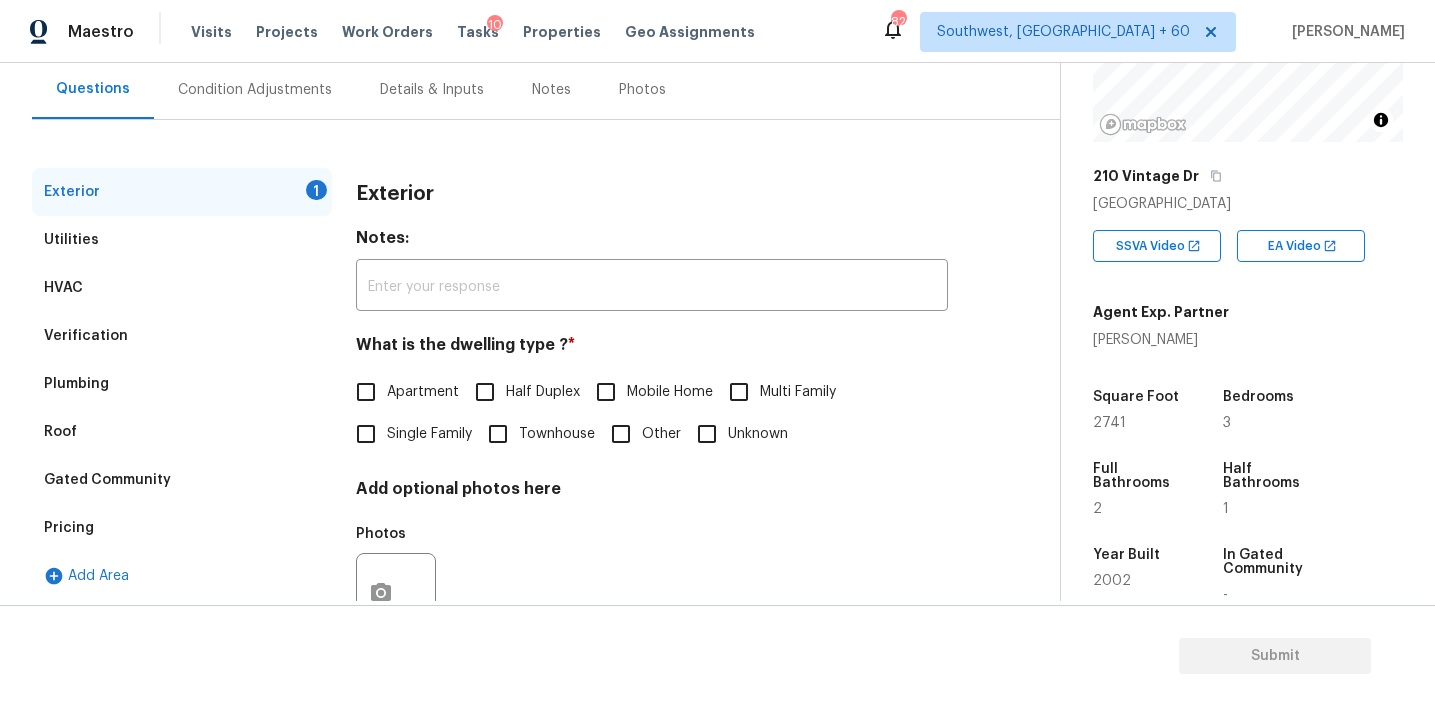 click on "Single Family" at bounding box center (429, 434) 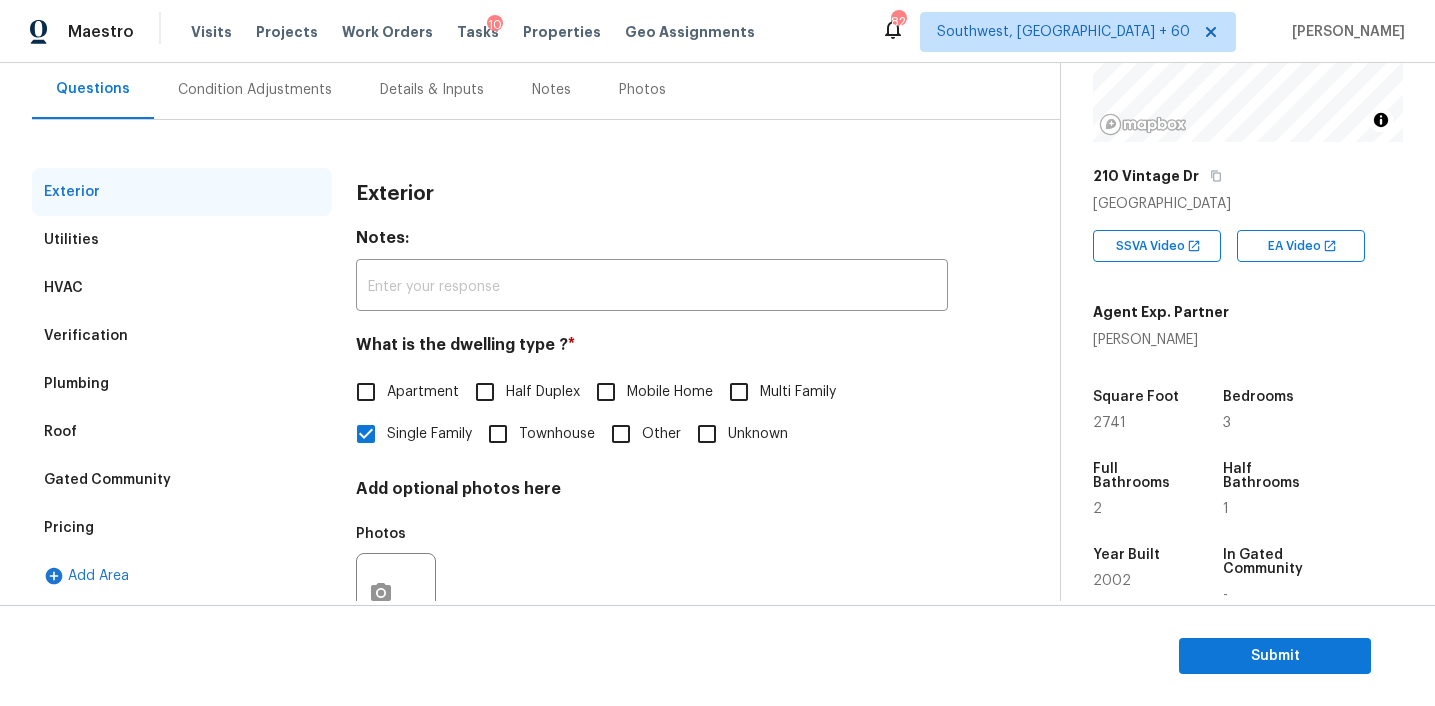 click on "Condition Adjustments" at bounding box center [255, 90] 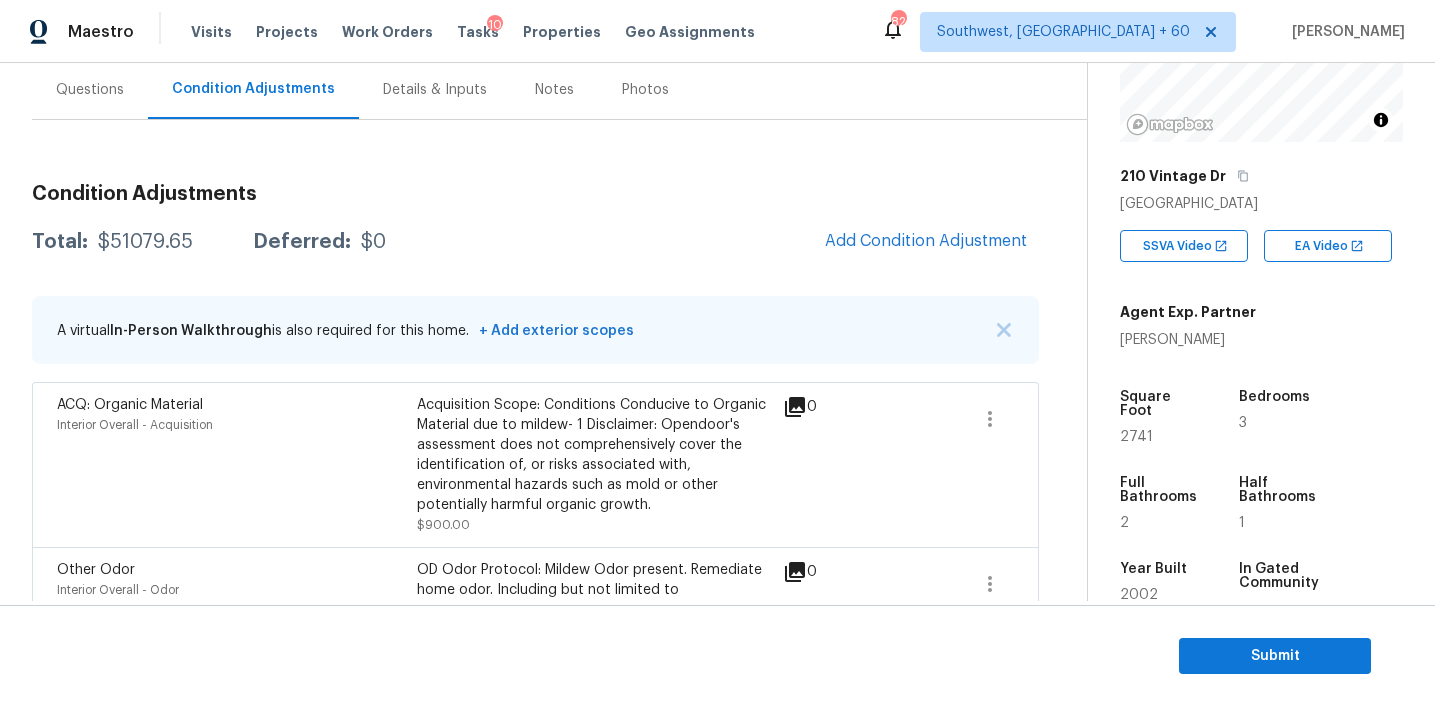 scroll, scrollTop: 184, scrollLeft: 0, axis: vertical 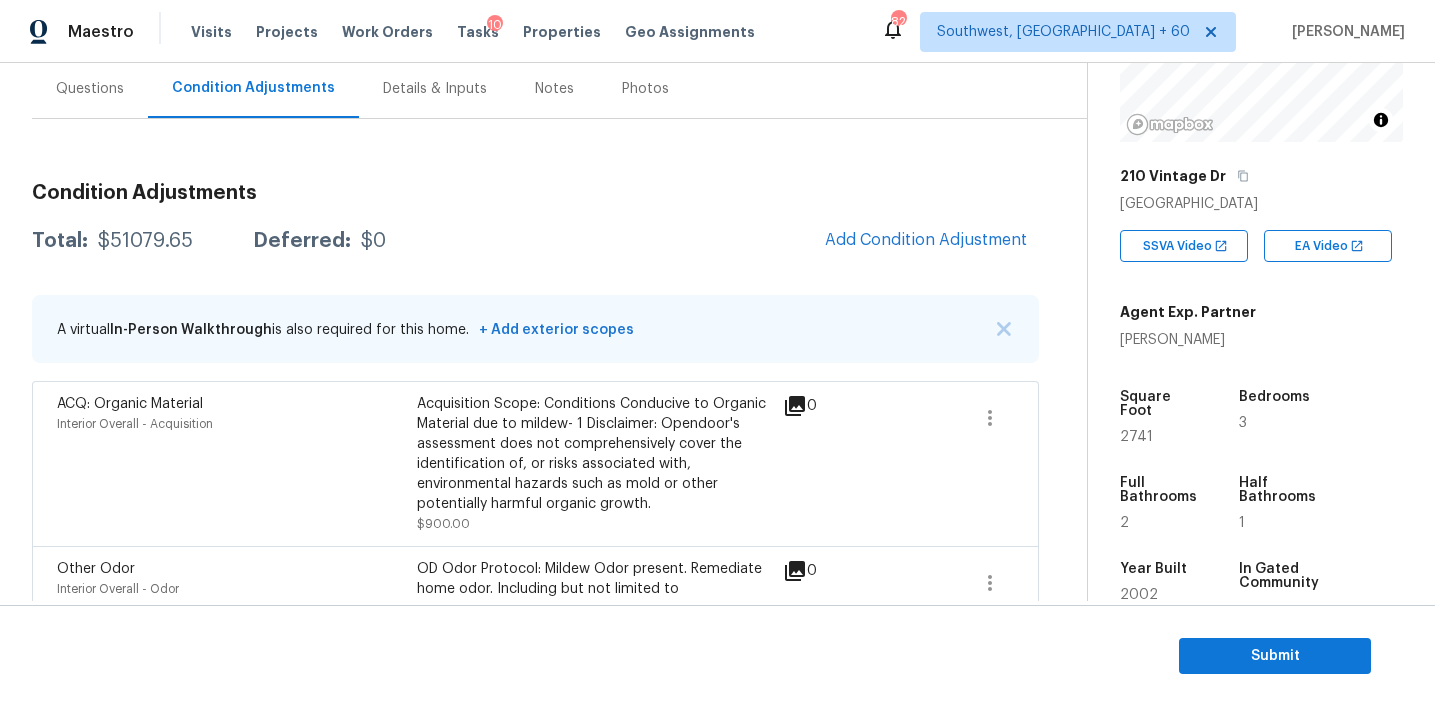 click on "Total:  $51079.65 Deferred:  $0 Add Condition Adjustment" at bounding box center (535, 241) 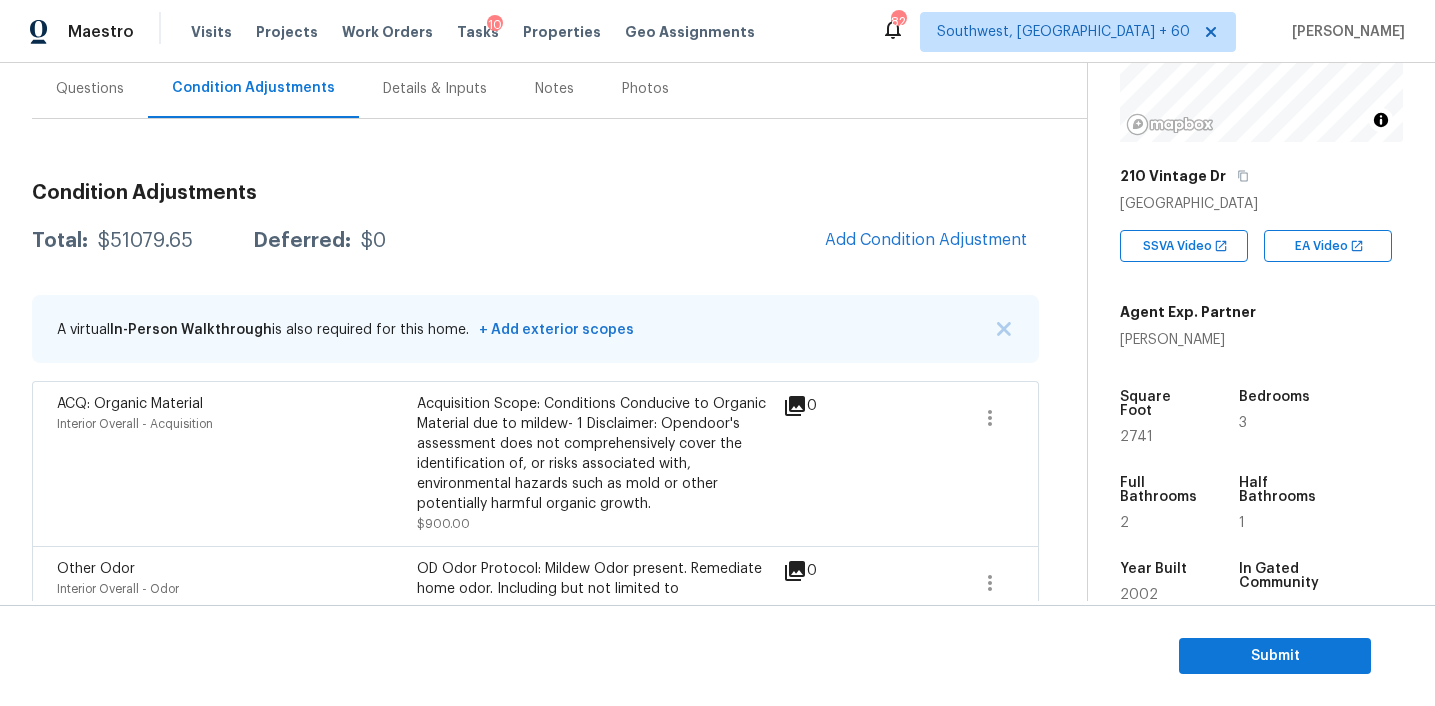 click on "Total:  $51079.65 Deferred:  $0 Add Condition Adjustment" at bounding box center (535, 241) 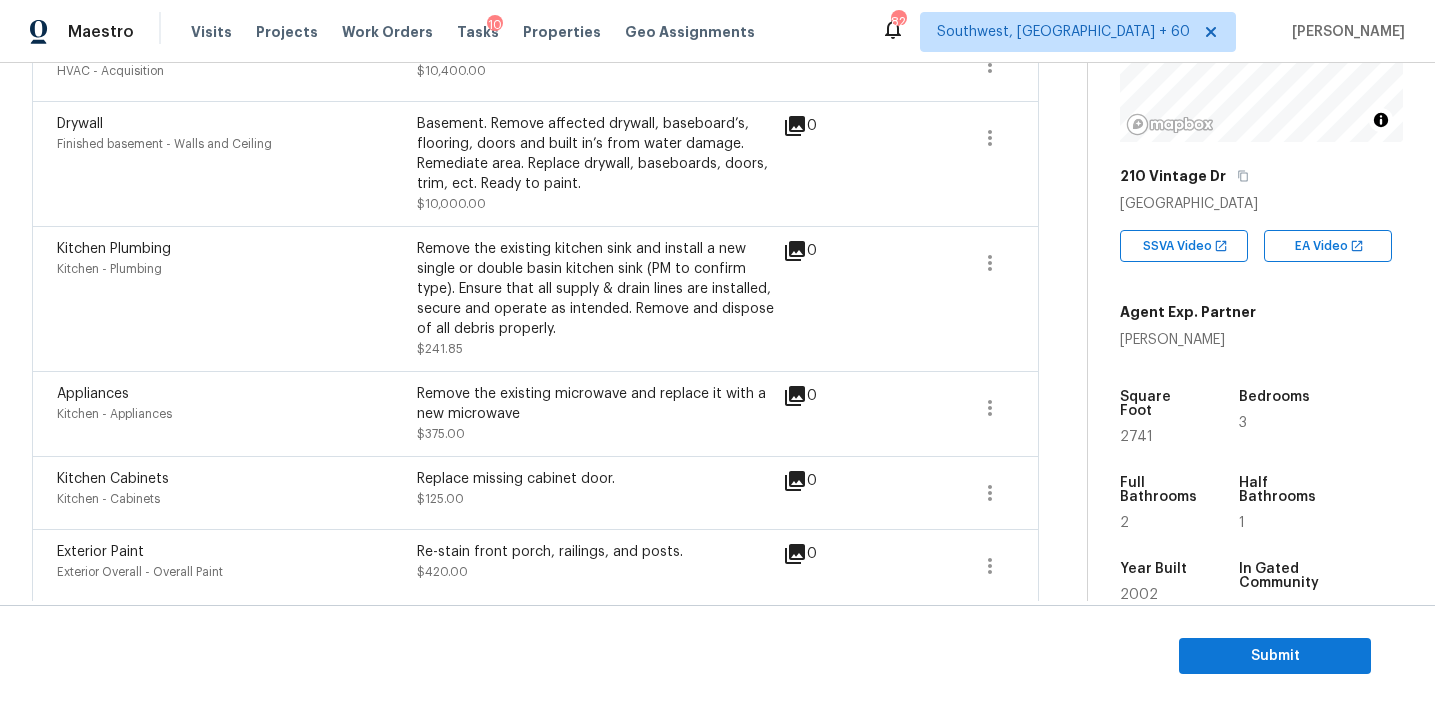 scroll, scrollTop: 2036, scrollLeft: 0, axis: vertical 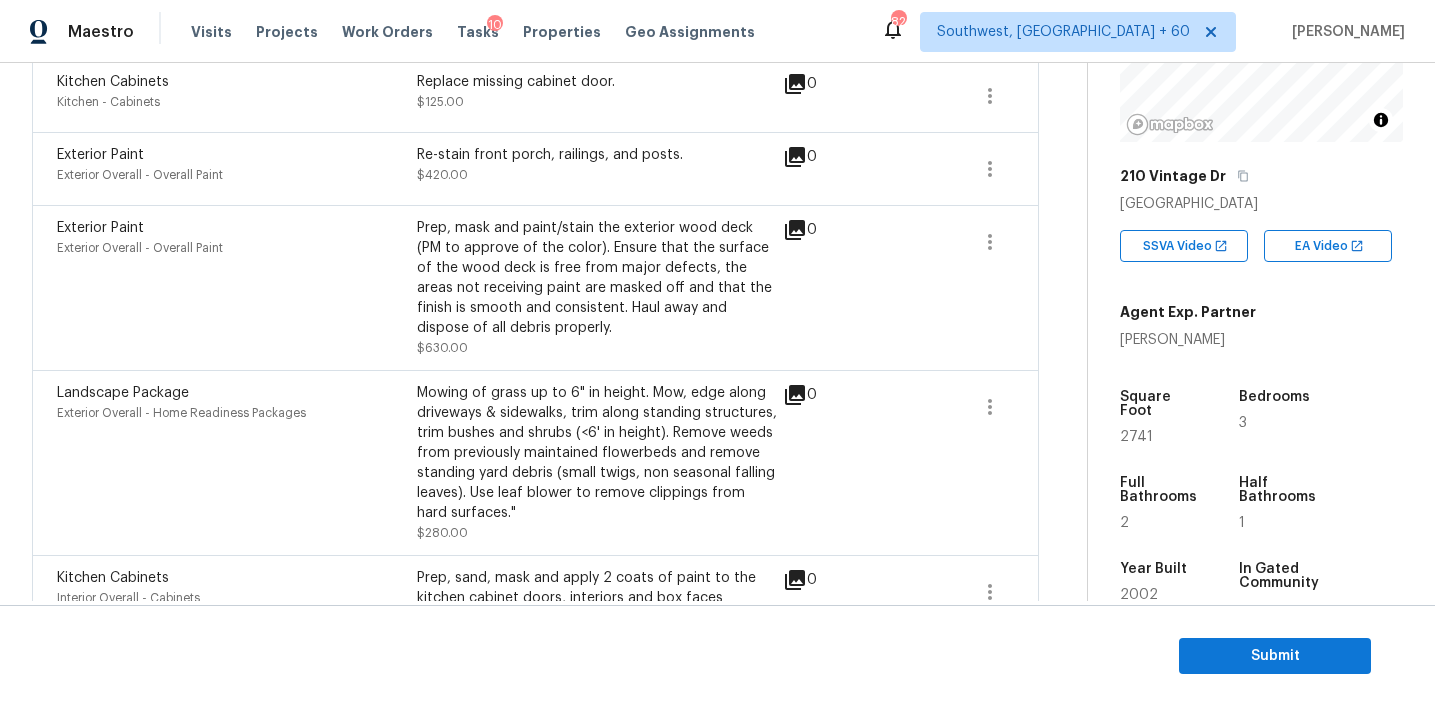 click on "Prep, mask and paint/stain the exterior wood deck  (PM to approve of the color). Ensure that the surface of the wood deck is free from major defects, the areas not receiving paint are masked off and that the finish is smooth and consistent. Haul away and dispose of all debris properly." at bounding box center [597, 278] 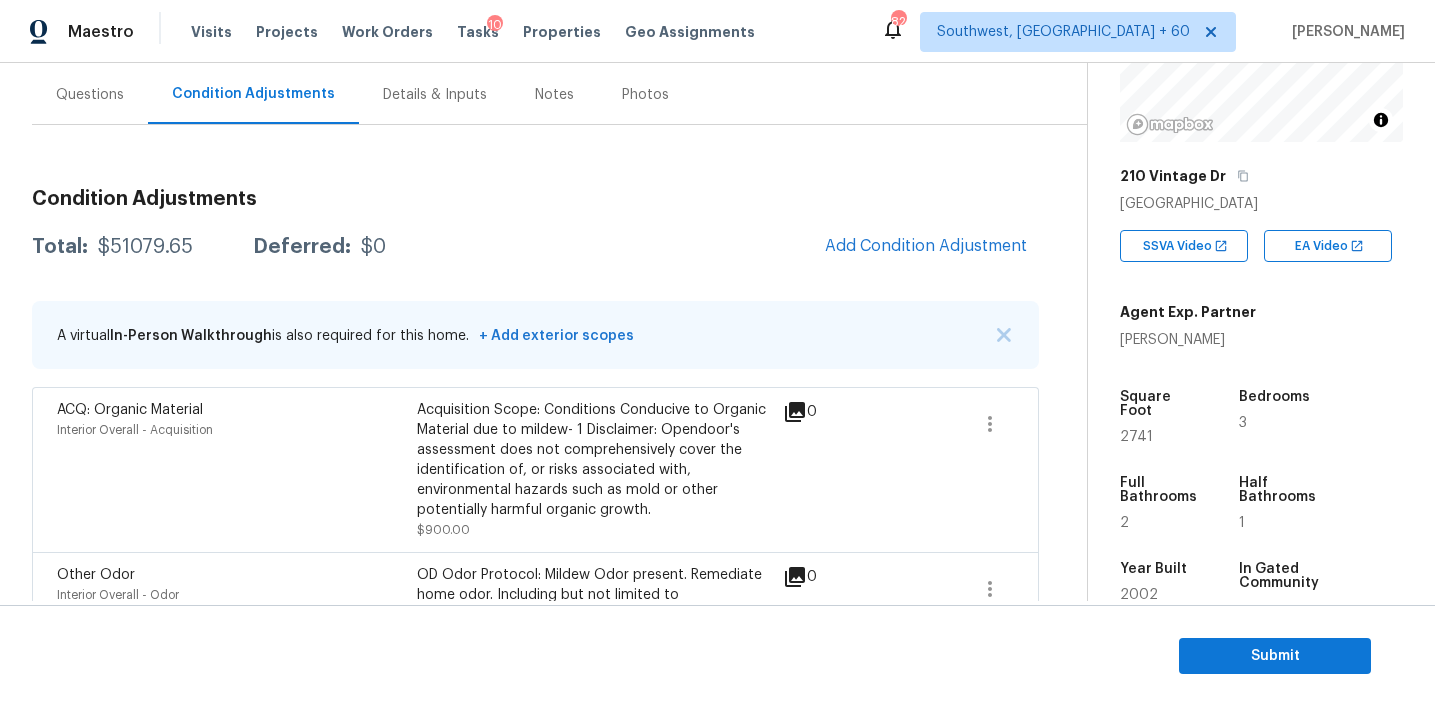 scroll, scrollTop: 179, scrollLeft: 0, axis: vertical 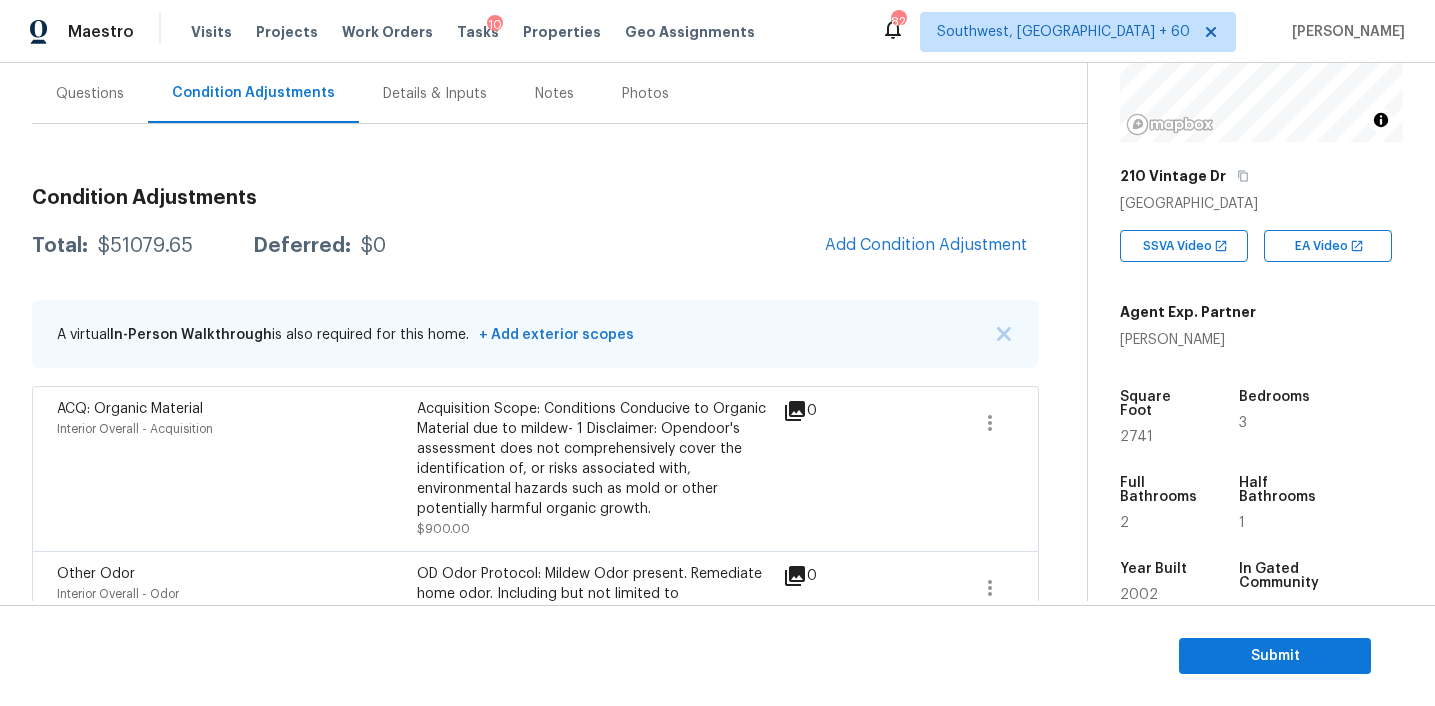 click on "$51079.65" at bounding box center (145, 246) 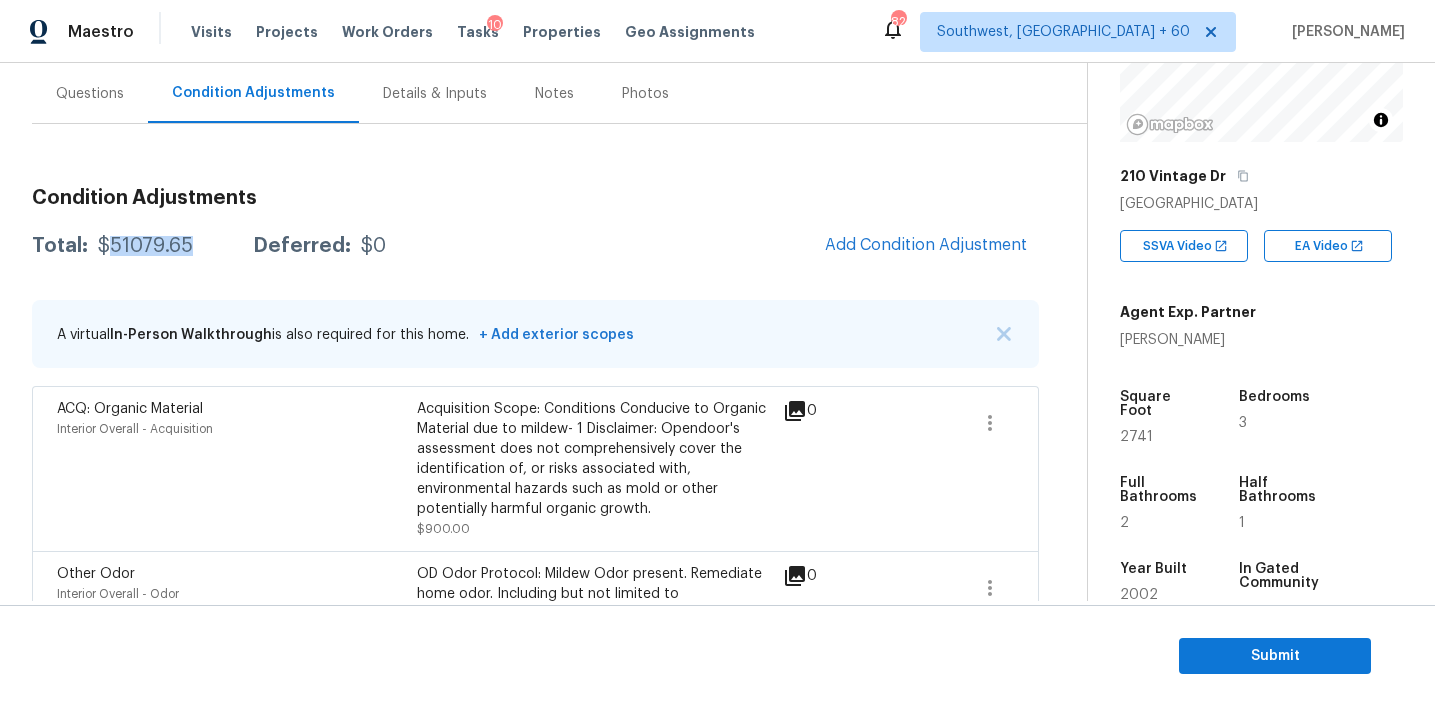 click on "$51079.65" at bounding box center [145, 246] 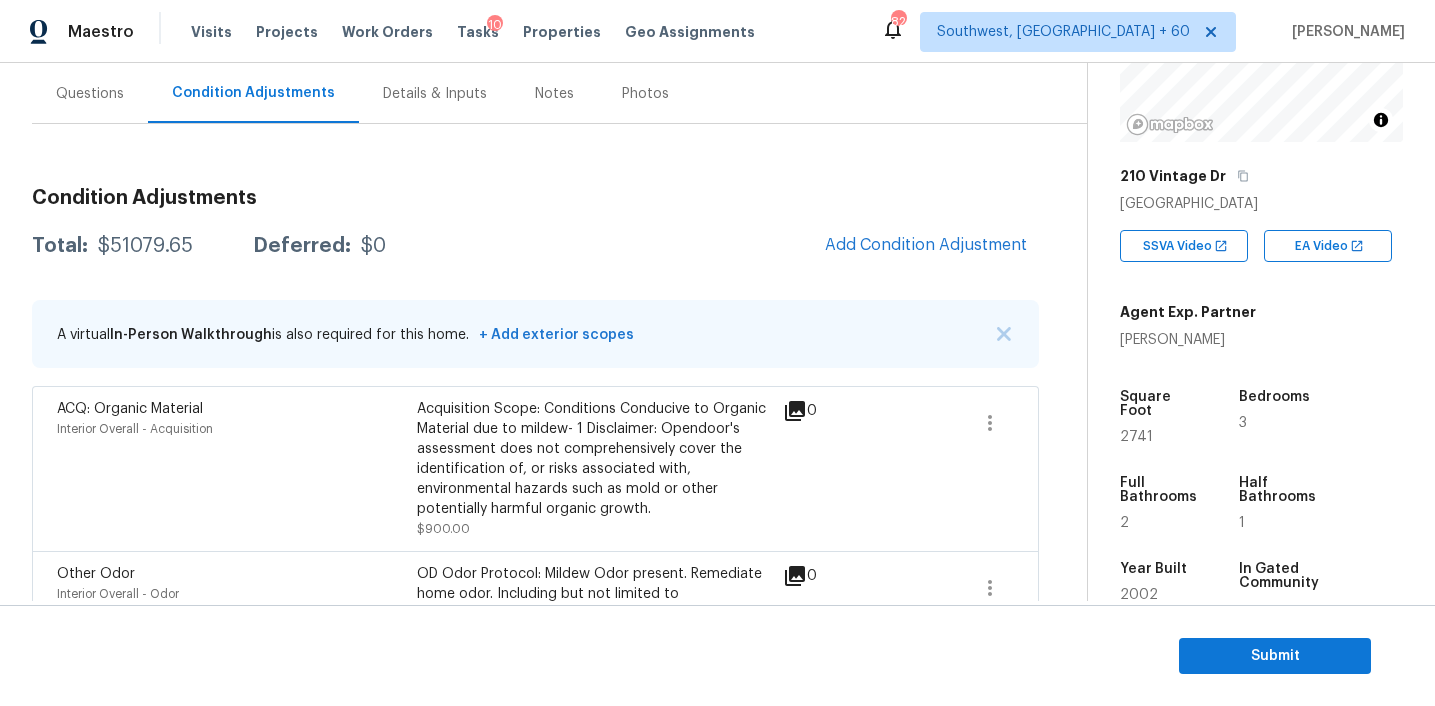 click on "$0" at bounding box center [373, 246] 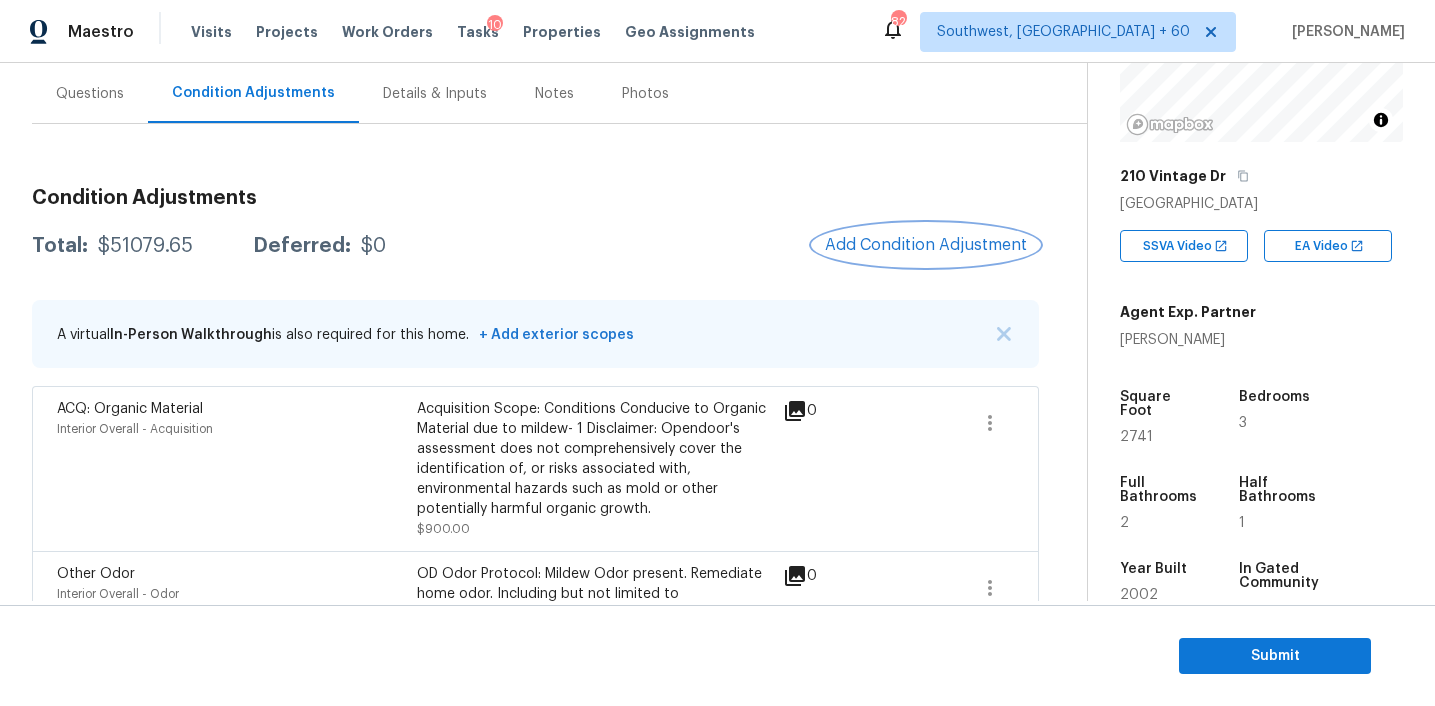 click on "Add Condition Adjustment" at bounding box center (926, 245) 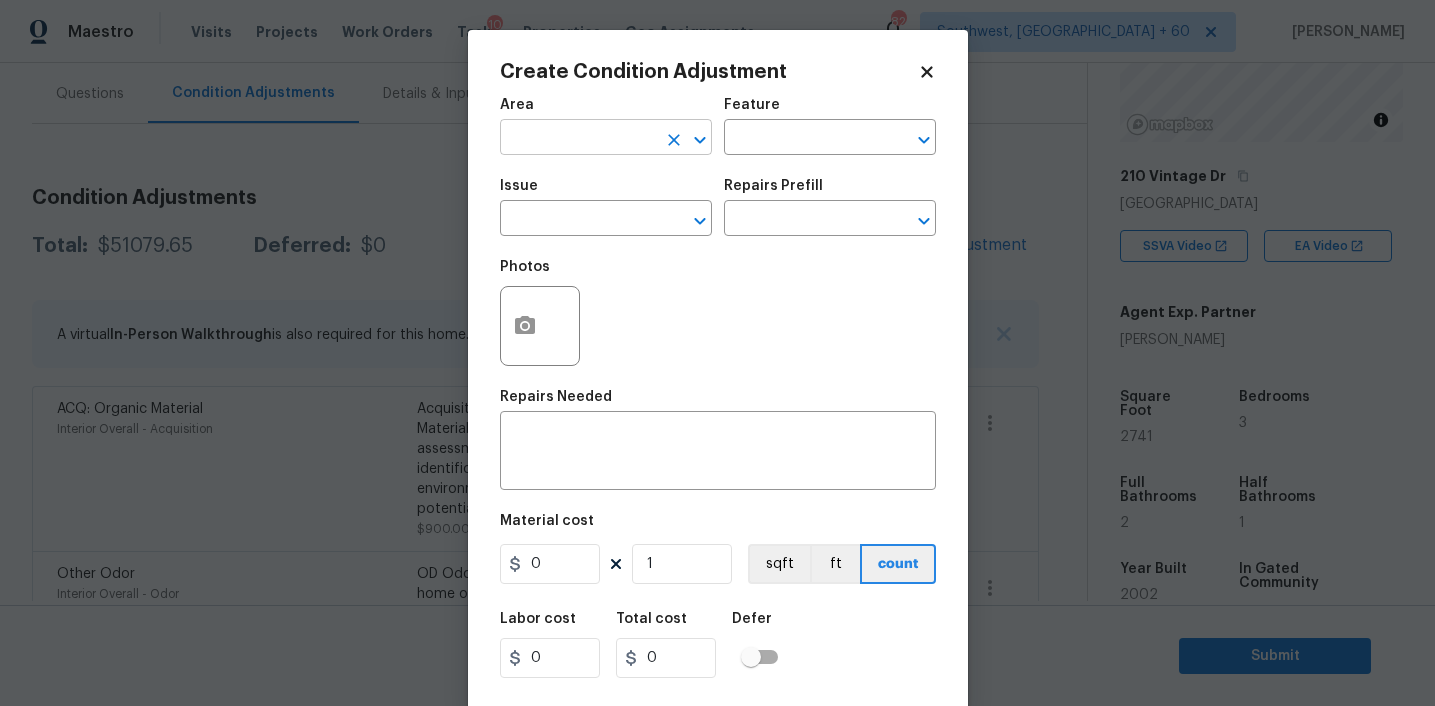 click at bounding box center (578, 139) 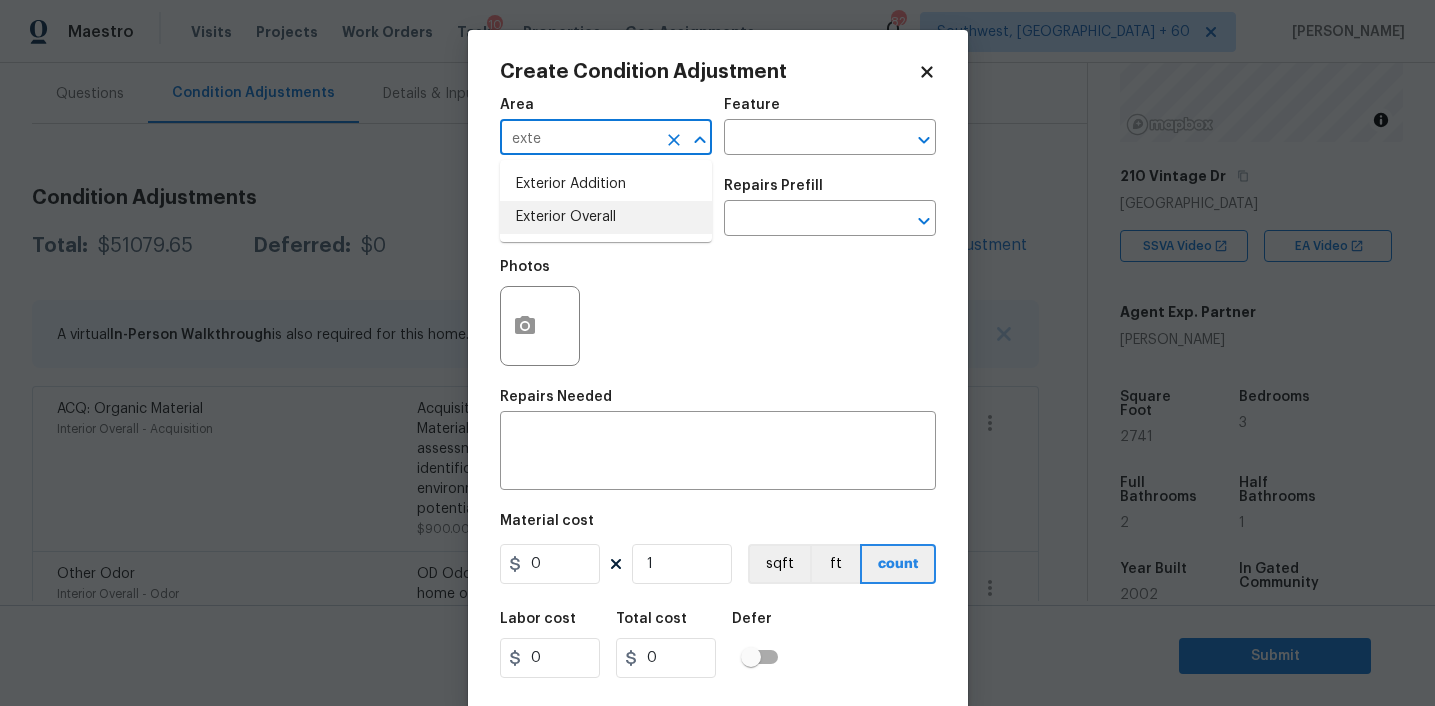 click on "Exterior Overall" at bounding box center [606, 217] 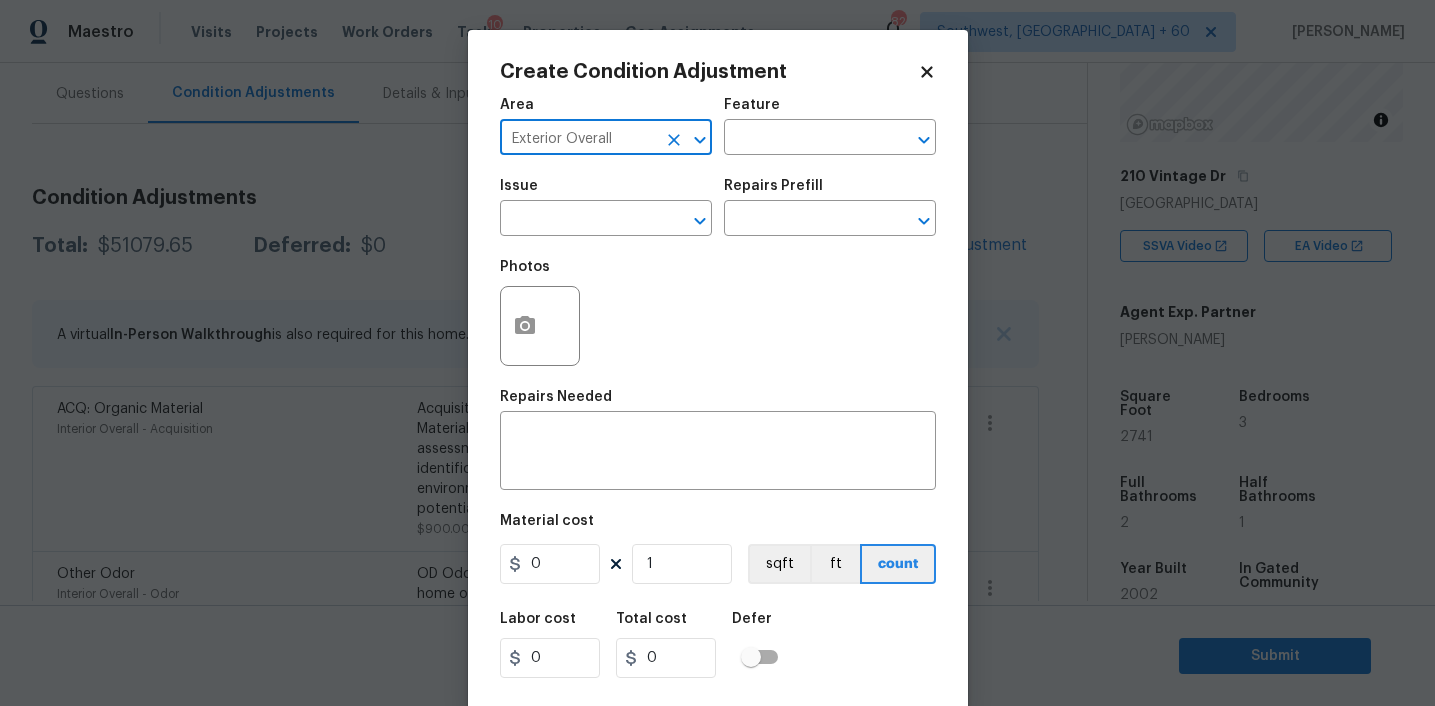 type on "Exterior Overall" 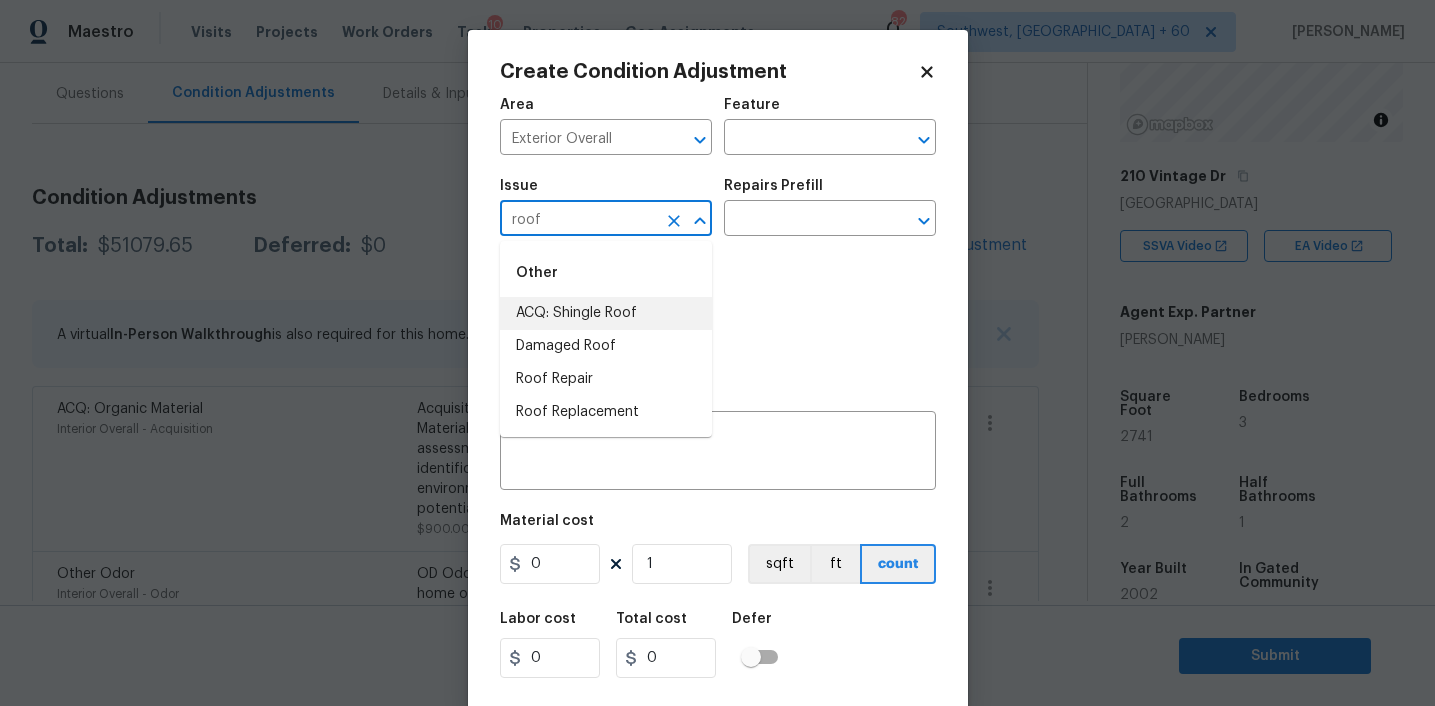 click on "ACQ: Shingle Roof" at bounding box center (606, 313) 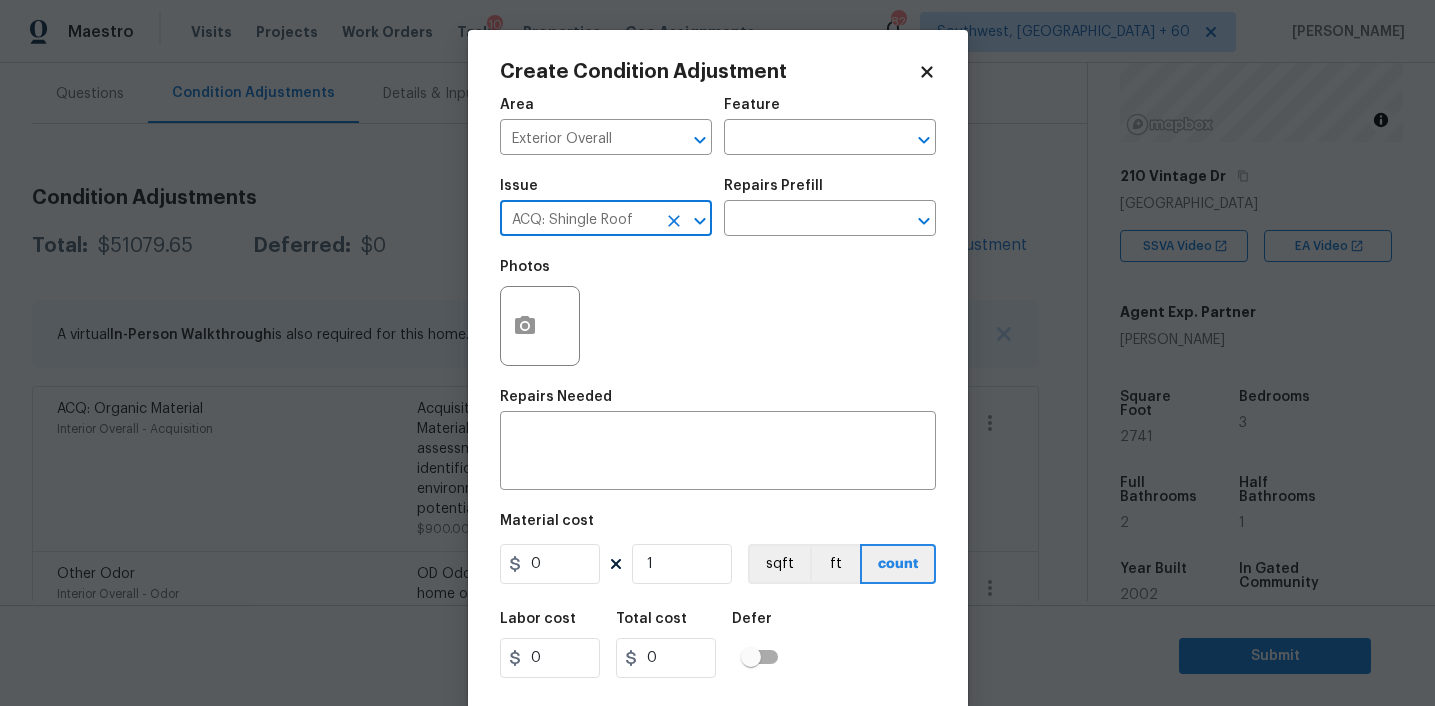 type on "ACQ: Shingle Roof" 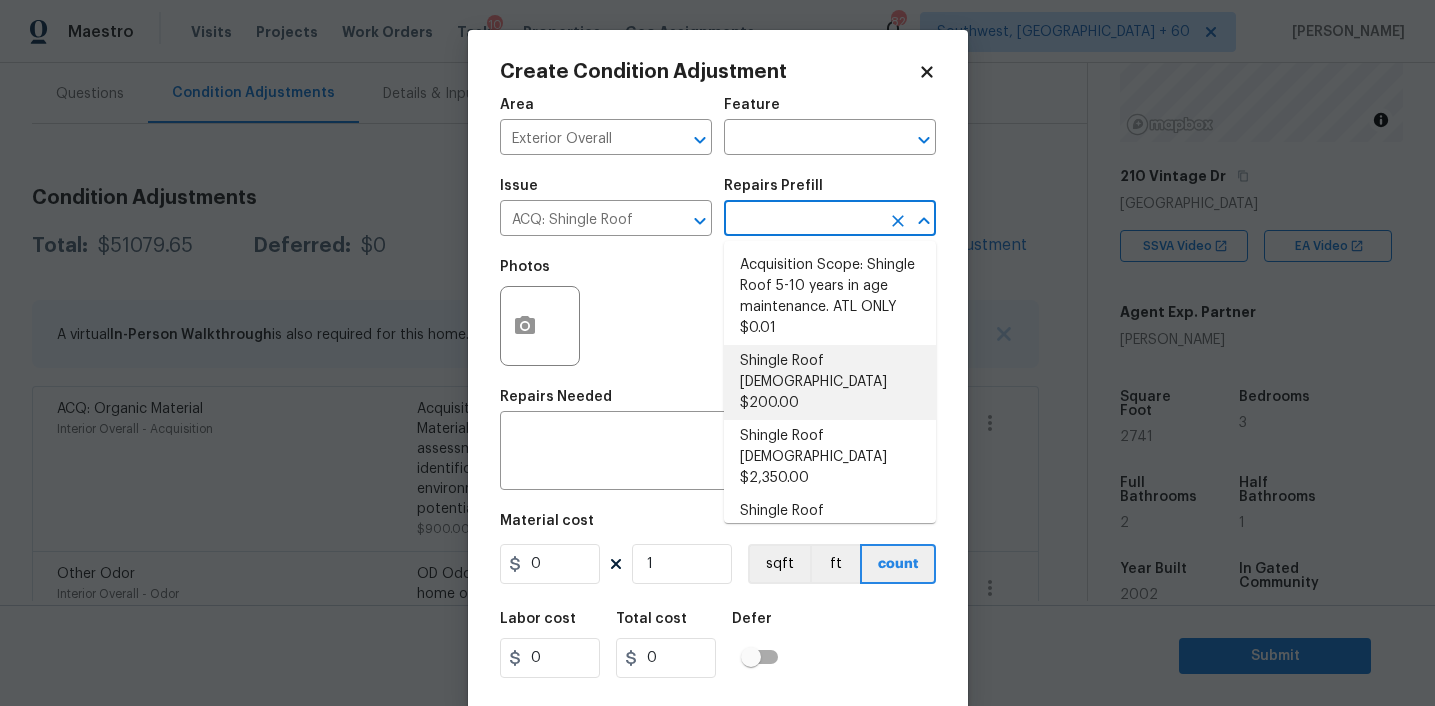 click on "Shingle Roof [DEMOGRAPHIC_DATA] $200.00" at bounding box center (830, 382) 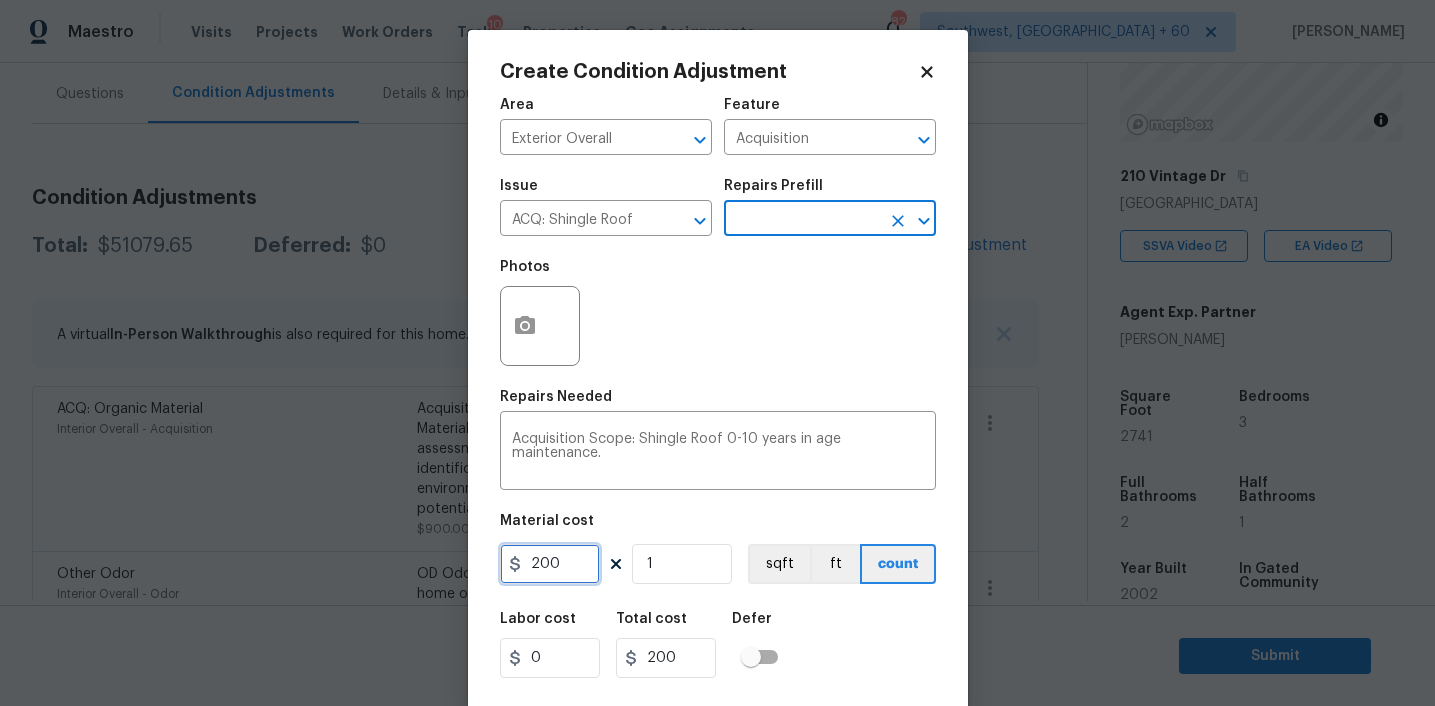 click on "200" at bounding box center [550, 564] 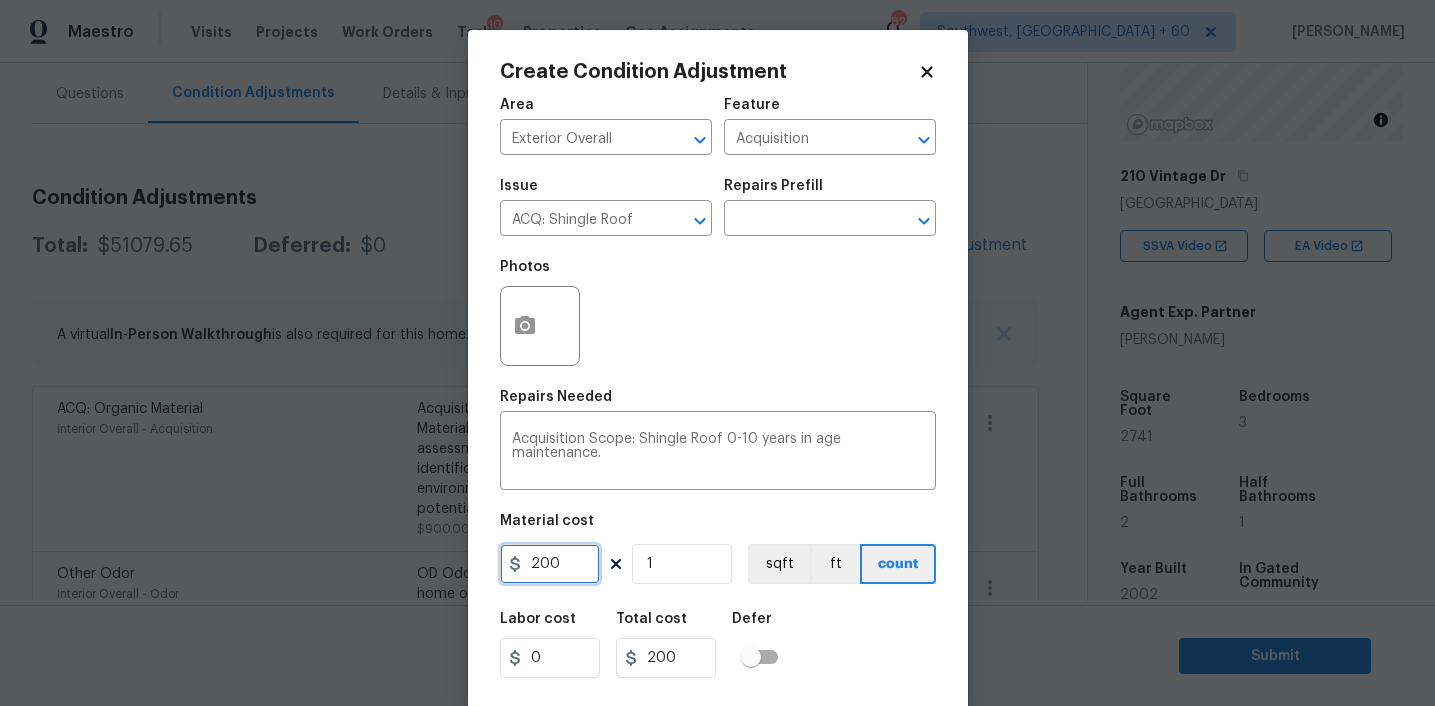 click on "200" at bounding box center [550, 564] 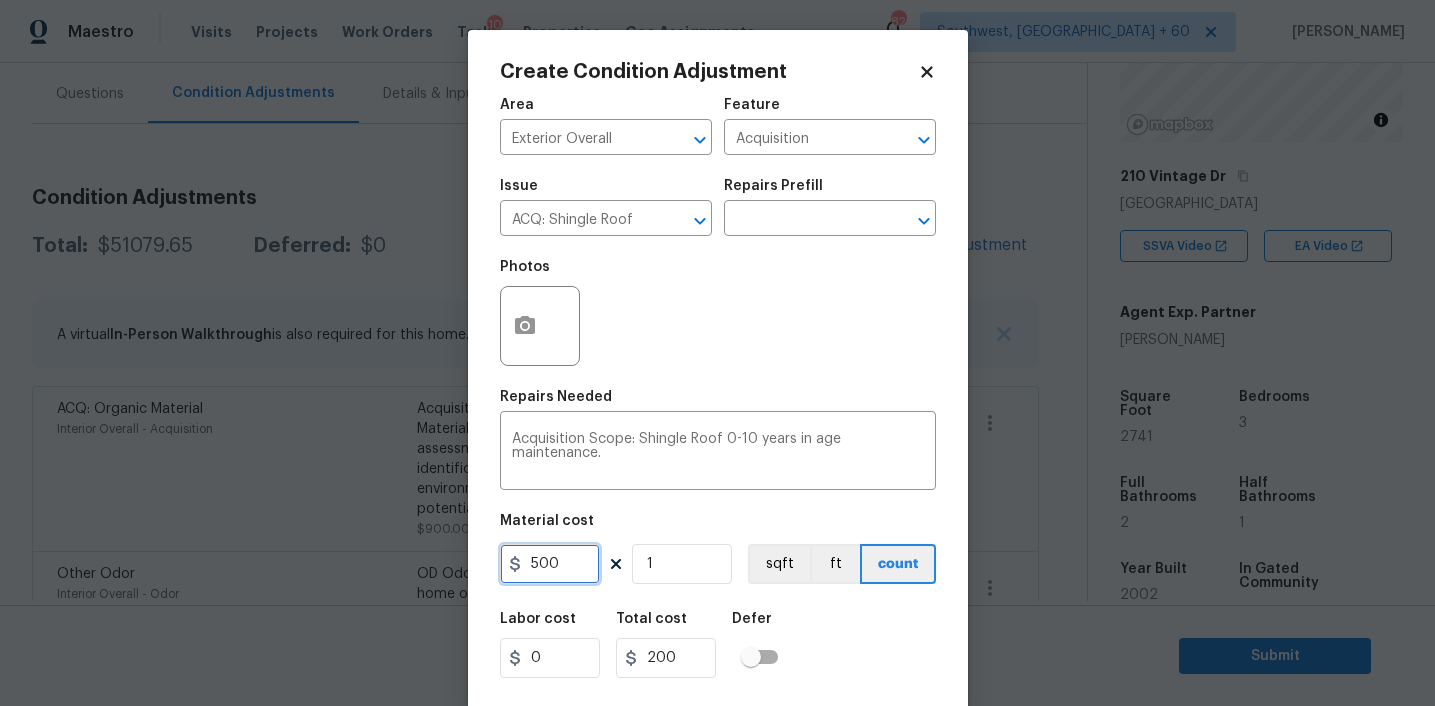 type on "500" 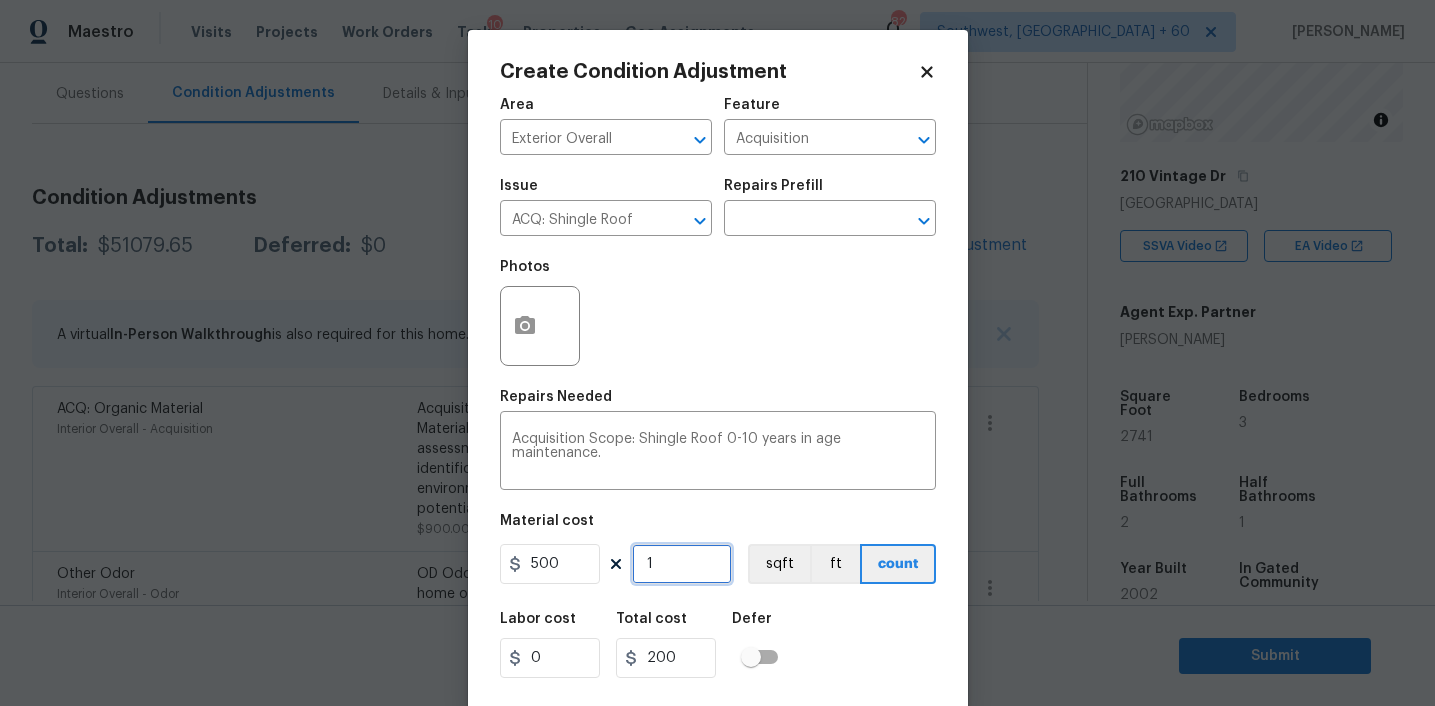 type on "500" 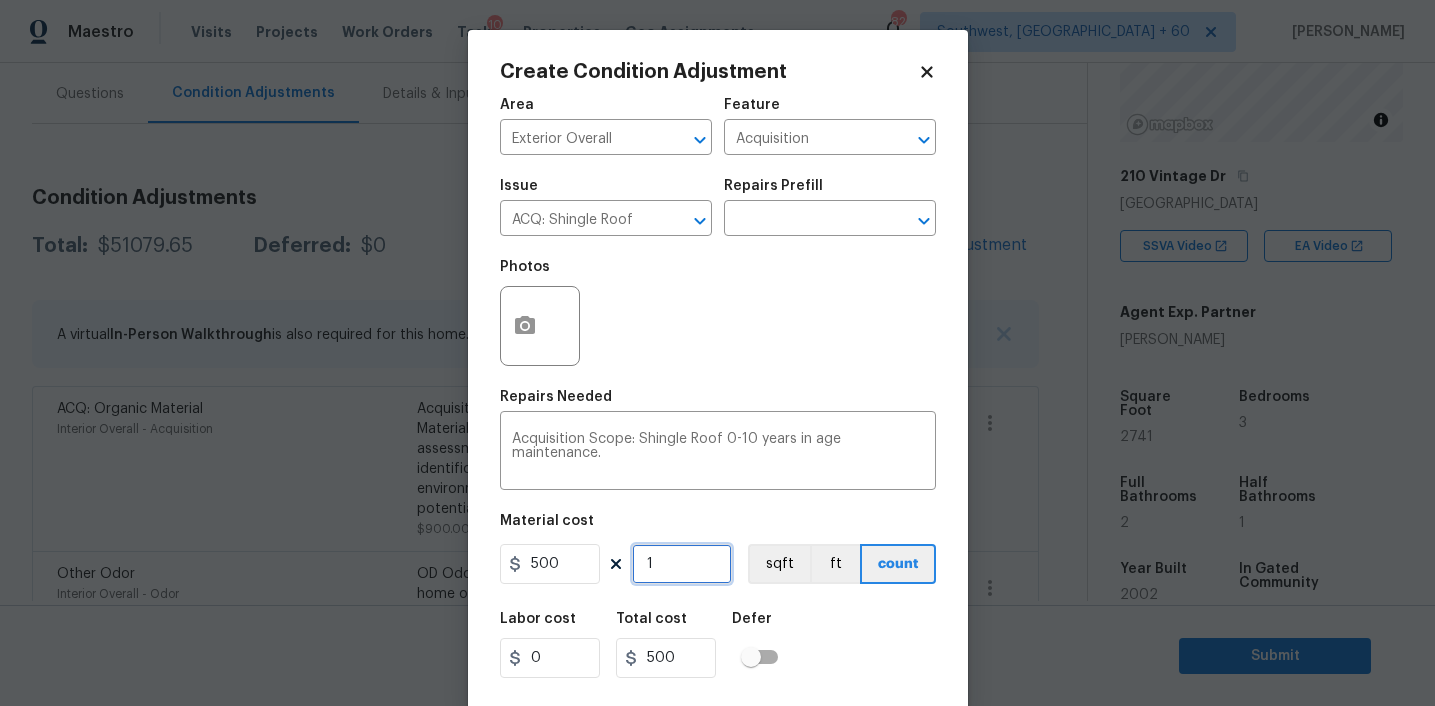 scroll, scrollTop: 41, scrollLeft: 0, axis: vertical 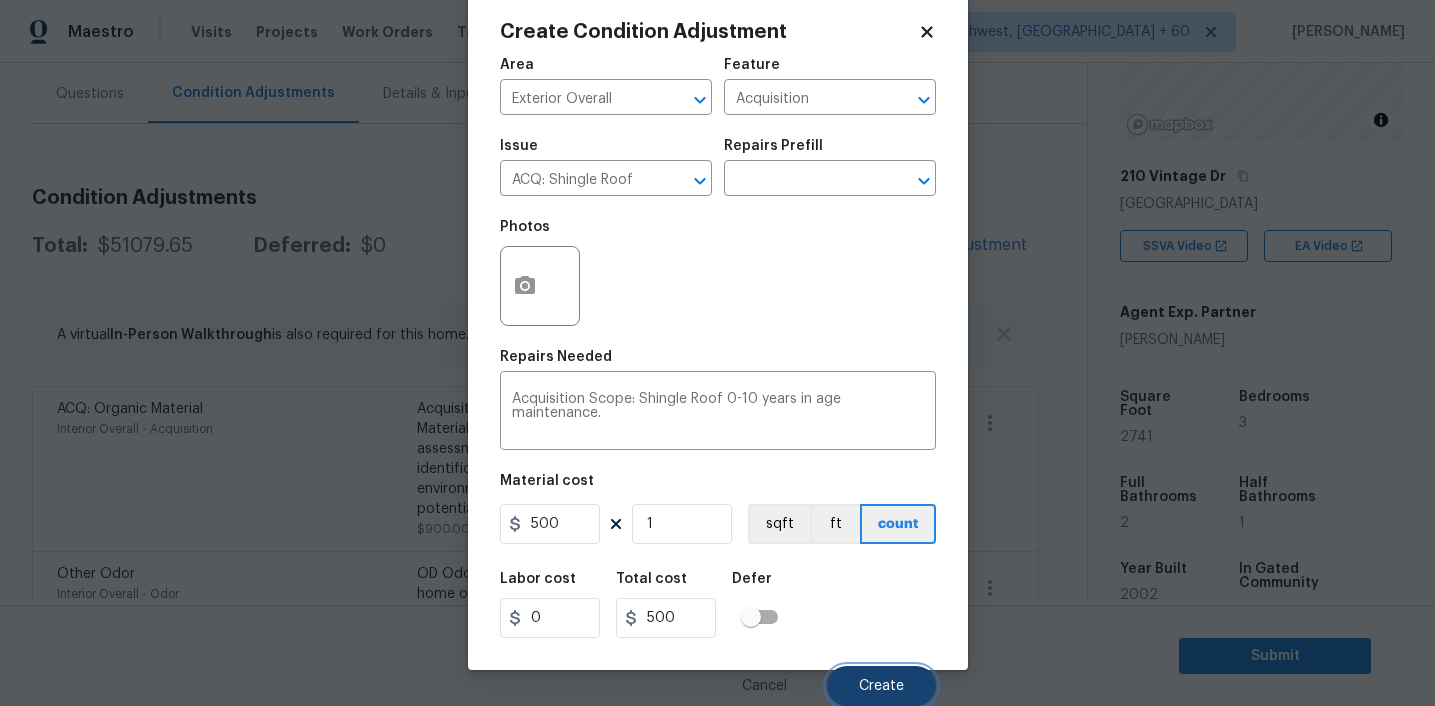 click on "Create" at bounding box center [881, 686] 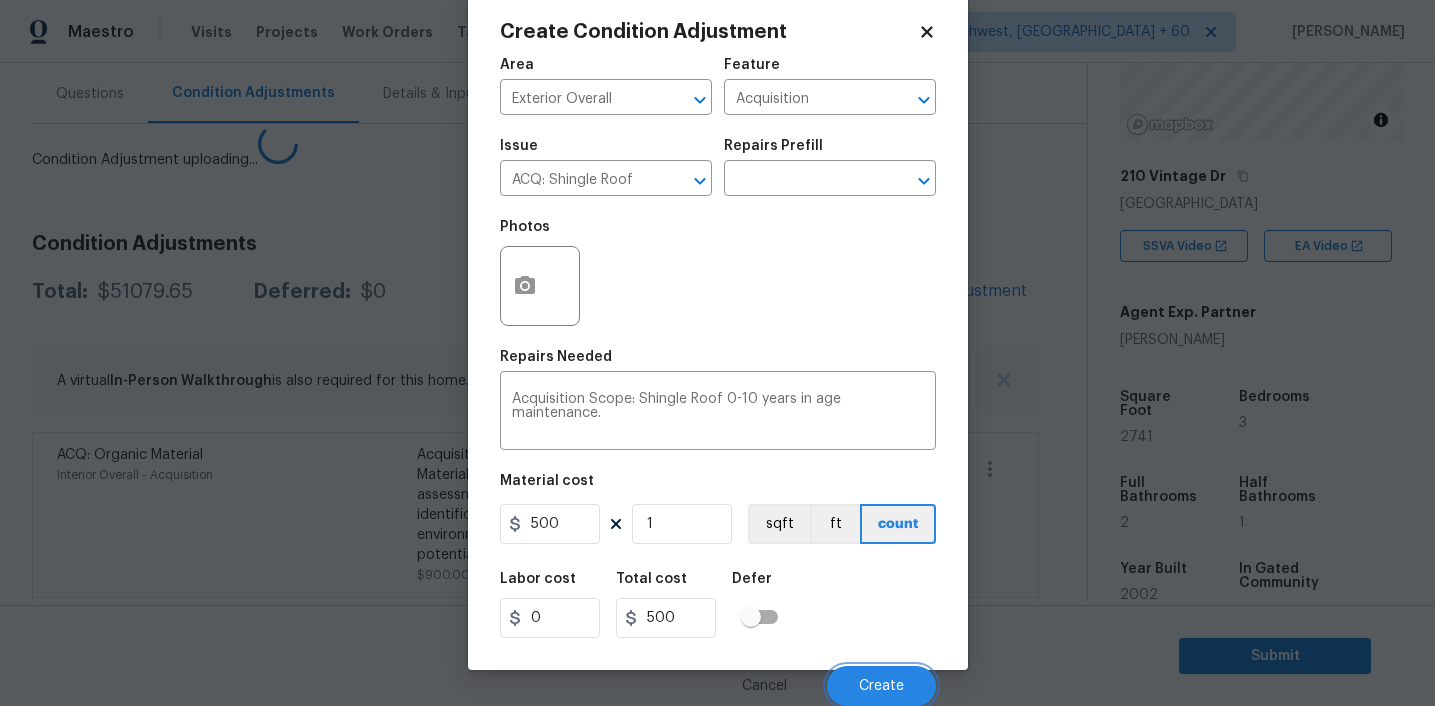 scroll, scrollTop: 34, scrollLeft: 0, axis: vertical 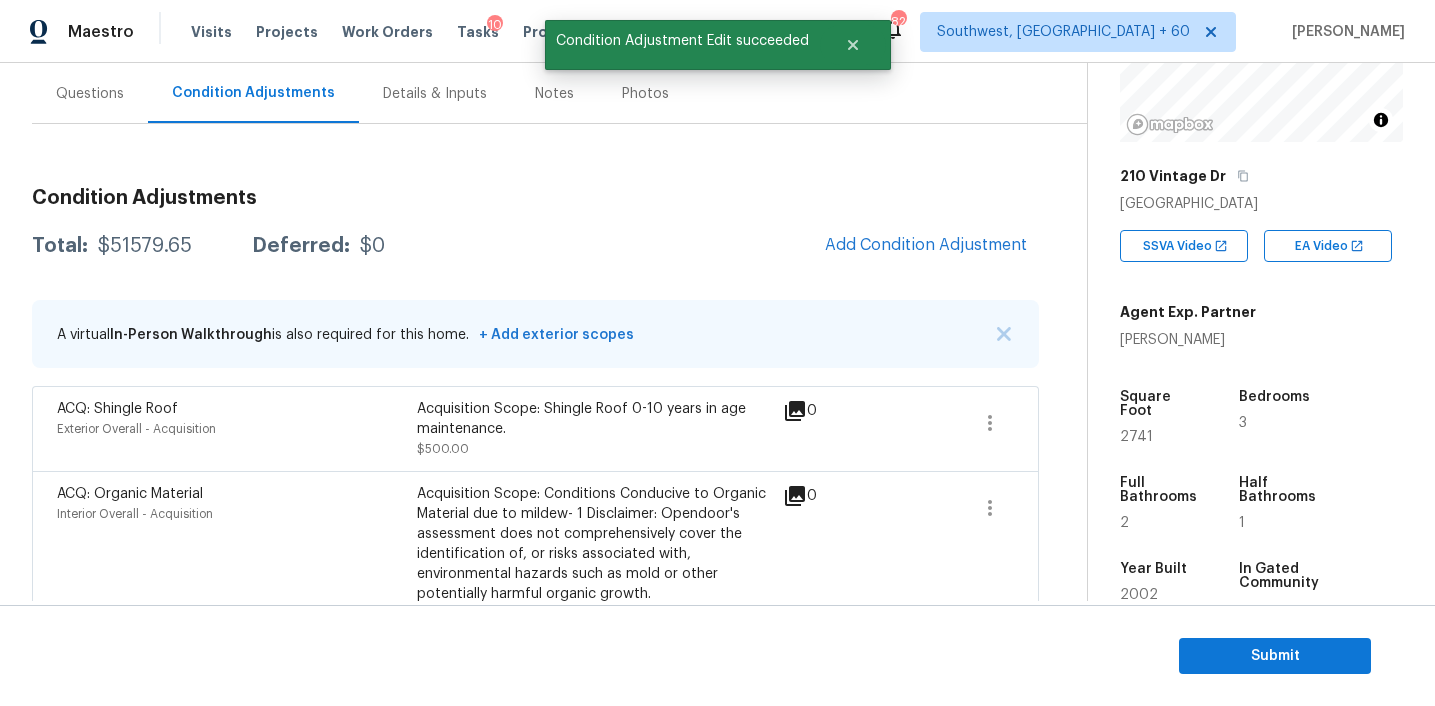 click on "$51579.65" at bounding box center (145, 246) 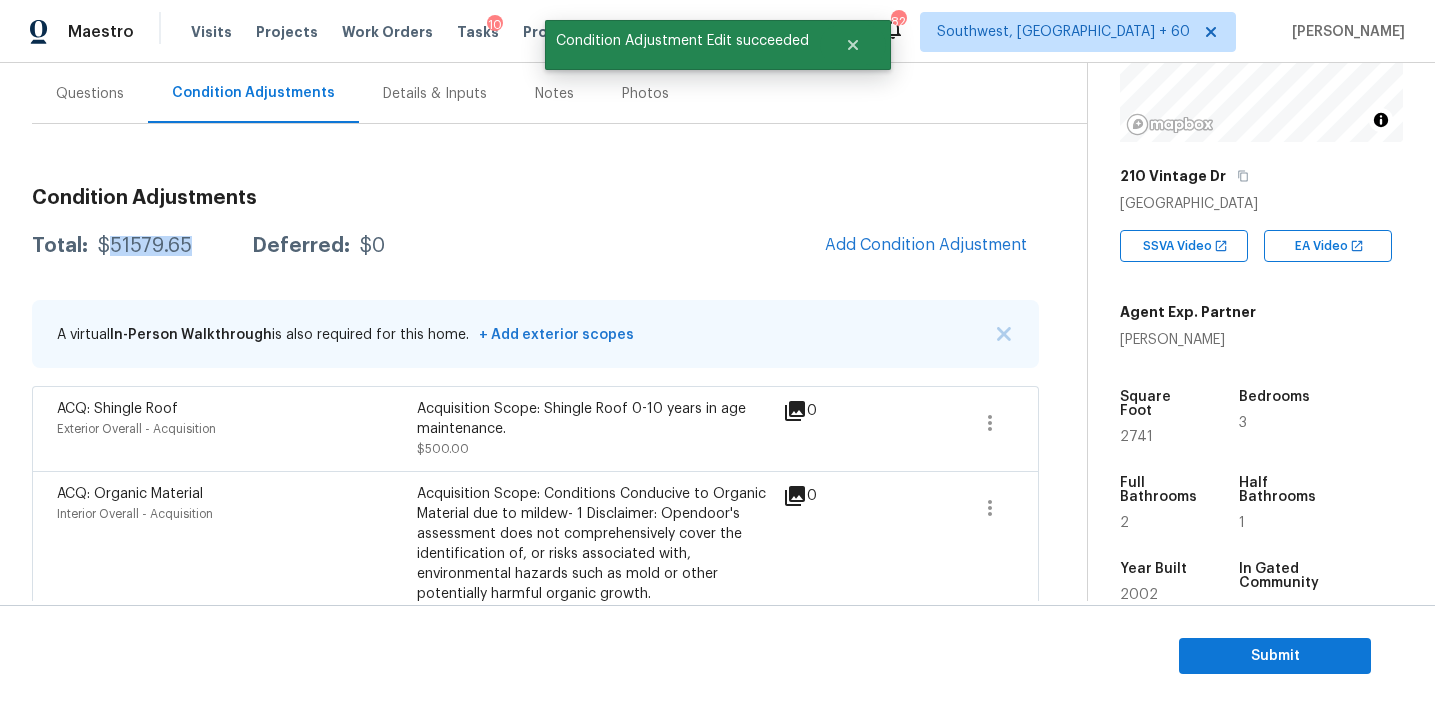 click on "$51579.65" at bounding box center [145, 246] 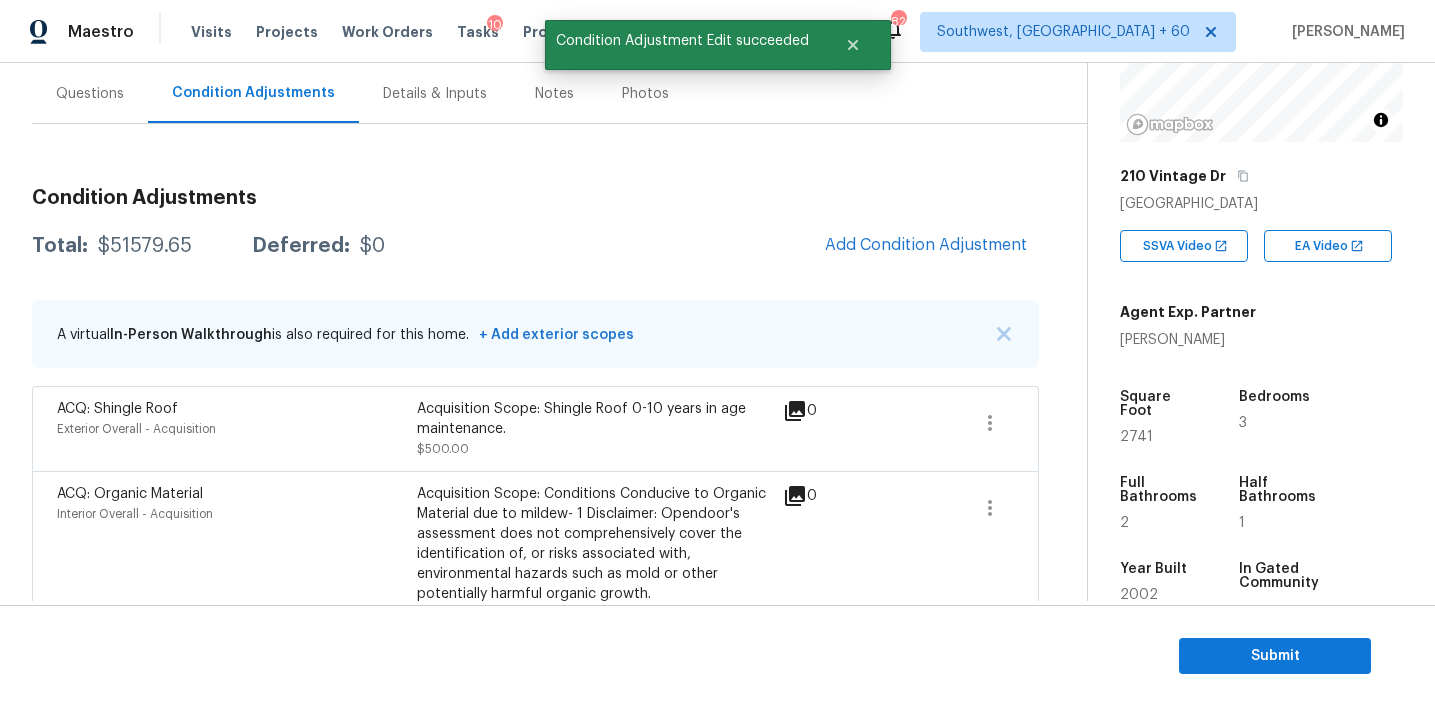 click on "Total:  $51579.65 Deferred:  $0 Add Condition Adjustment" at bounding box center [535, 246] 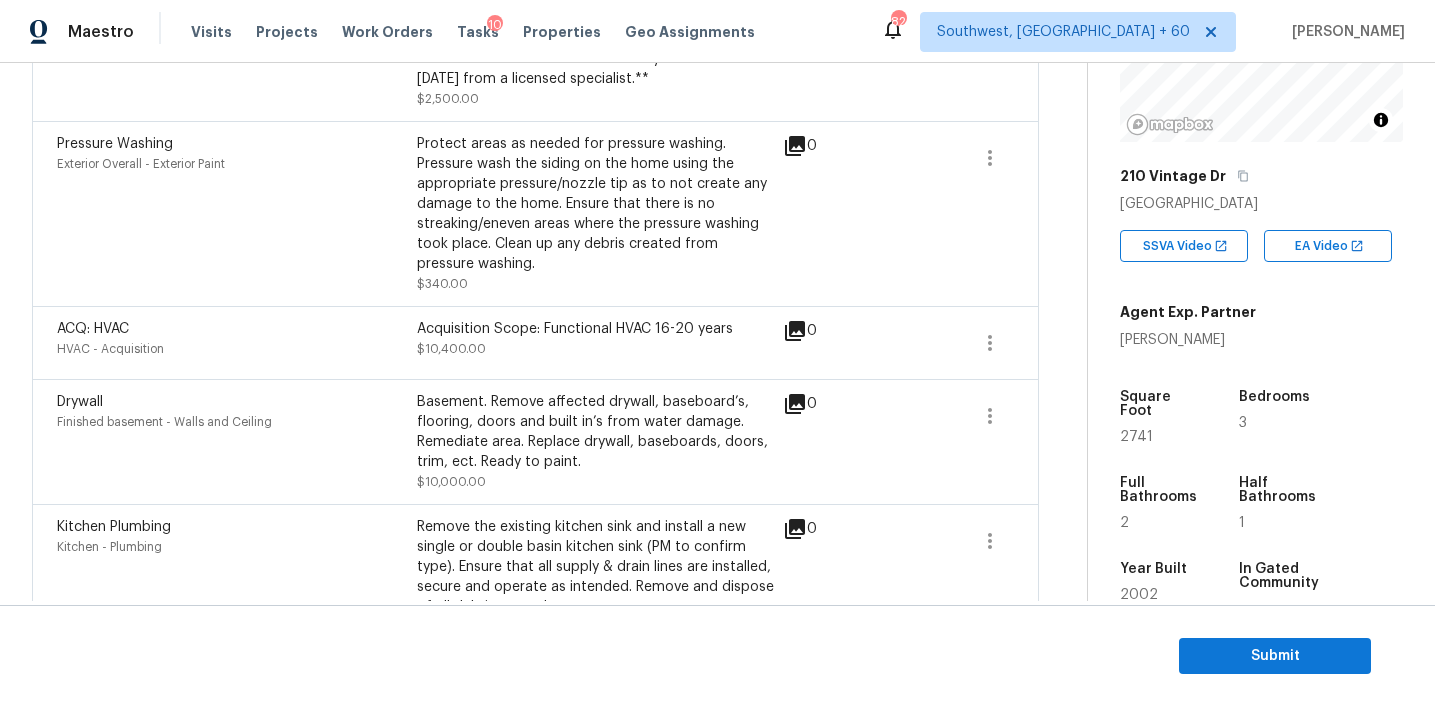 scroll, scrollTop: 256, scrollLeft: 0, axis: vertical 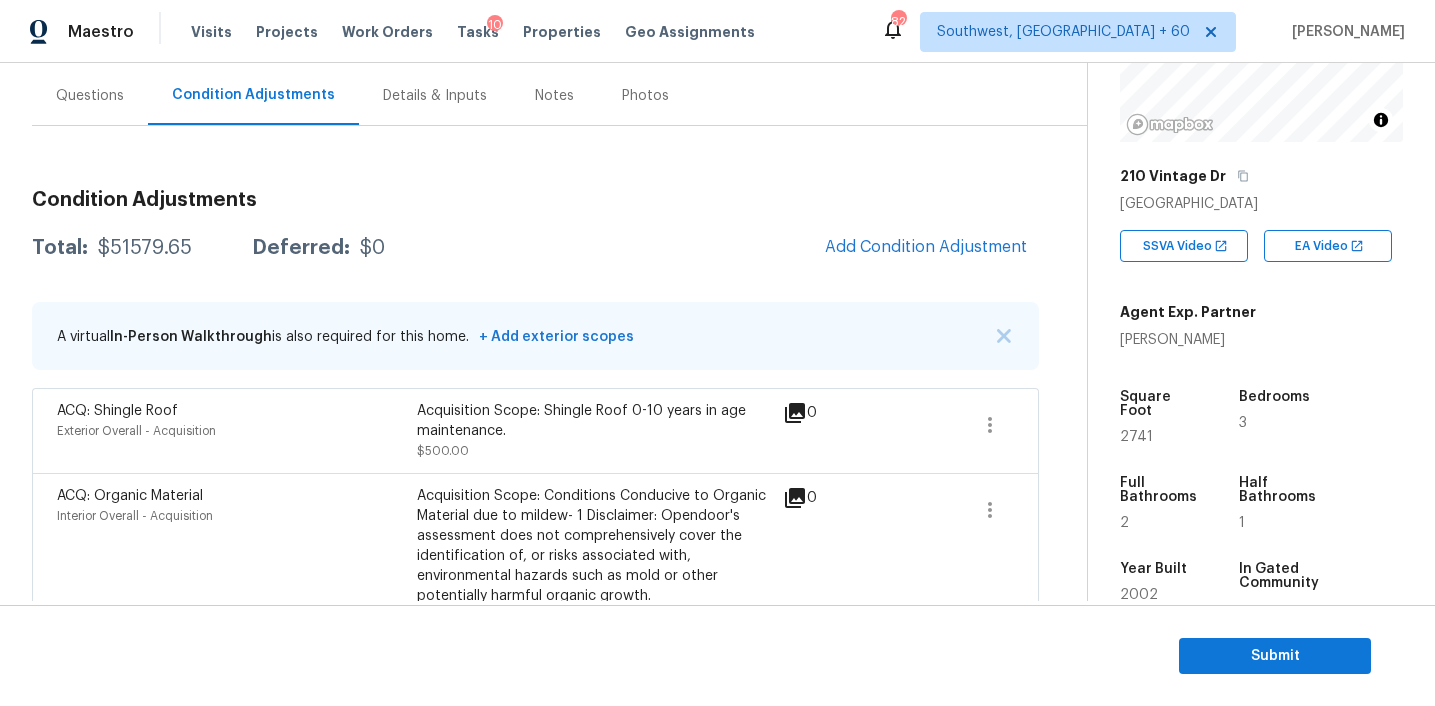 click on "$51579.65" at bounding box center (145, 248) 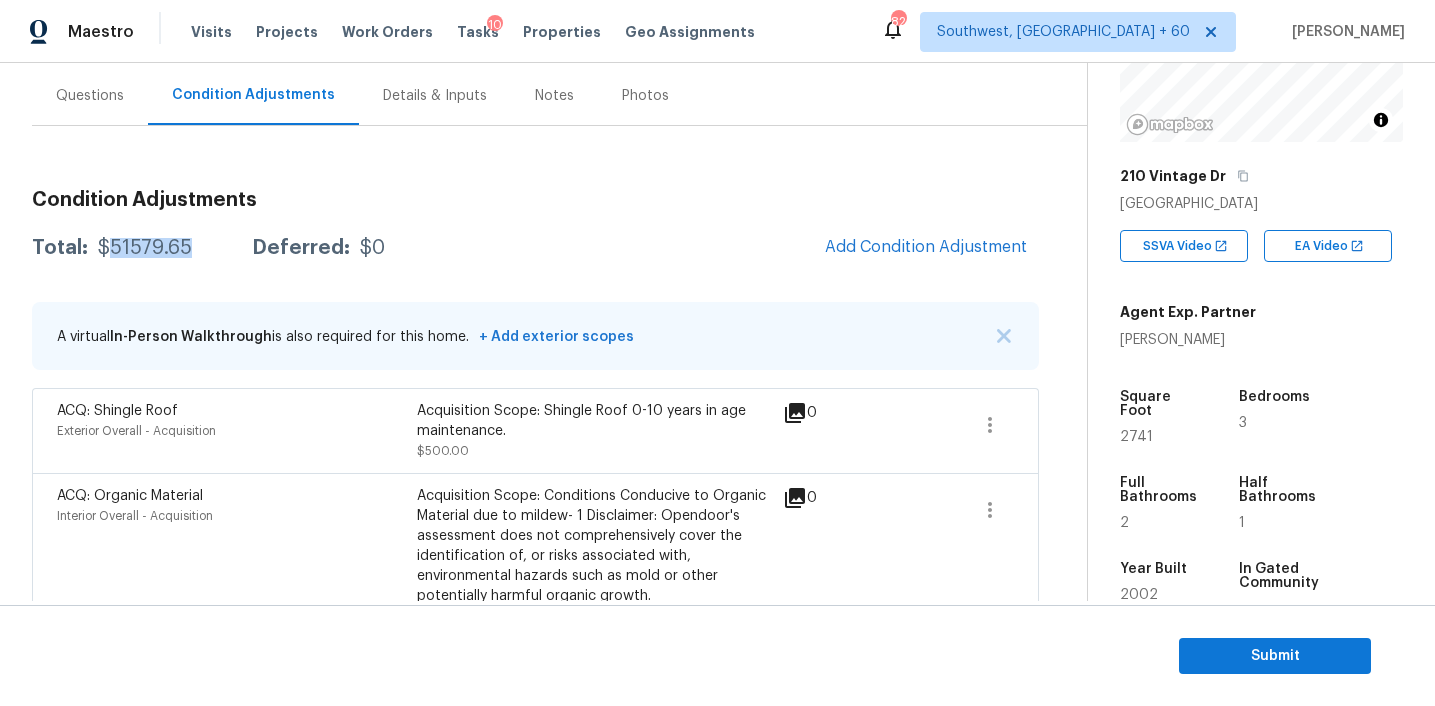 click on "$51579.65" at bounding box center (145, 248) 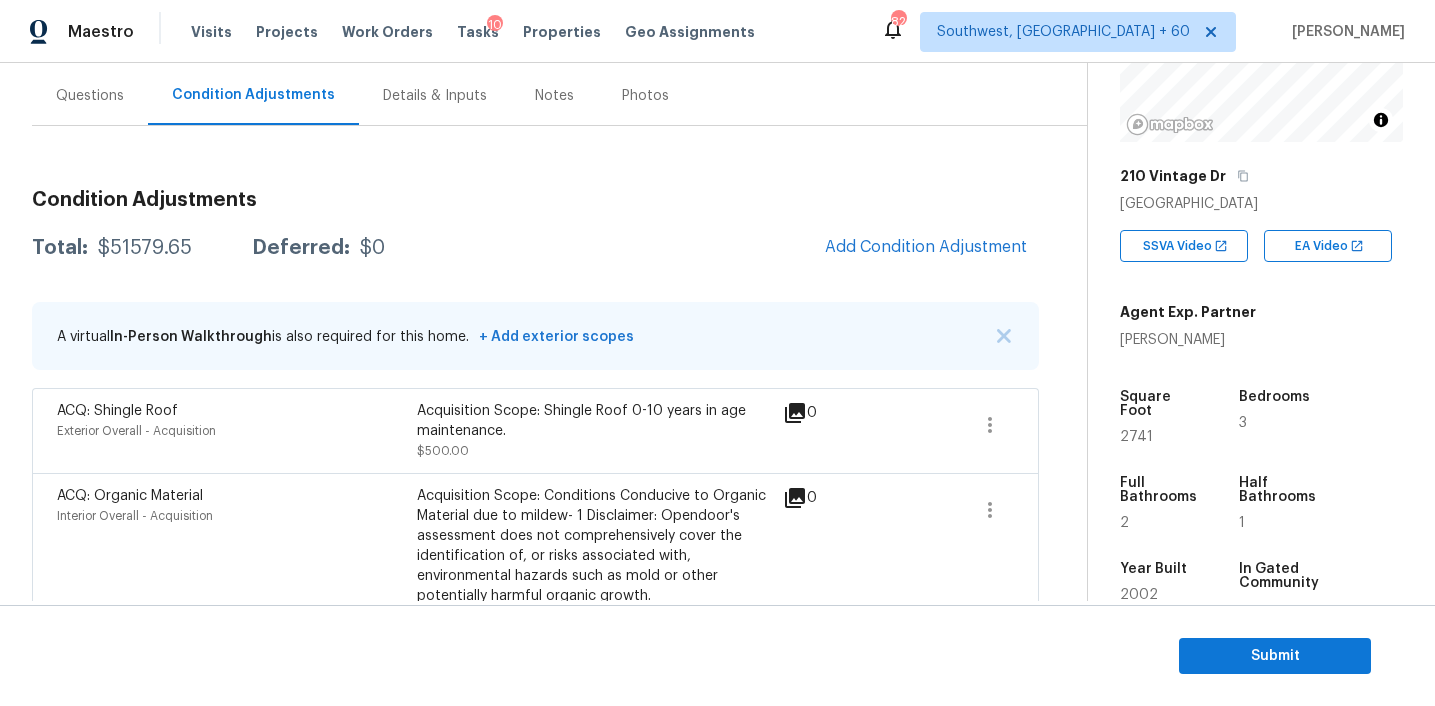 click on "Condition Adjustments Total:  $51579.65 Deferred:  $0 Add Condition Adjustment A virtual  In-Person Walkthrough  is also required for this home.   + Add exterior scopes ACQ: Shingle Roof Exterior Overall - Acquisition Acquisition Scope: Shingle Roof 0-10 years in age maintenance. $500.00   0 ACQ: Organic Material Interior Overall - Acquisition Acquisition Scope: Conditions Conducive to Organic Material due to mildew- 1 Disclaimer: Opendoor's assessment does not comprehensively cover the identification of, or risks associated with, environmental hazards such as mold or other potentially harmful organic growth. $900.00   0 Other Odor Interior Overall - Odor OD Odor Protocol: Mildew Odor present. Remediate home odor. Including but not limited to thermofogging, duct and coil cleaning, additional remediation measures. HPM discretion. $575.00   0 Other Odor Interior Overall $575.00   0 Wallpaper Interior Overall - Walls and Ceiling Remove wallpaper and texture walls to best match existing conditions $400.00   2   0" at bounding box center [535, 1603] 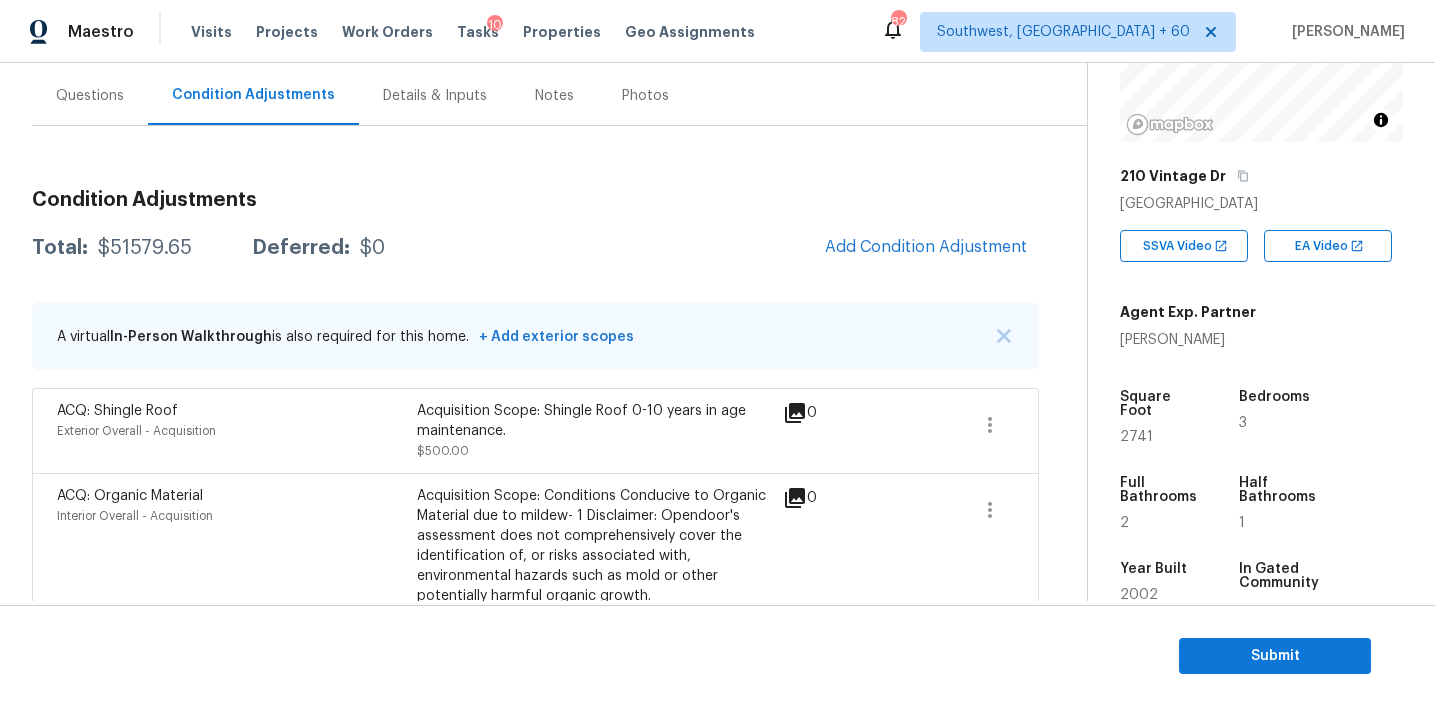 click on "Condition Adjustments" at bounding box center (535, 200) 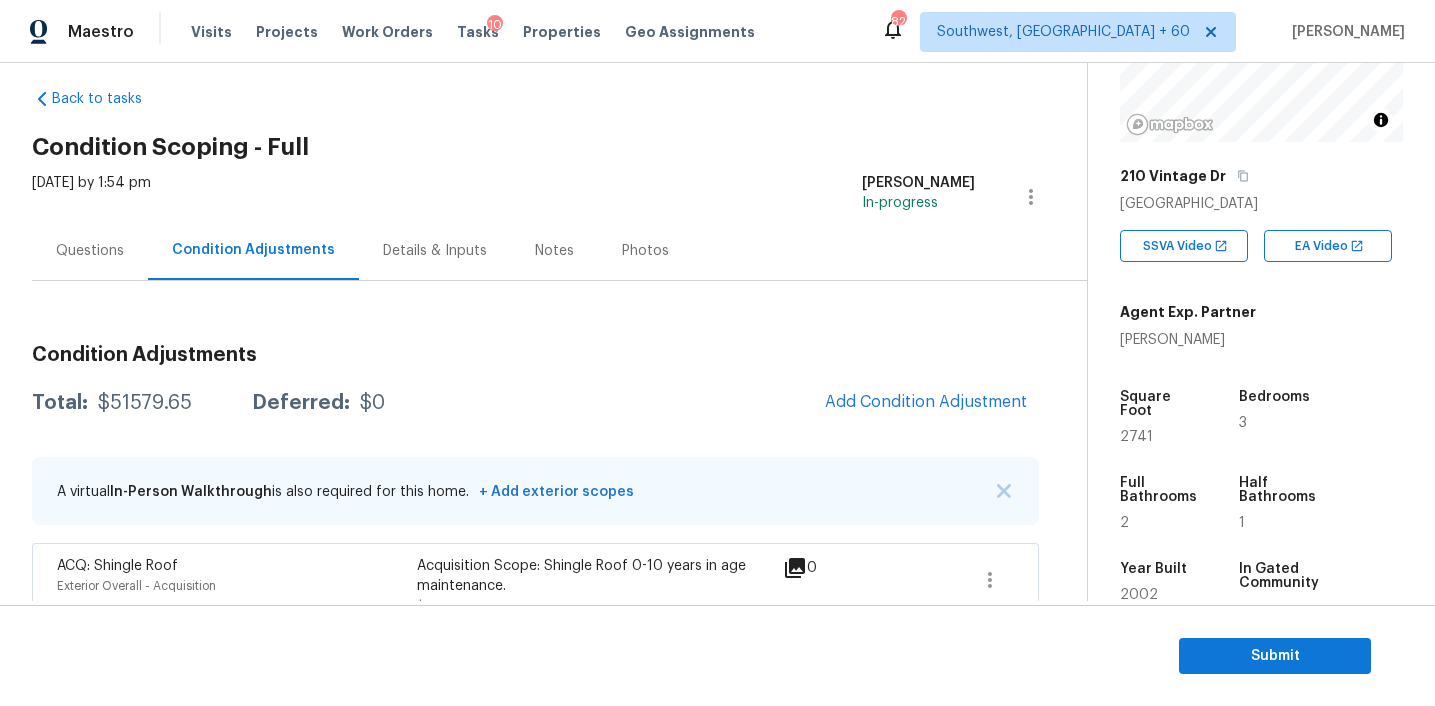 scroll, scrollTop: 0, scrollLeft: 0, axis: both 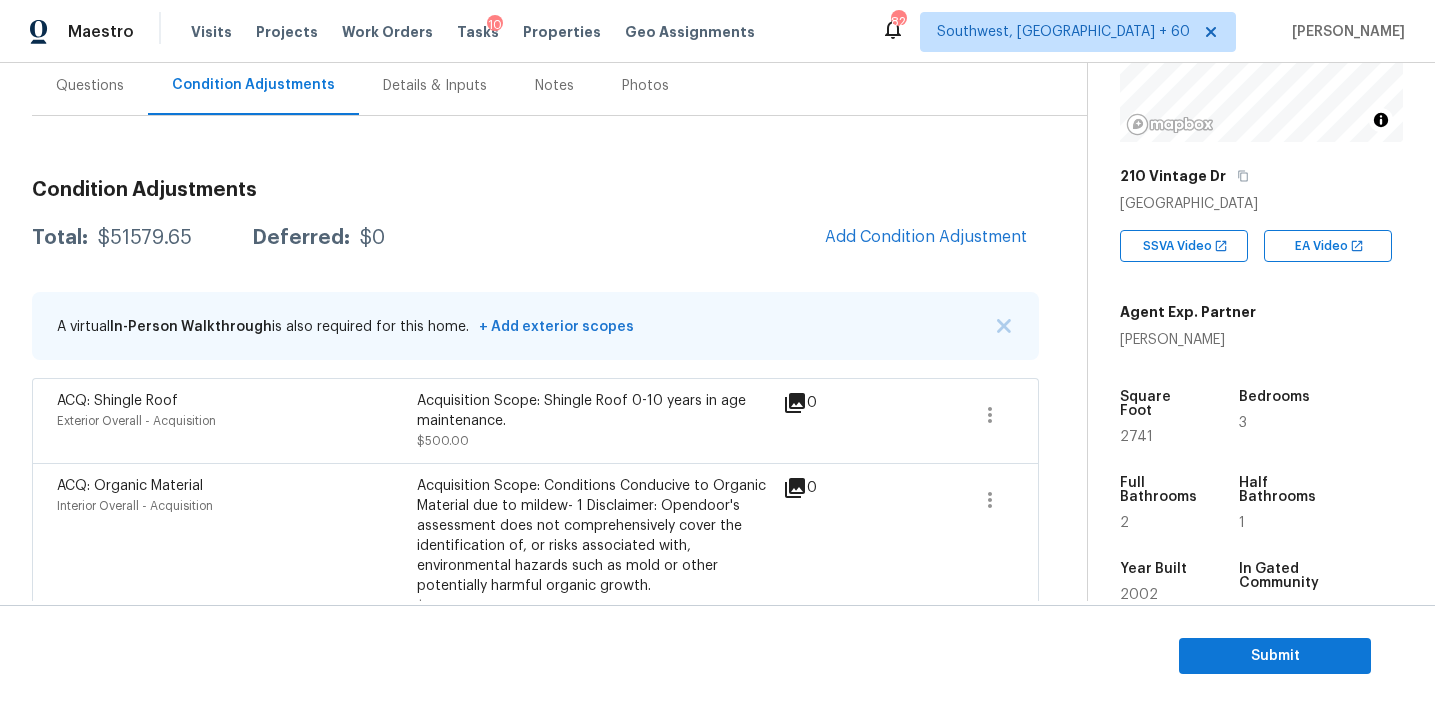 click on "Questions" at bounding box center [90, 85] 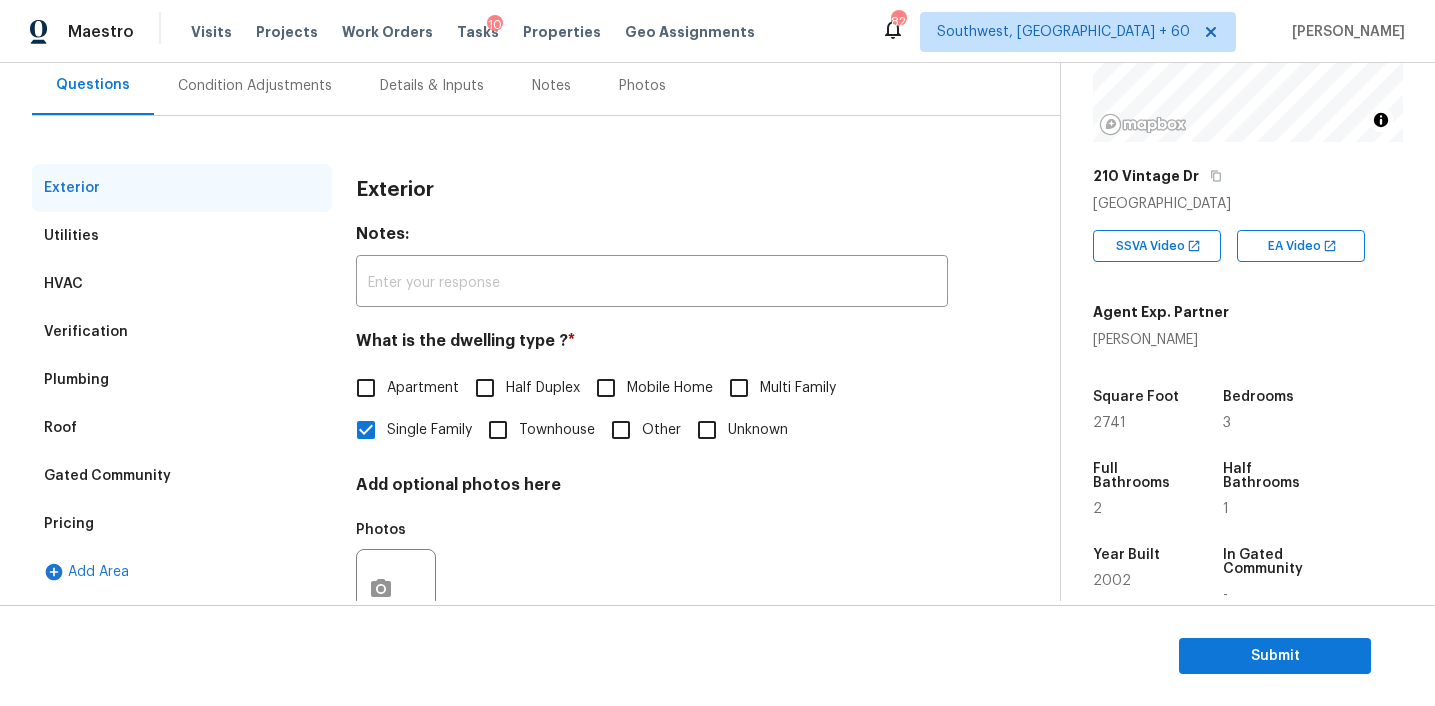 scroll, scrollTop: 186, scrollLeft: 0, axis: vertical 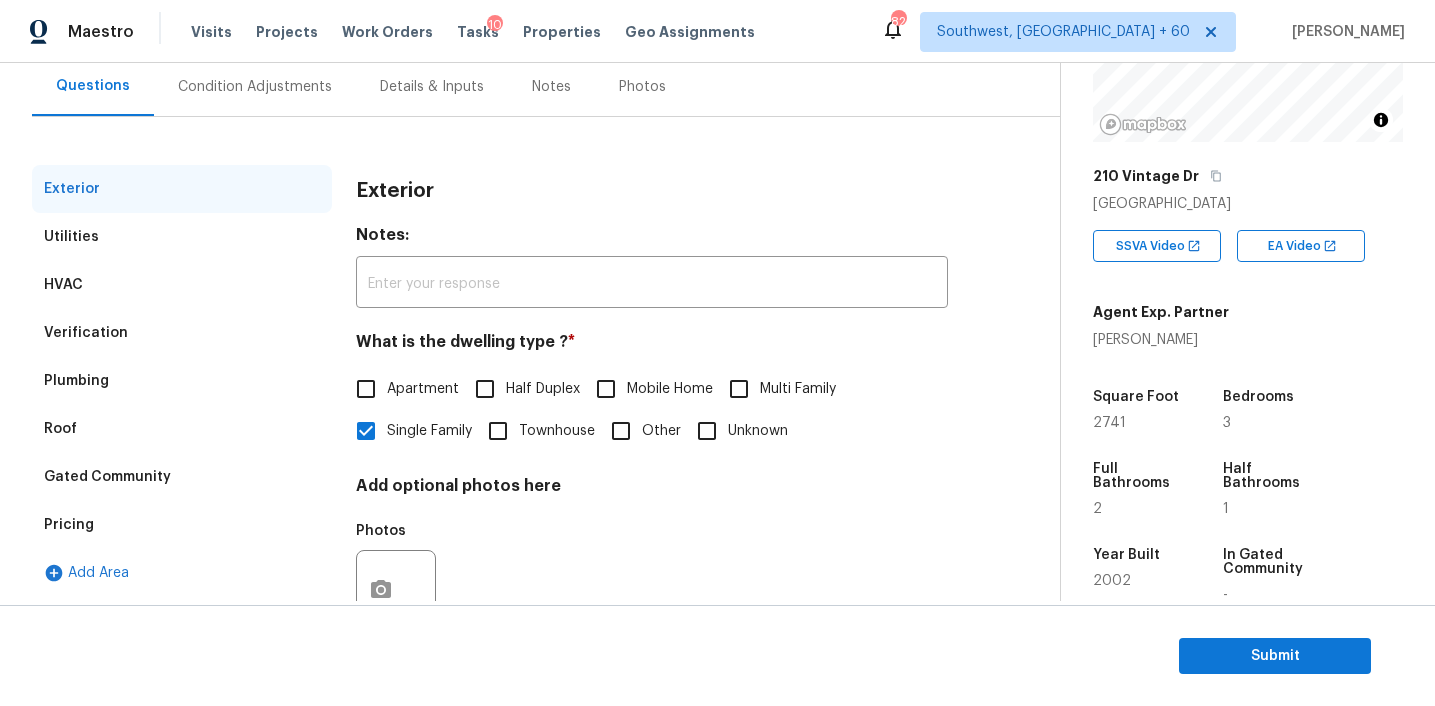 click on "Pricing" at bounding box center [182, 525] 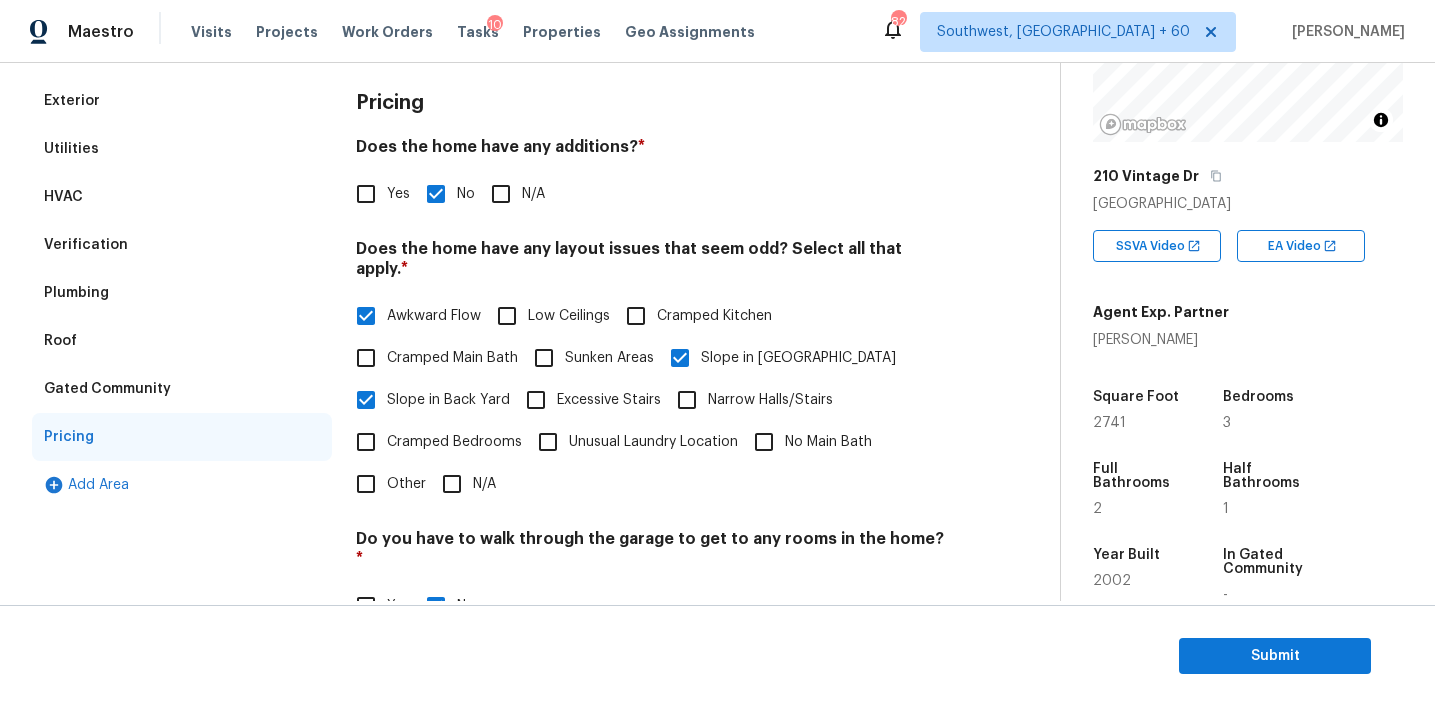 click on "Verification" at bounding box center (182, 245) 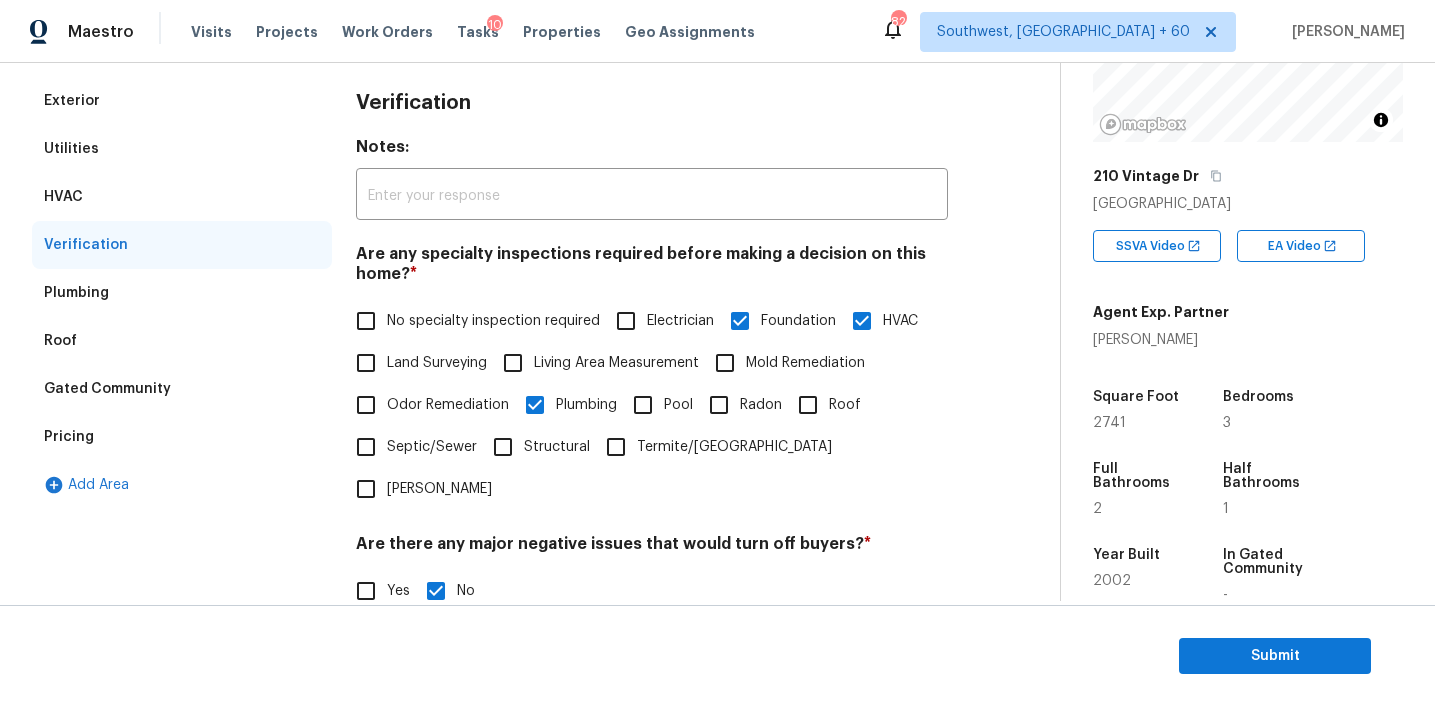 scroll, scrollTop: 678, scrollLeft: 0, axis: vertical 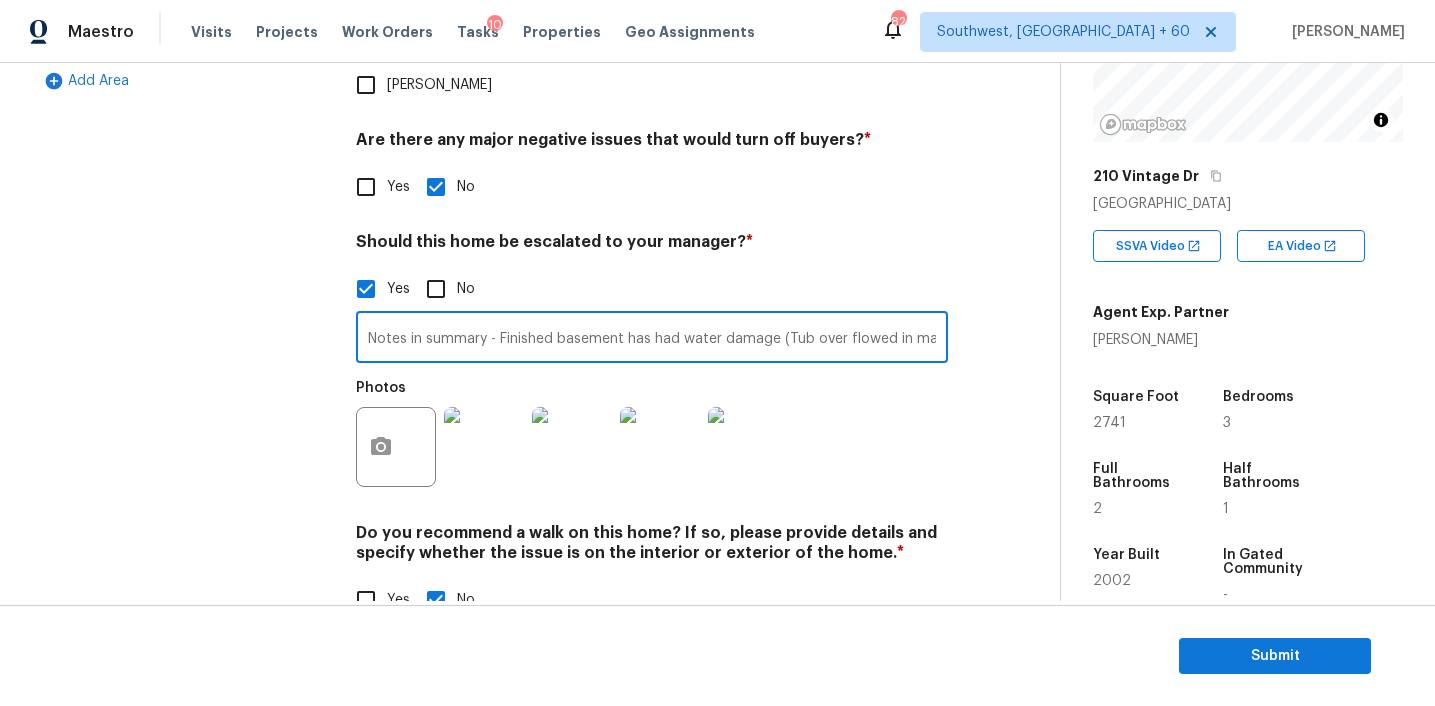 click on "Notes in summary - Finished basement has had water damage (Tub over flowed in master bathroom and ruined the ceiling in the basement) damage to the floor and the subfloor (11:26, 13:03). This was not a corrected problem. 2 hvac units (0:37), possible mold (8:07)" at bounding box center [652, 339] 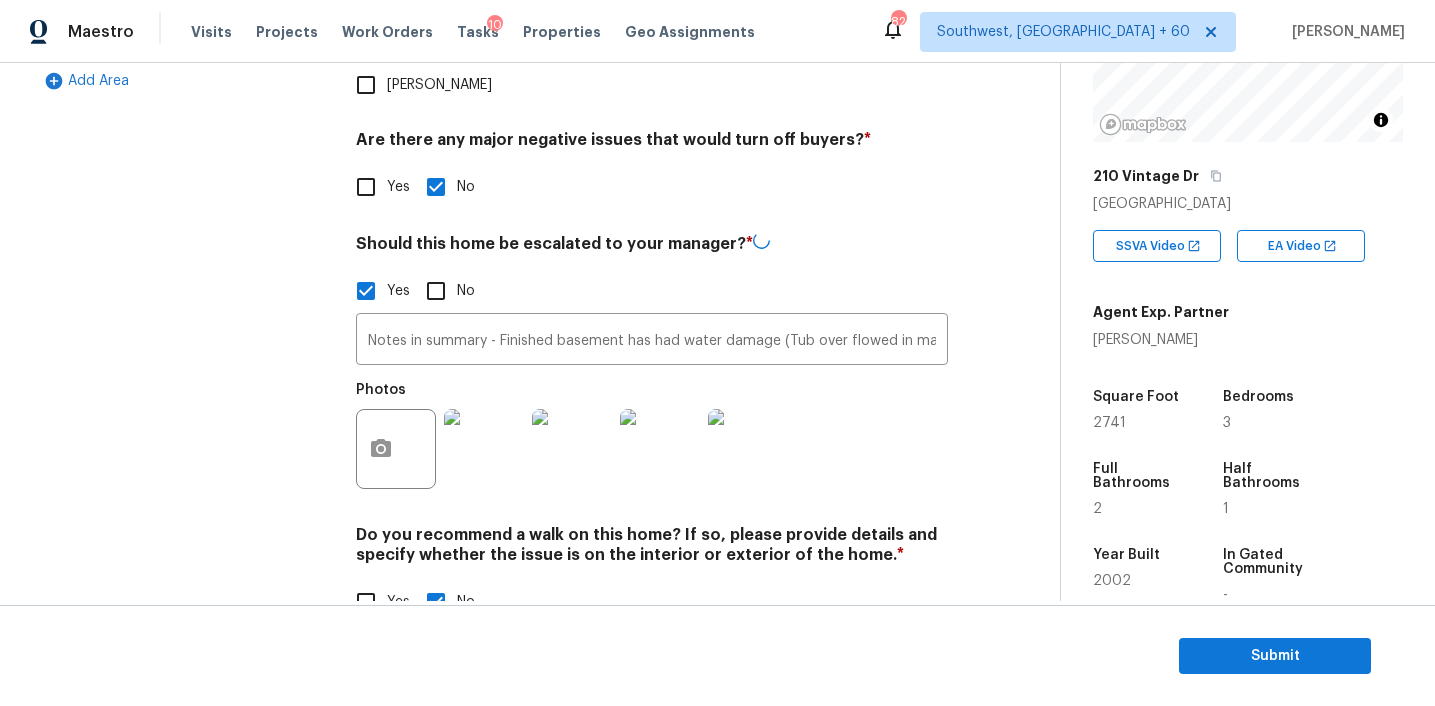 click on "Exterior Utilities HVAC Verification Plumbing Roof Gated Community Pricing Add Area" at bounding box center (182, 160) 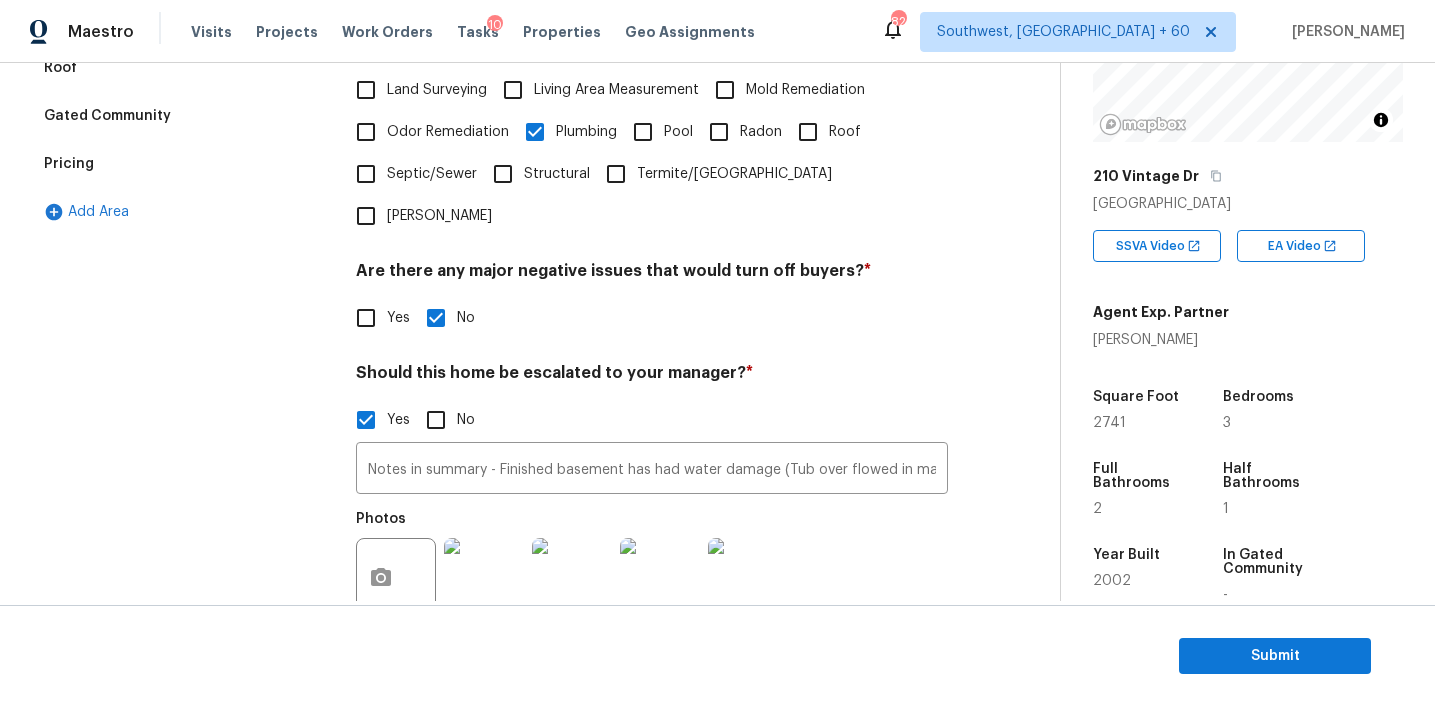 click on "Pricing" at bounding box center [182, 164] 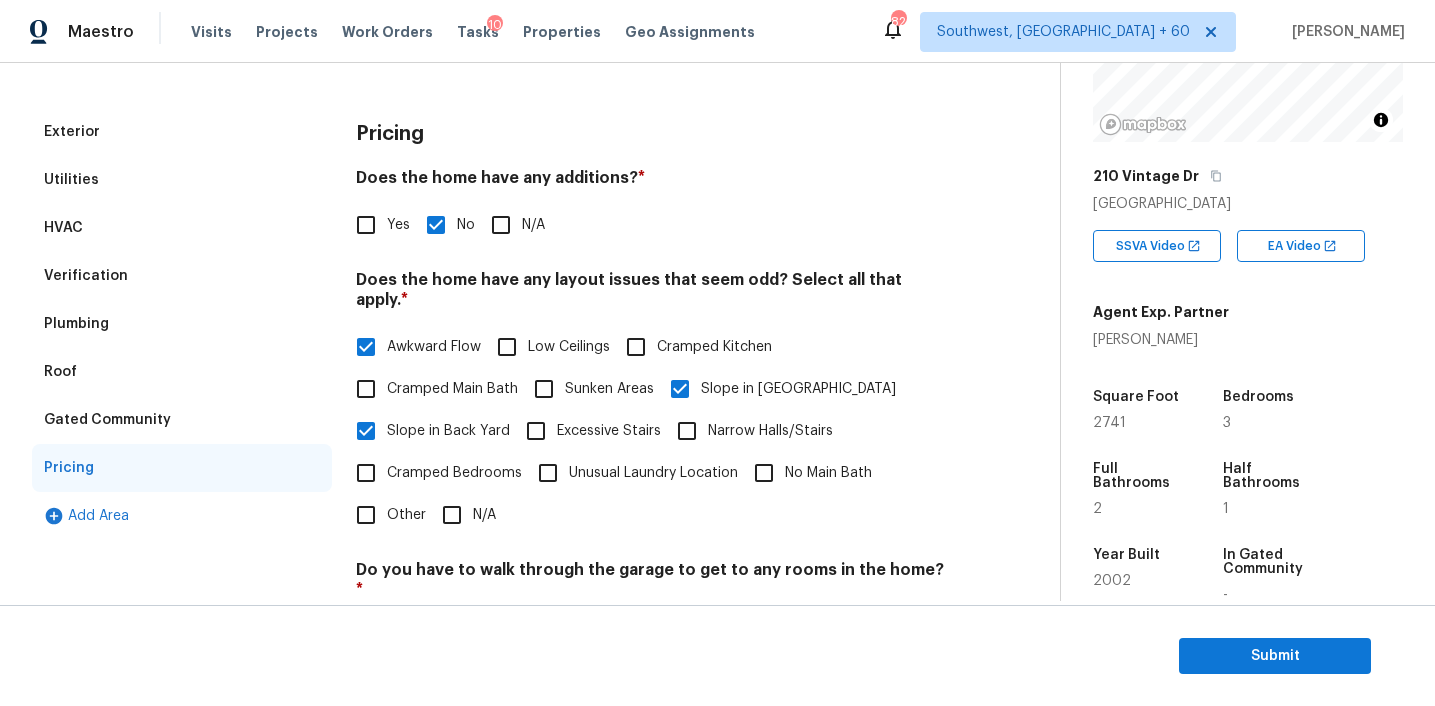 click on "Gated Community" at bounding box center (182, 420) 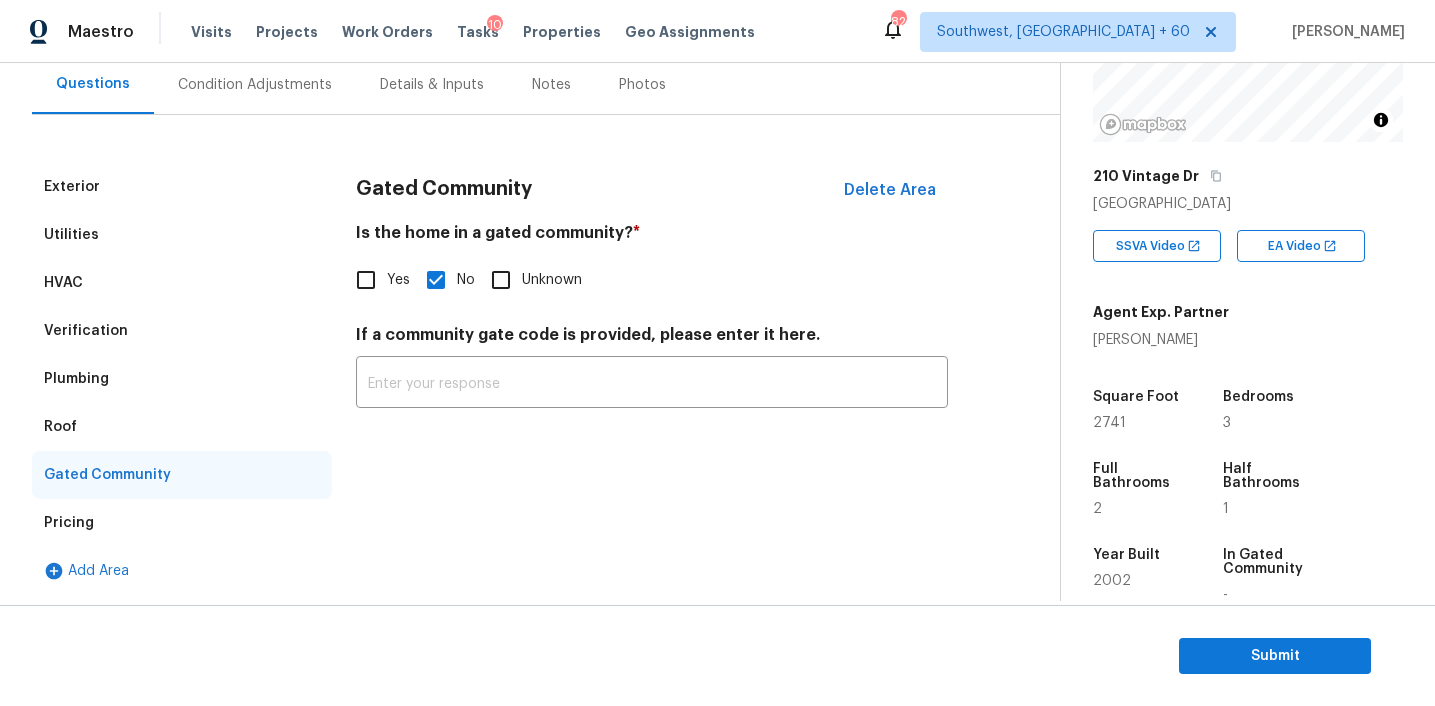 click on "Roof" at bounding box center (182, 427) 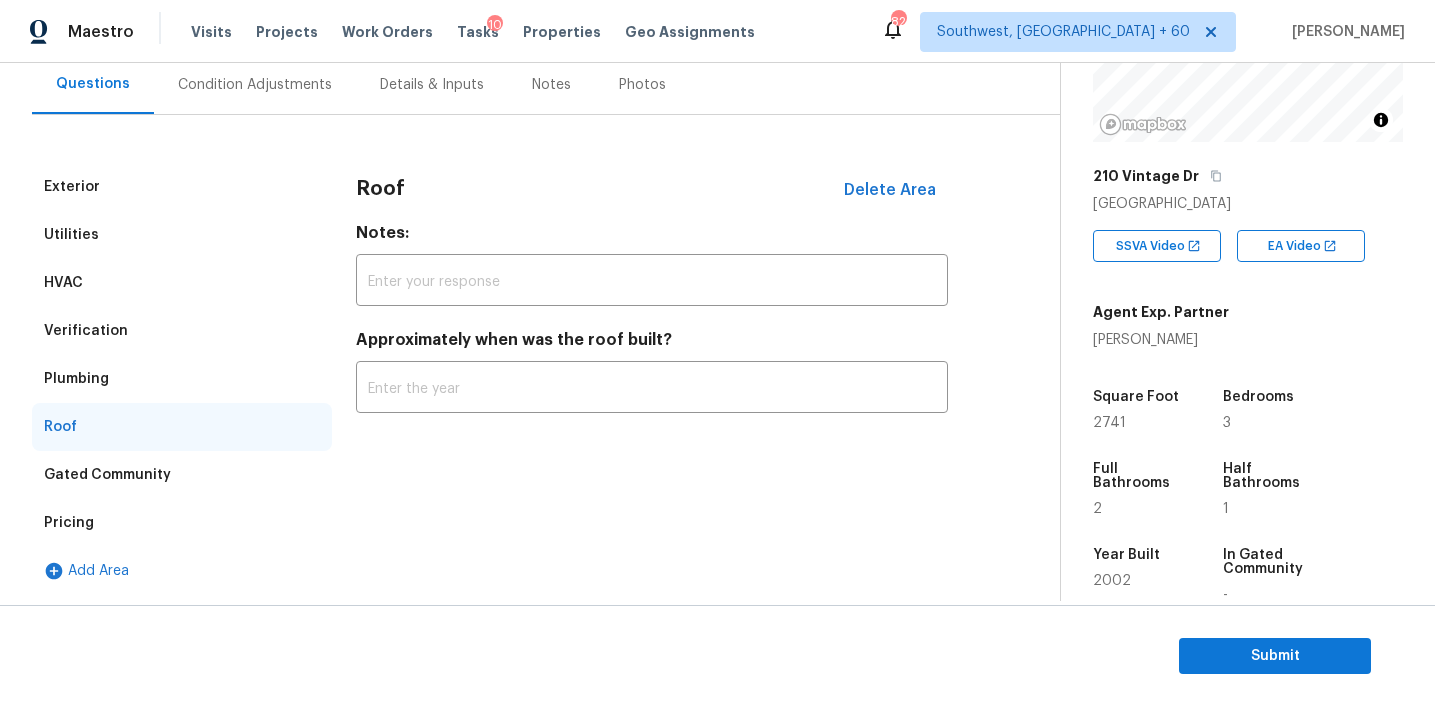 click on "Plumbing" at bounding box center [182, 379] 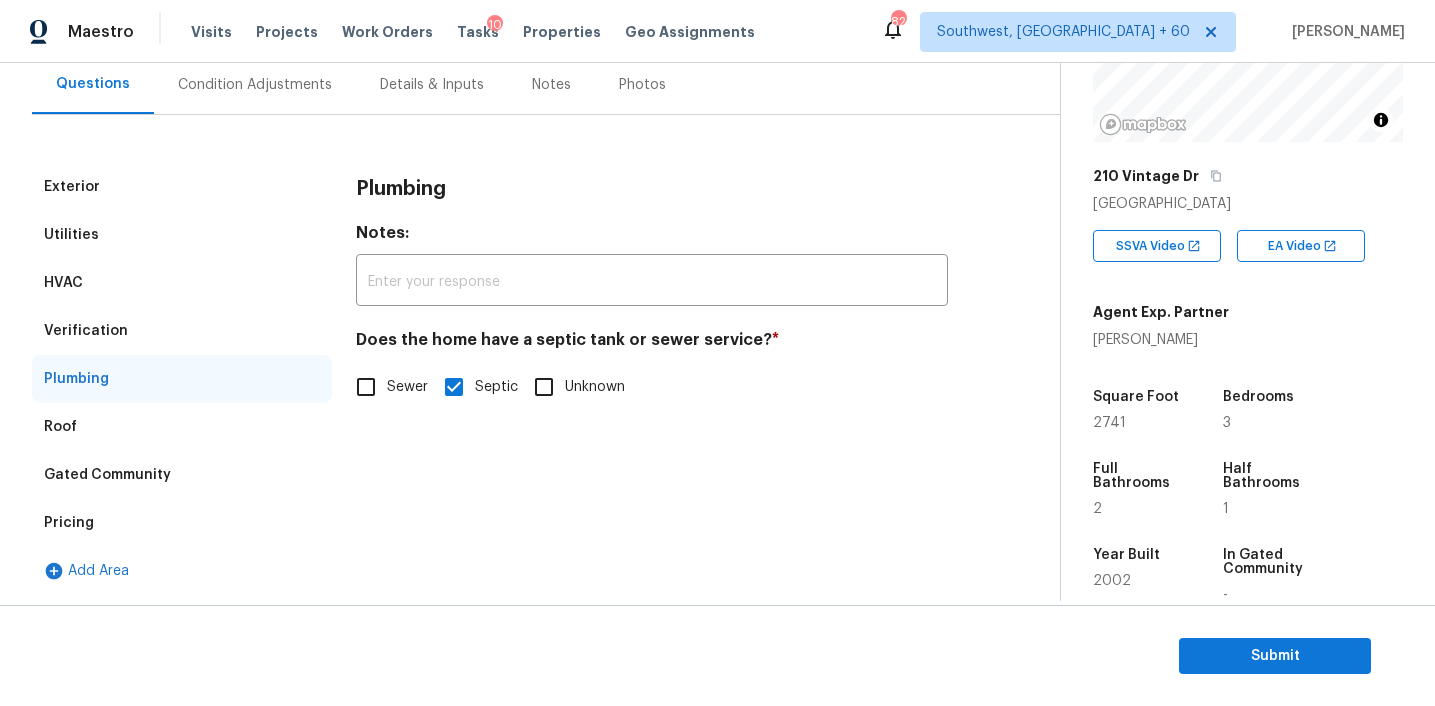 click on "Verification" at bounding box center [182, 331] 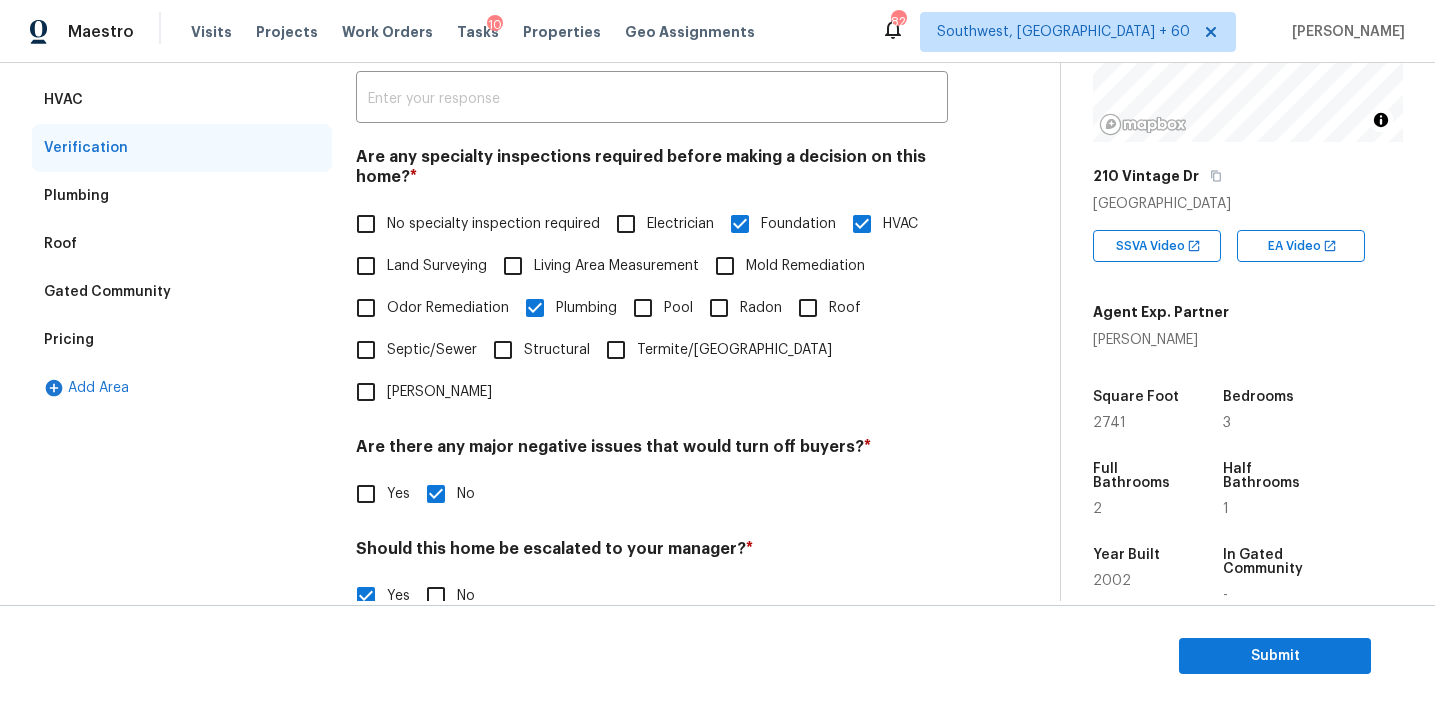 scroll, scrollTop: 288, scrollLeft: 0, axis: vertical 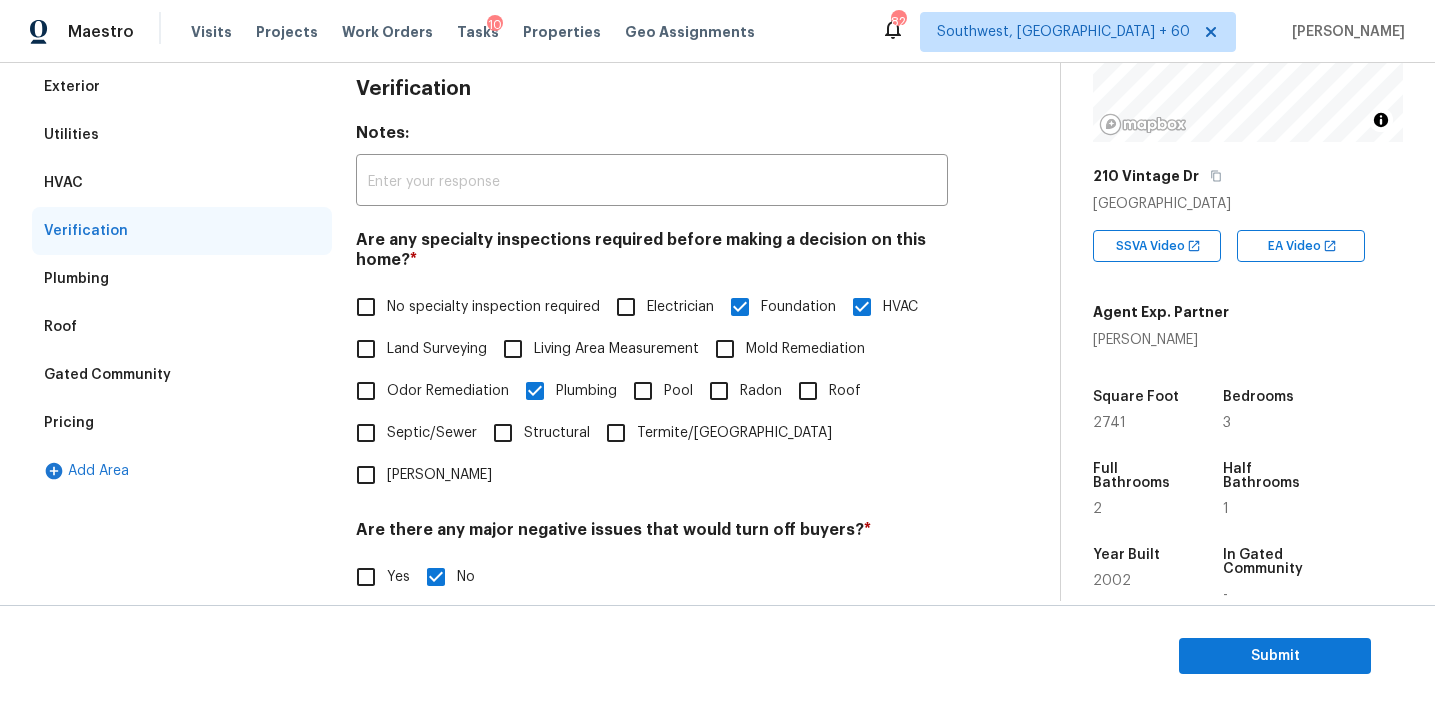 click on "HVAC" at bounding box center [182, 183] 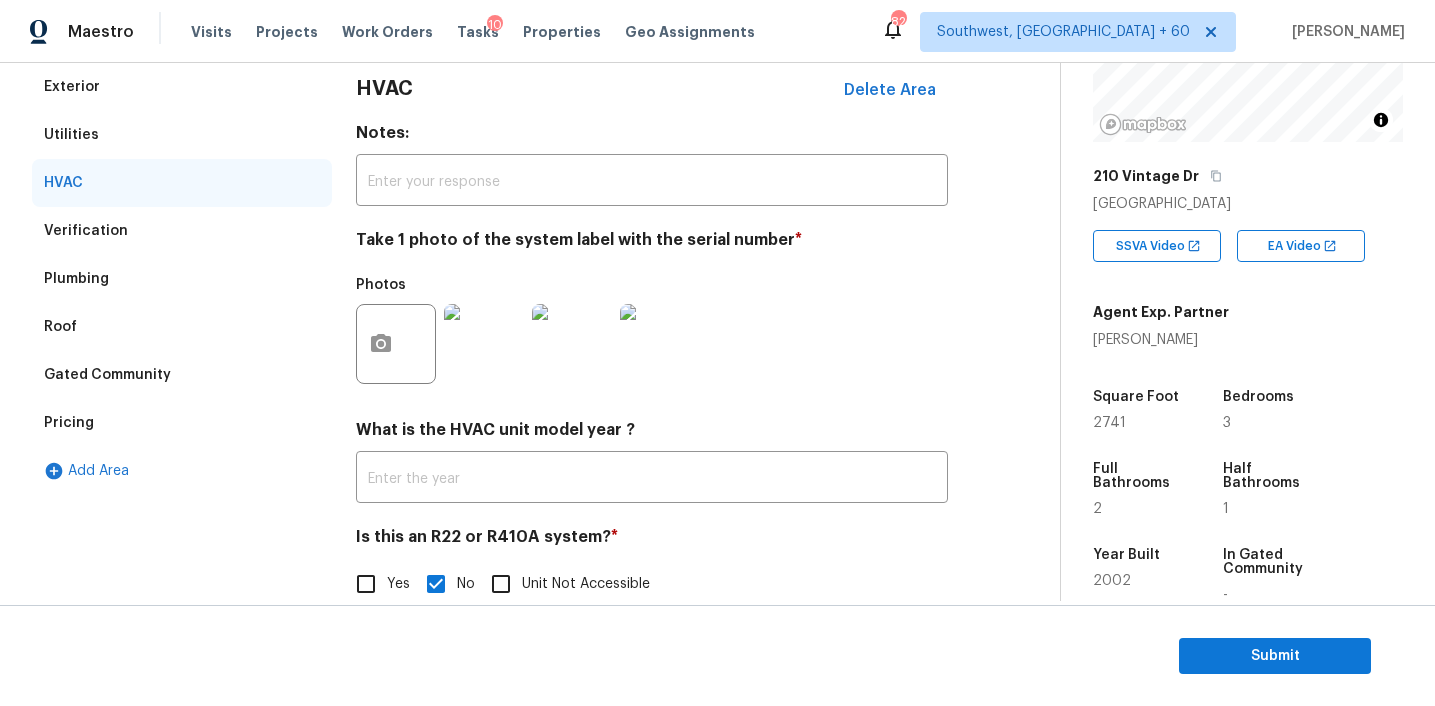 click on "Utilities" at bounding box center [182, 135] 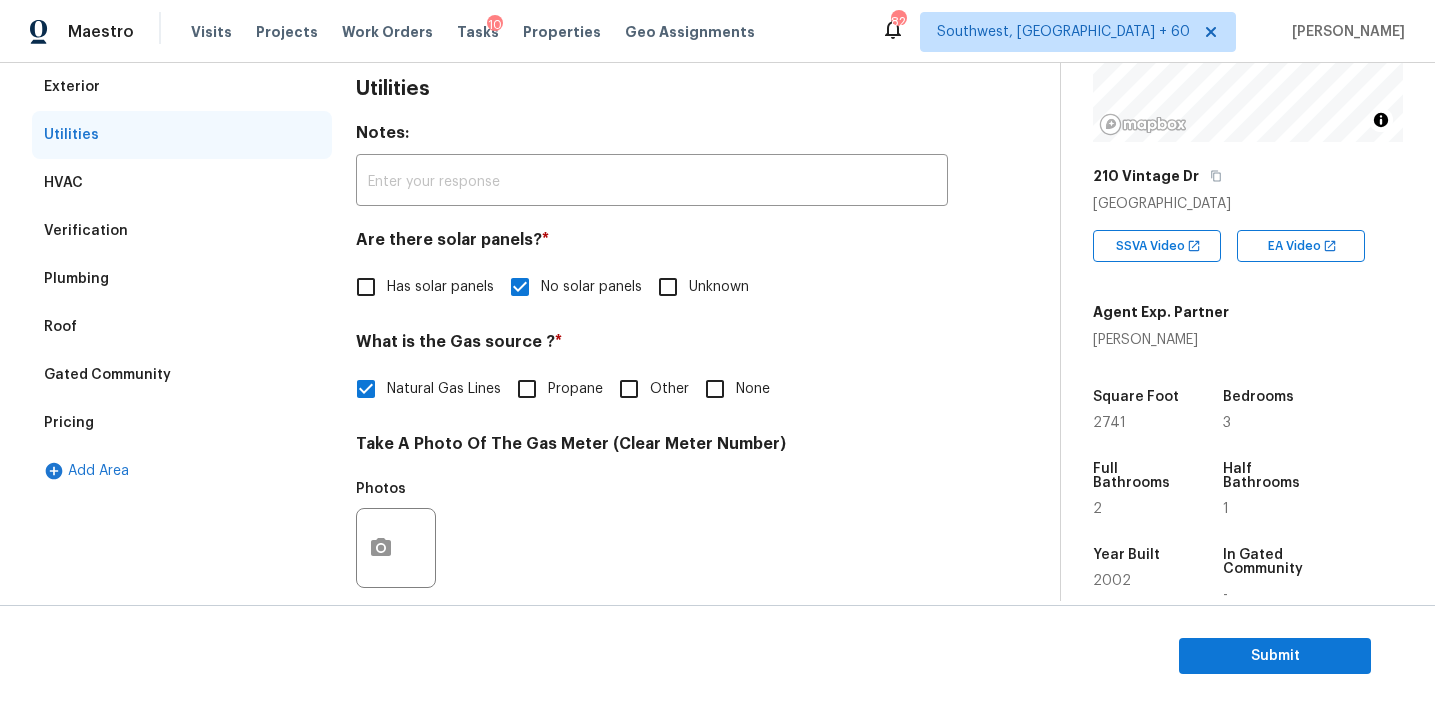 click on "Exterior" at bounding box center (182, 87) 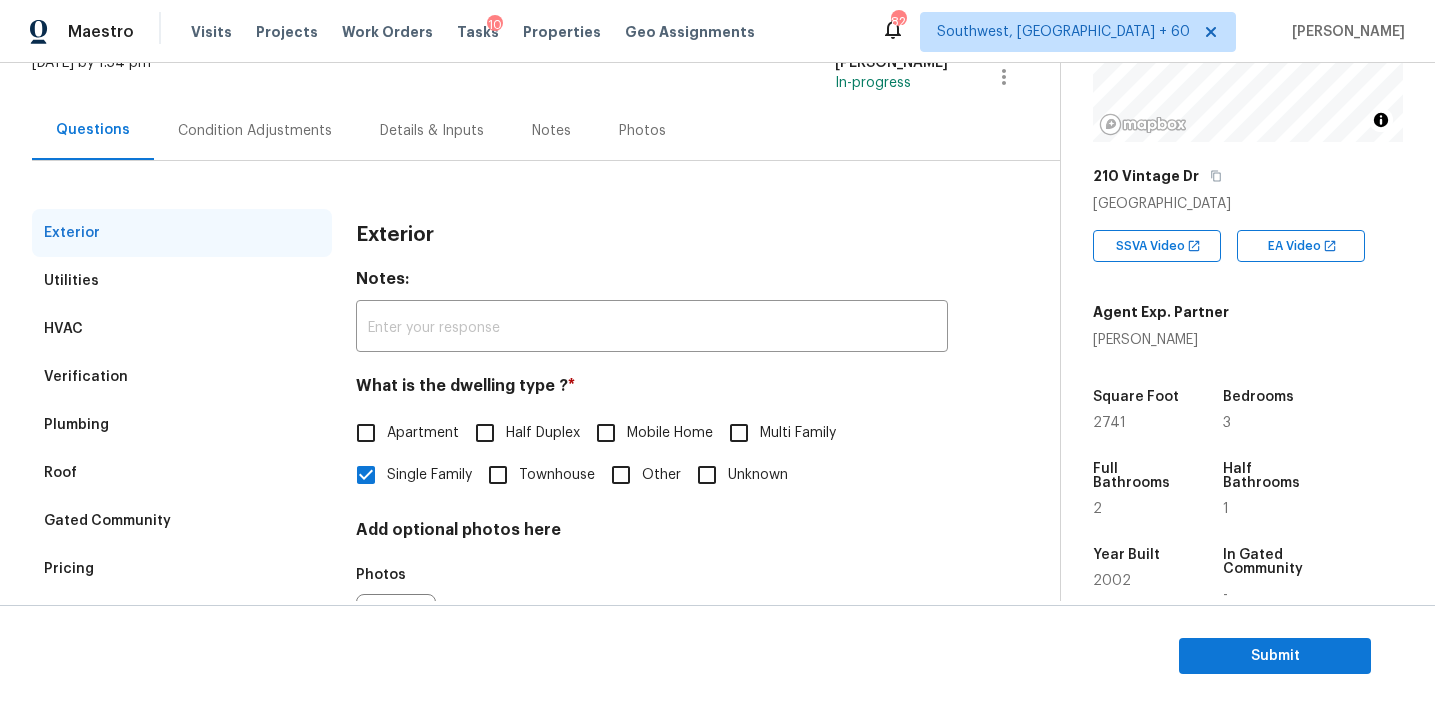scroll, scrollTop: 65, scrollLeft: 0, axis: vertical 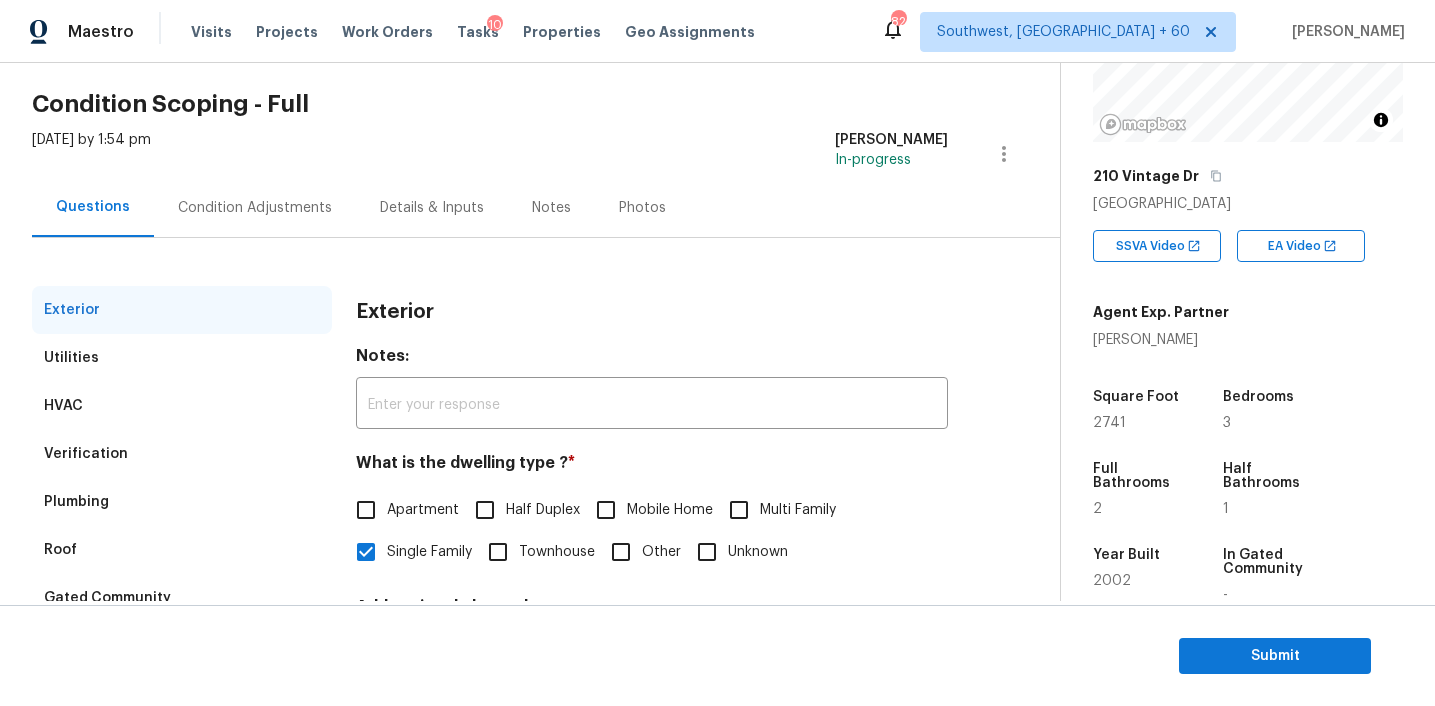 click on "Condition Adjustments" at bounding box center [255, 208] 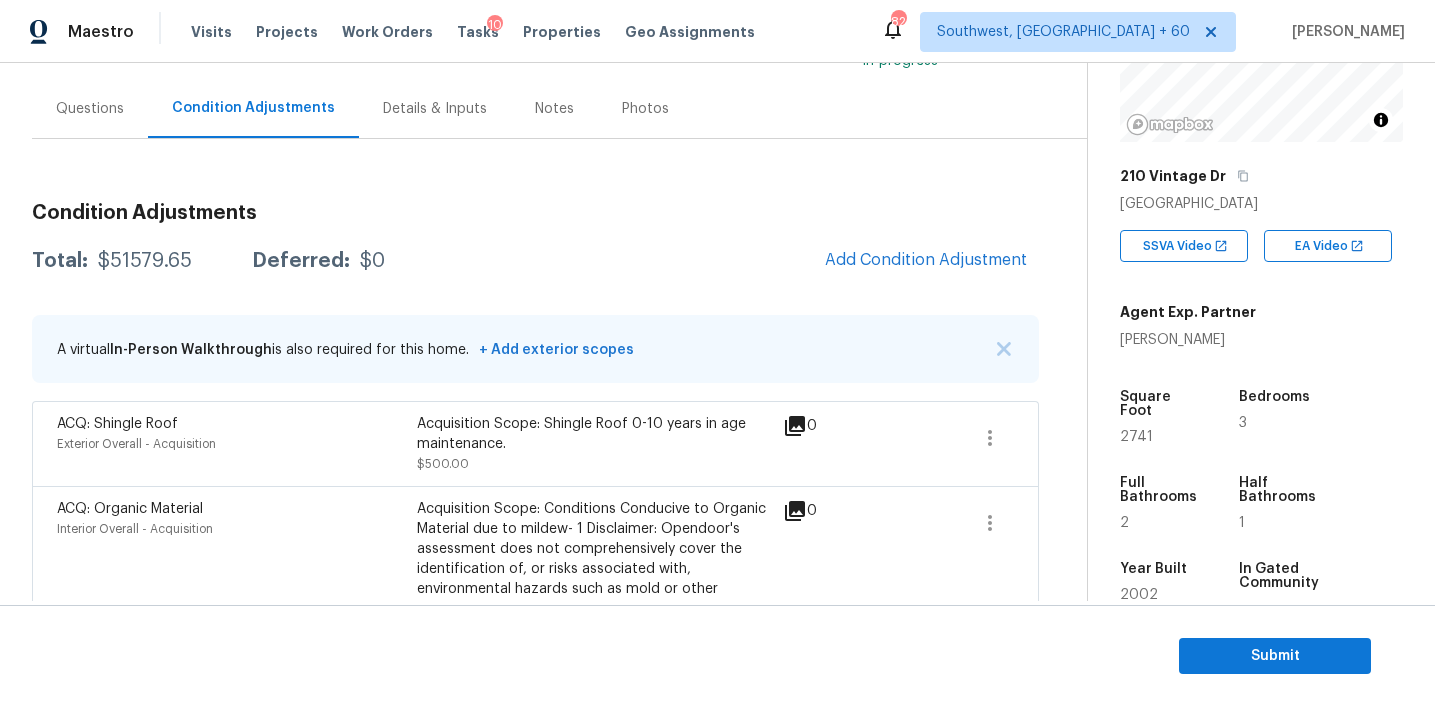 scroll, scrollTop: 171, scrollLeft: 0, axis: vertical 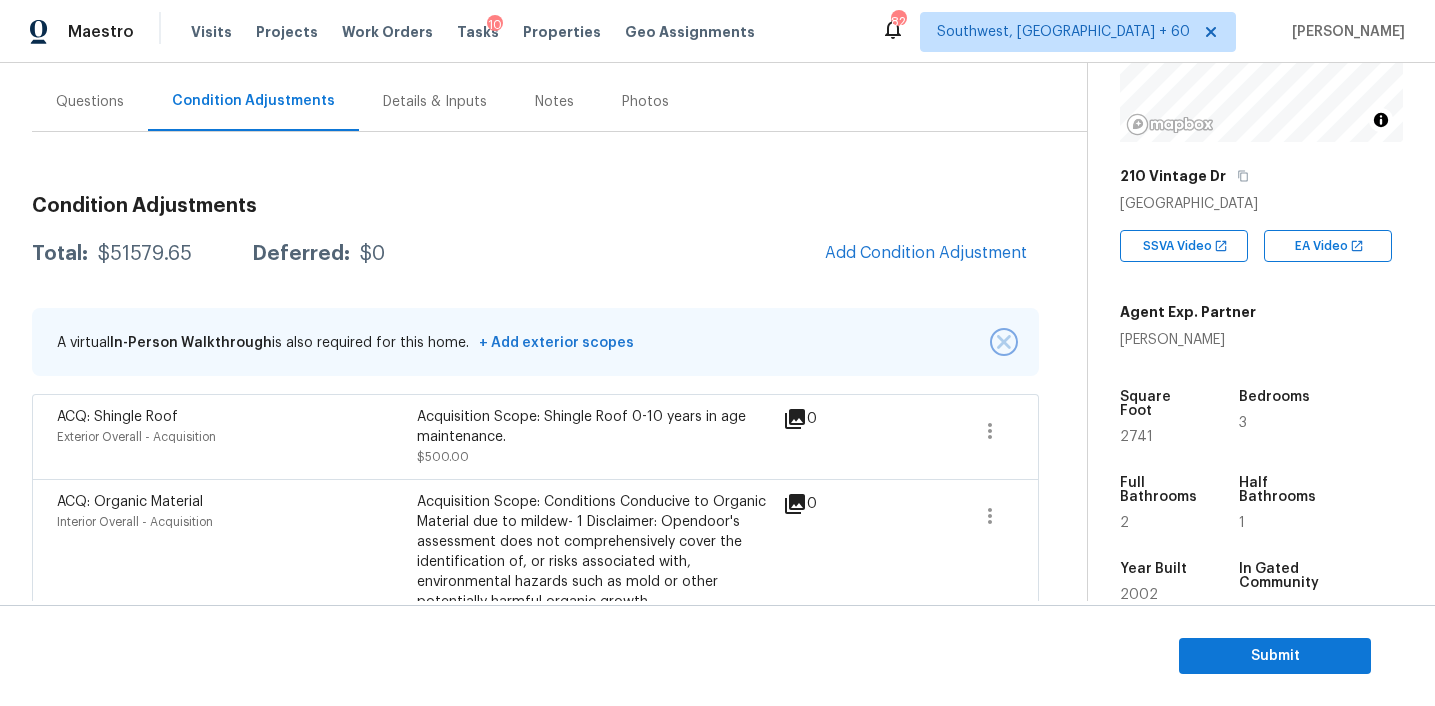 click at bounding box center (1004, 342) 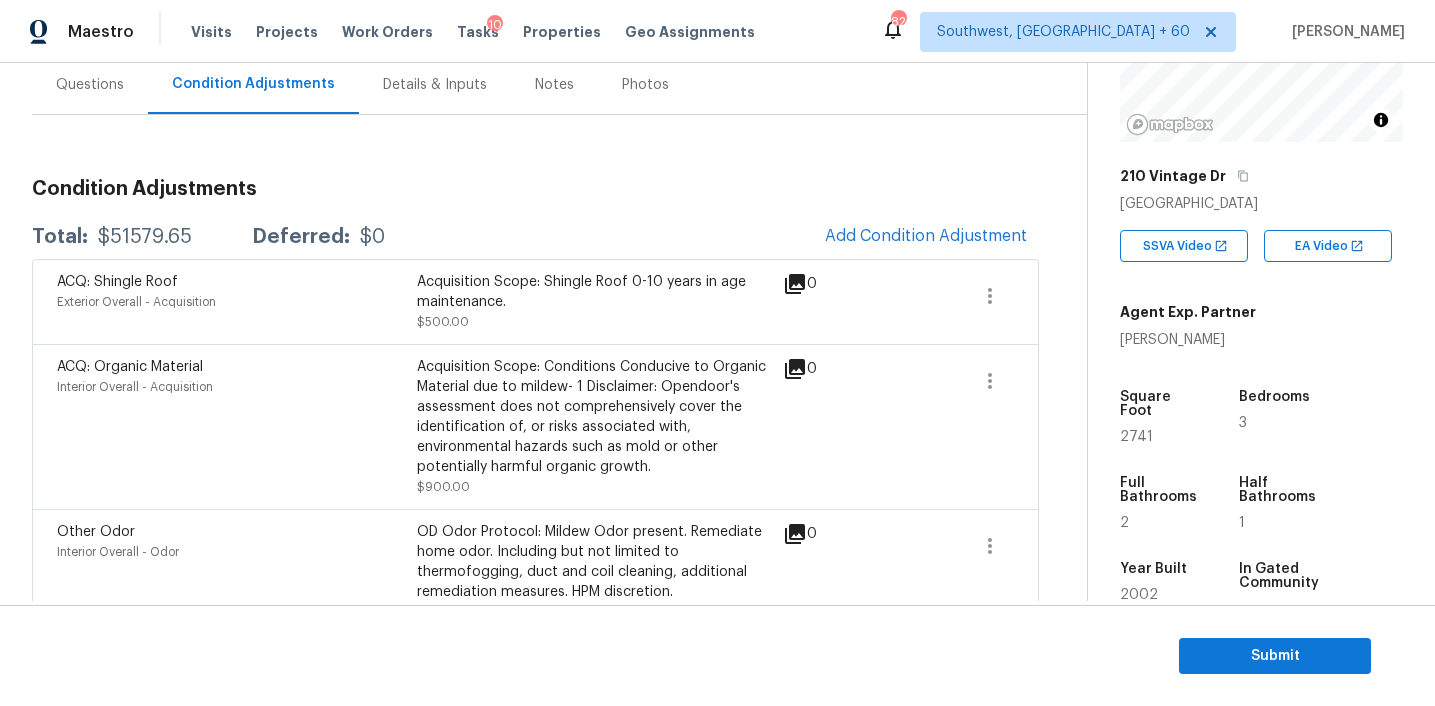 scroll, scrollTop: 186, scrollLeft: 0, axis: vertical 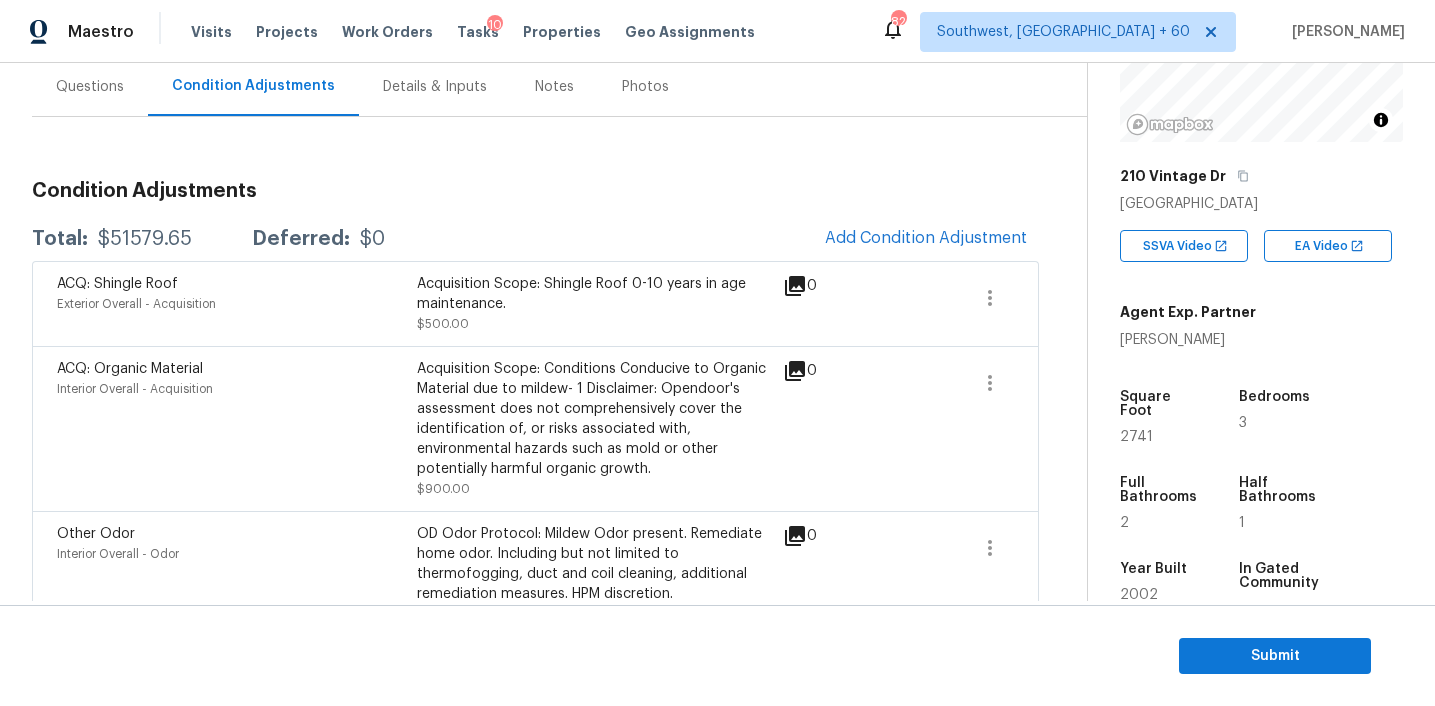 click on "Acquisition Scope: Conditions Conducive to Organic Material due to mildew- 1 Disclaimer: Opendoor's assessment does not comprehensively cover the identification of, or risks associated with, environmental hazards such as mold or other potentially harmful organic growth." at bounding box center (597, 419) 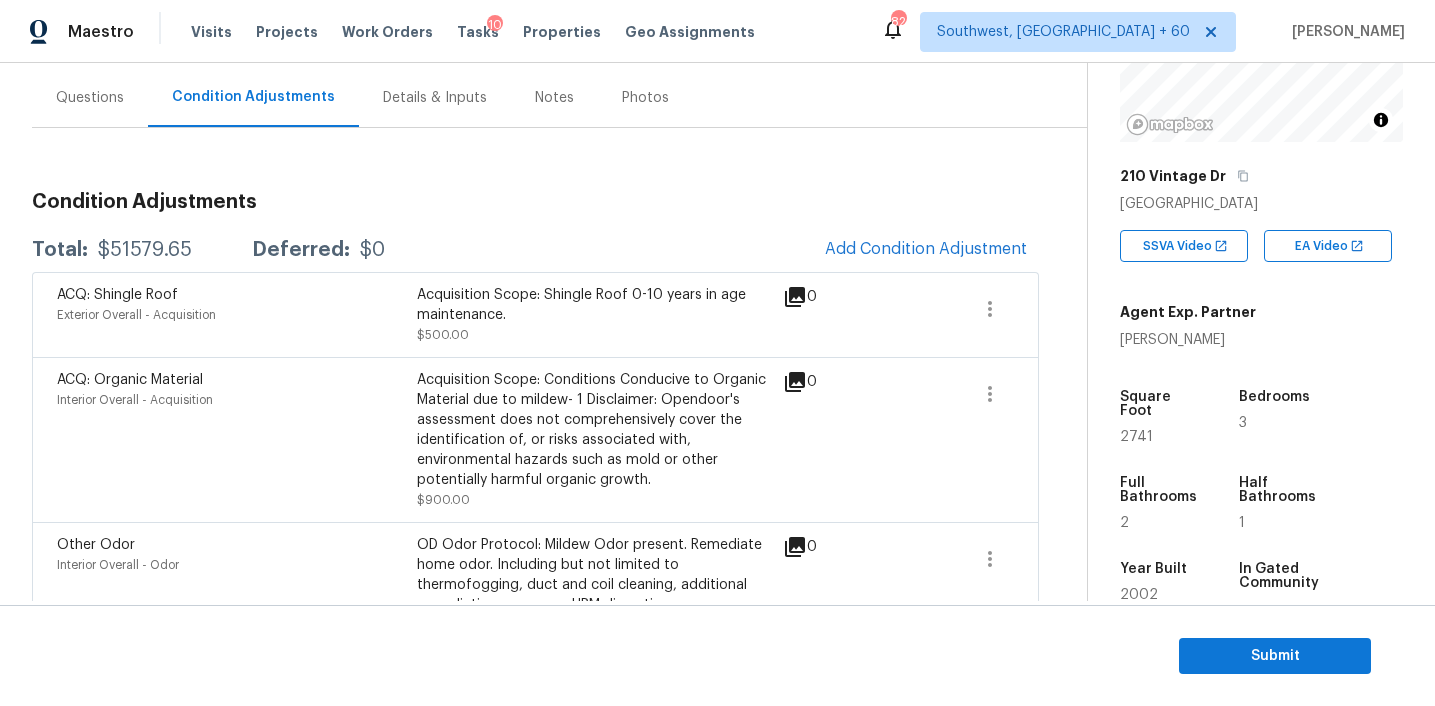 scroll, scrollTop: 168, scrollLeft: 0, axis: vertical 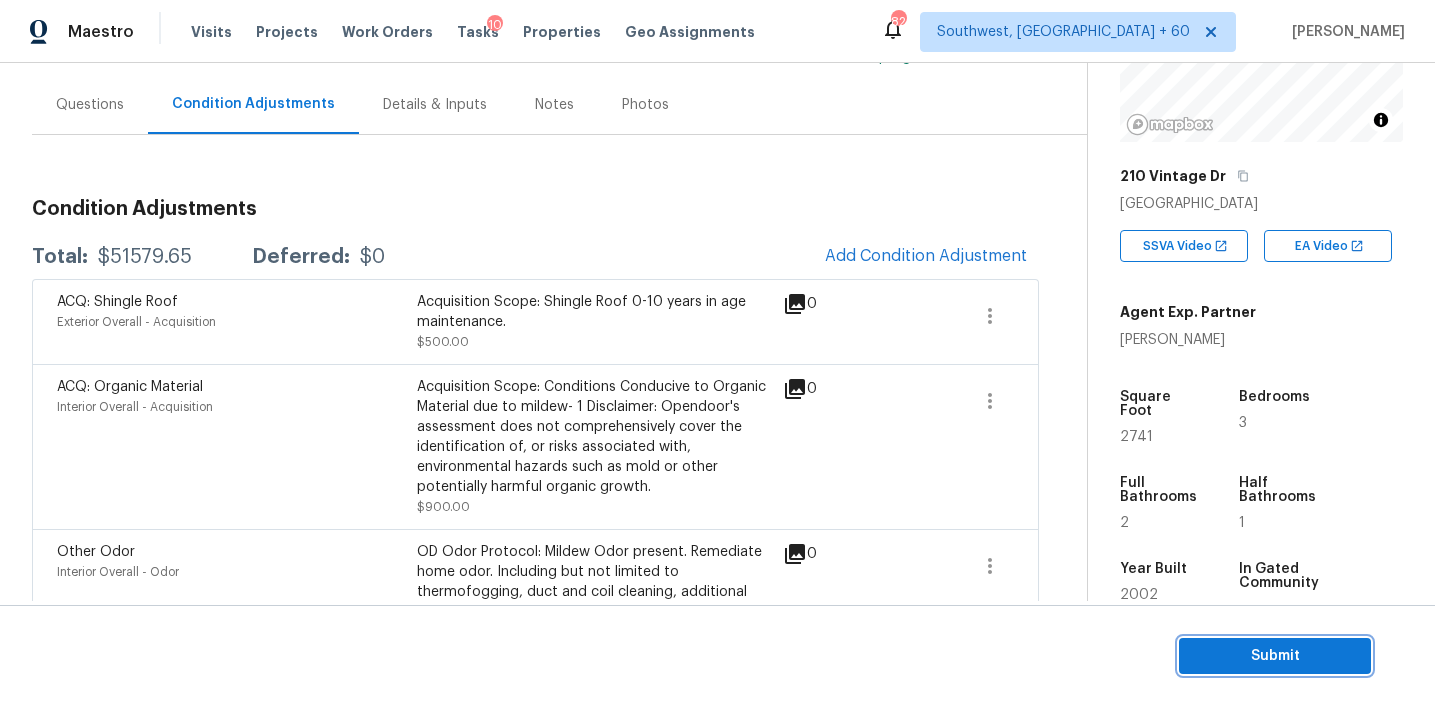 click on "Submit" at bounding box center (1275, 656) 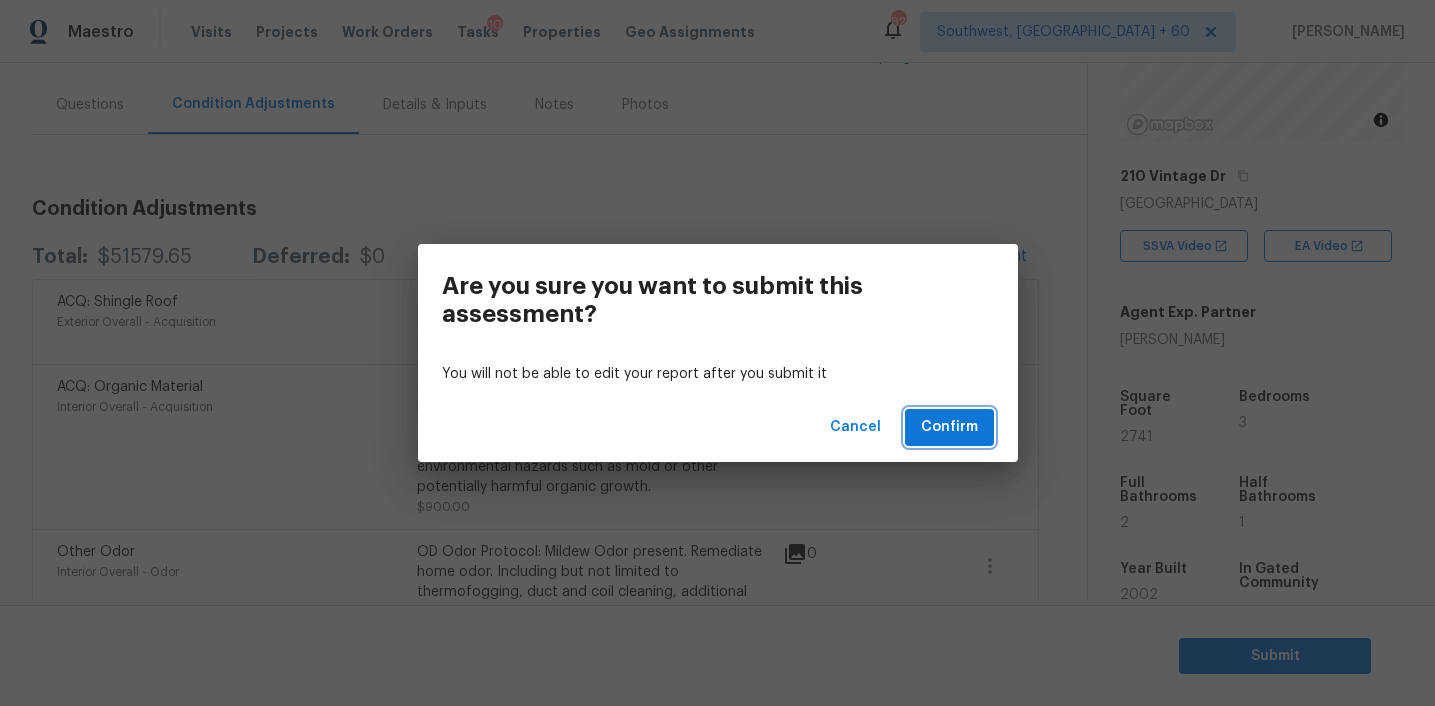click on "Confirm" at bounding box center [949, 427] 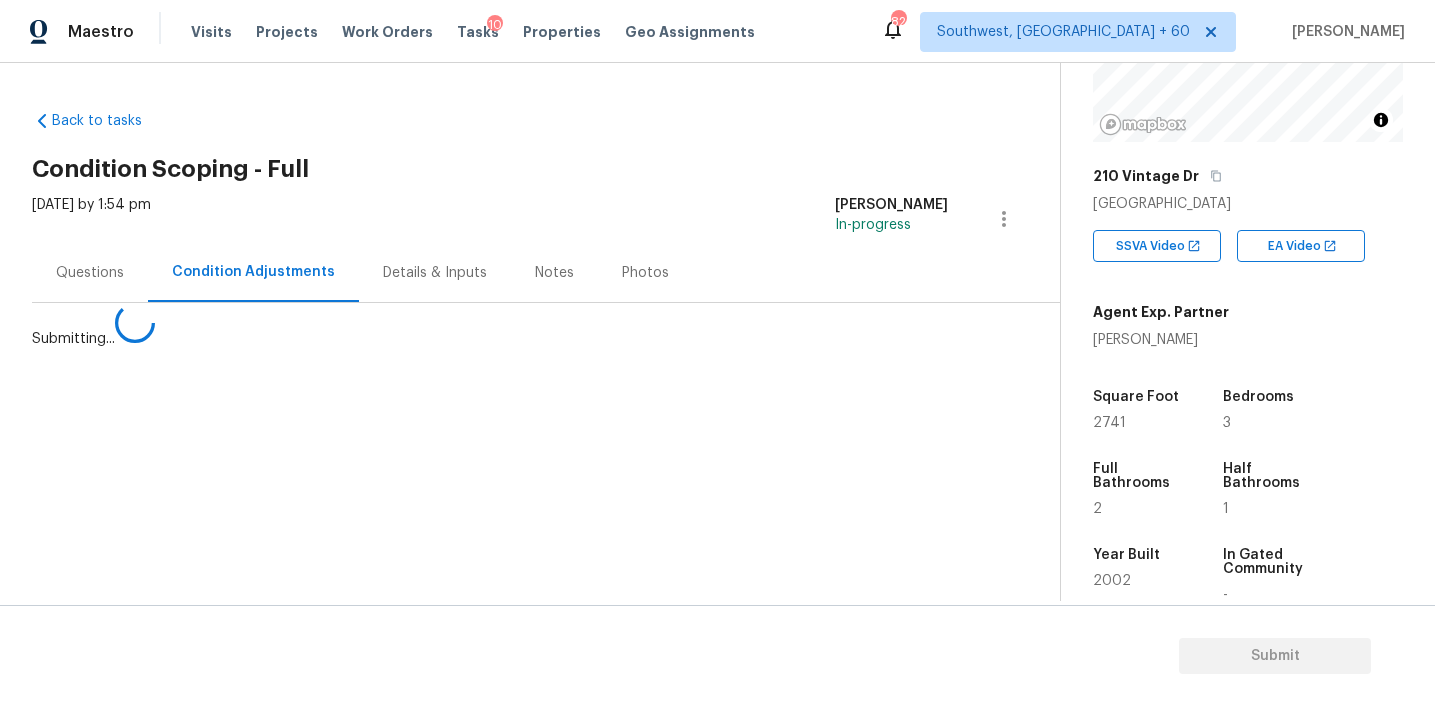 scroll, scrollTop: 0, scrollLeft: 0, axis: both 